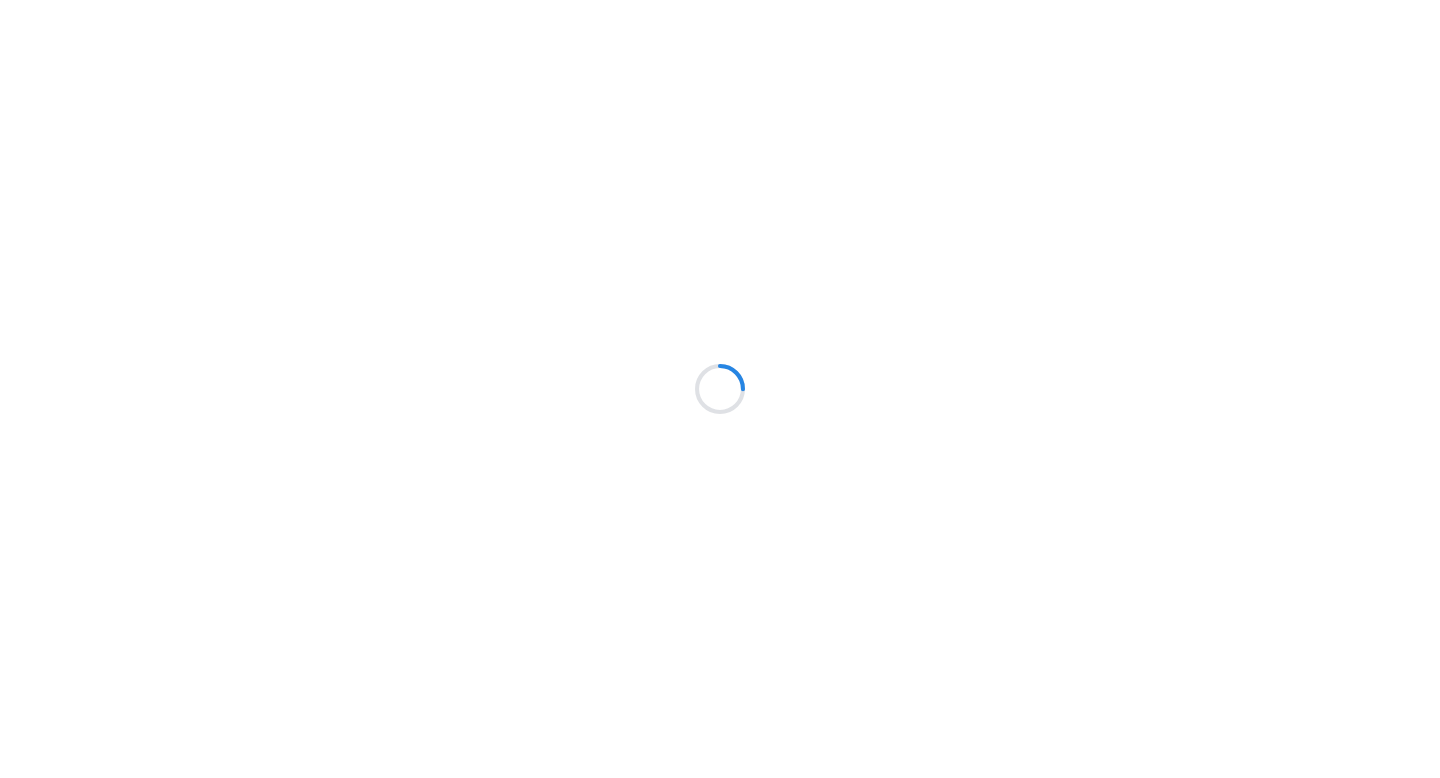 scroll, scrollTop: 0, scrollLeft: 0, axis: both 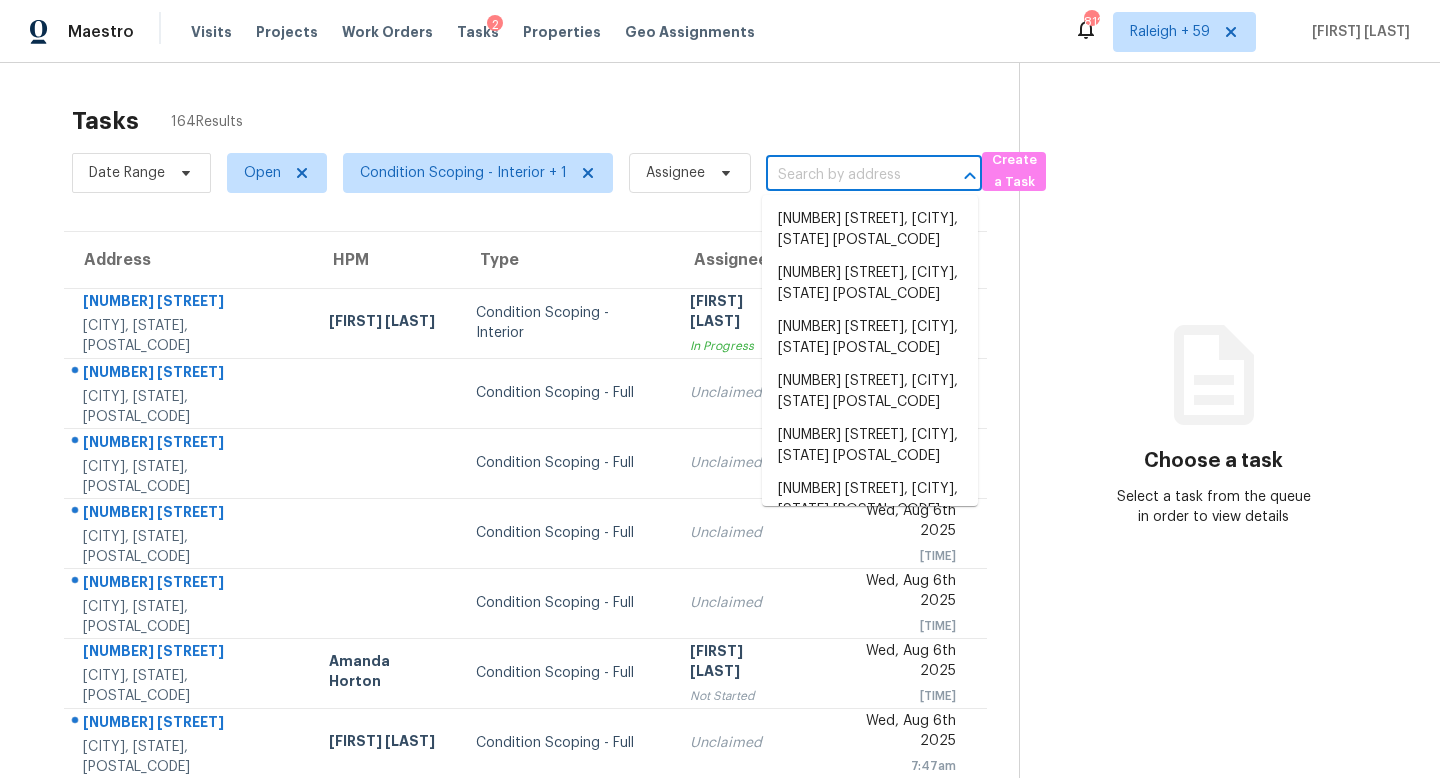 click at bounding box center (846, 175) 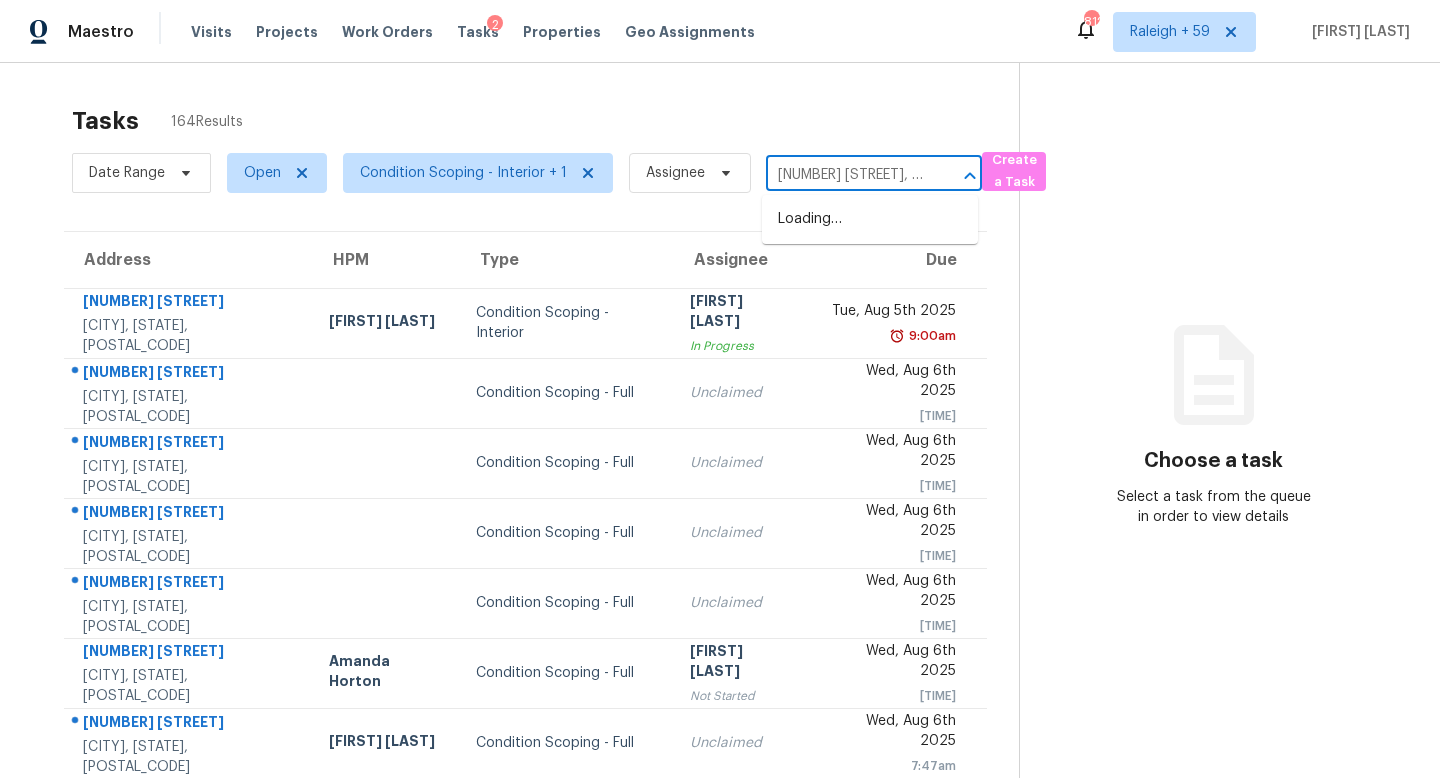 scroll, scrollTop: 0, scrollLeft: 70, axis: horizontal 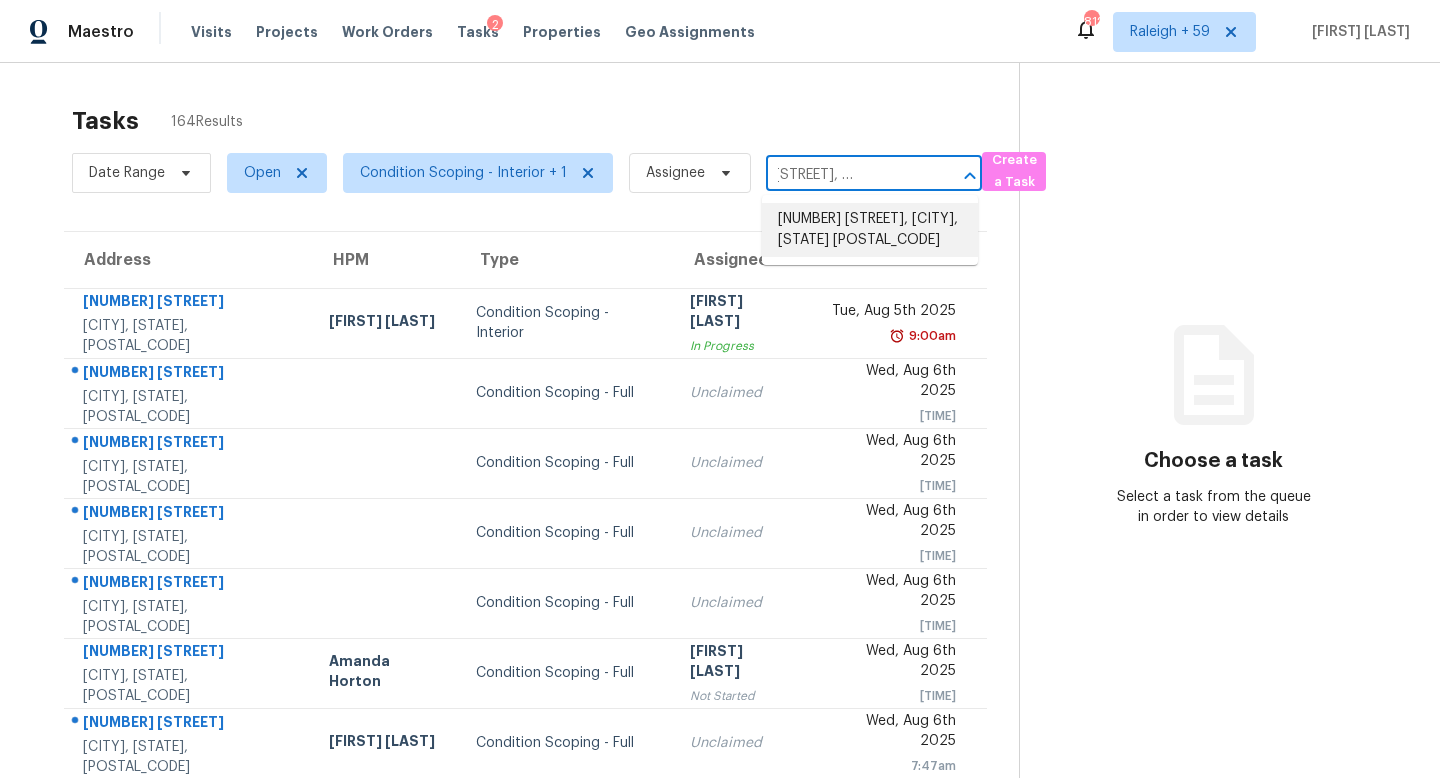 click on "3278 Tulip Dr, Decatur, GA 30032" at bounding box center (870, 230) 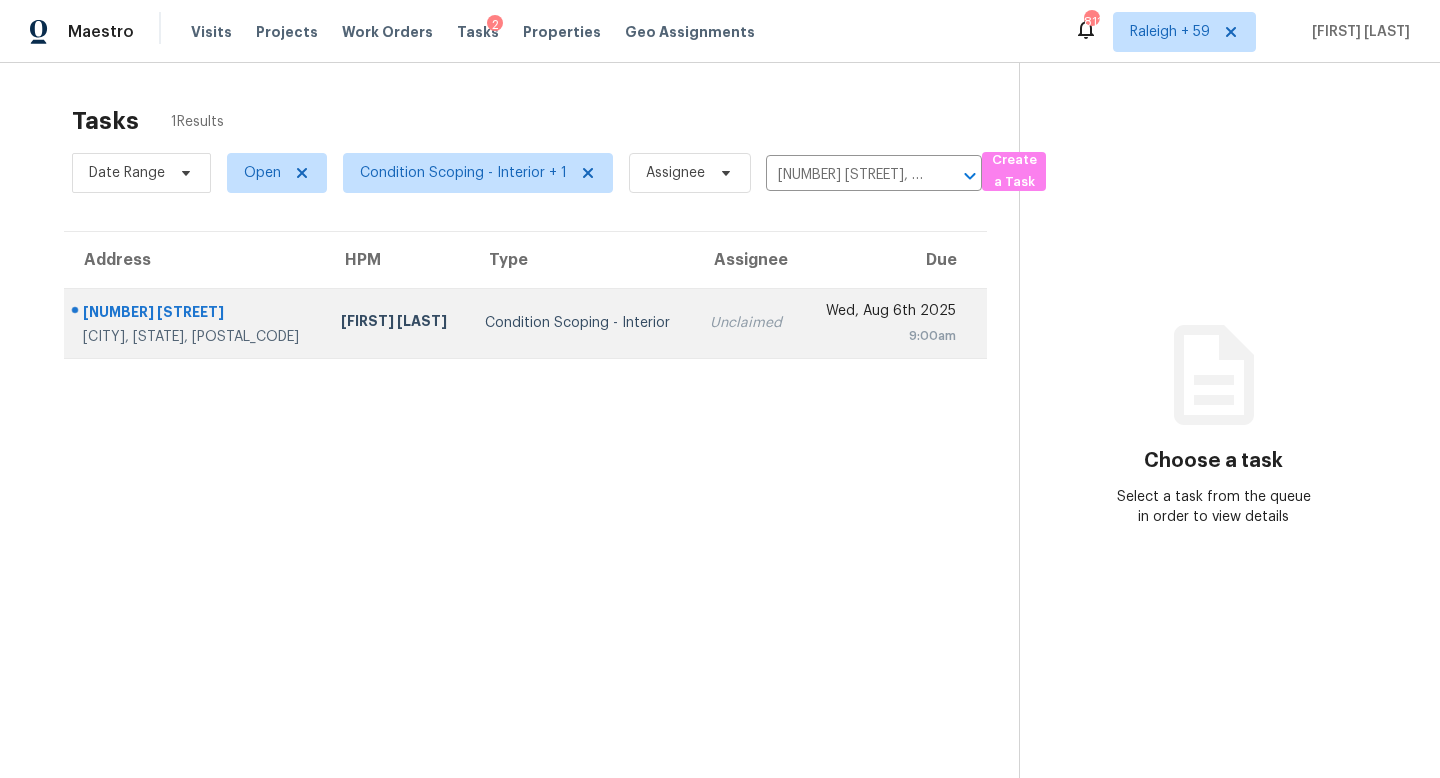 click on "Wed, Aug 6th 2025 9:00am" at bounding box center (895, 323) 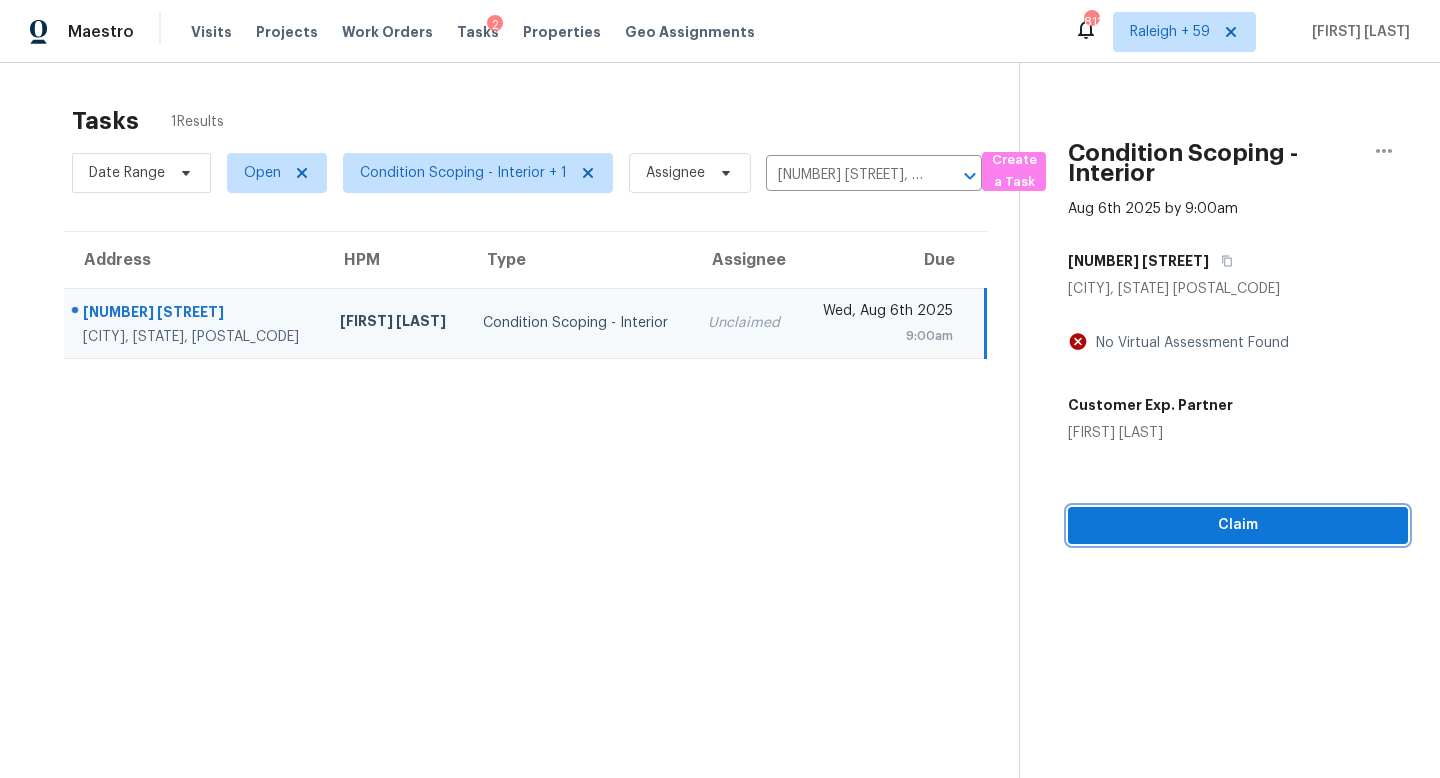 click on "Claim" at bounding box center (1238, 525) 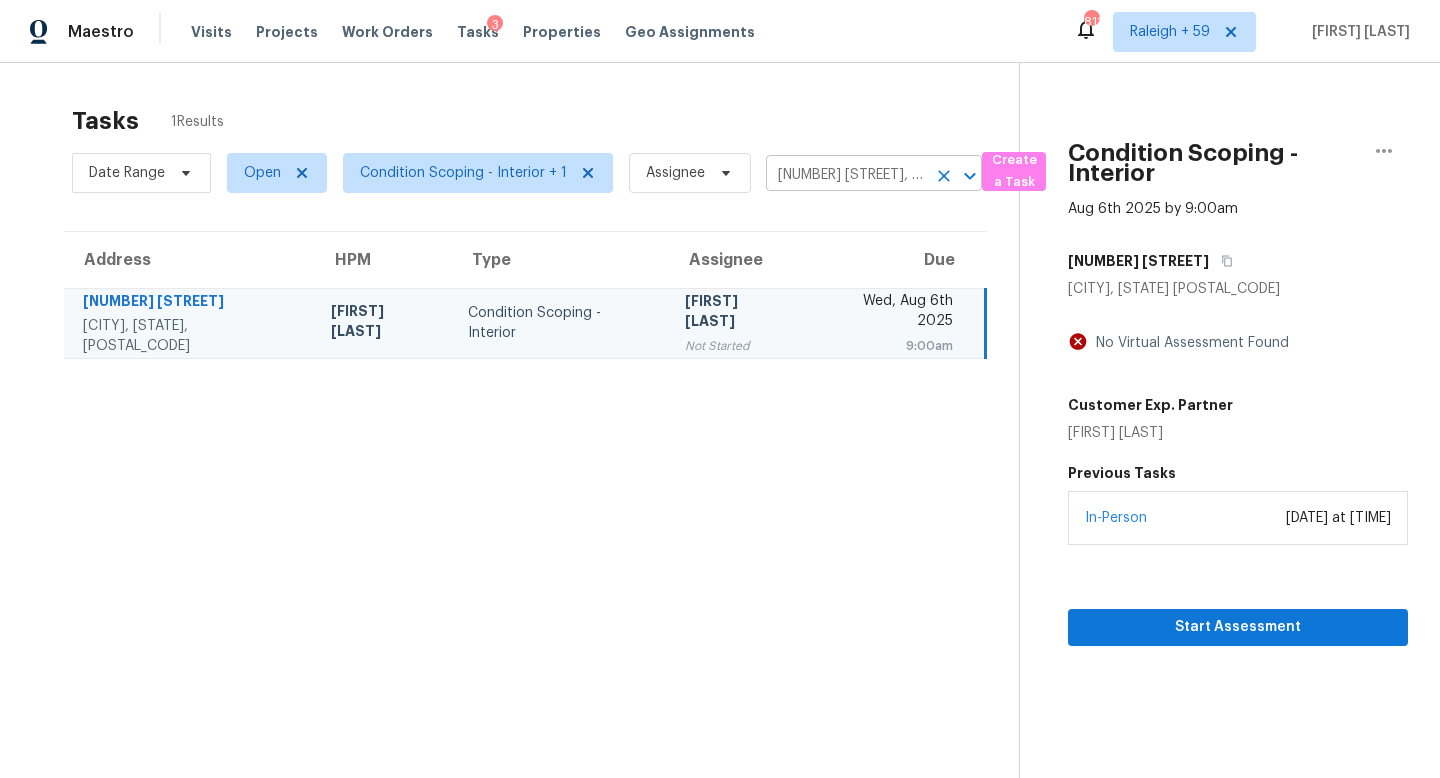 click on "3278 Tulip Dr, Decatur, GA 30032" at bounding box center [846, 175] 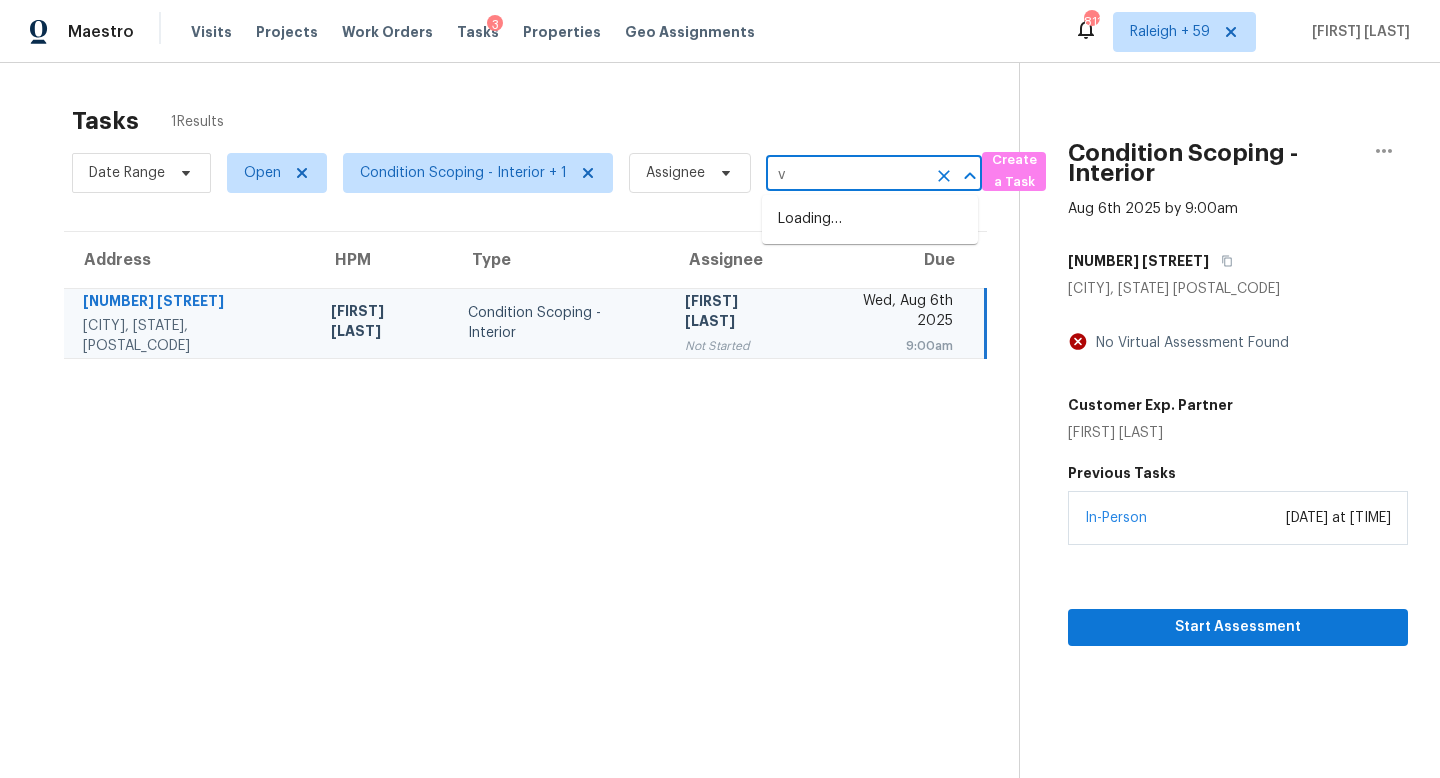 click on "v" at bounding box center [846, 175] 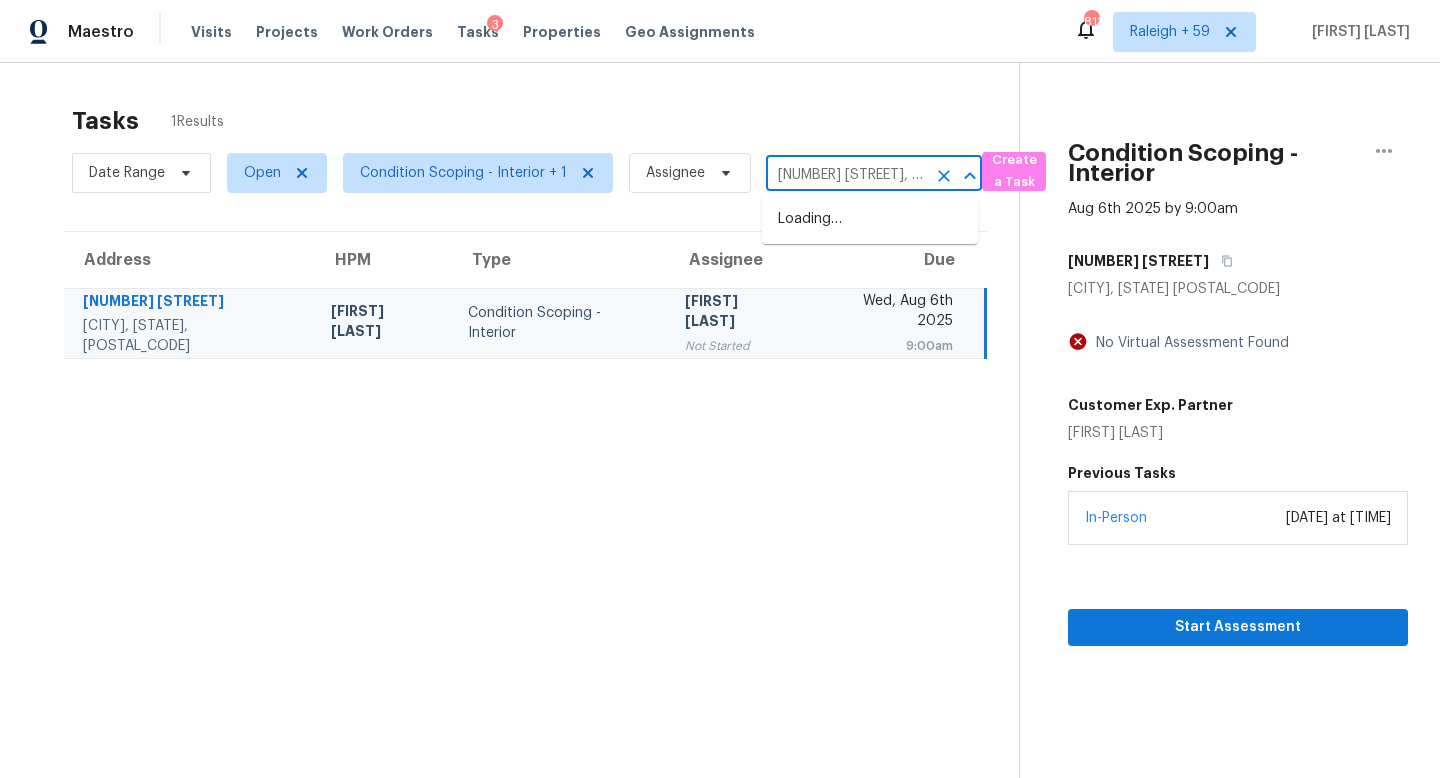 scroll, scrollTop: 0, scrollLeft: 129, axis: horizontal 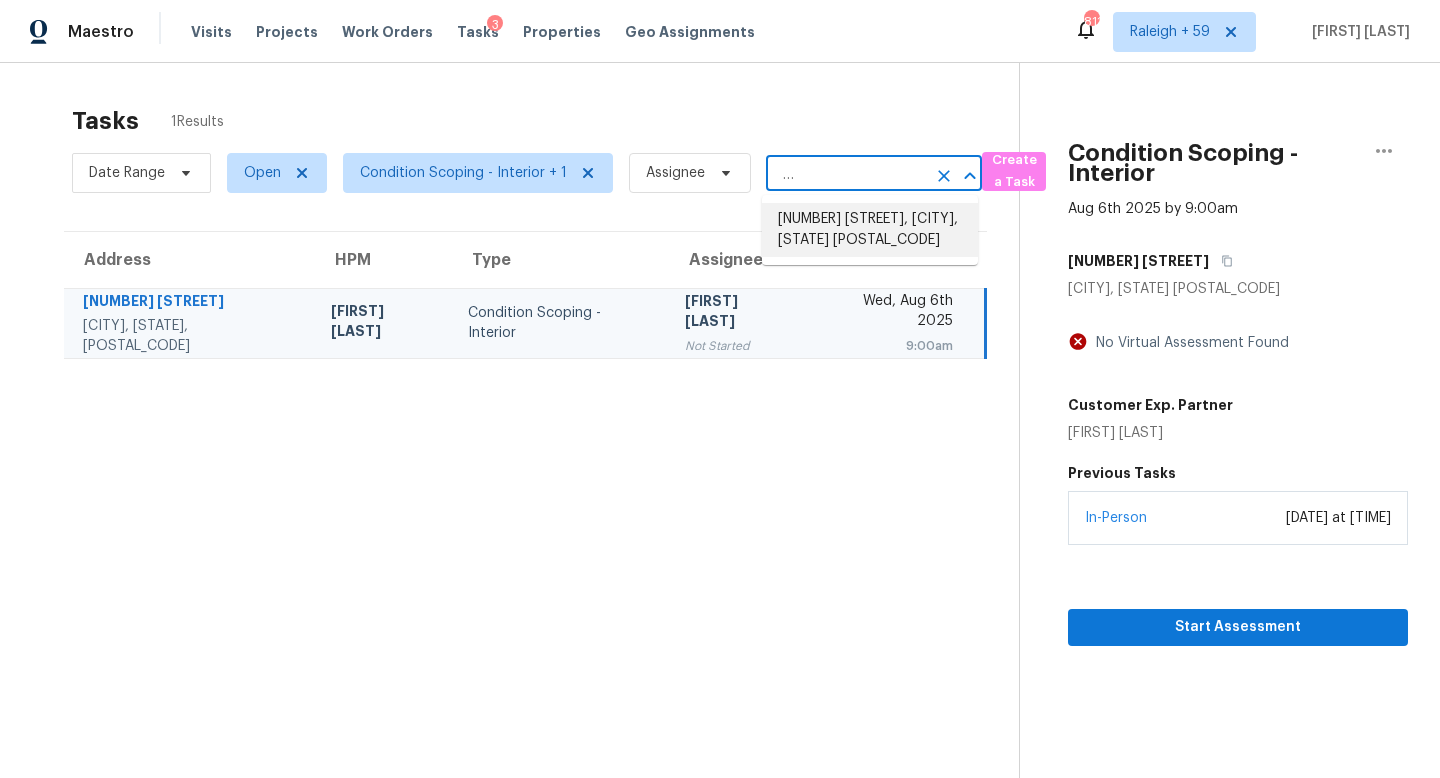 click on "4227 Coolidge Ave, Lincoln Park, MI 48146" at bounding box center (870, 230) 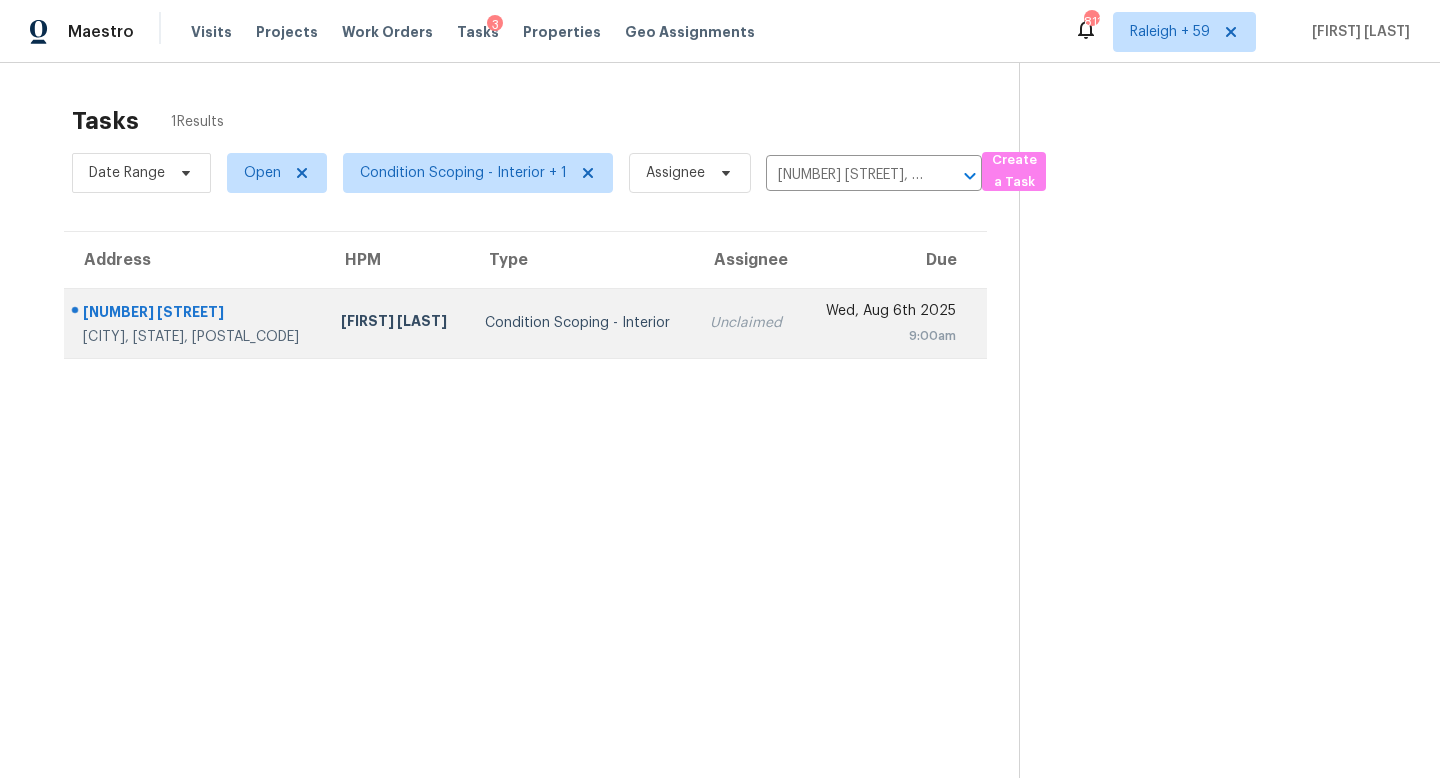 click on "Unclaimed" at bounding box center [748, 323] 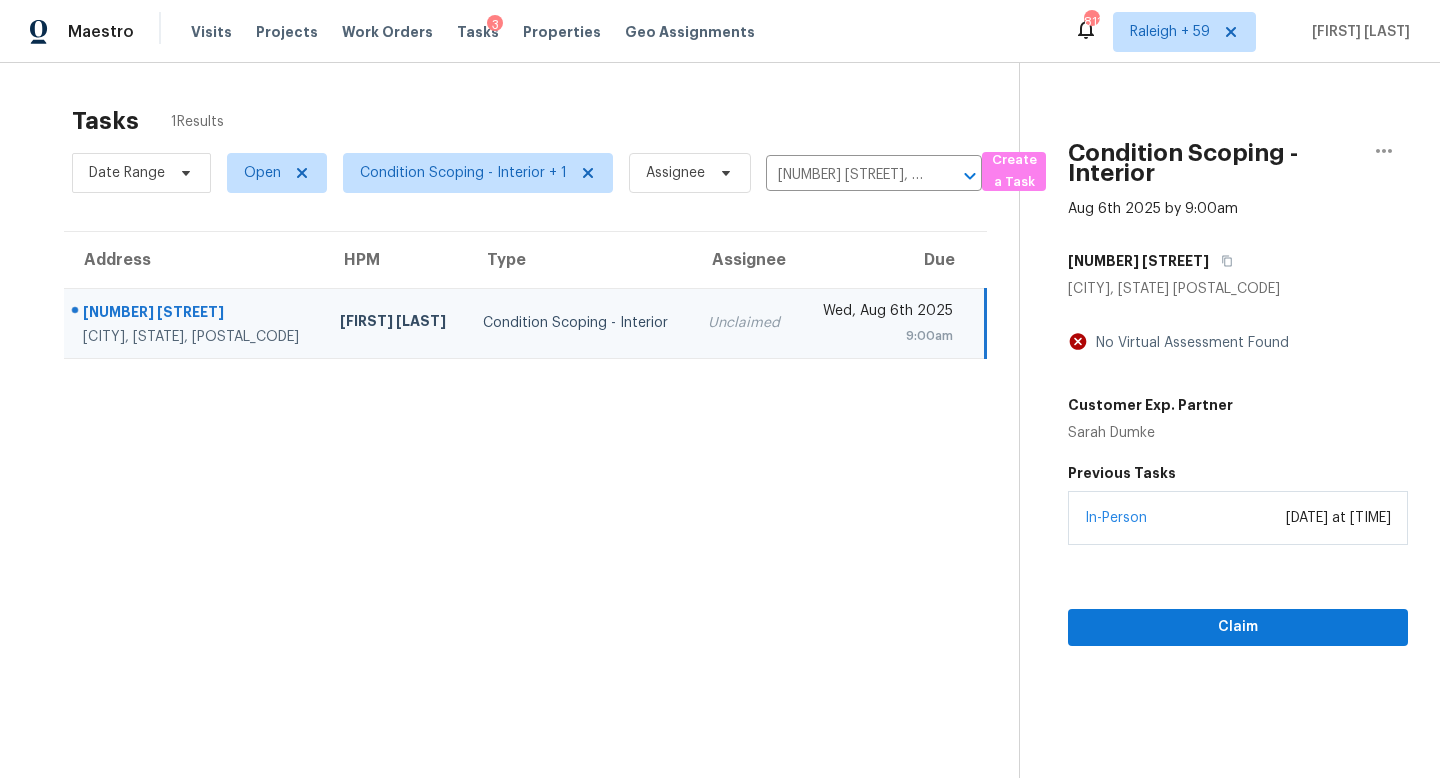 click on "In-Person  August 05, 2025 at 01:00 PM" at bounding box center [1238, 518] 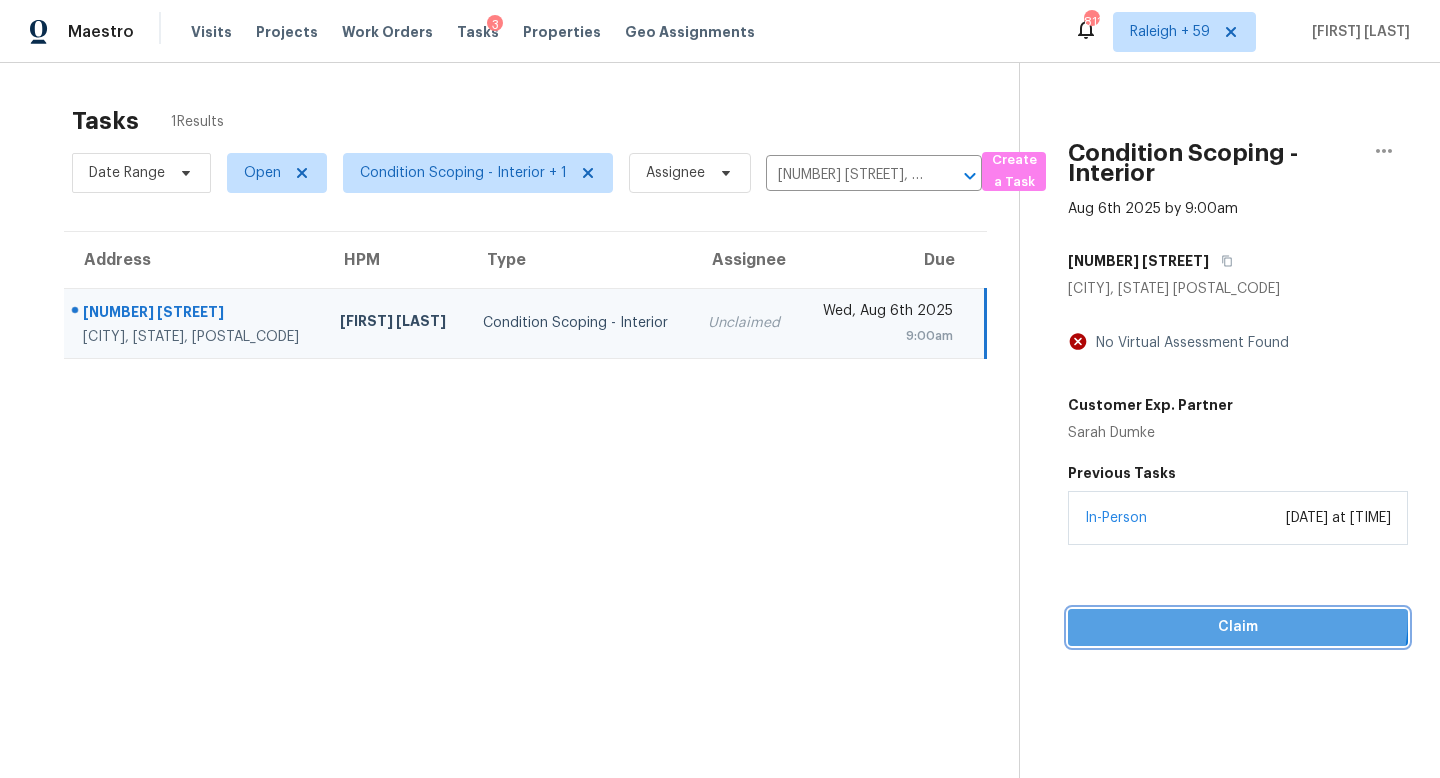 click on "Claim" at bounding box center [1238, 627] 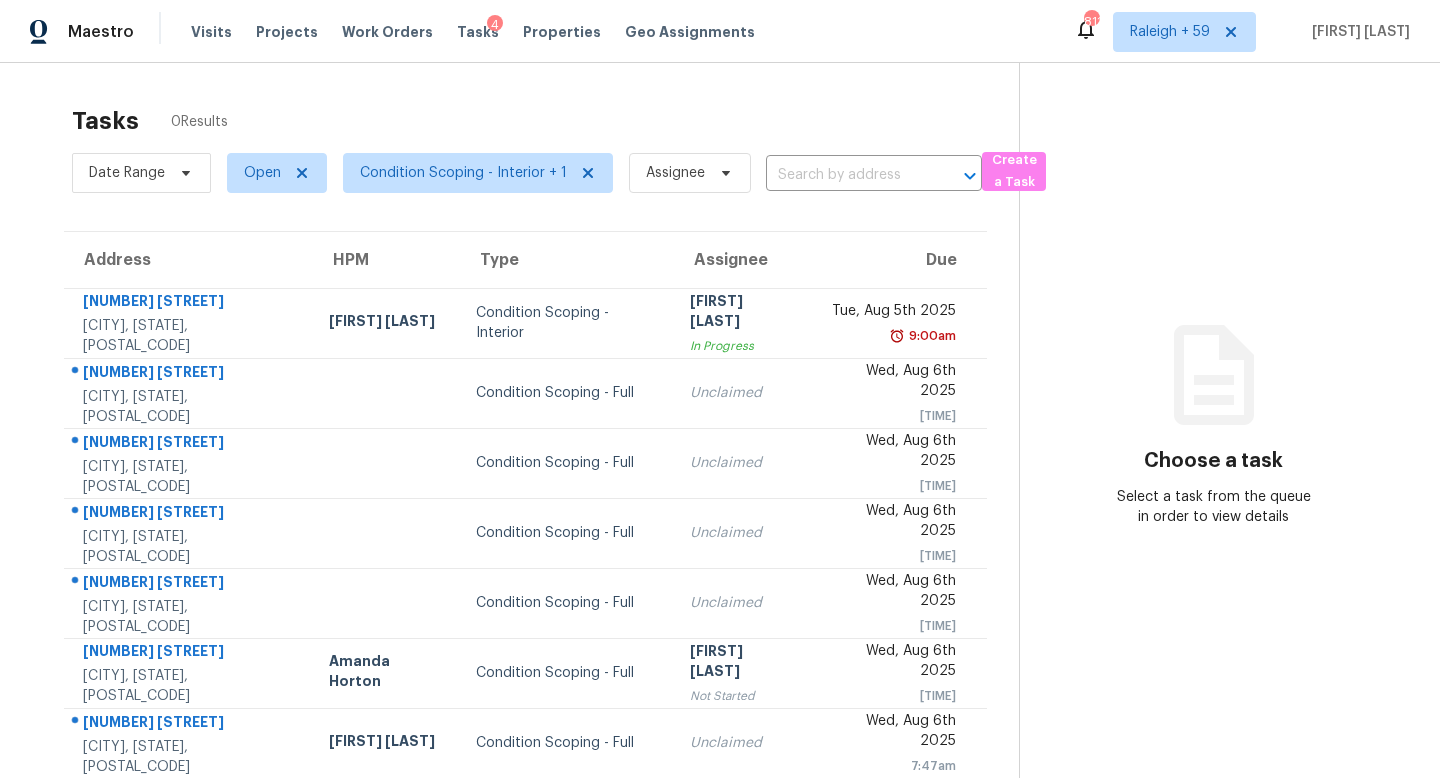 scroll, scrollTop: 0, scrollLeft: 0, axis: both 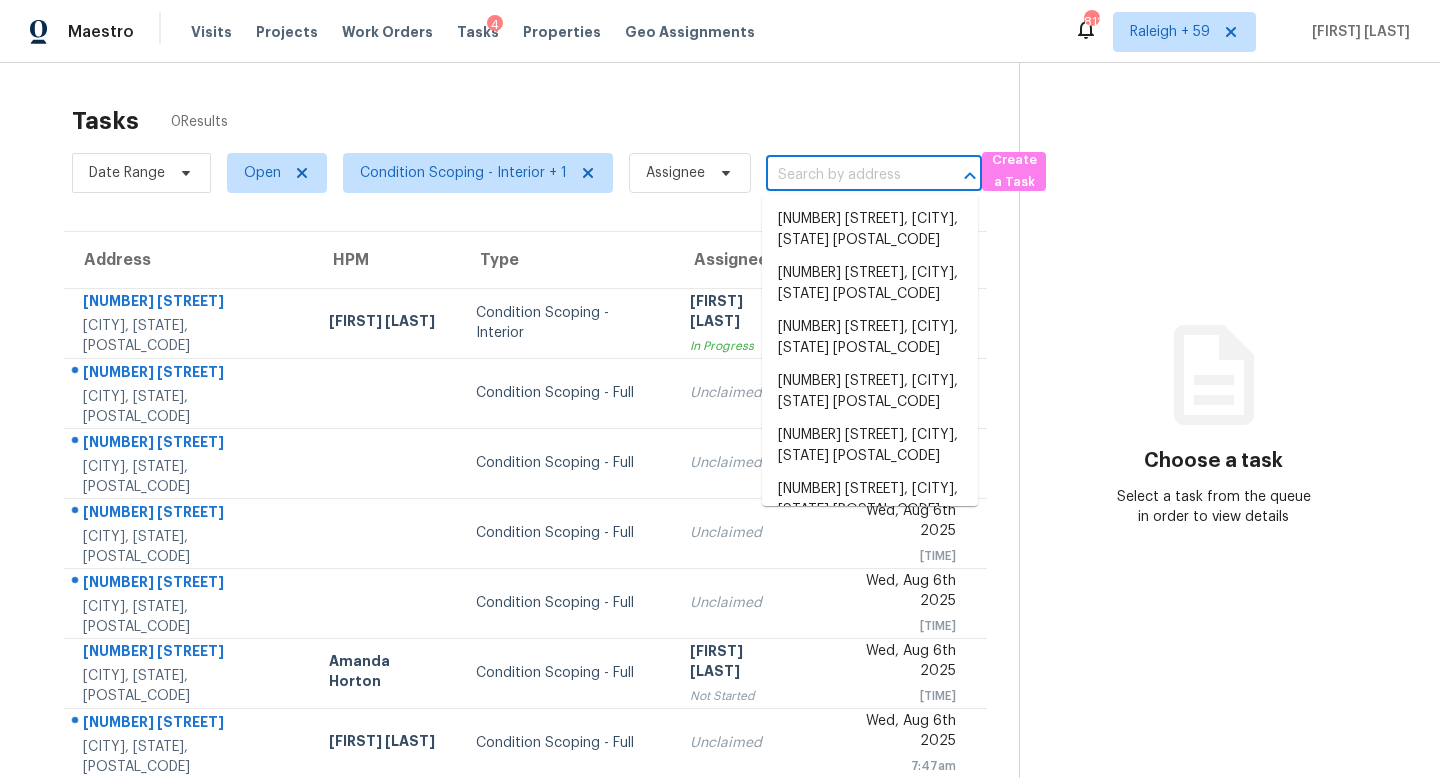 click at bounding box center [846, 175] 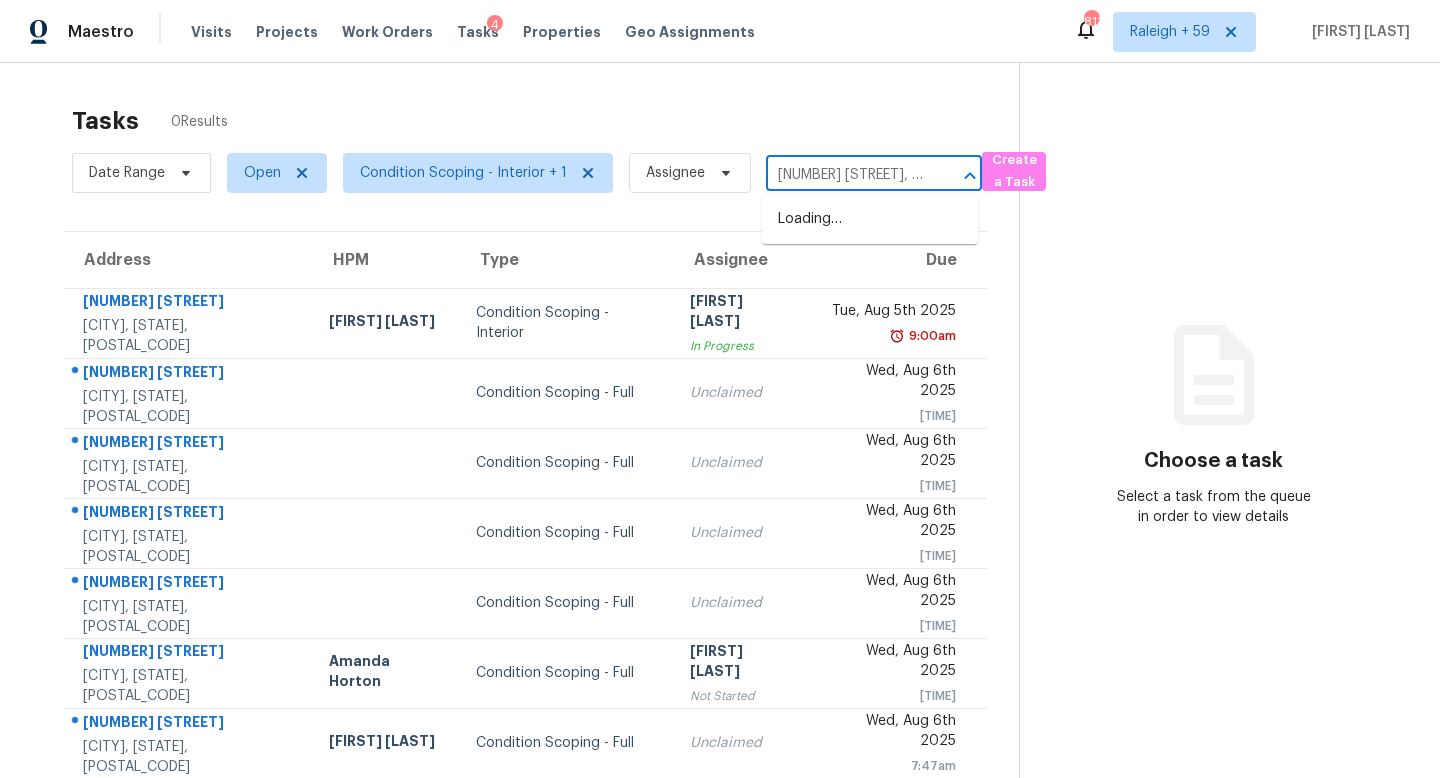 scroll, scrollTop: 0, scrollLeft: 103, axis: horizontal 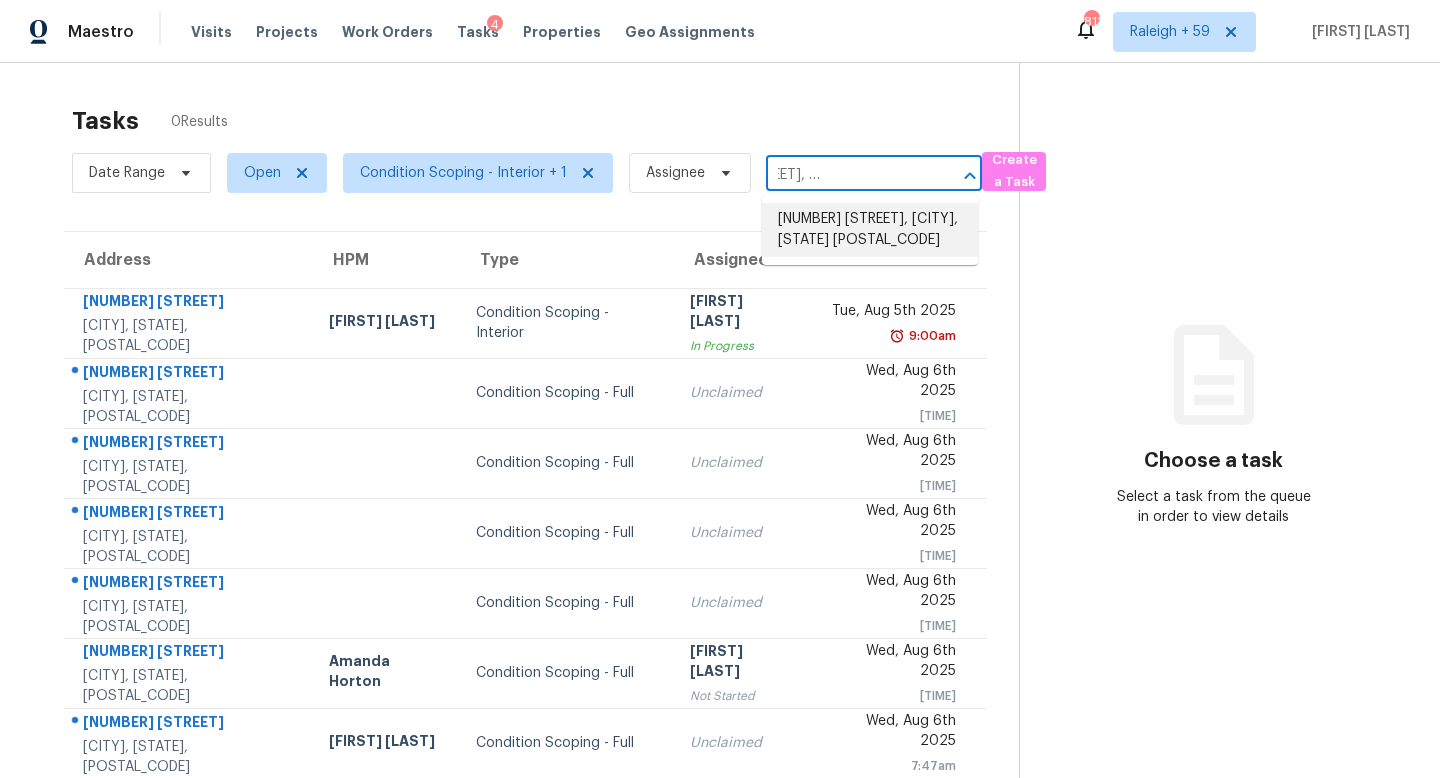 click on "[NUMBER] [STREET], [CITY], [STATE] [POSTAL_CODE]" at bounding box center [870, 230] 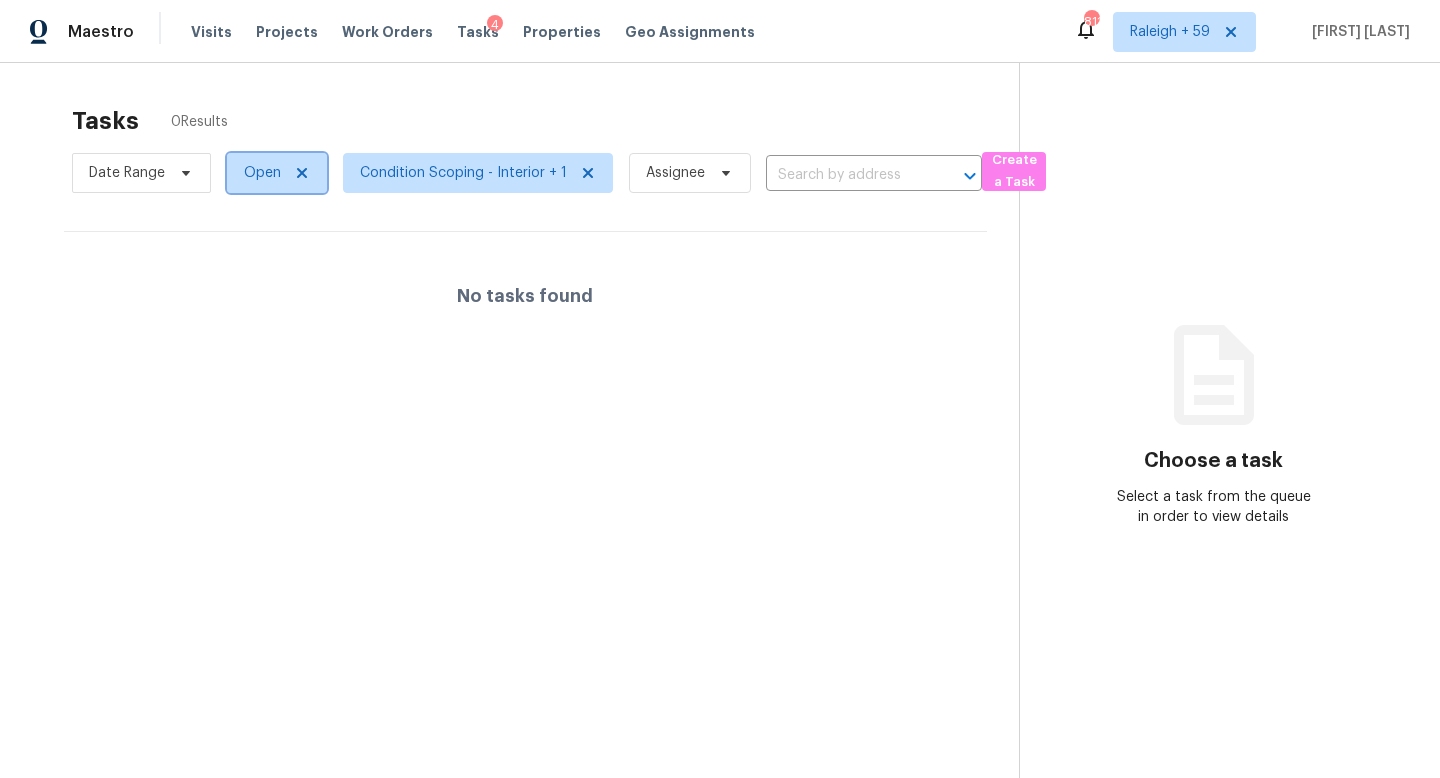click on "Open" at bounding box center [262, 173] 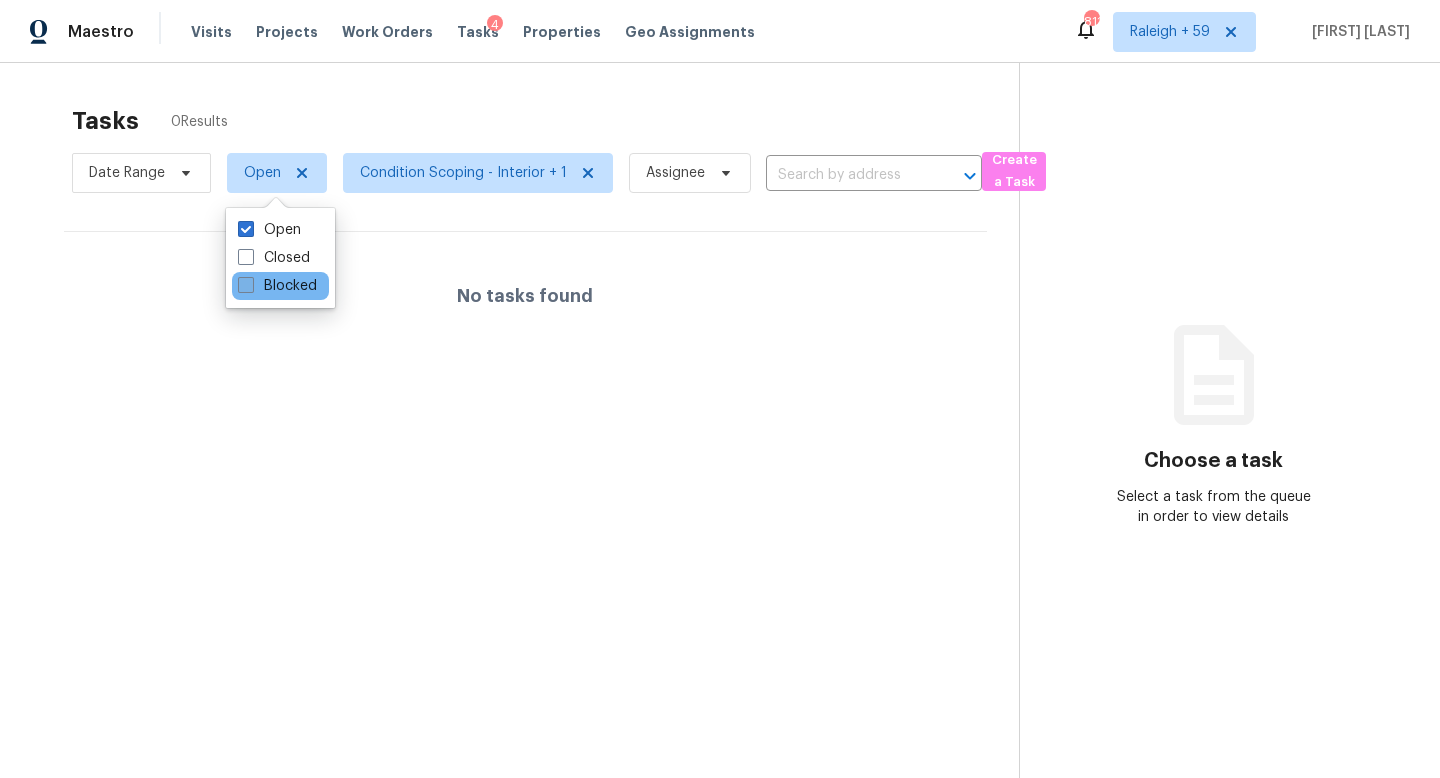 click on "Blocked" at bounding box center [277, 286] 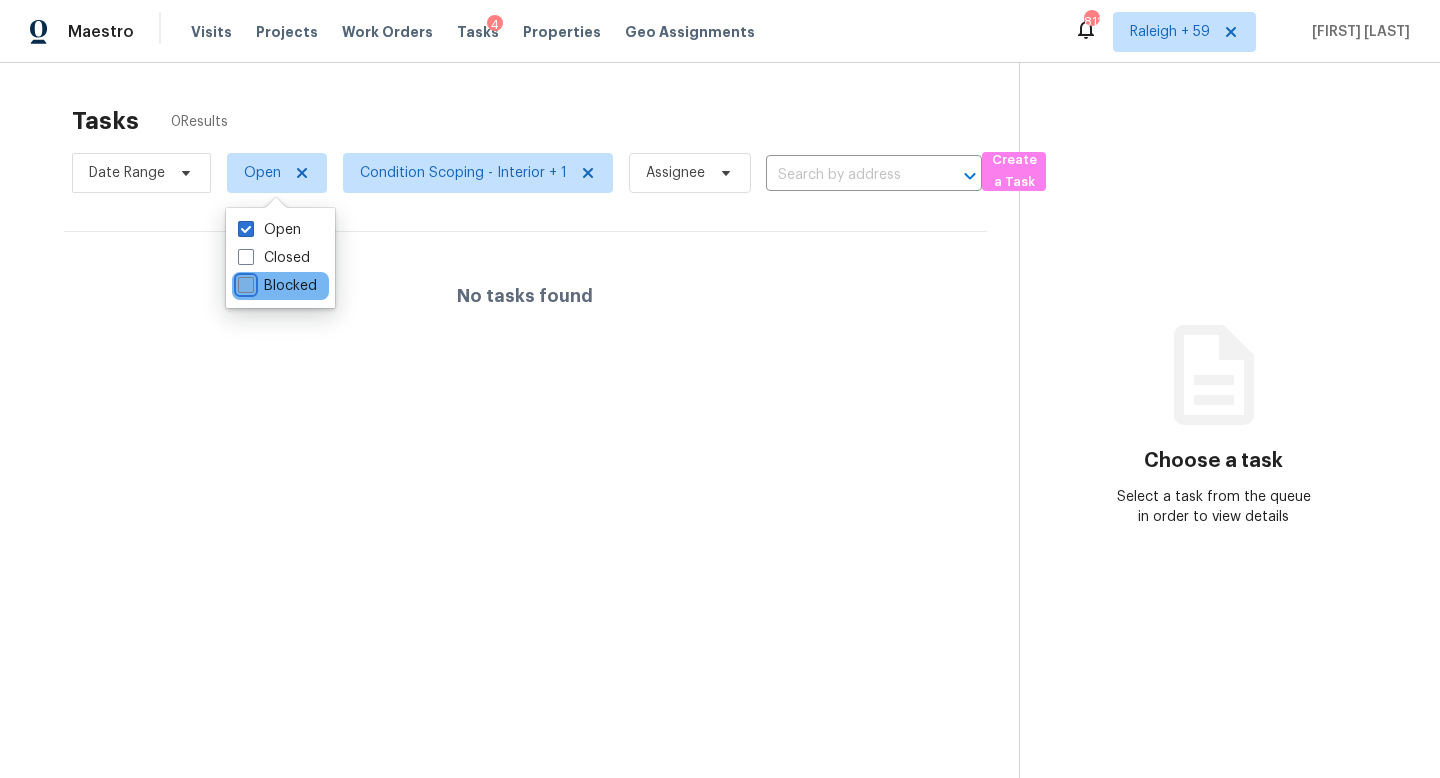 click on "Blocked" at bounding box center (244, 282) 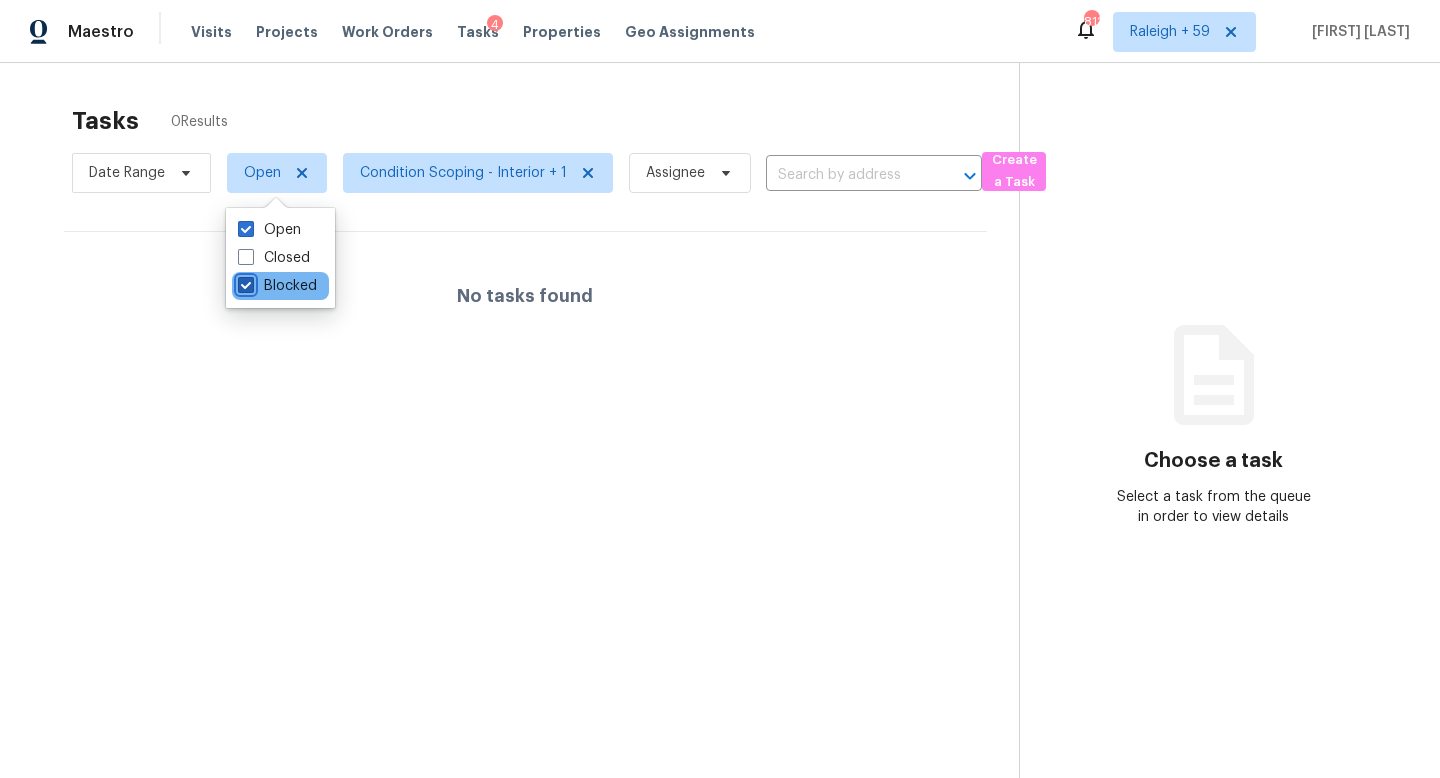 checkbox on "true" 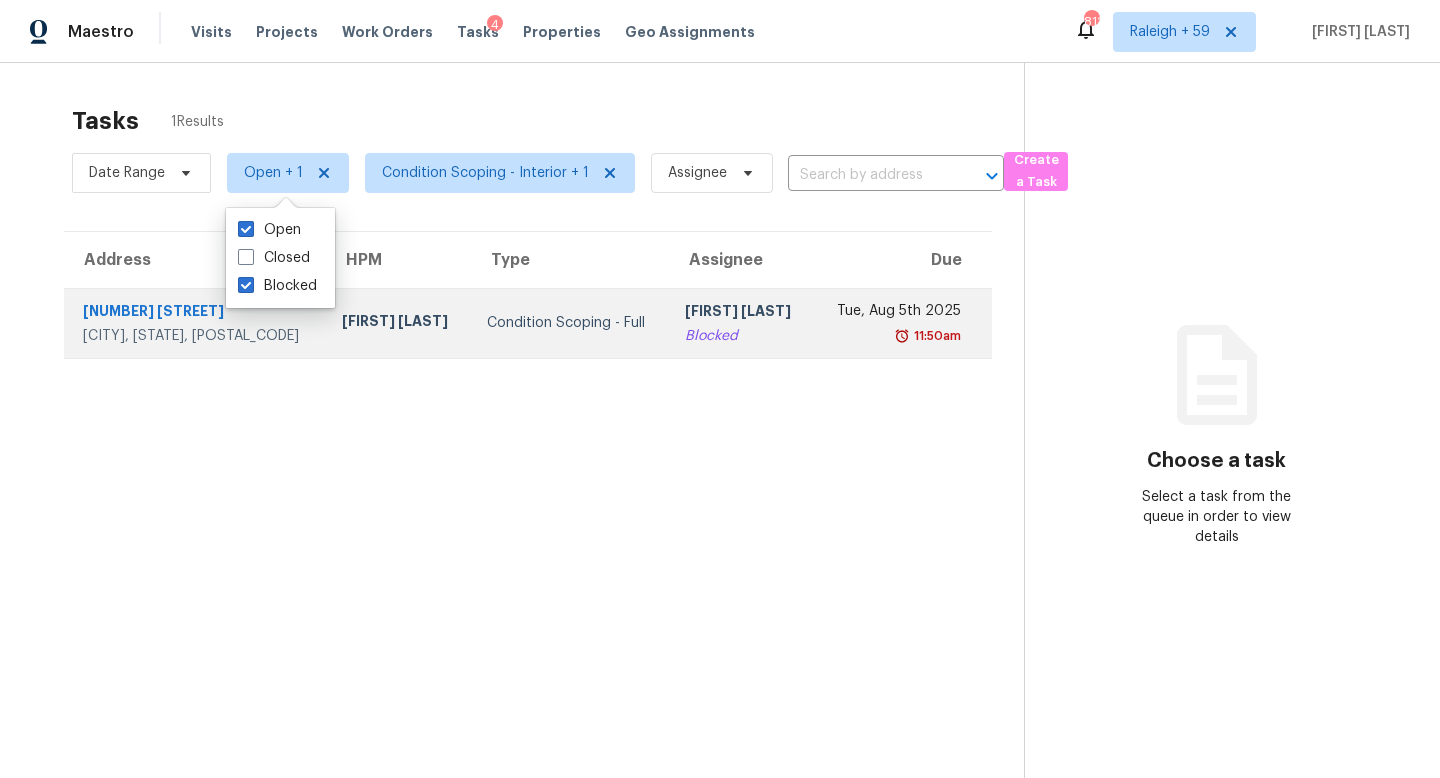 click on "[FIRST] [LAST]" at bounding box center [741, 313] 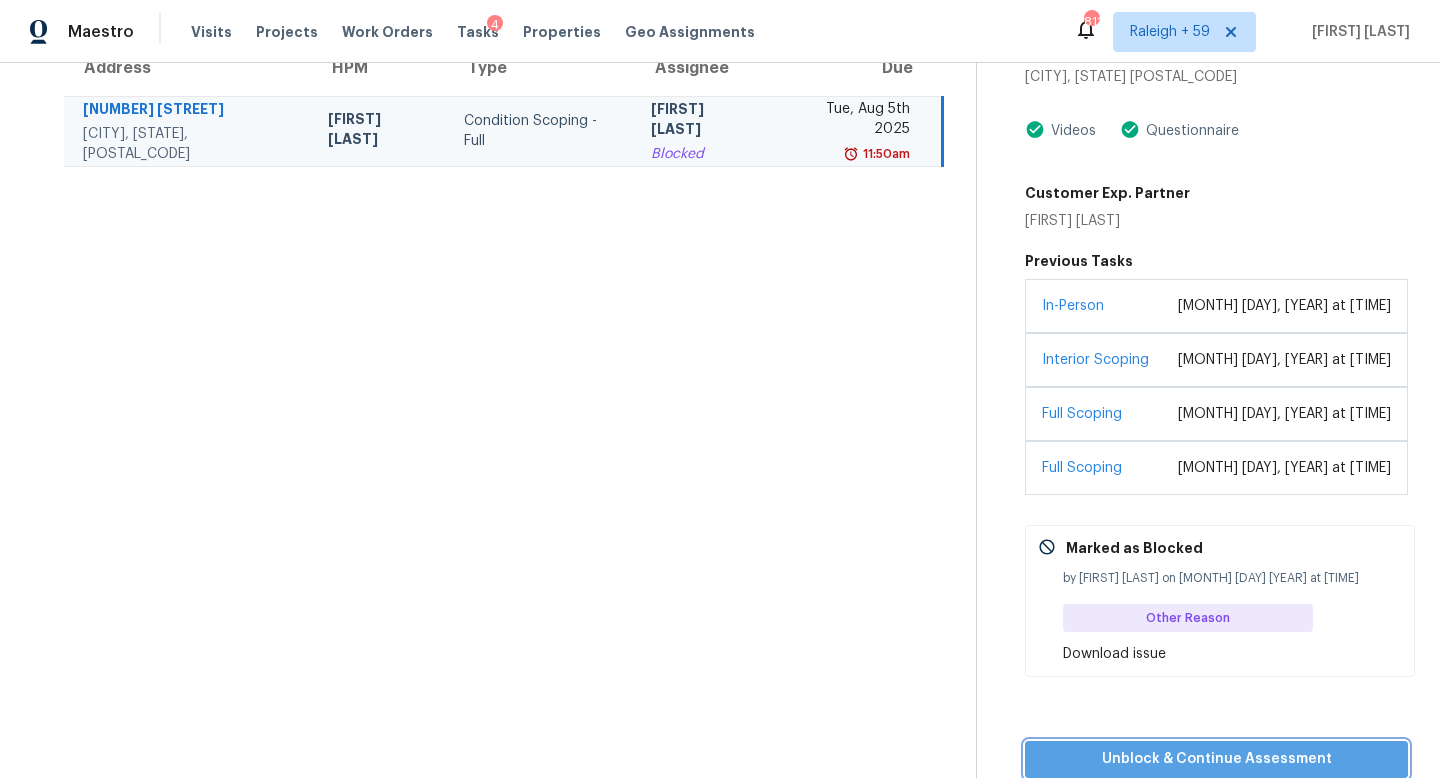 click on "Unblock & Continue Assessment" at bounding box center [1216, 759] 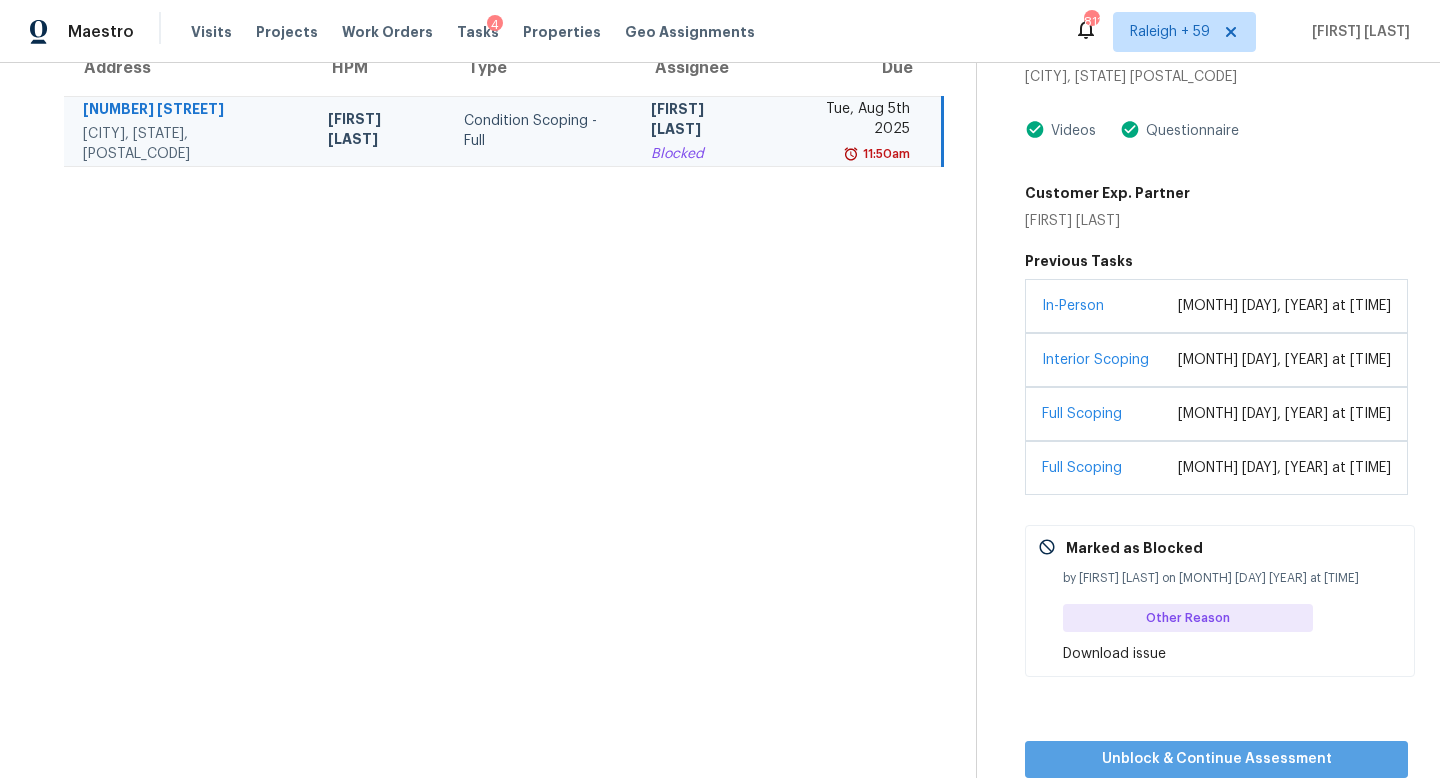 scroll, scrollTop: 206, scrollLeft: 0, axis: vertical 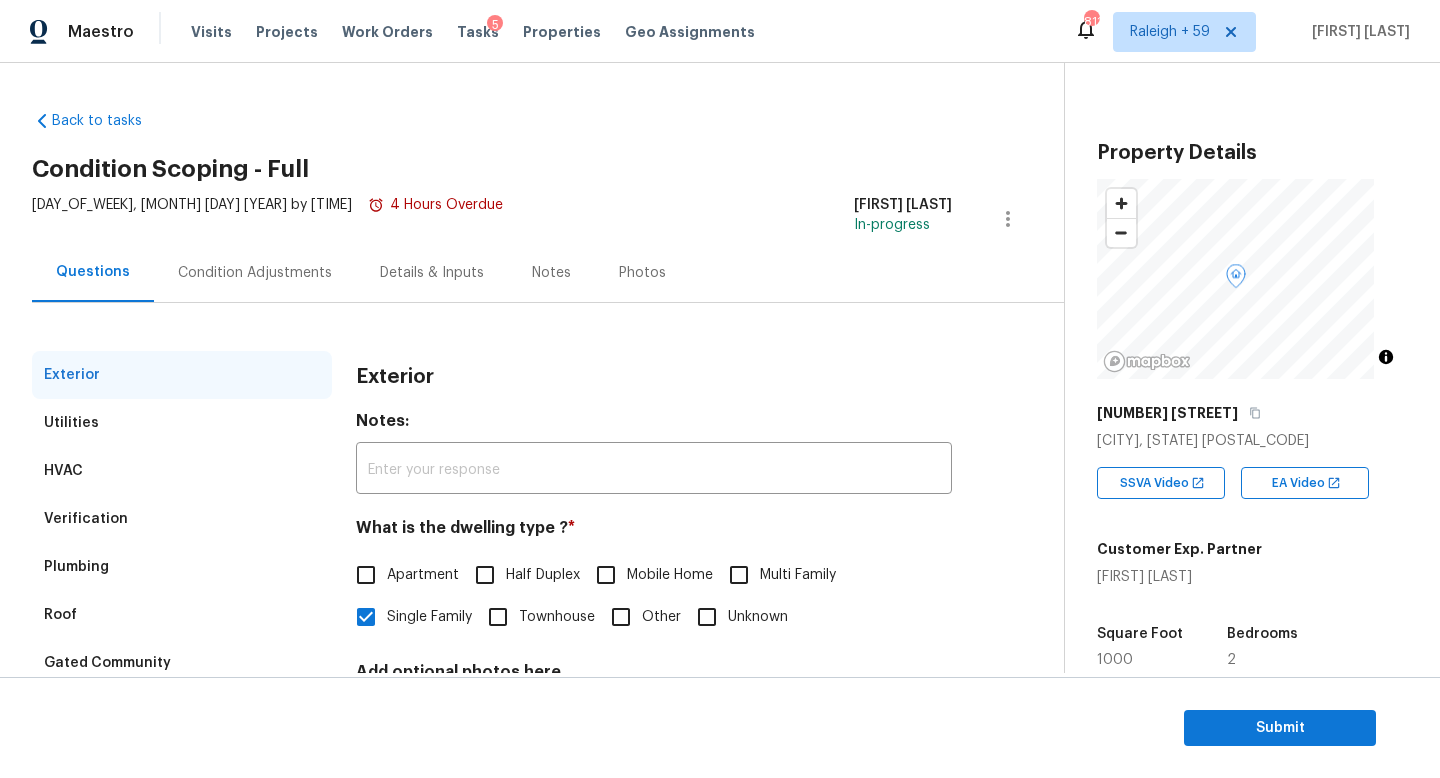 click on "Condition Adjustments" at bounding box center (255, 272) 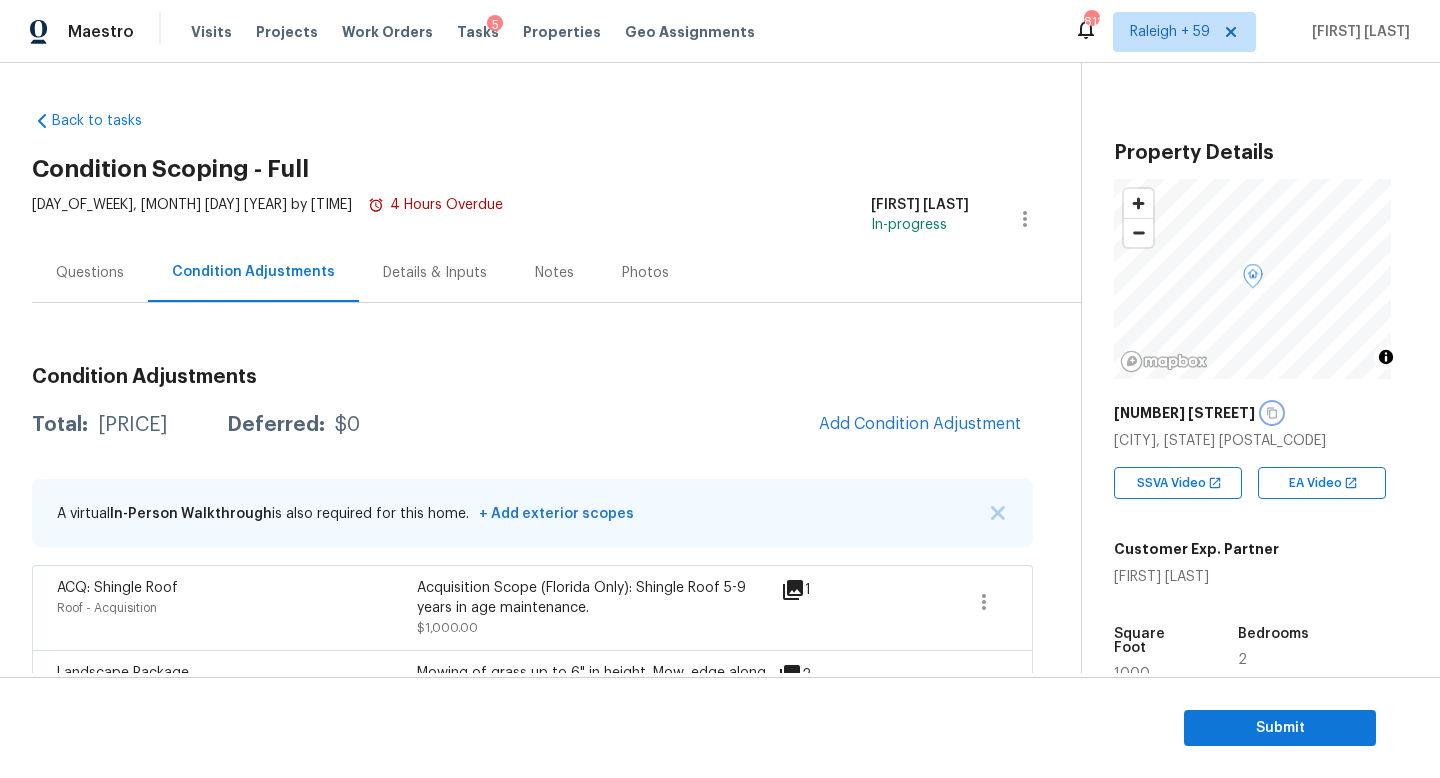 click 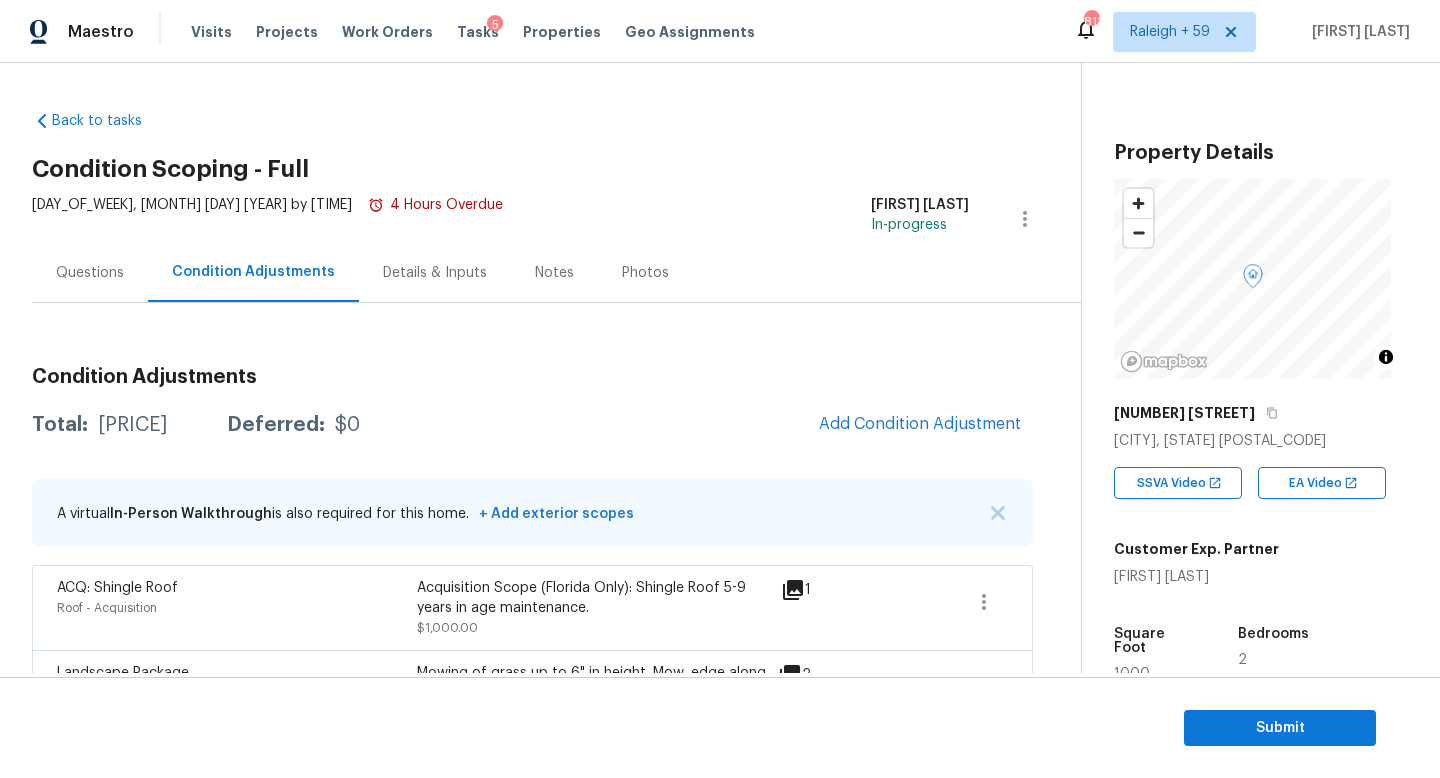 click on "Questions" at bounding box center (90, 273) 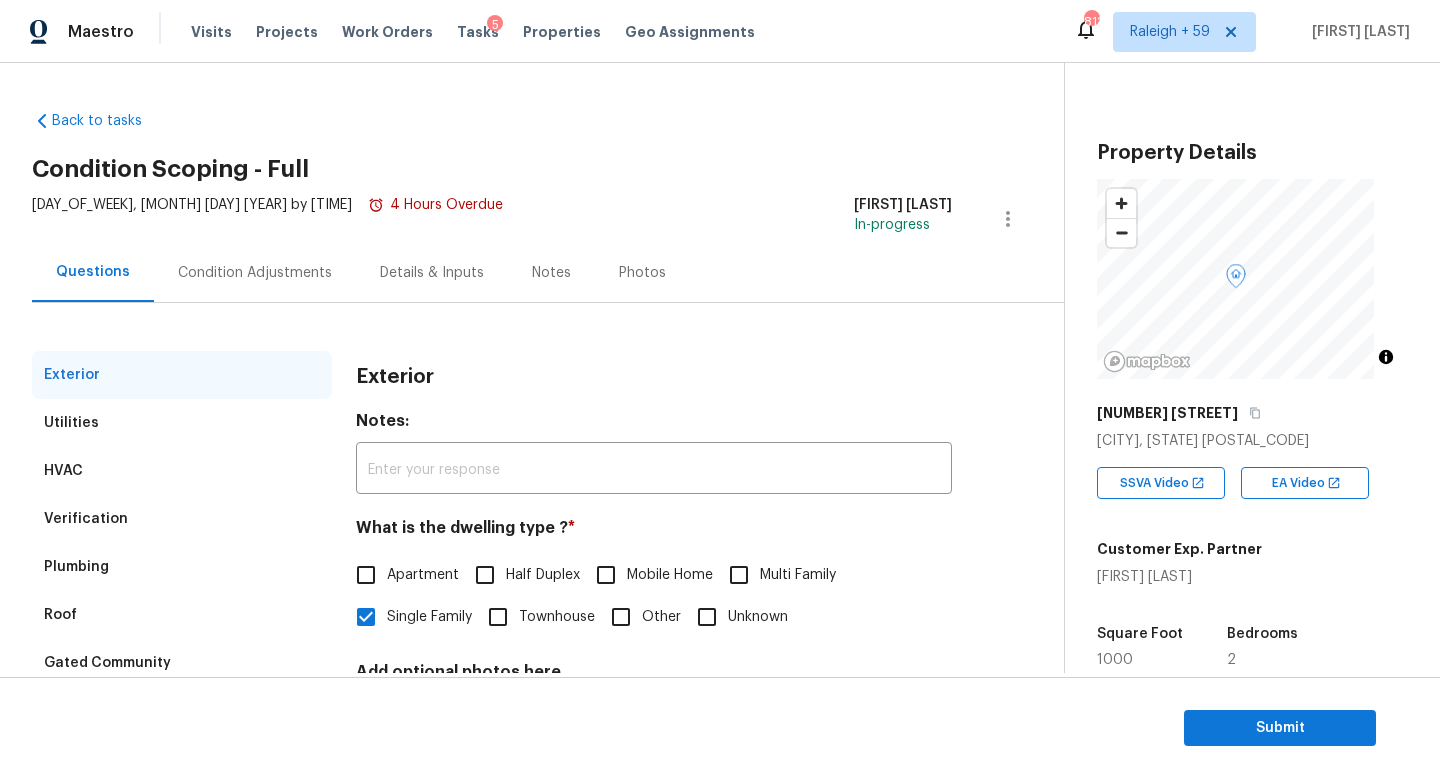 click on "Condition Adjustments" at bounding box center [255, 272] 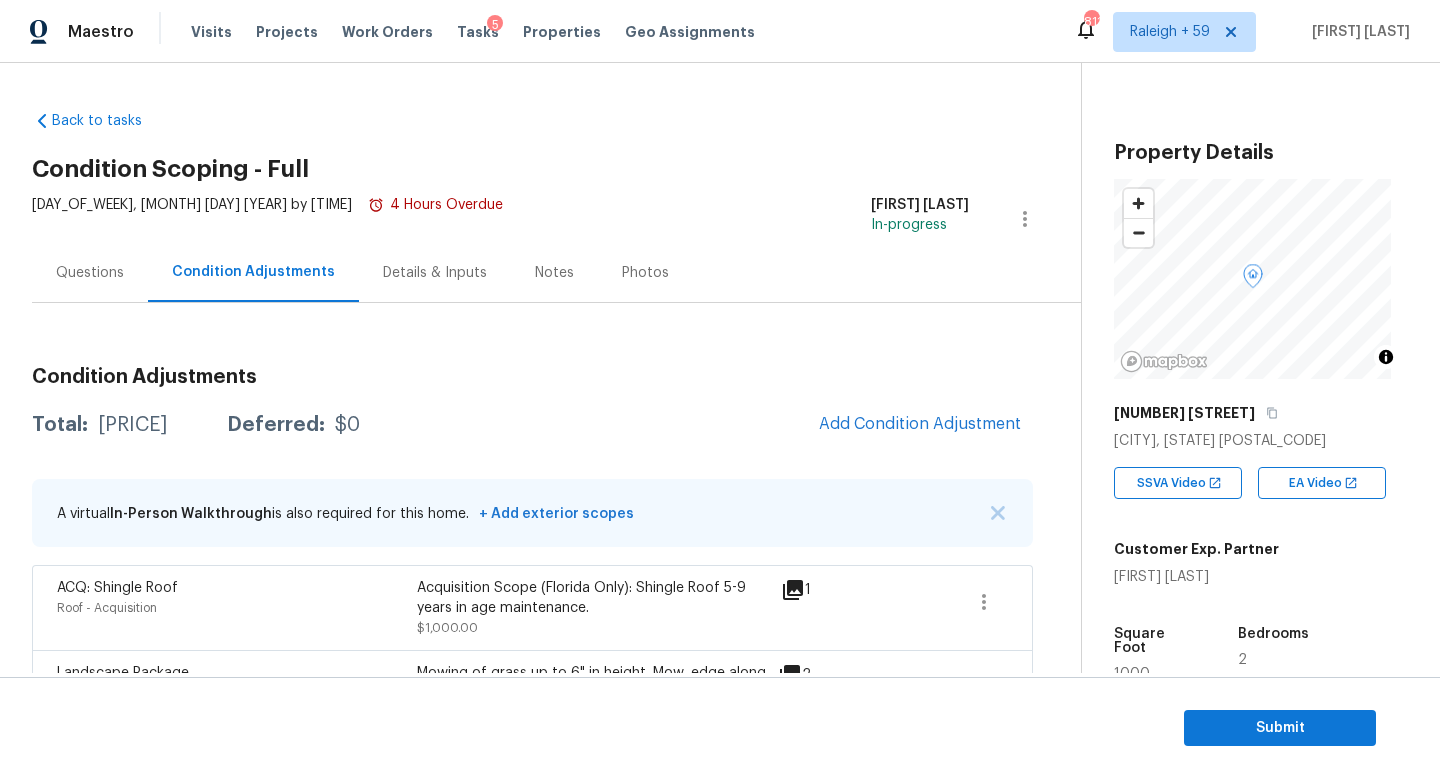 click on "Questions" at bounding box center [90, 272] 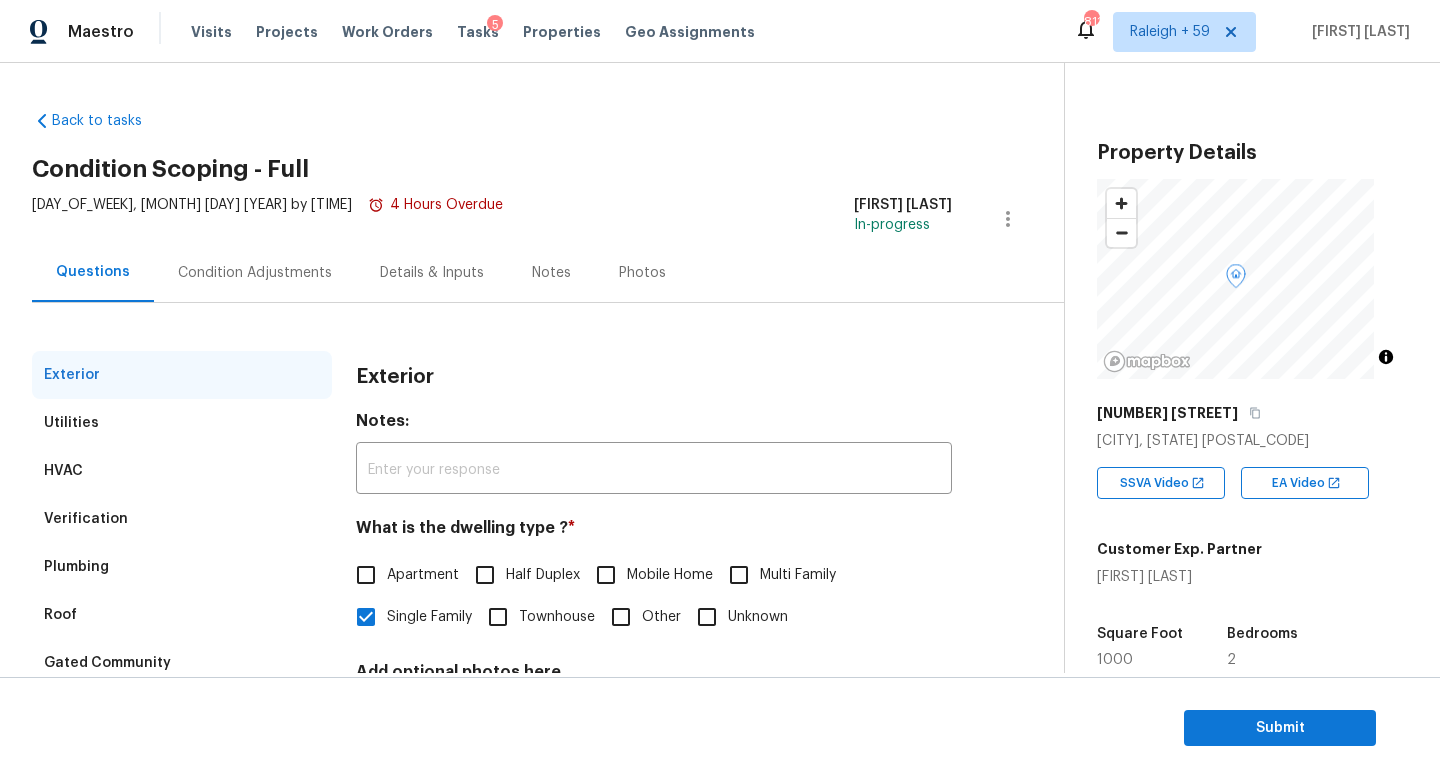 click on "Condition Adjustments" at bounding box center (255, 273) 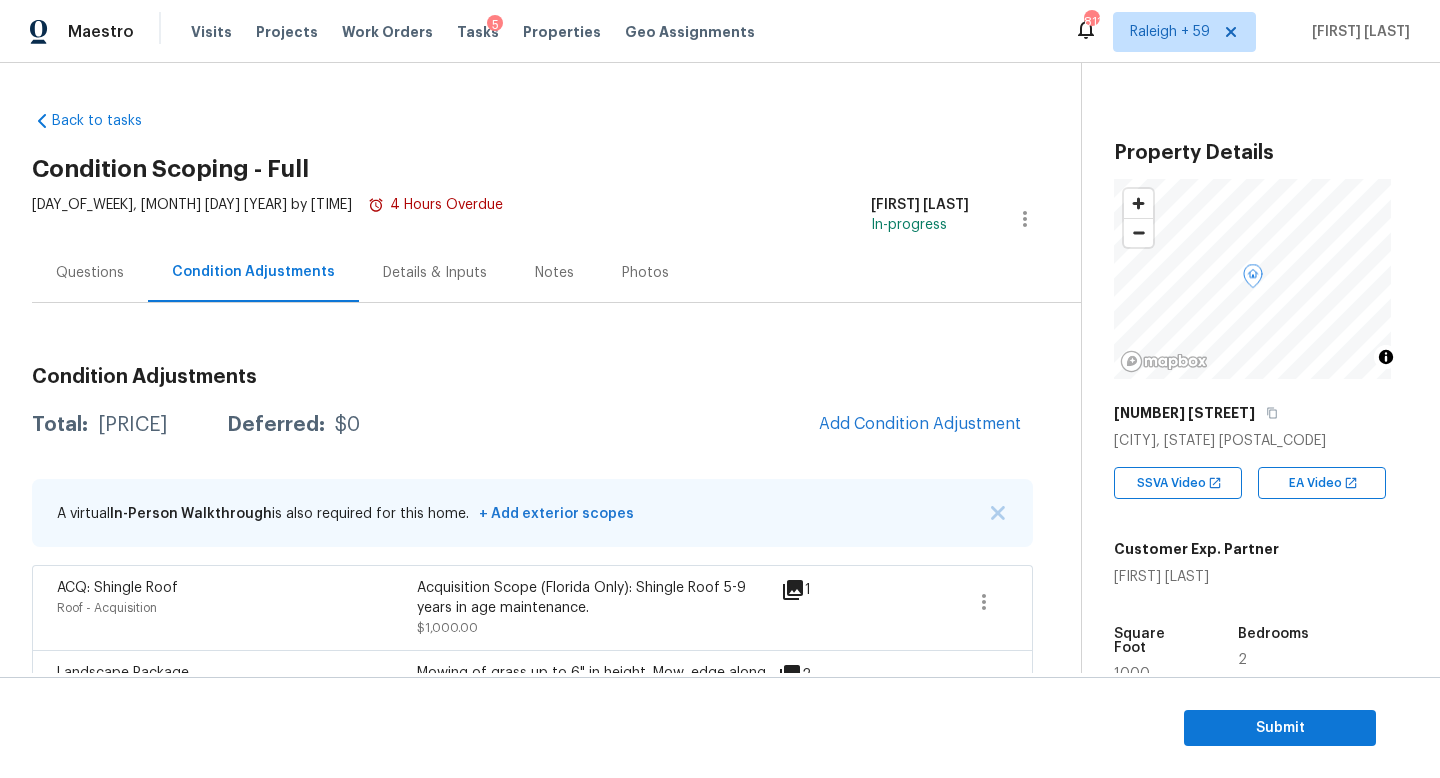 click on "Questions" at bounding box center (90, 272) 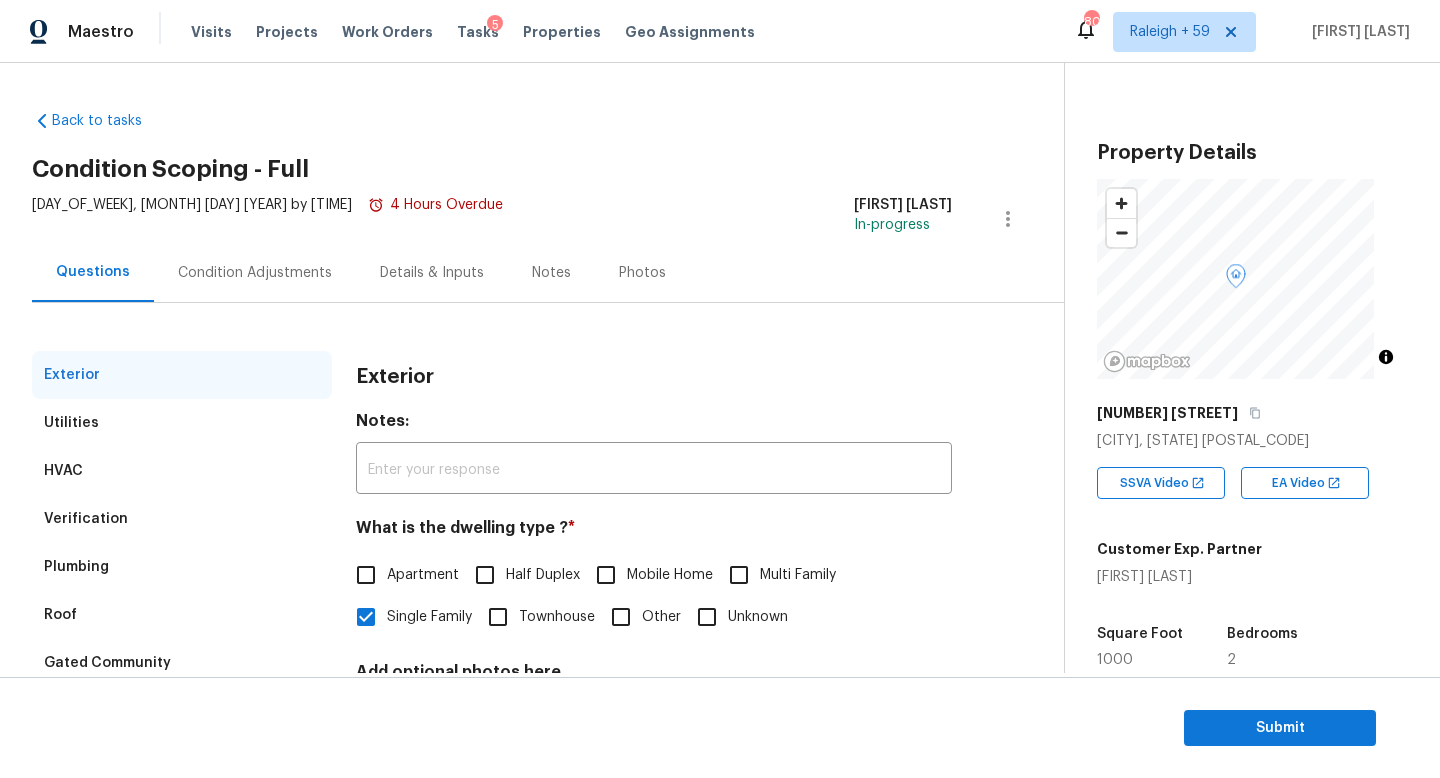 click on "Condition Adjustments" at bounding box center (255, 273) 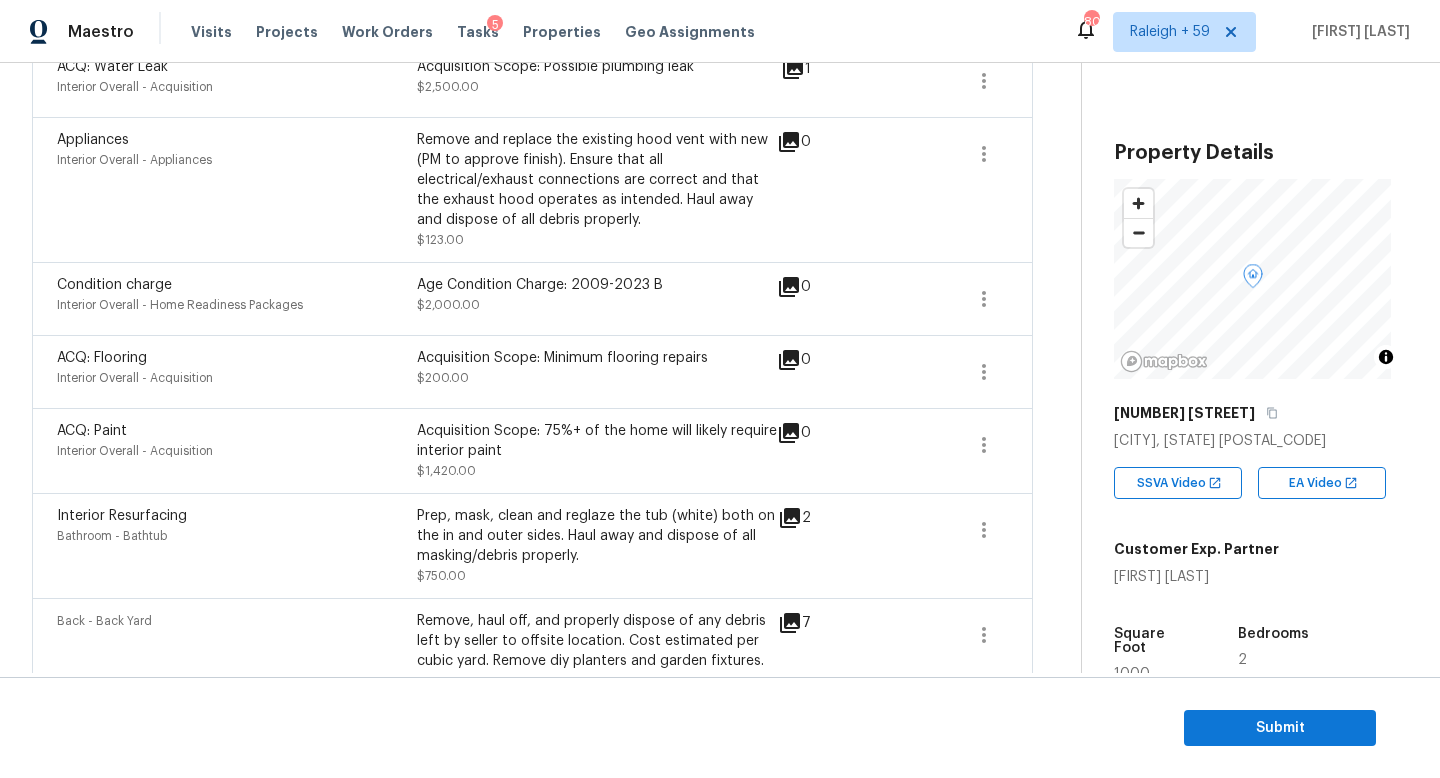 scroll, scrollTop: 899, scrollLeft: 0, axis: vertical 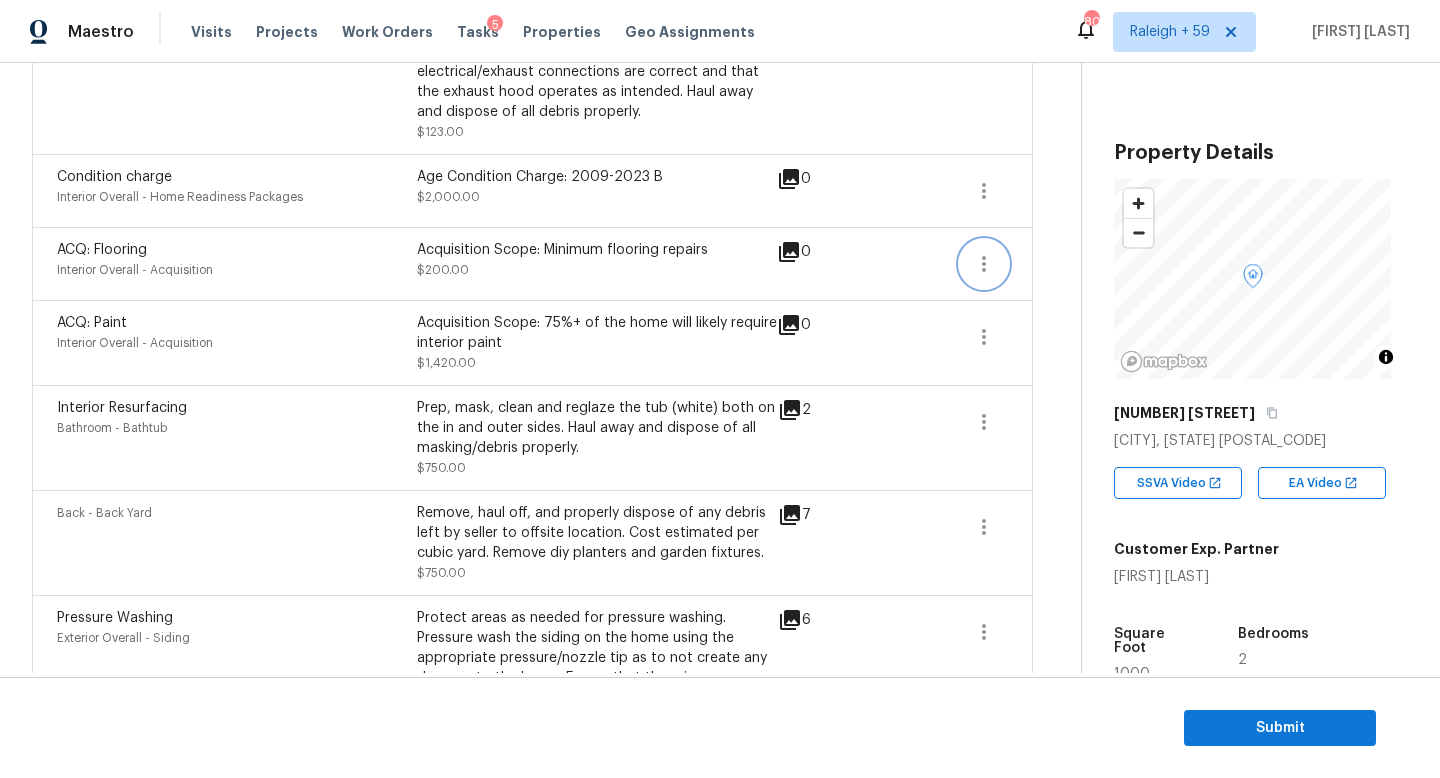 click 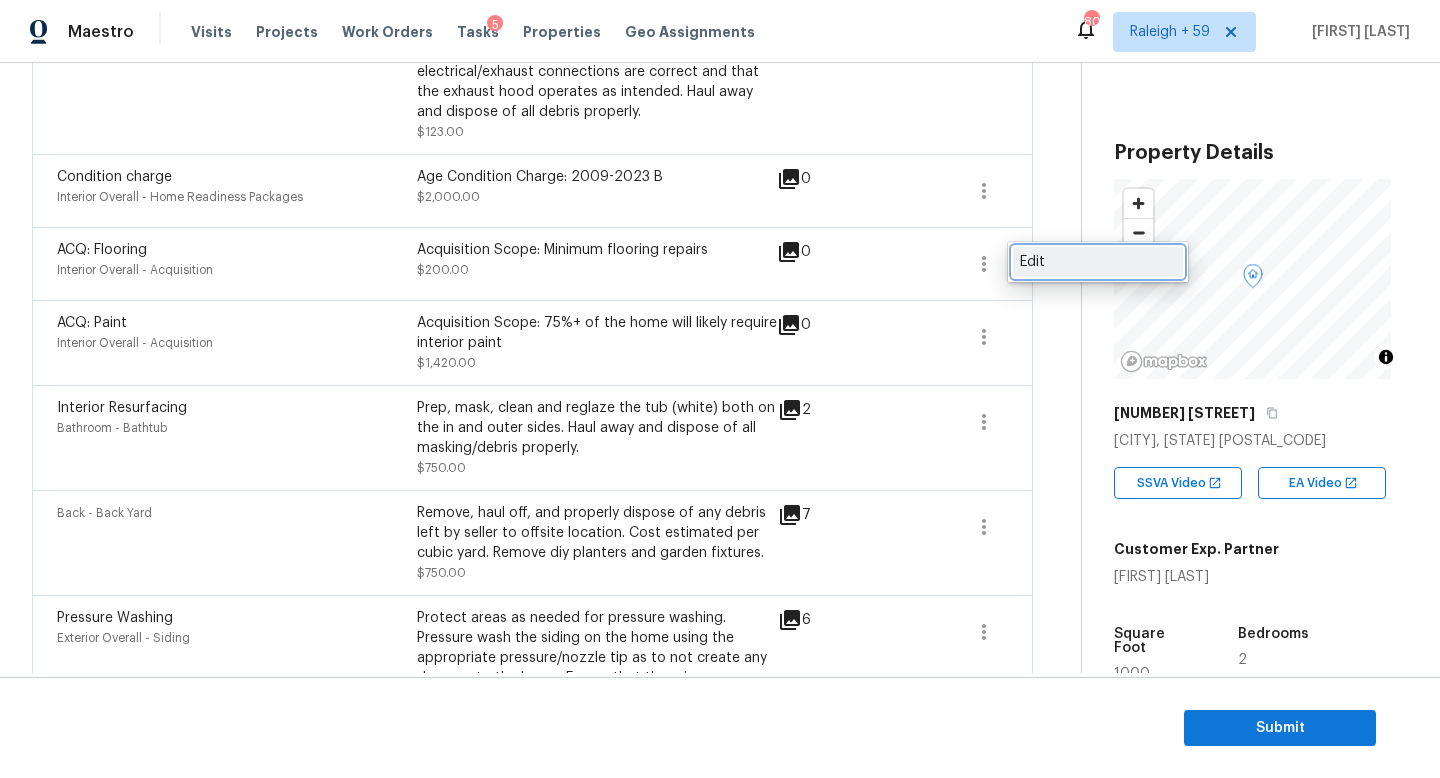 click on "Edit" at bounding box center [1098, 262] 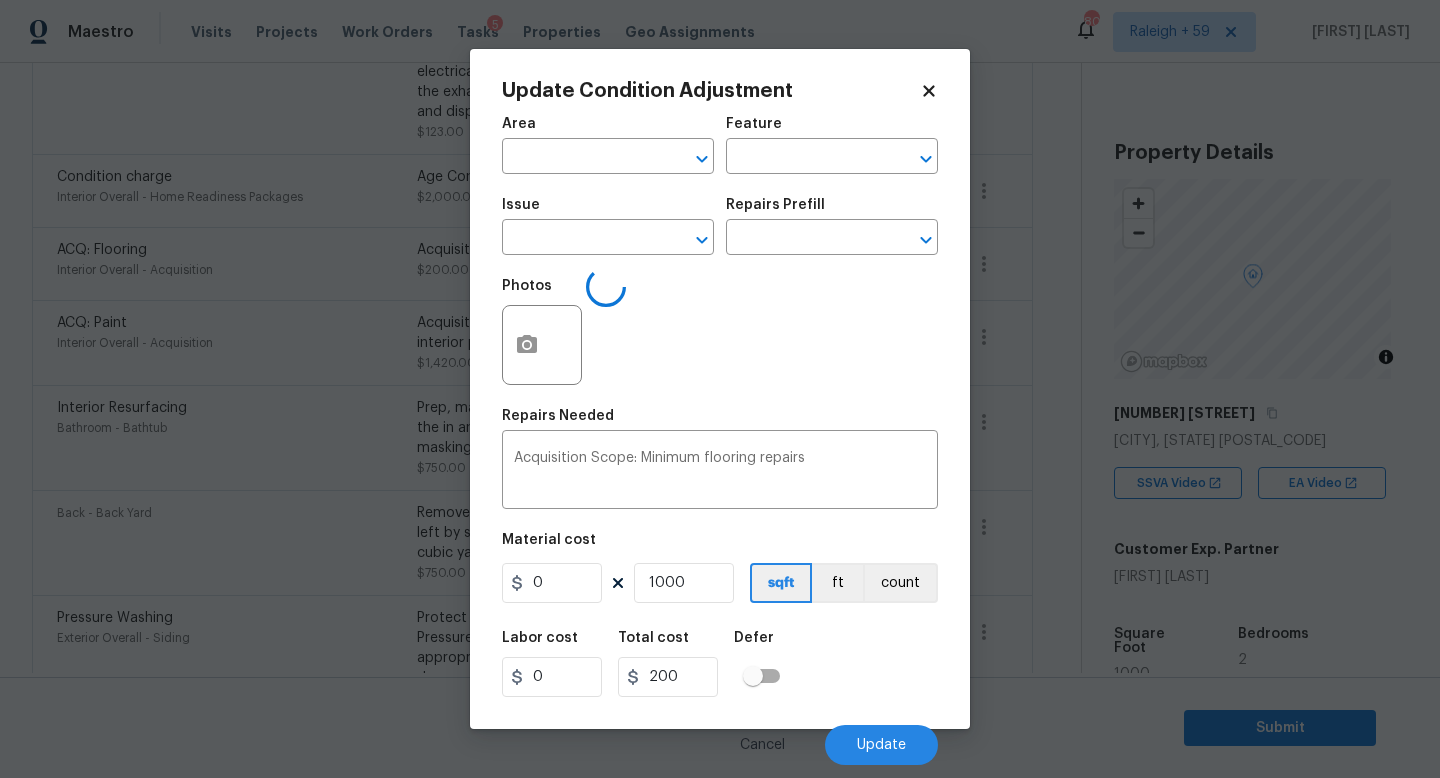 type on "Interior Overall" 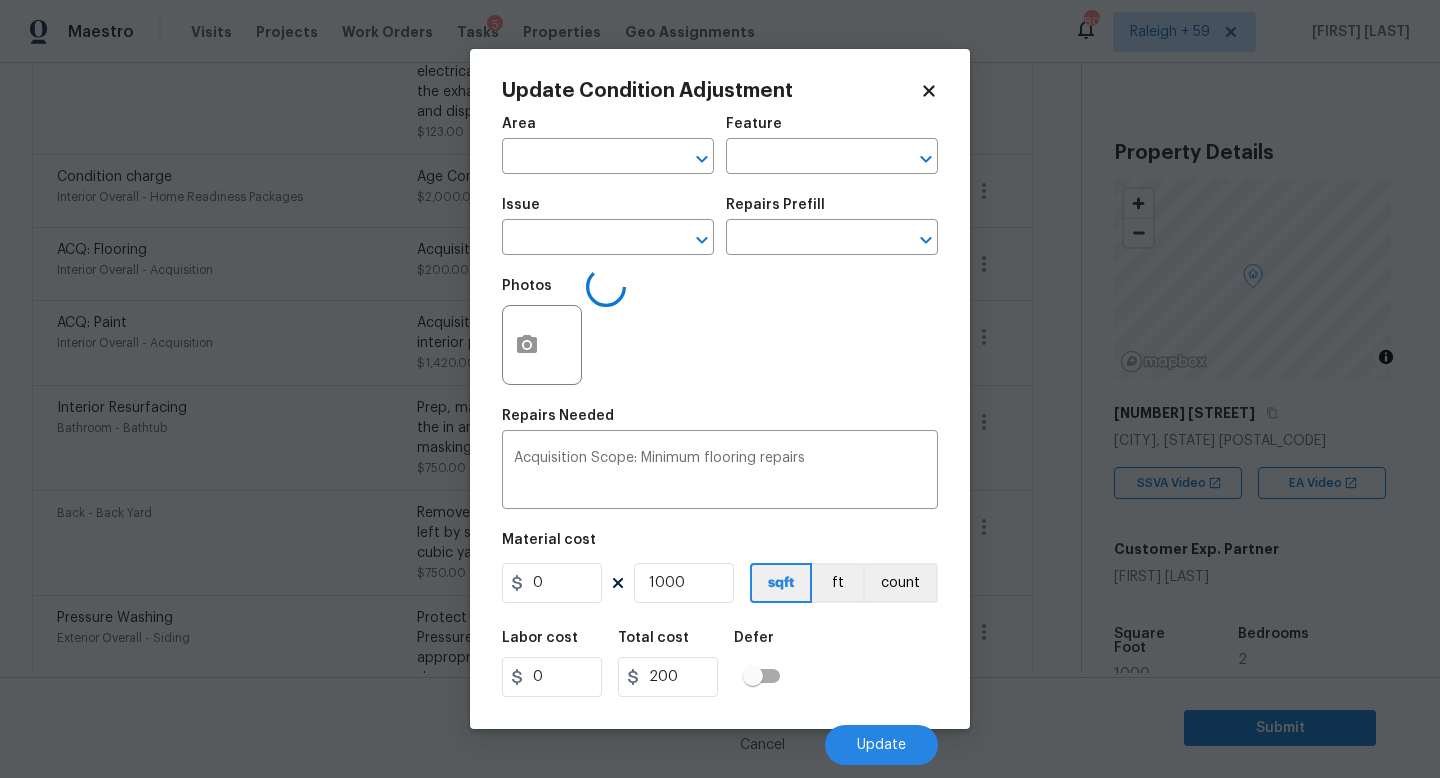 type on "Acquisition" 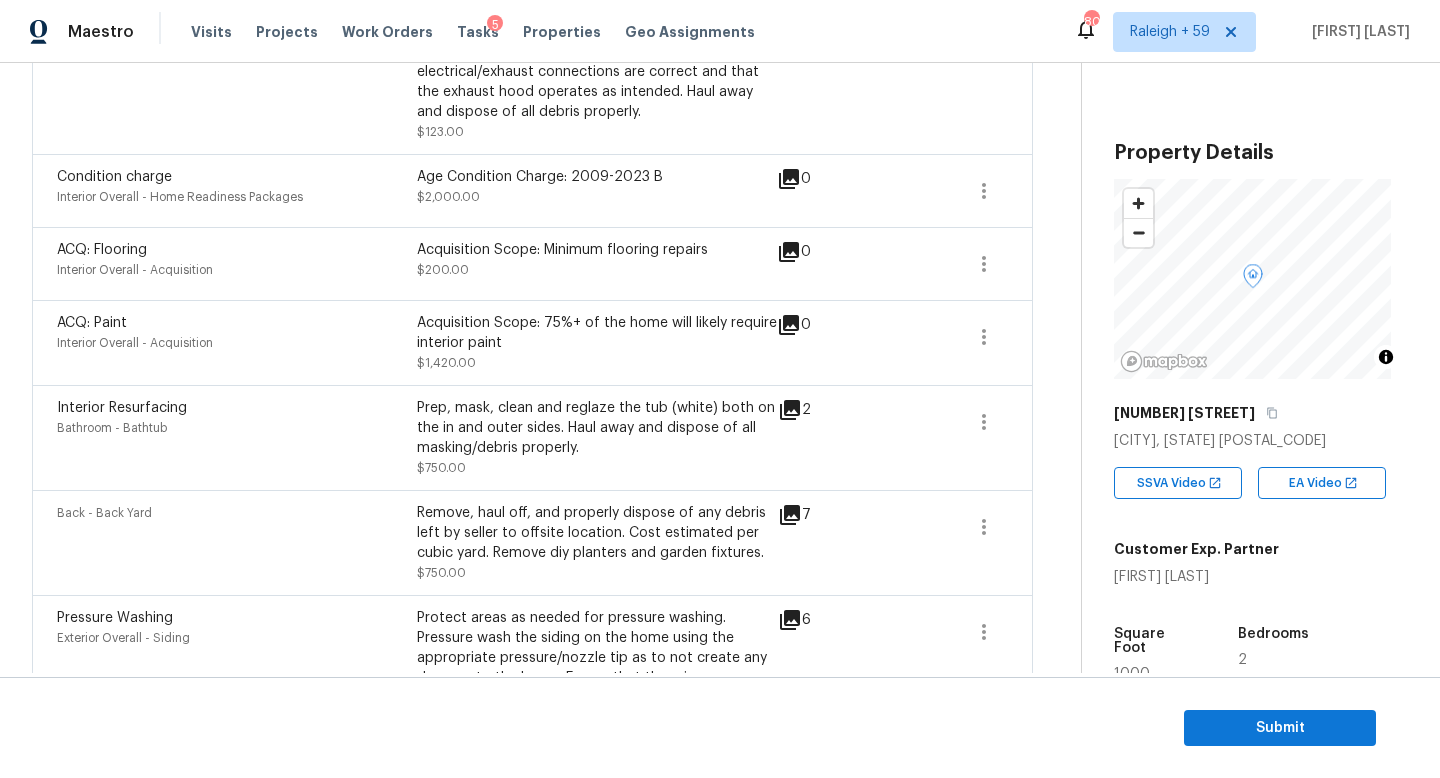 click on "Maestro Visits Projects Work Orders Tasks 5 Properties Geo Assignments 808 Raleigh + 59 Roopesh Jaikanth Back to tasks Condition Scoping - Full Tue, Aug 05 2025 by 11:50 am   4 Hours Overdue Roopesh Jaikanth In-progress Questions Condition Adjustments Details & Inputs Notes Photos Condition Adjustments Total:  $10294 Deferred:  $0 Add Condition Adjustment A virtual  In-Person Walkthrough  is also required for this home.   + Add exterior scopes ACQ: Shingle Roof Roof - Acquisition Acquisition Scope (Florida Only): Shingle Roof 5-9 years in age maintenance. $1,000.00   1 Landscape Package Exterior Overall - Home Readiness Packages Mowing of grass up to 6" in height. Mow, edge along driveways & sidewalks, trim along standing structures, trim bushes and shrubs (<6' in height). Remove weeds from previously maintained flowerbeds and remove standing yard debris (small twigs, non seasonal falling leaves).  Use leaf blower to remove clippings from hard surfaces." $1,000.00   2 ACQ: Water Leak $2,500.00   1 Appliances" at bounding box center [720, 389] 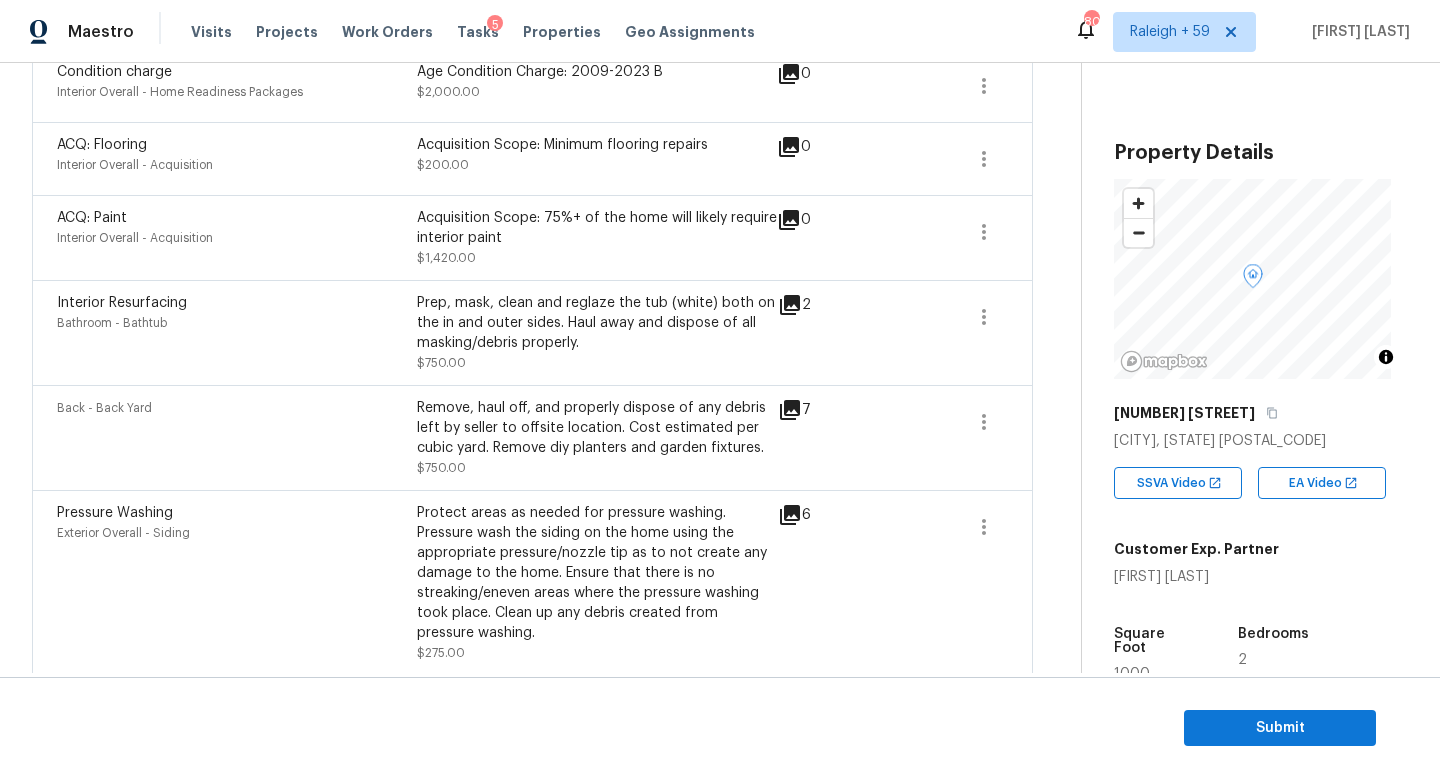 scroll, scrollTop: 1104, scrollLeft: 0, axis: vertical 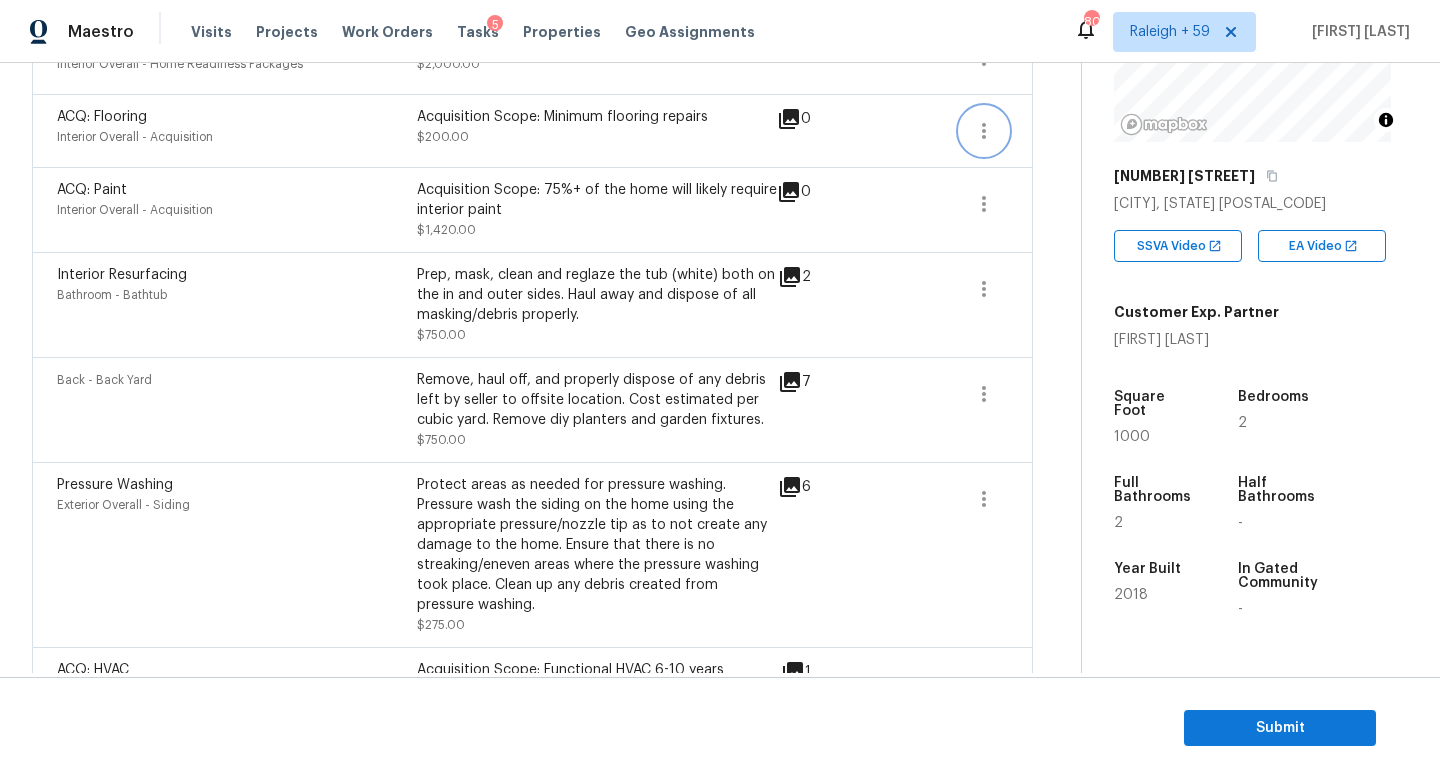 click 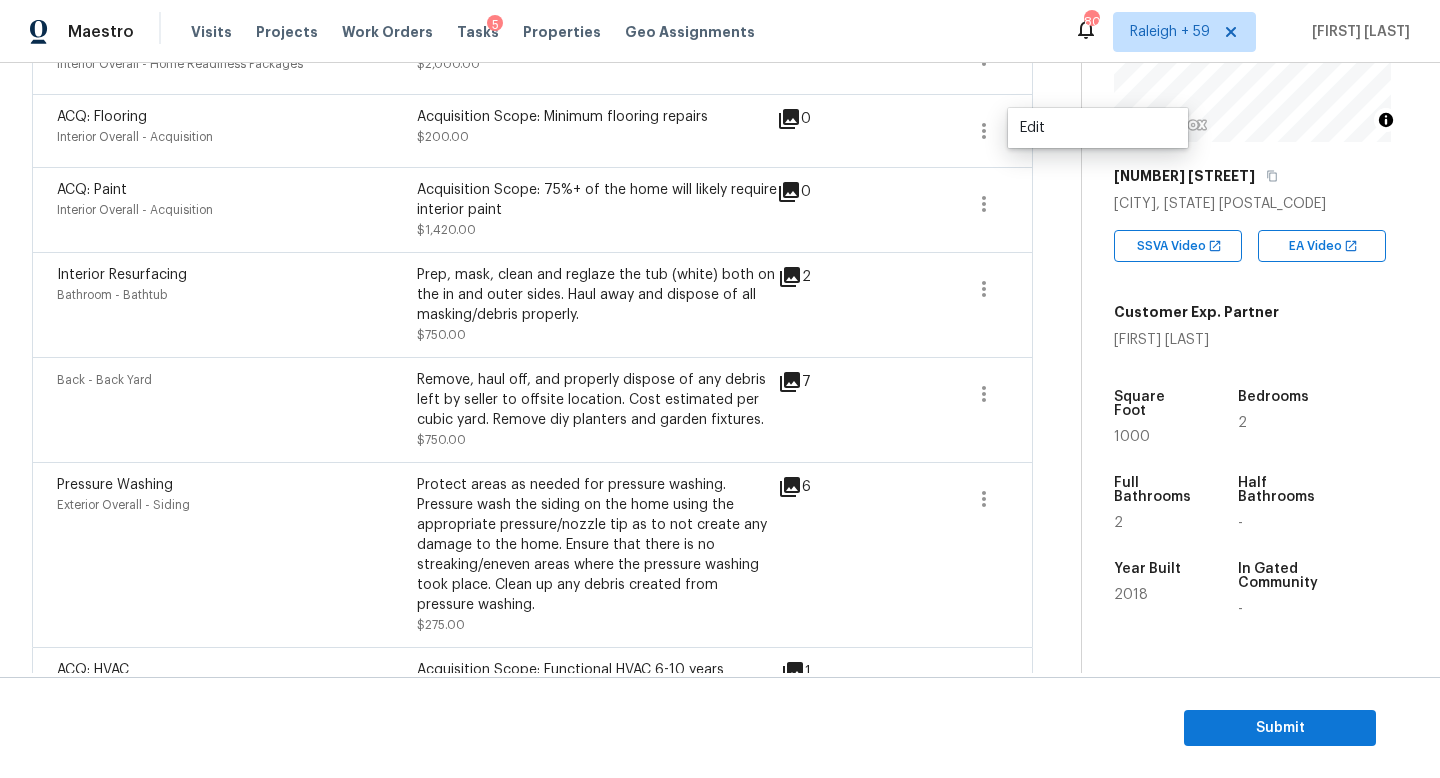 click on "Edit" at bounding box center [1098, 128] 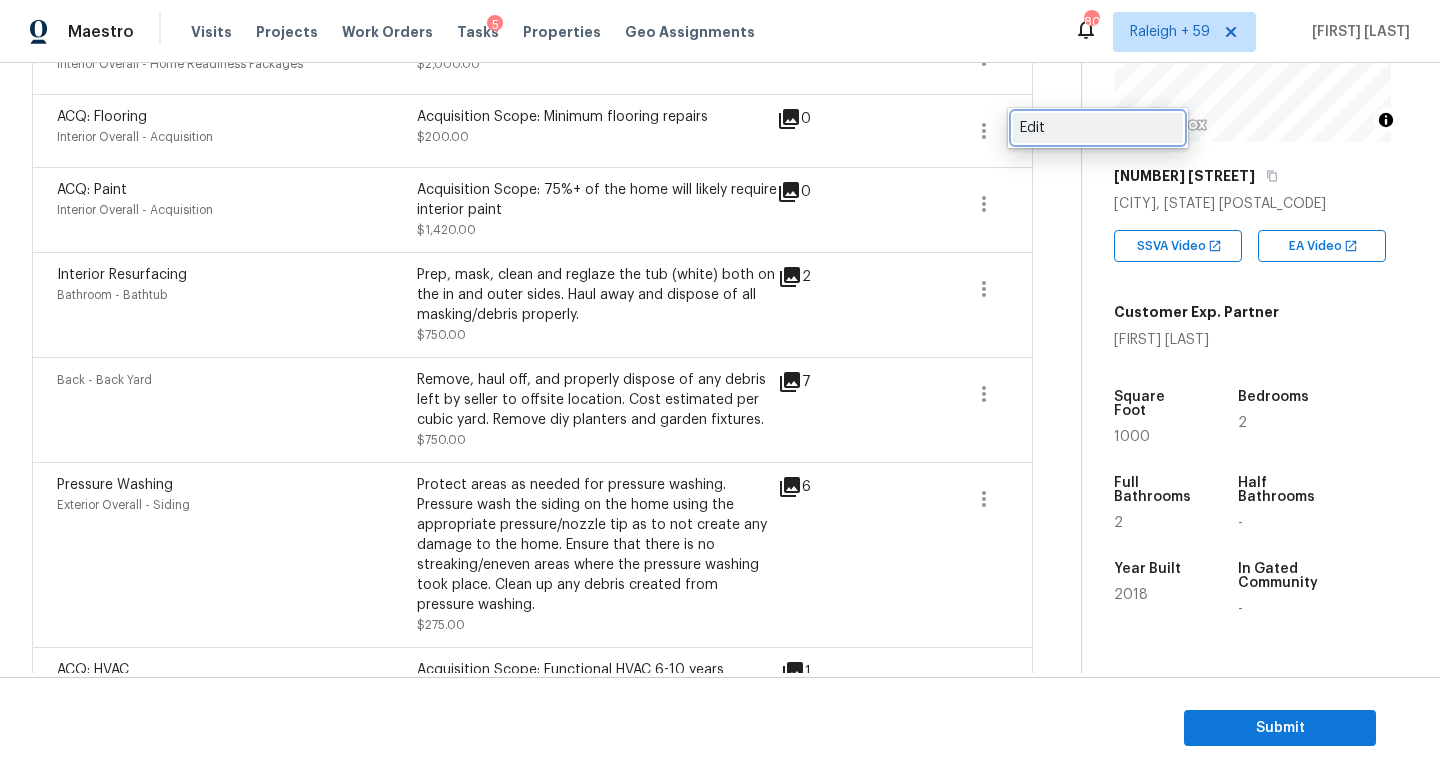 click on "Edit" at bounding box center (1098, 128) 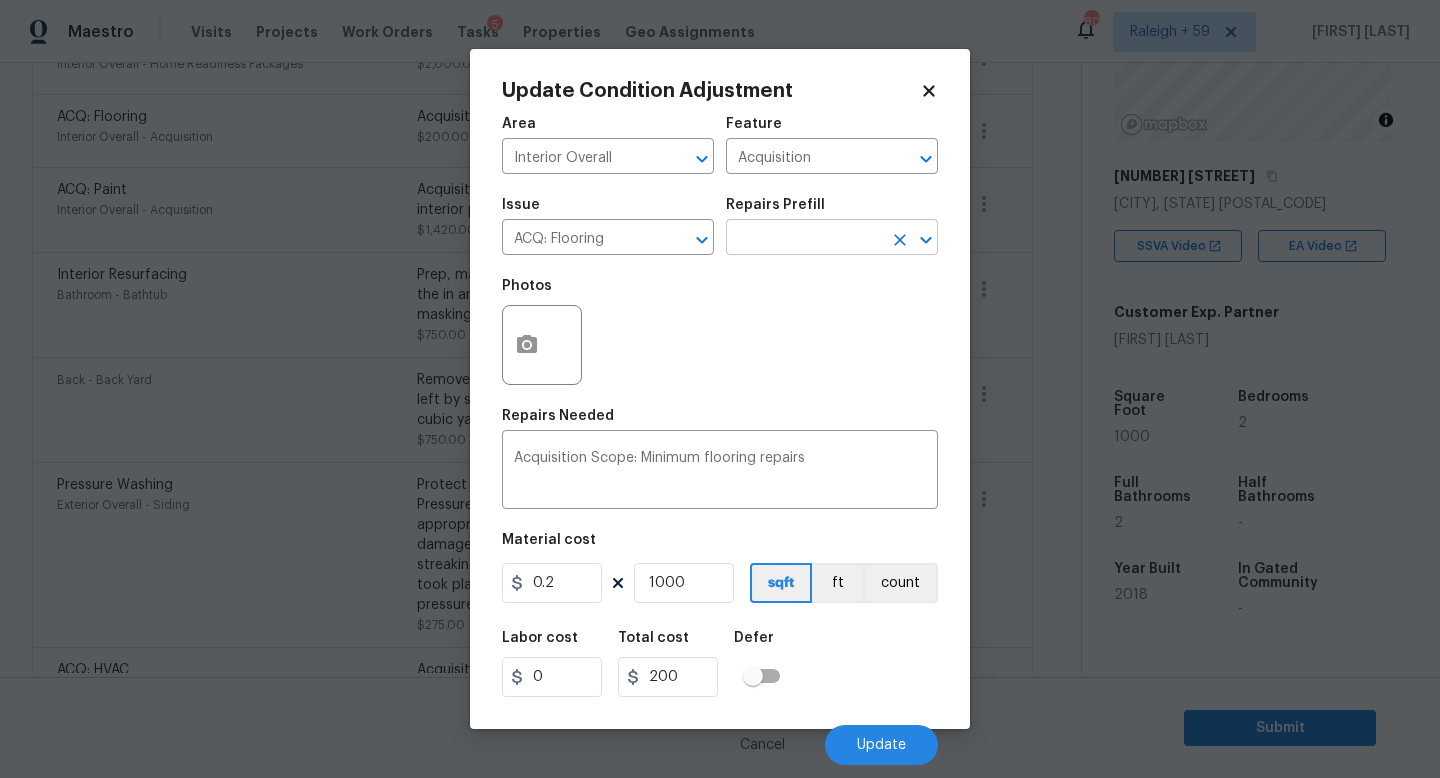 click at bounding box center (804, 239) 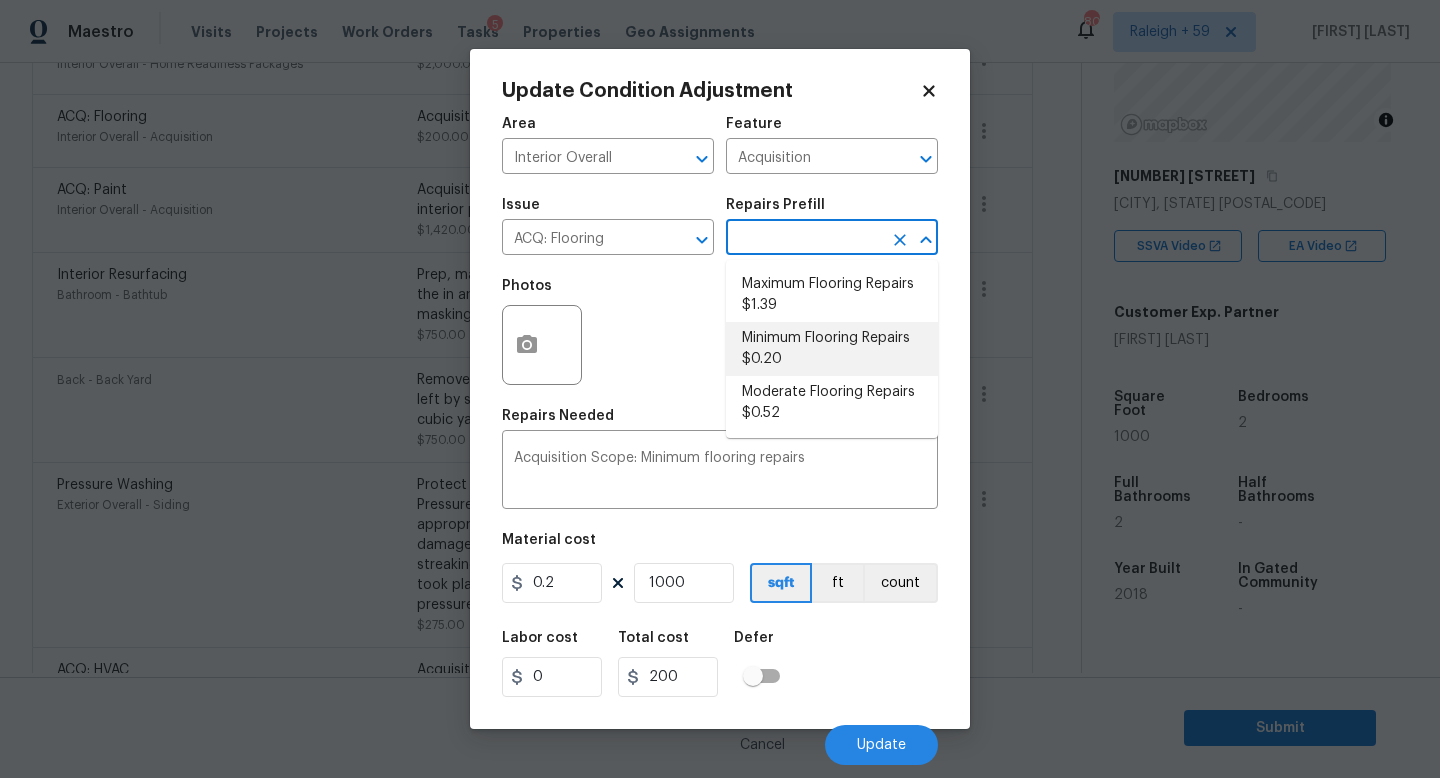 click on "Minimum Flooring Repairs $0.20" at bounding box center [832, 349] 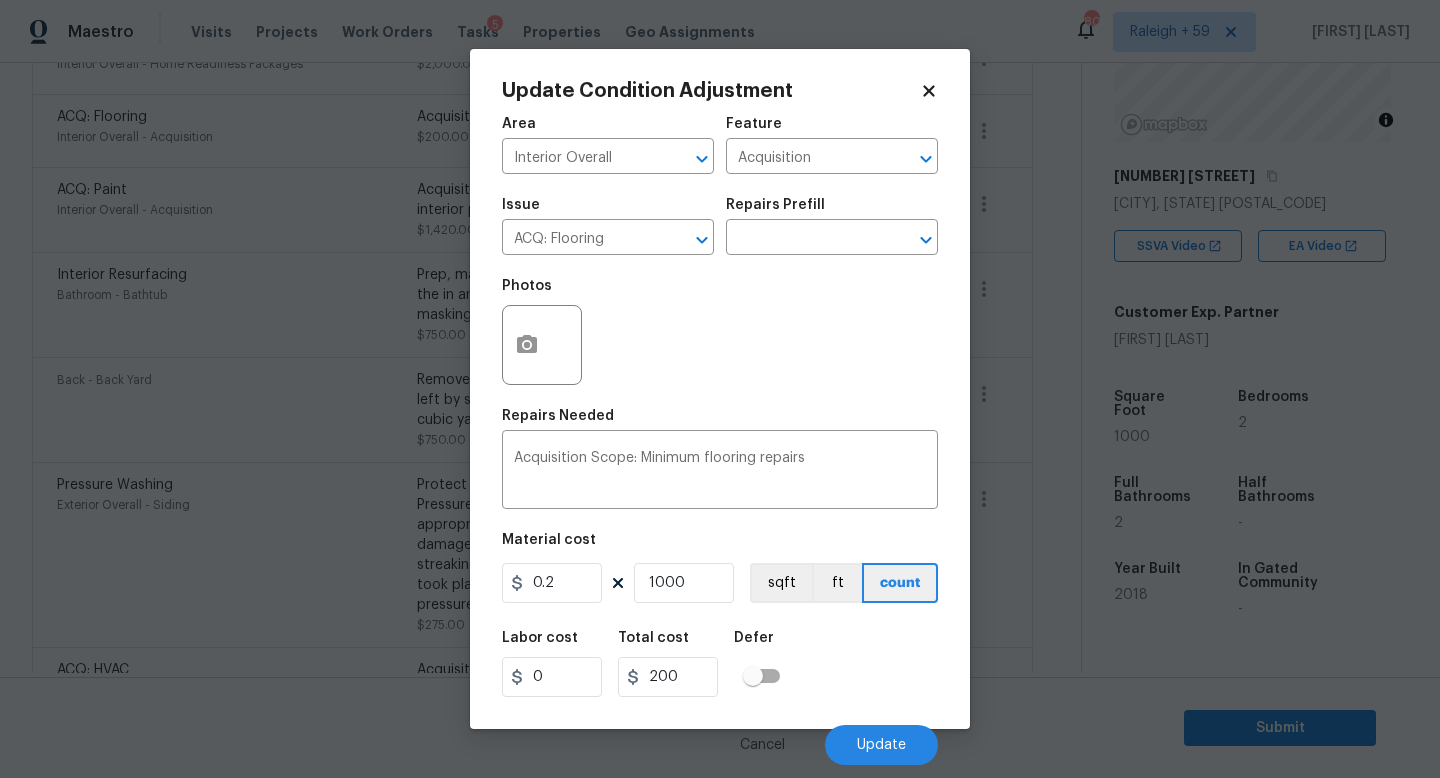 click 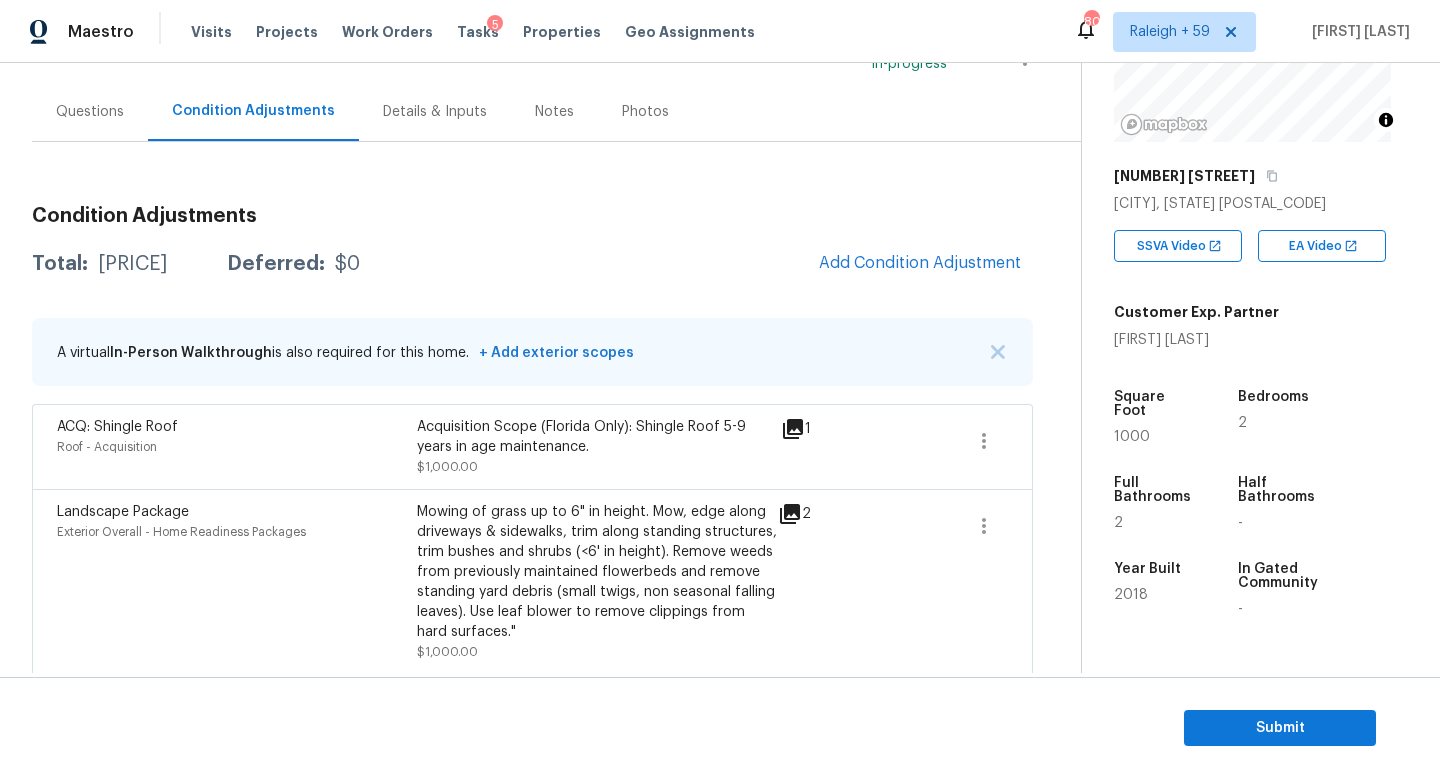 scroll, scrollTop: 13, scrollLeft: 0, axis: vertical 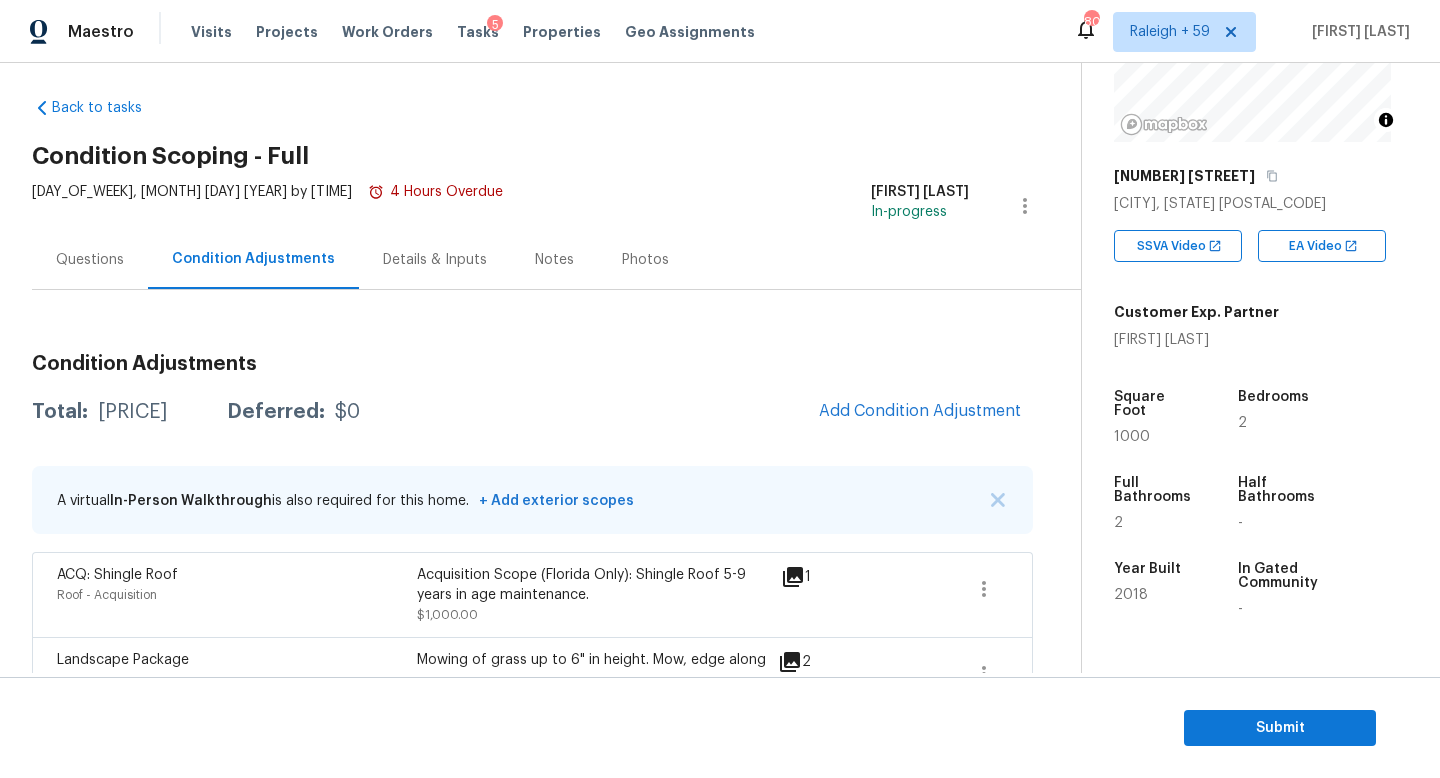 click on "Details & Inputs" at bounding box center (435, 260) 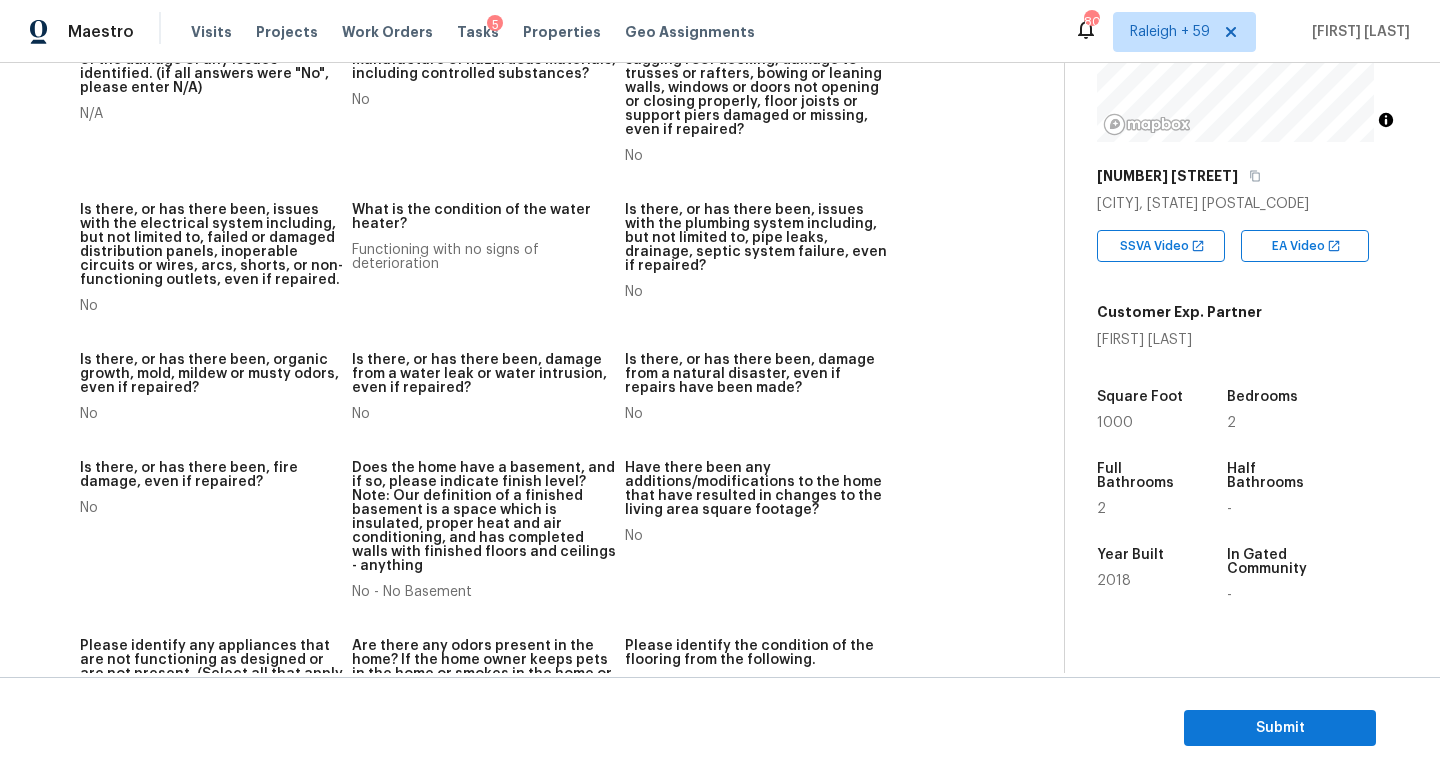 scroll, scrollTop: 0, scrollLeft: 0, axis: both 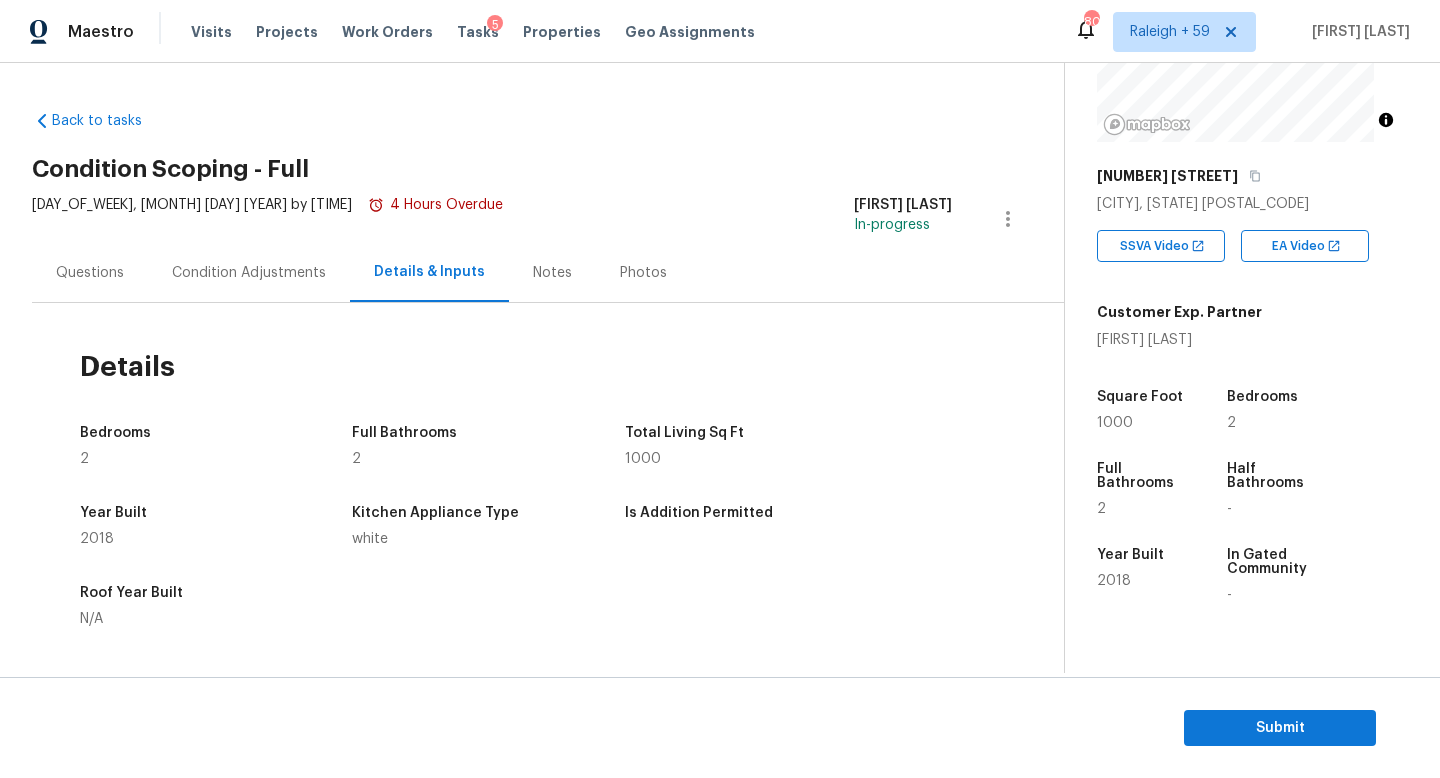 click on "Condition Adjustments" at bounding box center [249, 273] 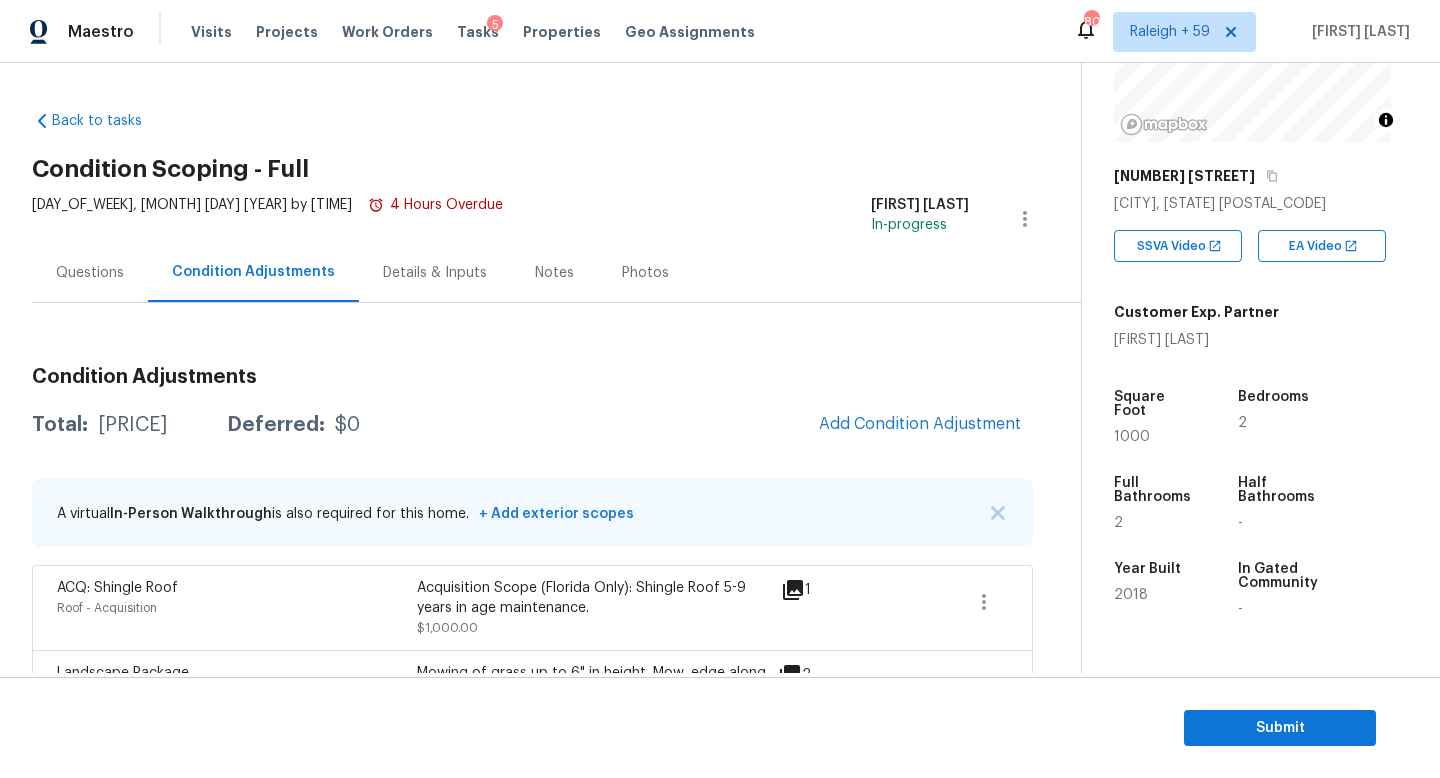 click on "Questions" at bounding box center [90, 272] 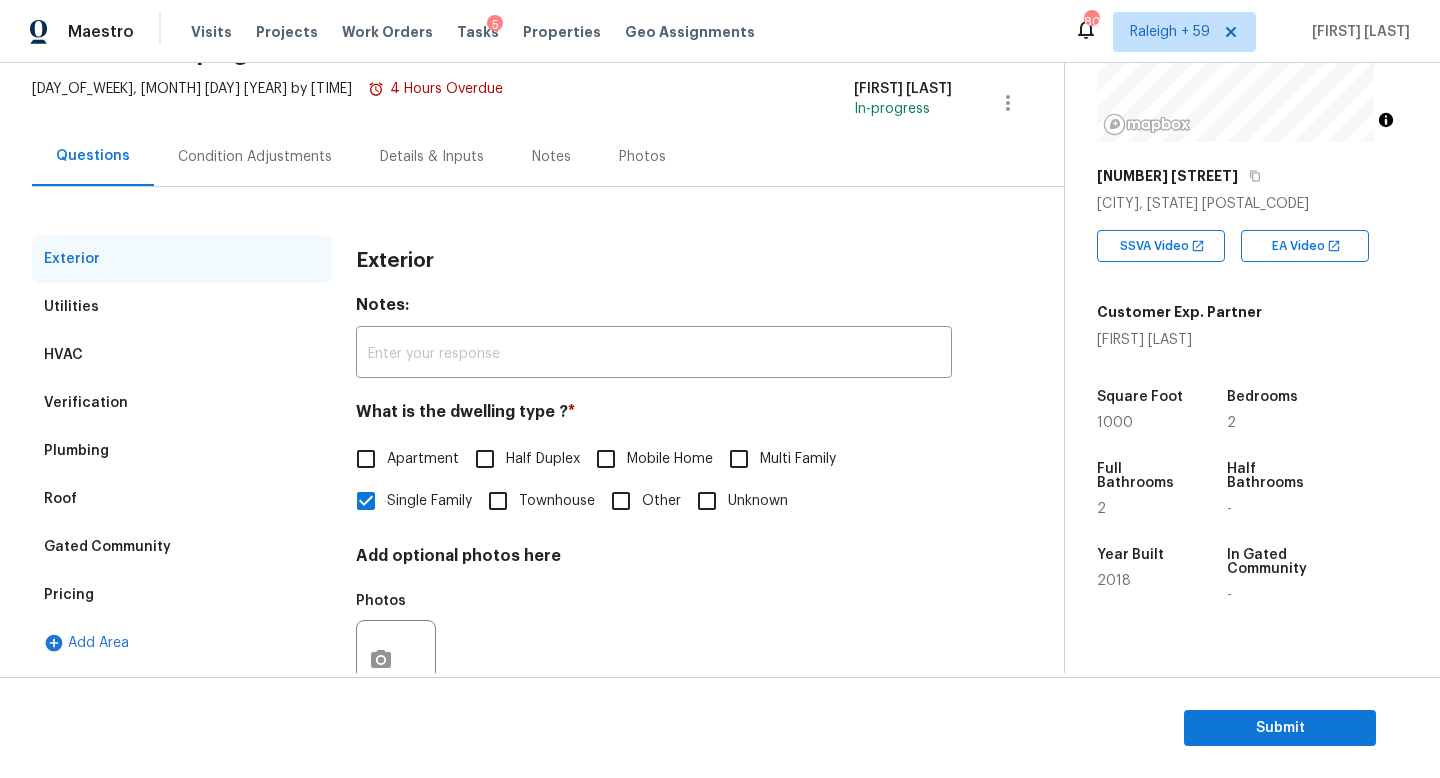 scroll, scrollTop: 200, scrollLeft: 0, axis: vertical 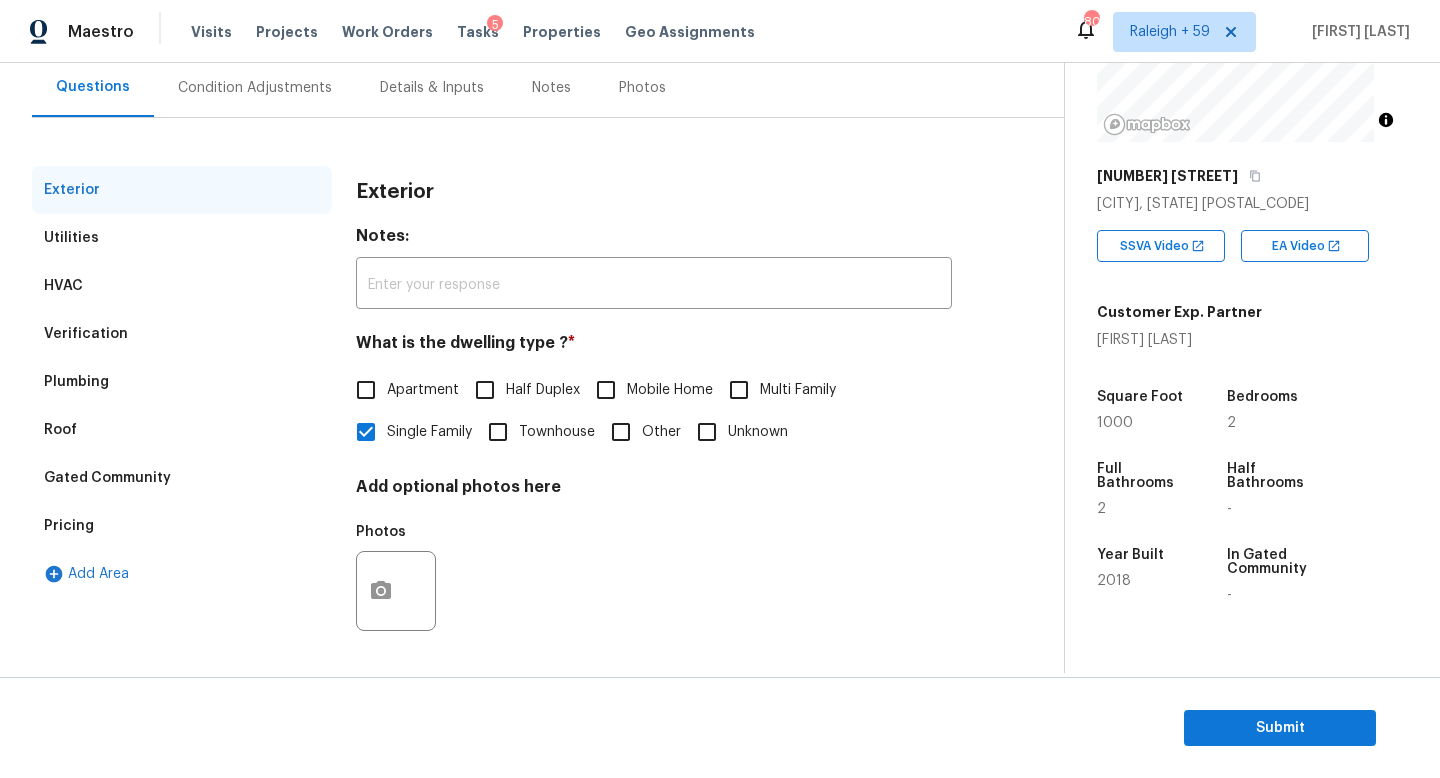 click on "Gated Community" at bounding box center (182, 478) 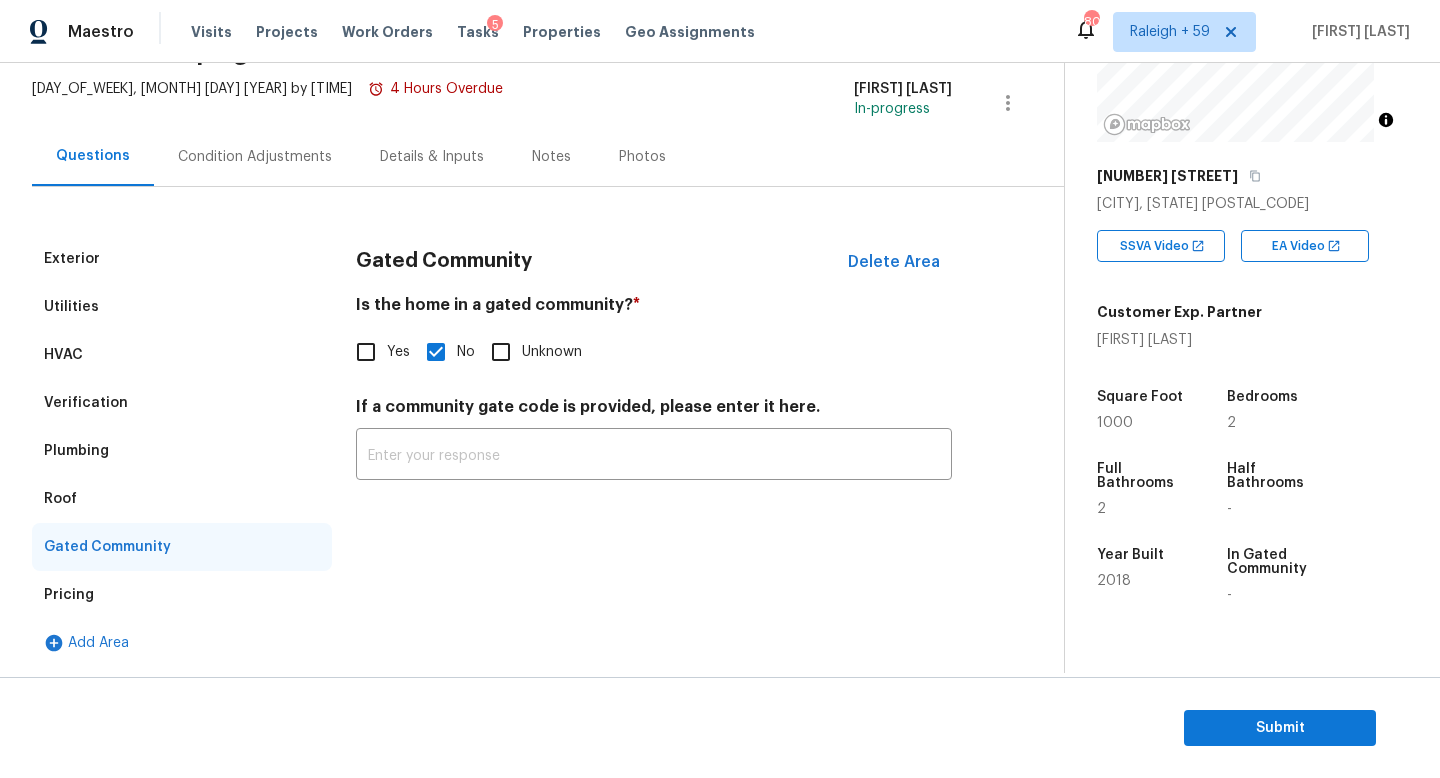 scroll, scrollTop: 131, scrollLeft: 0, axis: vertical 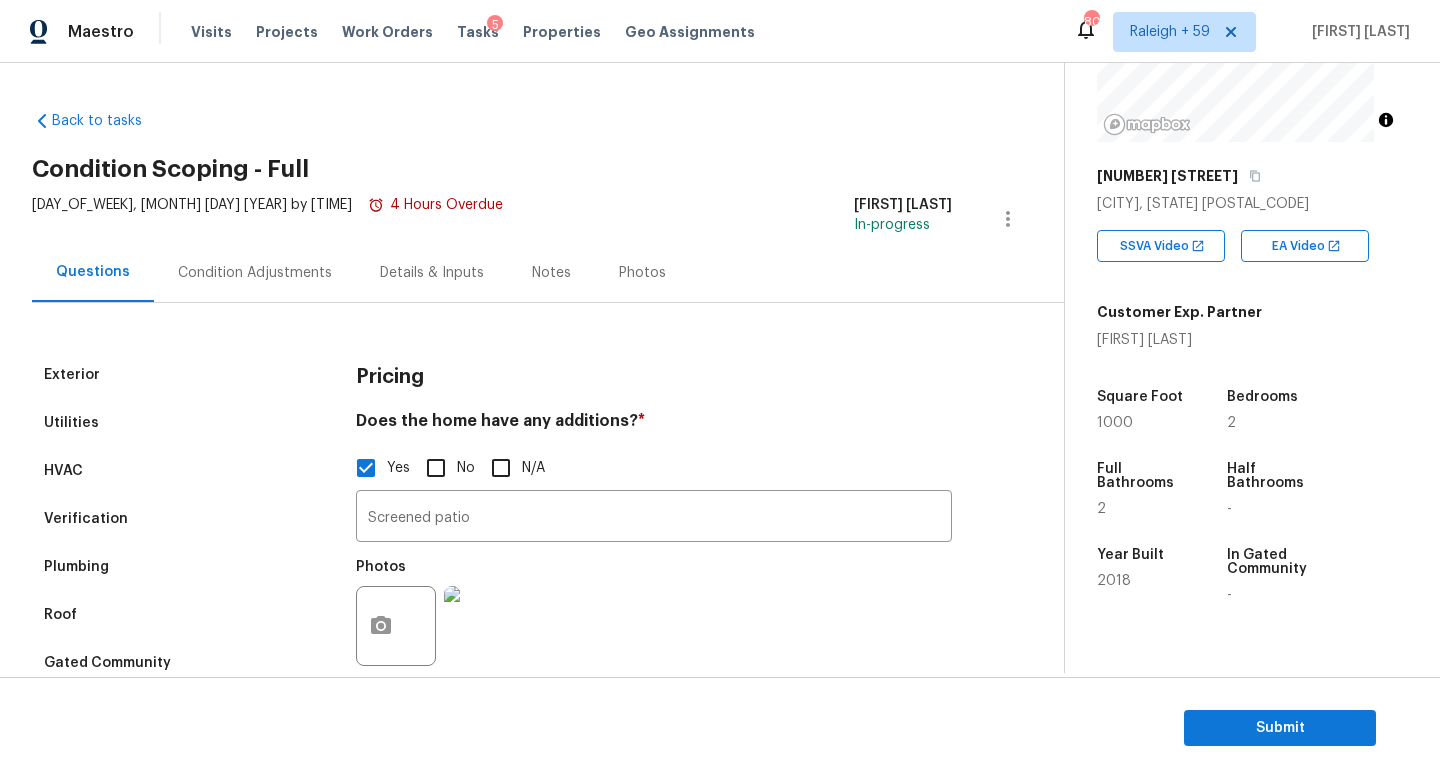 click on "Condition Adjustments" at bounding box center [255, 272] 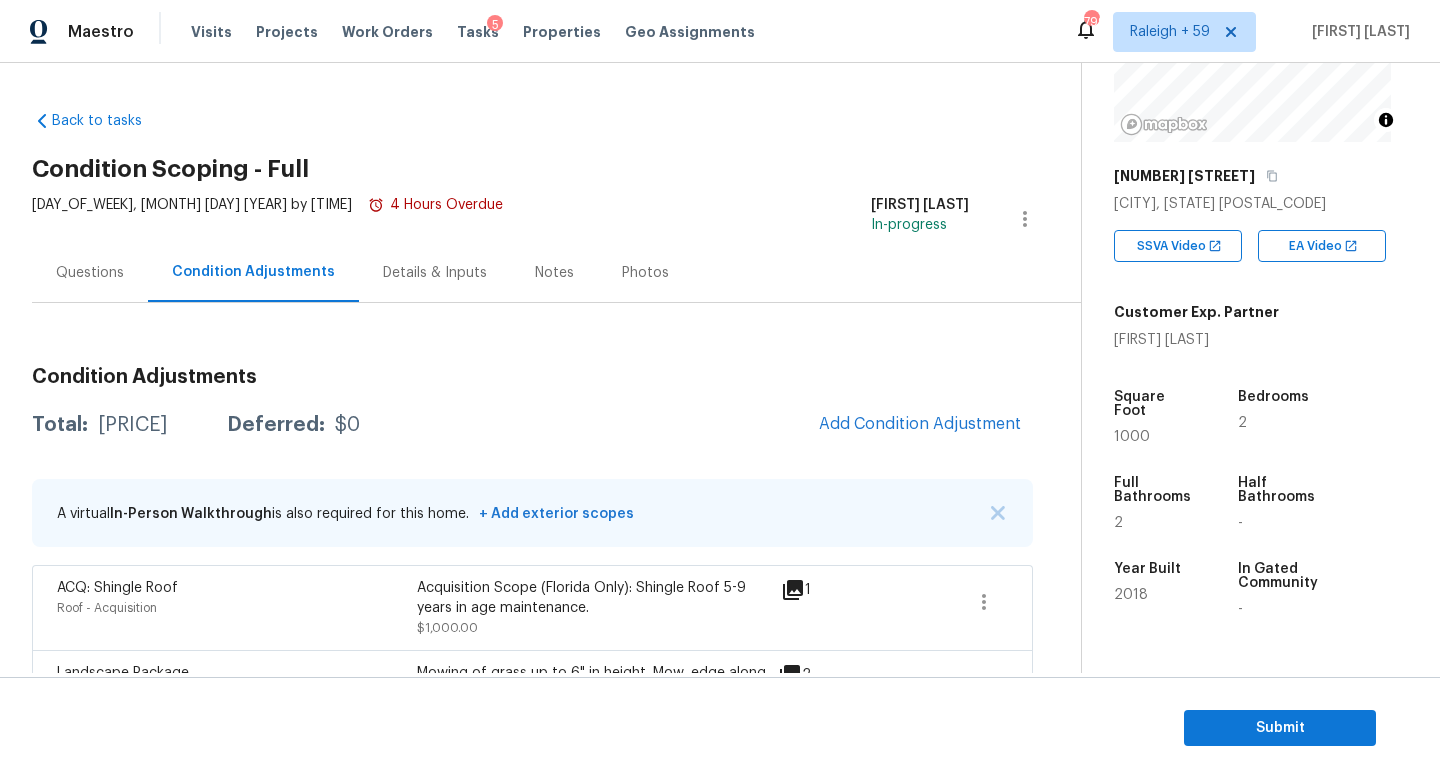 click on "Questions" at bounding box center [90, 273] 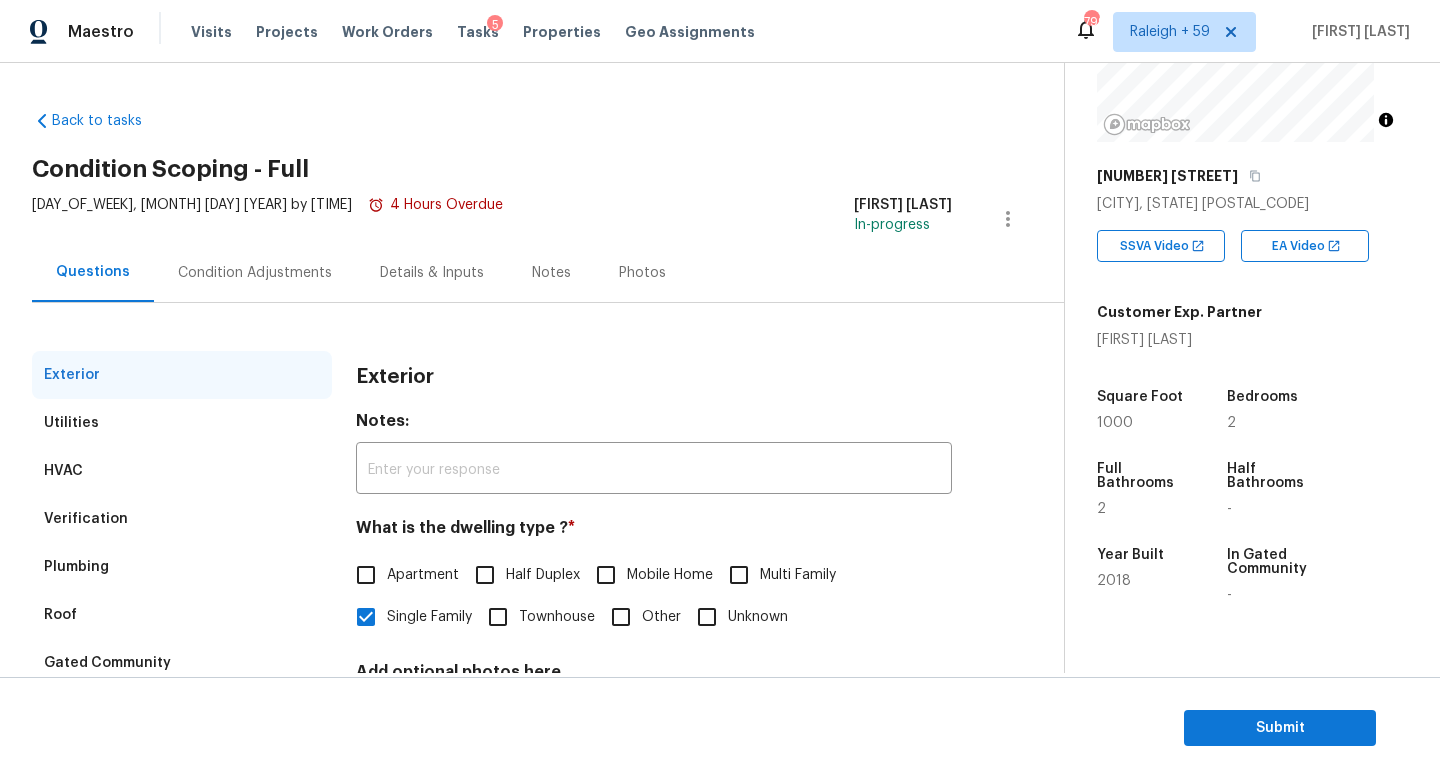 click on "Condition Adjustments" at bounding box center [255, 273] 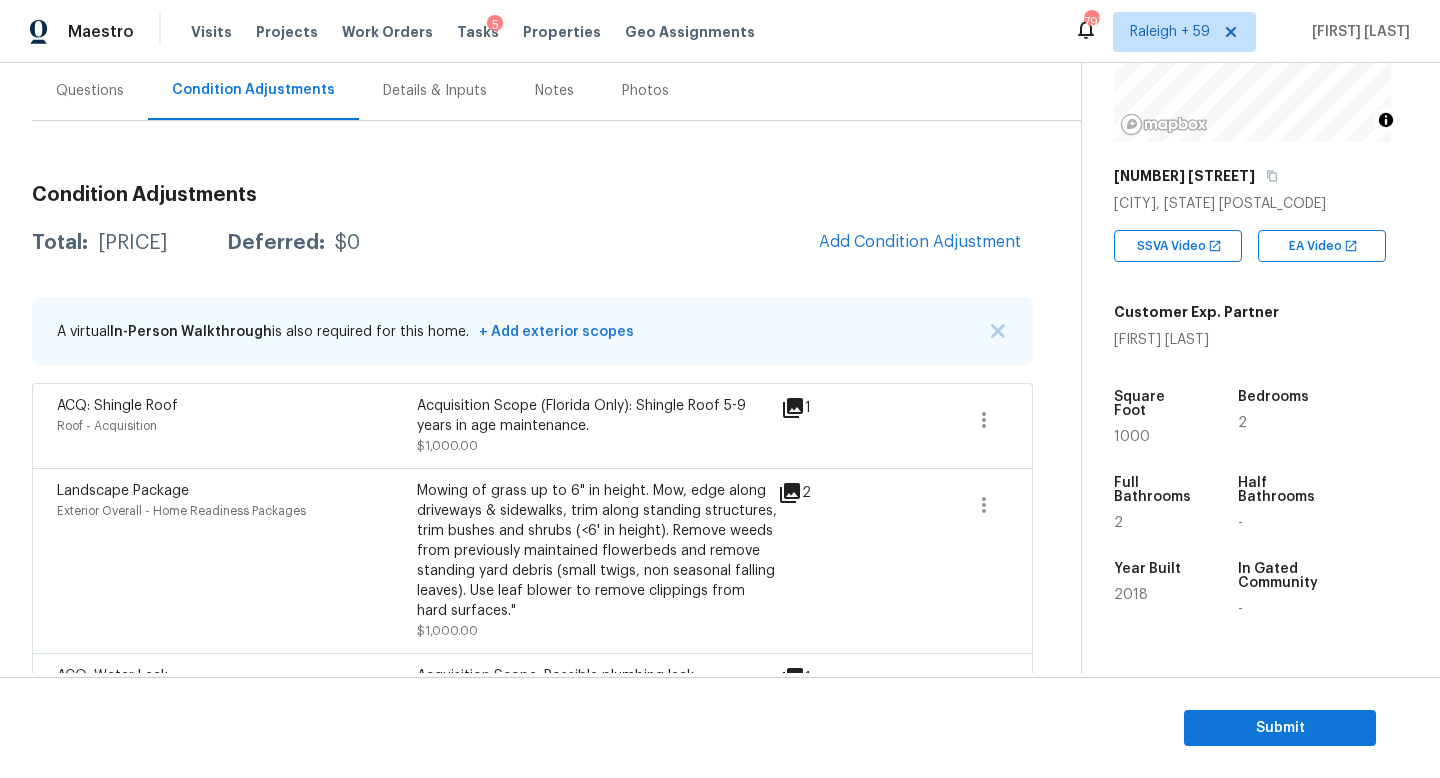 scroll, scrollTop: 0, scrollLeft: 0, axis: both 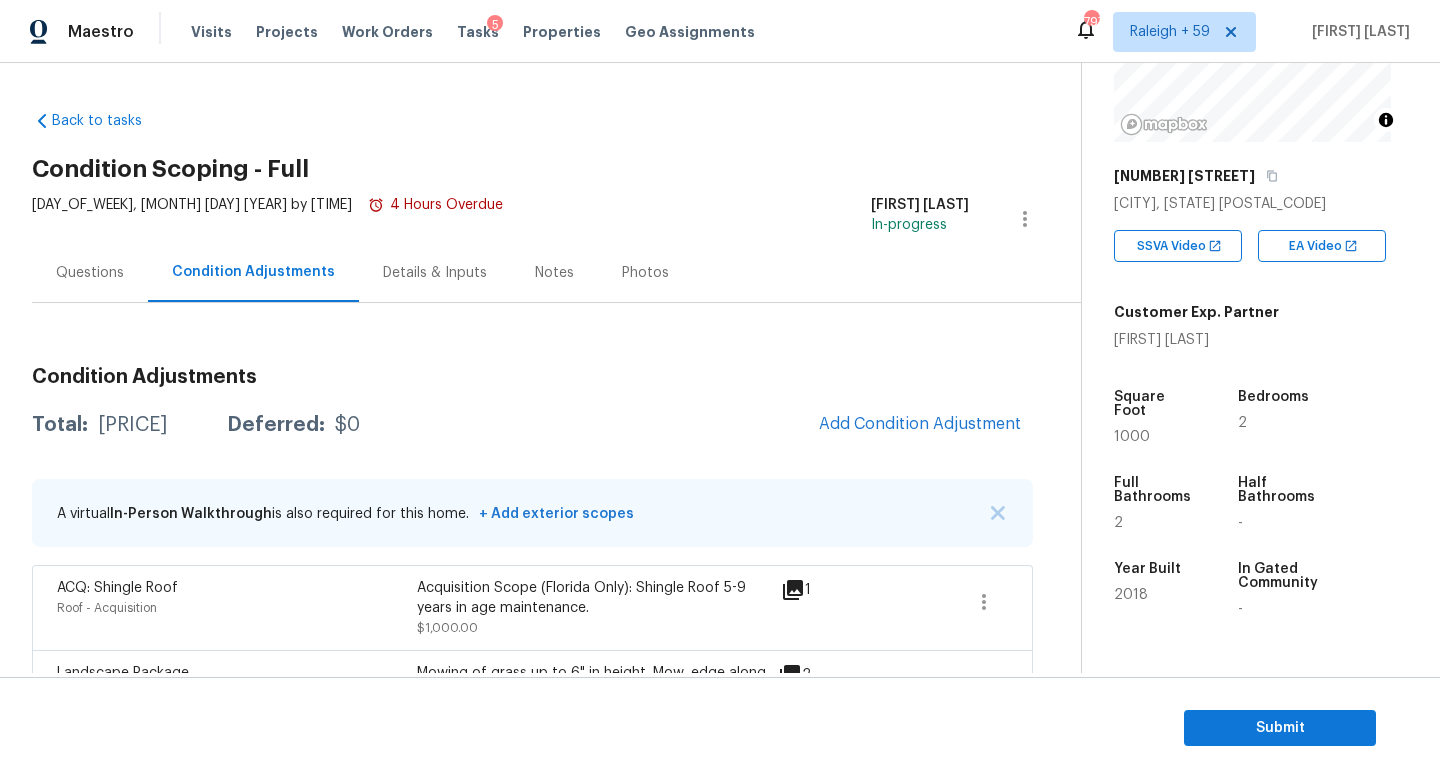 click on "Questions" at bounding box center (90, 272) 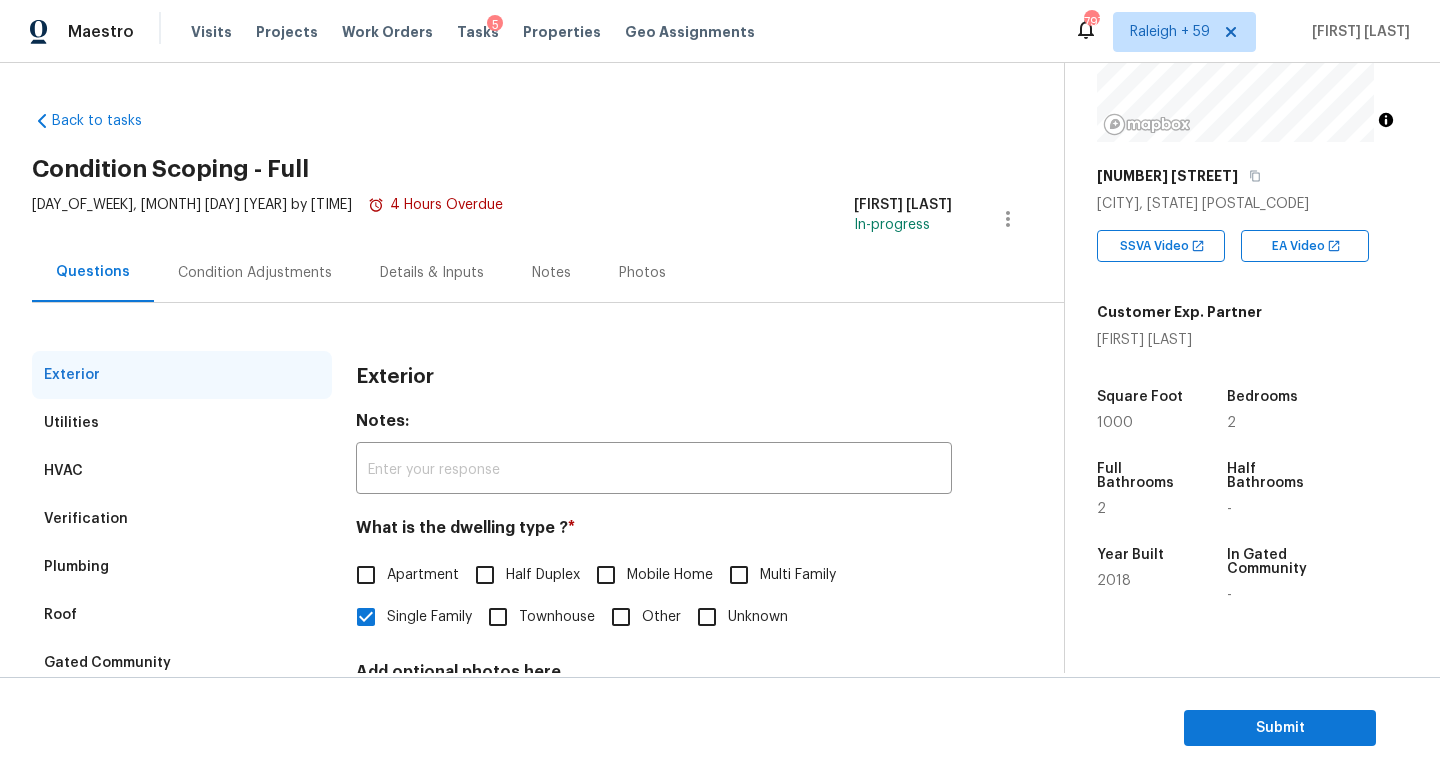 click on "Condition Adjustments" at bounding box center [255, 273] 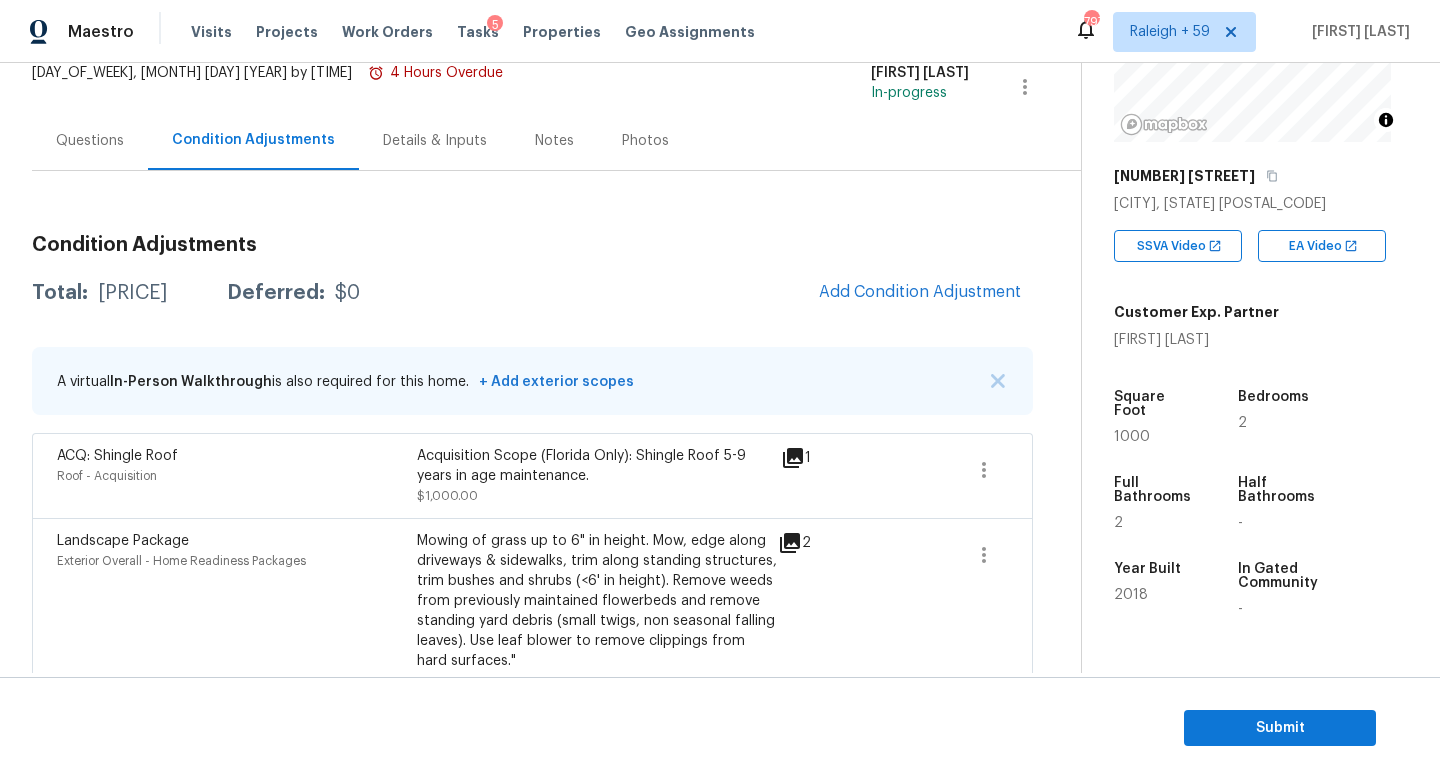 scroll, scrollTop: 179, scrollLeft: 0, axis: vertical 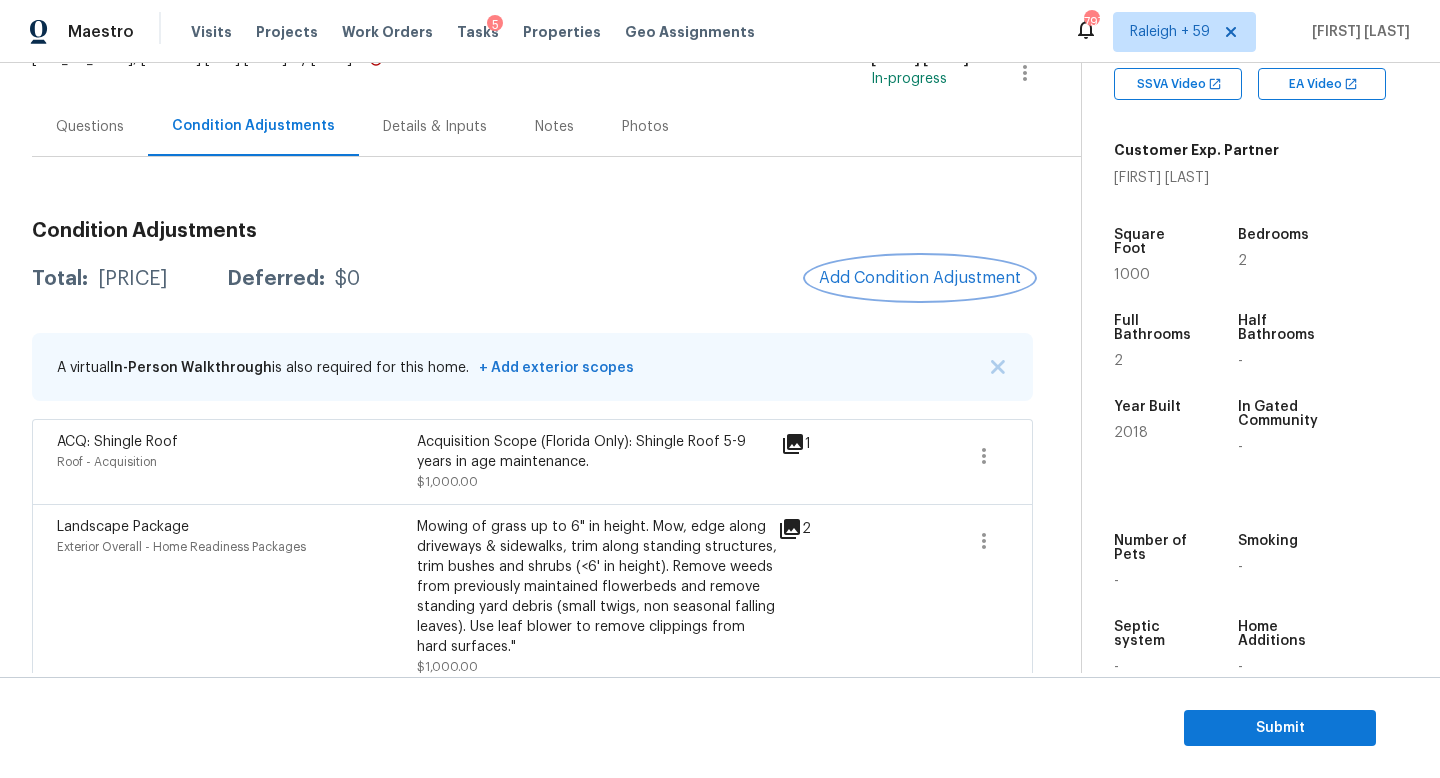 click on "Add Condition Adjustment" at bounding box center (920, 278) 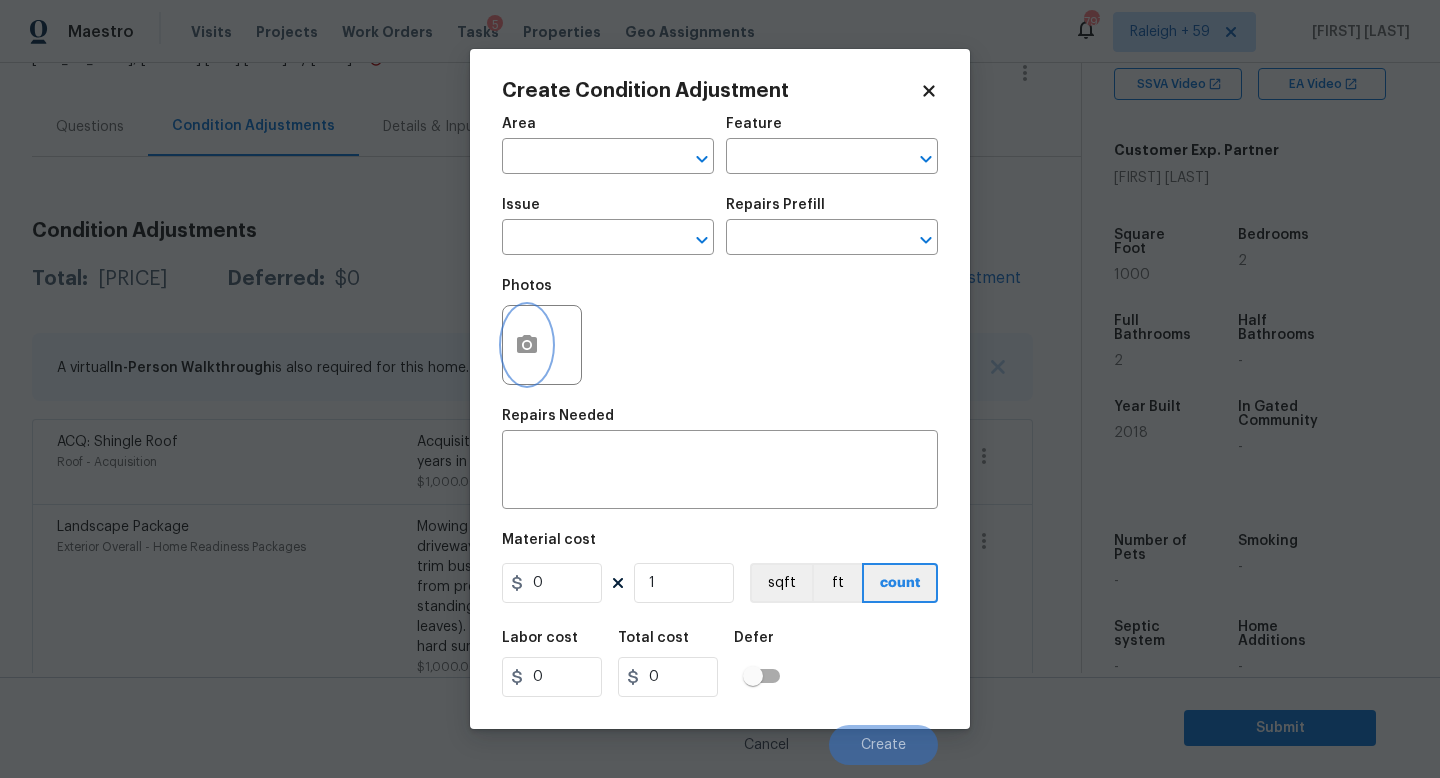 click 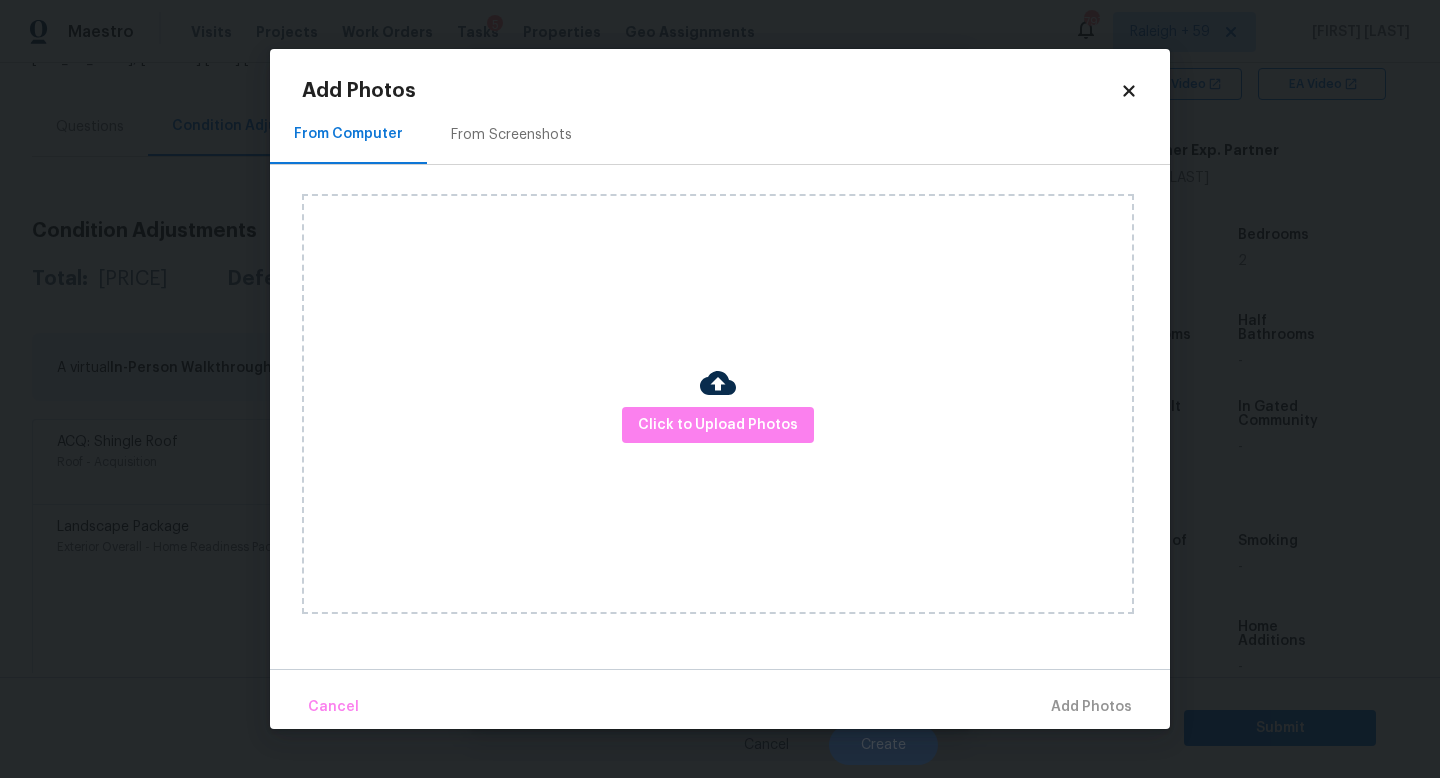 click on "Click to Upload Photos" at bounding box center [718, 404] 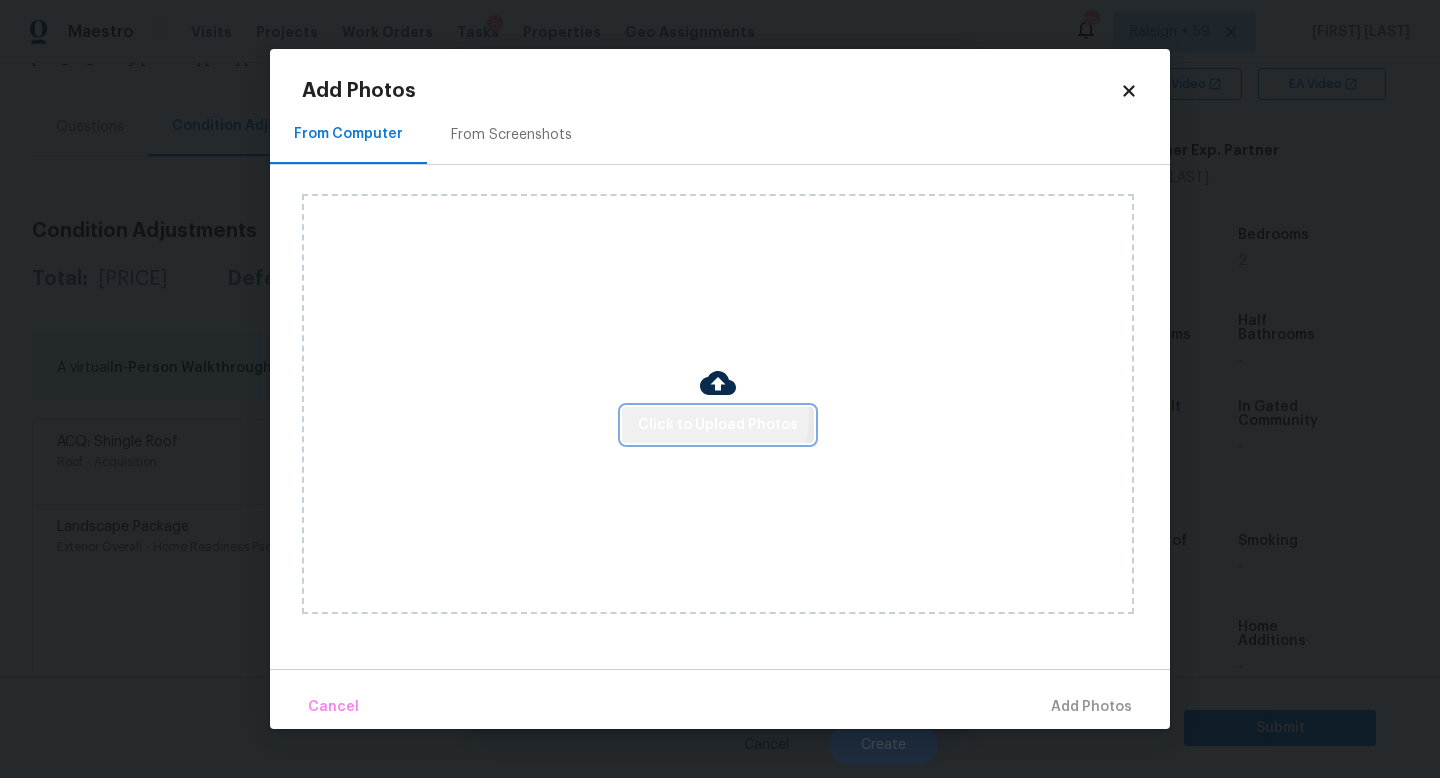 click on "Click to Upload Photos" at bounding box center [718, 425] 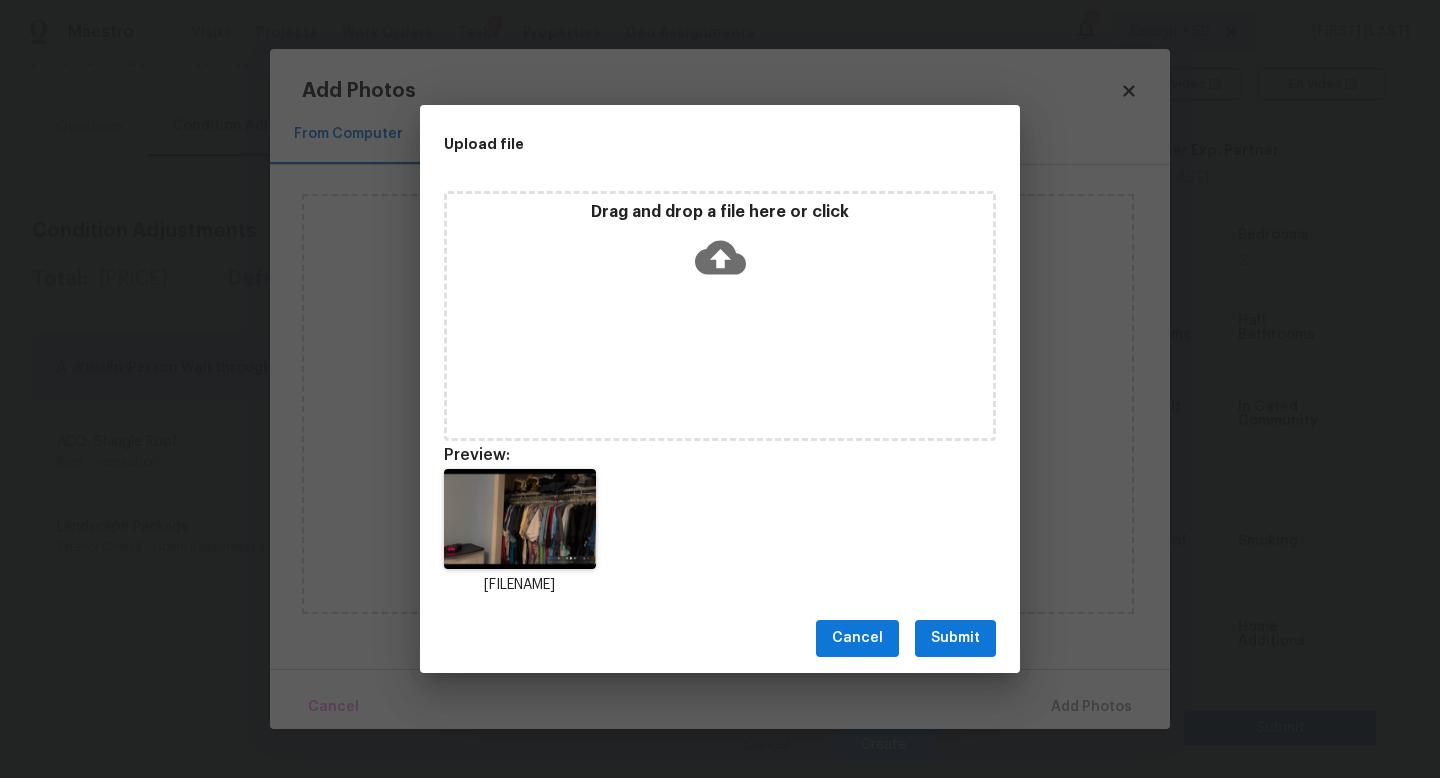 click on "Submit" at bounding box center [955, 638] 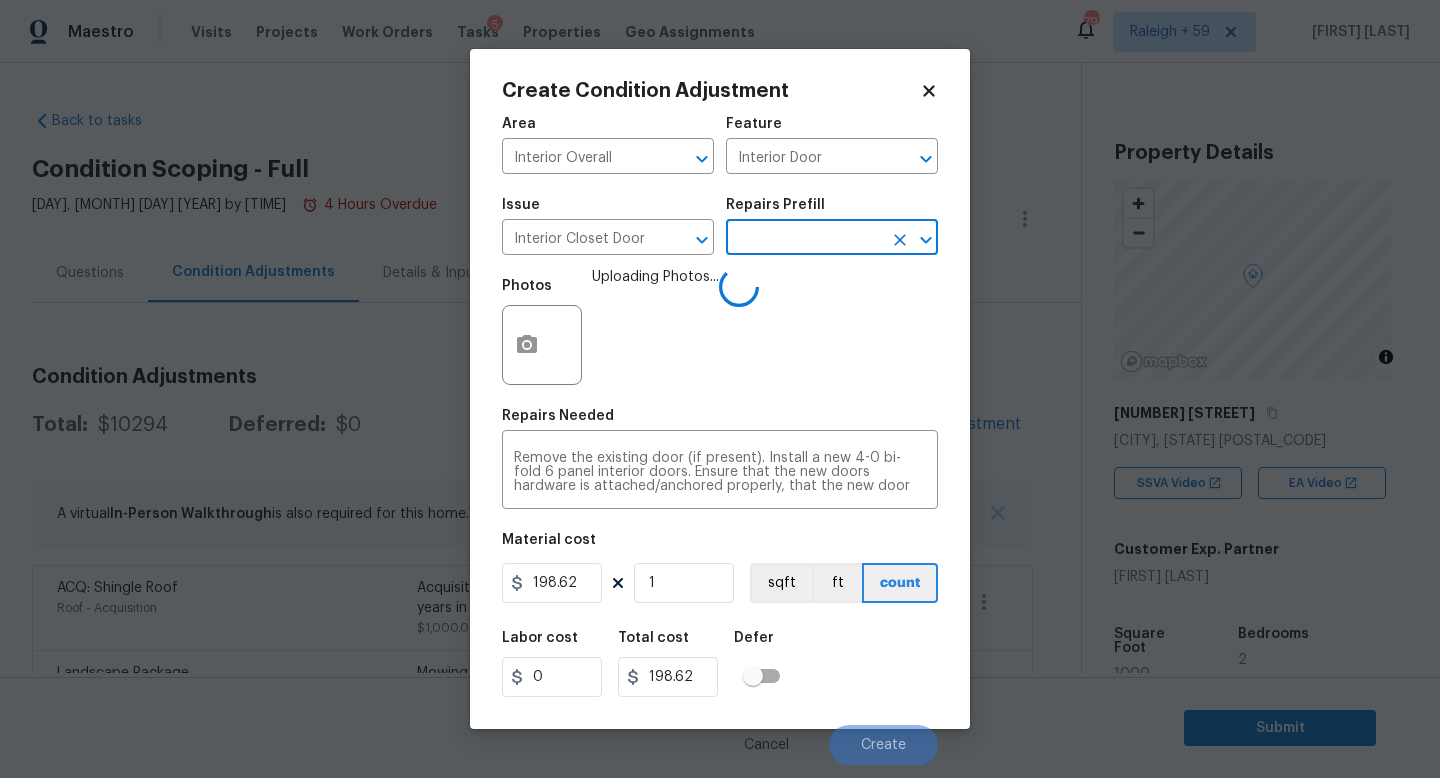 scroll, scrollTop: 0, scrollLeft: 0, axis: both 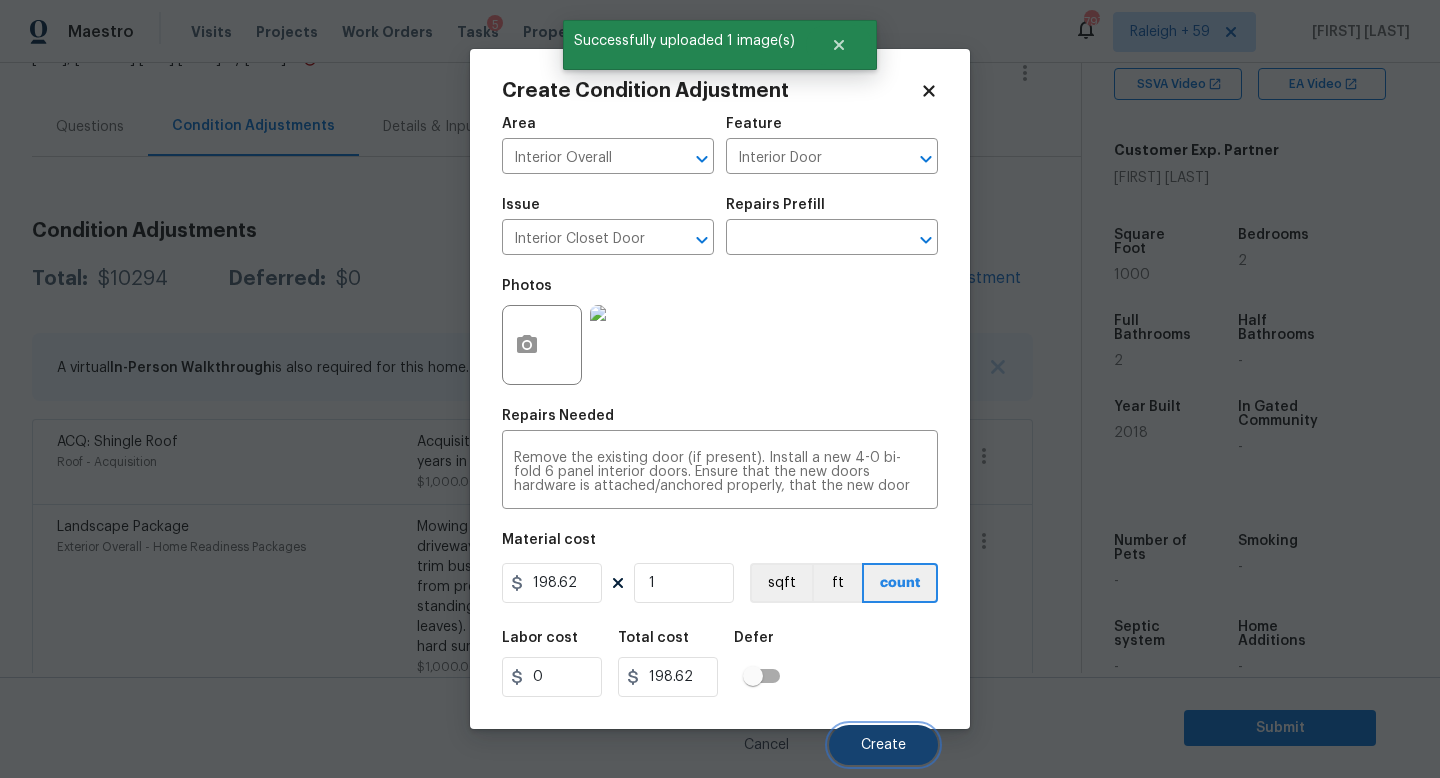 click on "Create" at bounding box center [883, 745] 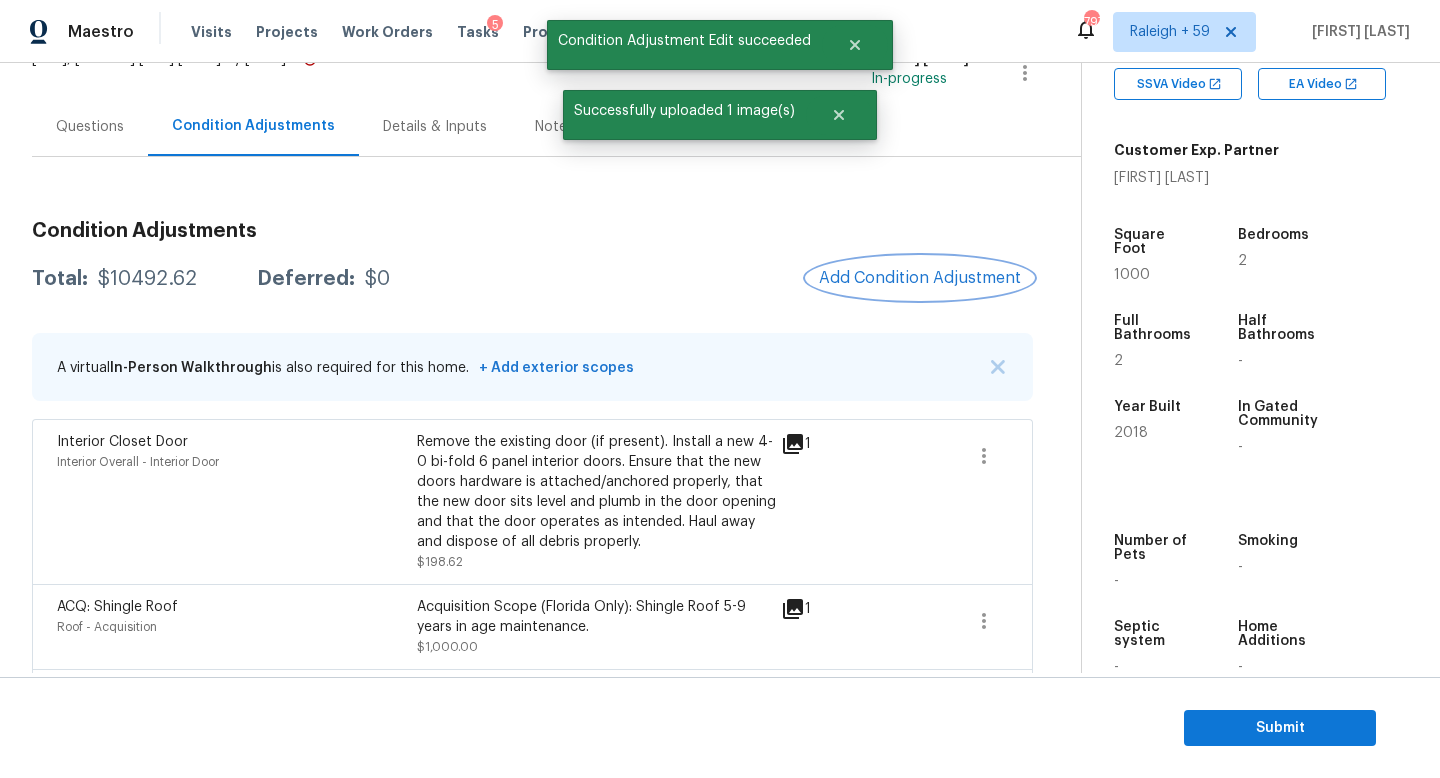 click on "Add Condition Adjustment" at bounding box center (920, 278) 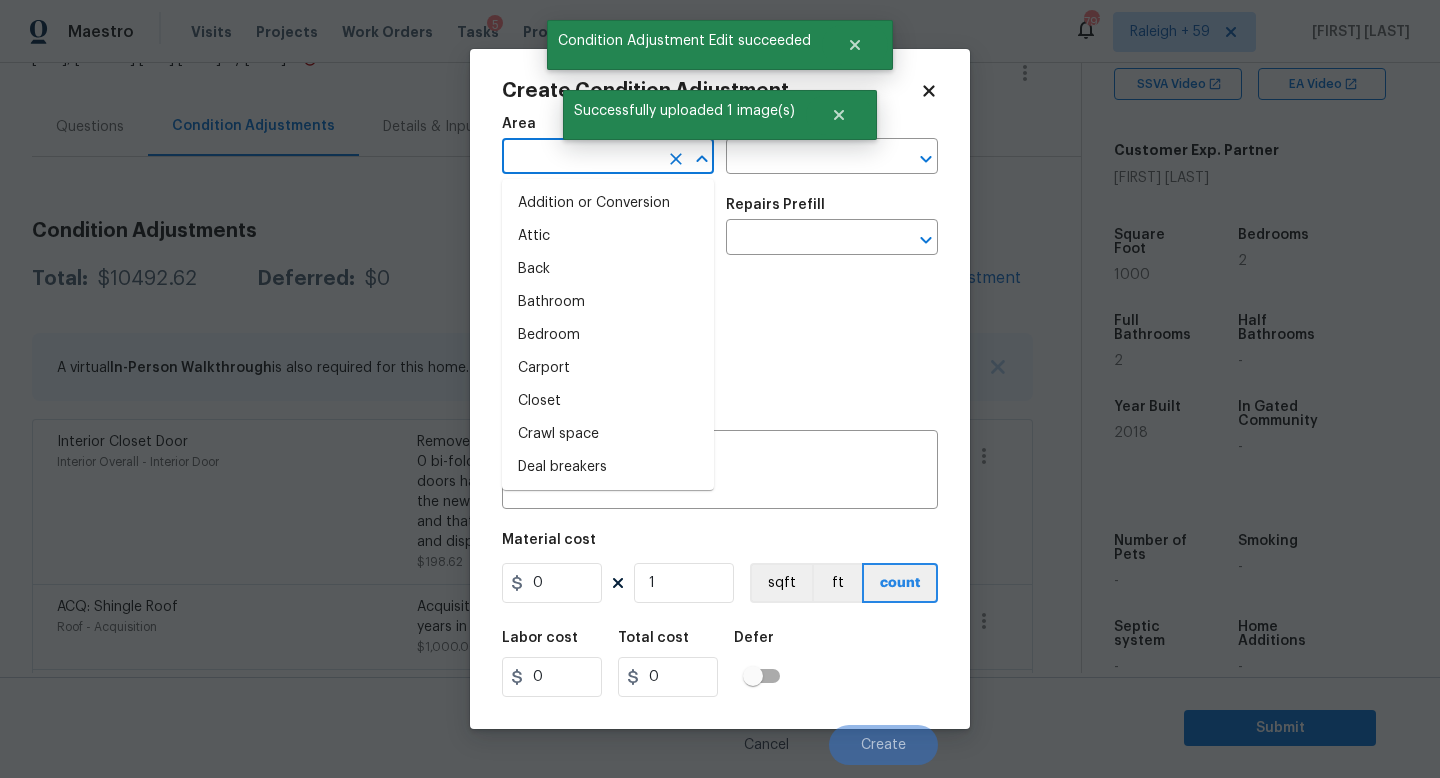 click at bounding box center (580, 158) 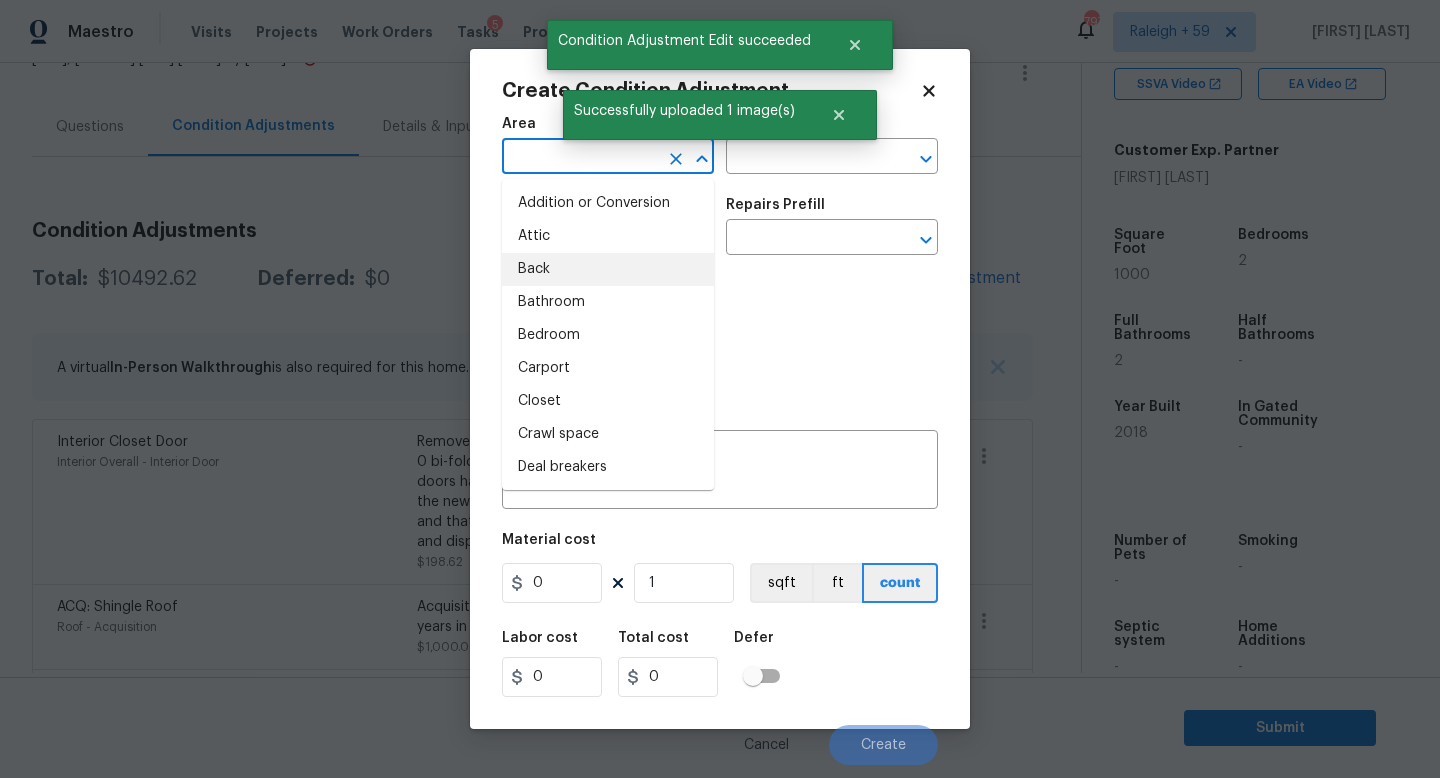 click on "Photos" at bounding box center [720, 332] 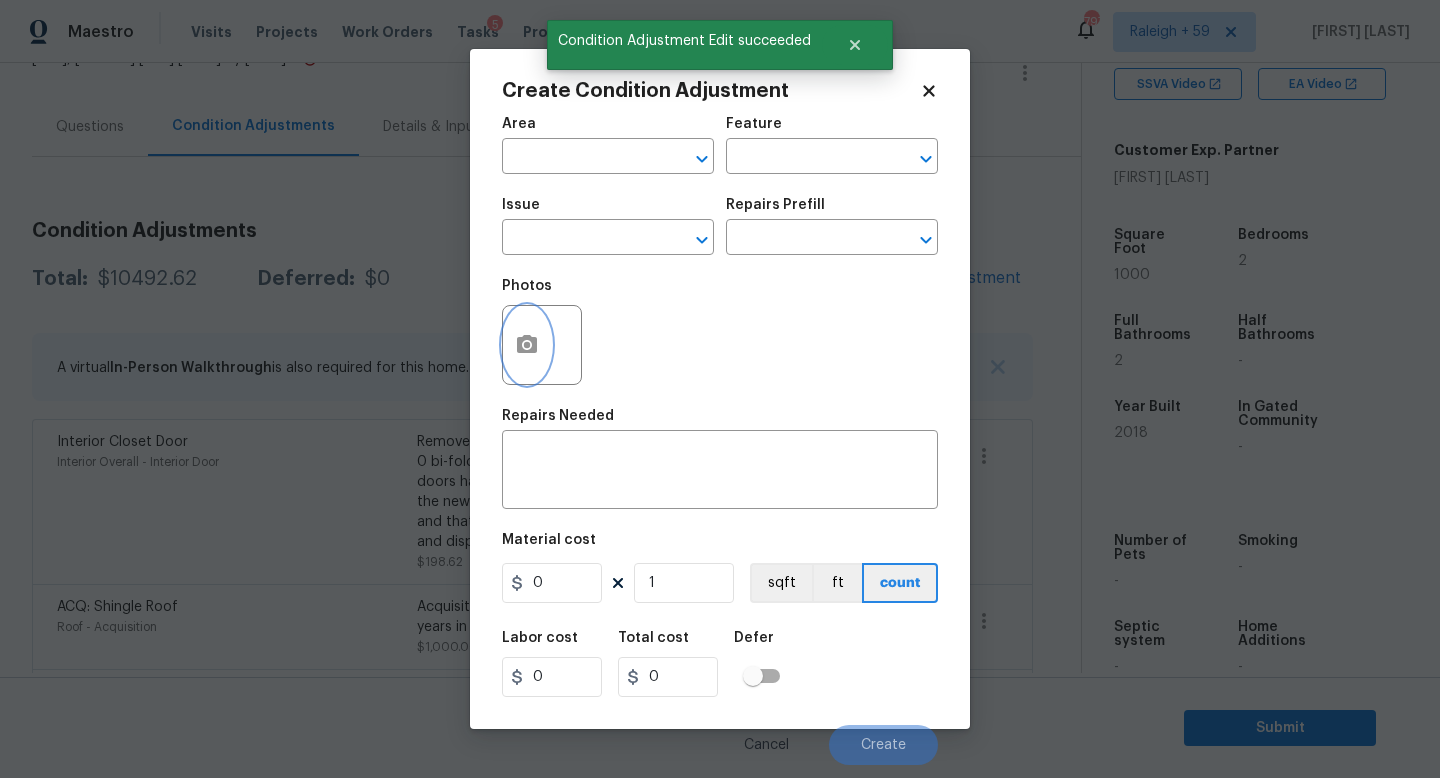 click at bounding box center [527, 345] 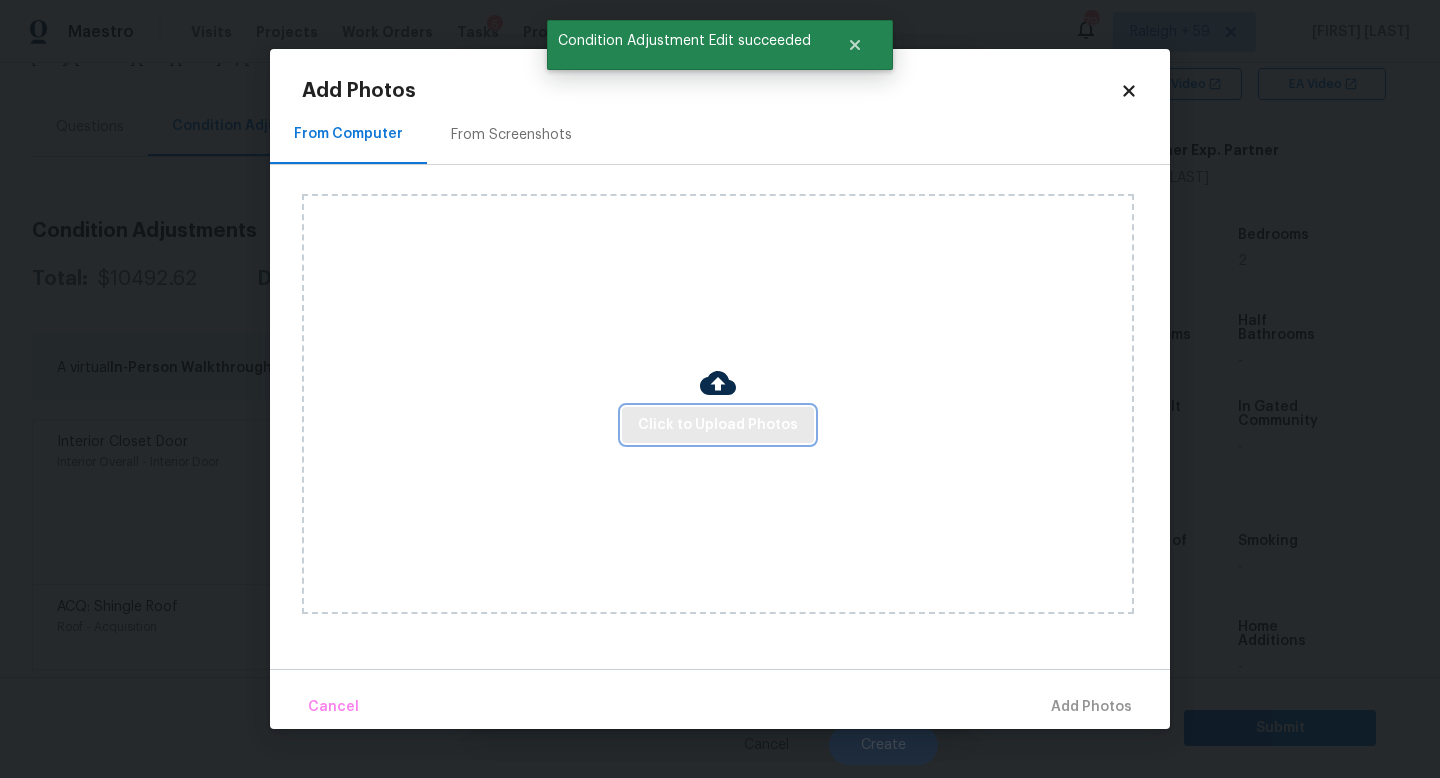 click on "Click to Upload Photos" at bounding box center [718, 425] 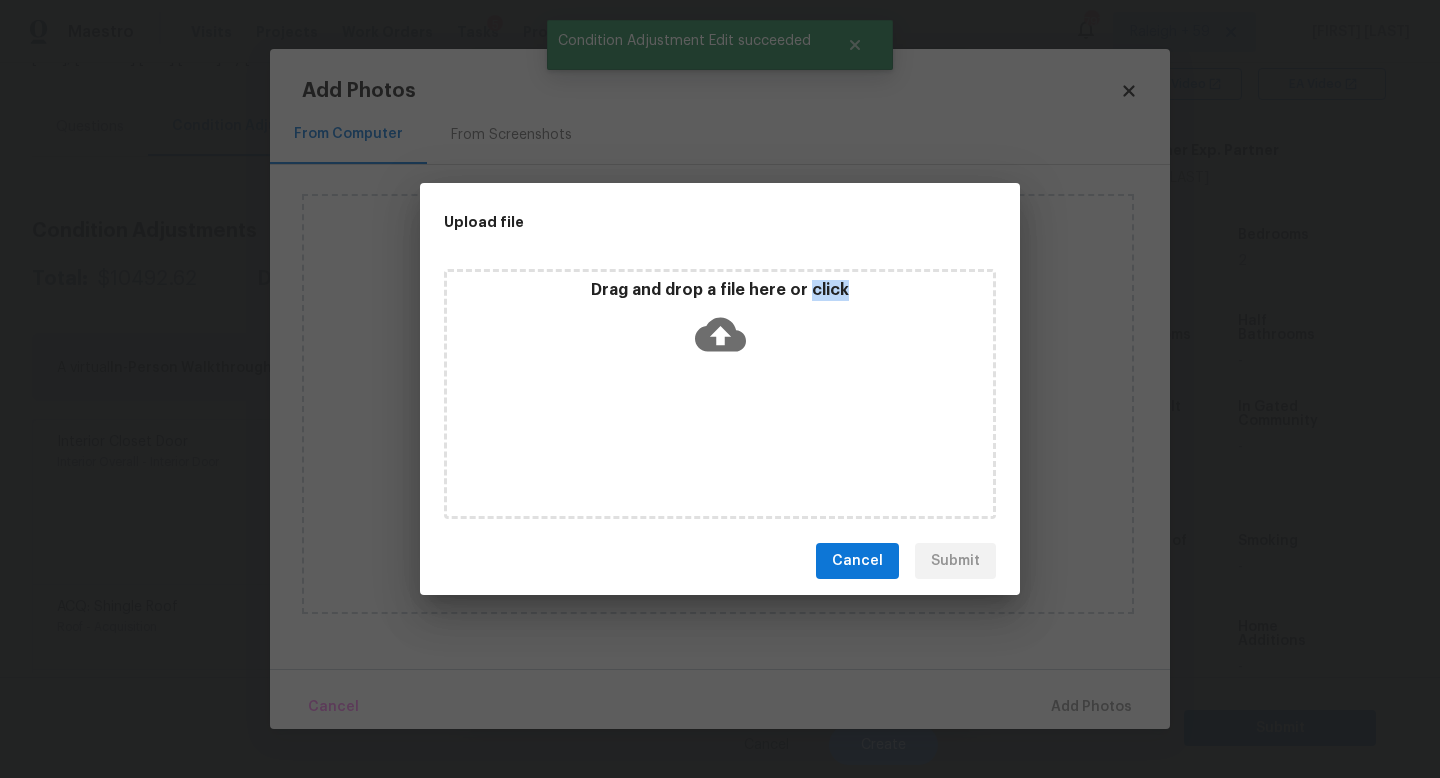 click on "Drag and drop a file here or click" at bounding box center (720, 394) 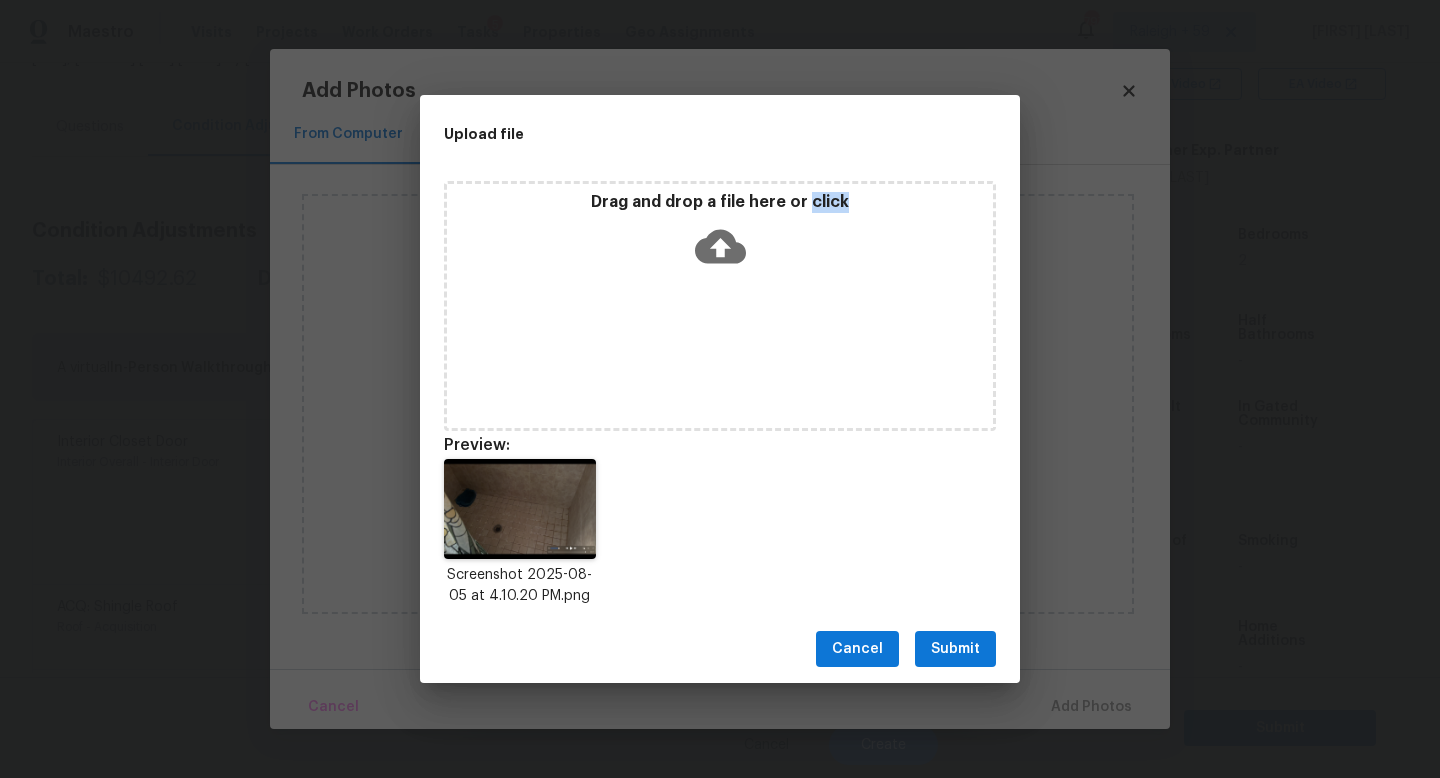 click on "Submit" at bounding box center (955, 649) 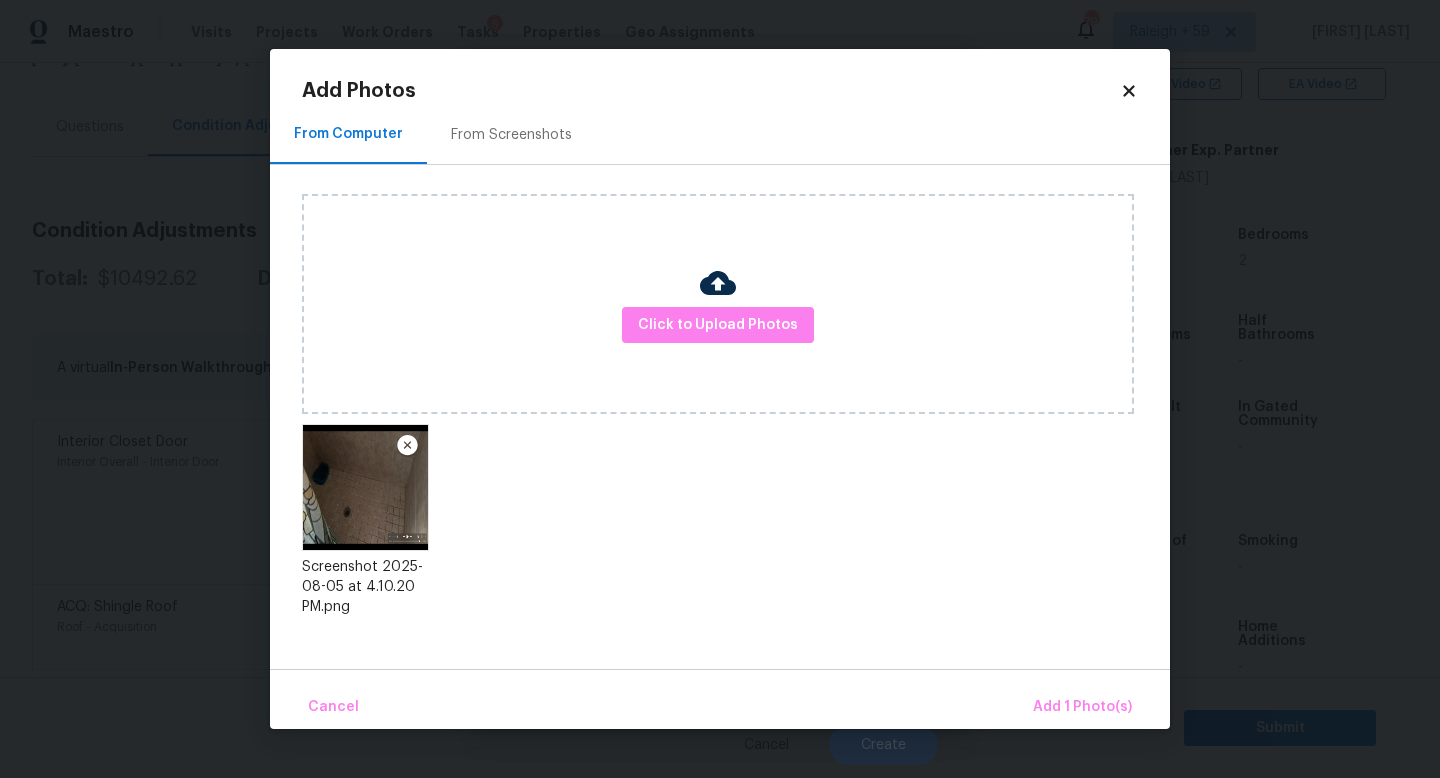 click on "From Computer From Screenshots Click to Upload Photos Screenshot 2025-08-05 at 4.10.20 PM.png" at bounding box center [720, 387] 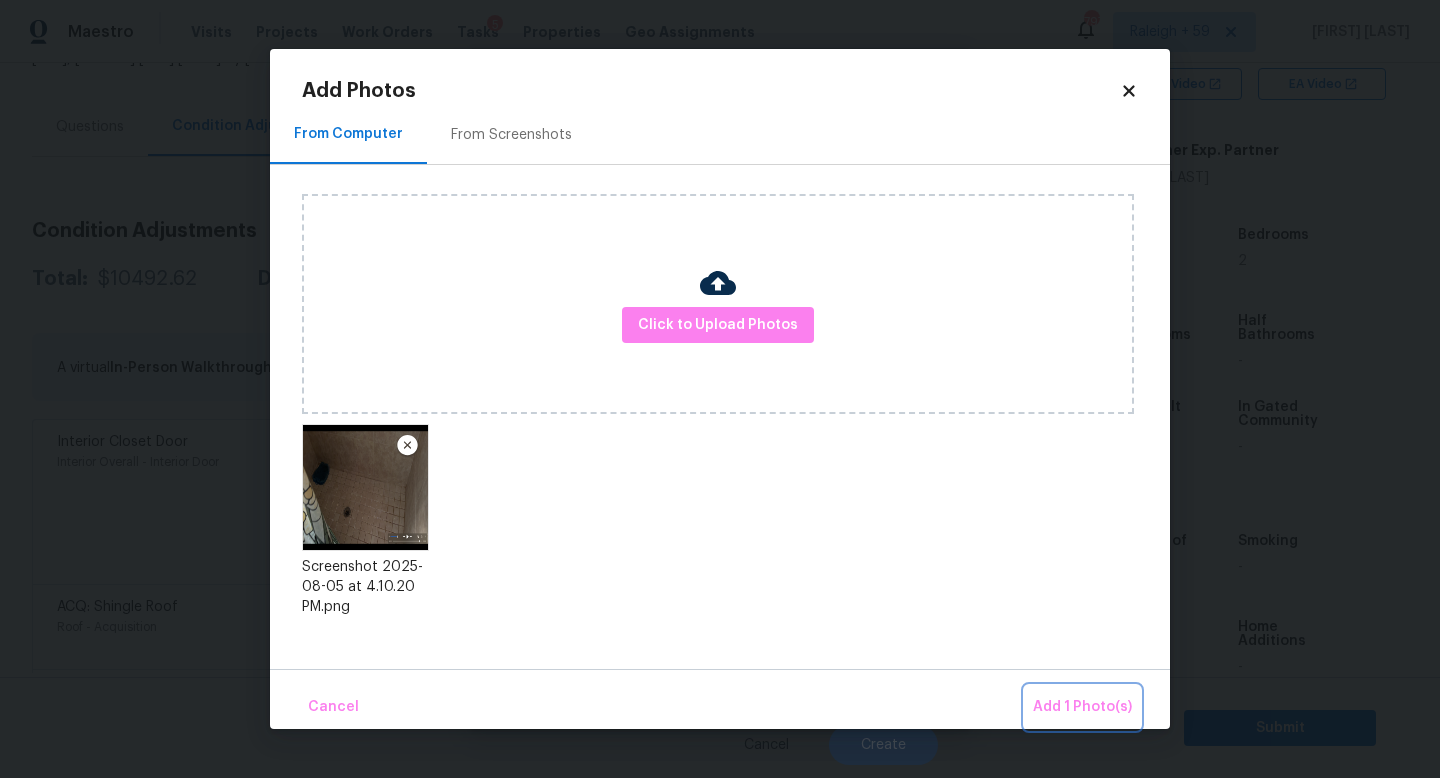 click on "Add 1 Photo(s)" at bounding box center (1082, 707) 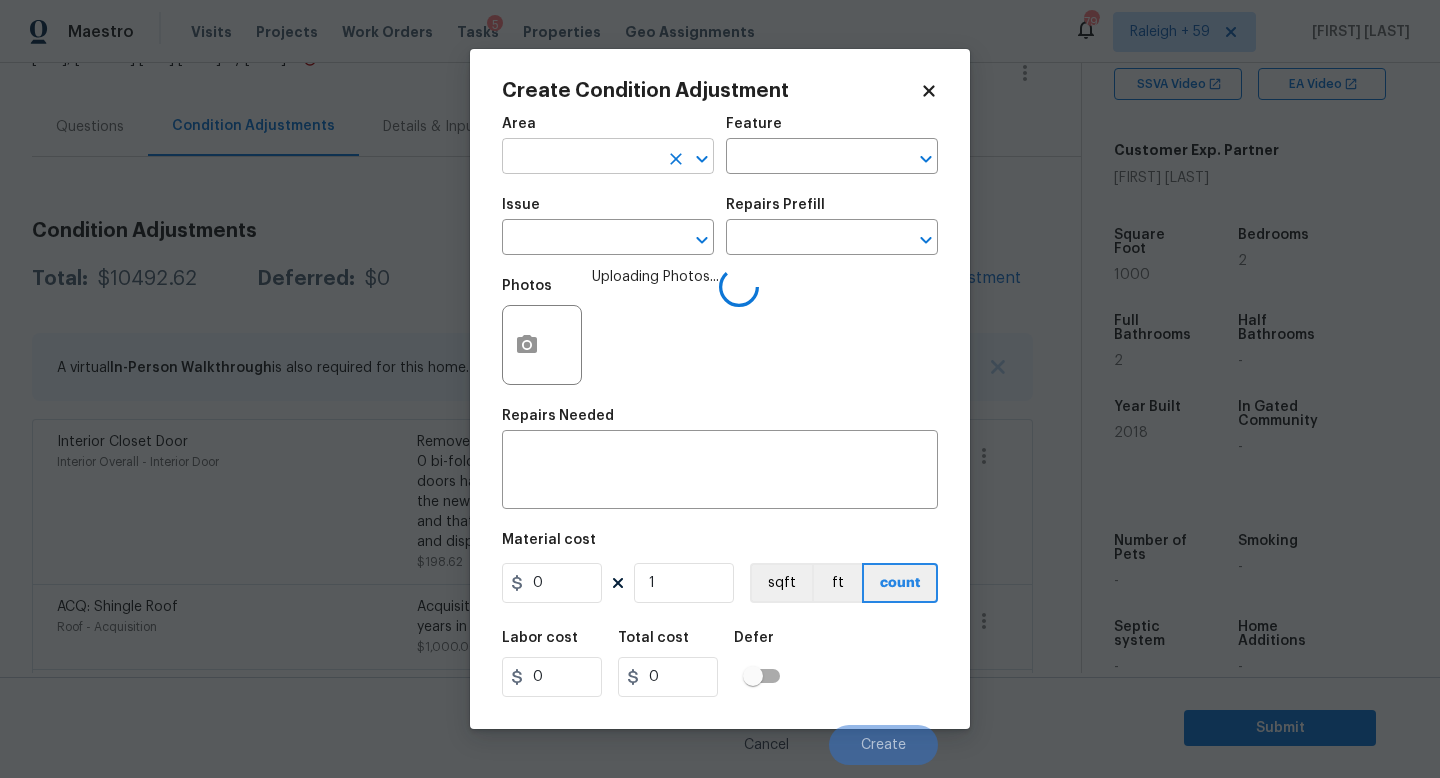 click at bounding box center (580, 158) 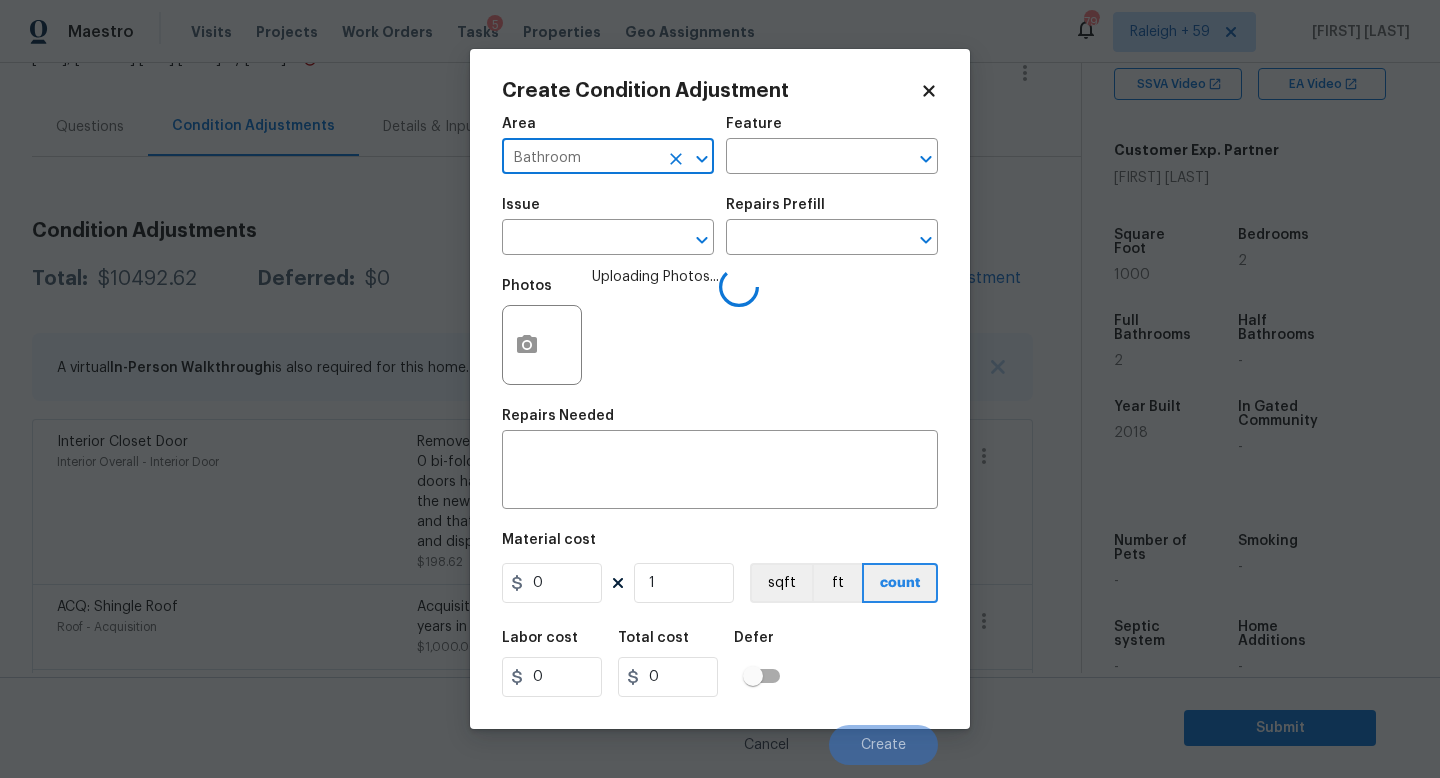 type on "Bathroom" 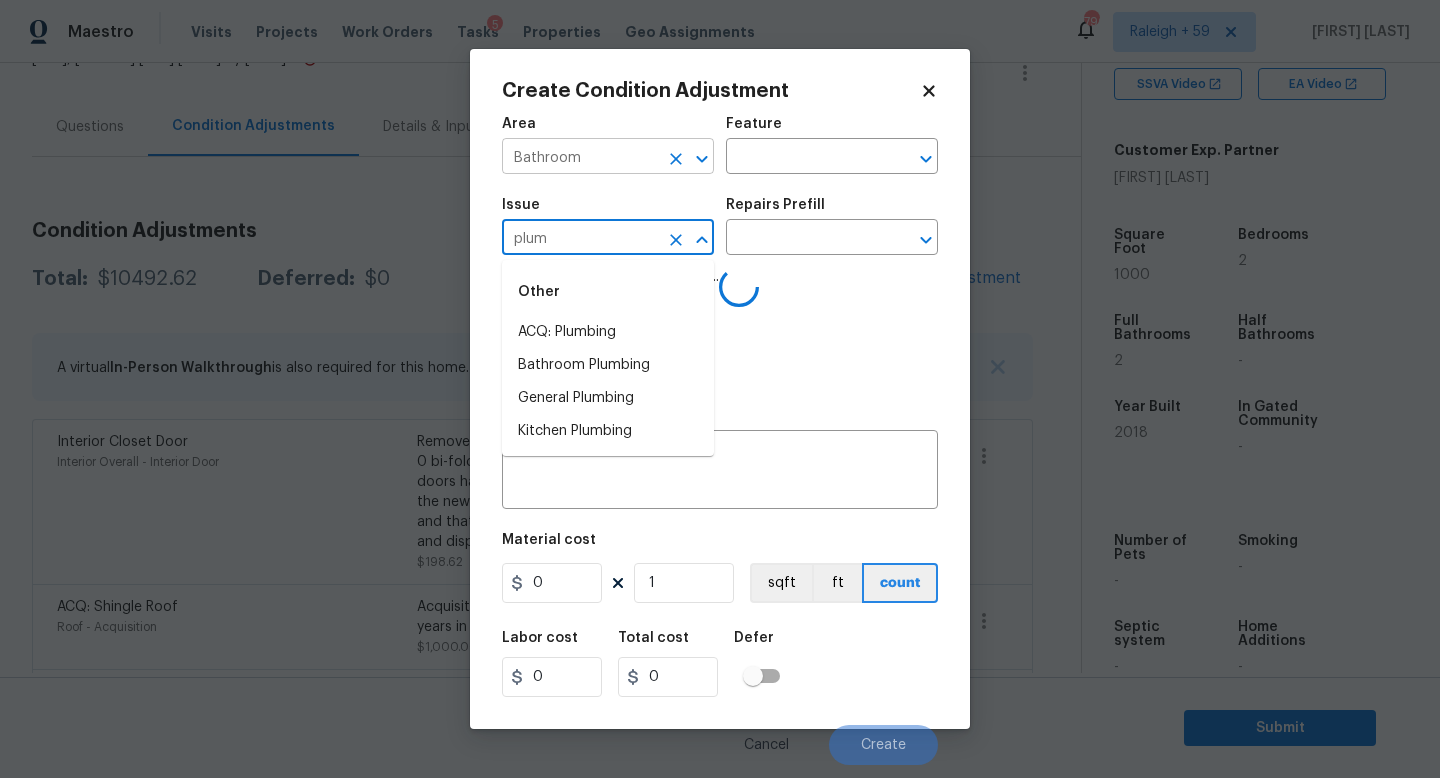 type on "plumb" 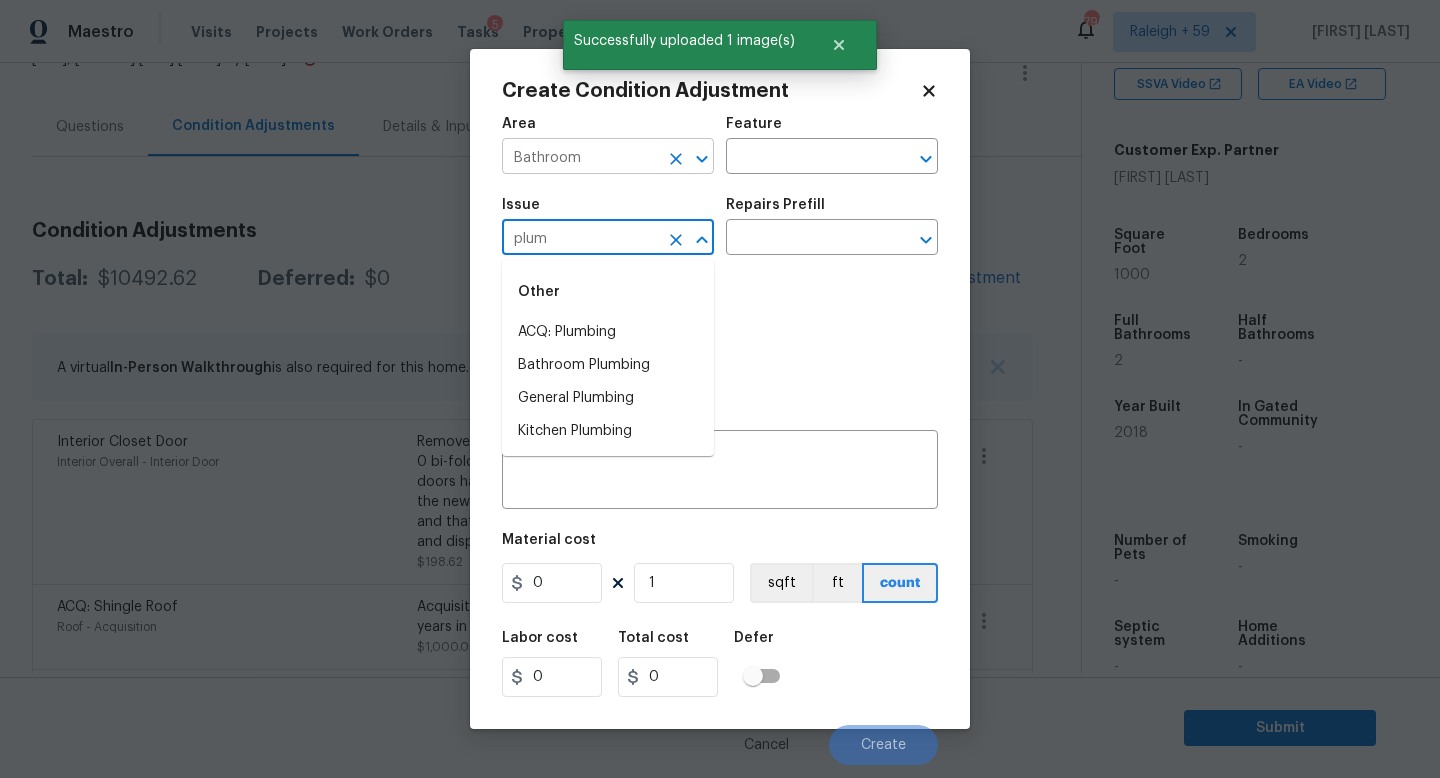 type on "plumb" 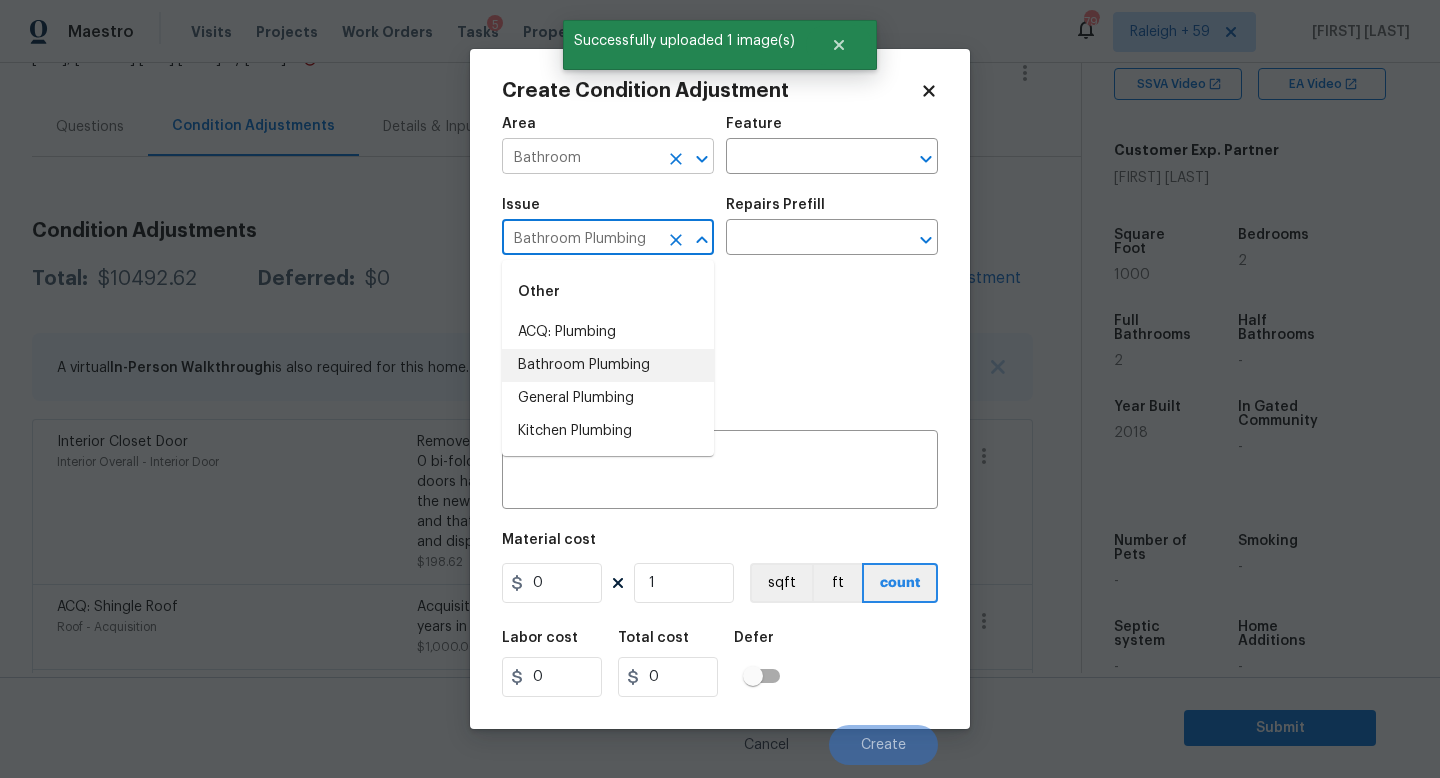 type on "Bathroom Plumbing" 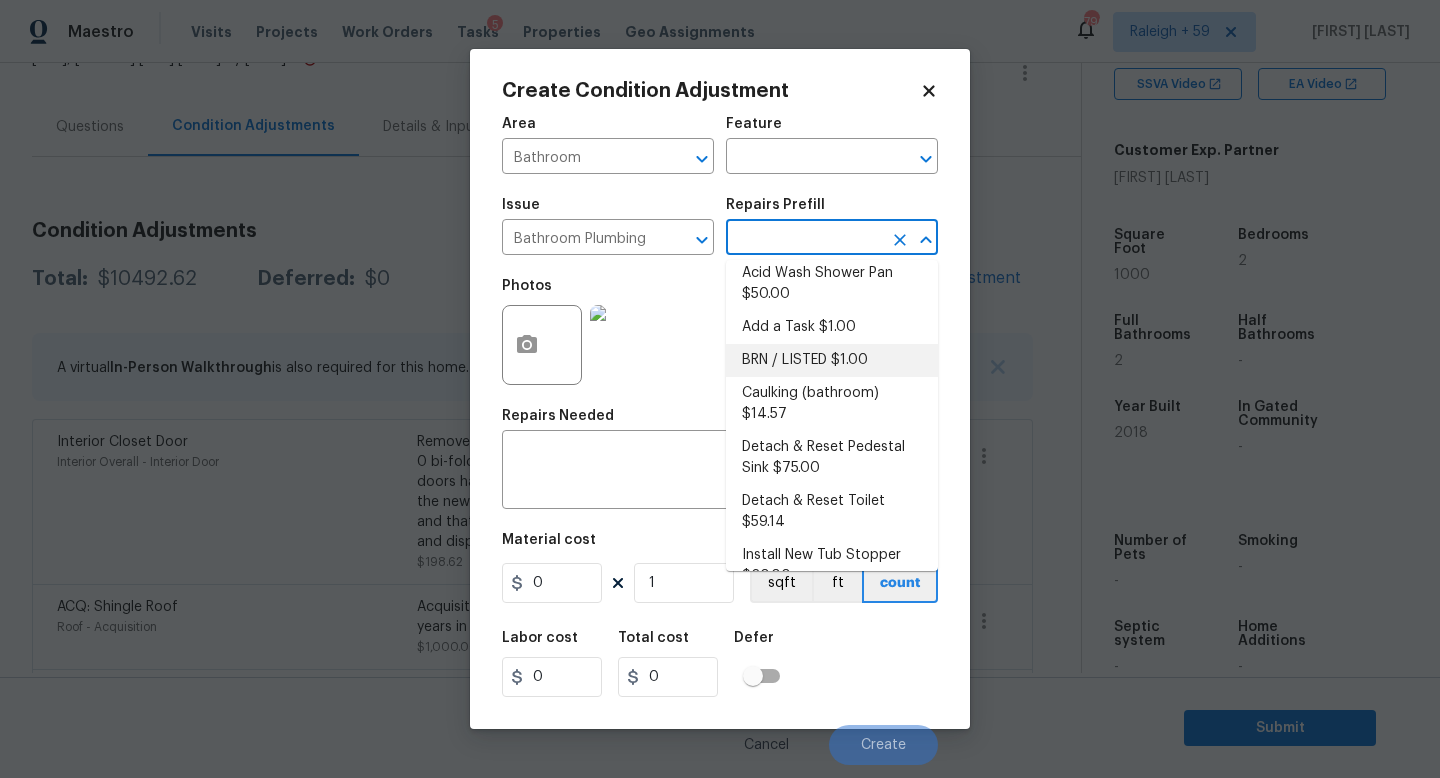 scroll, scrollTop: 0, scrollLeft: 0, axis: both 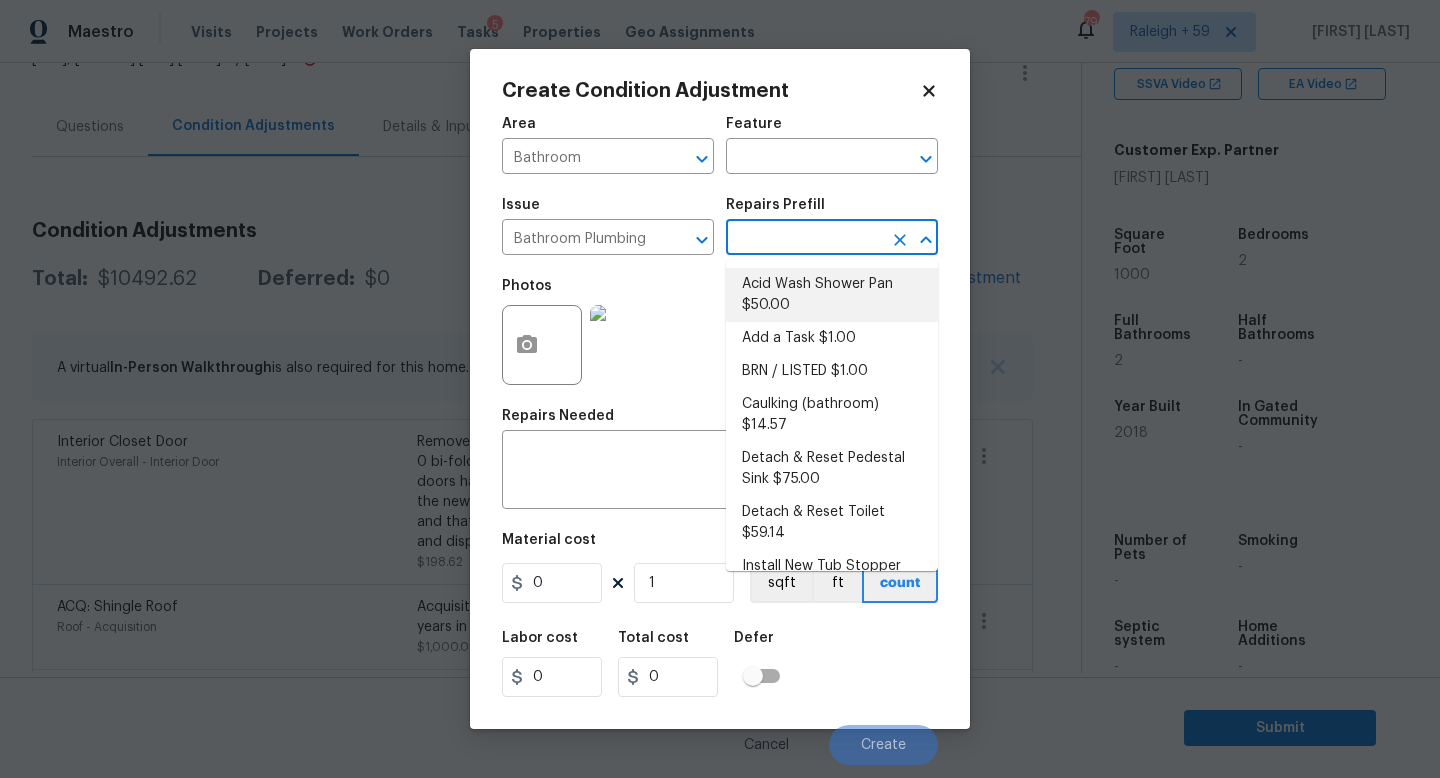 click on "Acid Wash Shower Pan $50.00" at bounding box center [832, 295] 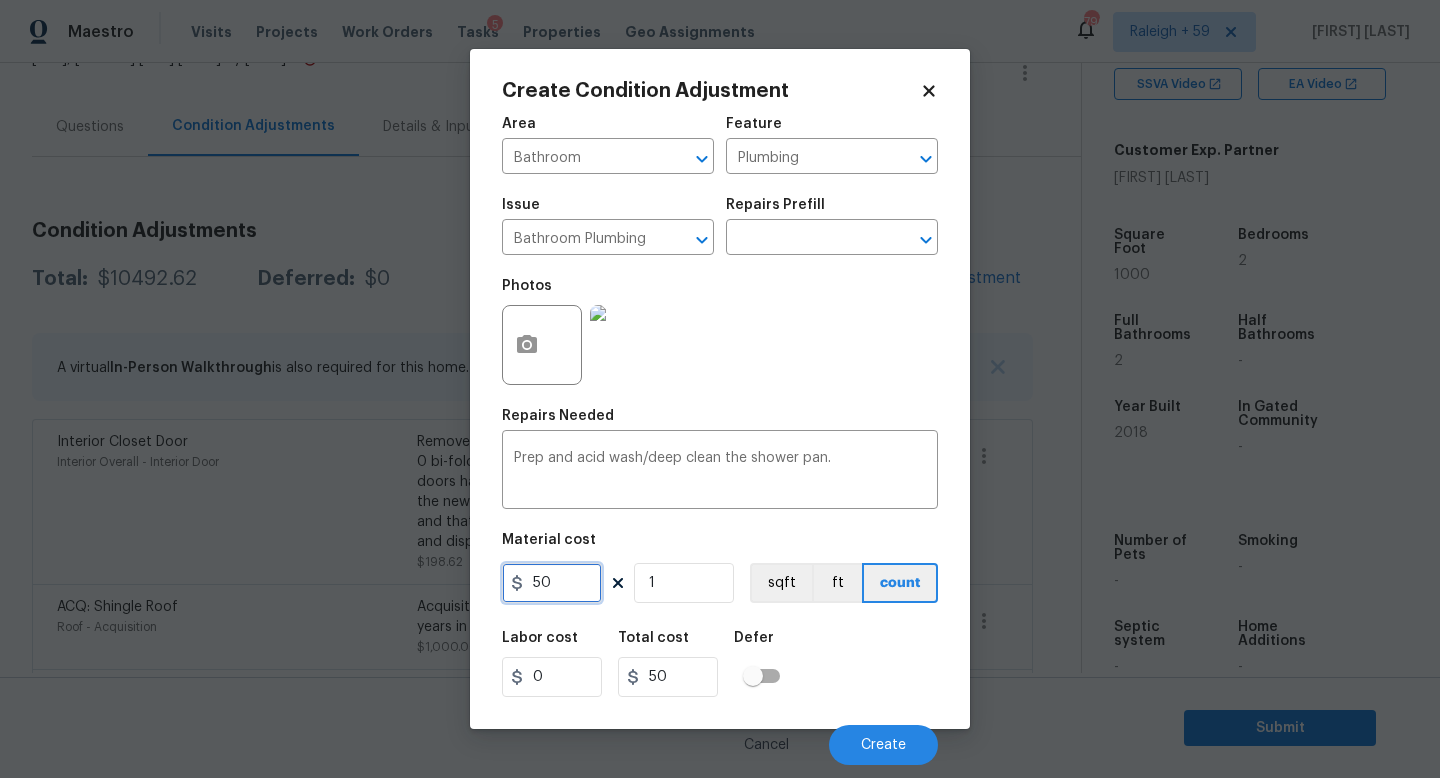 drag, startPoint x: 571, startPoint y: 581, endPoint x: 500, endPoint y: 589, distance: 71.44928 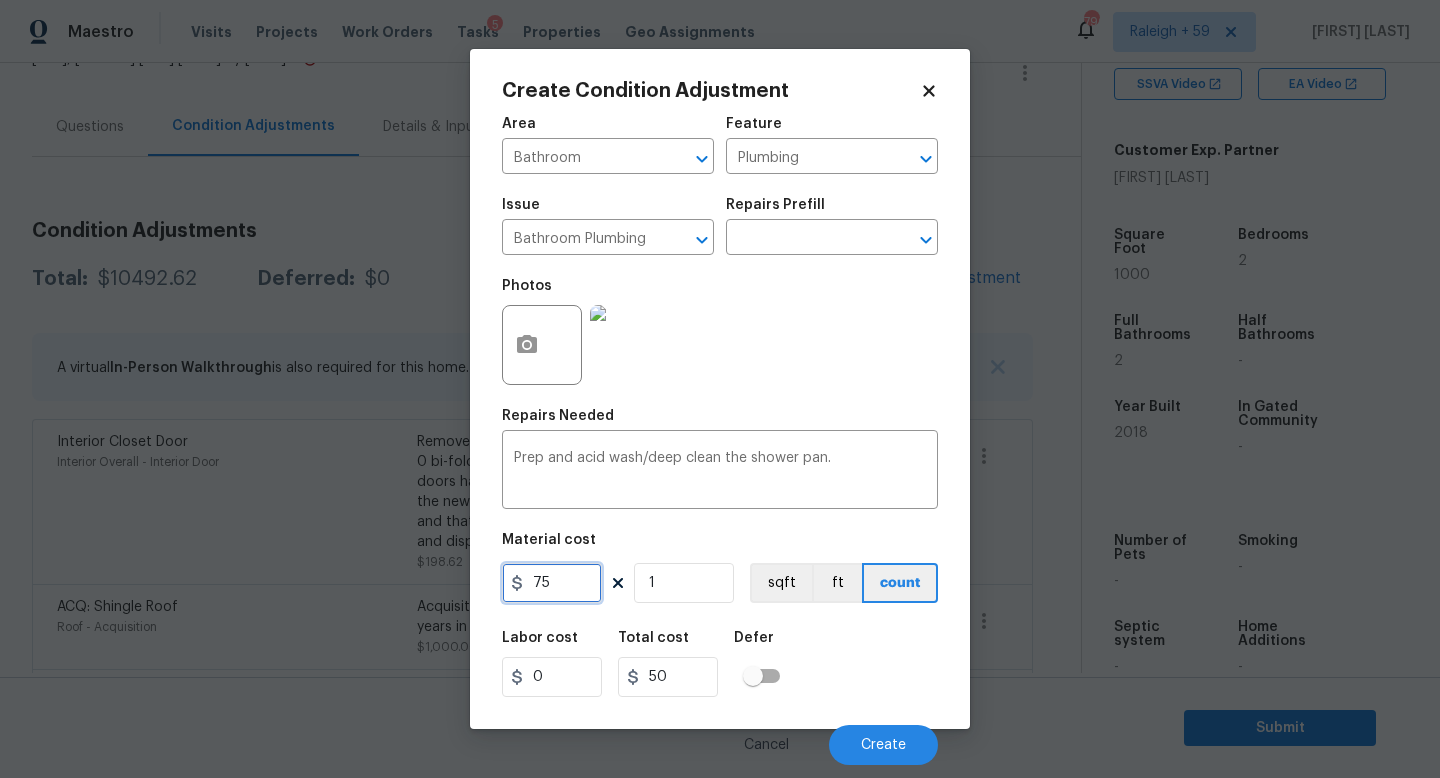 type on "75" 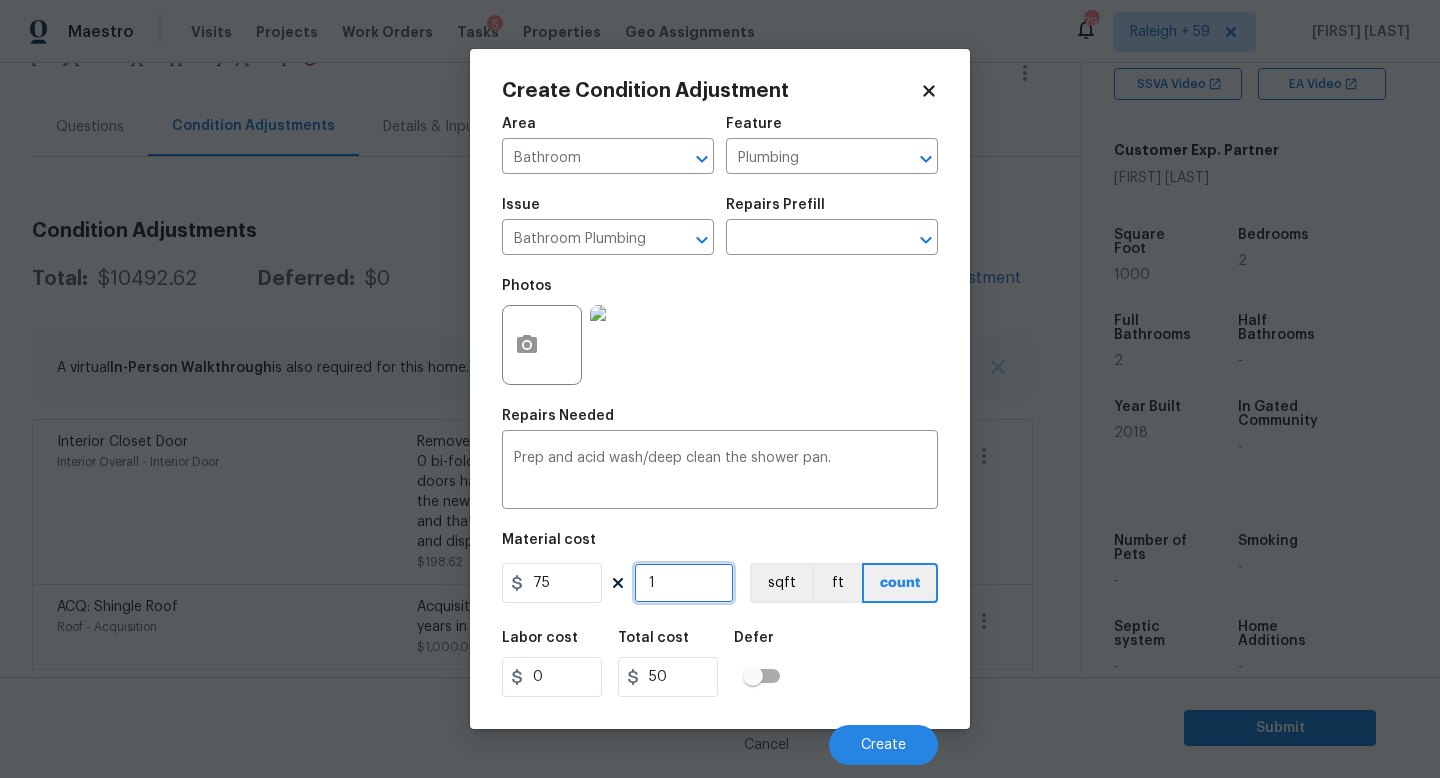 type on "75" 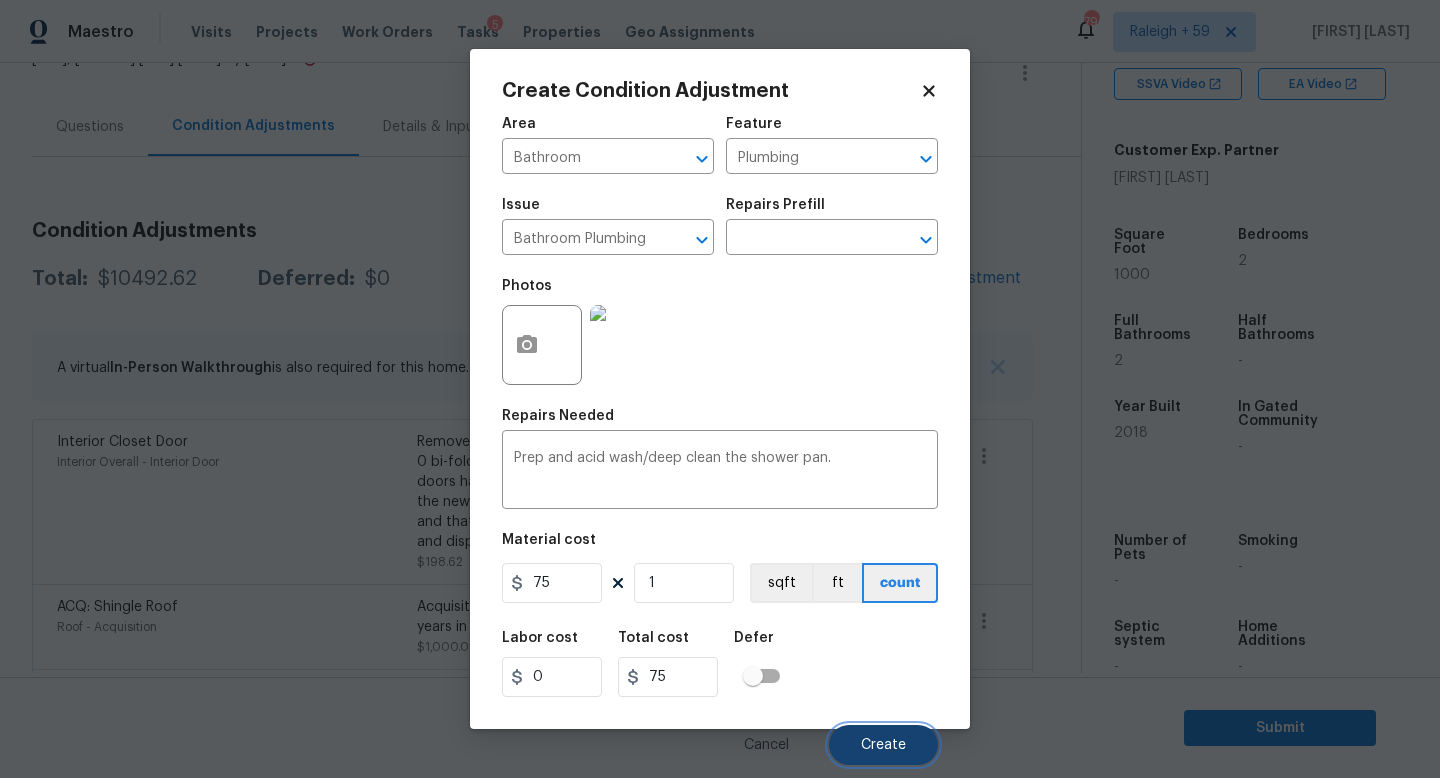 click on "Create" at bounding box center [883, 745] 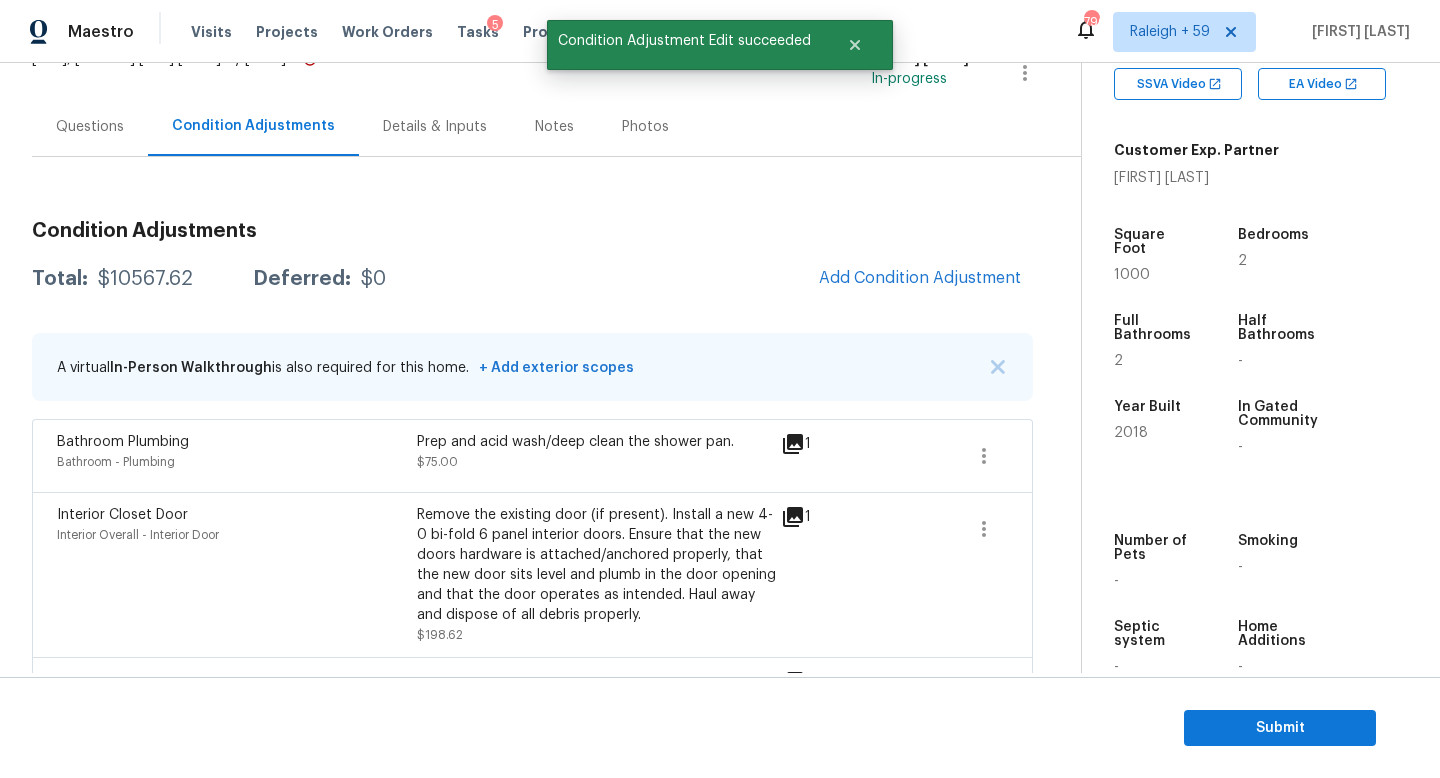 click on "Questions" at bounding box center (90, 126) 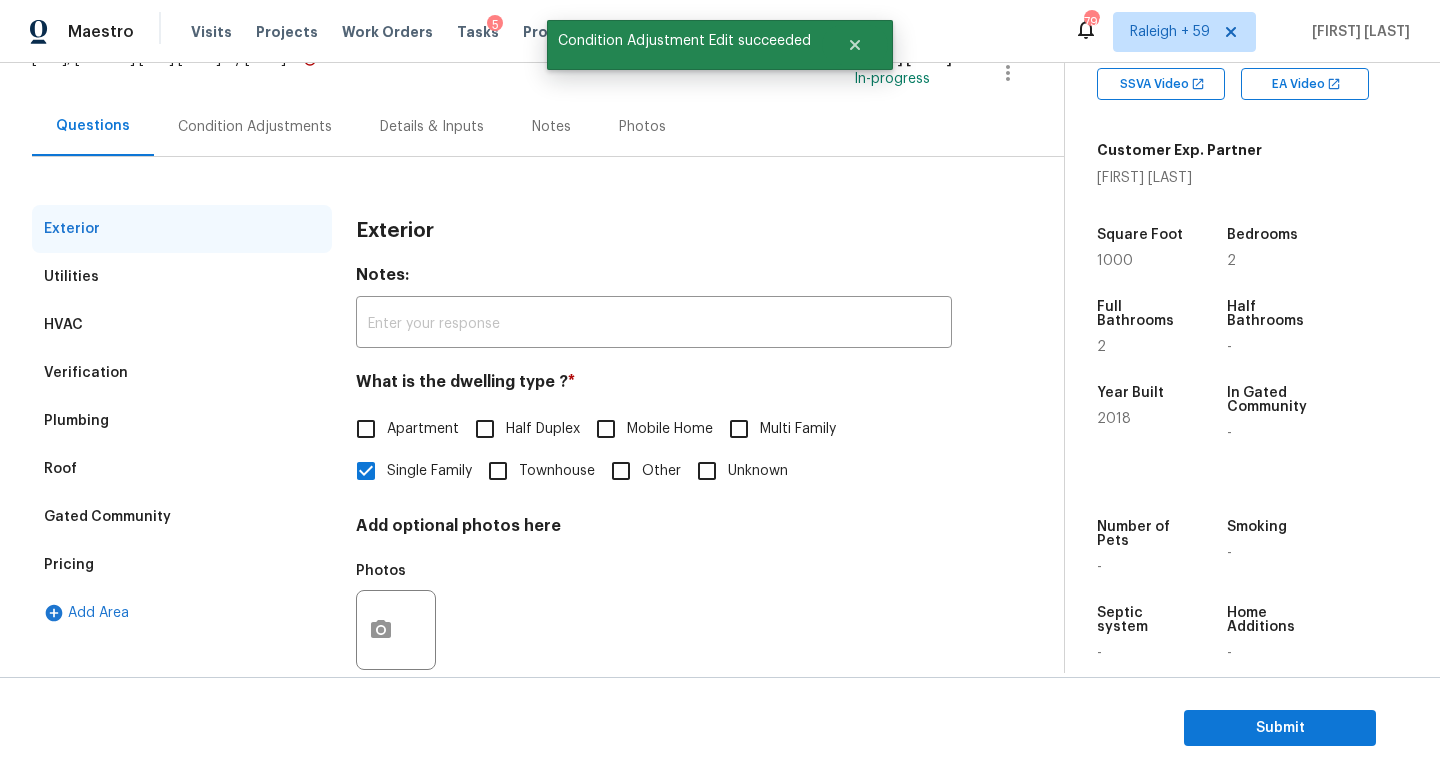 click on "Condition Adjustments" at bounding box center [255, 126] 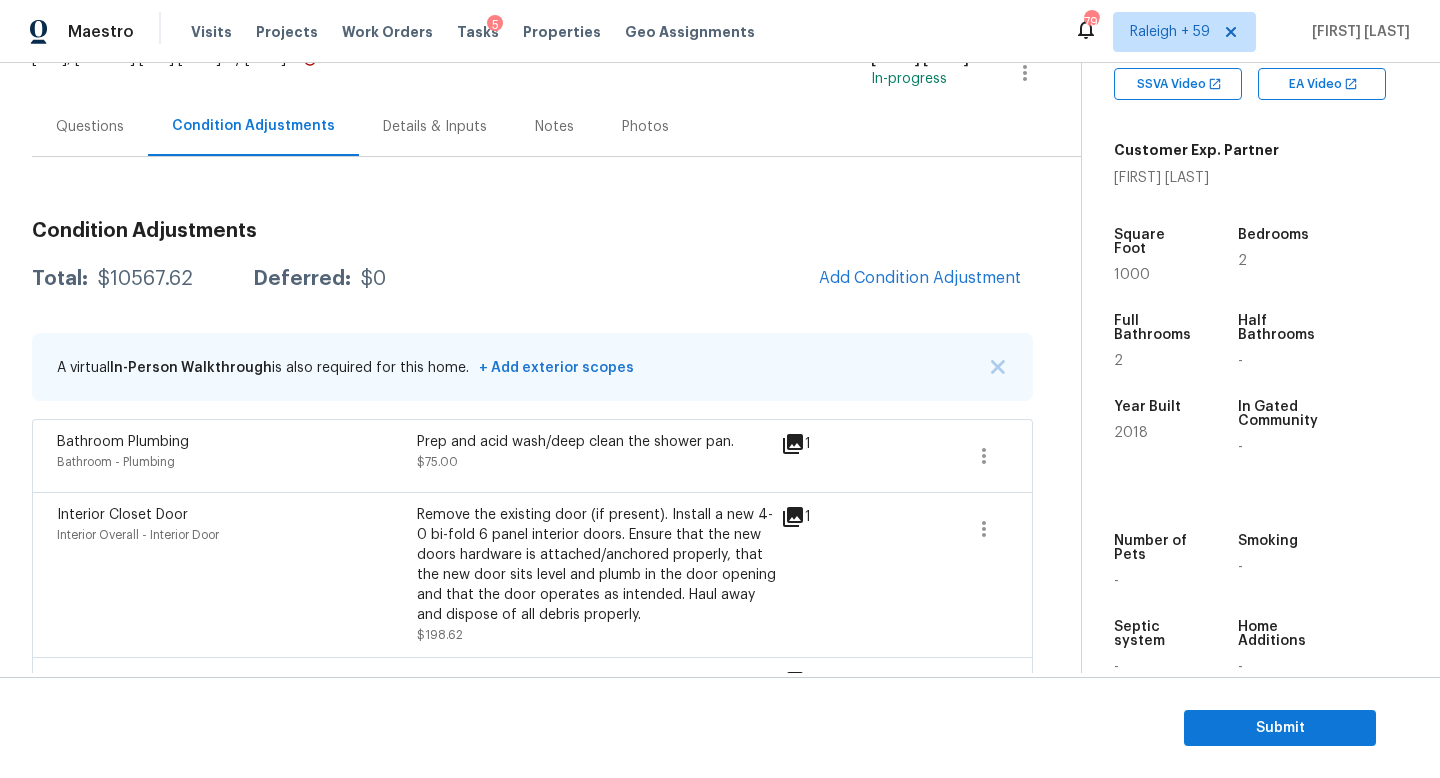 click on "Questions" at bounding box center [90, 126] 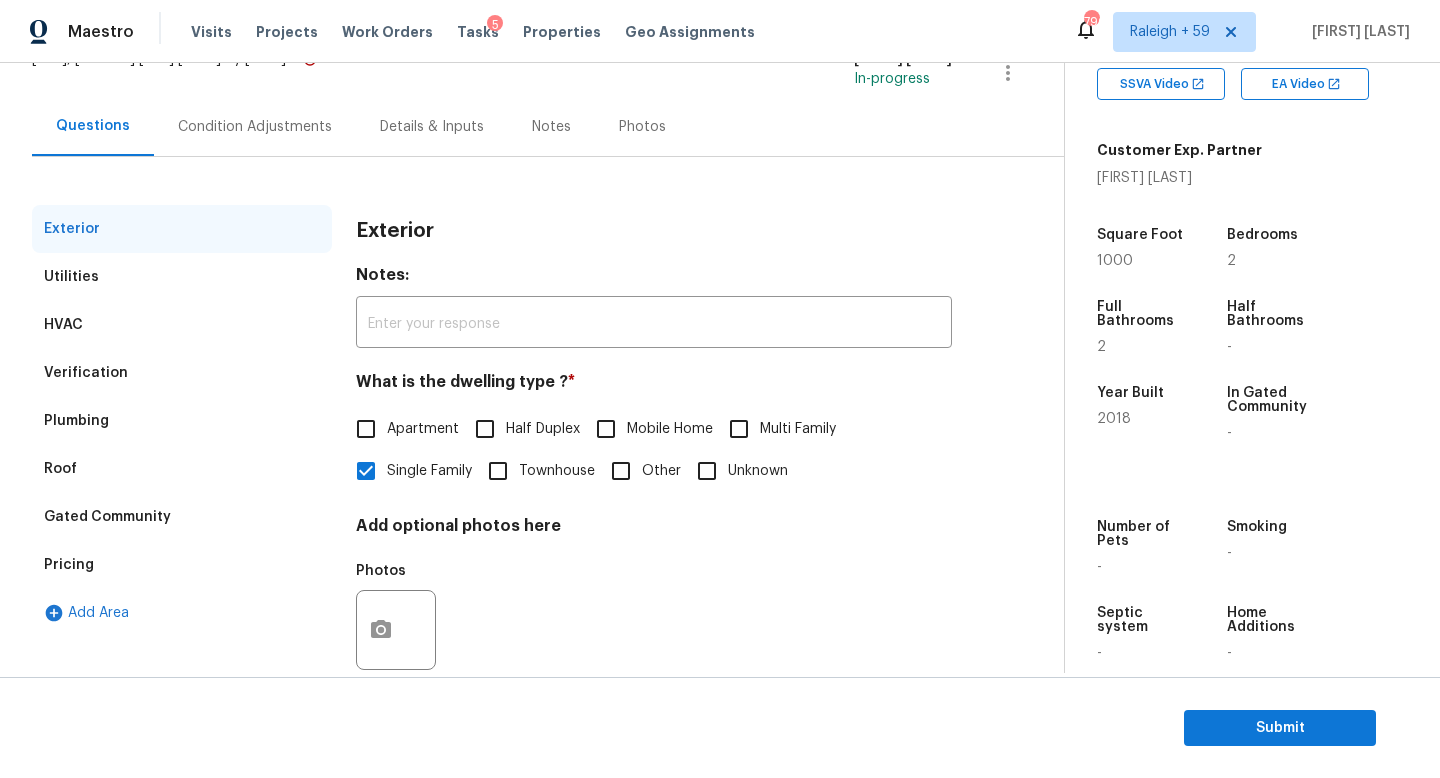 click on "Condition Adjustments" at bounding box center (255, 127) 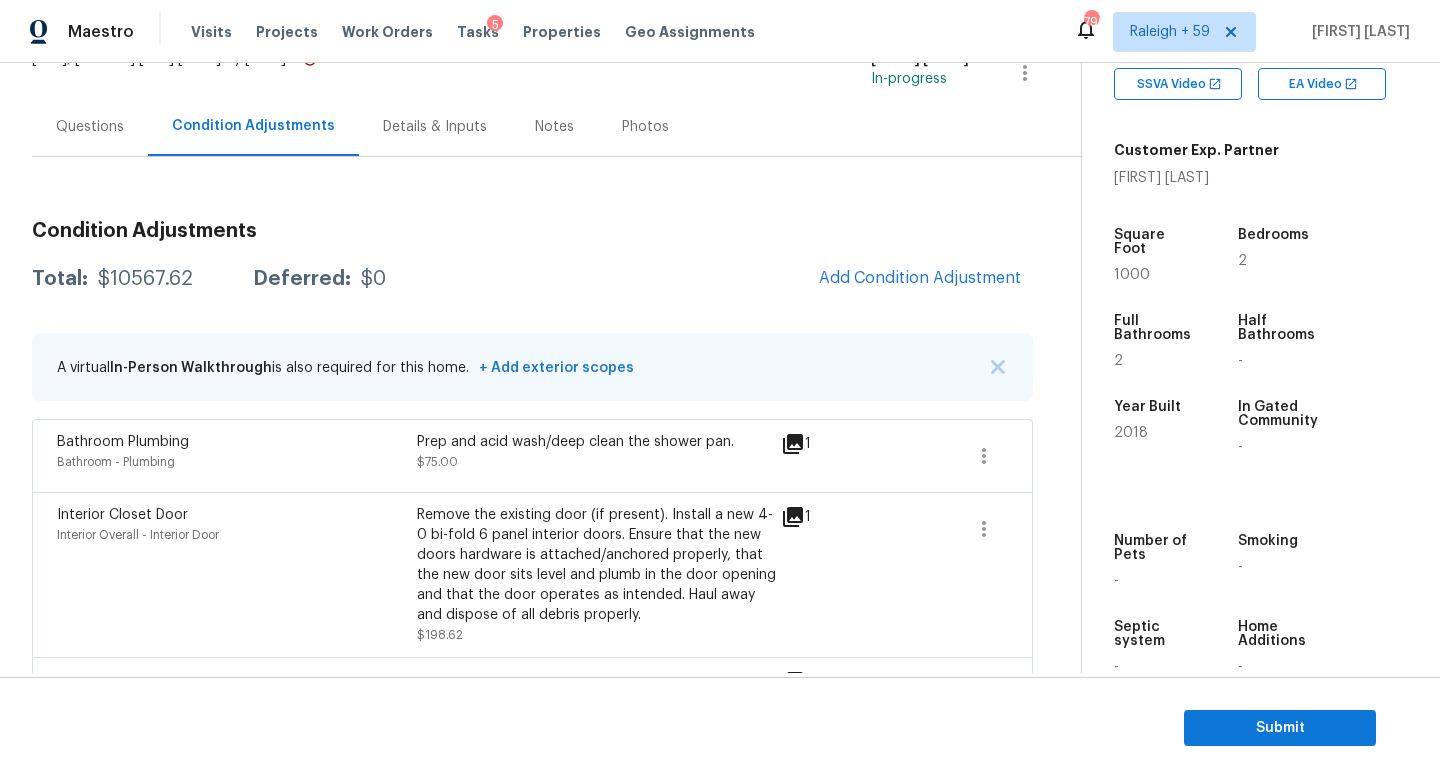click on "Questions" at bounding box center (90, 127) 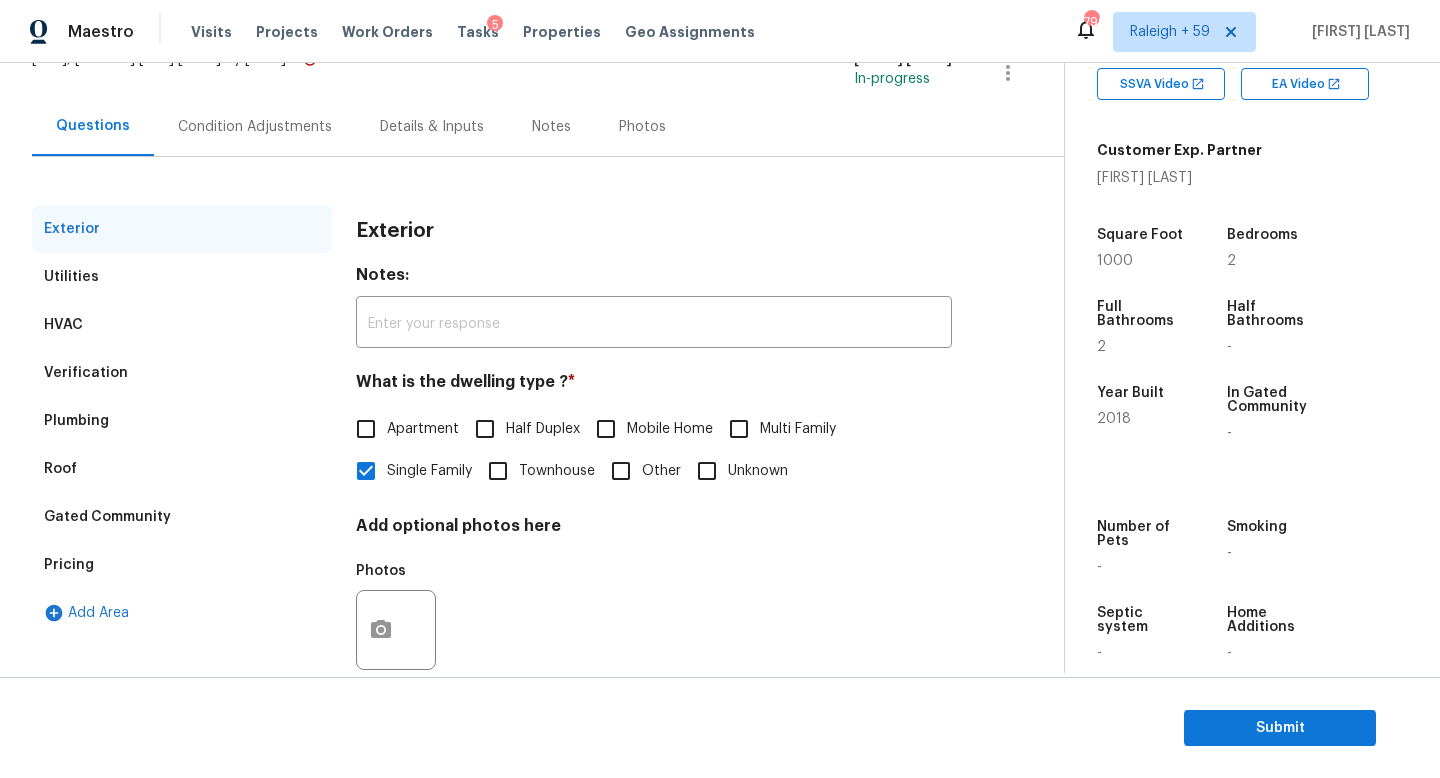 click on "Condition Adjustments" at bounding box center [255, 127] 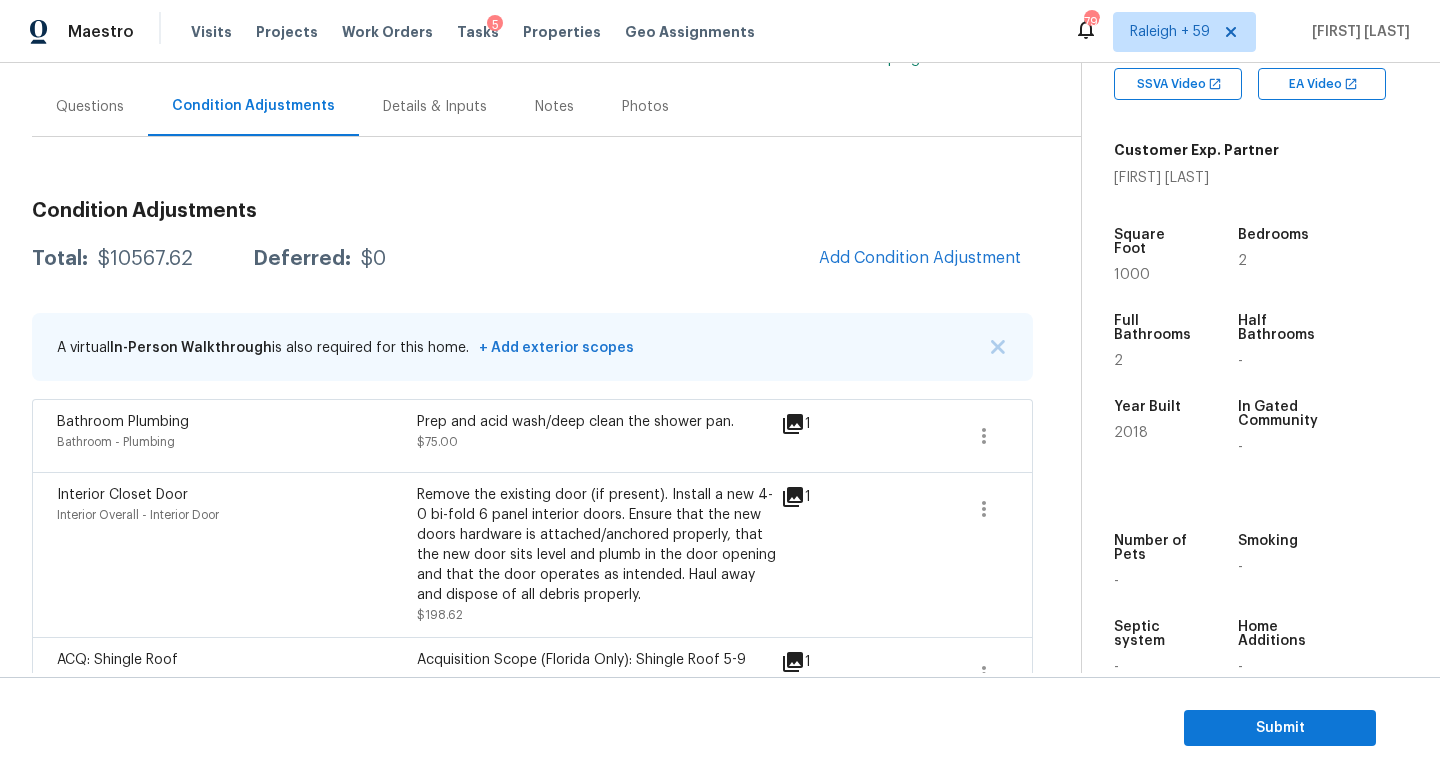 scroll, scrollTop: 0, scrollLeft: 0, axis: both 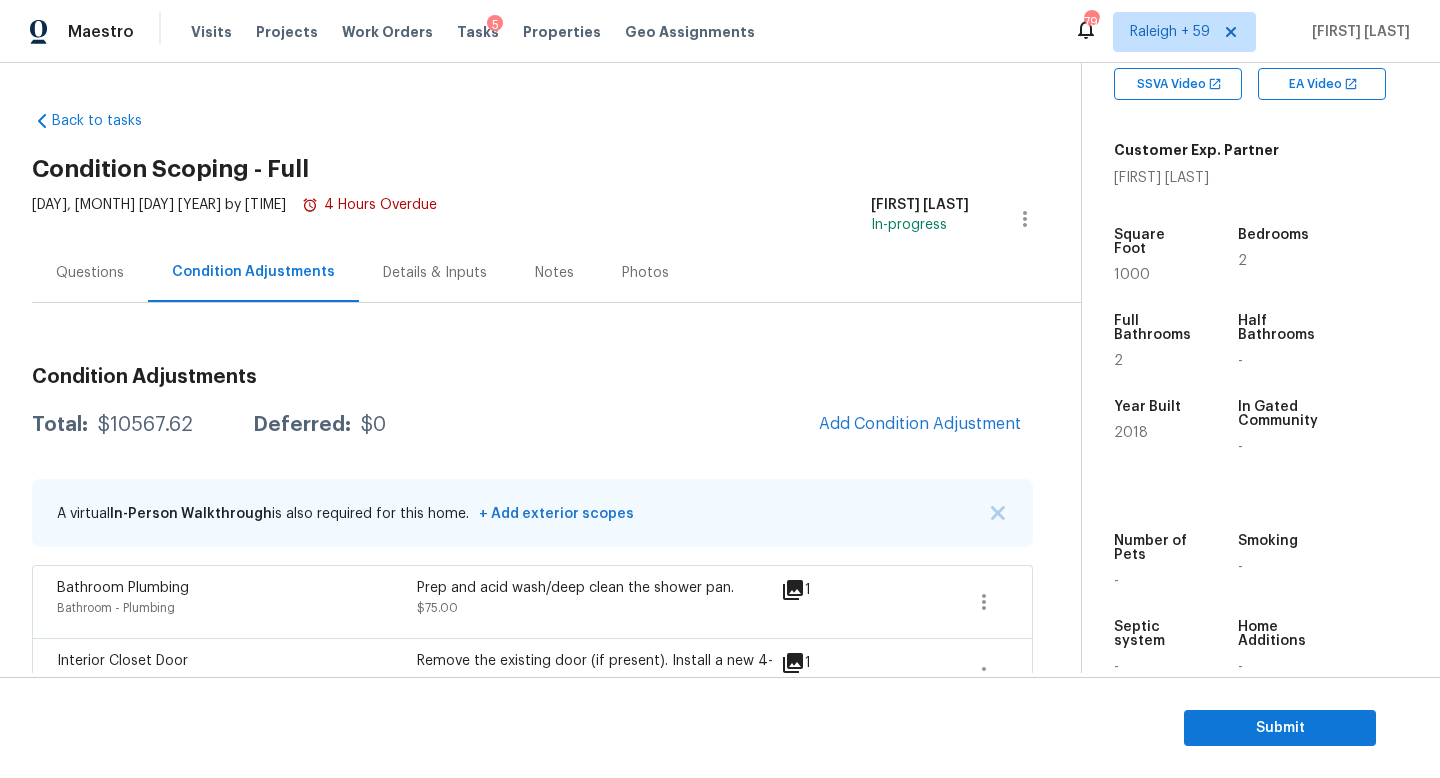 click on "Questions" at bounding box center (90, 273) 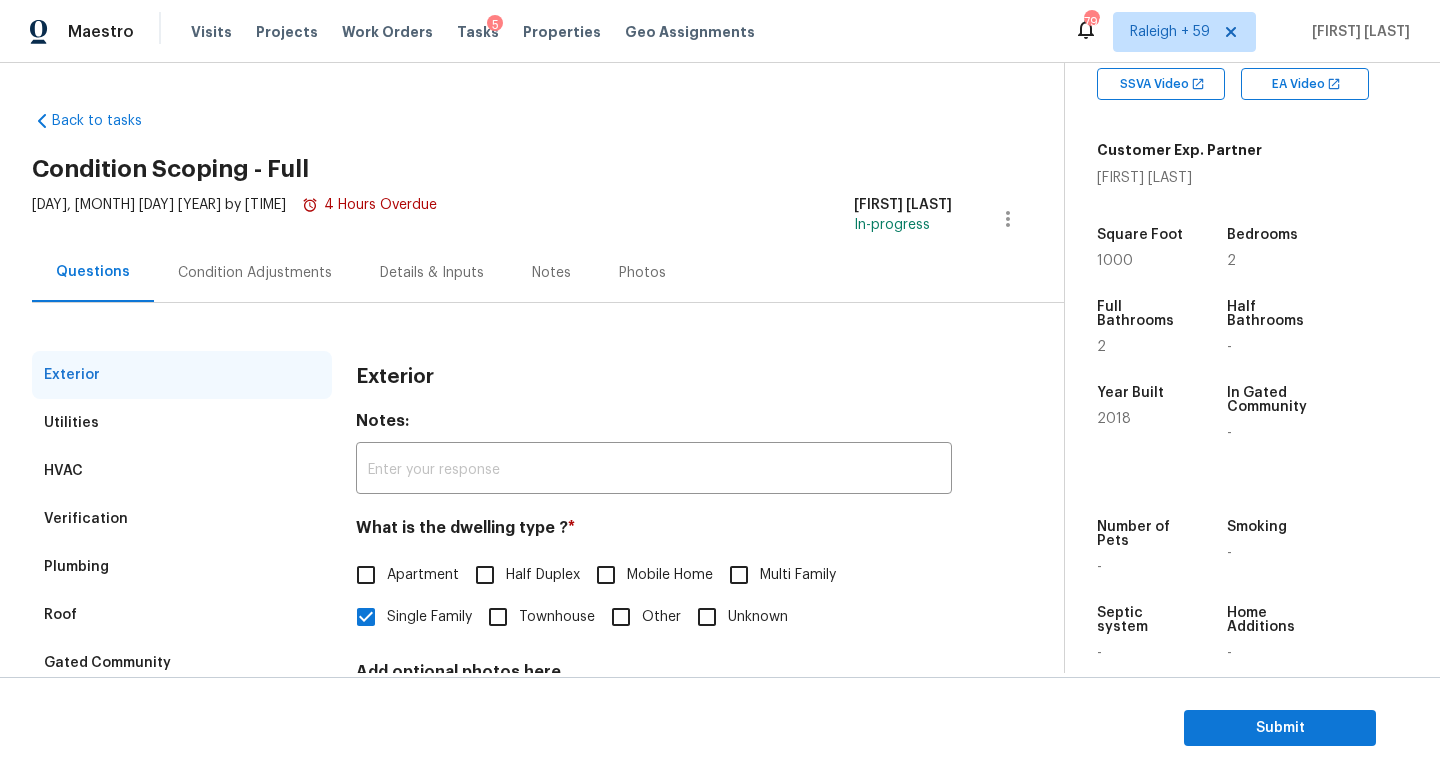 click on "Condition Adjustments" at bounding box center [255, 272] 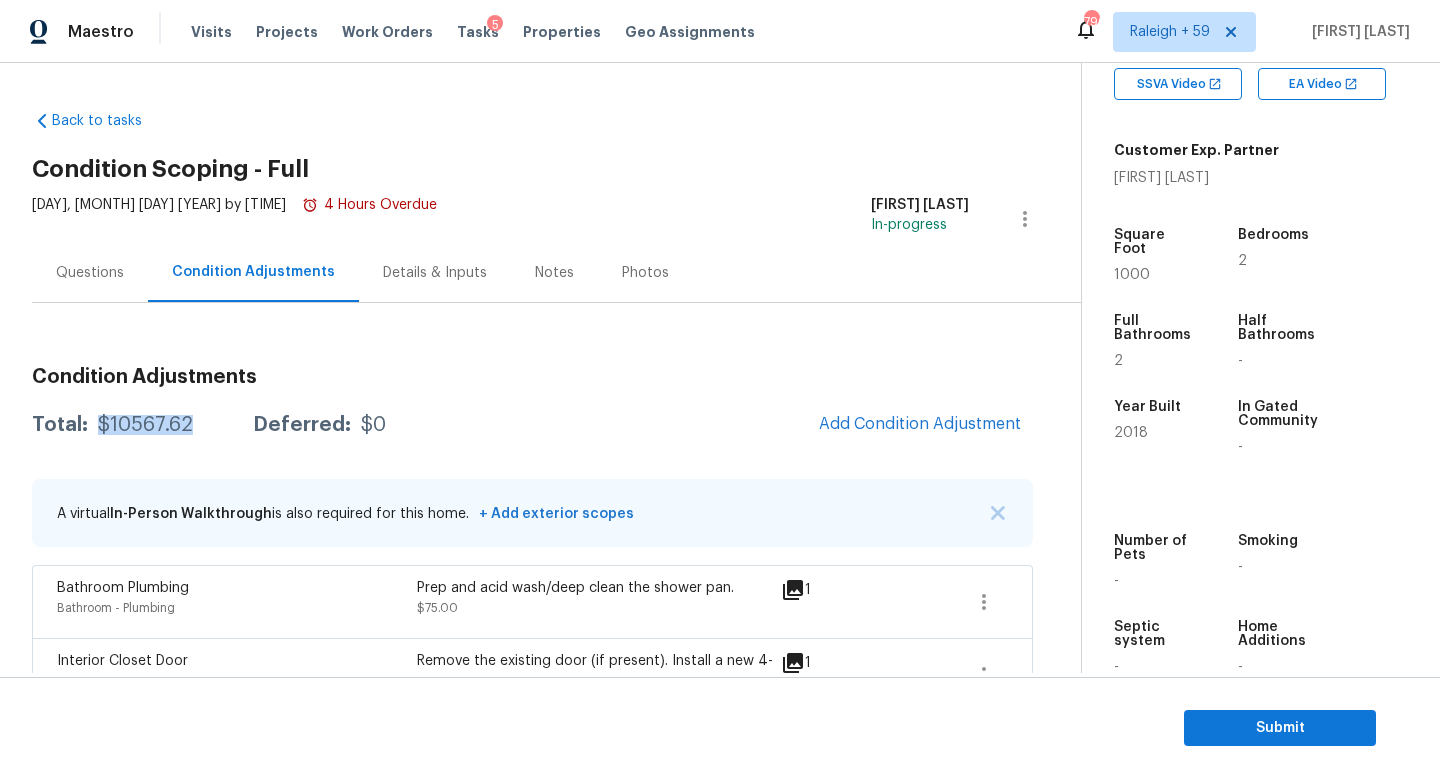 drag, startPoint x: 186, startPoint y: 415, endPoint x: 100, endPoint y: 420, distance: 86.145226 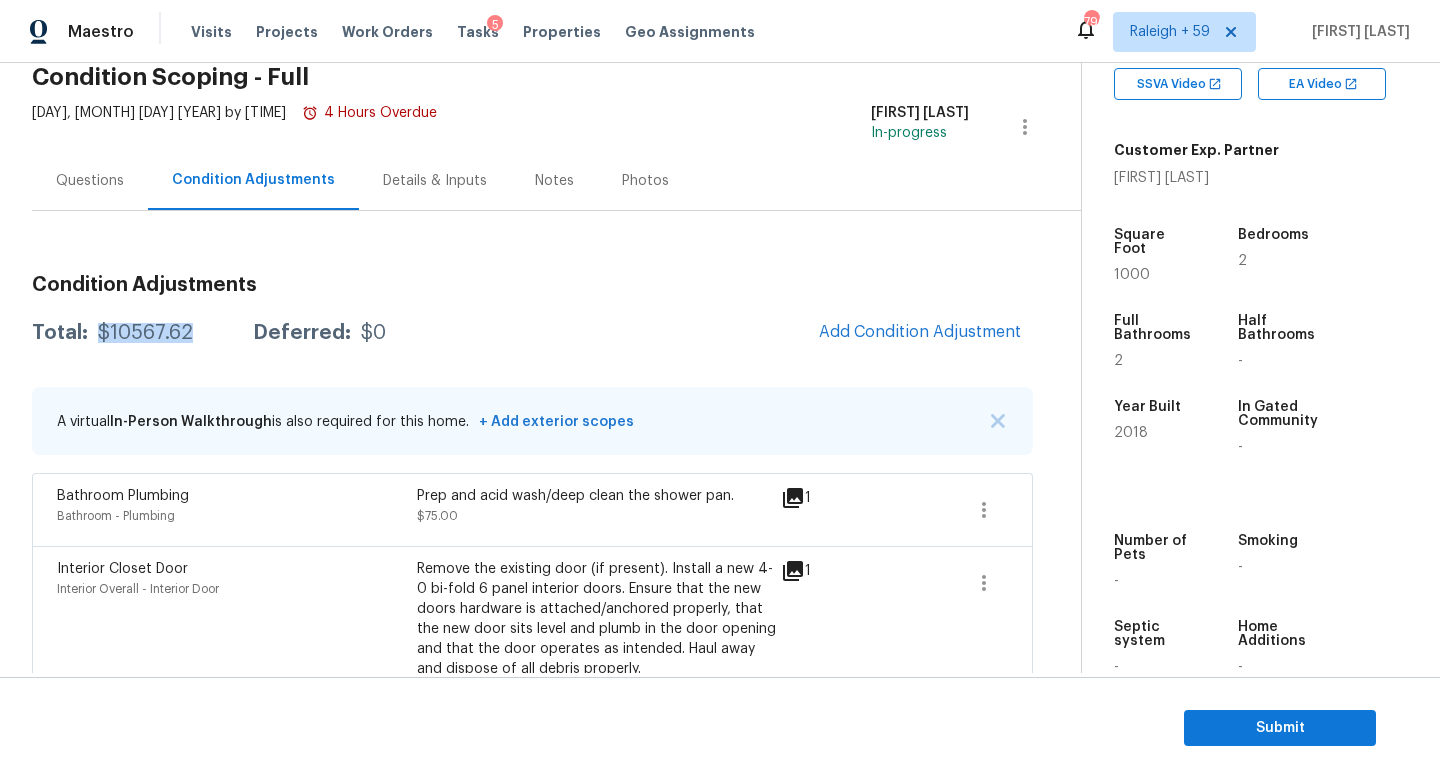 scroll, scrollTop: 58, scrollLeft: 0, axis: vertical 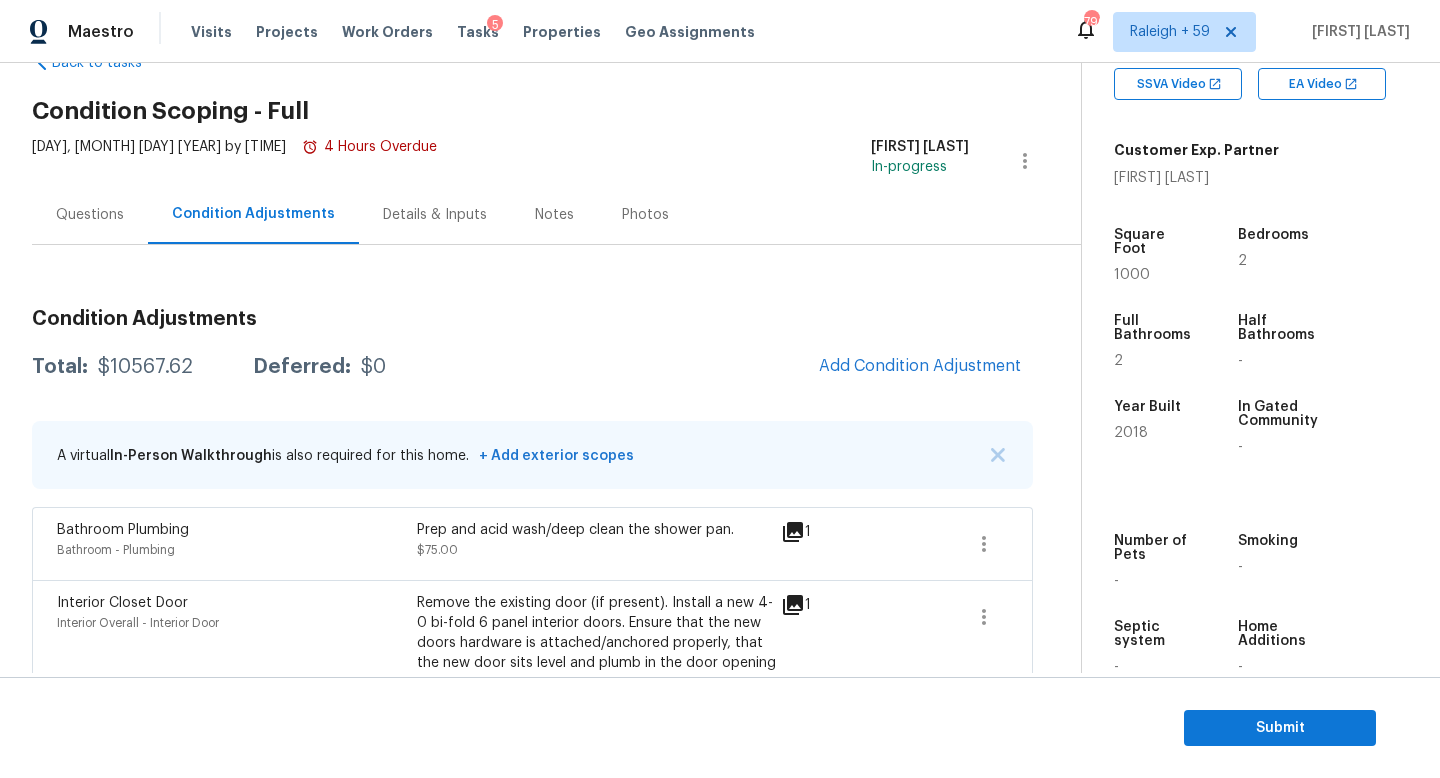 drag, startPoint x: 101, startPoint y: 197, endPoint x: 159, endPoint y: 213, distance: 60.166435 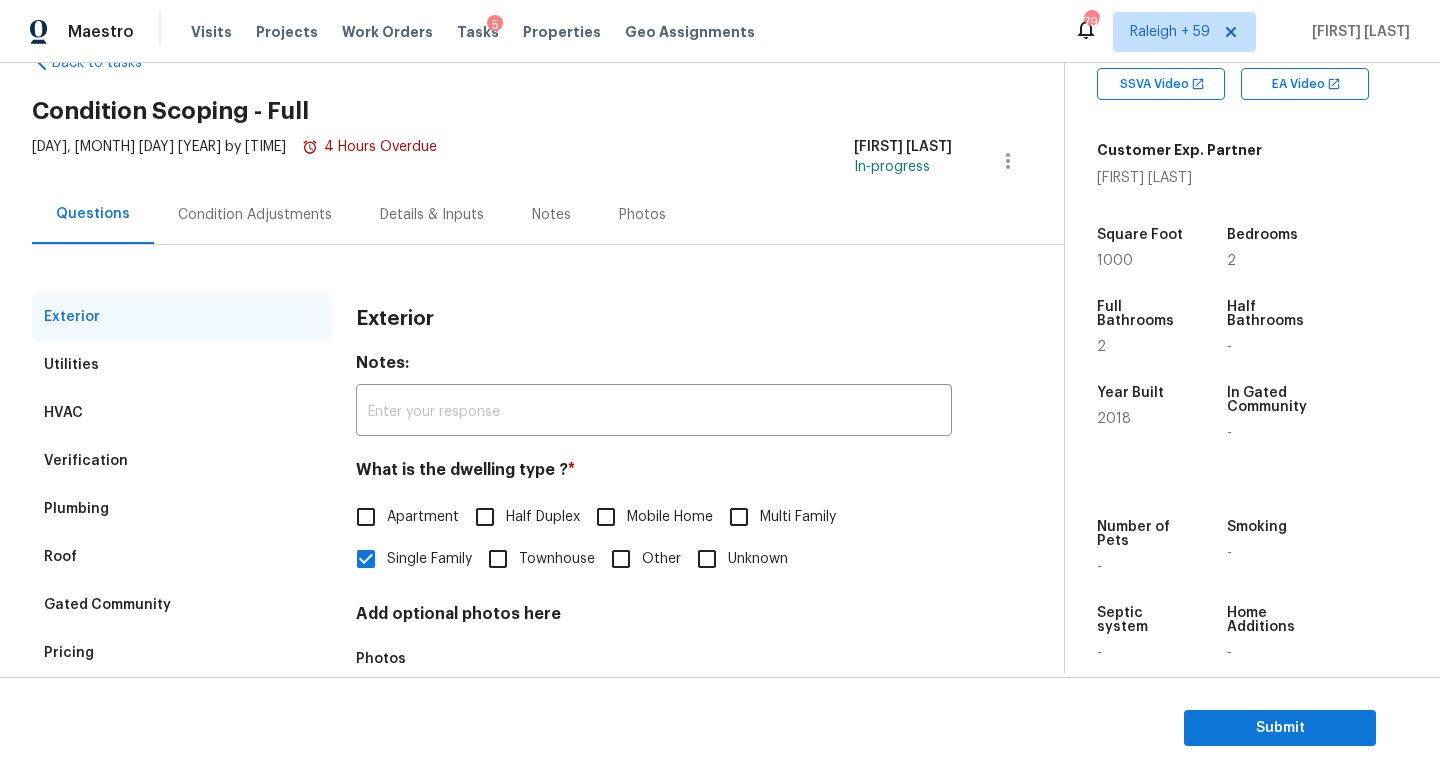 click on "Condition Adjustments" at bounding box center (255, 215) 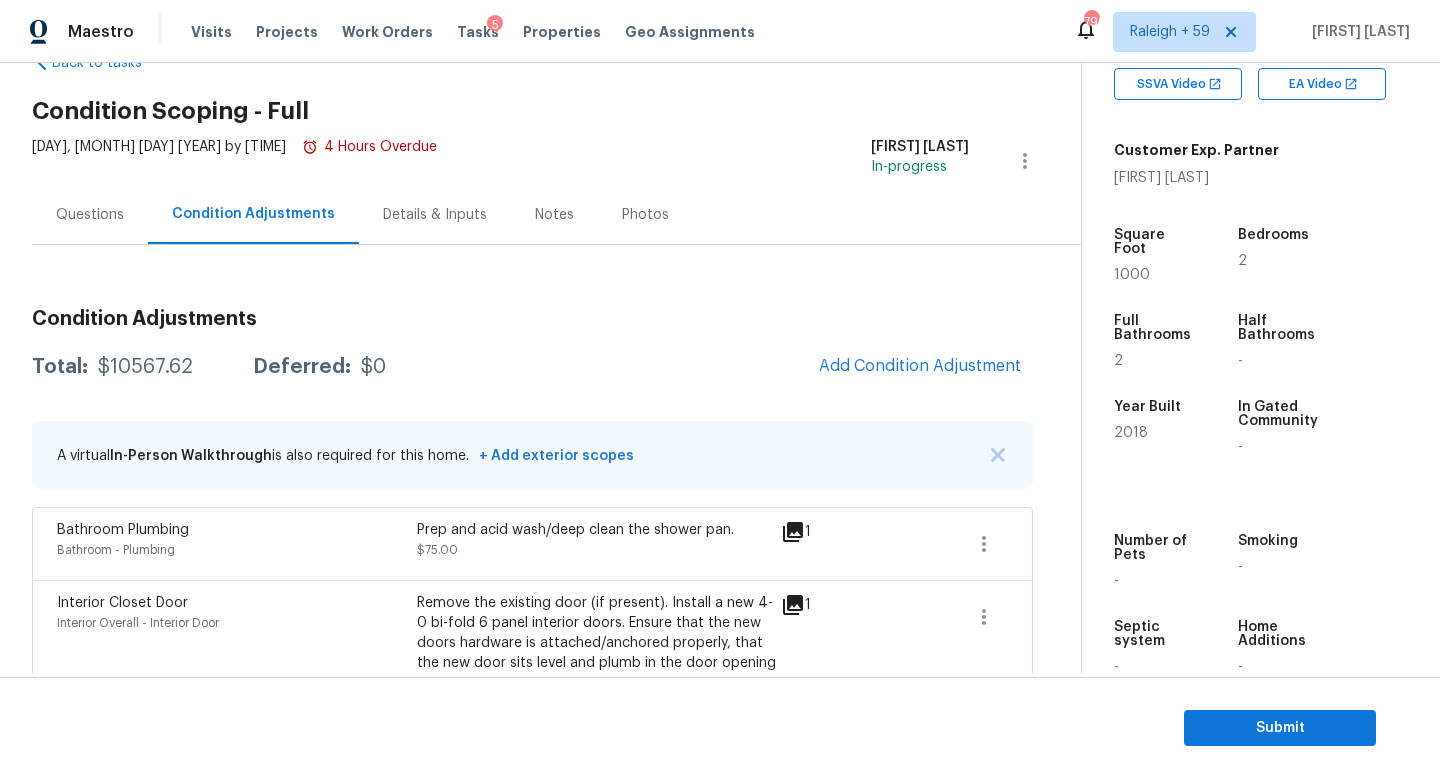 click on "Questions" at bounding box center [90, 214] 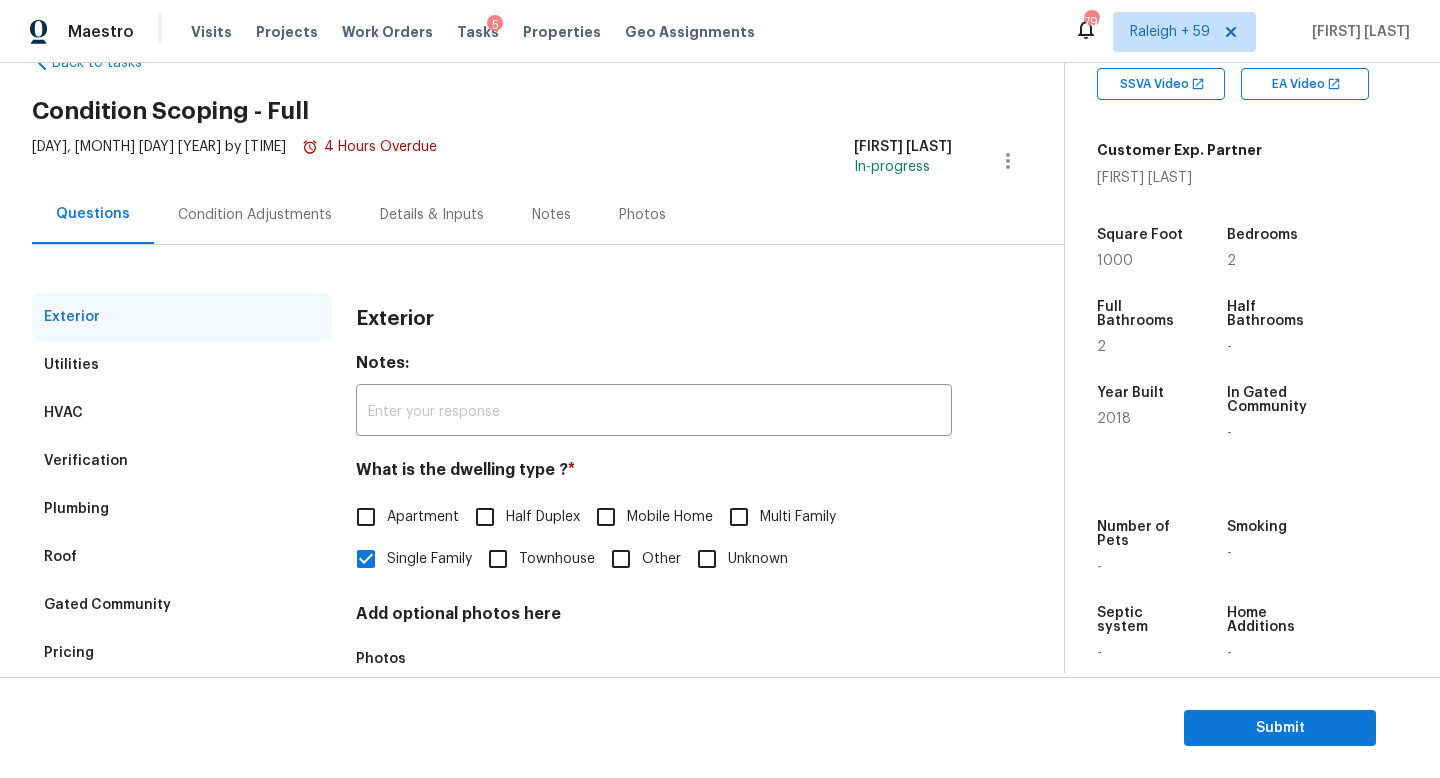 click on "Condition Adjustments" at bounding box center (255, 214) 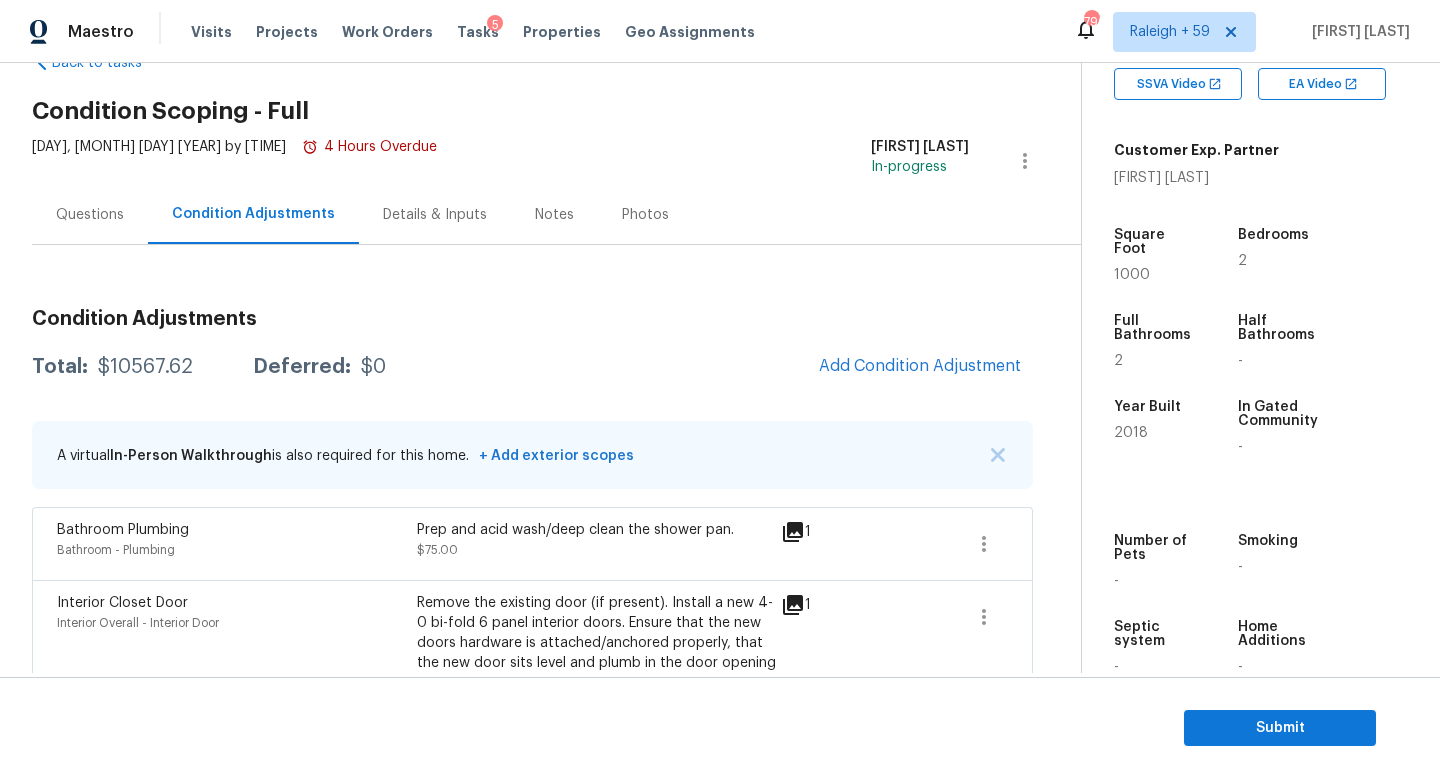 click on "Questions" at bounding box center [90, 215] 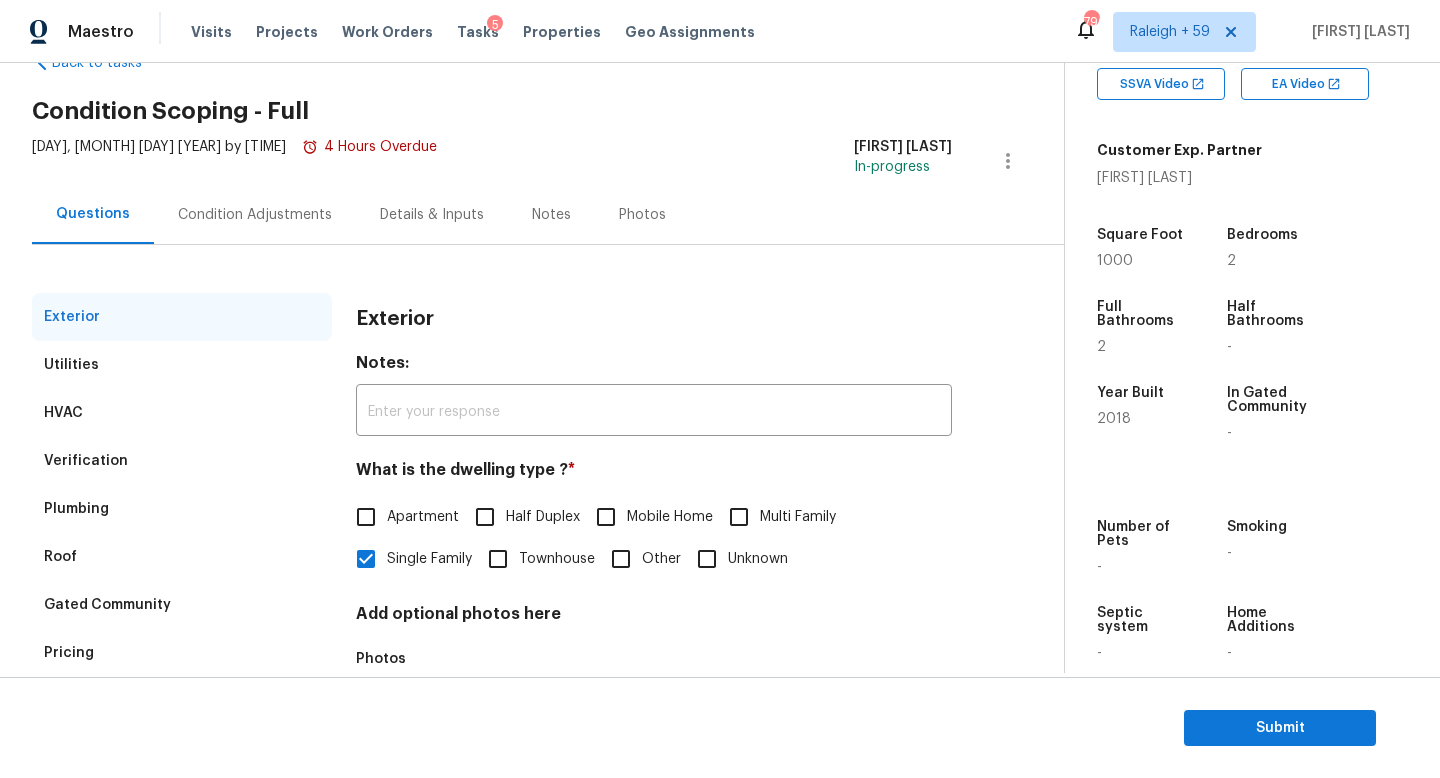 click on "Condition Adjustments" at bounding box center (255, 214) 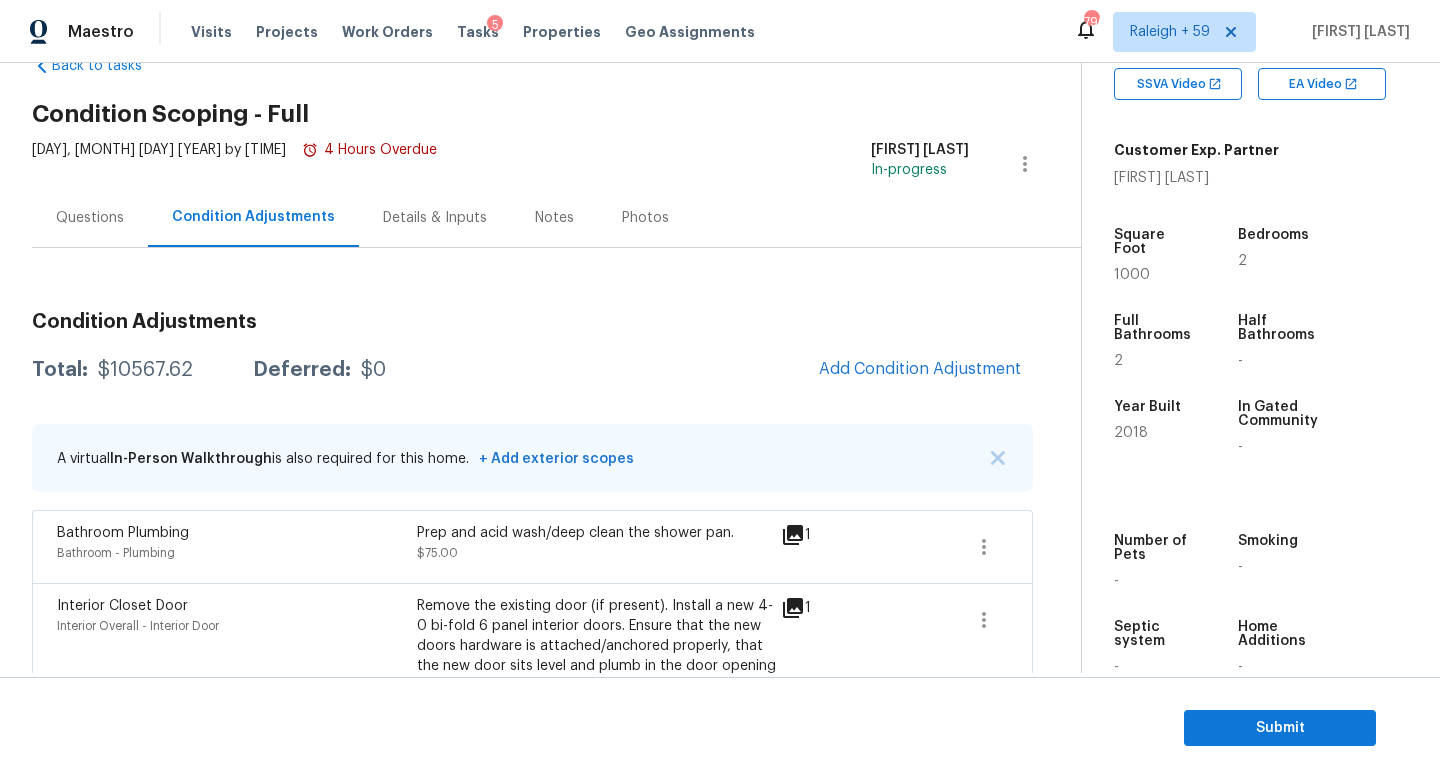 scroll, scrollTop: 54, scrollLeft: 0, axis: vertical 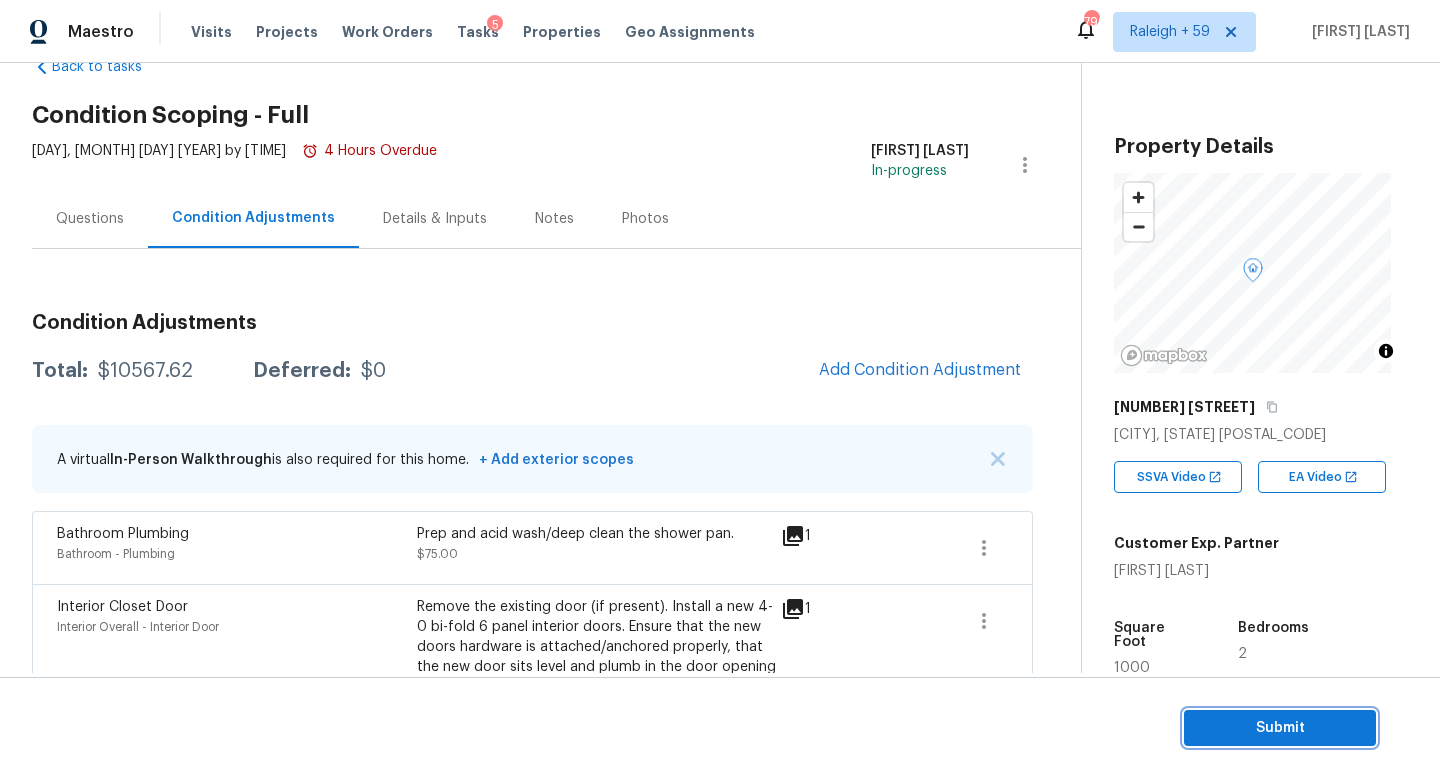click on "Submit" at bounding box center [1280, 728] 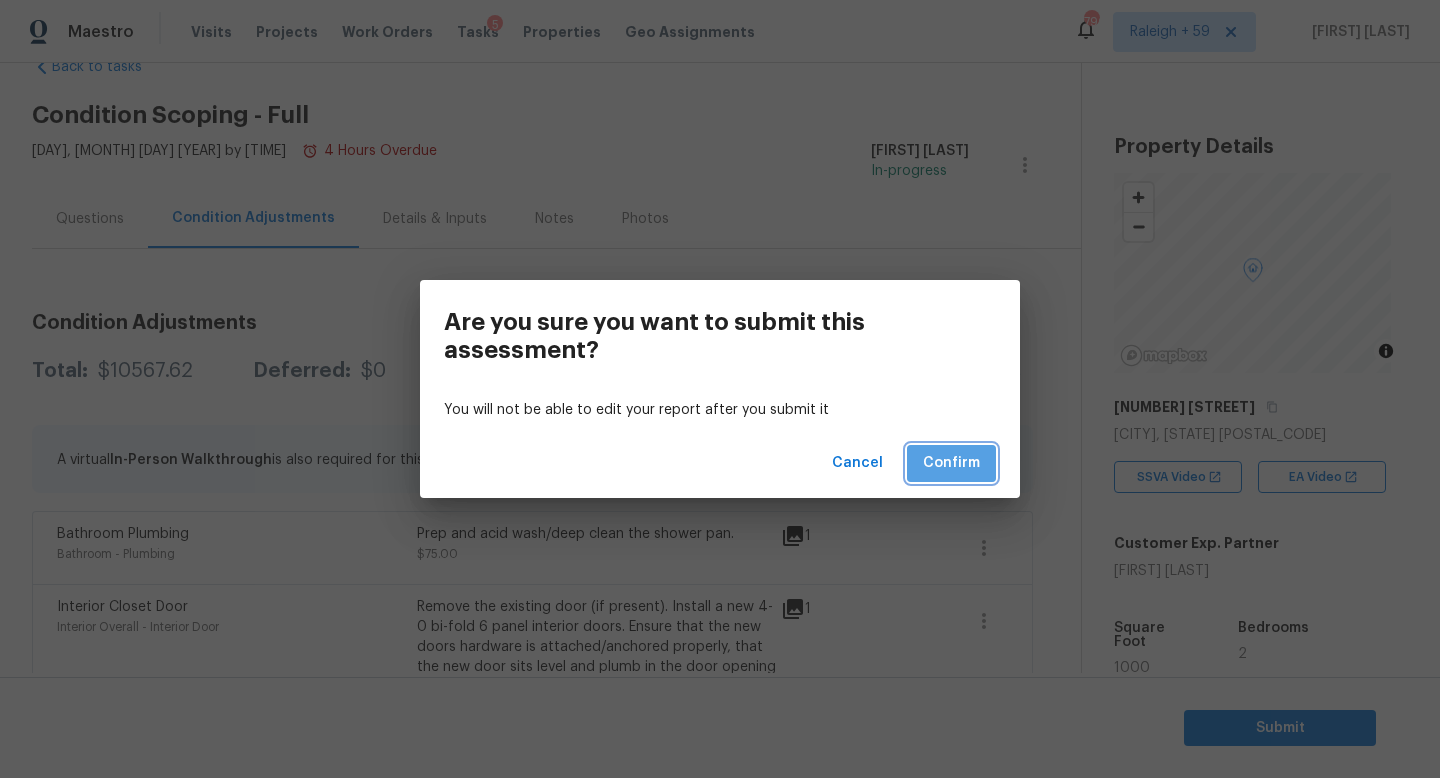 click on "Confirm" at bounding box center (951, 463) 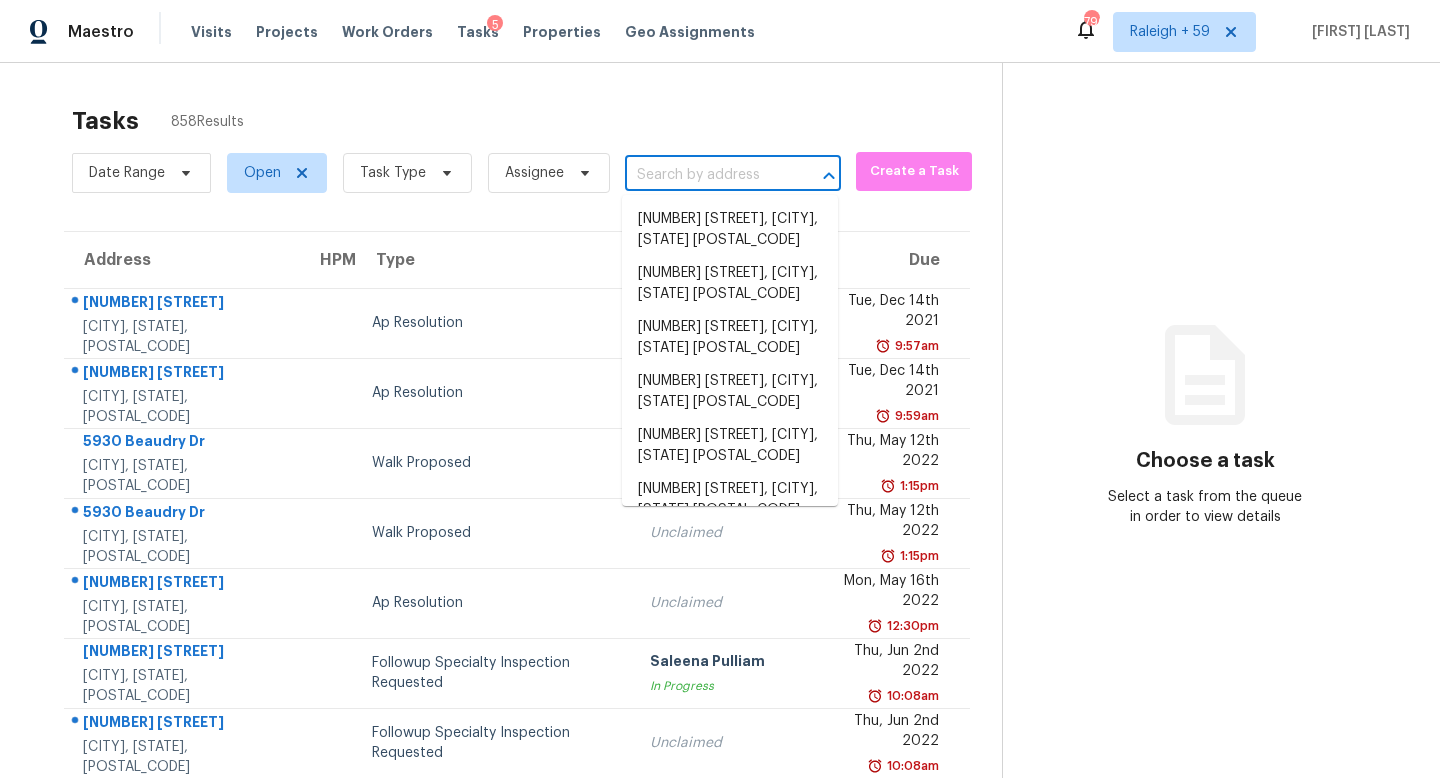 click at bounding box center (705, 175) 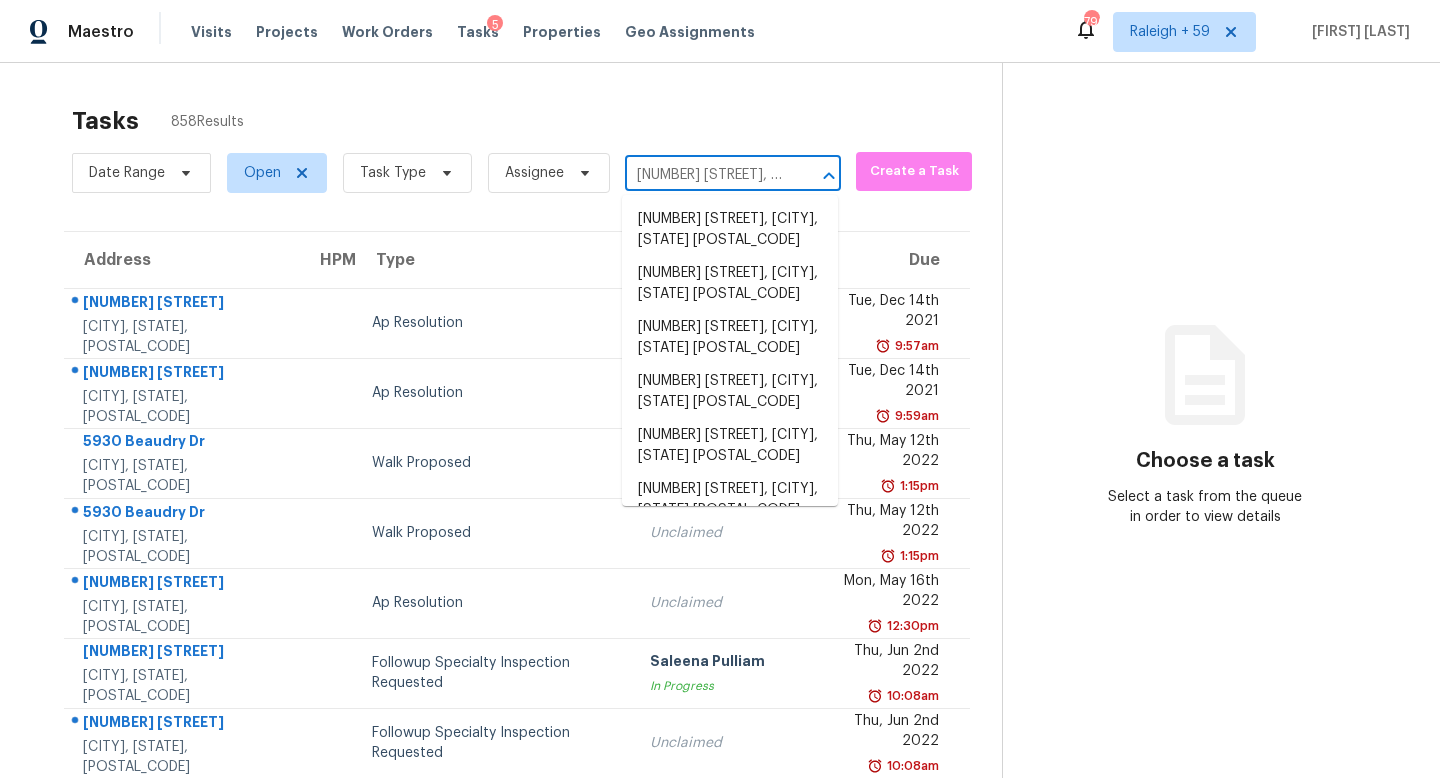 scroll, scrollTop: 0, scrollLeft: 71, axis: horizontal 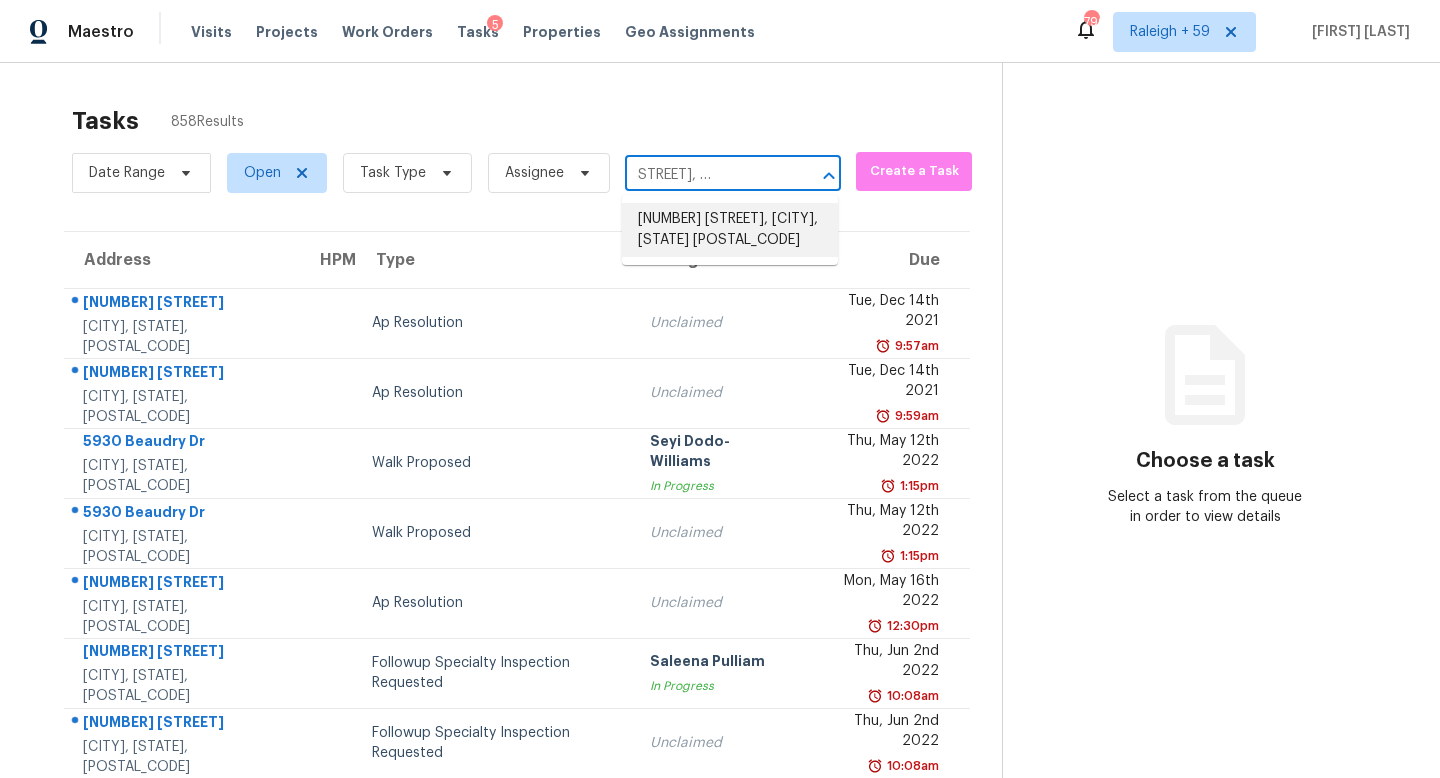 click on "1406 Valley Rd, Garner, NC 27529" at bounding box center [730, 230] 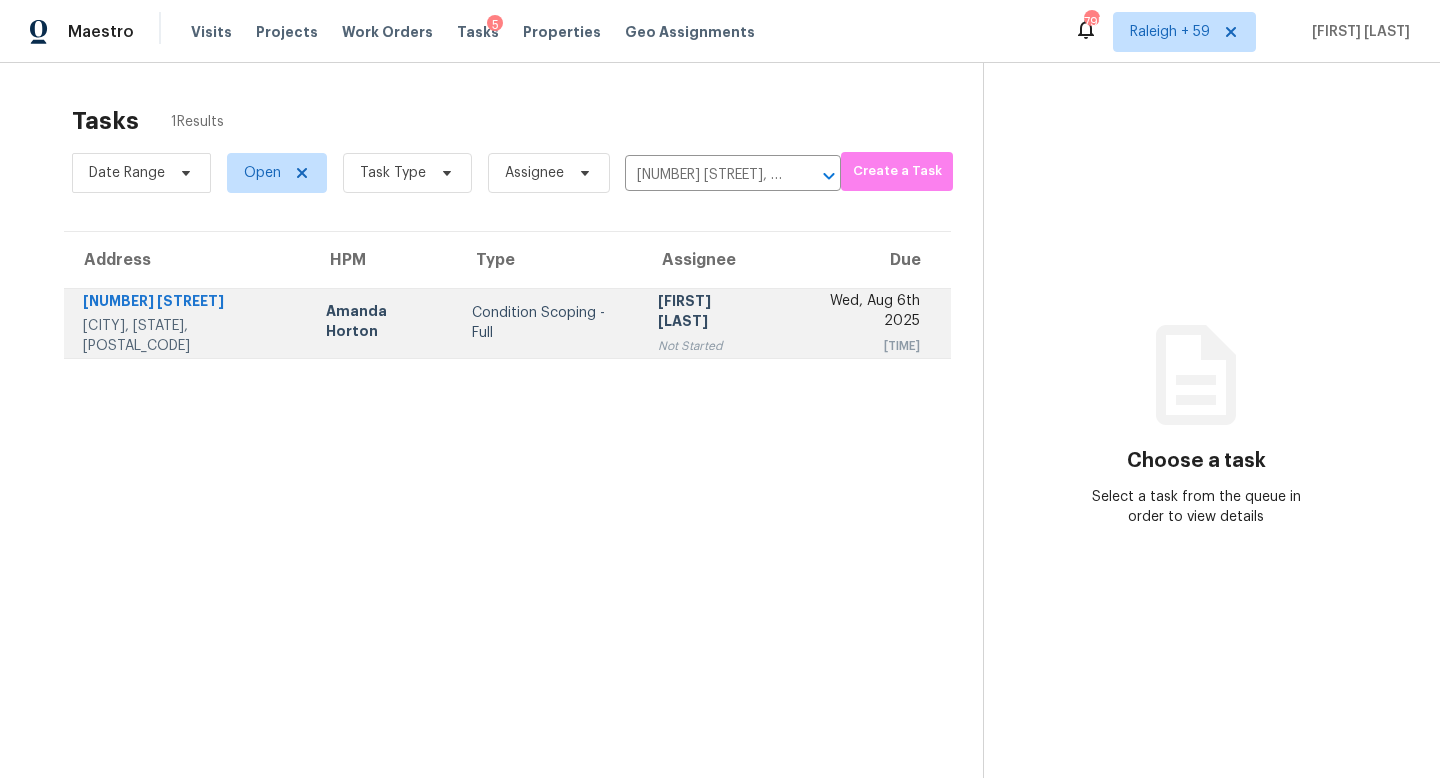 click on "[FIRST] [LAST]" at bounding box center (710, 313) 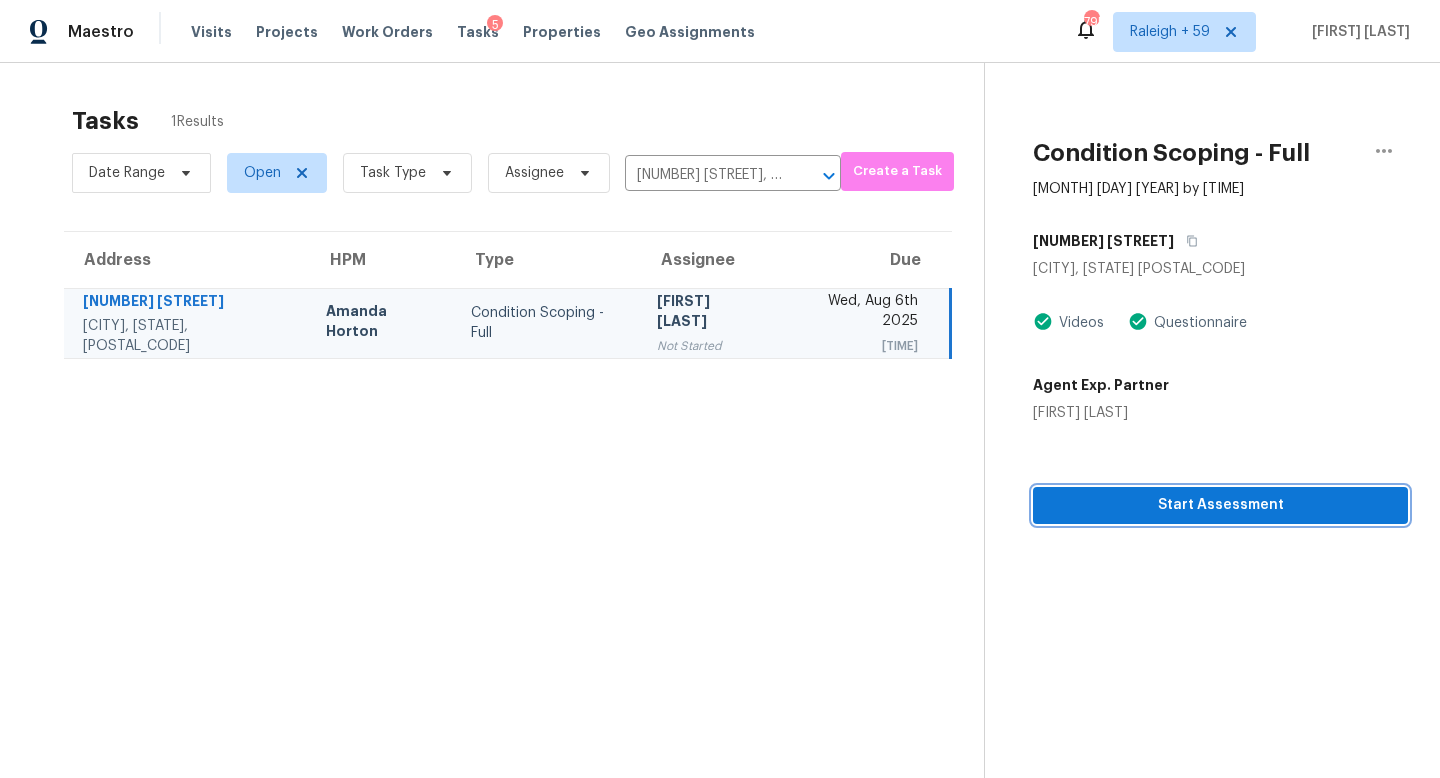 click on "Start Assessment" at bounding box center (1220, 505) 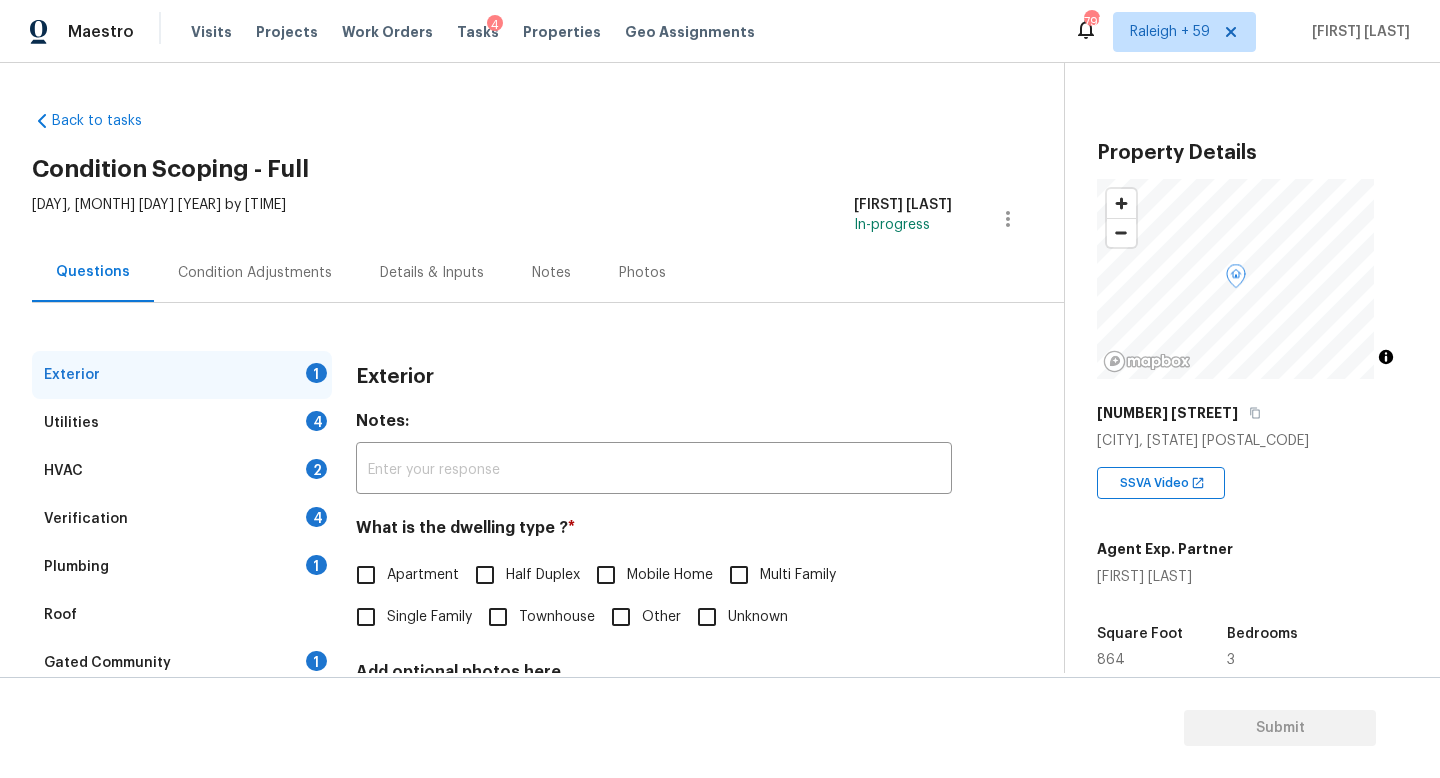 click on "Single Family" at bounding box center (429, 617) 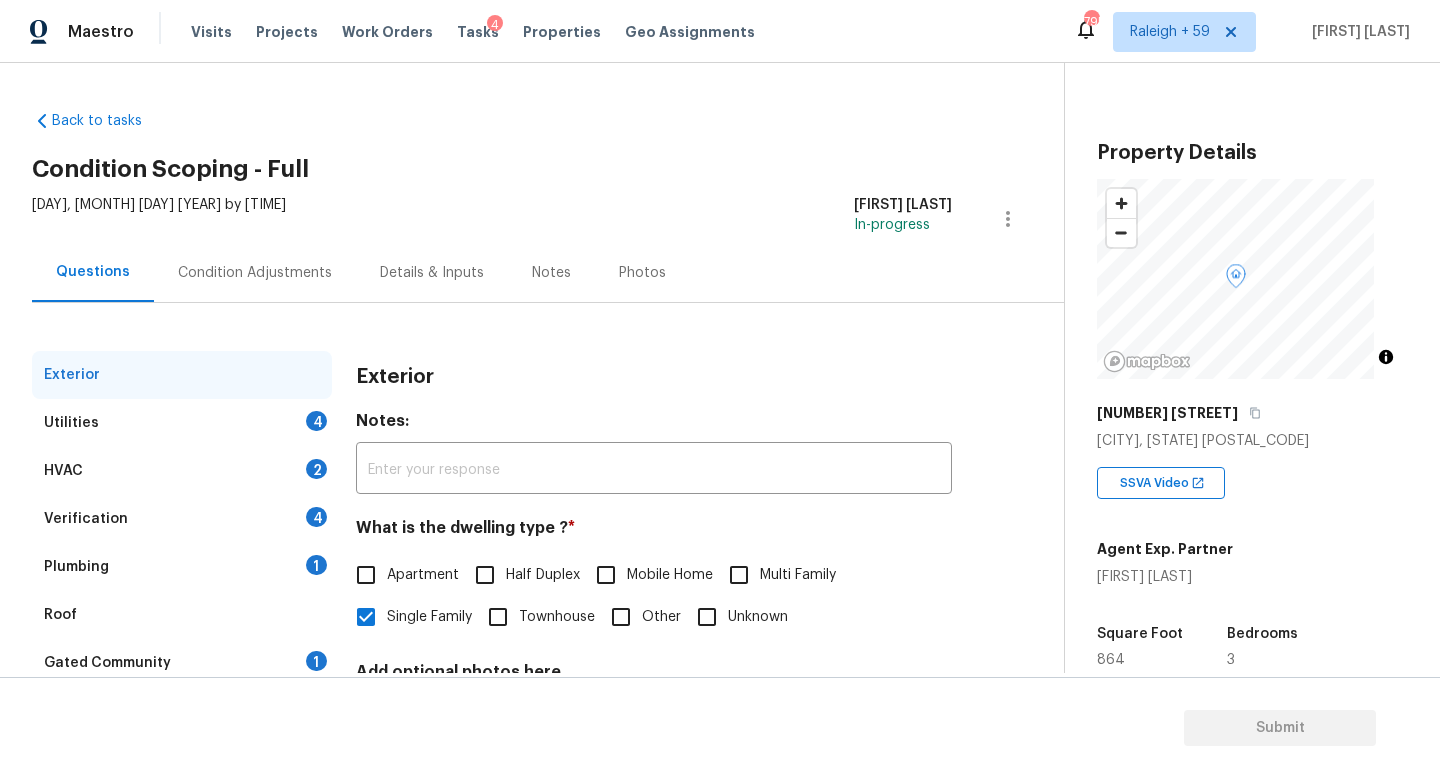 click on "Verification 4" at bounding box center (182, 519) 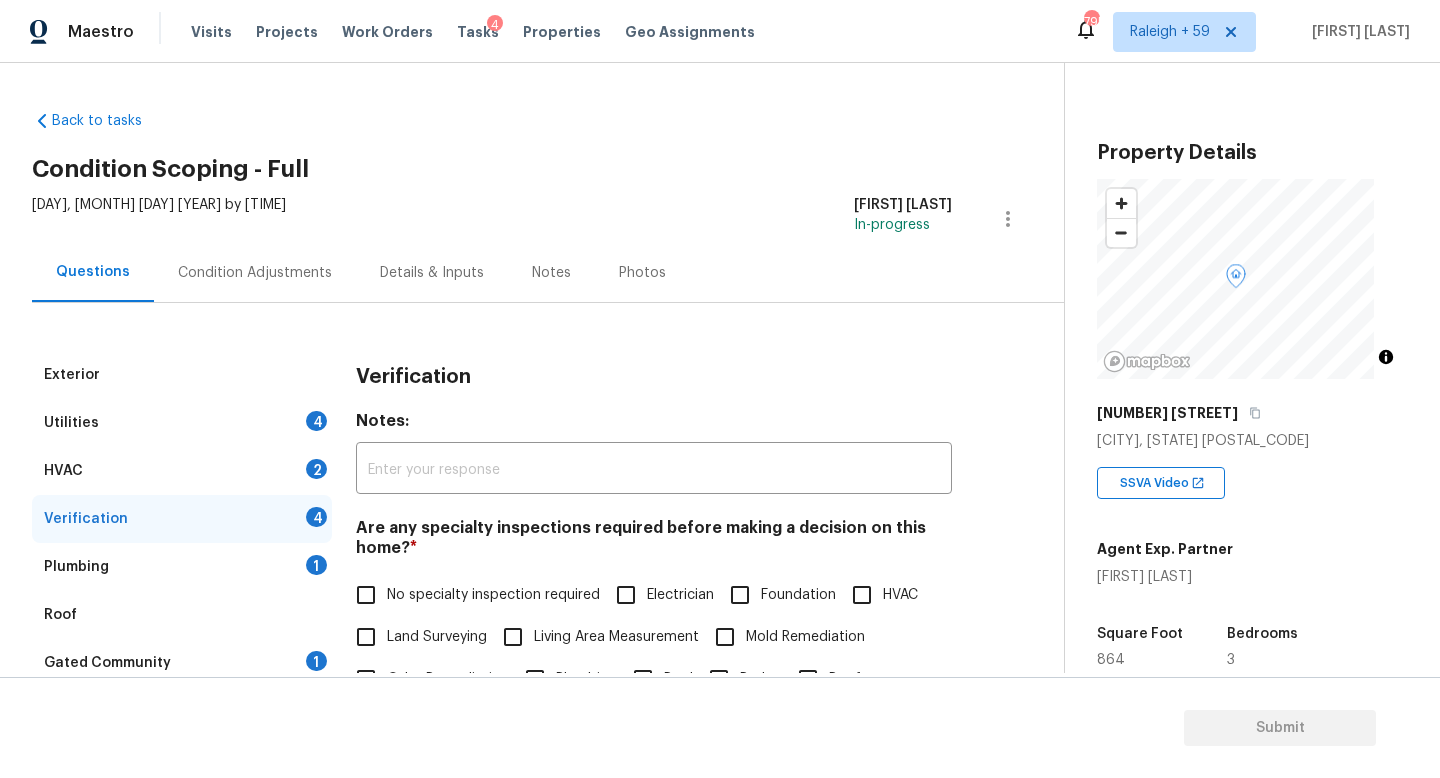 click on "Details & Inputs" at bounding box center [432, 272] 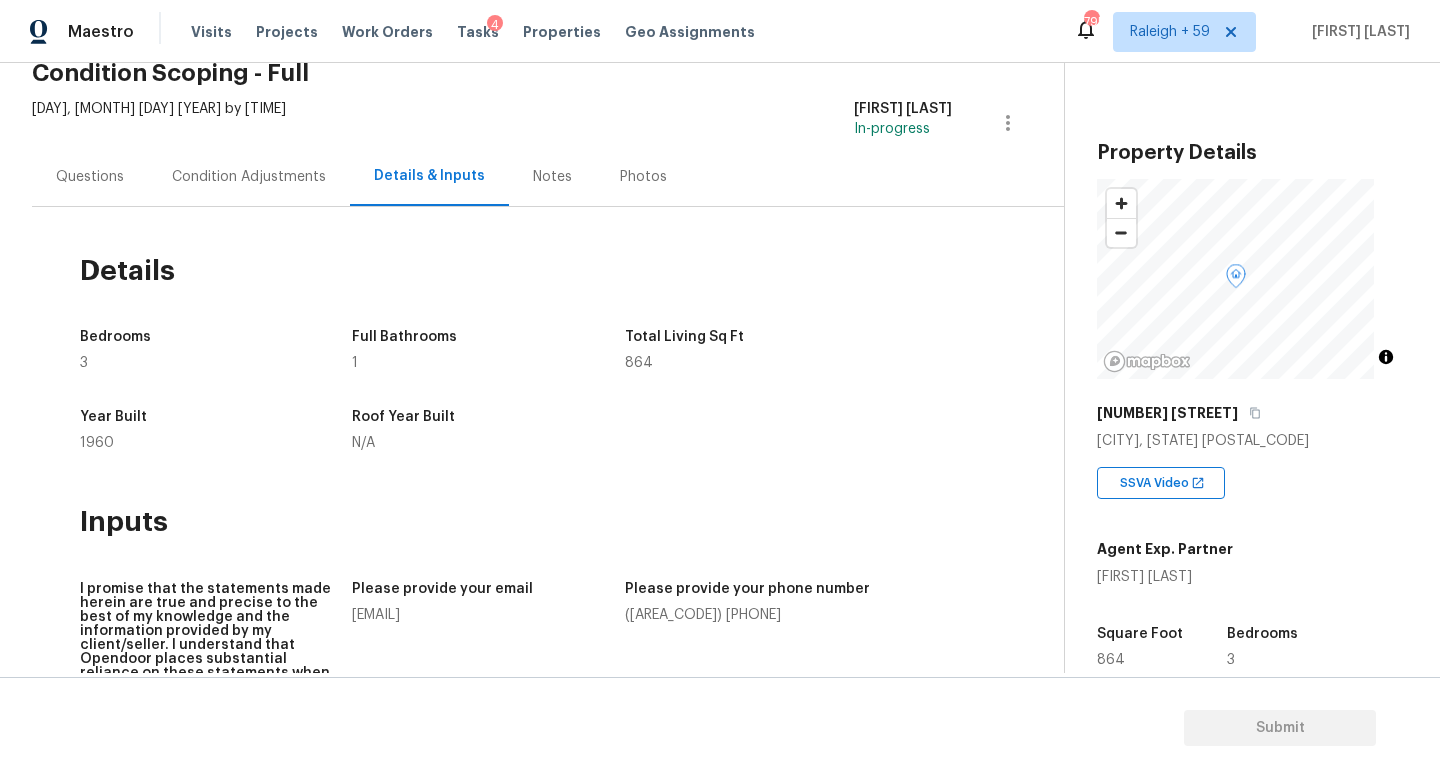 scroll, scrollTop: 0, scrollLeft: 0, axis: both 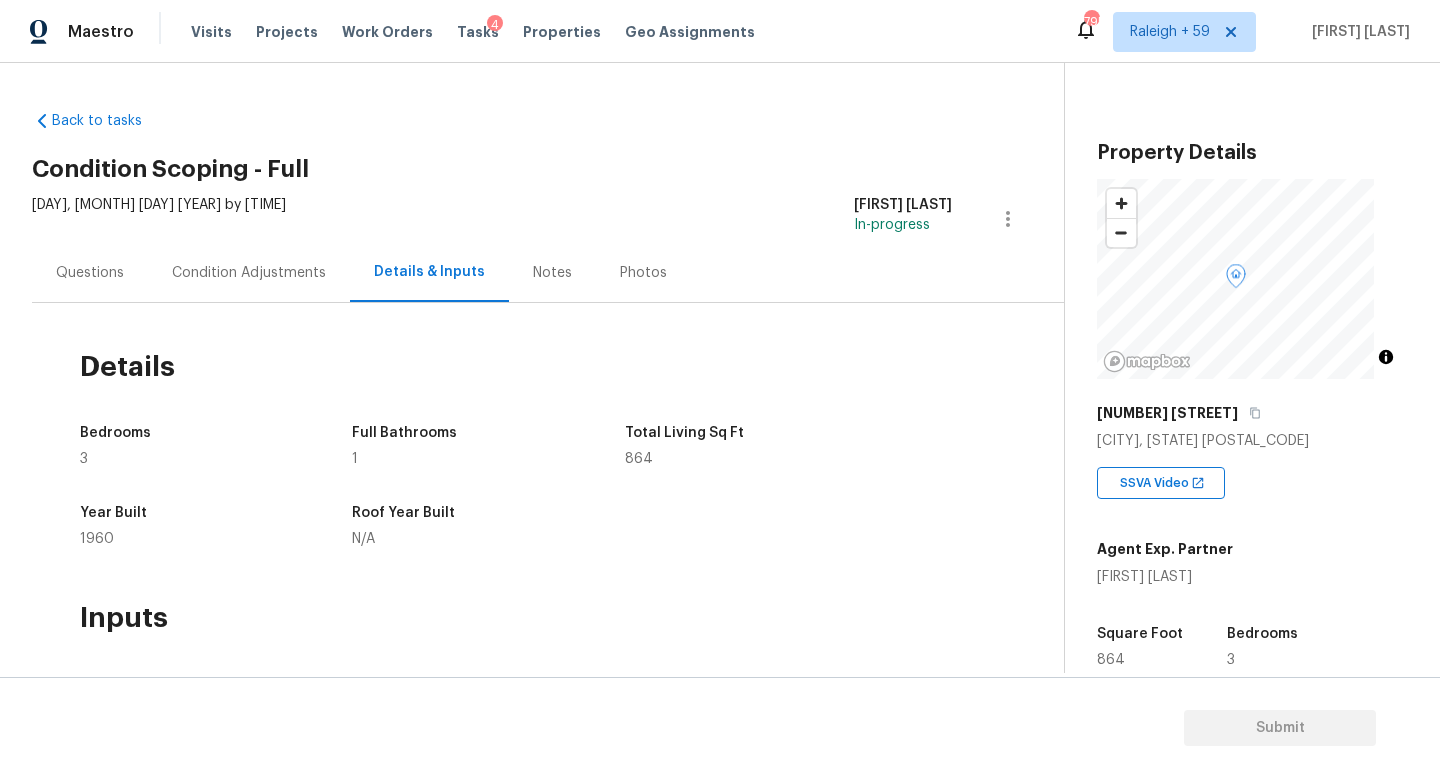 click on "[DAY], [MONTH] [DAY_NUM] [YEAR] by [TIME]" at bounding box center [159, 219] 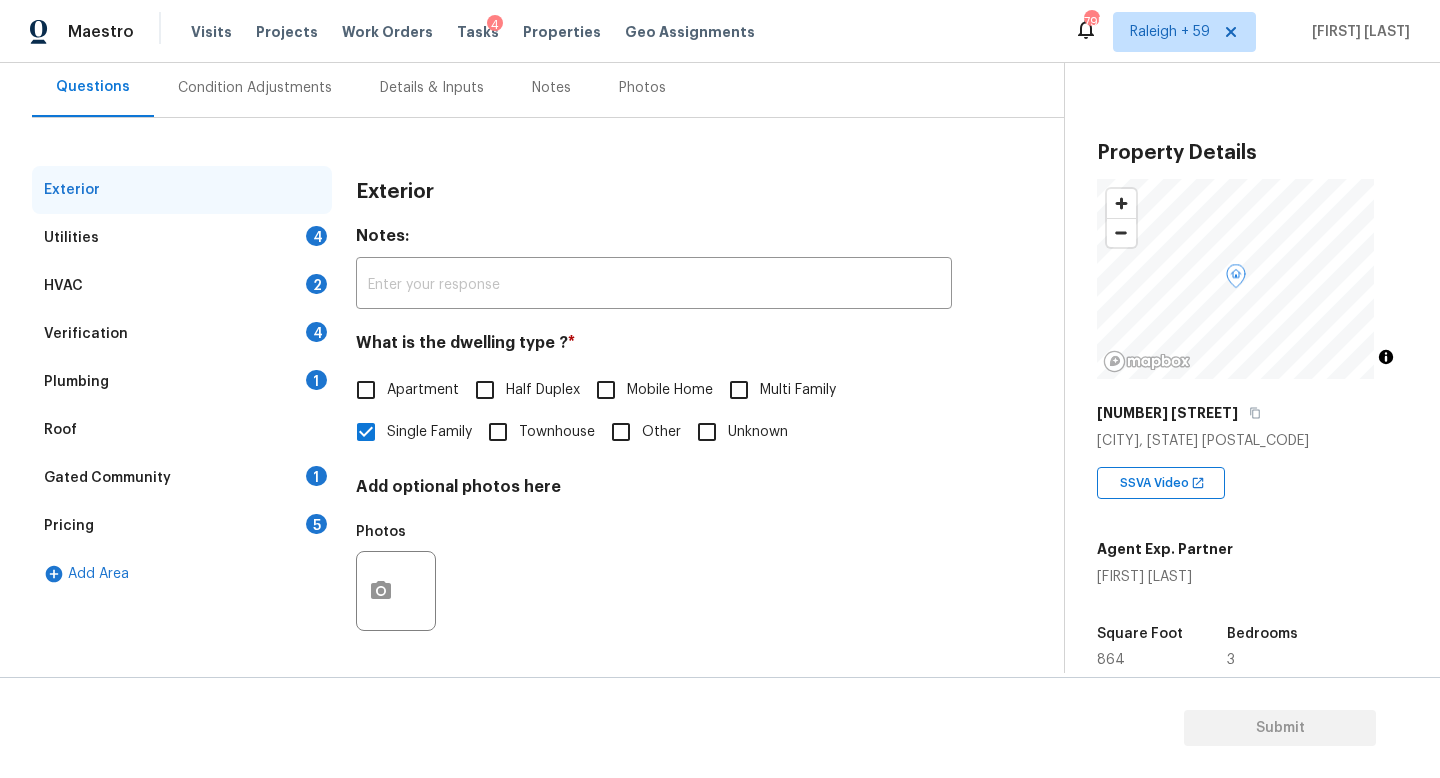 click on "Plumbing 1" at bounding box center [182, 382] 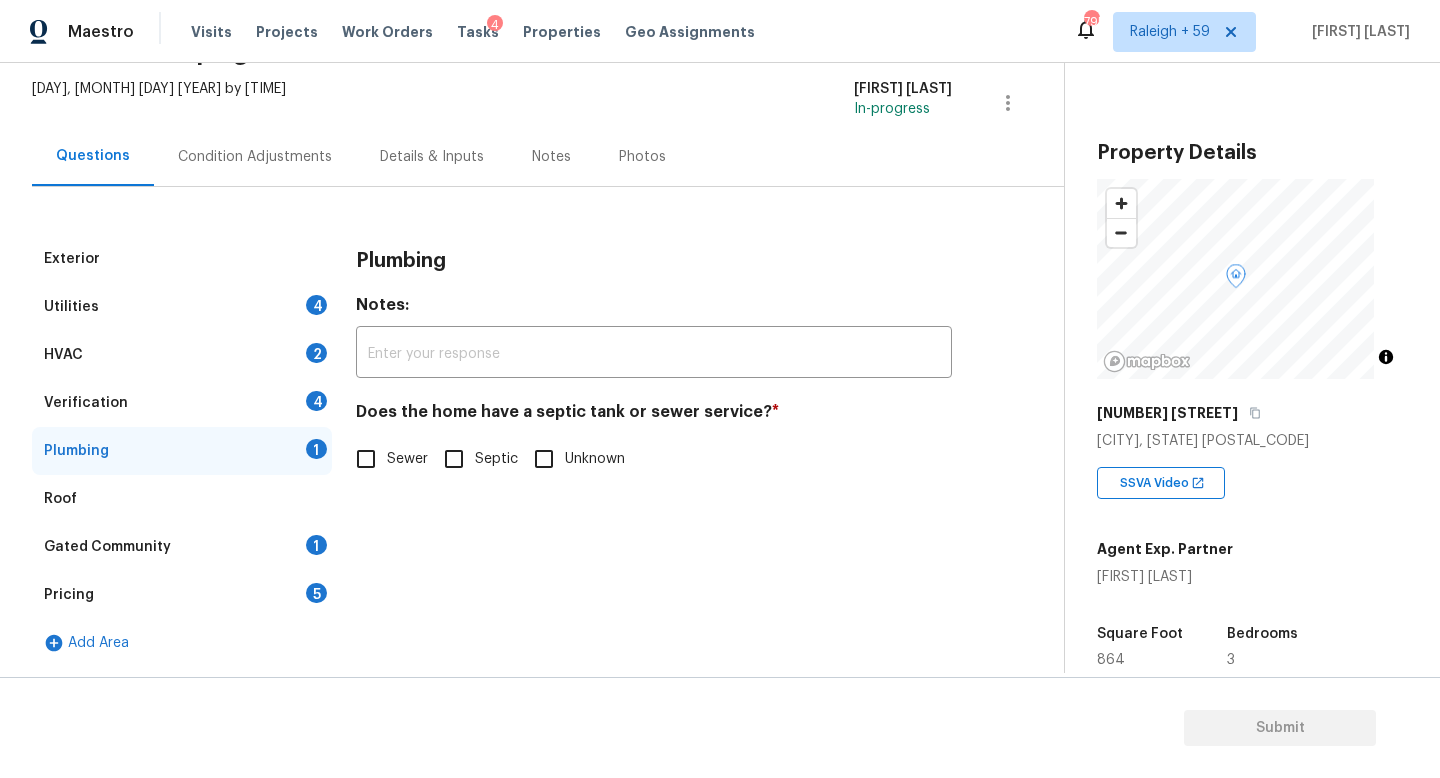click on "Sewer" at bounding box center (386, 459) 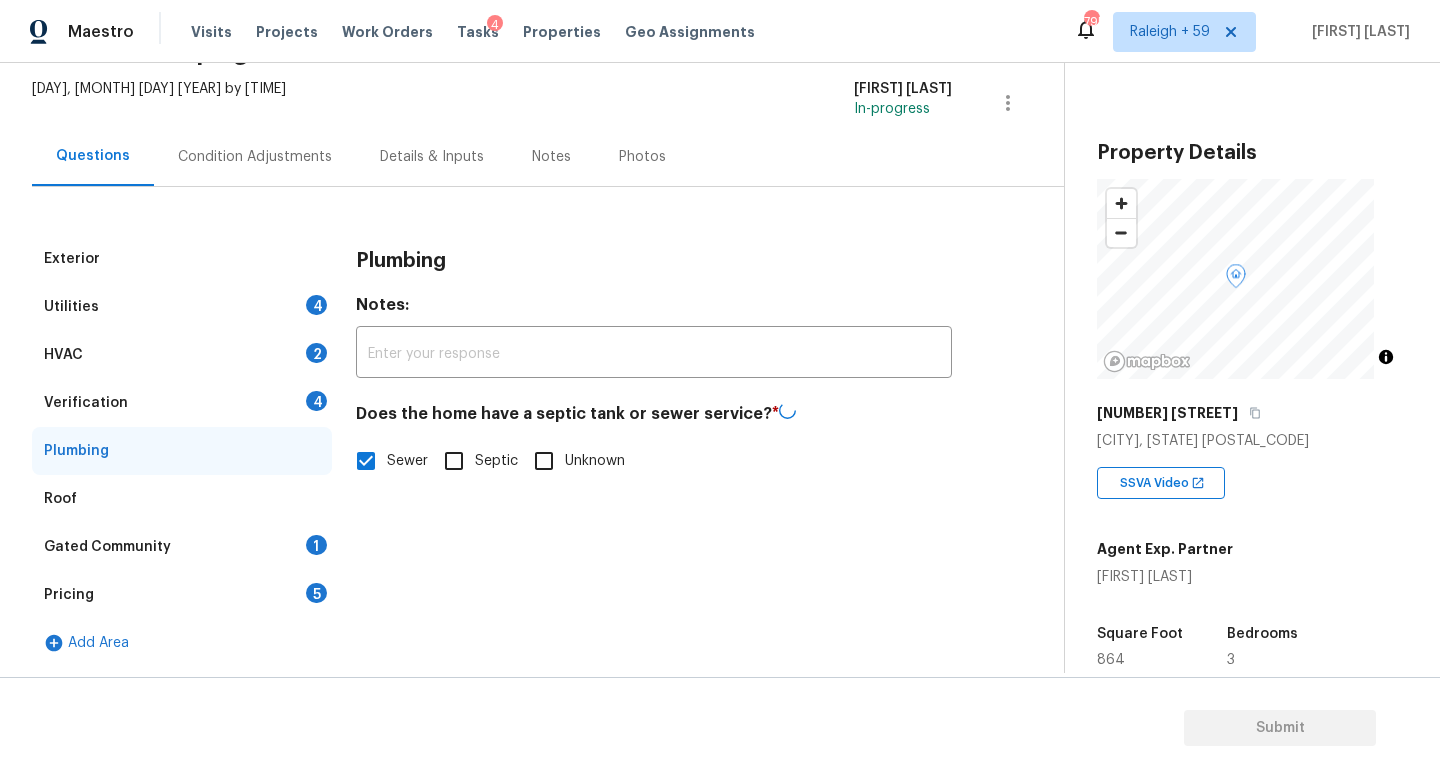 click on "Gated Community 1" at bounding box center (182, 547) 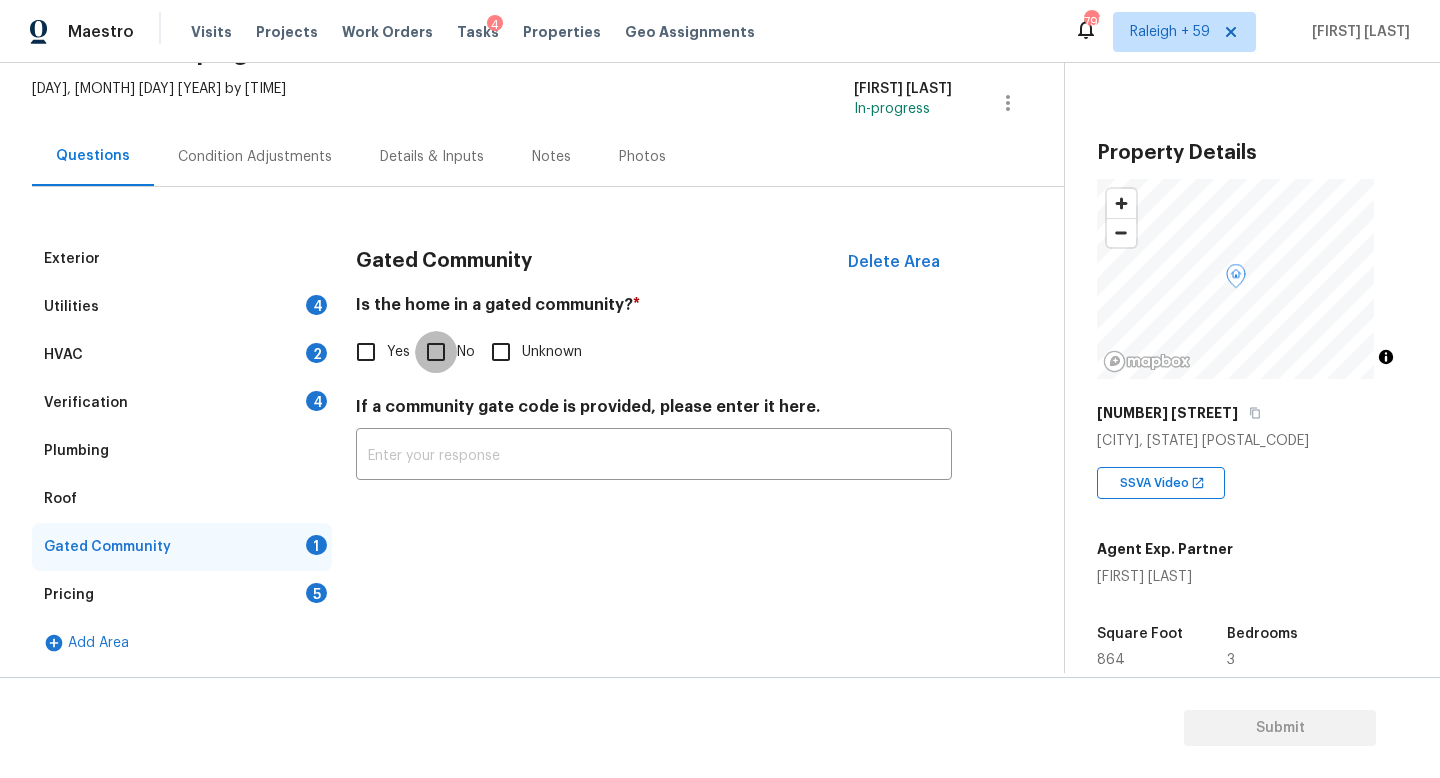 click on "No" at bounding box center (436, 352) 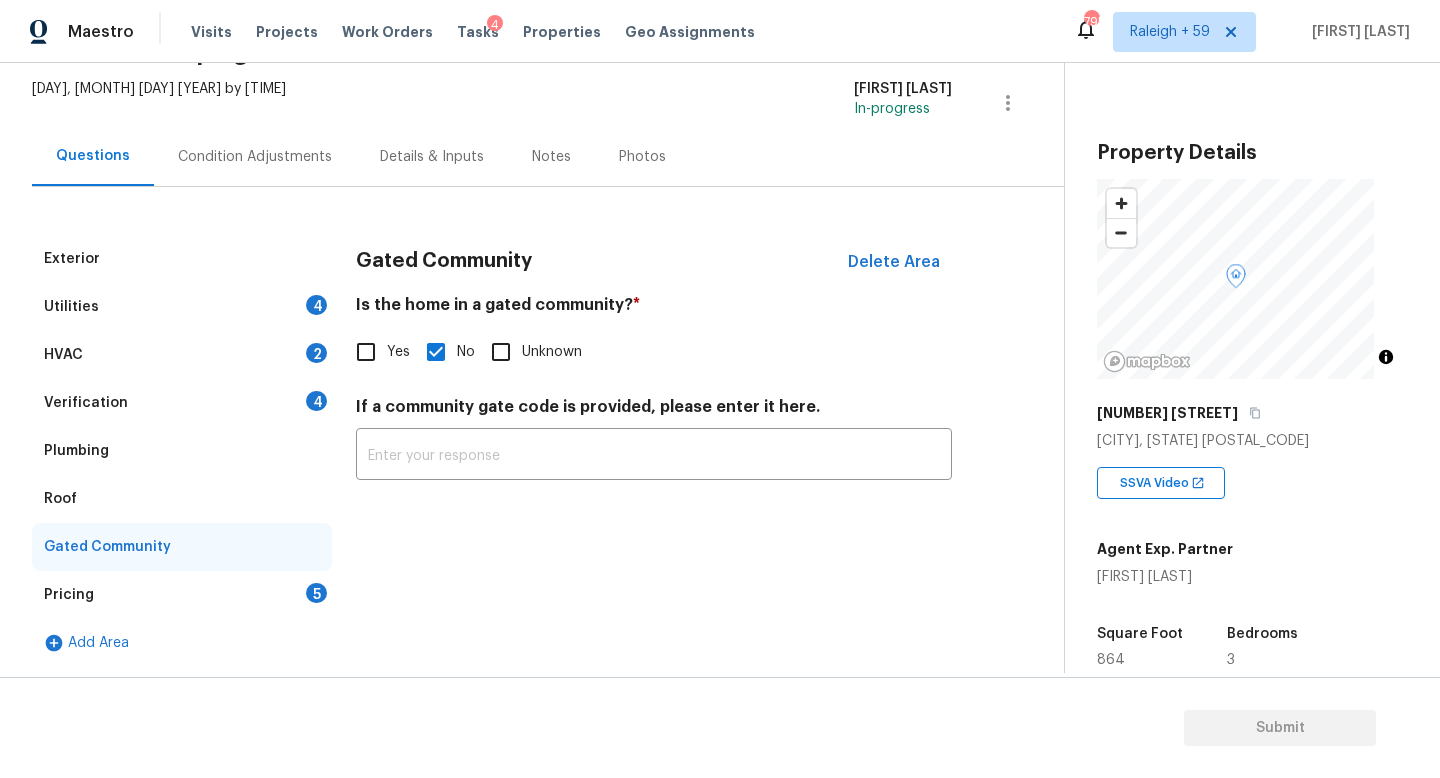 click on "Verification 4" at bounding box center (182, 403) 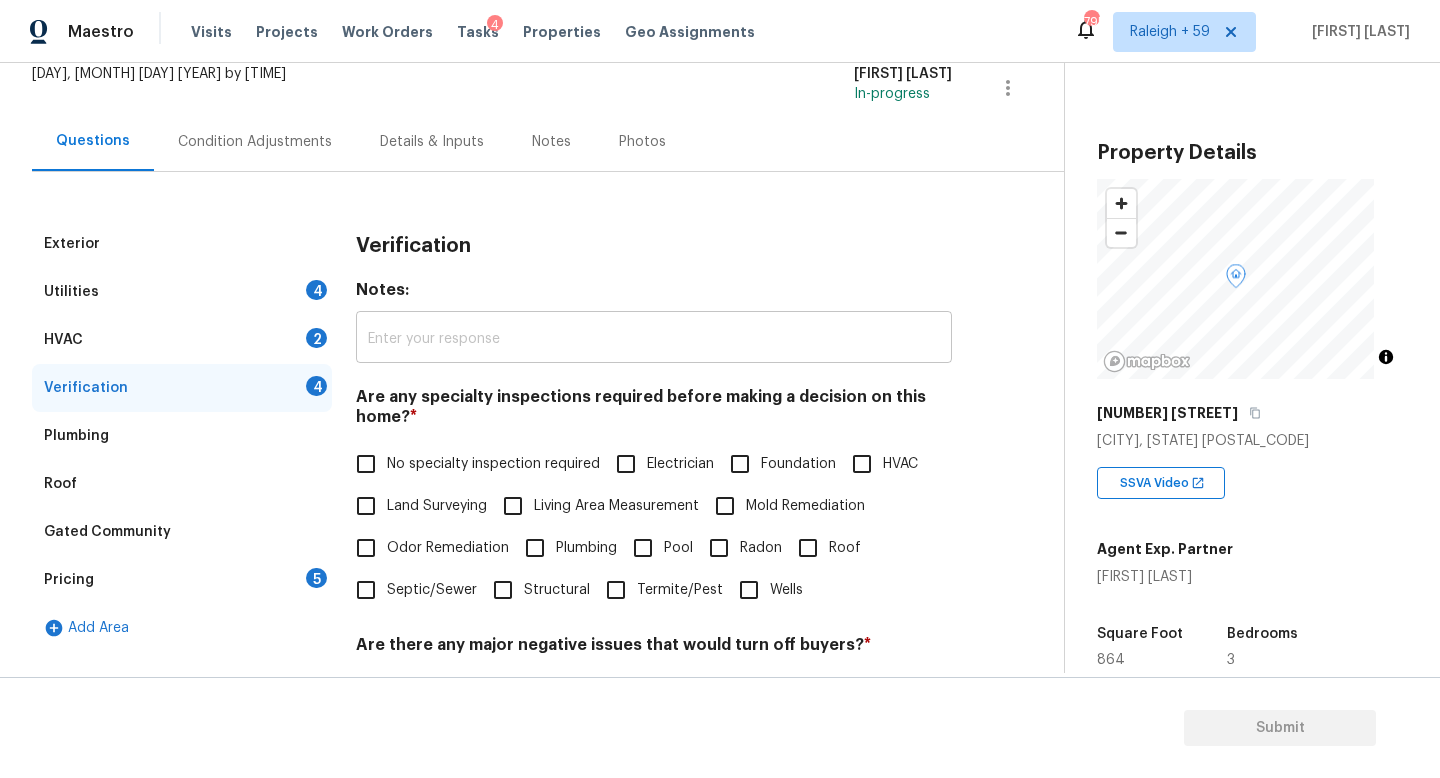 scroll, scrollTop: 482, scrollLeft: 0, axis: vertical 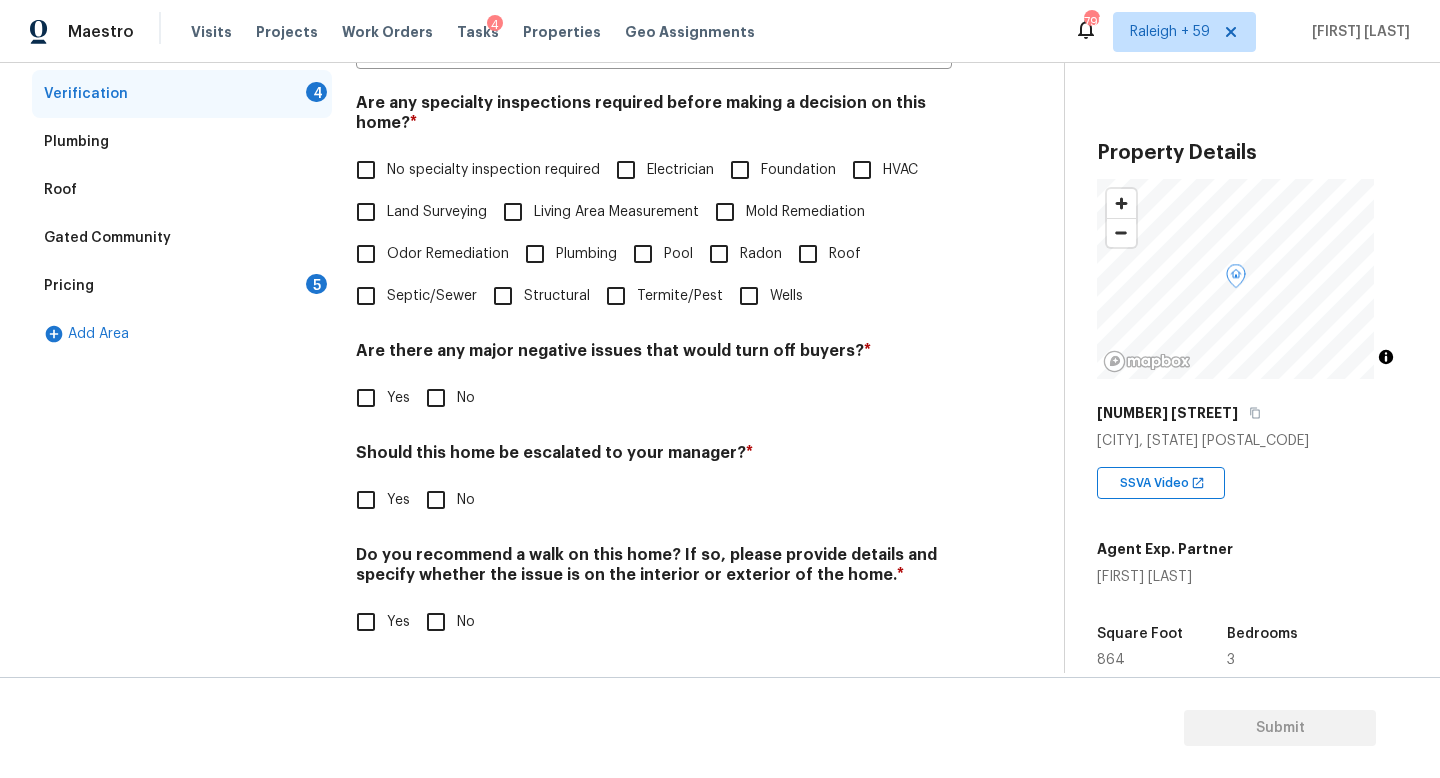 click on "No specialty inspection required" at bounding box center (472, 170) 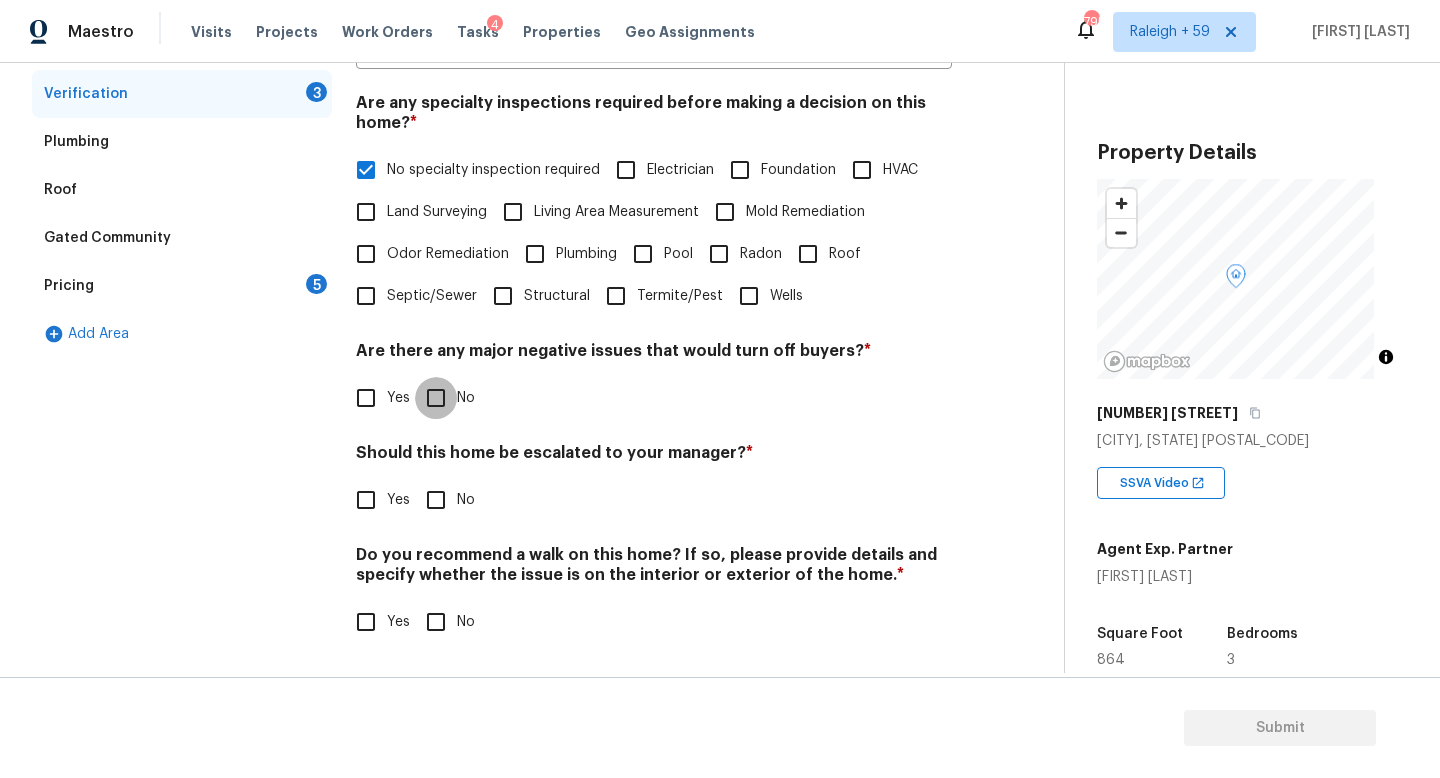 click on "No" at bounding box center (436, 398) 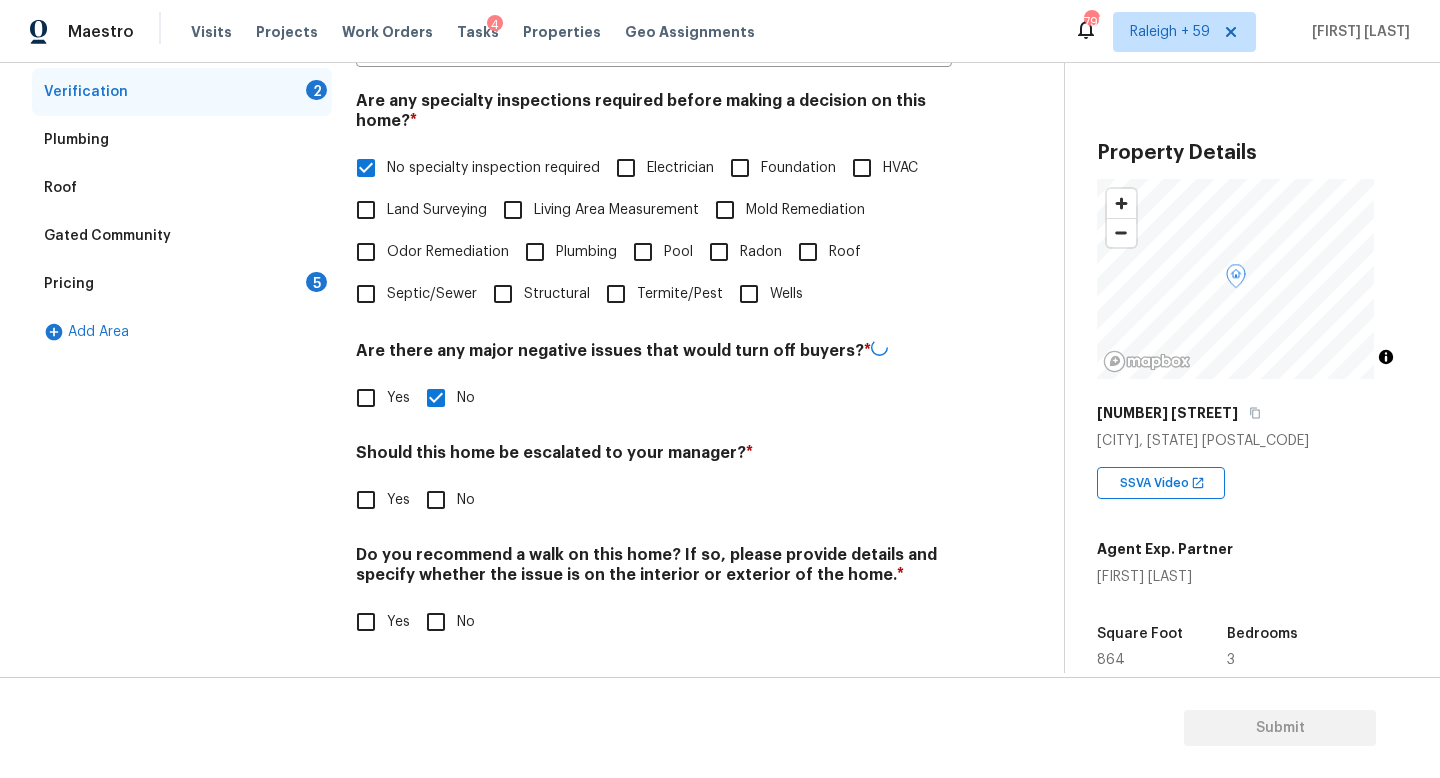 click on "No" at bounding box center (436, 500) 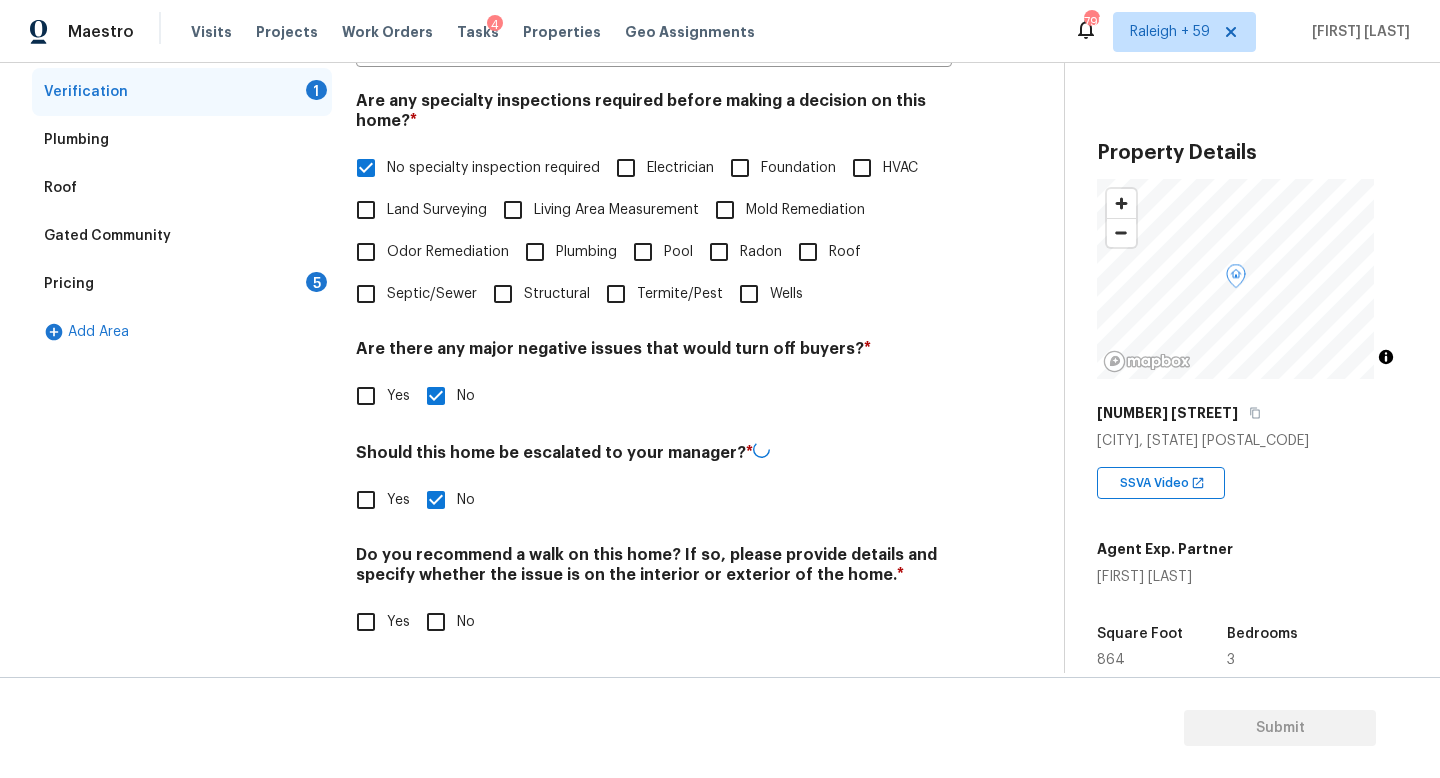 click on "Yes" at bounding box center [366, 500] 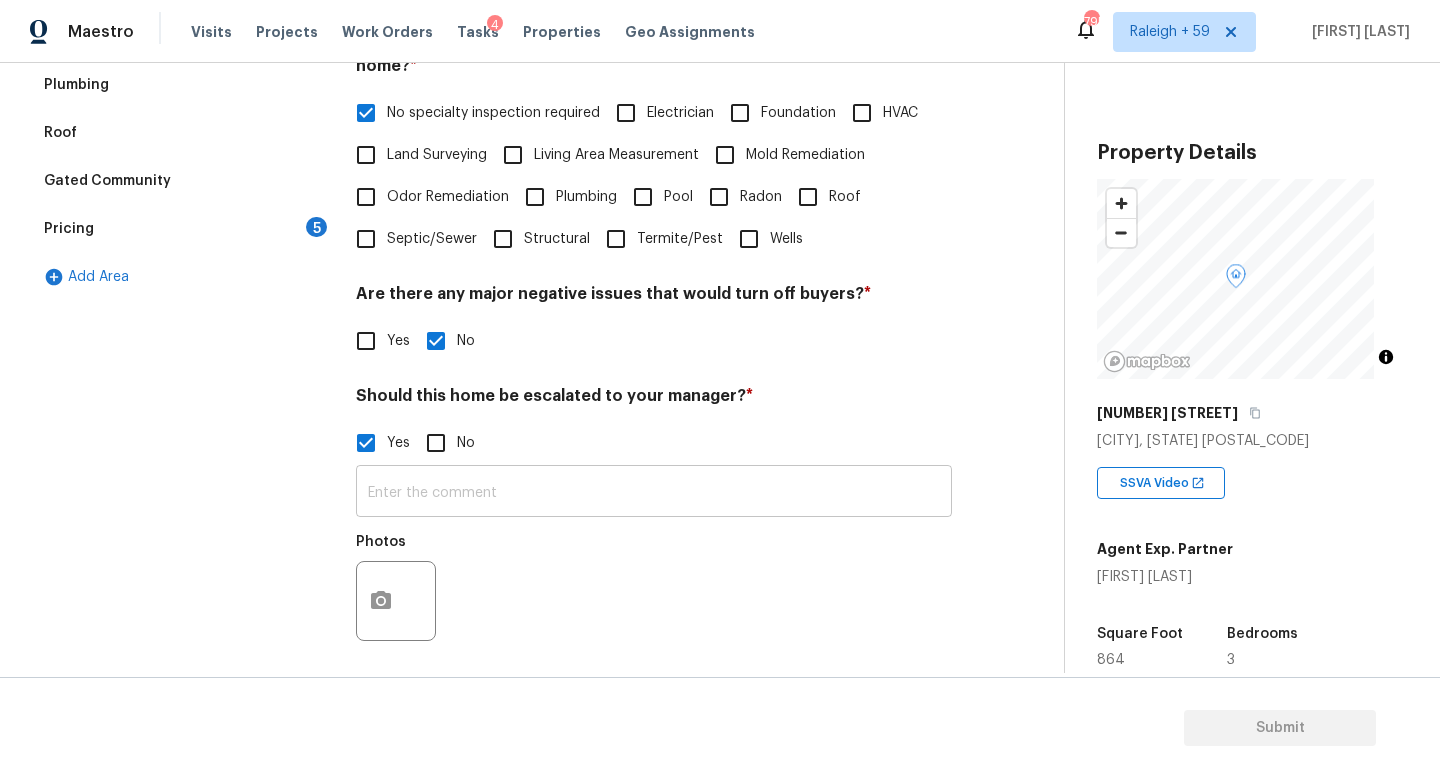 scroll, scrollTop: 672, scrollLeft: 0, axis: vertical 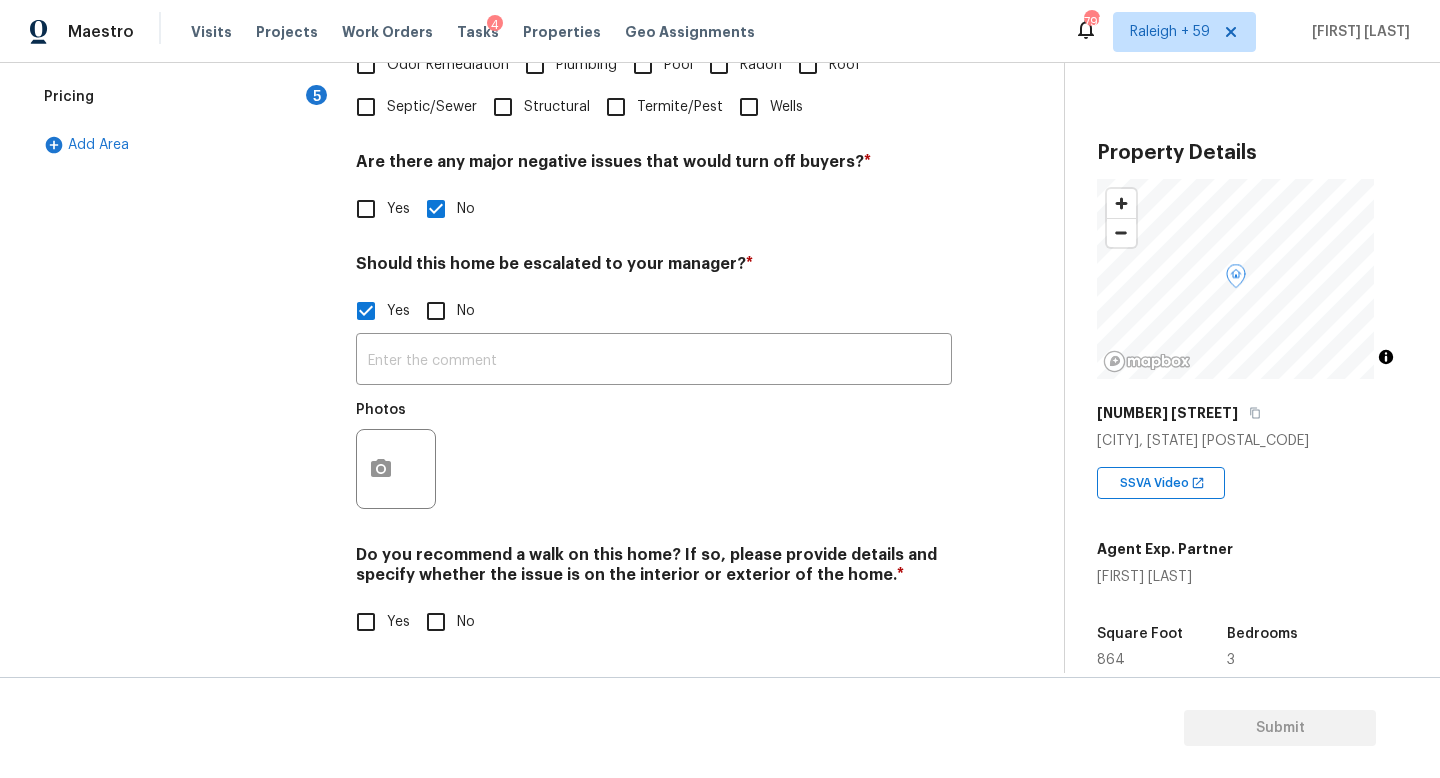 click on "Do you recommend a walk on this home? If so, please provide details and specify whether the issue is on the interior or exterior of the home.  *" at bounding box center (654, 569) 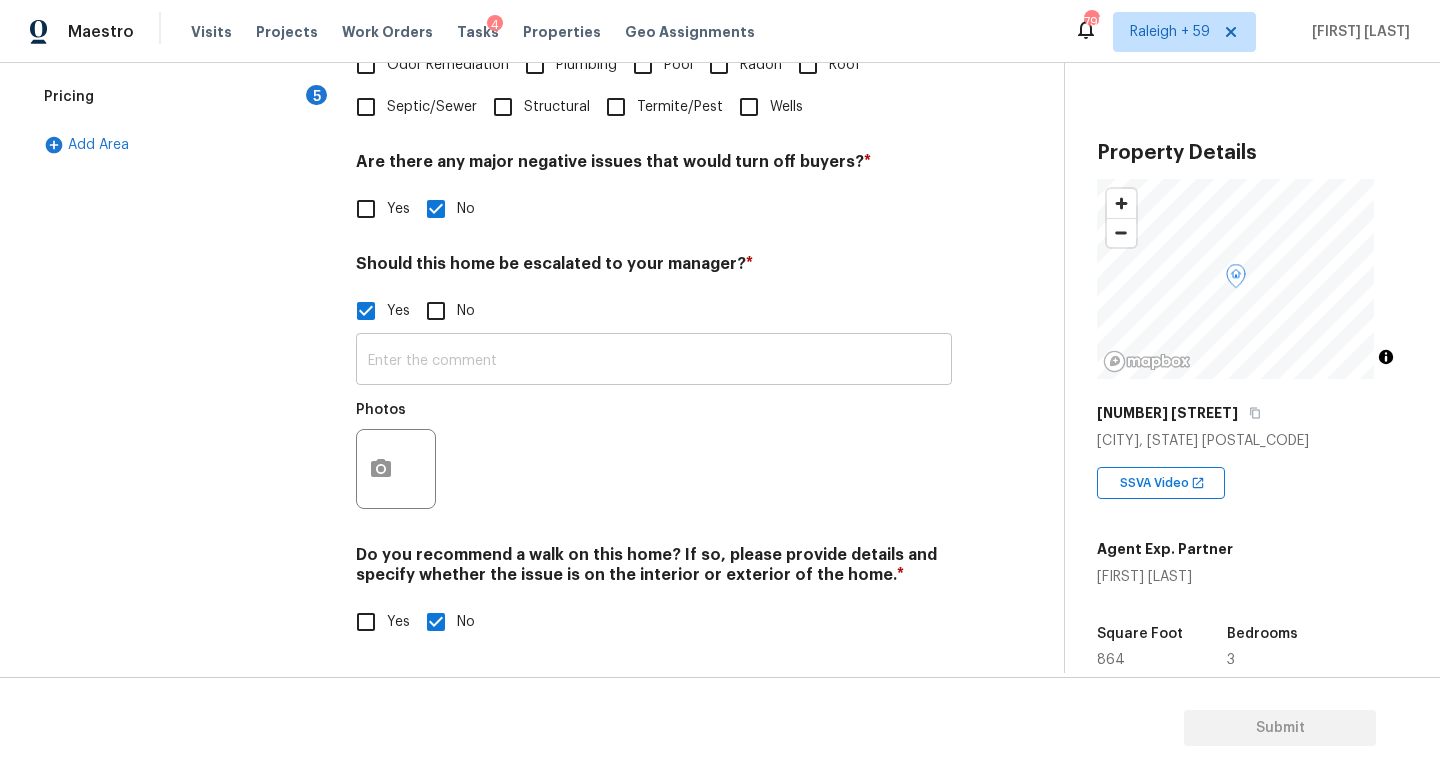 click at bounding box center [654, 361] 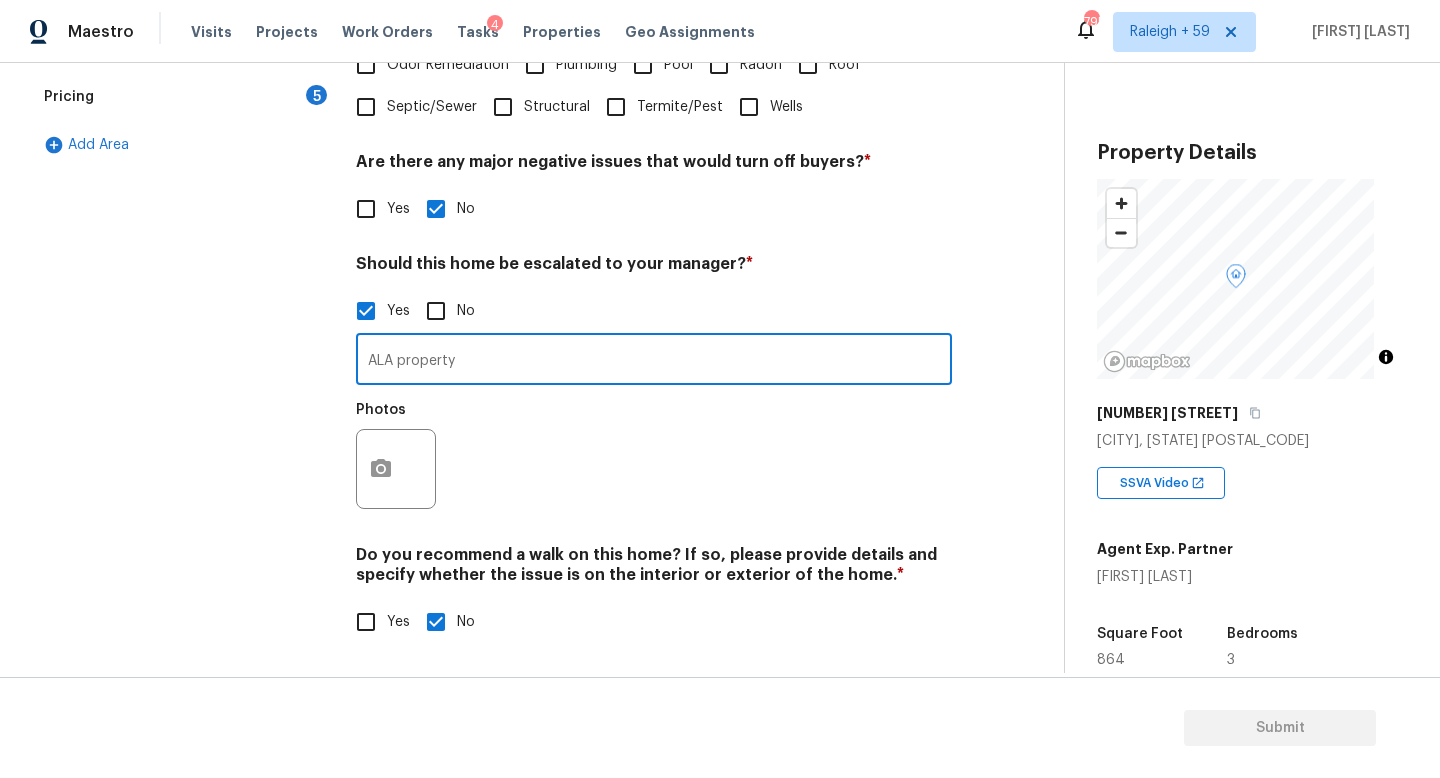 type on "ALA property" 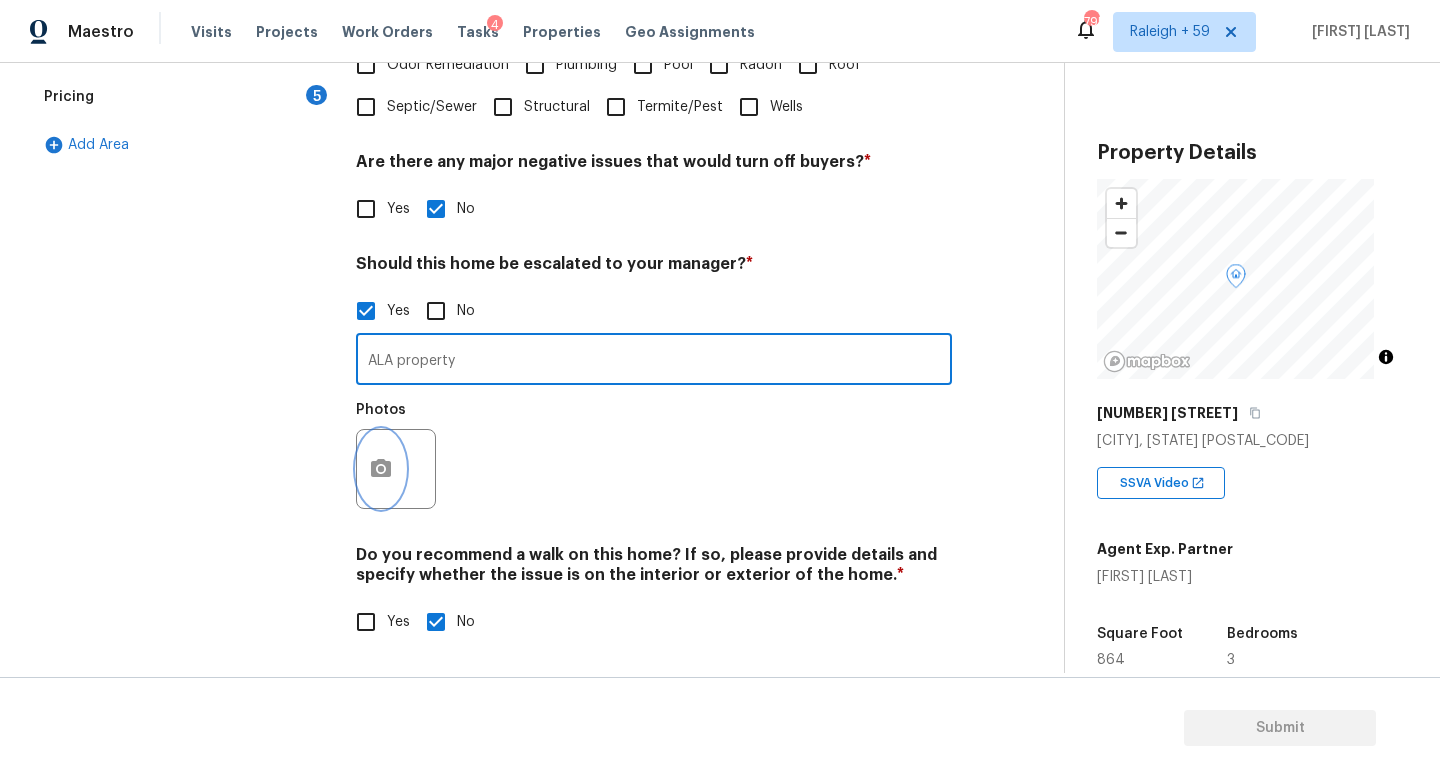 click at bounding box center [381, 469] 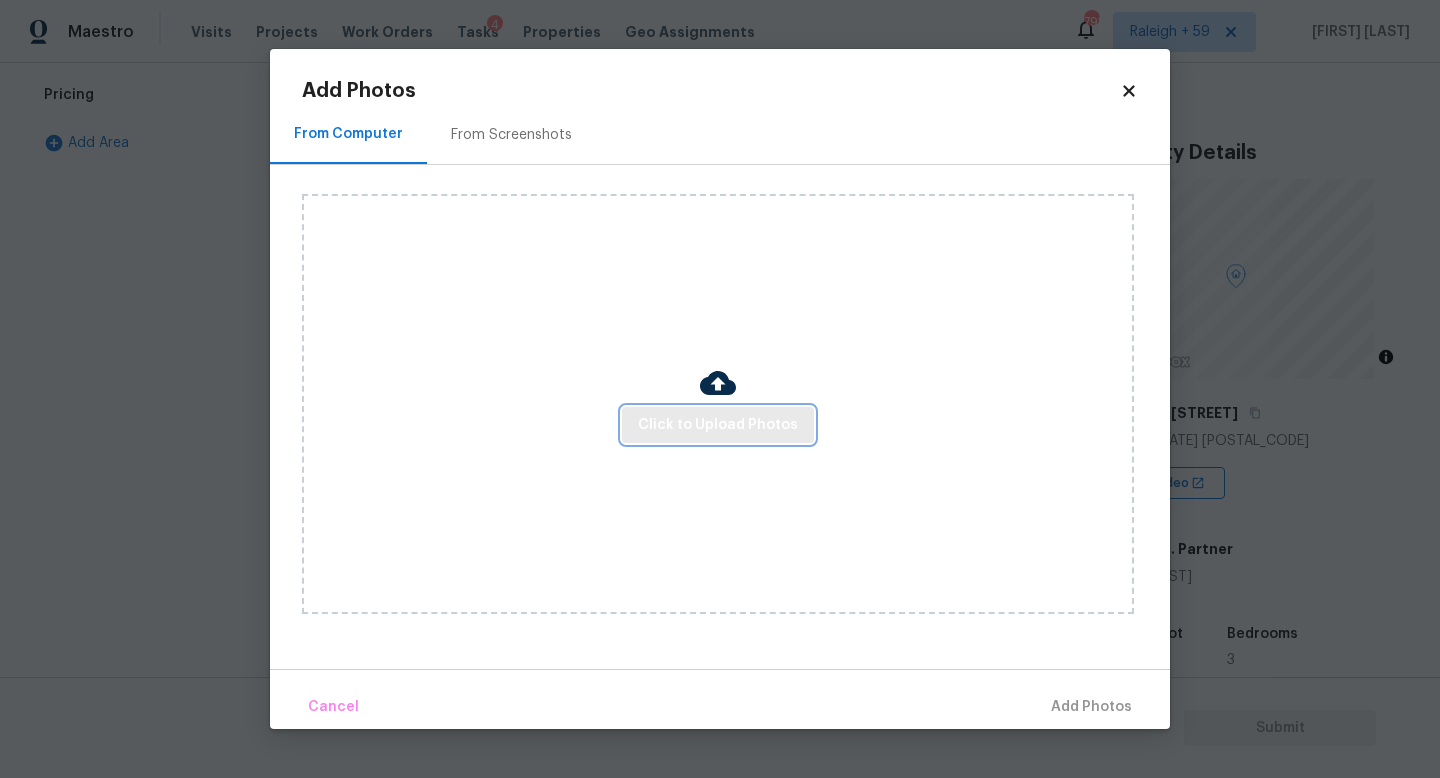 click on "Click to Upload Photos" at bounding box center [718, 425] 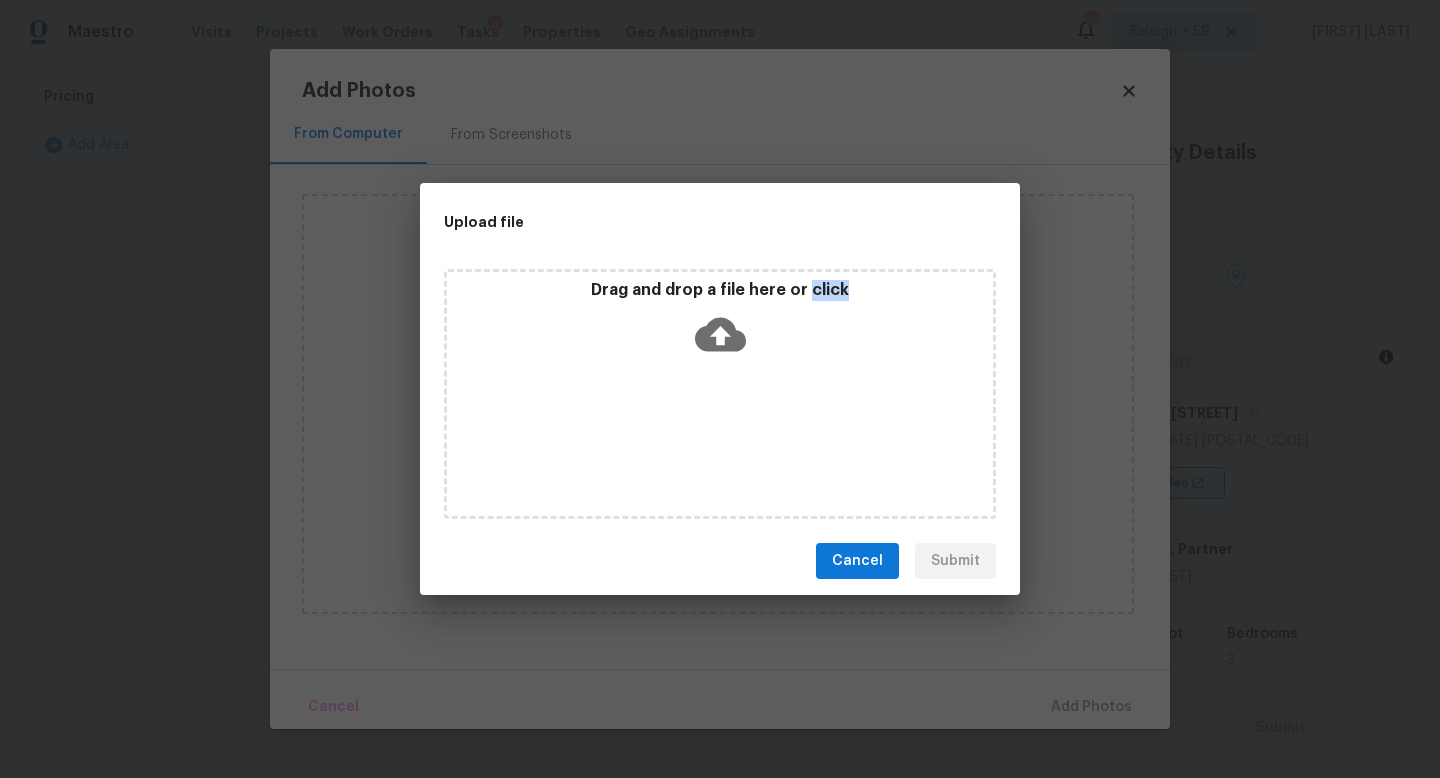 click on "Drag and drop a file here or click" at bounding box center [720, 394] 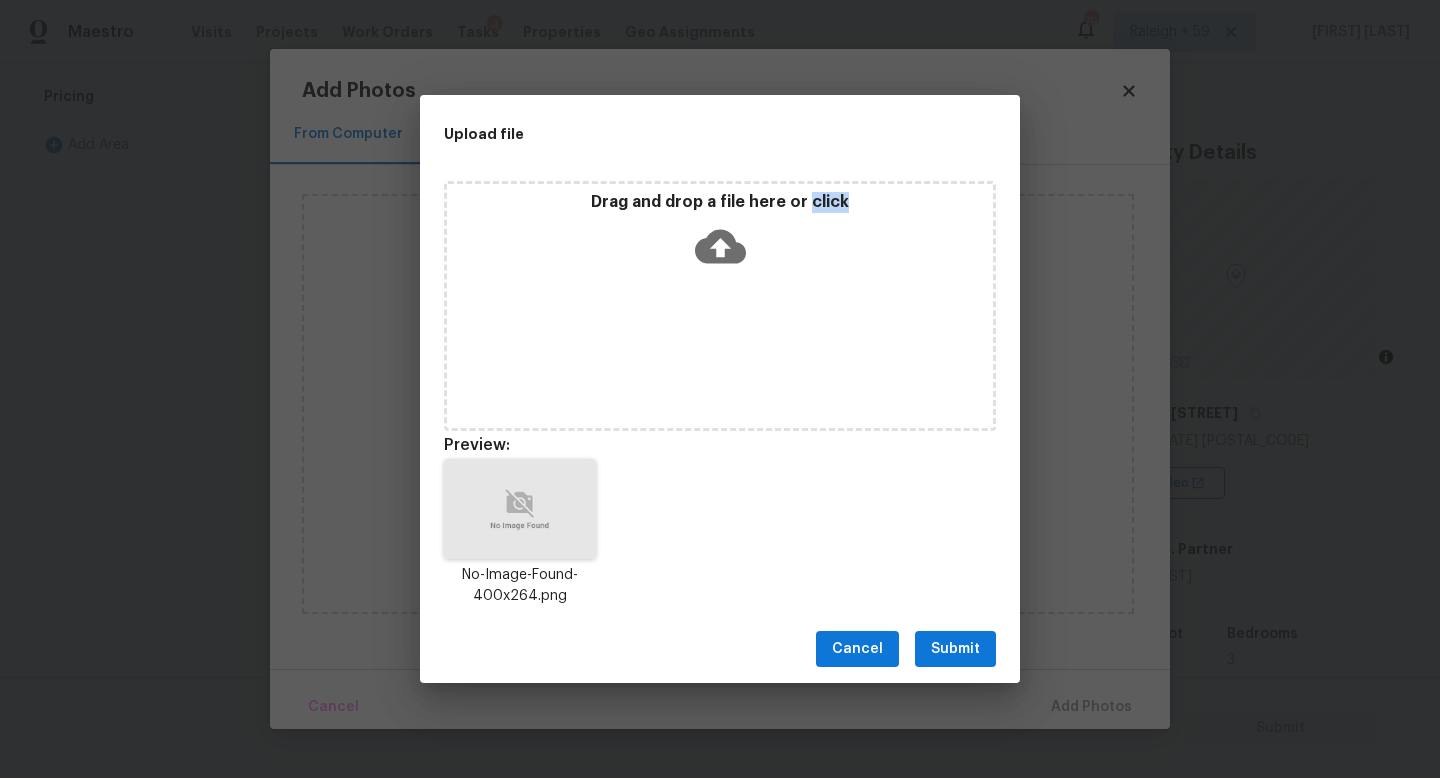click on "Submit" at bounding box center [955, 649] 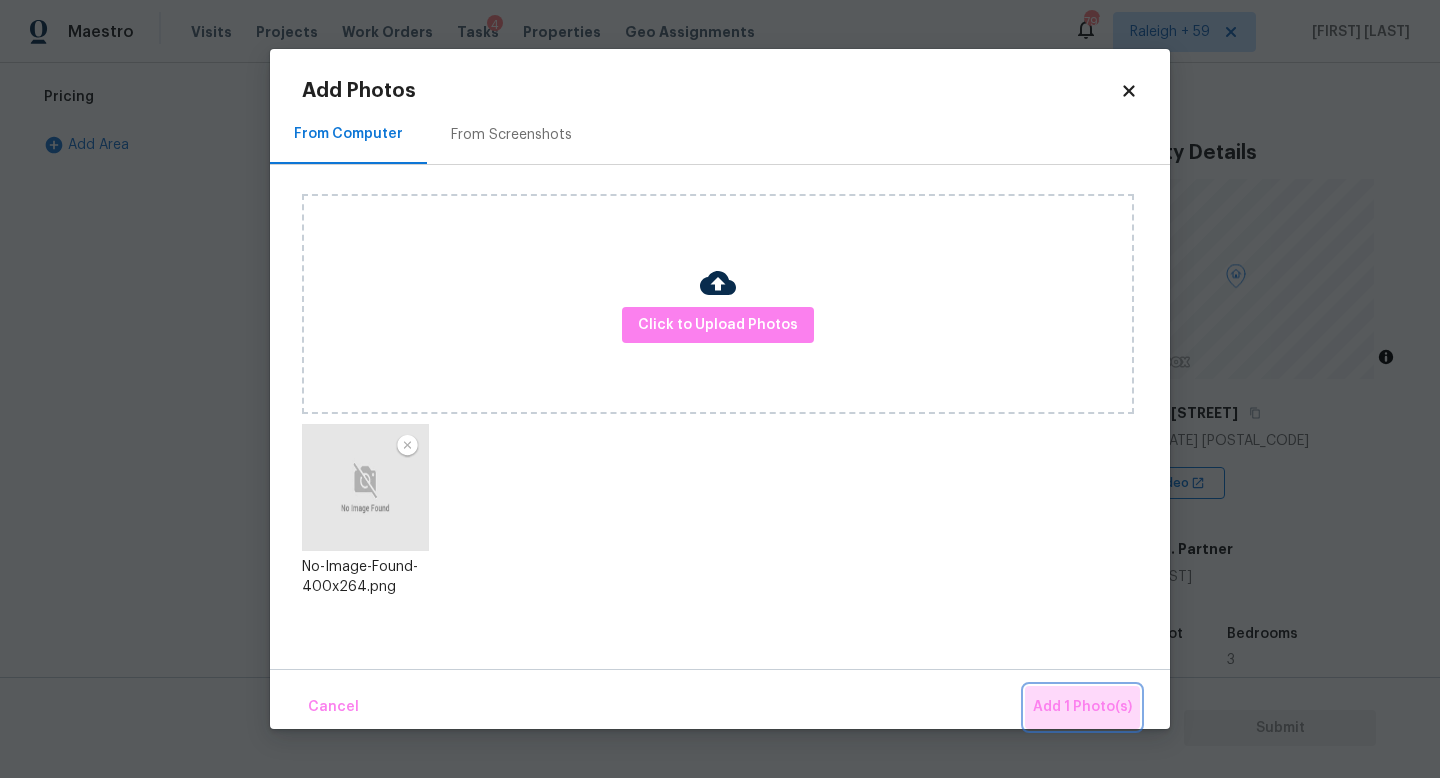 click on "Add 1 Photo(s)" at bounding box center [1082, 707] 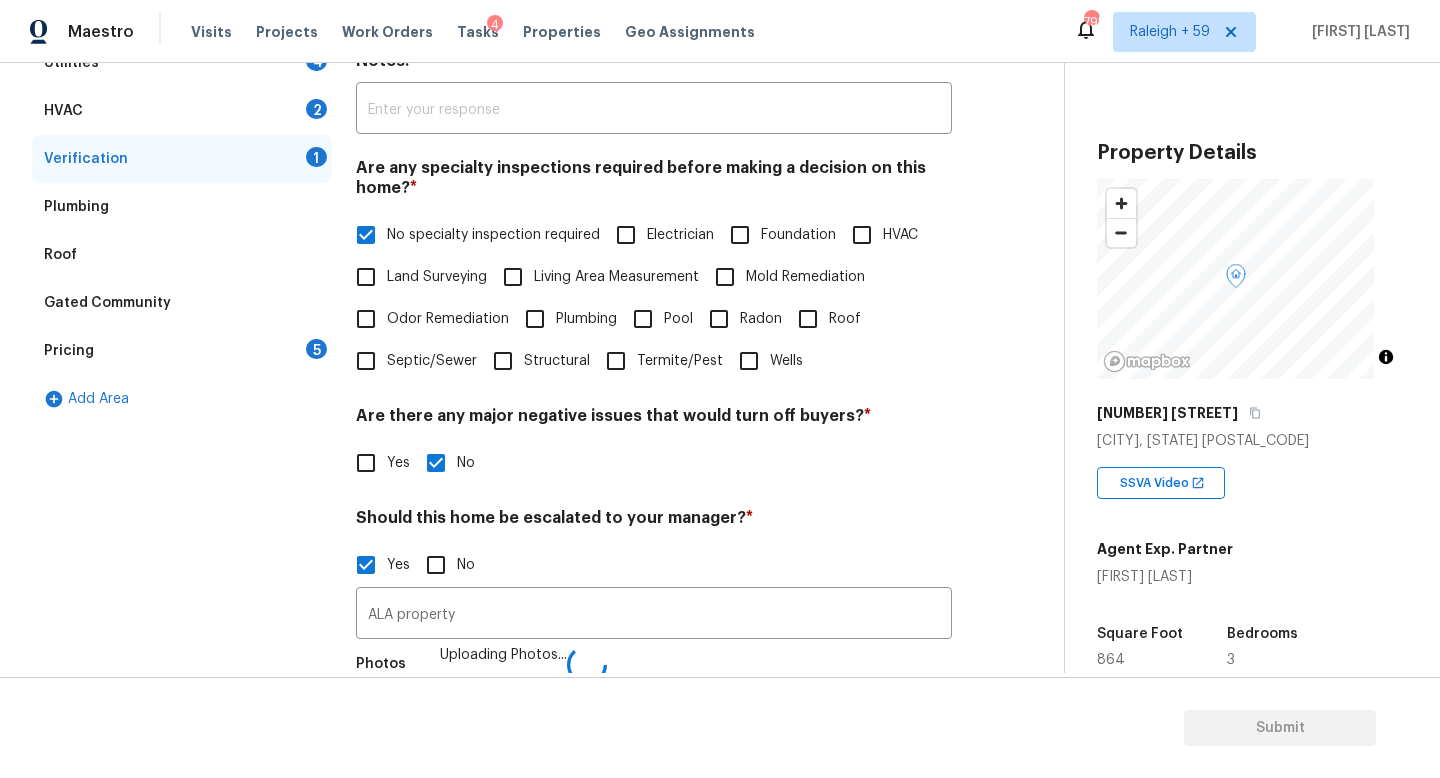 scroll, scrollTop: 246, scrollLeft: 0, axis: vertical 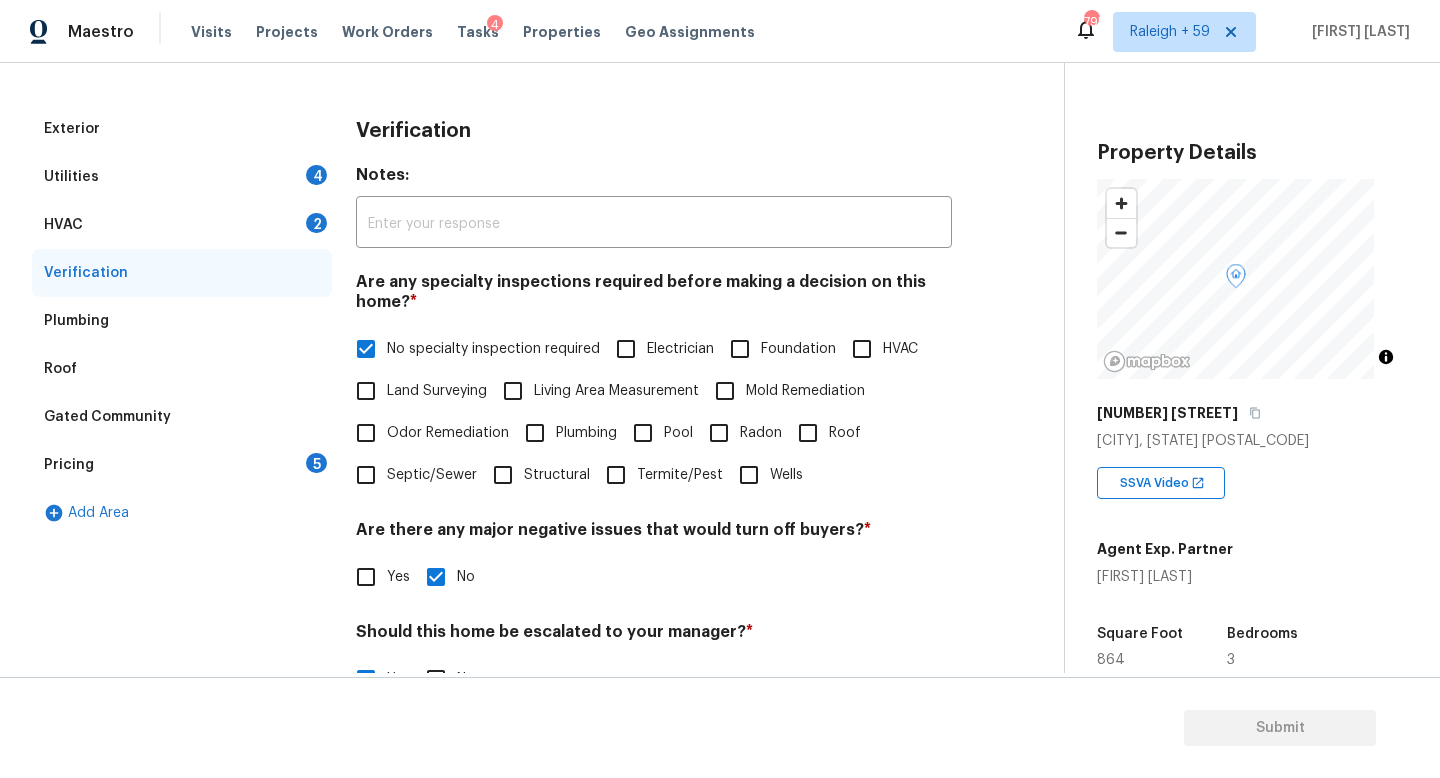click on "Utilities 4" at bounding box center [182, 177] 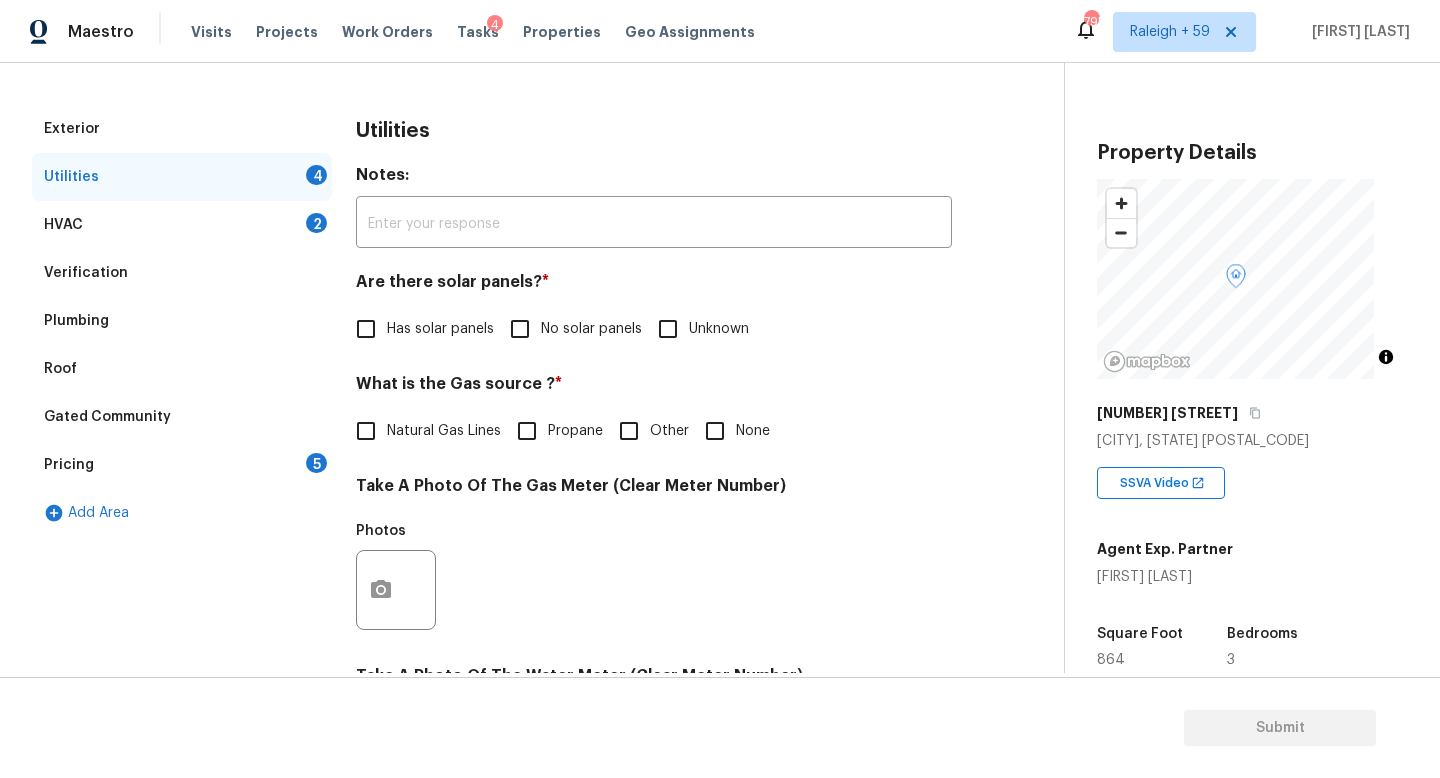 click on "No solar panels" at bounding box center [591, 329] 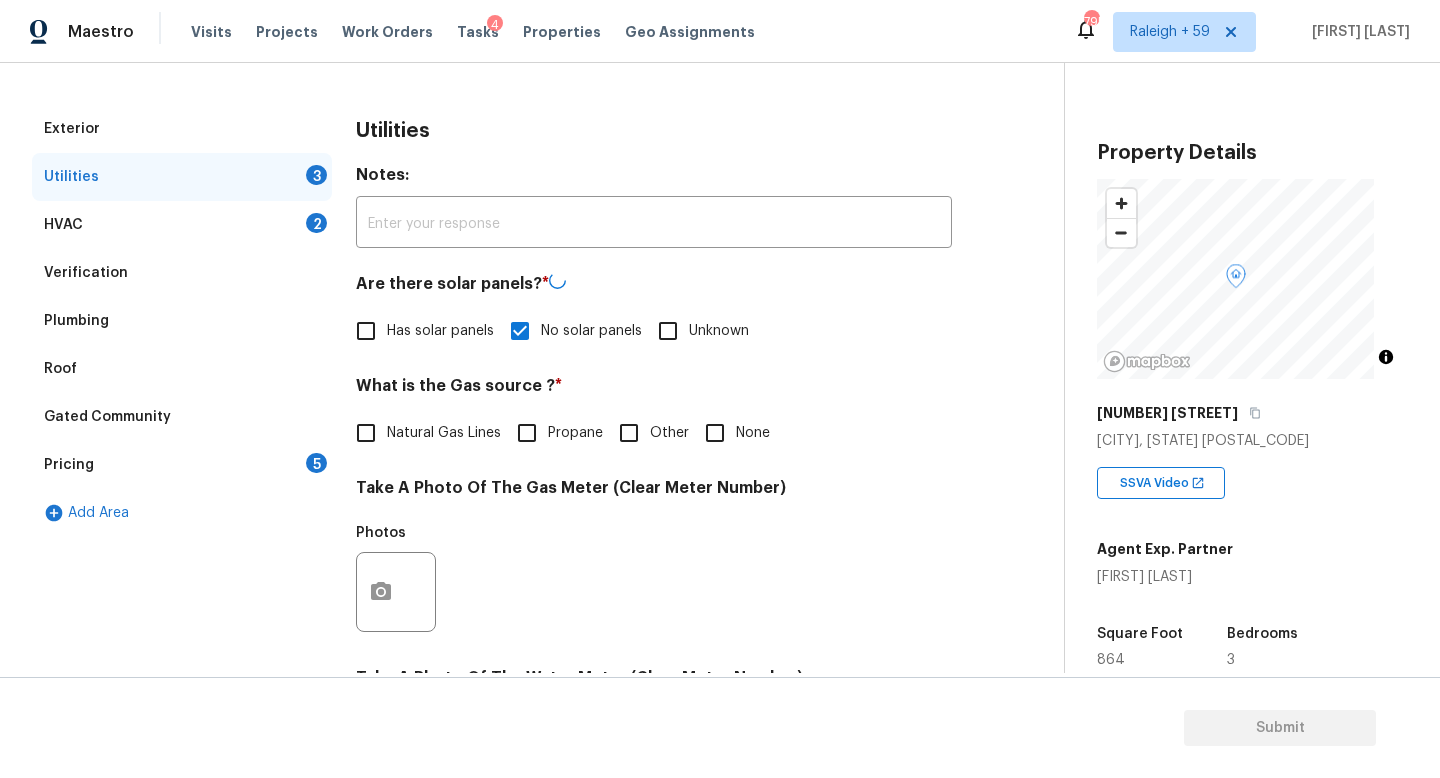 click on "Natural Gas Lines" at bounding box center [444, 433] 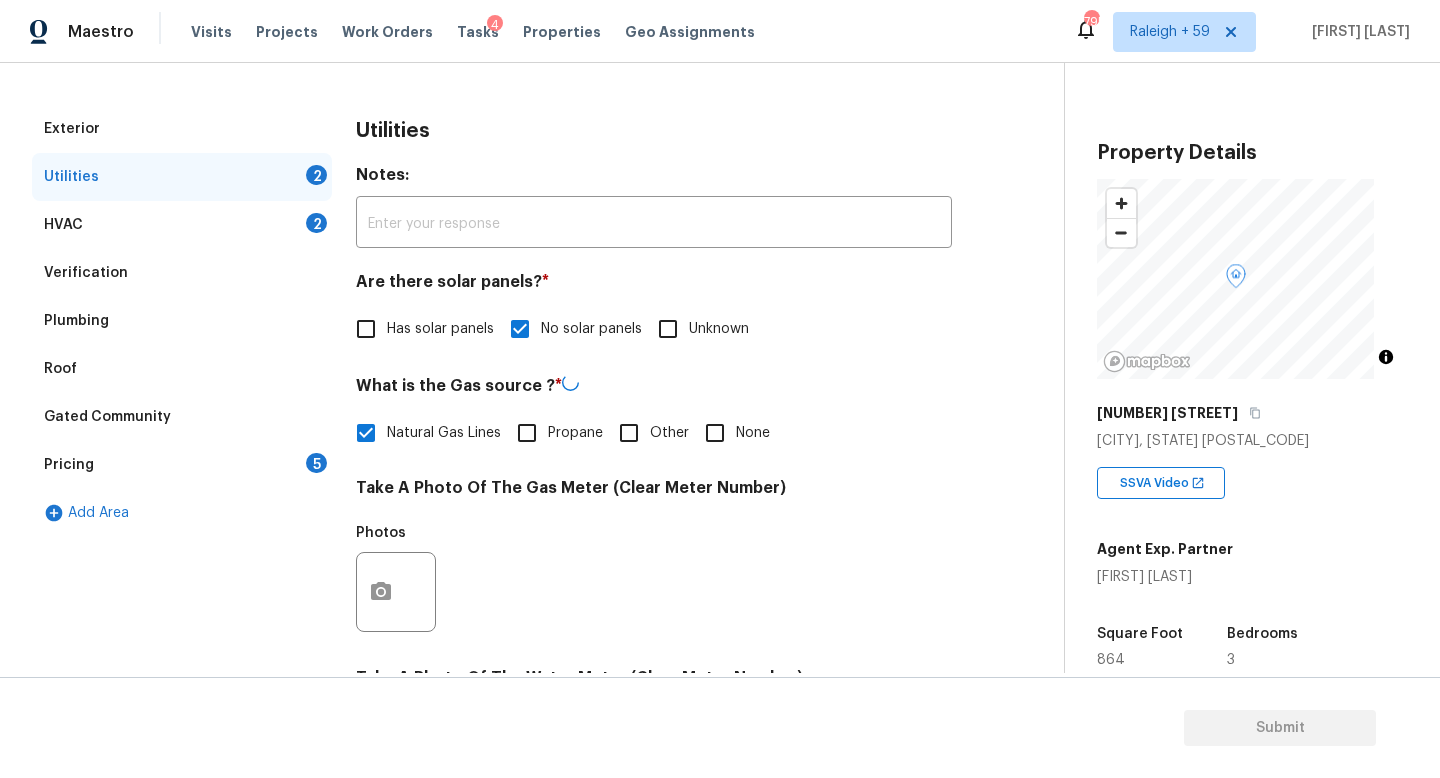 scroll, scrollTop: 742, scrollLeft: 0, axis: vertical 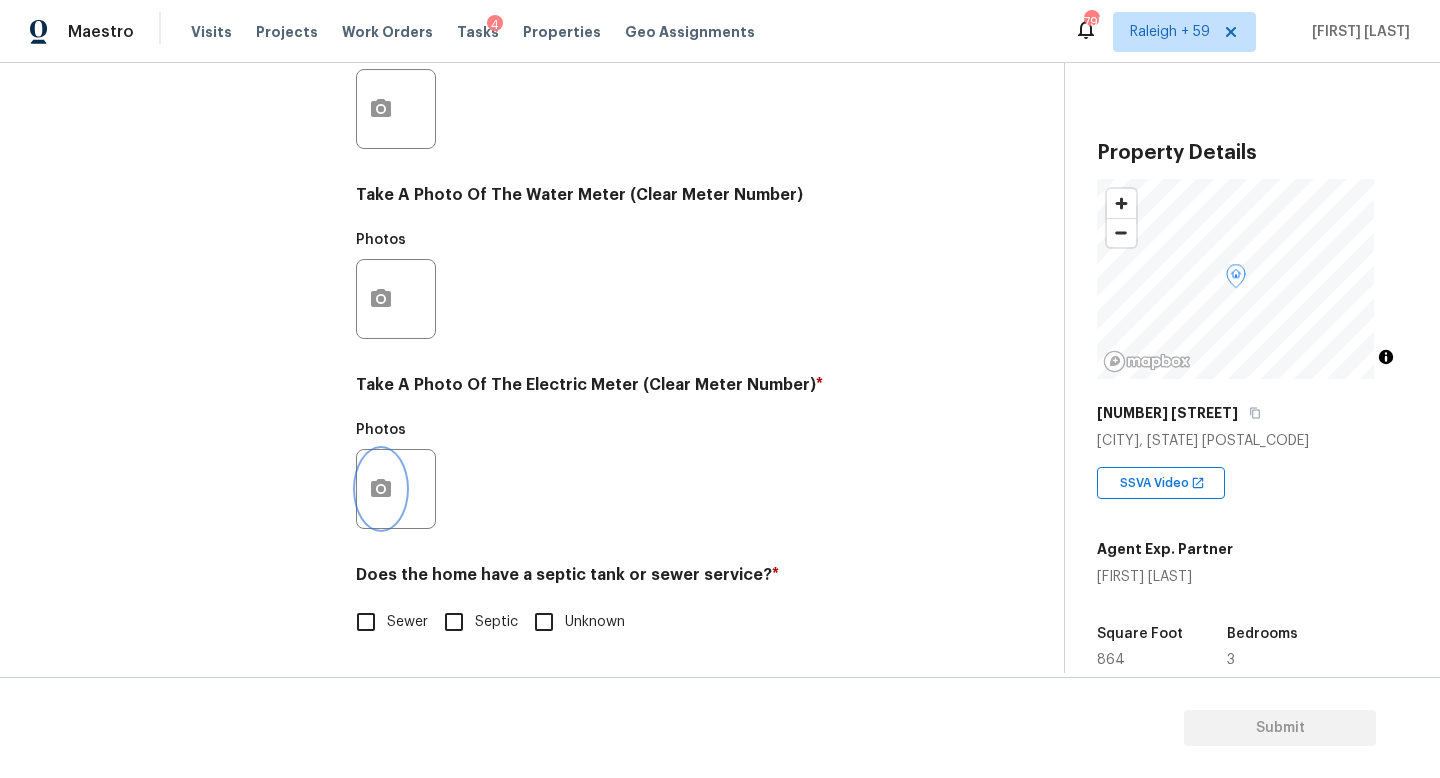 click at bounding box center [381, 489] 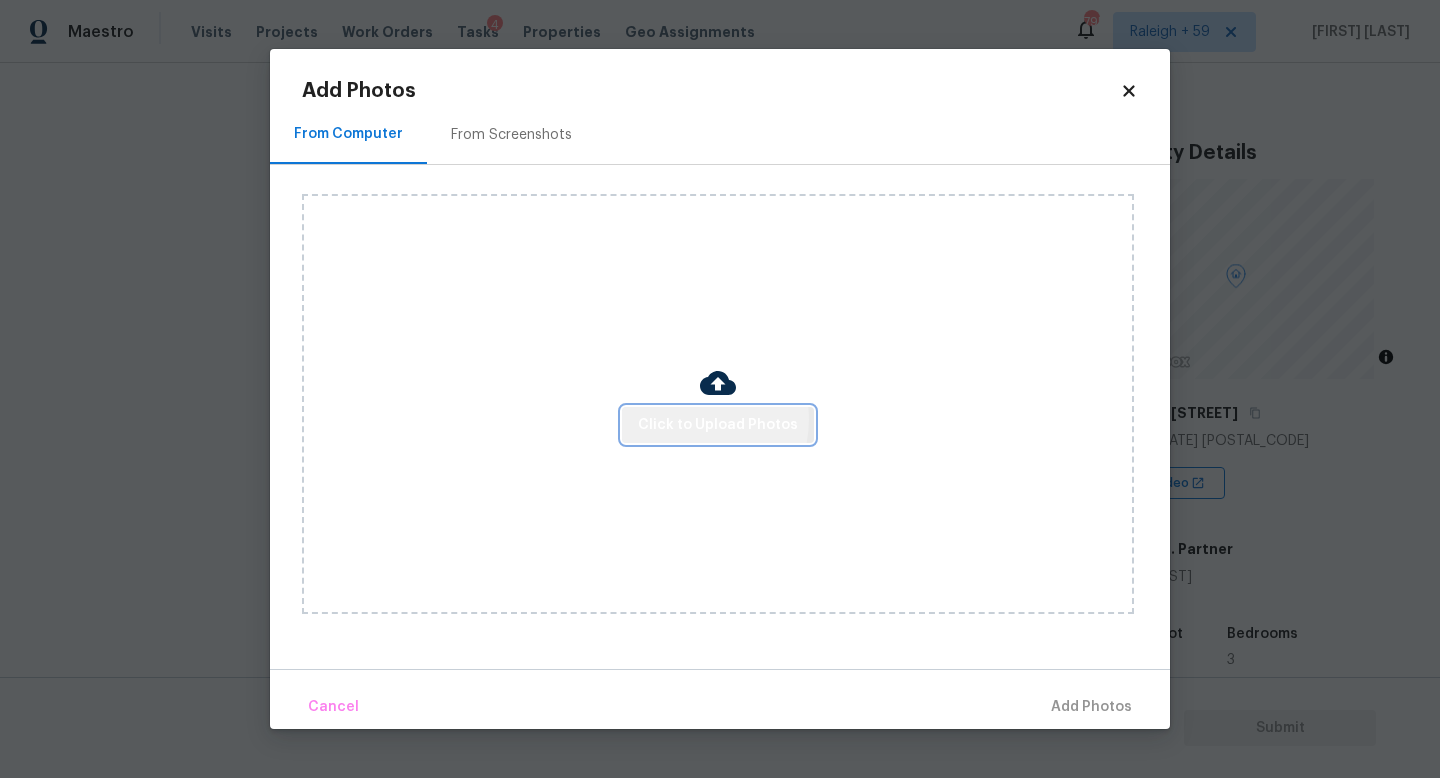 click on "Click to Upload Photos" at bounding box center [718, 425] 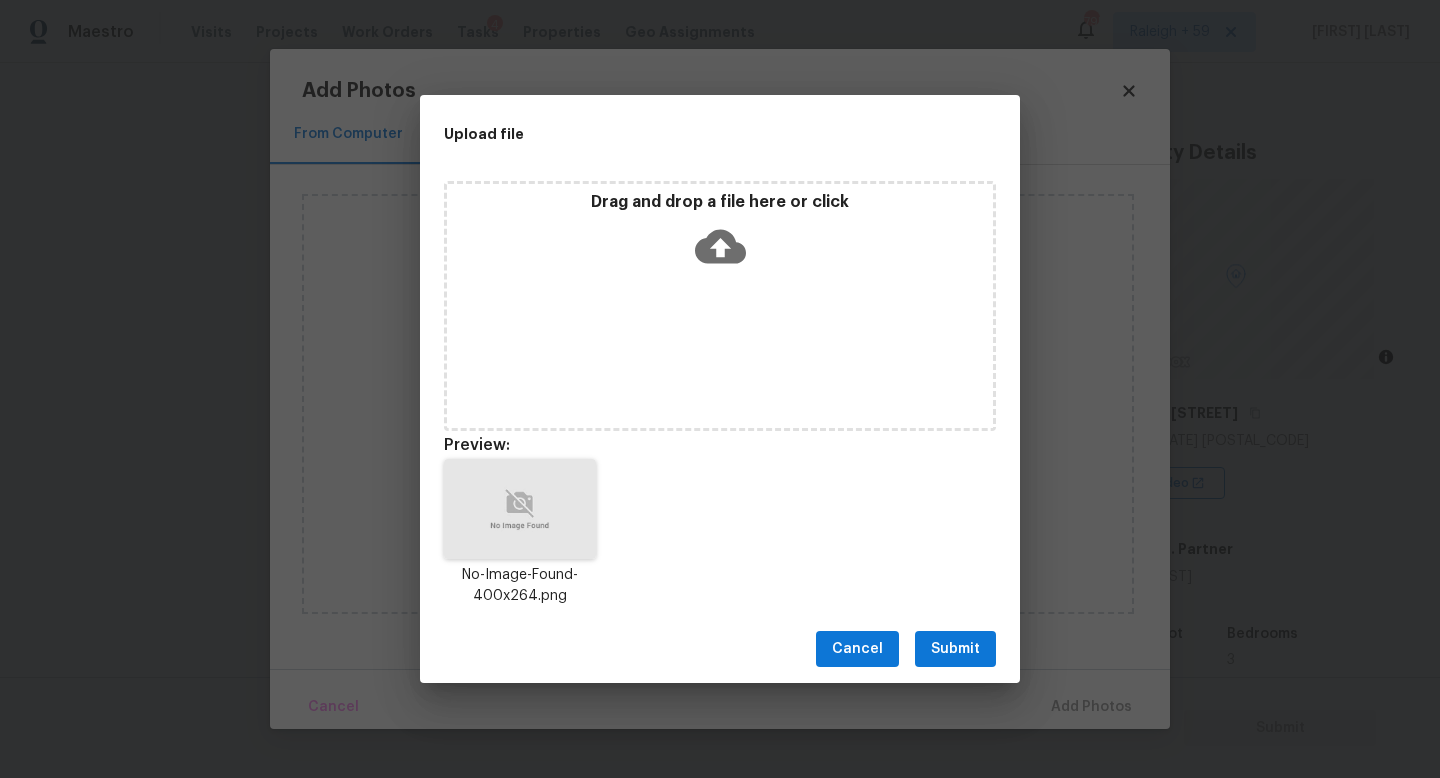 click on "Cancel Submit" at bounding box center (720, 649) 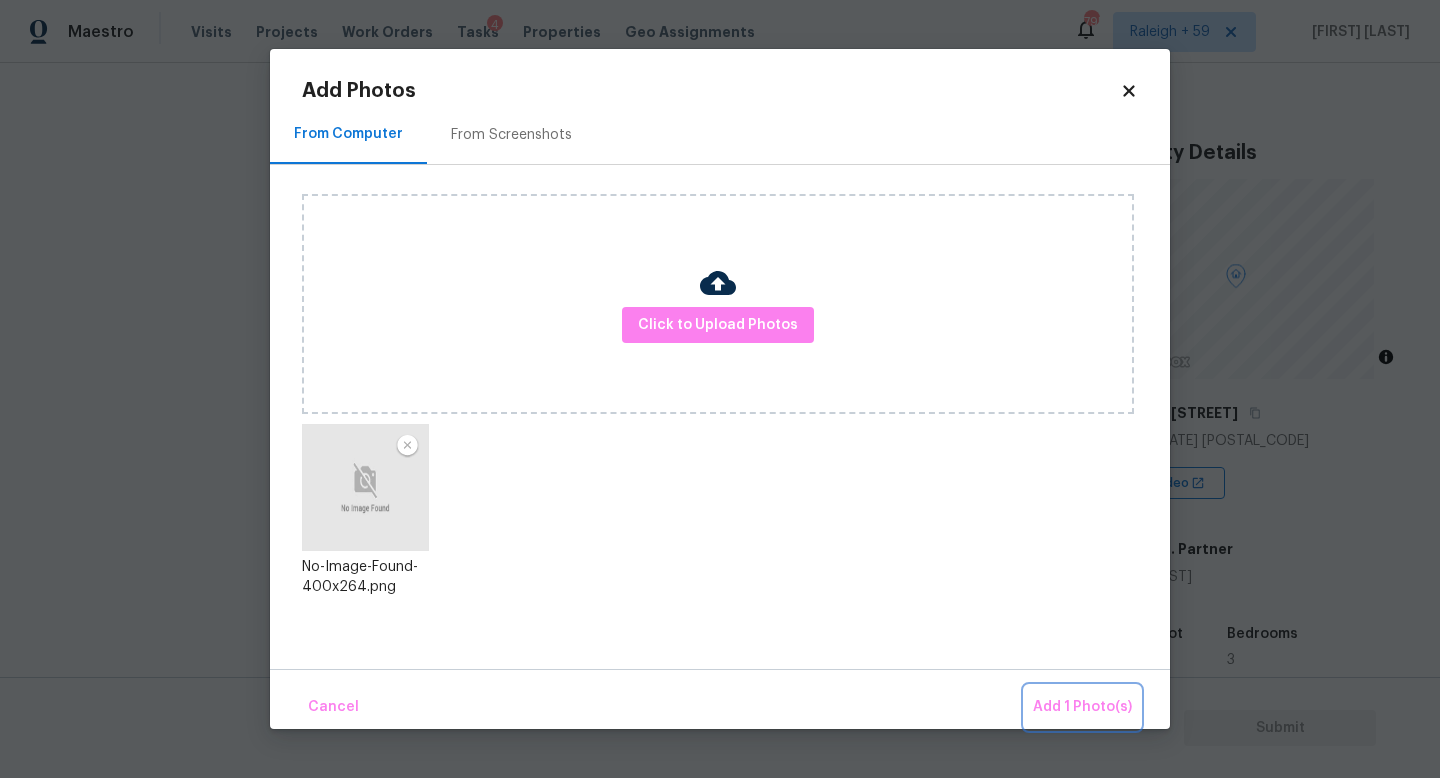 drag, startPoint x: 1079, startPoint y: 713, endPoint x: 1068, endPoint y: 712, distance: 11.045361 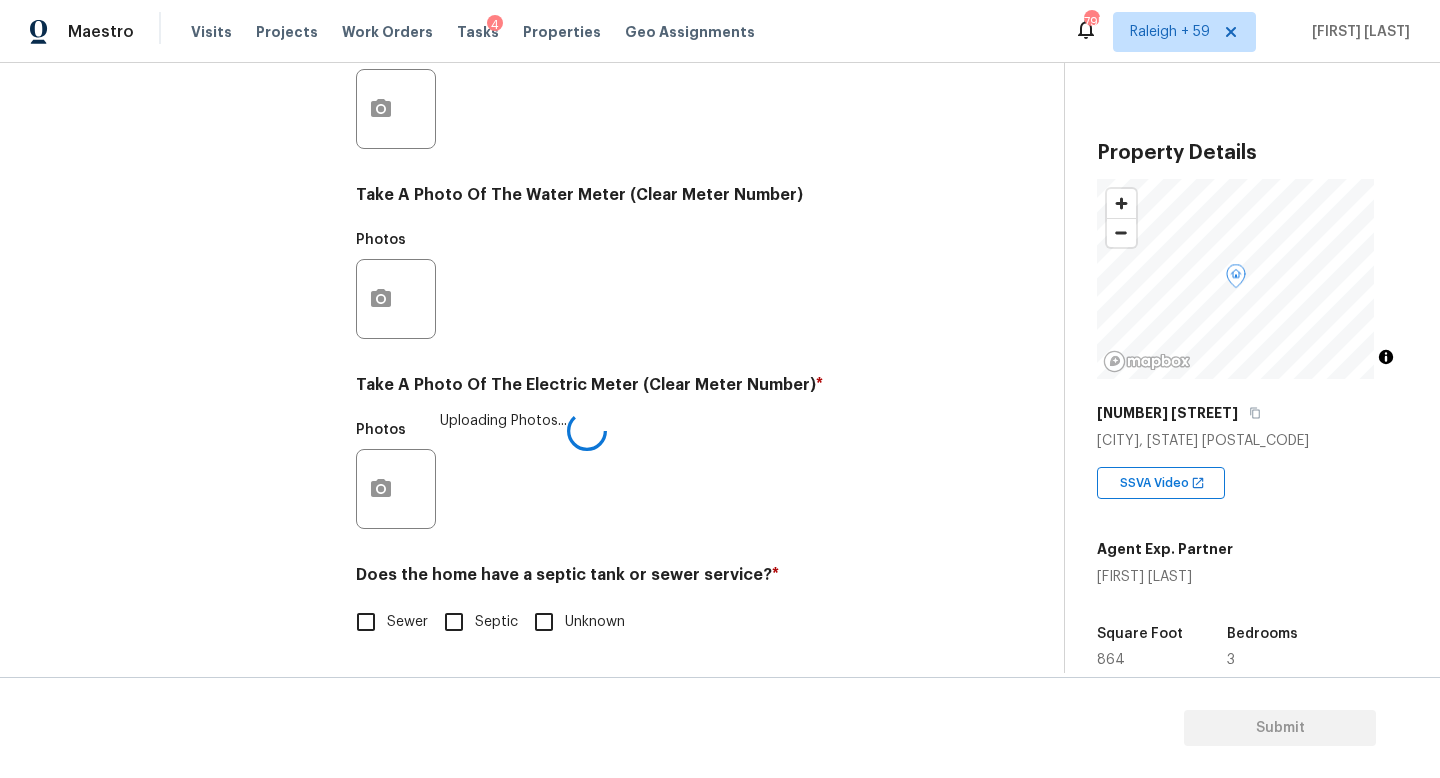 click on "Sewer" at bounding box center [407, 622] 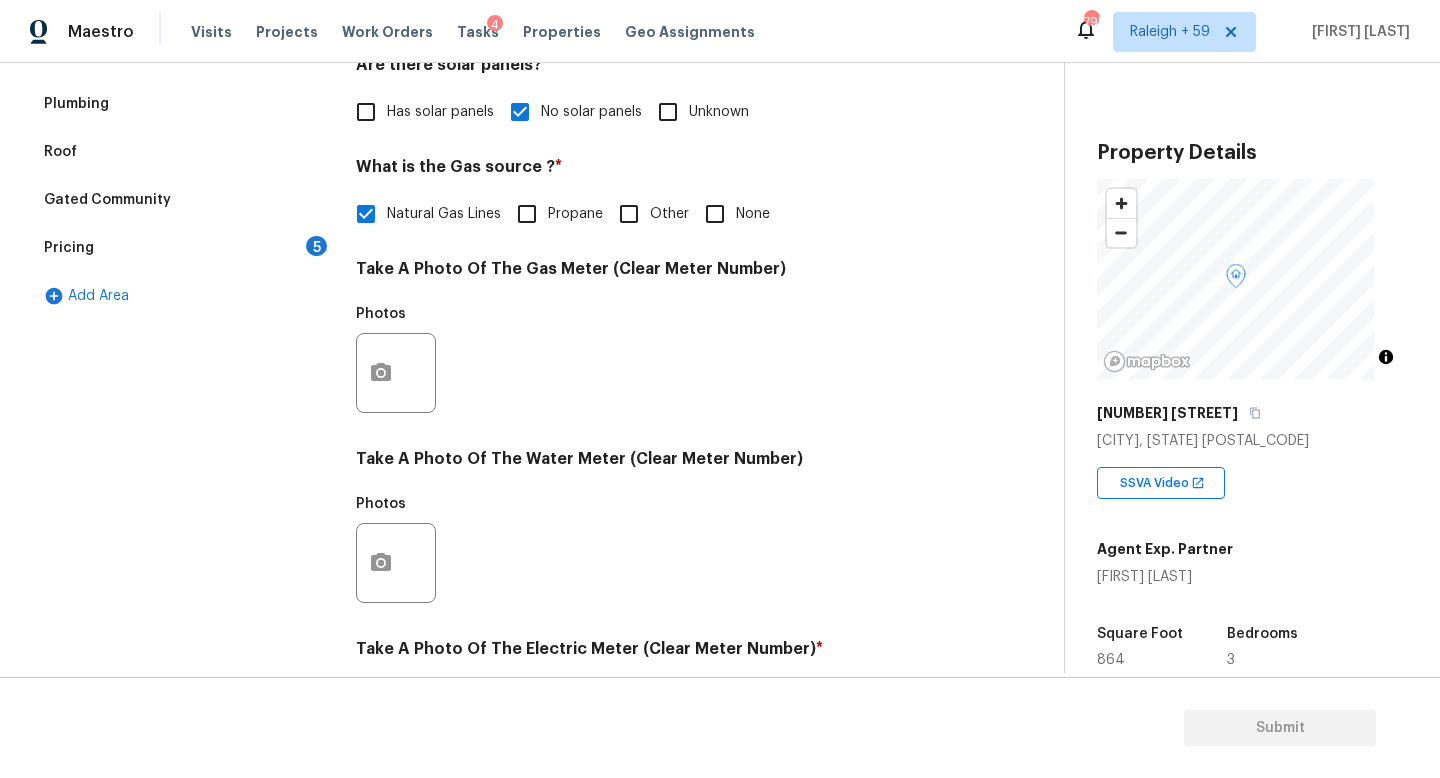 scroll, scrollTop: 59, scrollLeft: 0, axis: vertical 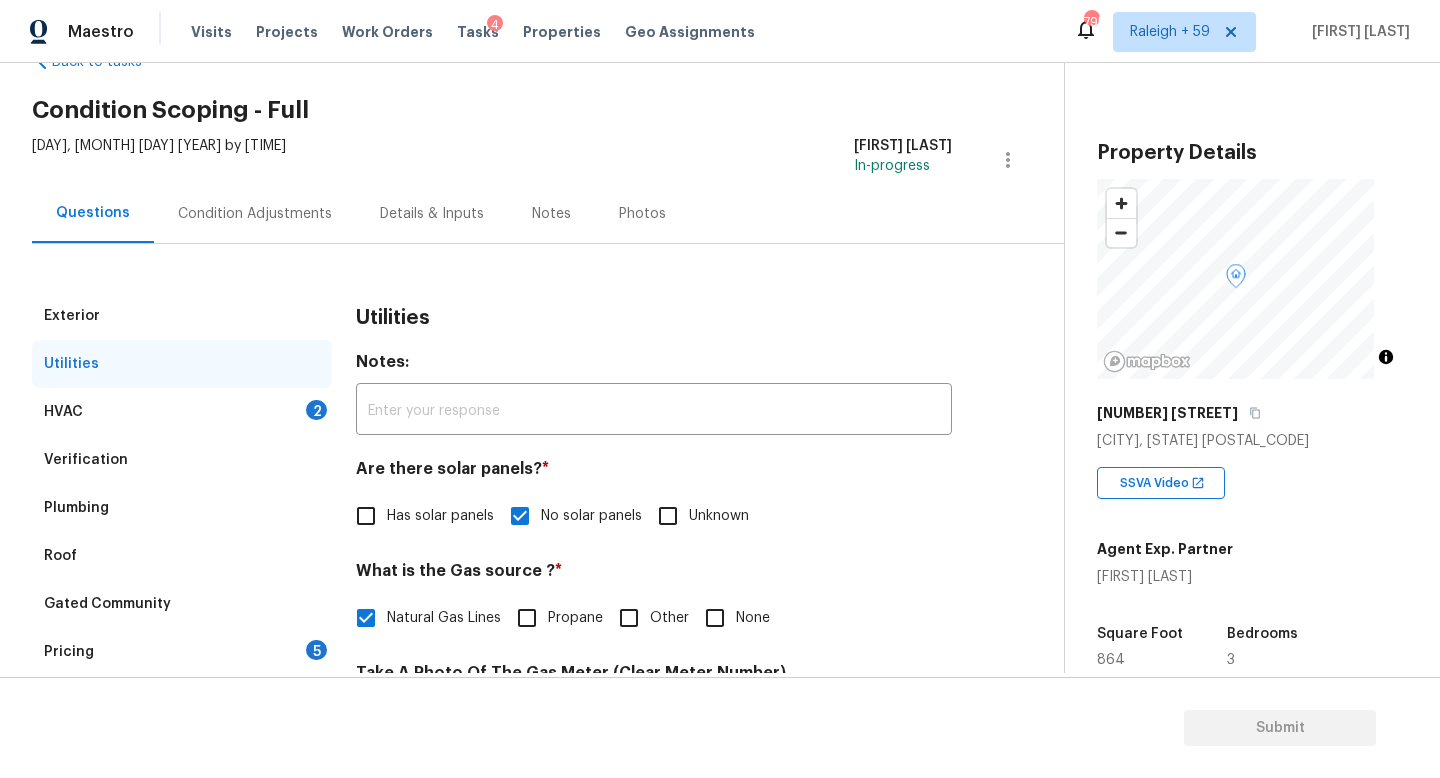 click on "2" at bounding box center [316, 410] 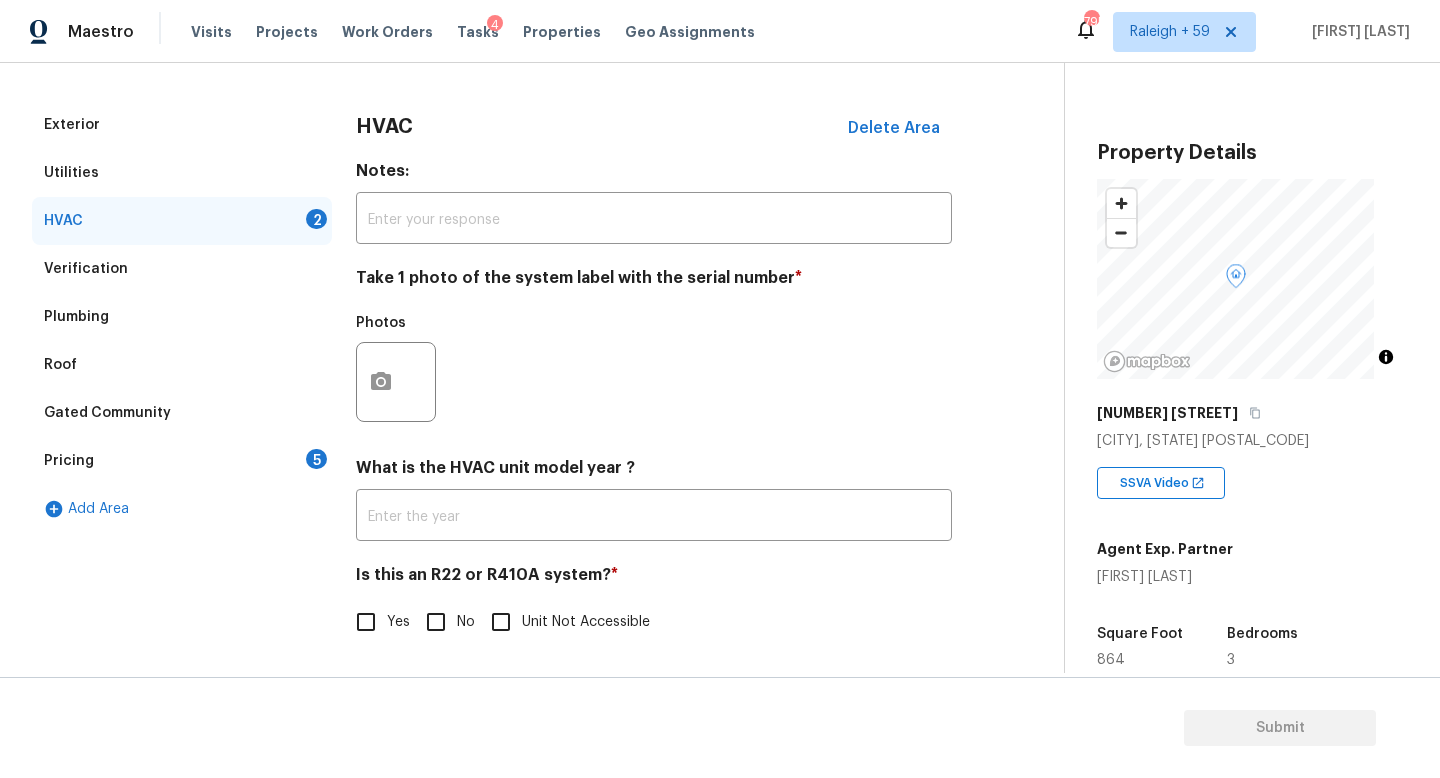 scroll, scrollTop: 266, scrollLeft: 0, axis: vertical 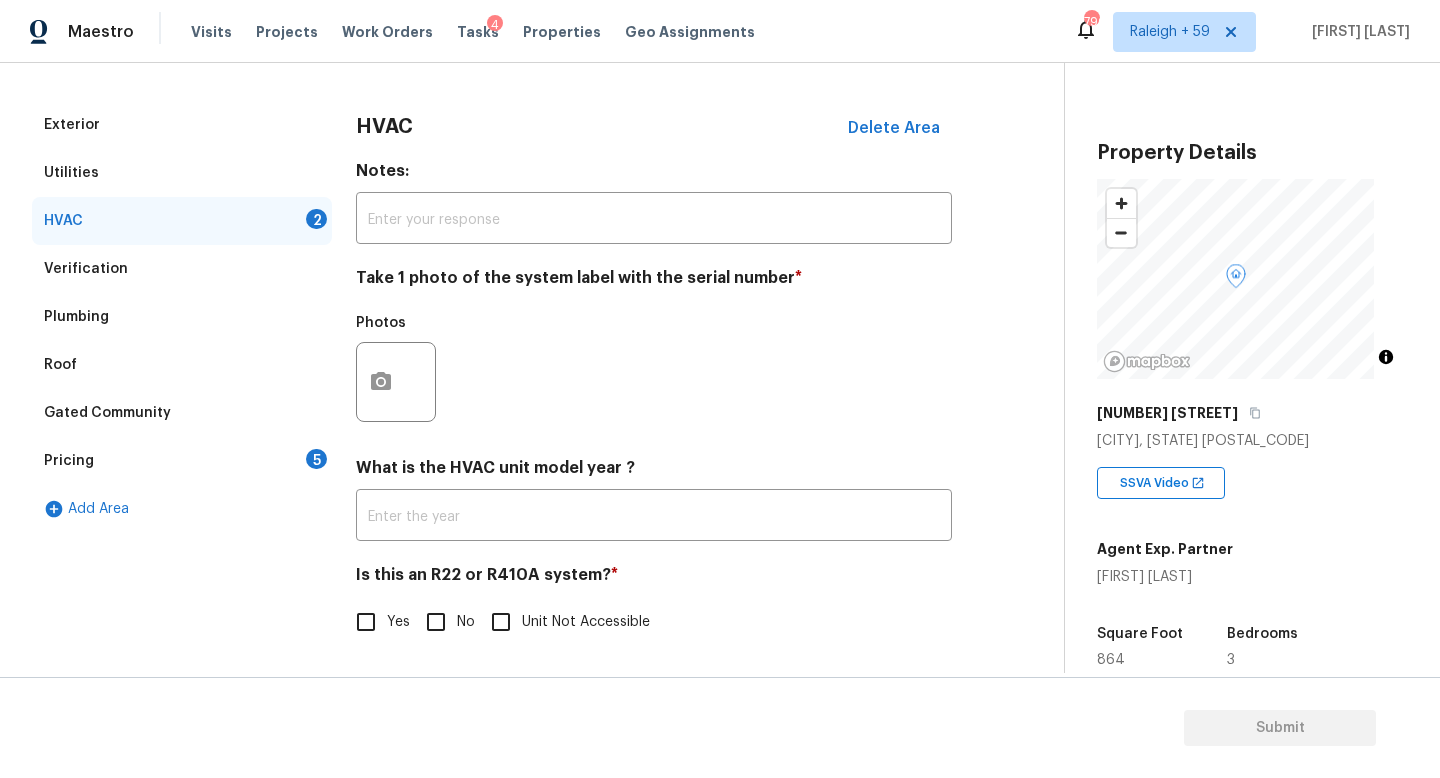 click on "No" at bounding box center (436, 622) 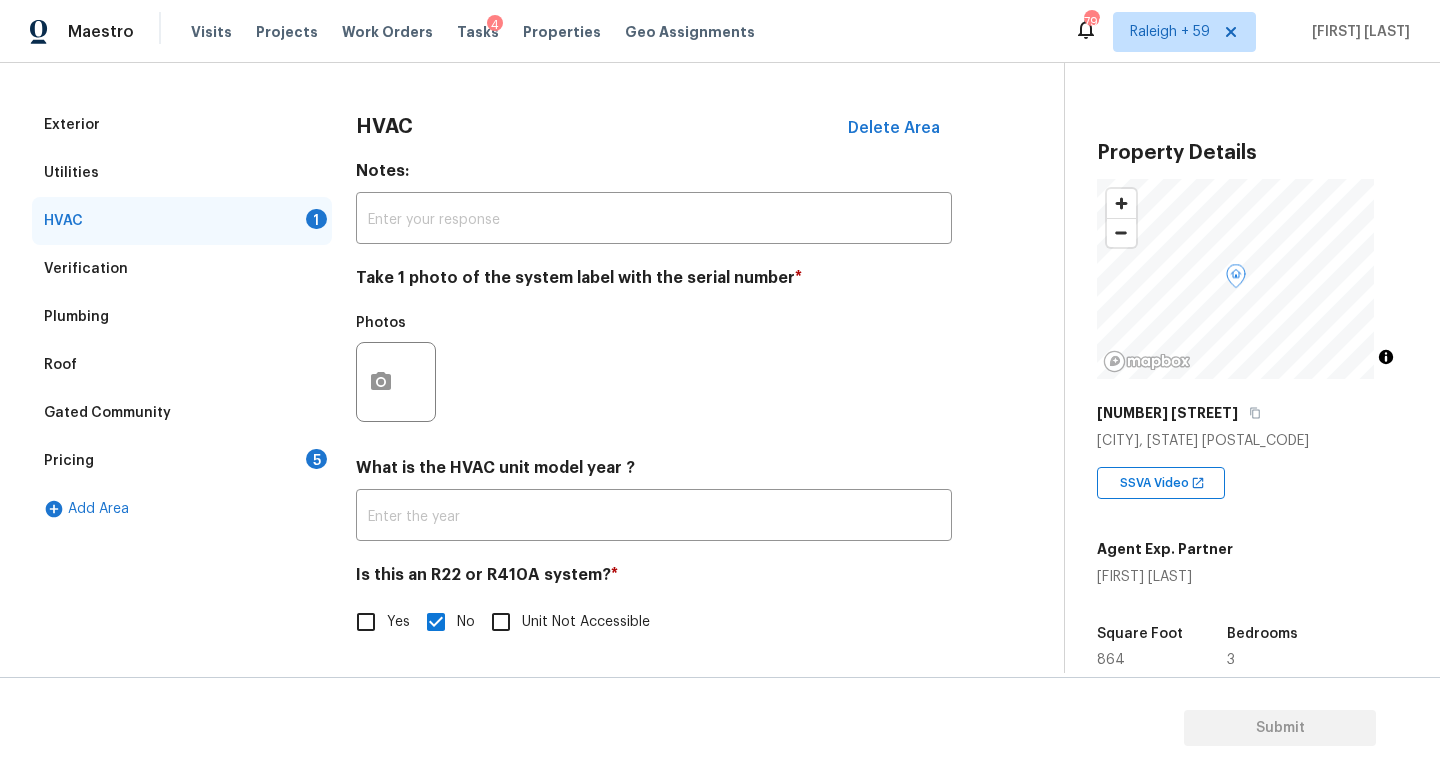 click on "Pricing 5" at bounding box center (182, 461) 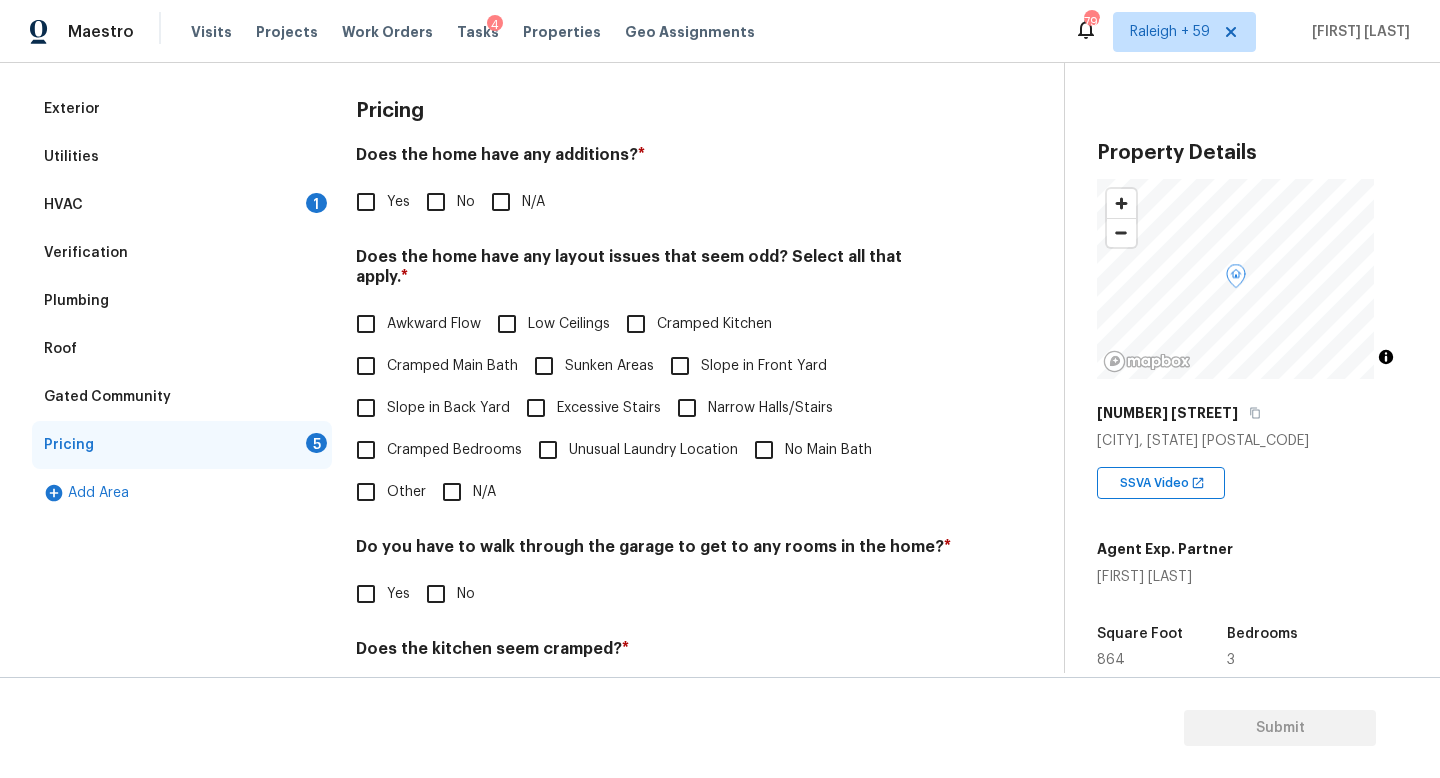 click on "Pricing Does the home have any additions?  * Yes No N/A Does the home have any layout issues that seem odd? Select all that apply.  * Awkward Flow Low Ceilings Cramped Kitchen Cramped Main Bath Sunken Areas Slope in Front Yard Slope in Back Yard Excessive Stairs Narrow Halls/Stairs Cramped Bedrooms Unusual Laundry Location No Main Bath Other N/A Do you have to walk through the garage to get to any rooms in the home?  * Yes No Does the kitchen seem cramped?  * Yes No Does the home appear to be very outdated?  * Yes No" at bounding box center (654, 464) 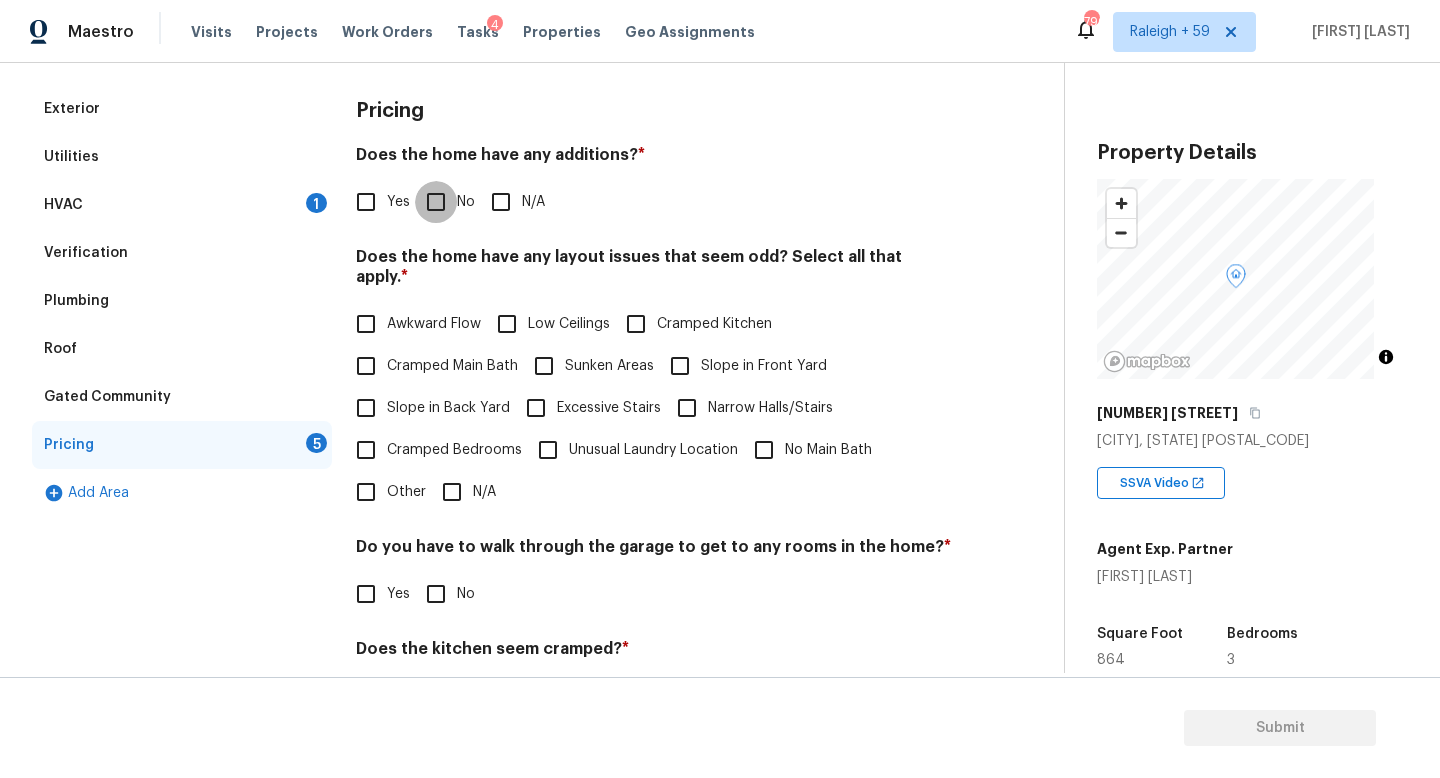click on "No" at bounding box center [436, 202] 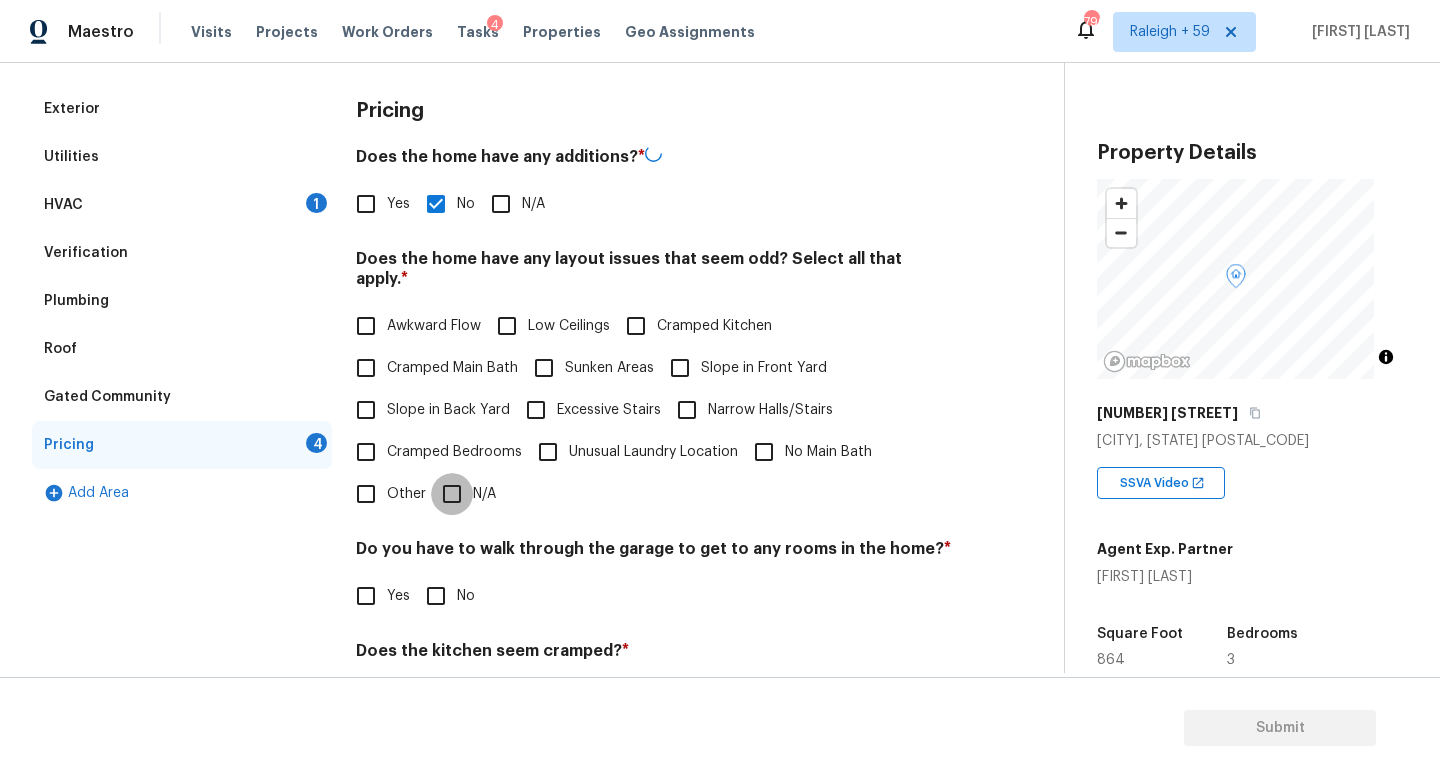 click on "N/A" at bounding box center (452, 494) 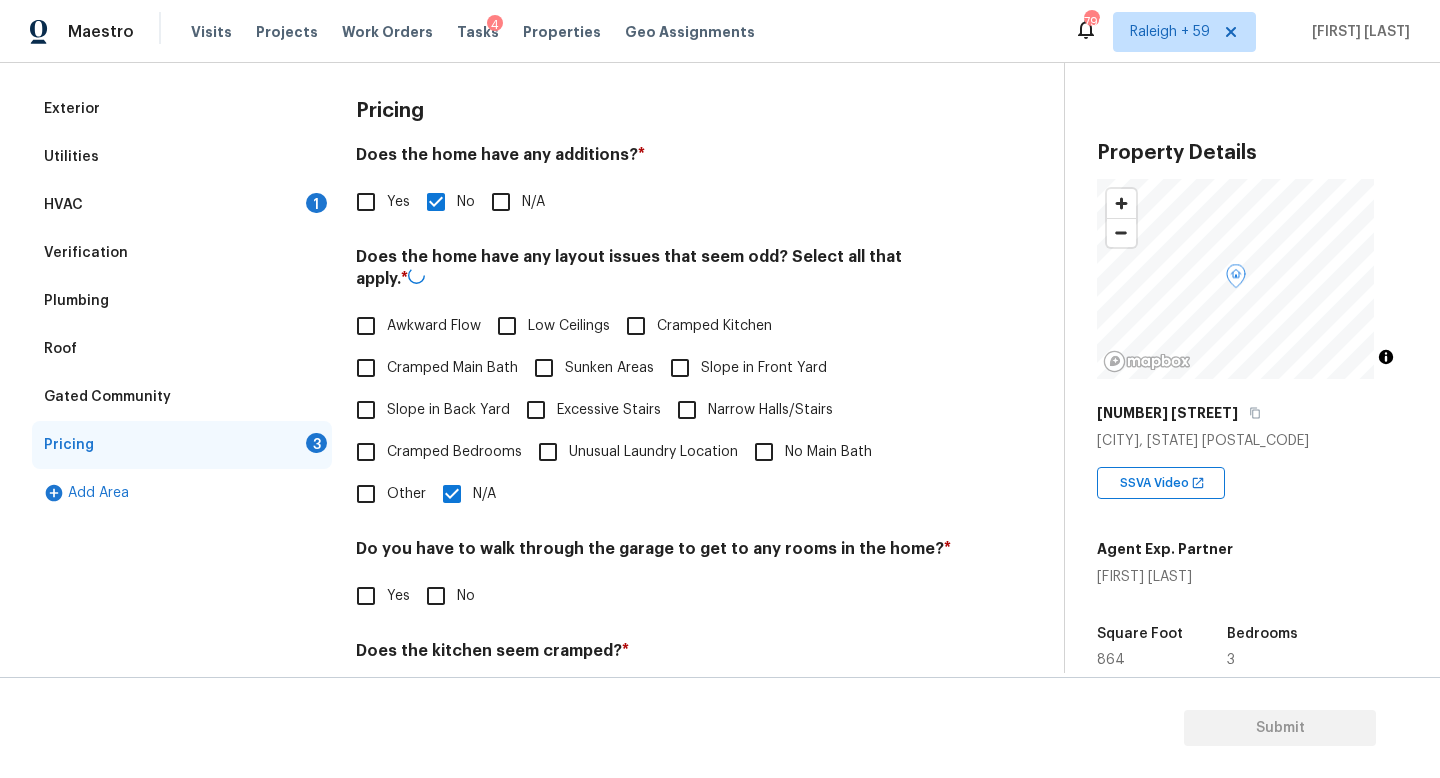 click on "No" at bounding box center [436, 596] 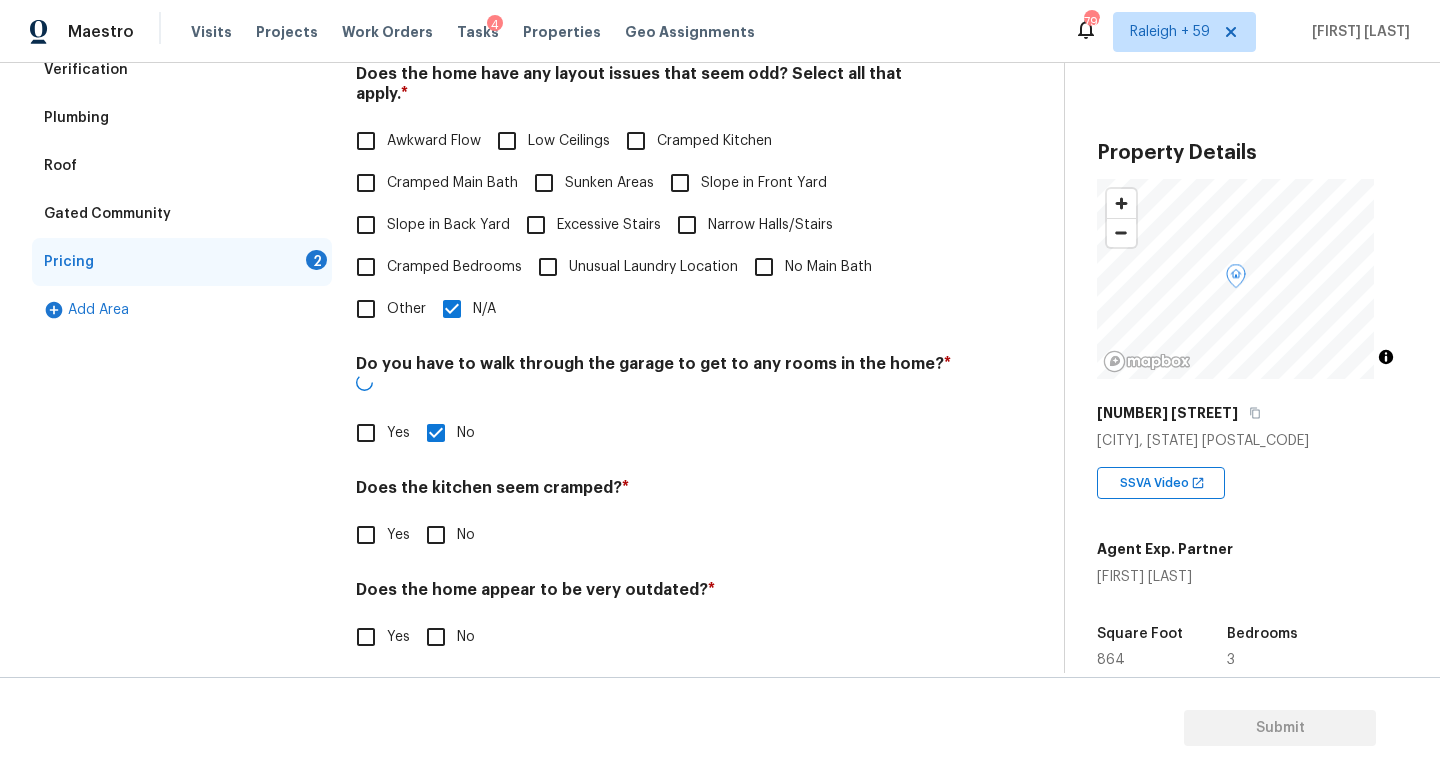scroll, scrollTop: 457, scrollLeft: 0, axis: vertical 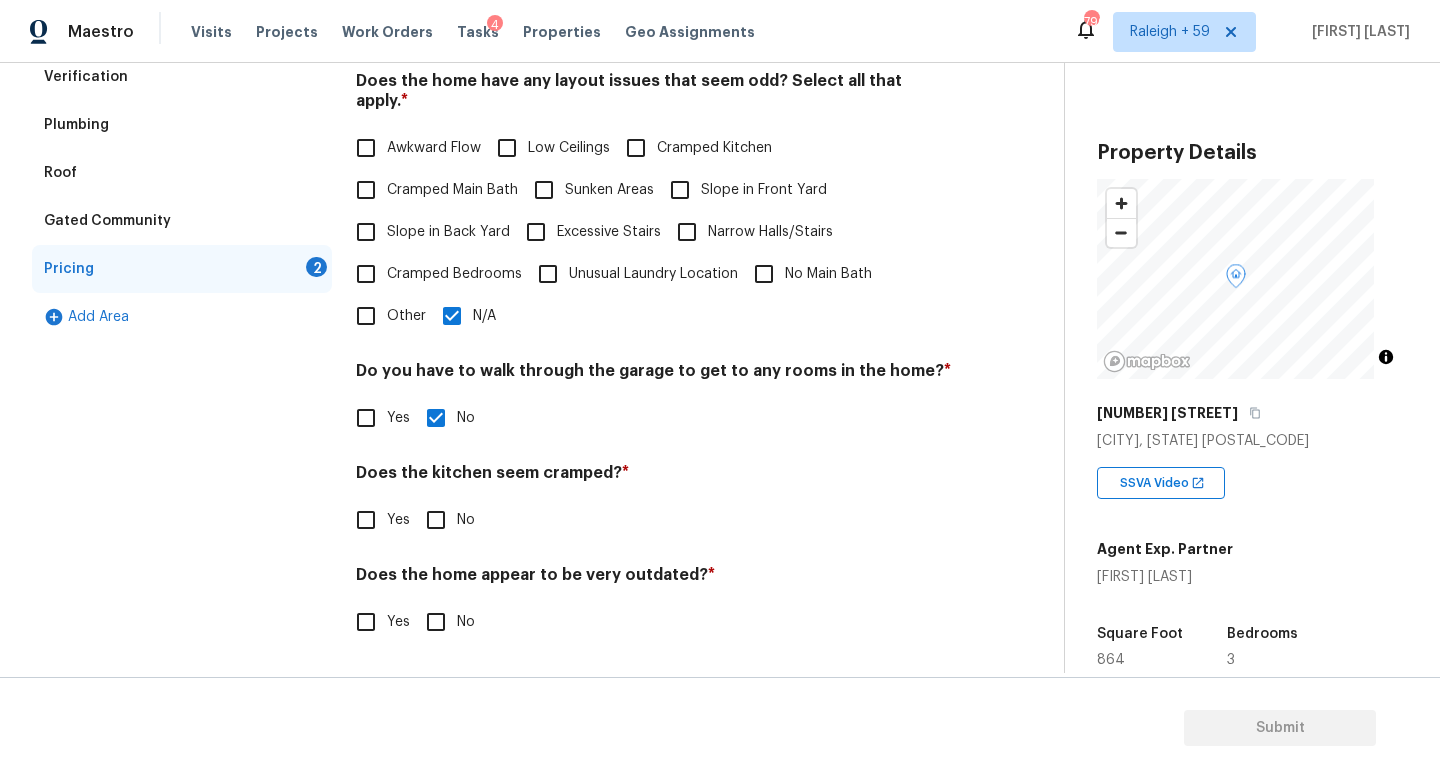 click on "No" at bounding box center [466, 520] 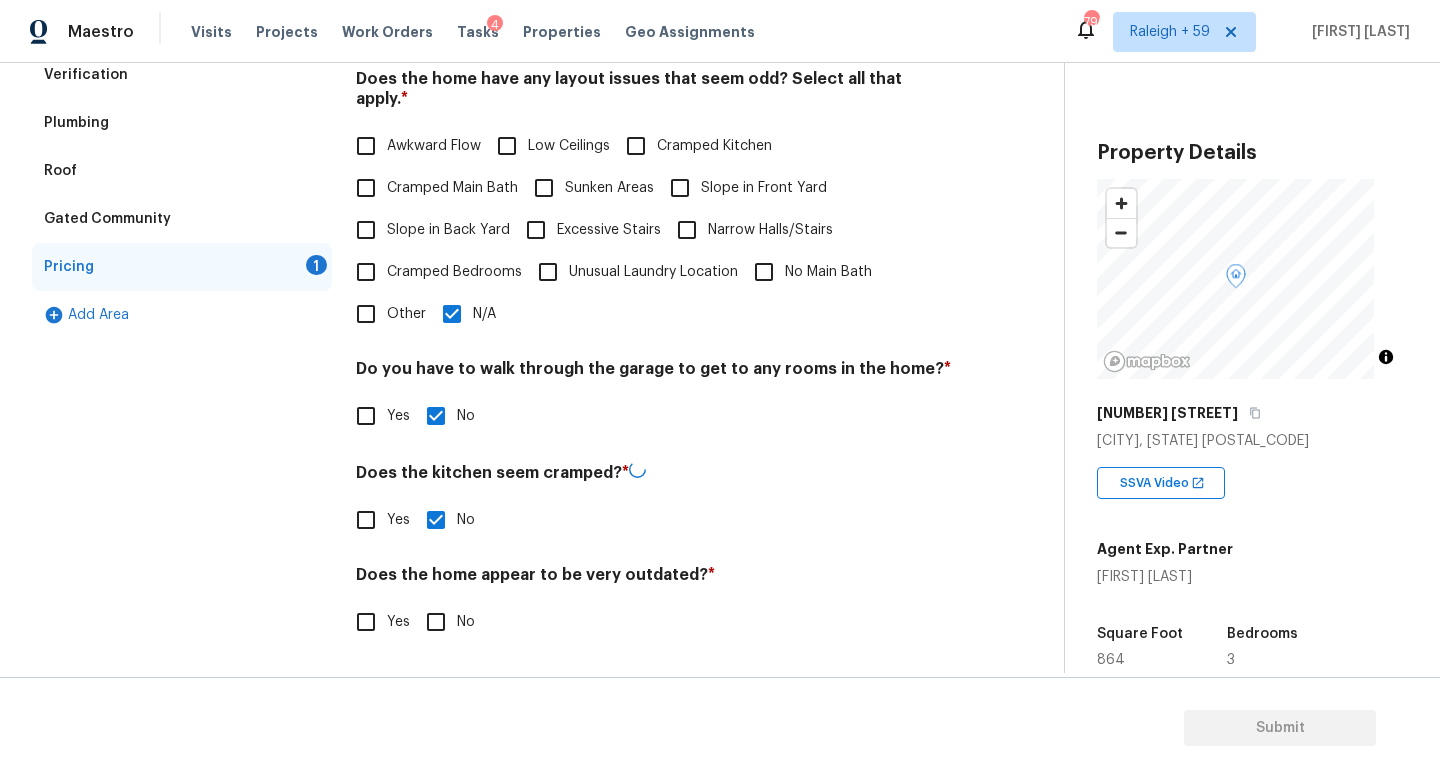click on "Pricing Does the home have any additions?  * Yes No N/A Does the home have any layout issues that seem odd? Select all that apply.  * Awkward Flow Low Ceilings Cramped Kitchen Cramped Main Bath Sunken Areas Slope in Front Yard Slope in Back Yard Excessive Stairs Narrow Halls/Stairs Cramped Bedrooms Unusual Laundry Location No Main Bath Other N/A Do you have to walk through the garage to get to any rooms in the home?  * Yes No Does the kitchen seem cramped?  * Yes No Does the home appear to be very outdated?  * Yes No" at bounding box center [654, 287] 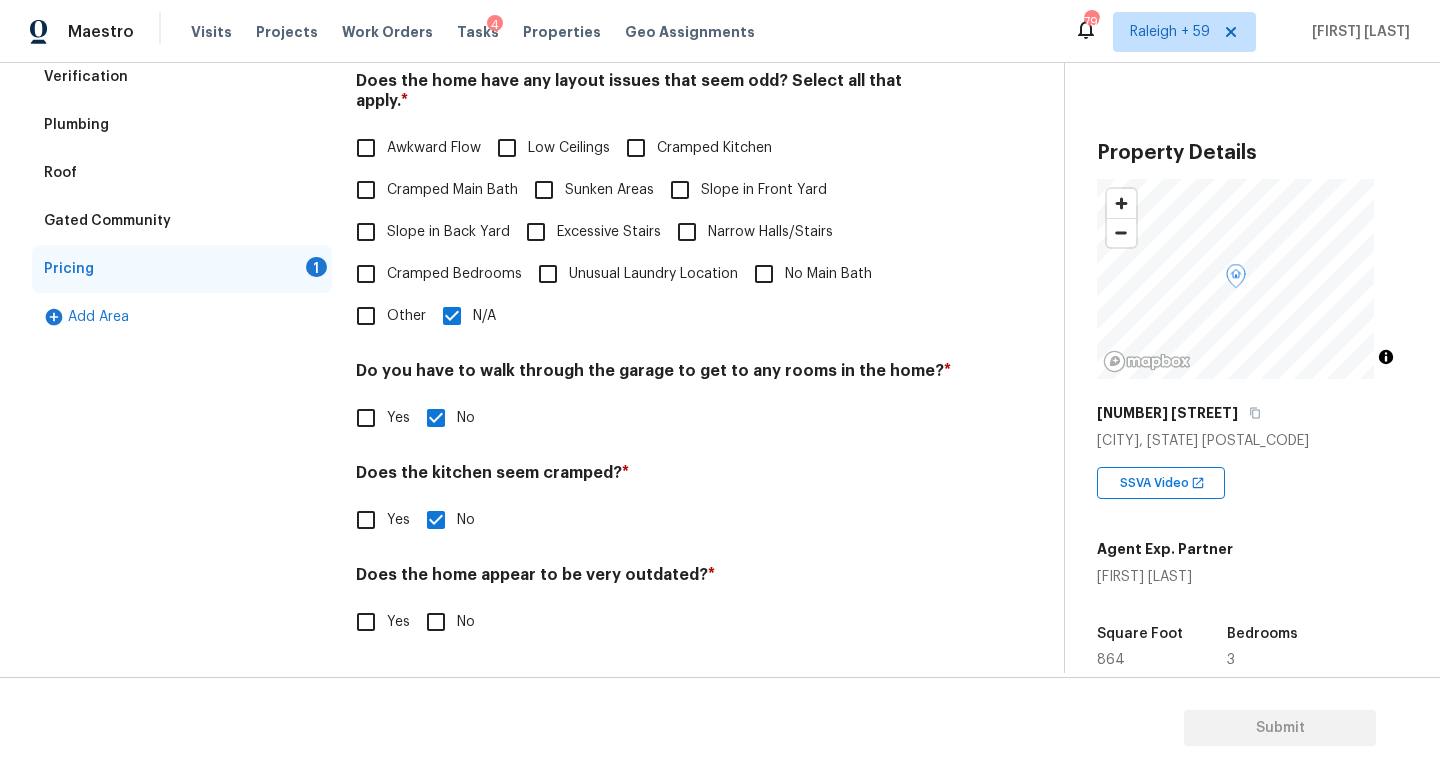 click on "No" at bounding box center (436, 622) 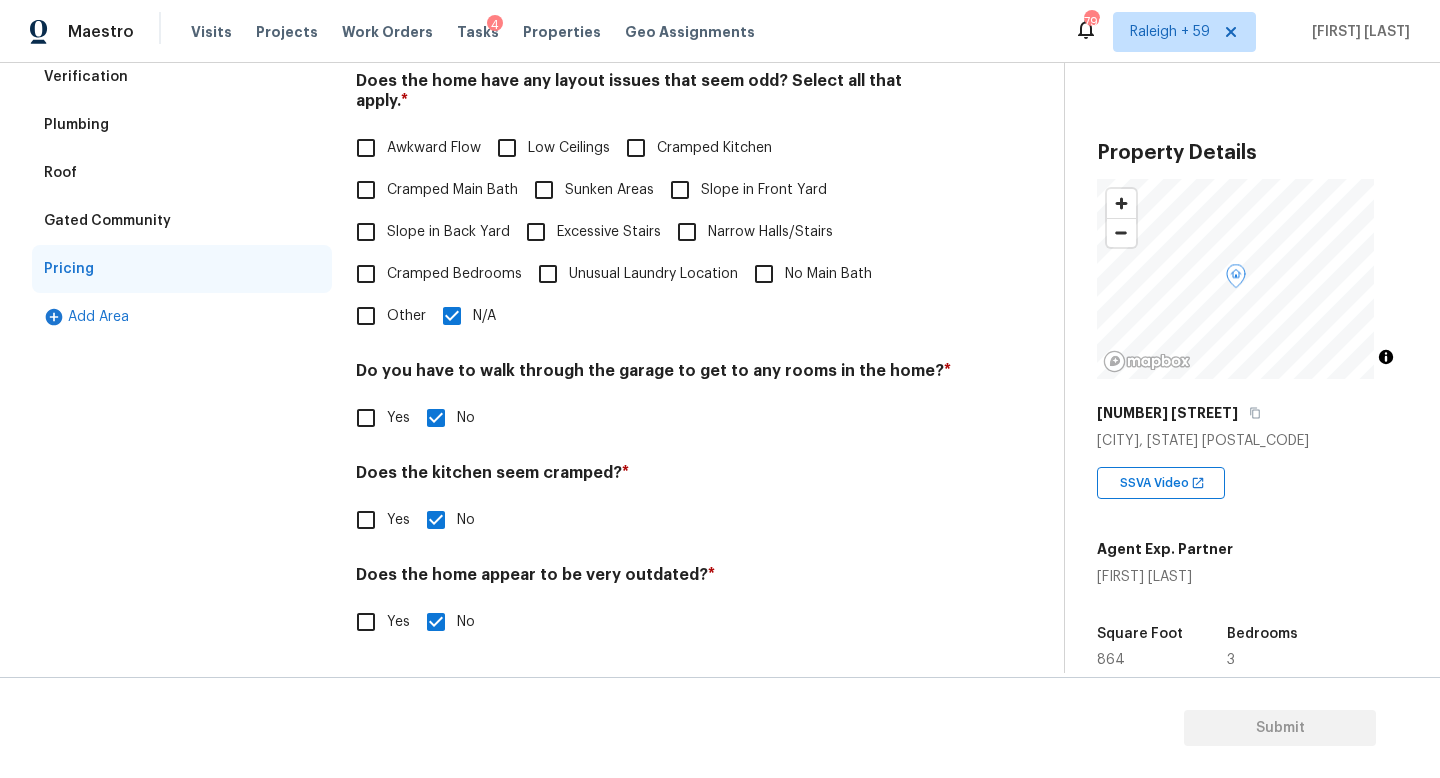 scroll, scrollTop: 0, scrollLeft: 0, axis: both 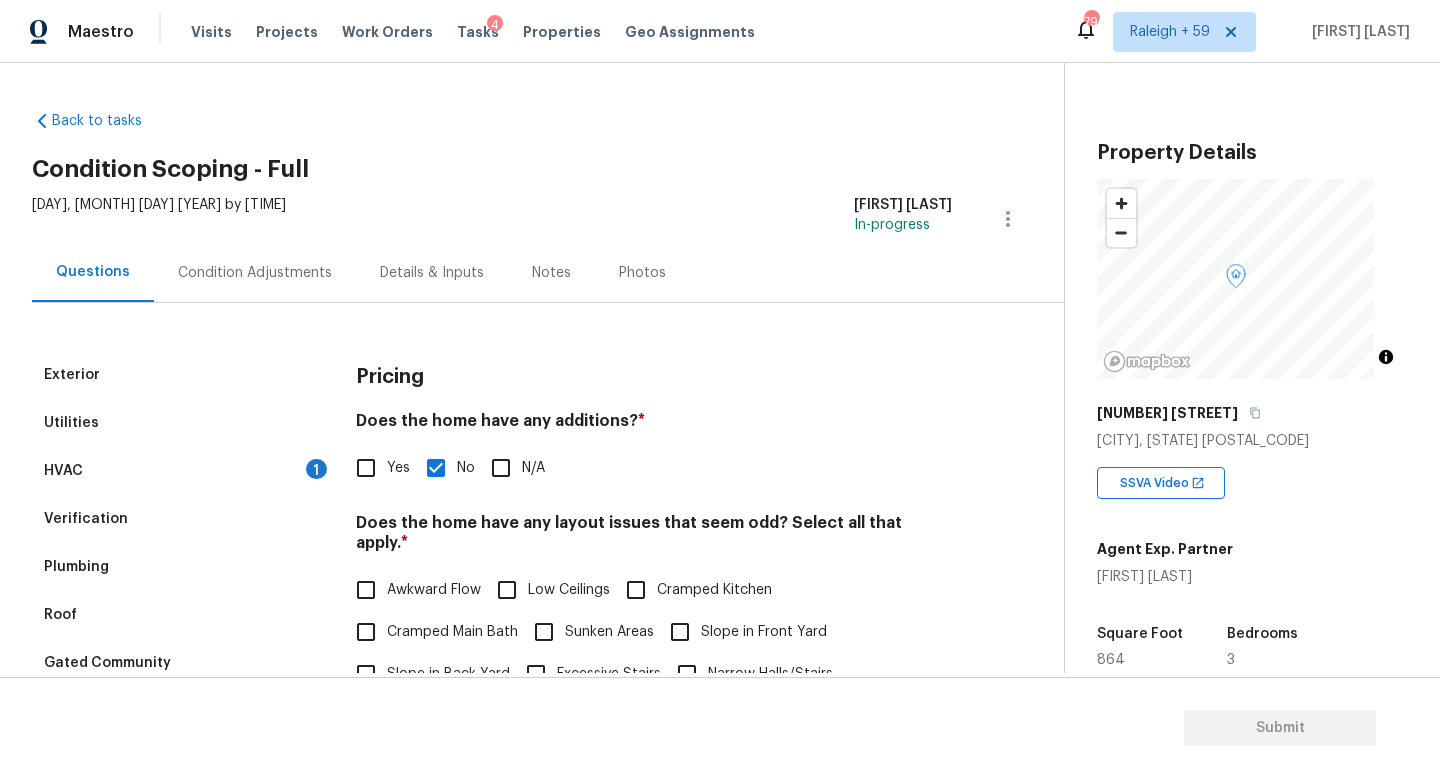 click on "HVAC 1" at bounding box center [182, 471] 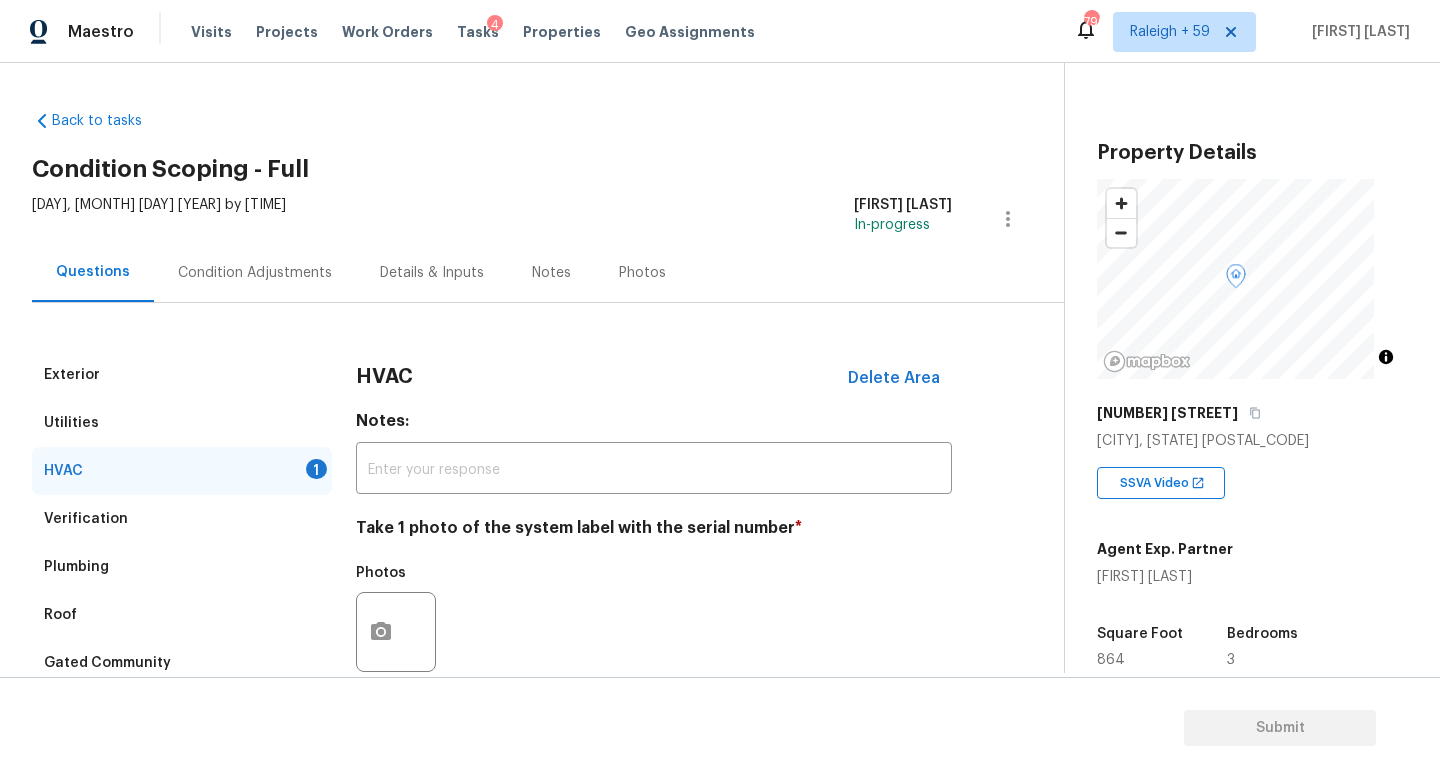 click on "Condition Adjustments" at bounding box center (255, 272) 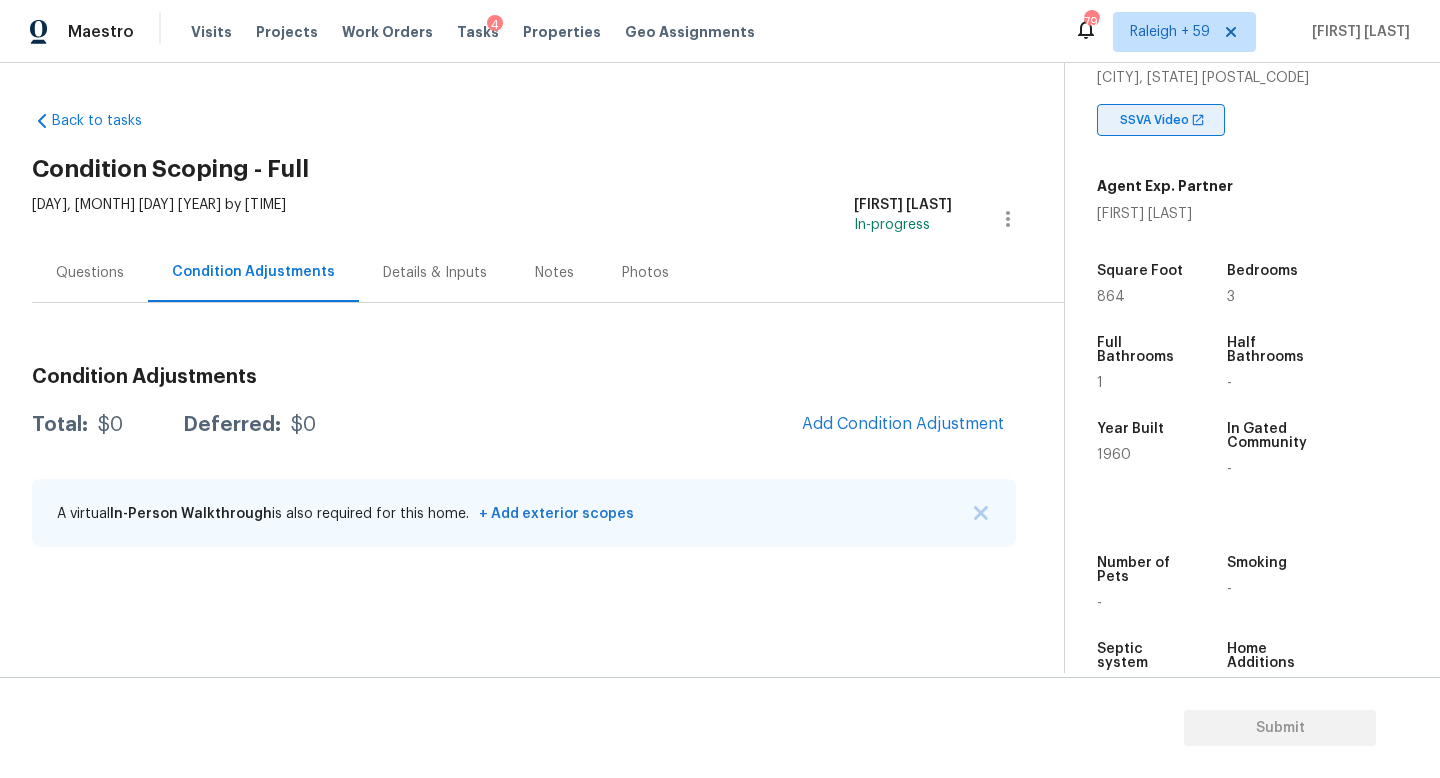 scroll, scrollTop: 455, scrollLeft: 0, axis: vertical 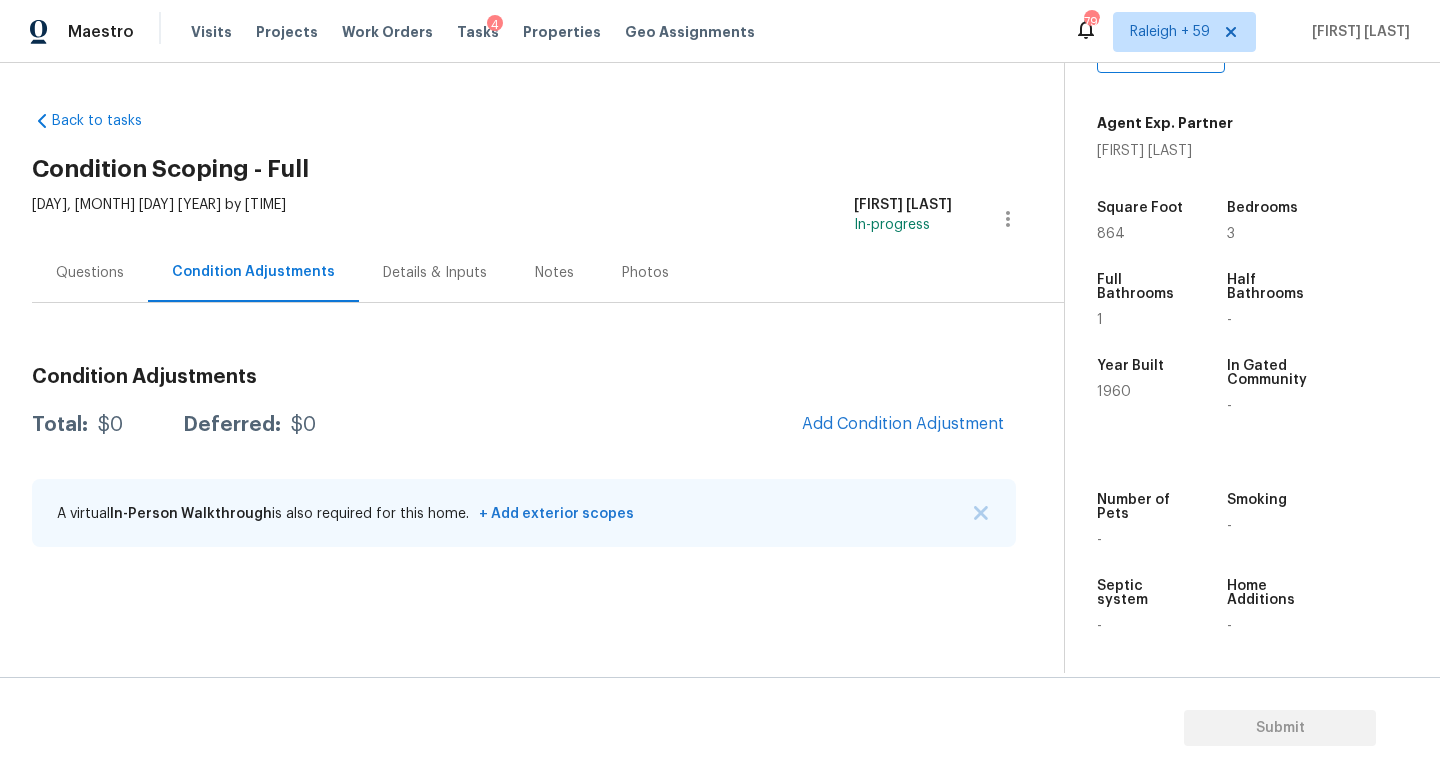 click on "Questions" at bounding box center [90, 272] 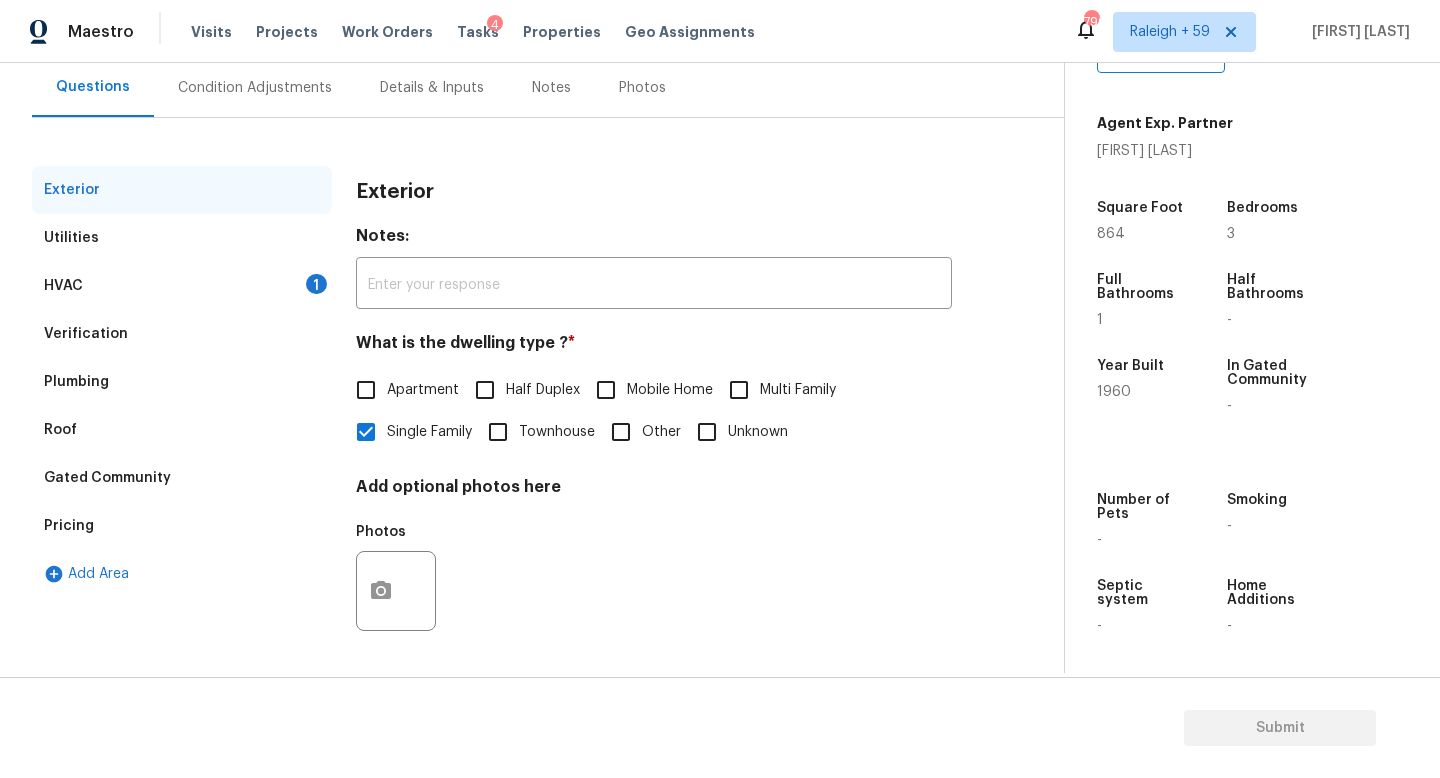click on "Plumbing" at bounding box center [182, 382] 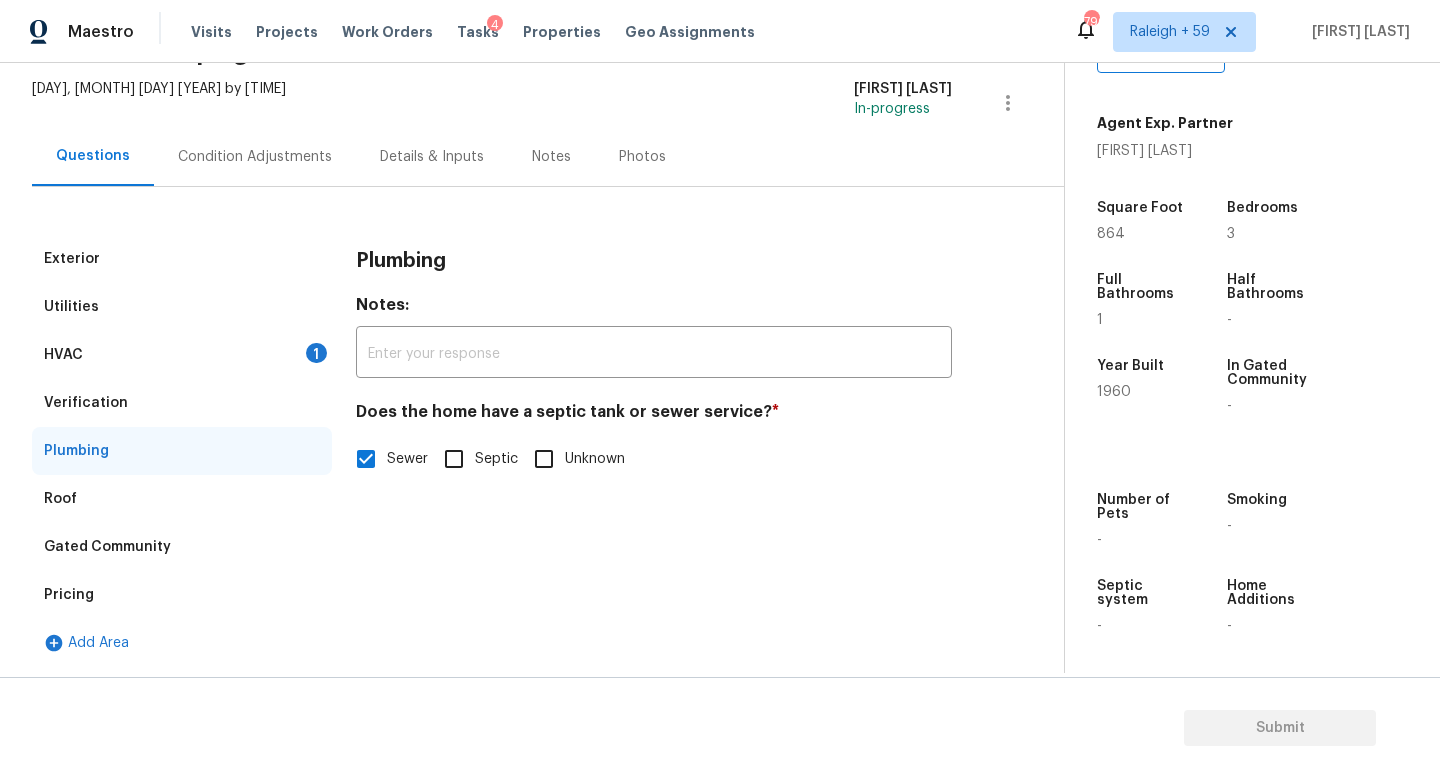 scroll, scrollTop: 131, scrollLeft: 0, axis: vertical 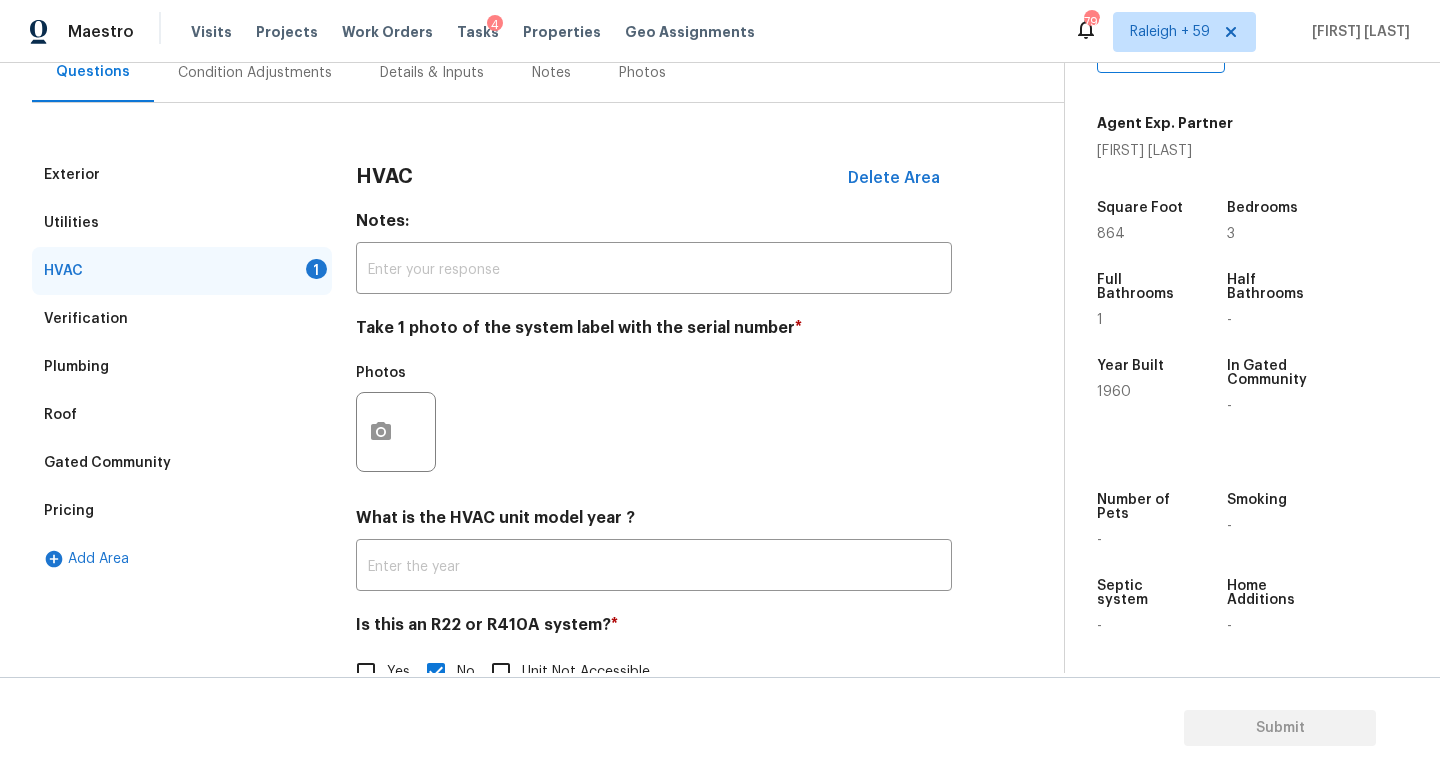 click on "Pricing" at bounding box center (182, 511) 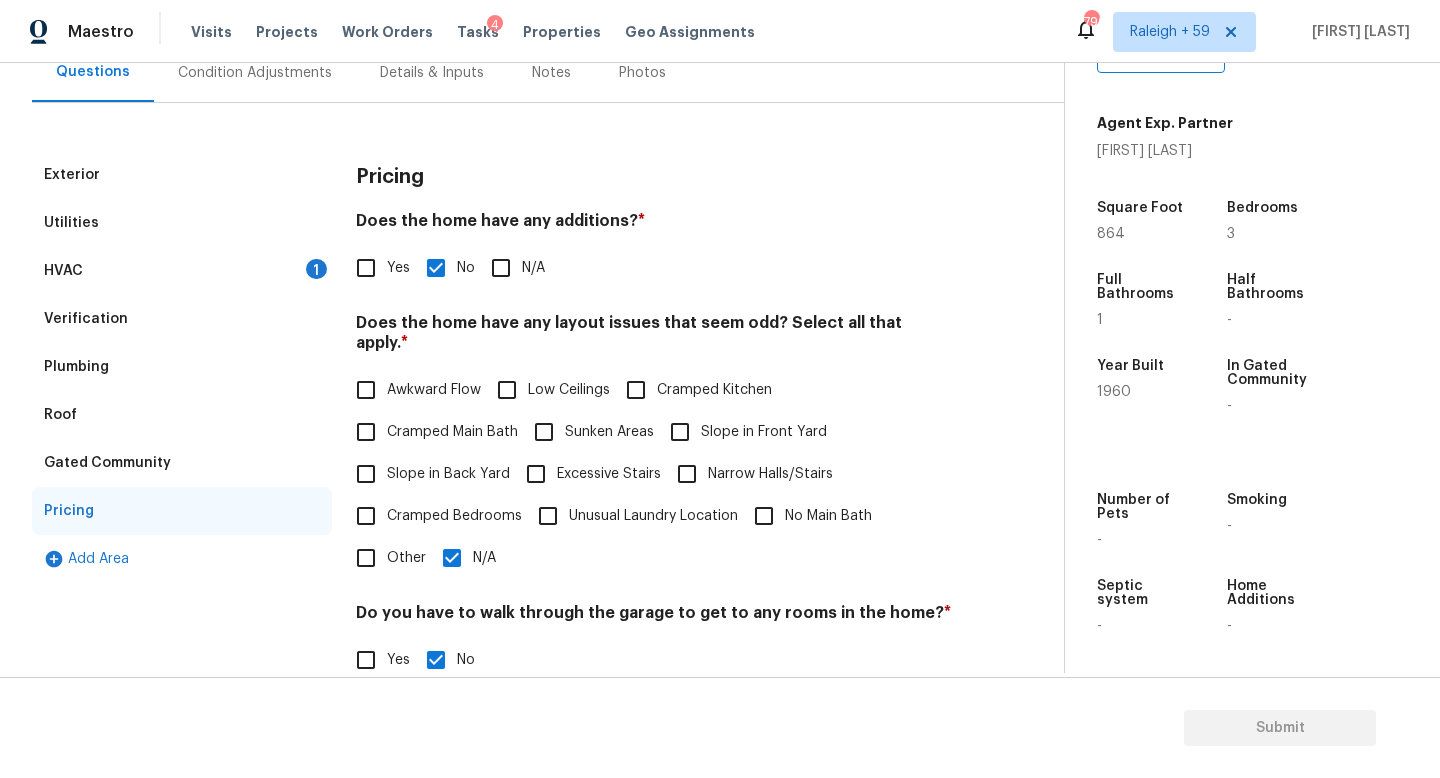 scroll, scrollTop: 457, scrollLeft: 0, axis: vertical 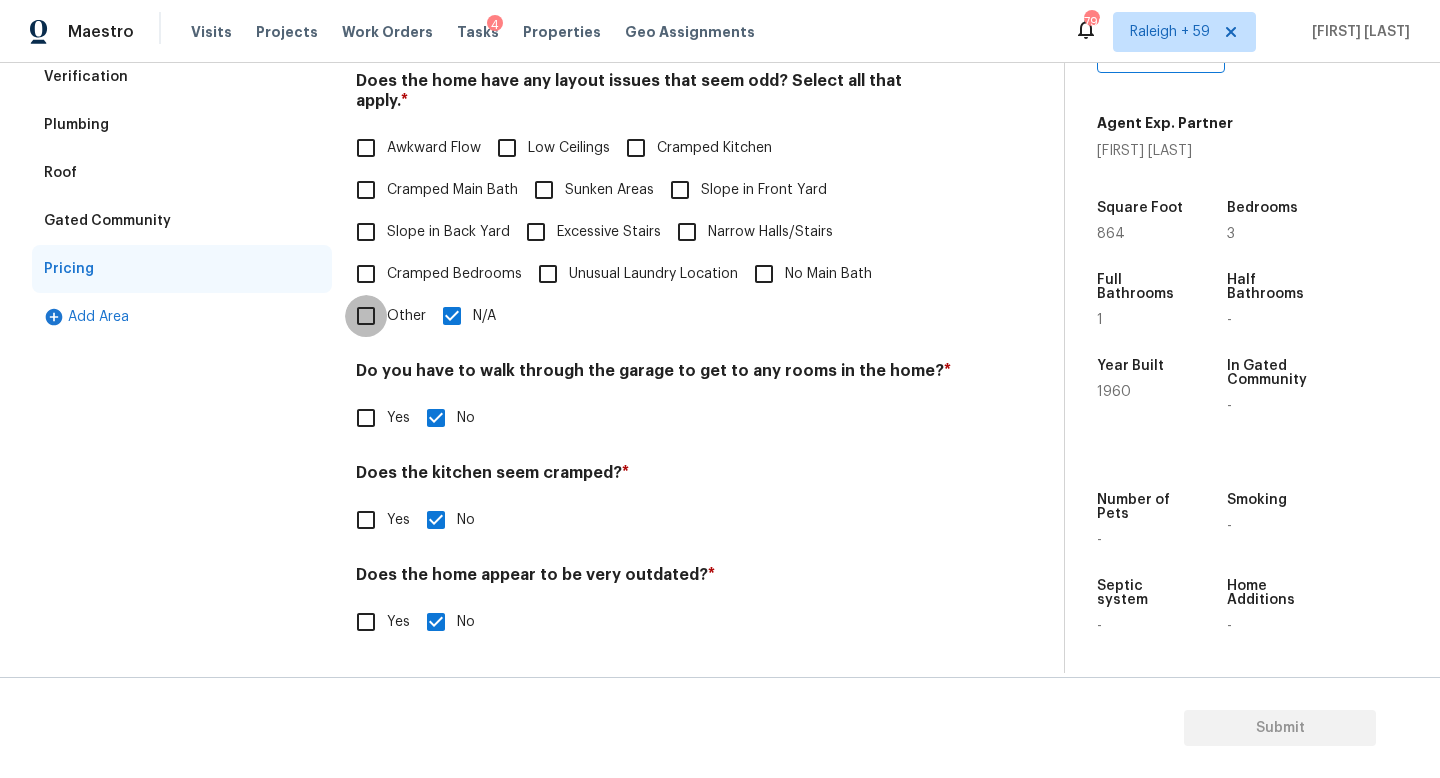 click on "Other" at bounding box center [366, 316] 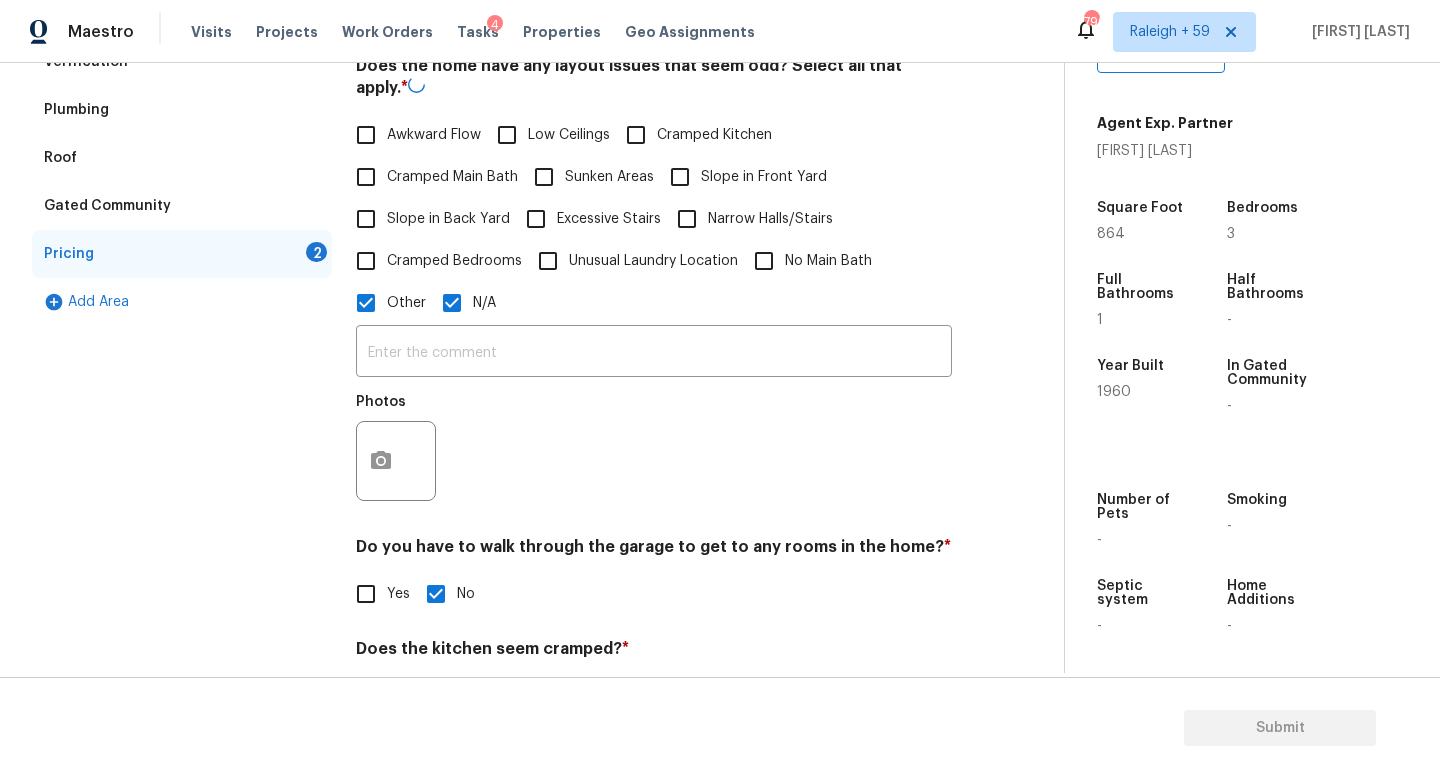 click on "N/A" at bounding box center [484, 303] 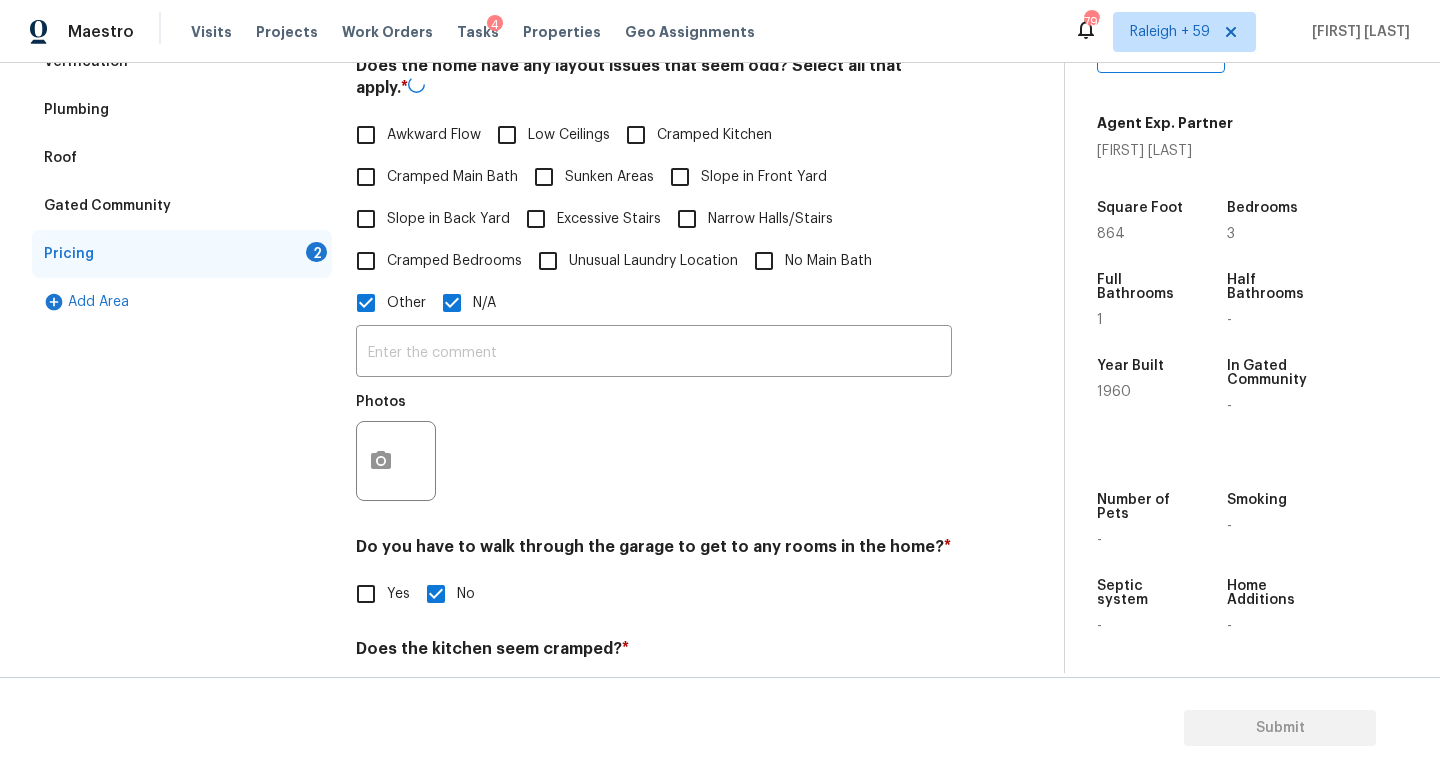 click on "N/A" at bounding box center (452, 303) 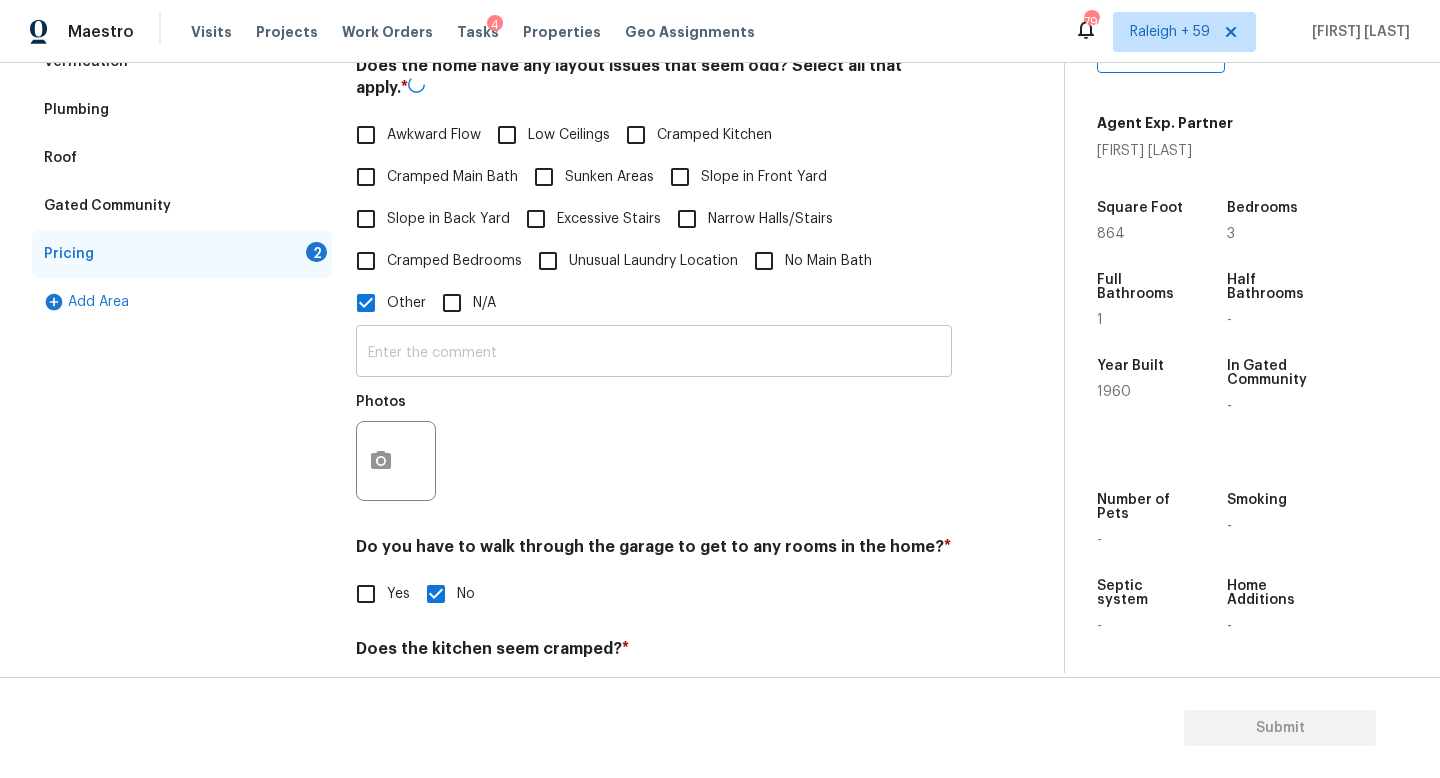 click at bounding box center (654, 353) 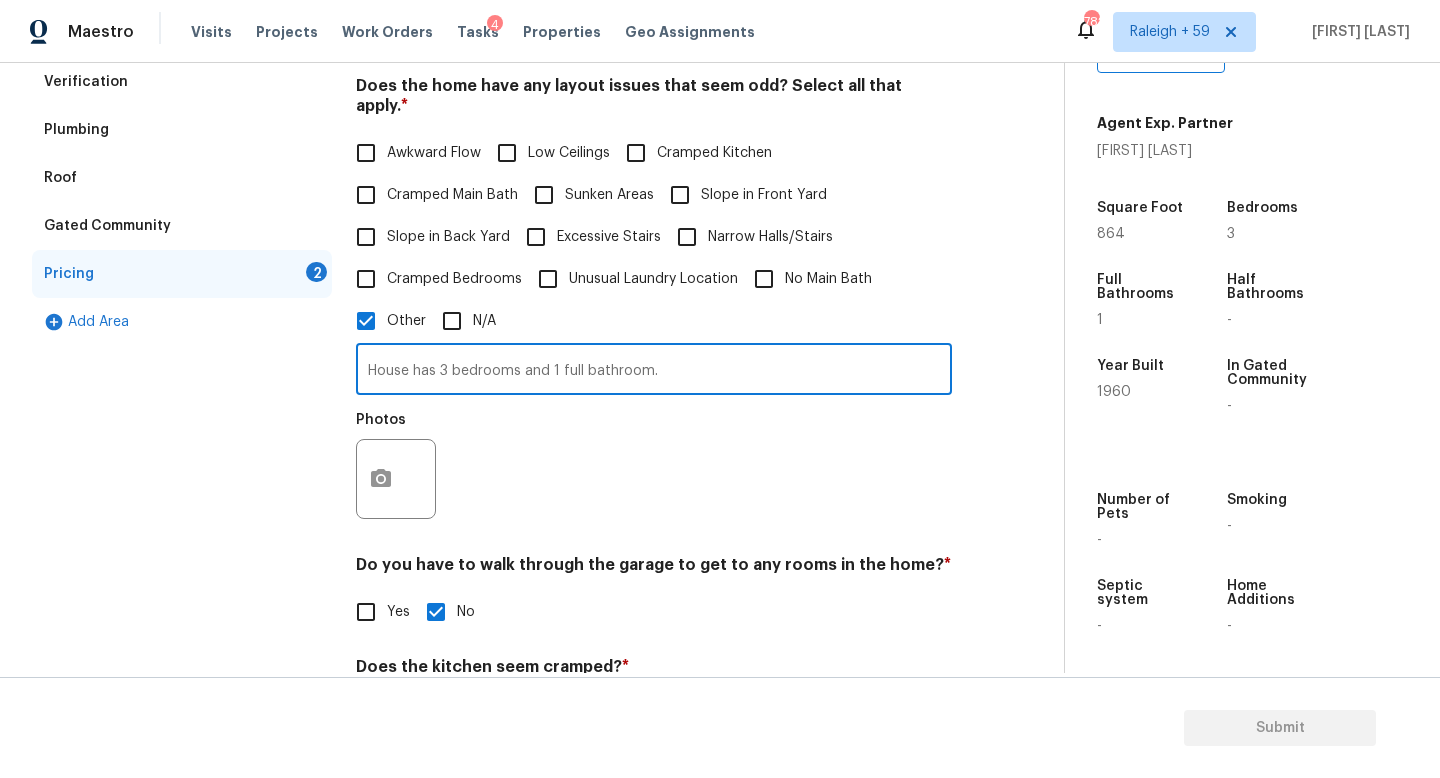 scroll, scrollTop: 0, scrollLeft: 0, axis: both 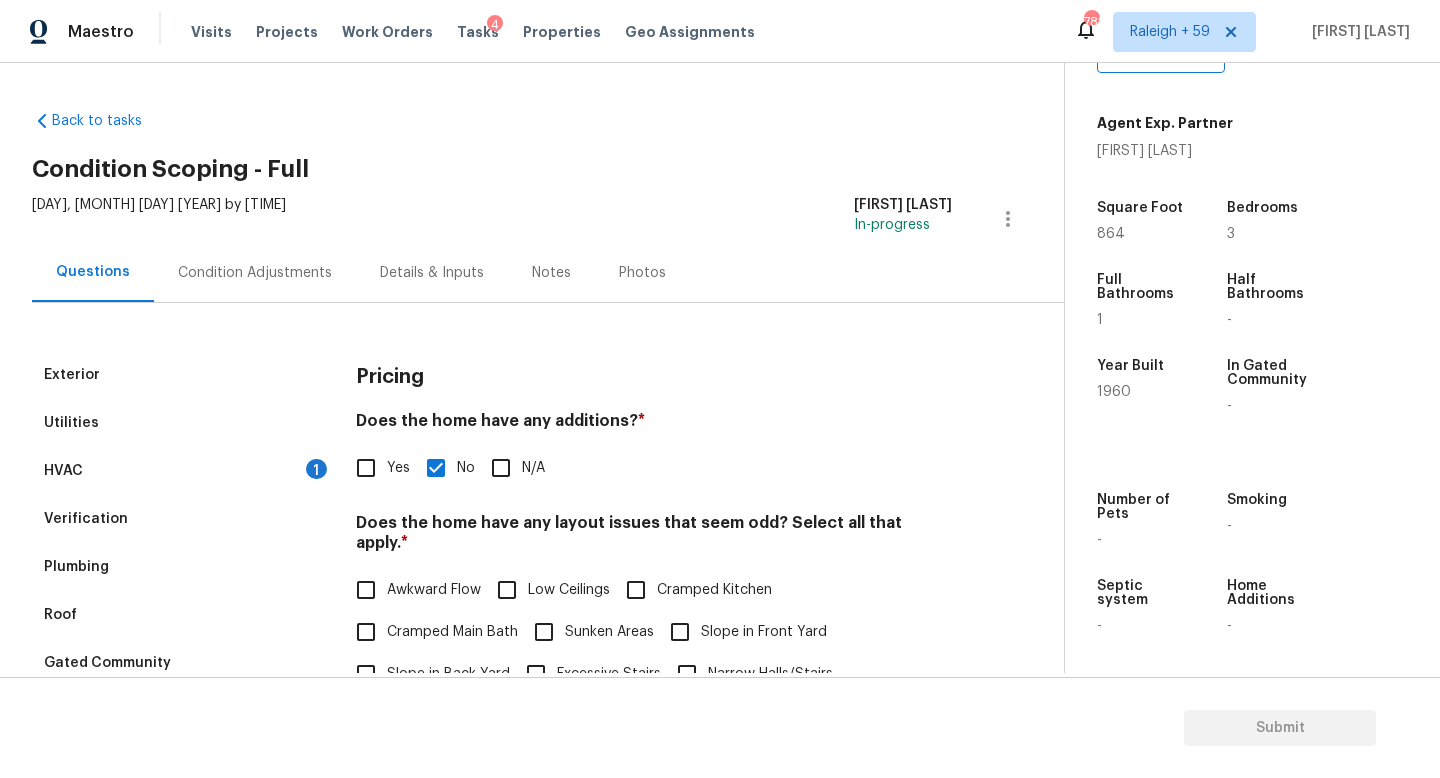 type on "House has 3 bedrooms and 1 full bathroom." 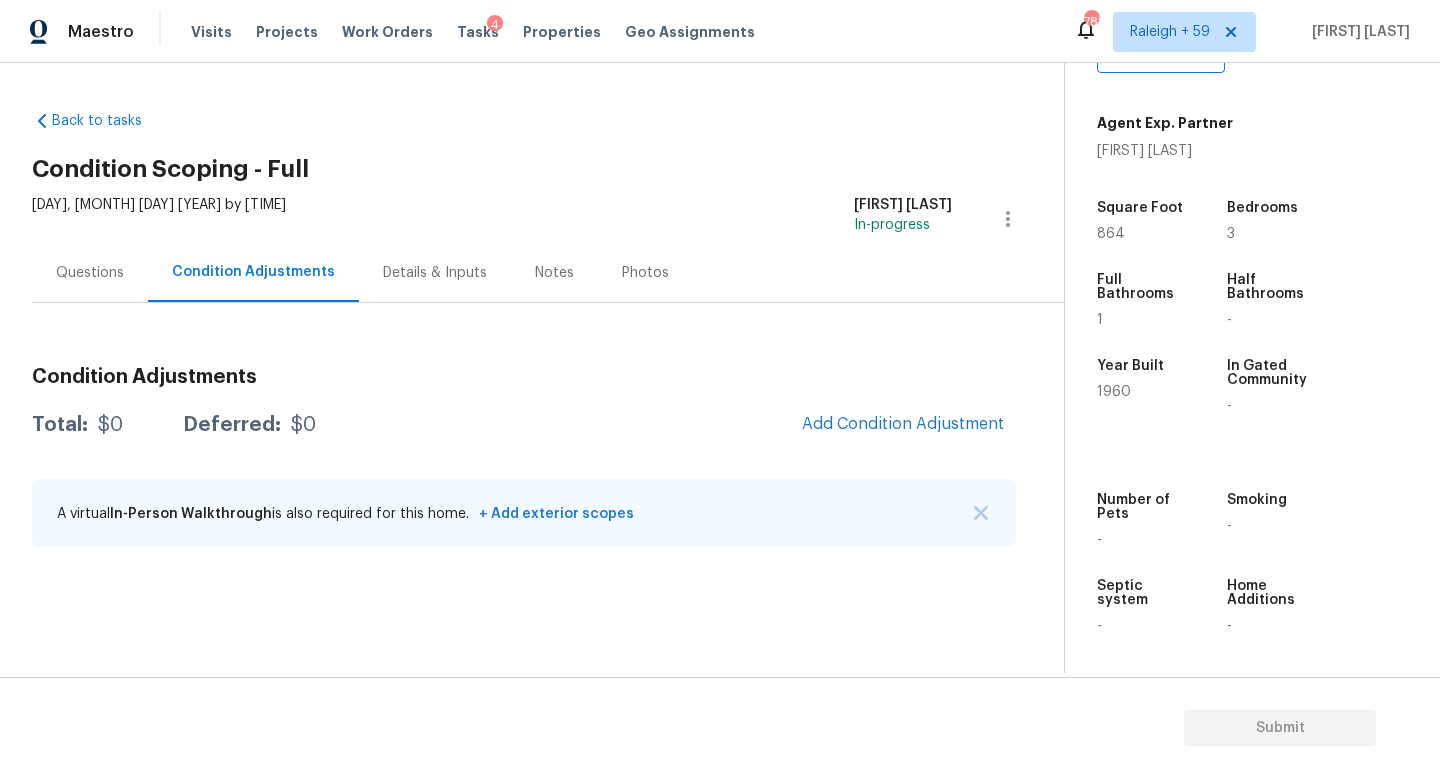 click on "Questions" at bounding box center (90, 272) 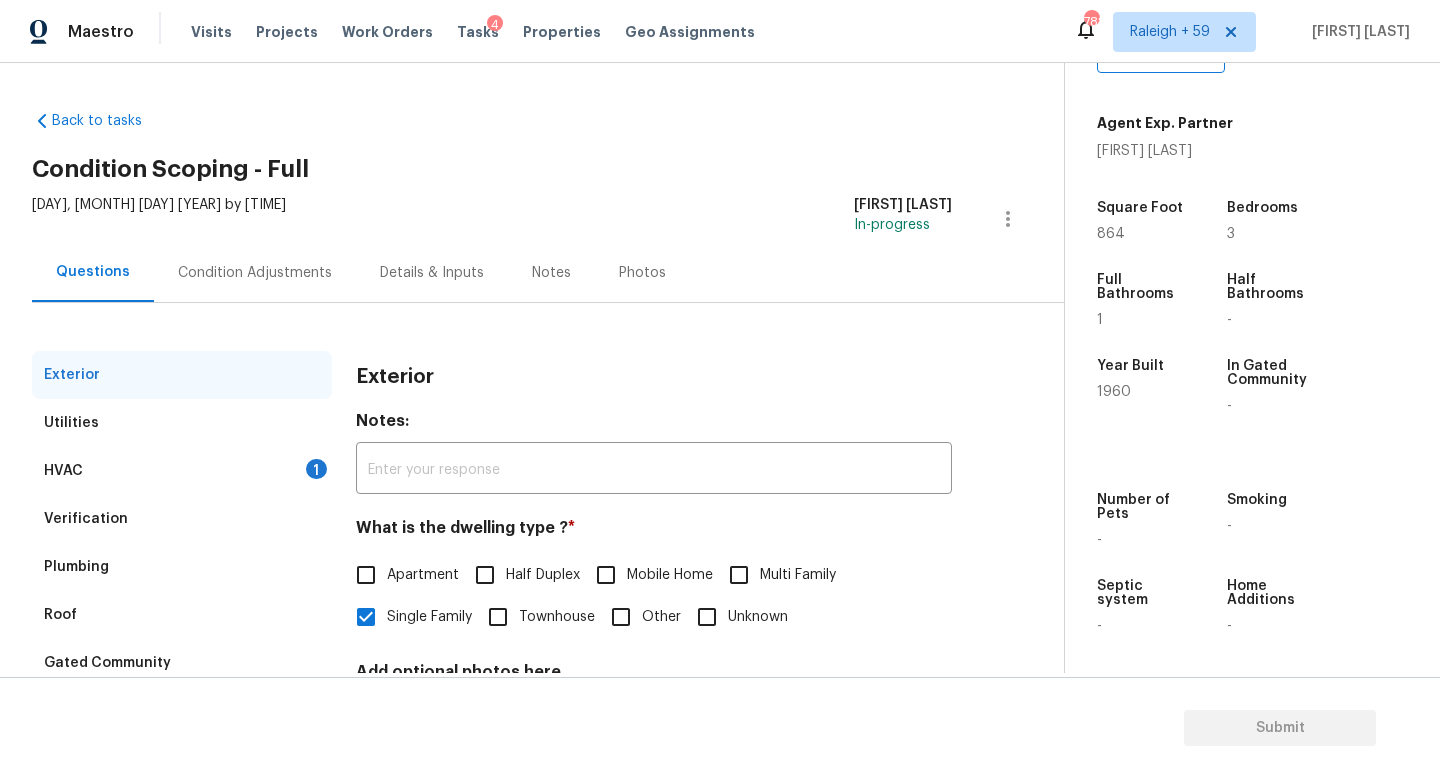 click on "Condition Adjustments" at bounding box center (255, 272) 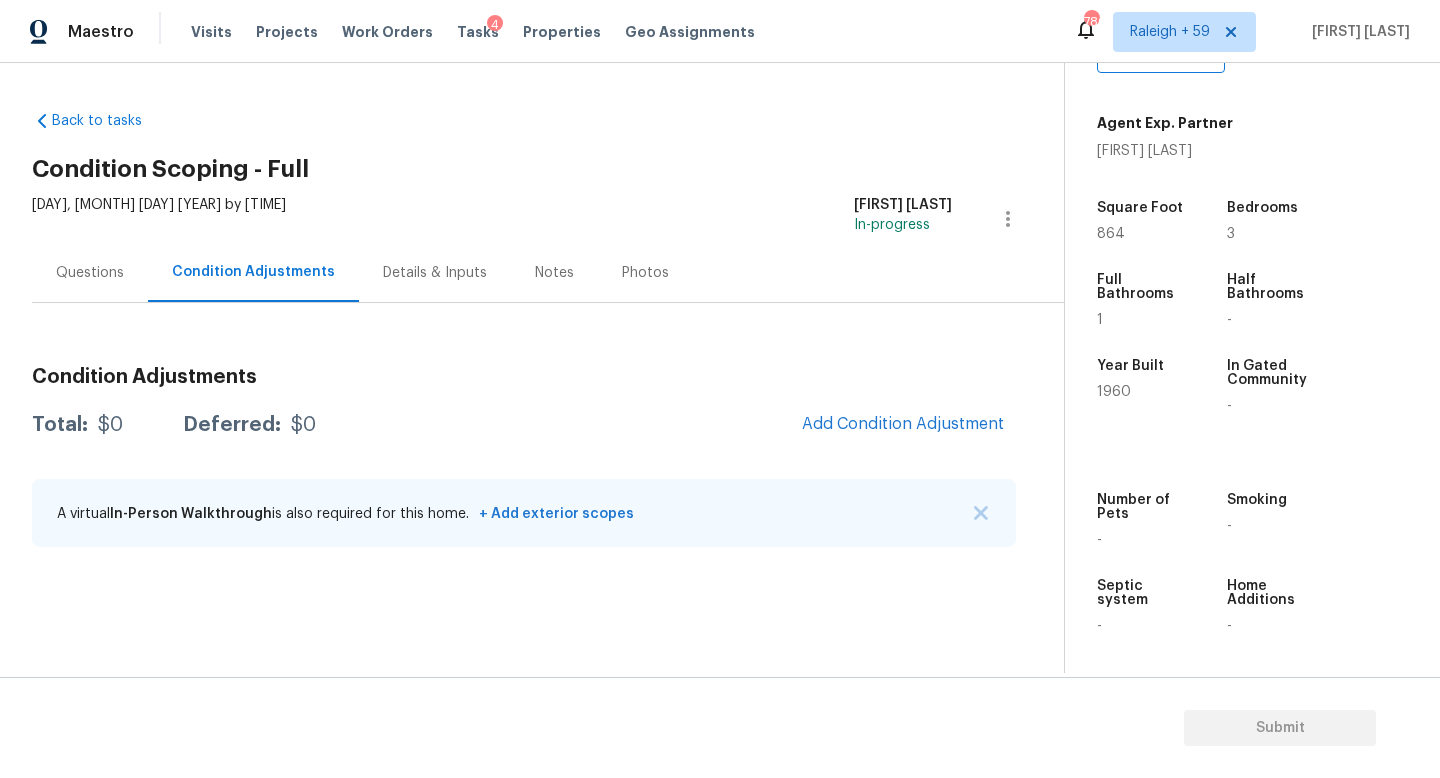 click on "Details & Inputs" at bounding box center [435, 272] 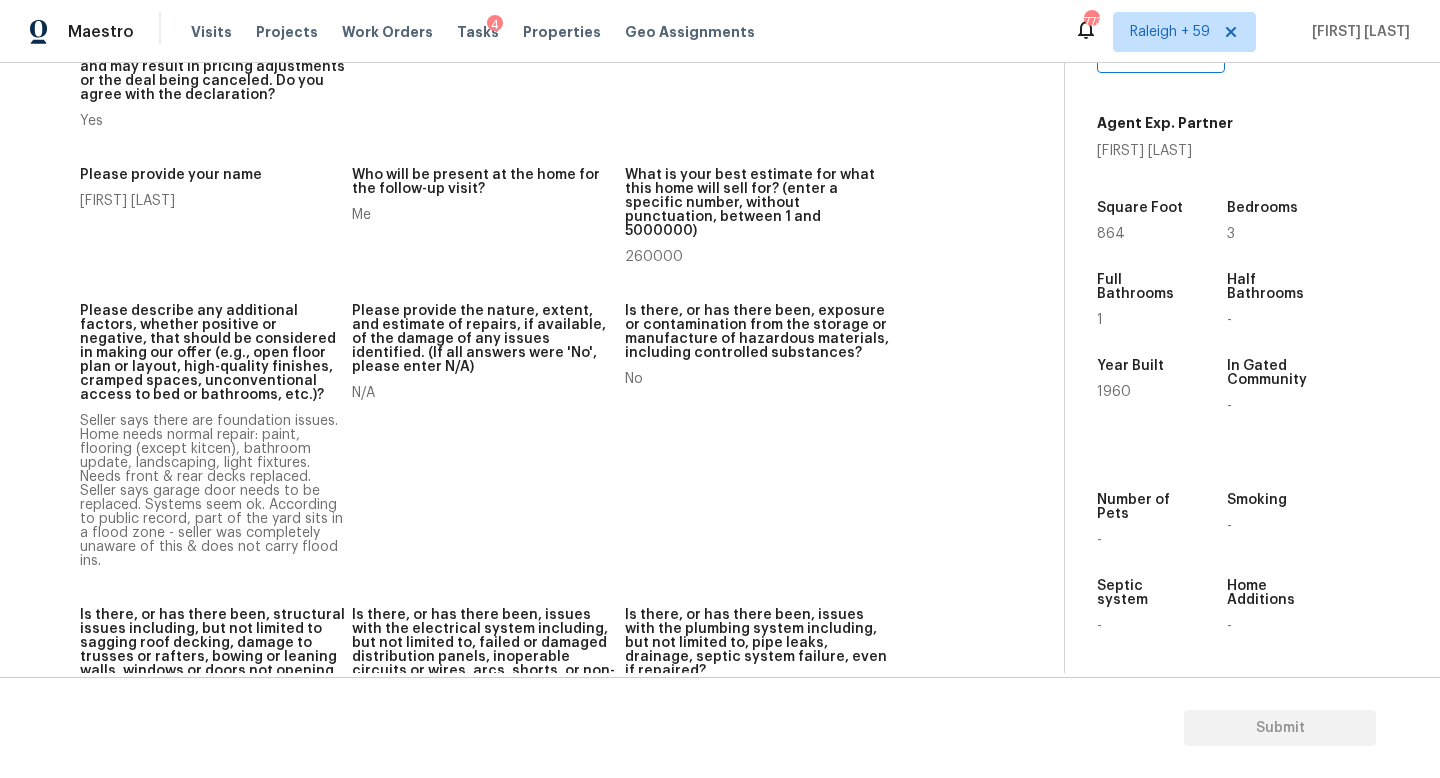 scroll, scrollTop: 0, scrollLeft: 0, axis: both 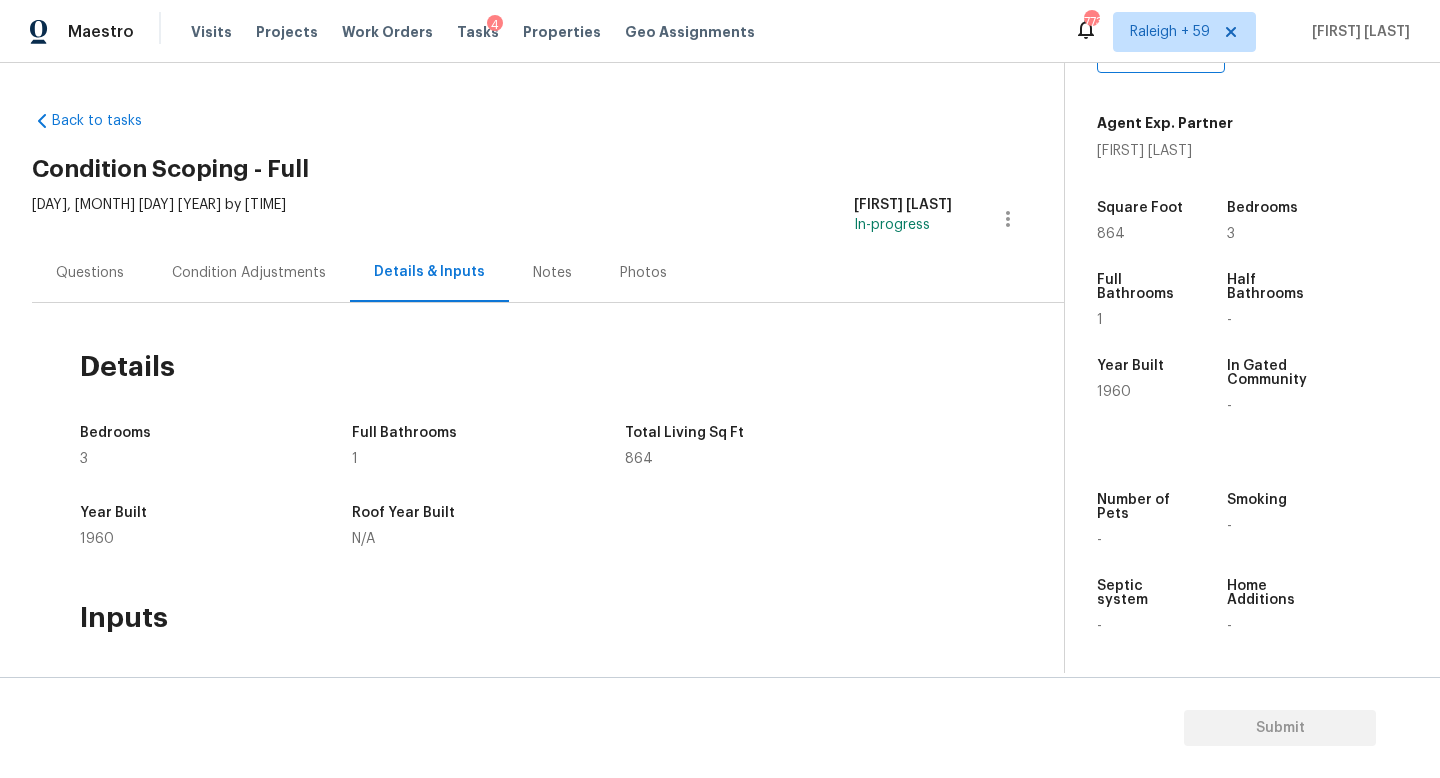 click on "Questions" at bounding box center (90, 273) 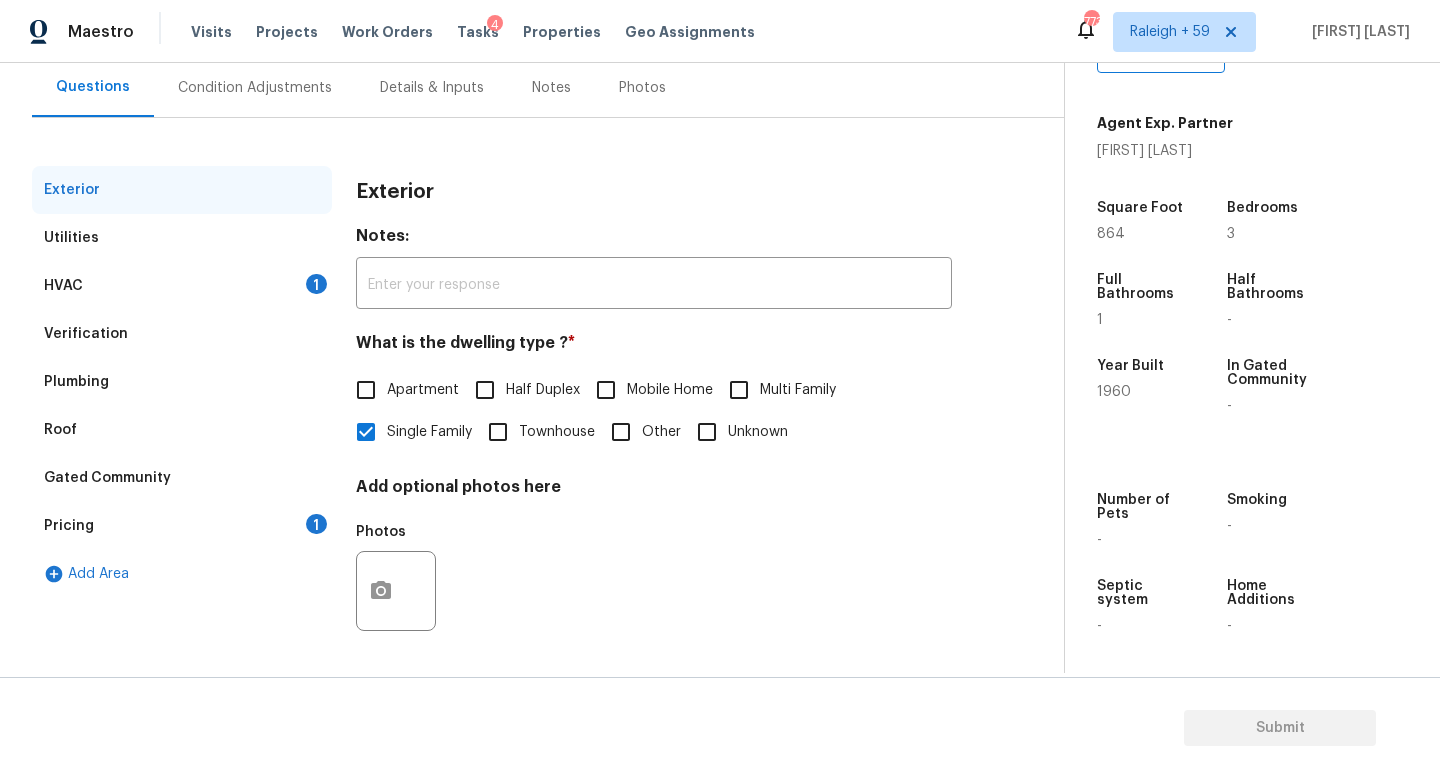 click on "Verification" at bounding box center [182, 334] 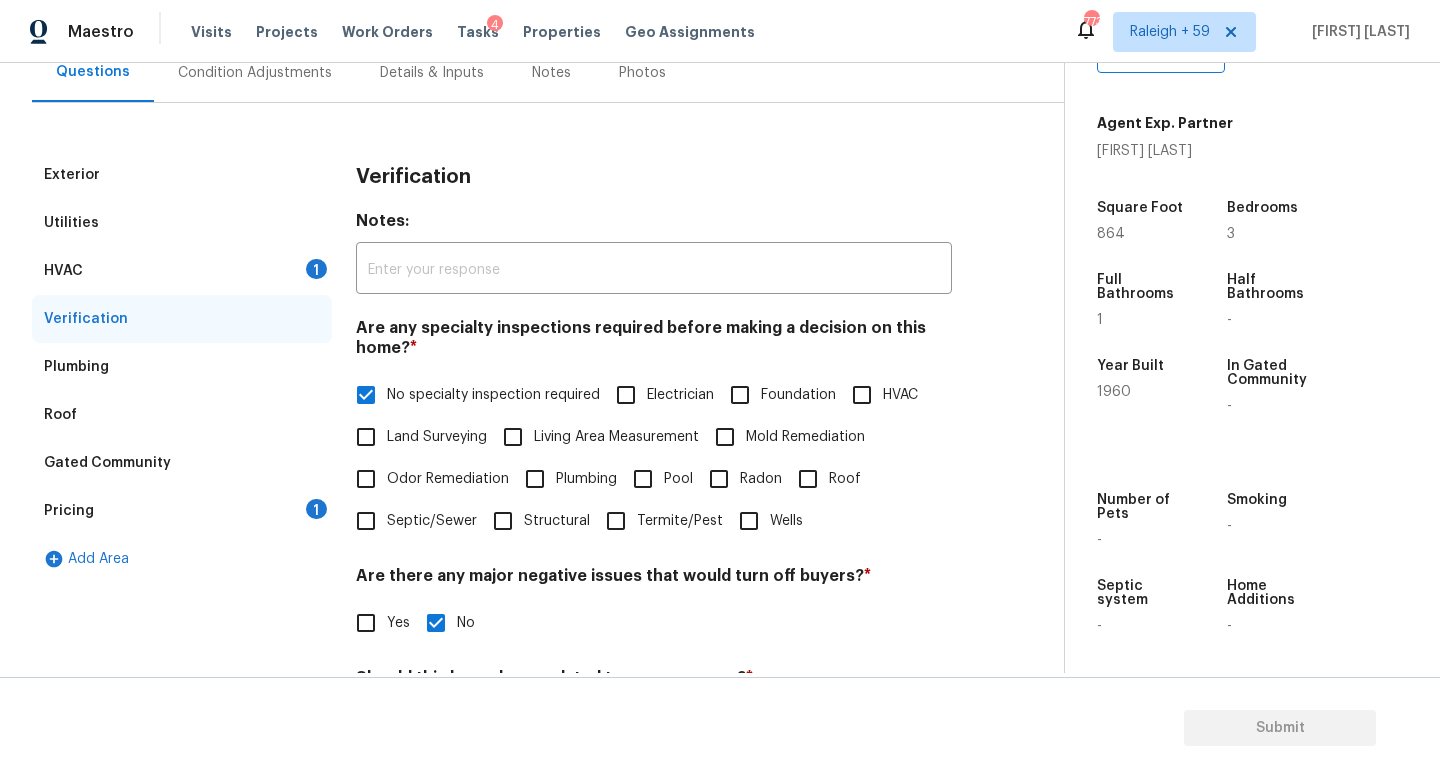 scroll, scrollTop: 363, scrollLeft: 0, axis: vertical 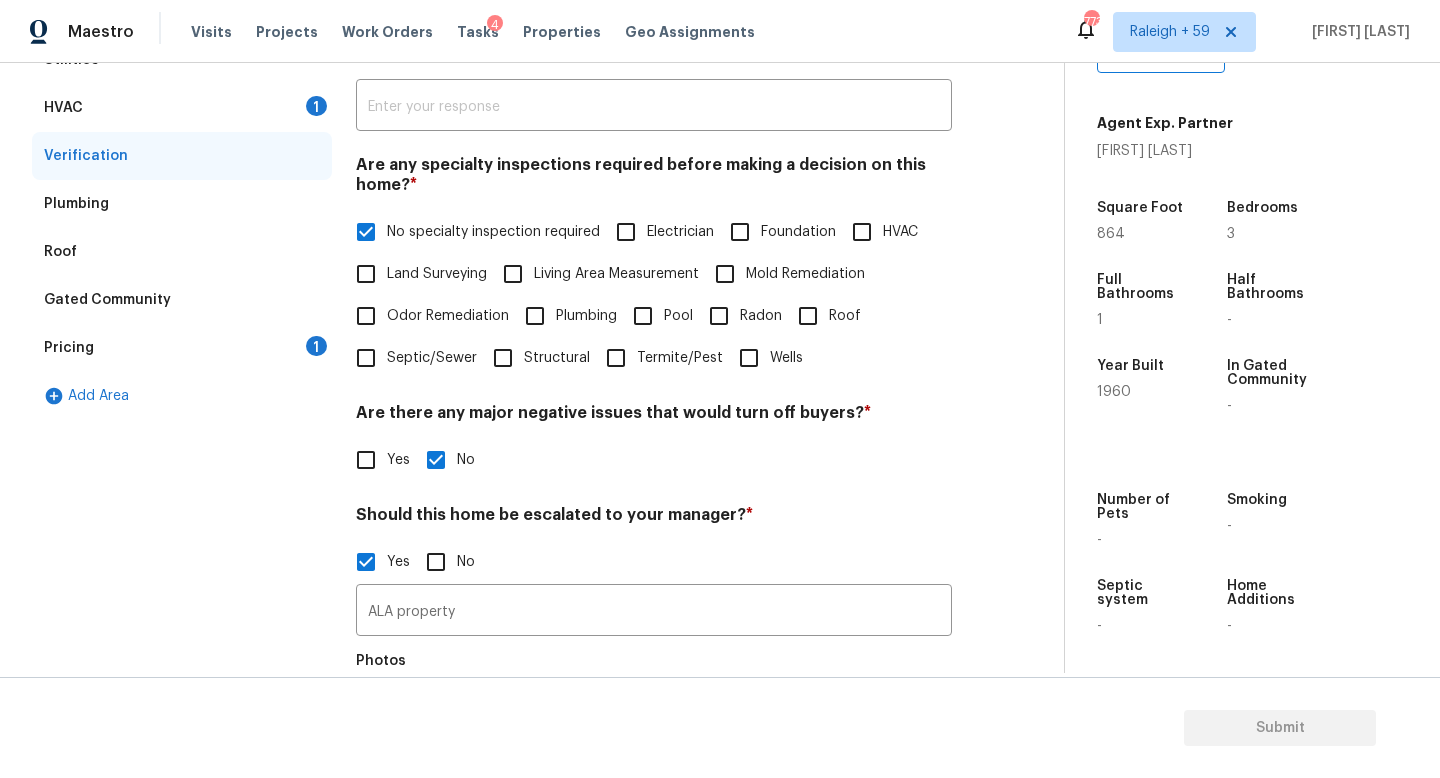 click on "Foundation" at bounding box center (798, 232) 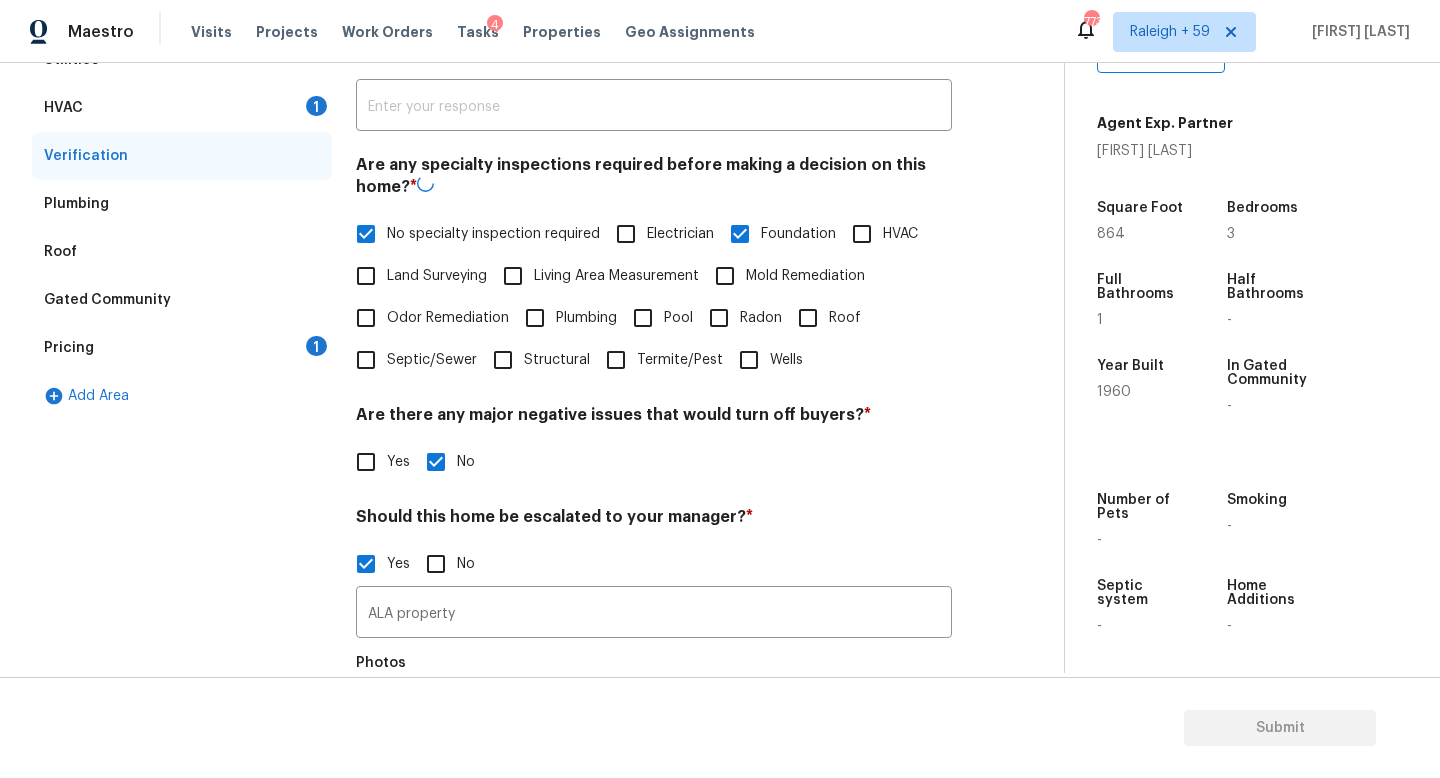 click on "No specialty inspection required" at bounding box center (493, 234) 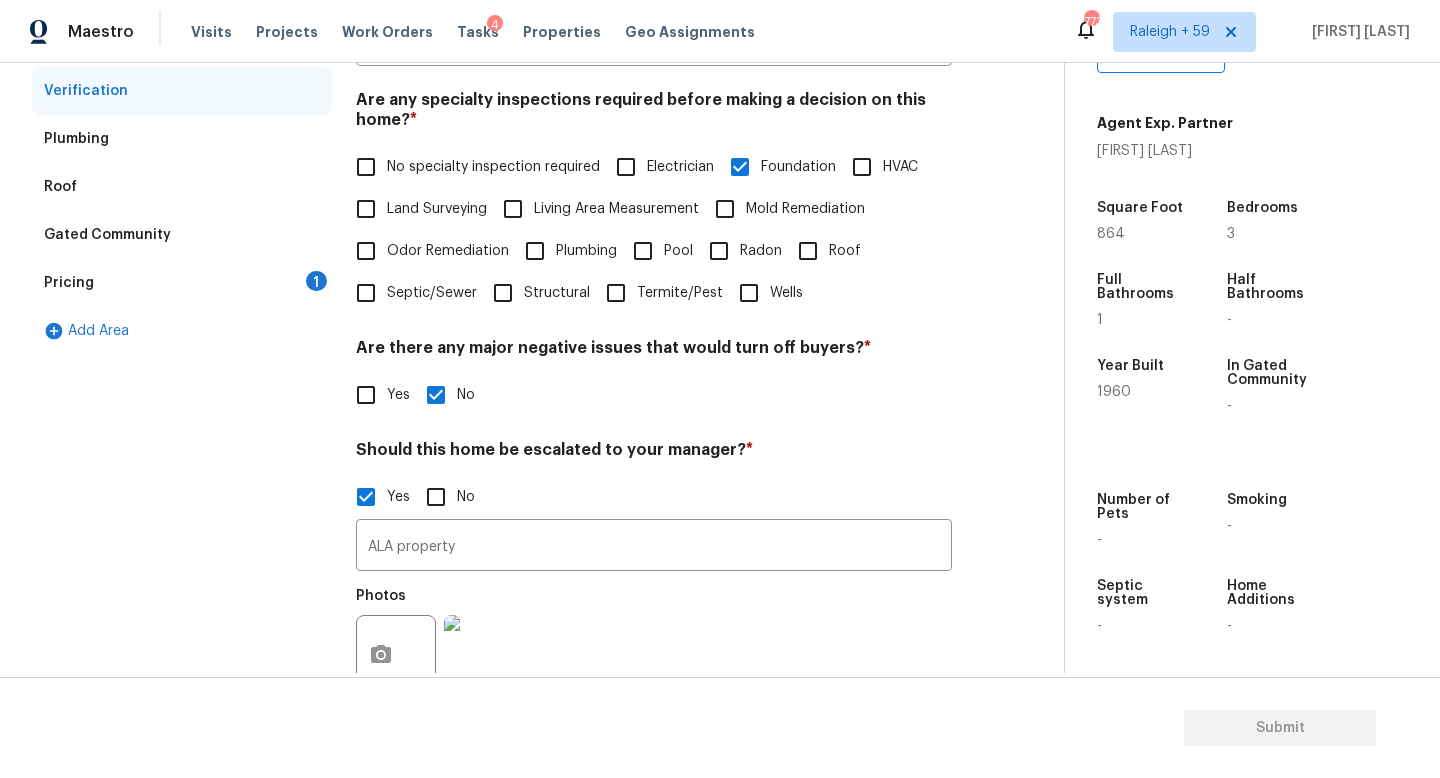 scroll, scrollTop: 533, scrollLeft: 0, axis: vertical 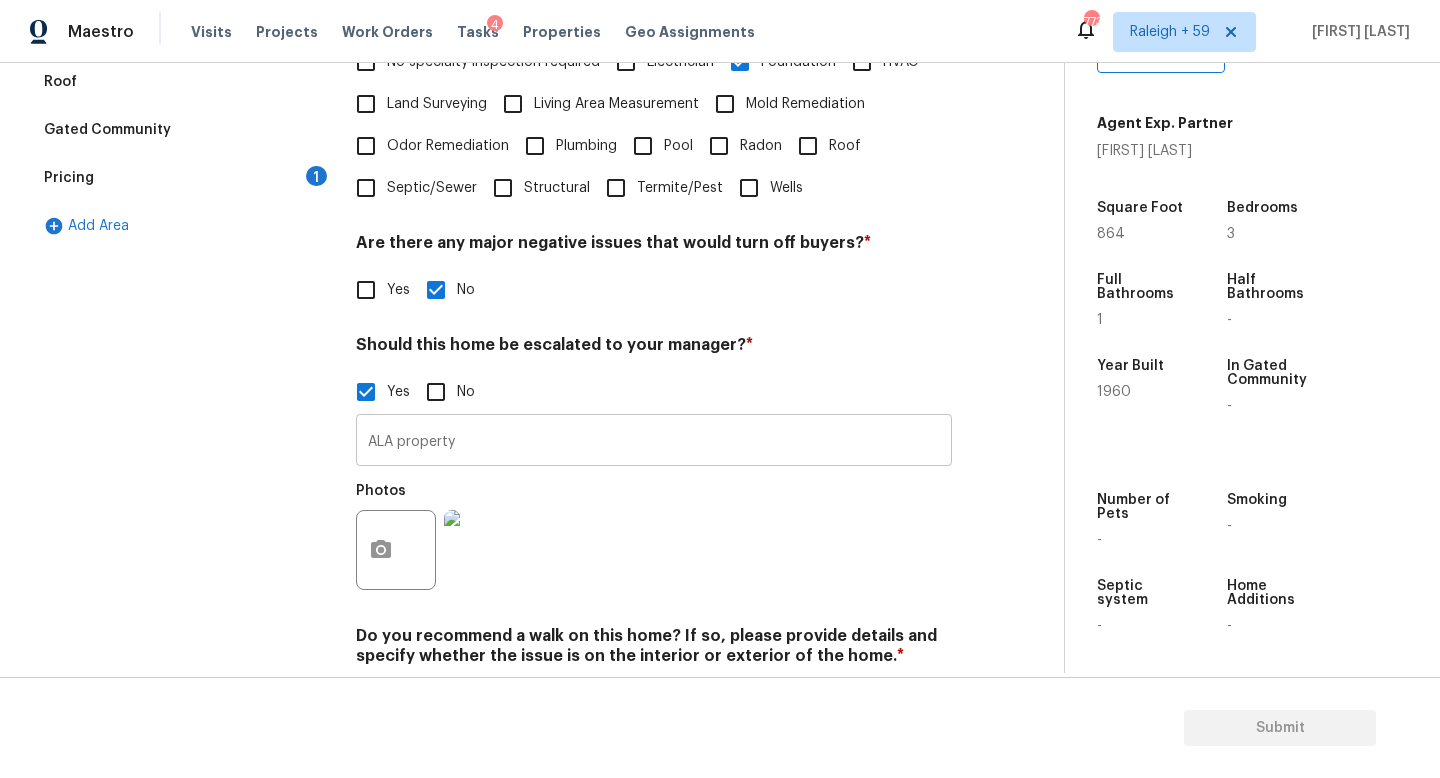 click on "ALA property" at bounding box center [654, 442] 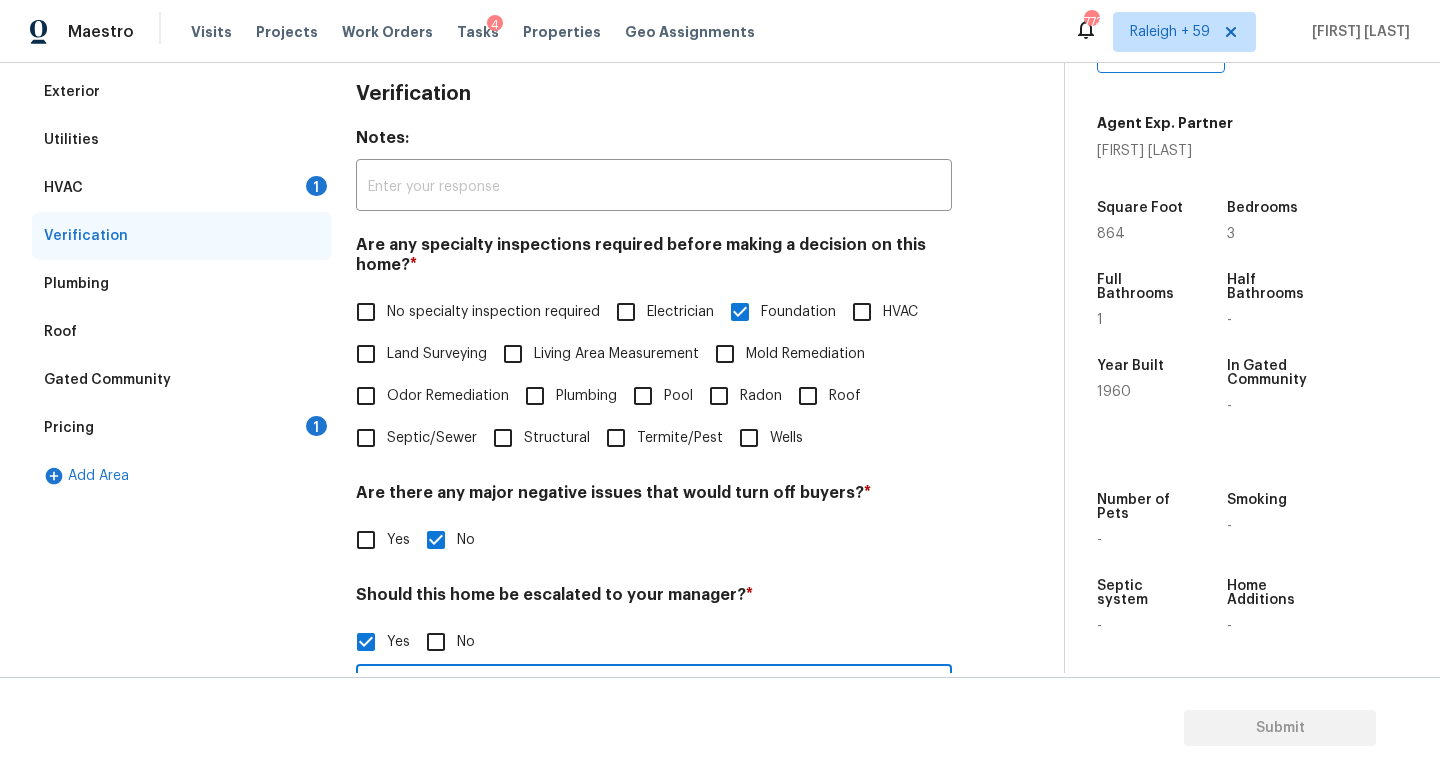 scroll, scrollTop: 176, scrollLeft: 0, axis: vertical 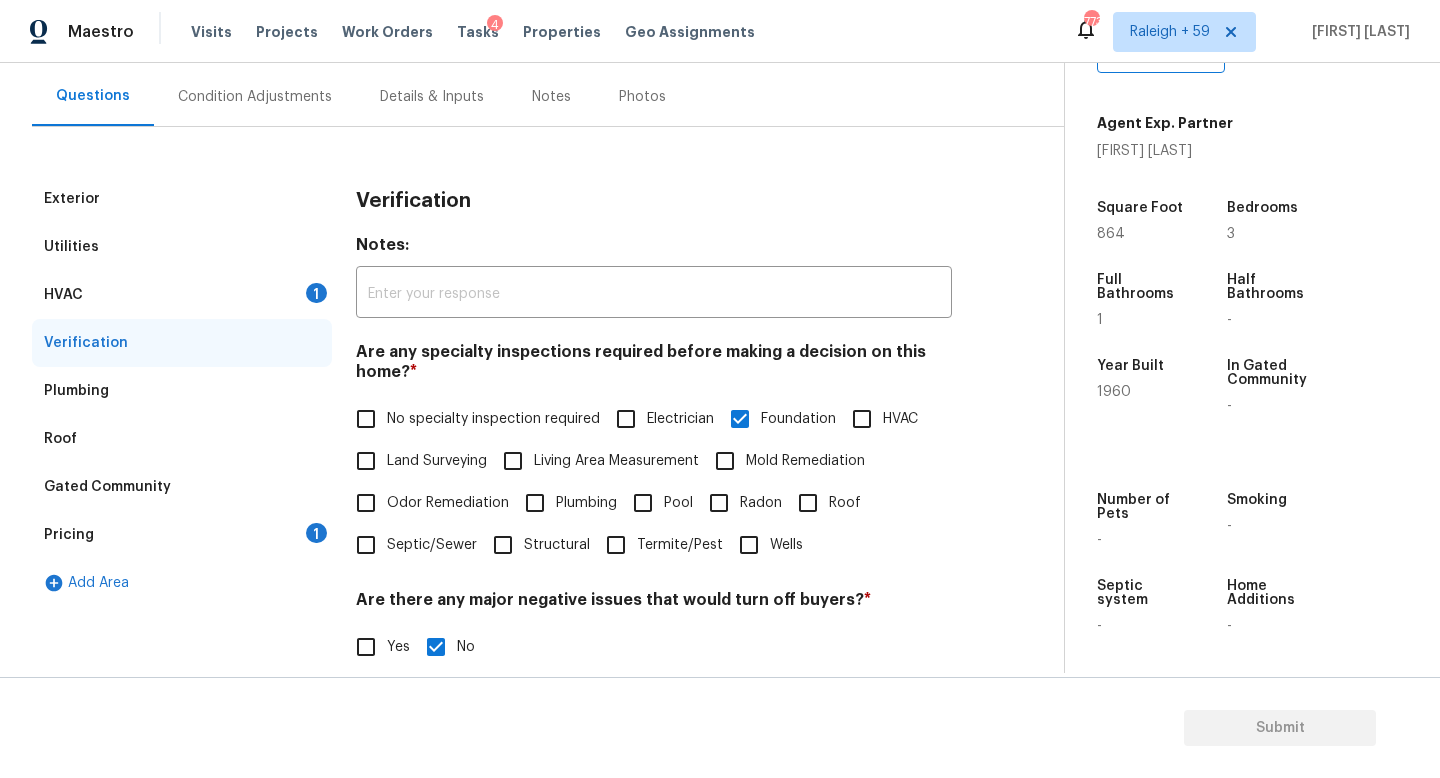 type on "ALA property. Foundation is in fair condition." 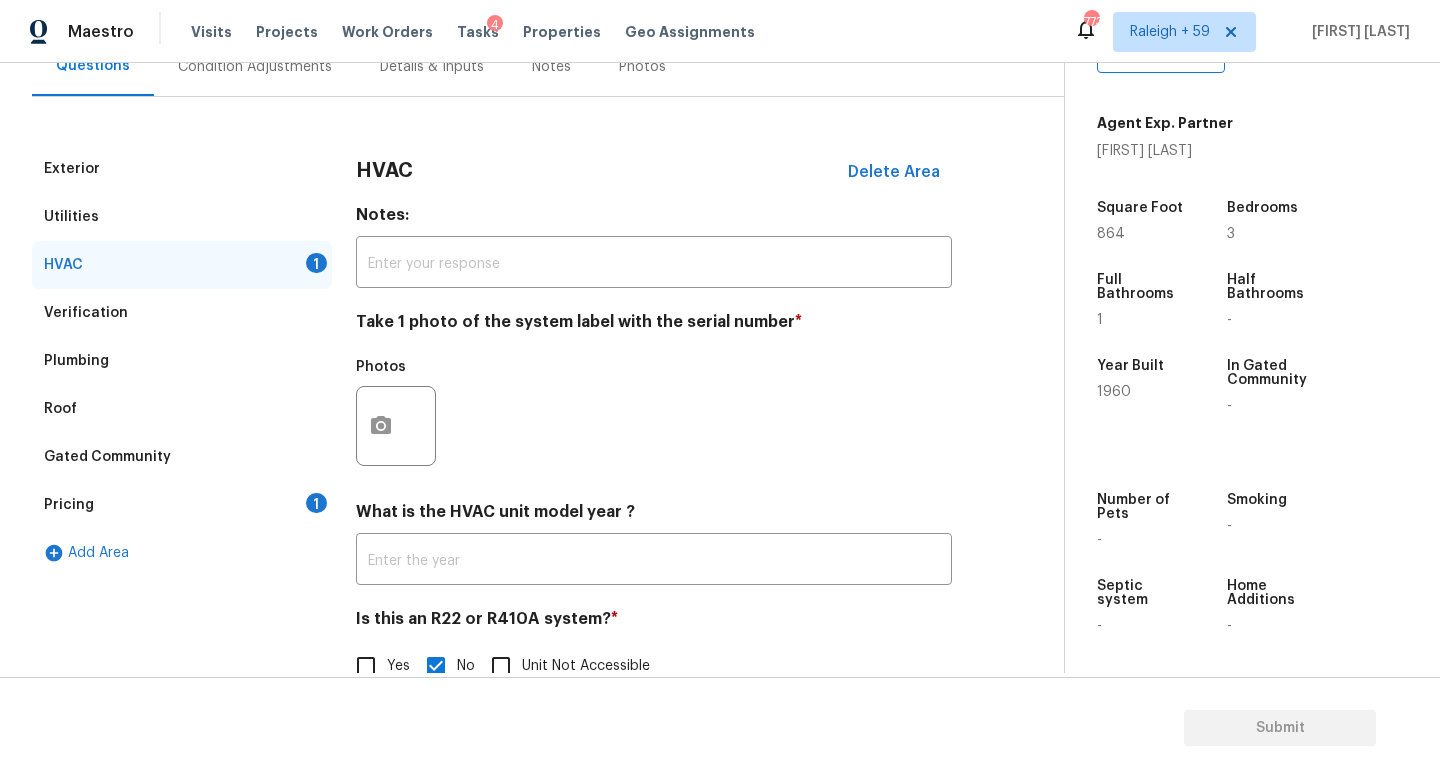 scroll, scrollTop: 266, scrollLeft: 0, axis: vertical 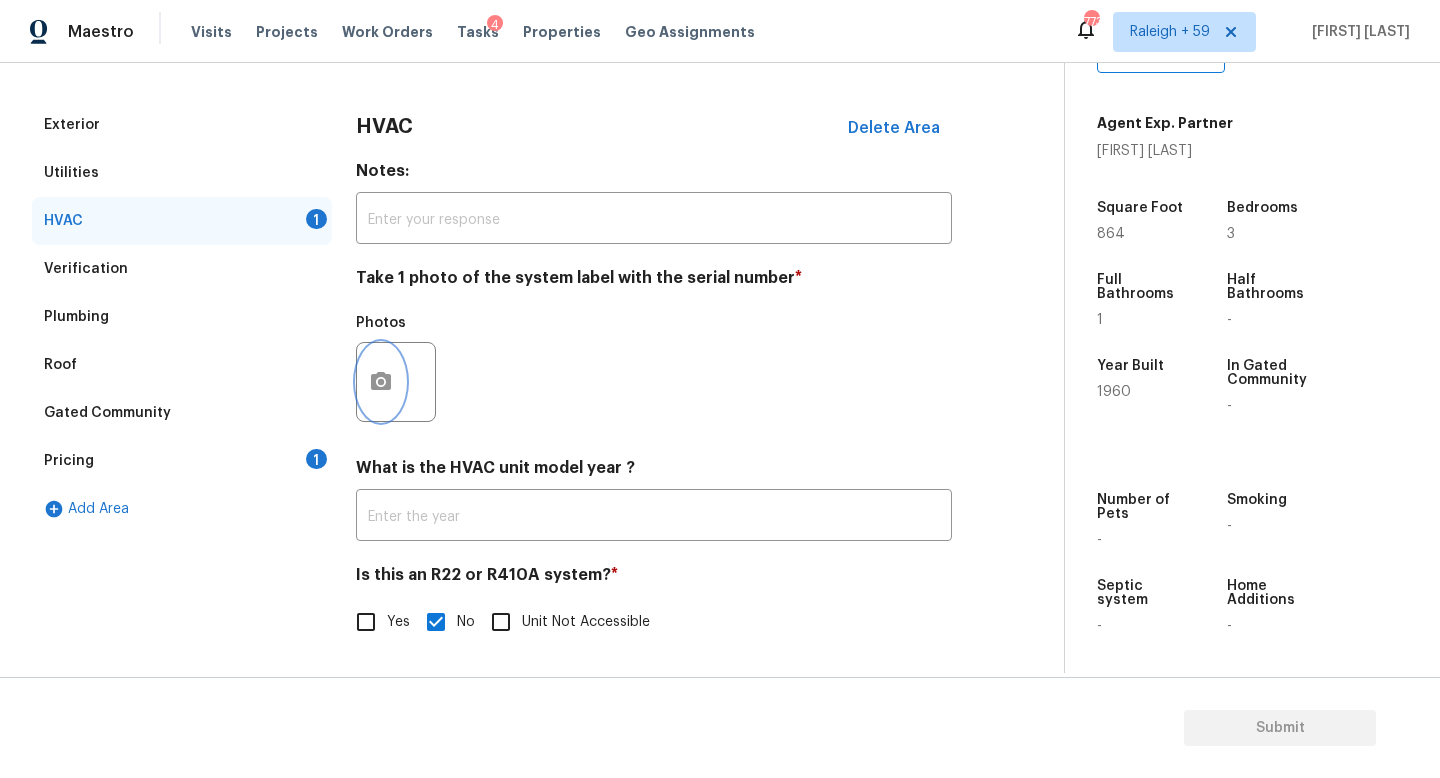 click 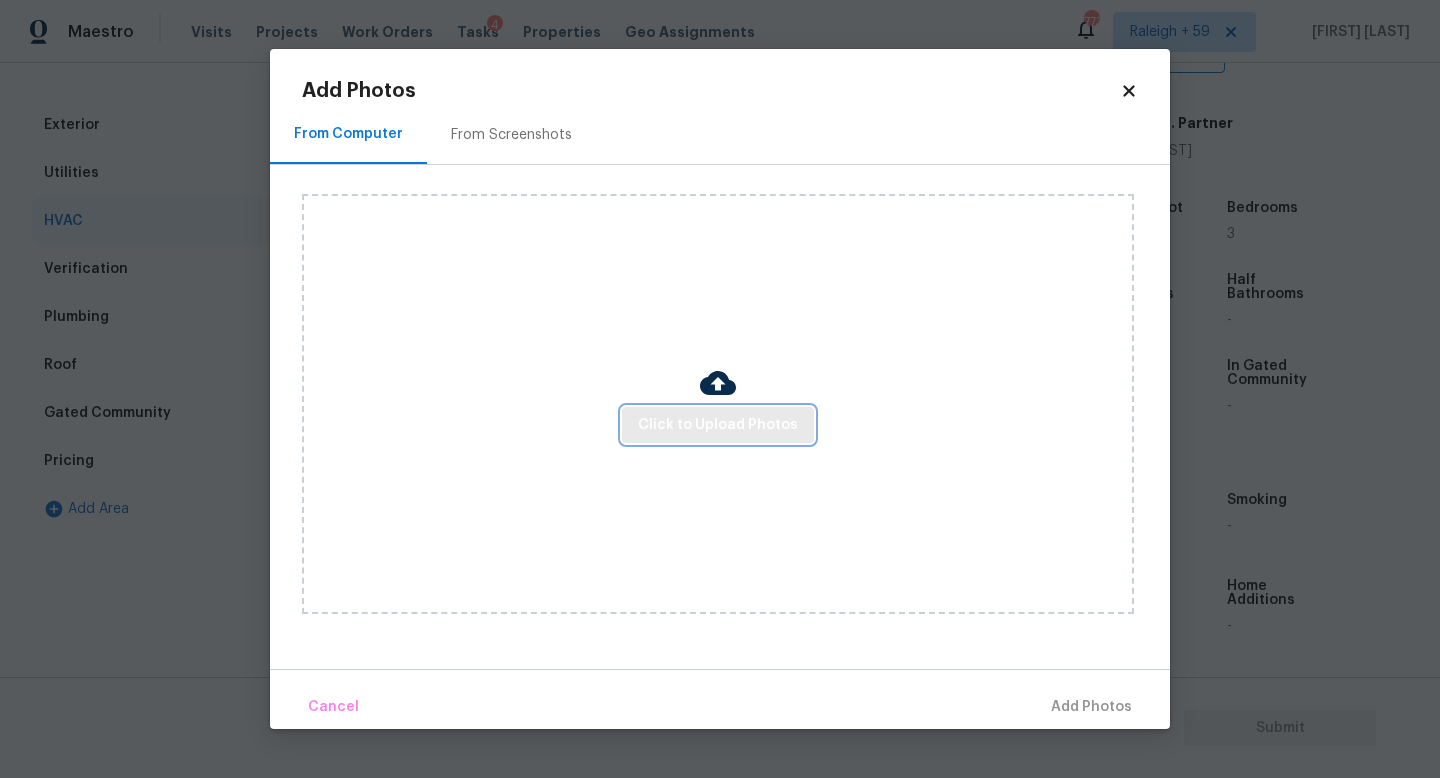 click on "Click to Upload Photos" at bounding box center [718, 425] 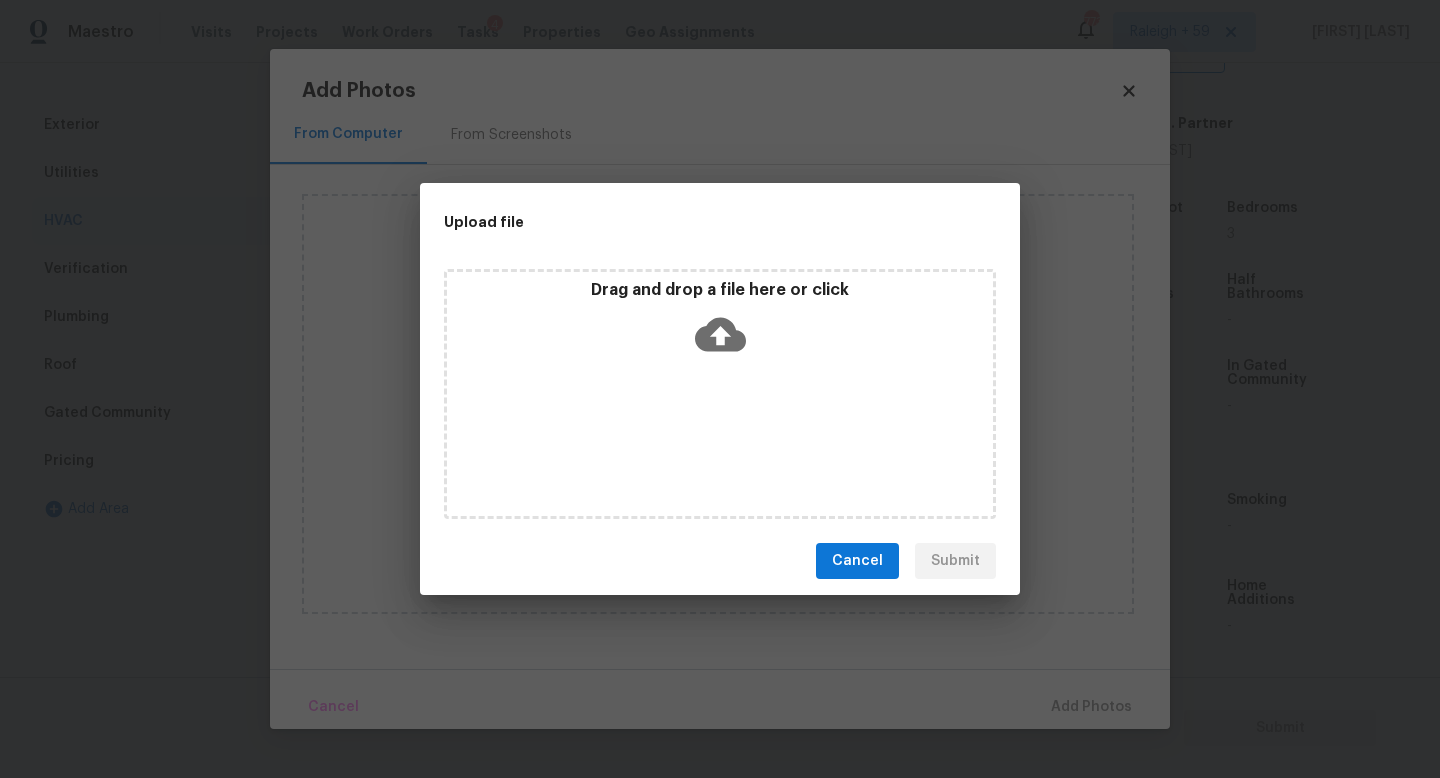click on "Drag and drop a file here or click" at bounding box center [720, 394] 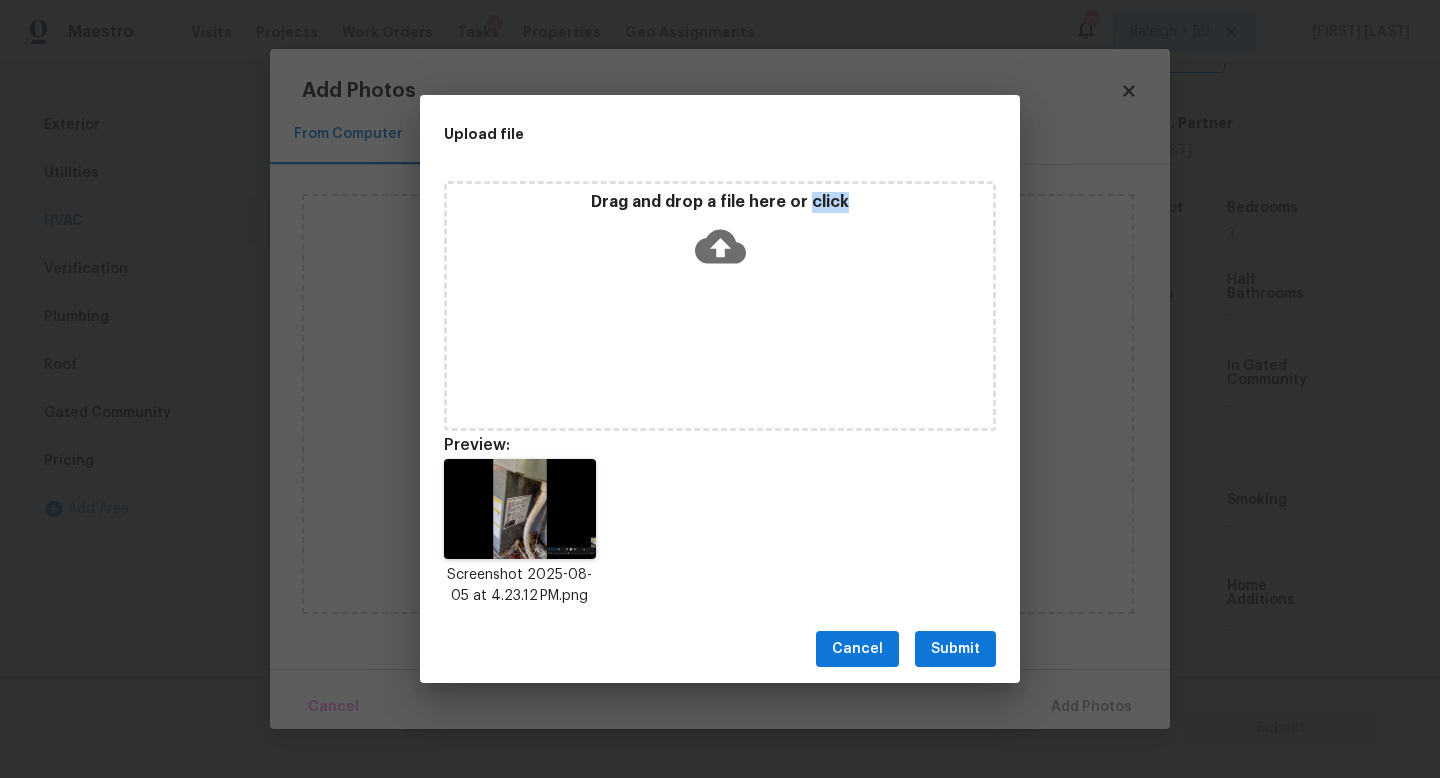 click on "Submit" at bounding box center (955, 649) 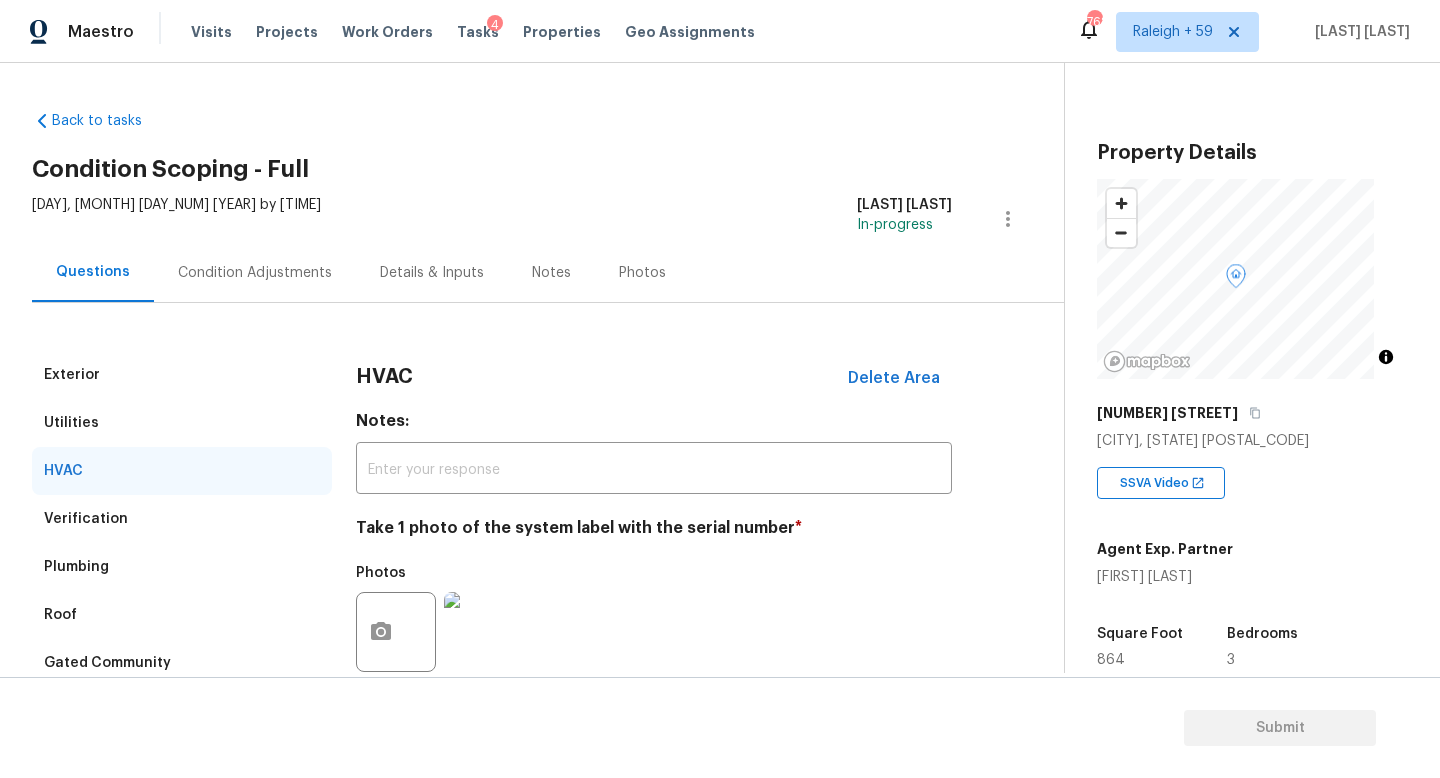 scroll, scrollTop: 0, scrollLeft: 0, axis: both 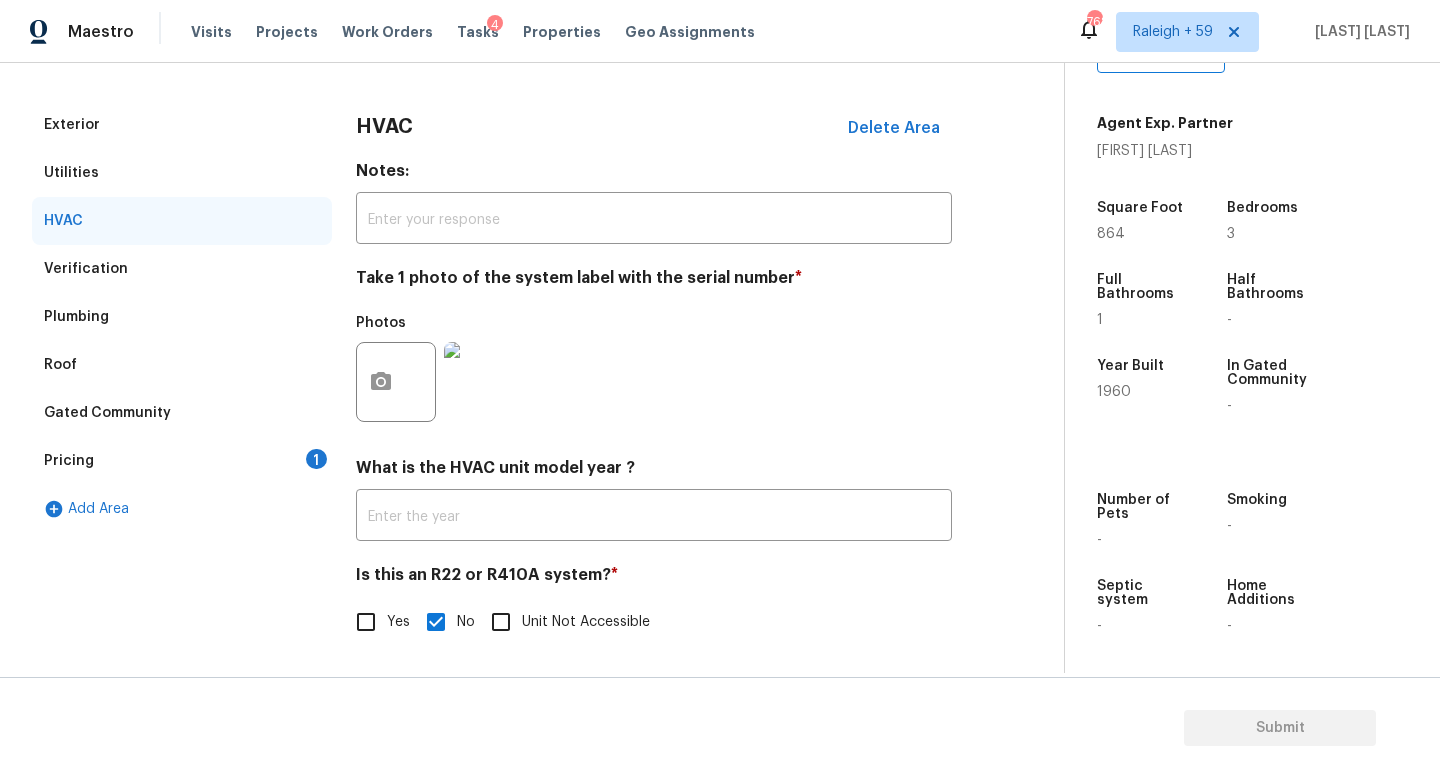 click on "Pricing 1" at bounding box center (182, 461) 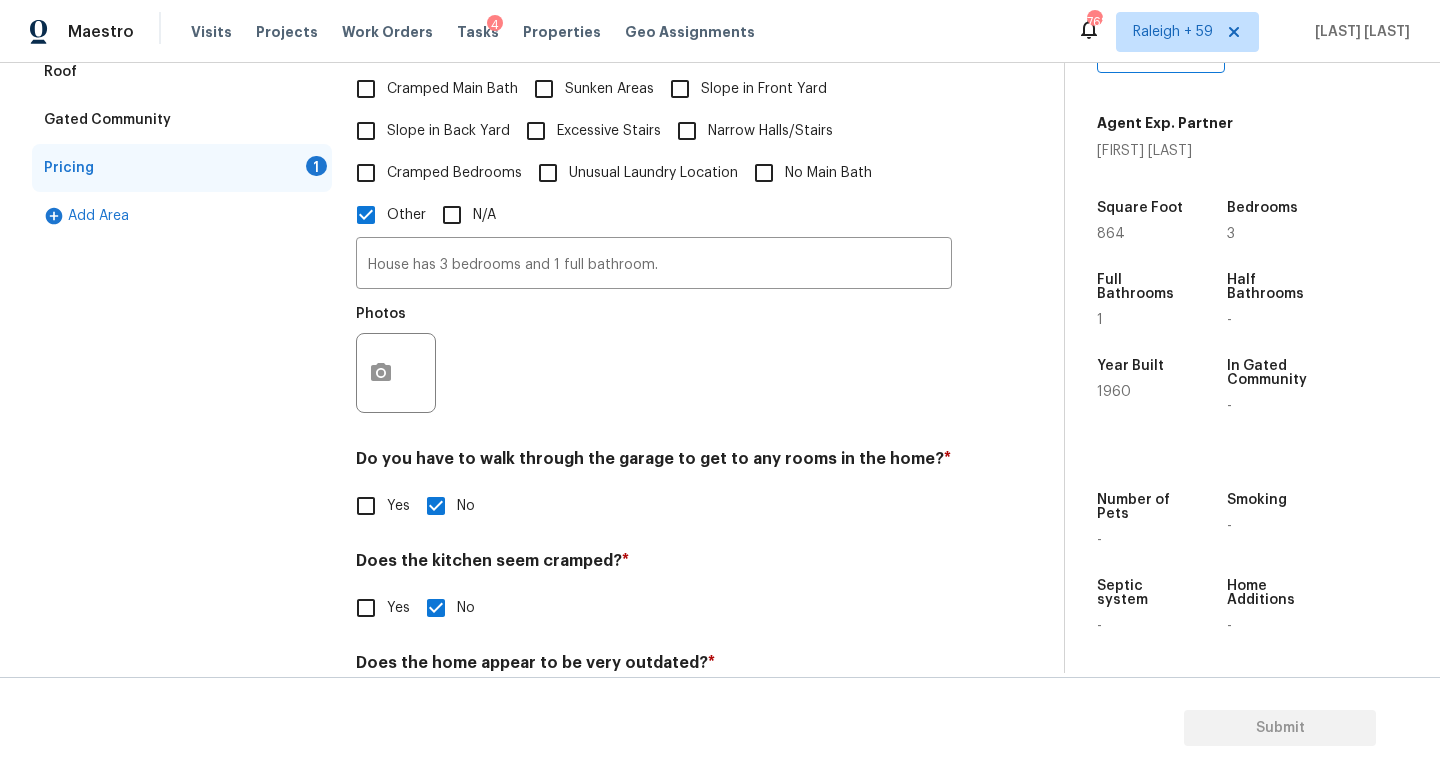 scroll, scrollTop: 627, scrollLeft: 0, axis: vertical 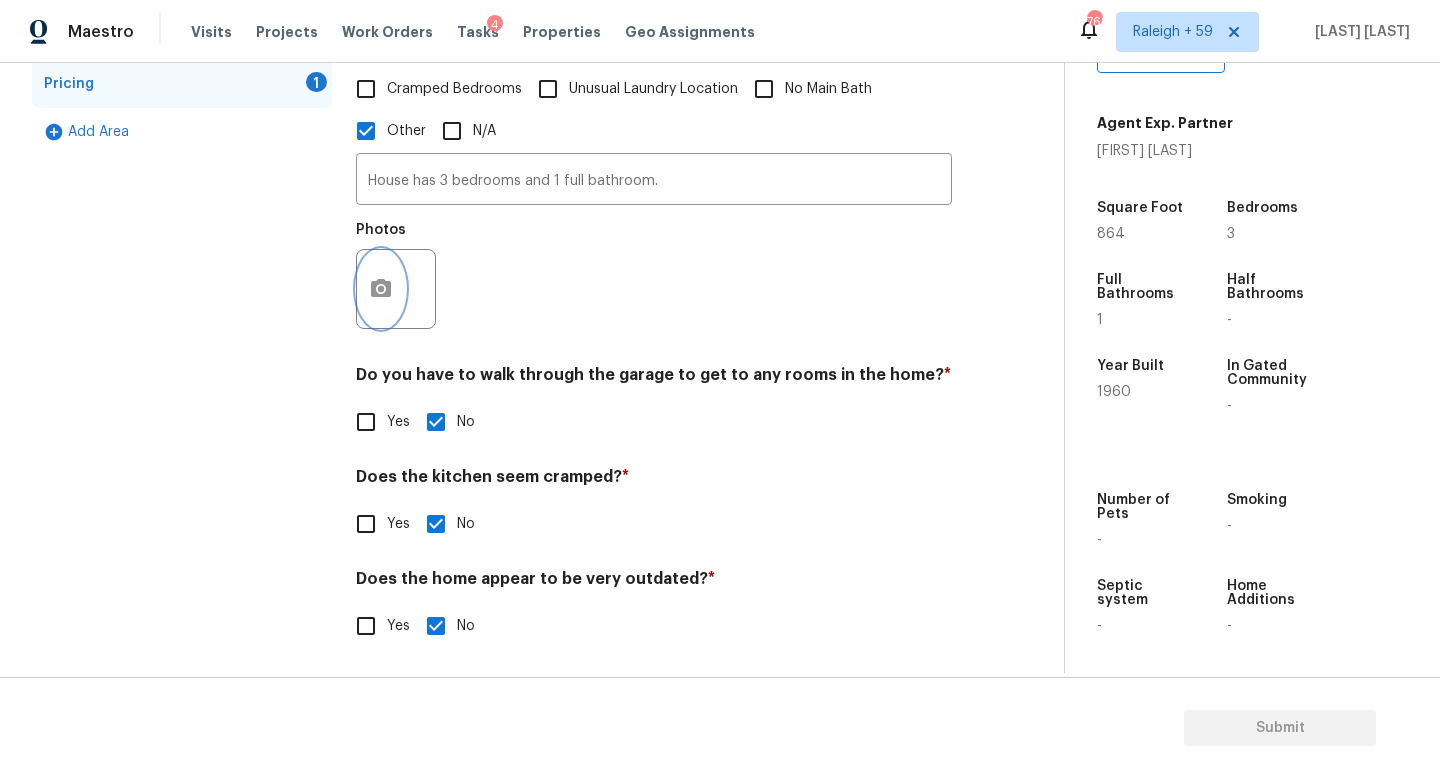 click 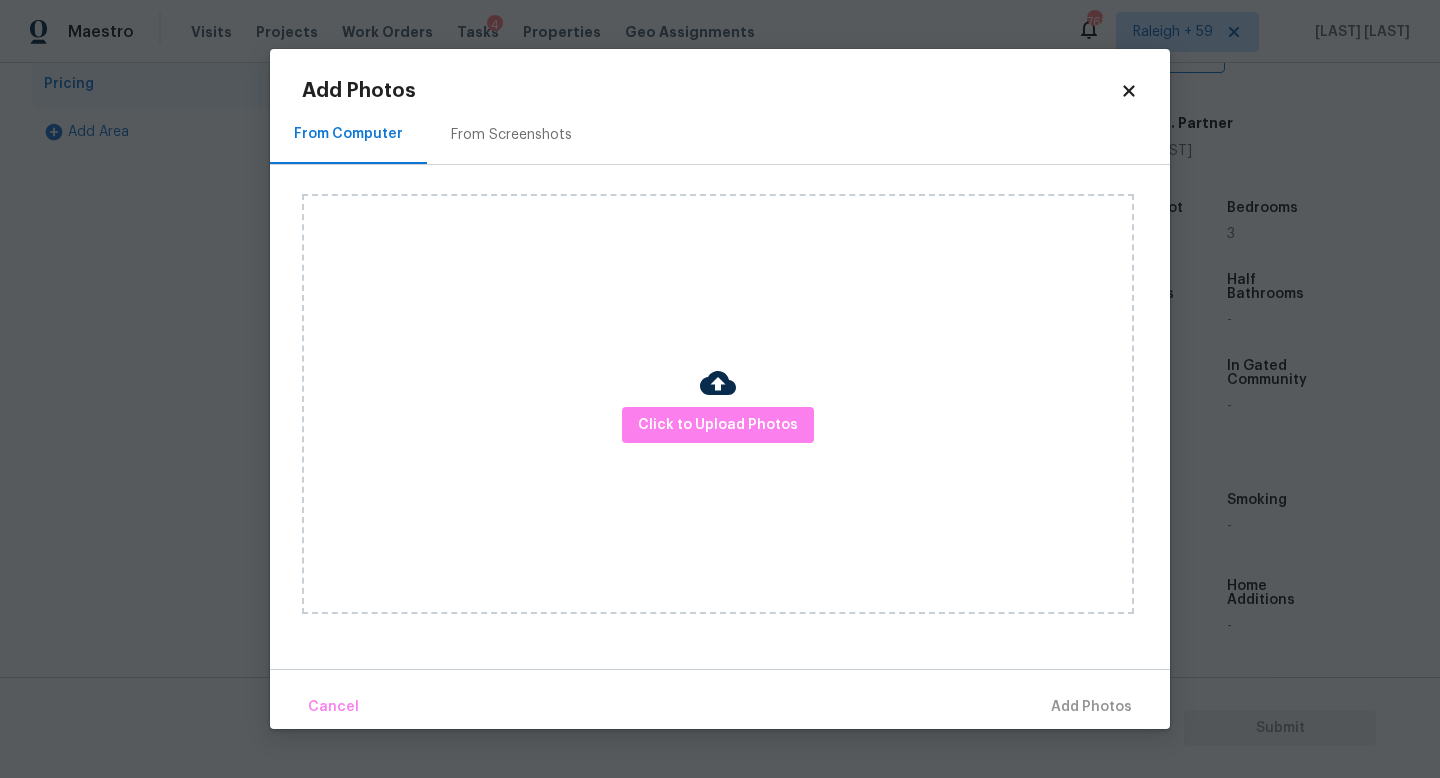 click on "Click to Upload Photos" at bounding box center [718, 404] 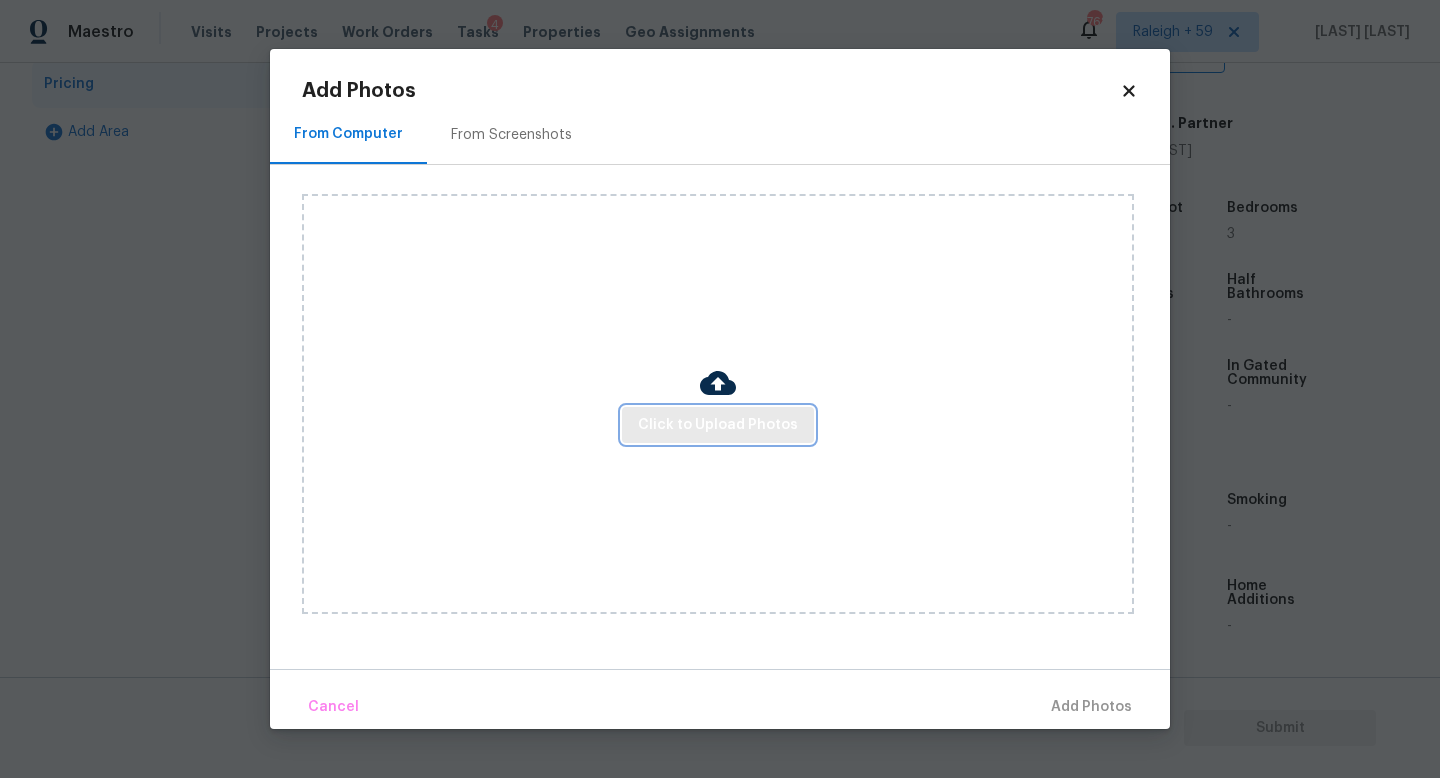 click on "Click to Upload Photos" at bounding box center [718, 425] 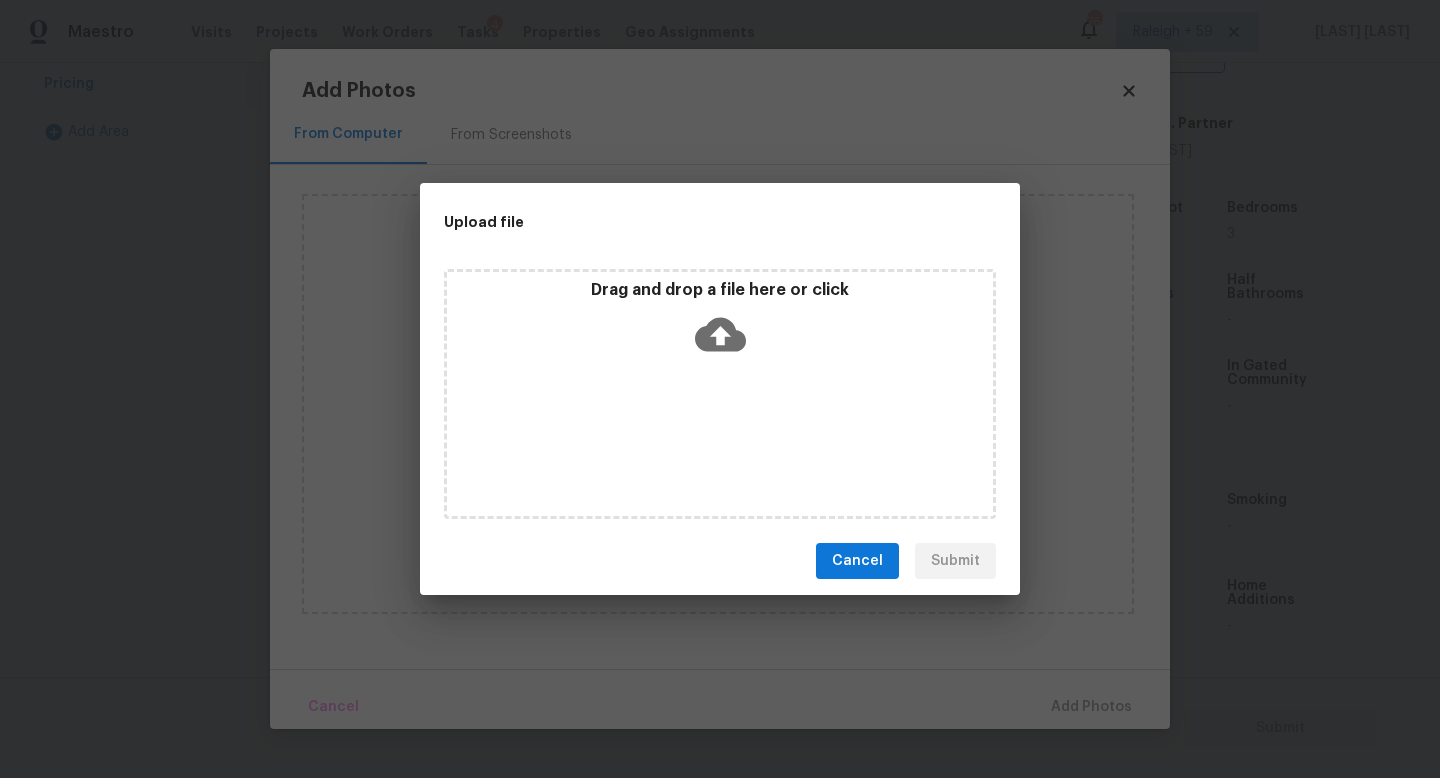 click on "Drag and drop a file here or click" at bounding box center [720, 394] 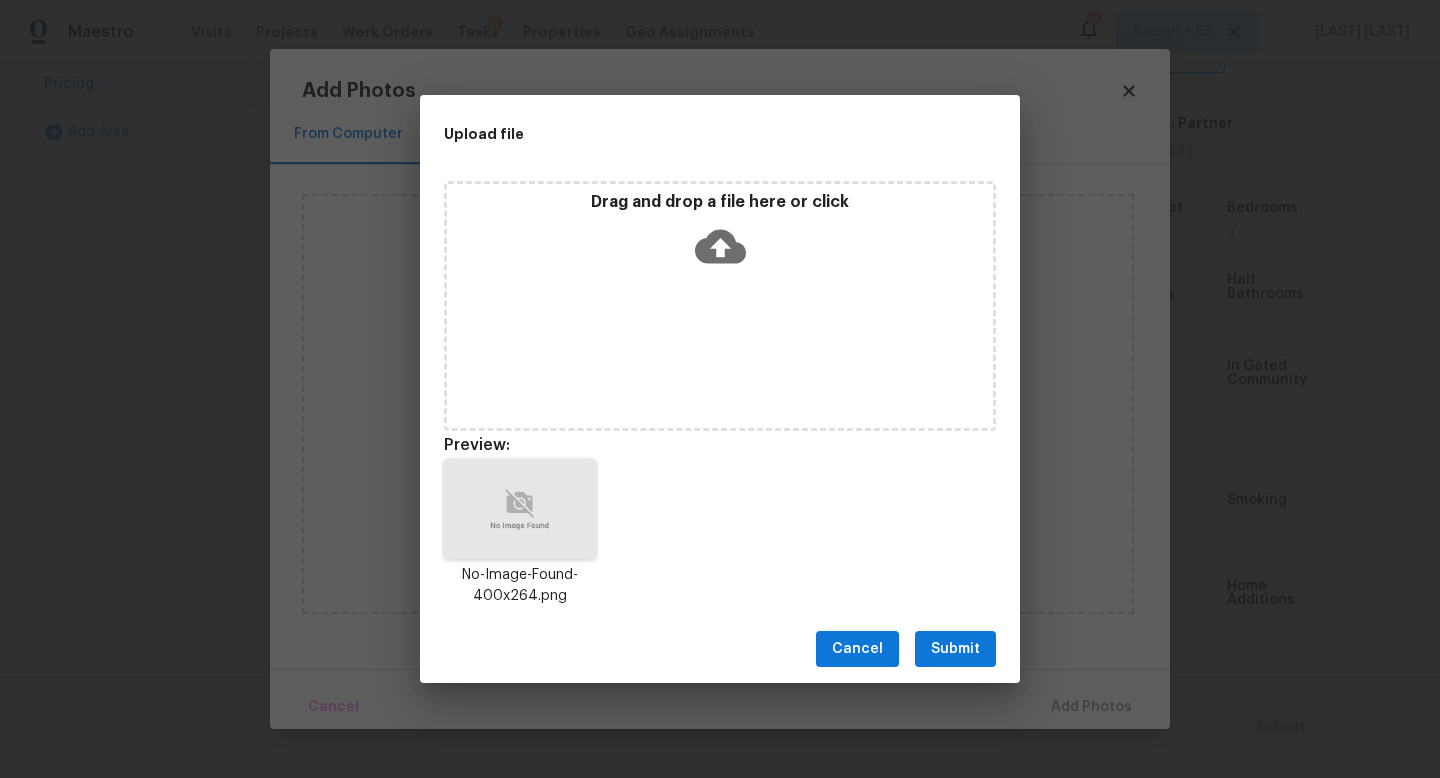 click on "Submit" at bounding box center (955, 649) 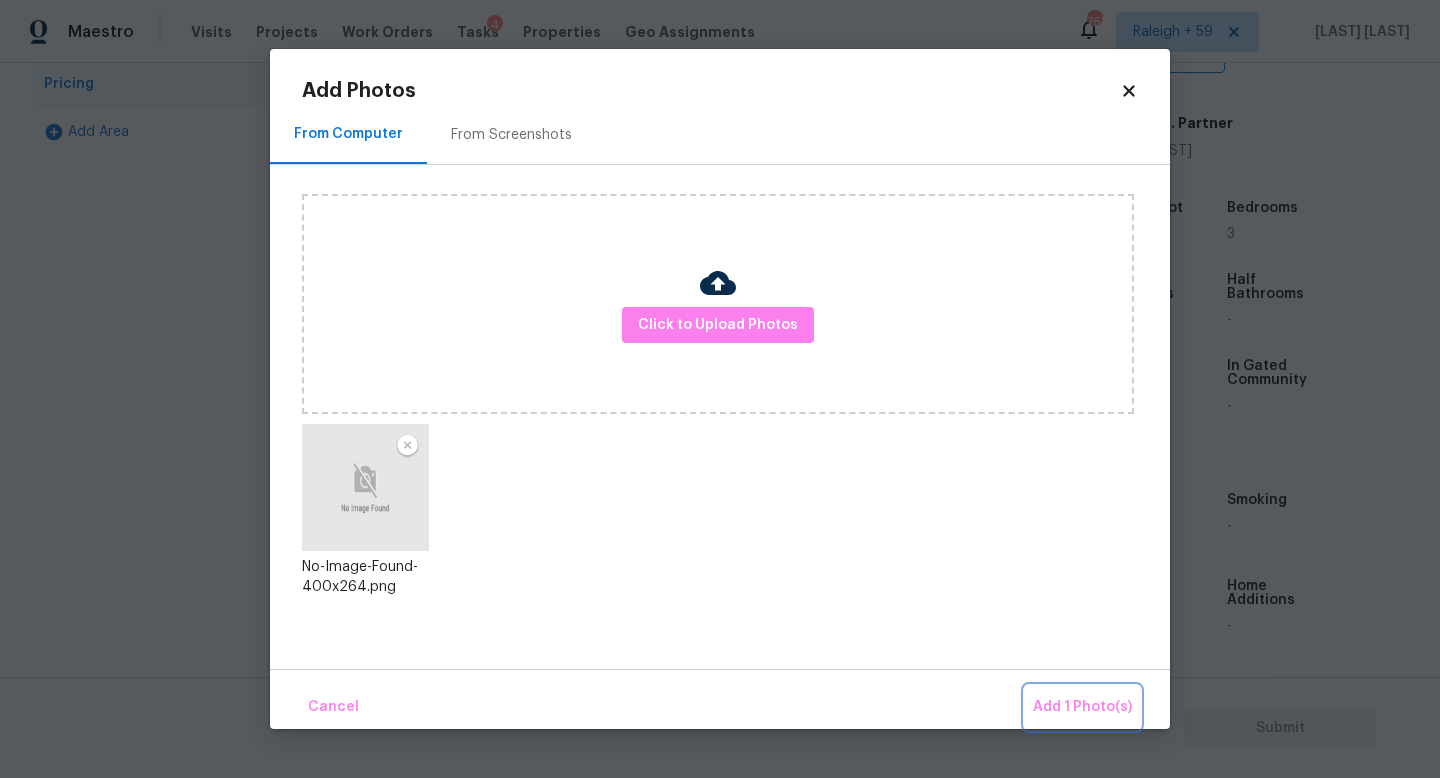 click on "Add 1 Photo(s)" at bounding box center [1082, 707] 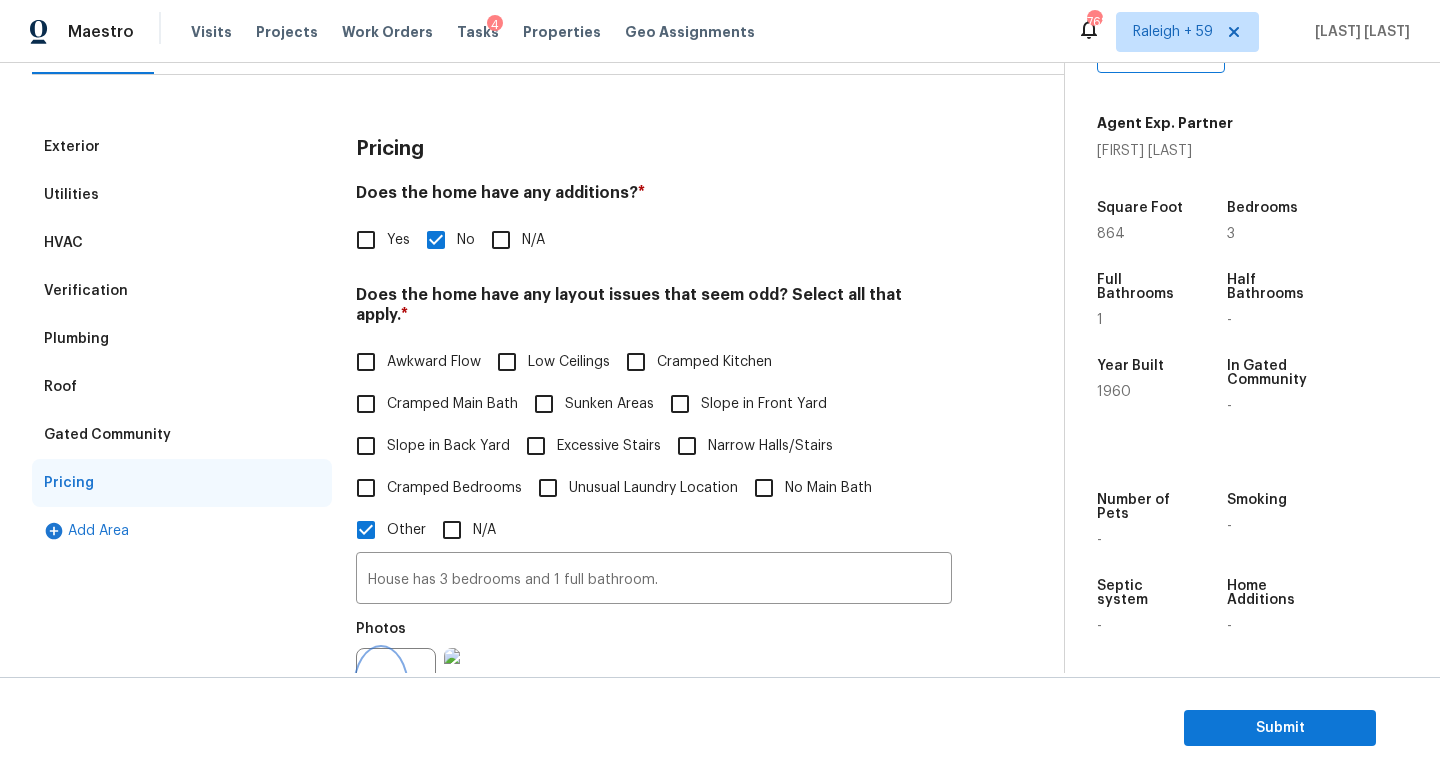scroll, scrollTop: 0, scrollLeft: 0, axis: both 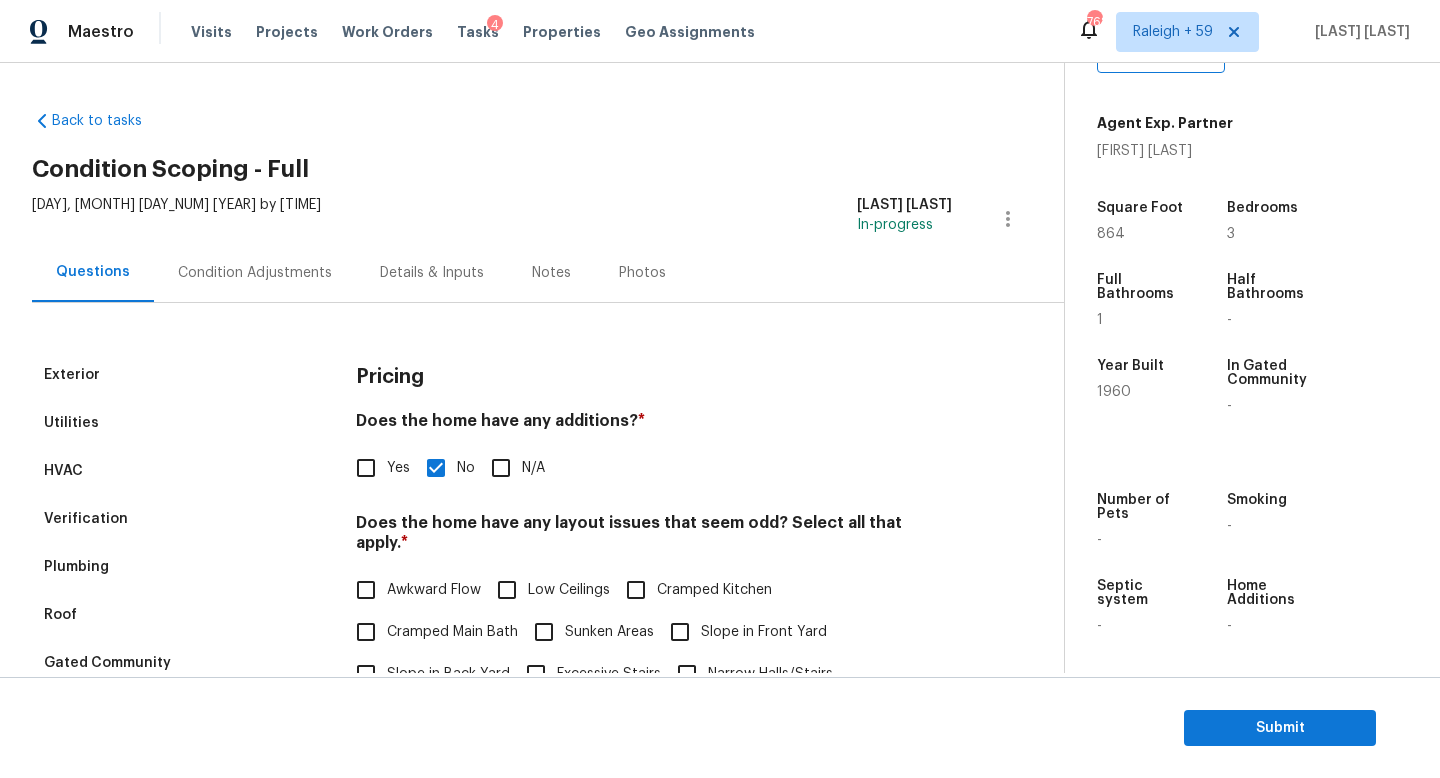 click on "Condition Adjustments" at bounding box center [255, 273] 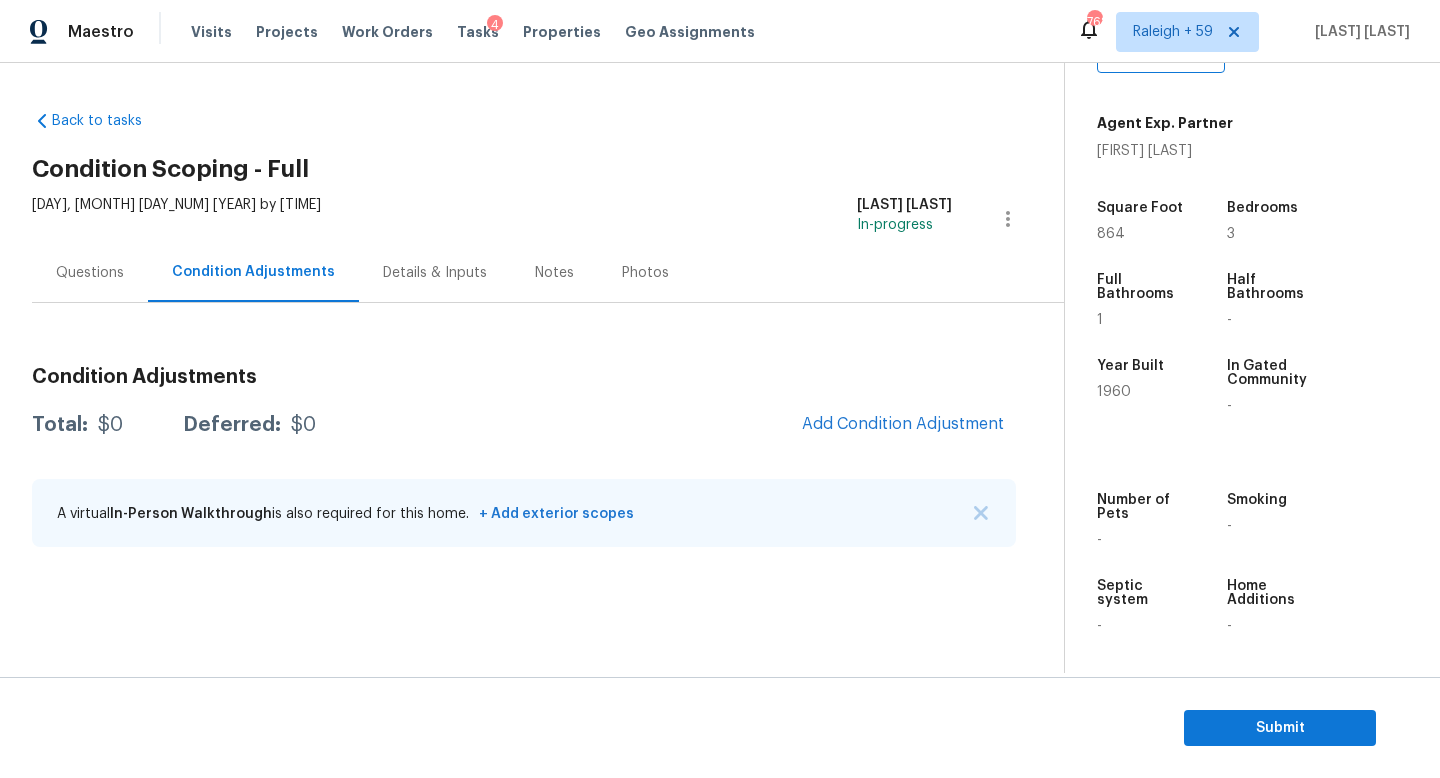 click on "Questions" at bounding box center [90, 272] 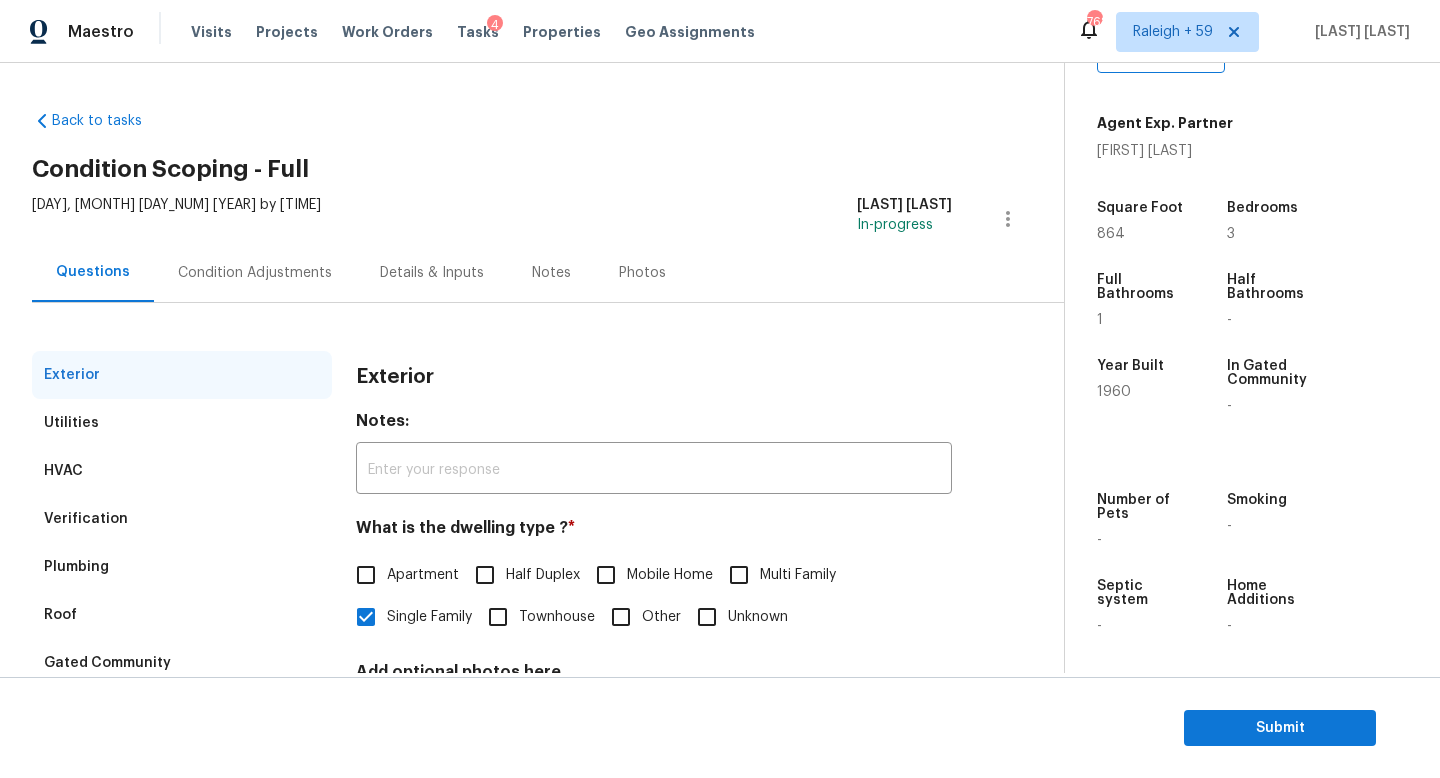 click on "Condition Adjustments" at bounding box center (255, 272) 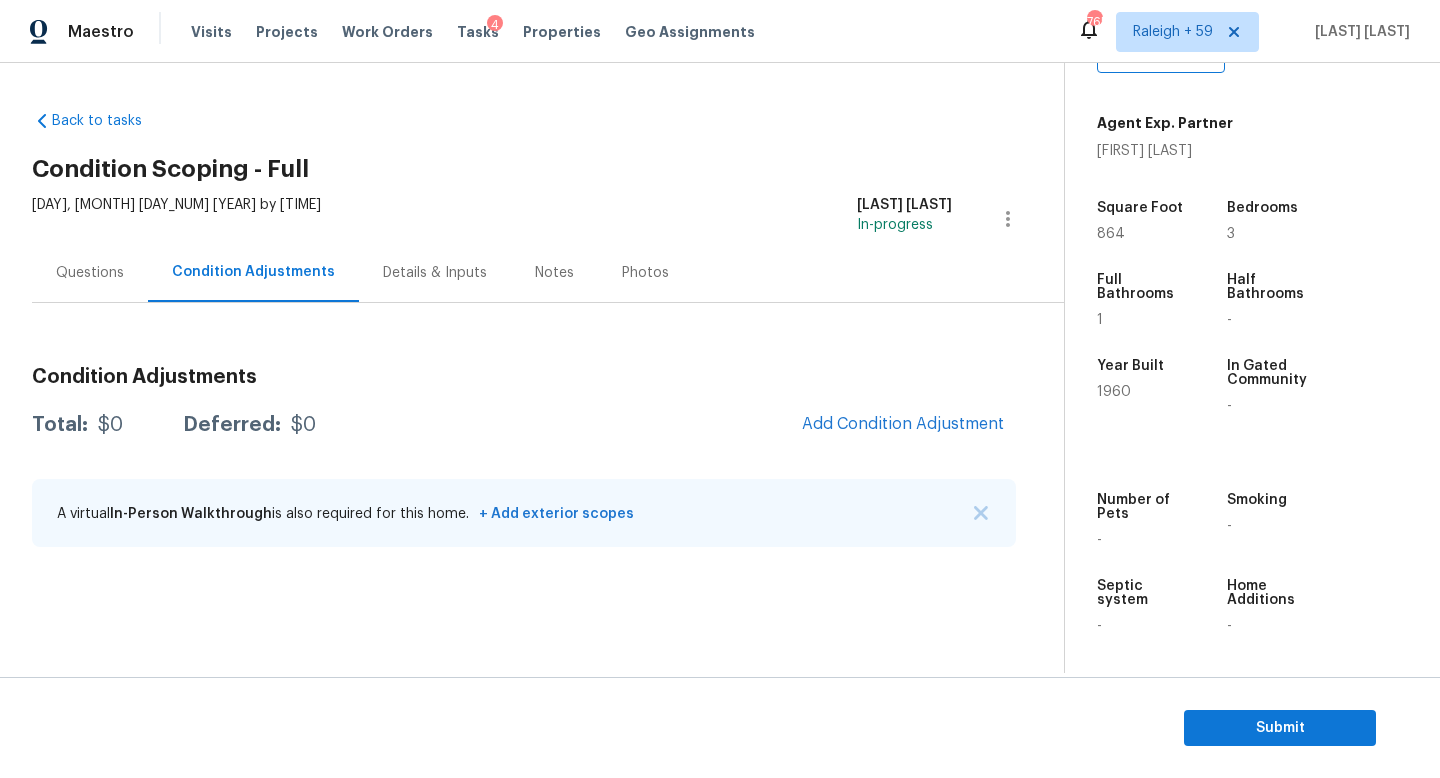 click on "Details & Inputs" at bounding box center (435, 272) 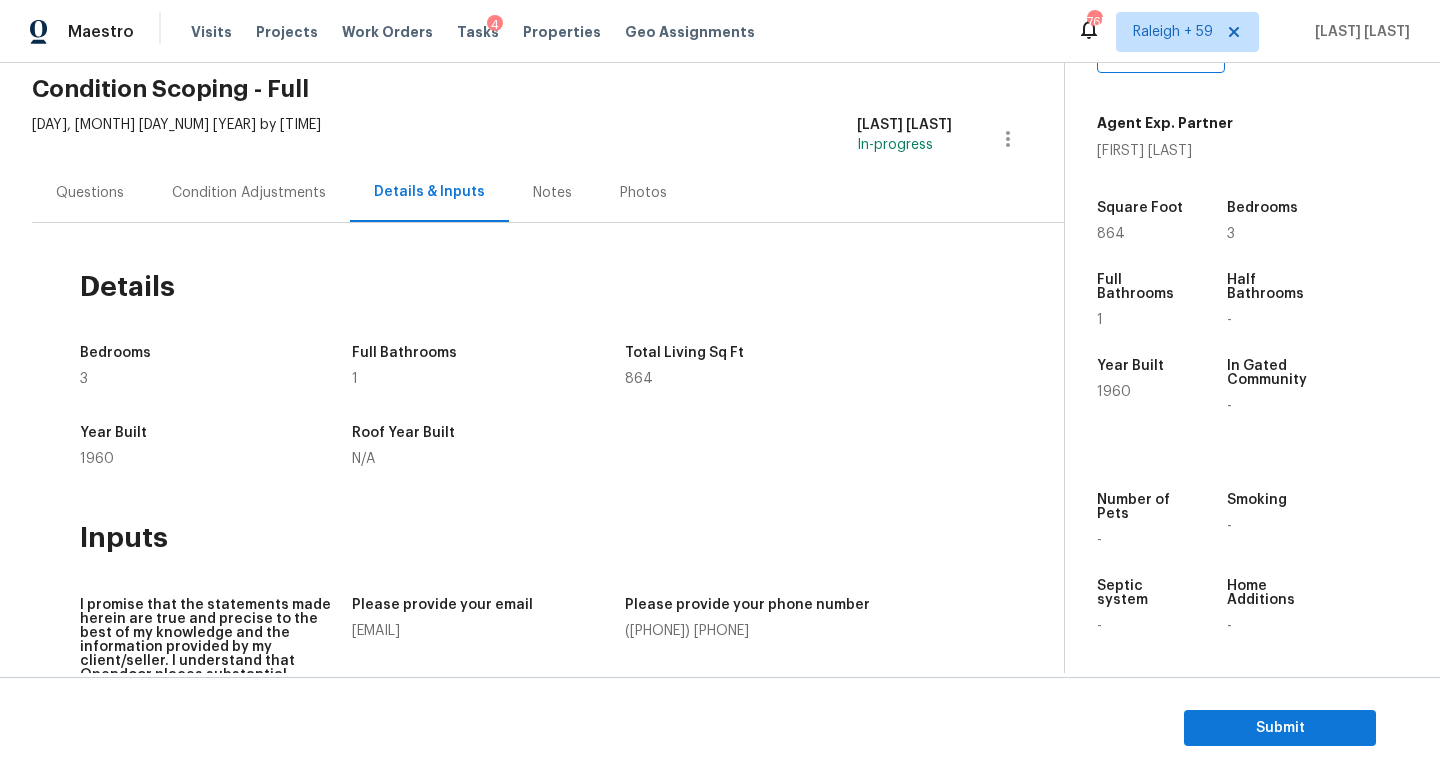 scroll, scrollTop: 0, scrollLeft: 0, axis: both 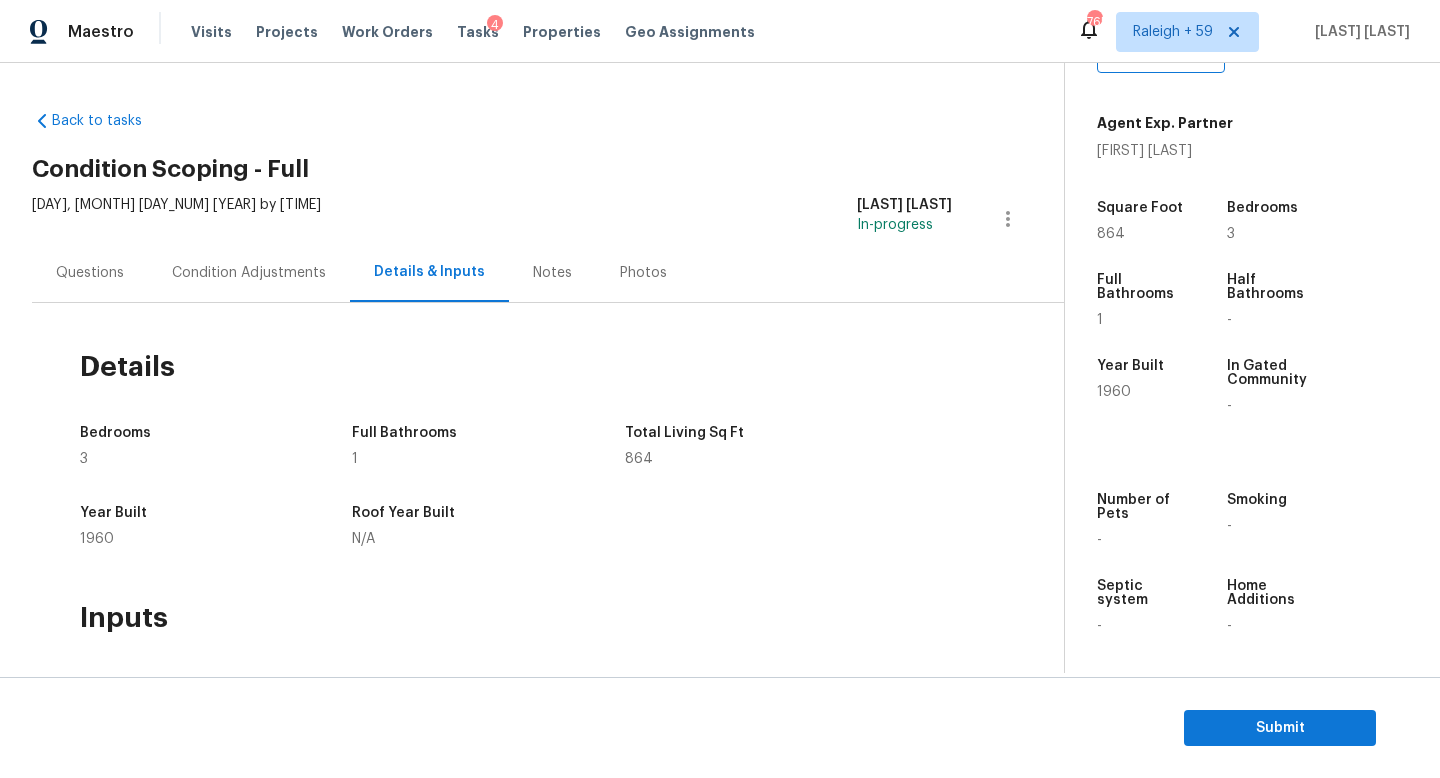 click on "Questions" at bounding box center (90, 273) 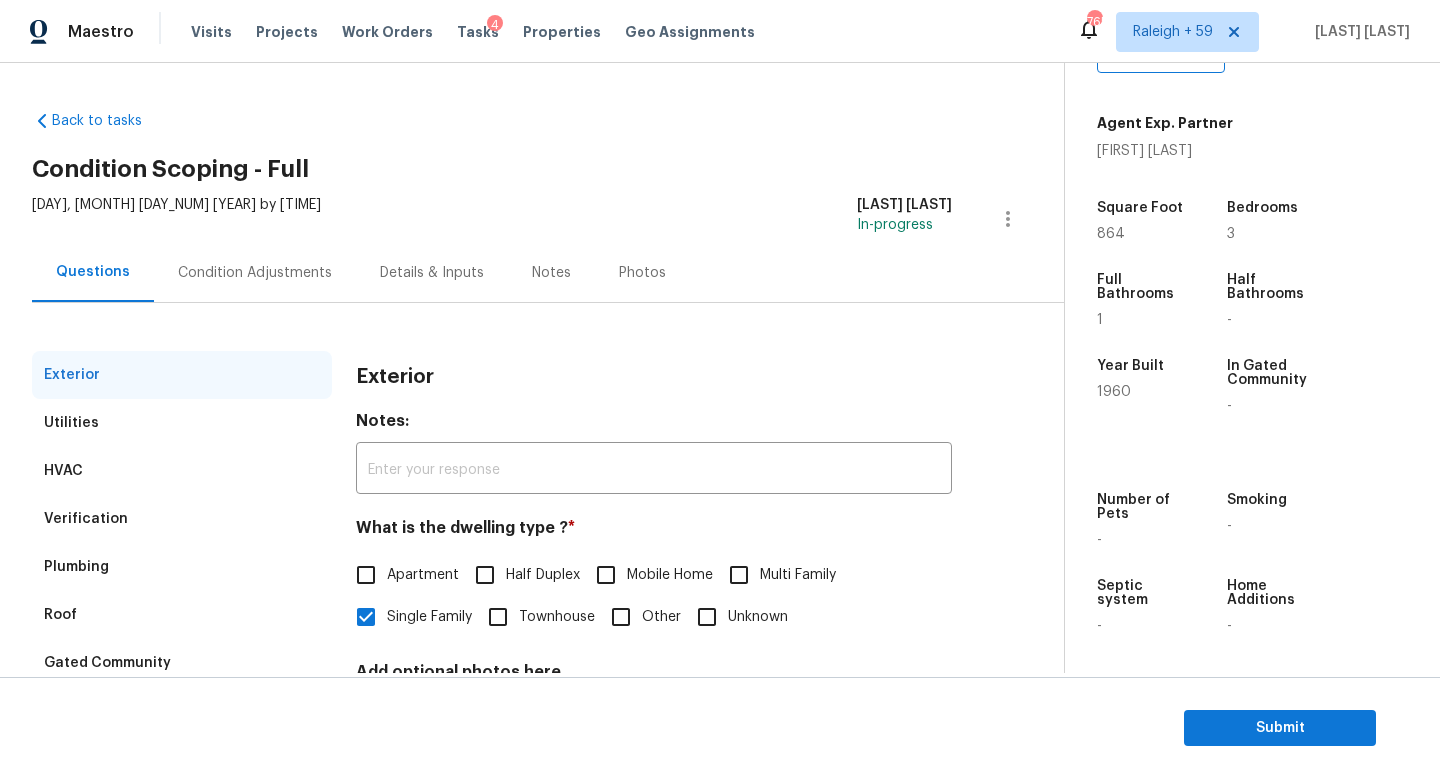 click on "Condition Adjustments" at bounding box center (255, 273) 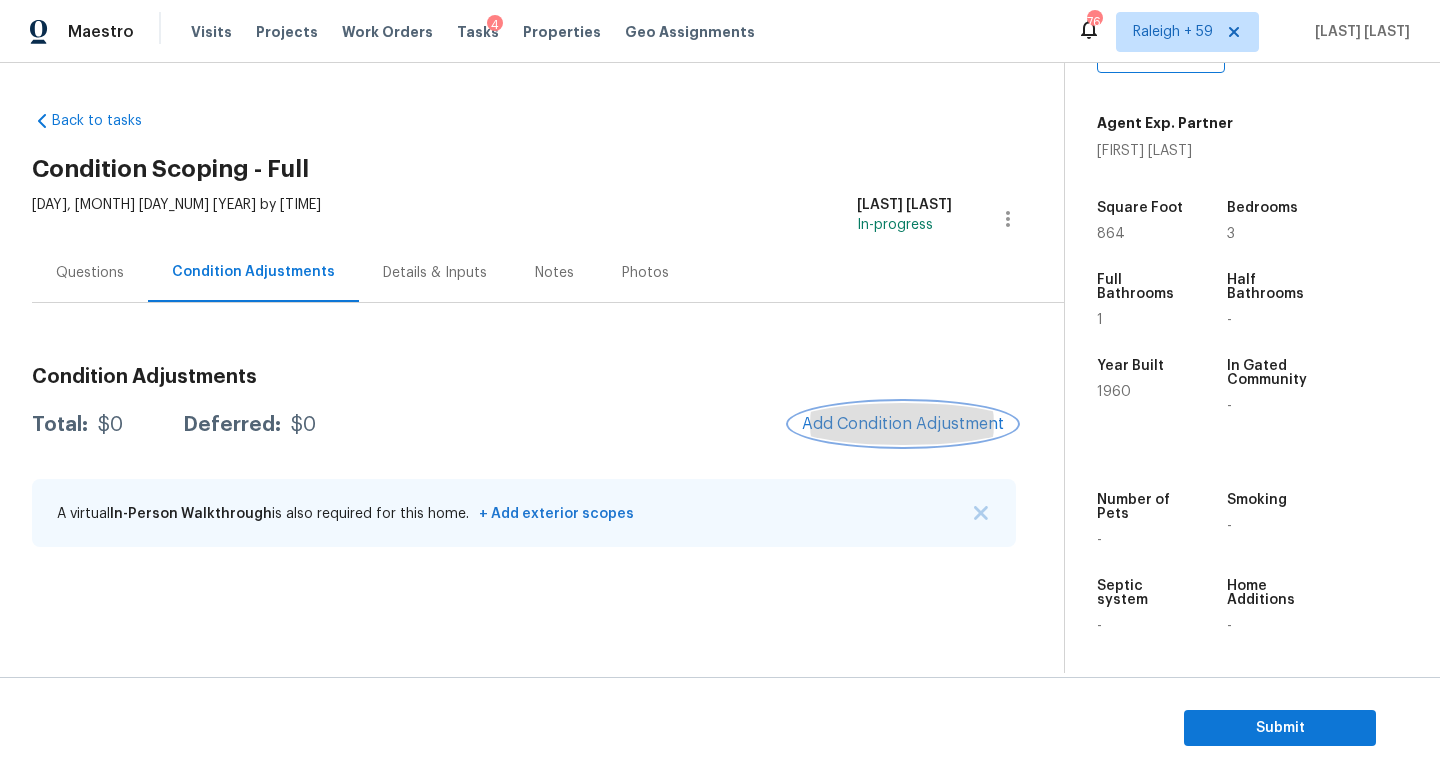 click on "Add Condition Adjustment" at bounding box center [903, 424] 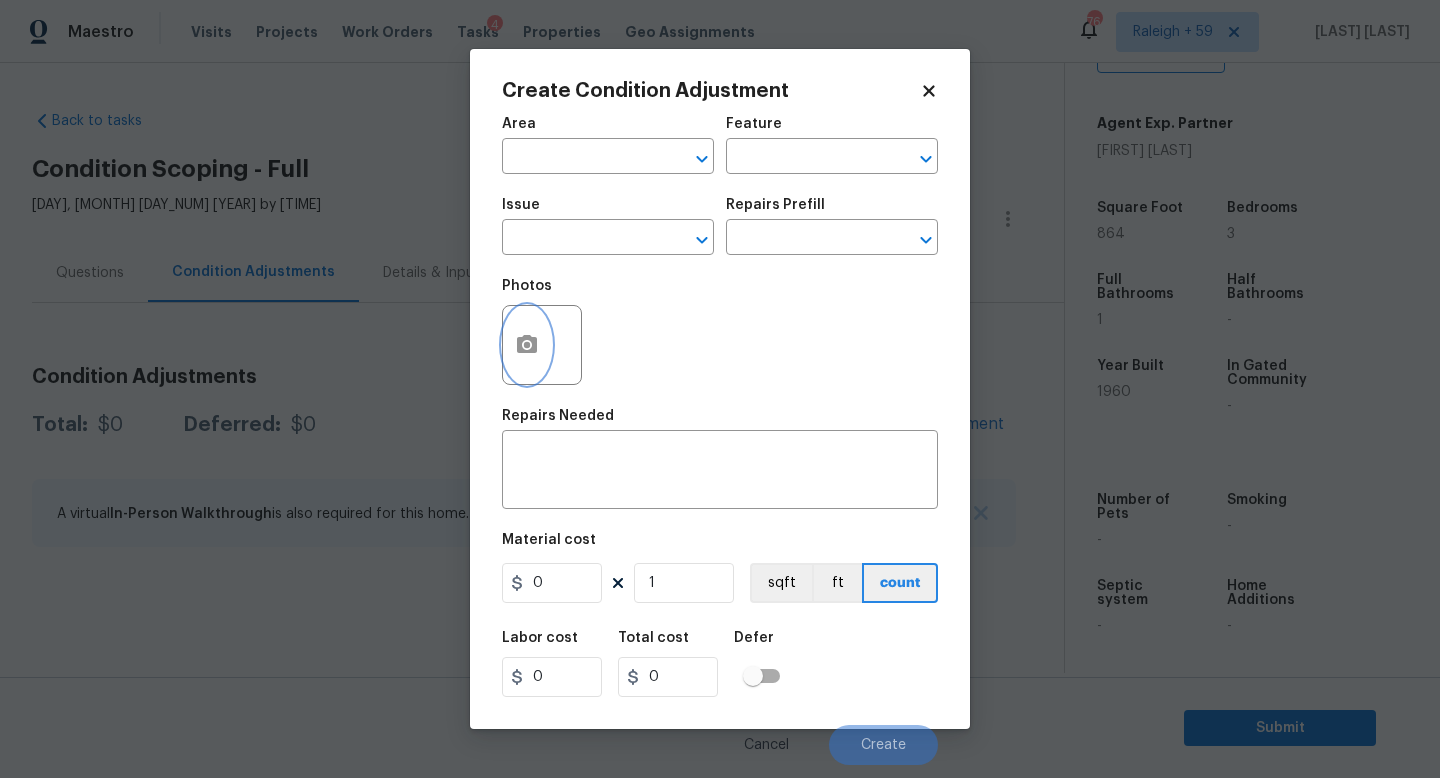 click 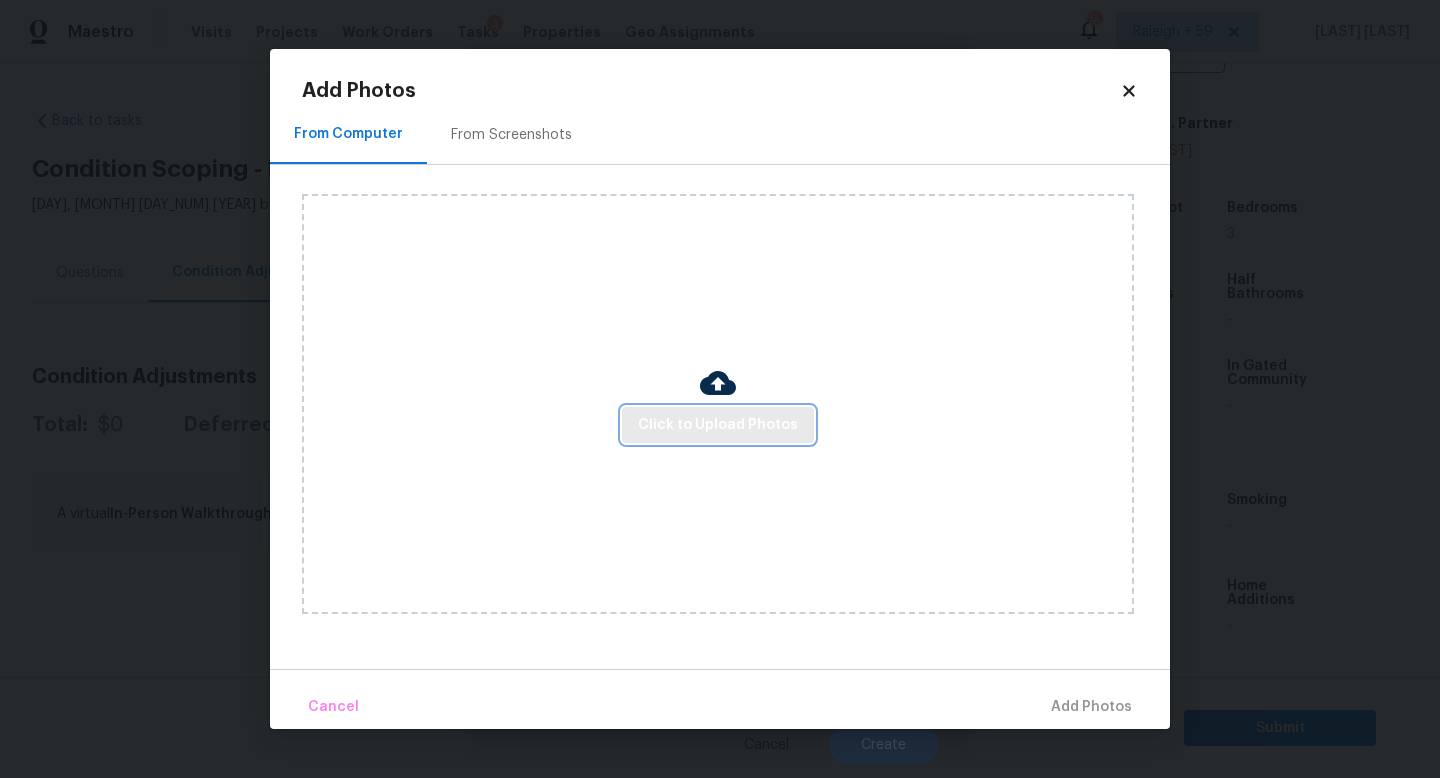 click on "Click to Upload Photos" at bounding box center (718, 425) 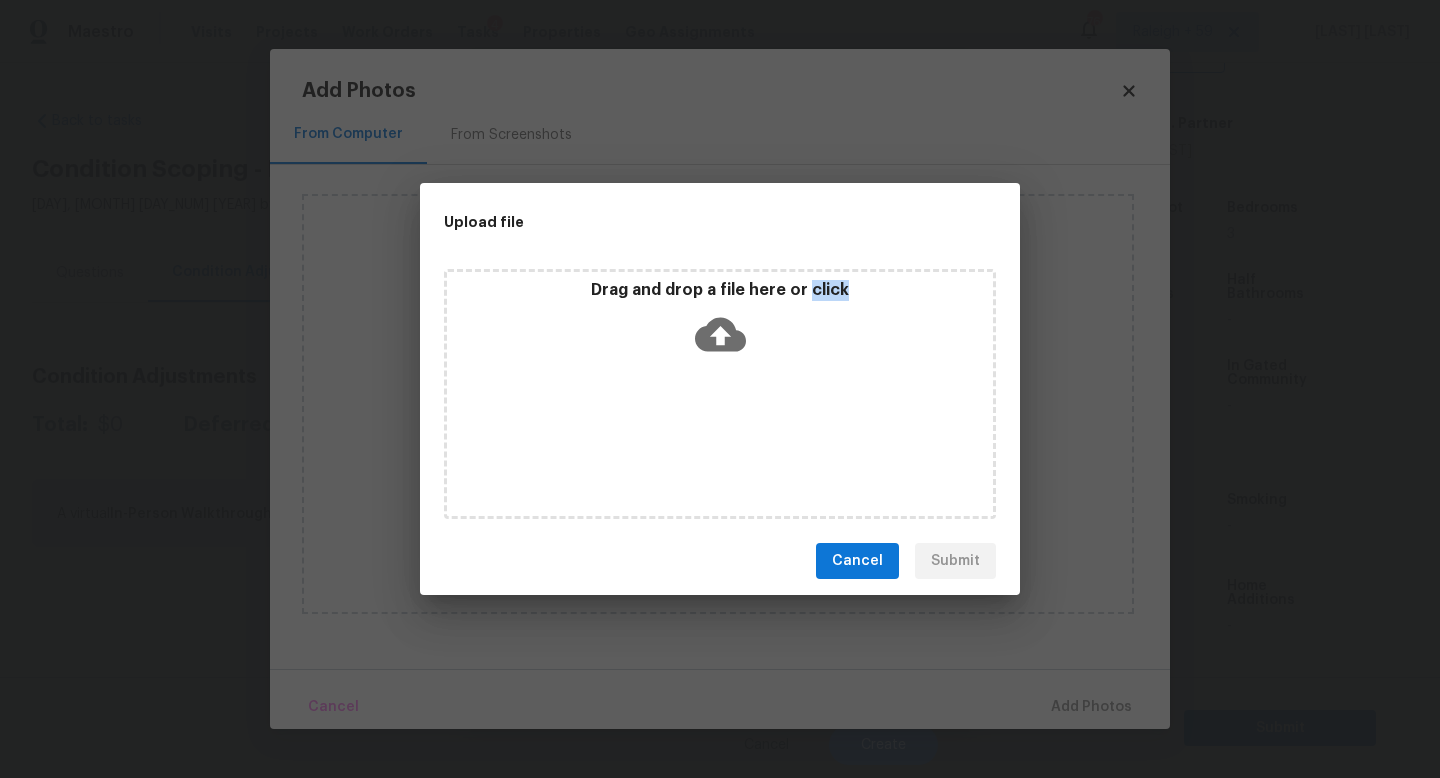 click on "Drag and drop a file here or click" at bounding box center [720, 394] 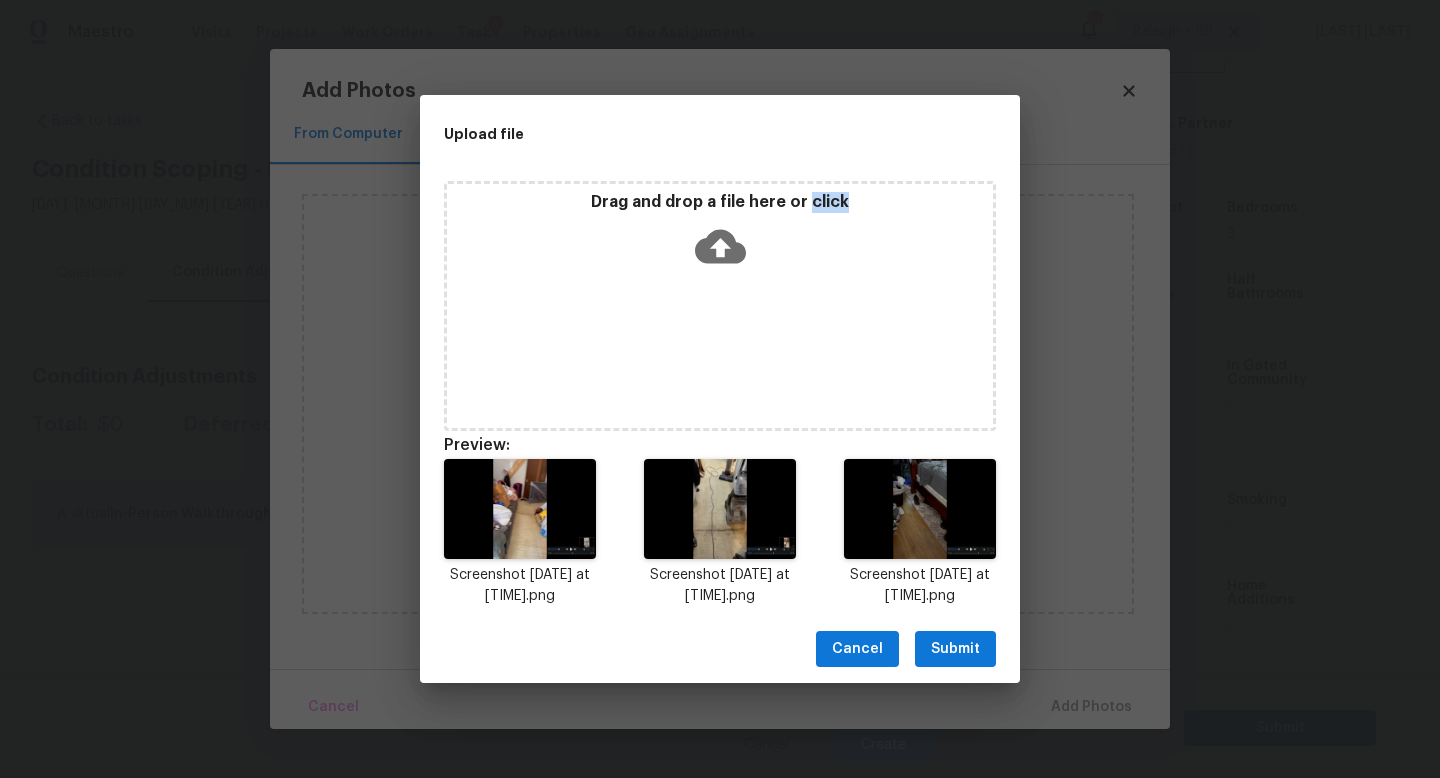 click on "Submit" at bounding box center (955, 649) 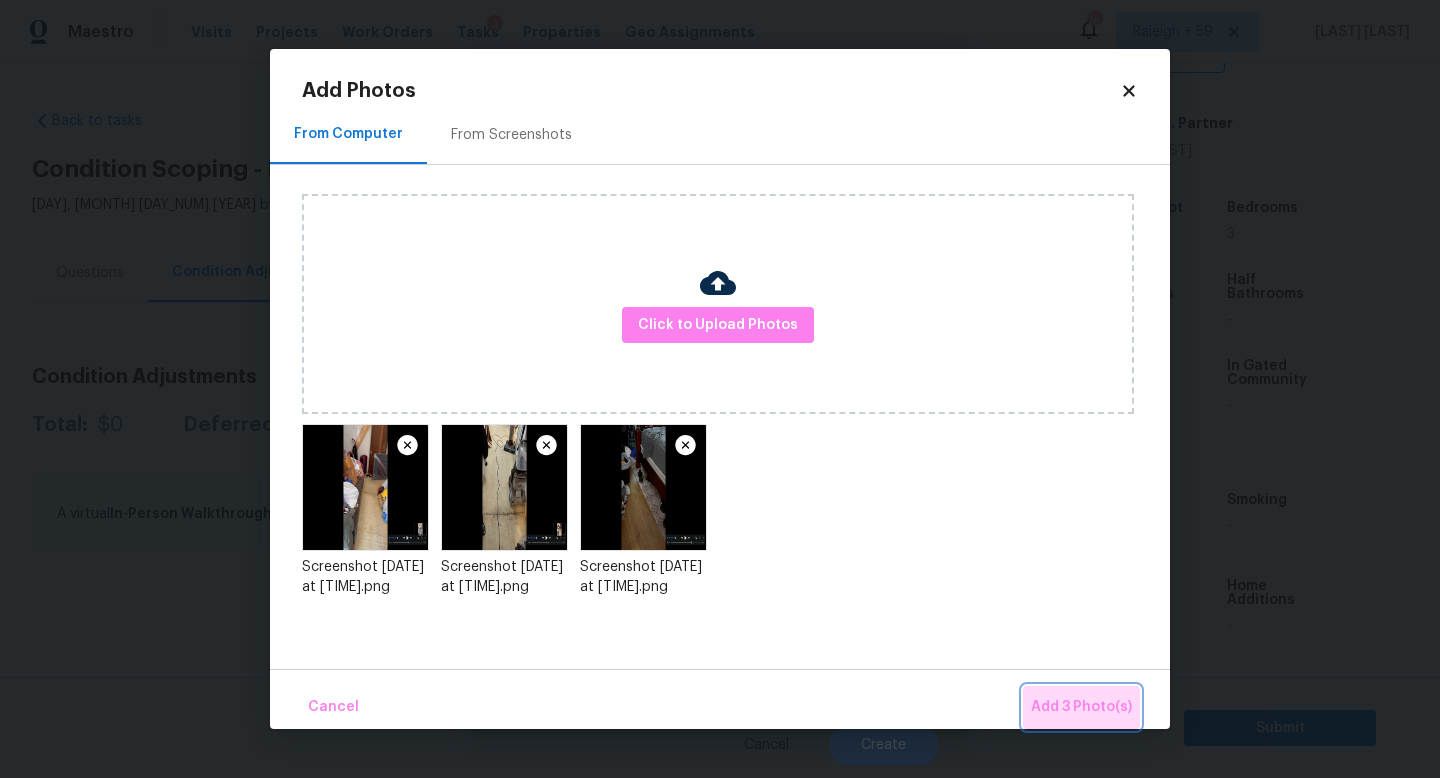 click on "Add 3 Photo(s)" at bounding box center (1081, 707) 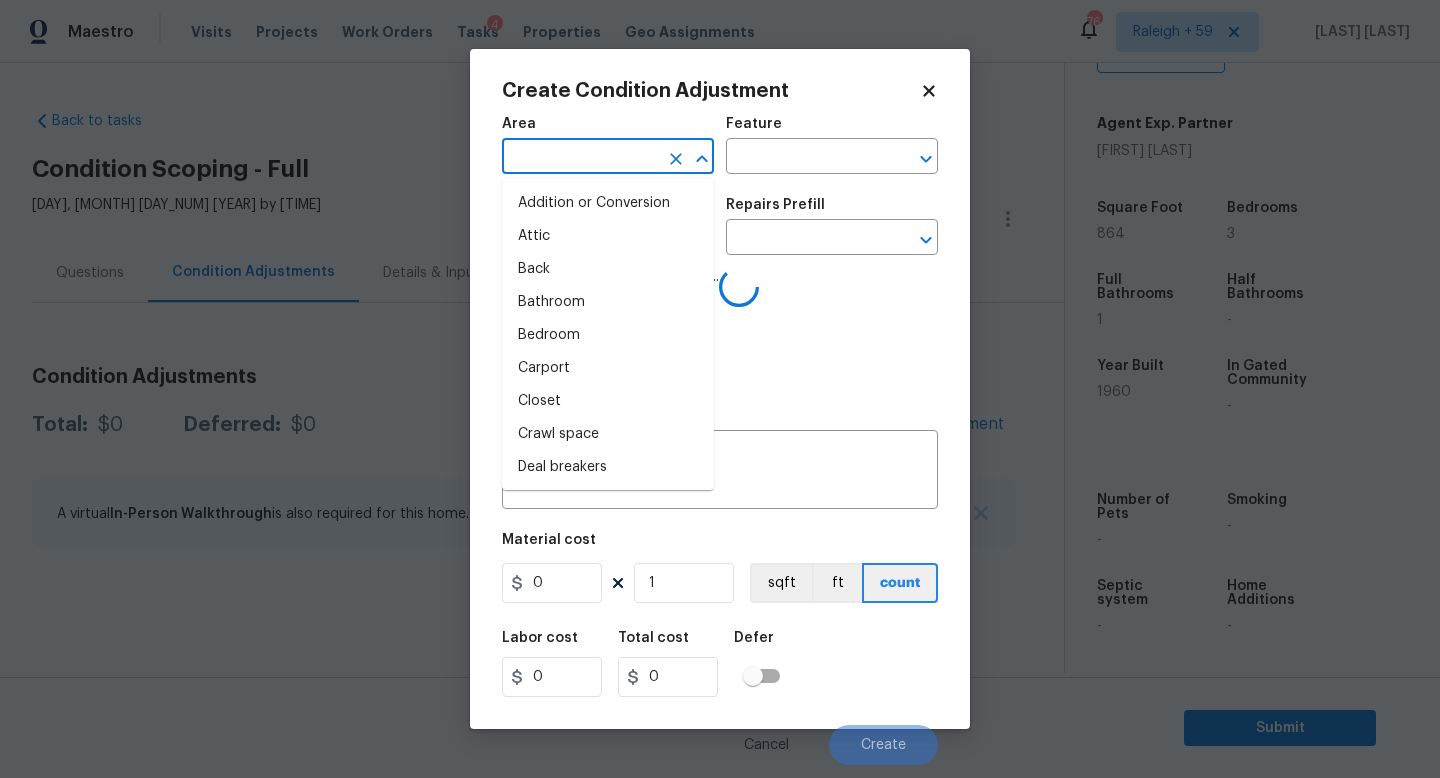 click at bounding box center (580, 158) 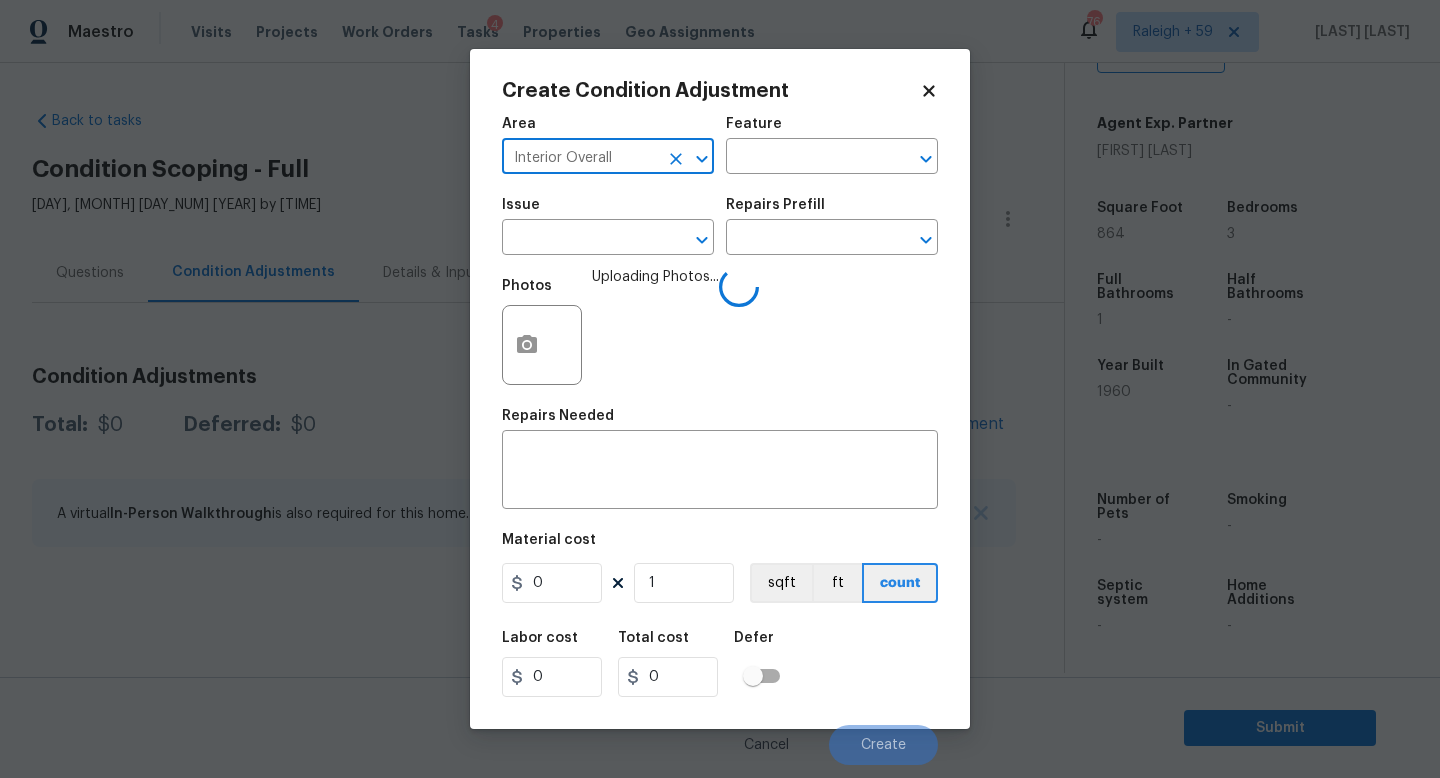 type on "Interior Overall" 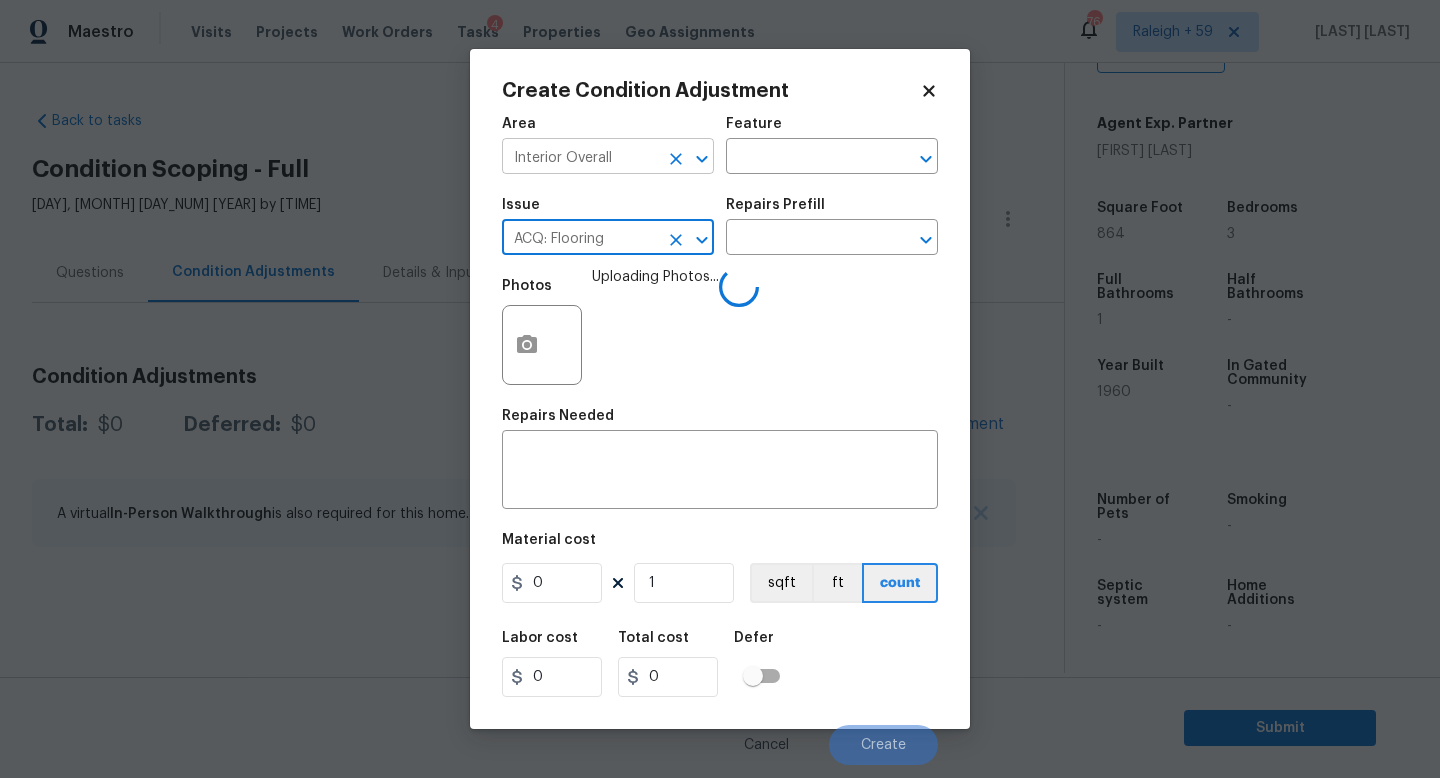 type on "ACQ: Flooring" 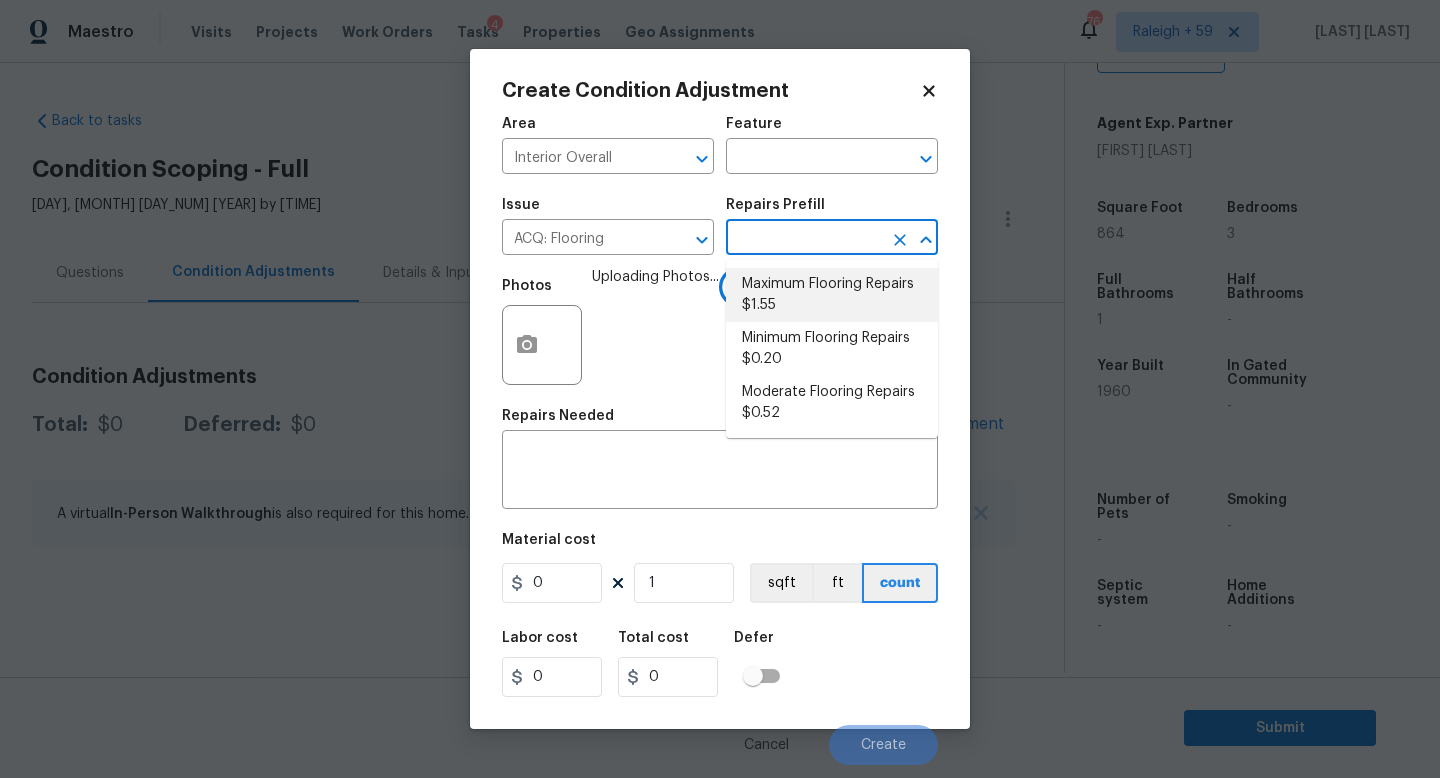 click on "Maximum Flooring Repairs $1.55" at bounding box center (832, 295) 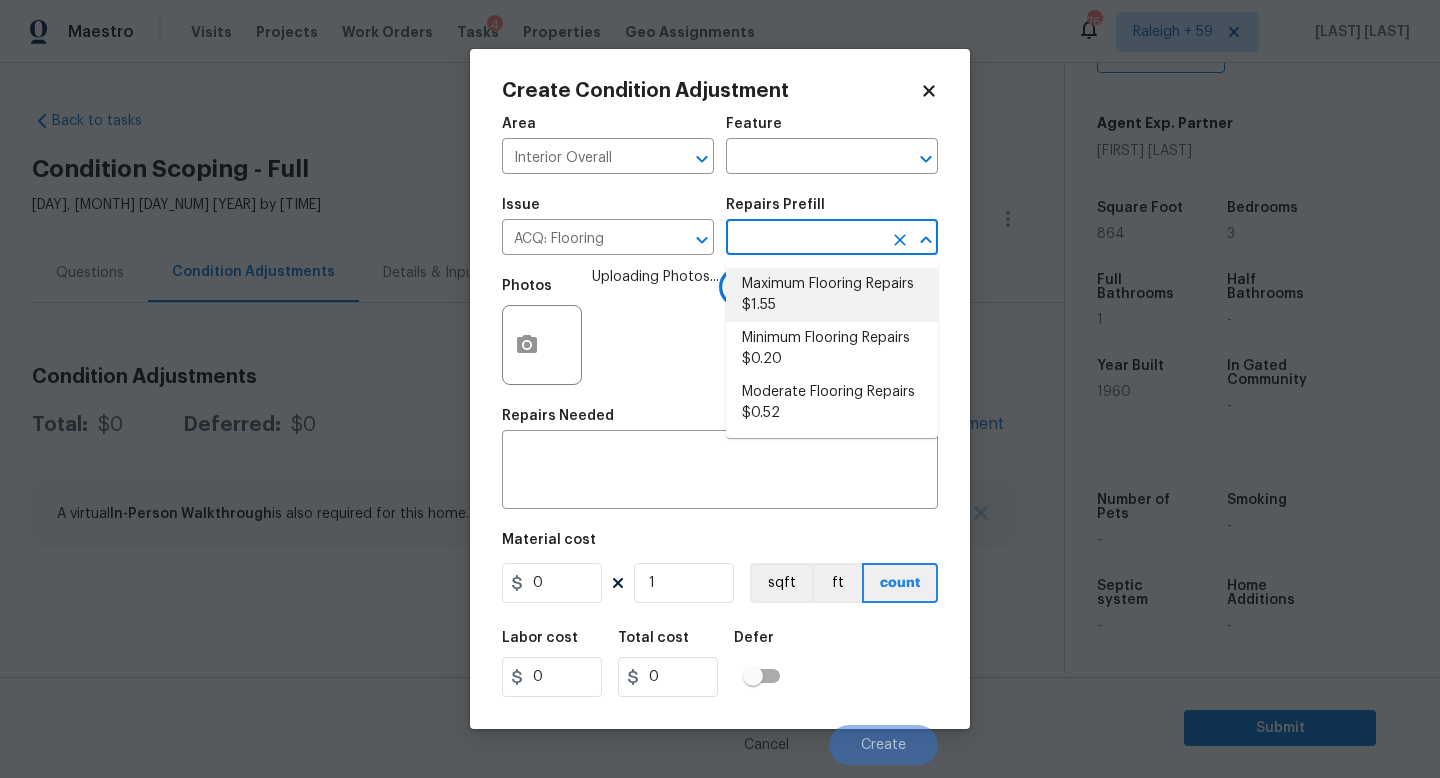 type on "Acquisition" 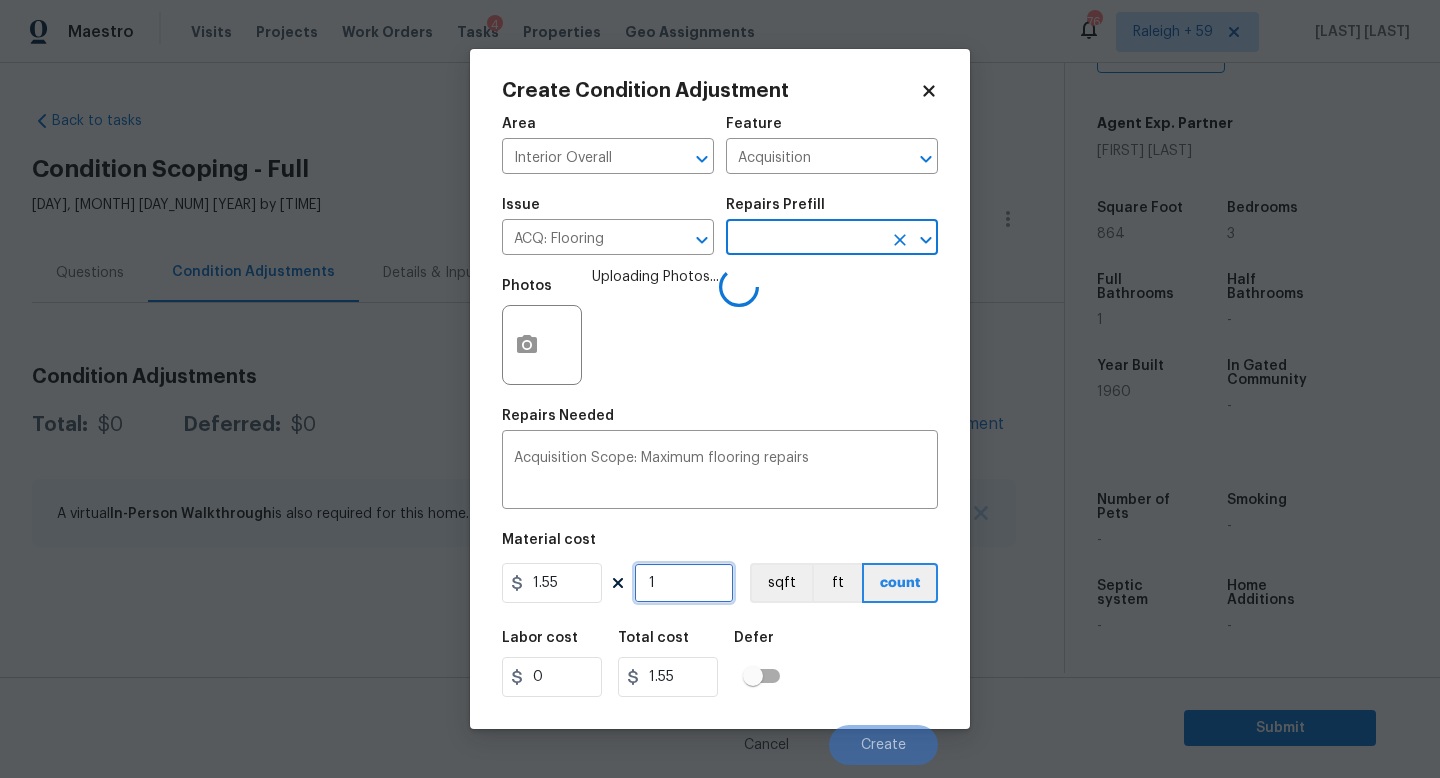click on "1" at bounding box center (684, 583) 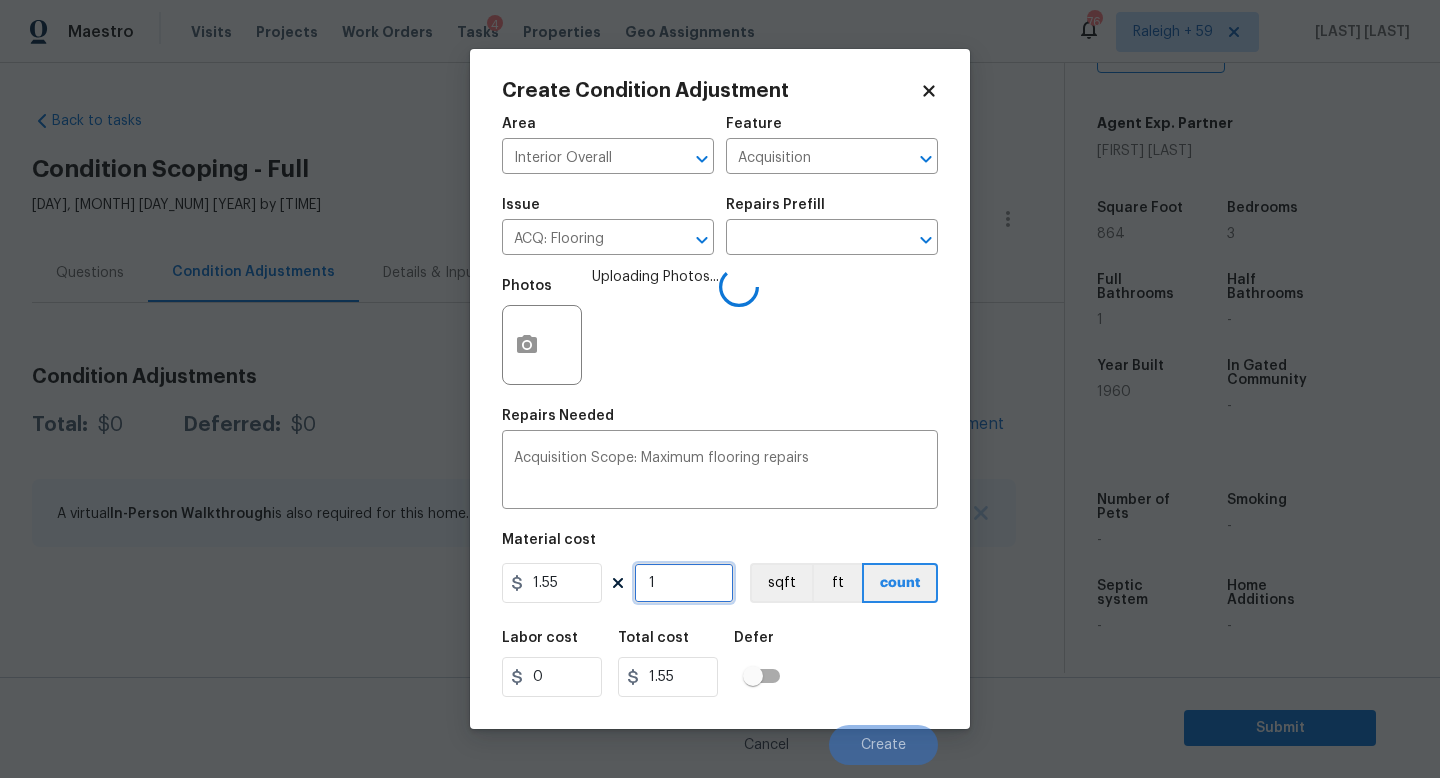 type on "0" 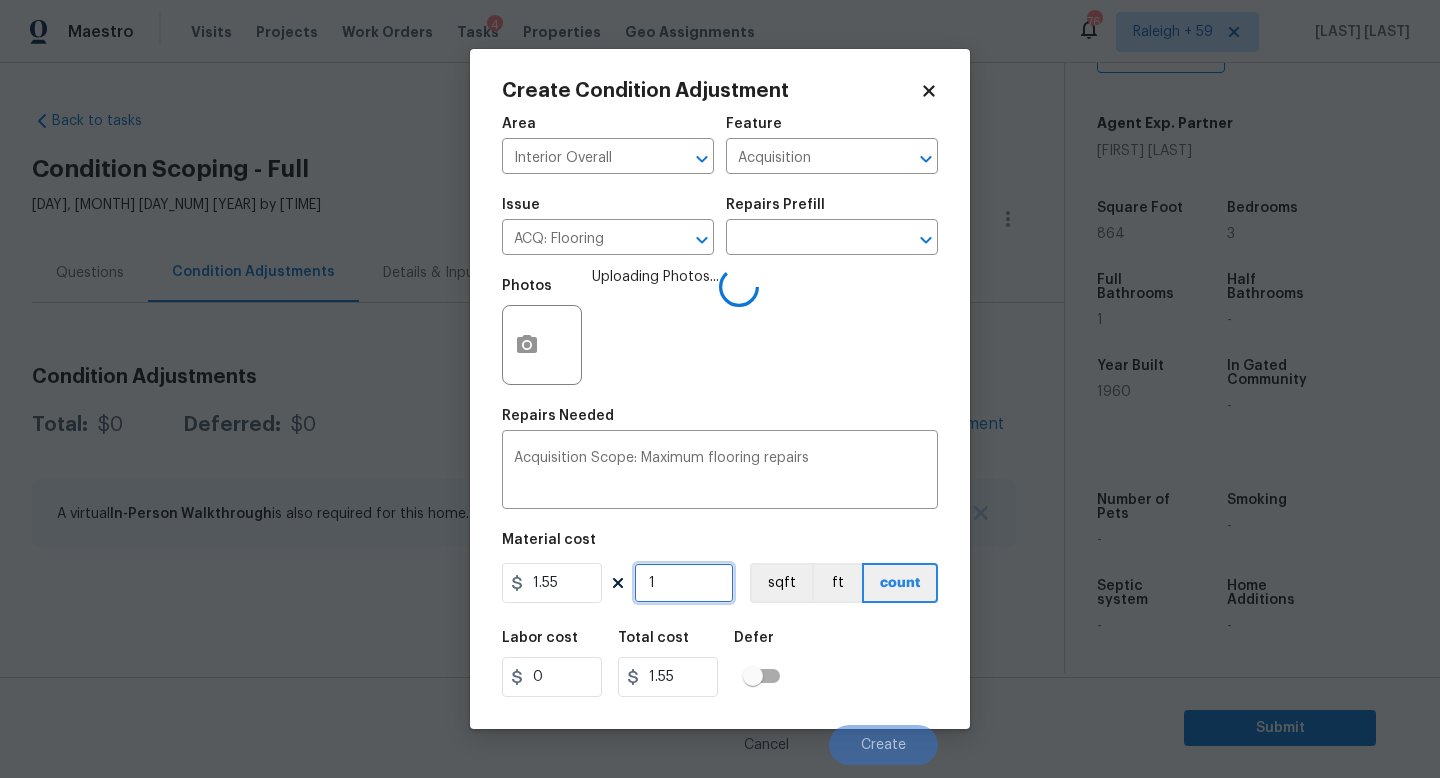 type on "0" 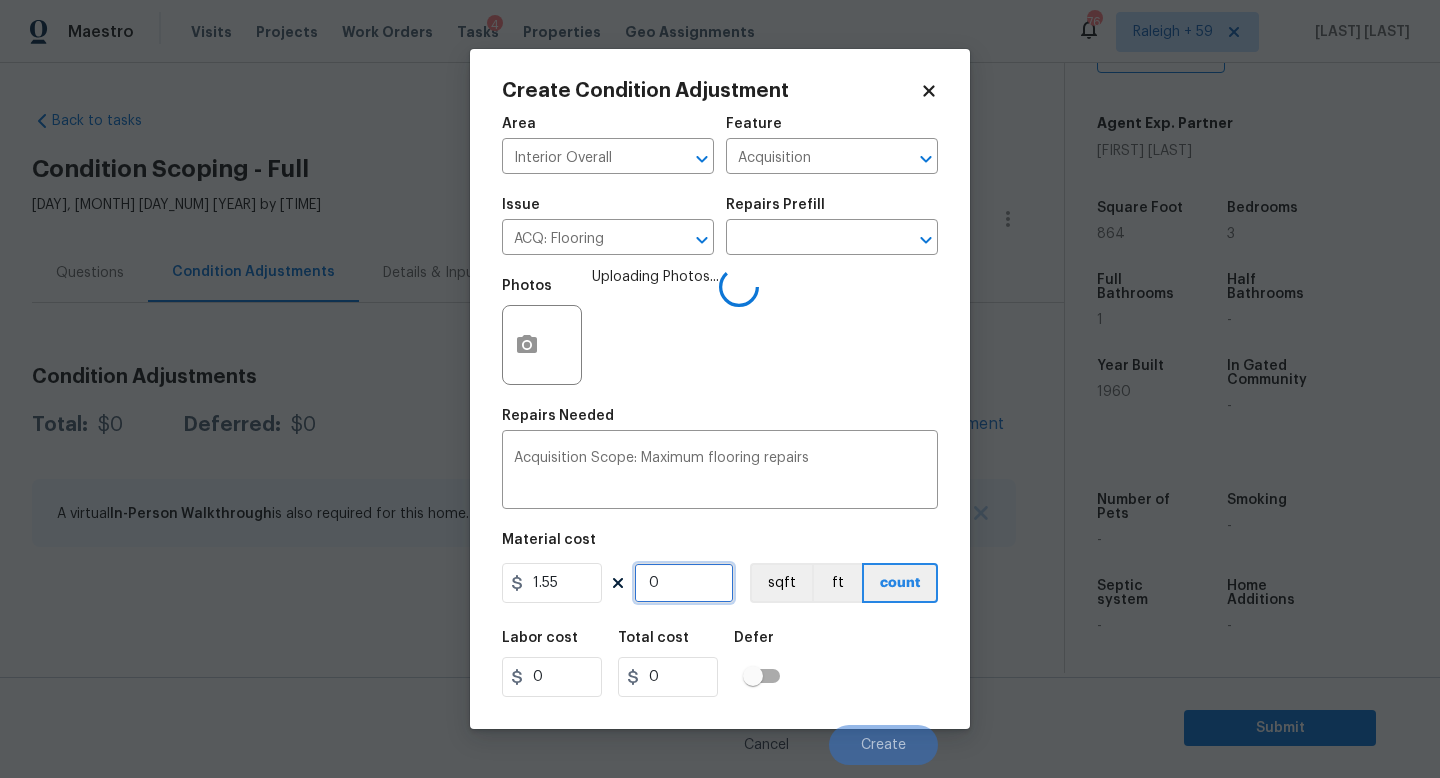 type on "8" 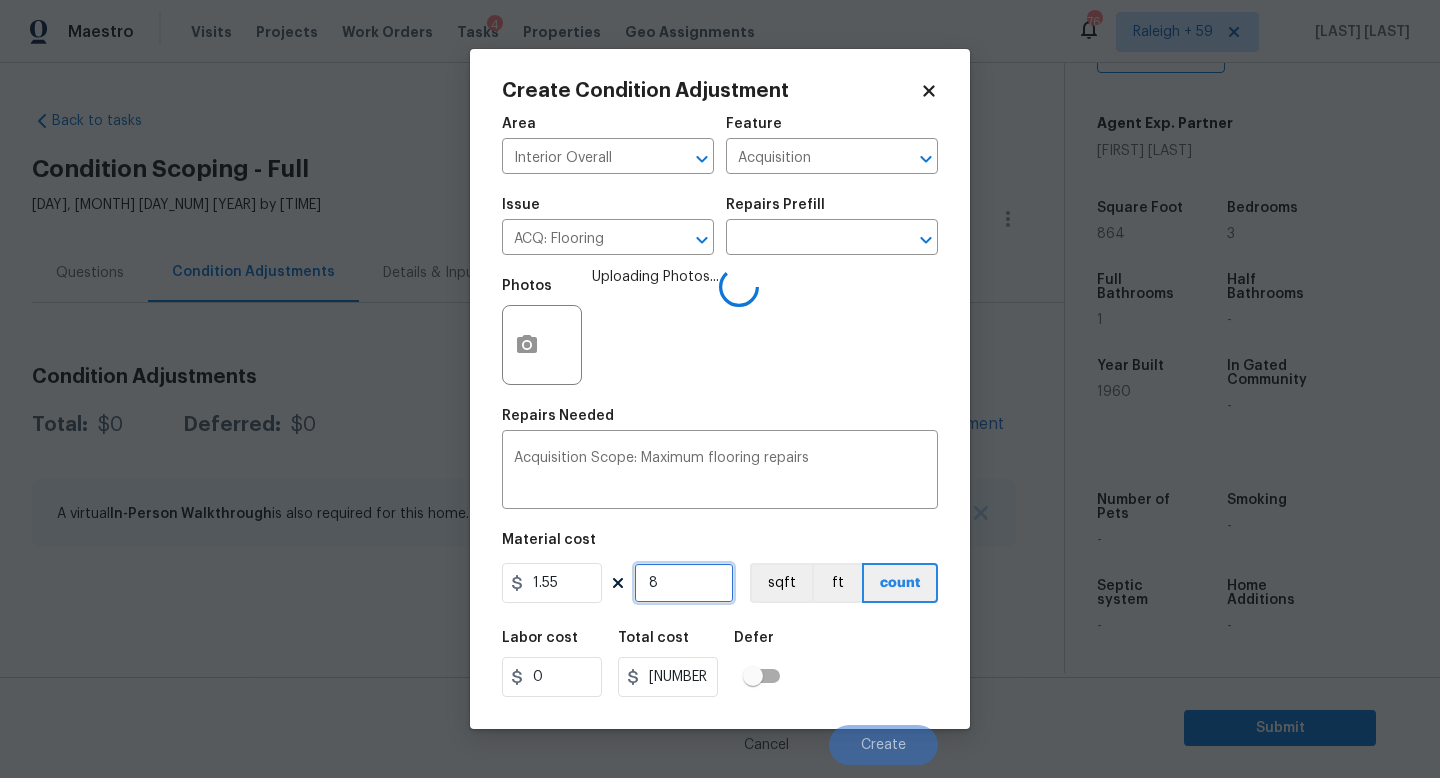type on "86" 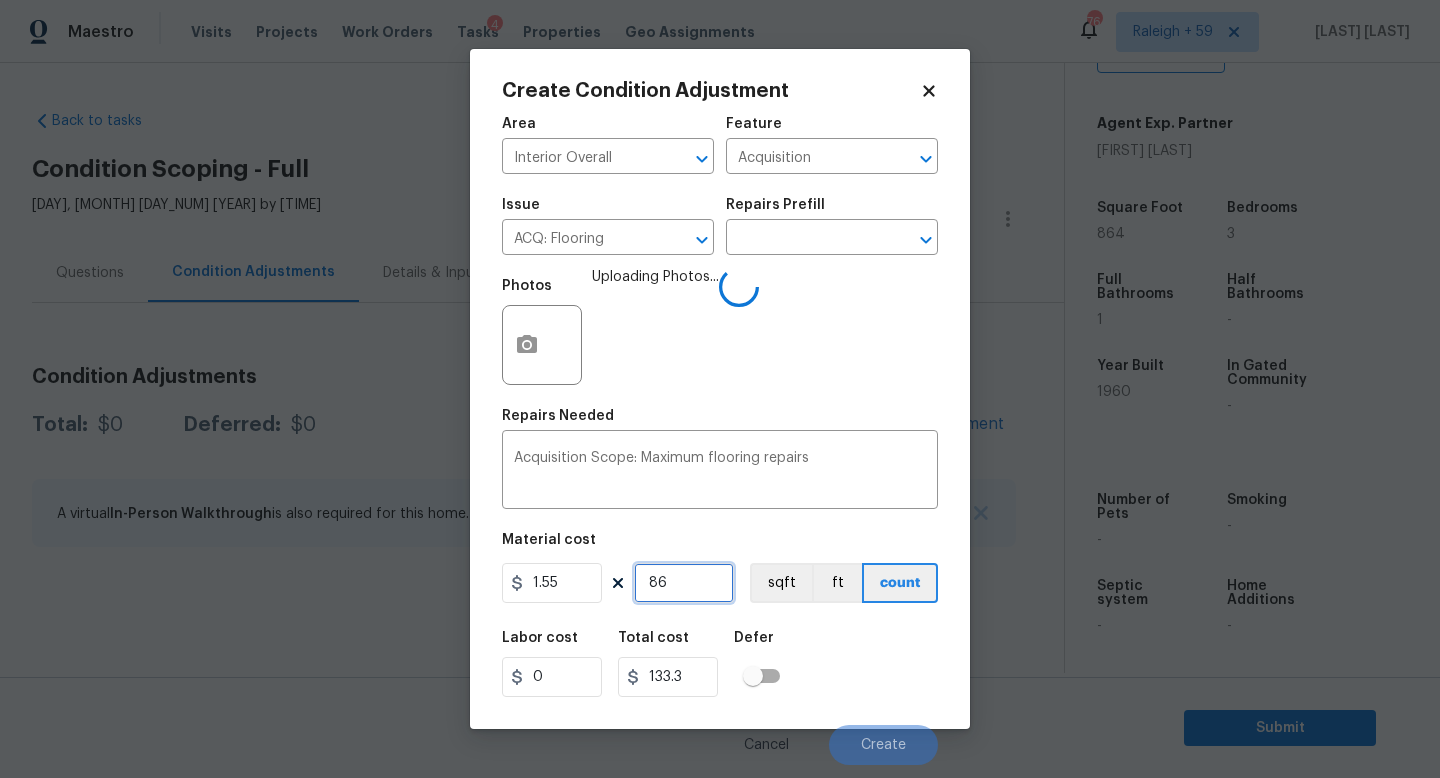 type on "864" 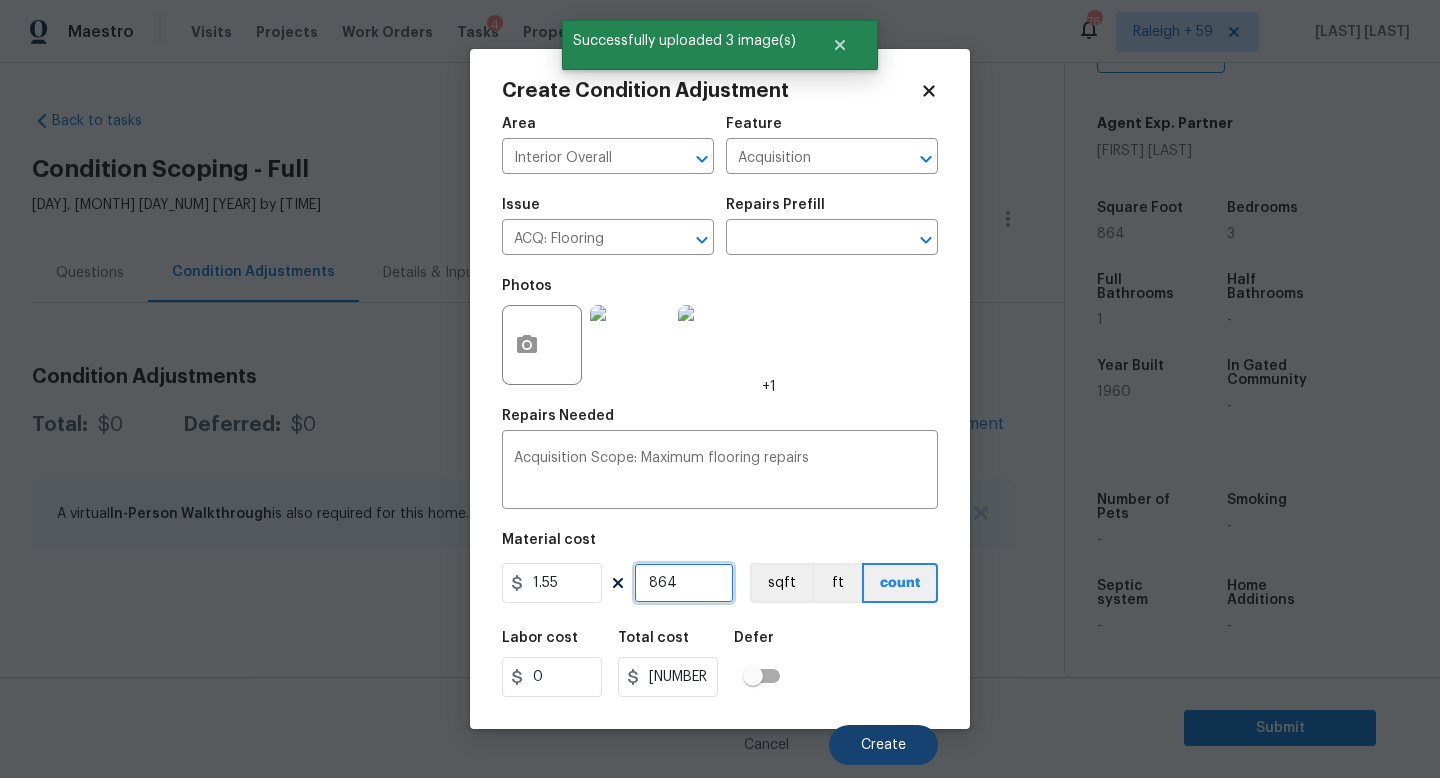 type on "864" 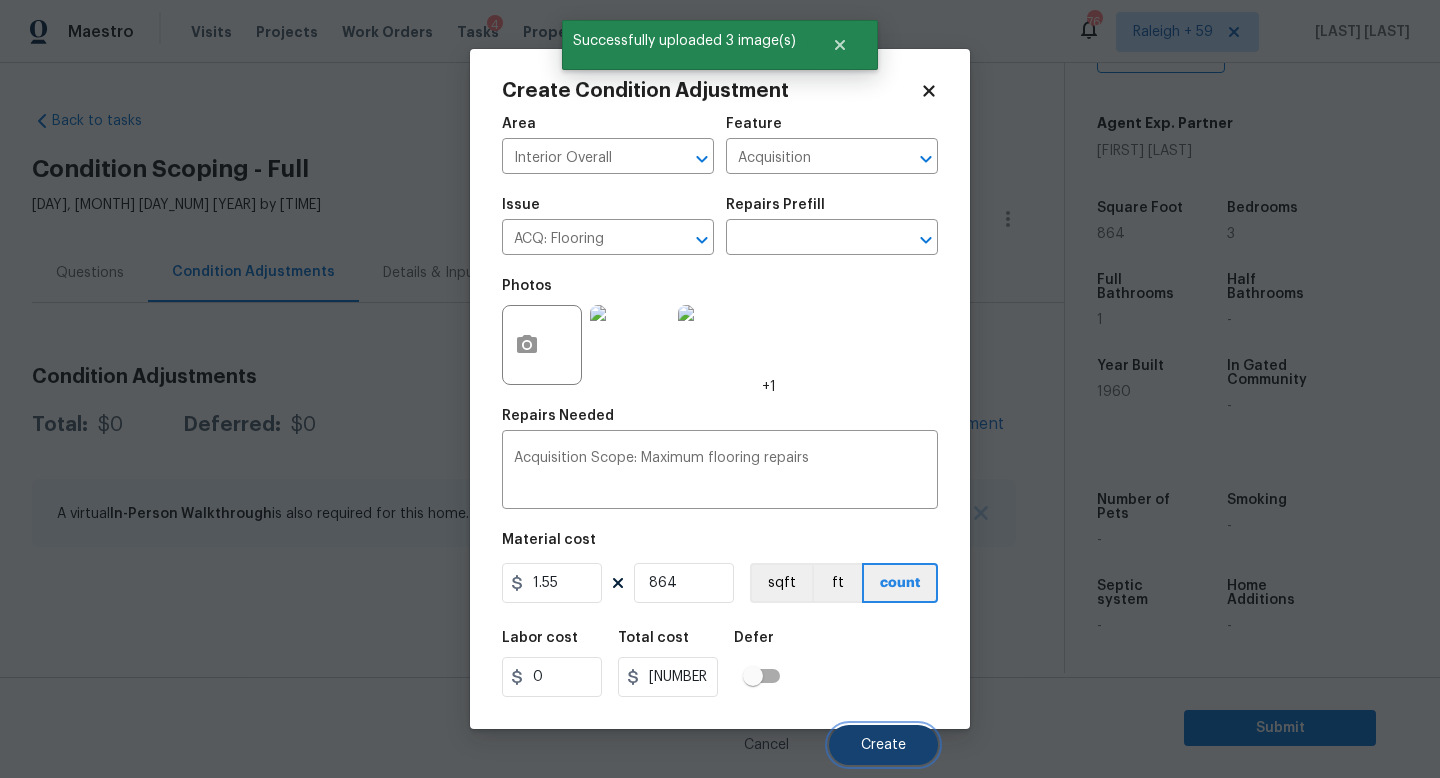click on "Create" at bounding box center (883, 745) 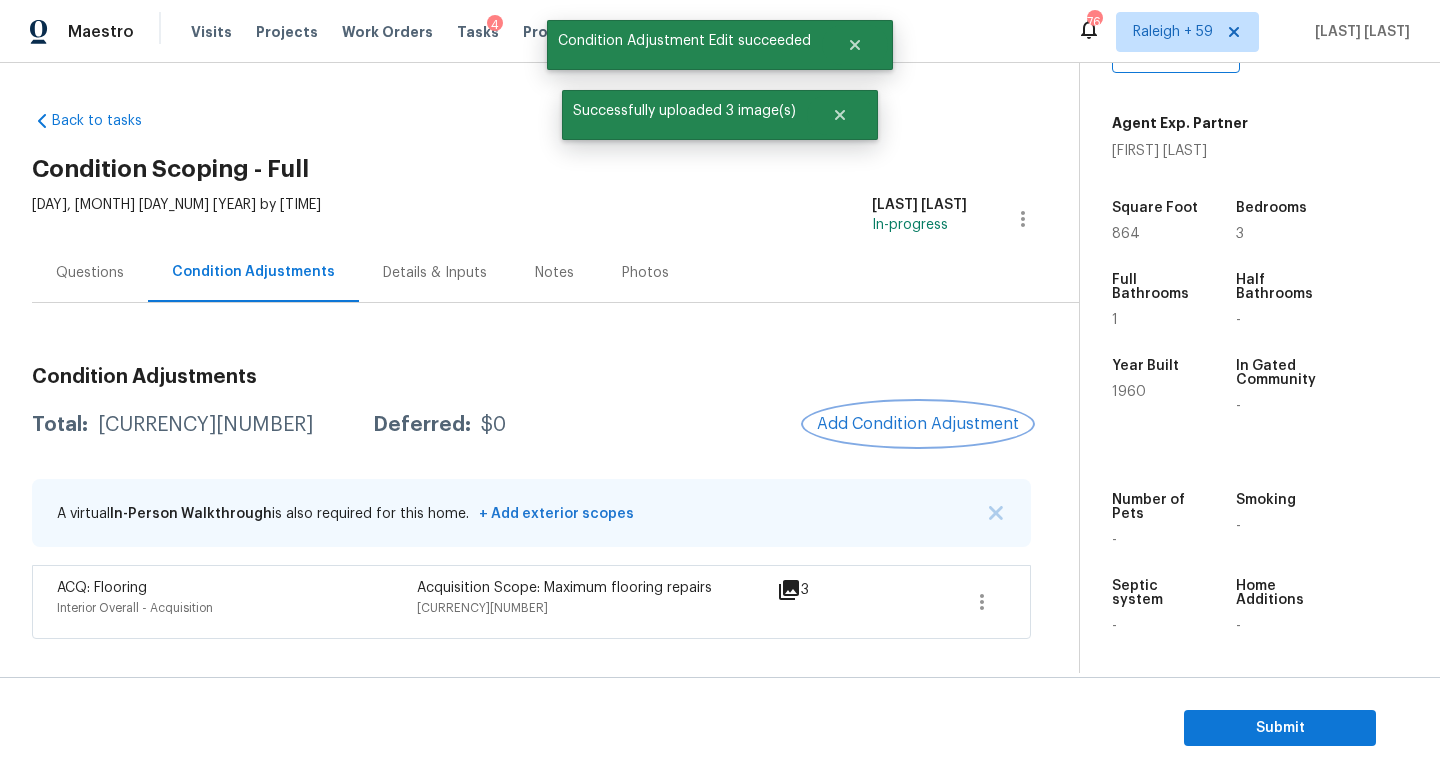 click on "Add Condition Adjustment" at bounding box center [918, 424] 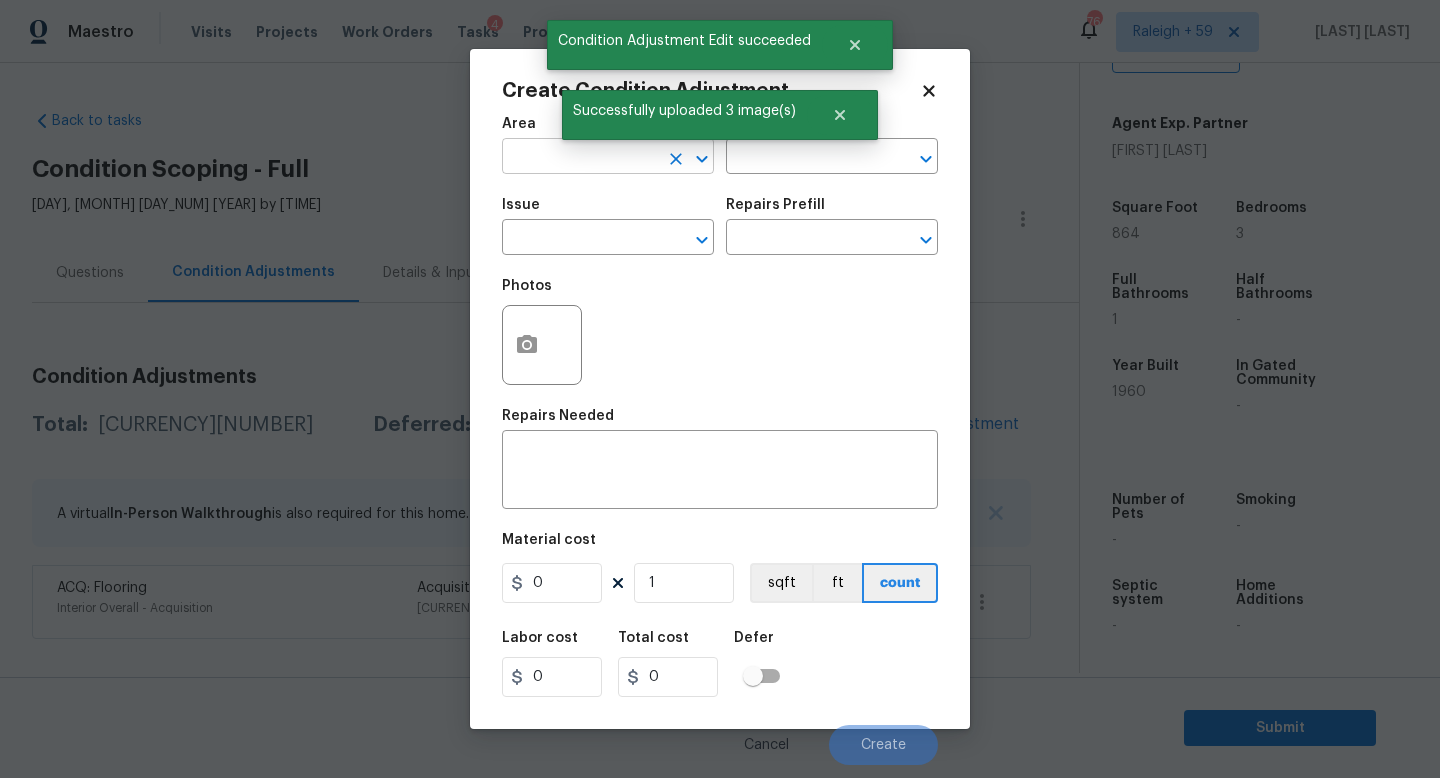 click at bounding box center (580, 158) 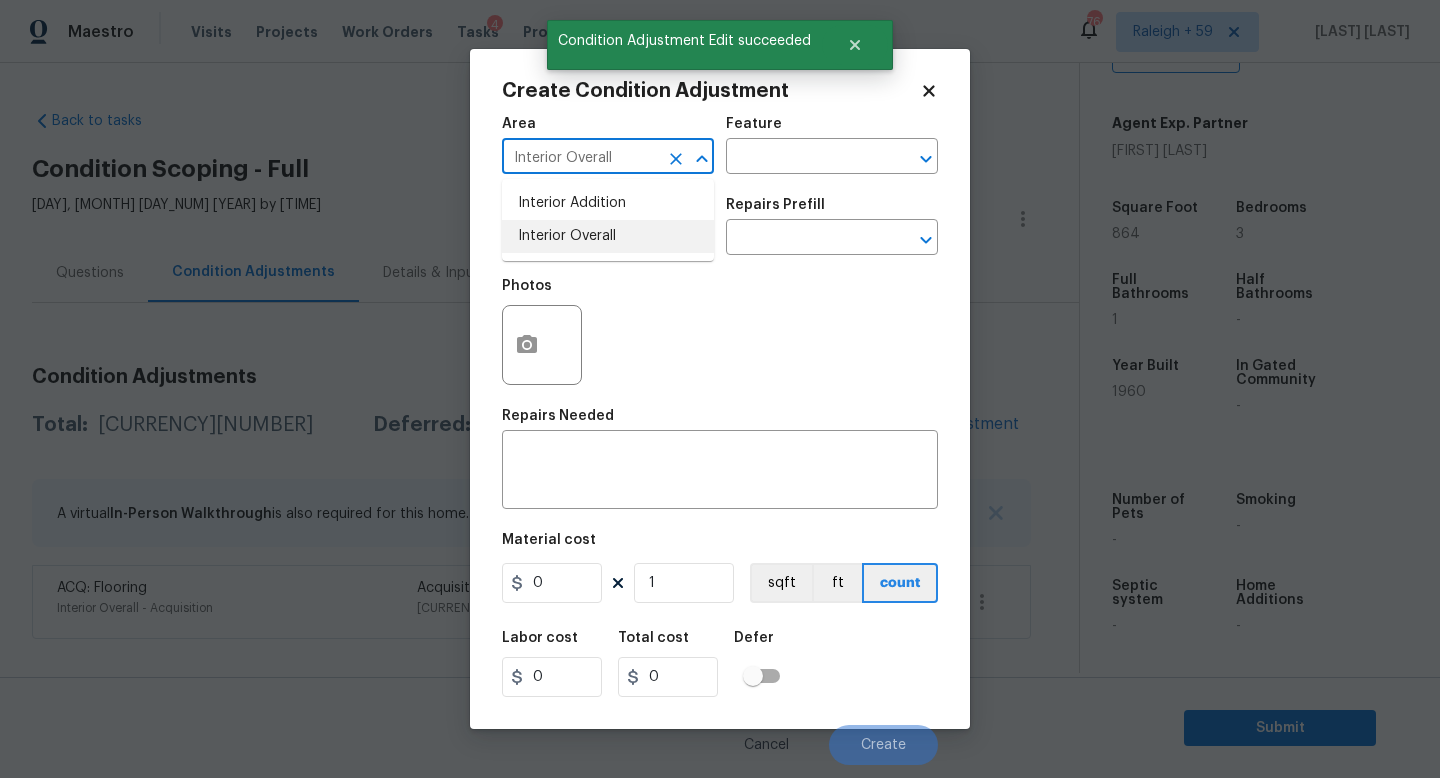 type on "Interior Overall" 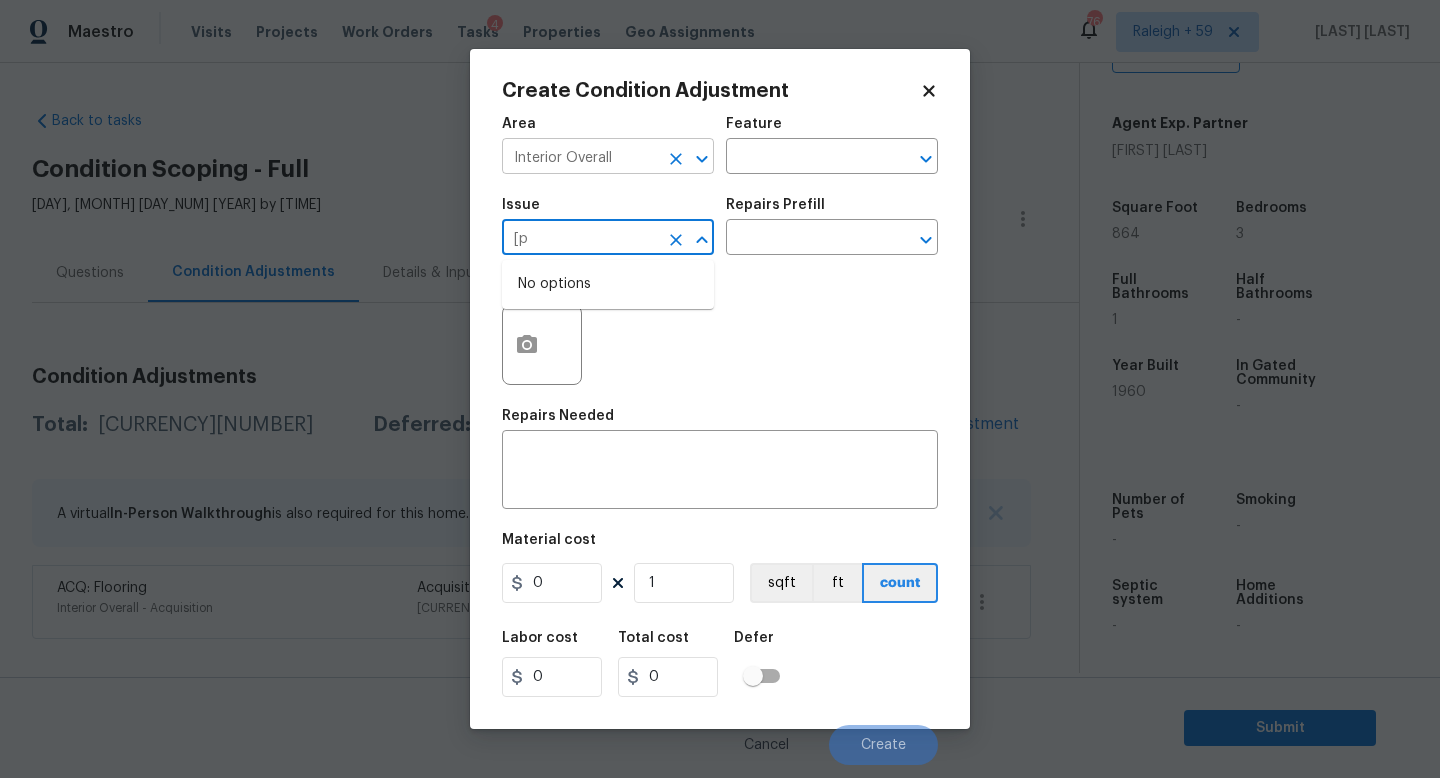 type on "[" 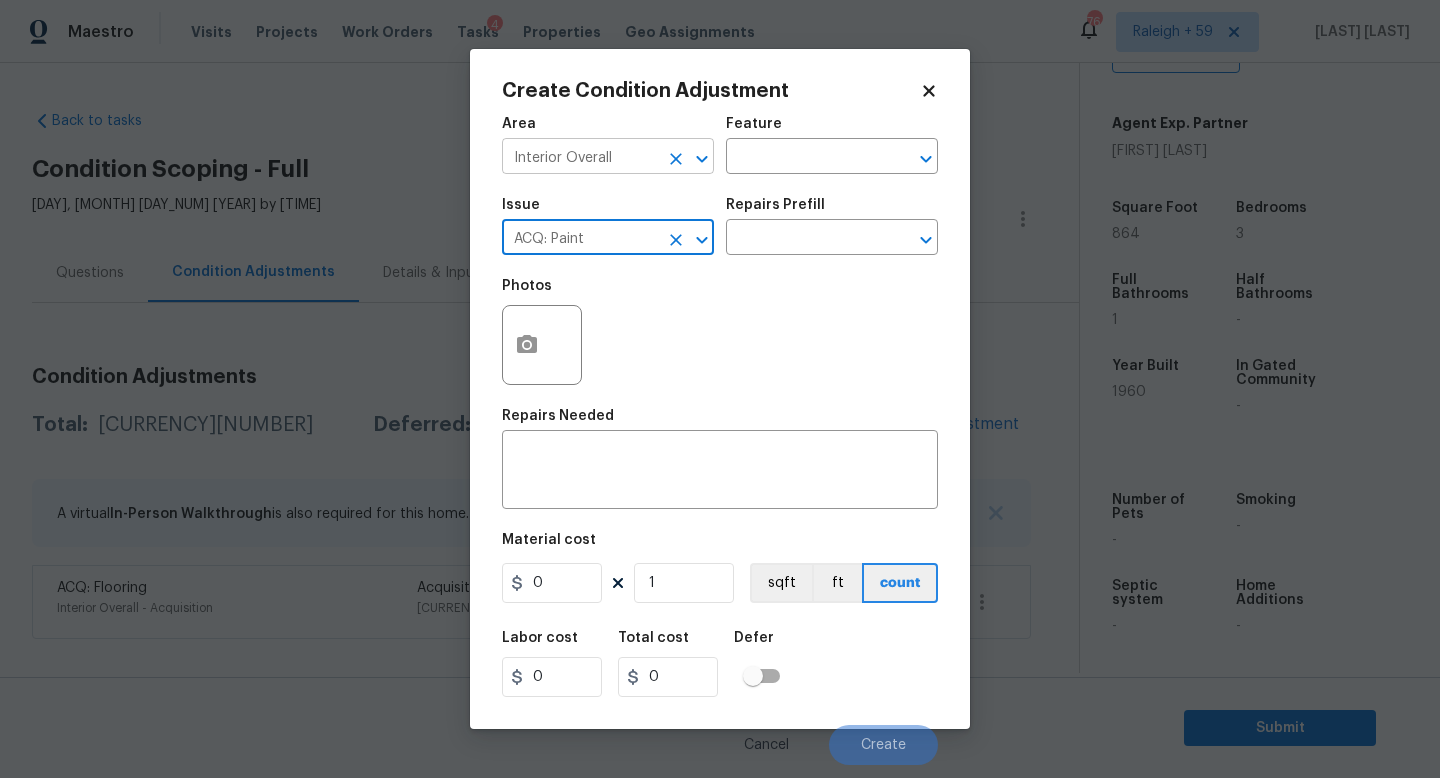 type on "ACQ: Paint" 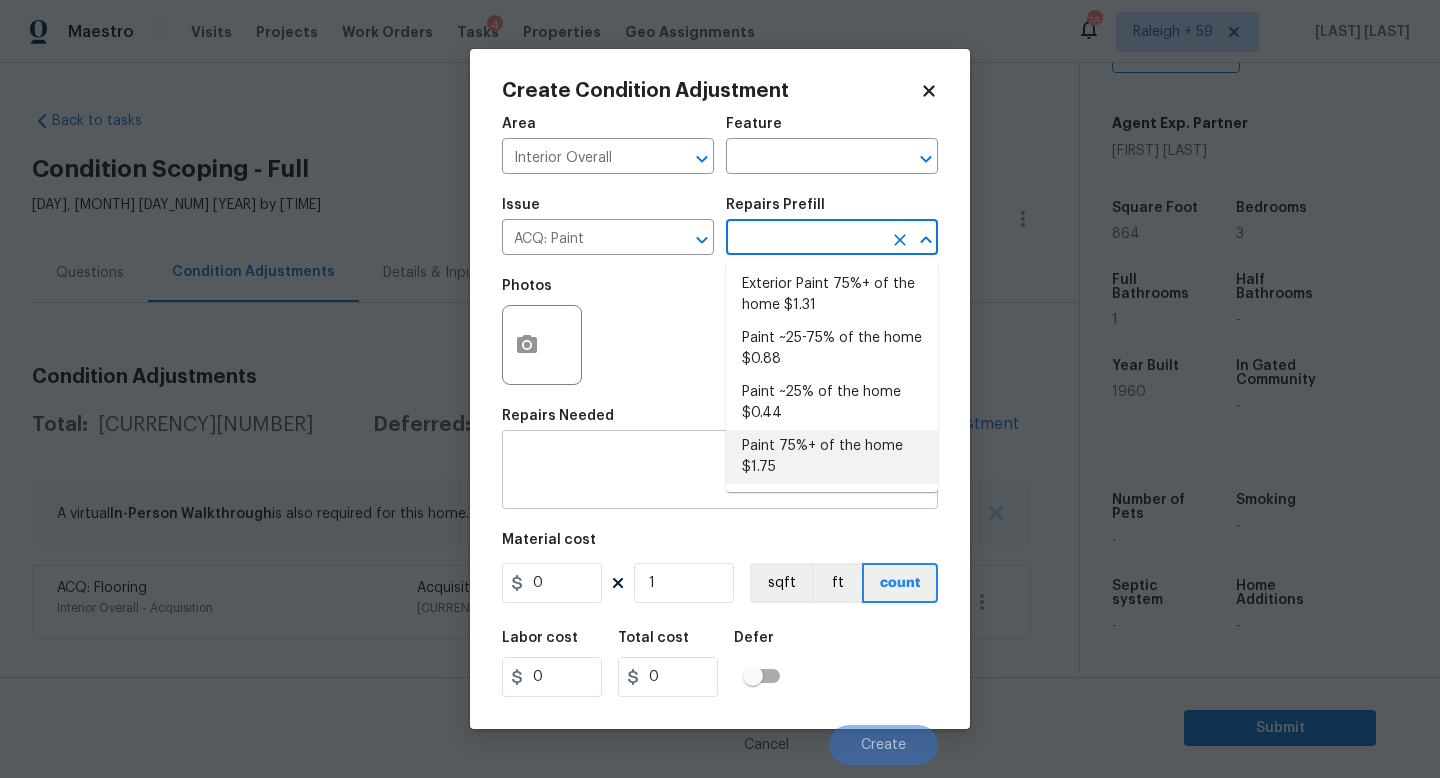 click on "Paint 75%+ of the home $1.75" at bounding box center [832, 457] 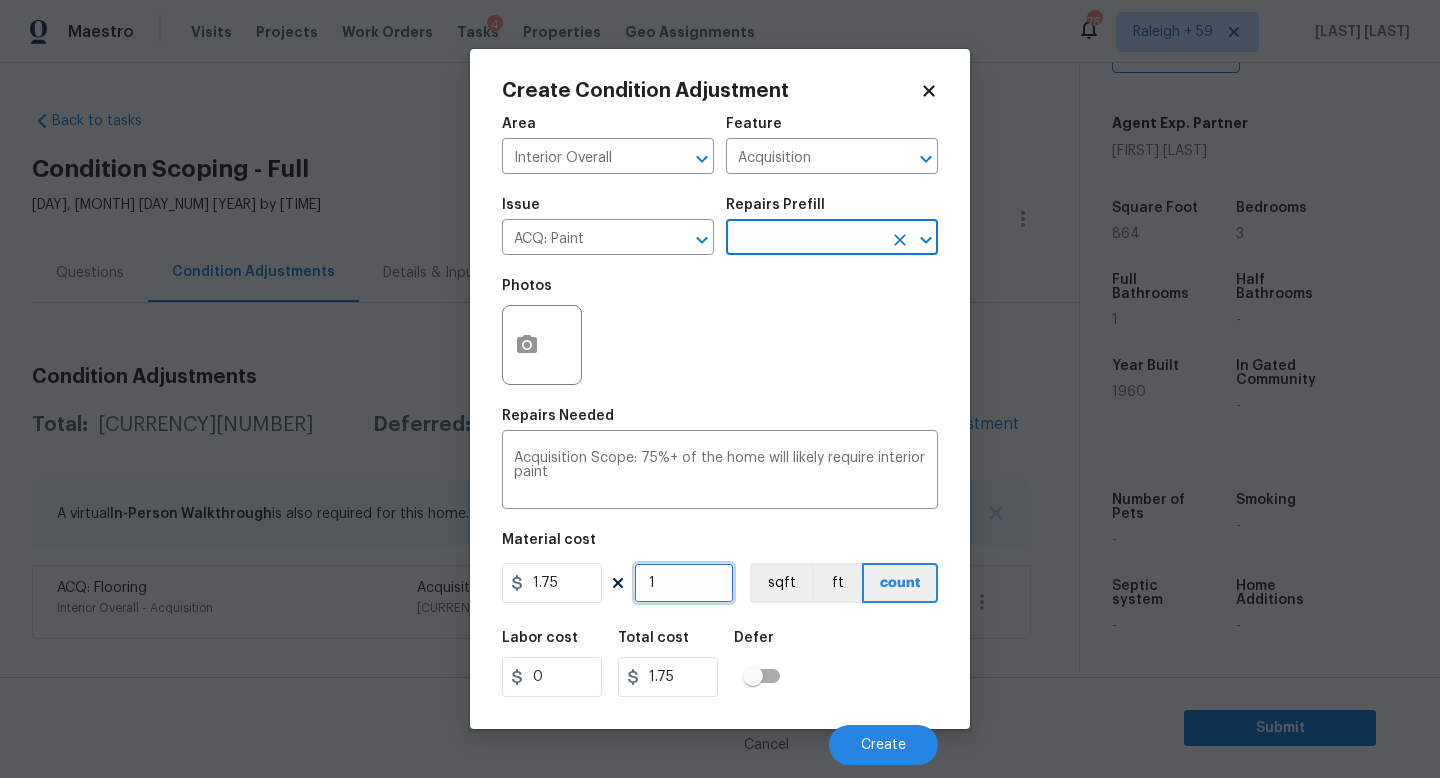 click on "1" at bounding box center [684, 583] 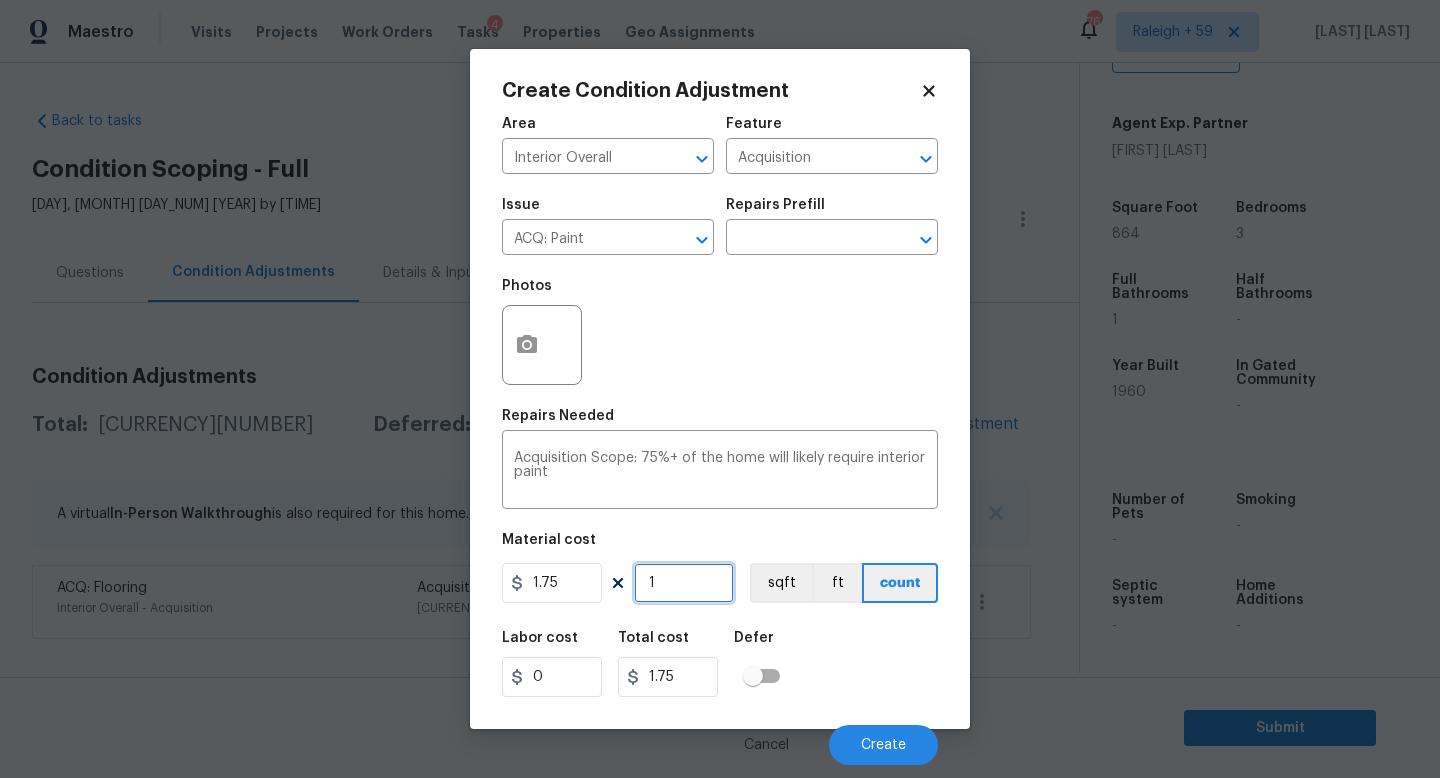 type on "0" 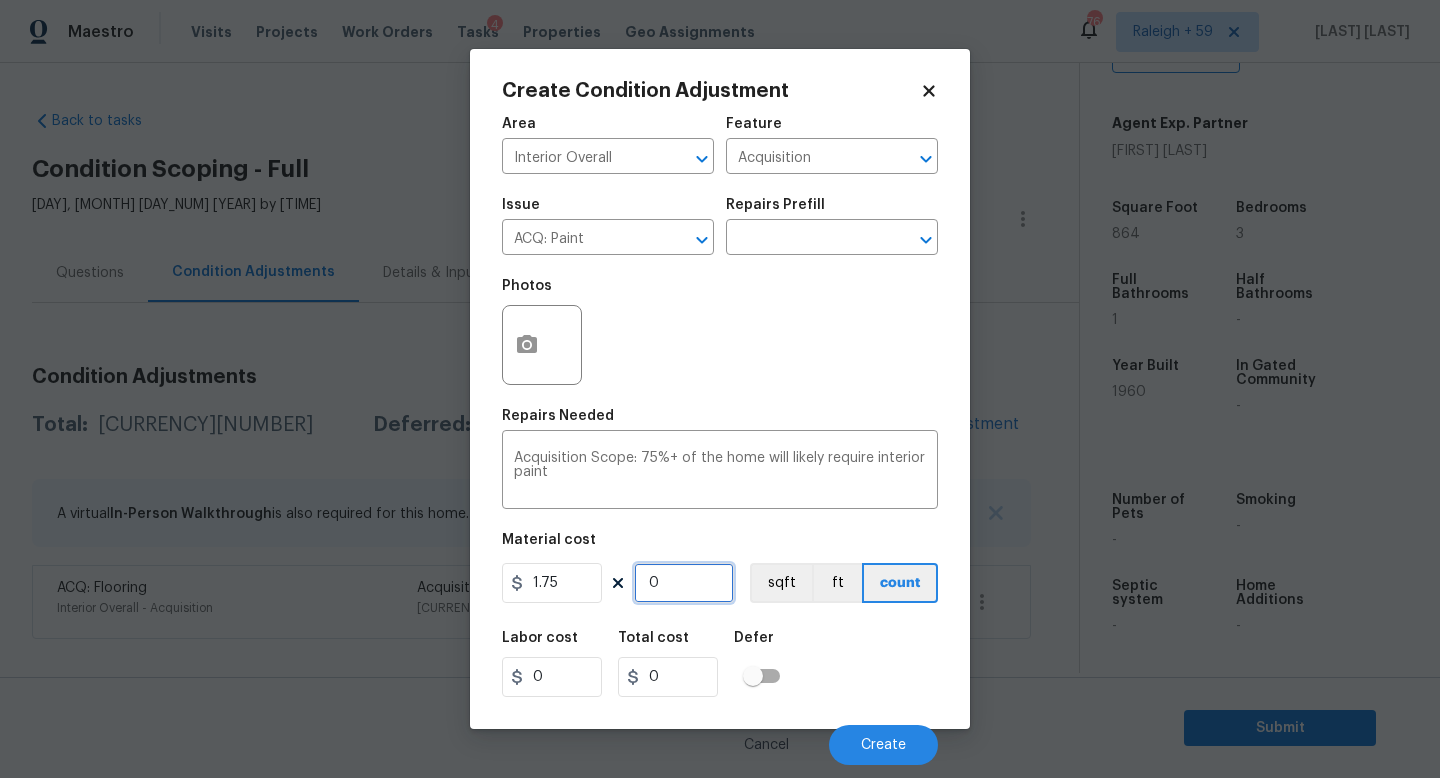 type on "8" 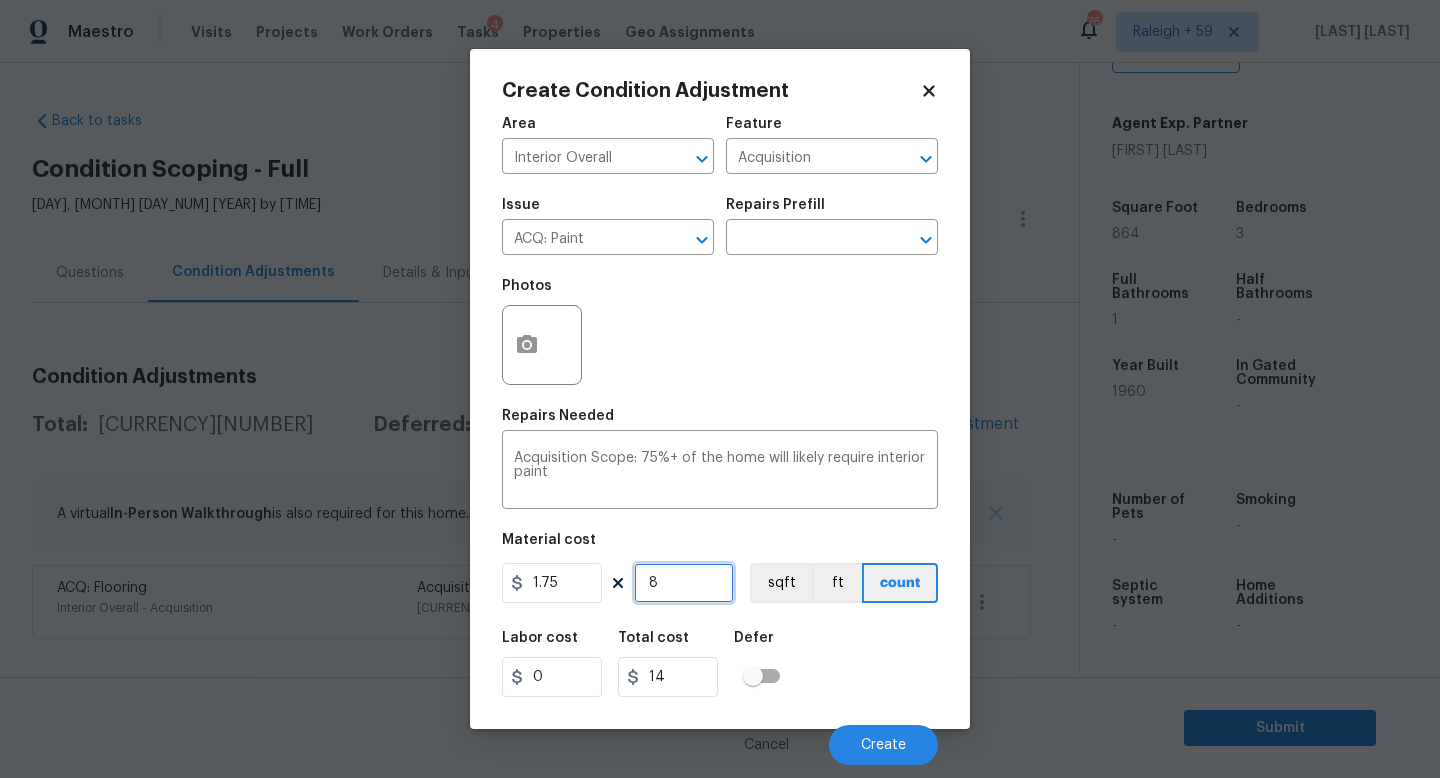 type on "86" 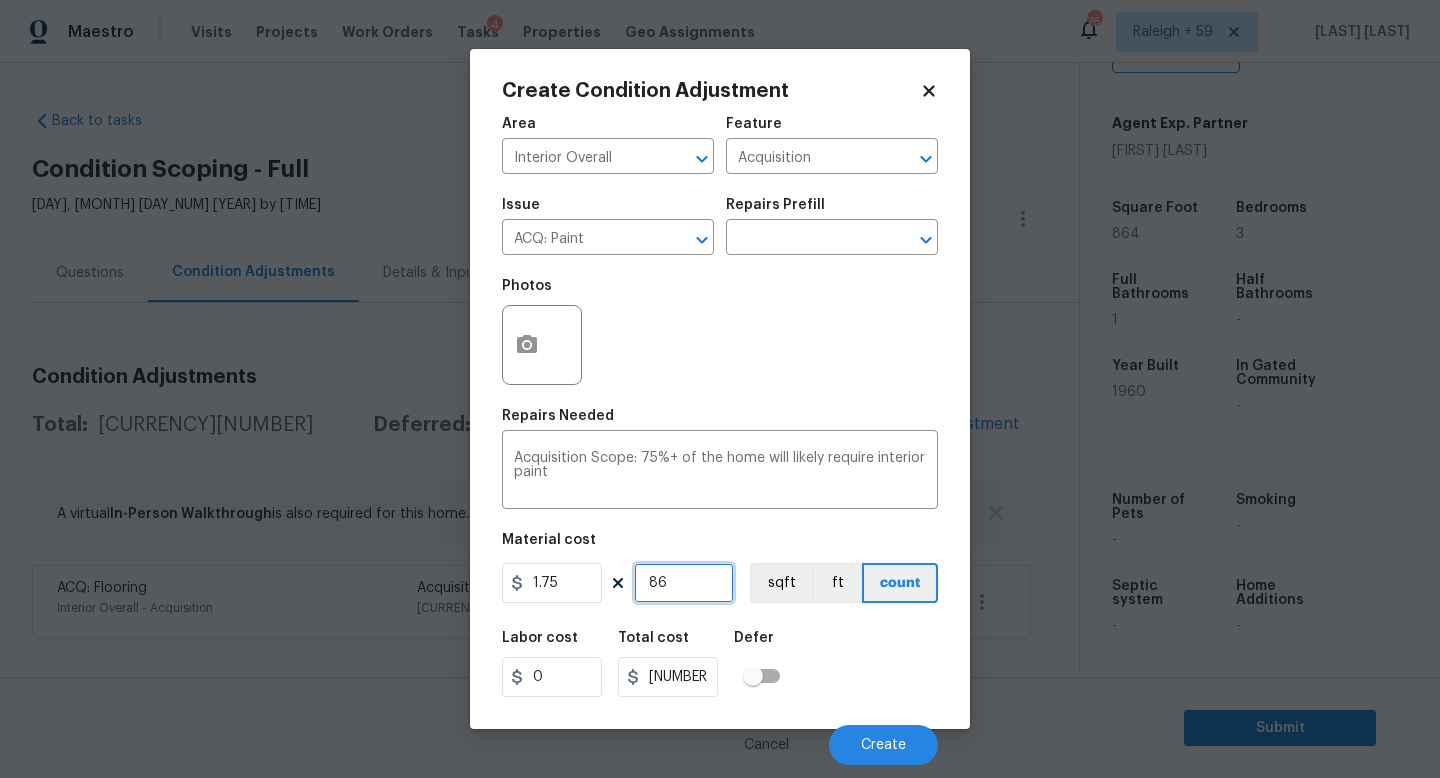 type on "864" 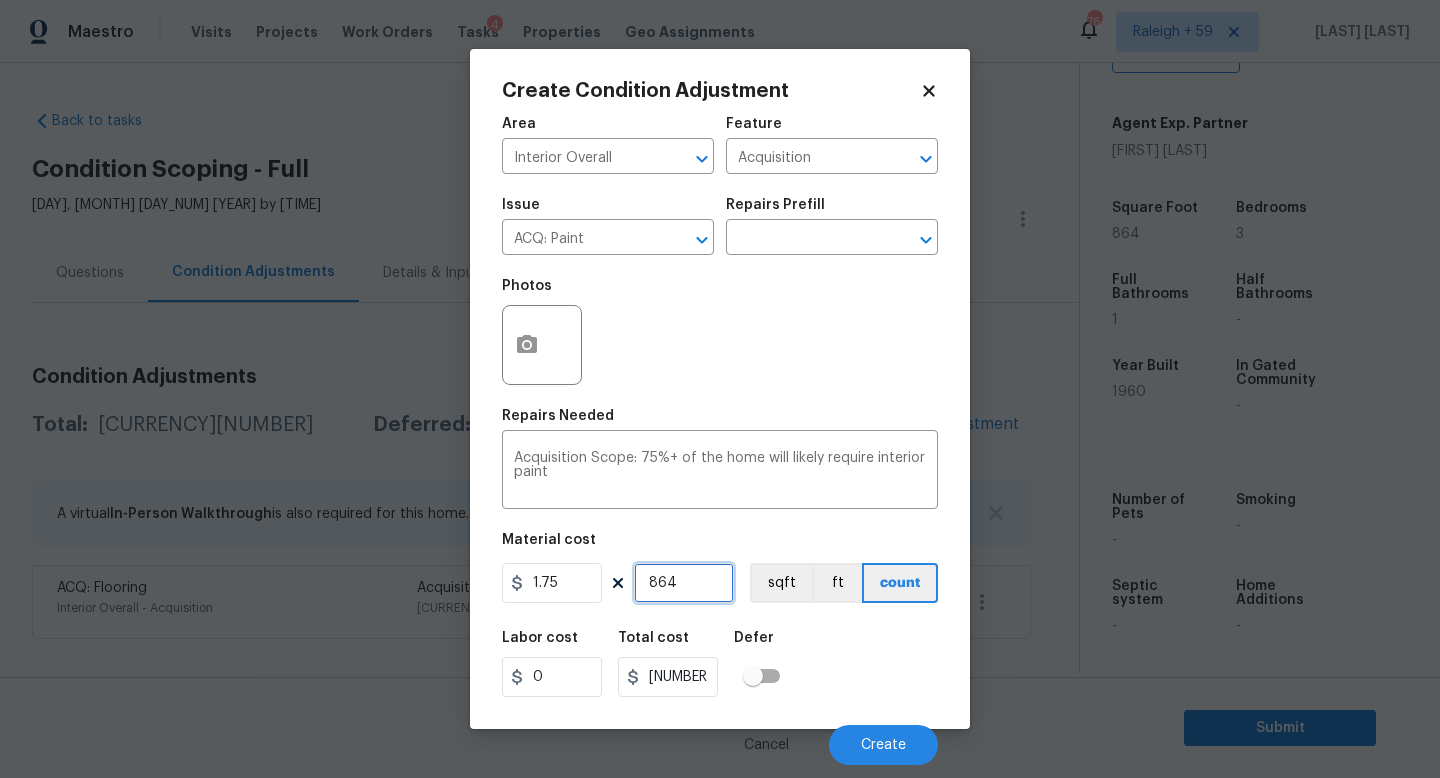 type on "864" 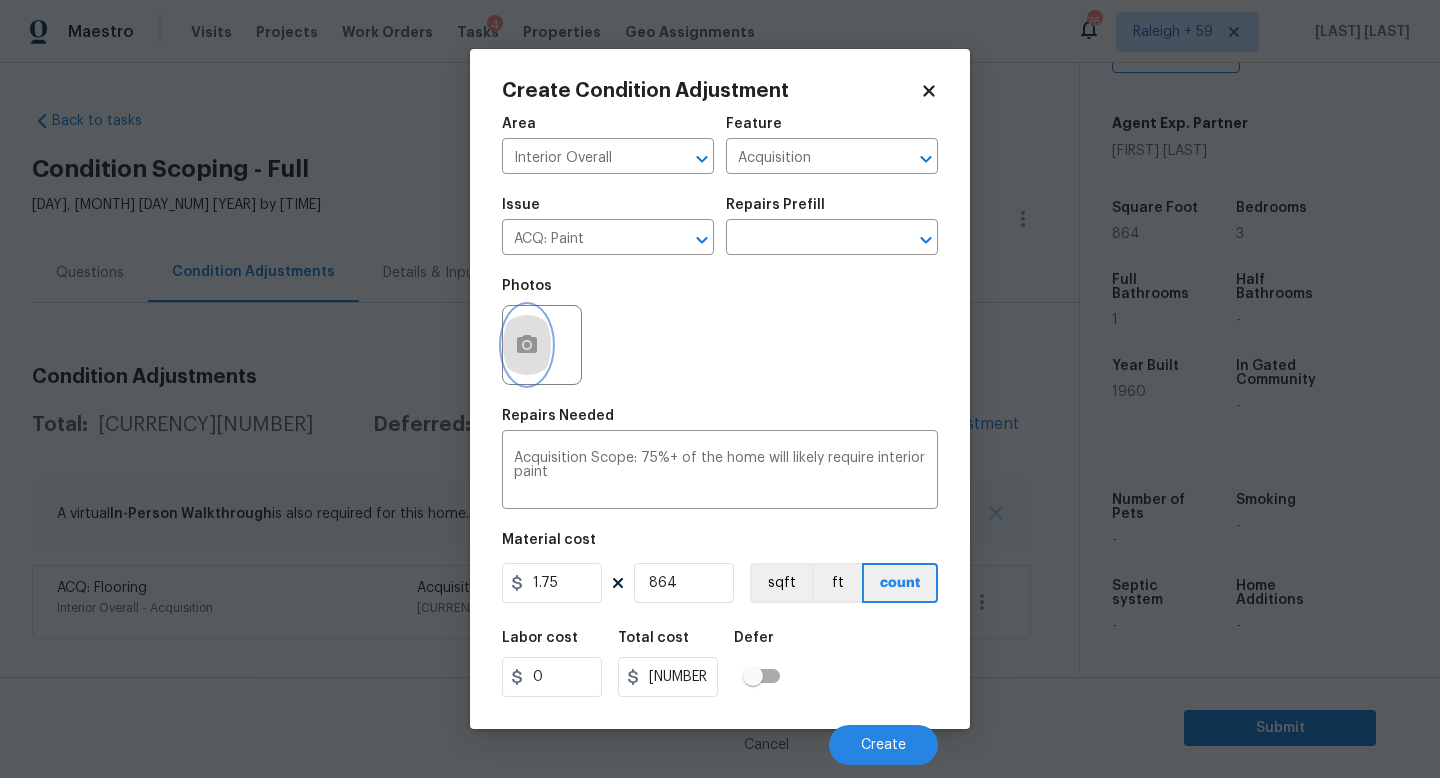 click at bounding box center [527, 345] 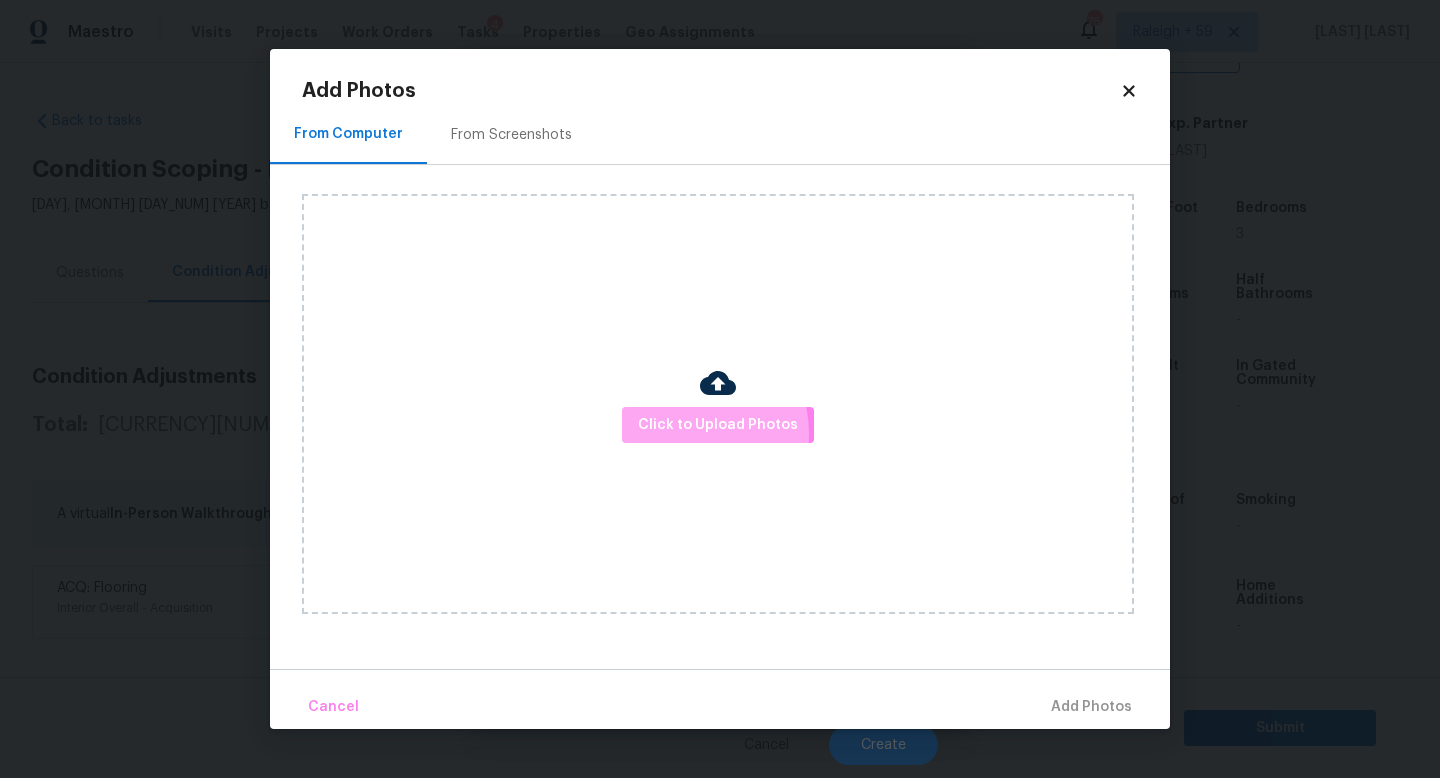 click on "Click to Upload Photos" at bounding box center [718, 425] 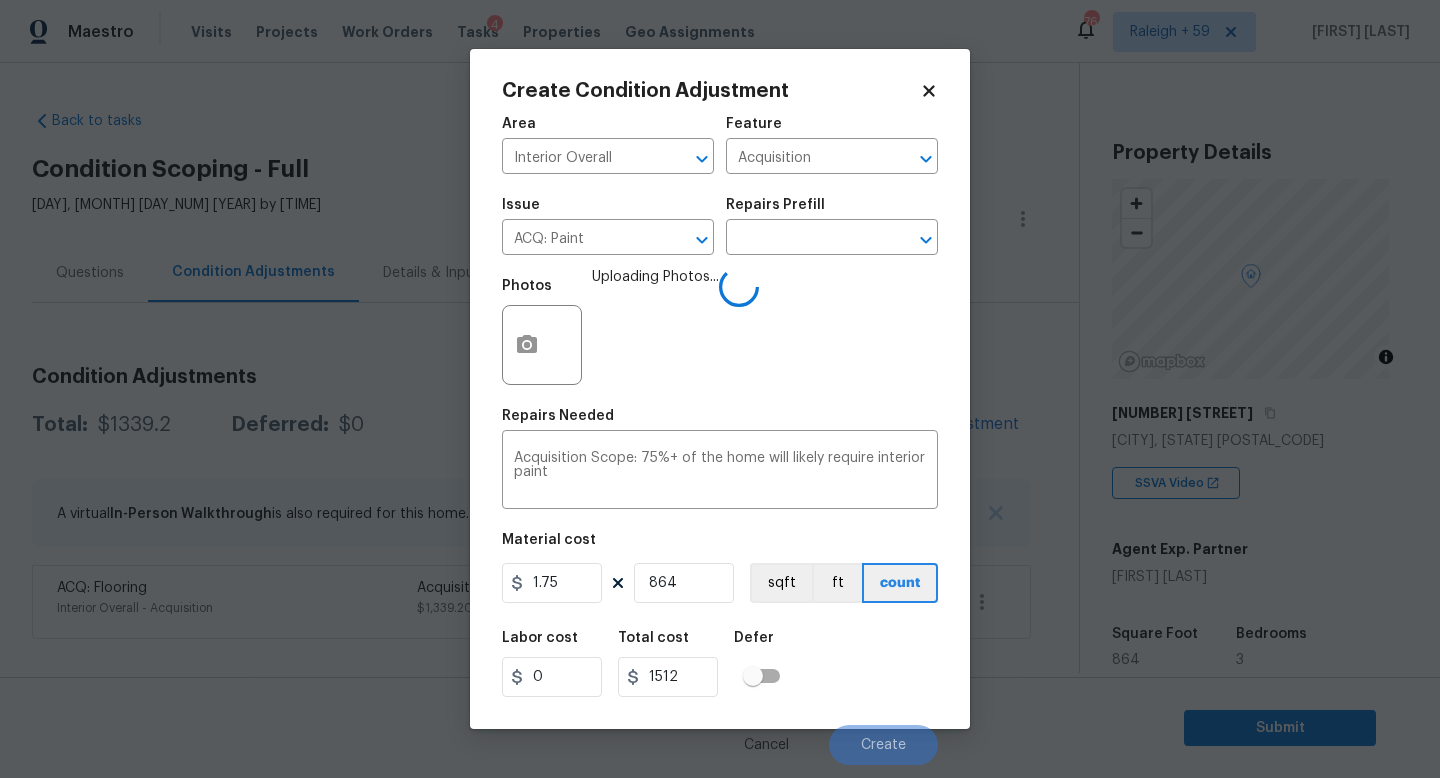 scroll, scrollTop: 0, scrollLeft: 0, axis: both 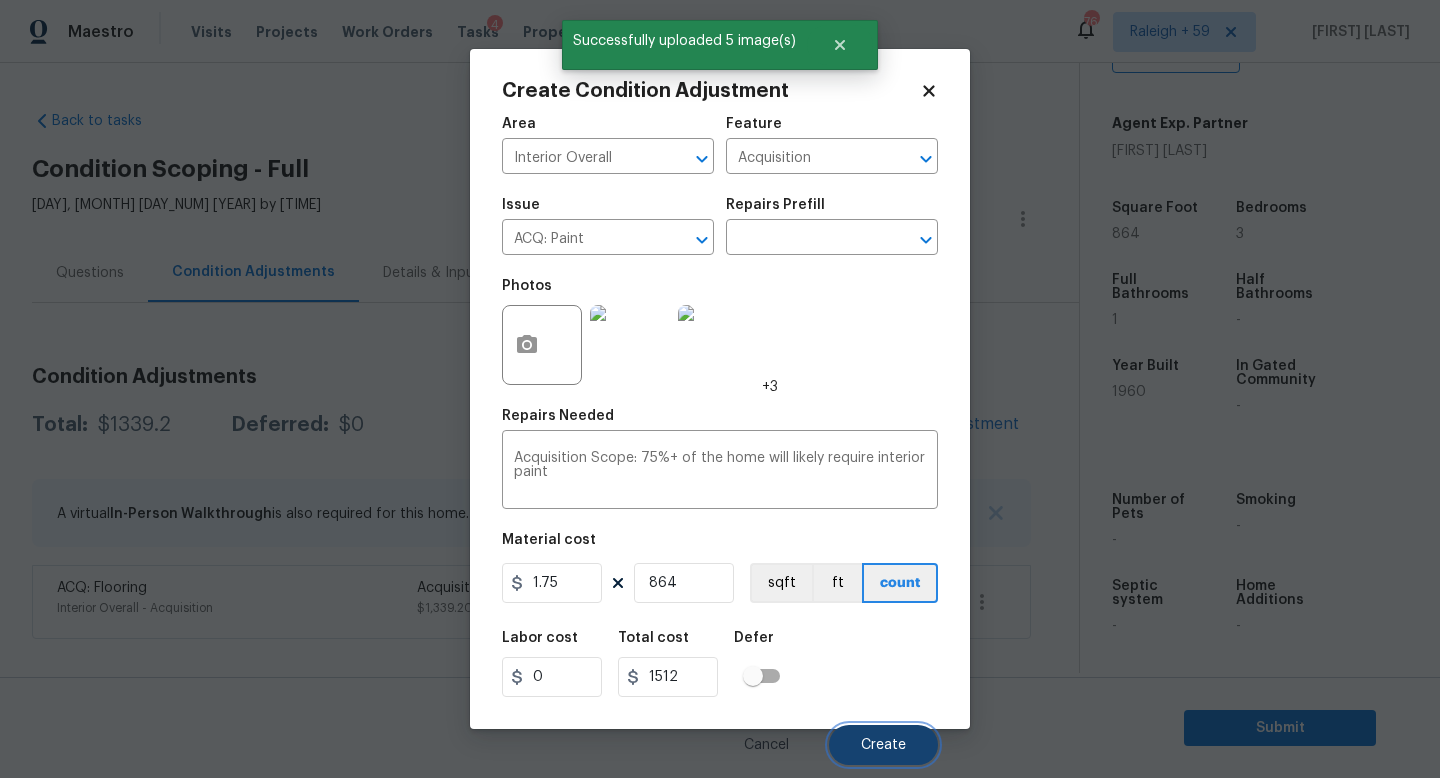 click on "Create" at bounding box center [883, 745] 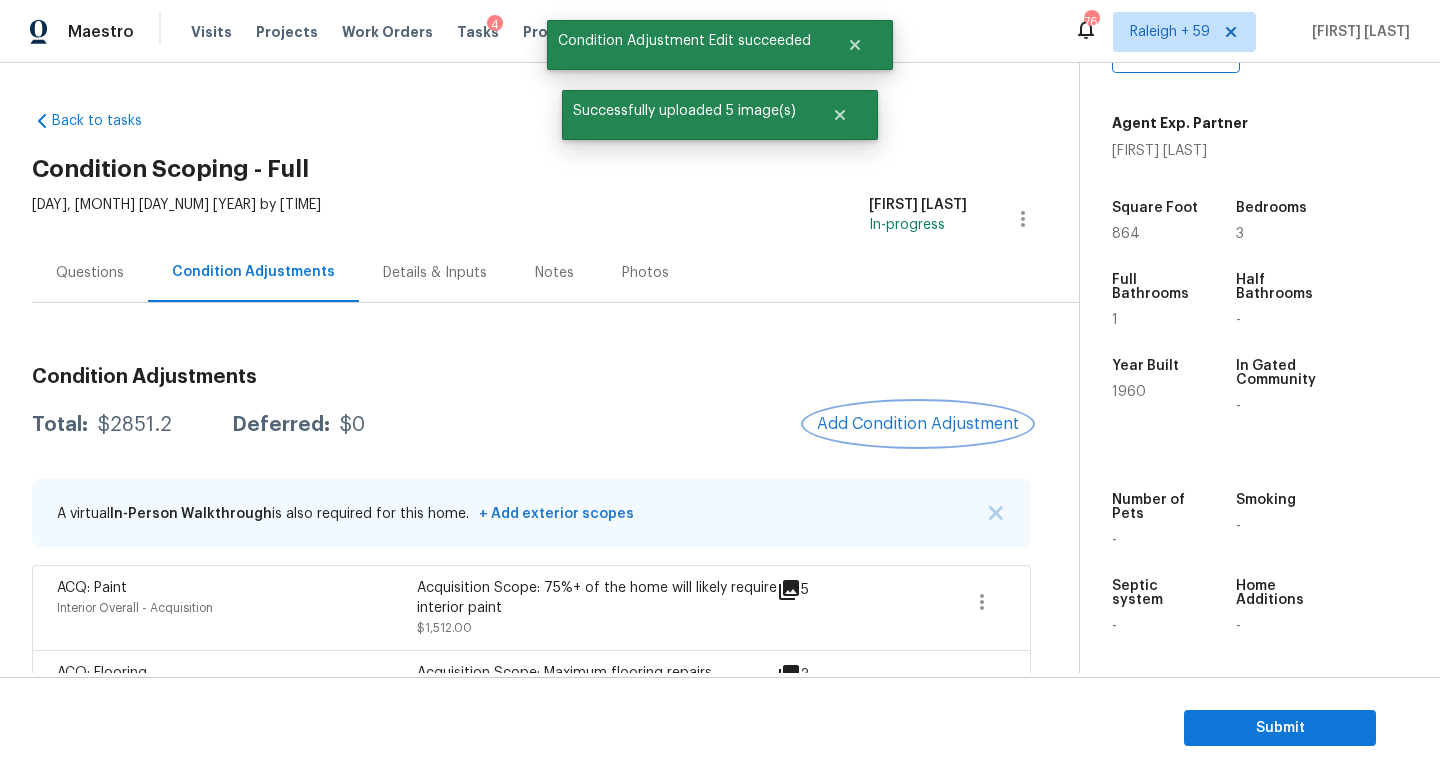 scroll, scrollTop: 72, scrollLeft: 0, axis: vertical 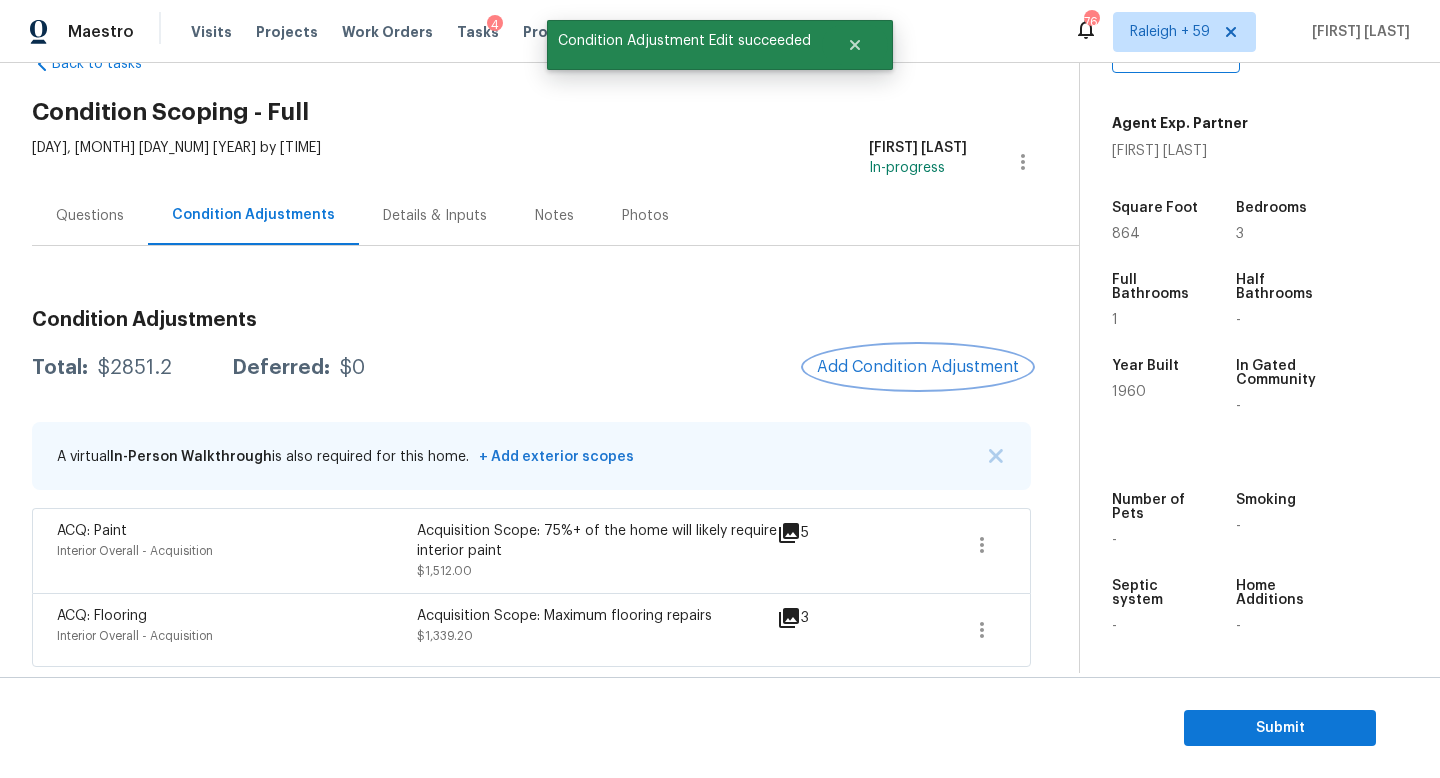 click on "Add Condition Adjustment" at bounding box center (918, 367) 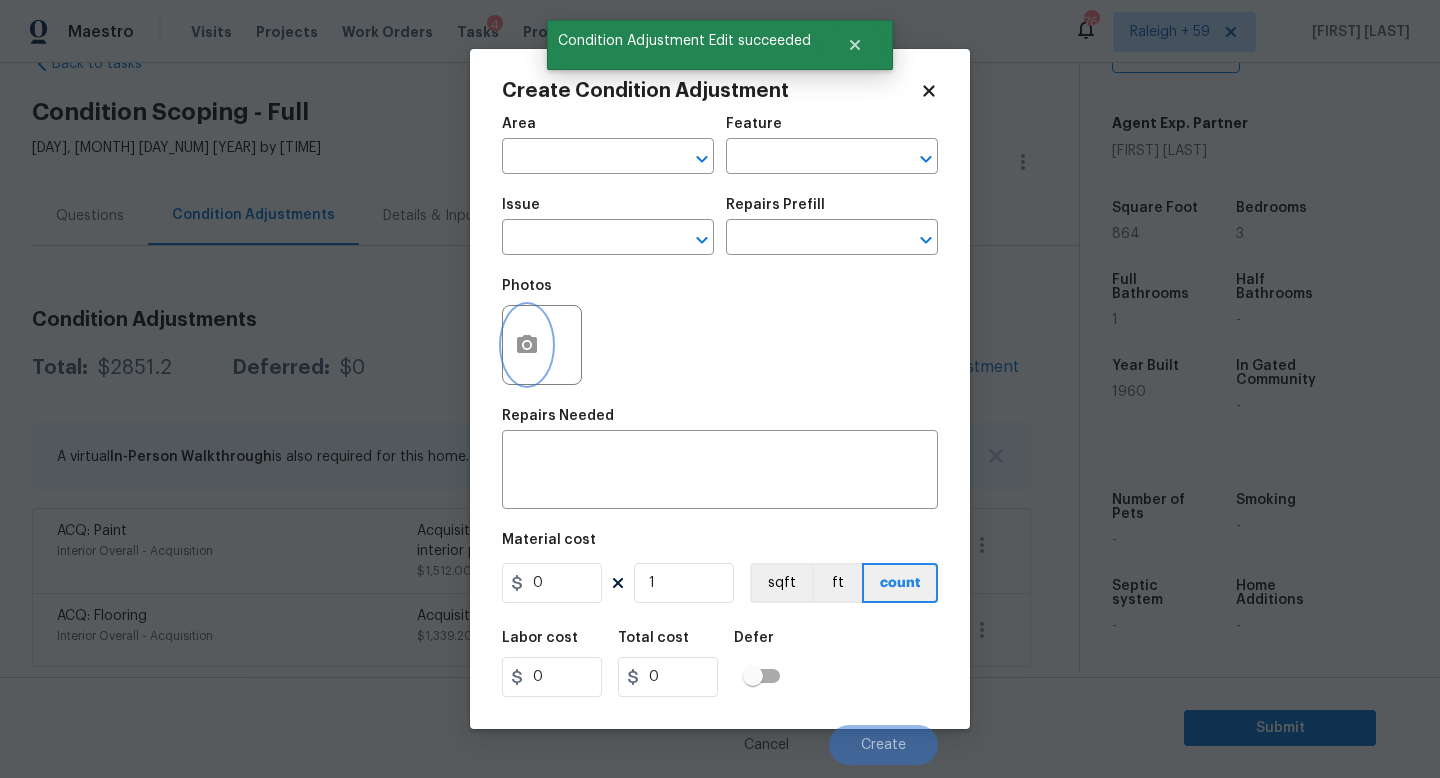 click 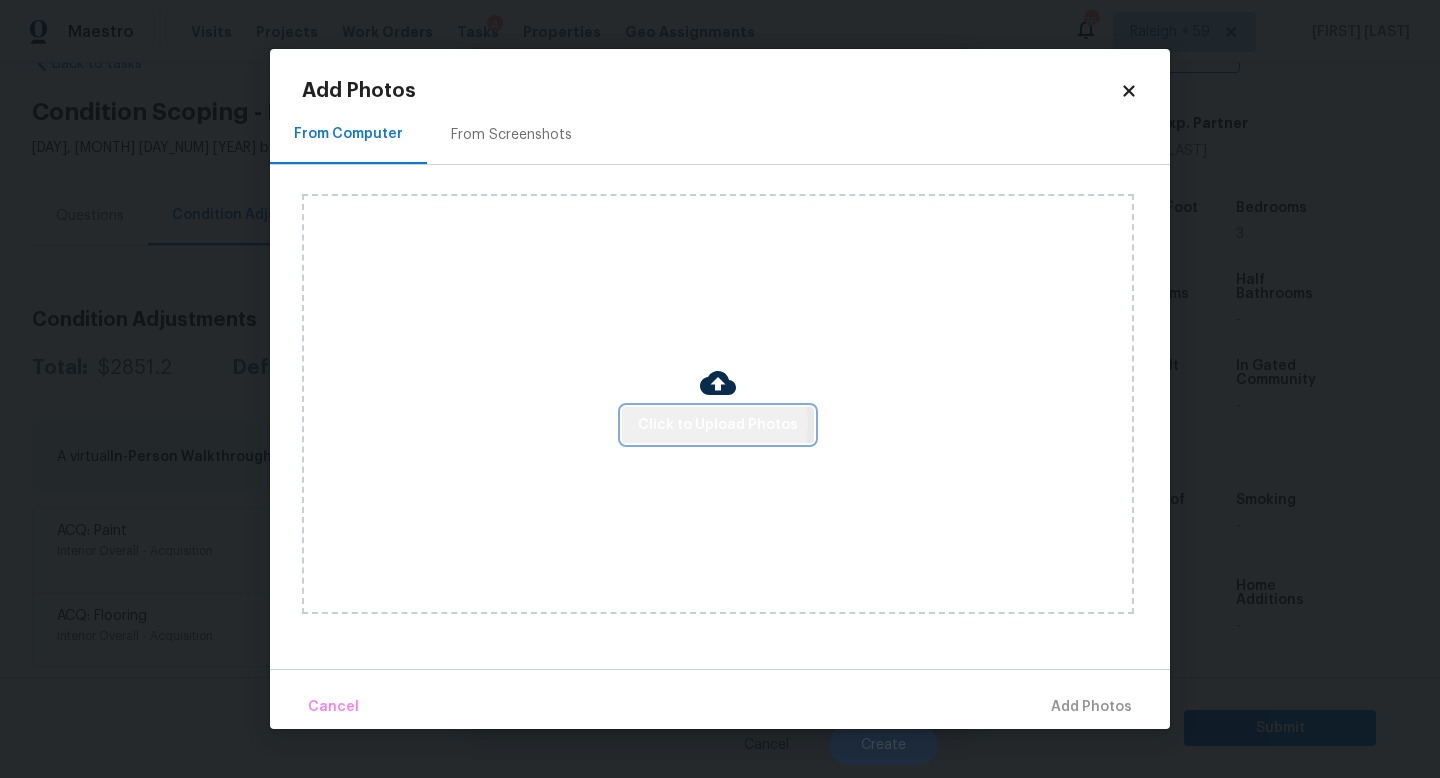 click on "Click to Upload Photos" at bounding box center (718, 425) 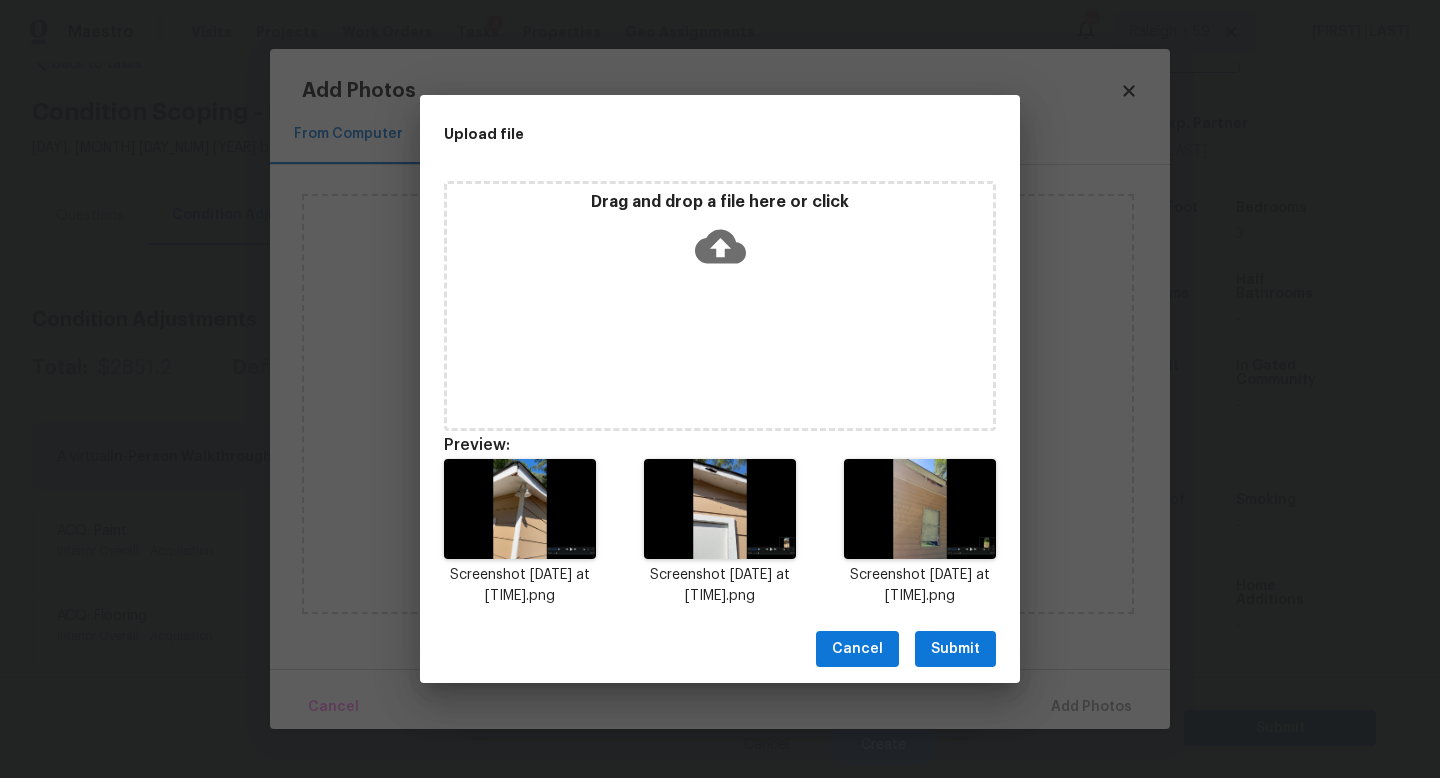 click on "Submit" at bounding box center (955, 649) 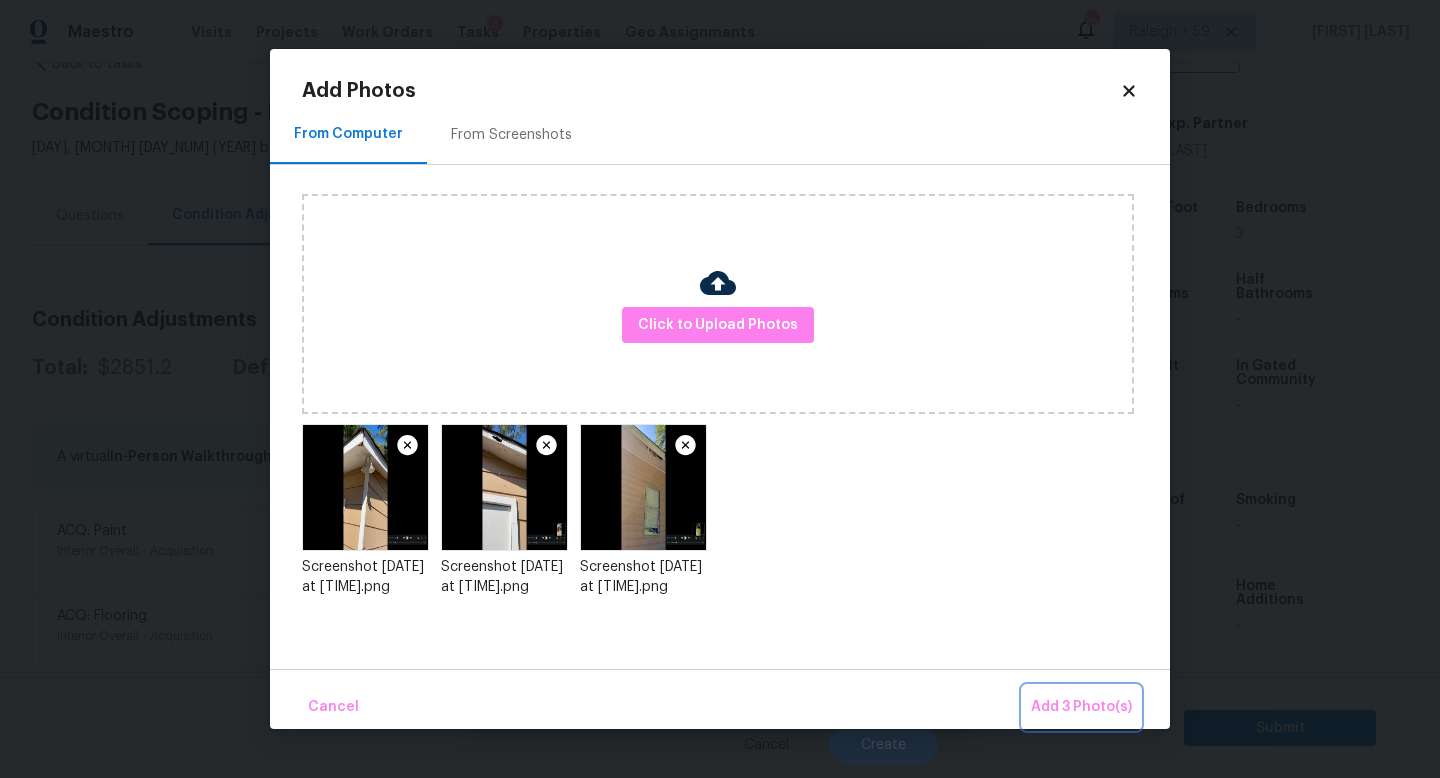 click on "Add 3 Photo(s)" at bounding box center [1081, 707] 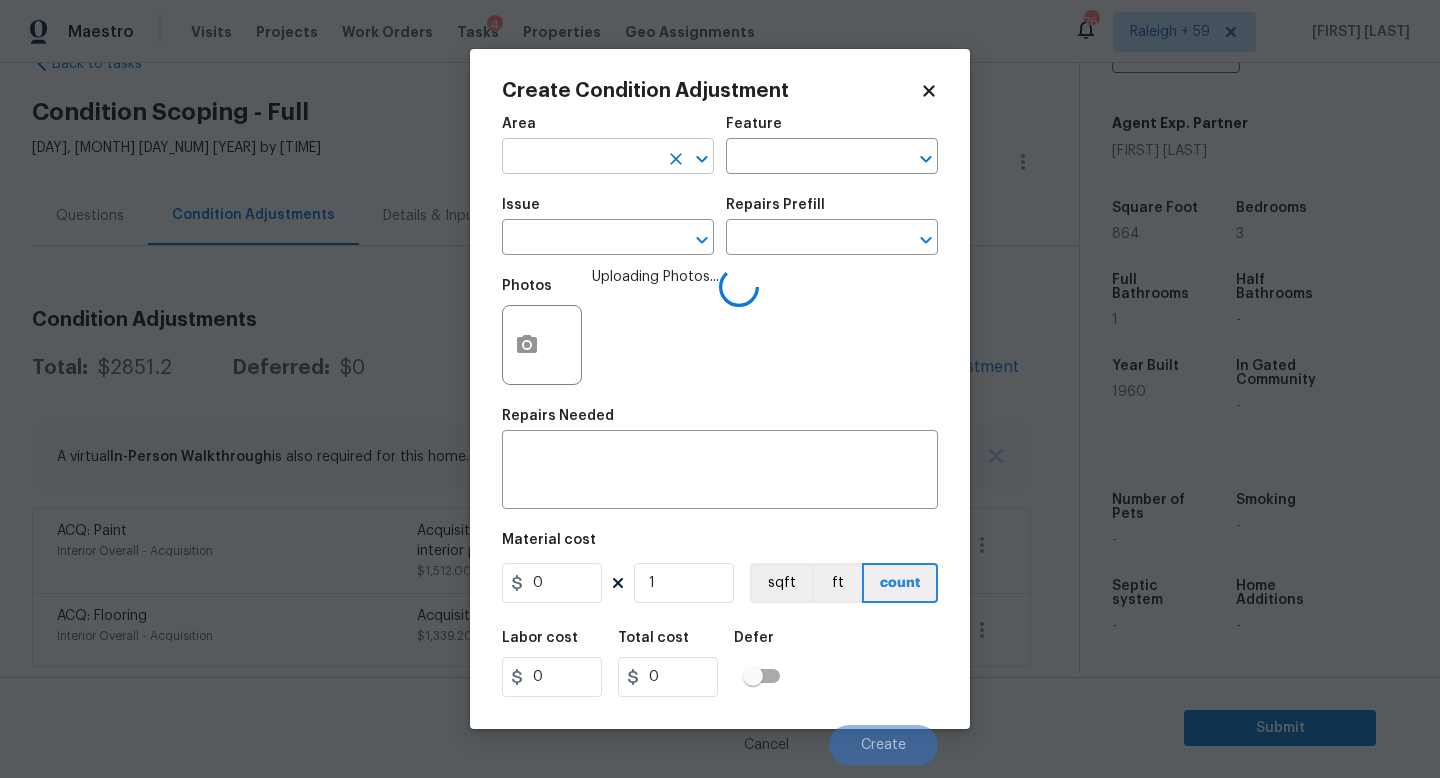 click at bounding box center [580, 158] 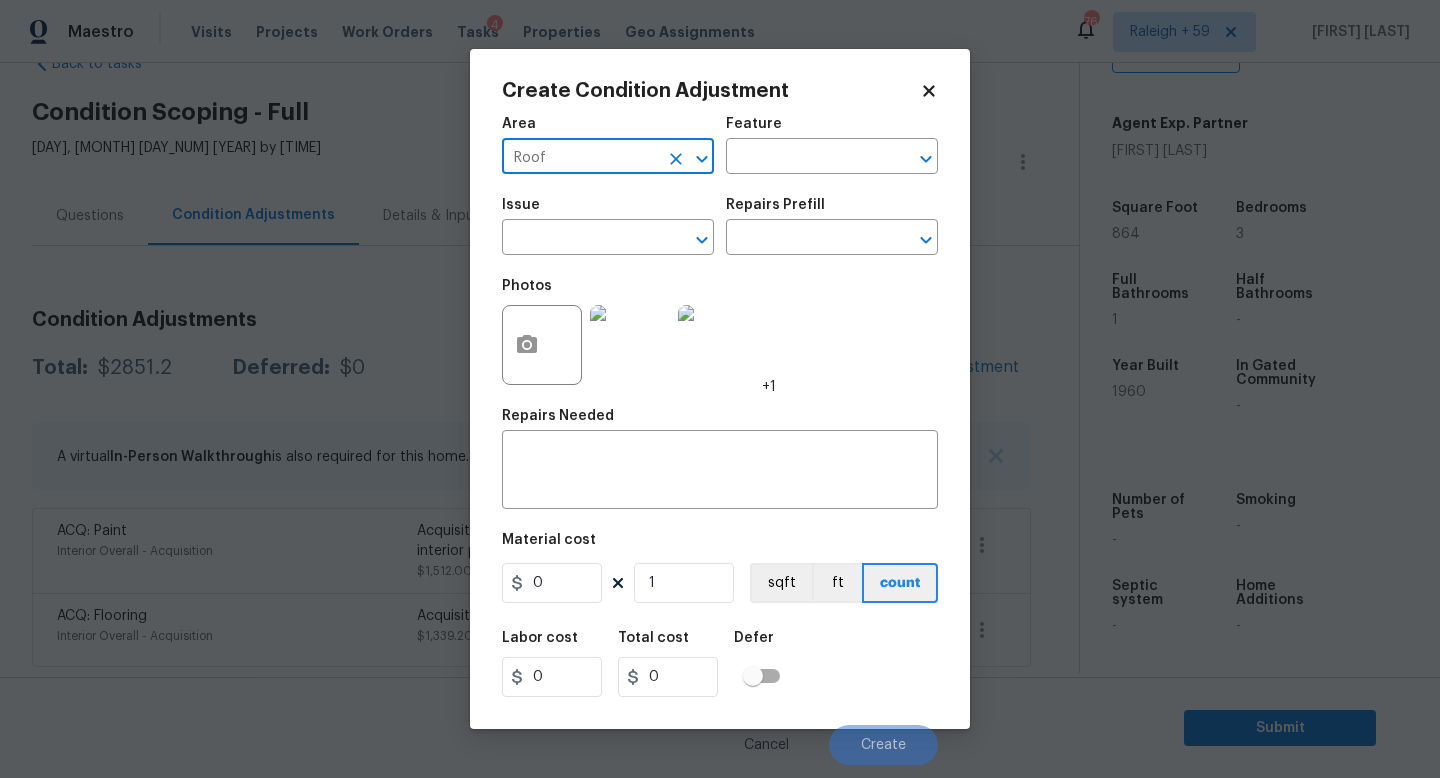 type on "Roof" 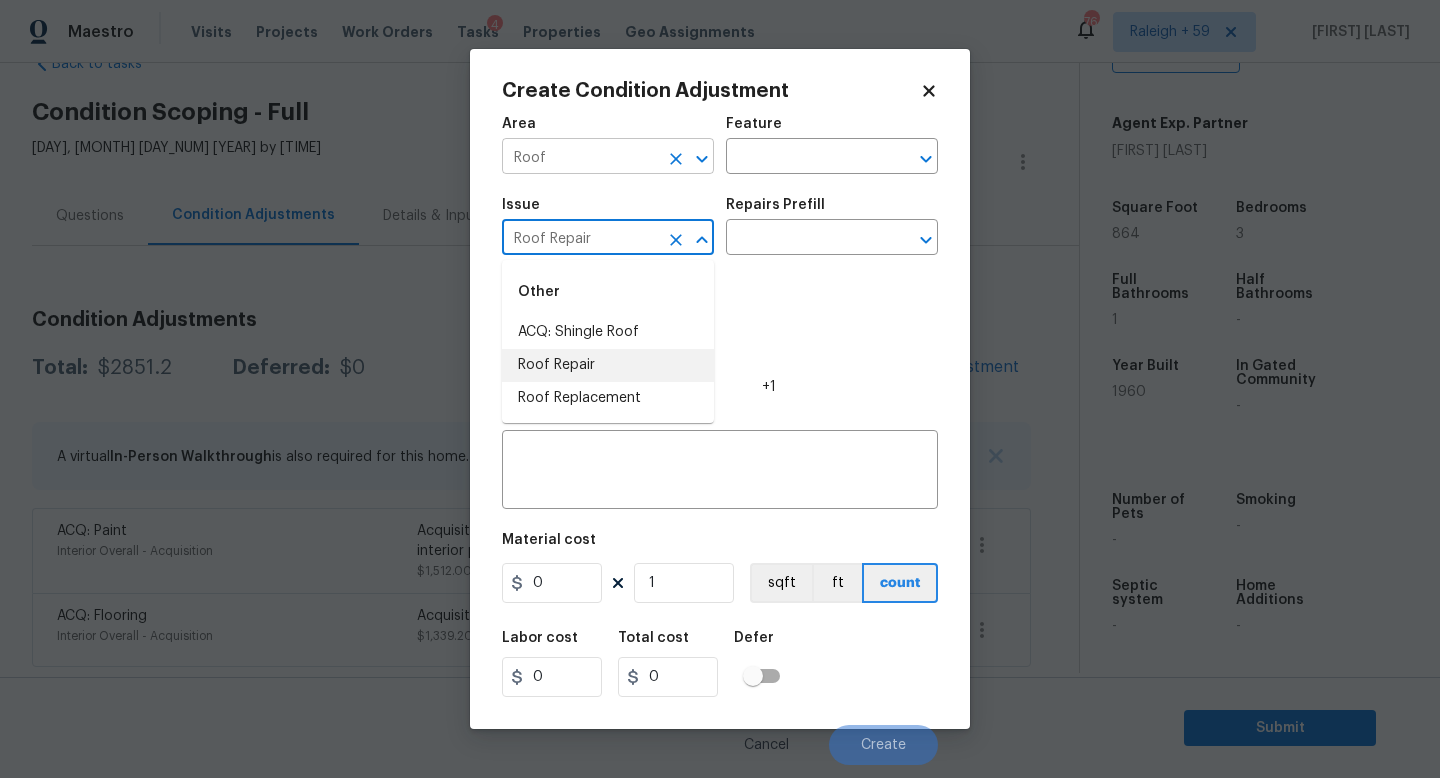 type on "Roof Repair" 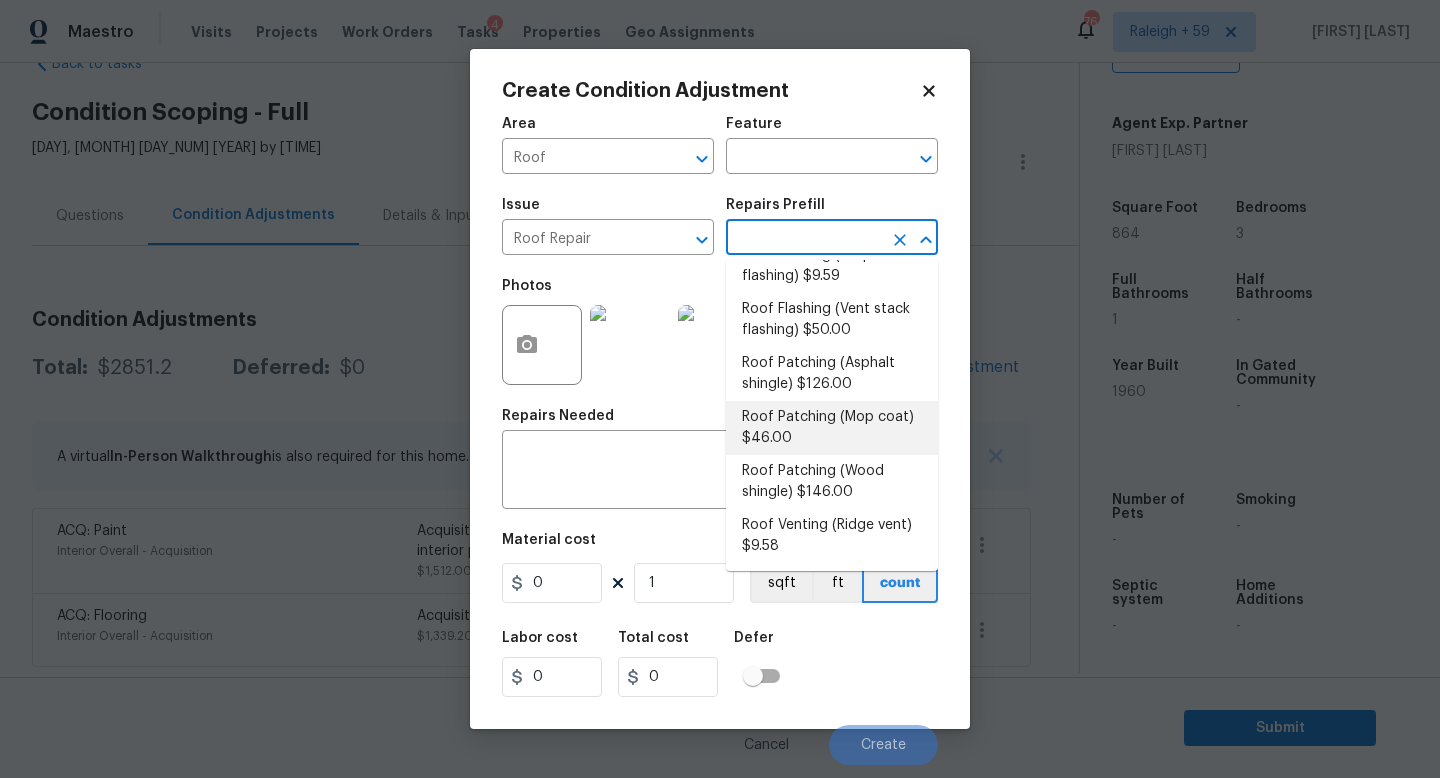 scroll, scrollTop: 0, scrollLeft: 0, axis: both 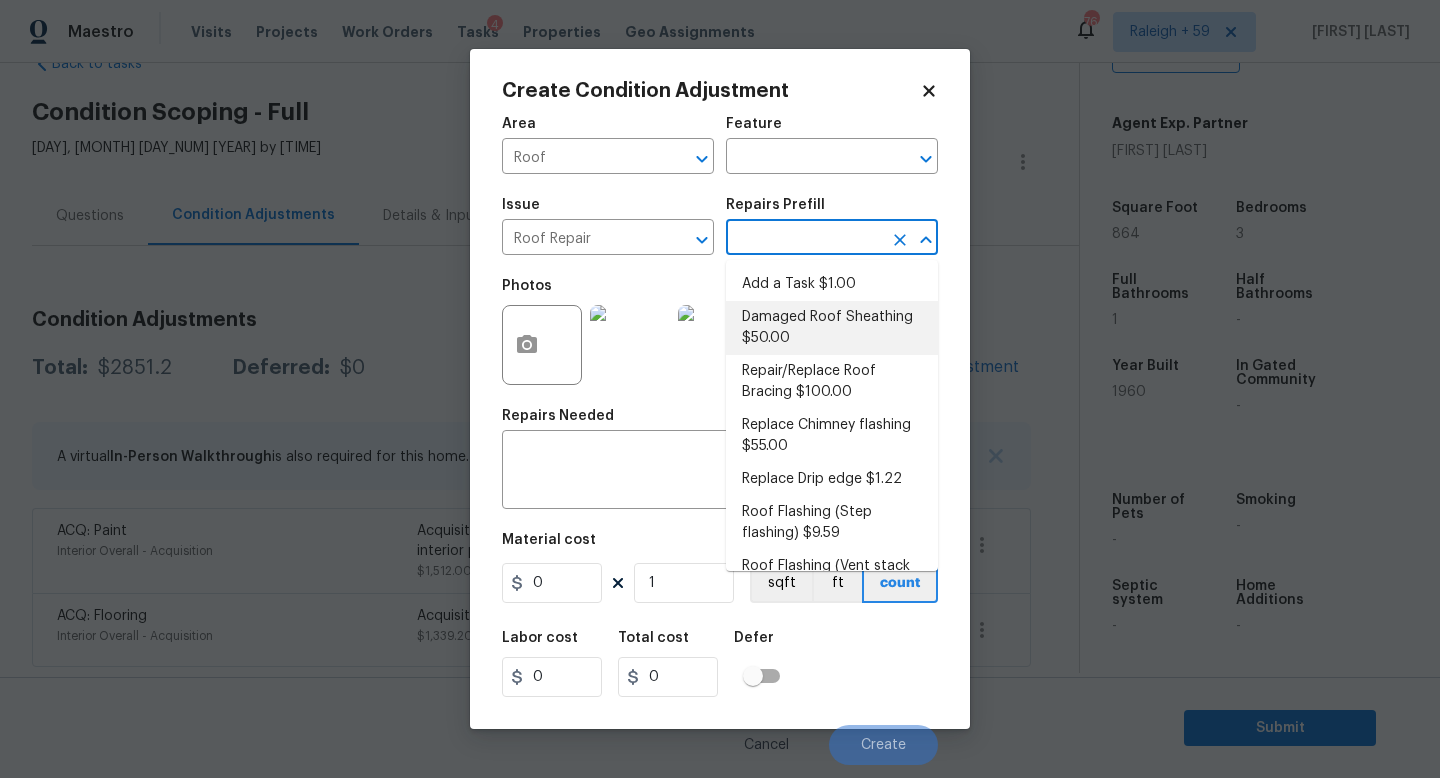 click on "Damaged Roof Sheathing $50.00" at bounding box center [832, 328] 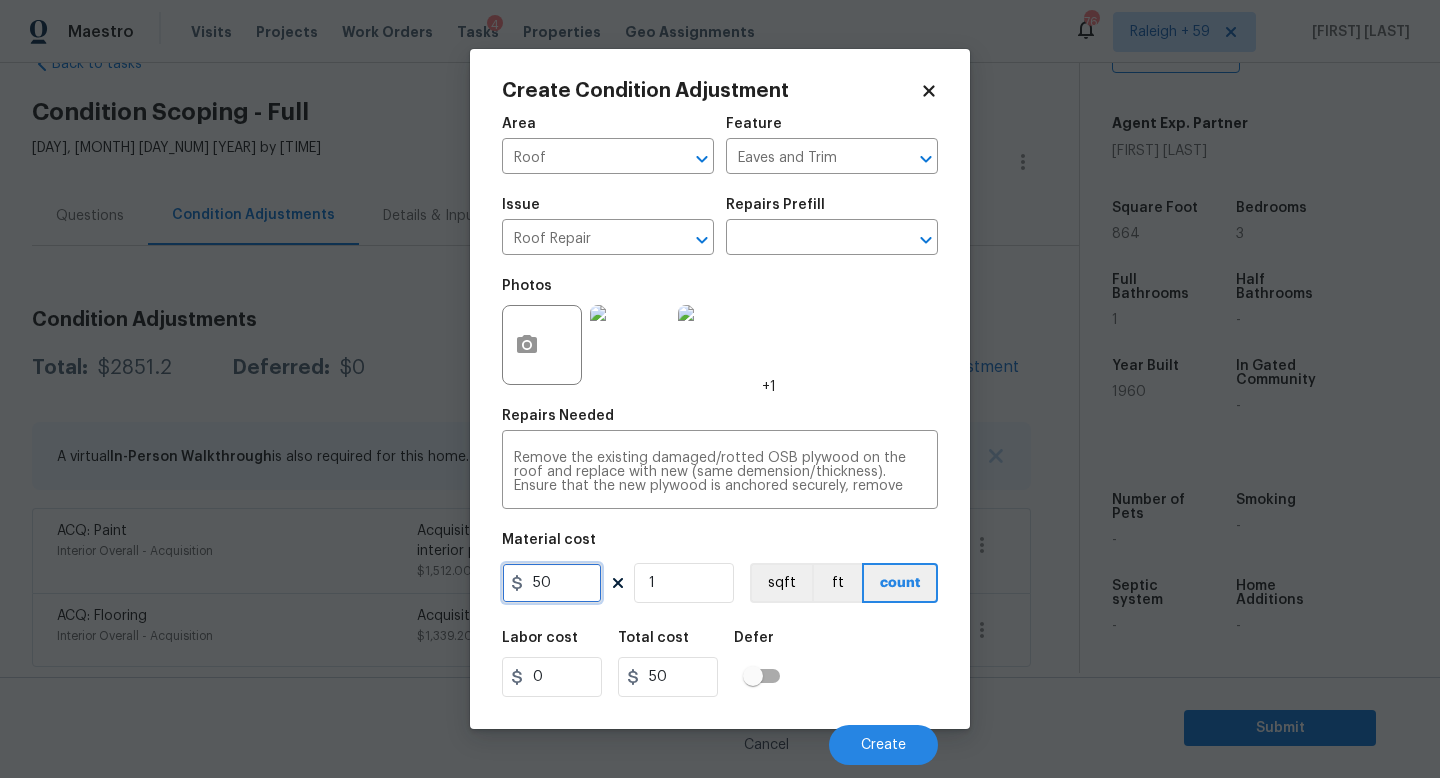 drag, startPoint x: 573, startPoint y: 592, endPoint x: 497, endPoint y: 596, distance: 76.105194 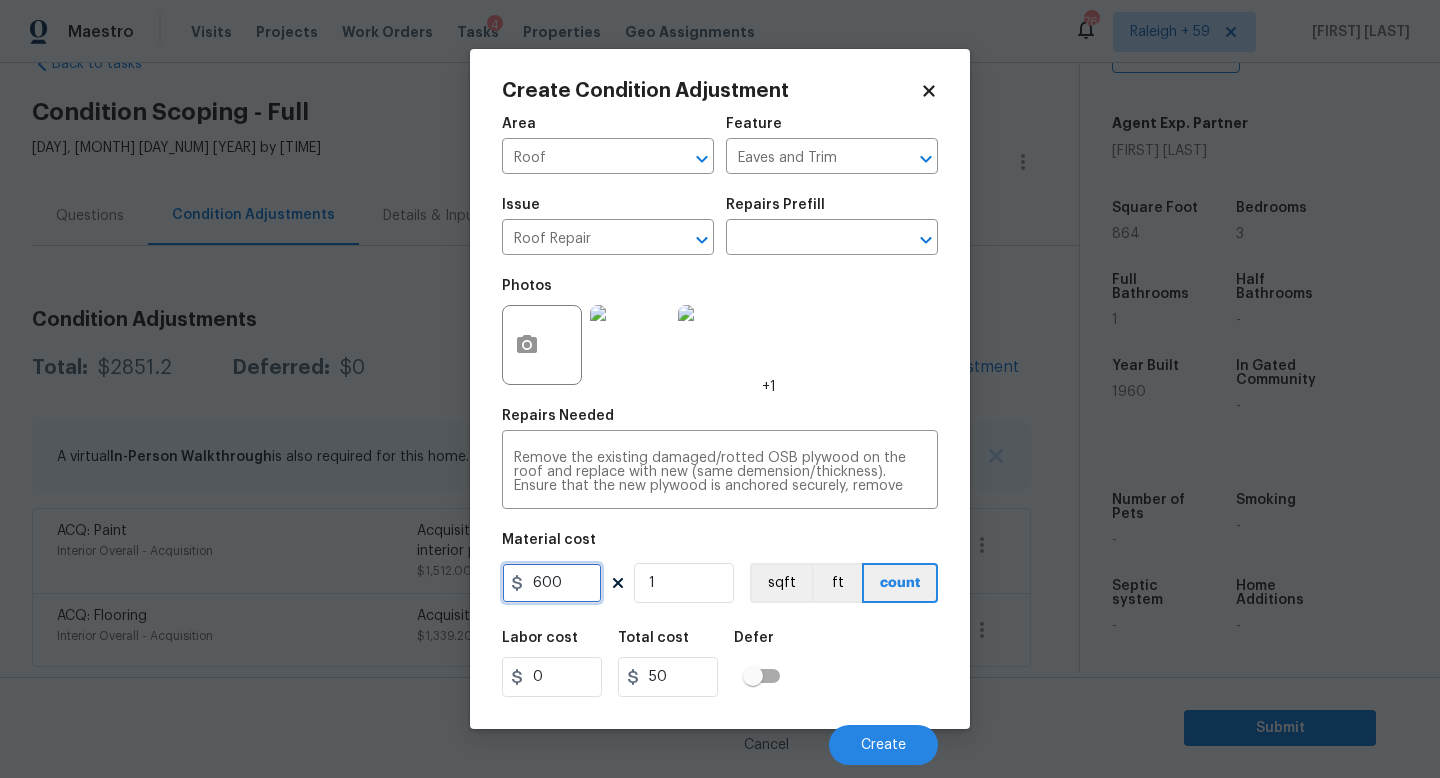 type on "600" 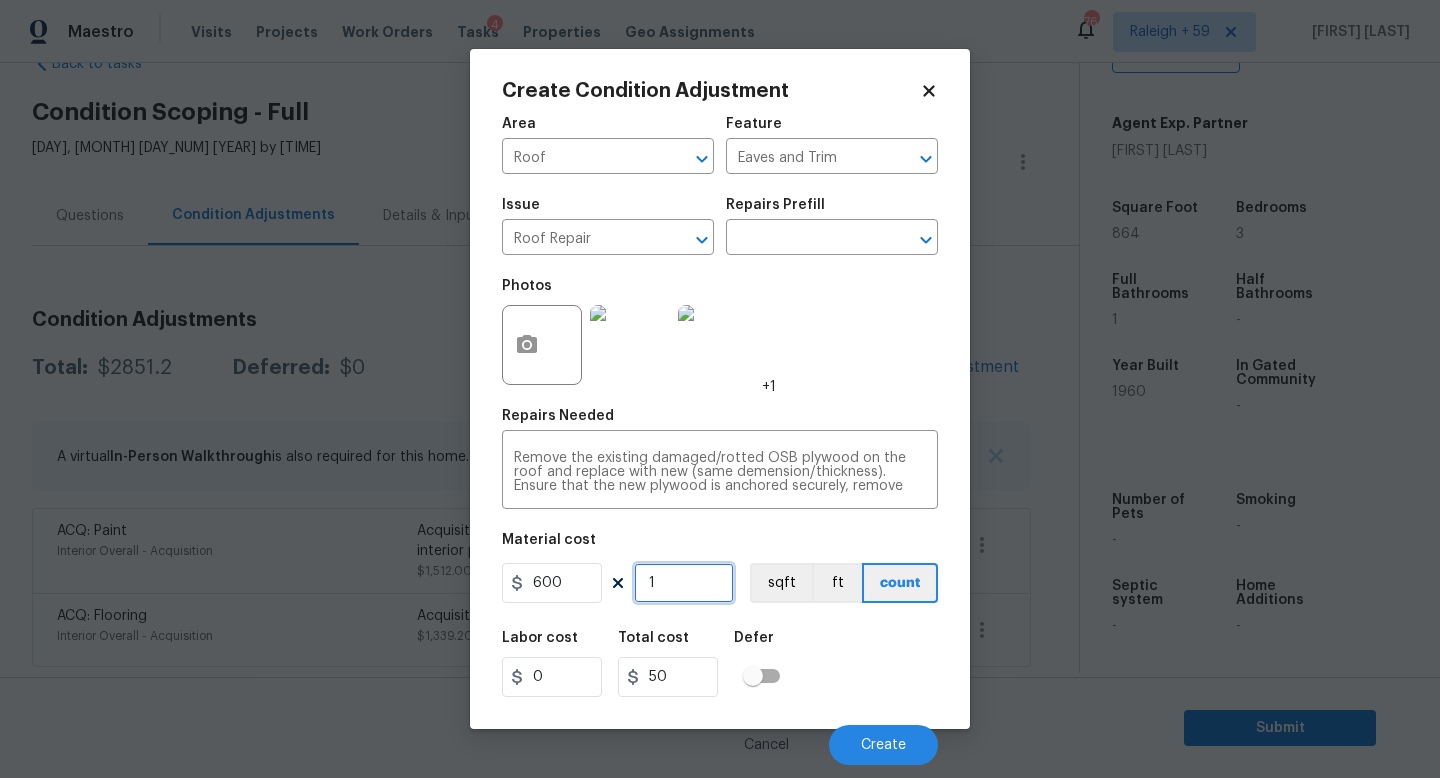 type on "600" 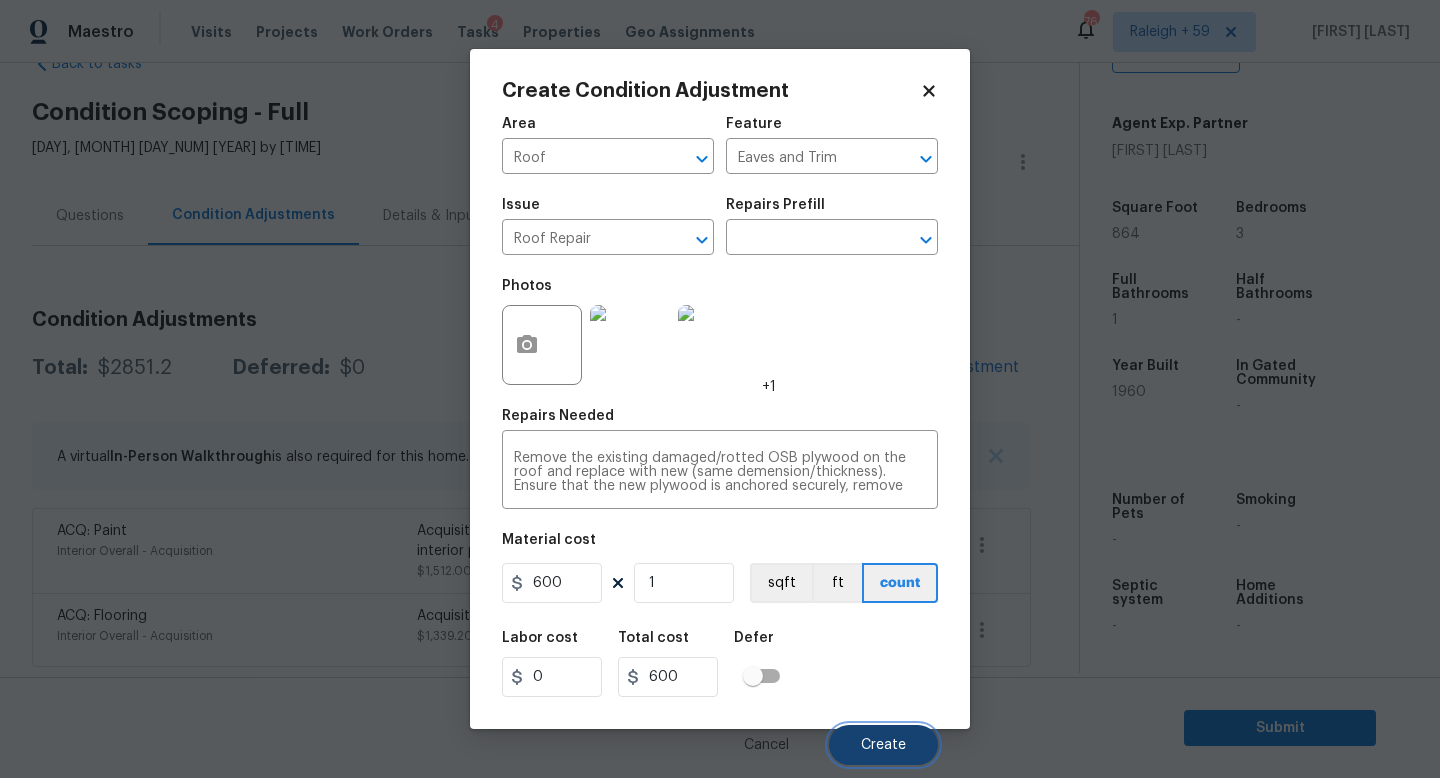 click on "Create" at bounding box center (883, 745) 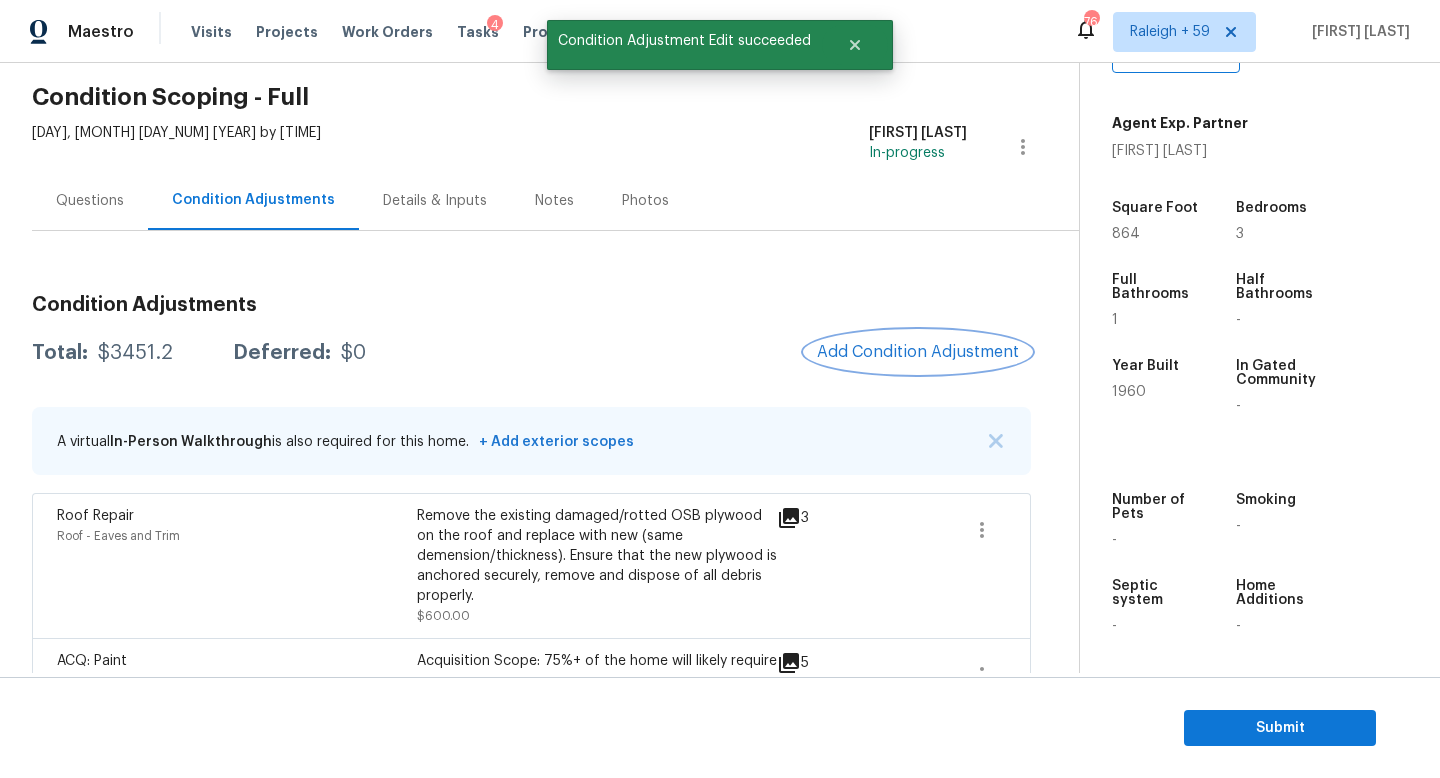 click on "Add Condition Adjustment" at bounding box center [918, 352] 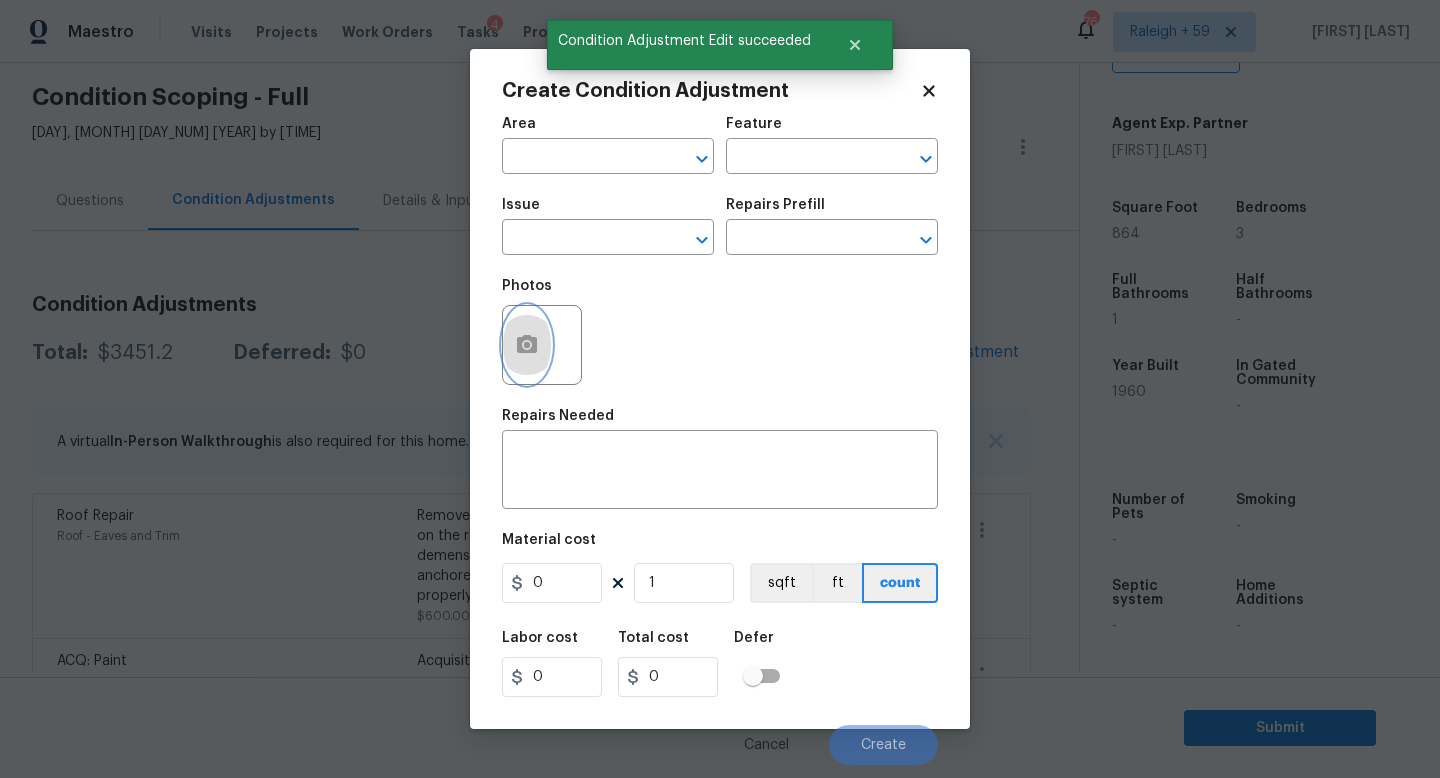 click 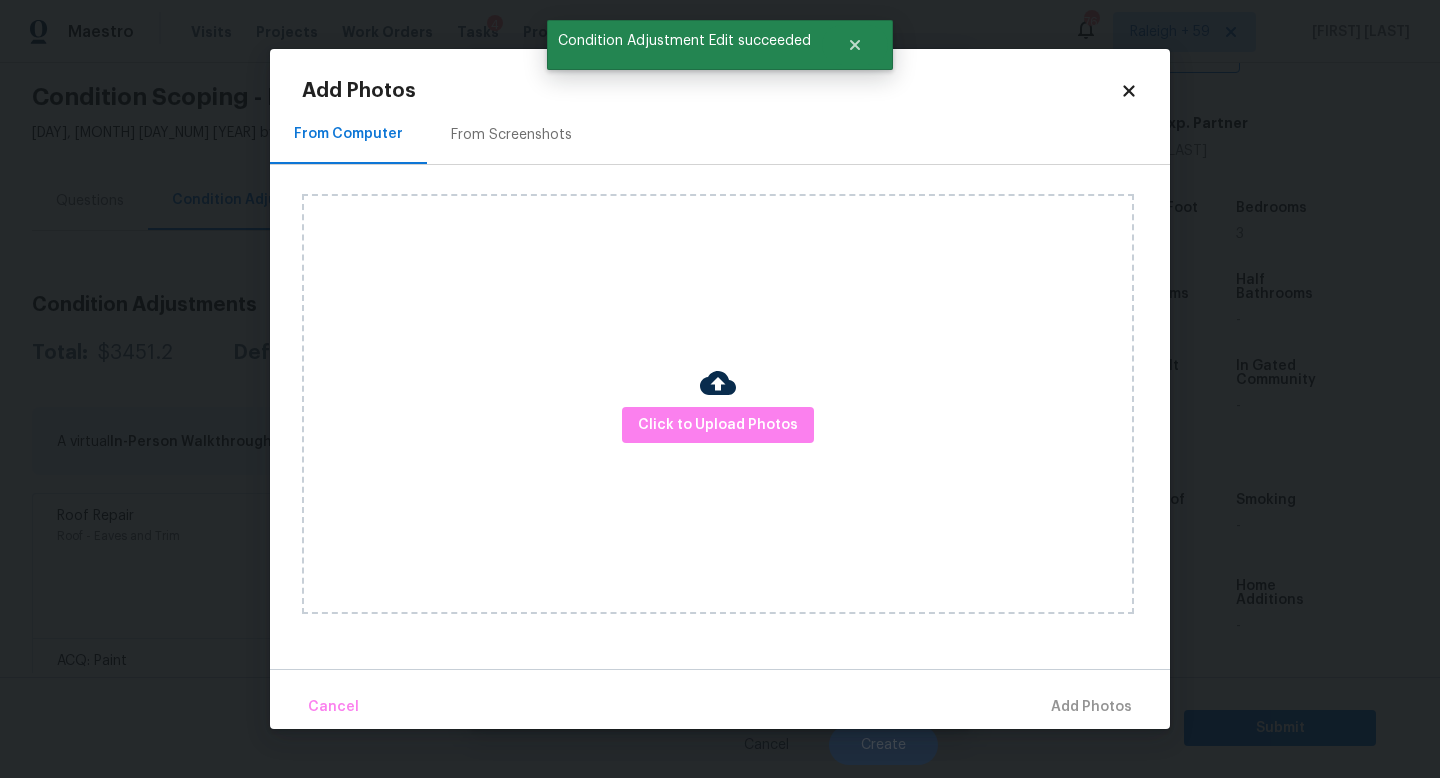 click on "Click to Upload Photos" at bounding box center (718, 404) 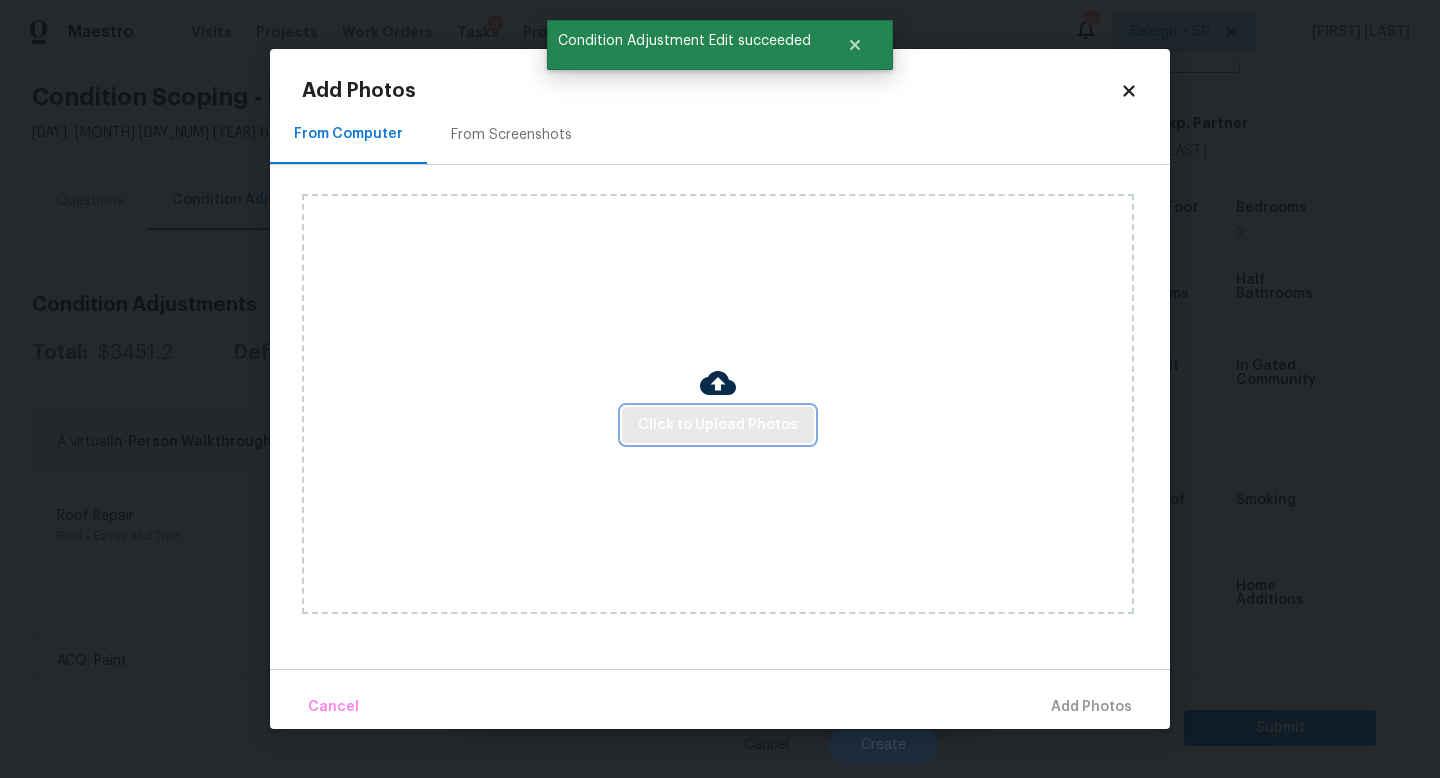 click on "Click to Upload Photos" at bounding box center [718, 425] 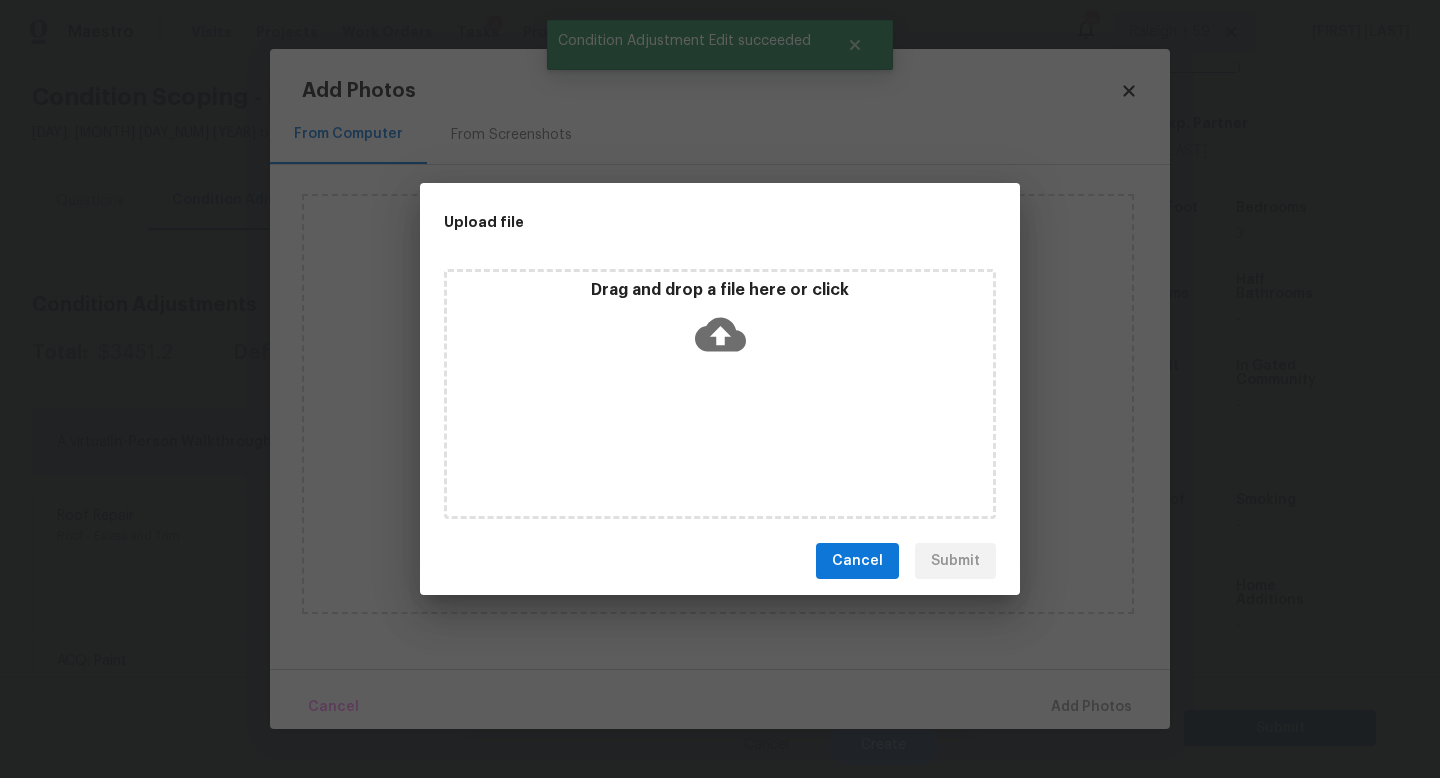 click on "Drag and drop a file here or click" at bounding box center (720, 394) 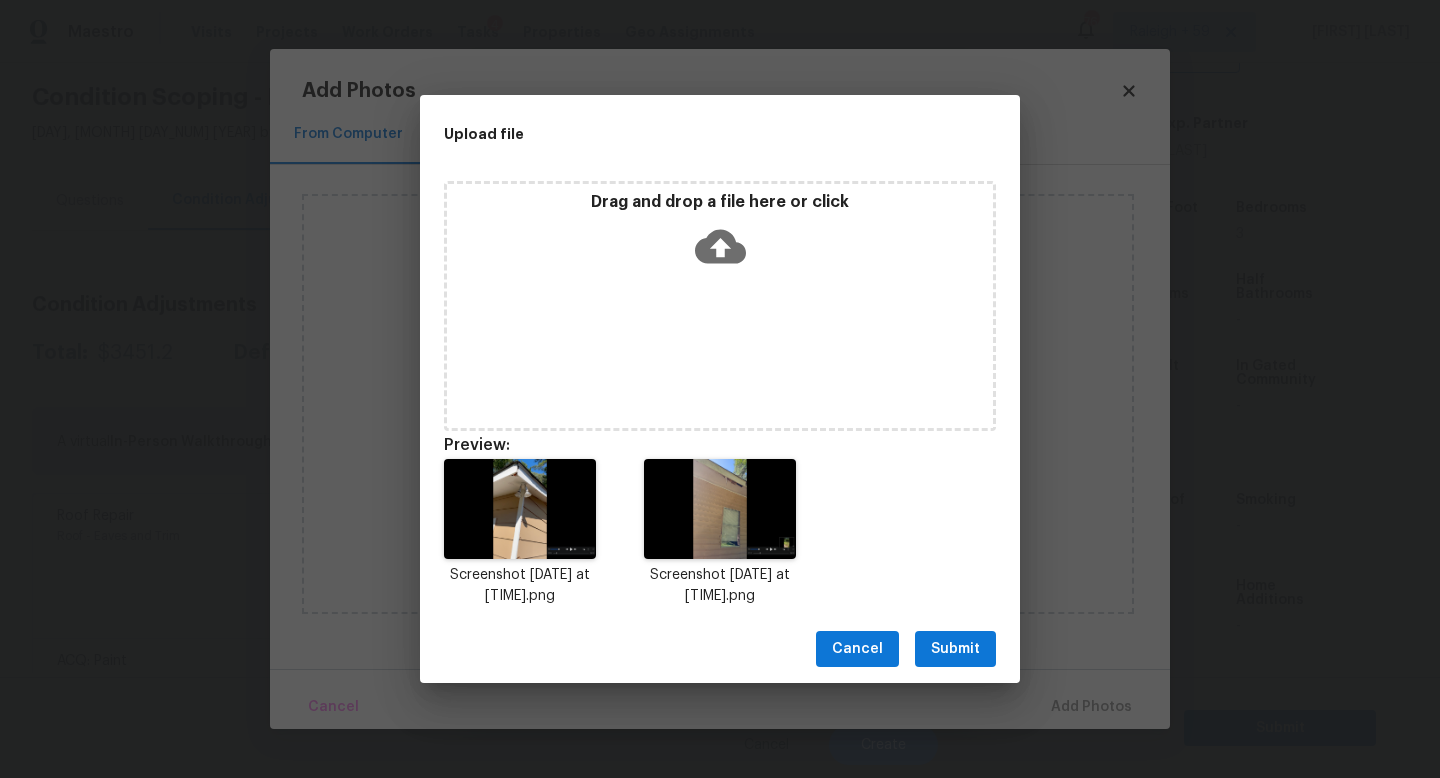 click on "Submit" at bounding box center [955, 649] 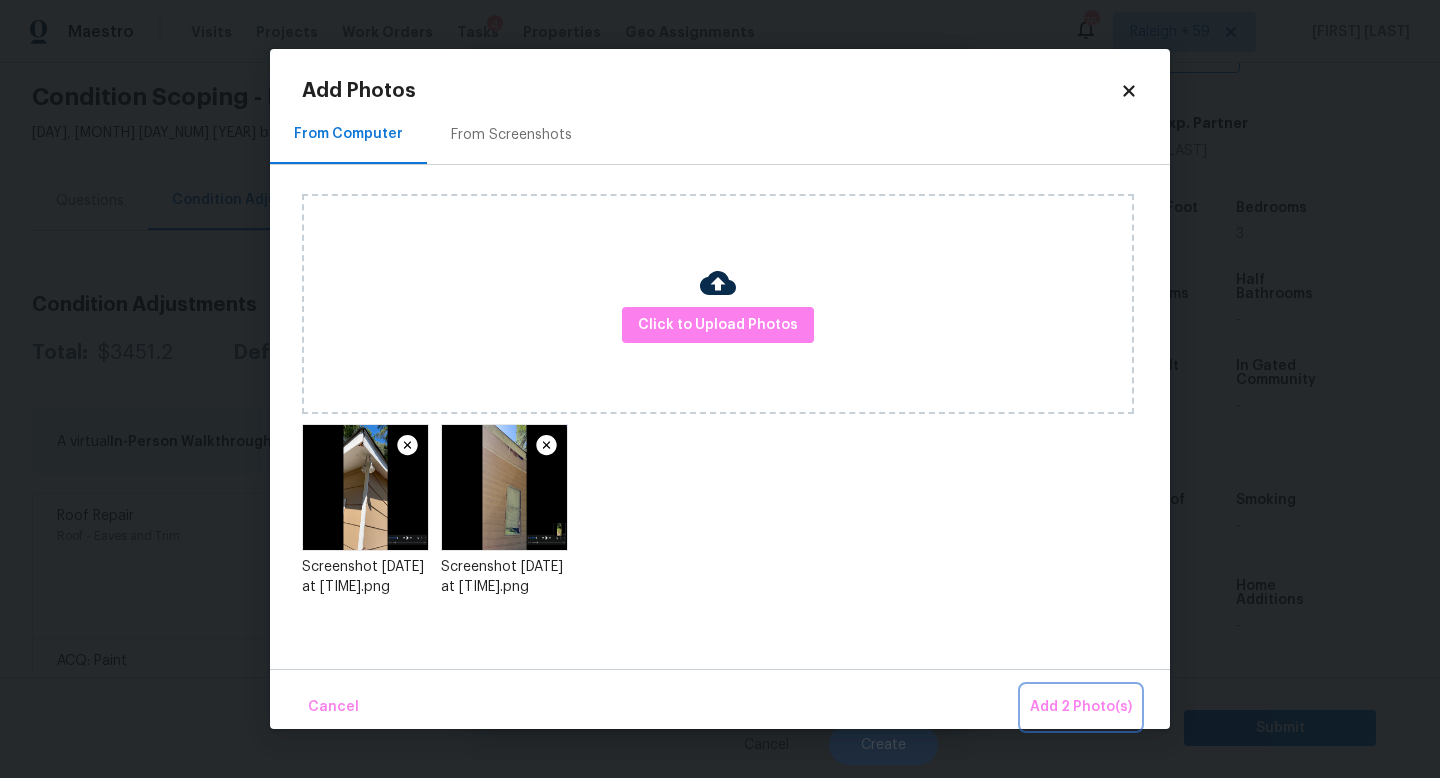 click on "Add 2 Photo(s)" at bounding box center (1081, 707) 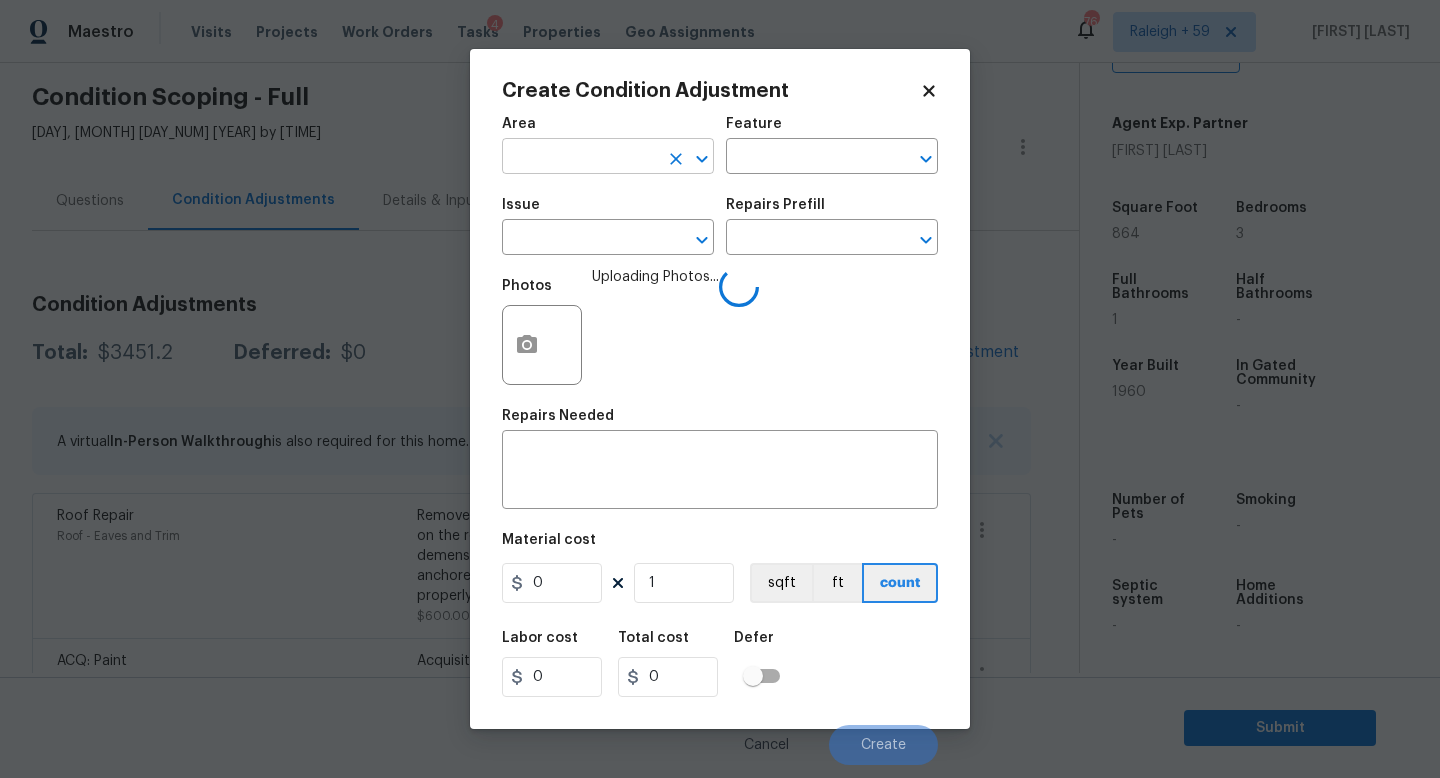 click at bounding box center (580, 158) 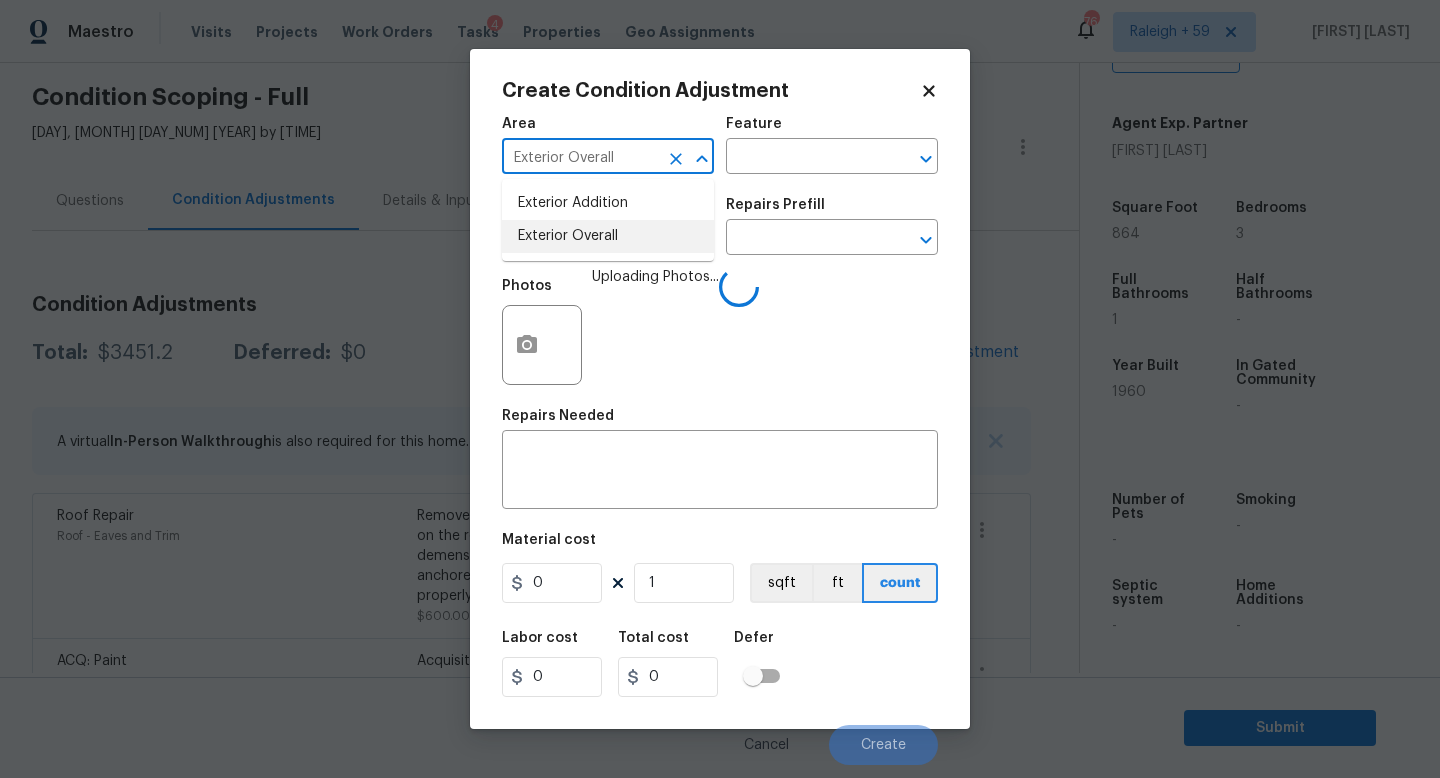 type on "Exterior Overall" 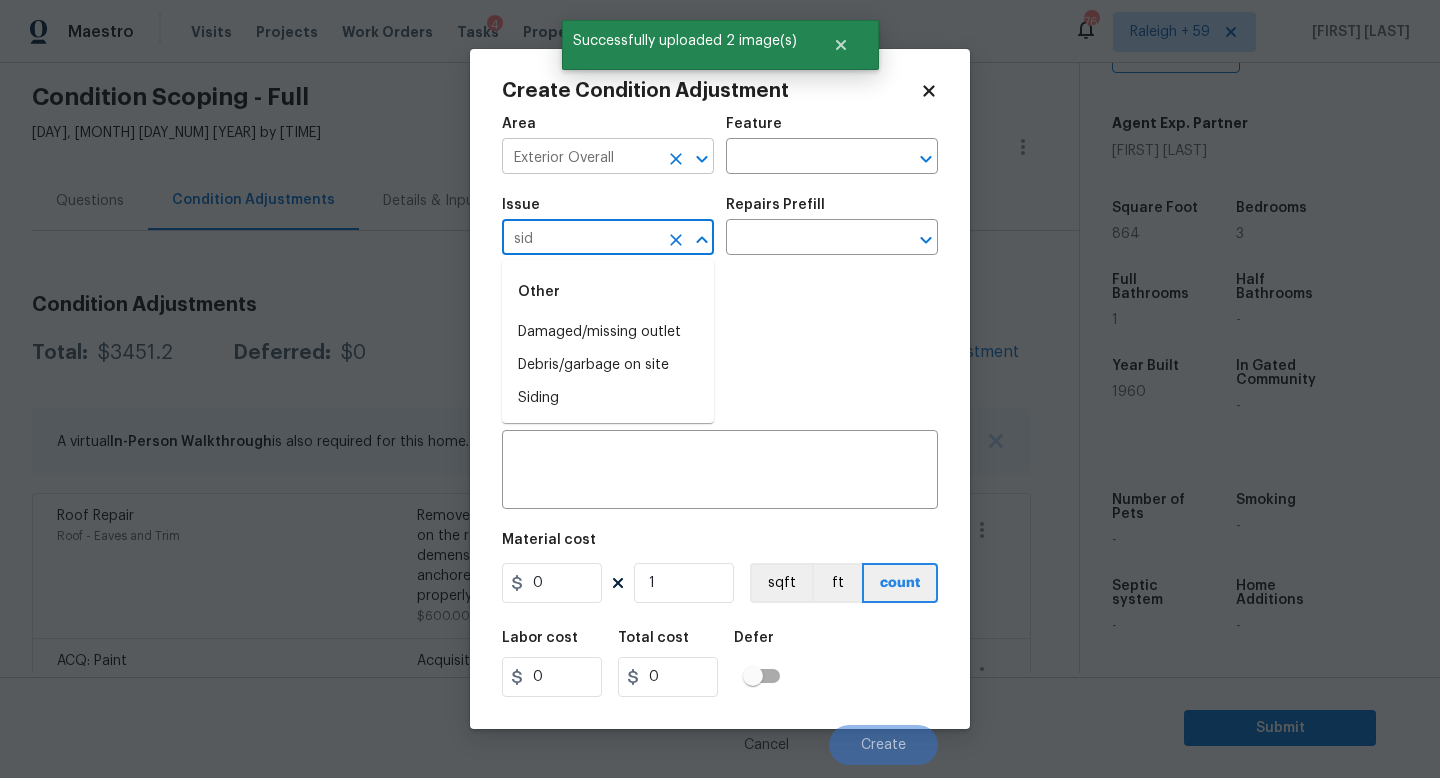 type on "sidi" 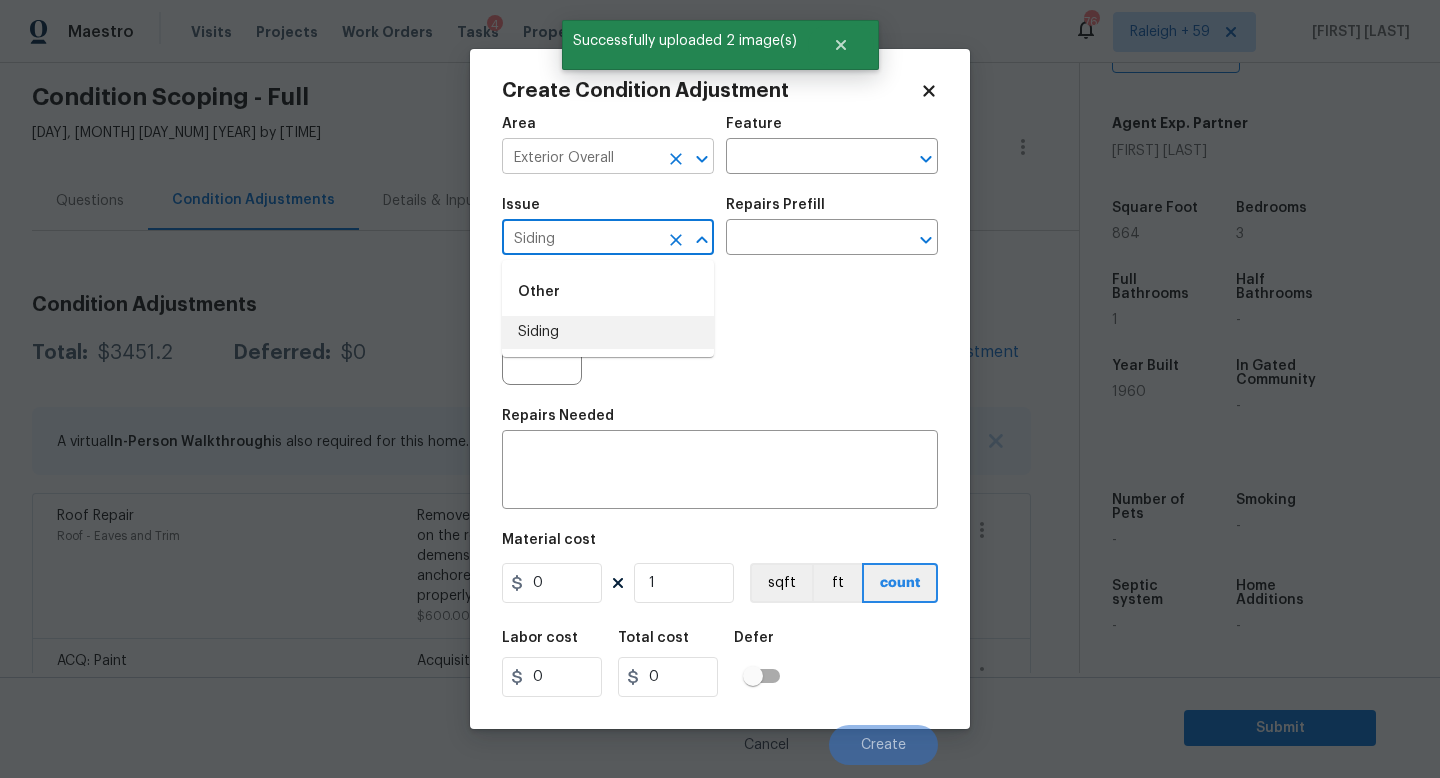 type on "Siding" 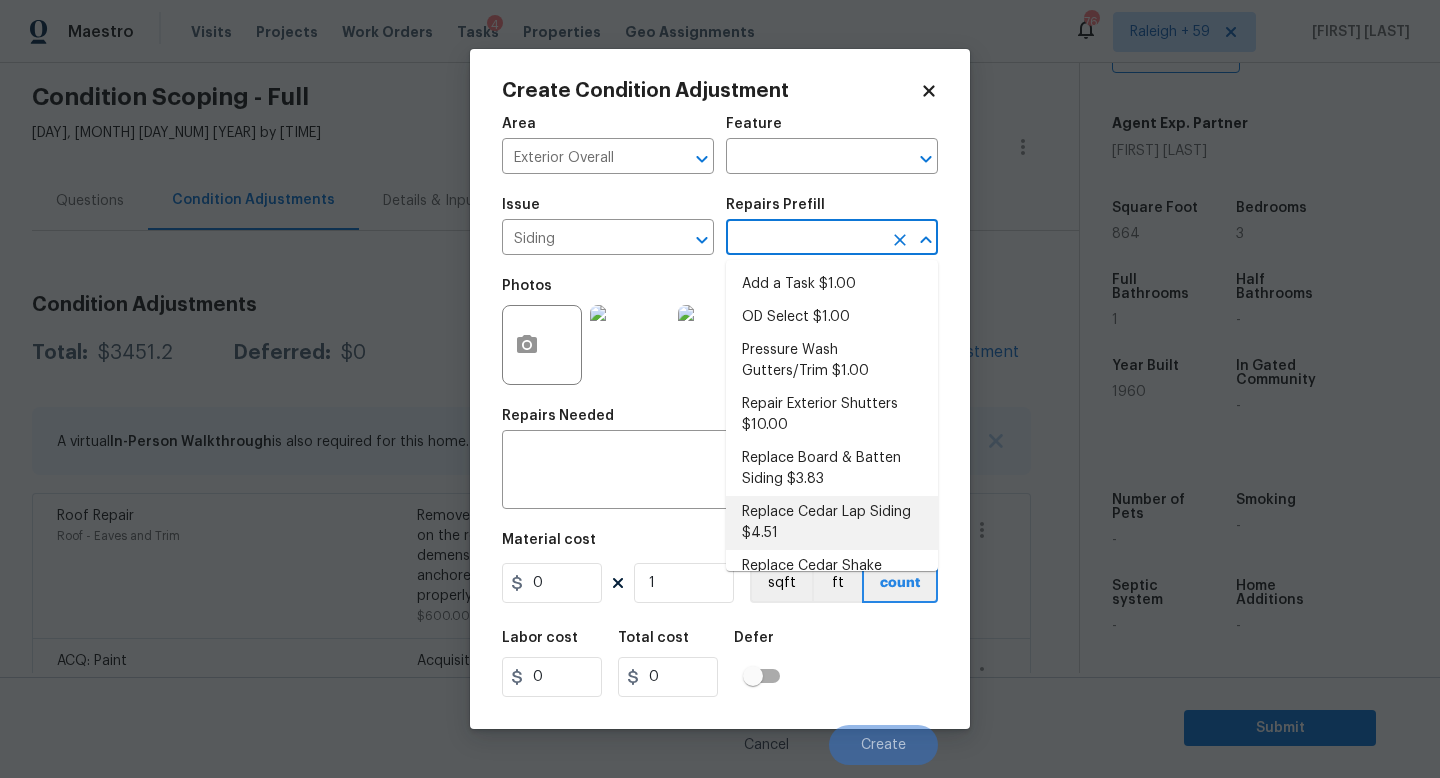 drag, startPoint x: 811, startPoint y: 512, endPoint x: 715, endPoint y: 543, distance: 100.88112 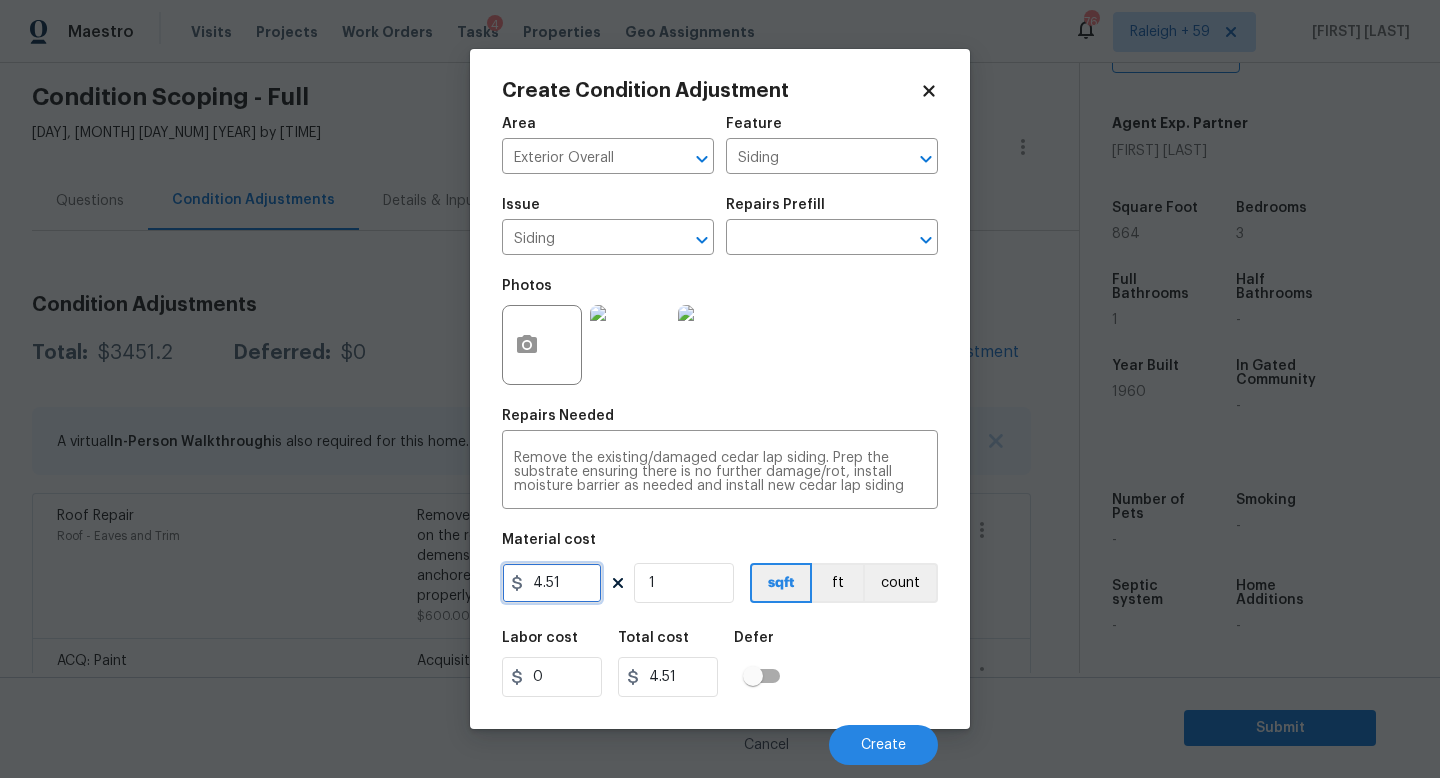 drag, startPoint x: 557, startPoint y: 586, endPoint x: 450, endPoint y: 593, distance: 107.22873 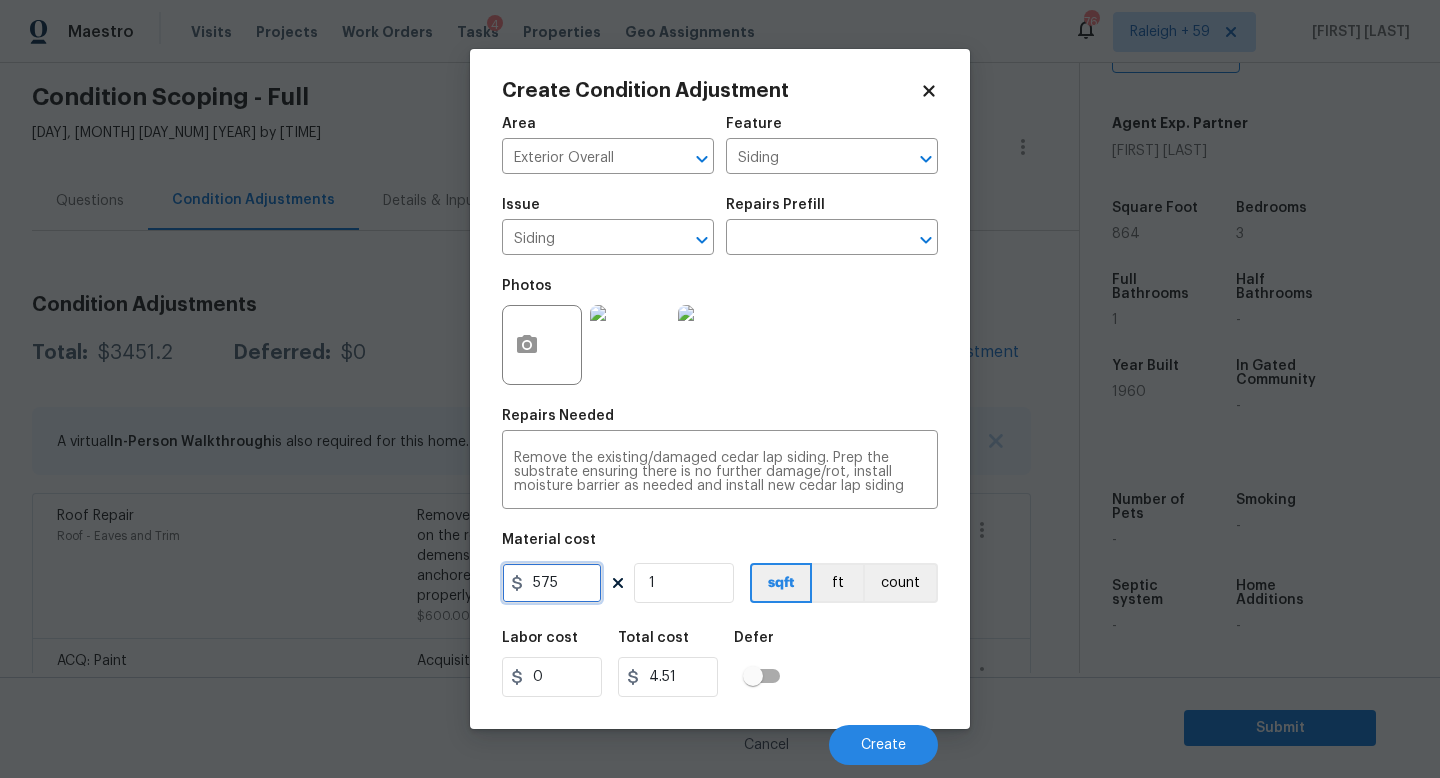 type on "575" 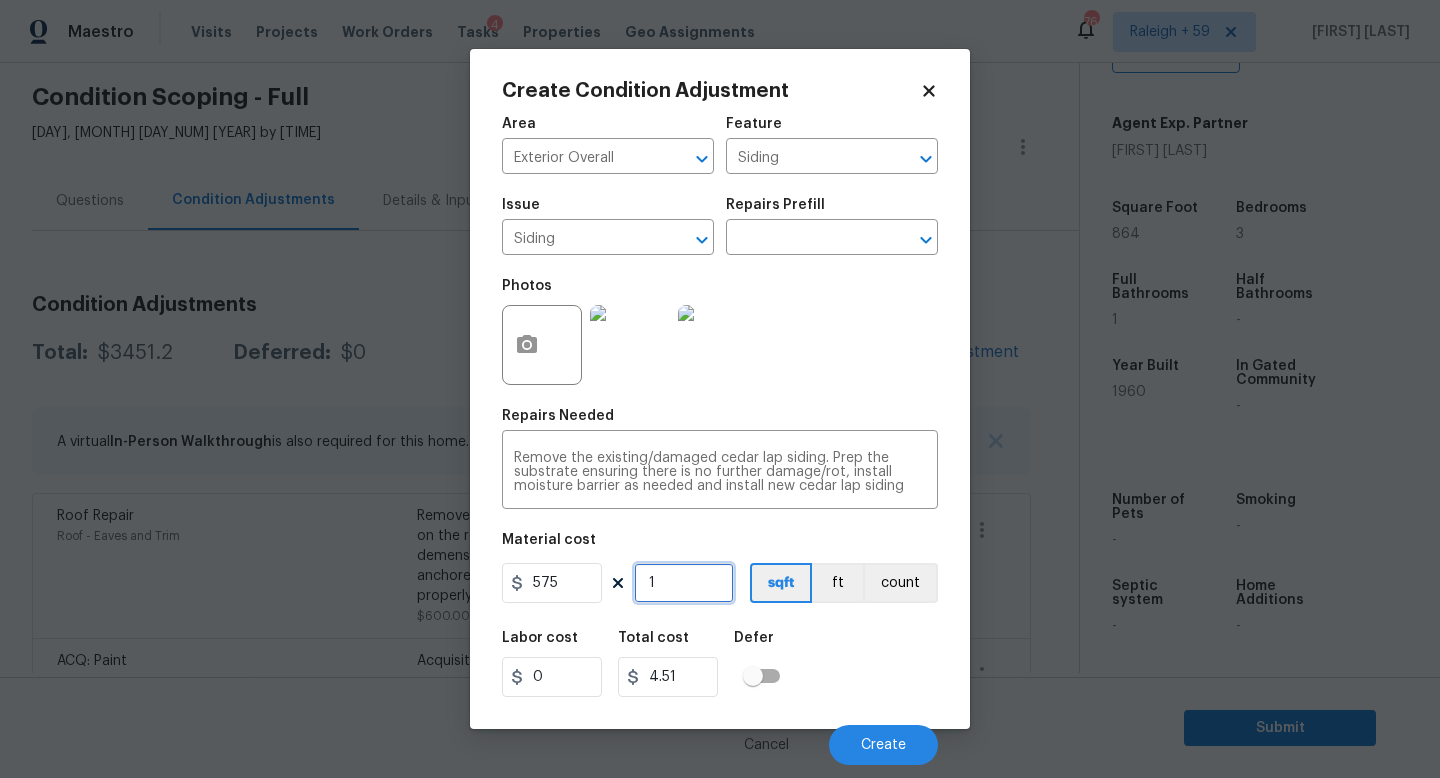 type on "575" 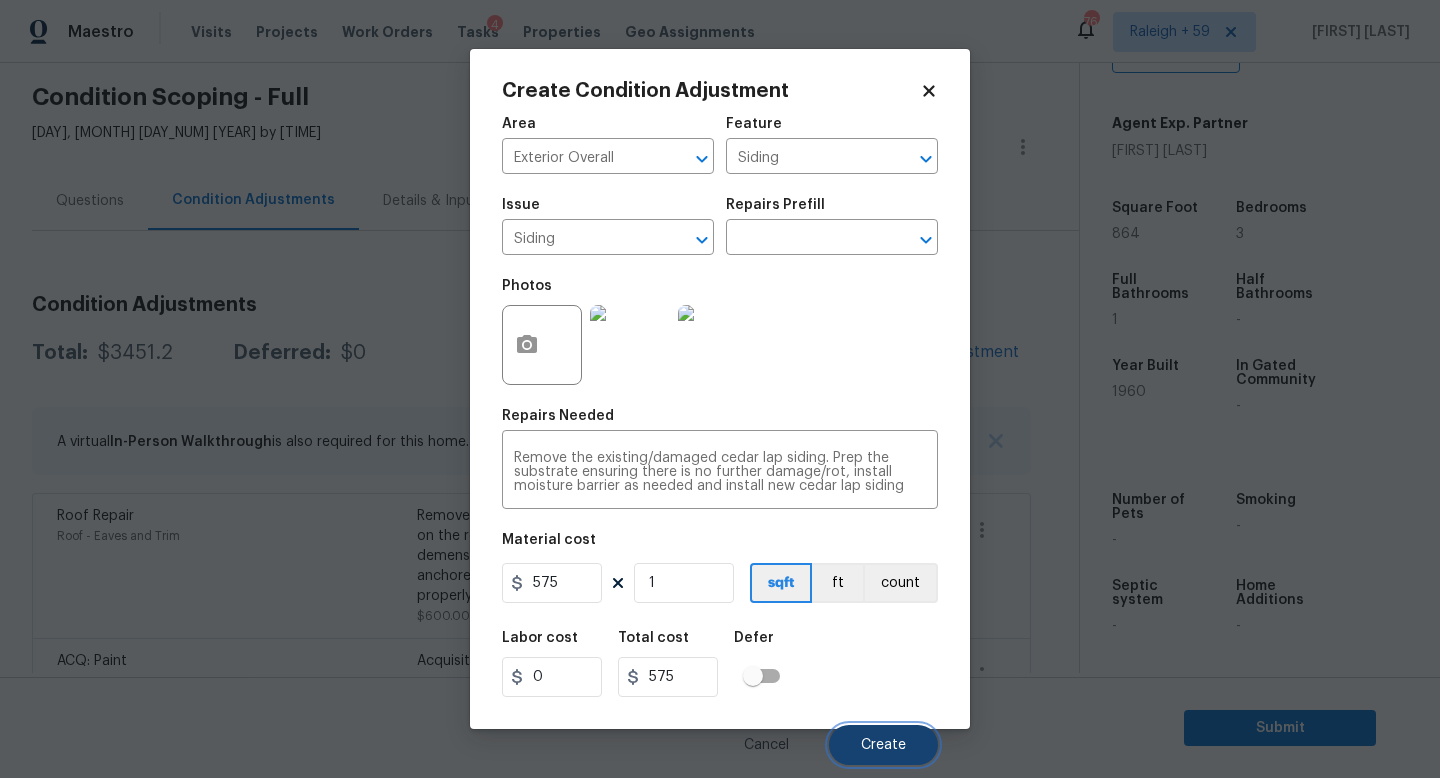 click on "Create" at bounding box center (883, 745) 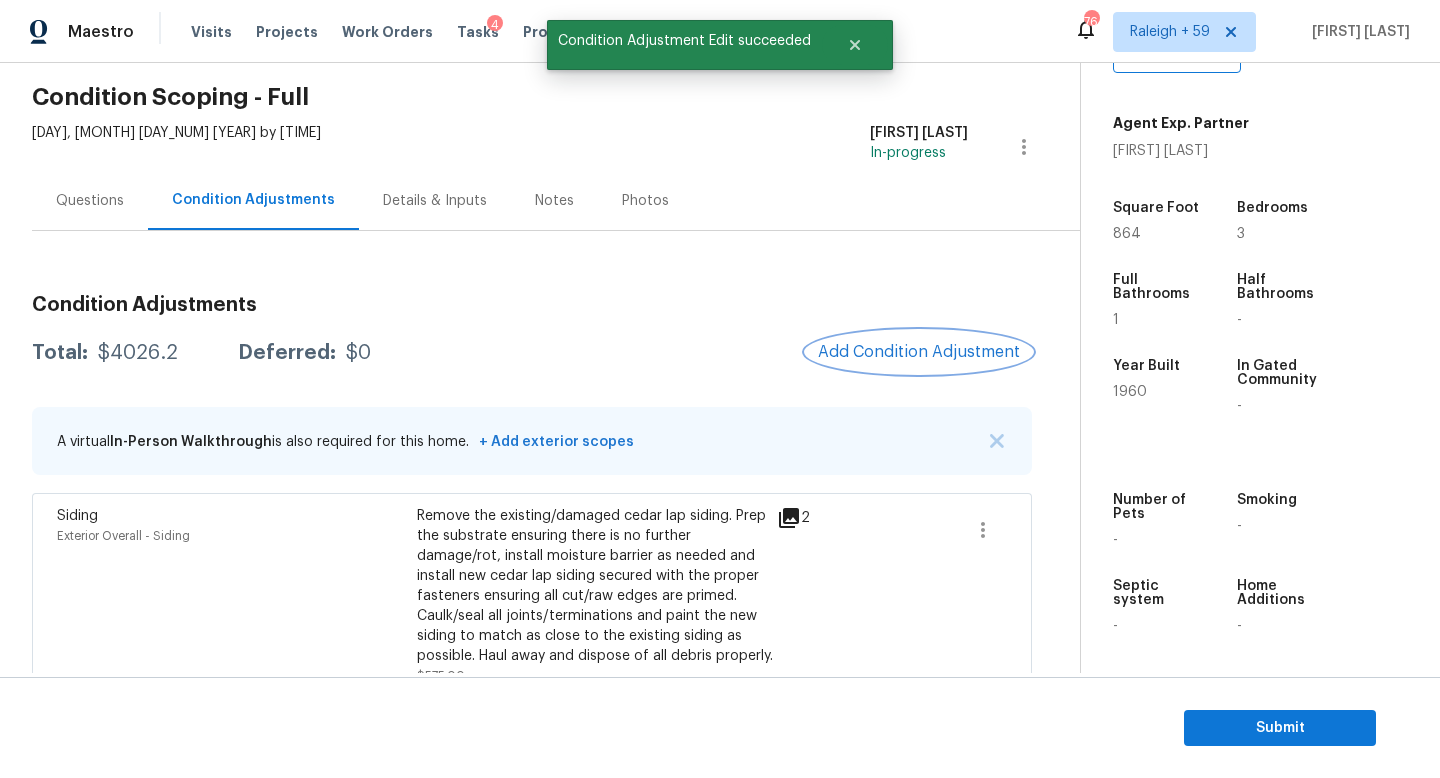click on "Add Condition Adjustment" at bounding box center [919, 352] 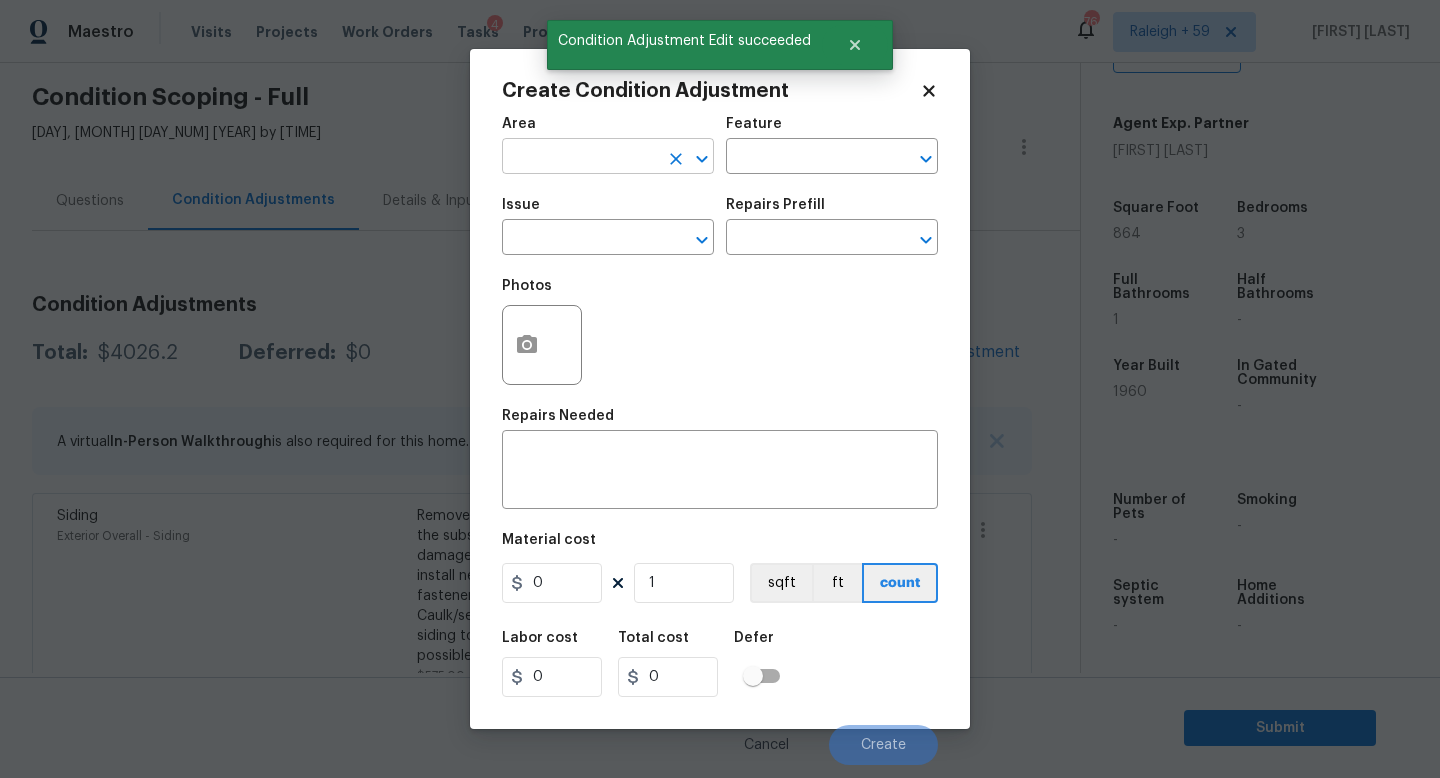 click at bounding box center (580, 158) 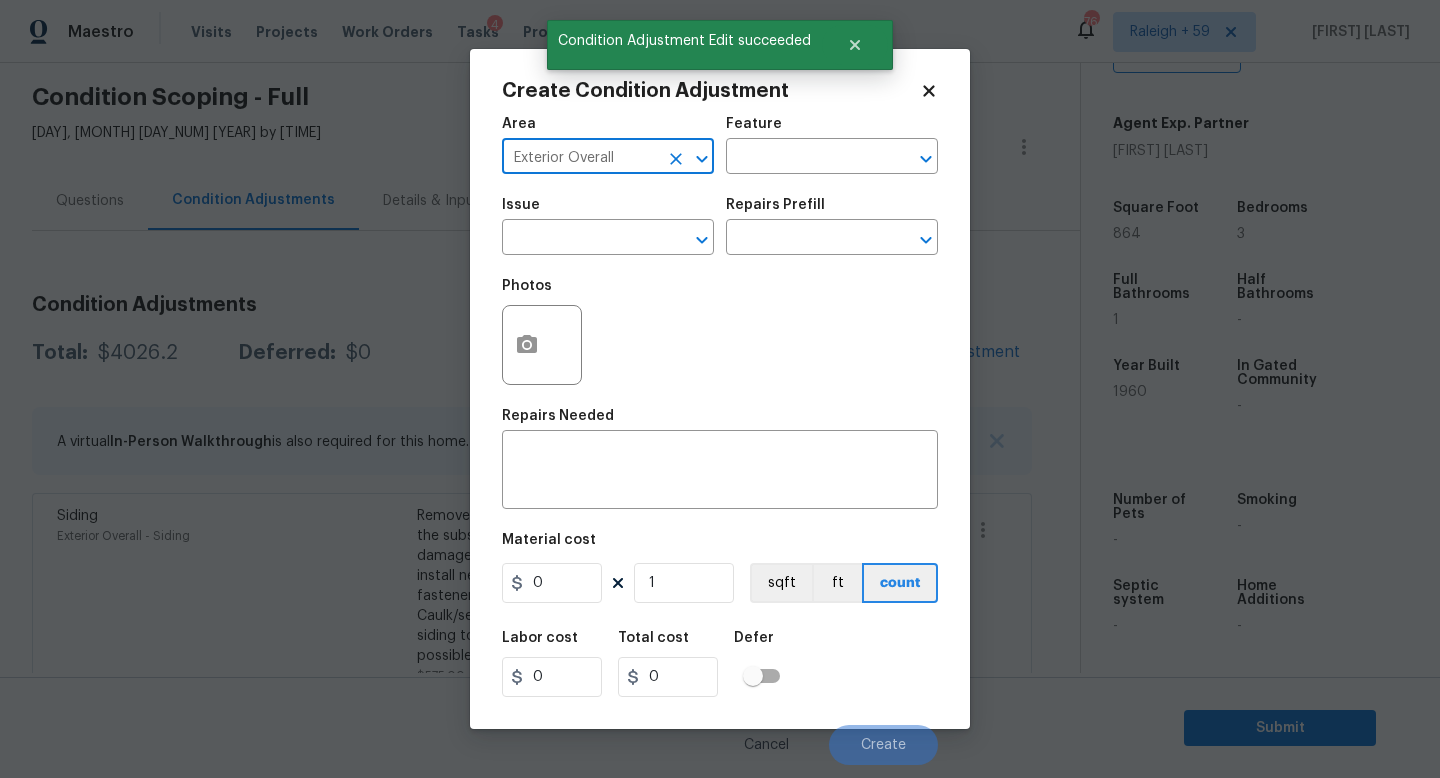 type on "Exterior Overall" 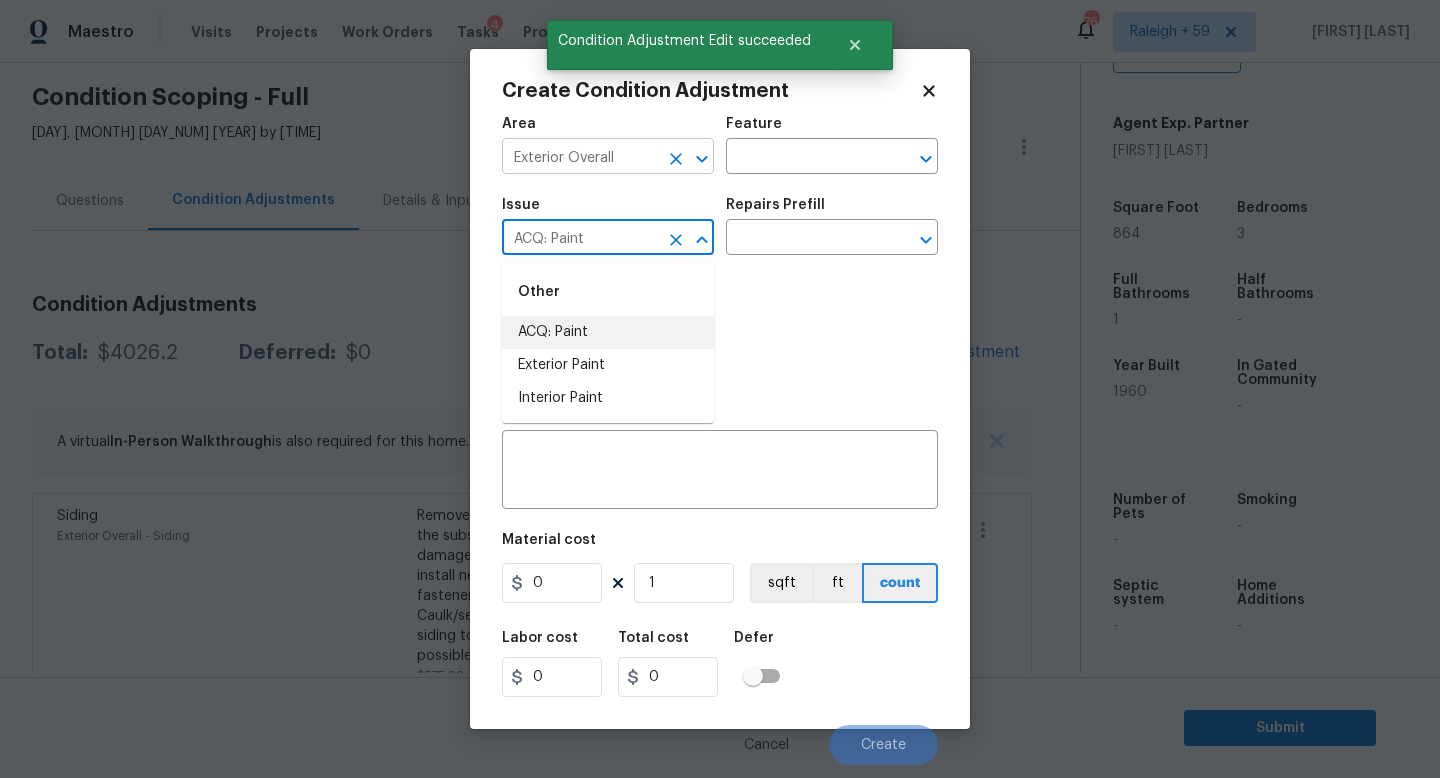 type on "ACQ: Paint" 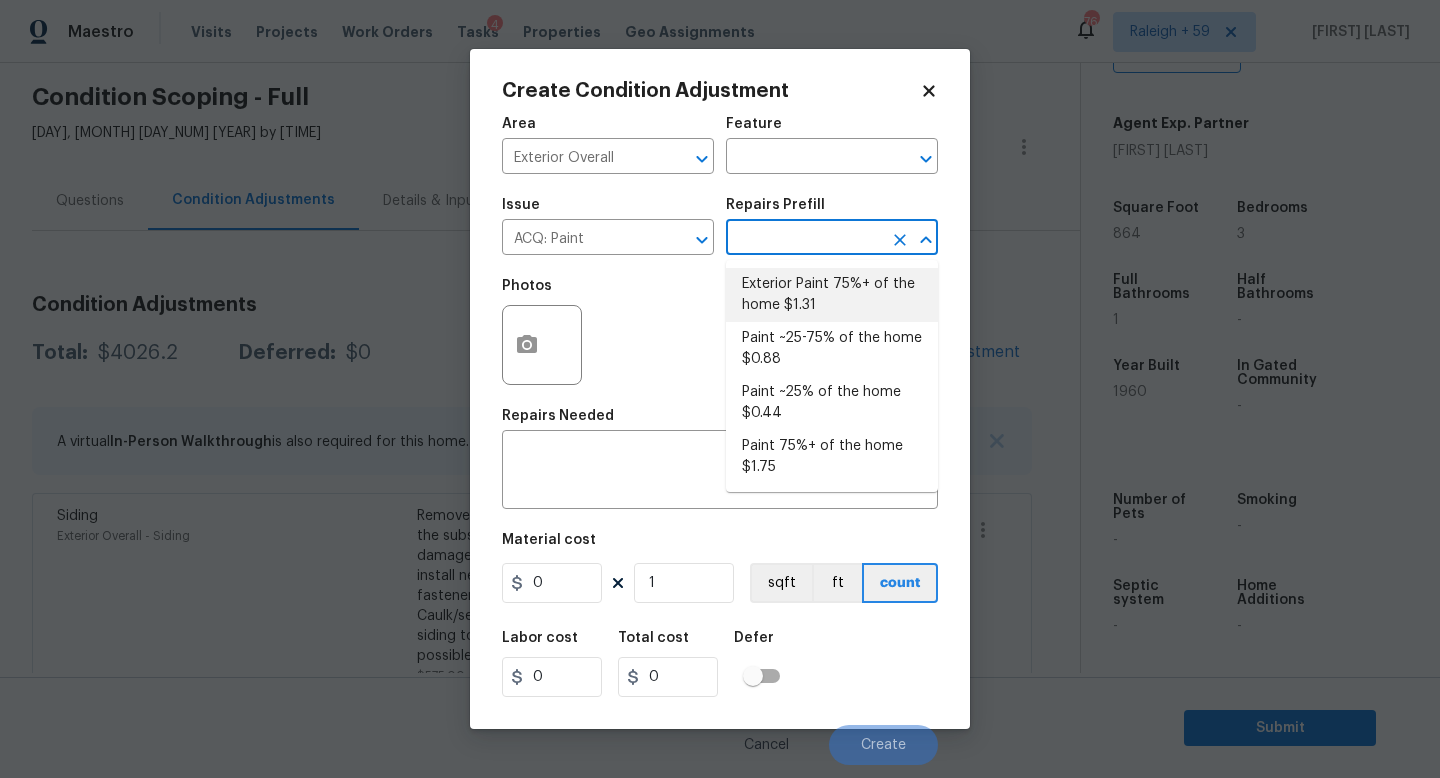 click on "Exterior Paint 75%+ of the home $1.31" at bounding box center [832, 295] 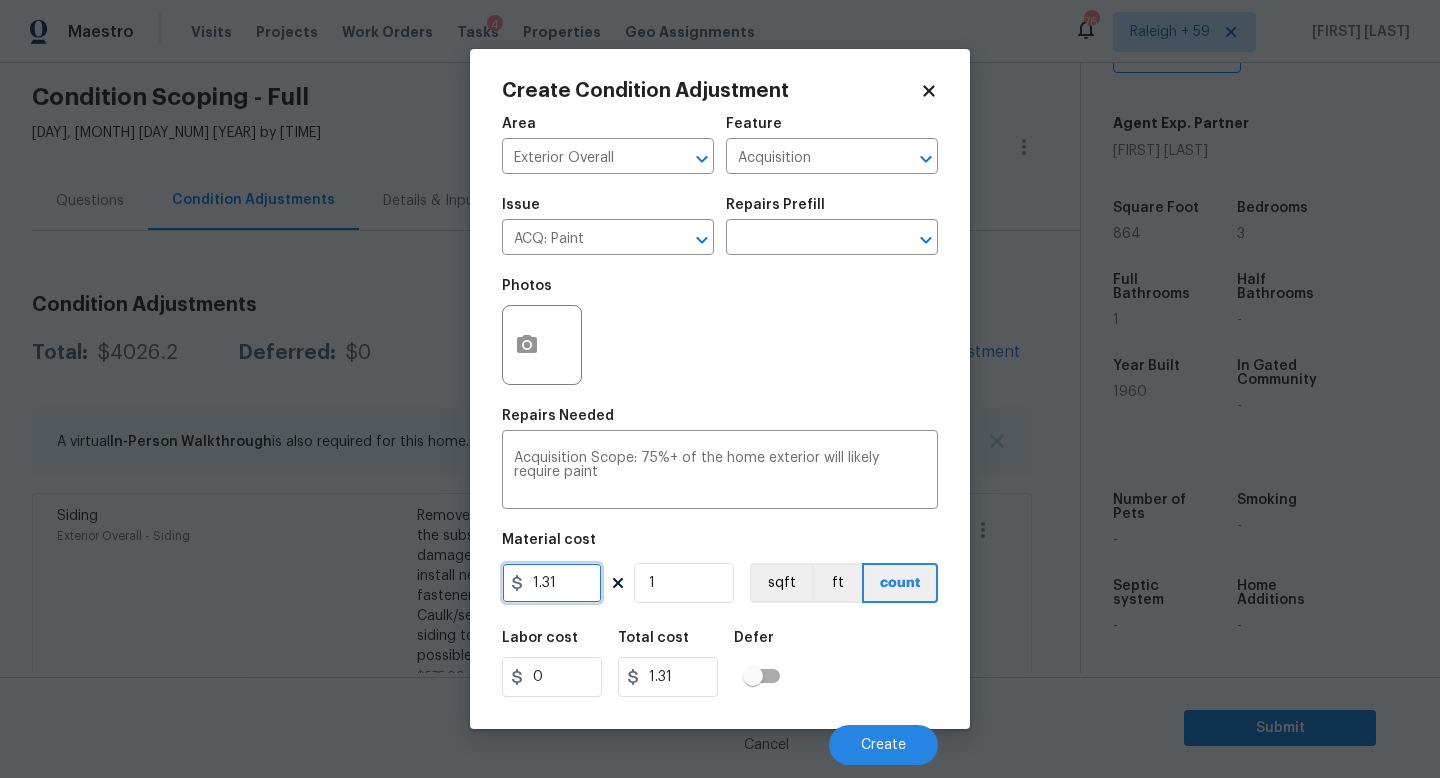 click on "1.31" at bounding box center (552, 583) 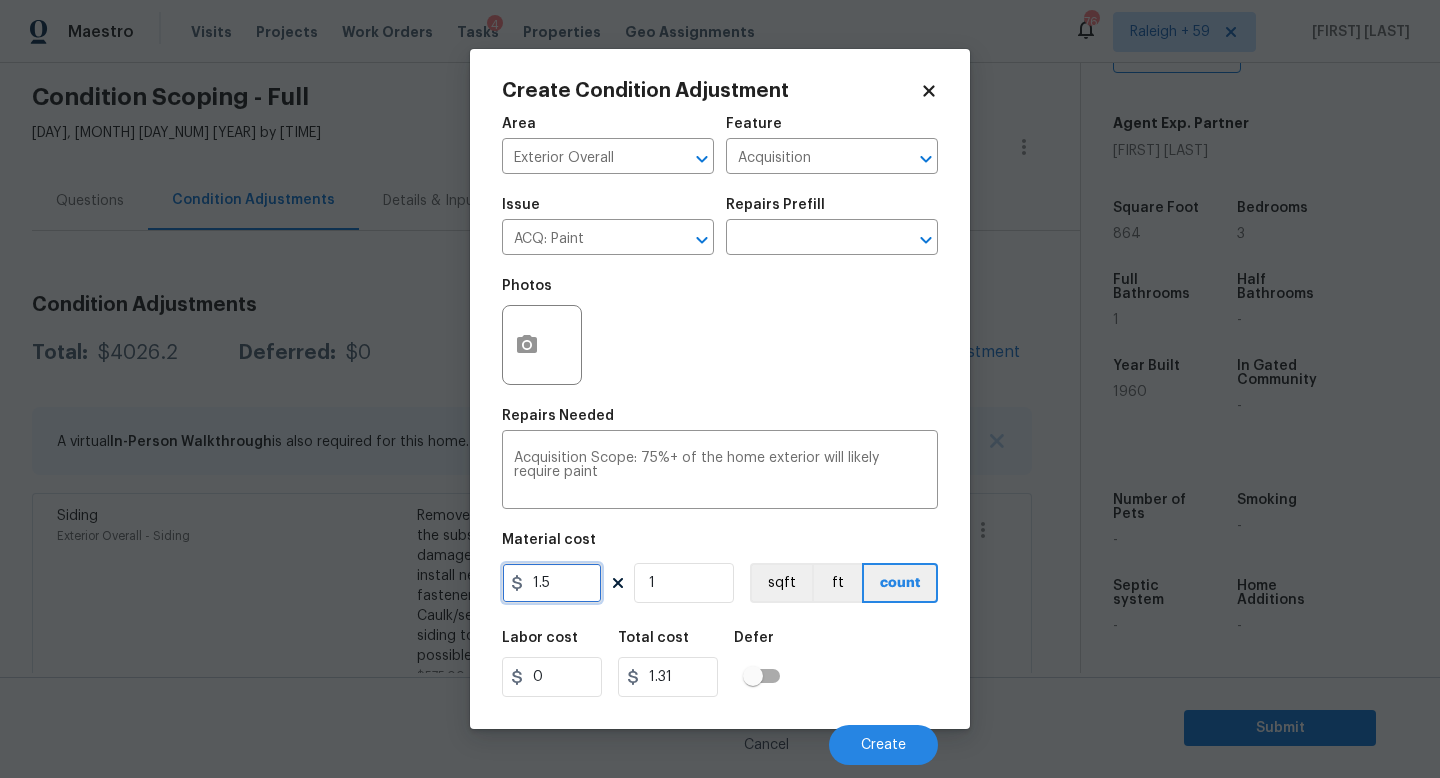 type on "1.5" 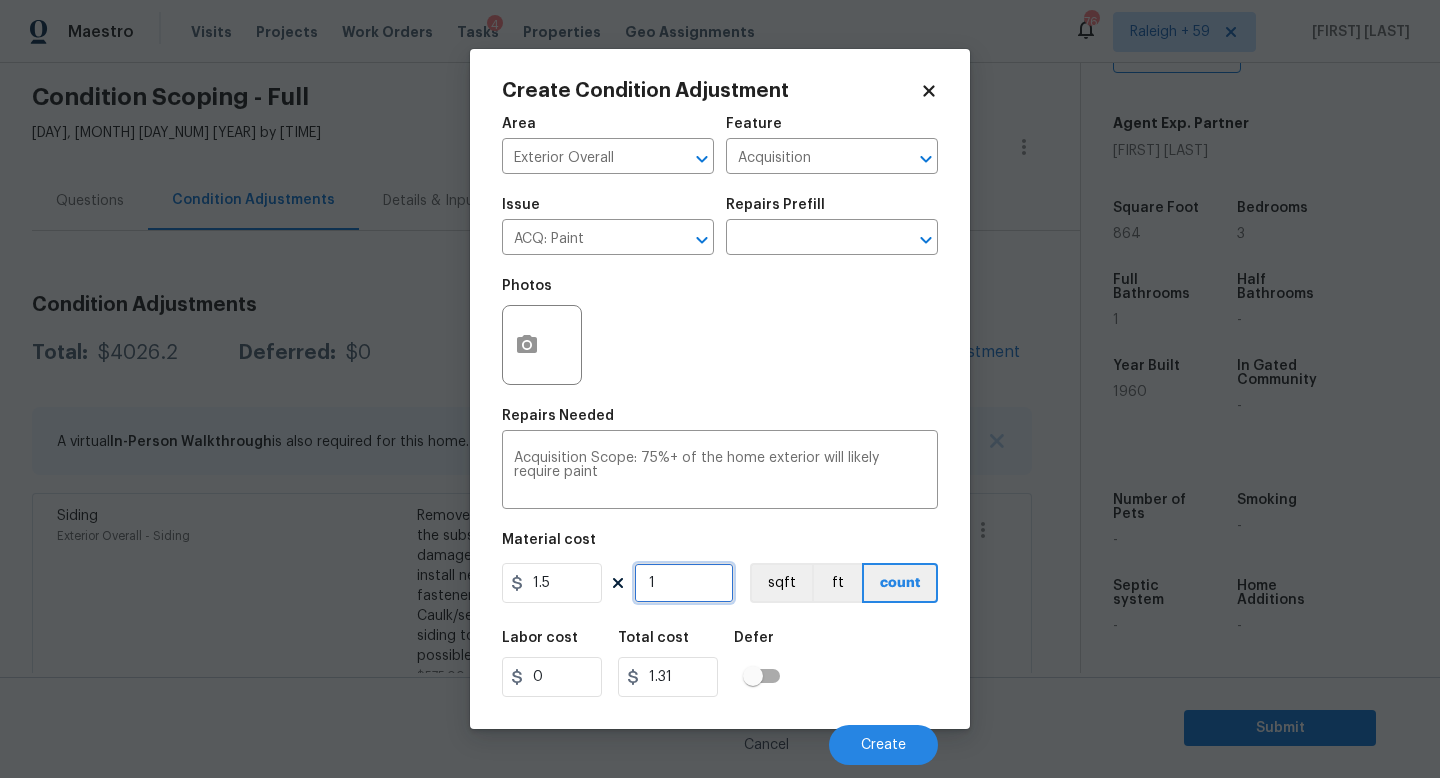 type on "1.5" 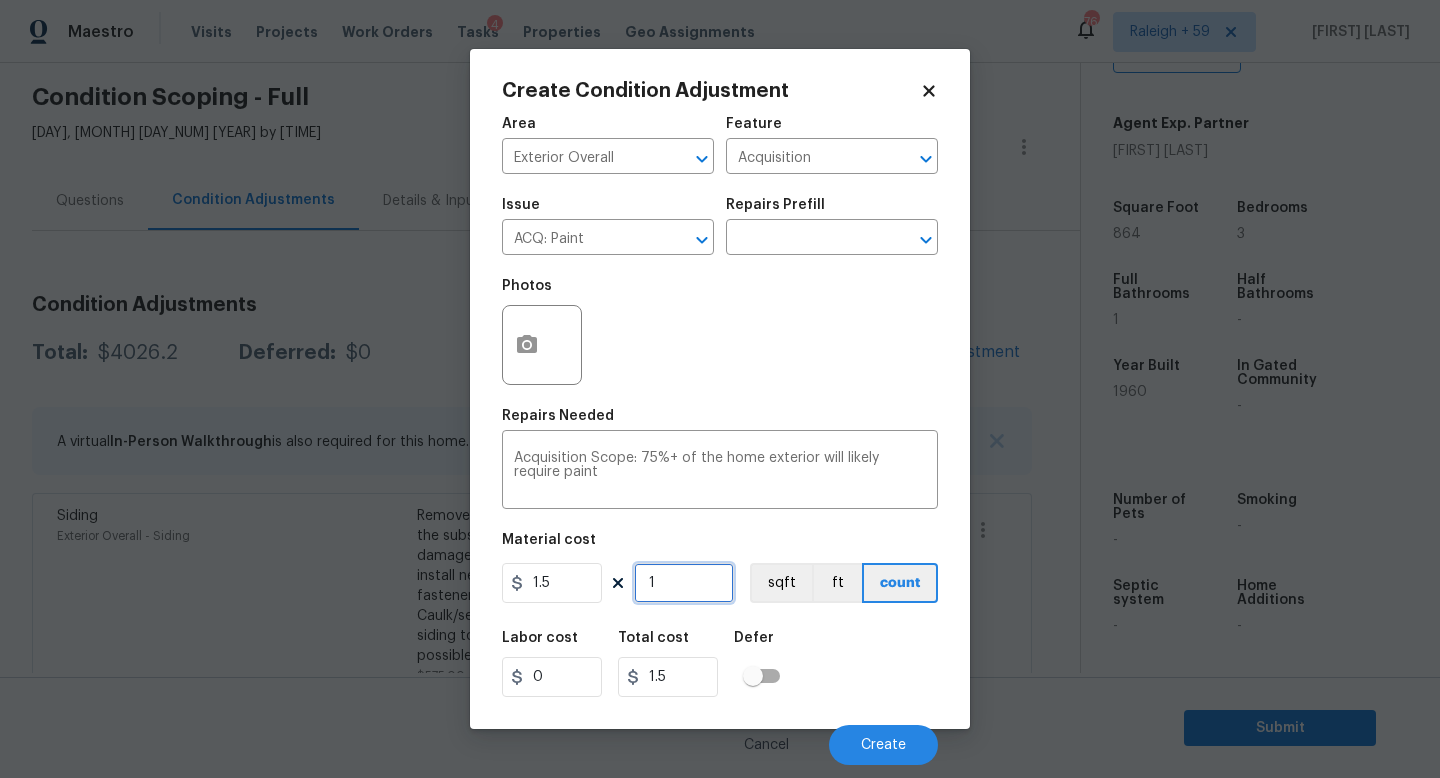 type on "8" 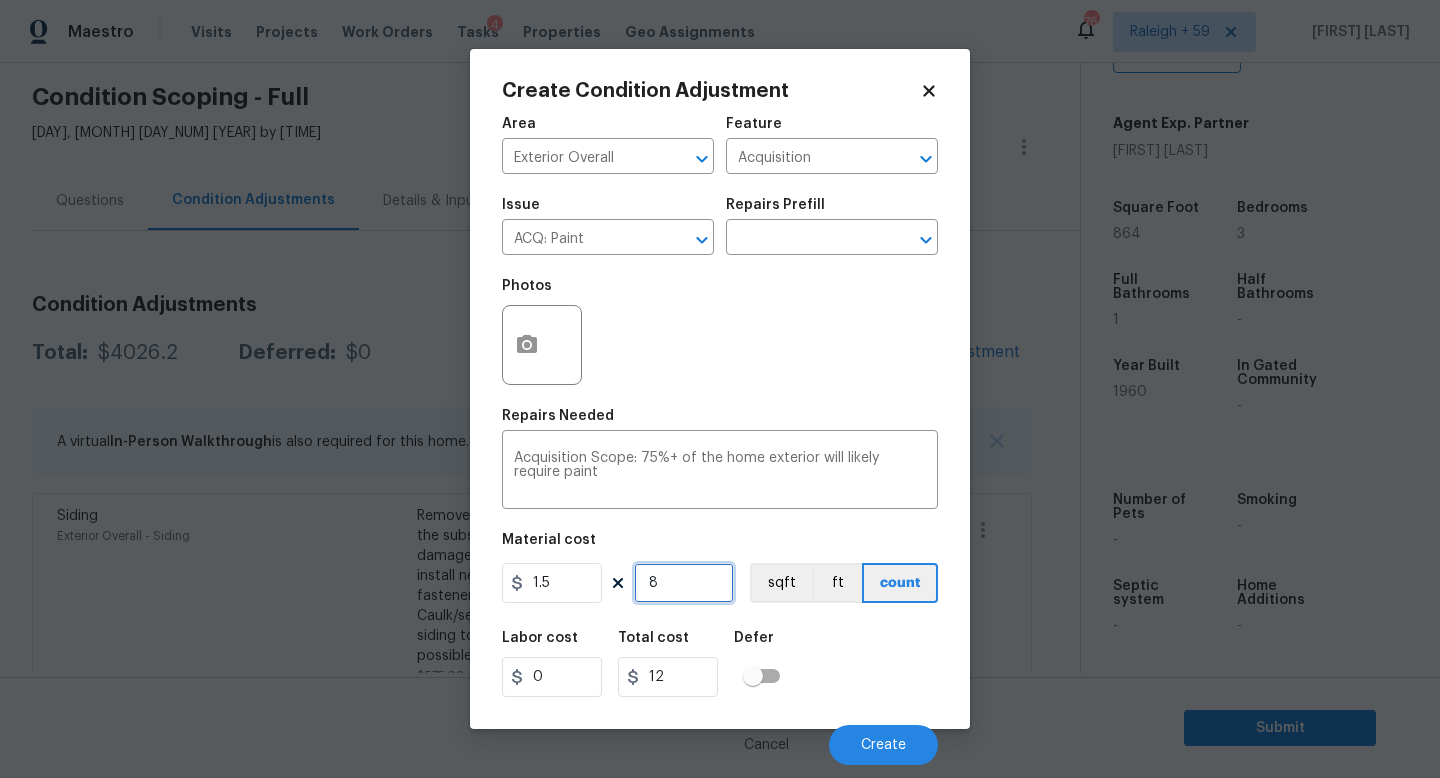 type on "86" 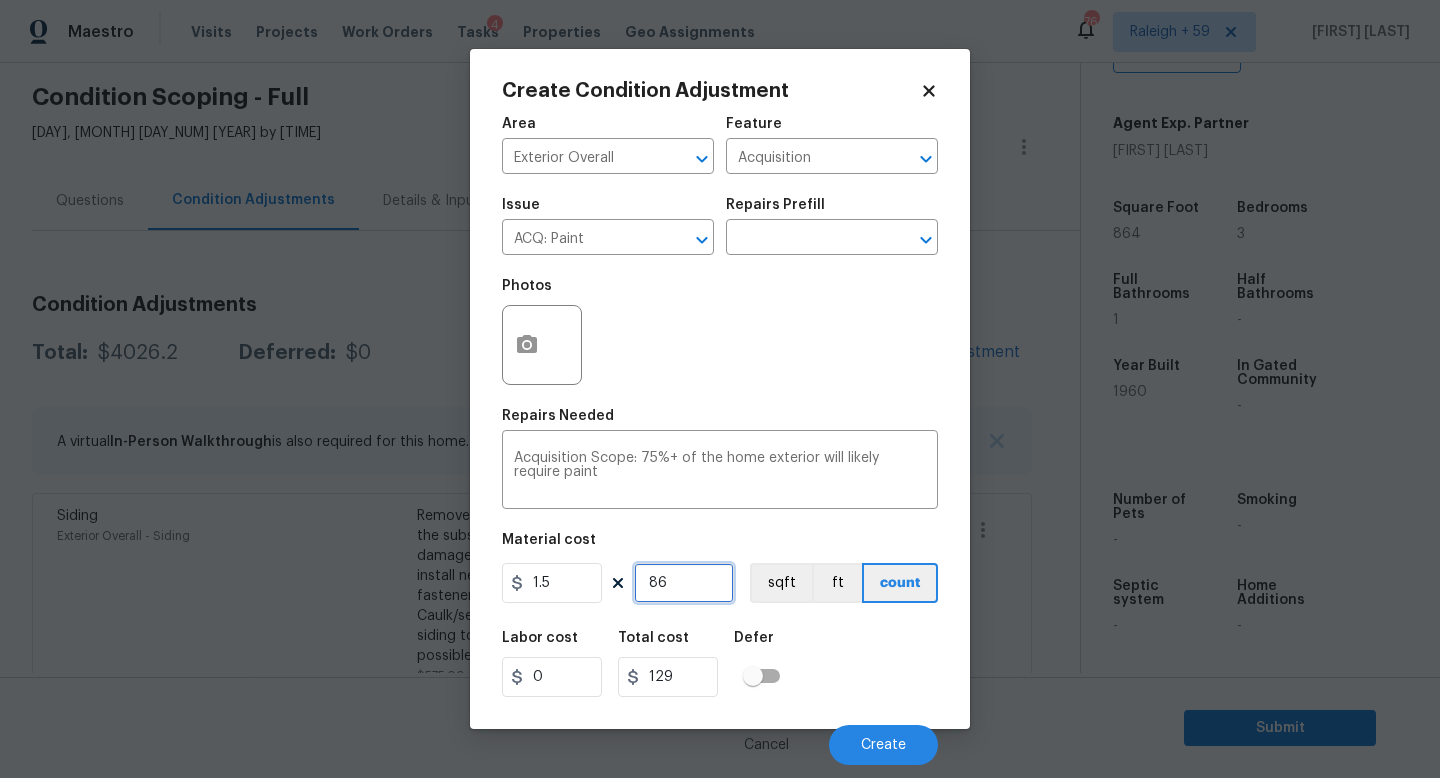 type on "864" 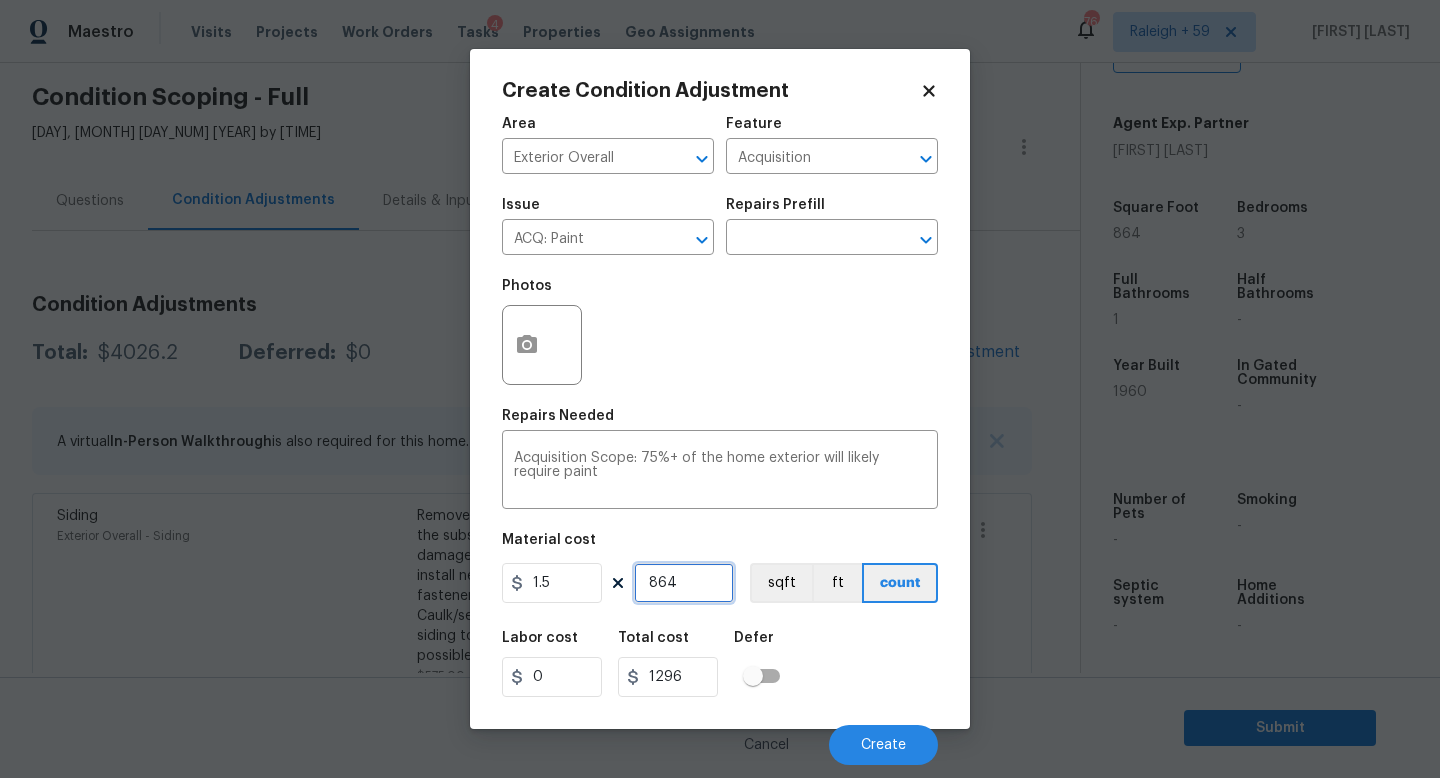 type on "864" 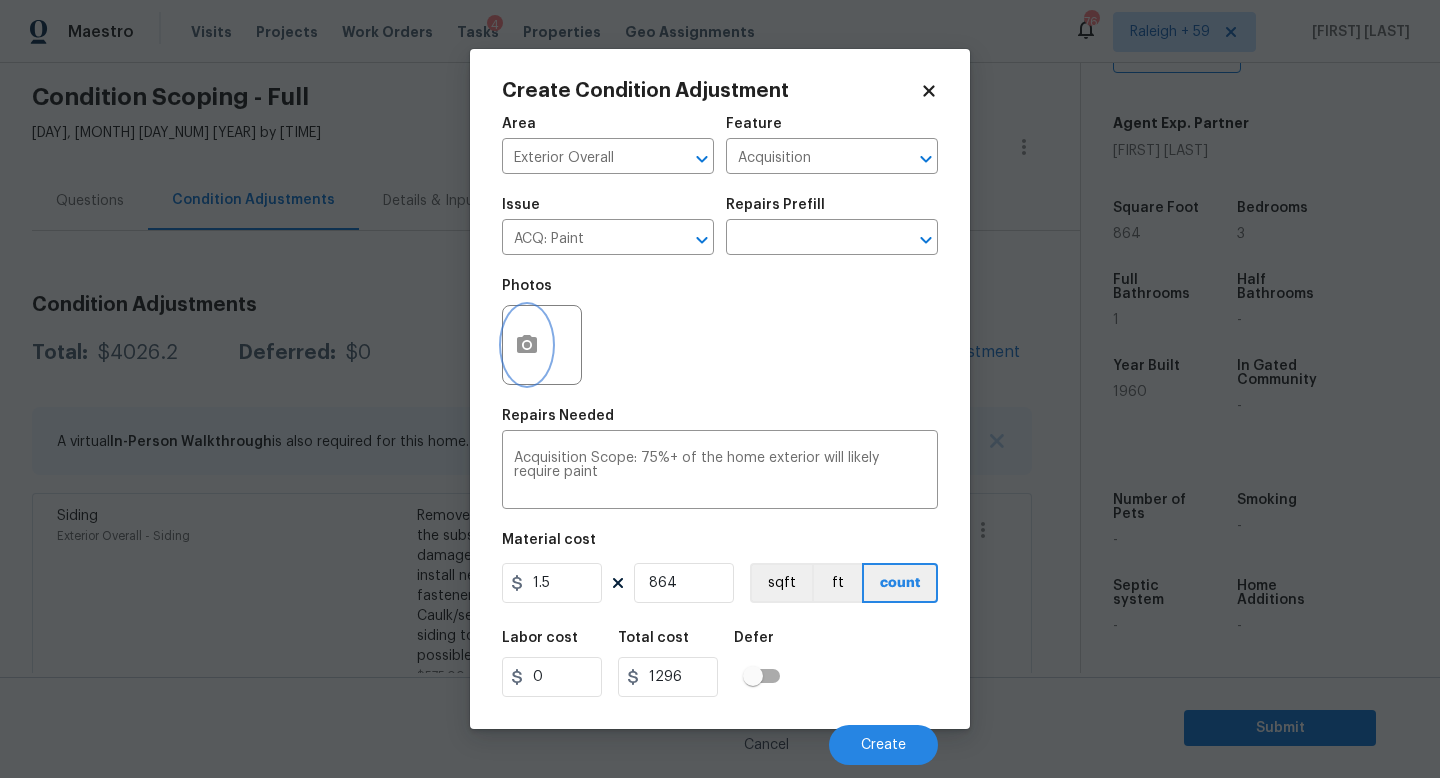 click 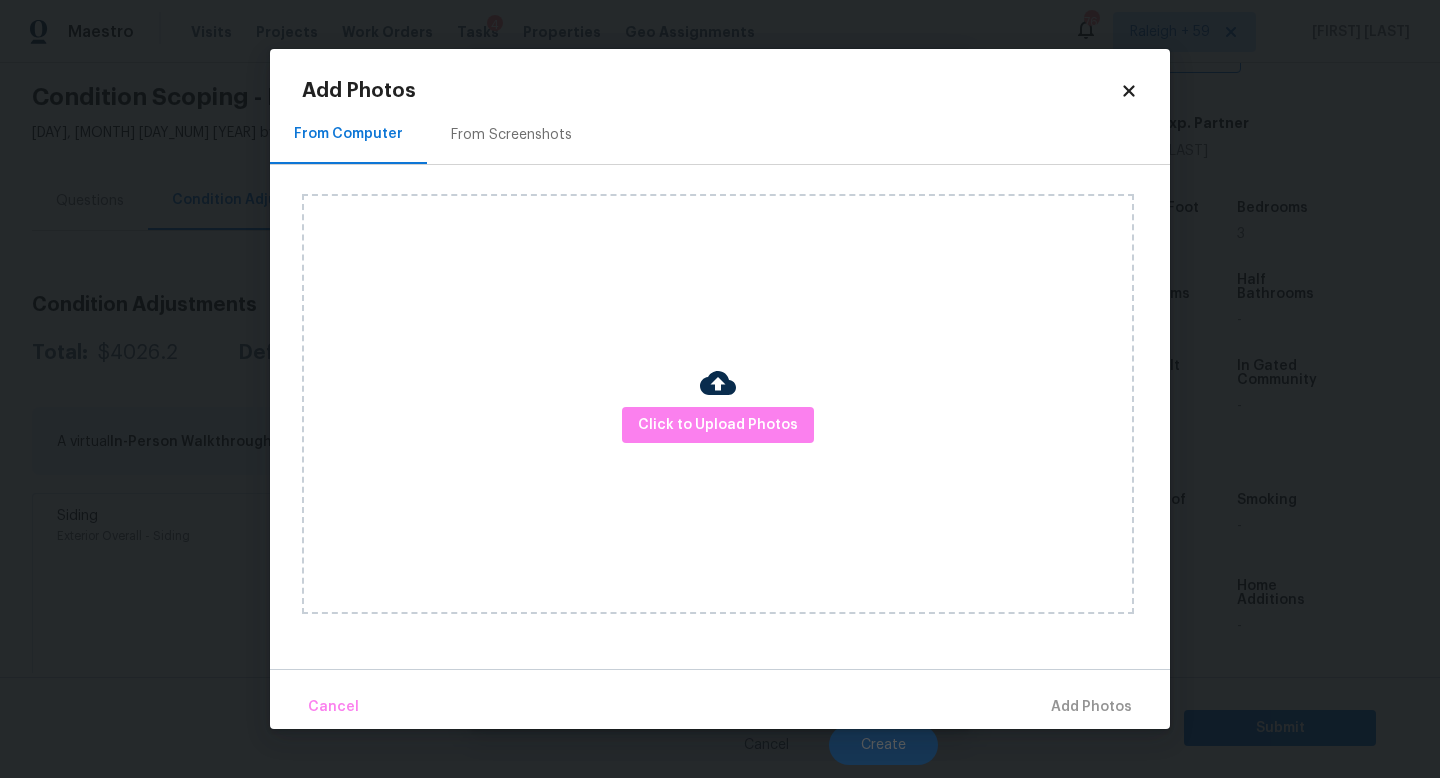 click on "Click to Upload Photos" at bounding box center [718, 404] 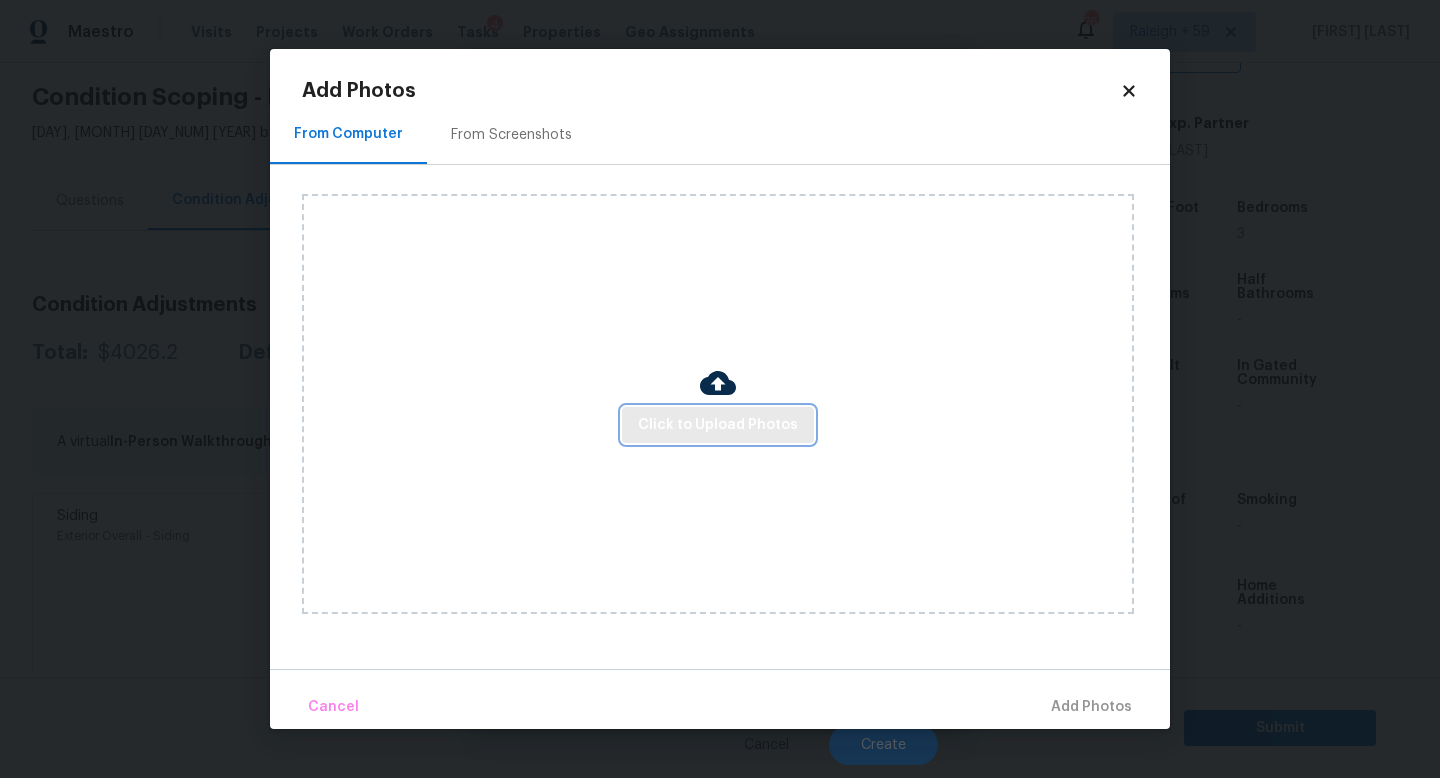 click on "Click to Upload Photos" at bounding box center (718, 425) 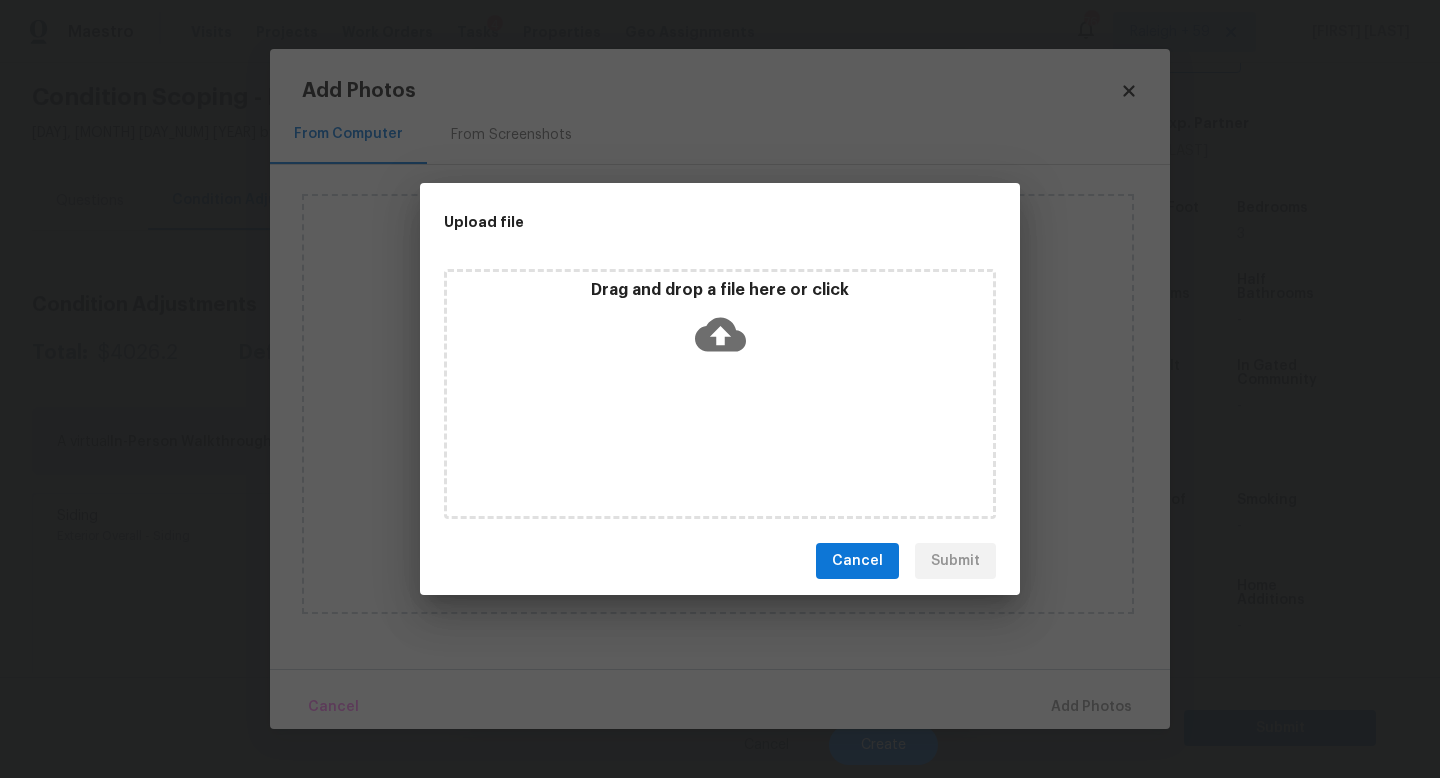 click on "Drag and drop a file here or click" at bounding box center (720, 394) 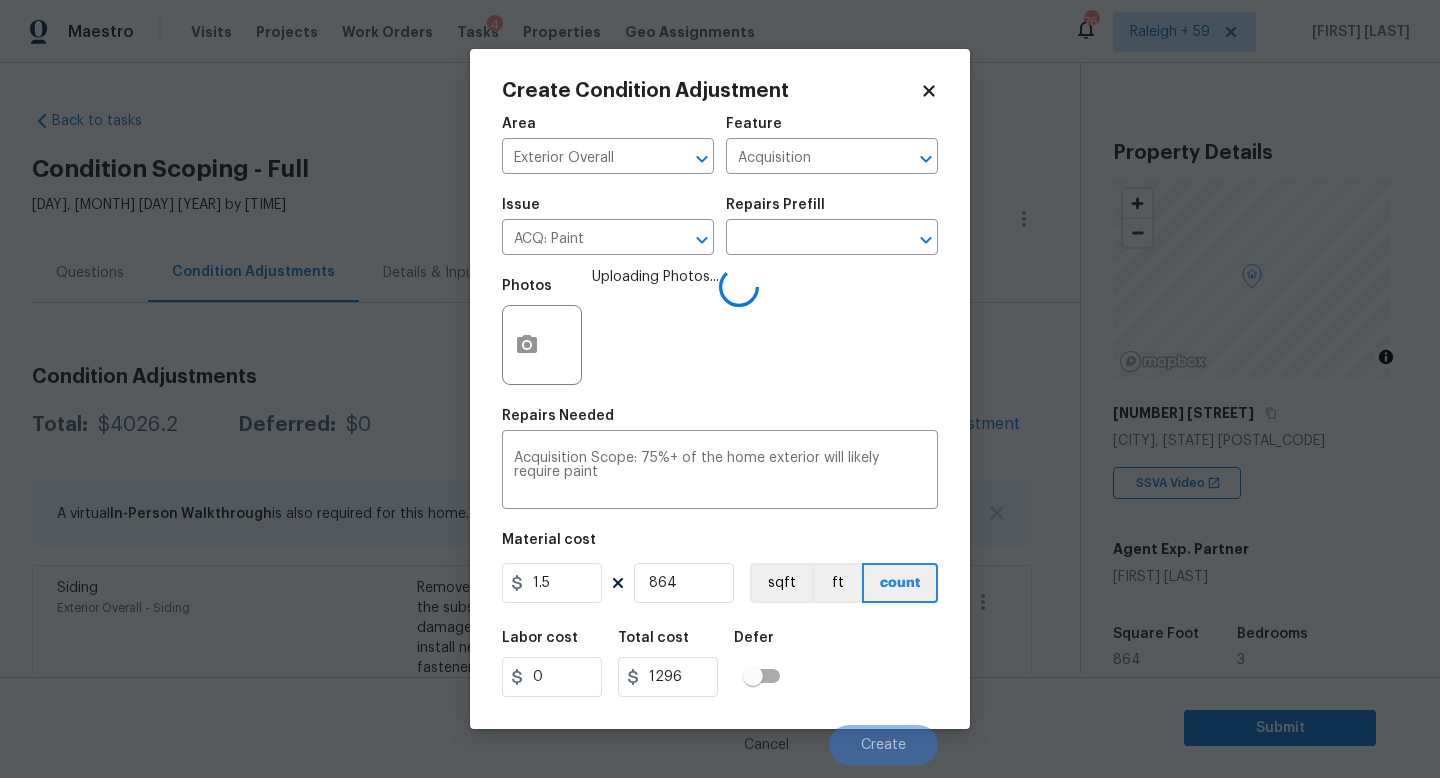 scroll, scrollTop: 0, scrollLeft: 0, axis: both 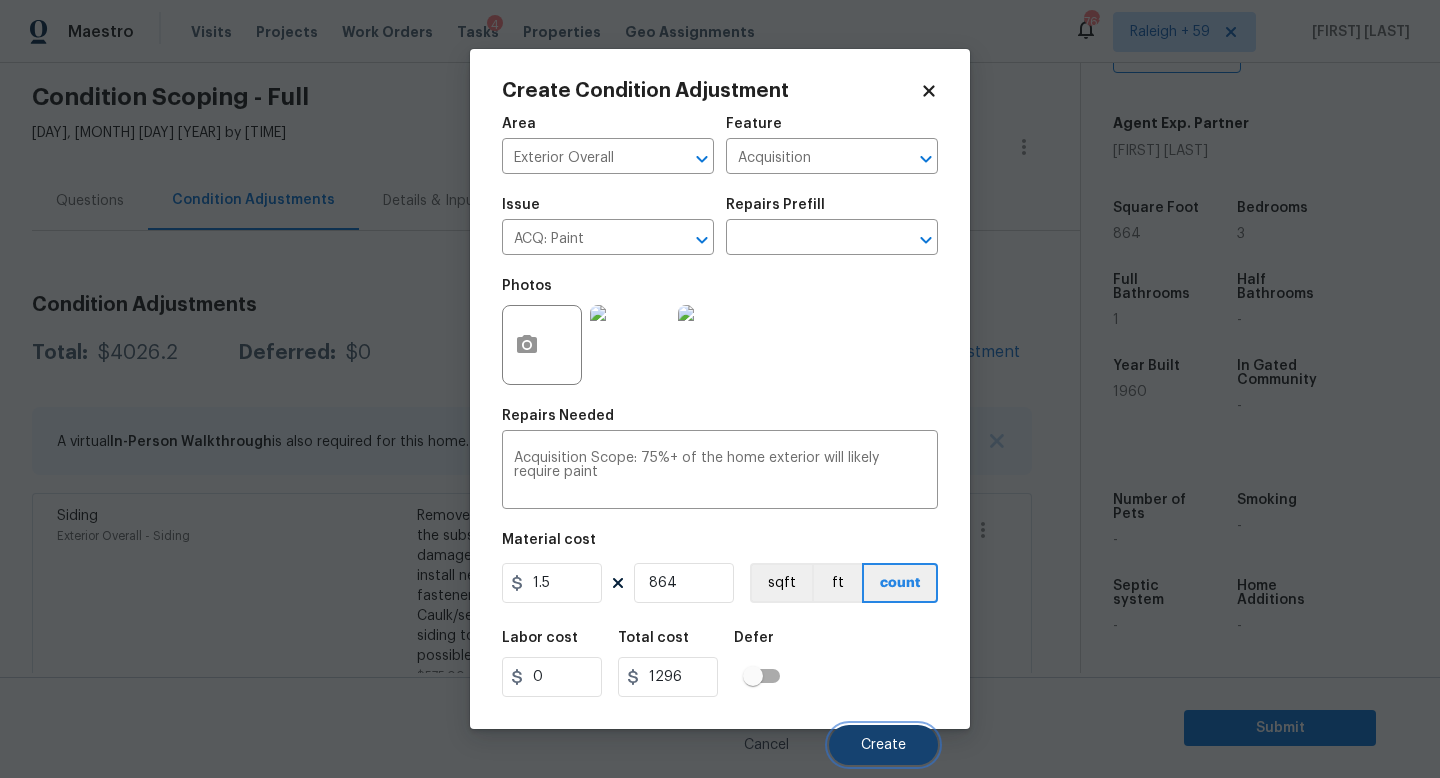 click on "Create" at bounding box center (883, 745) 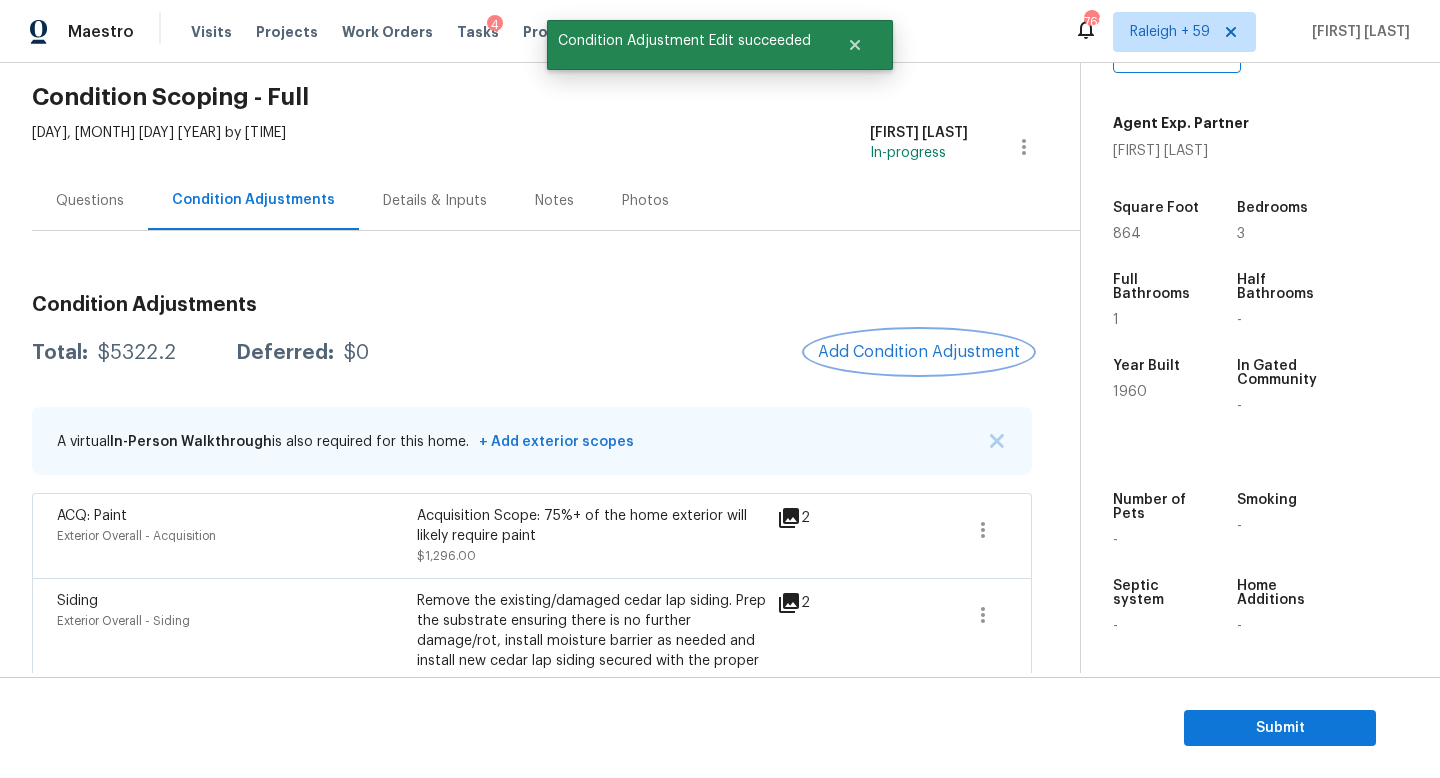 click on "Add Condition Adjustment" at bounding box center [919, 352] 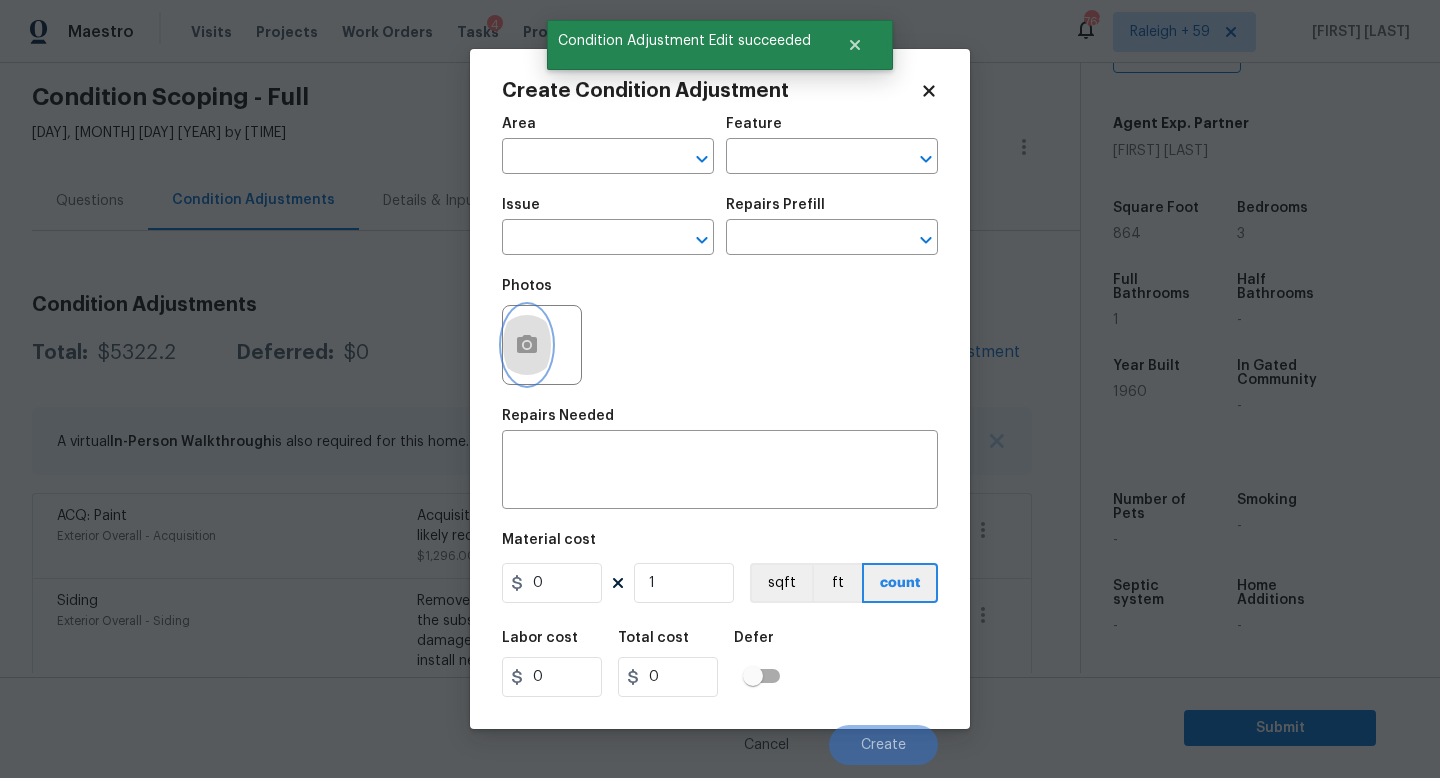 click at bounding box center [527, 345] 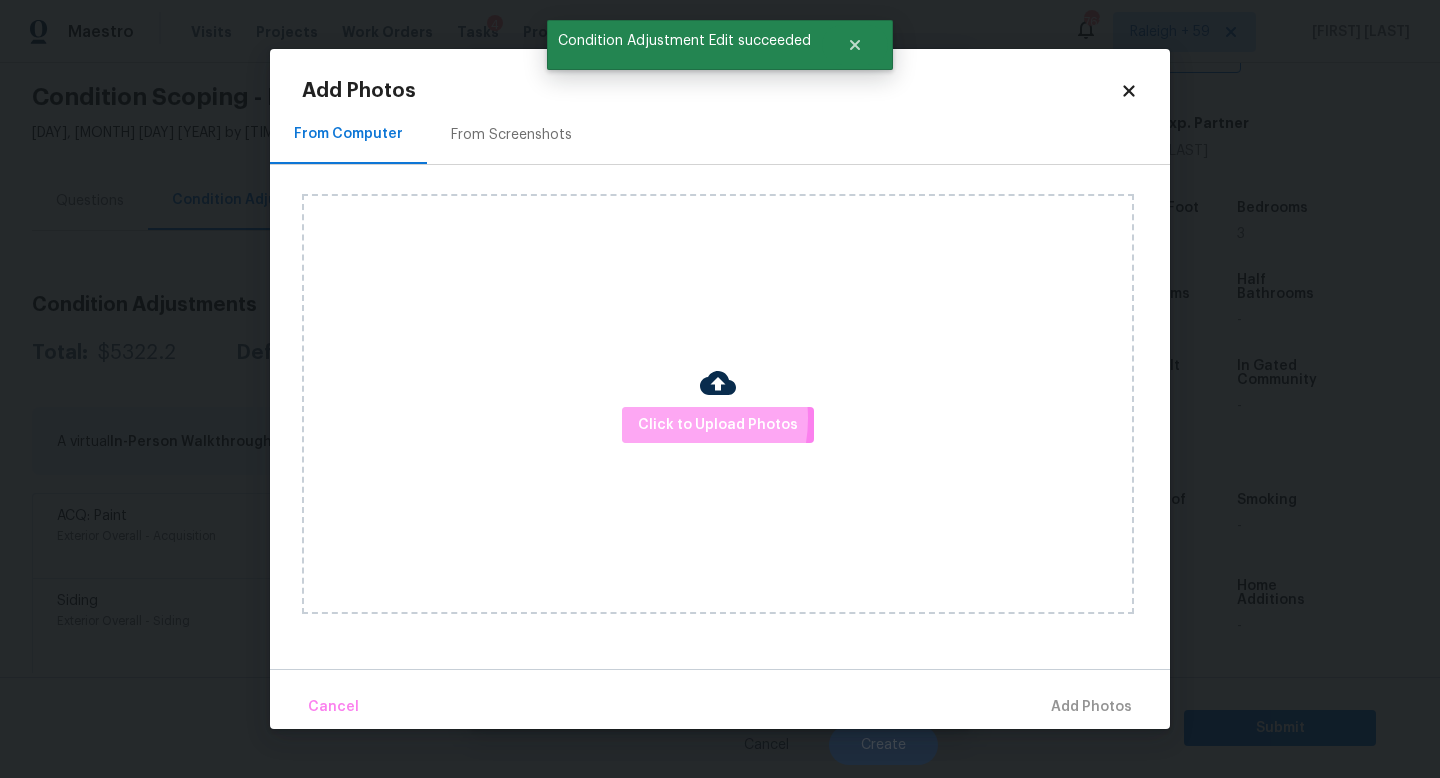 click on "Click to Upload Photos" at bounding box center [718, 425] 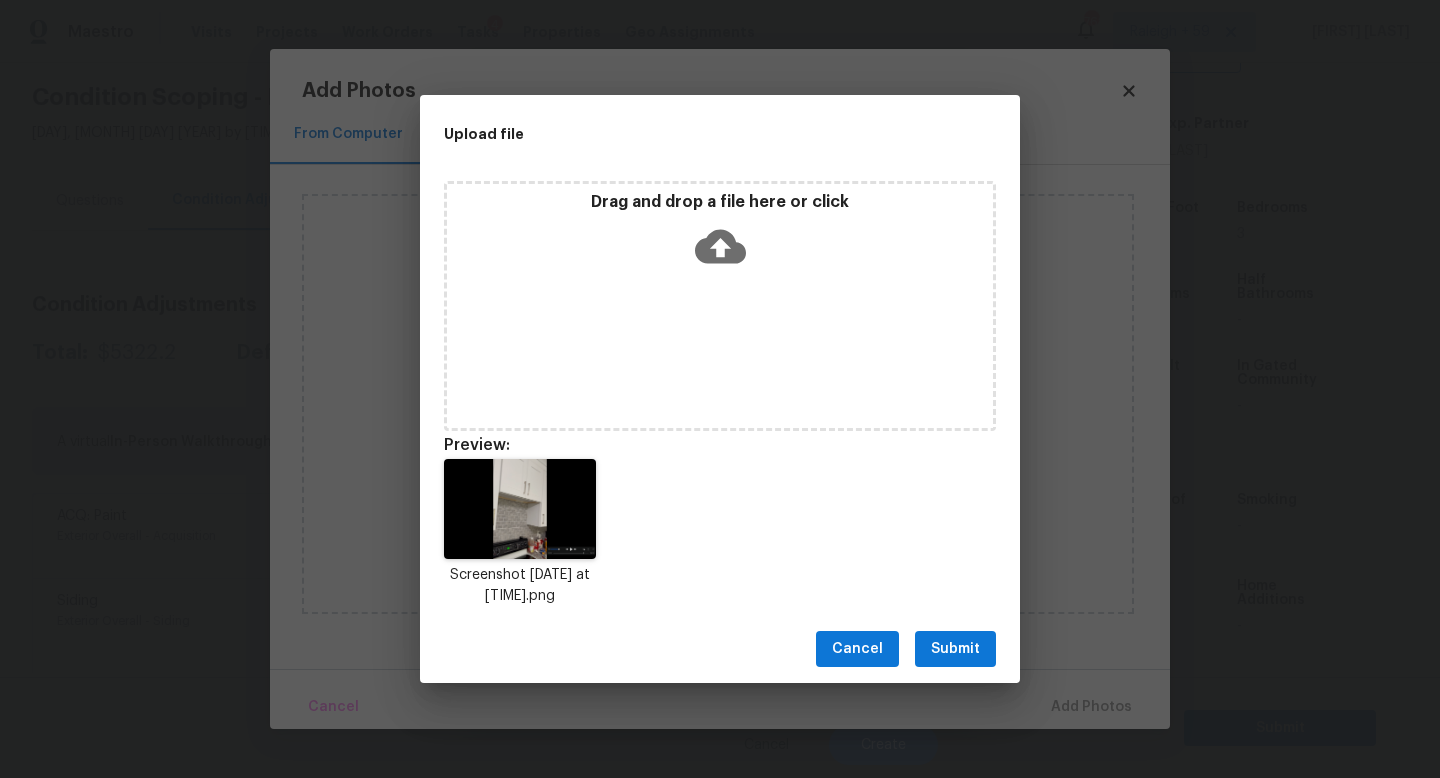 click on "Submit" at bounding box center (955, 649) 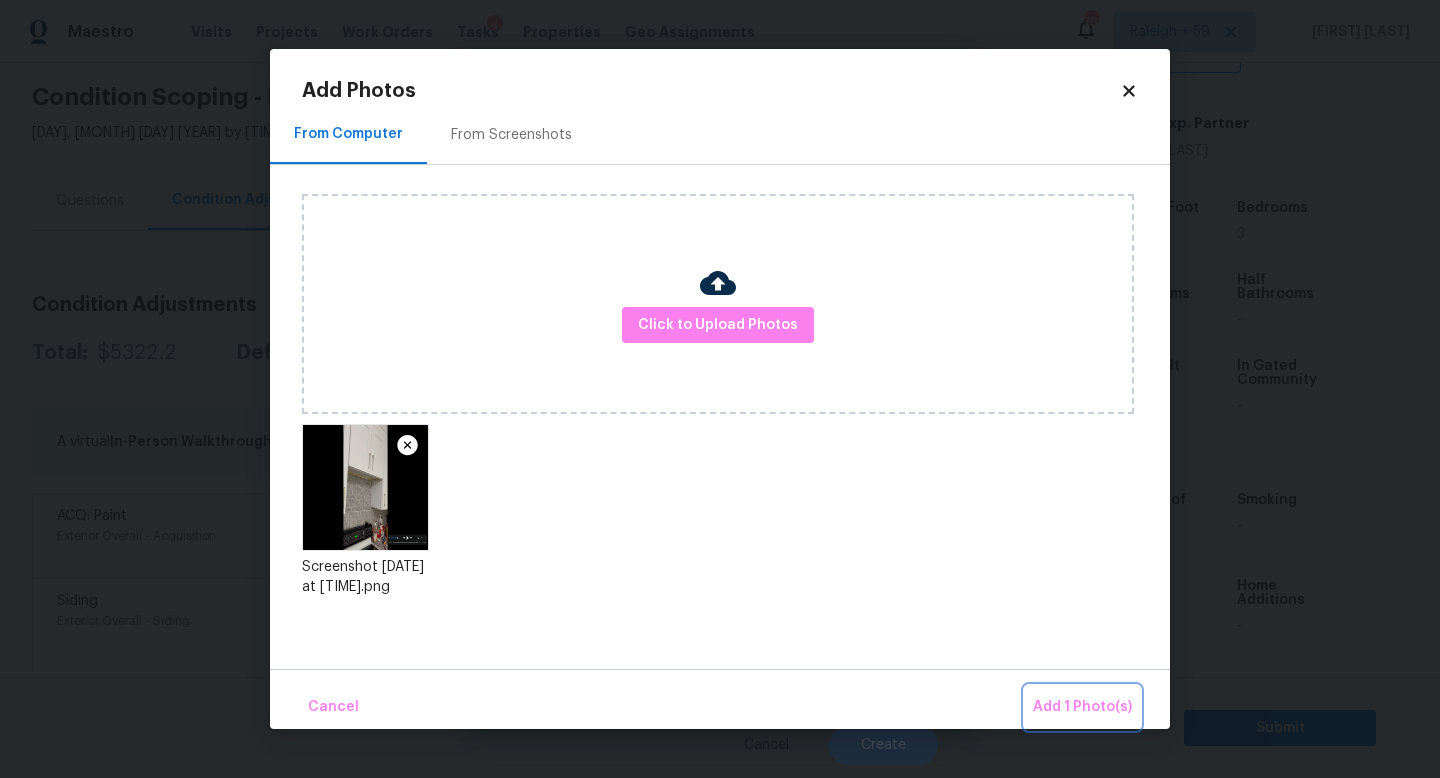 click on "Add 1 Photo(s)" at bounding box center (1082, 707) 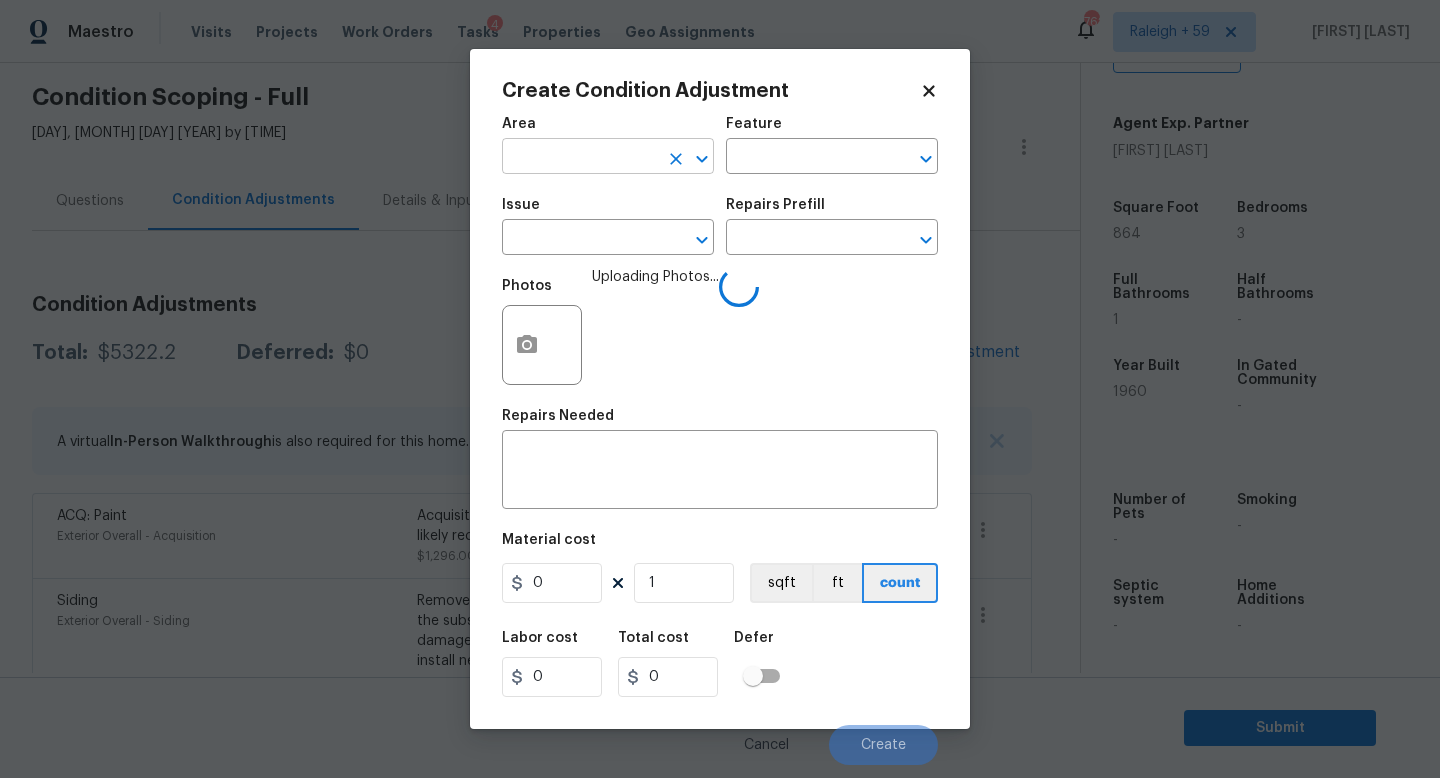 click at bounding box center (580, 158) 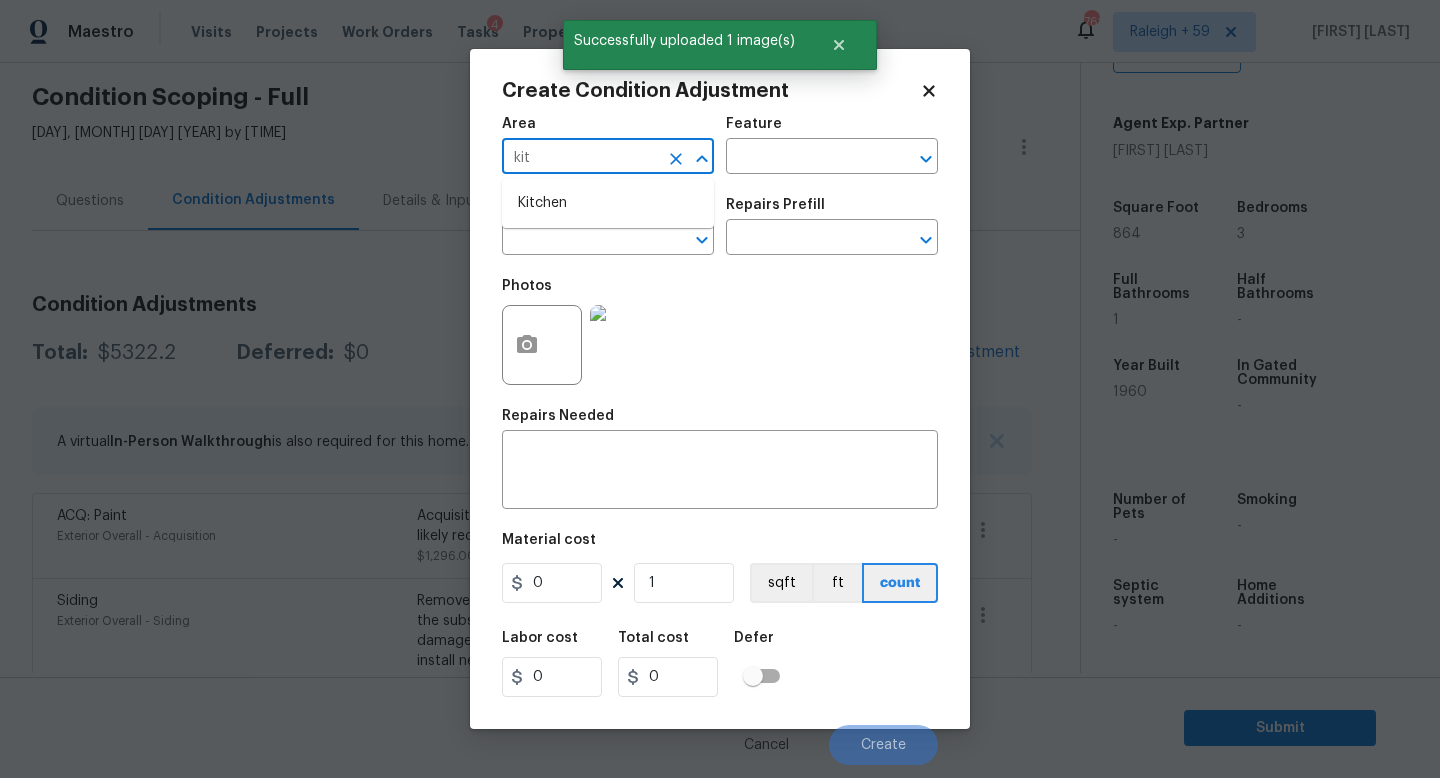 type on "kitc" 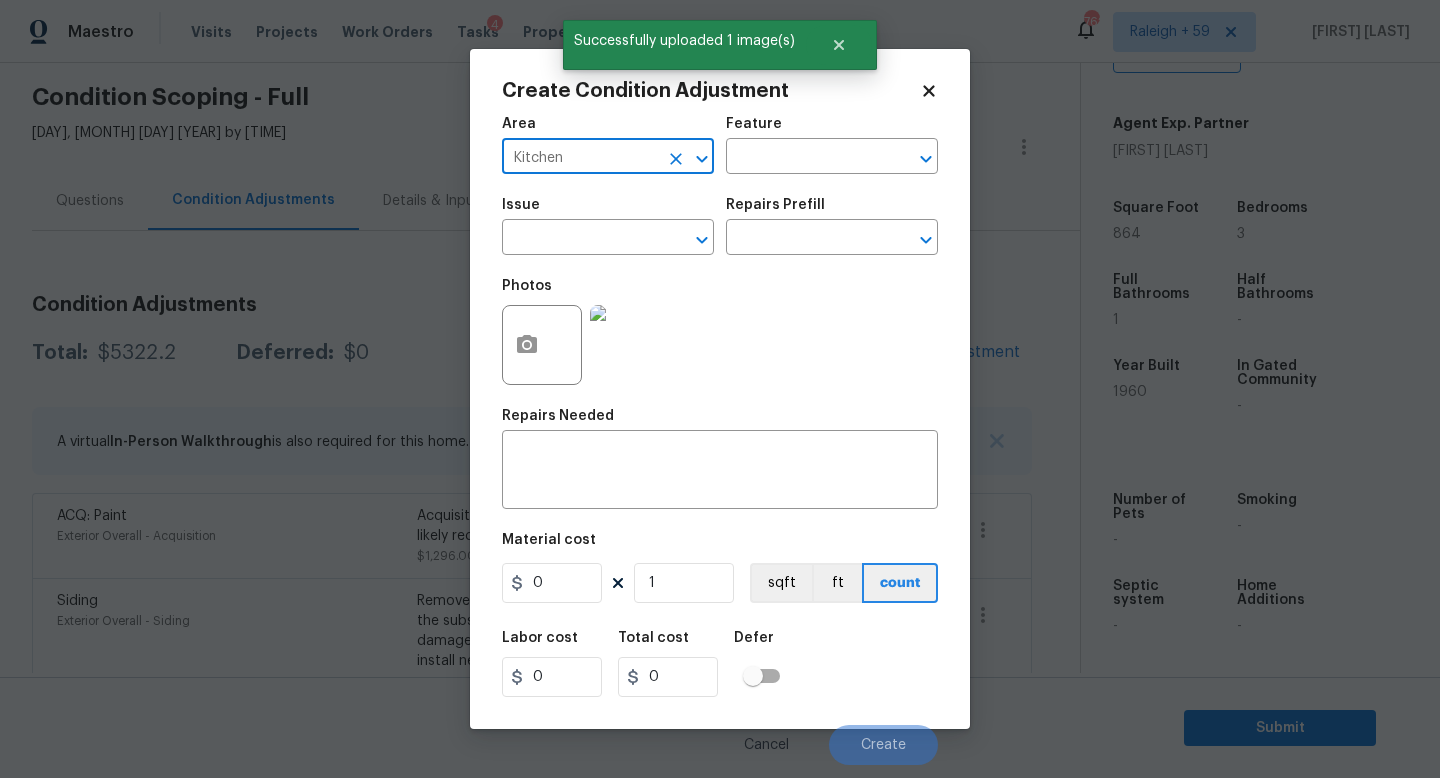type on "Kitchen" 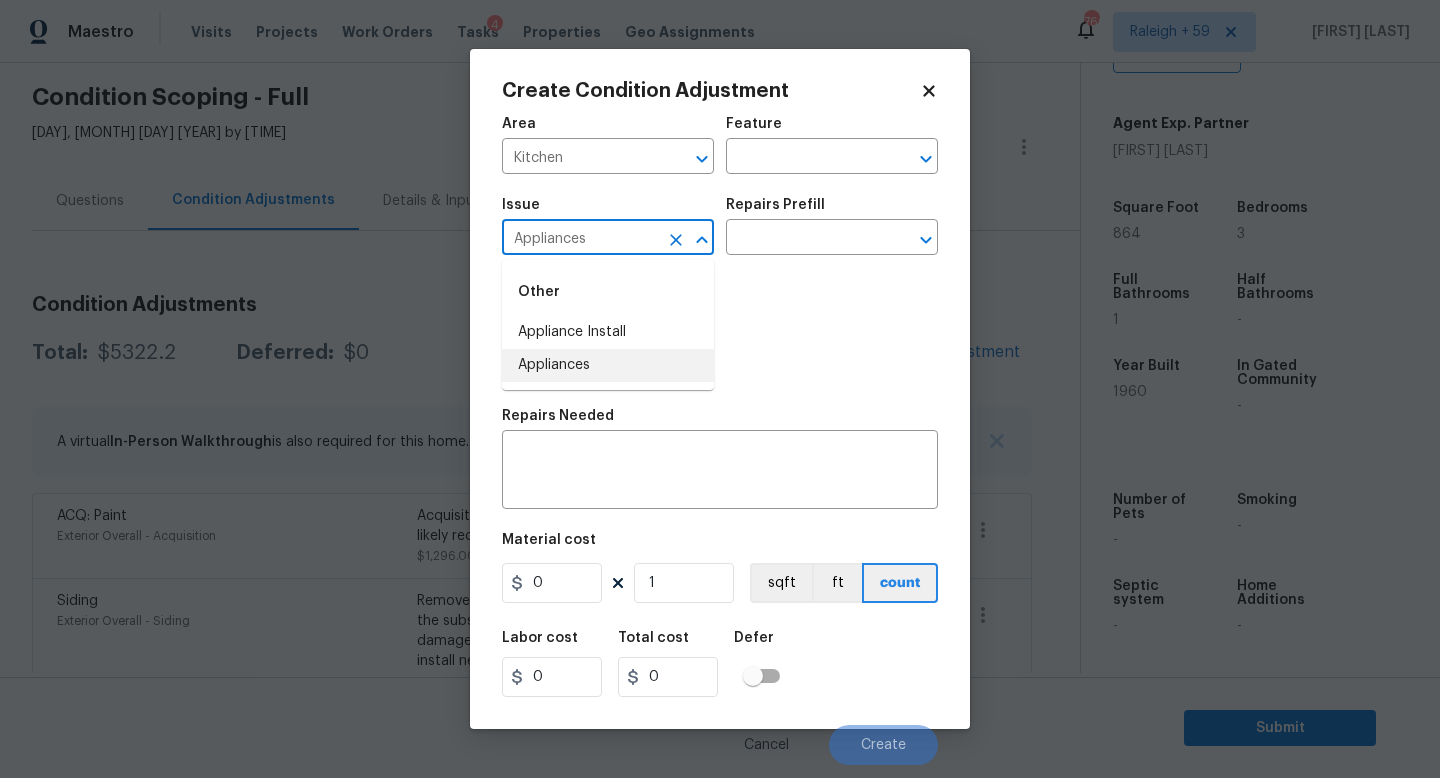 type on "Appliances" 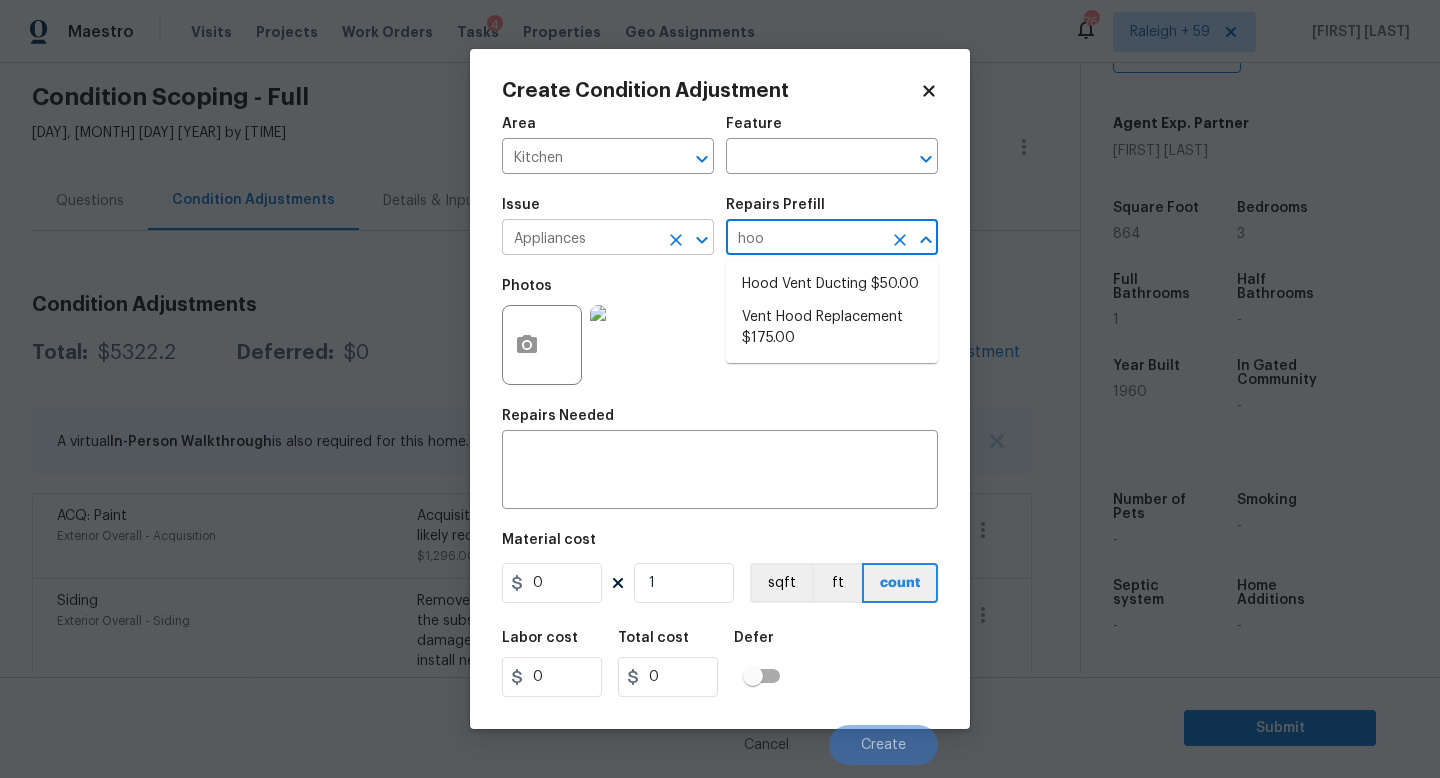 type on "hood" 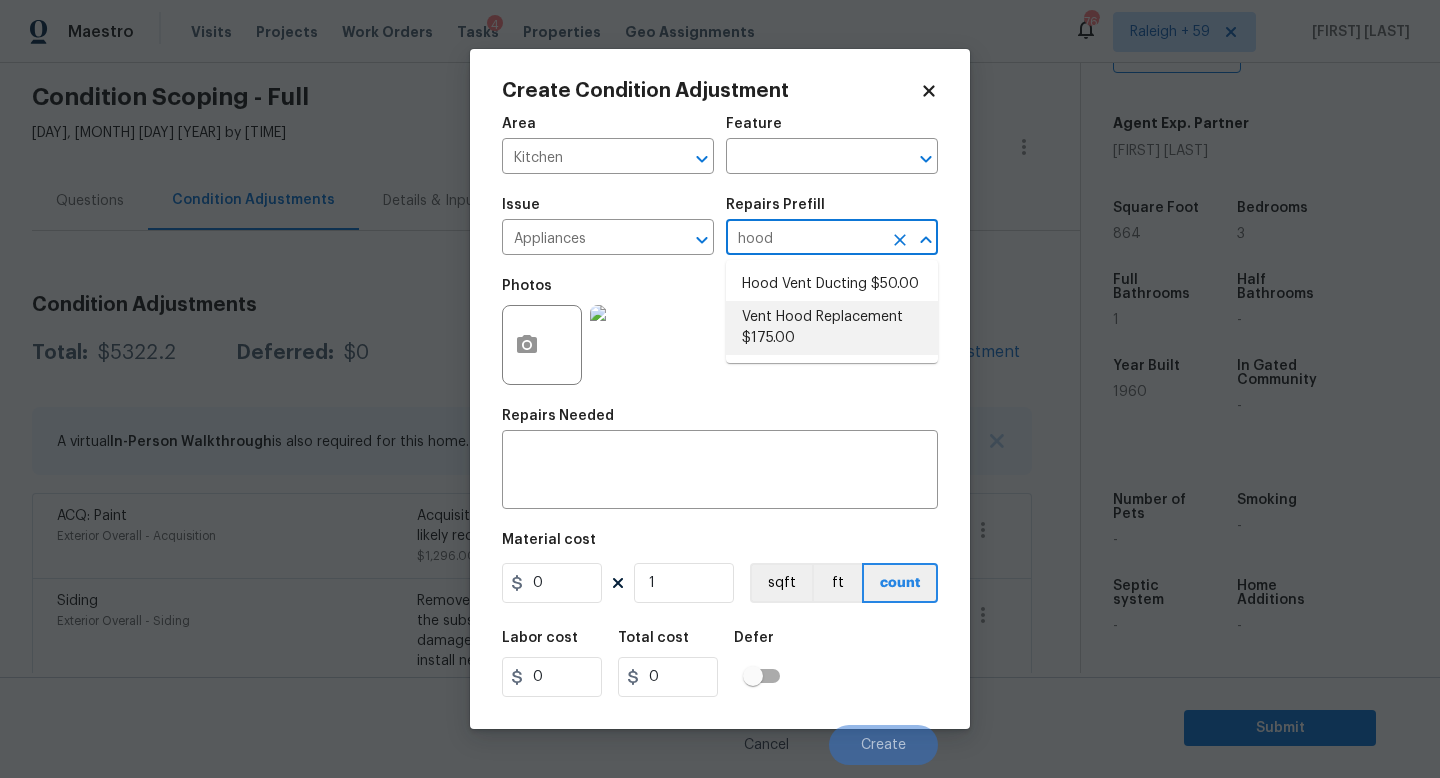 click on "Vent Hood Replacement $175.00" at bounding box center (832, 328) 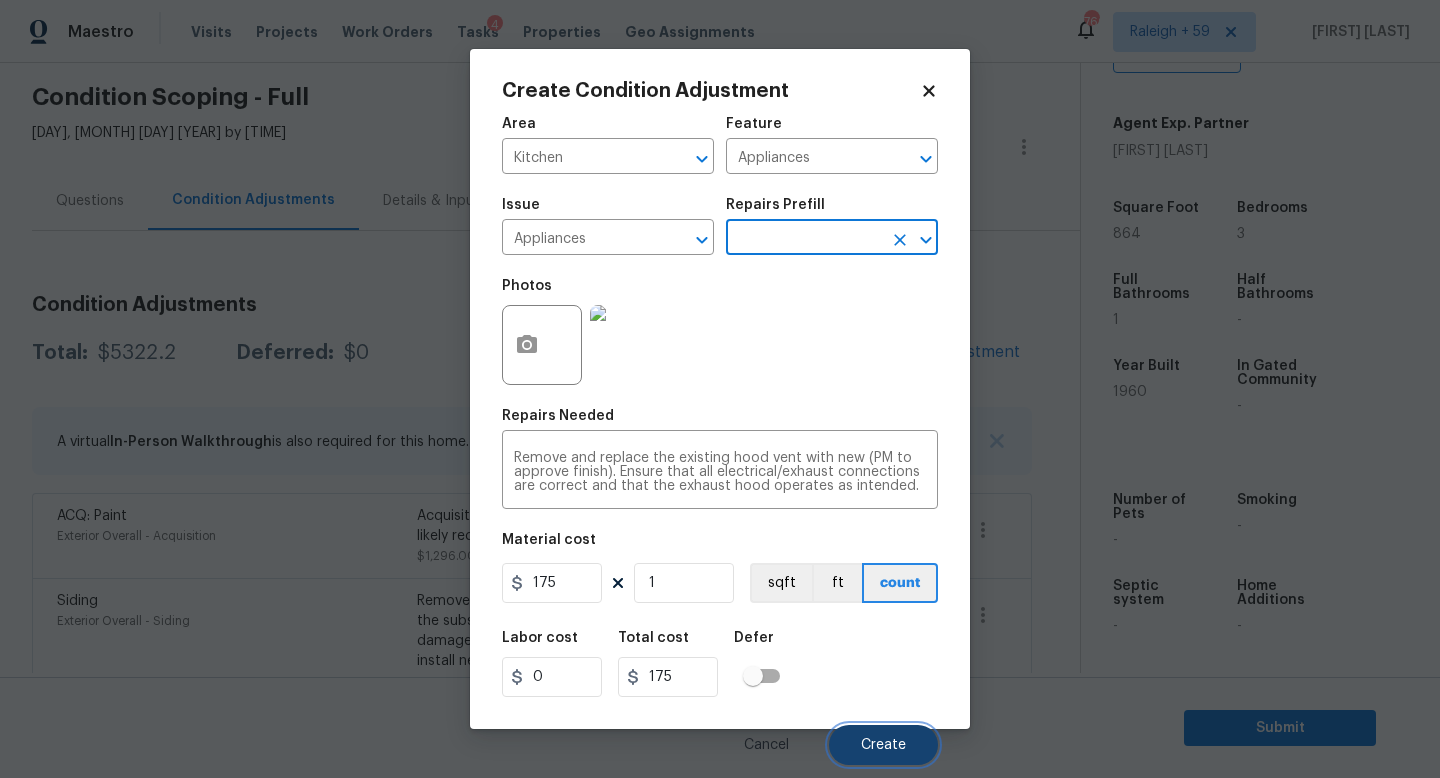 click on "Create" at bounding box center [883, 745] 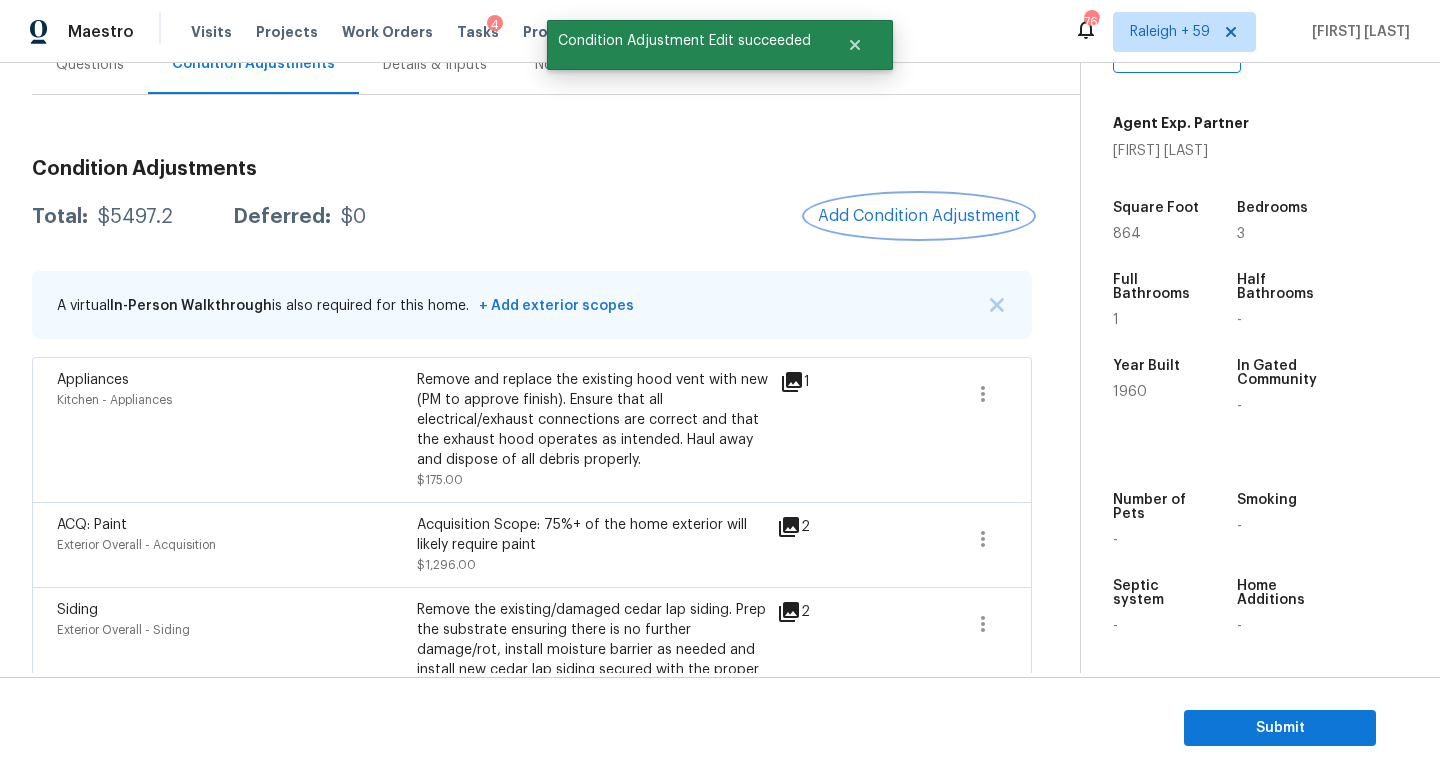 scroll, scrollTop: 232, scrollLeft: 0, axis: vertical 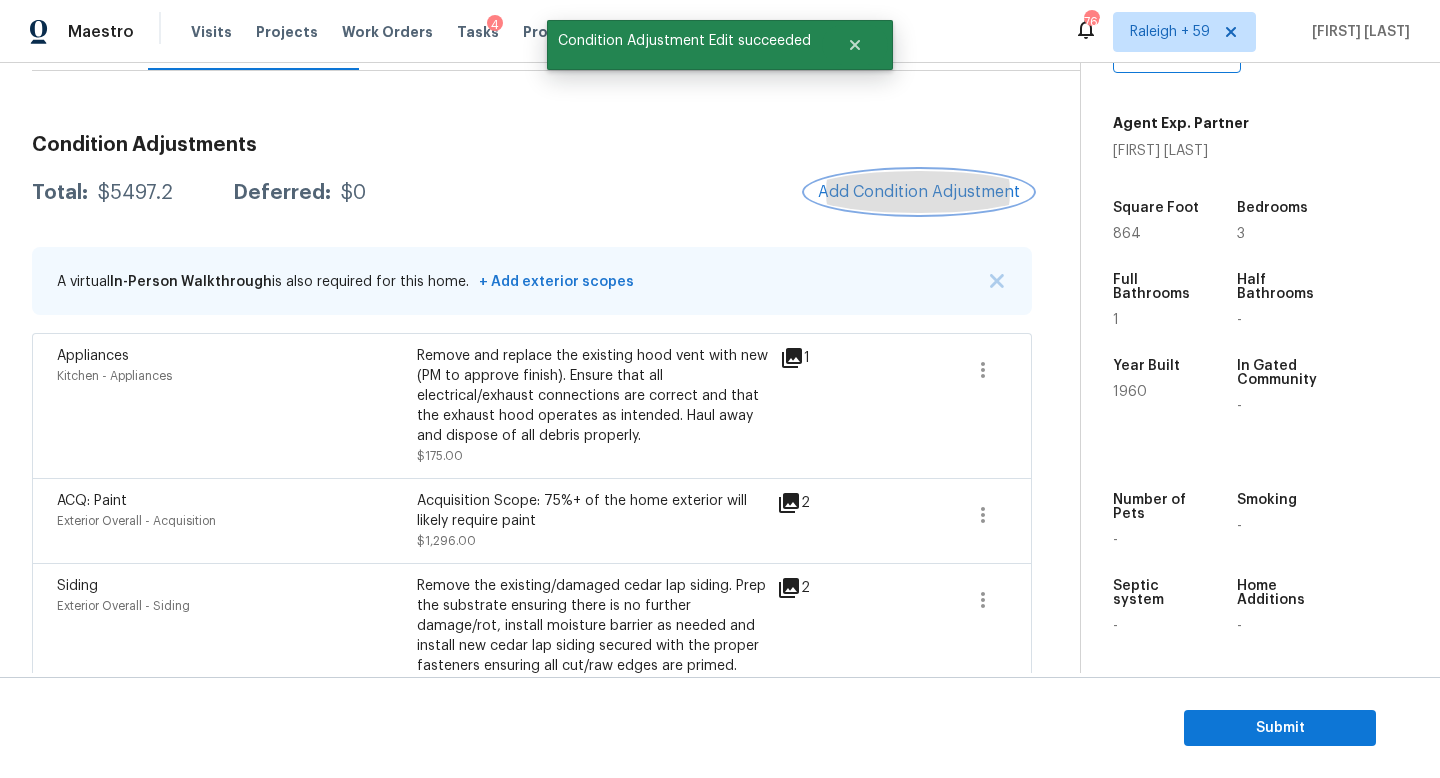 click on "Add Condition Adjustment" at bounding box center (919, 192) 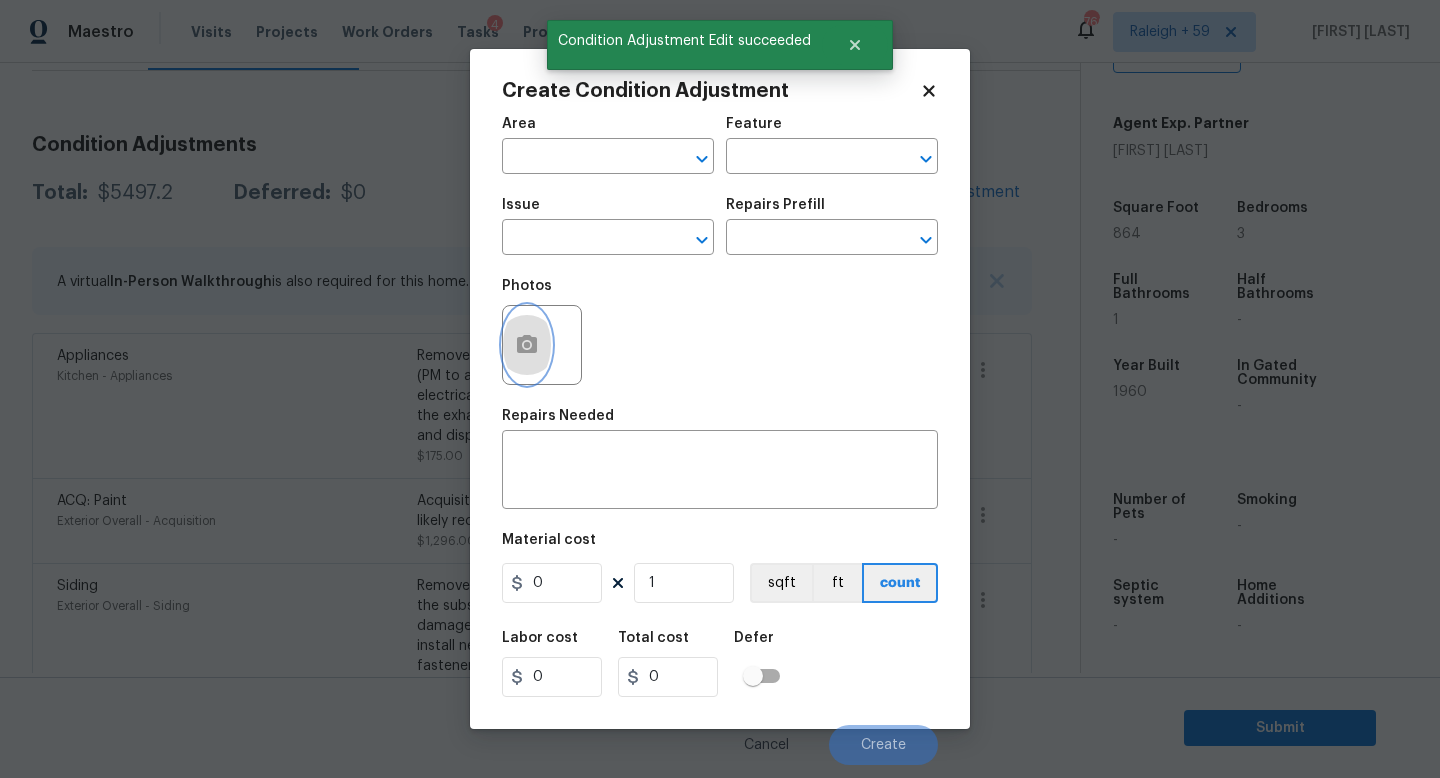 click at bounding box center [527, 345] 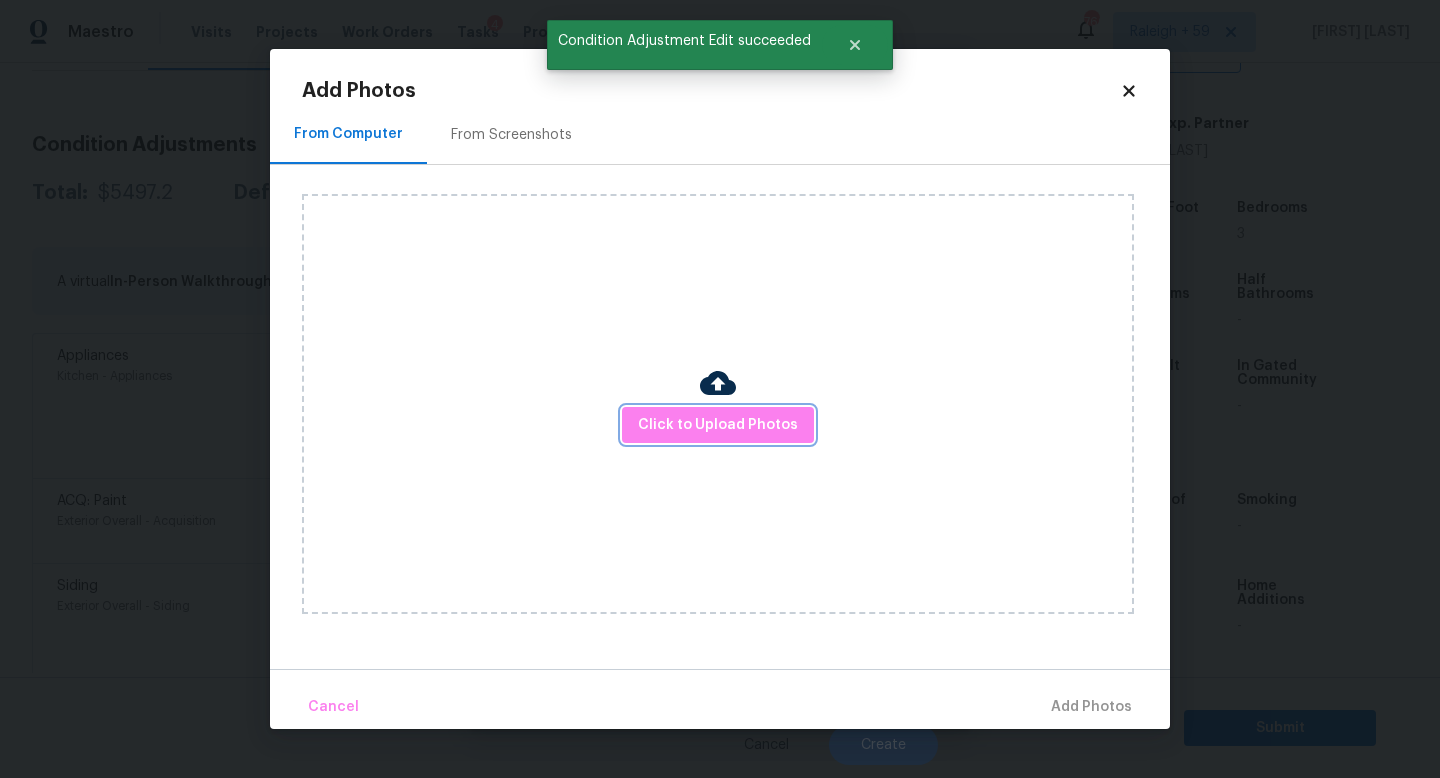 click on "Click to Upload Photos" at bounding box center [718, 425] 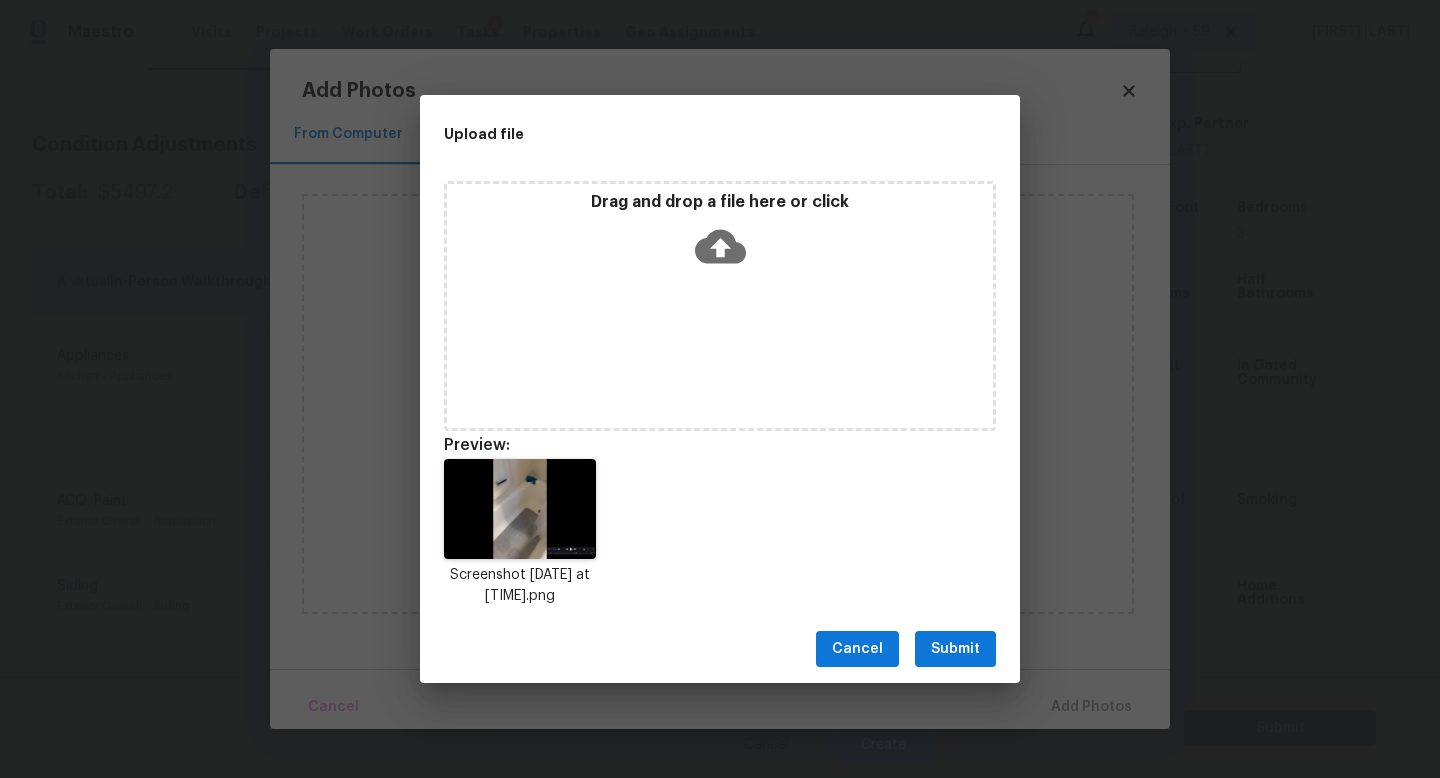 click on "Submit" at bounding box center (955, 649) 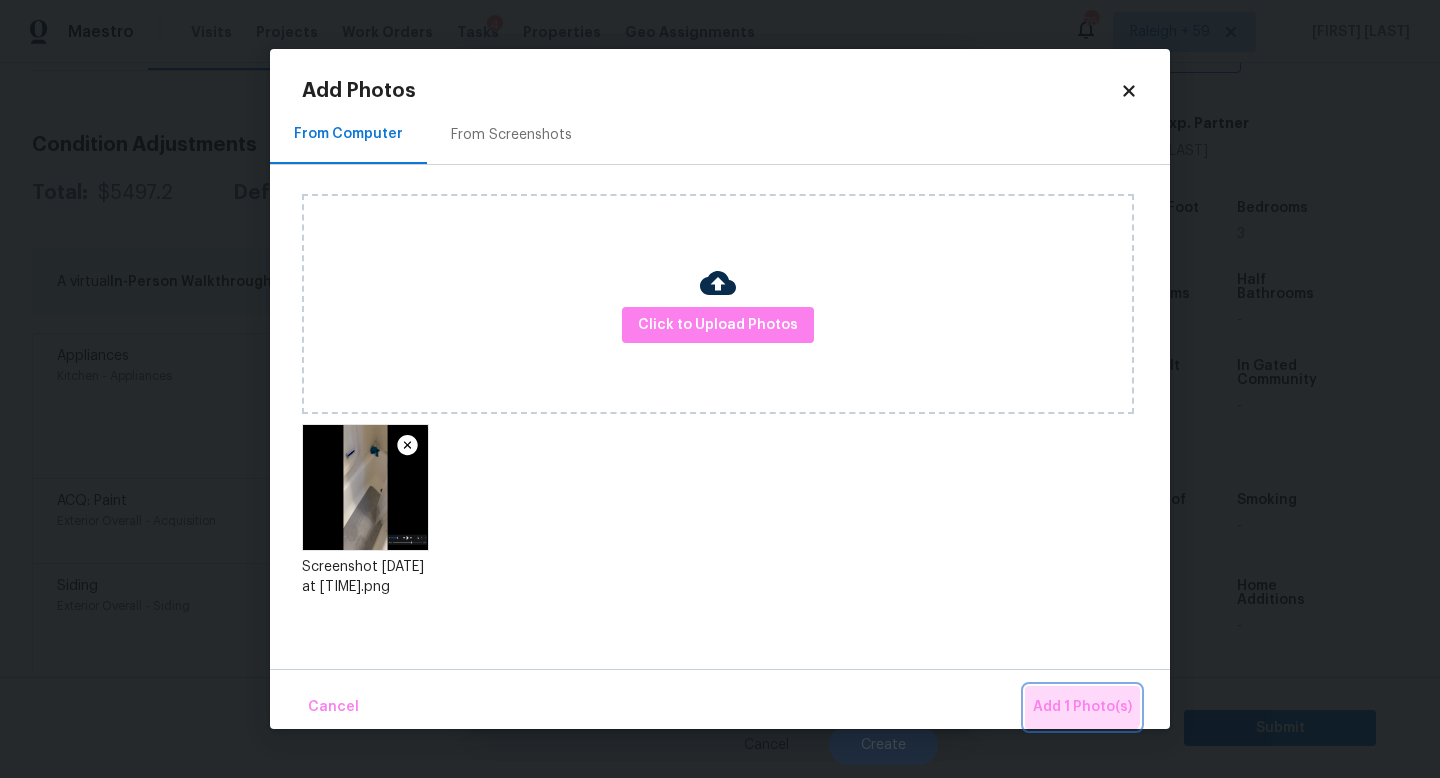 click on "Add 1 Photo(s)" at bounding box center (1082, 707) 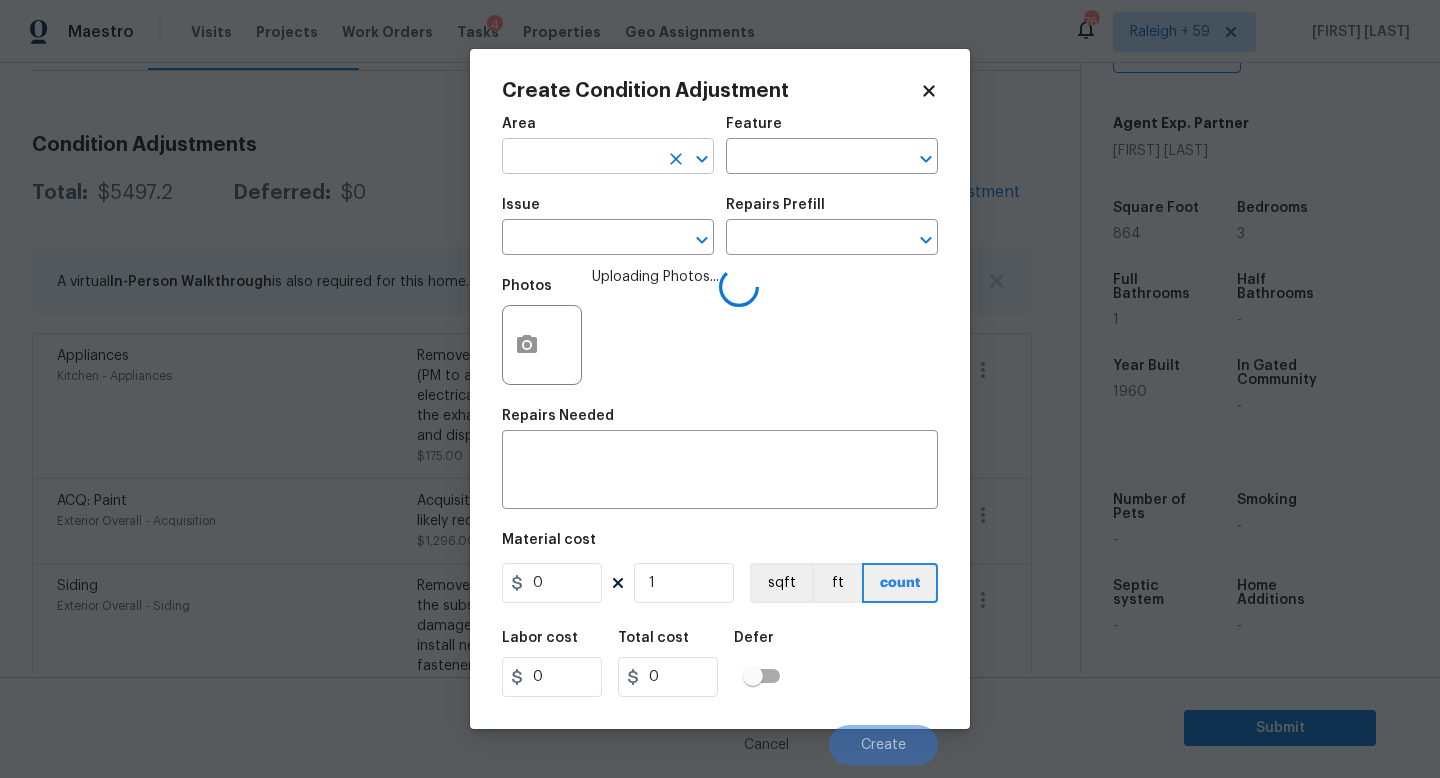 click at bounding box center (580, 158) 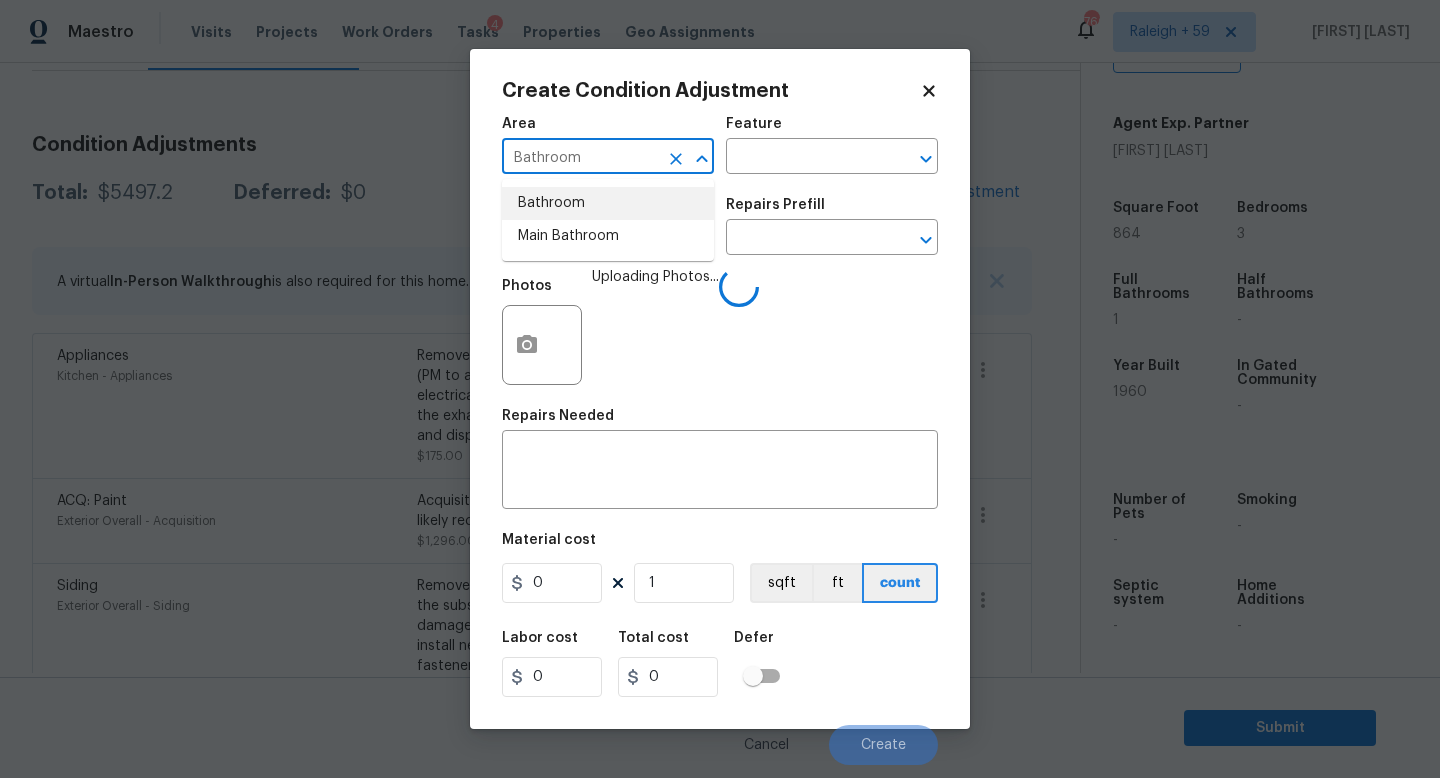 type on "Bathroom" 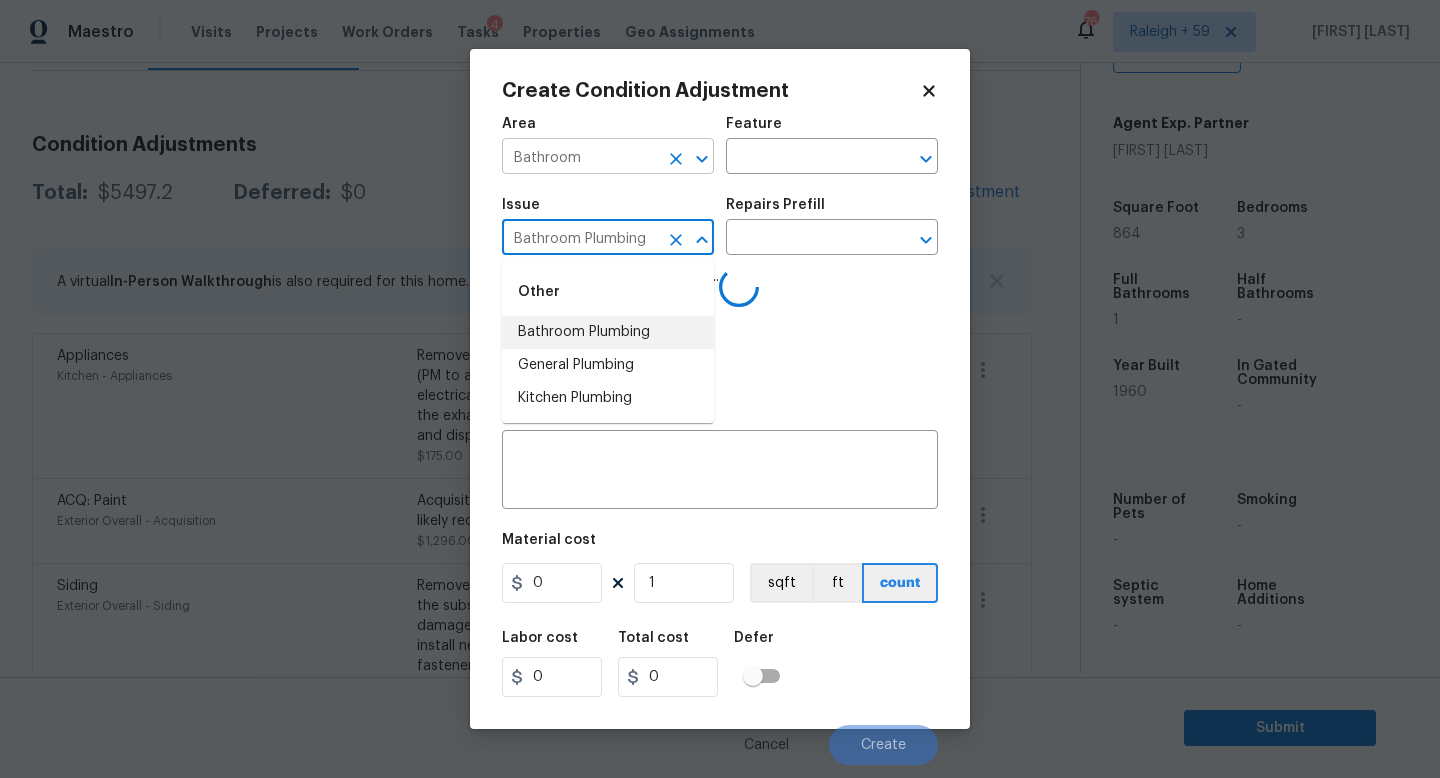 type on "Bathroom Plumbing" 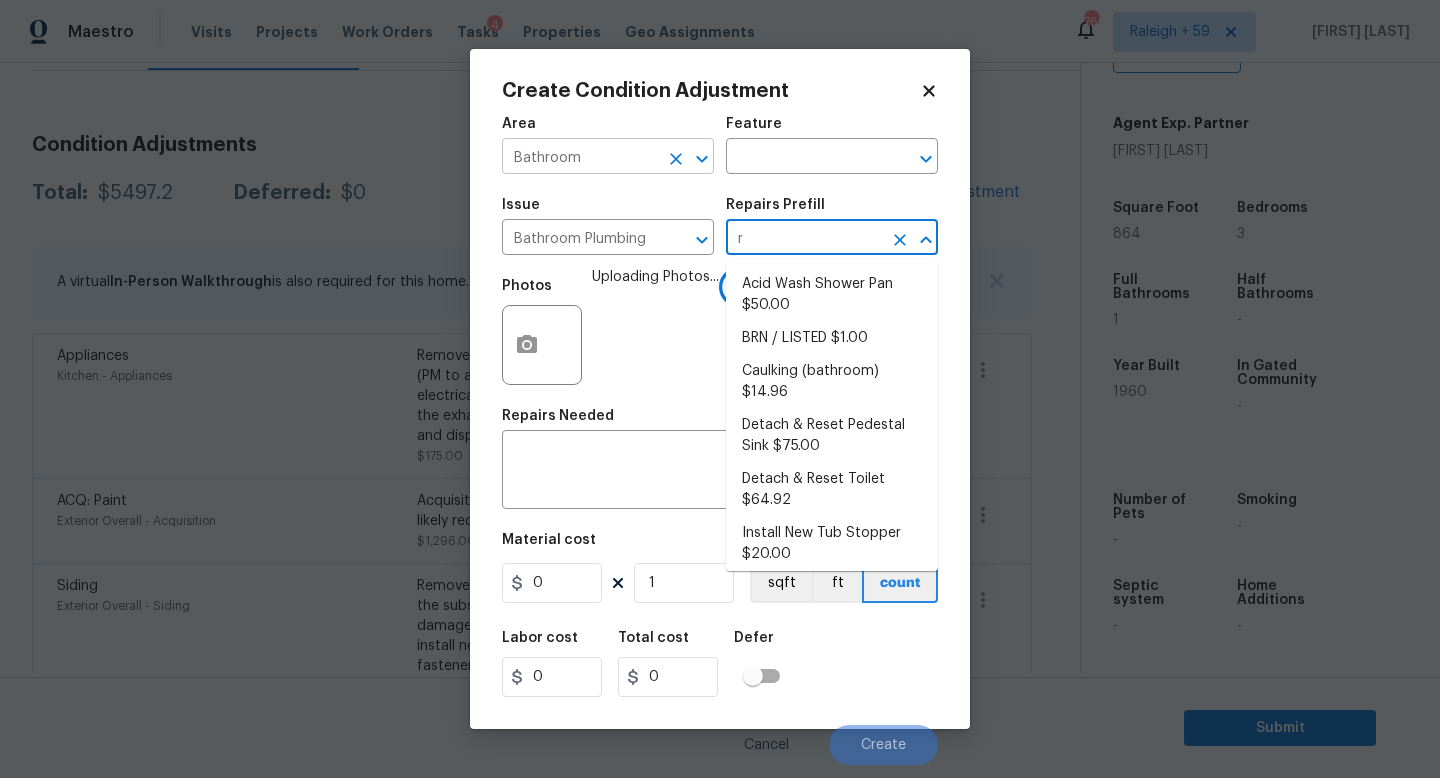 type on "re" 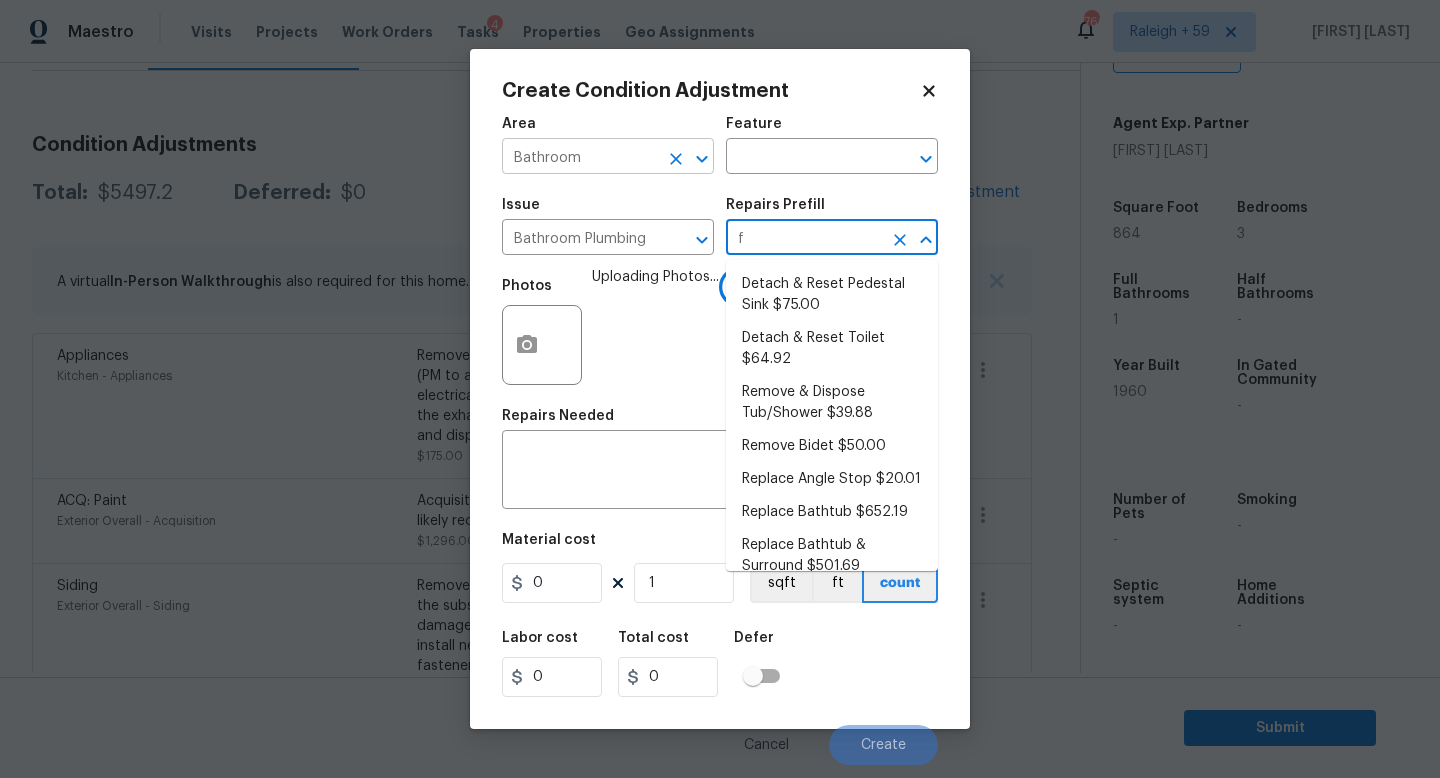 type on "fi" 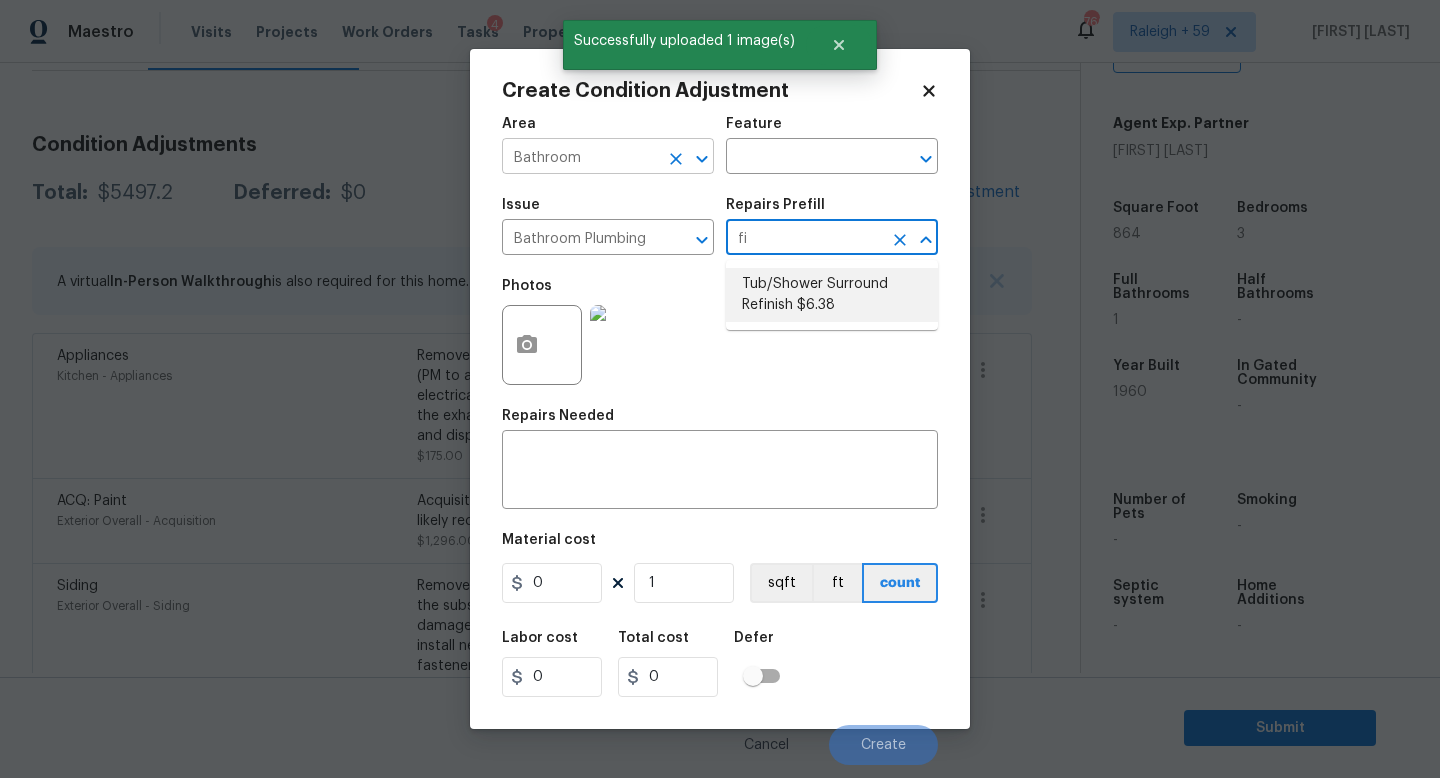 type on "Plumbing" 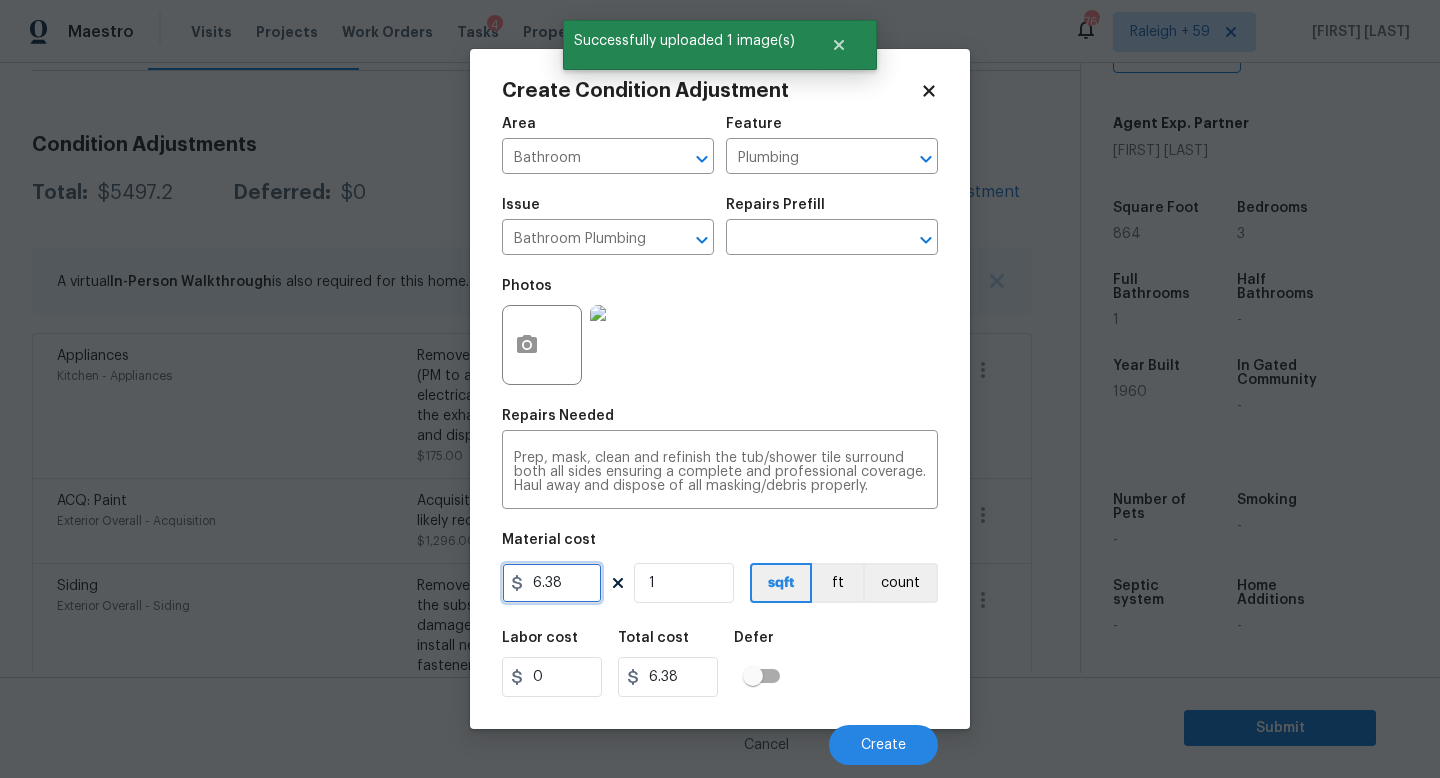 drag, startPoint x: 566, startPoint y: 572, endPoint x: 455, endPoint y: 574, distance: 111.01801 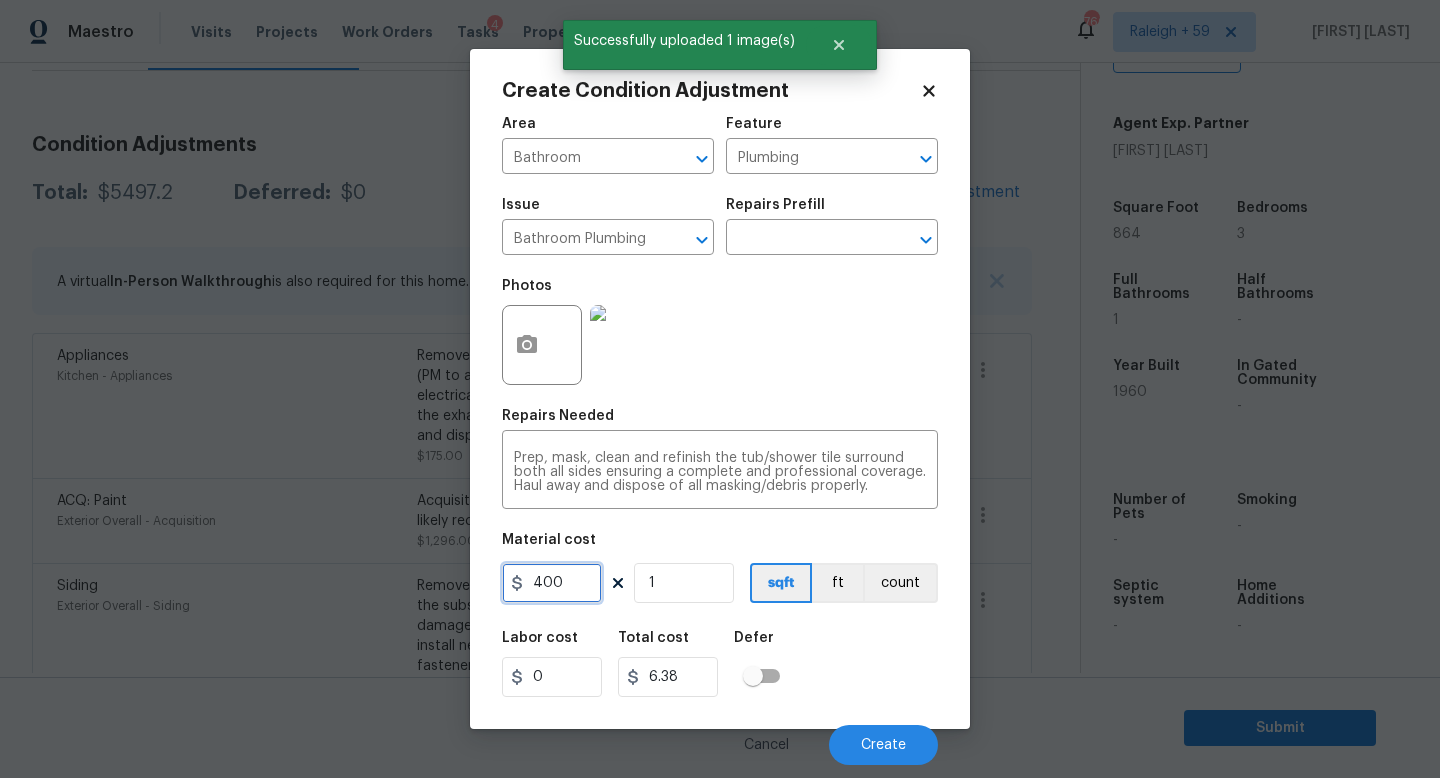 type on "400" 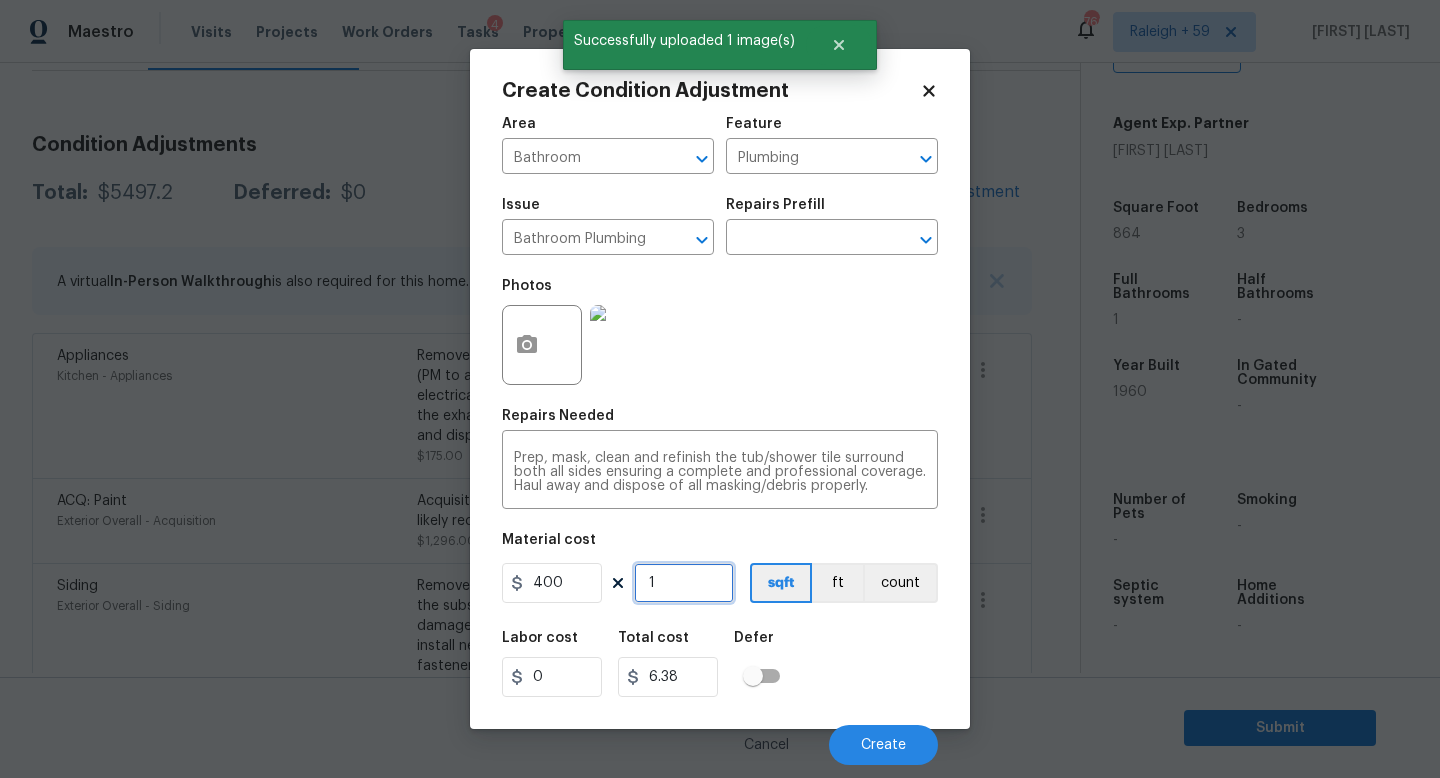 type on "400" 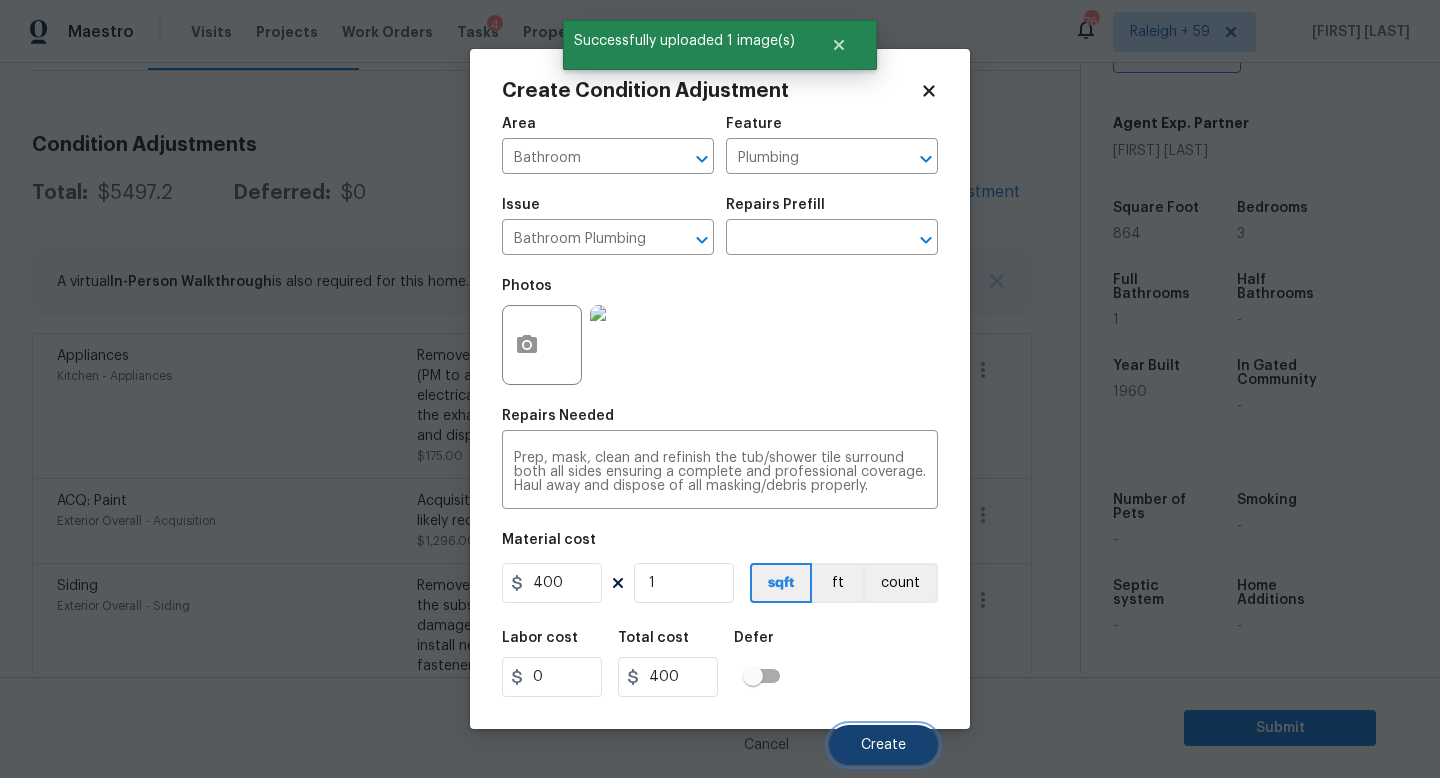 click on "Create" at bounding box center [883, 745] 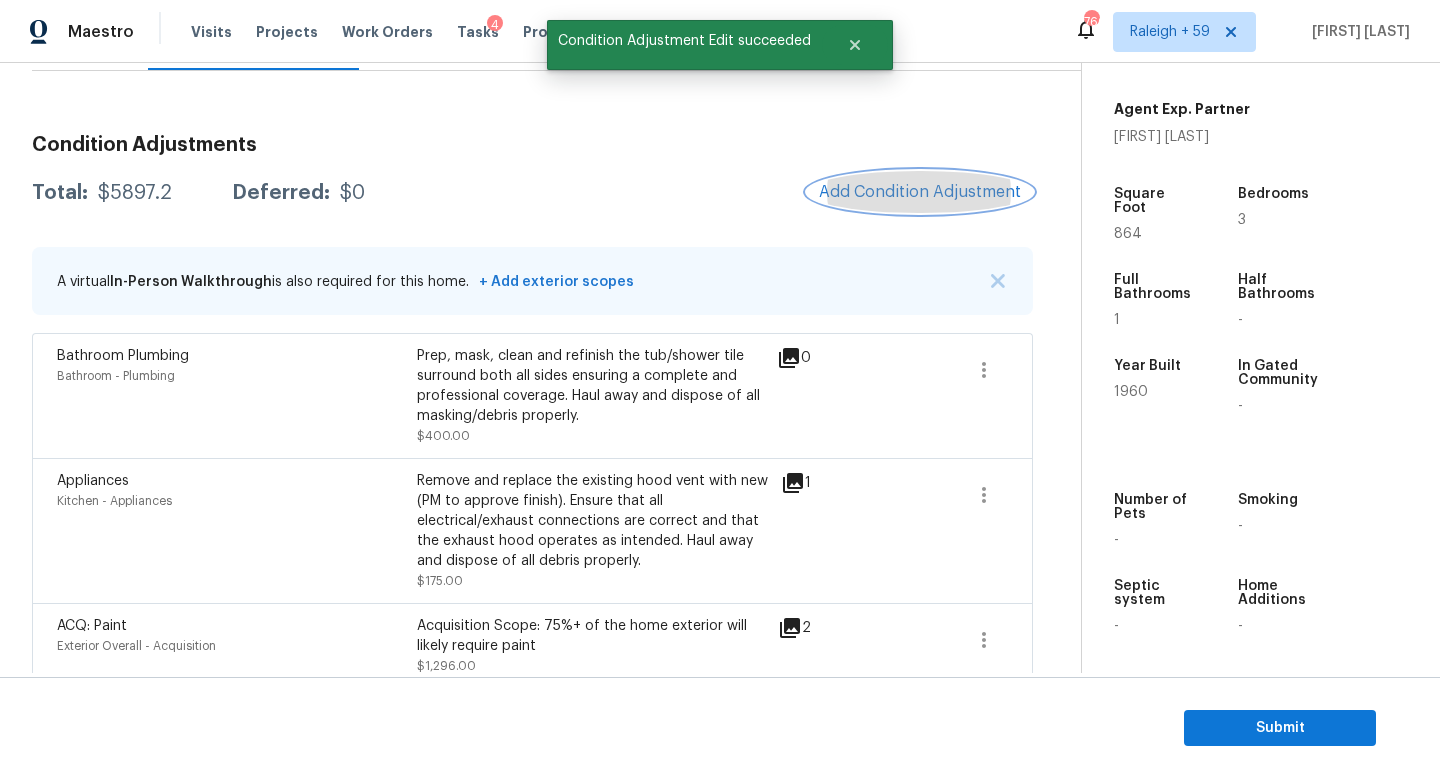 click on "Add Condition Adjustment" at bounding box center [920, 192] 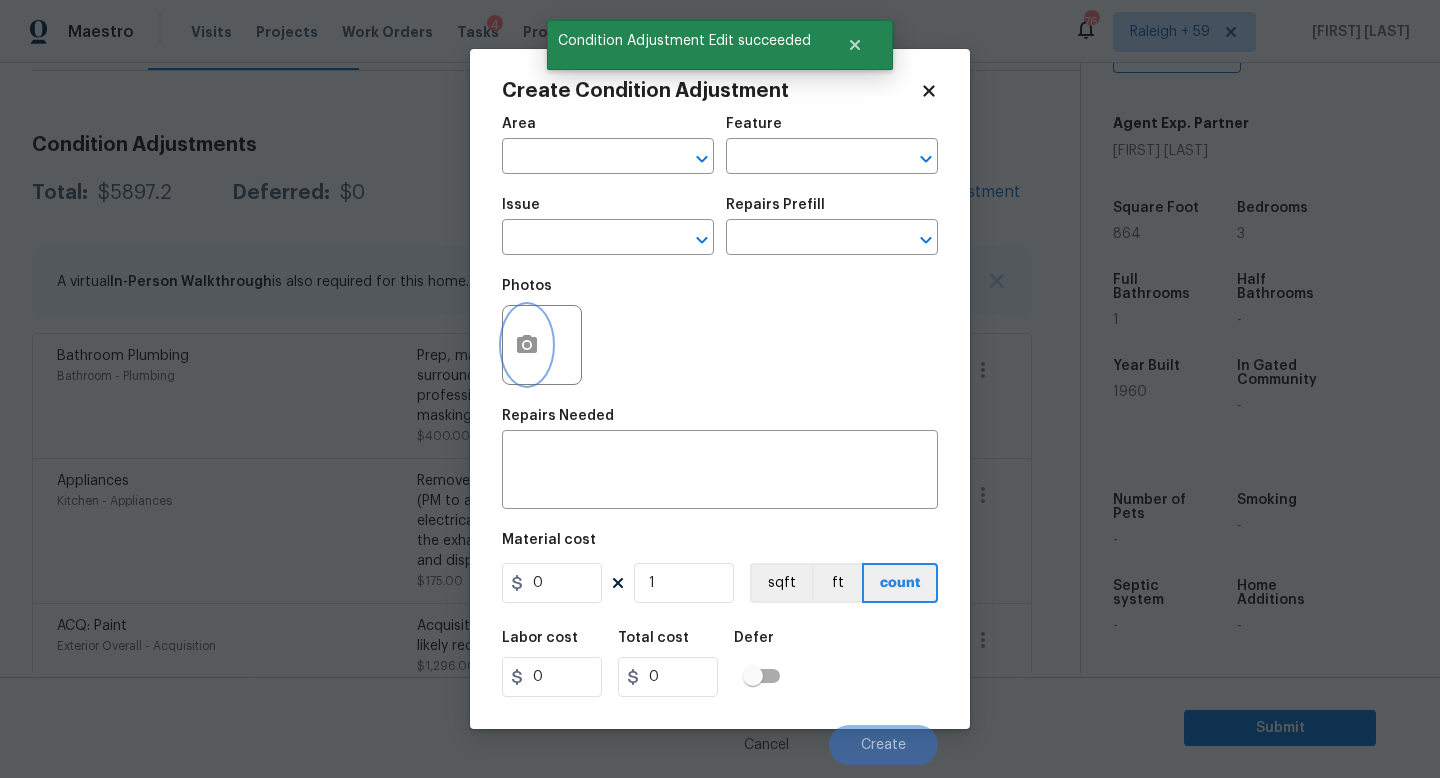 click 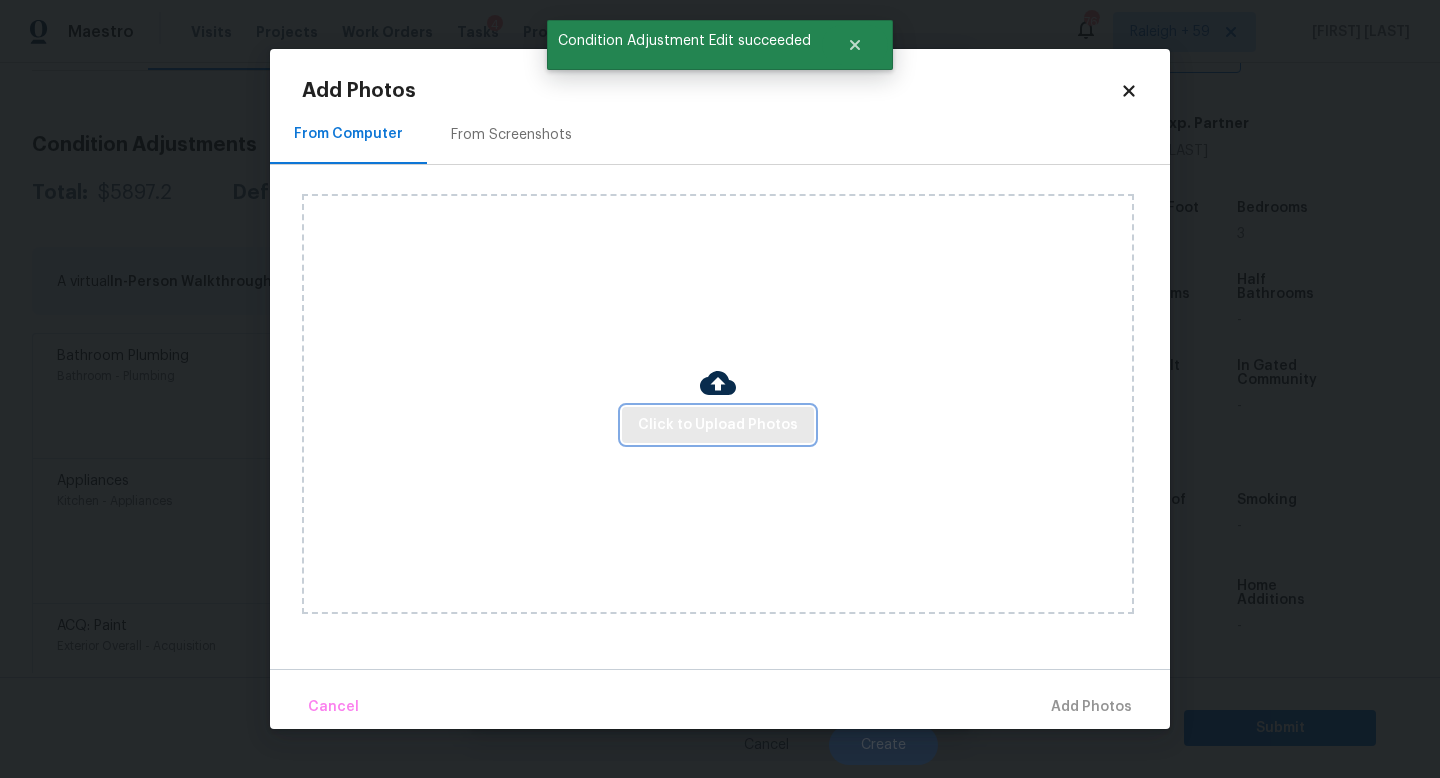click on "Click to Upload Photos" at bounding box center (718, 425) 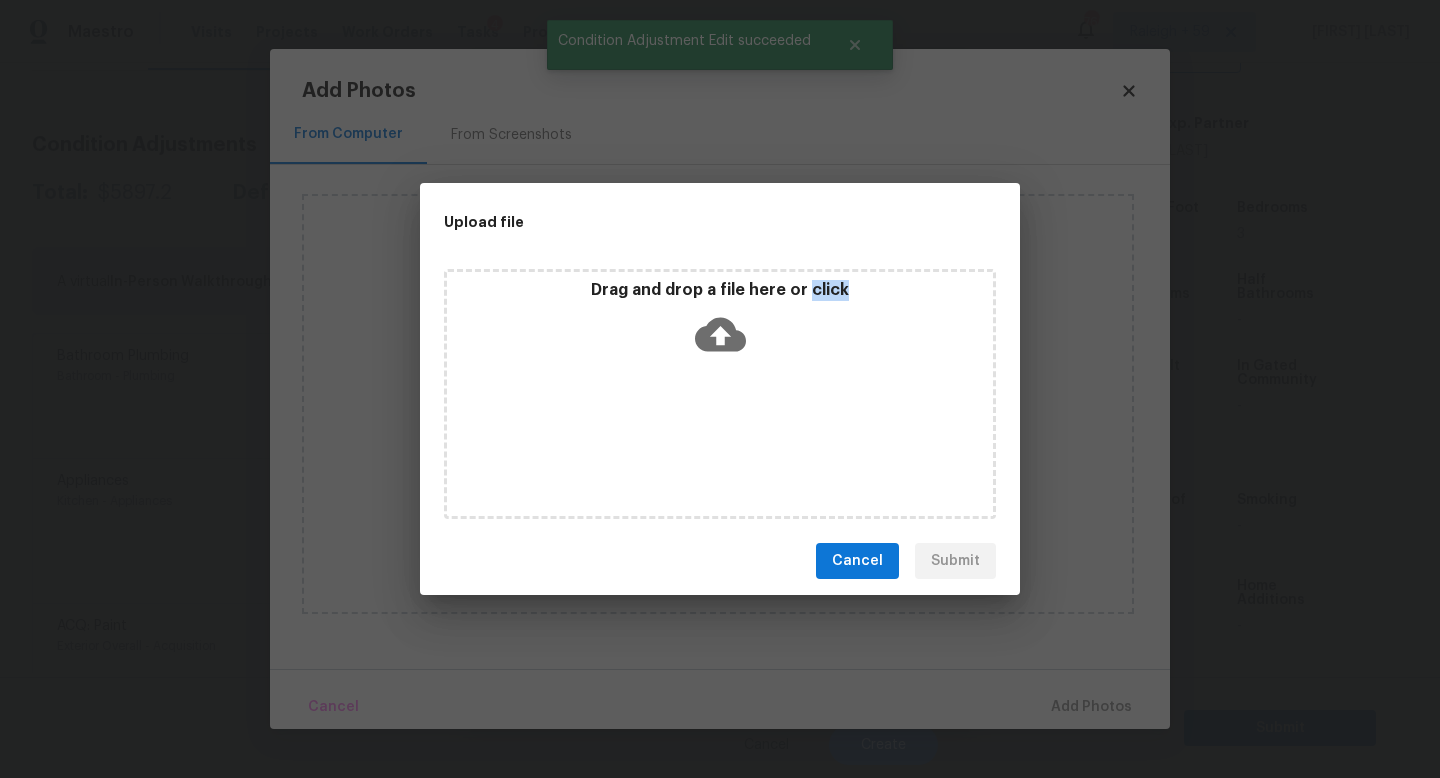 click on "Drag and drop a file here or click" at bounding box center [720, 394] 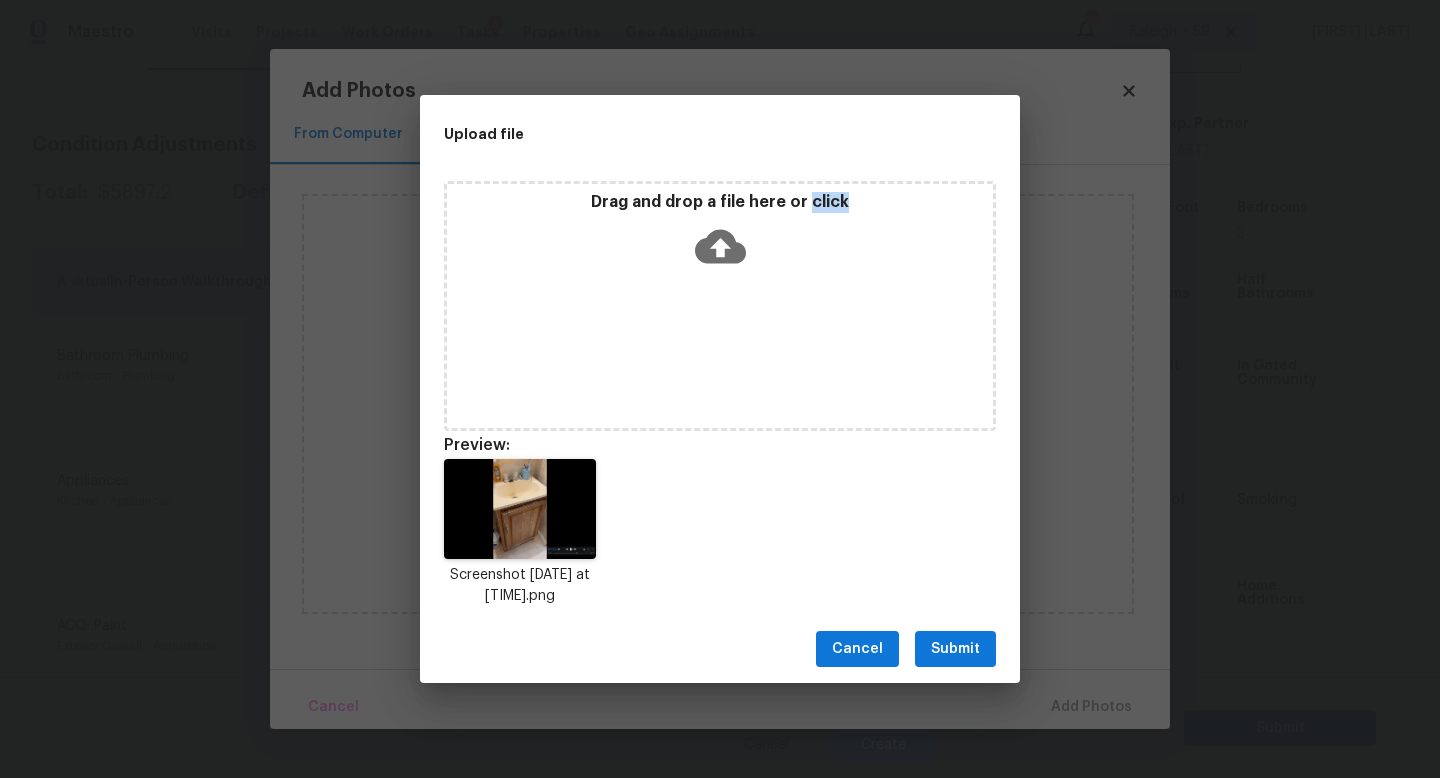 click 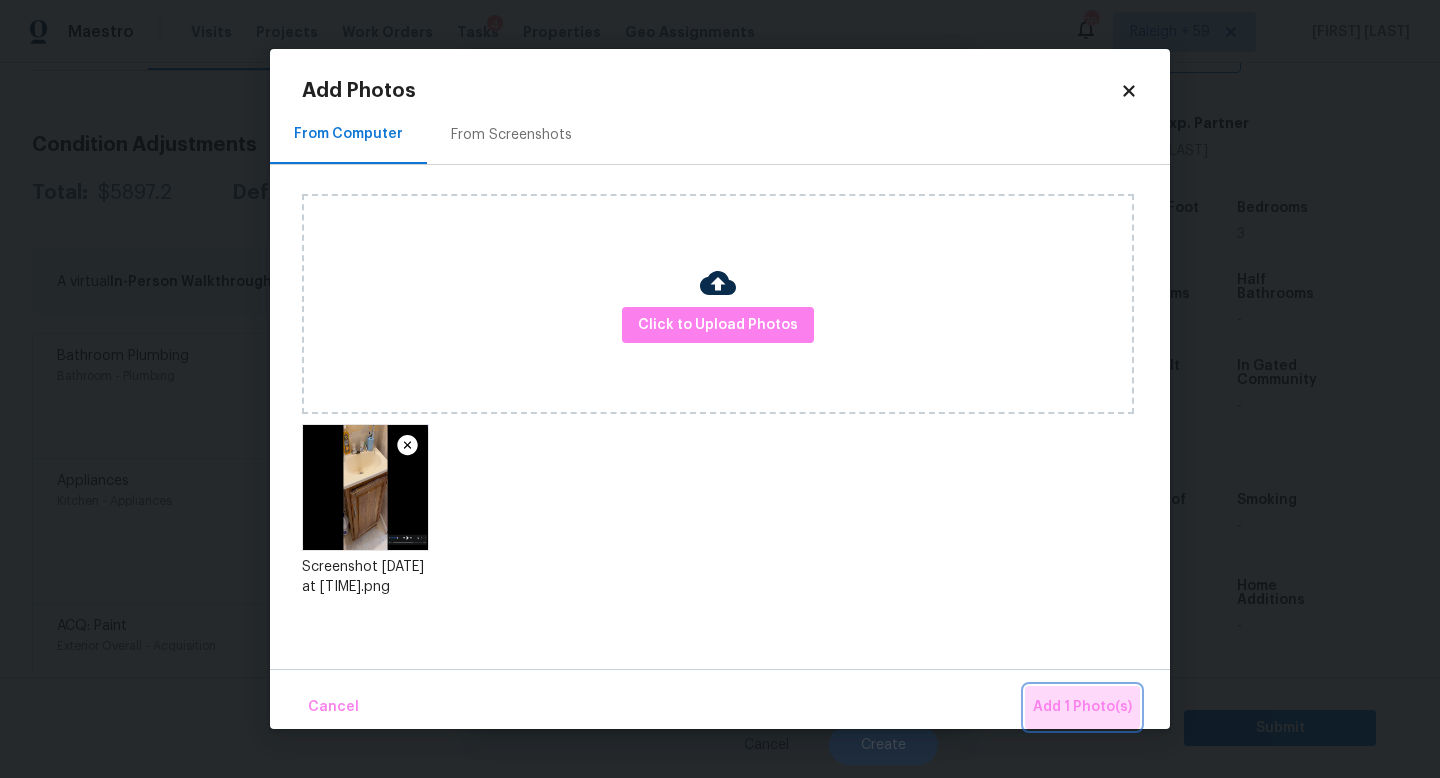 click on "Add 1 Photo(s)" at bounding box center [1082, 707] 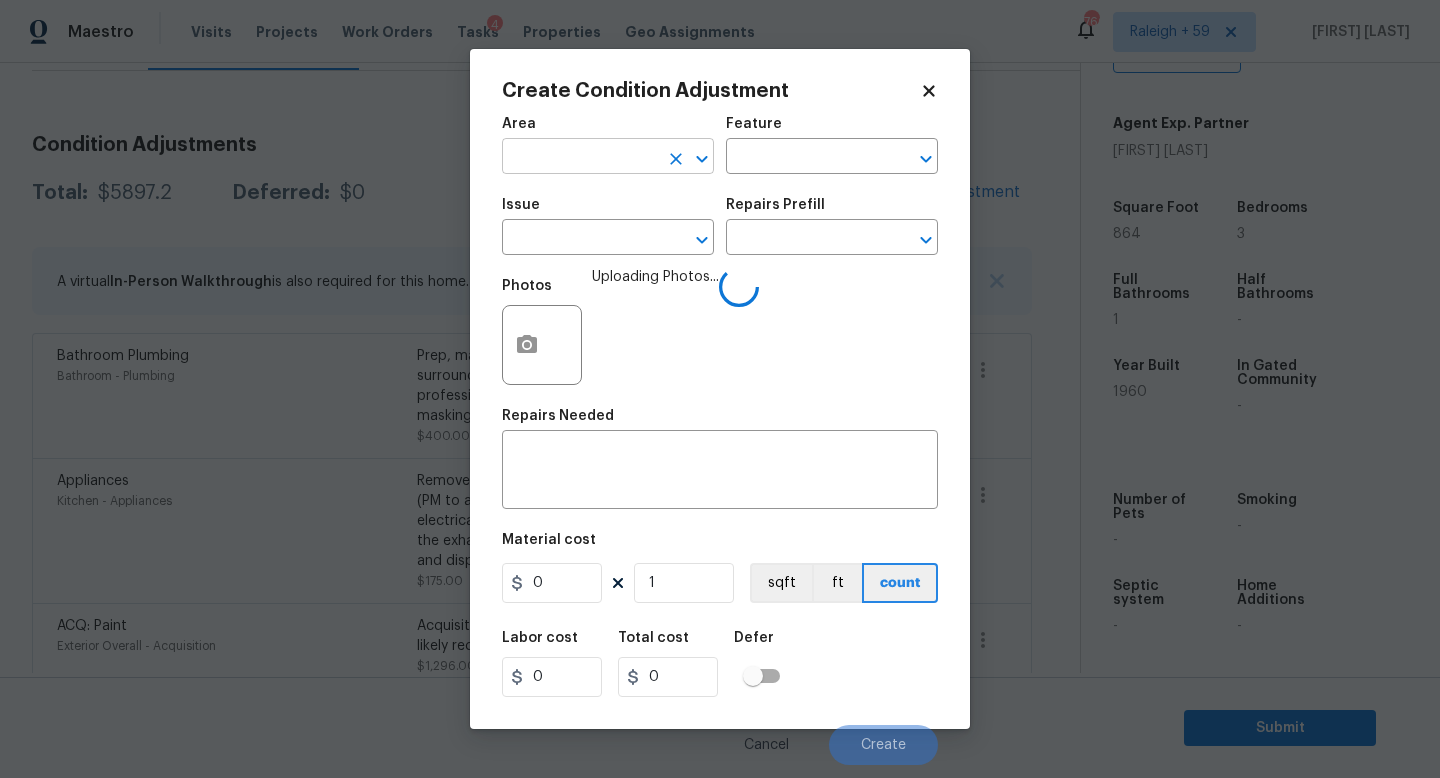 click at bounding box center (580, 158) 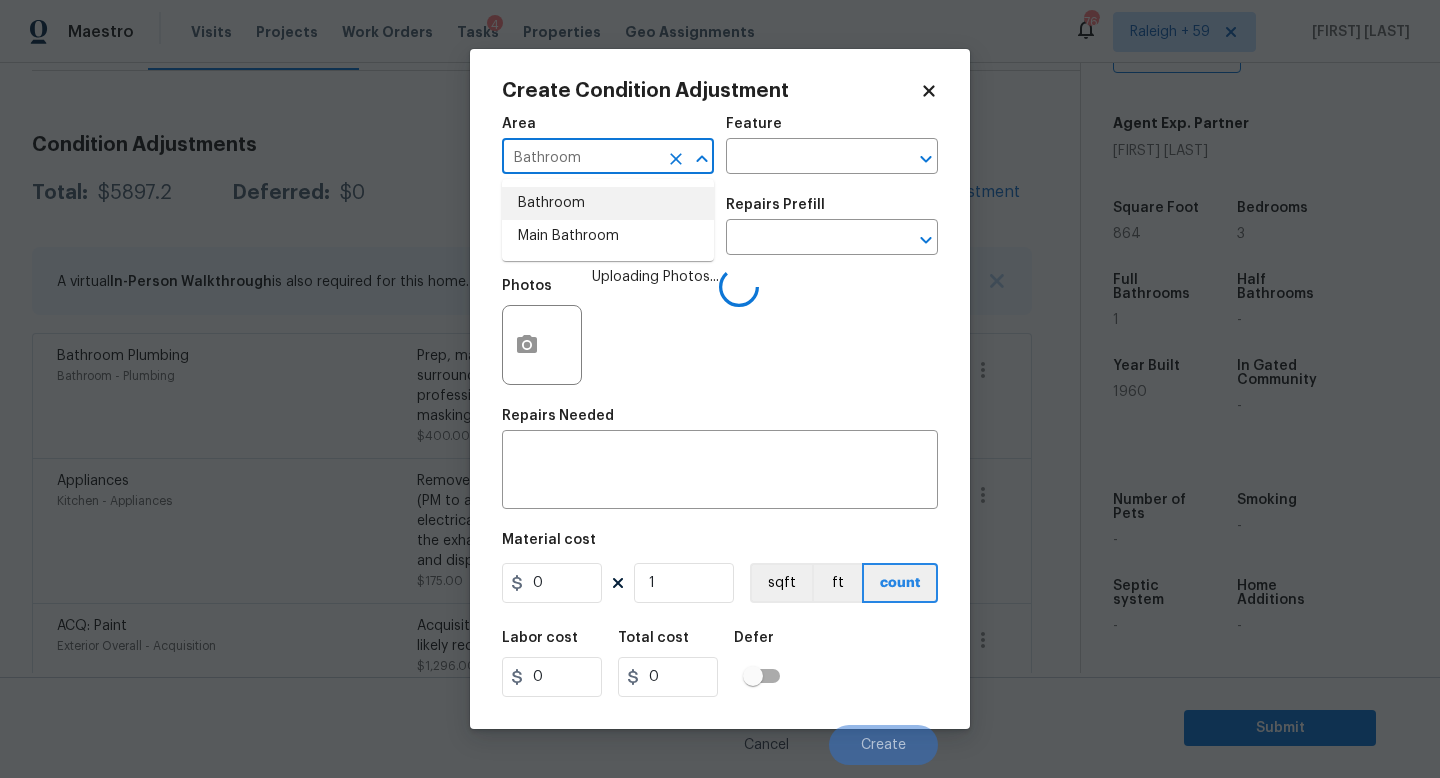 type on "Bathroom" 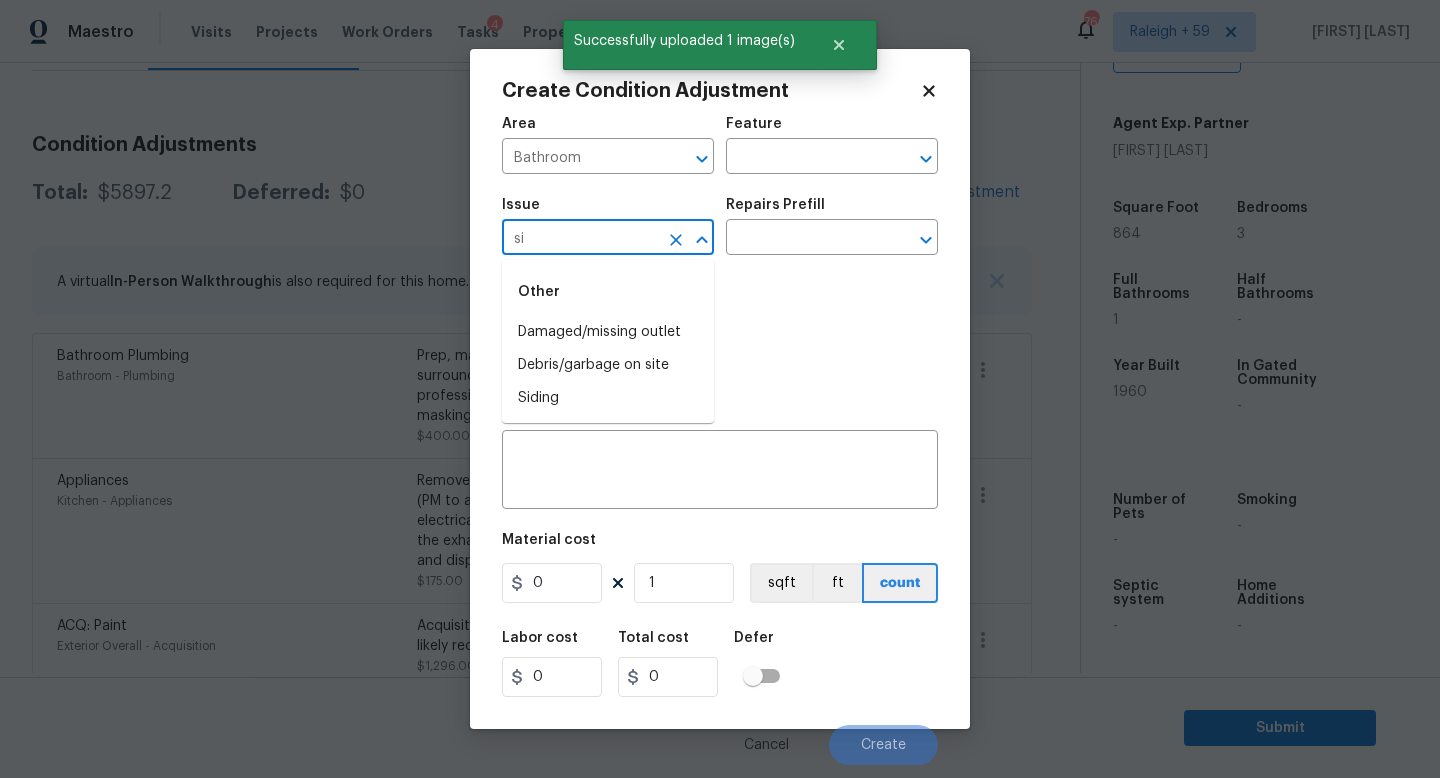 type on "s" 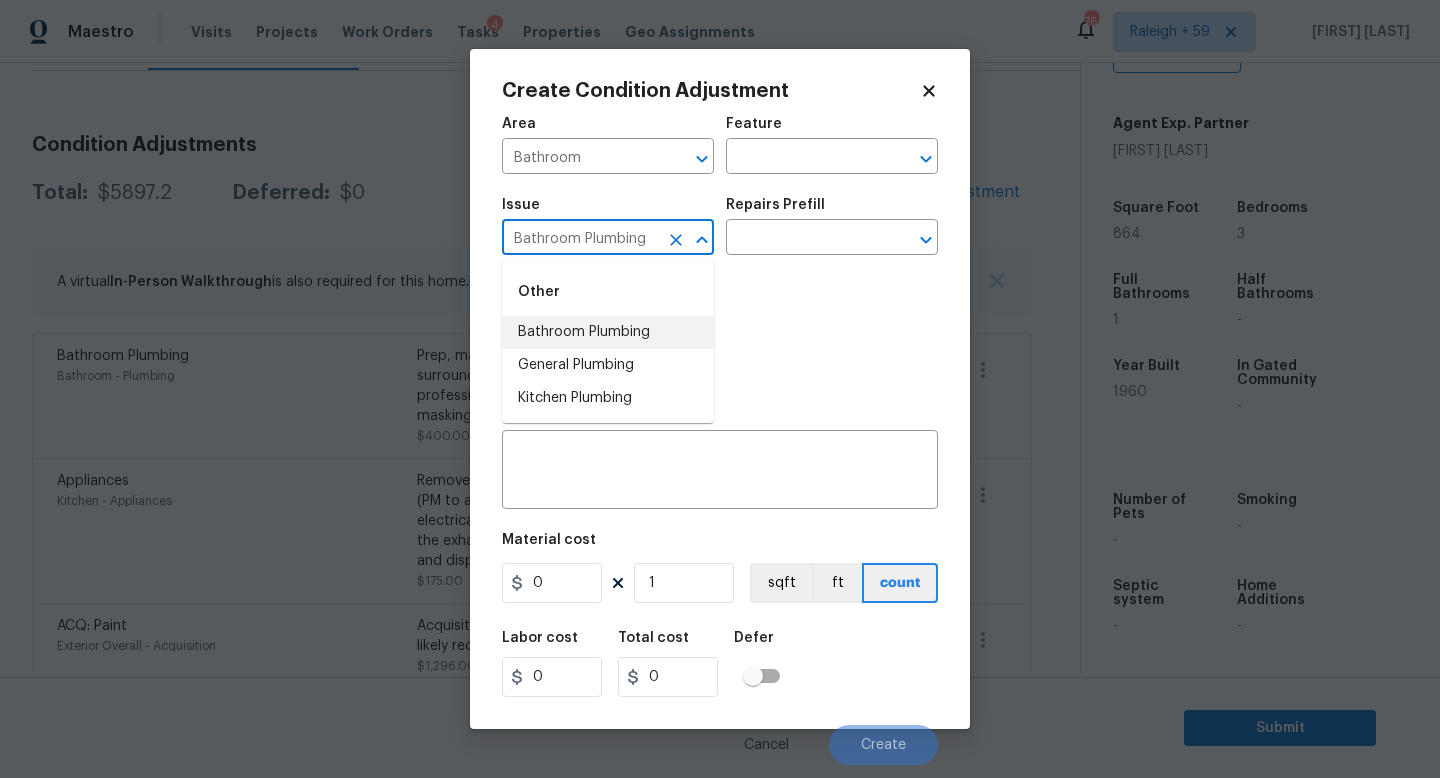 type on "Bathroom Plumbing" 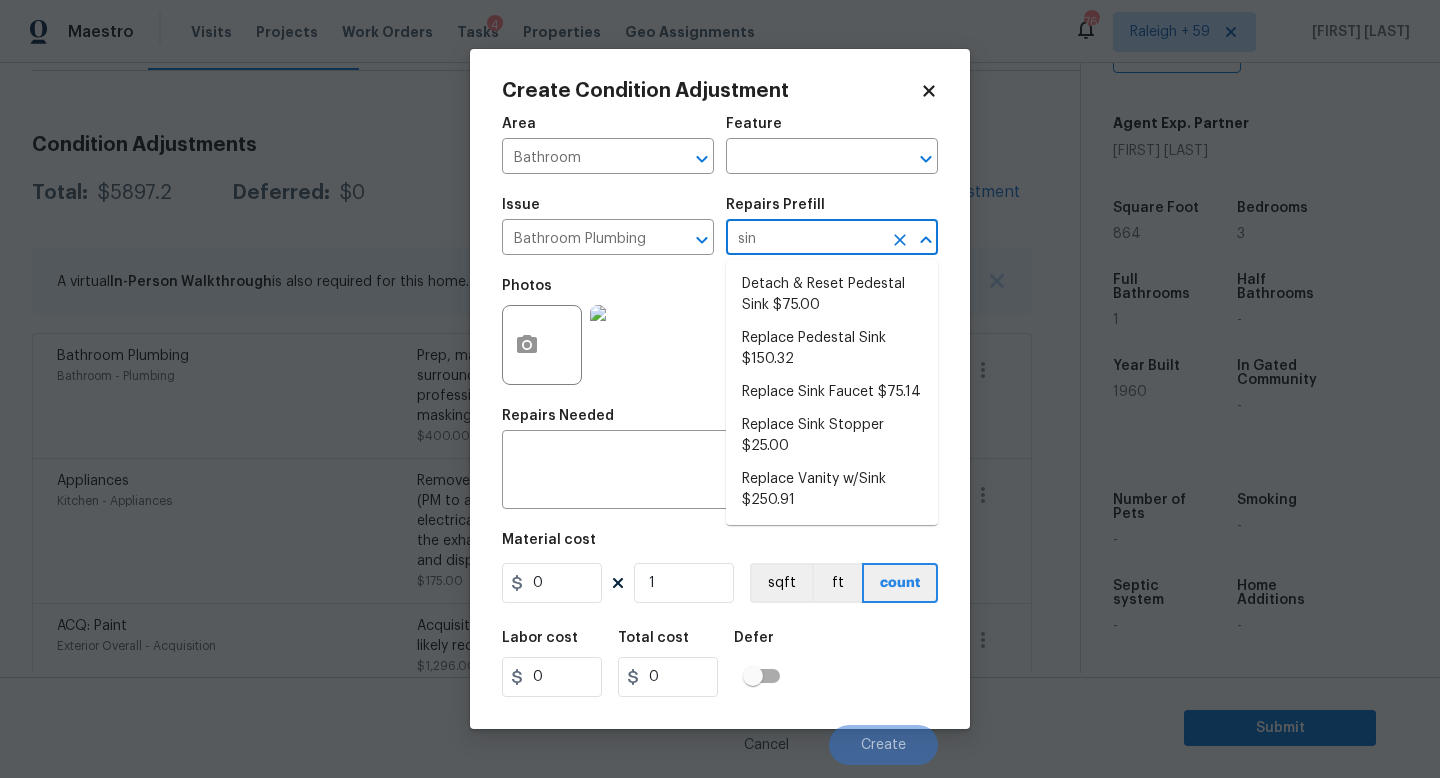 type on "sink" 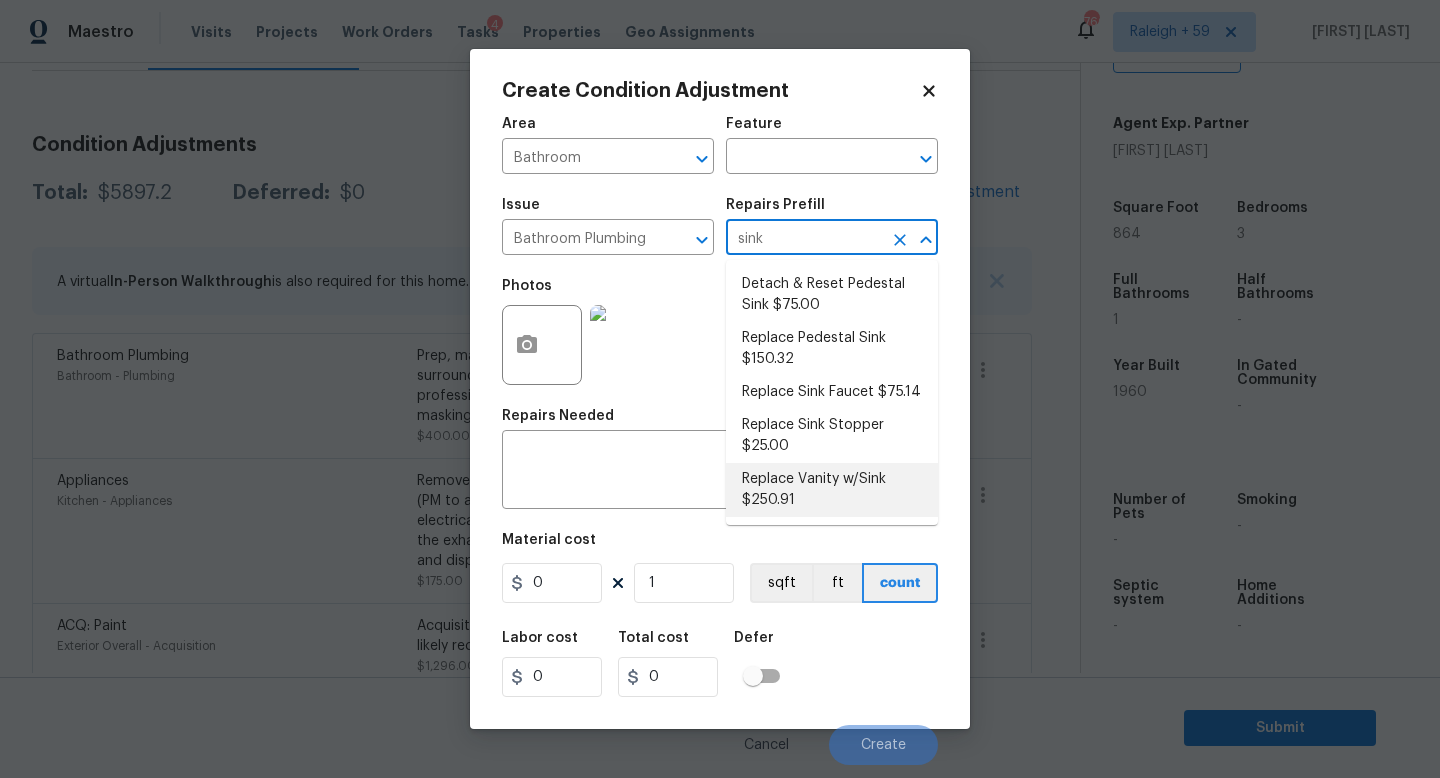 type on "Plumbing" 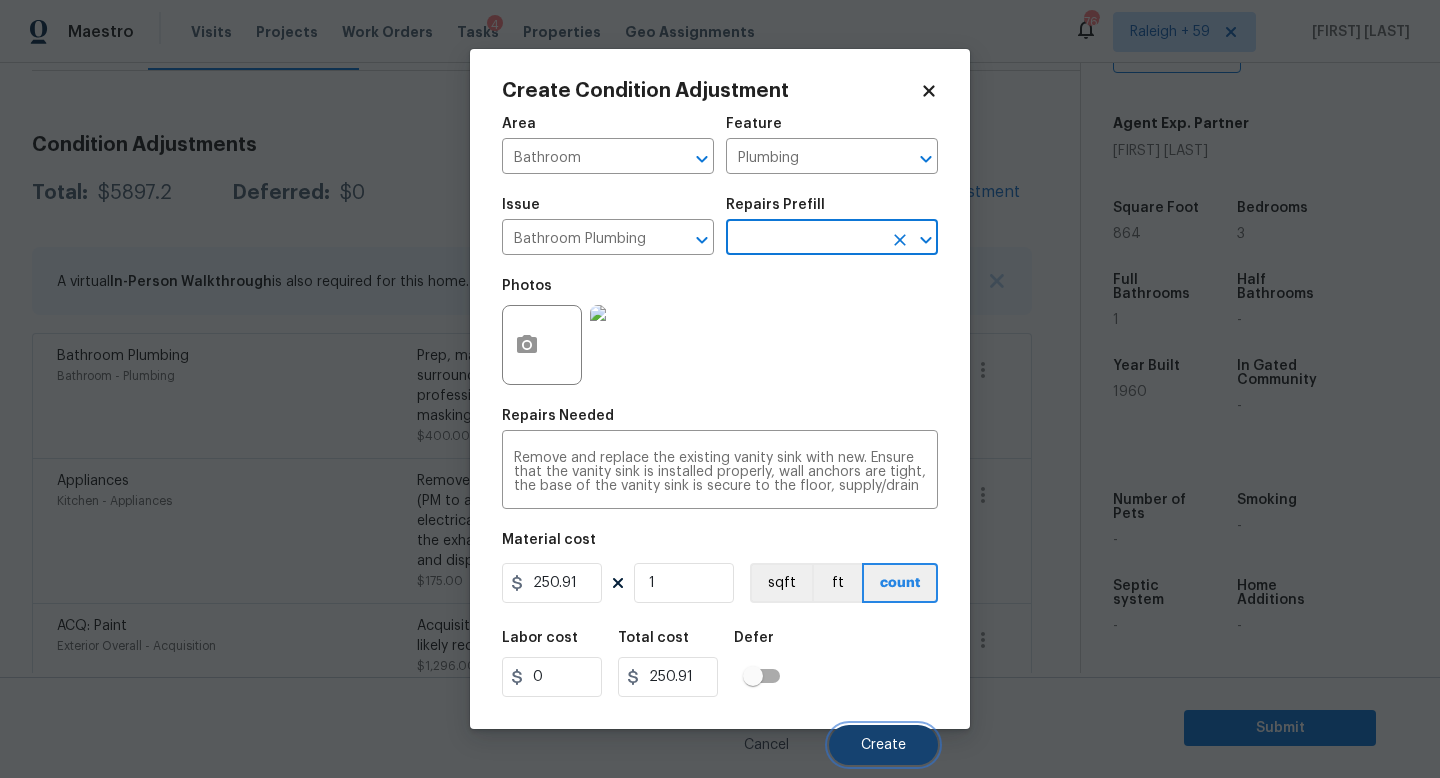 click on "Create" at bounding box center (883, 745) 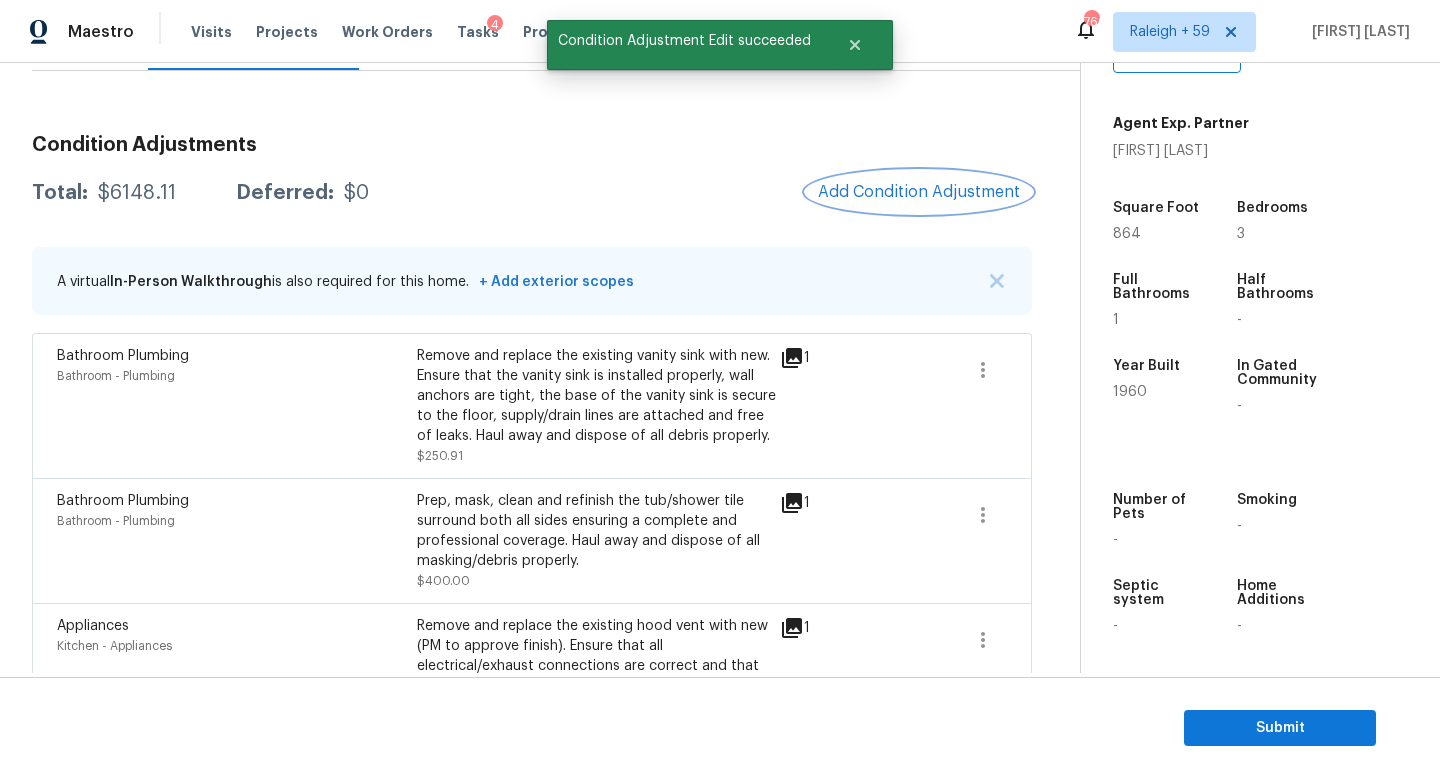 click on "Add Condition Adjustment" at bounding box center [919, 192] 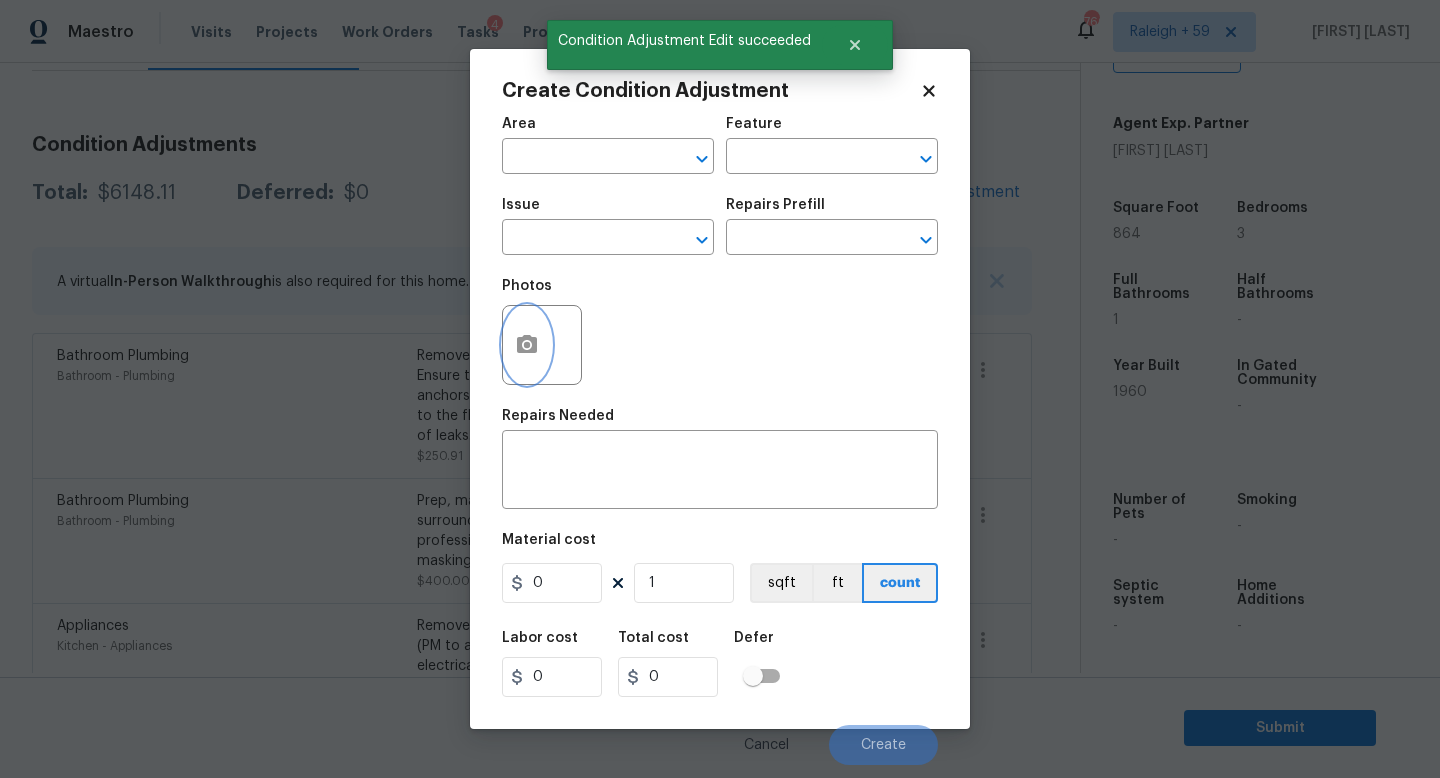click 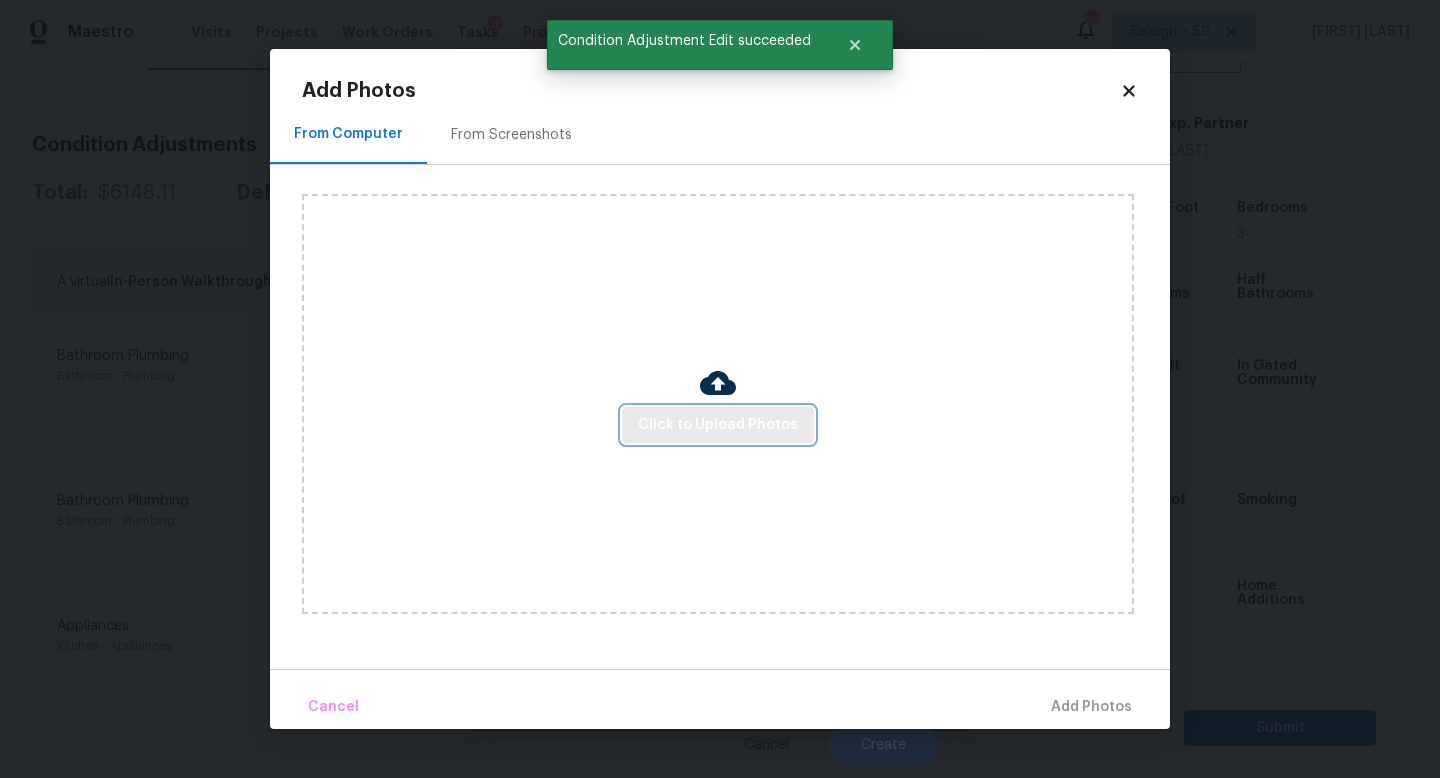 click on "Click to Upload Photos" at bounding box center (718, 425) 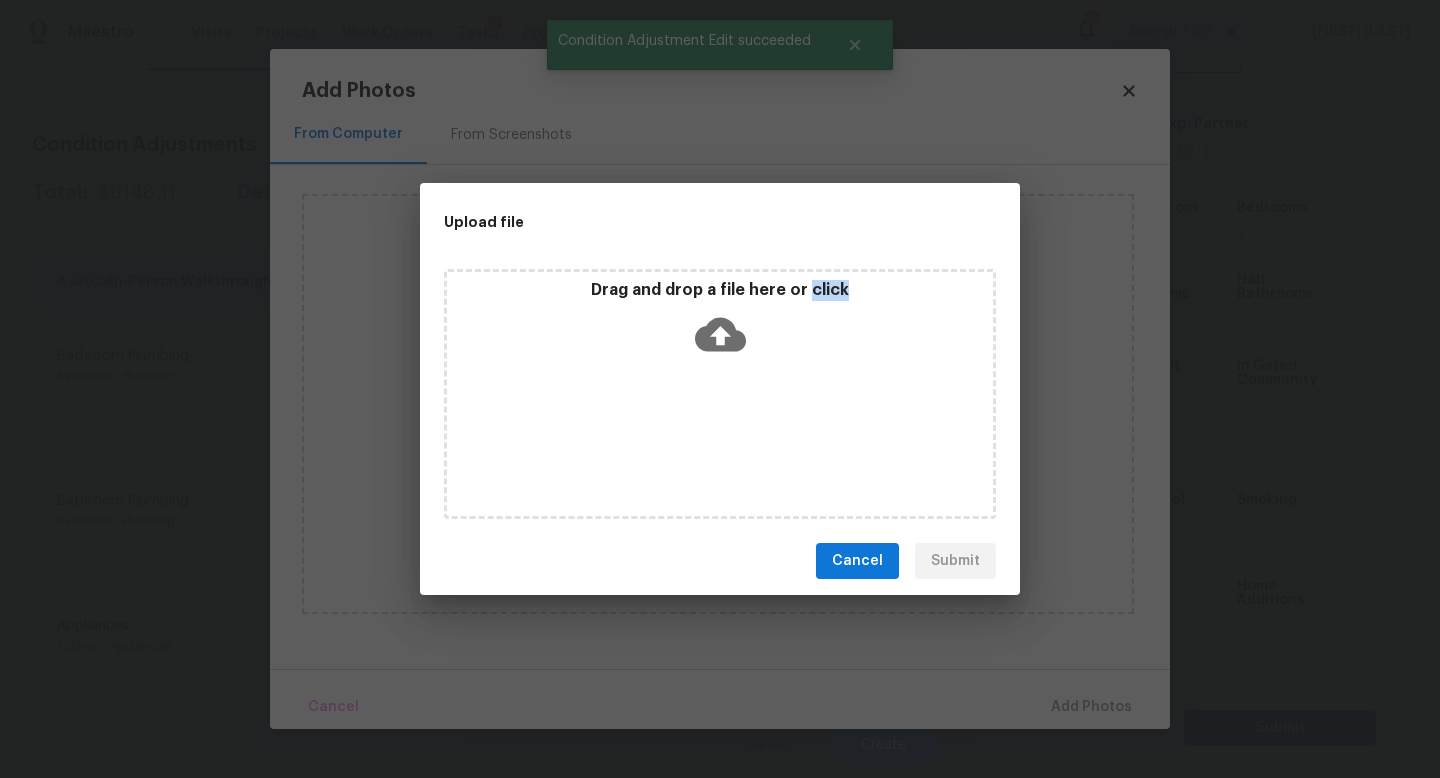 click on "Drag and drop a file here or click" at bounding box center (720, 394) 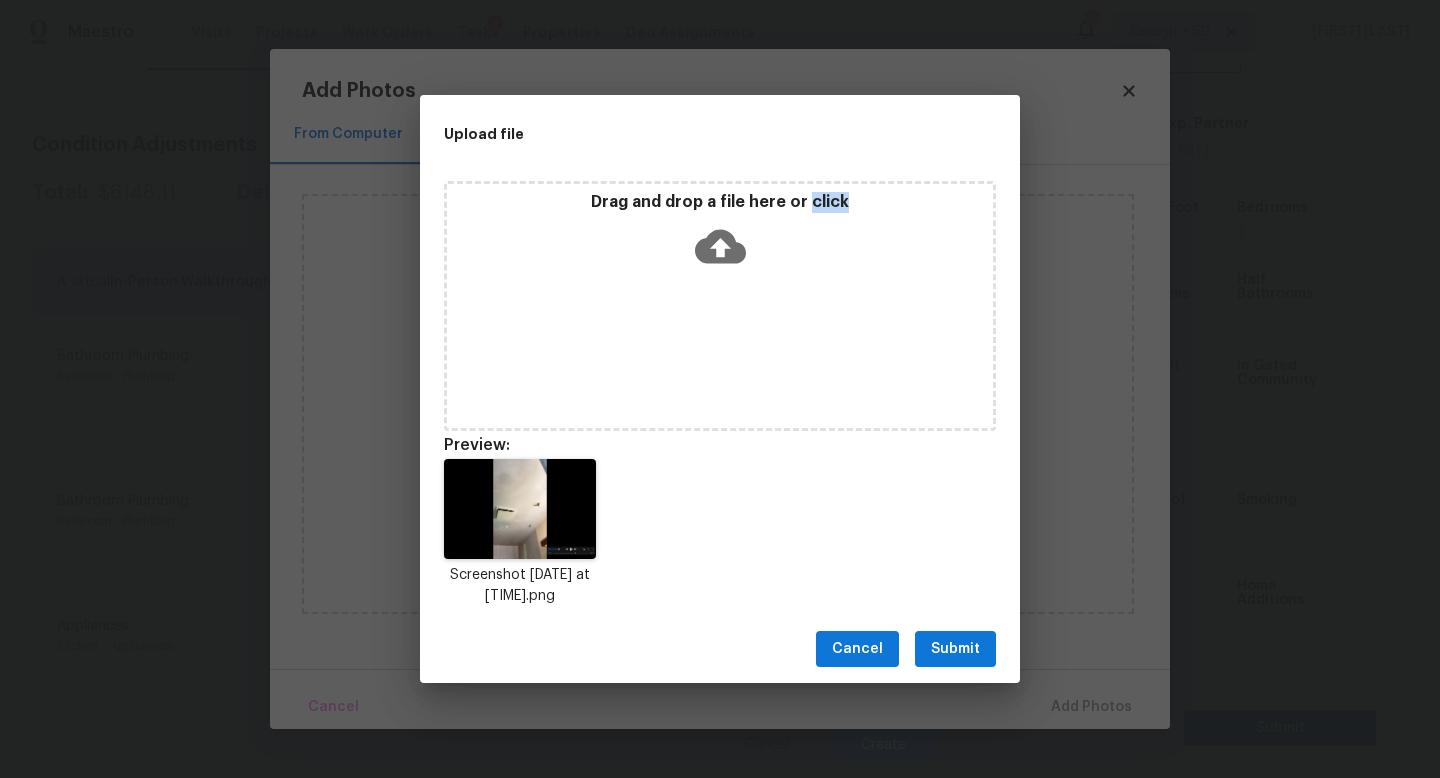 click on "Submit" at bounding box center [955, 649] 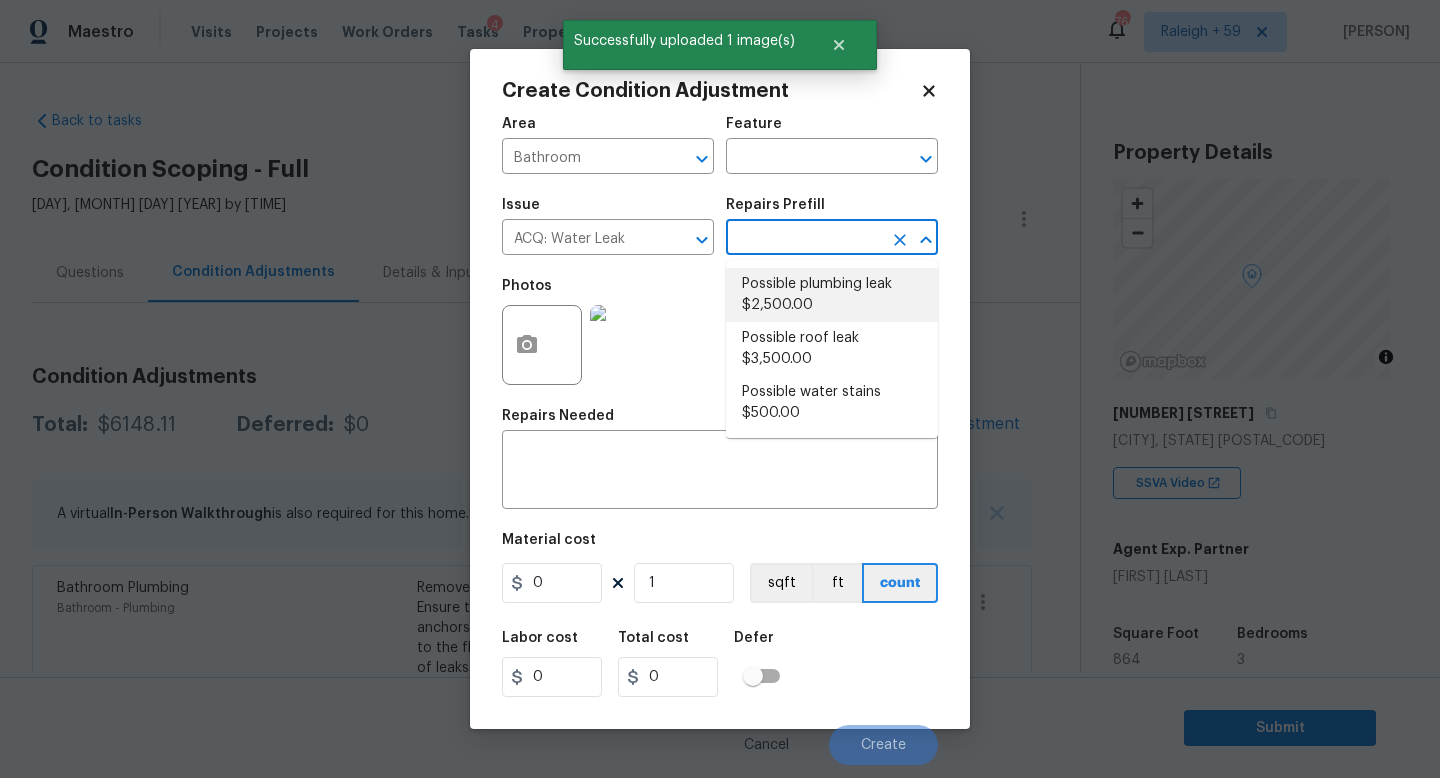 scroll, scrollTop: 0, scrollLeft: 0, axis: both 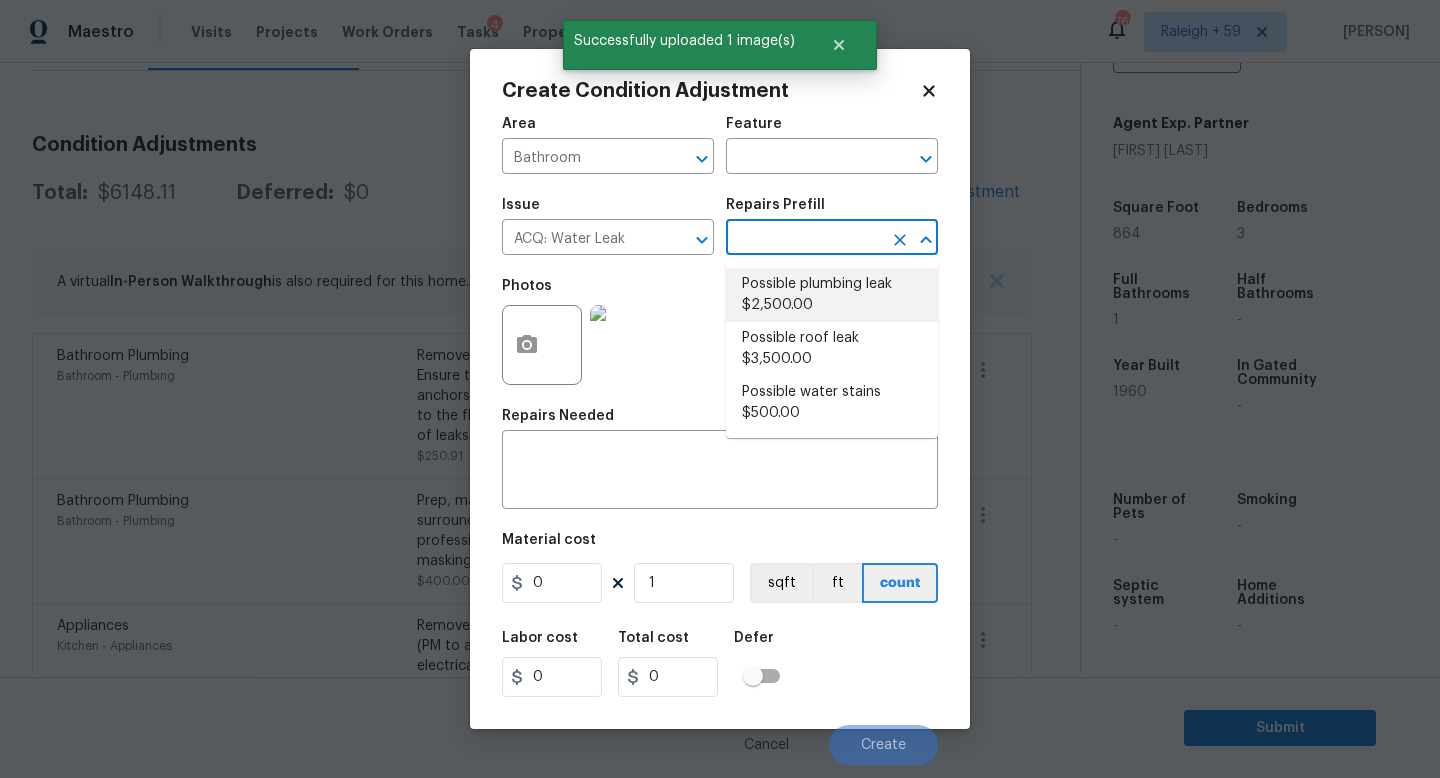type on "Acquisition" 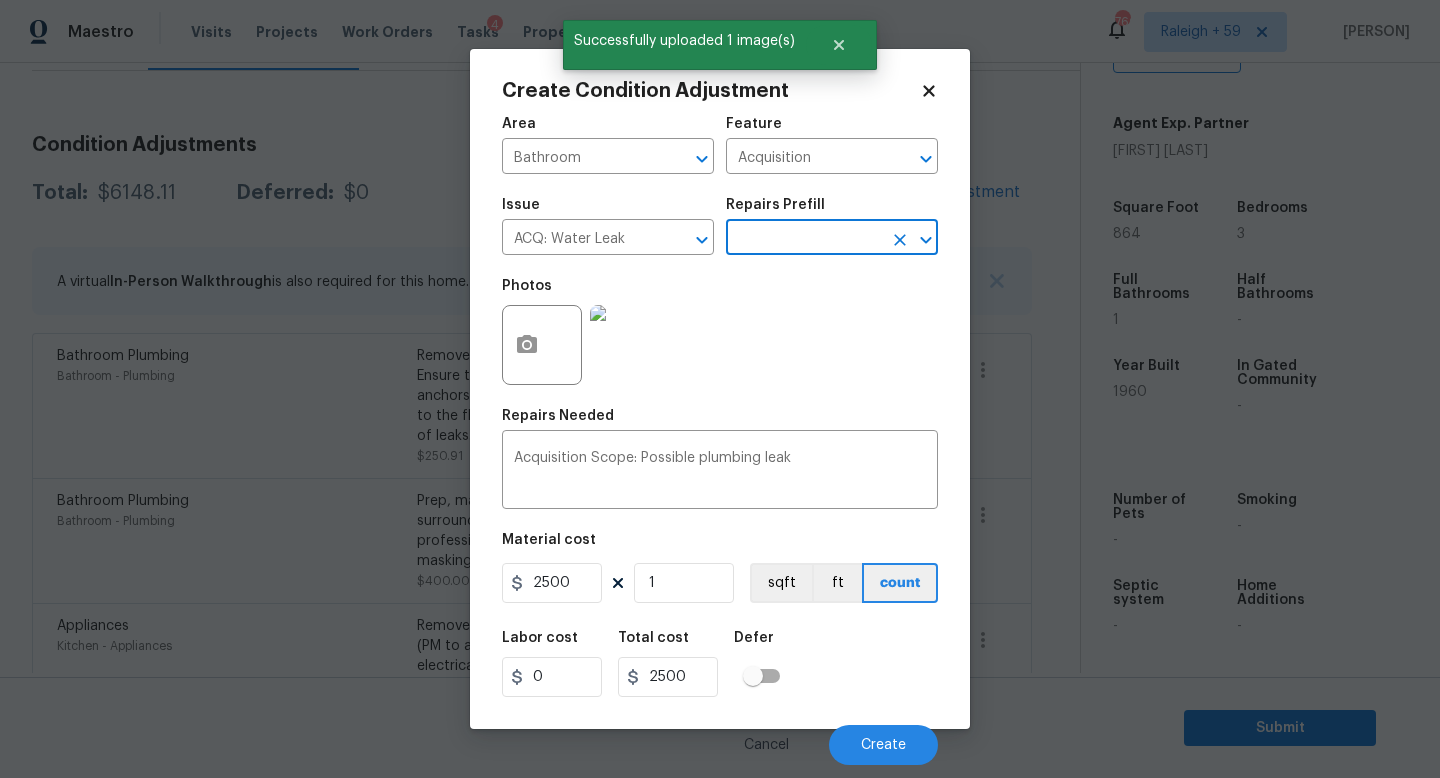 click on "Maestro Visits Projects Work Orders Tasks 760 Raleigh + 59 [PERSON] Back to tasks Condition Scoping - Full [DAY], [MONTH] [DAY] [YEAR] by [TIME]   [PERSON] In-progress Questions Condition Adjustments Details & Inputs Notes Photos Condition Adjustments Total:  $[PRICE]   Deferred:  $0 Add Condition Adjustment A virtual  In-Person Walkthrough  is also required for this home.   + Add exterior scopes Bathroom Plumbing Bathroom - Plumbing Remove and replace the existing vanity sink with new. Ensure that the vanity sink is installed properly, wall anchors are tight, the base of the vanity sink is secure to the floor, supply/drain lines are attached and free of leaks. Haul away and dispose of all debris properly. $[PRICE]   1 Bathroom Plumbing Bathroom - Plumbing Prep, mask, clean and refinish the tub/shower tile surround both all sides ensuring a complete and professional coverage. Haul away and dispose of all masking/debris properly. $[PRICE]   1 Appliances Kitchen - Appliances   1" at bounding box center [720, 389] 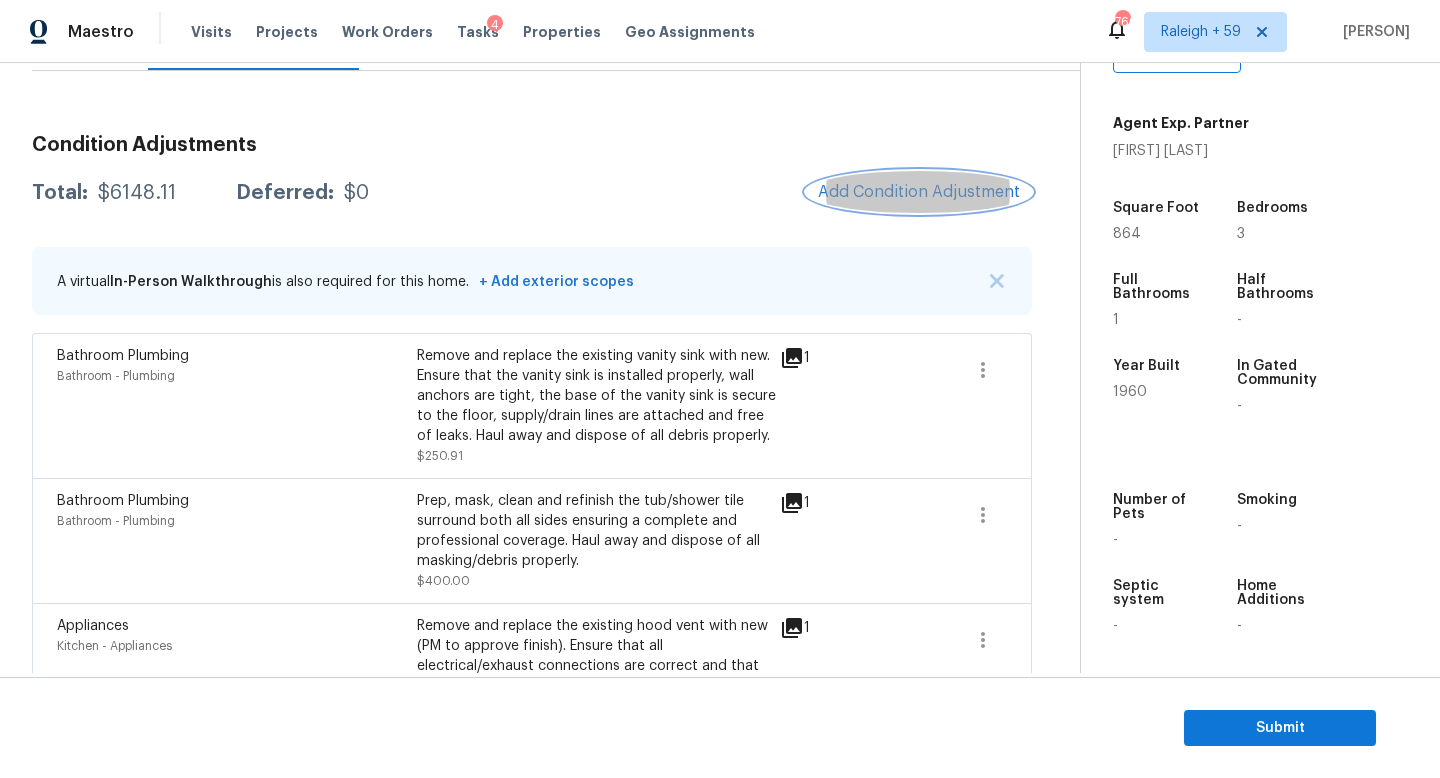 click on "Add Condition Adjustment" at bounding box center [919, 192] 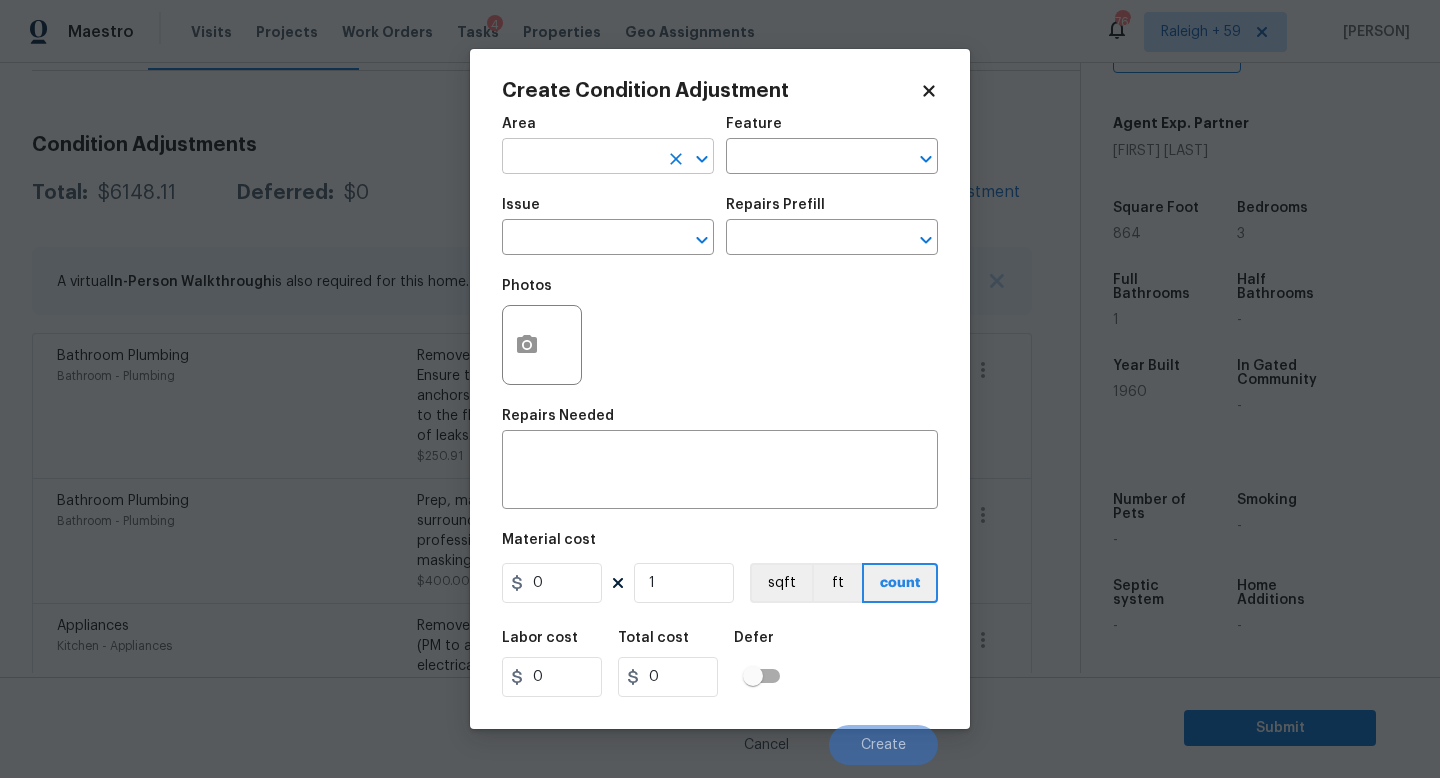 click at bounding box center [580, 158] 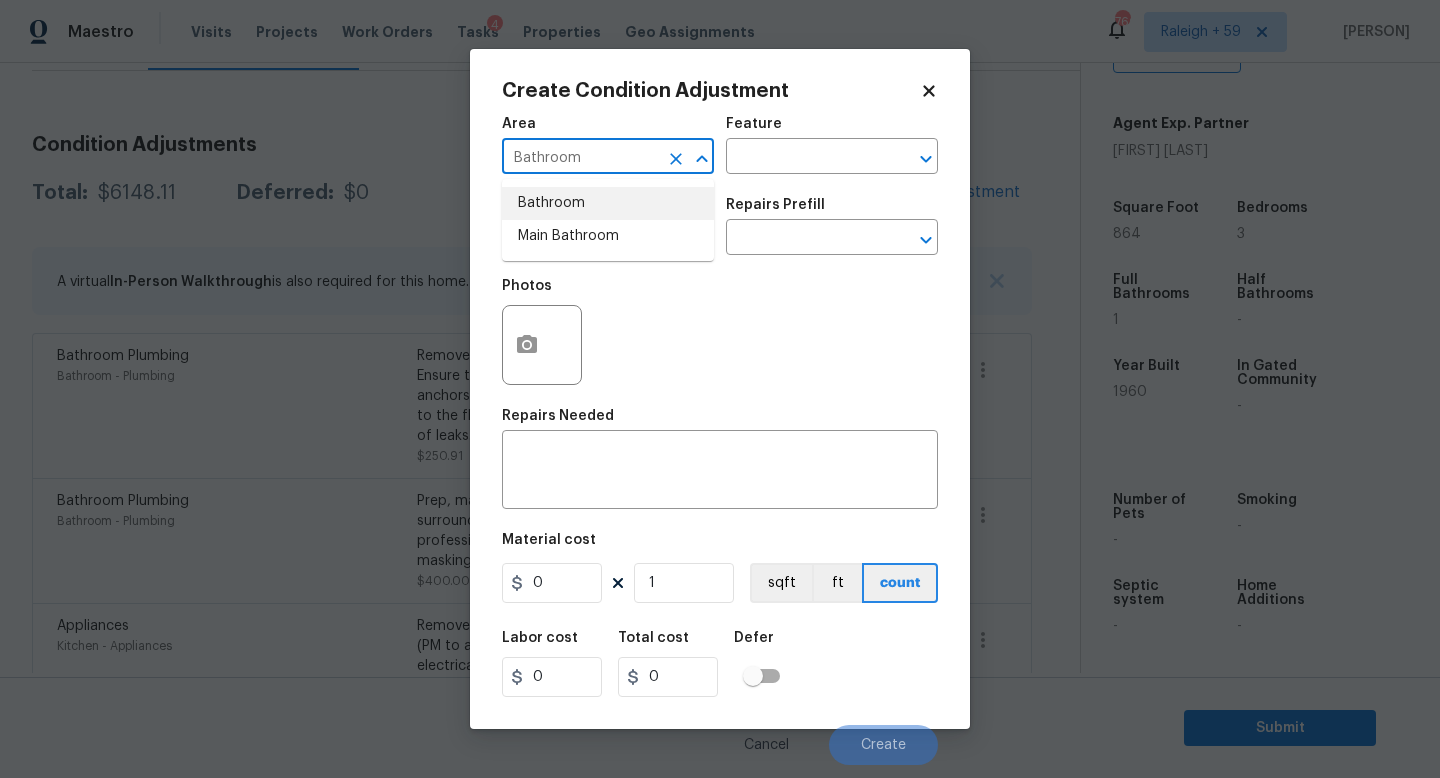 type on "Bathroom" 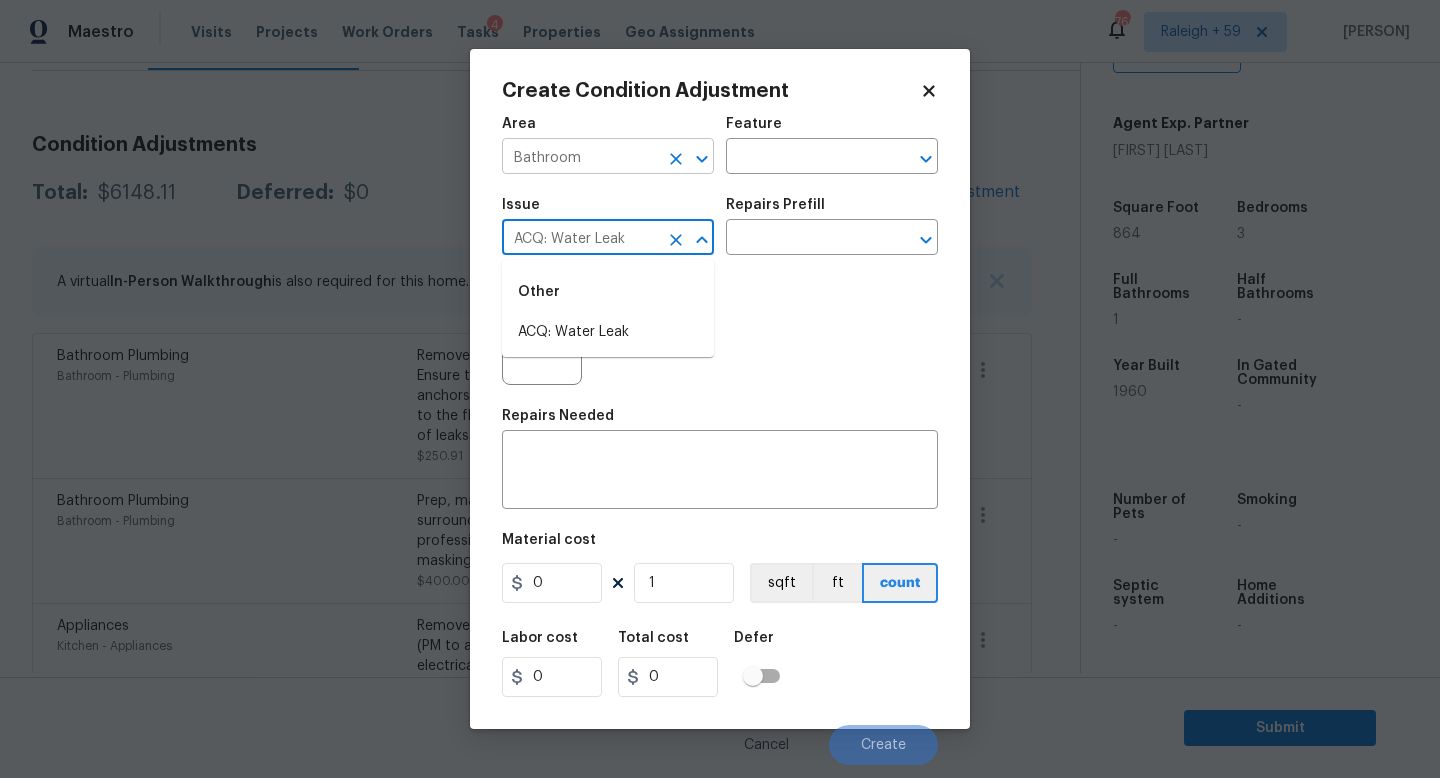 type on "ACQ: Water Leak" 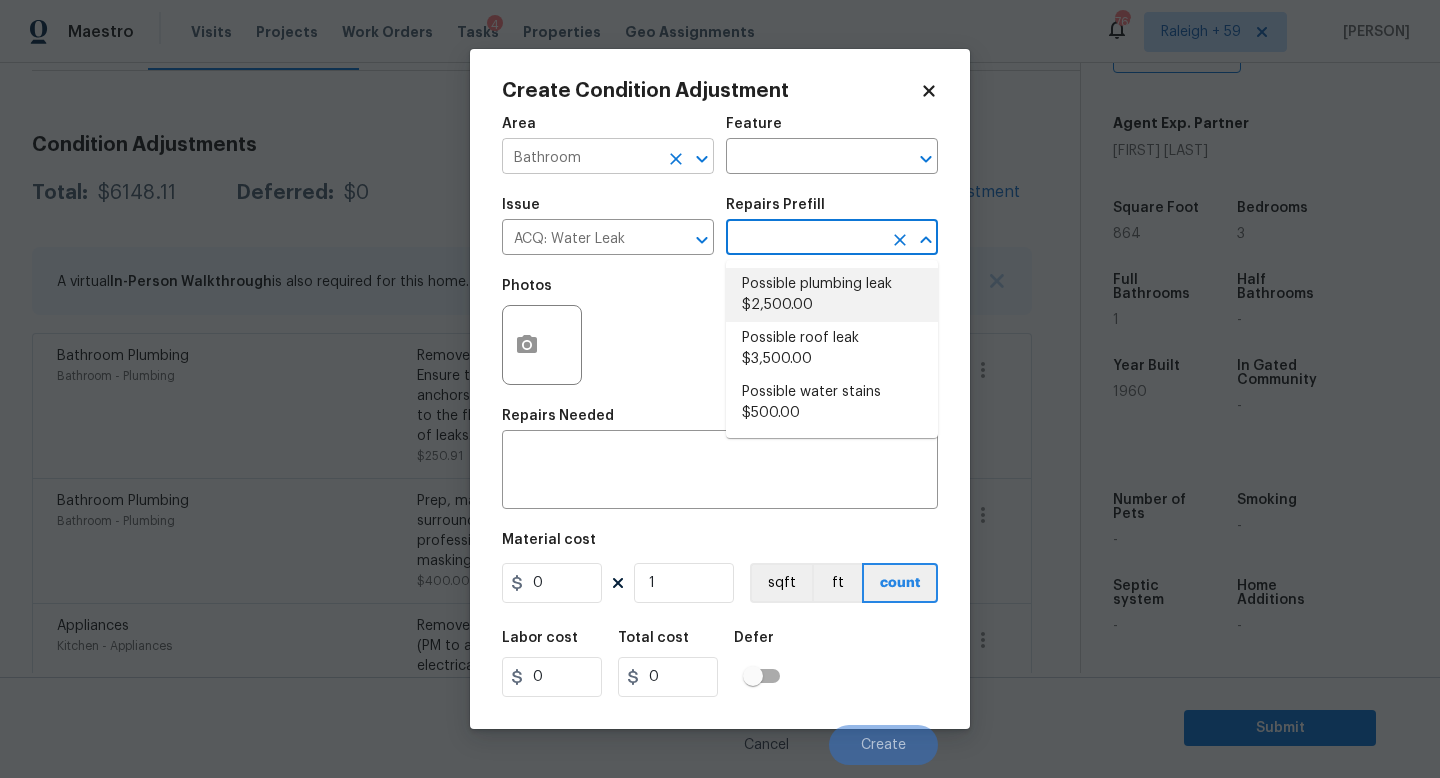 type on "Acquisition" 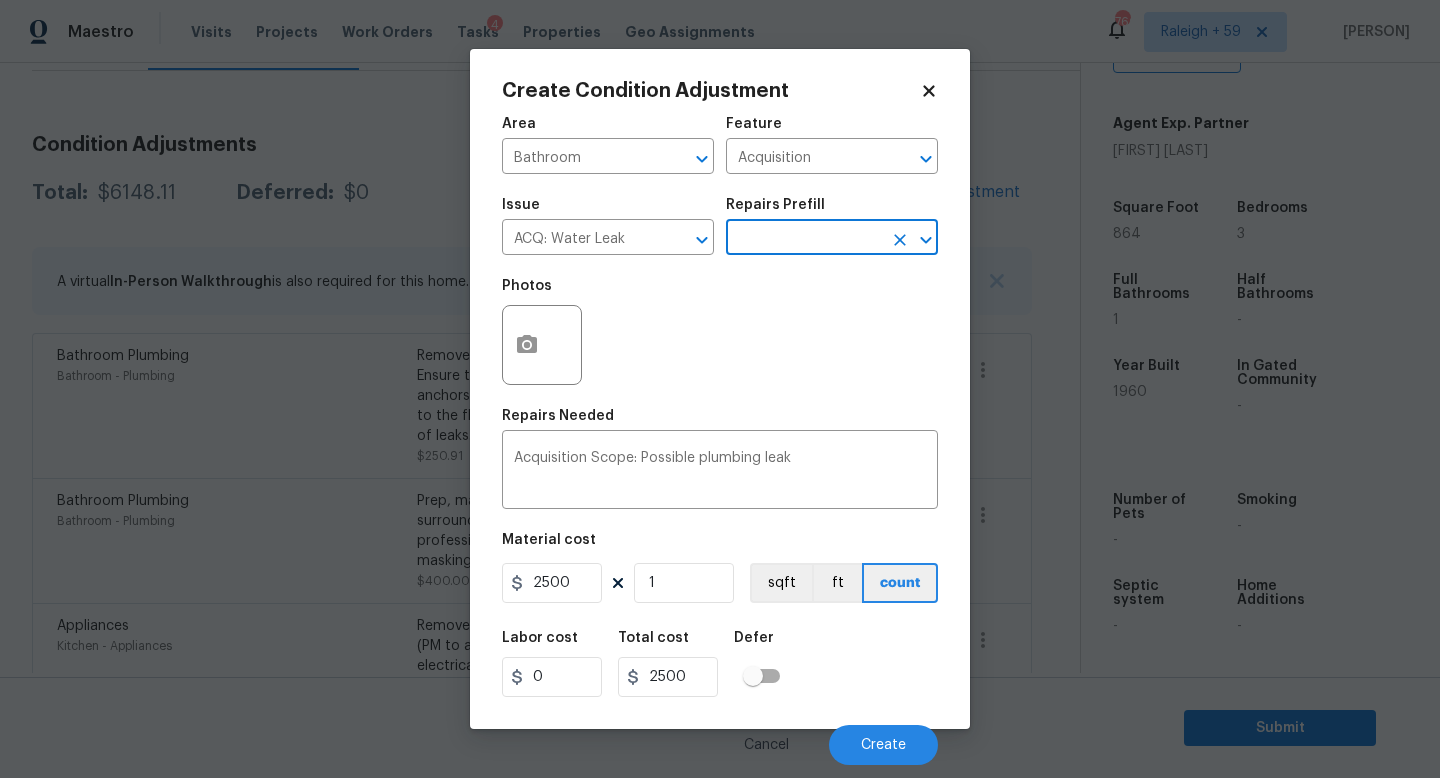 click at bounding box center [542, 345] 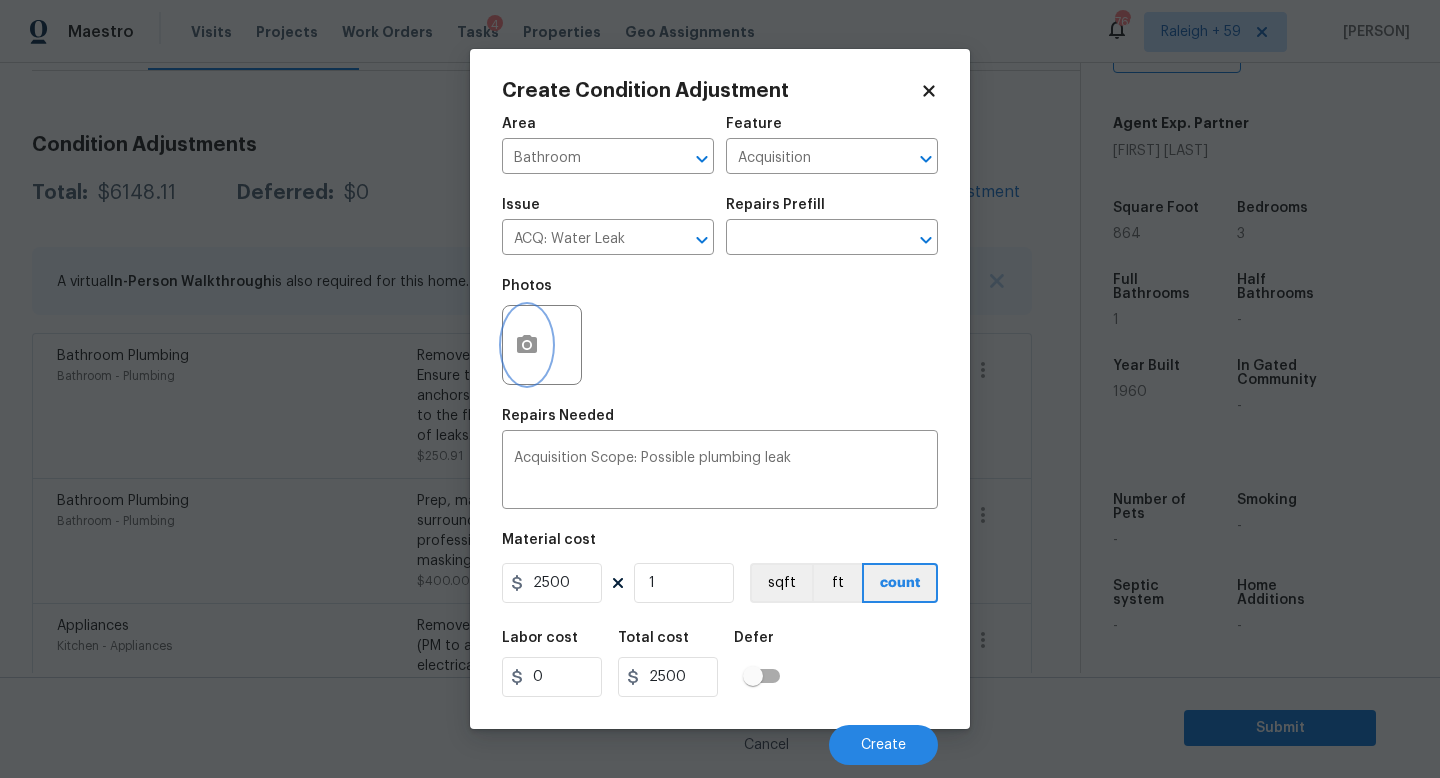 click 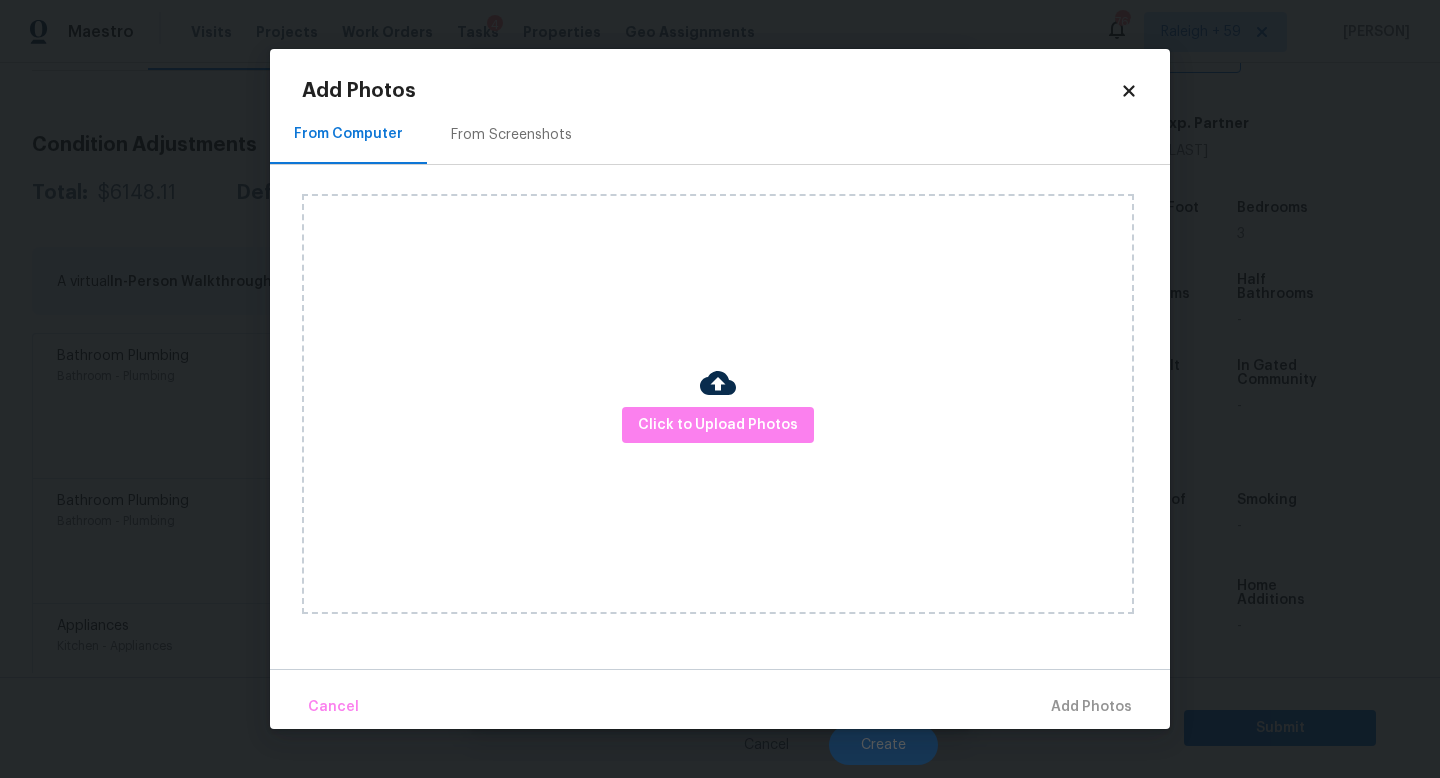click on "Click to Upload Photos" at bounding box center (718, 404) 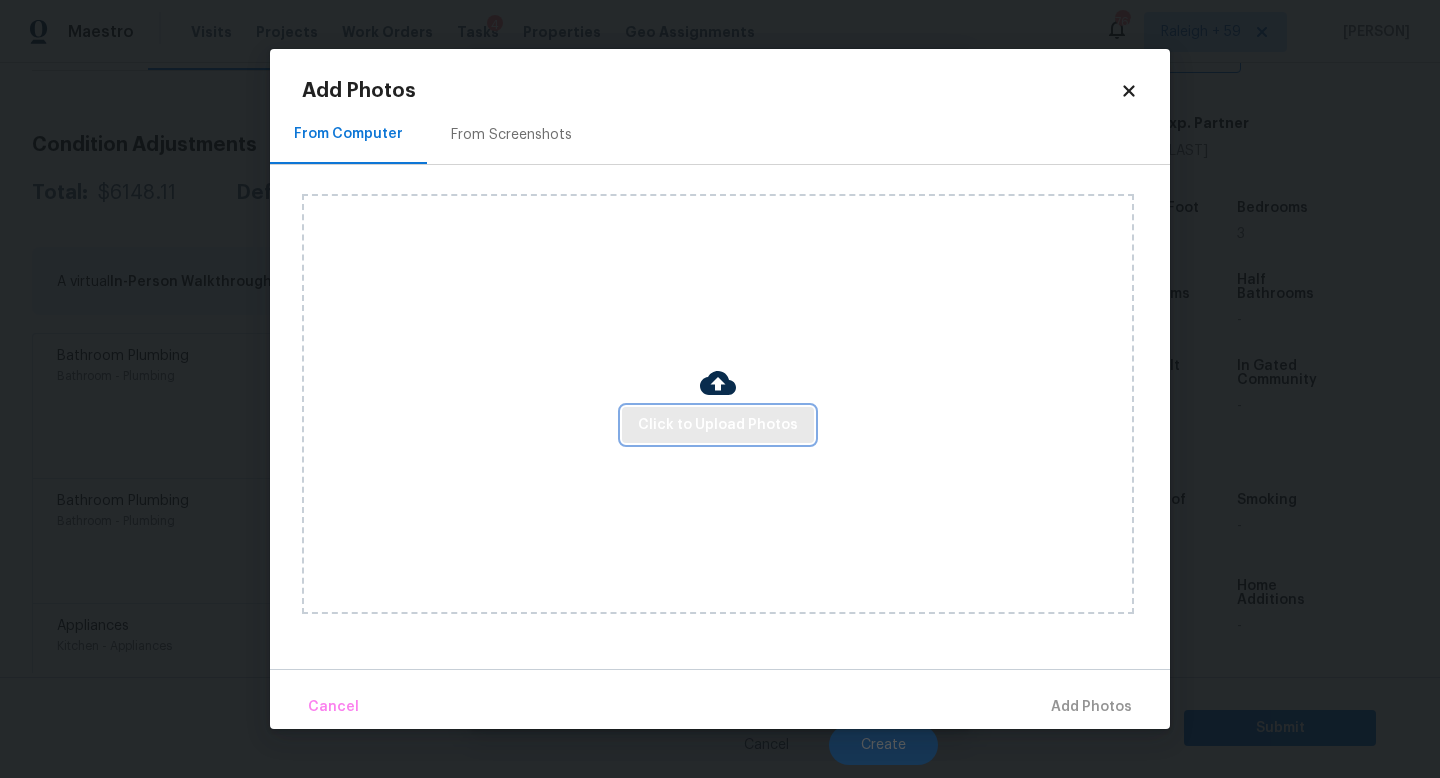 click on "Click to Upload Photos" at bounding box center (718, 425) 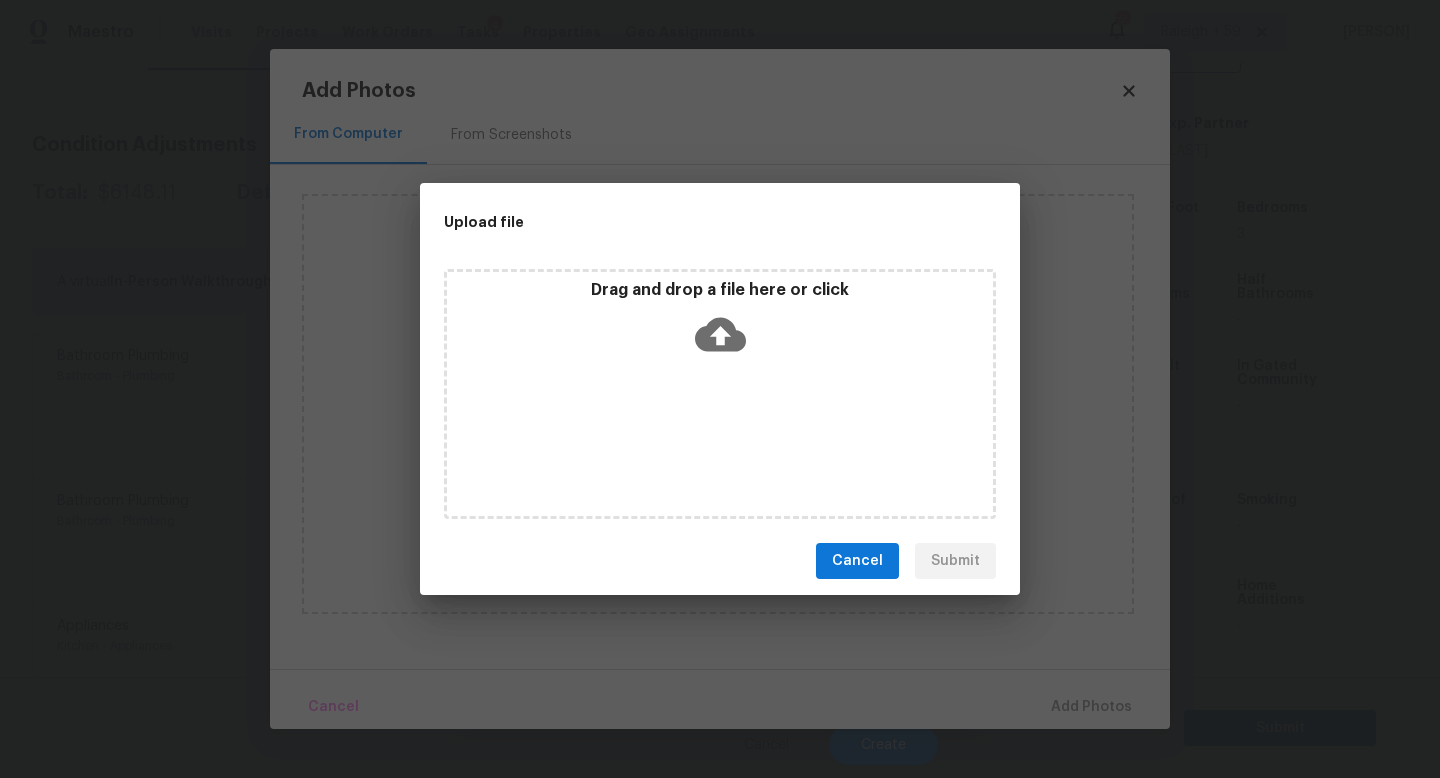 click on "Drag and drop a file here or click" at bounding box center [720, 323] 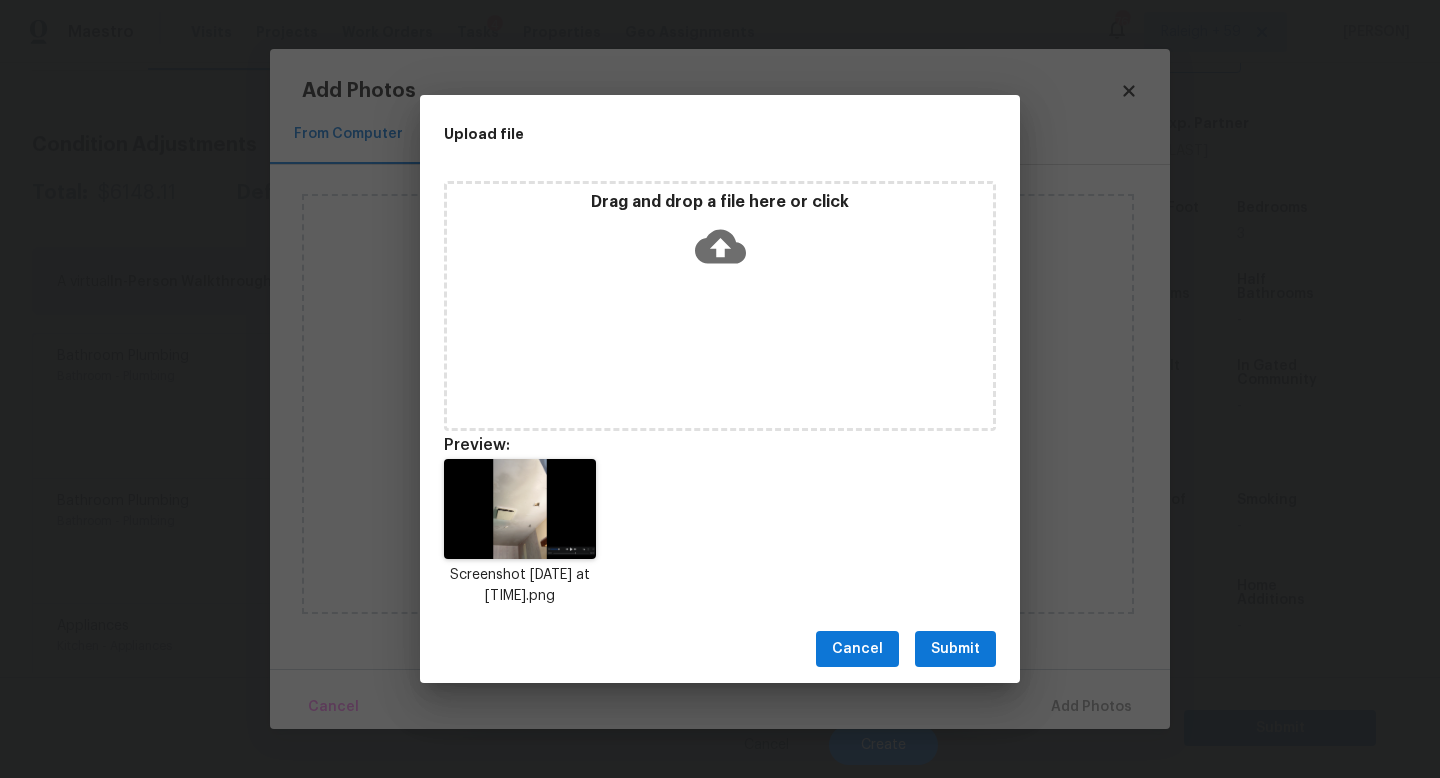 click on "Submit" at bounding box center (955, 649) 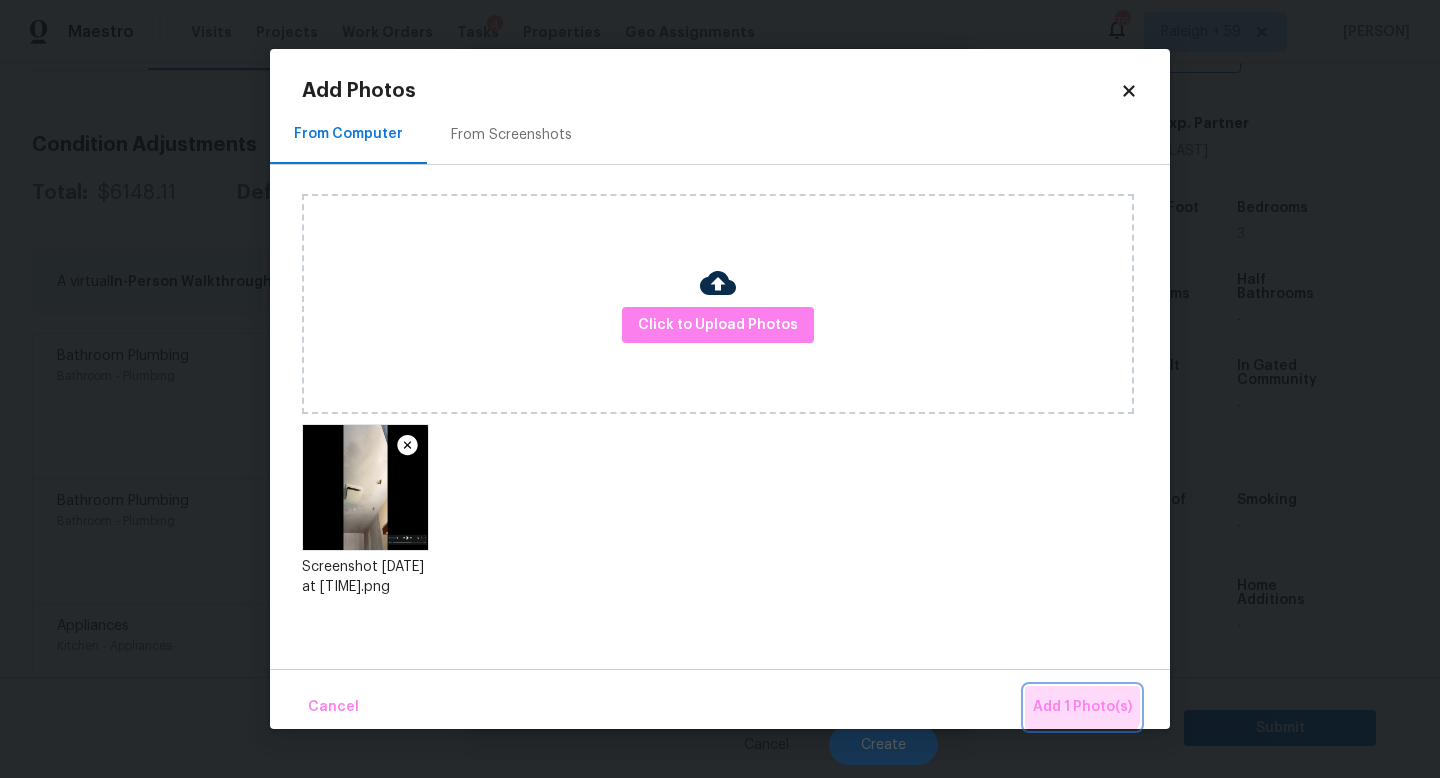 click on "Add 1 Photo(s)" at bounding box center (1082, 707) 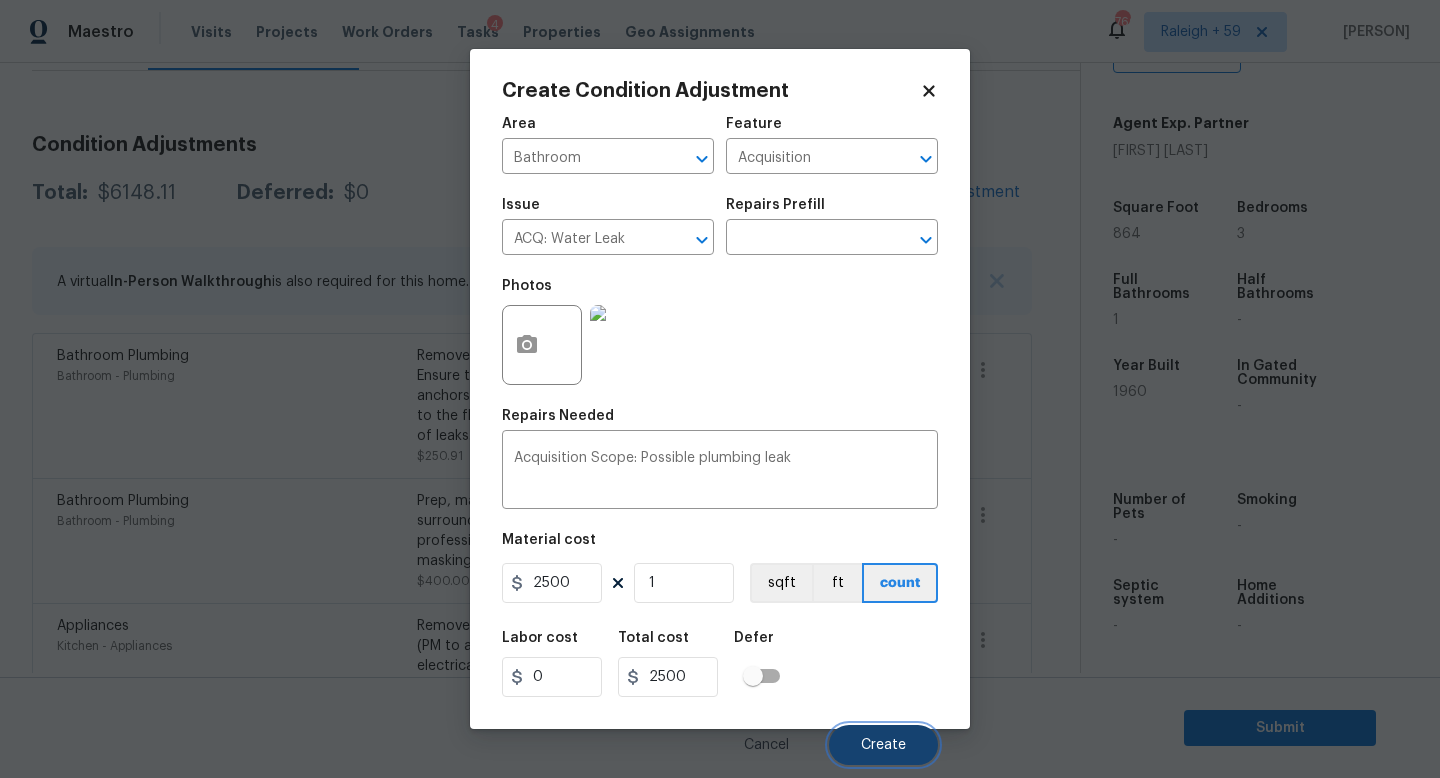 click on "Create" at bounding box center [883, 745] 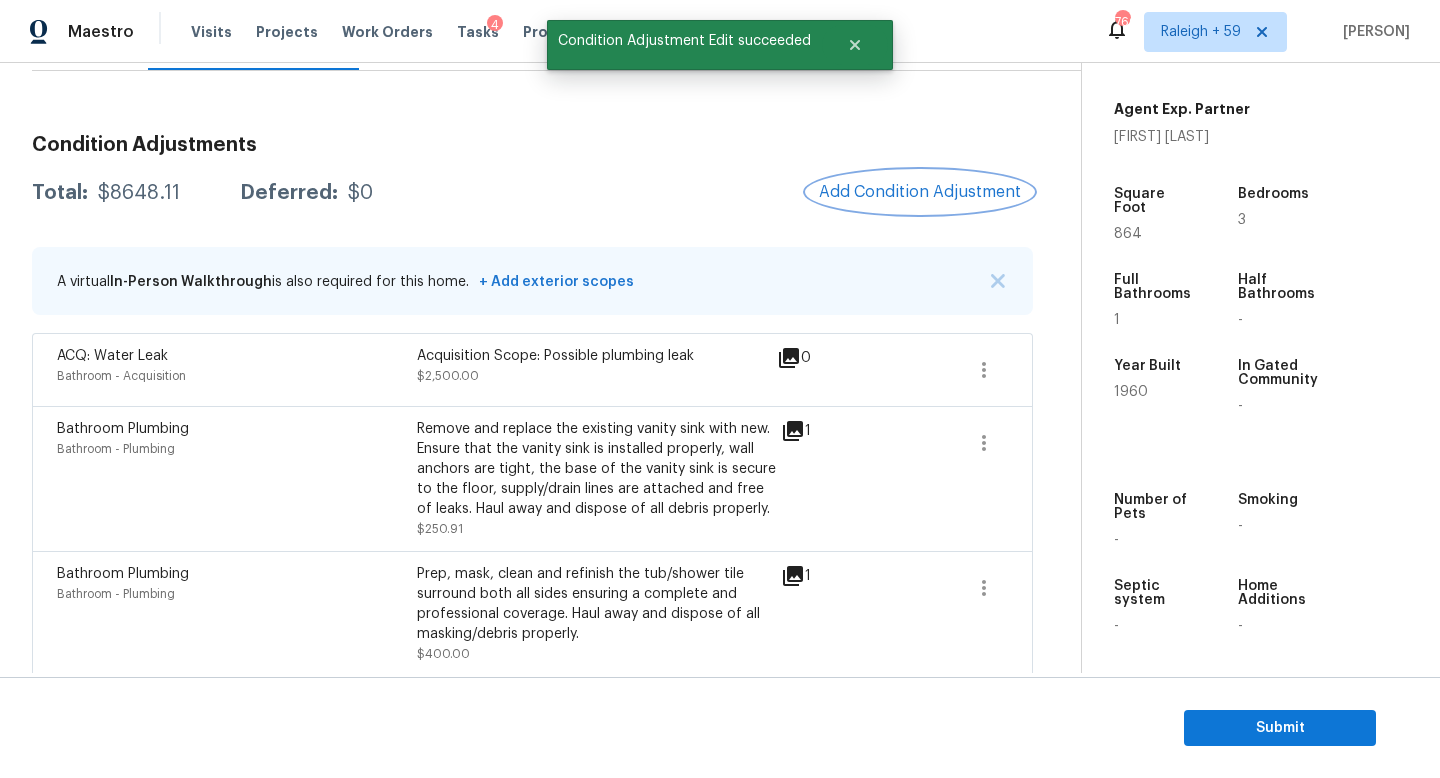 click on "Add Condition Adjustment" at bounding box center [920, 192] 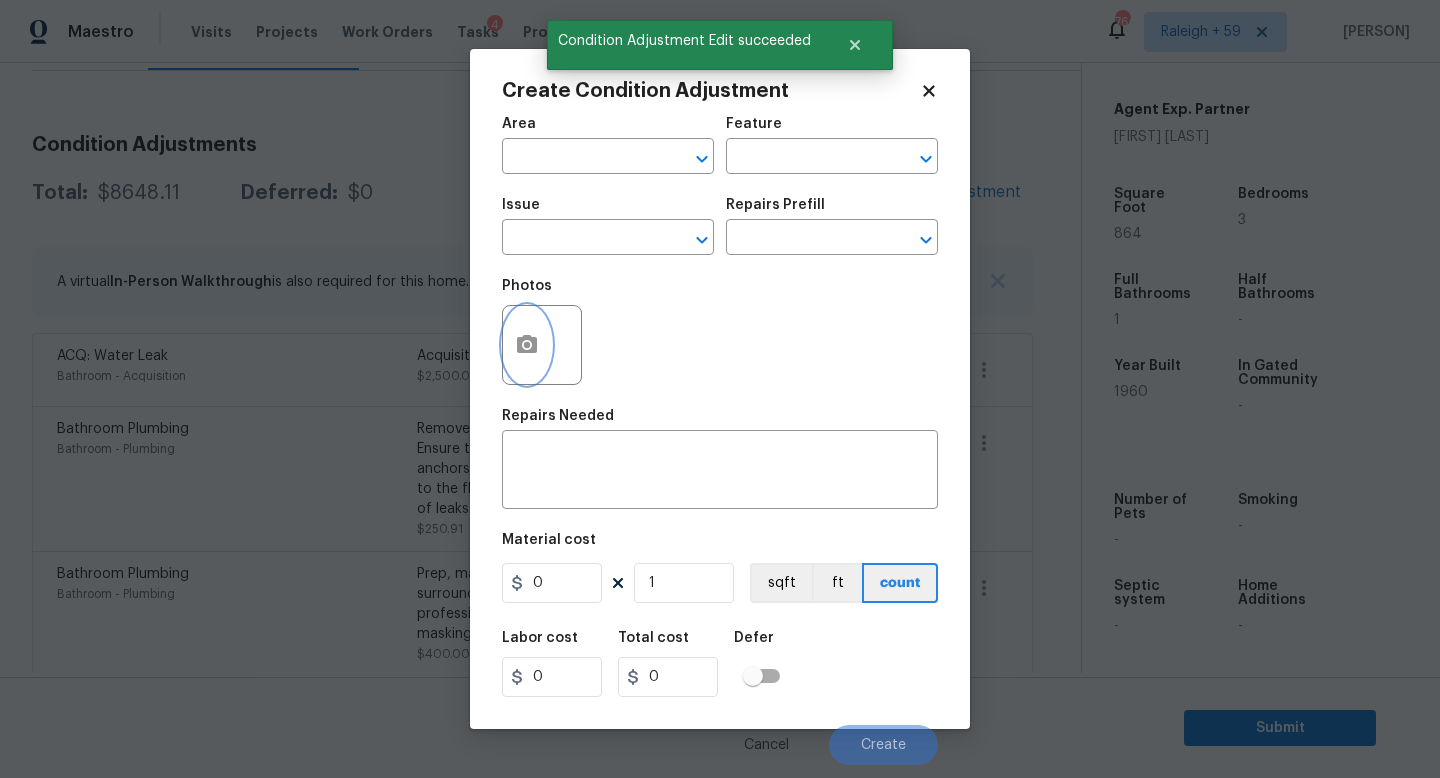 click at bounding box center (527, 345) 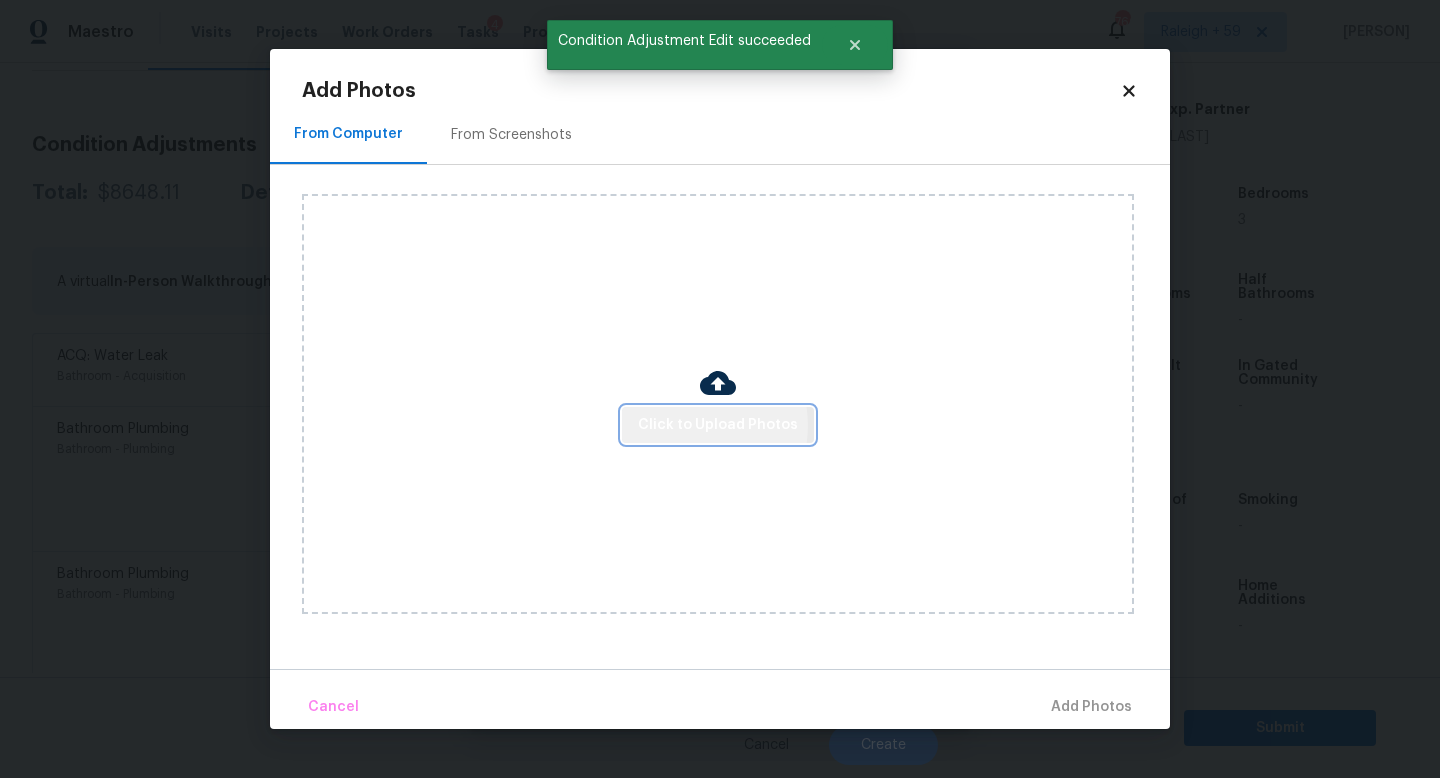 click on "Click to Upload Photos" at bounding box center [718, 425] 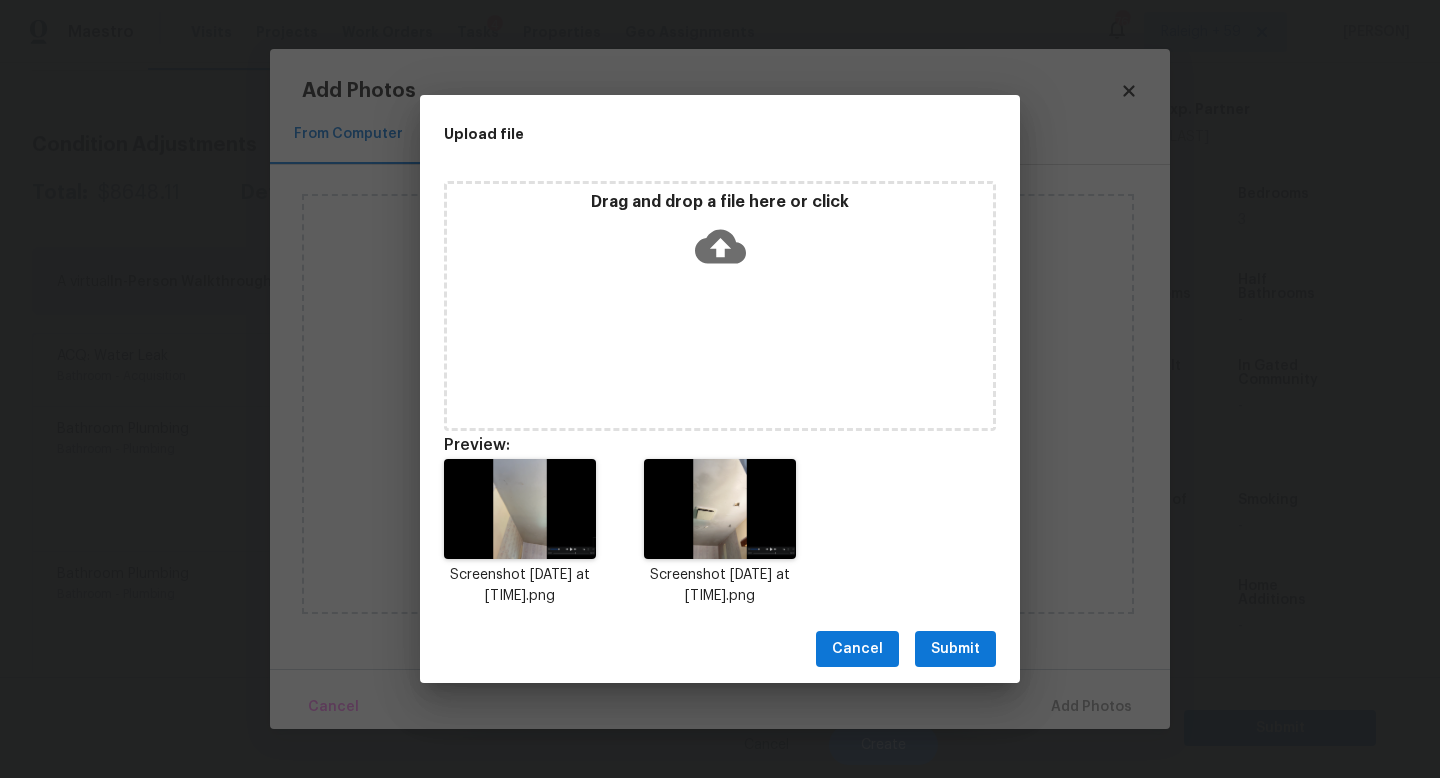 click on "Submit" at bounding box center (955, 649) 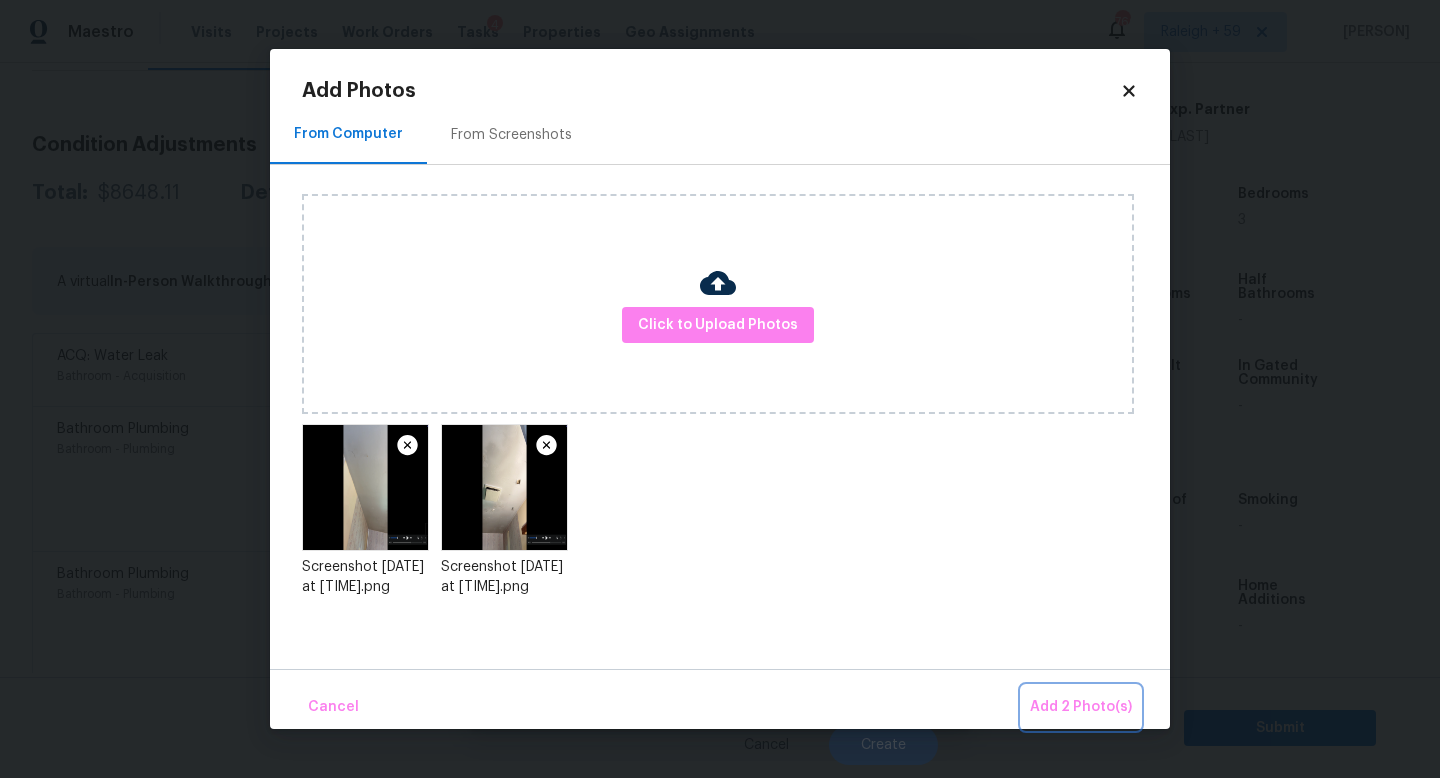 click on "Add 2 Photo(s)" at bounding box center (1081, 707) 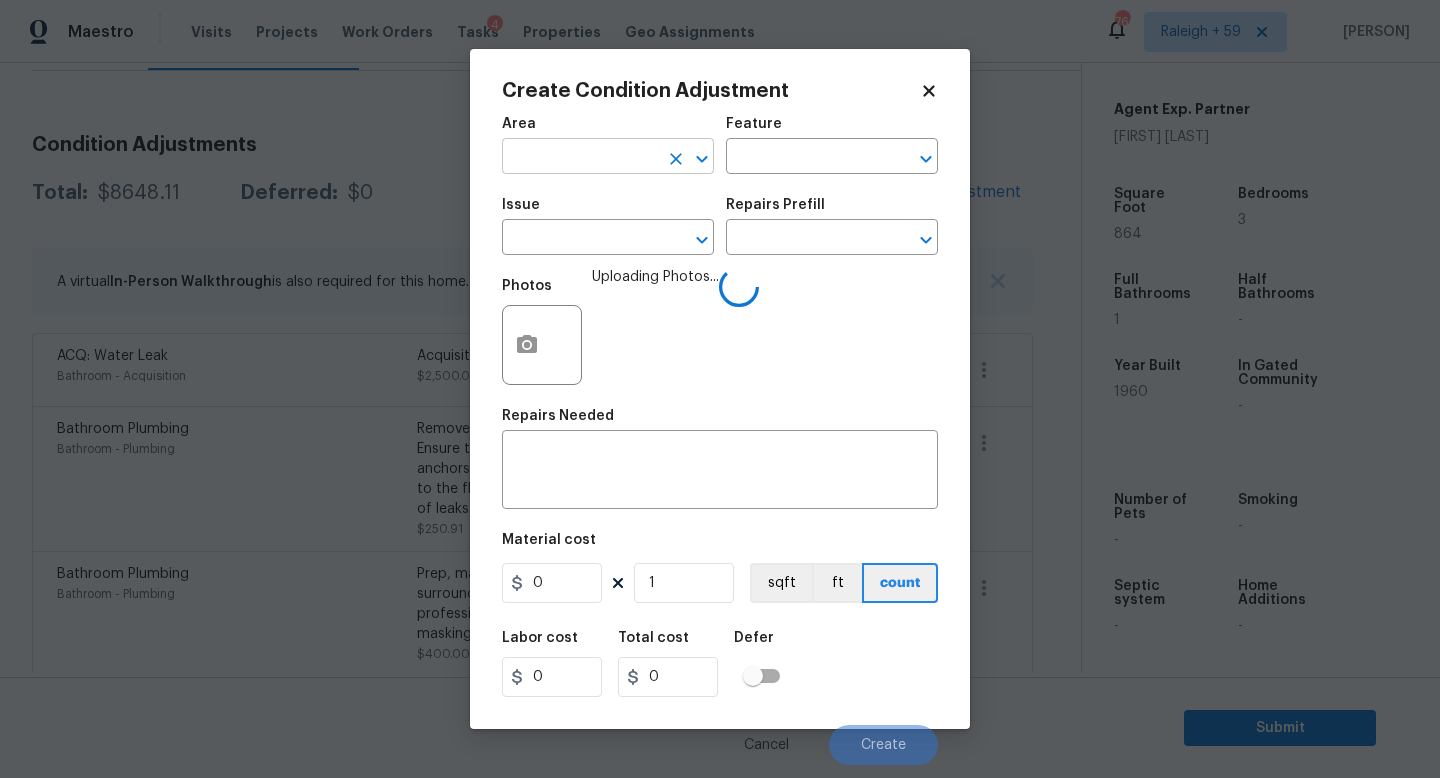 click at bounding box center [580, 158] 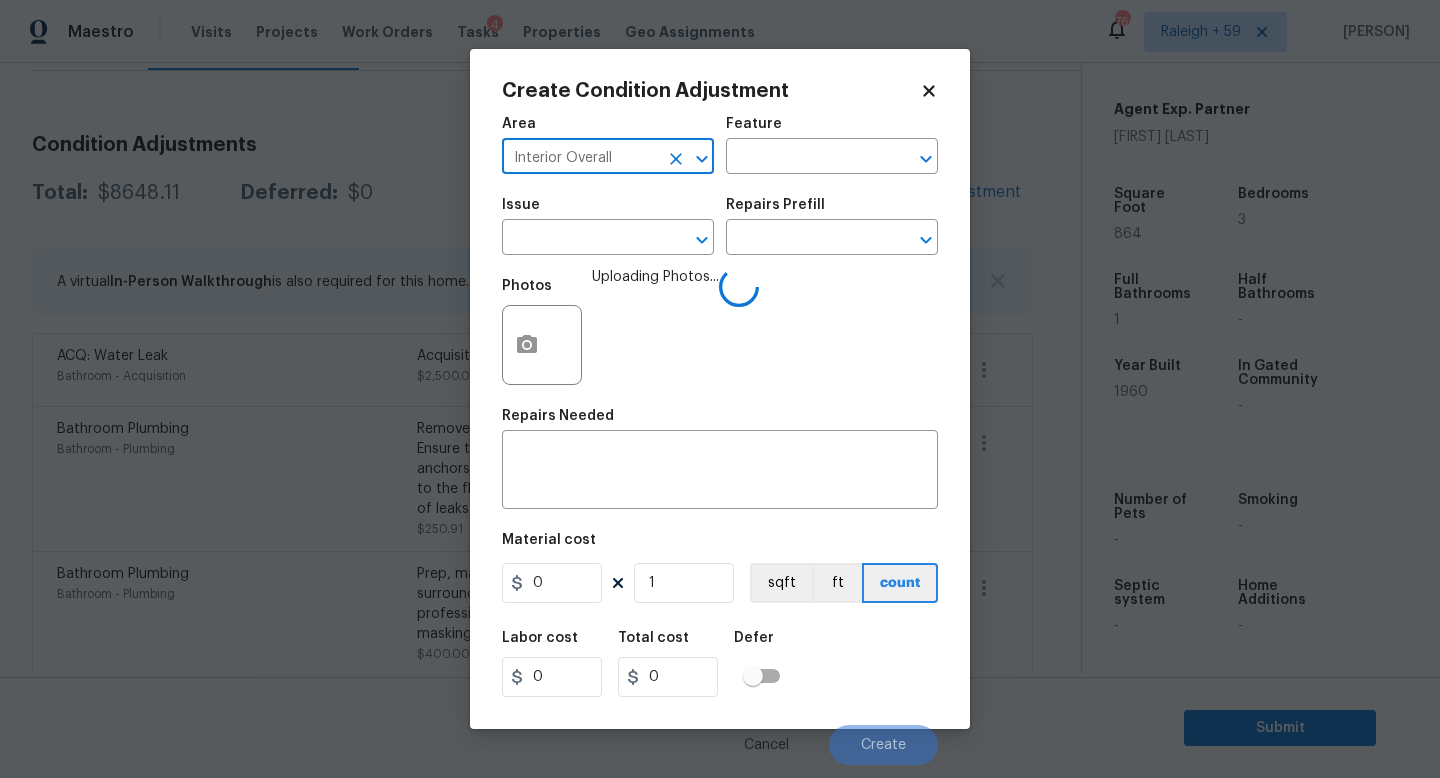 type on "Interior Overall" 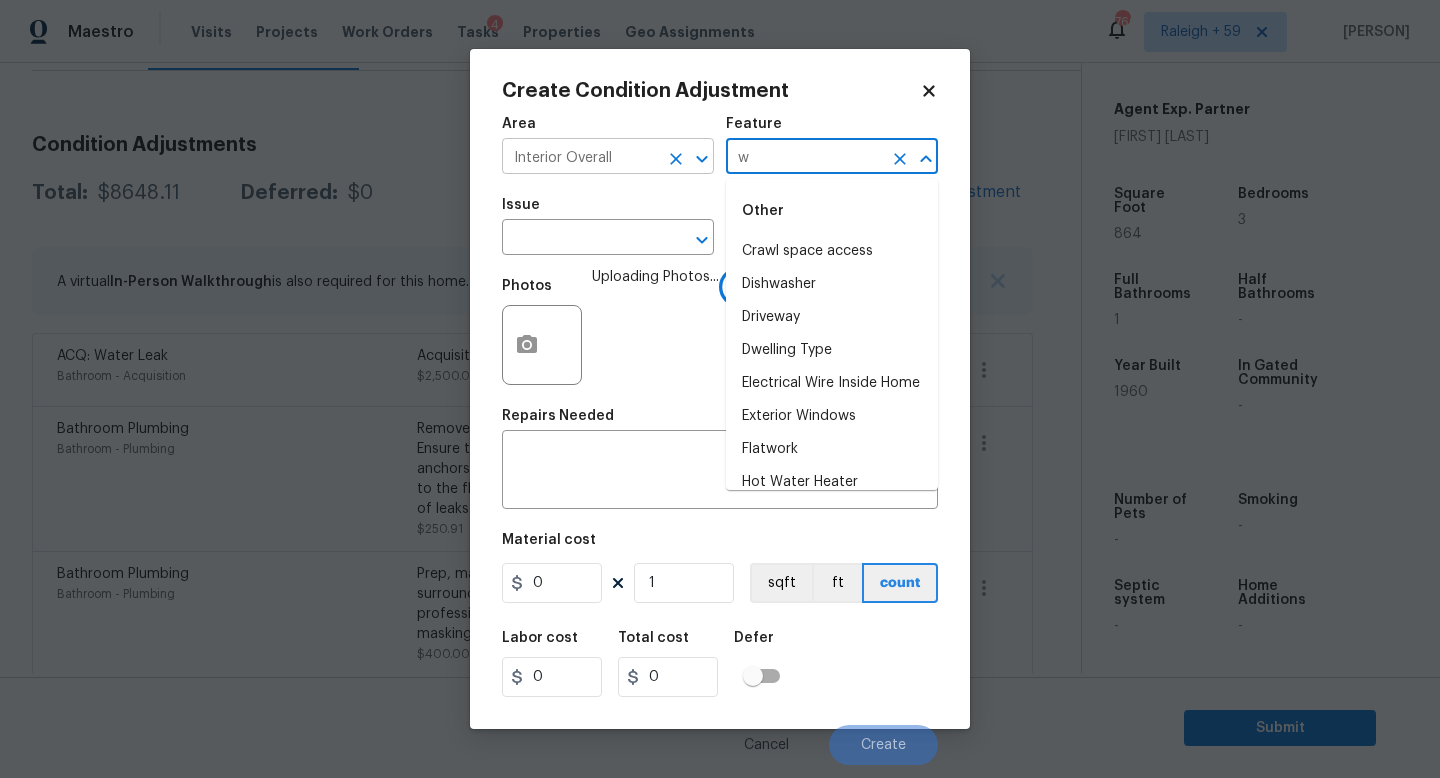 type on "w" 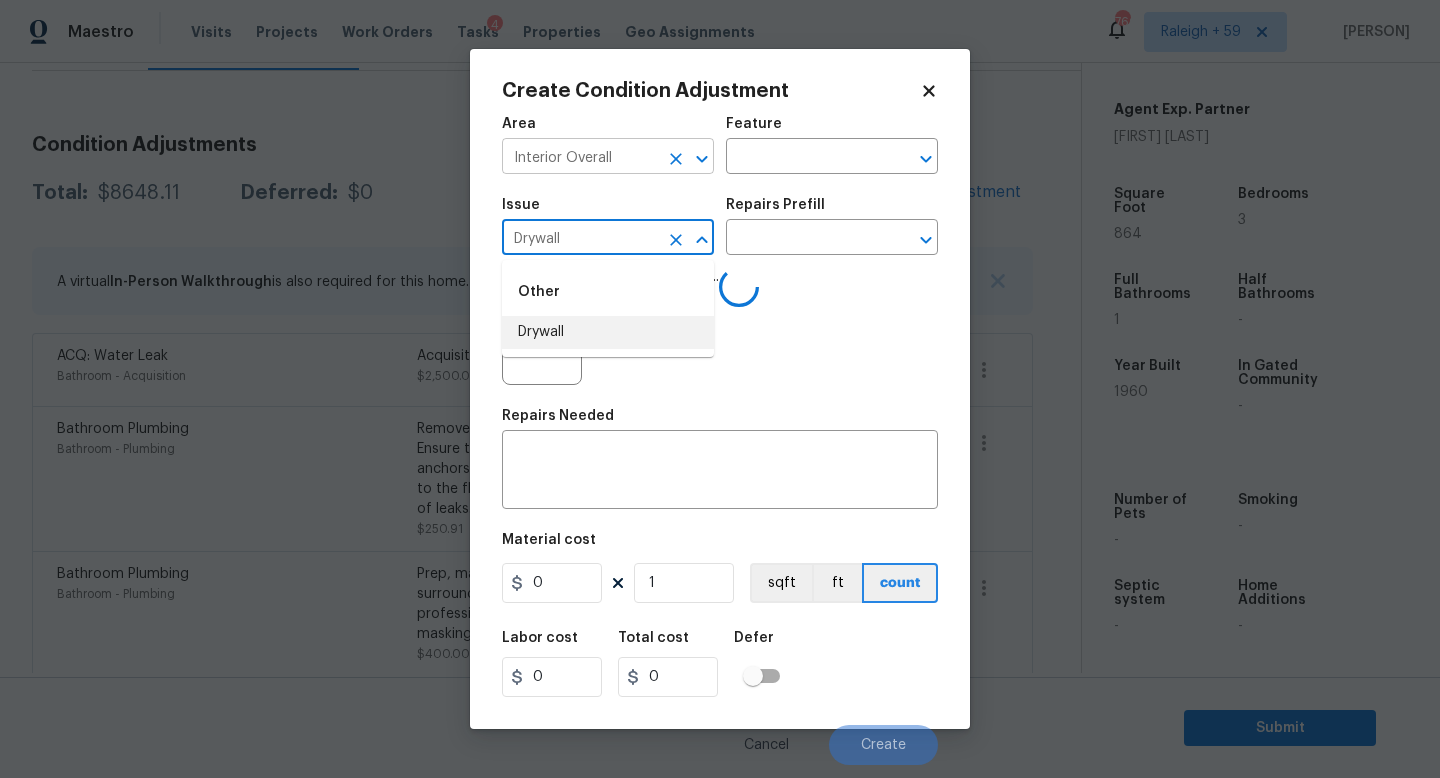 type on "Drywall" 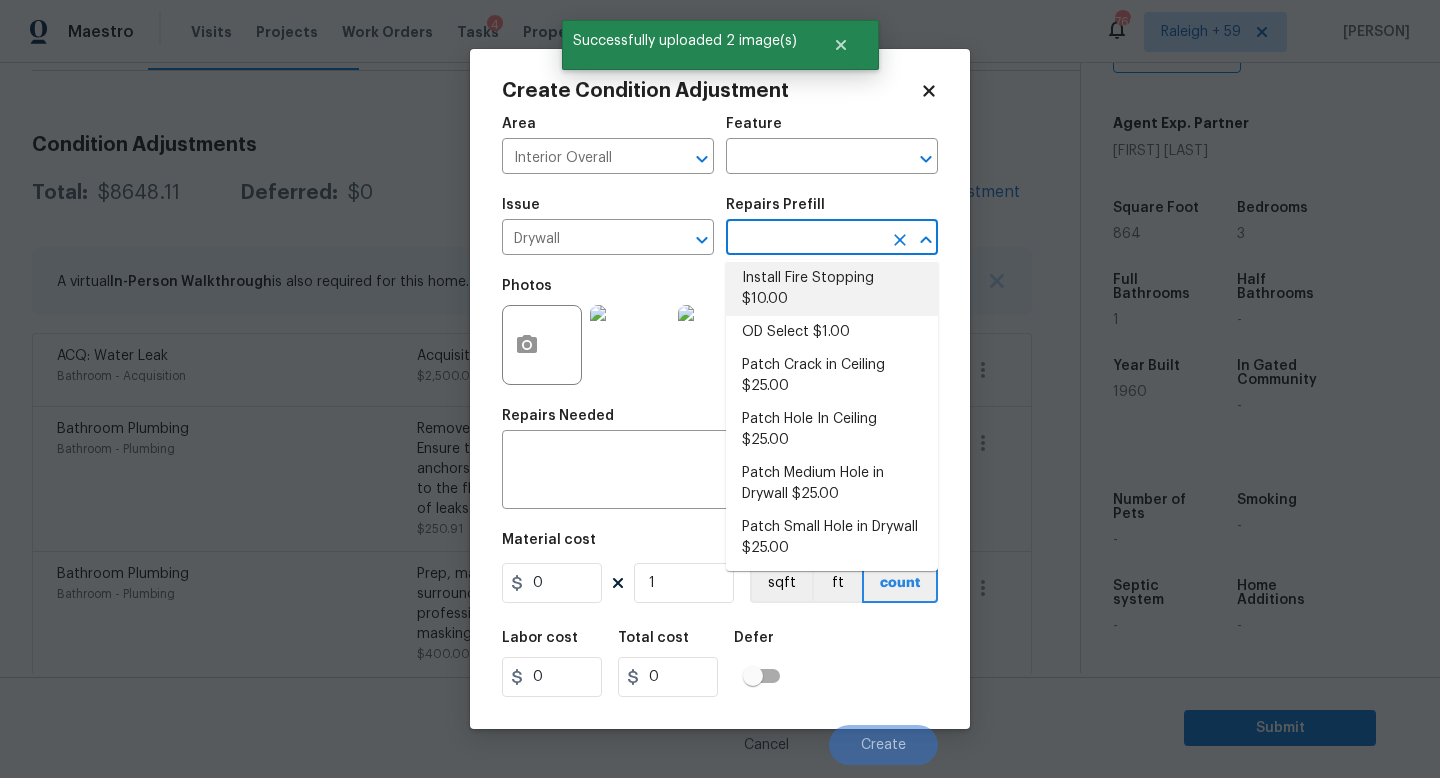 scroll, scrollTop: 149, scrollLeft: 0, axis: vertical 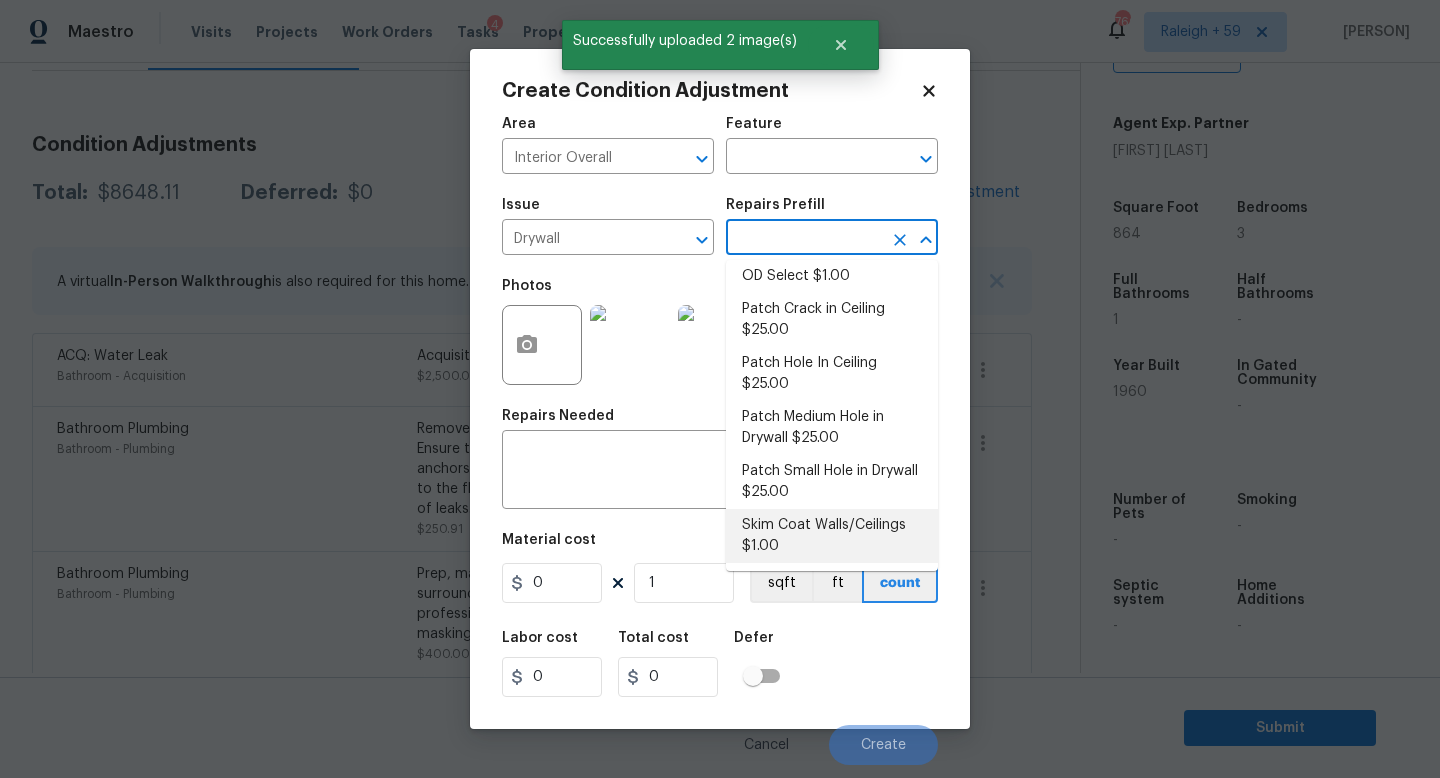 drag, startPoint x: 818, startPoint y: 537, endPoint x: 748, endPoint y: 552, distance: 71.5891 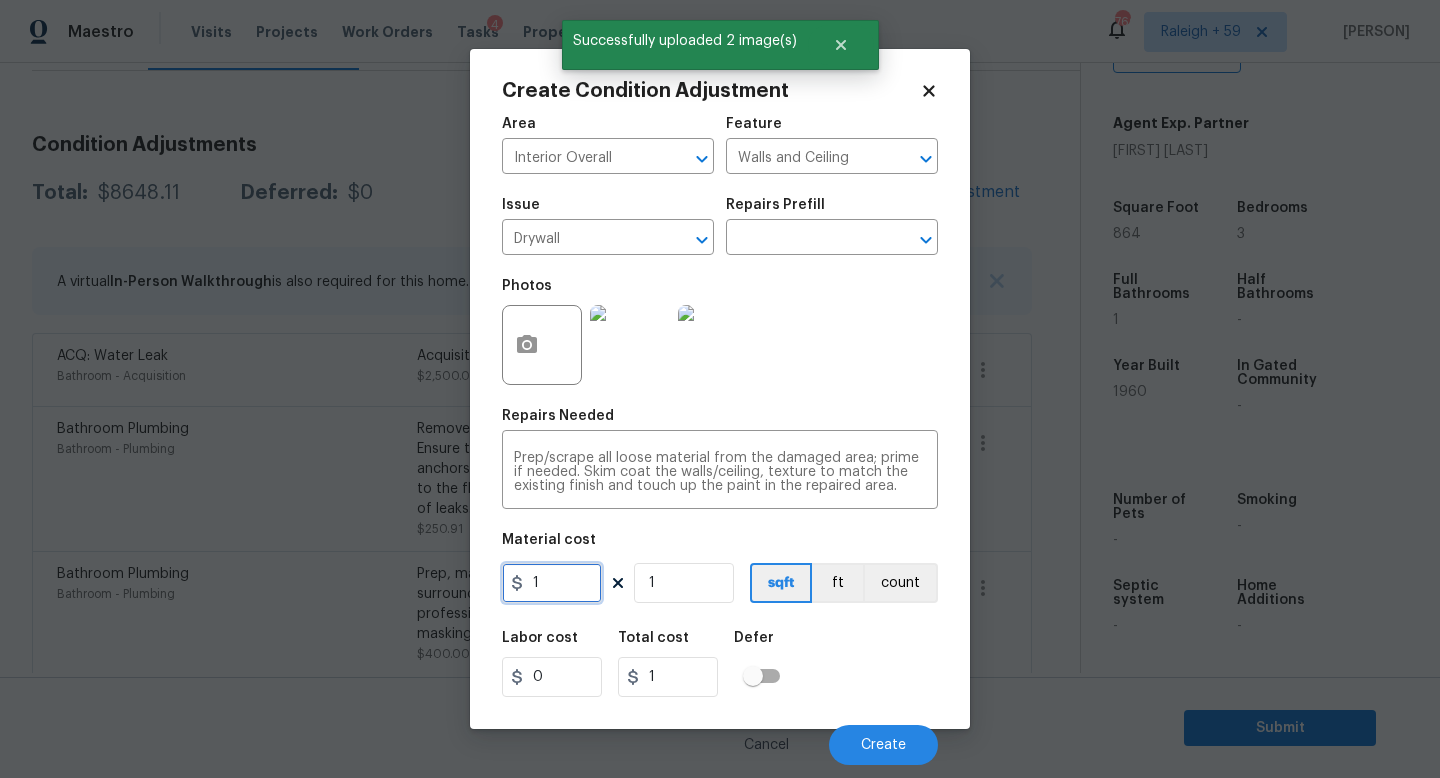 click on "1" at bounding box center [552, 583] 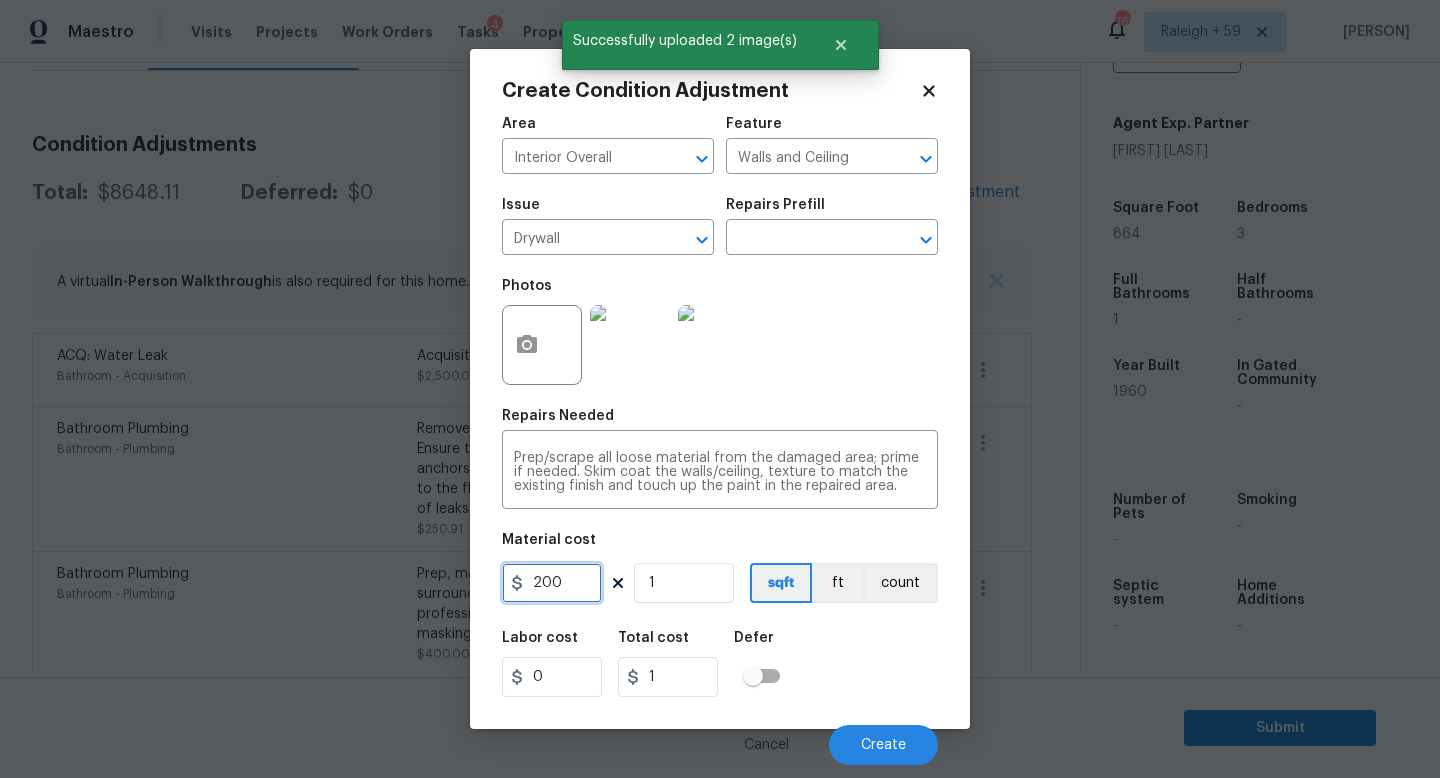 type on "200" 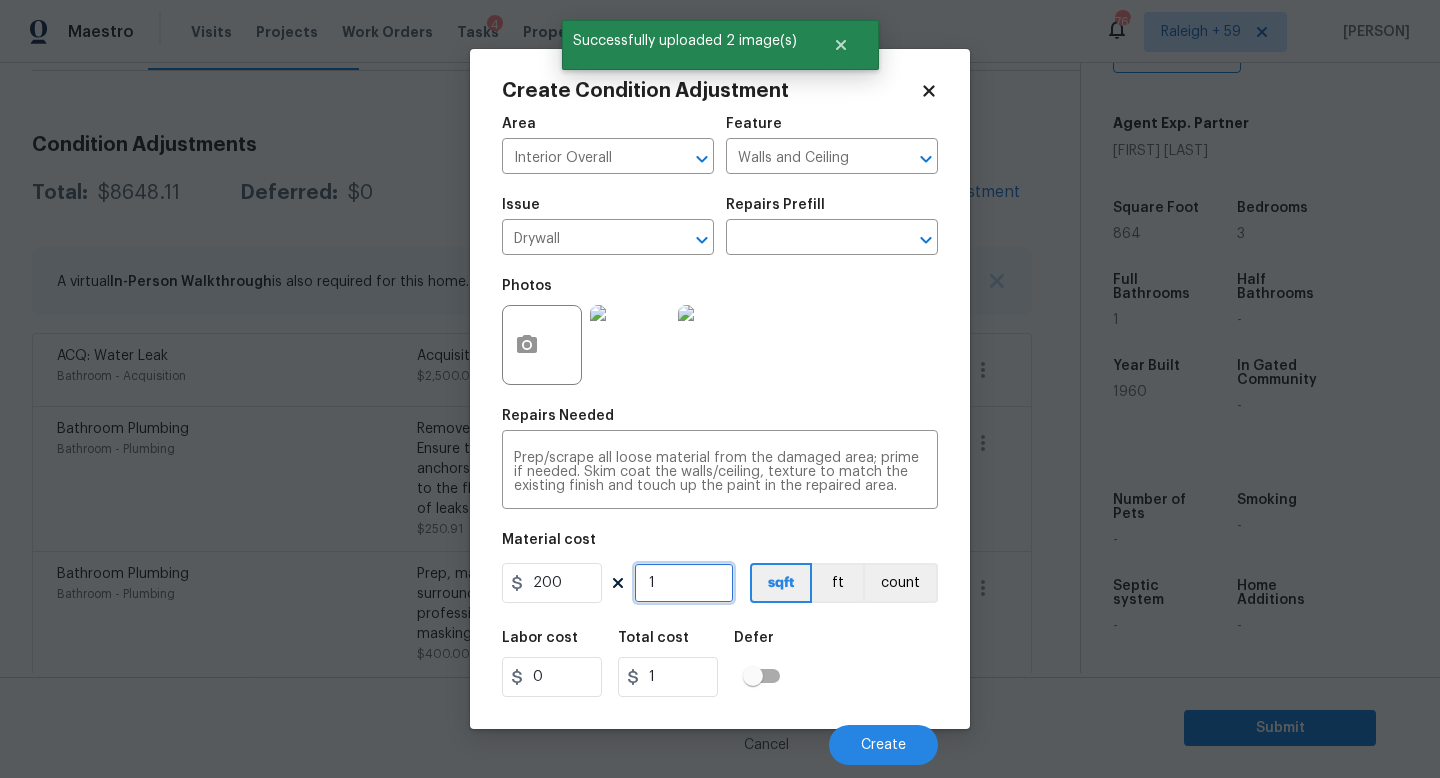 type on "200" 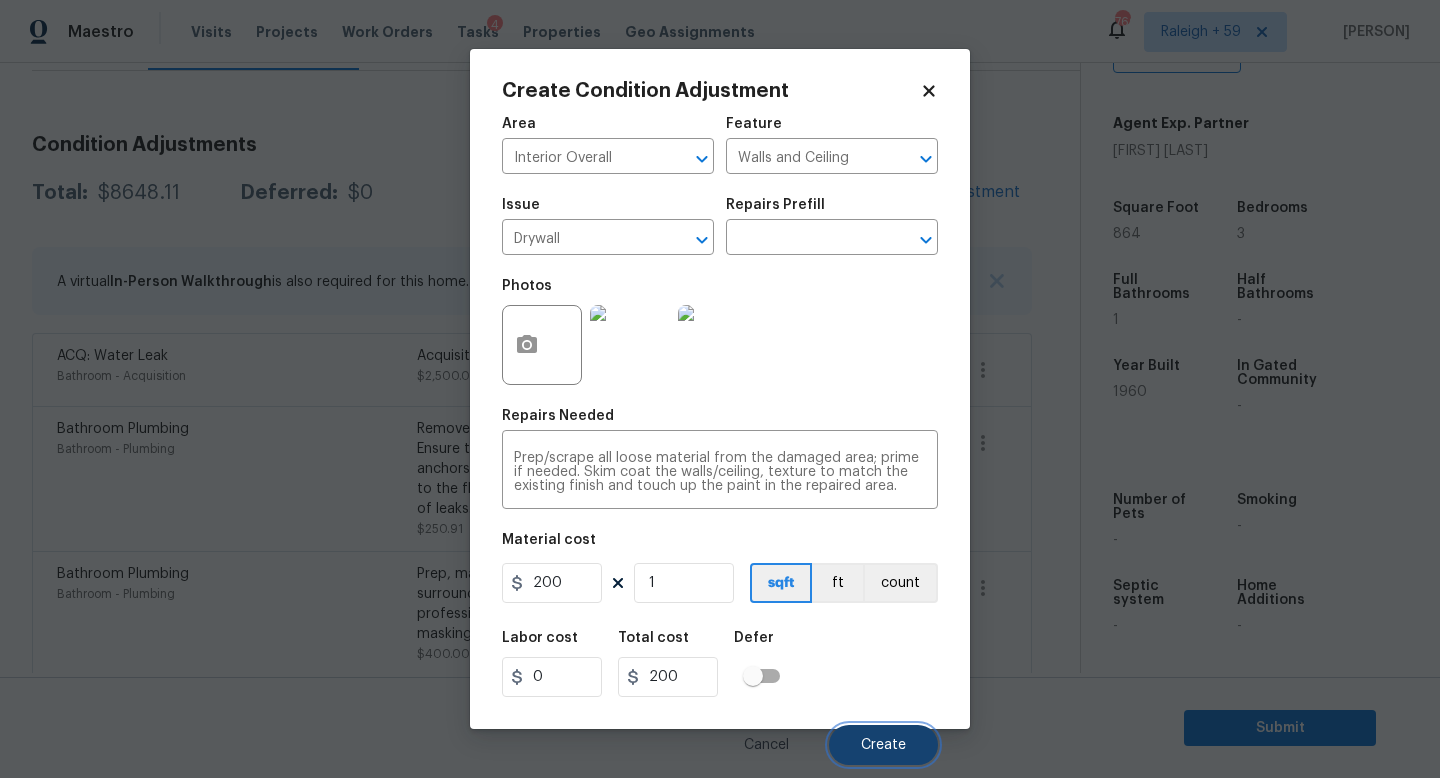 click on "Create" at bounding box center [883, 745] 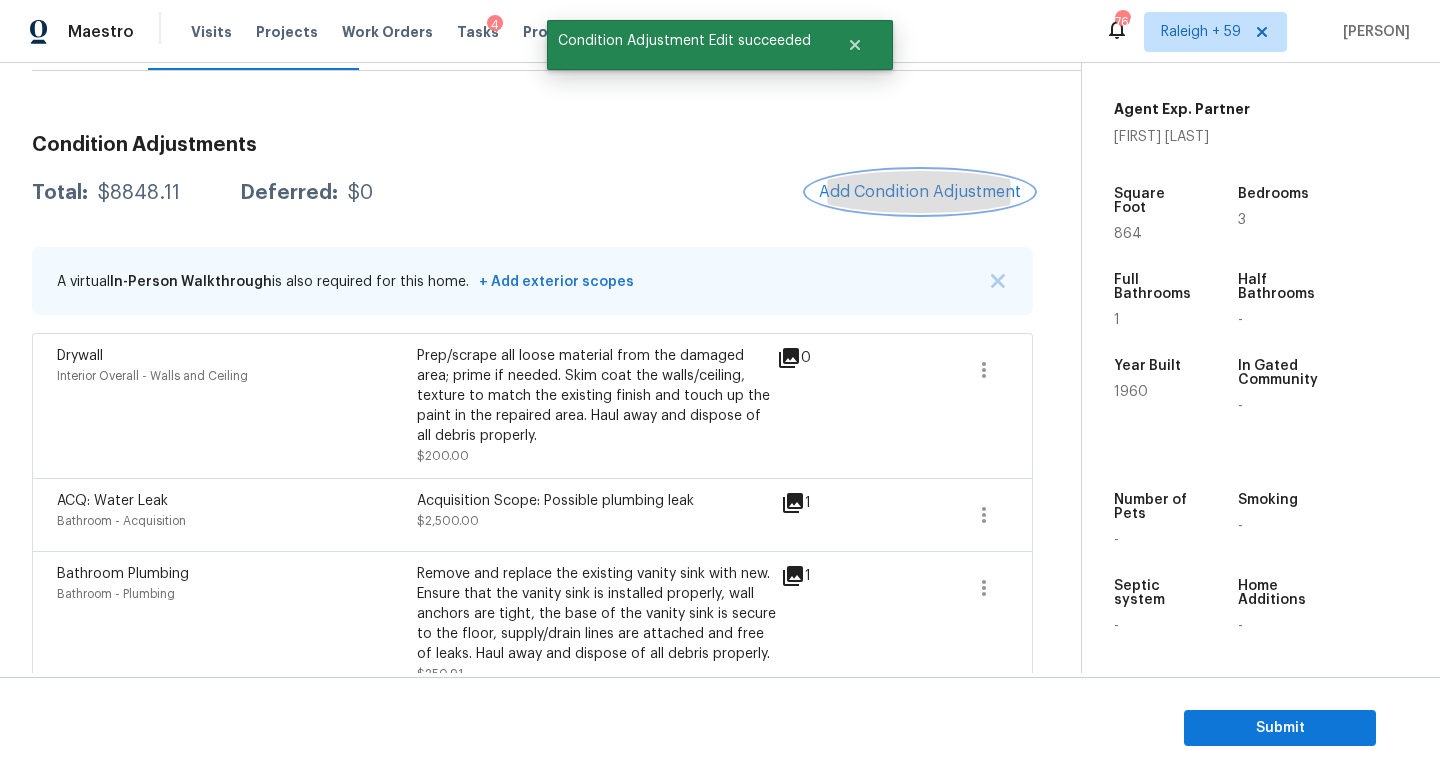 click on "Add Condition Adjustment" at bounding box center [920, 192] 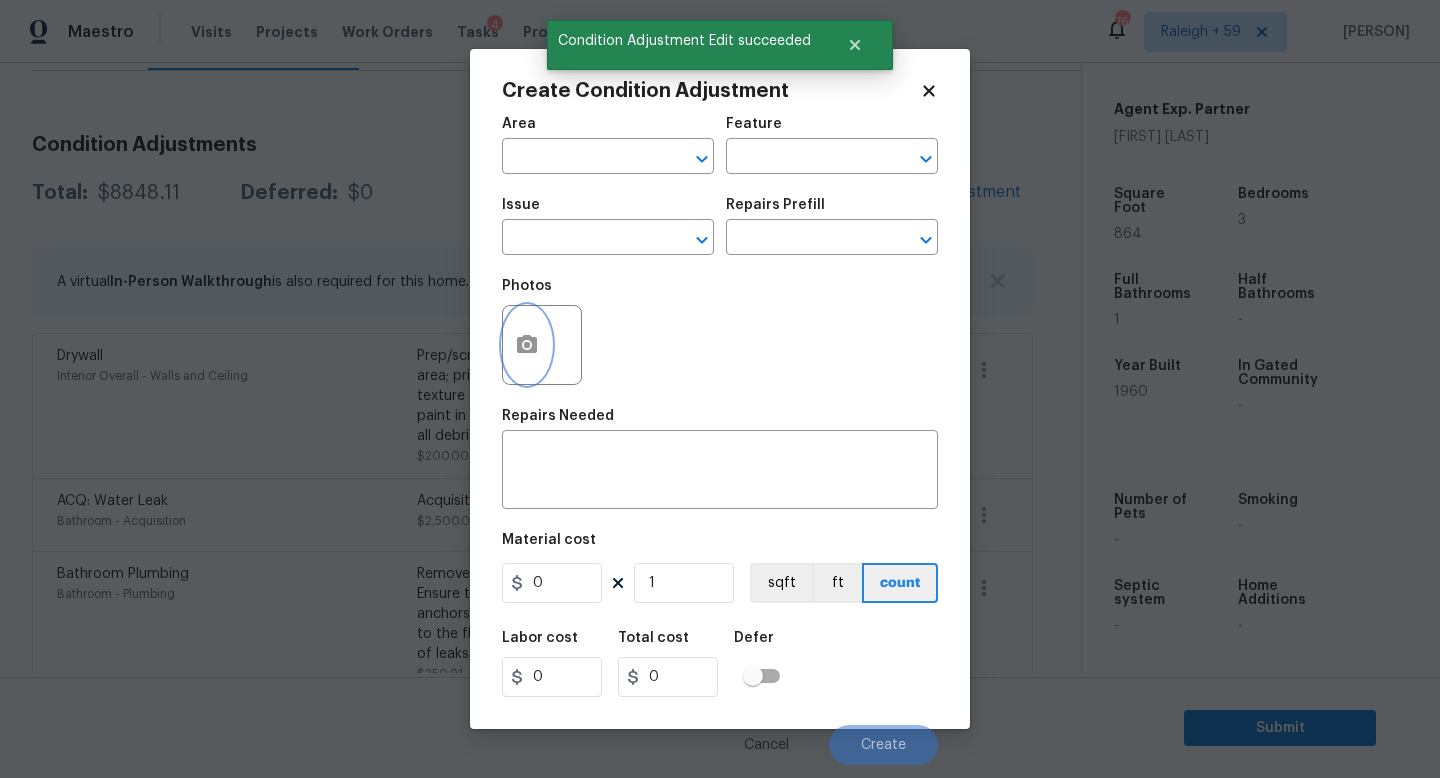 click 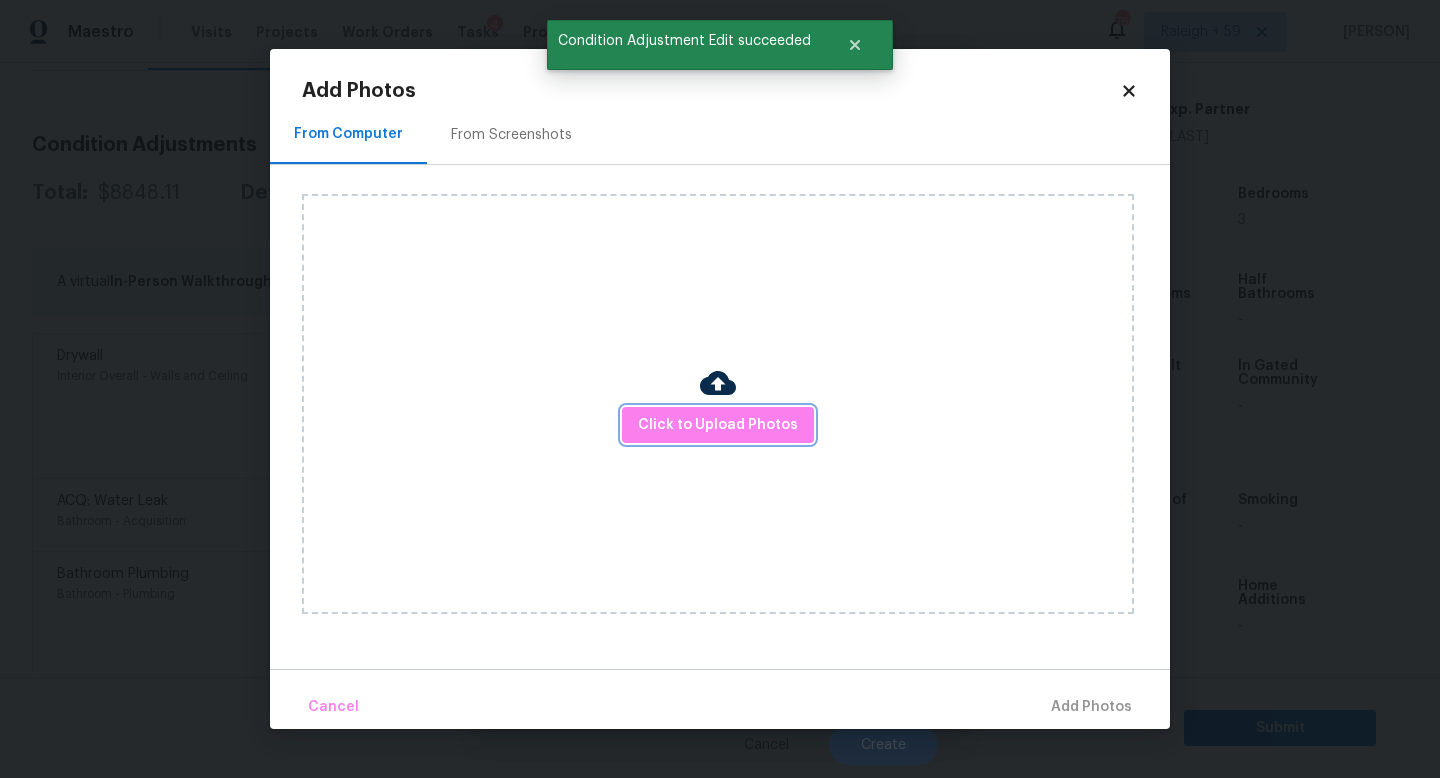 click on "Click to Upload Photos" at bounding box center (718, 404) 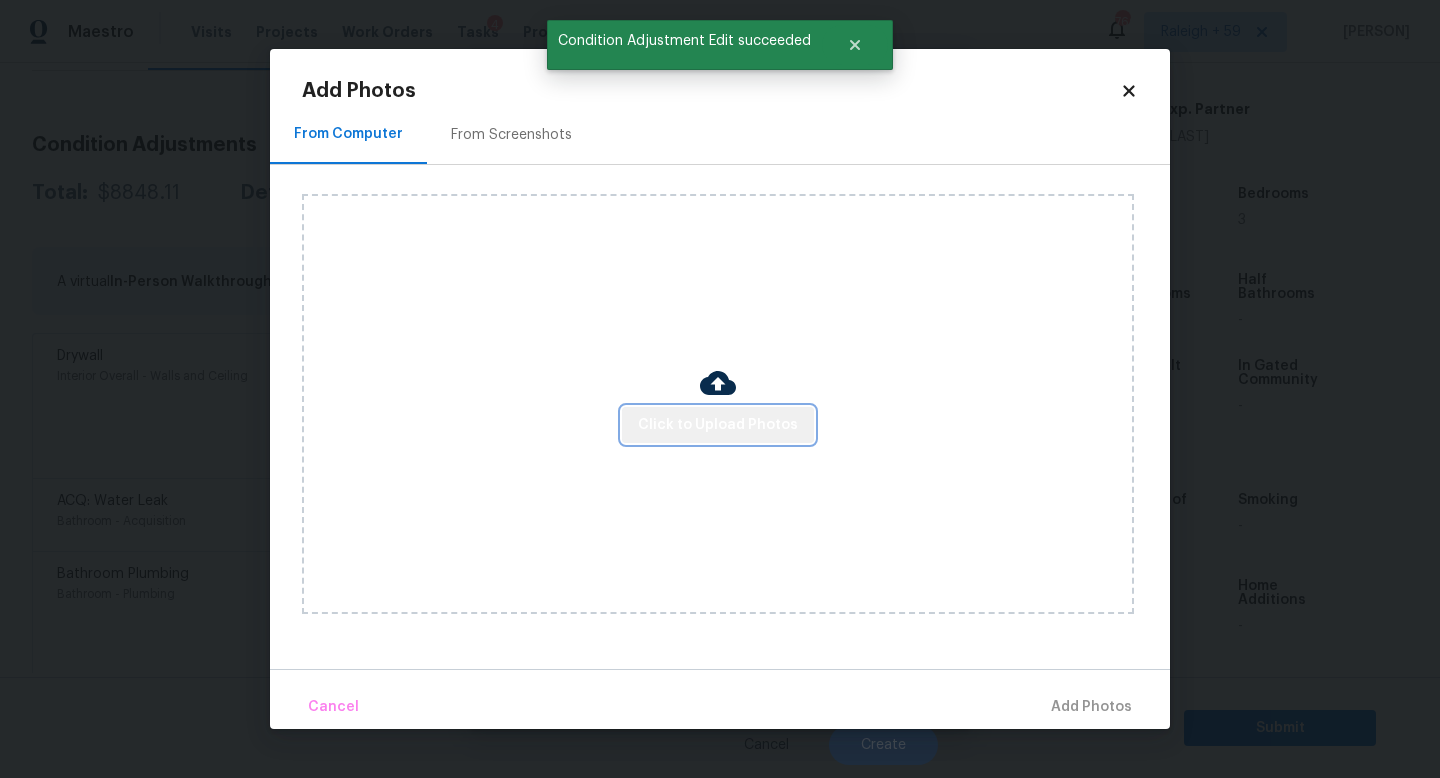 click on "Click to Upload Photos" at bounding box center [718, 425] 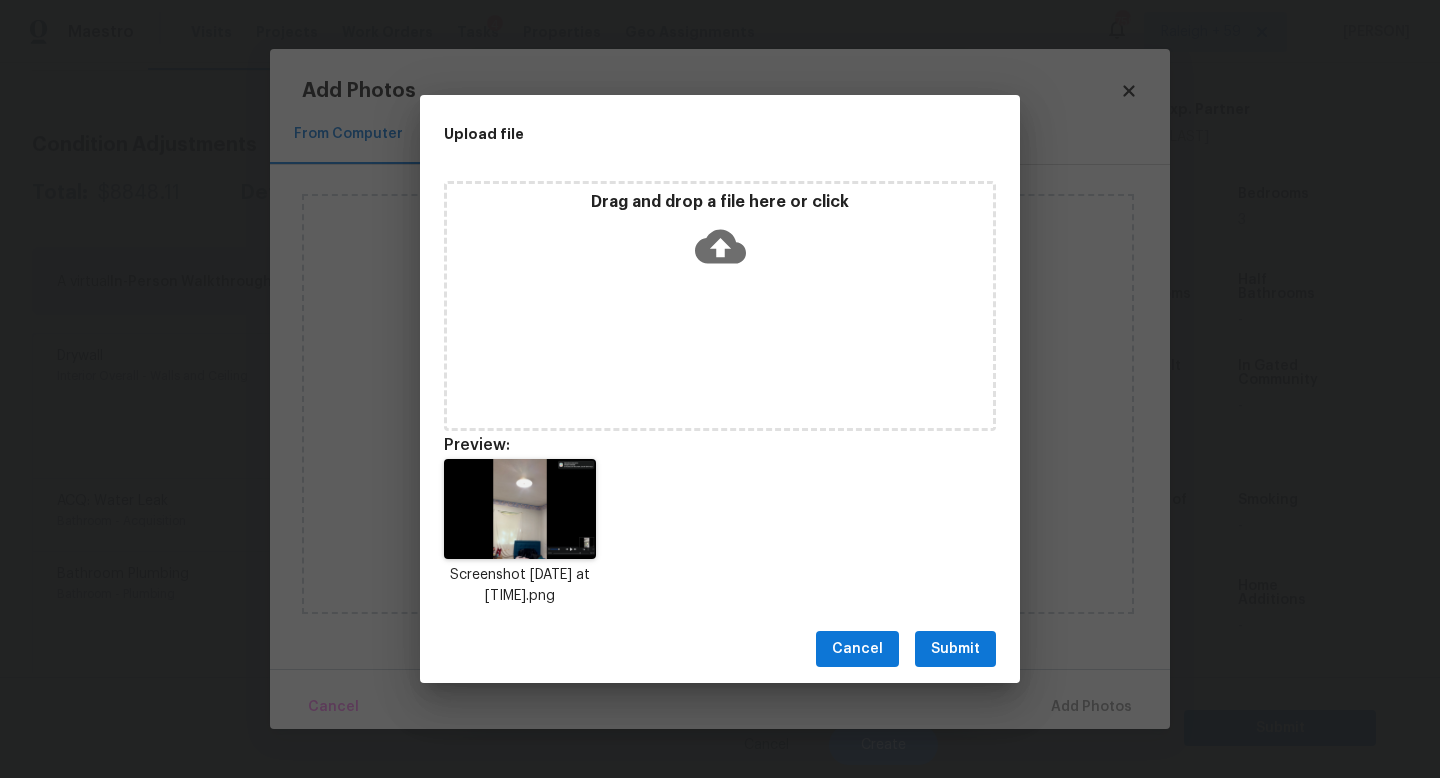 click on "Submit" at bounding box center (955, 649) 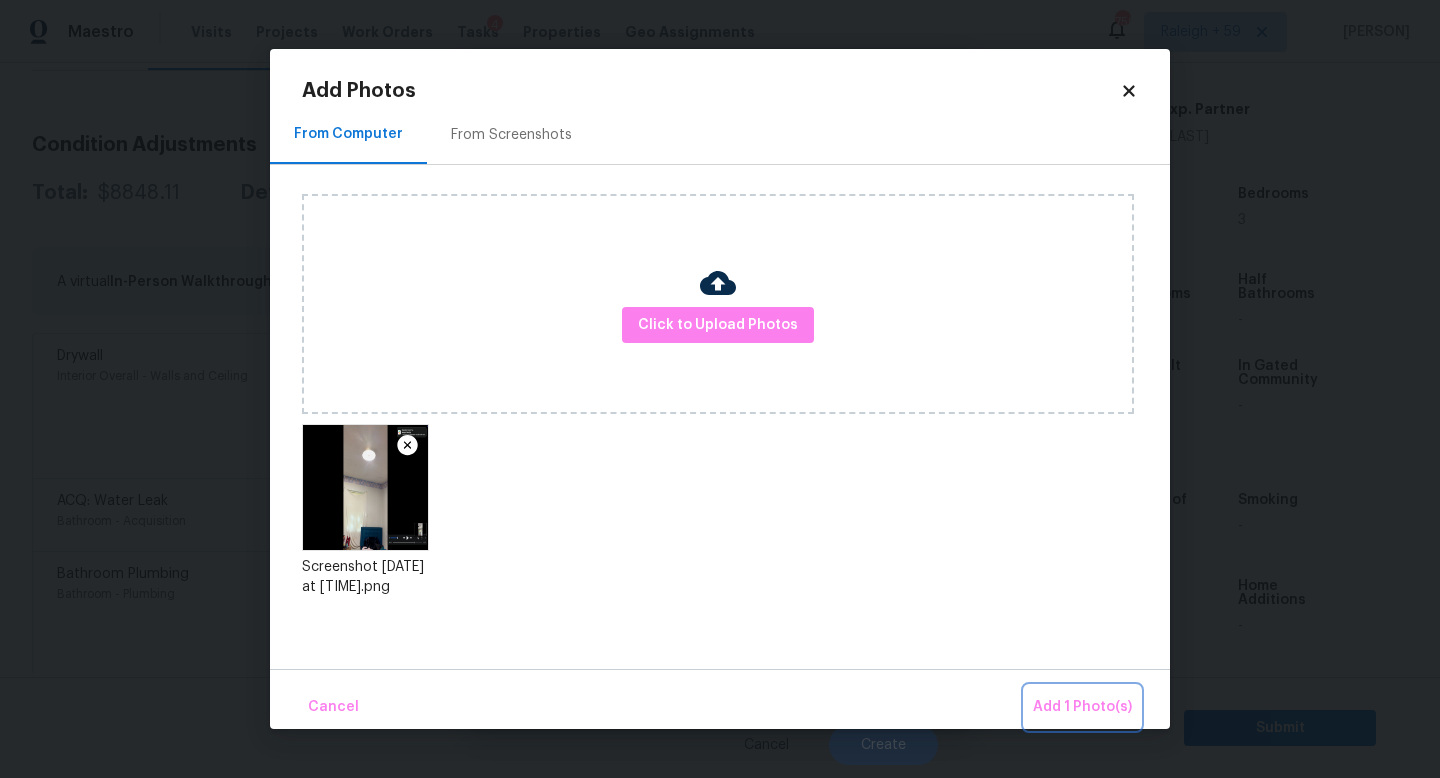 click on "Add 1 Photo(s)" at bounding box center (1082, 707) 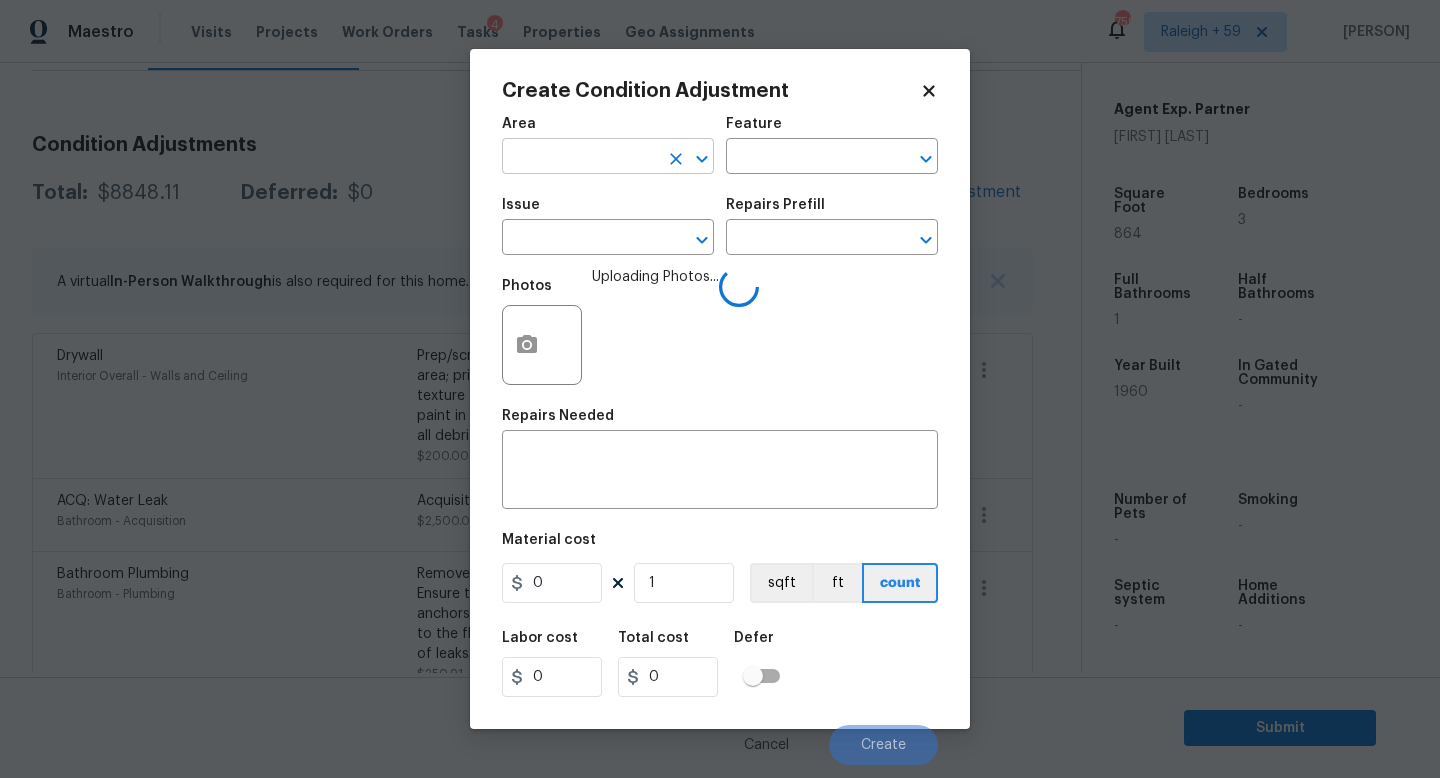 click at bounding box center (580, 158) 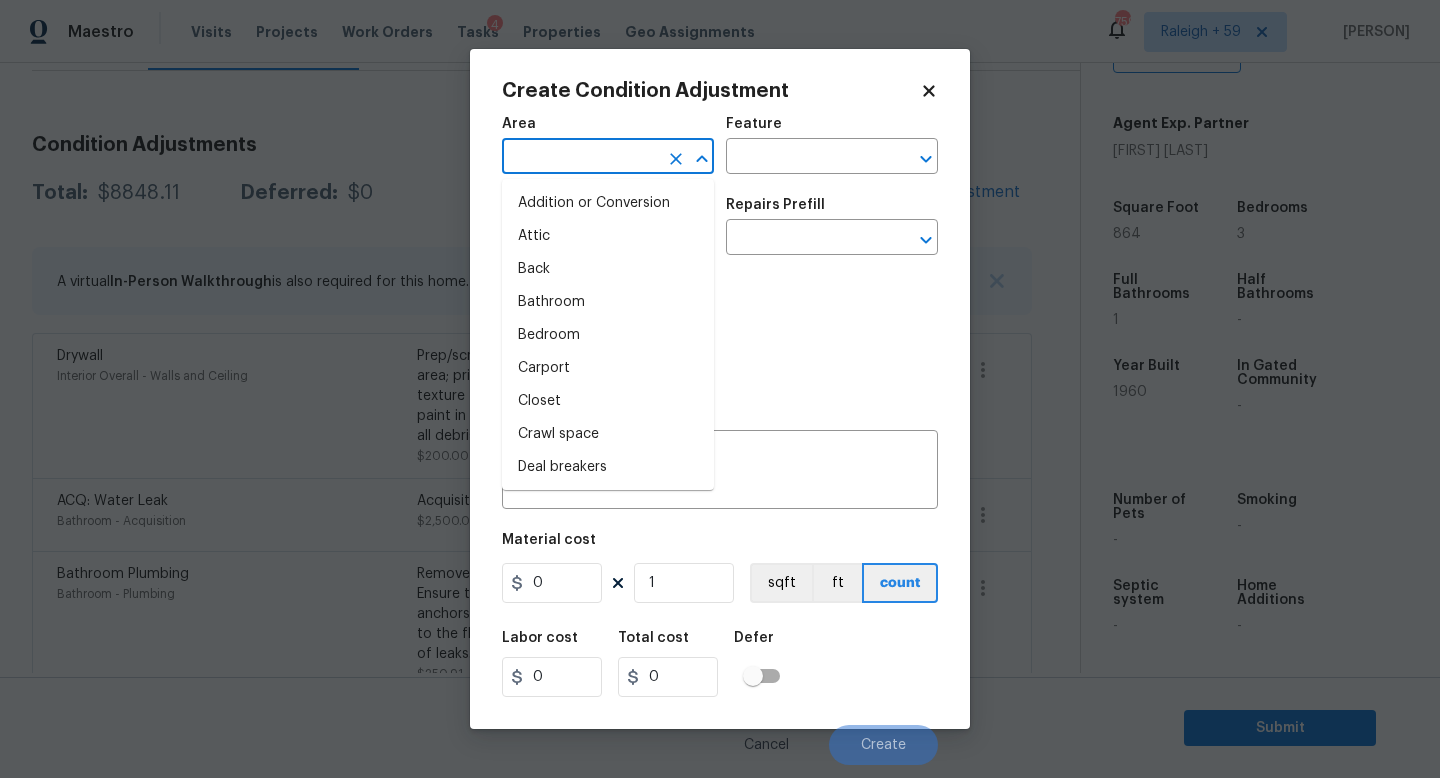 click on "Create Condition Adjustment" at bounding box center [711, 91] 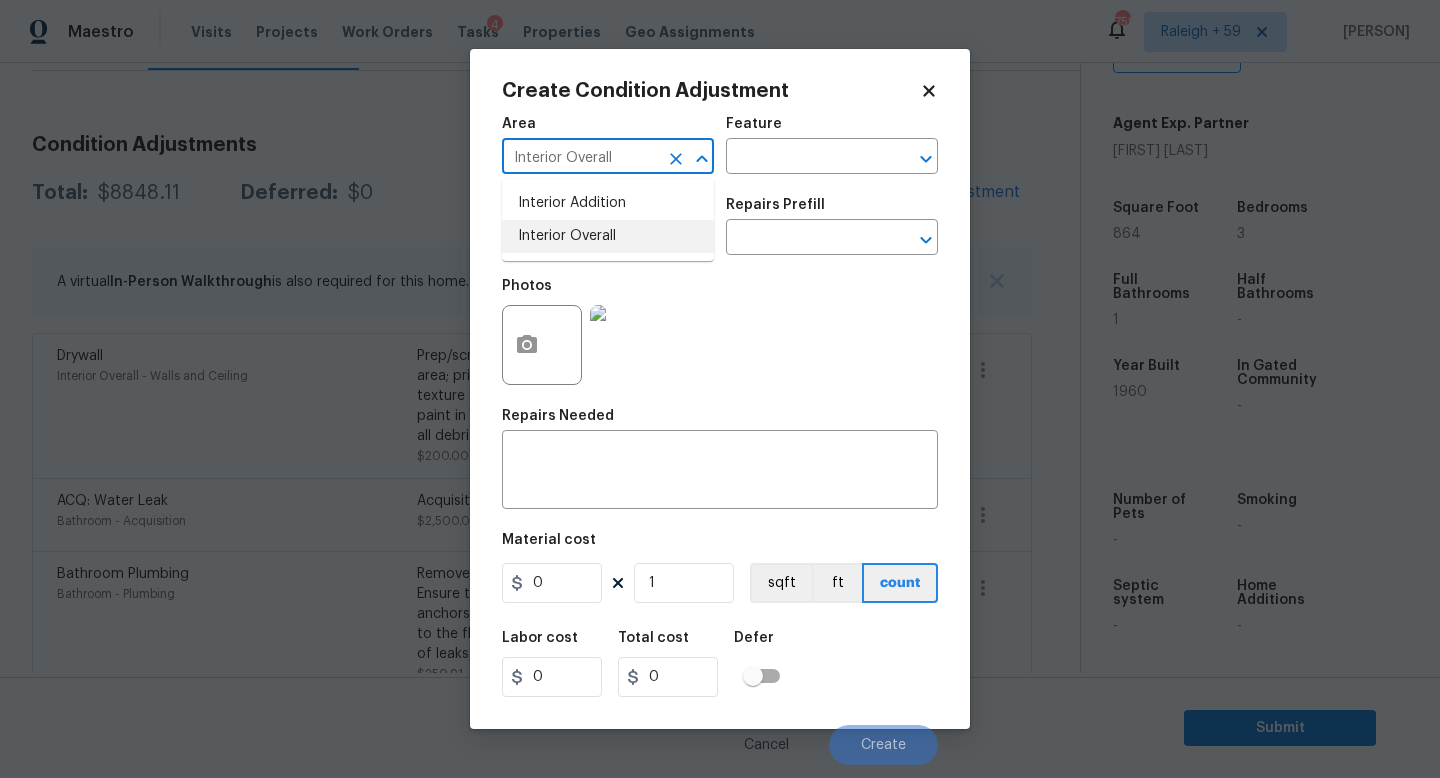 type on "Interior Overall" 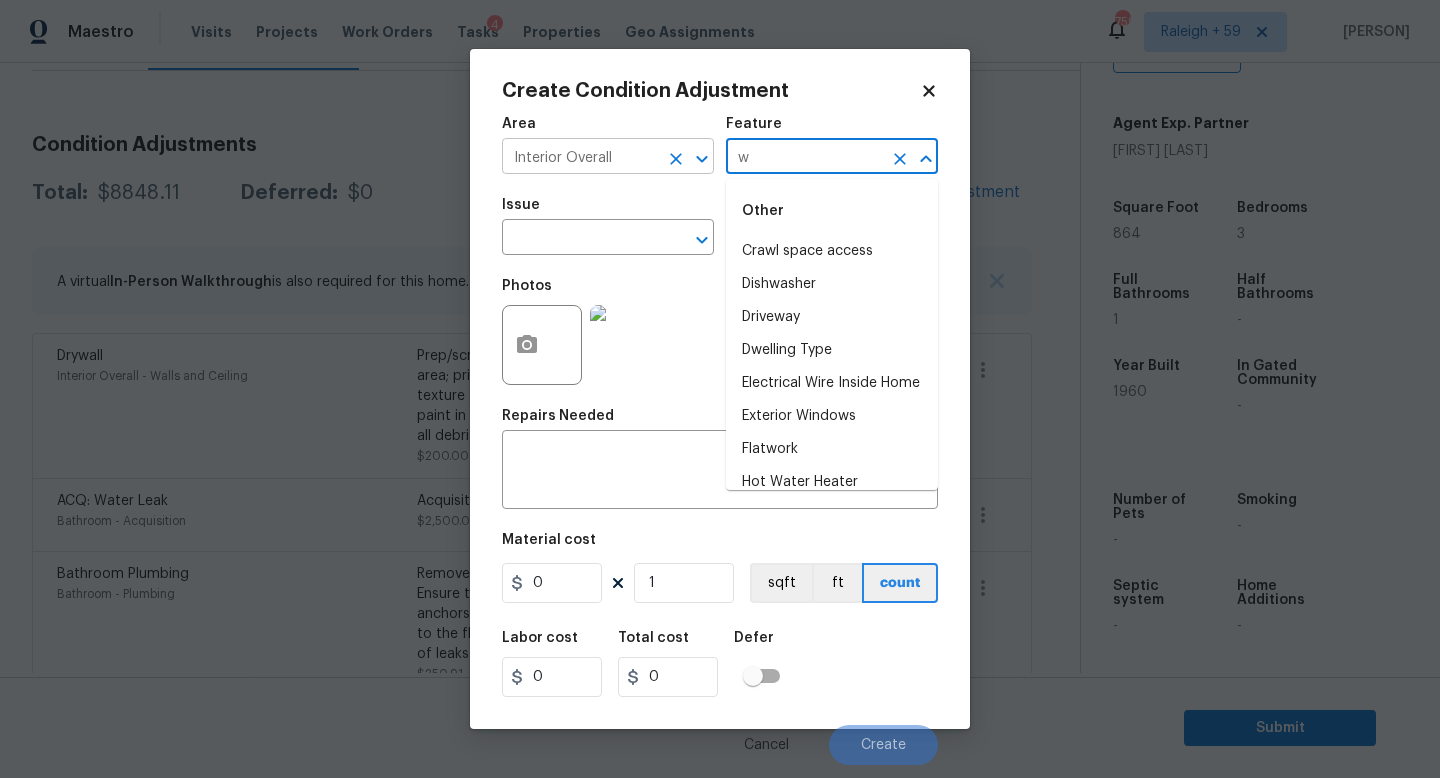 type on "w" 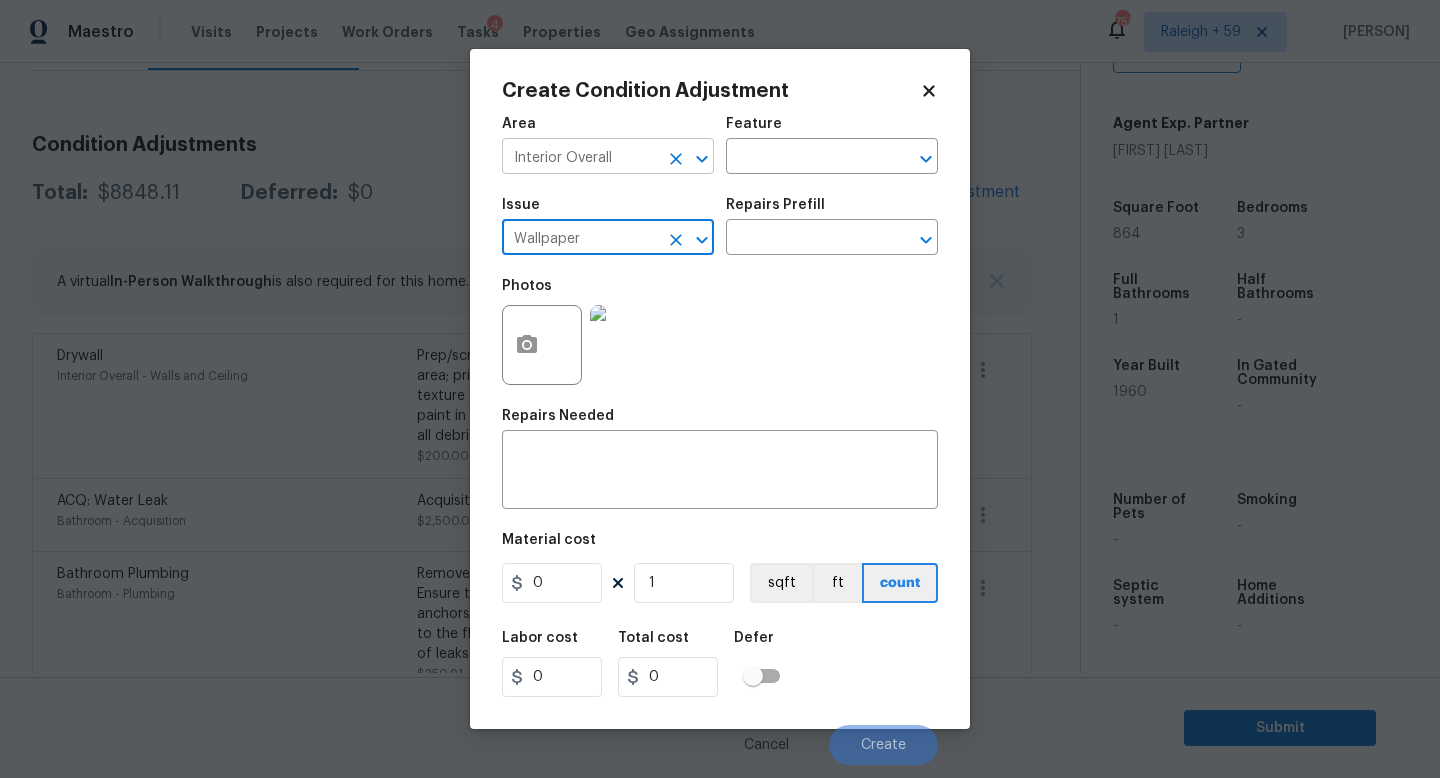 type on "Wallpaper" 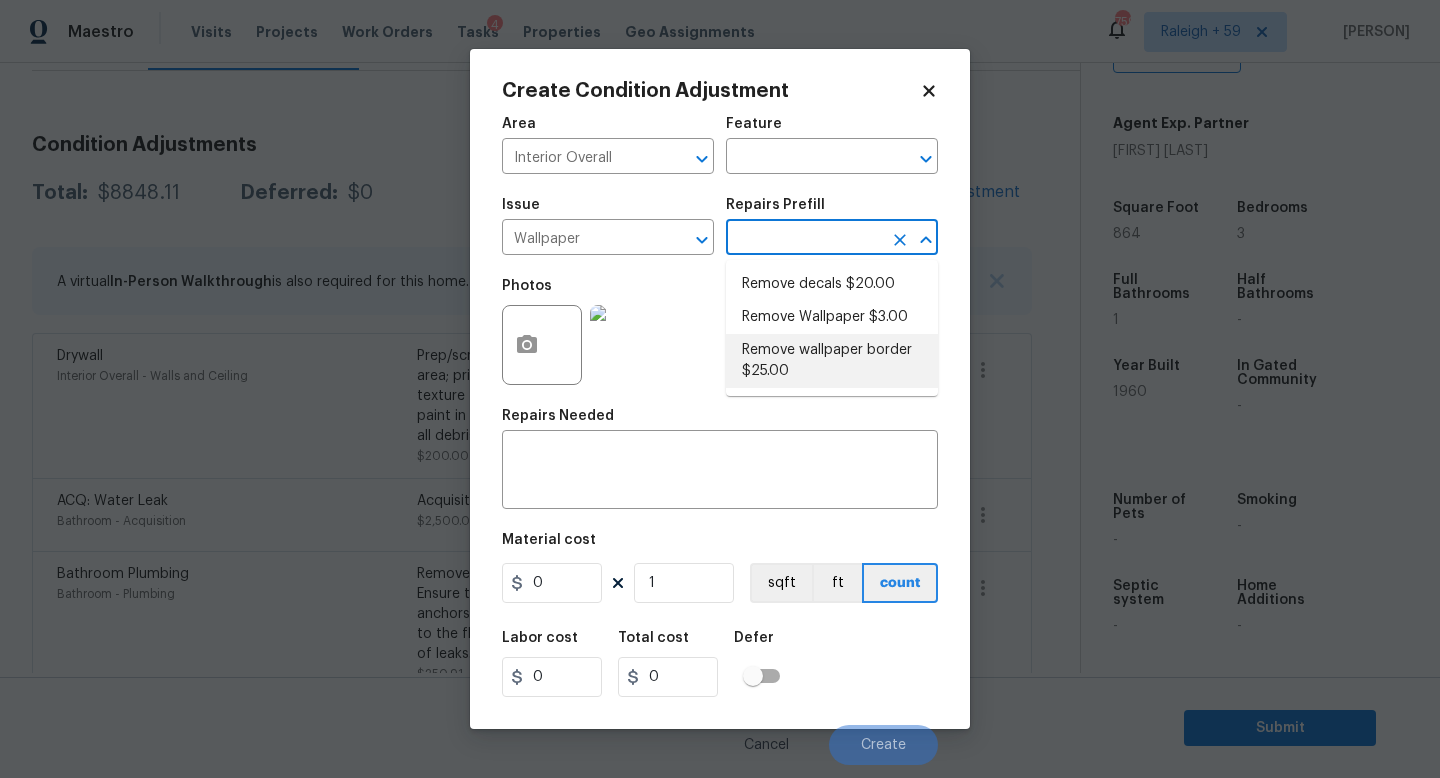 click on "Remove wallpaper border $25.00" at bounding box center (832, 361) 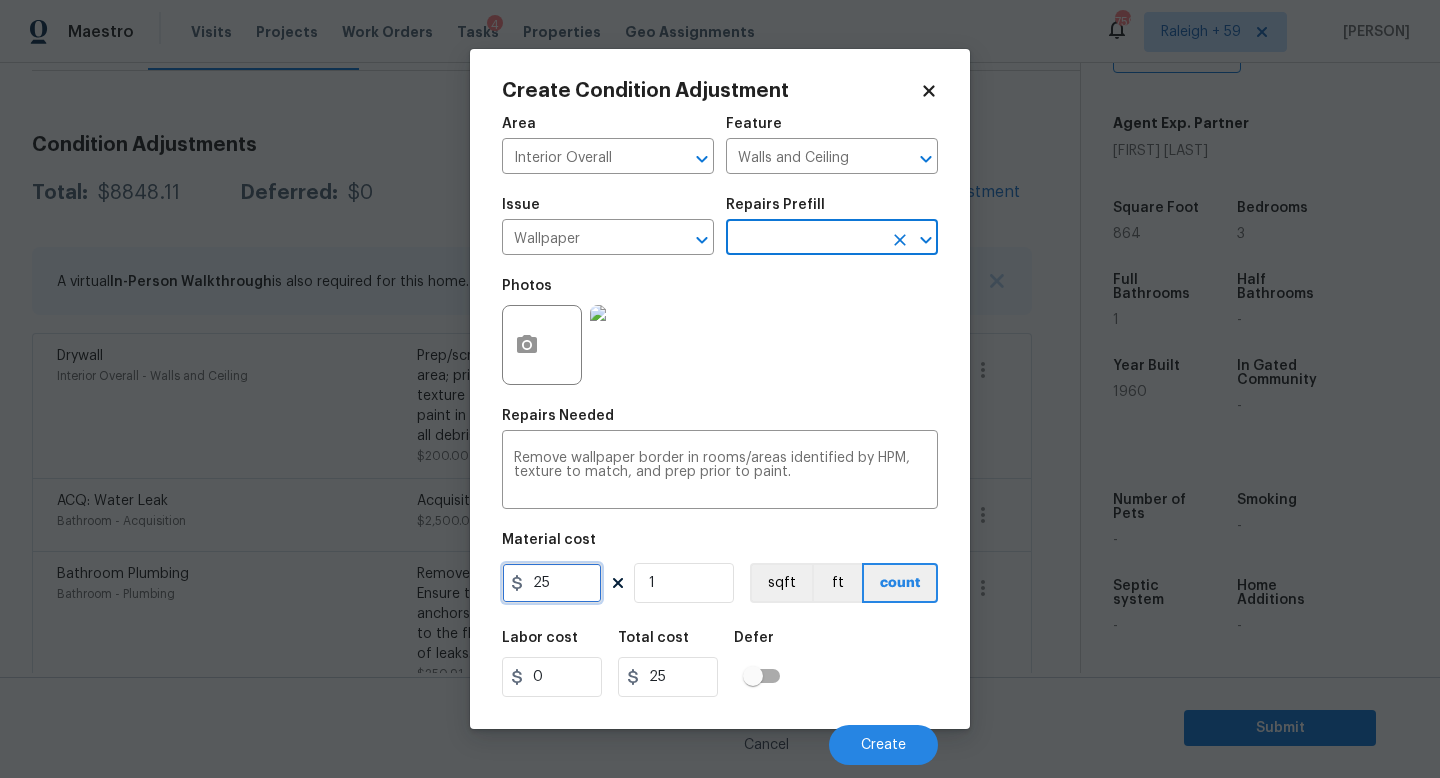 click on "25" at bounding box center [552, 583] 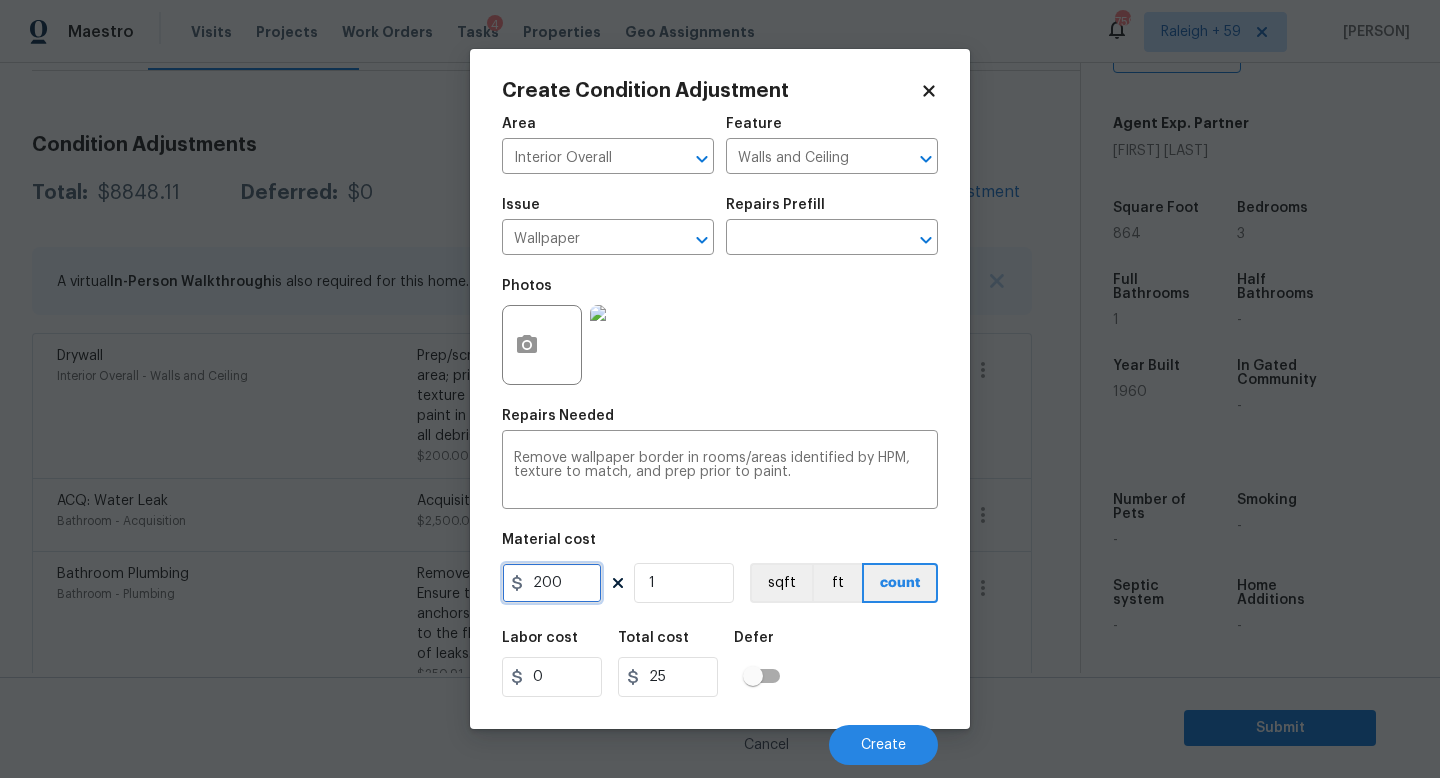 type on "200" 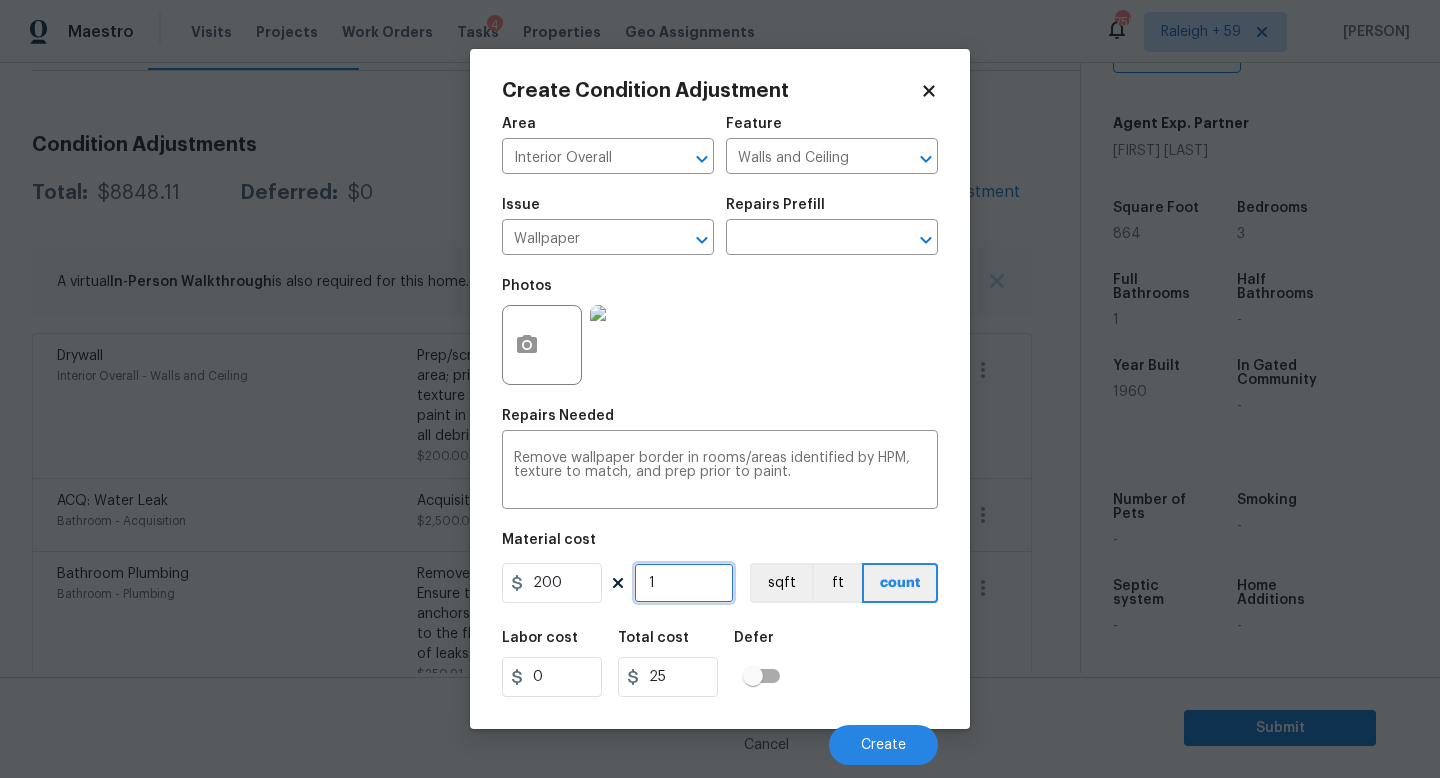 type on "200" 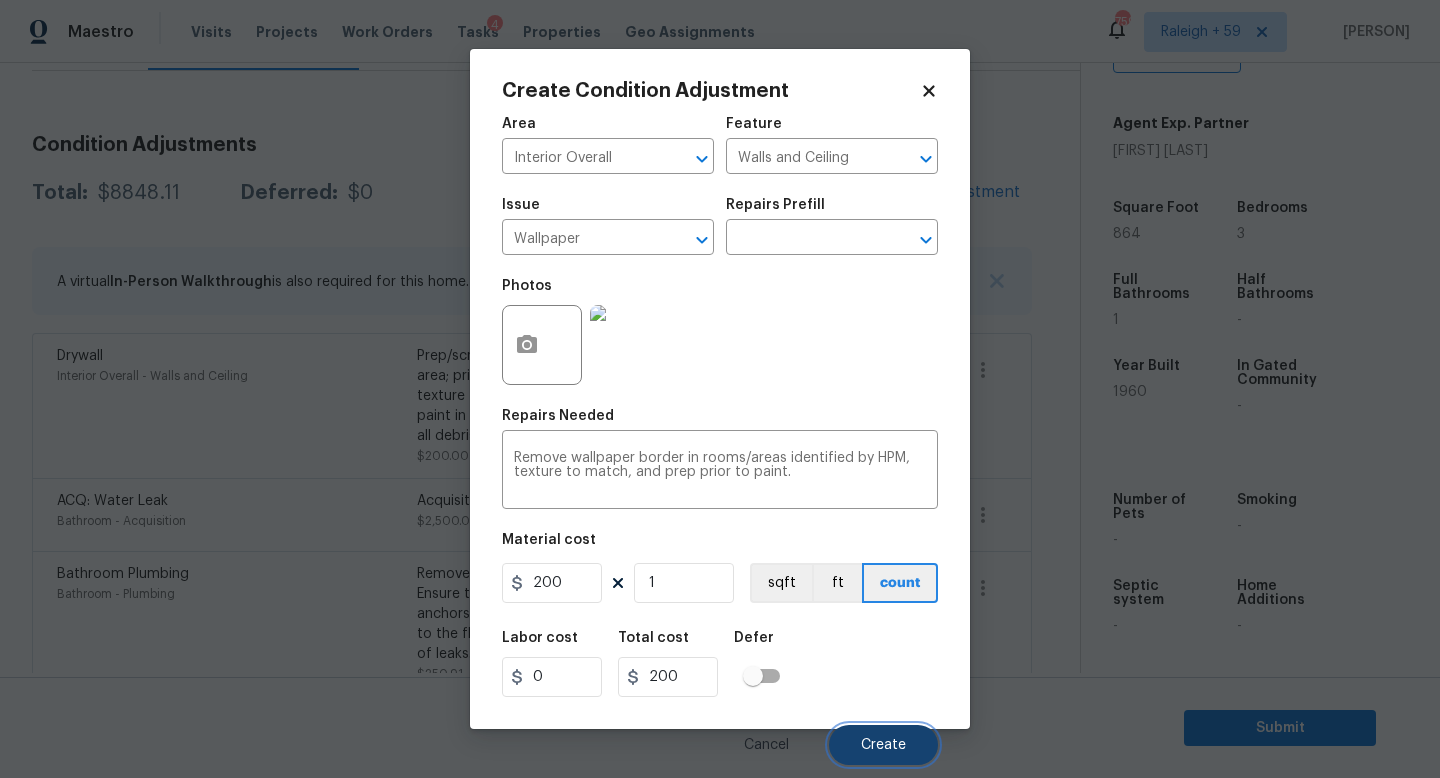 click on "Create" at bounding box center [883, 745] 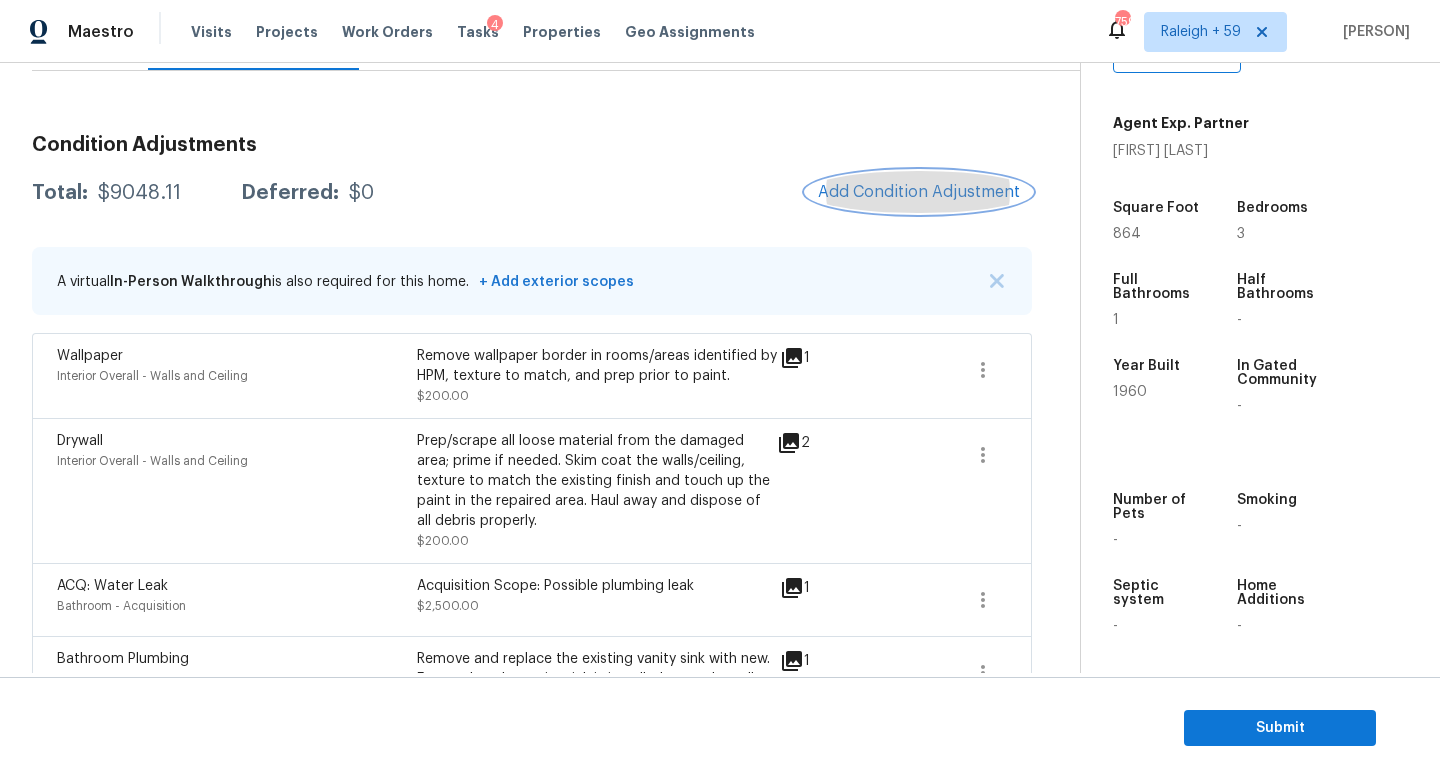 click on "Add Condition Adjustment" at bounding box center (919, 192) 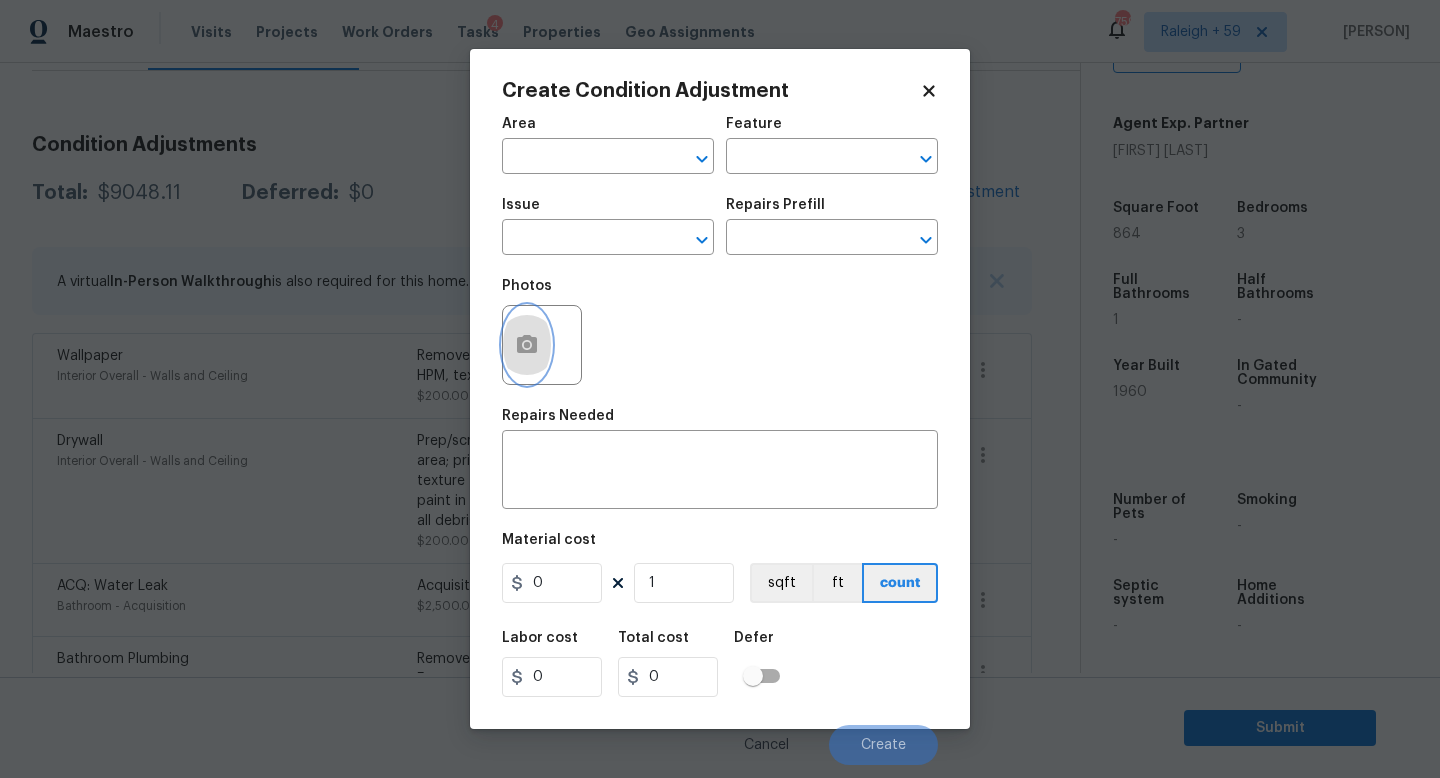 click 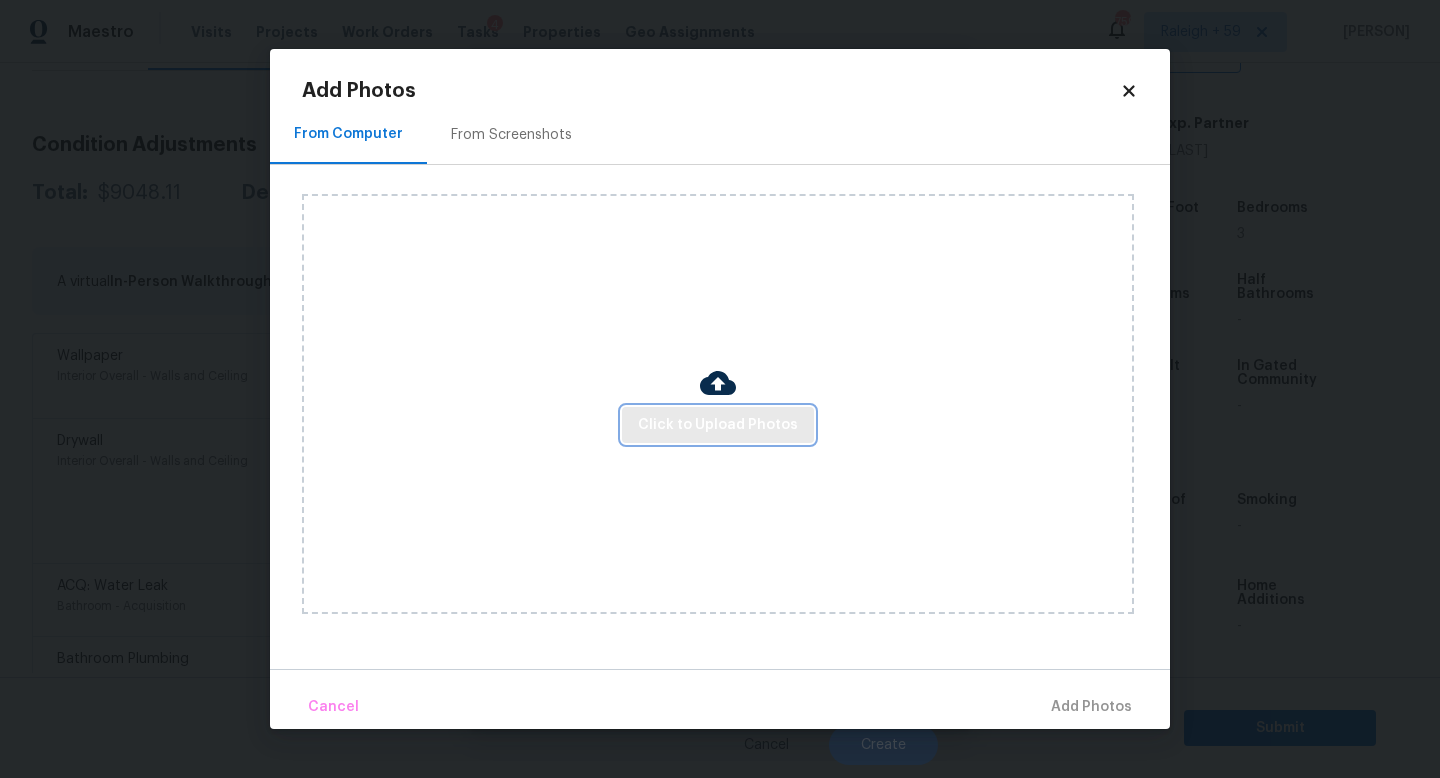 click on "Click to Upload Photos" at bounding box center [718, 425] 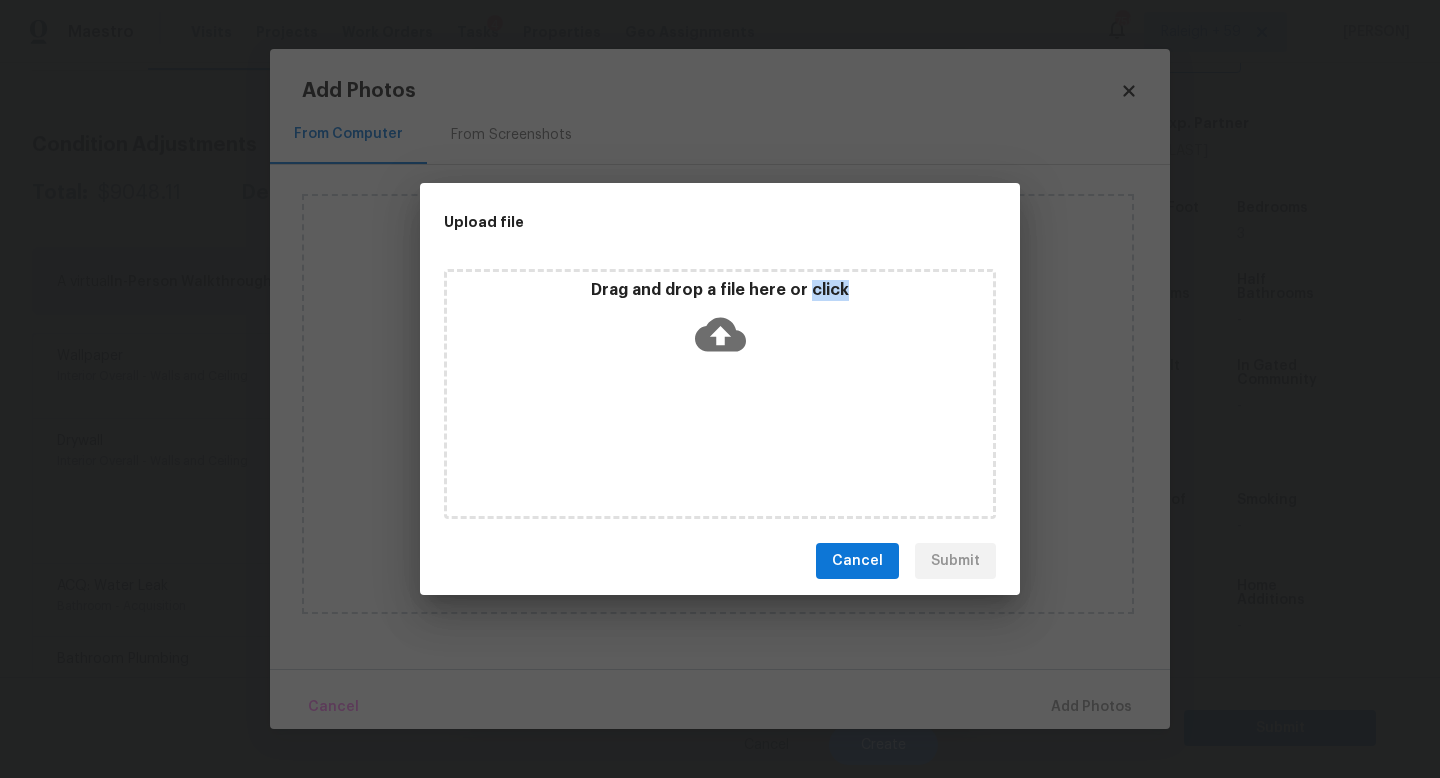 click on "Drag and drop a file here or click" at bounding box center [720, 394] 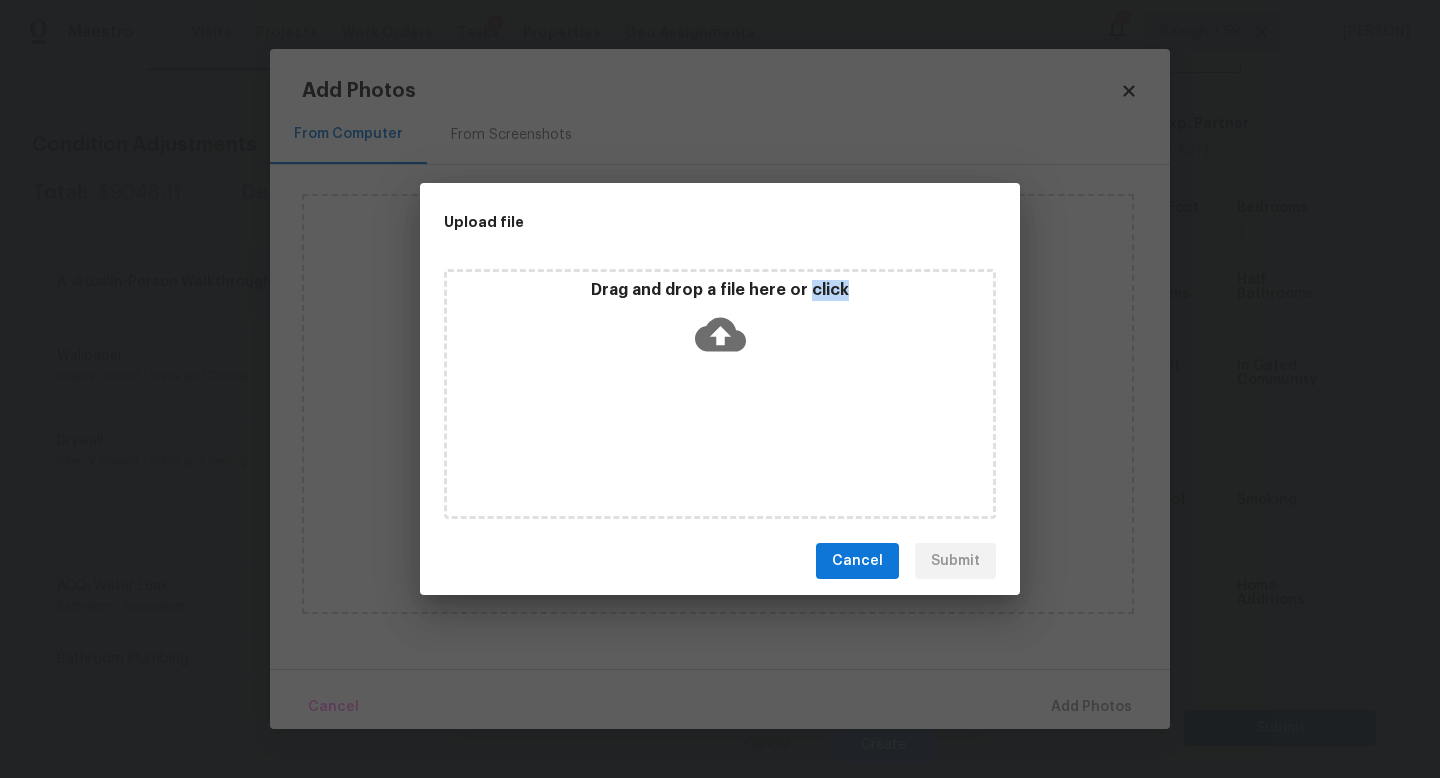 type 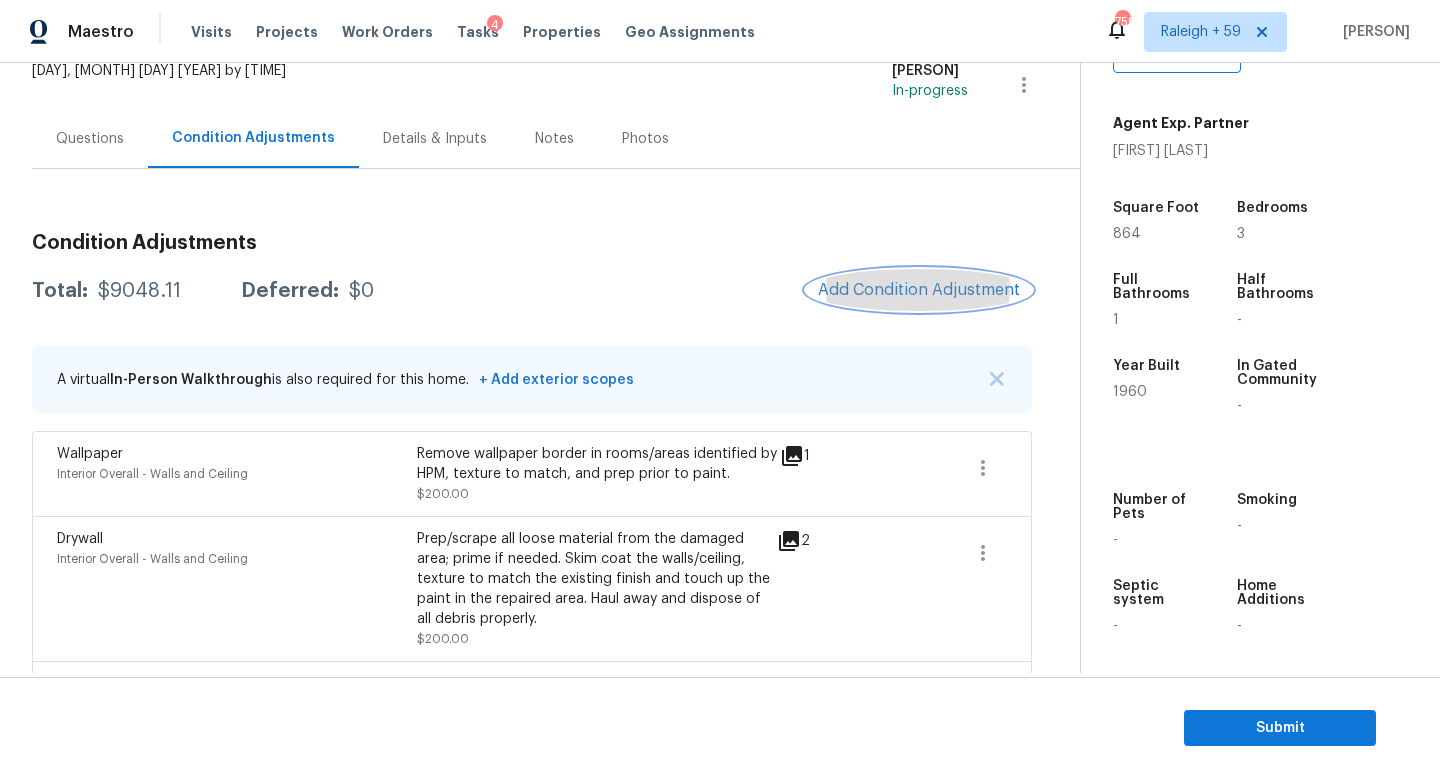 scroll, scrollTop: 56, scrollLeft: 0, axis: vertical 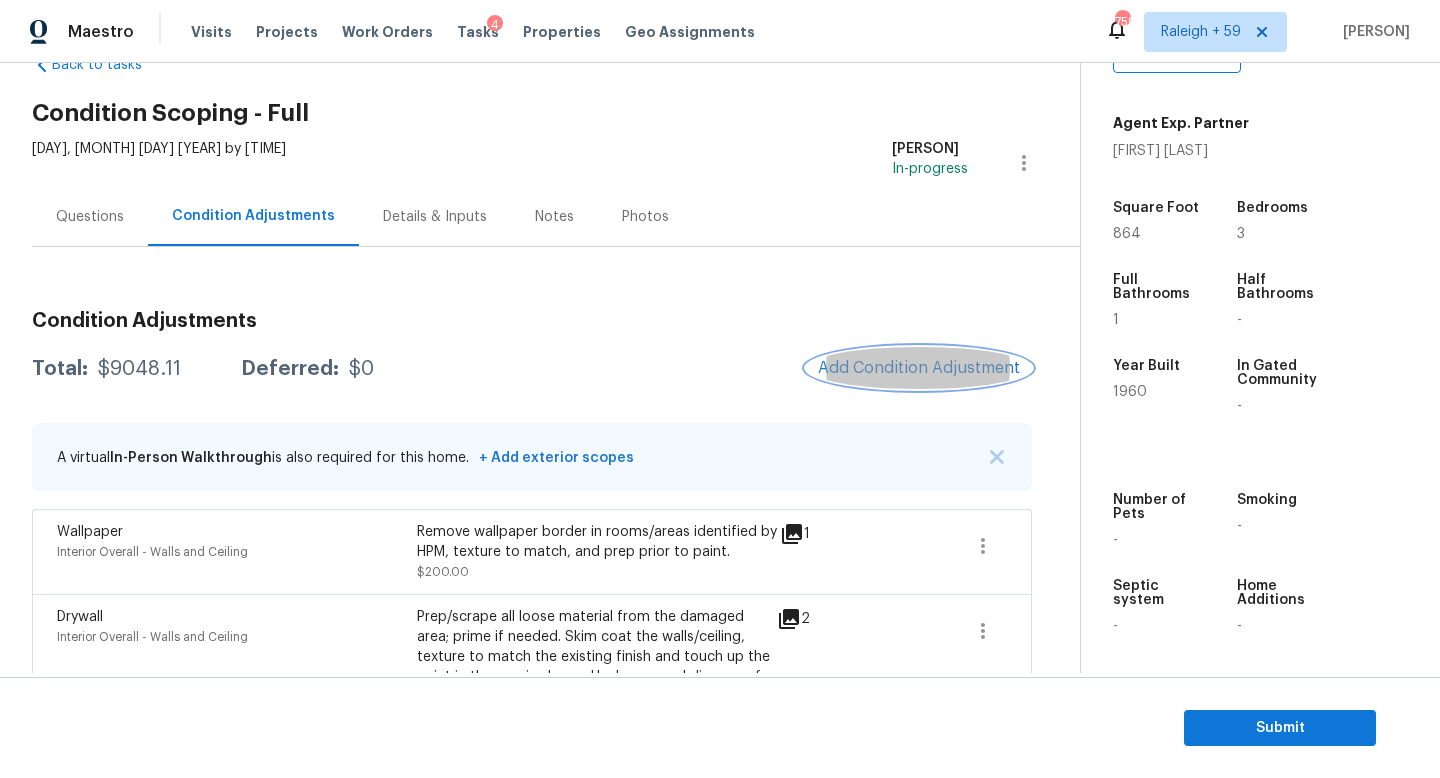 click on "Add Condition Adjustment" at bounding box center [919, 368] 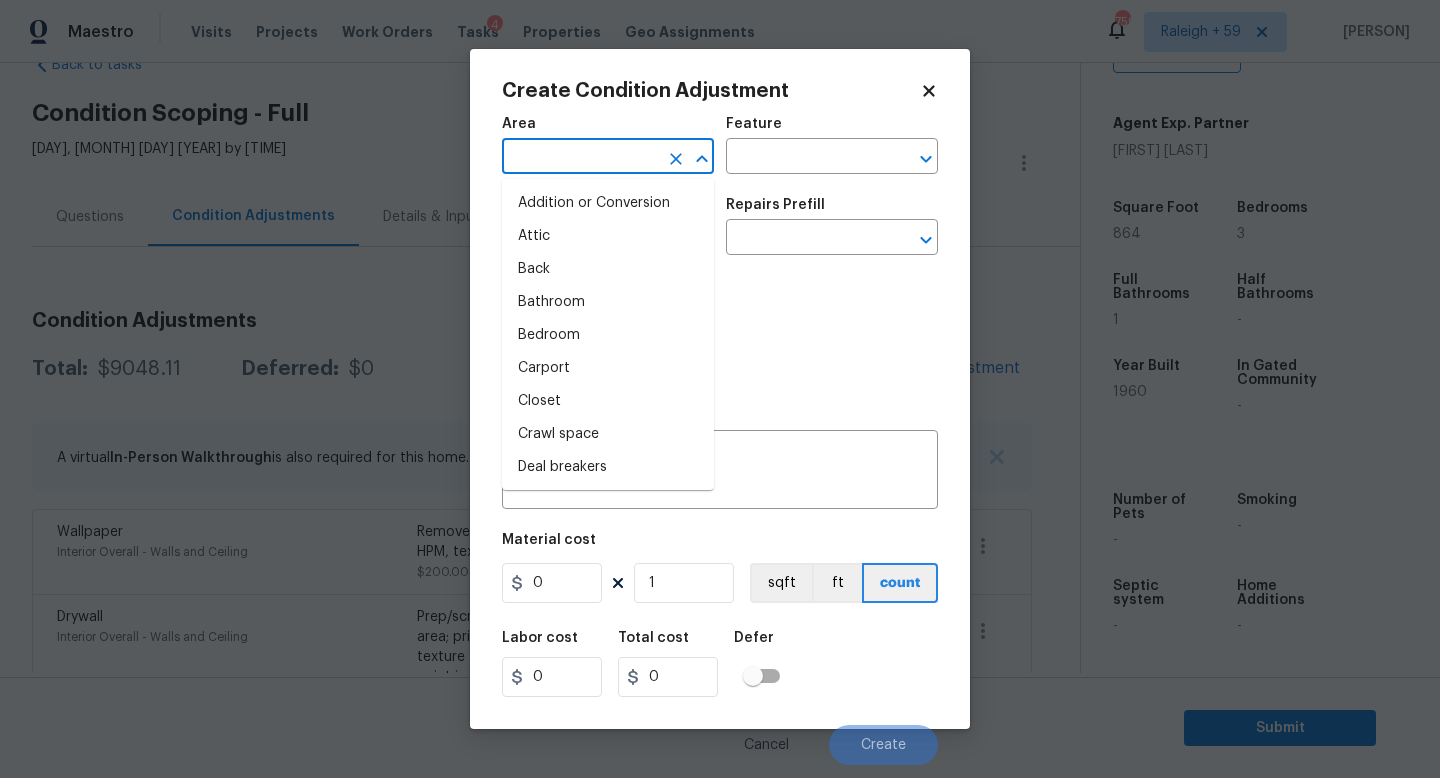 click at bounding box center [580, 158] 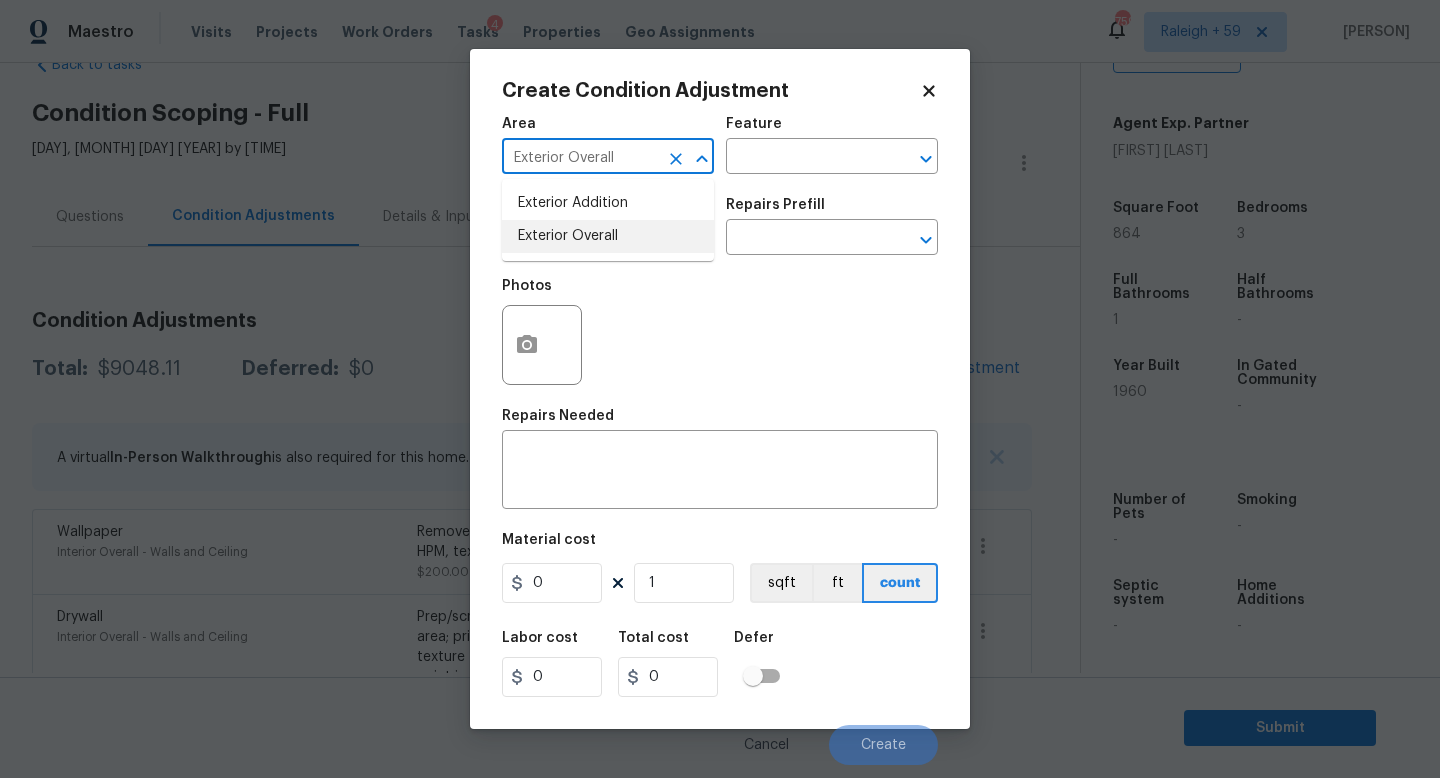 type on "Exterior Overall" 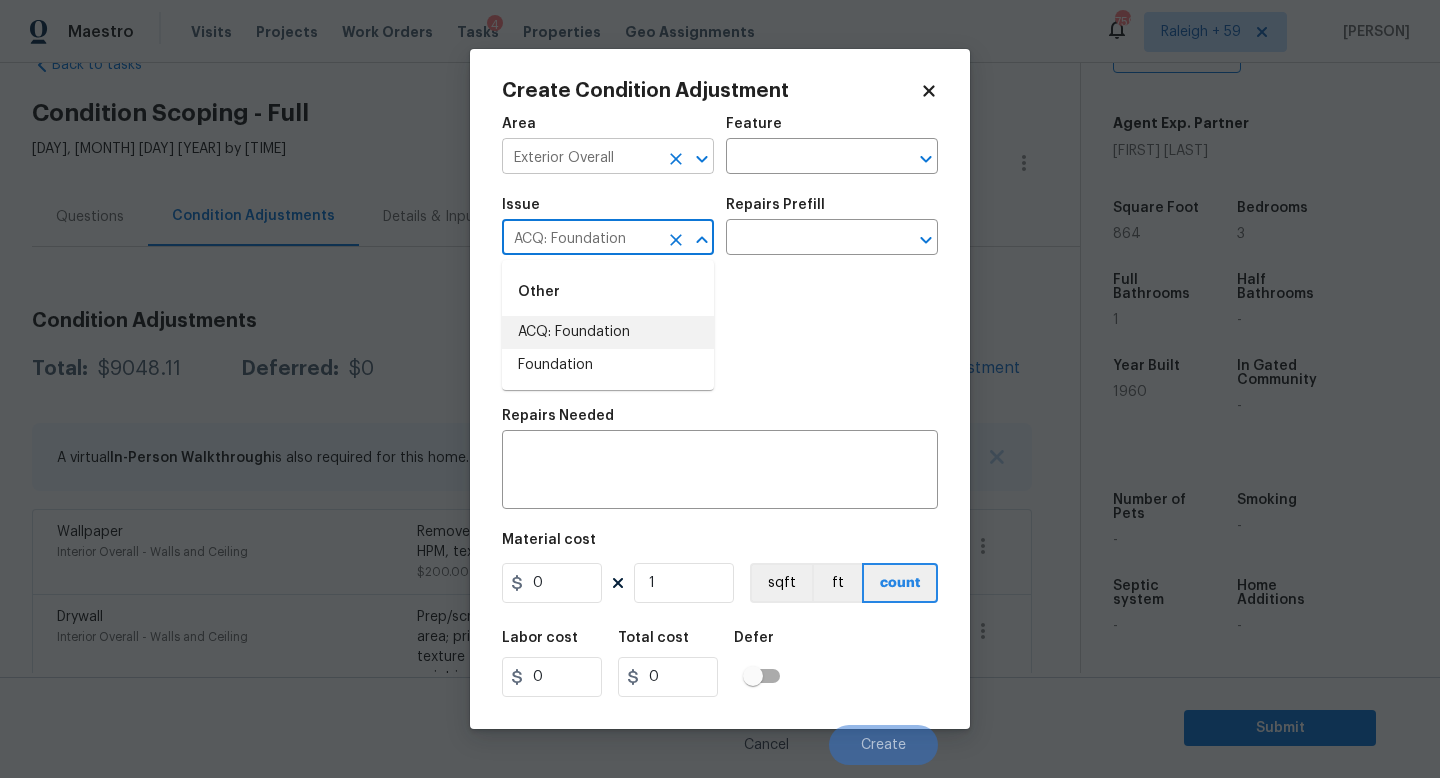 type on "ACQ: Foundation" 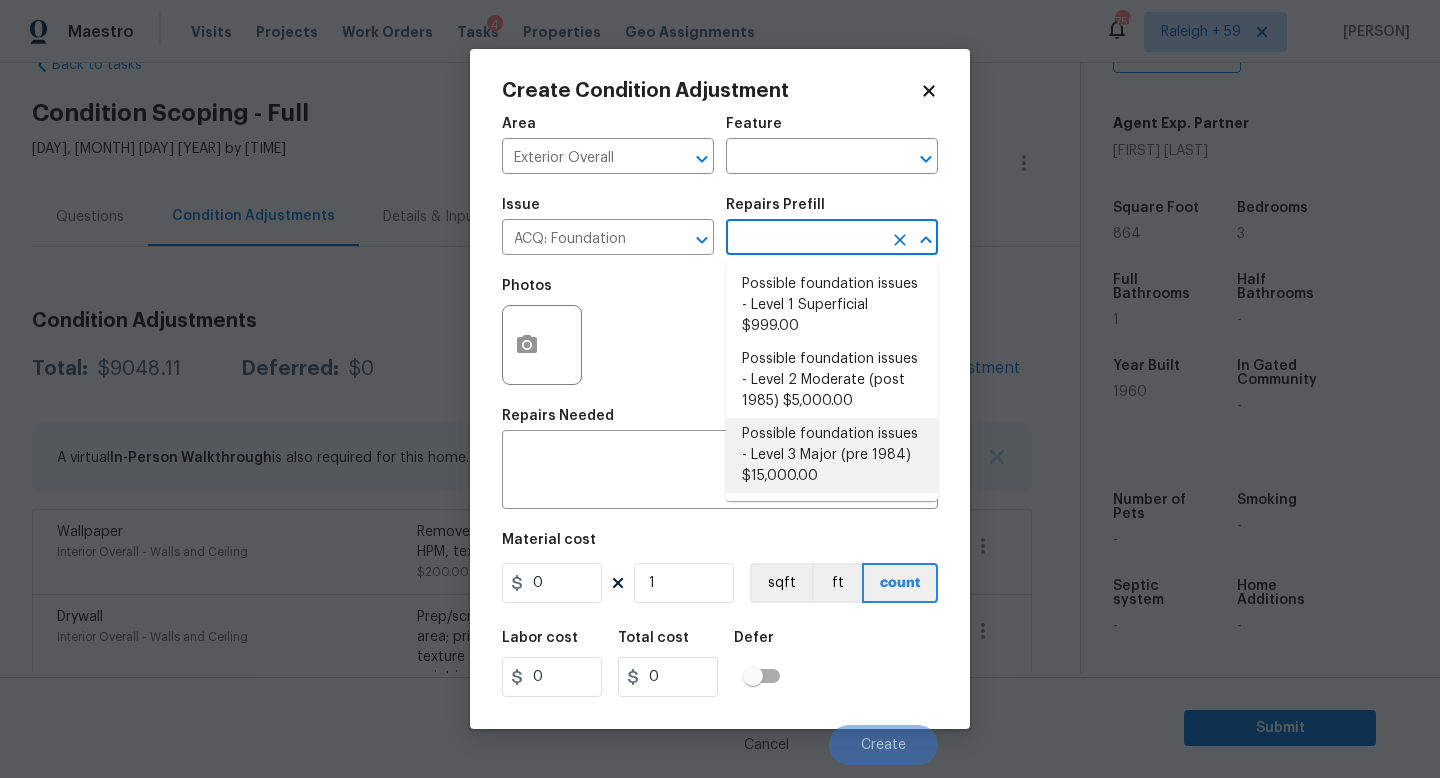 click on "Possible foundation issues - Level 3 Major (pre 1984) $15,000.00" at bounding box center [832, 455] 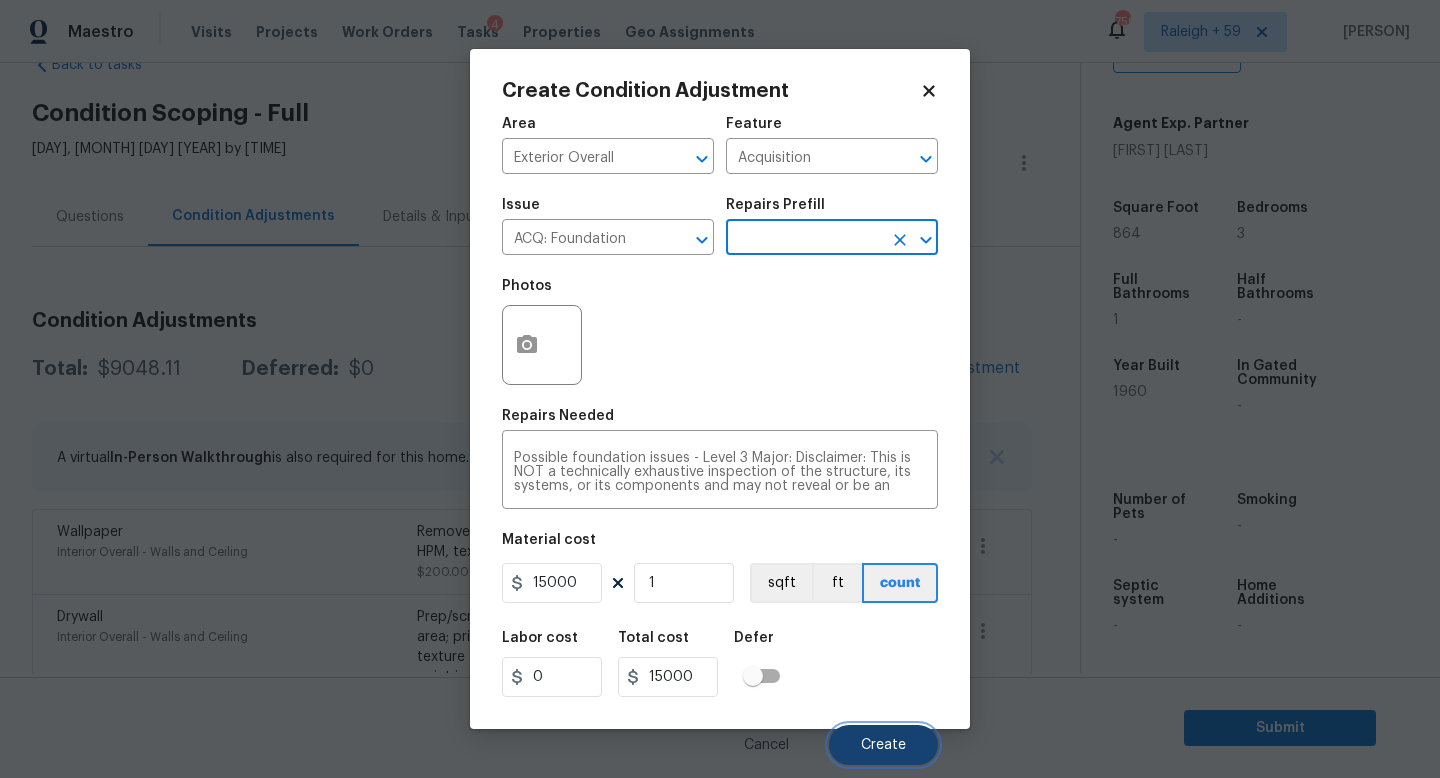 click on "Create" at bounding box center (883, 745) 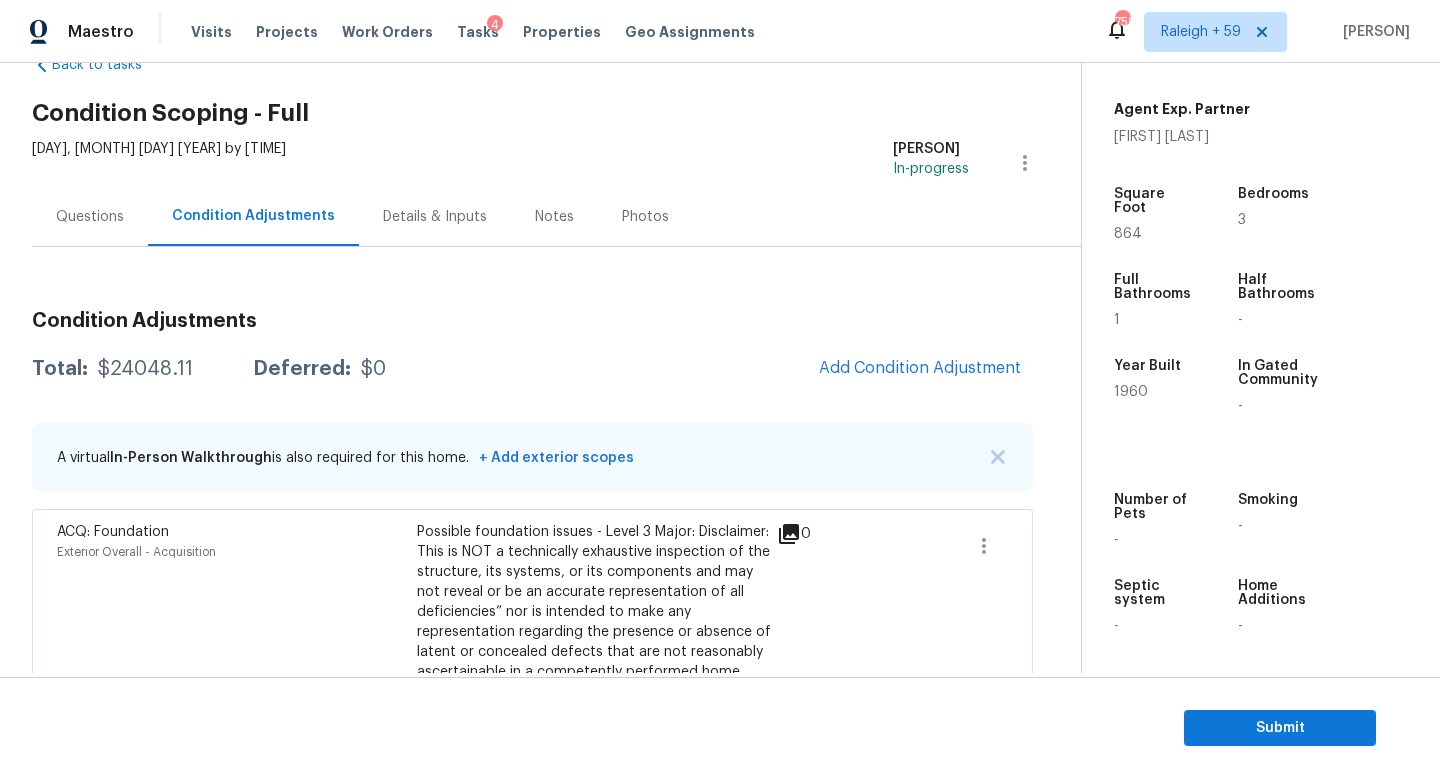 click on "Condition Adjustments" at bounding box center [253, 216] 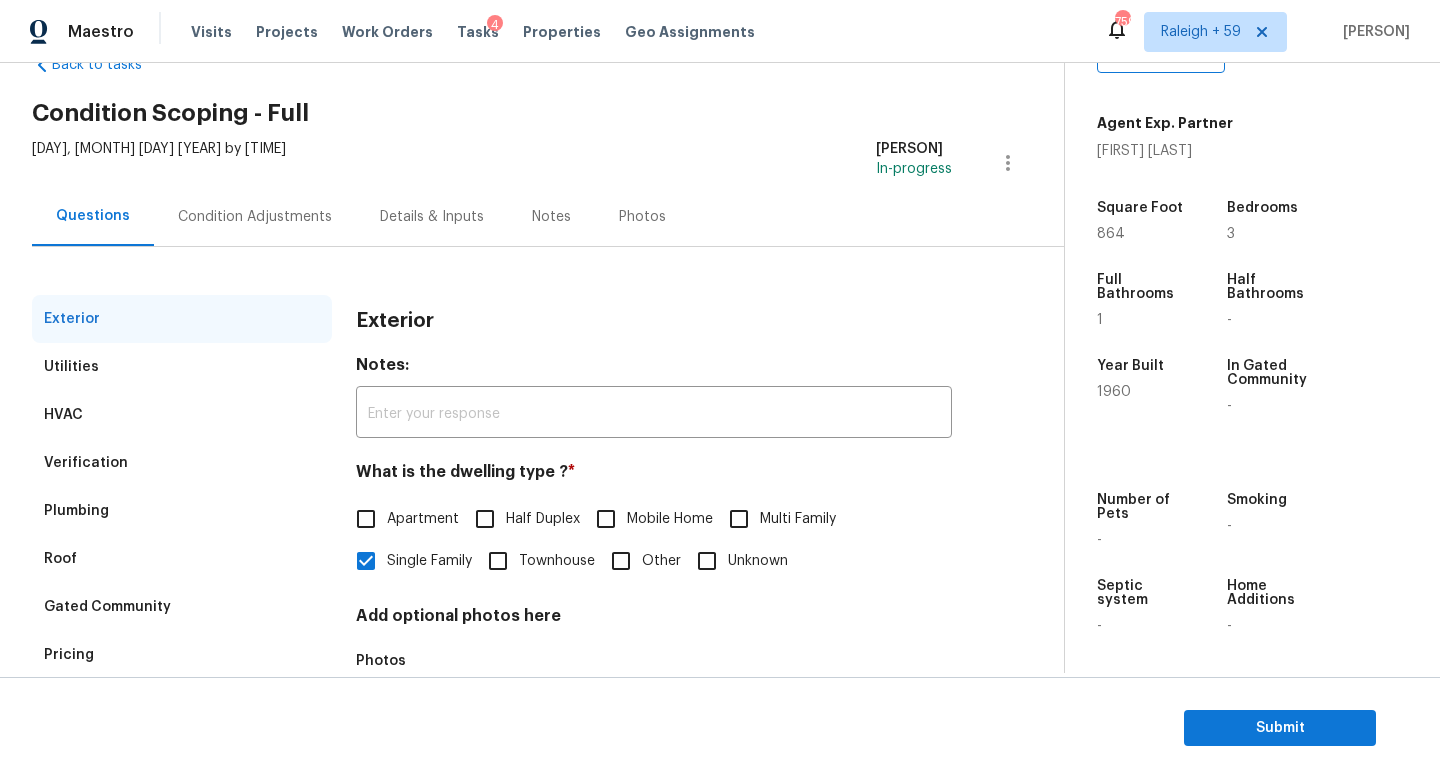 click on "Condition Adjustments" at bounding box center [255, 216] 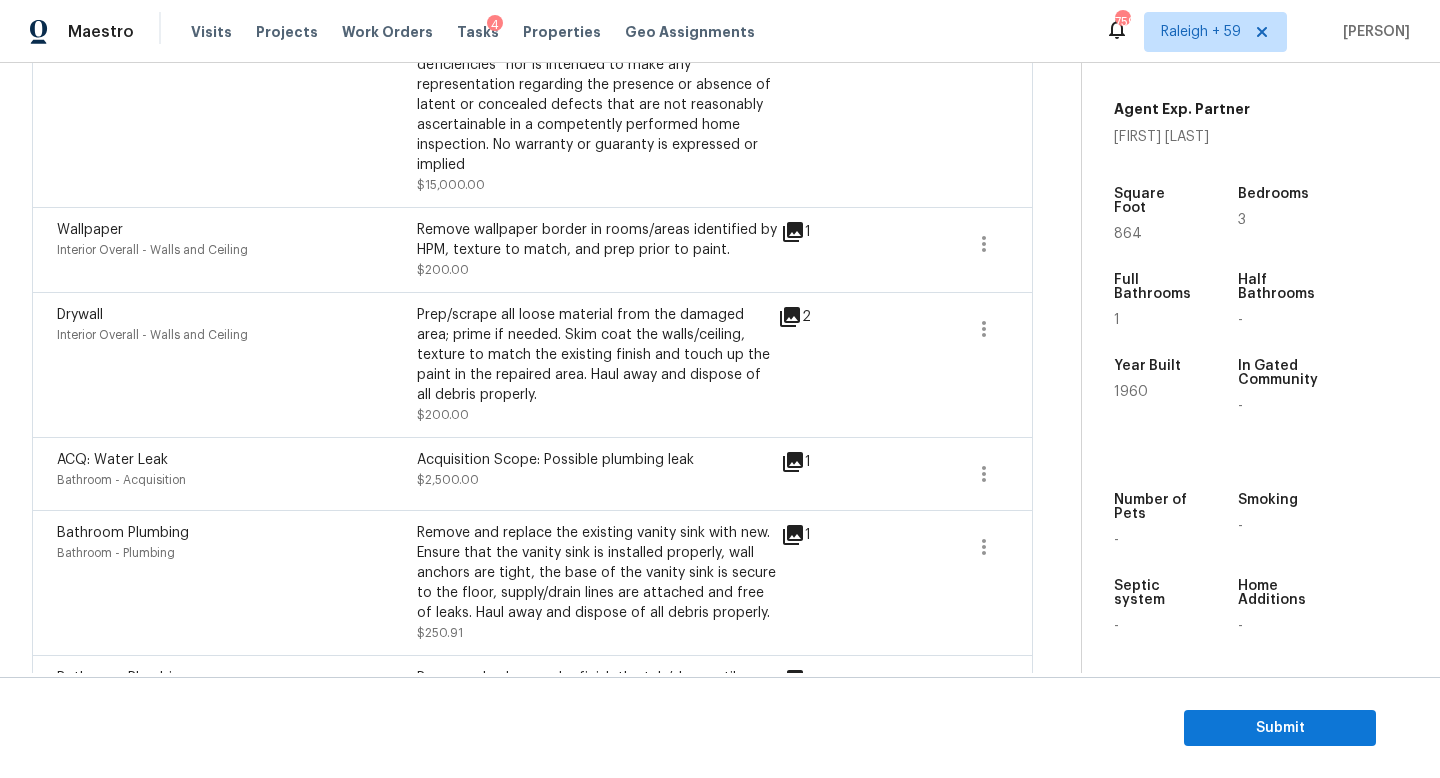 scroll, scrollTop: 0, scrollLeft: 0, axis: both 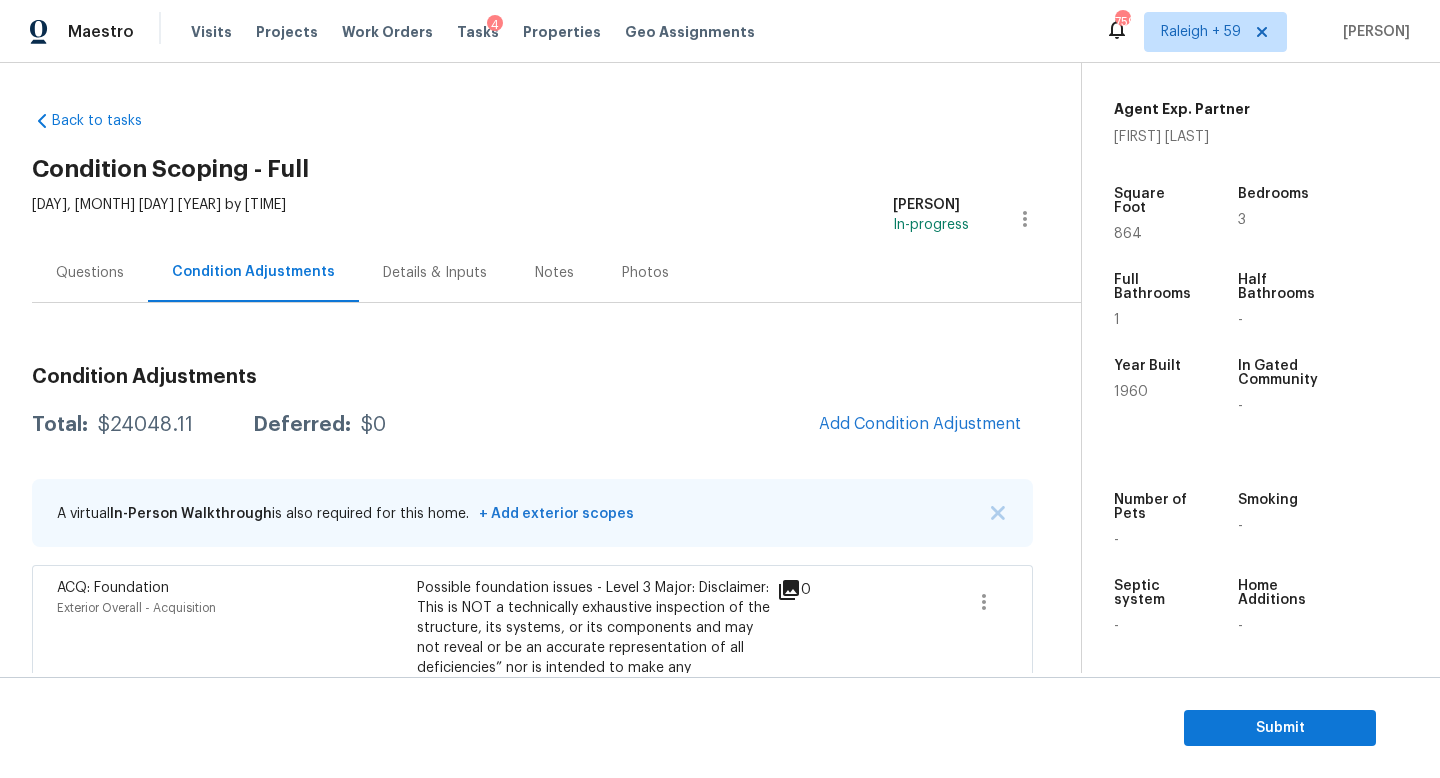 drag, startPoint x: 95, startPoint y: 285, endPoint x: 174, endPoint y: 286, distance: 79.00633 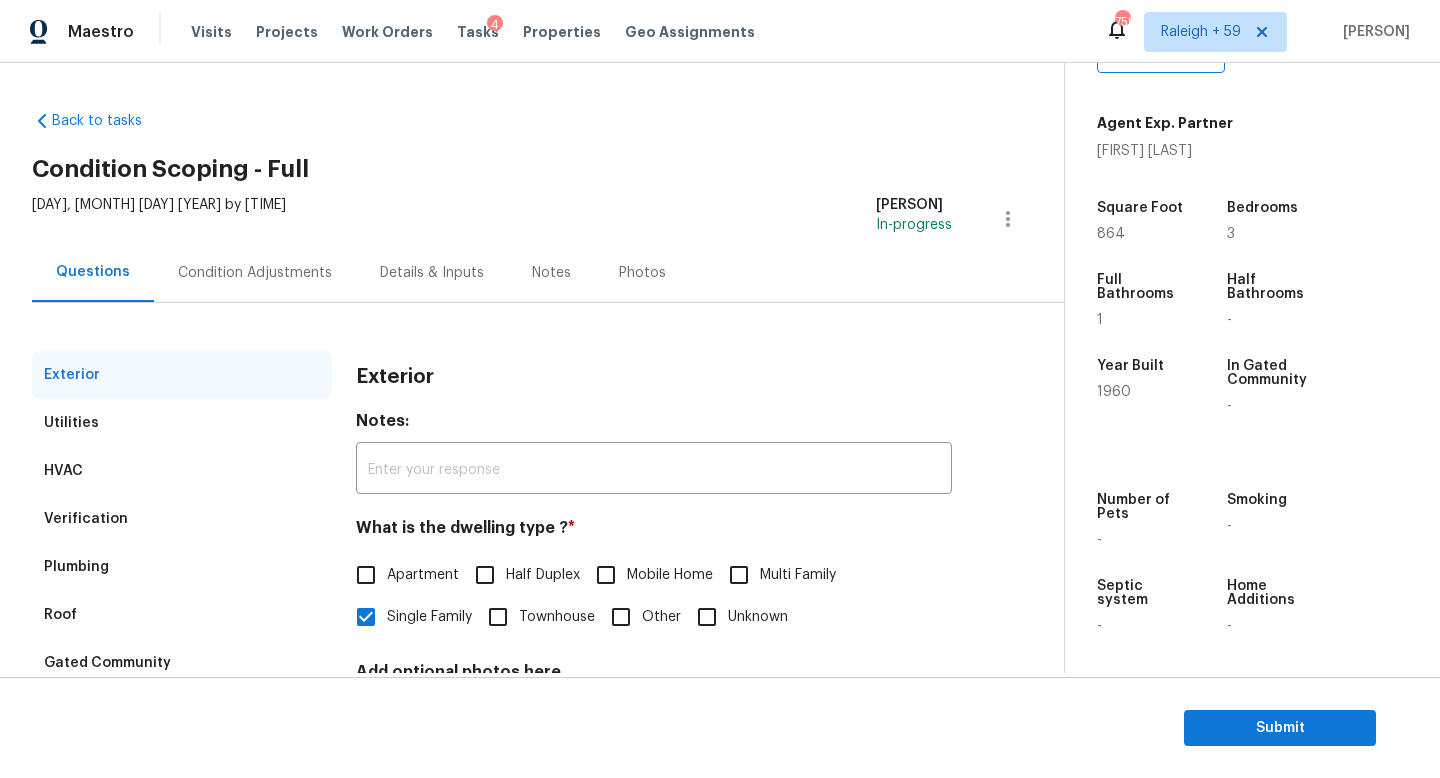 click on "Condition Adjustments" at bounding box center (255, 272) 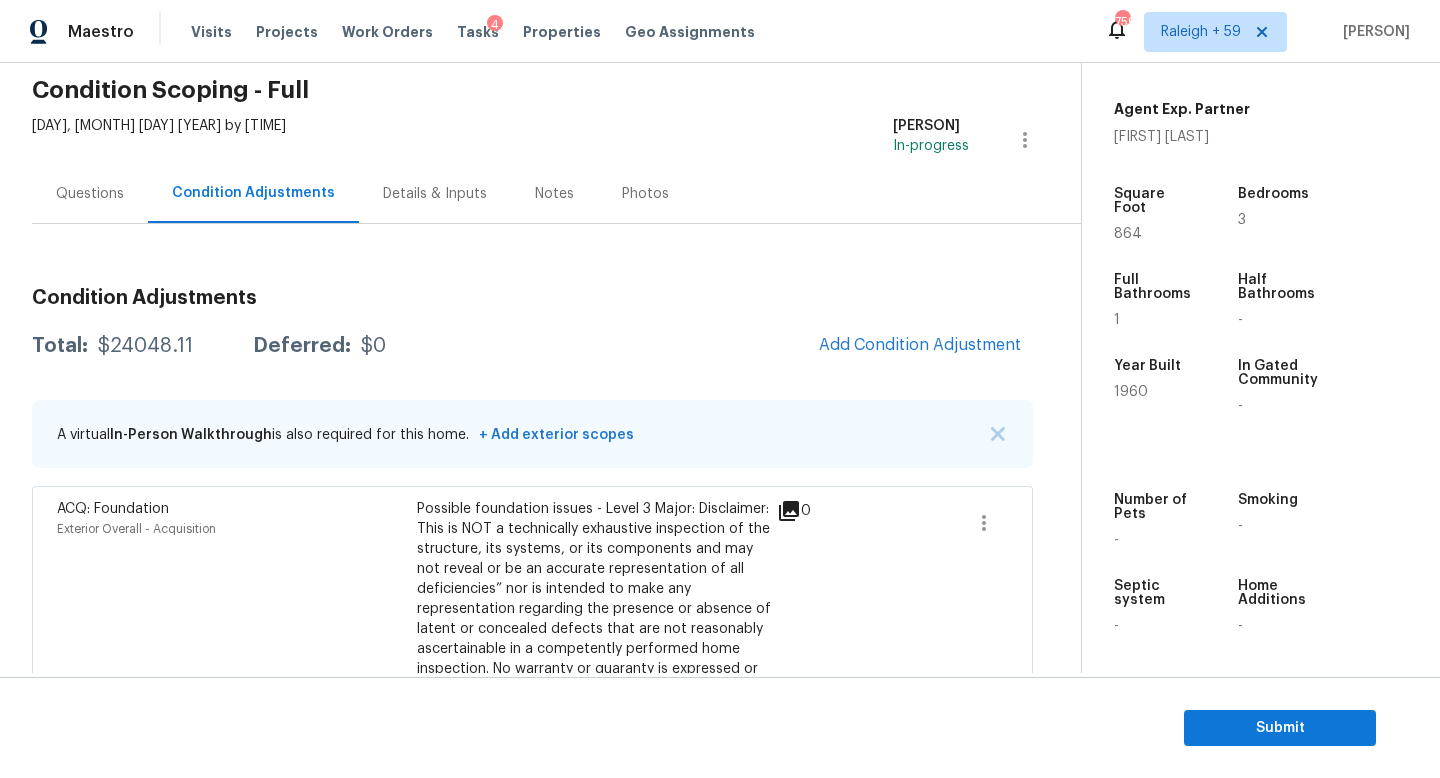 scroll, scrollTop: 167, scrollLeft: 0, axis: vertical 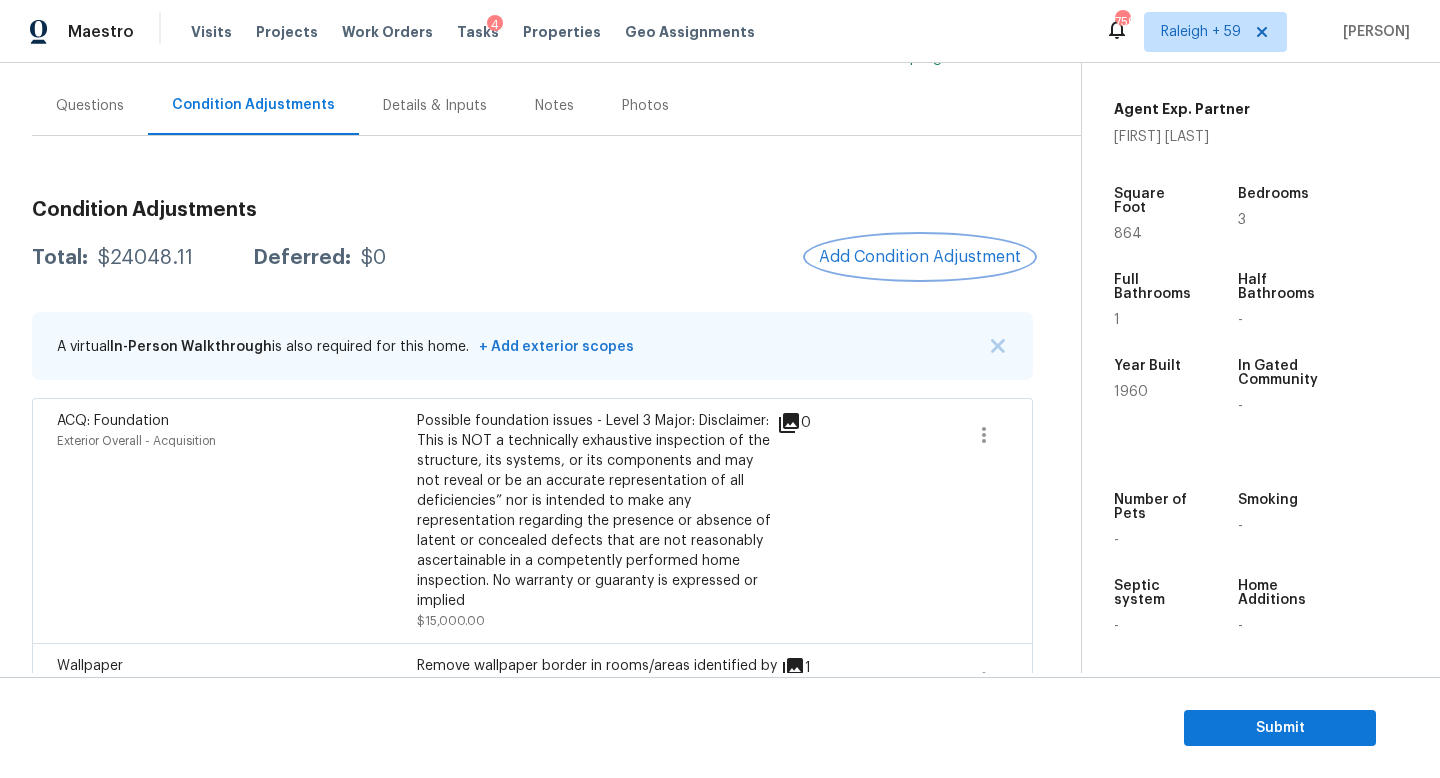 click on "Add Condition Adjustment" at bounding box center (920, 257) 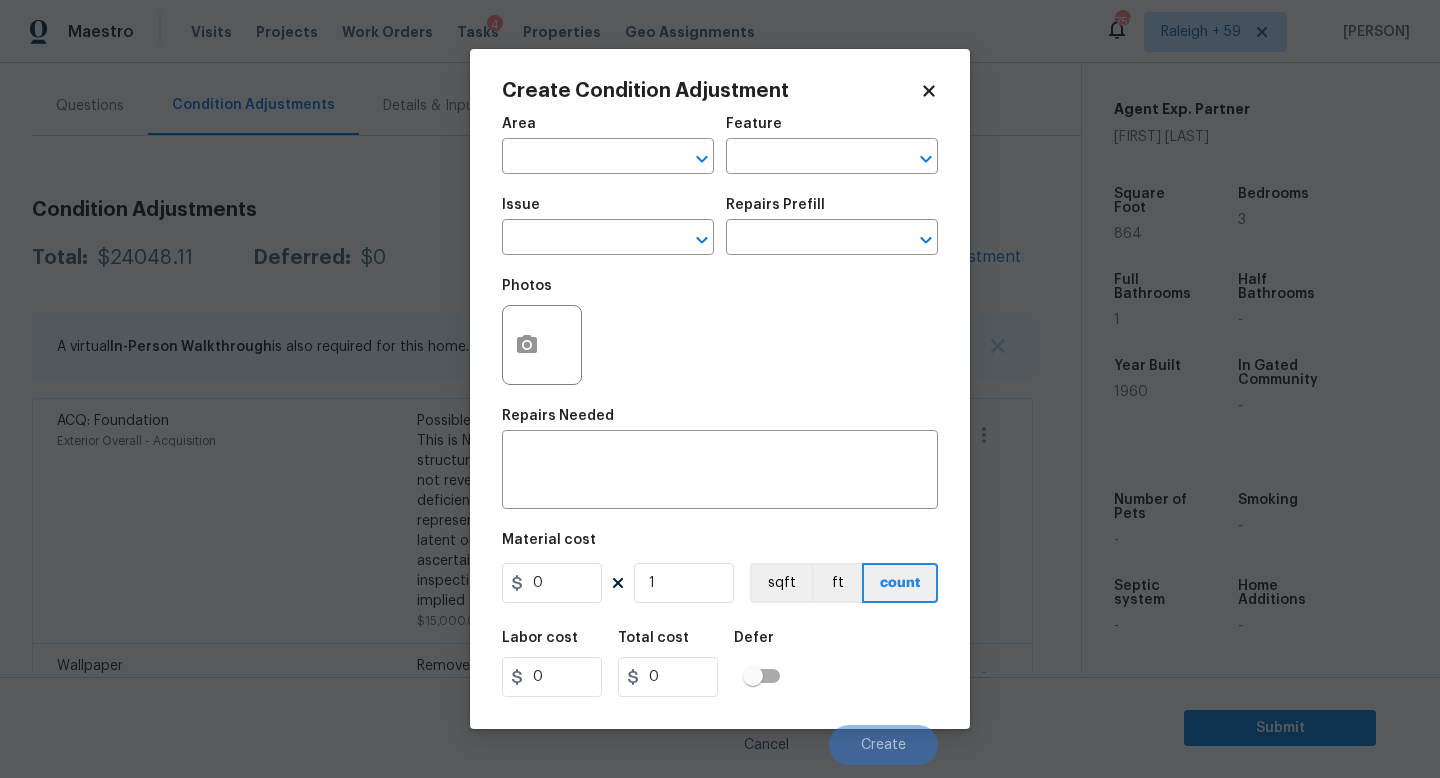 click on "Maestro Visits Projects Work Orders Tasks 4 Properties Geo Assignments 759 Raleigh + 59 Roopesh Jaikanth Back to tasks Condition Scoping - Full Wed, Aug 06 2025 by 5:43 am   Roopesh Jaikanth In-progress Questions Condition Adjustments Details & Inputs Notes Photos Condition Adjustments Total:  $24048.11 Deferred:  $0 Add Condition Adjustment A virtual  In-Person Walkthrough  is also required for this home.   + Add exterior scopes ACQ: Foundation Exterior Overall - Acquisition Possible foundation issues - Level 3 Major: Disclaimer: This is NOT a technically exhaustive inspection of the structure, its systems, or its components and may not reveal or be an accurate representation of all deficiencies” nor is intended to make any representation regarding the presence or absence of latent or concealed defects that are not reasonably ascertainable in a competently performed home inspection. No warranty or guaranty is expressed or implied $15,000.00   0 Wallpaper Interior Overall - Walls and Ceiling $200.00   1   2" at bounding box center (720, 389) 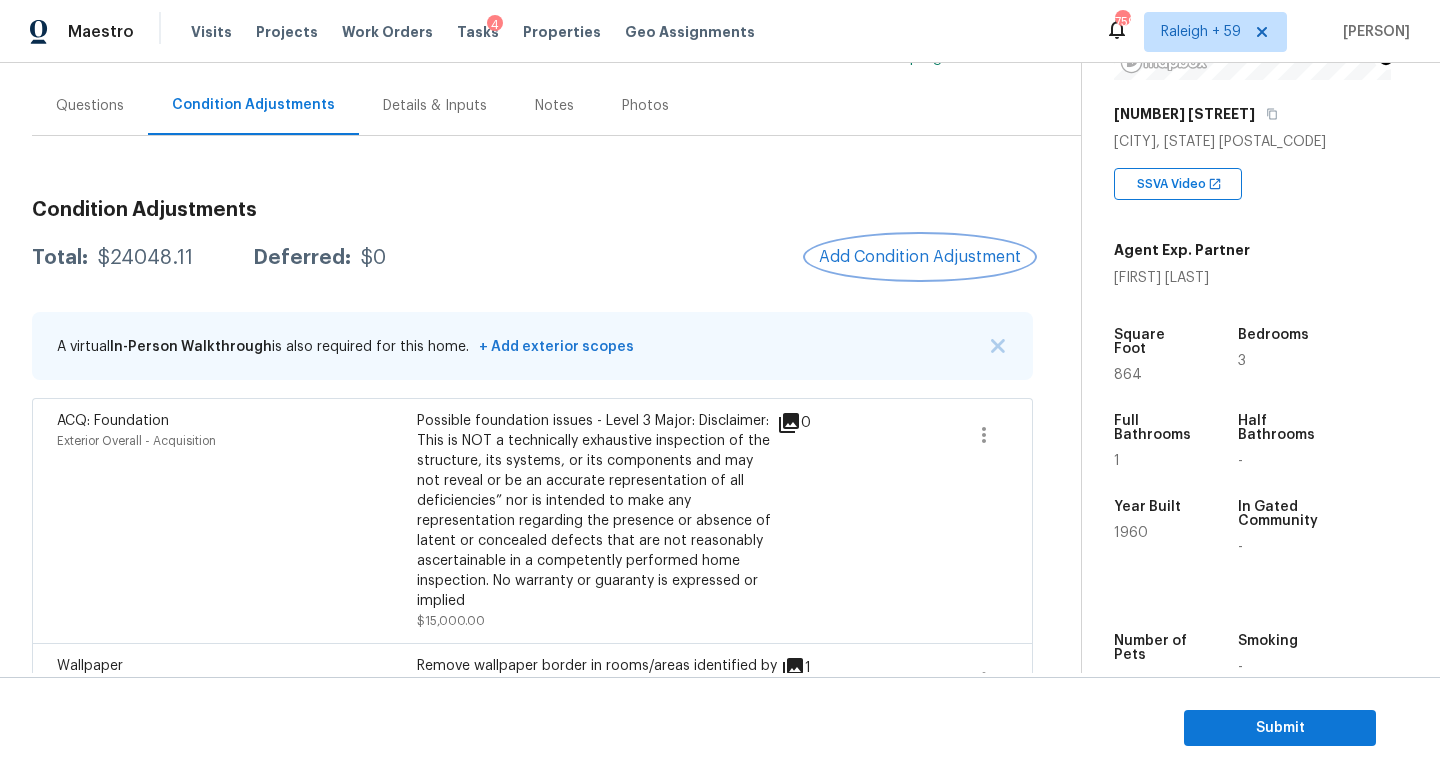 scroll, scrollTop: 128, scrollLeft: 0, axis: vertical 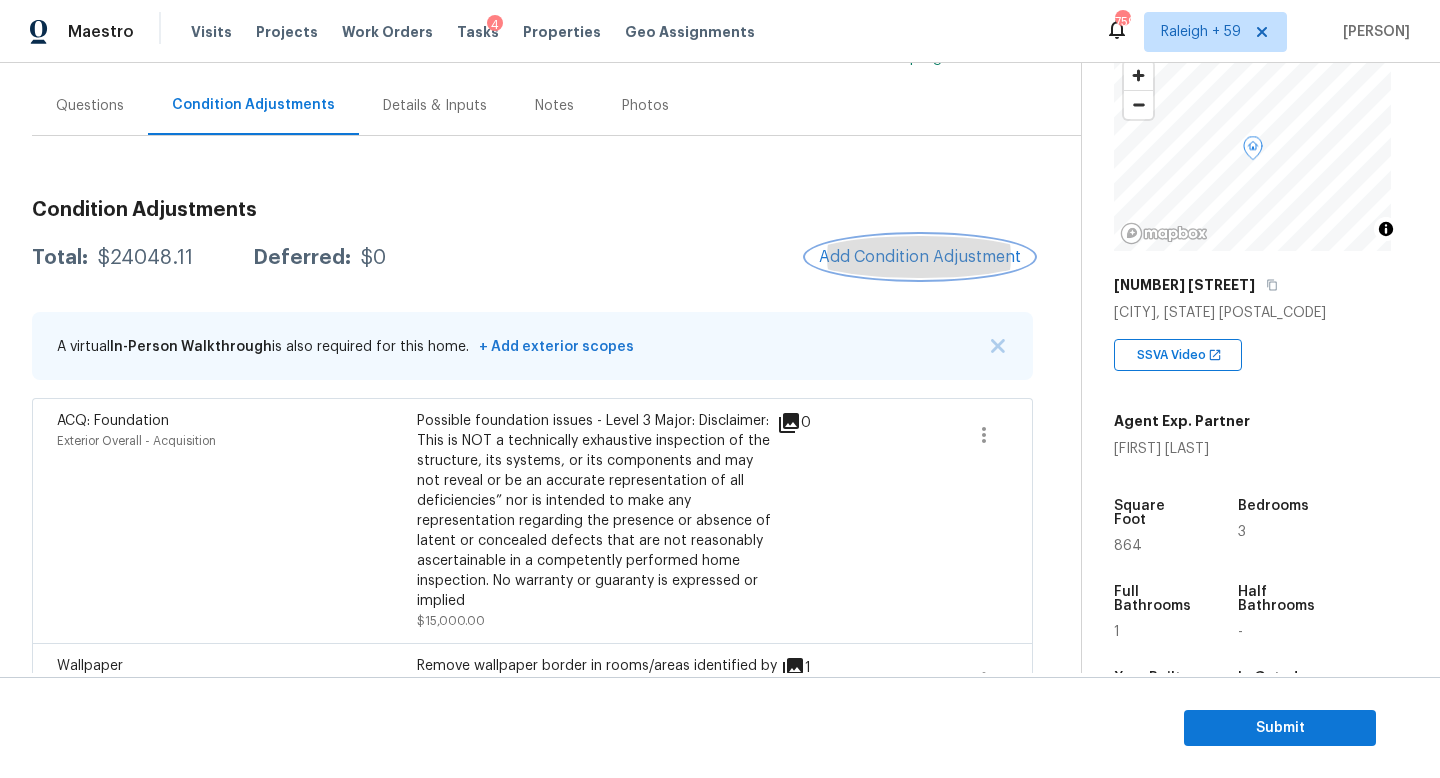 click on "Add Condition Adjustment" at bounding box center (920, 257) 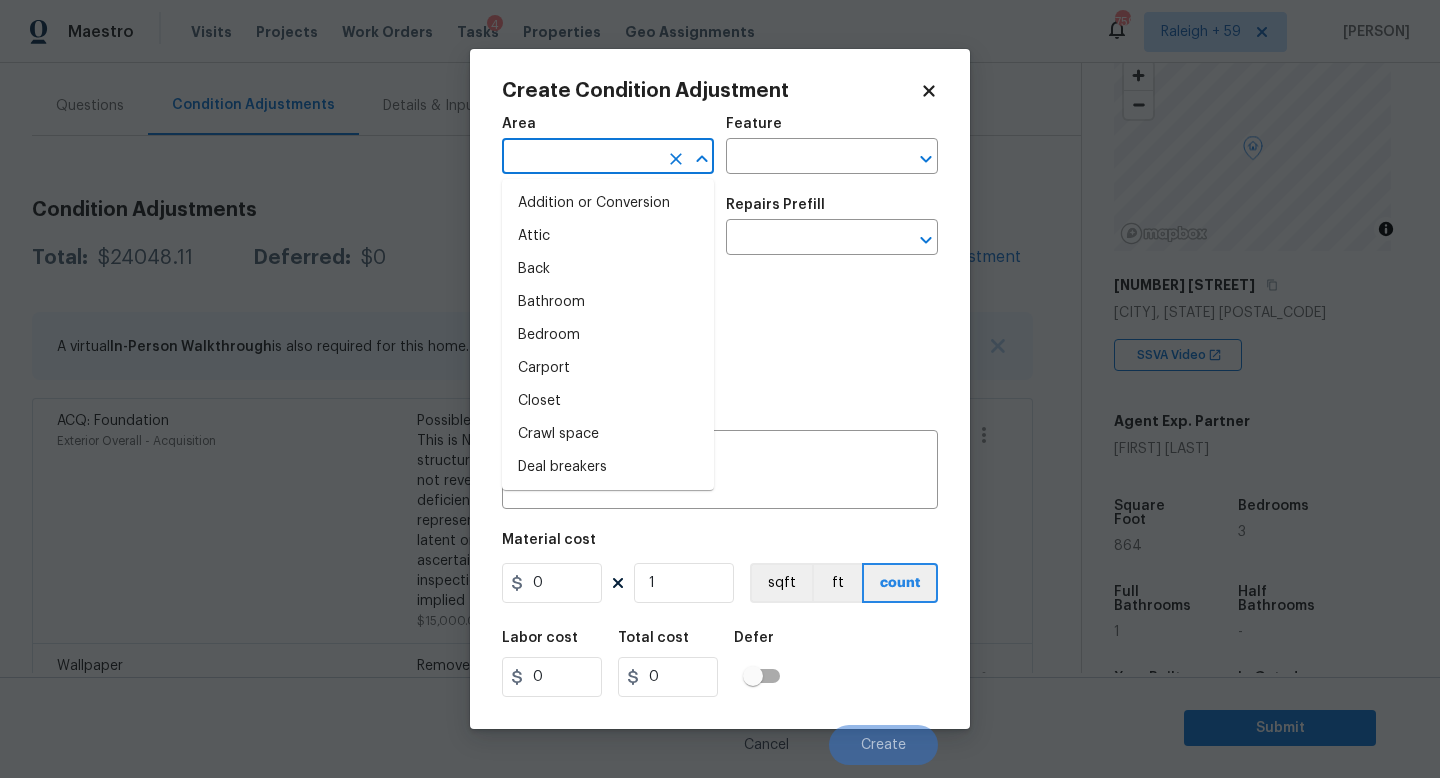 click at bounding box center [580, 158] 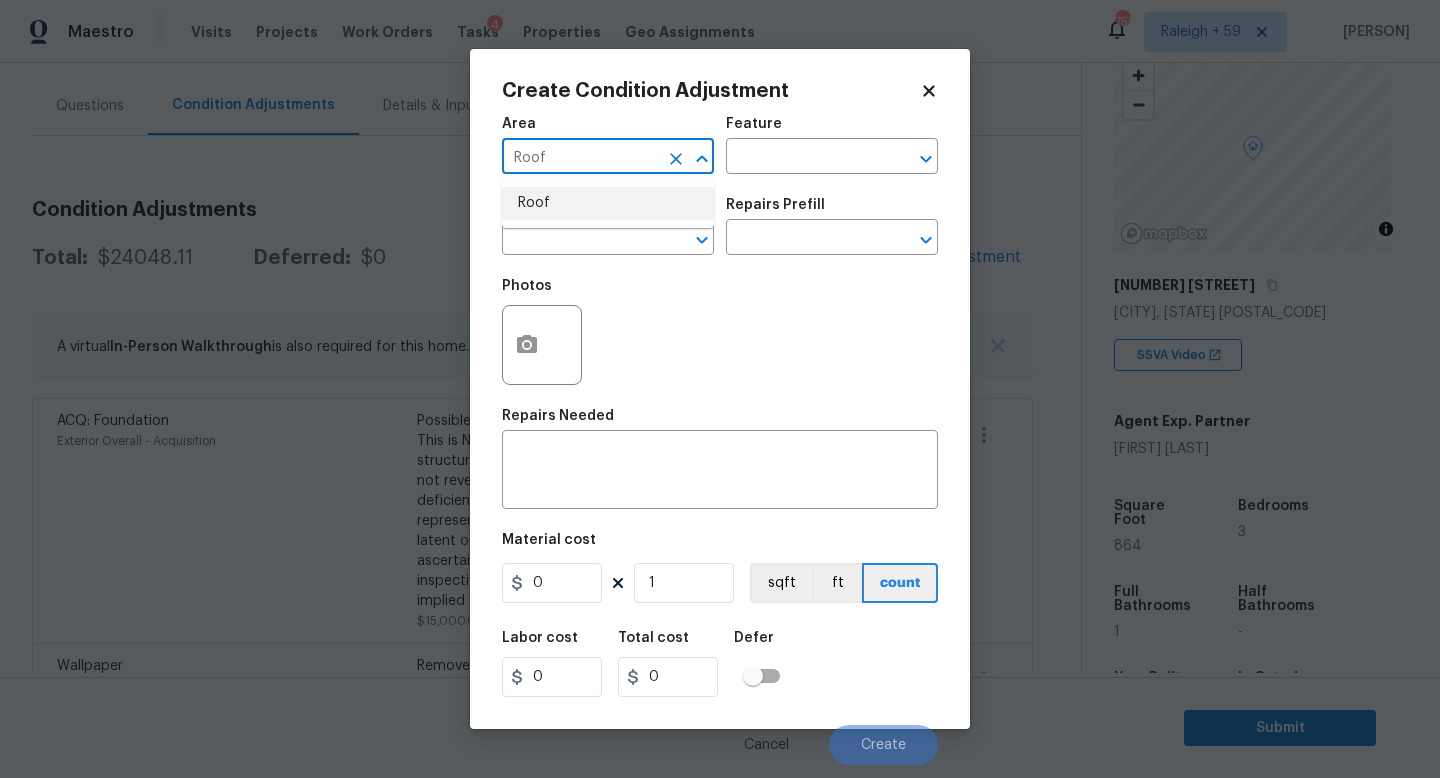 type on "Roof" 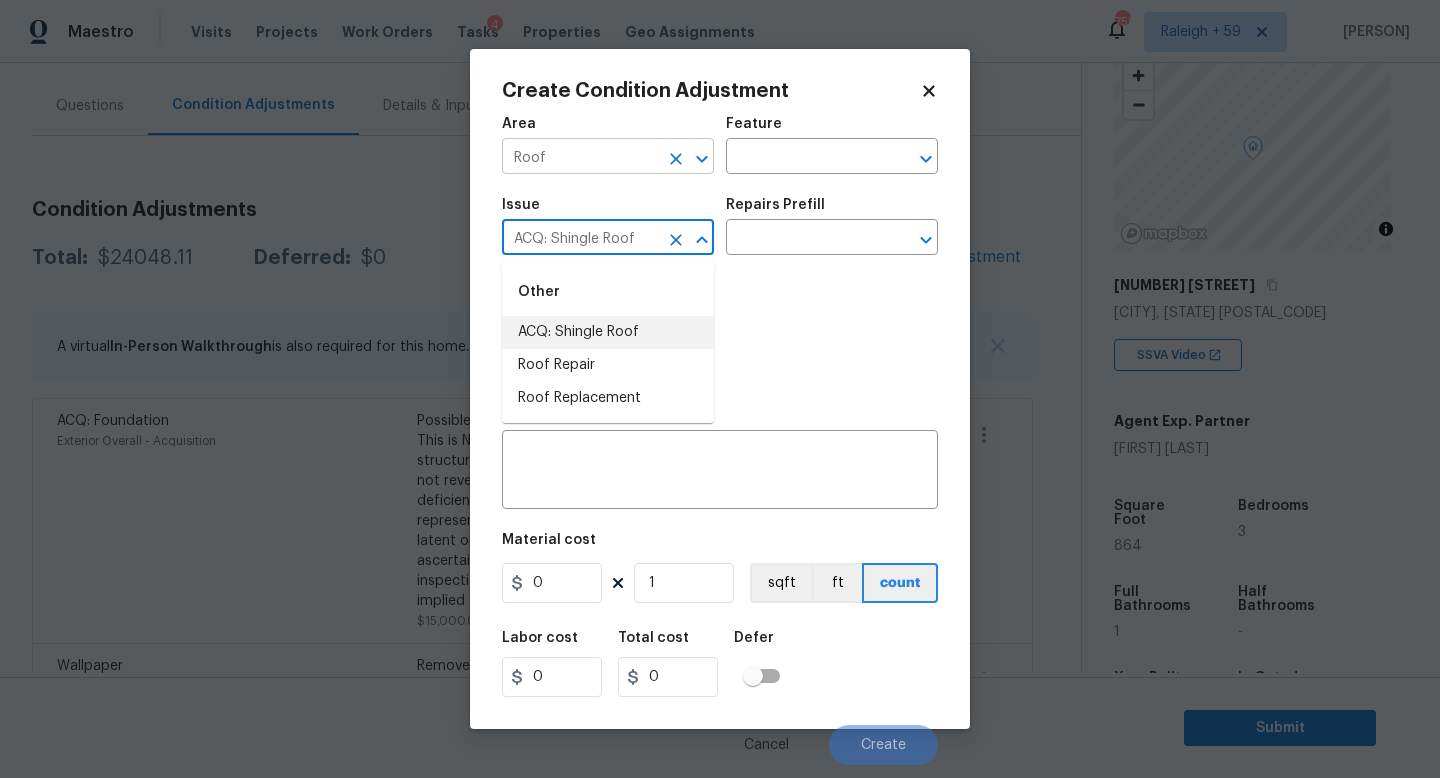 type on "ACQ: Shingle Roof" 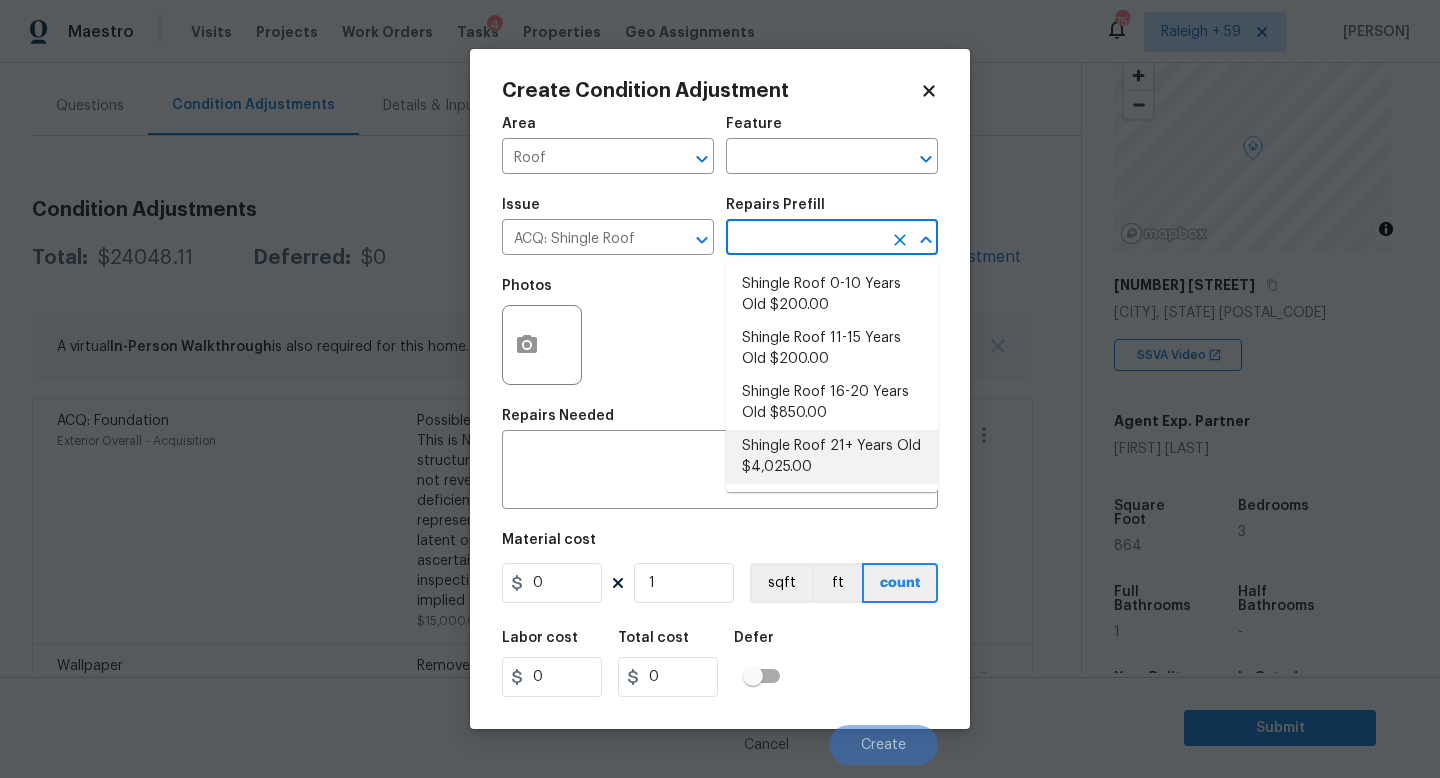 click on "Shingle Roof 21+ Years Old $4,025.00" at bounding box center [832, 457] 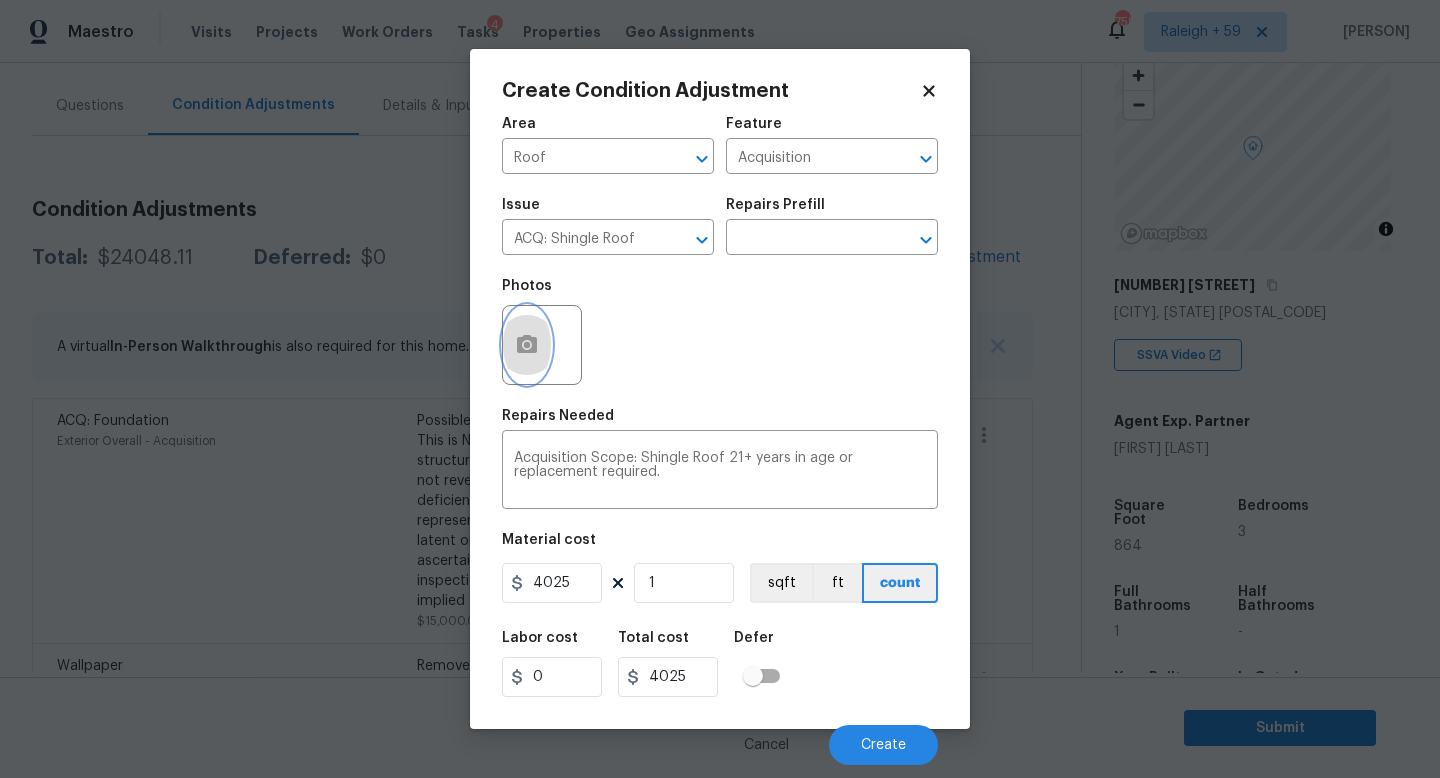 click at bounding box center (527, 345) 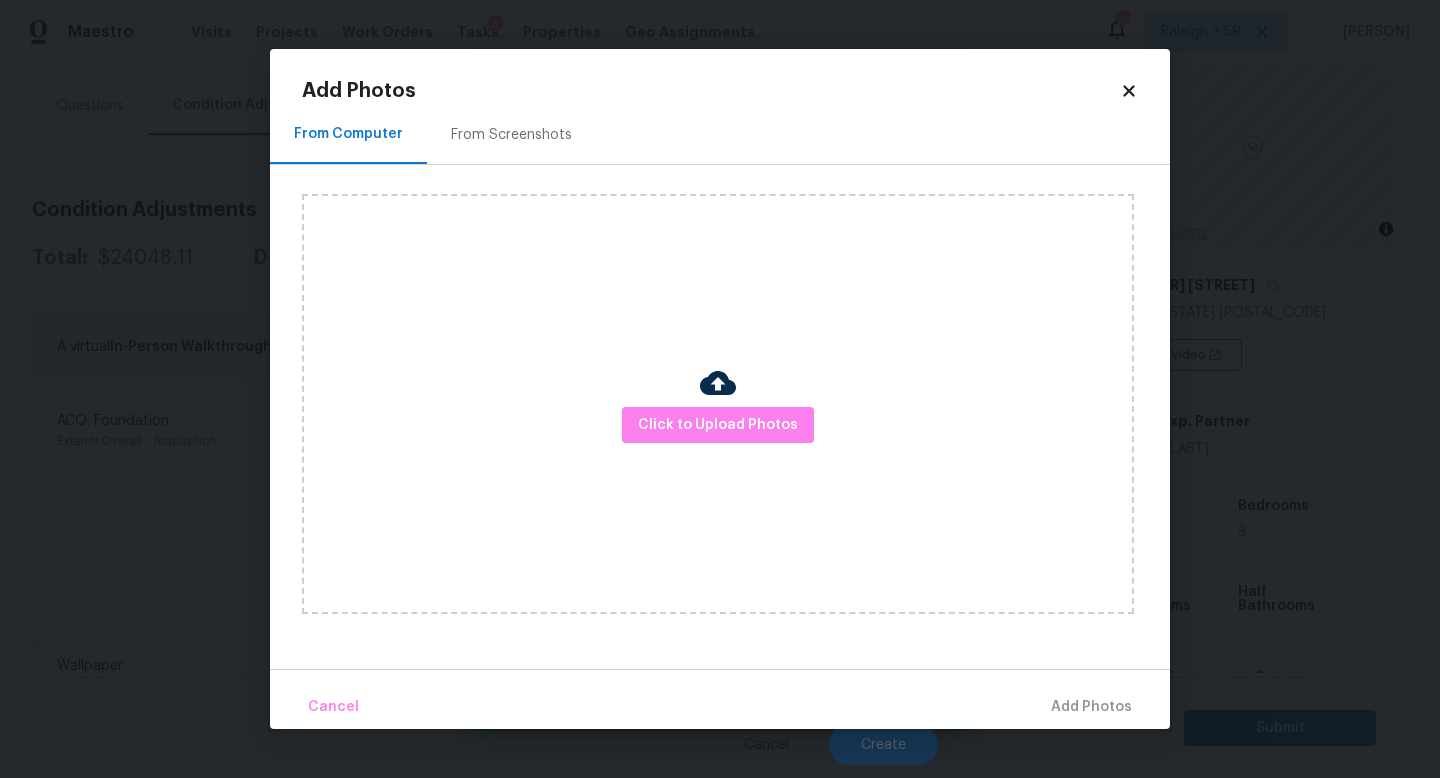 click on "Click to Upload Photos" at bounding box center (718, 404) 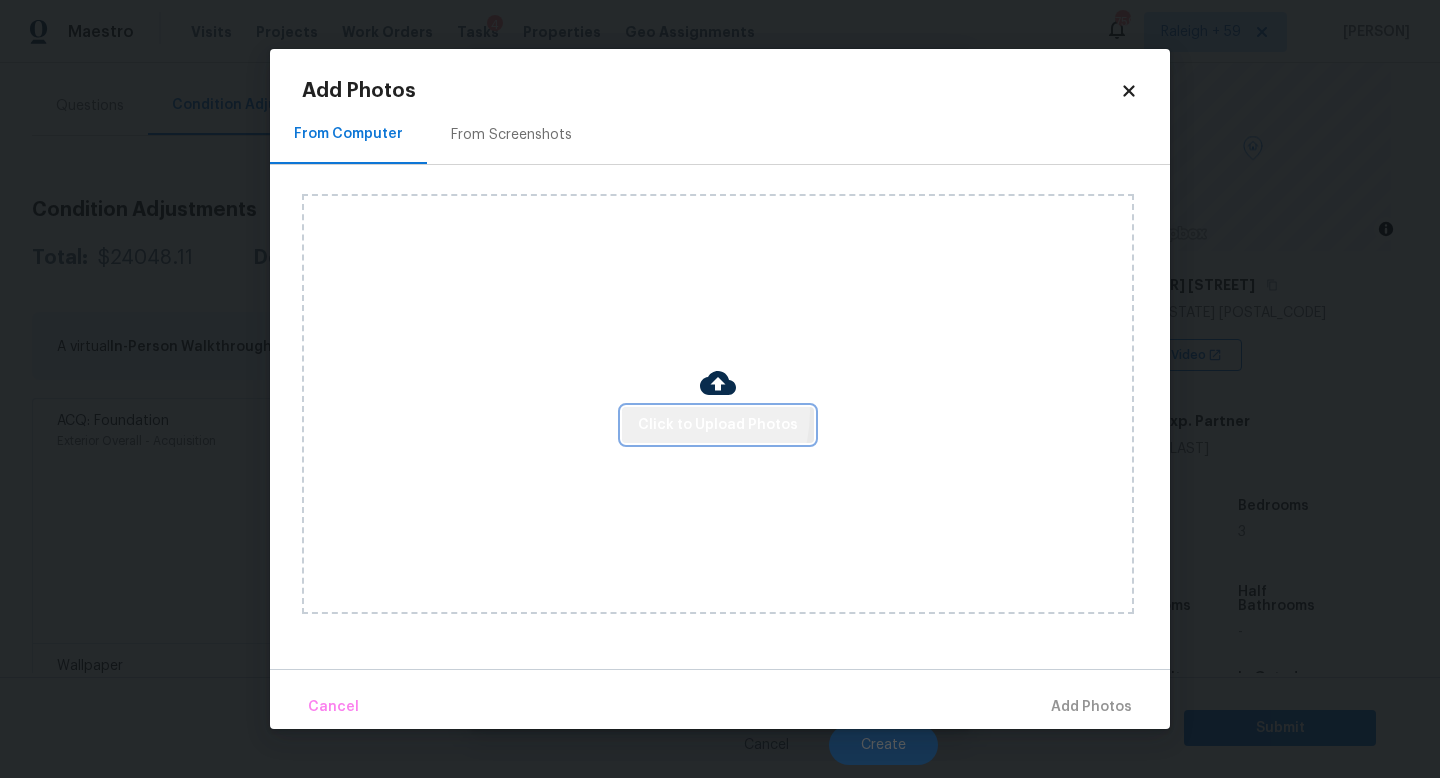click on "Click to Upload Photos" at bounding box center [718, 425] 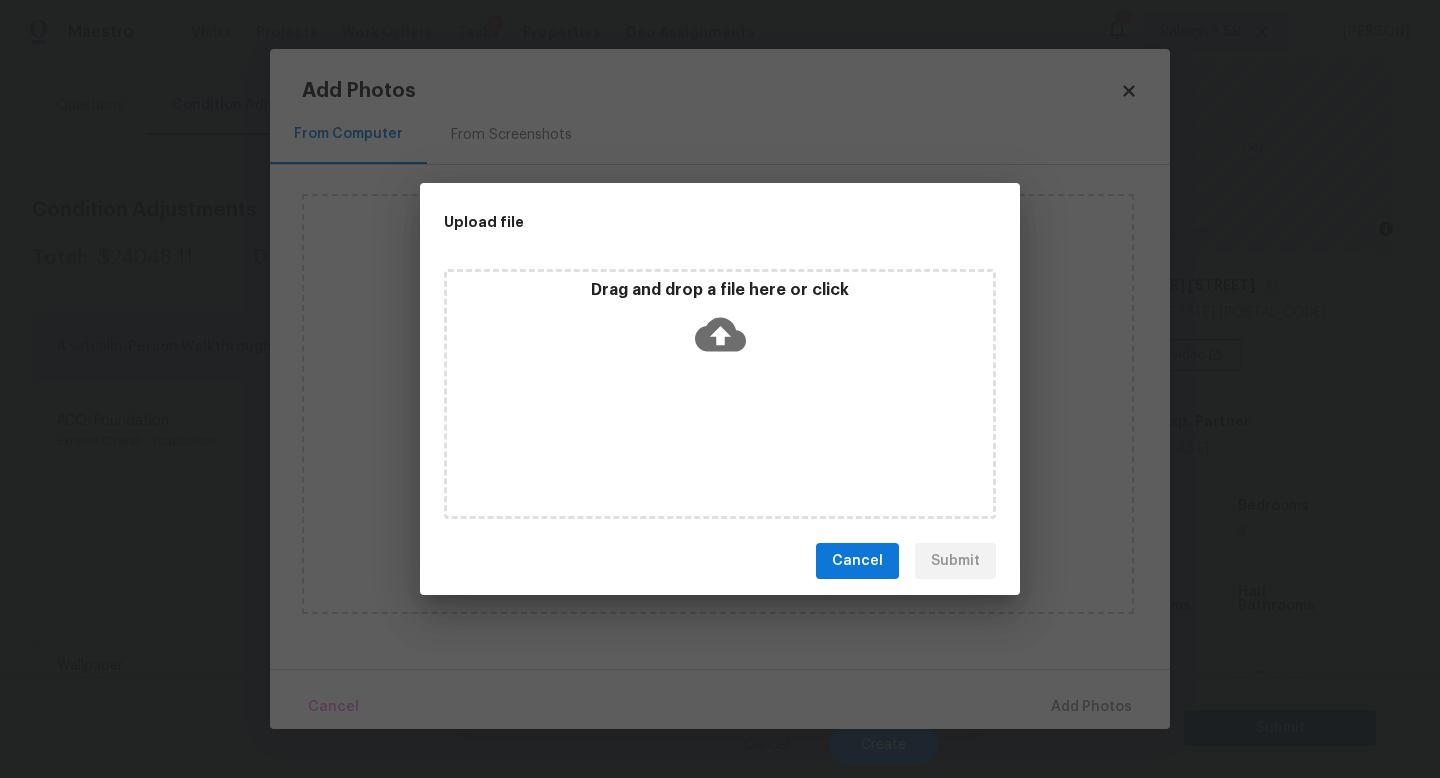 click on "Drag and drop a file here or click" at bounding box center (720, 394) 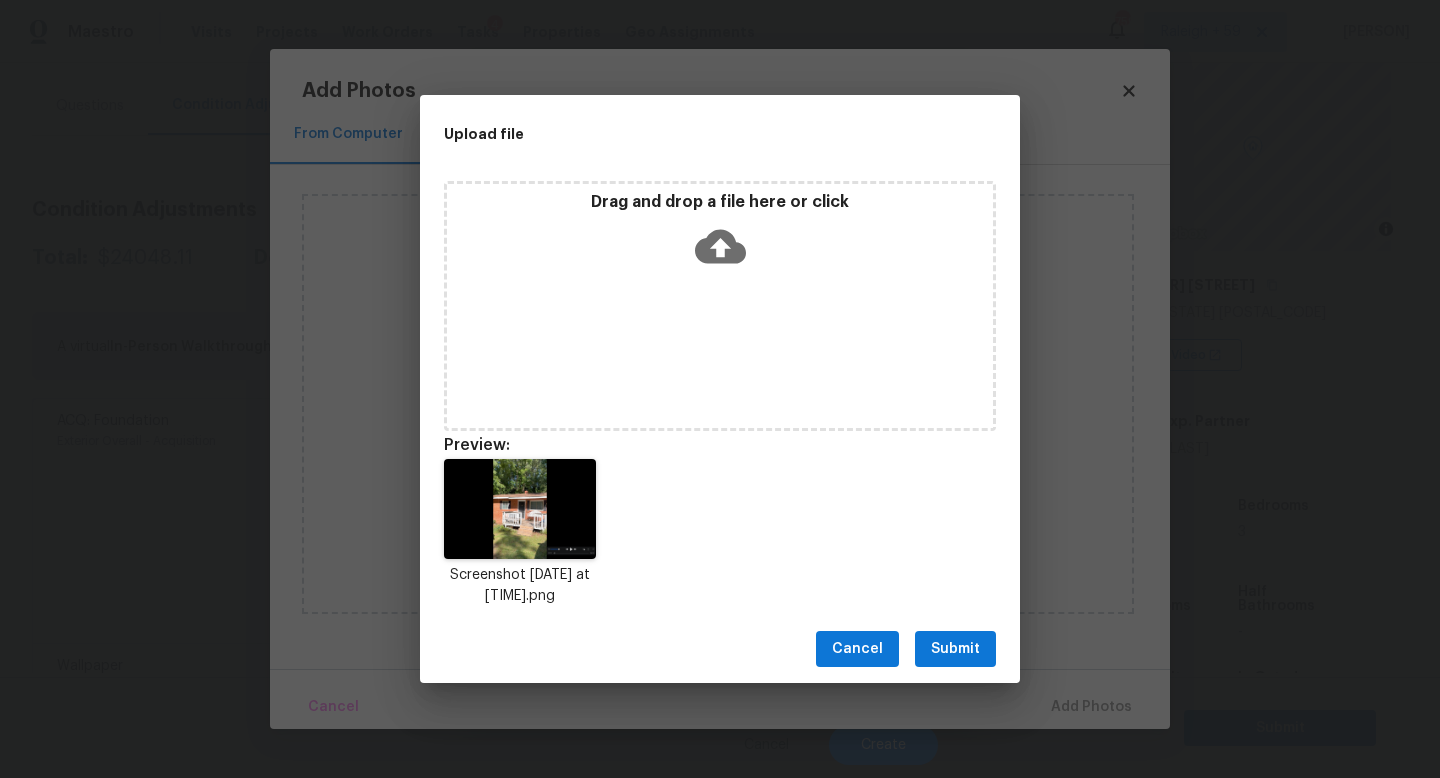 click on "Submit" at bounding box center [955, 649] 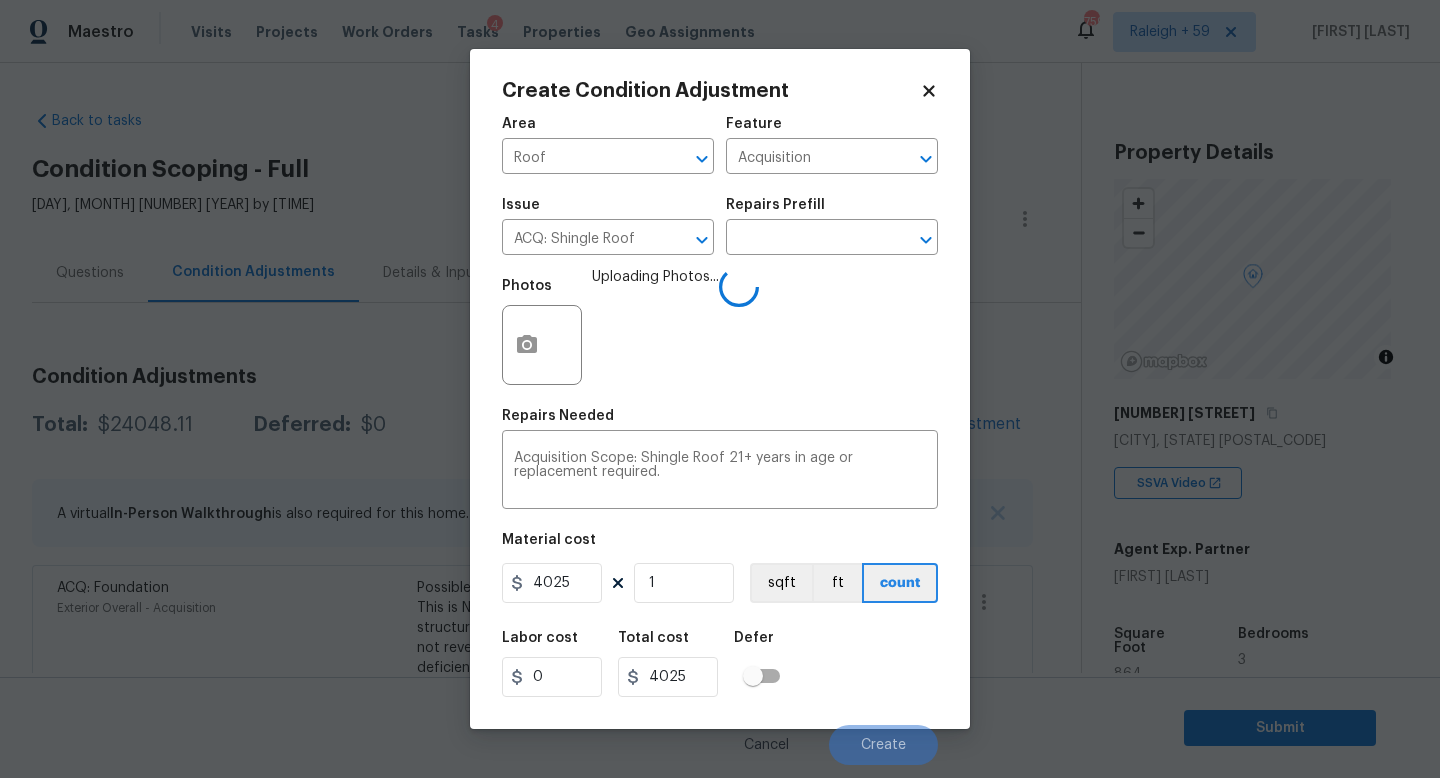 scroll, scrollTop: 0, scrollLeft: 0, axis: both 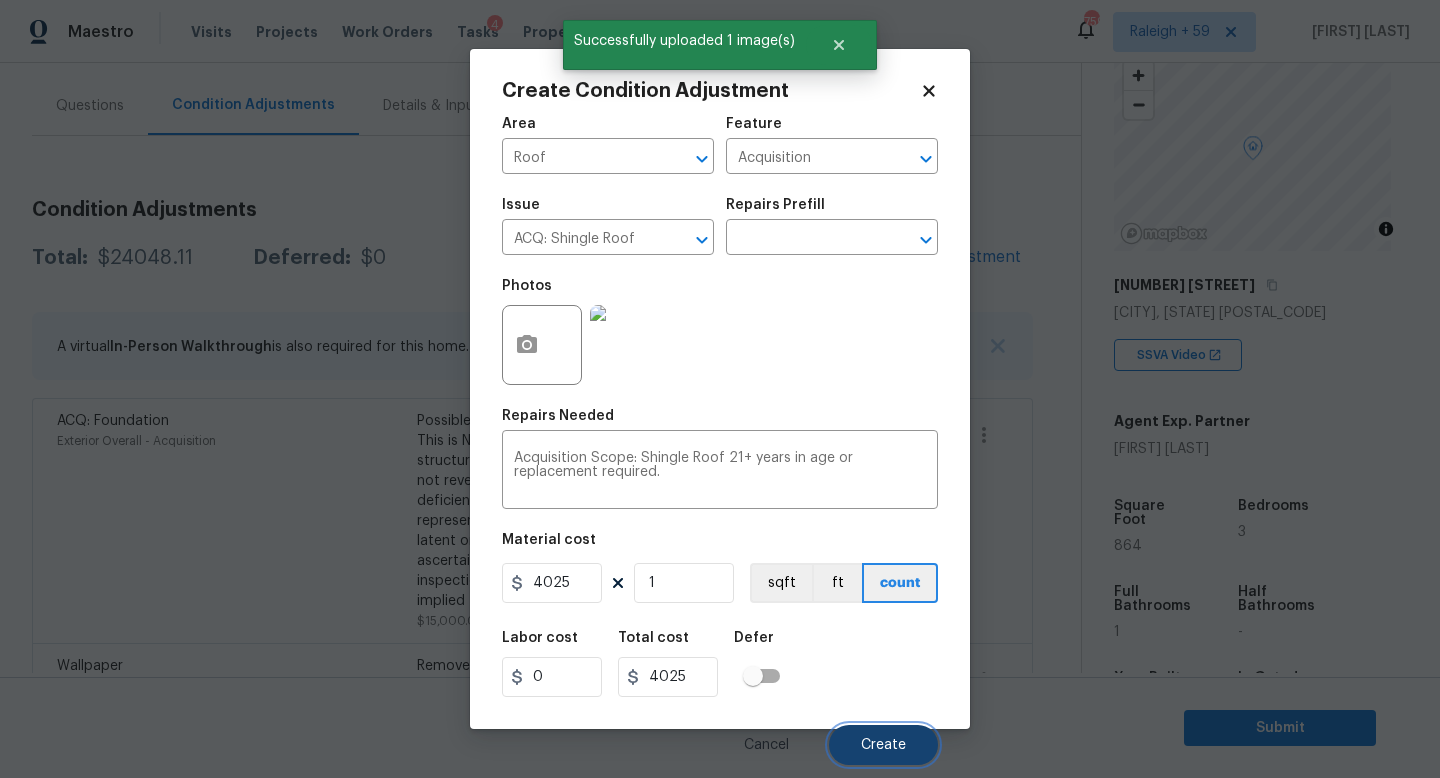 click on "Create" at bounding box center (883, 745) 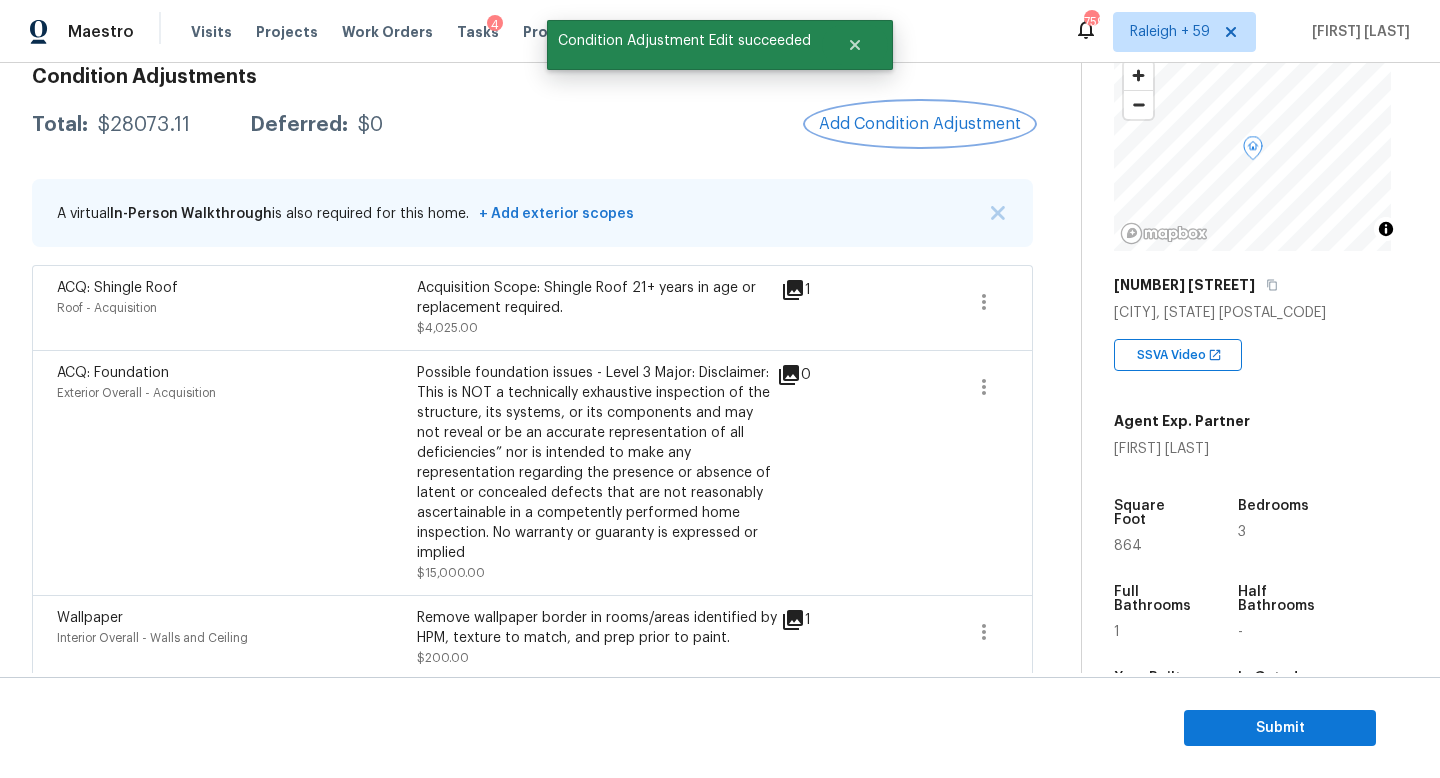 scroll, scrollTop: 0, scrollLeft: 0, axis: both 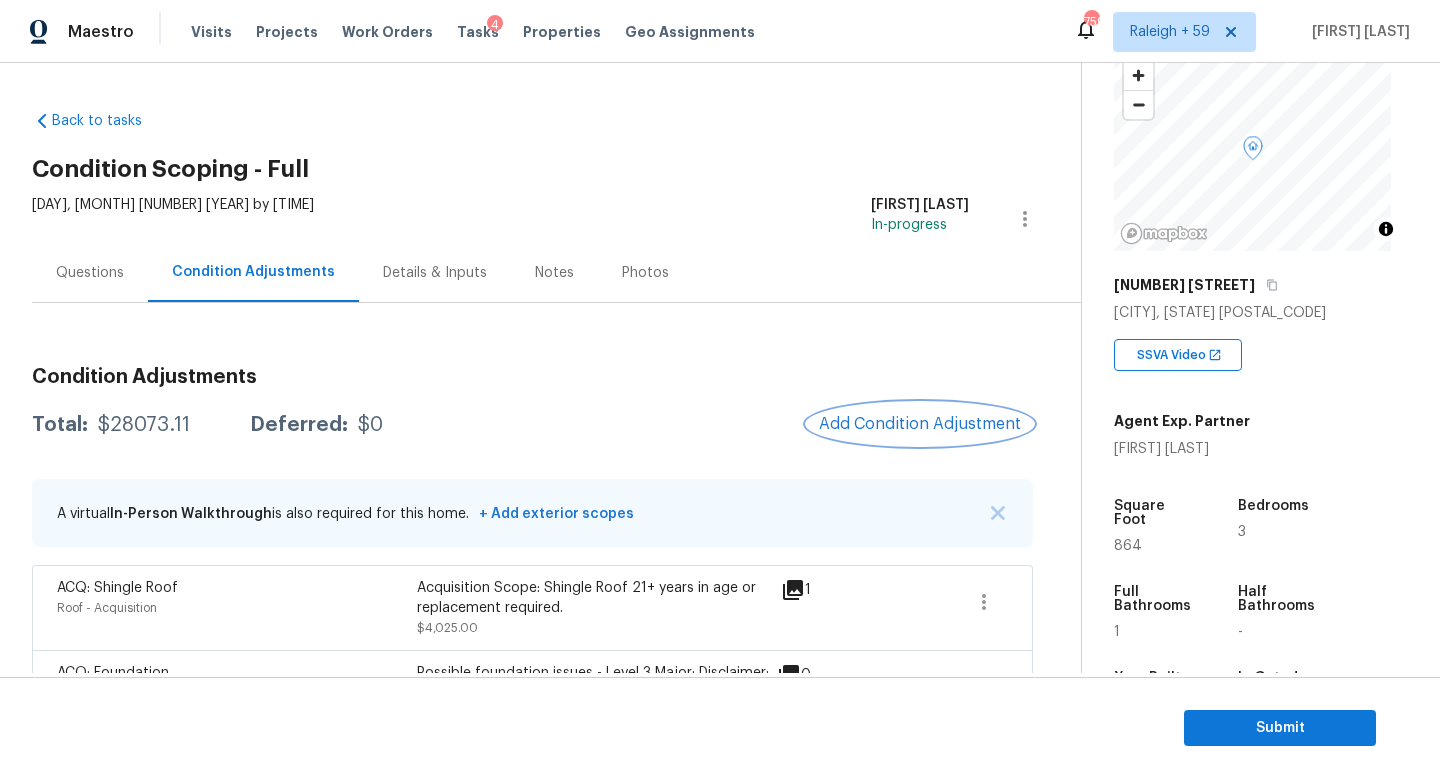 click on "Add Condition Adjustment" at bounding box center (920, 424) 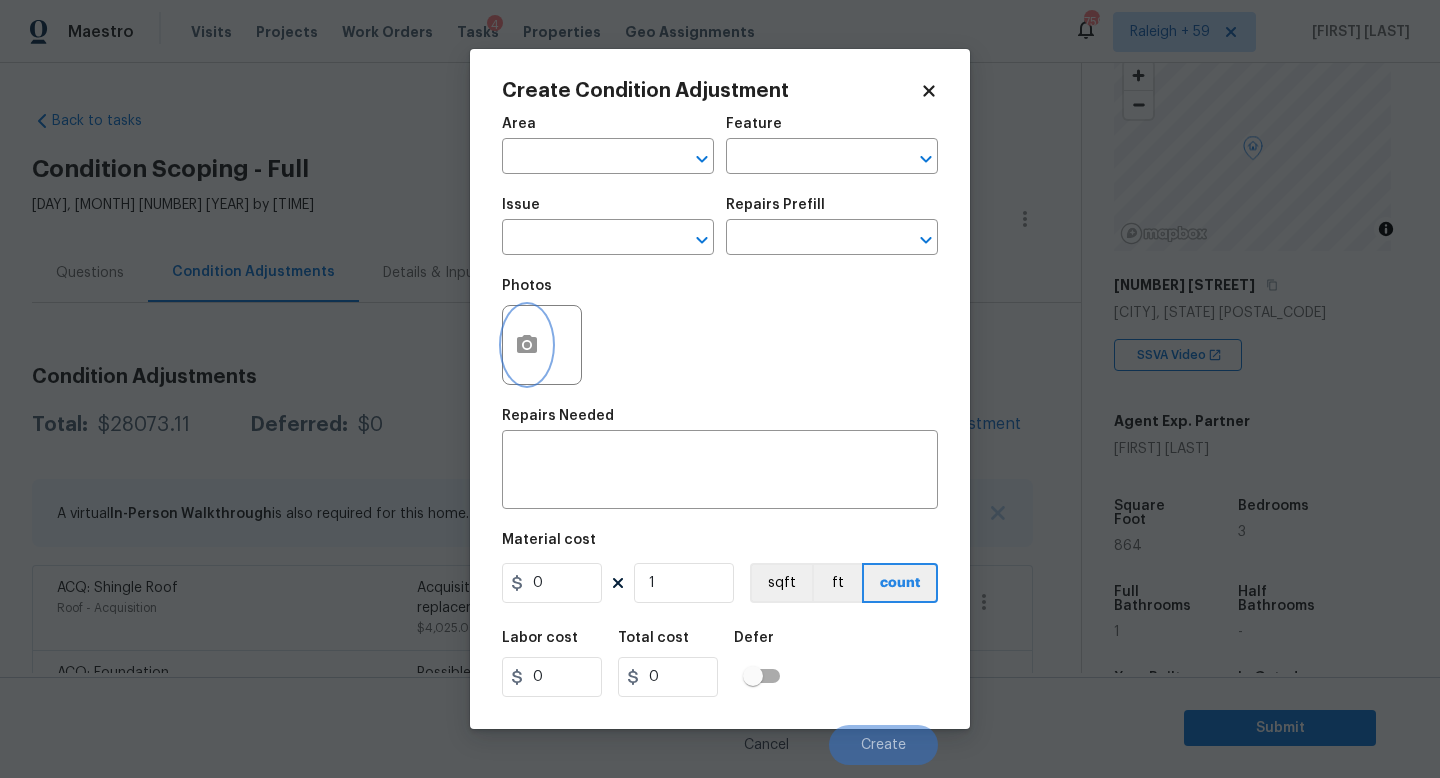 click 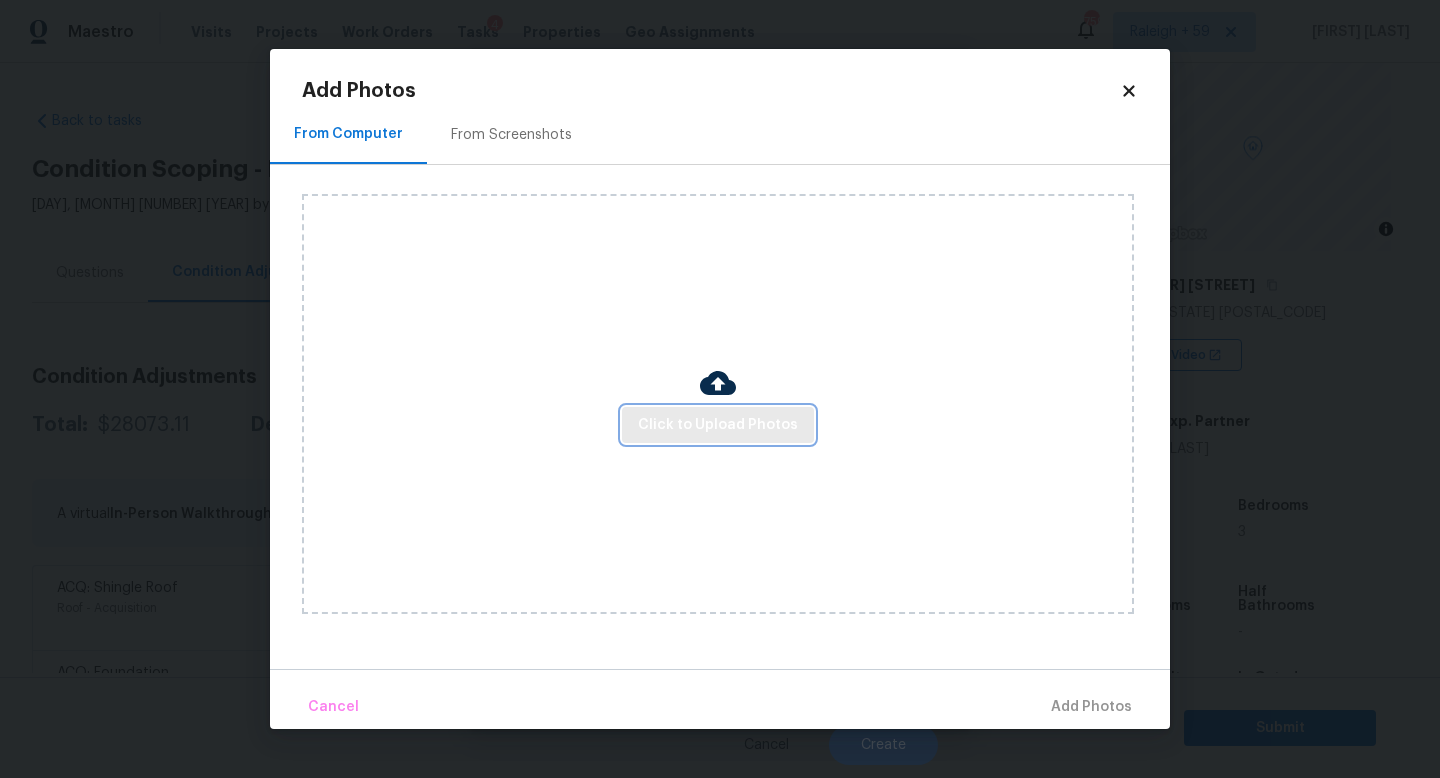 click on "Click to Upload Photos" at bounding box center [718, 425] 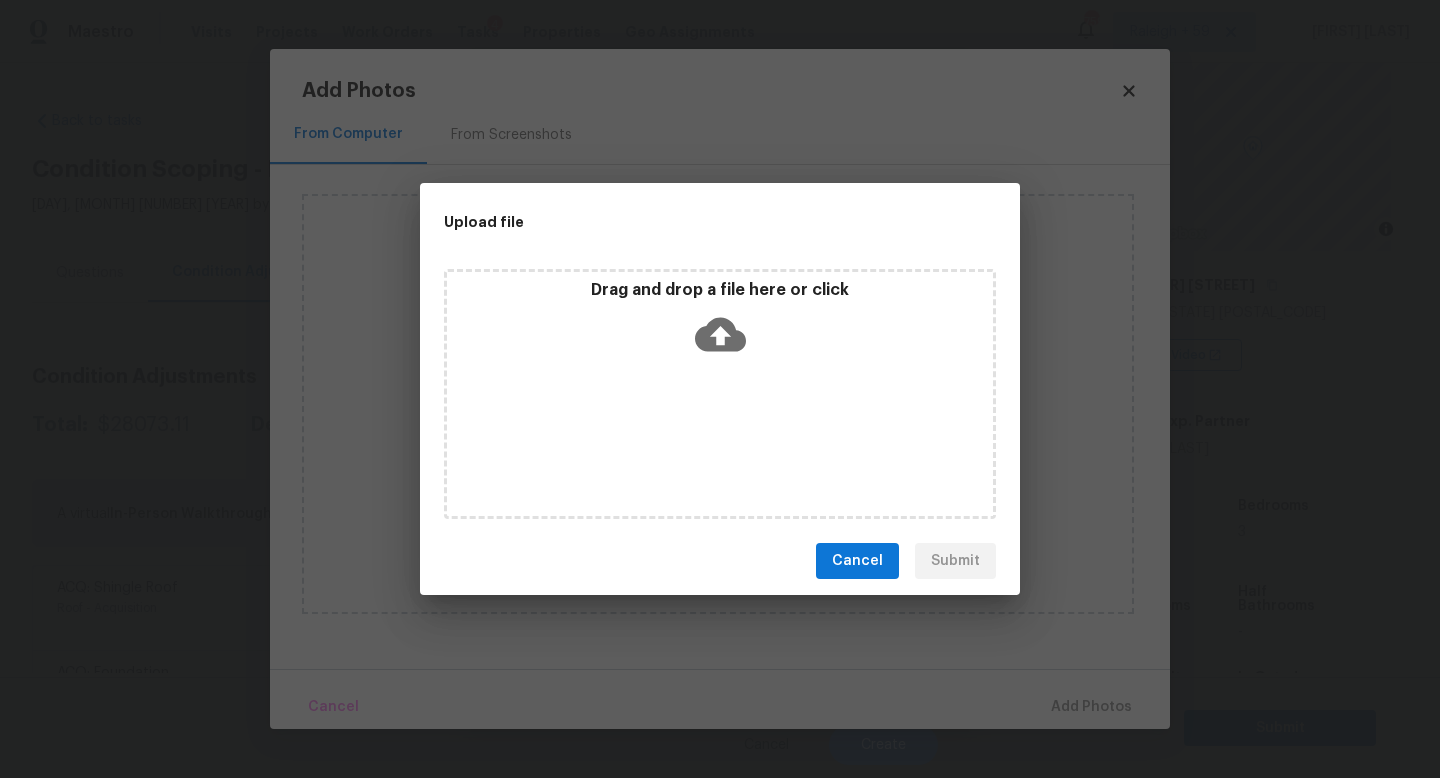click on "Drag and drop a file here or click" at bounding box center (720, 394) 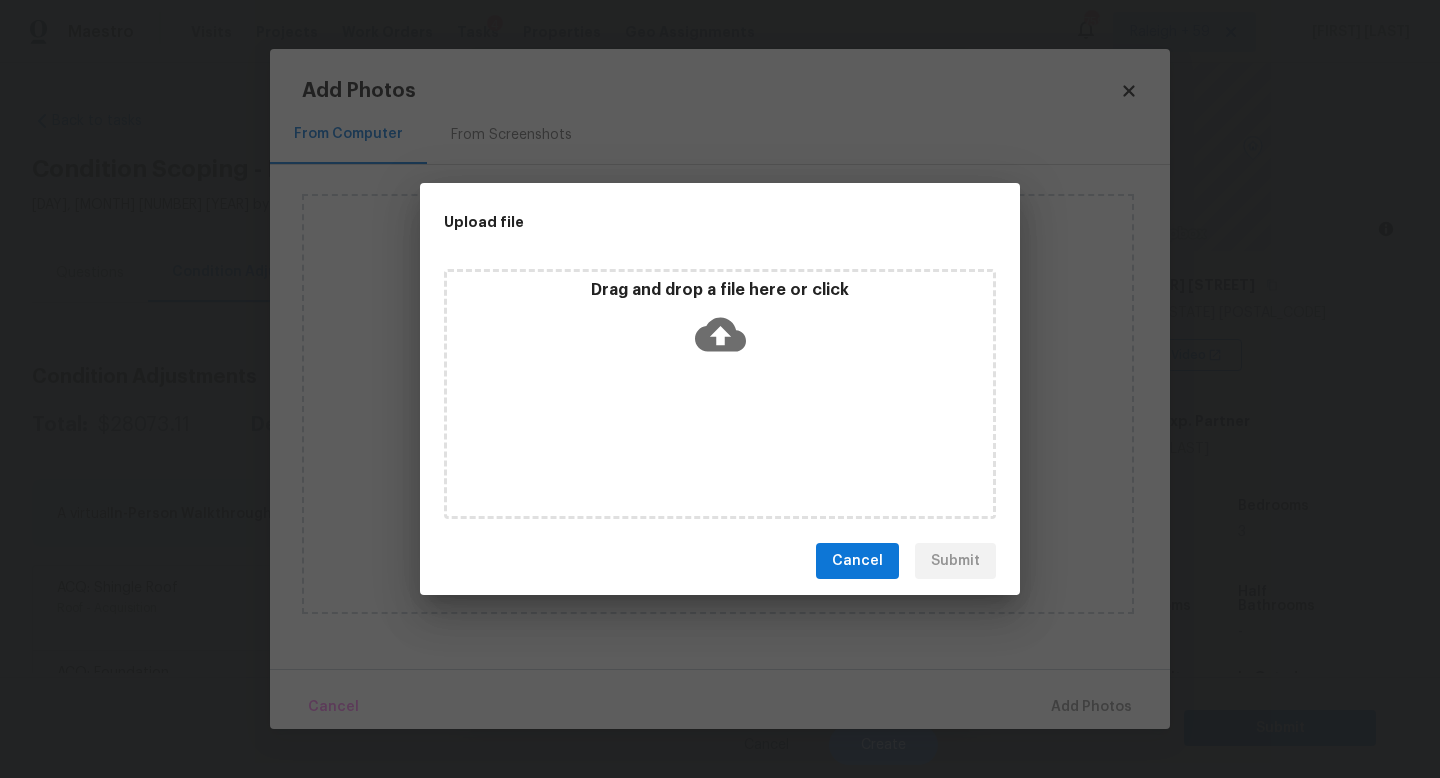 type 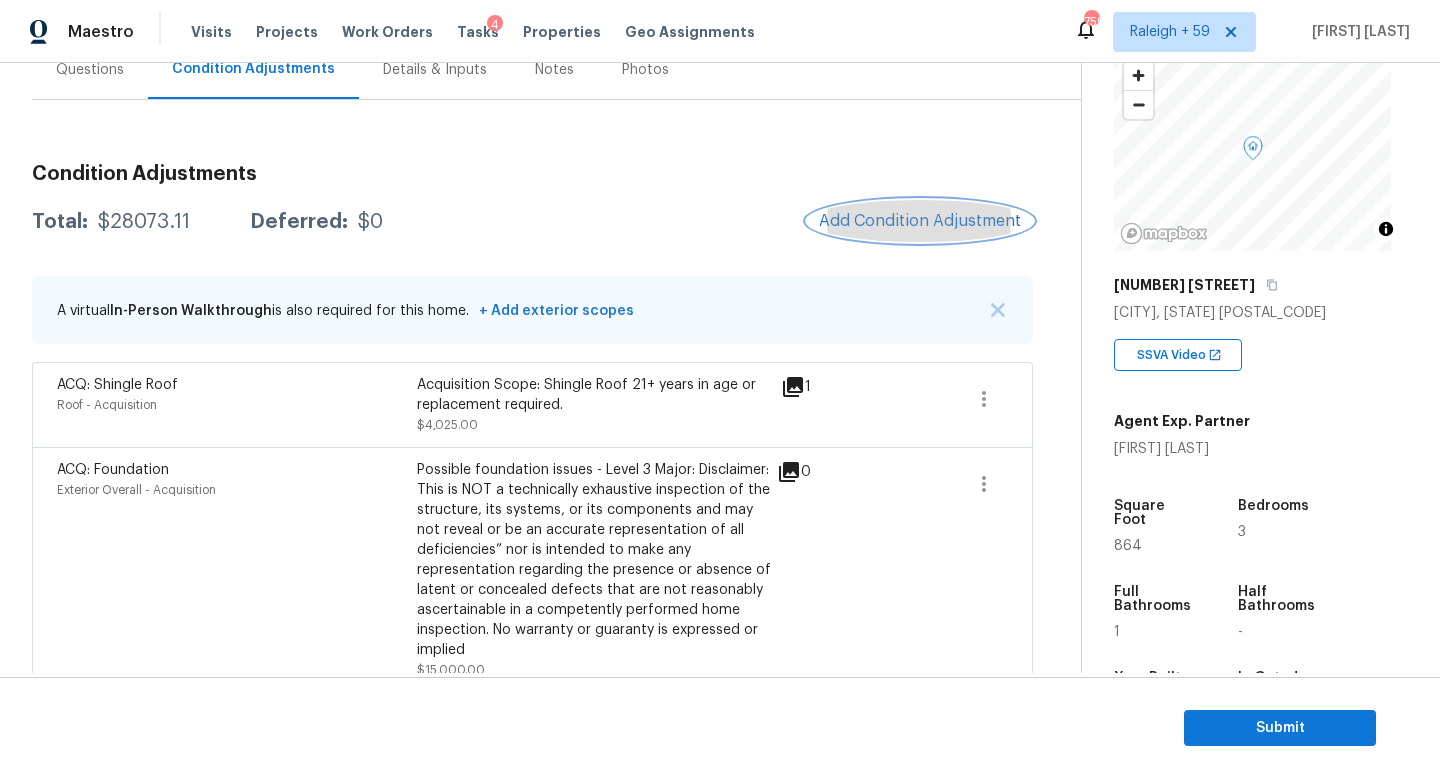 scroll, scrollTop: 99, scrollLeft: 0, axis: vertical 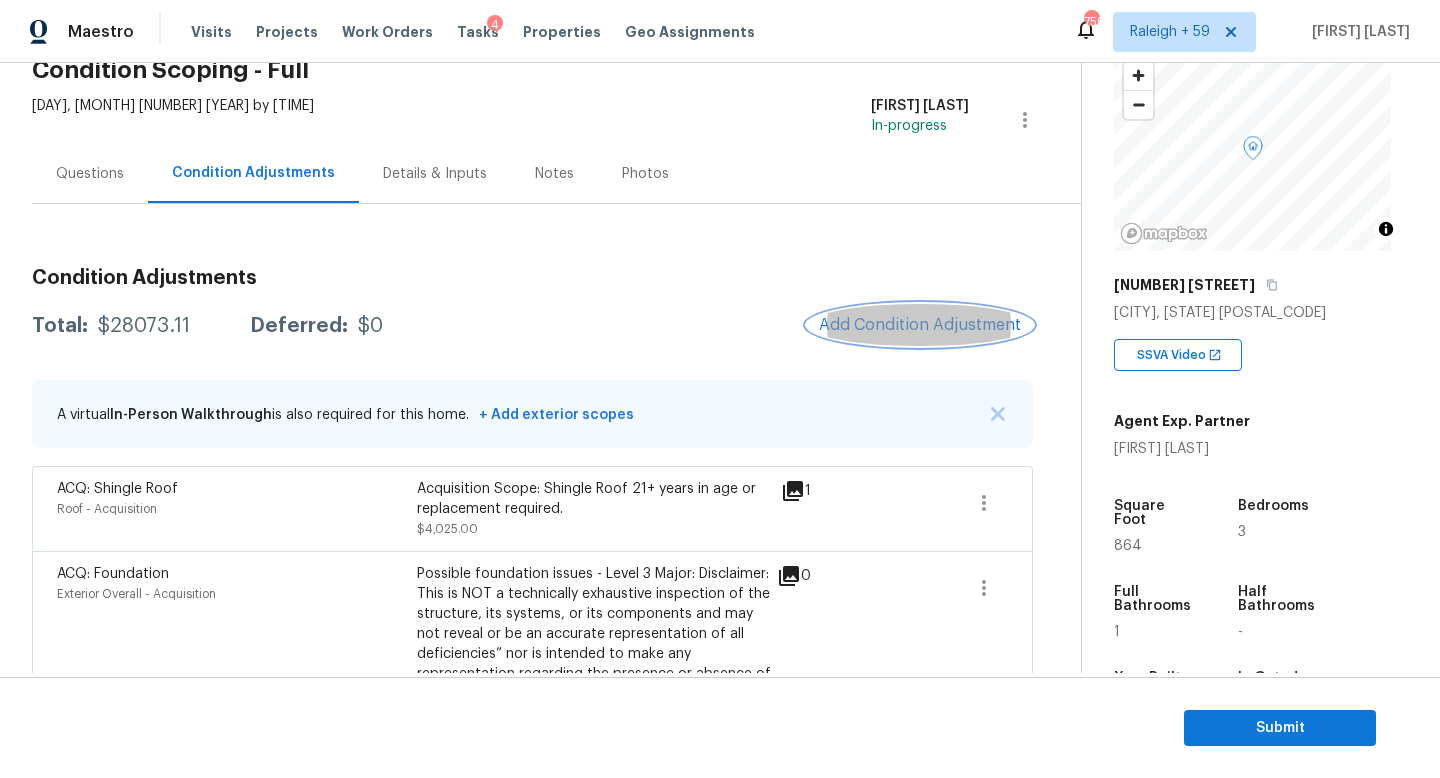 click on "Add Condition Adjustment" at bounding box center [920, 325] 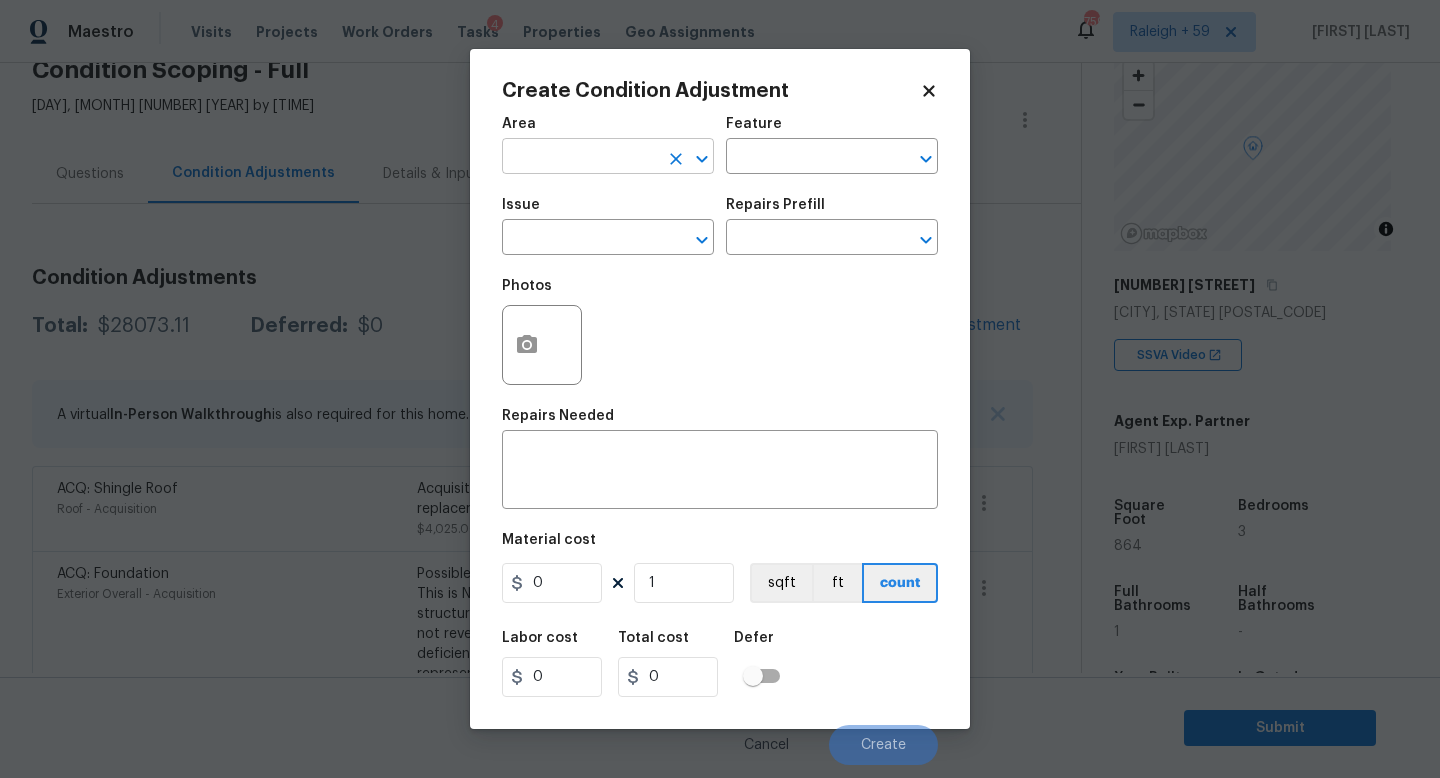 click at bounding box center (580, 158) 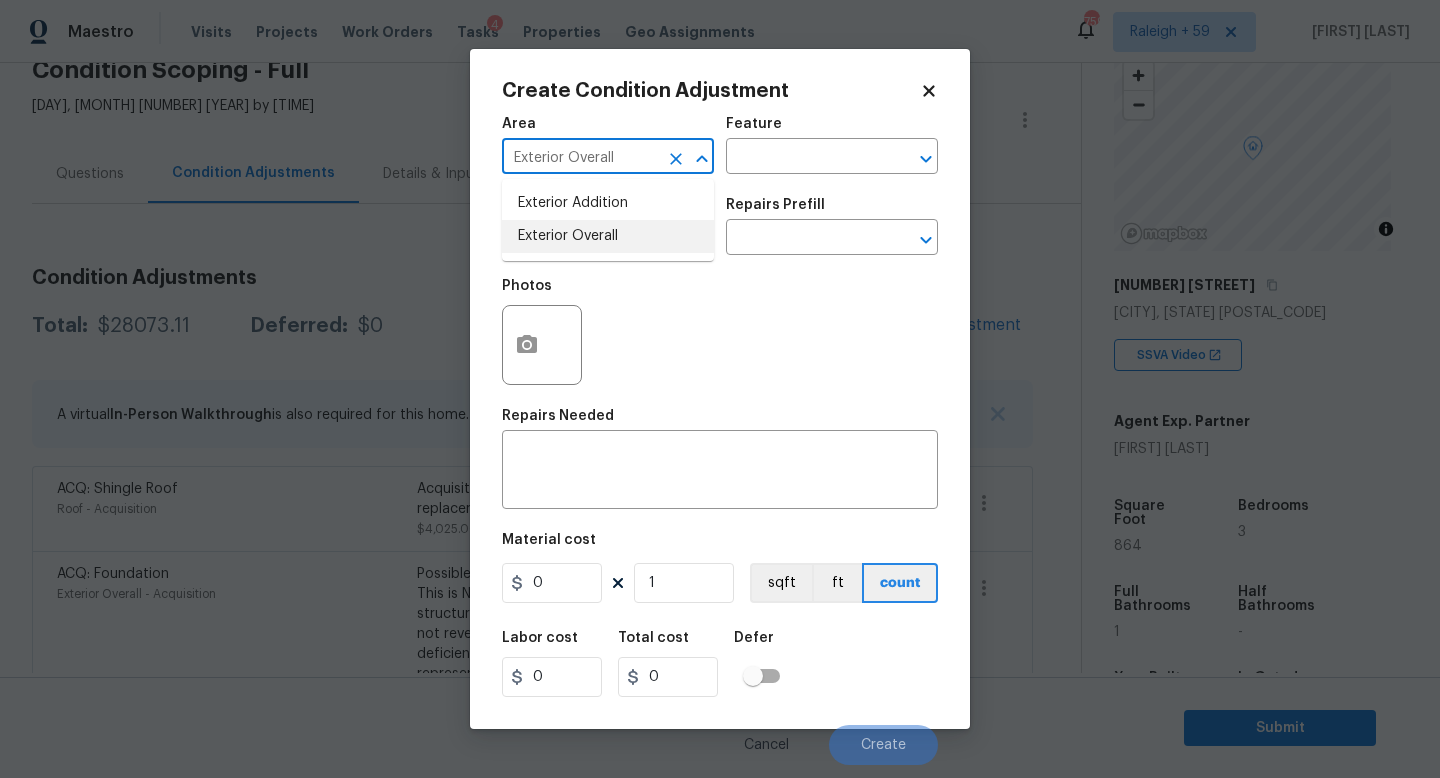 type on "Exterior Overall" 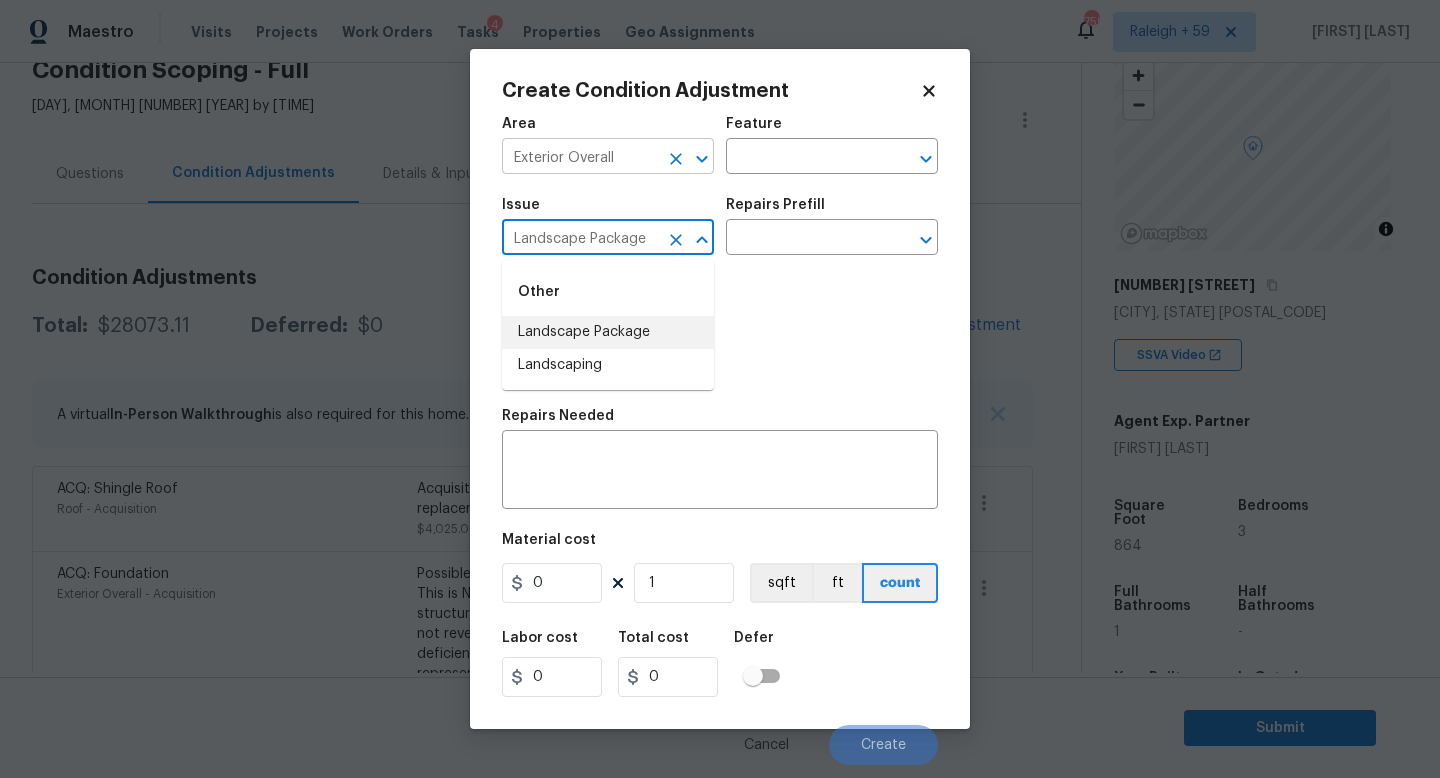 type on "Landscape Package" 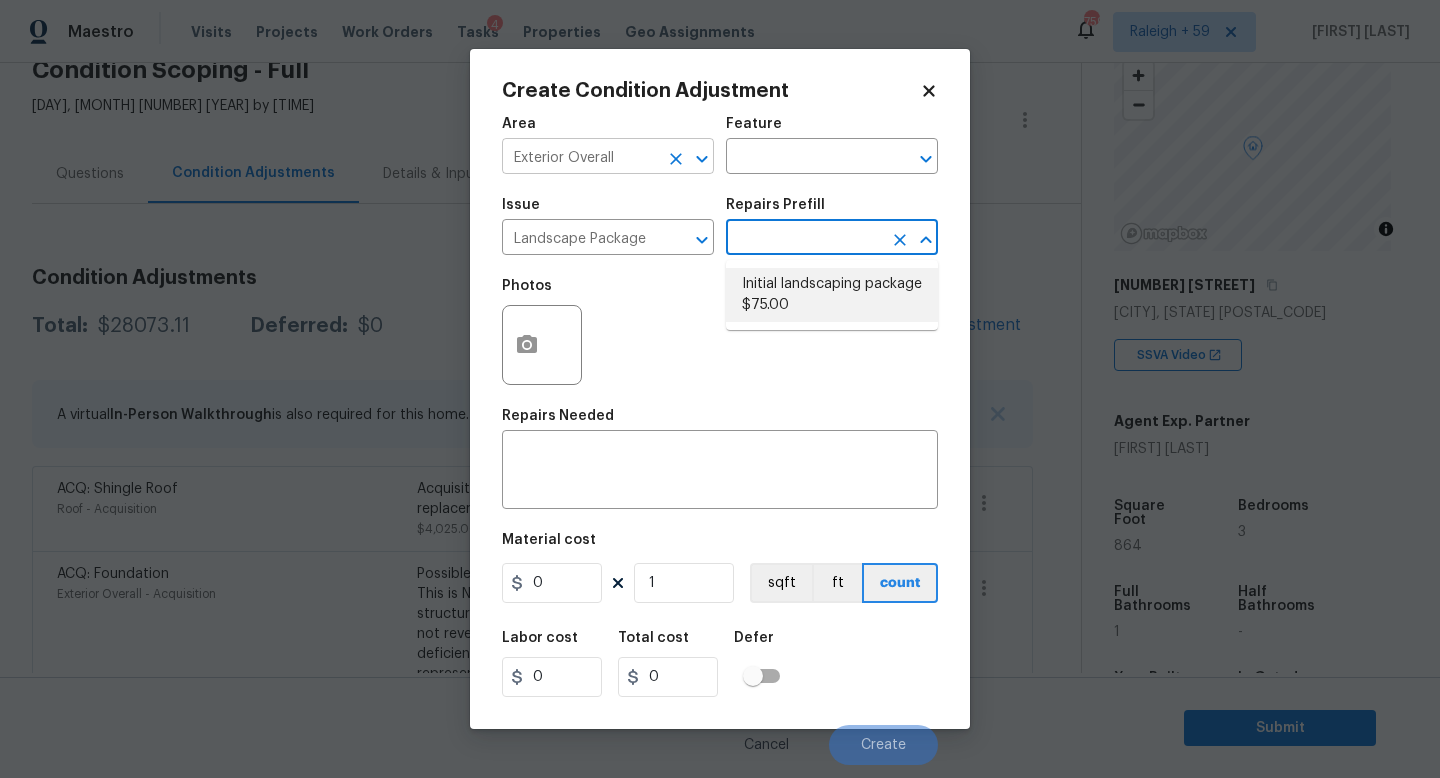 type on "Home Readiness Packages" 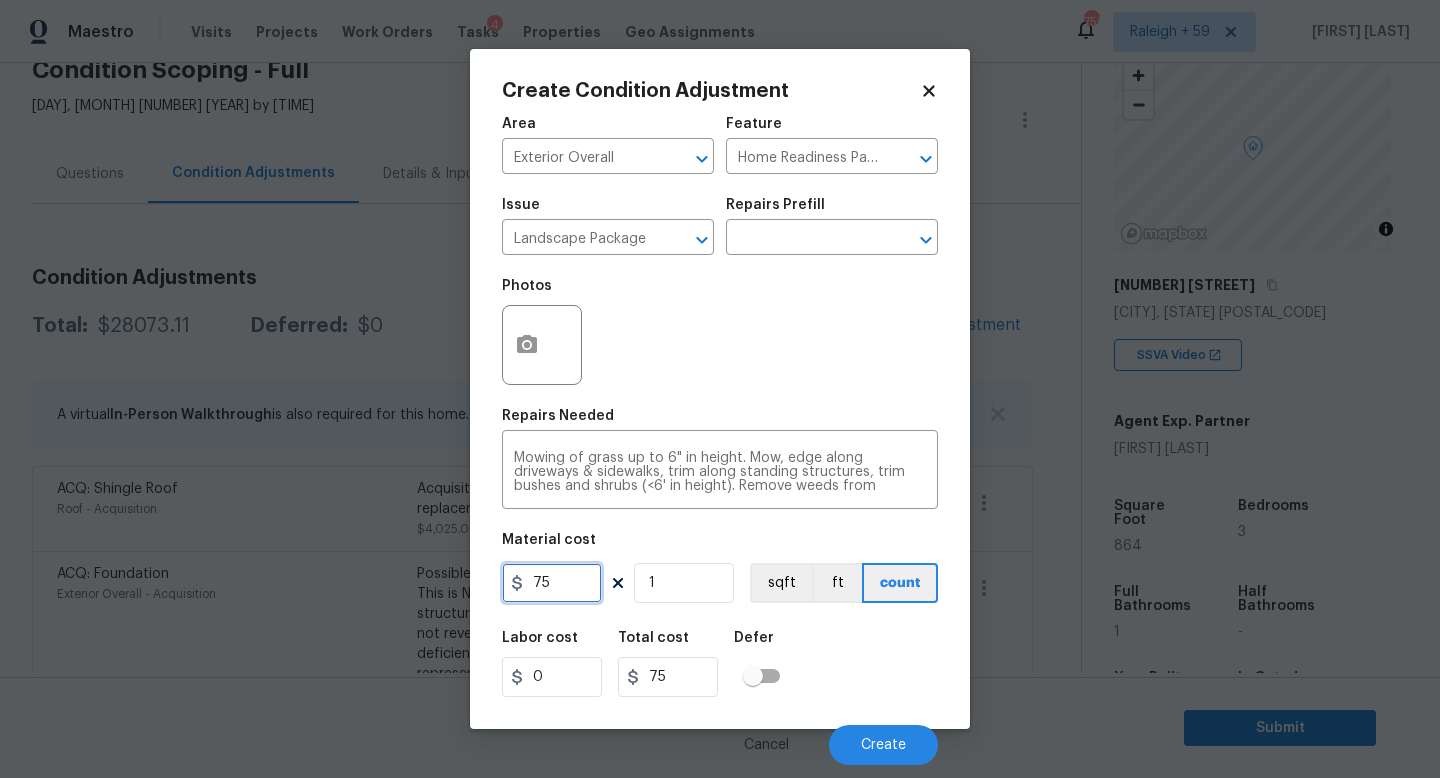 drag, startPoint x: 565, startPoint y: 585, endPoint x: 458, endPoint y: 584, distance: 107.00467 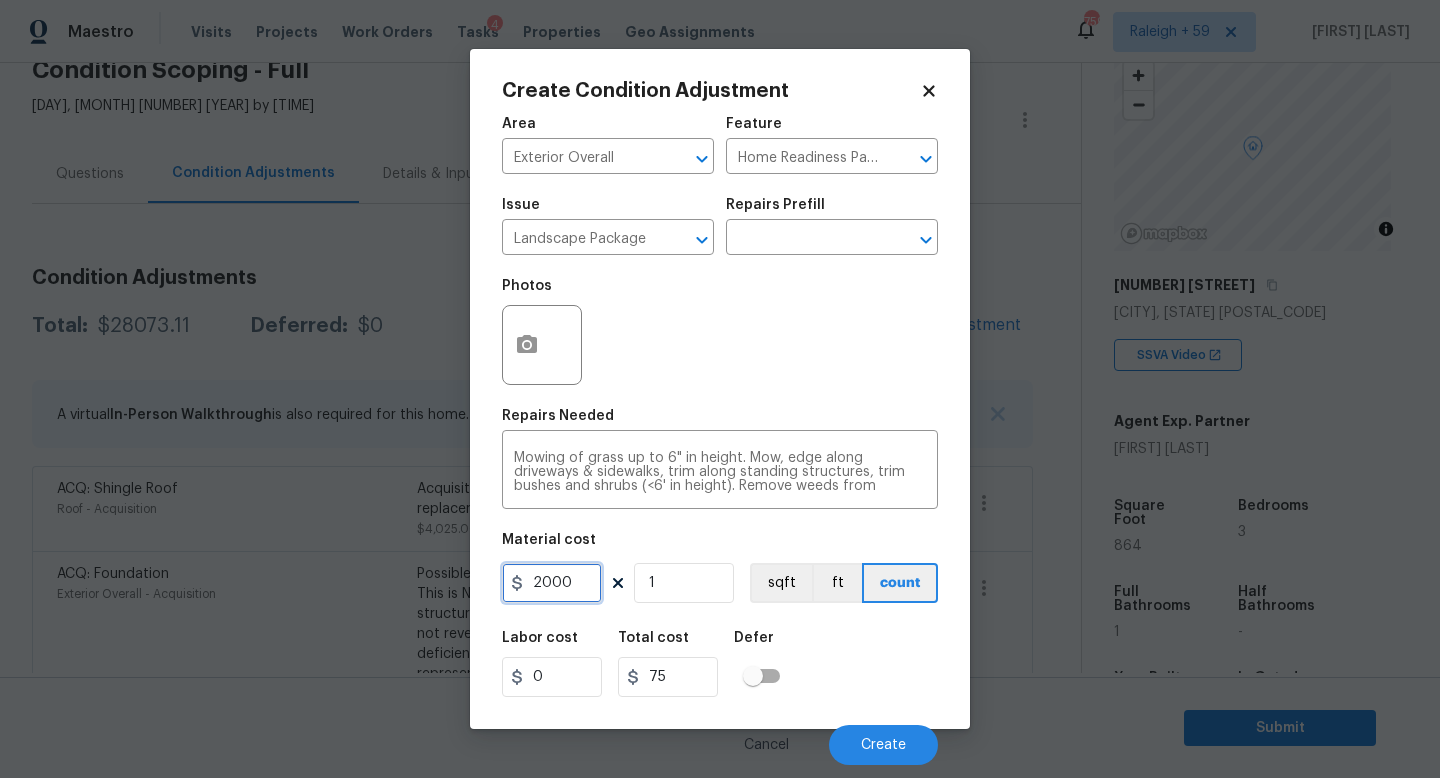 type on "2000" 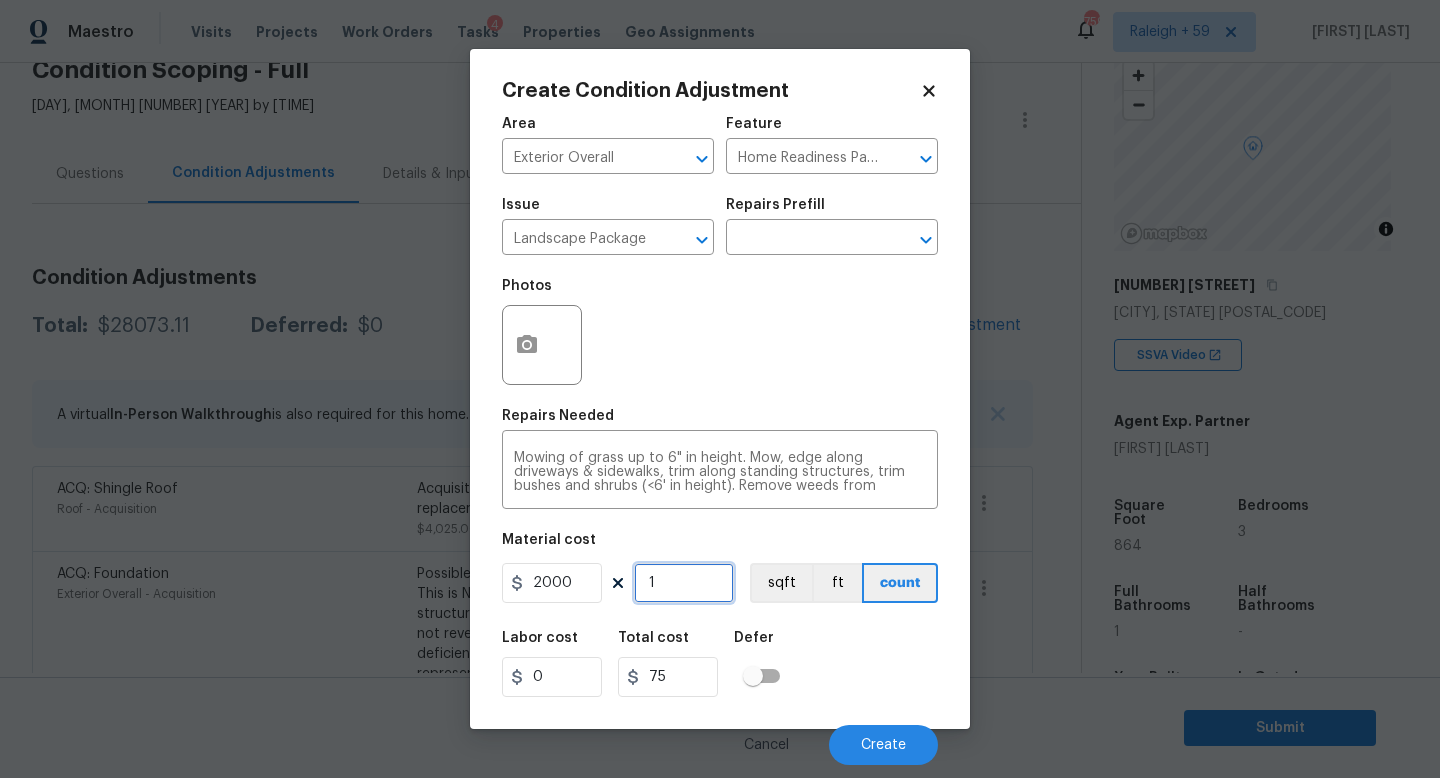 type on "2000" 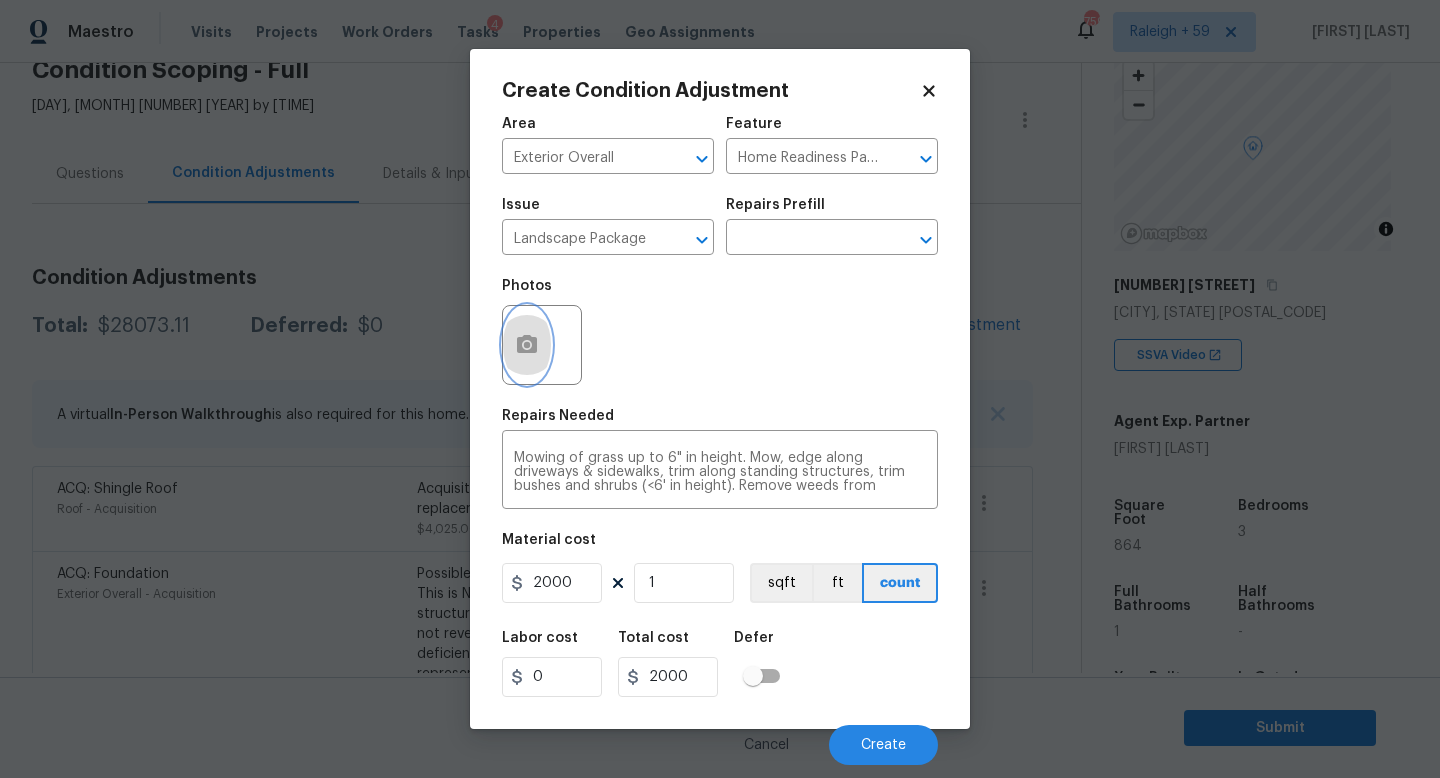 click at bounding box center [527, 345] 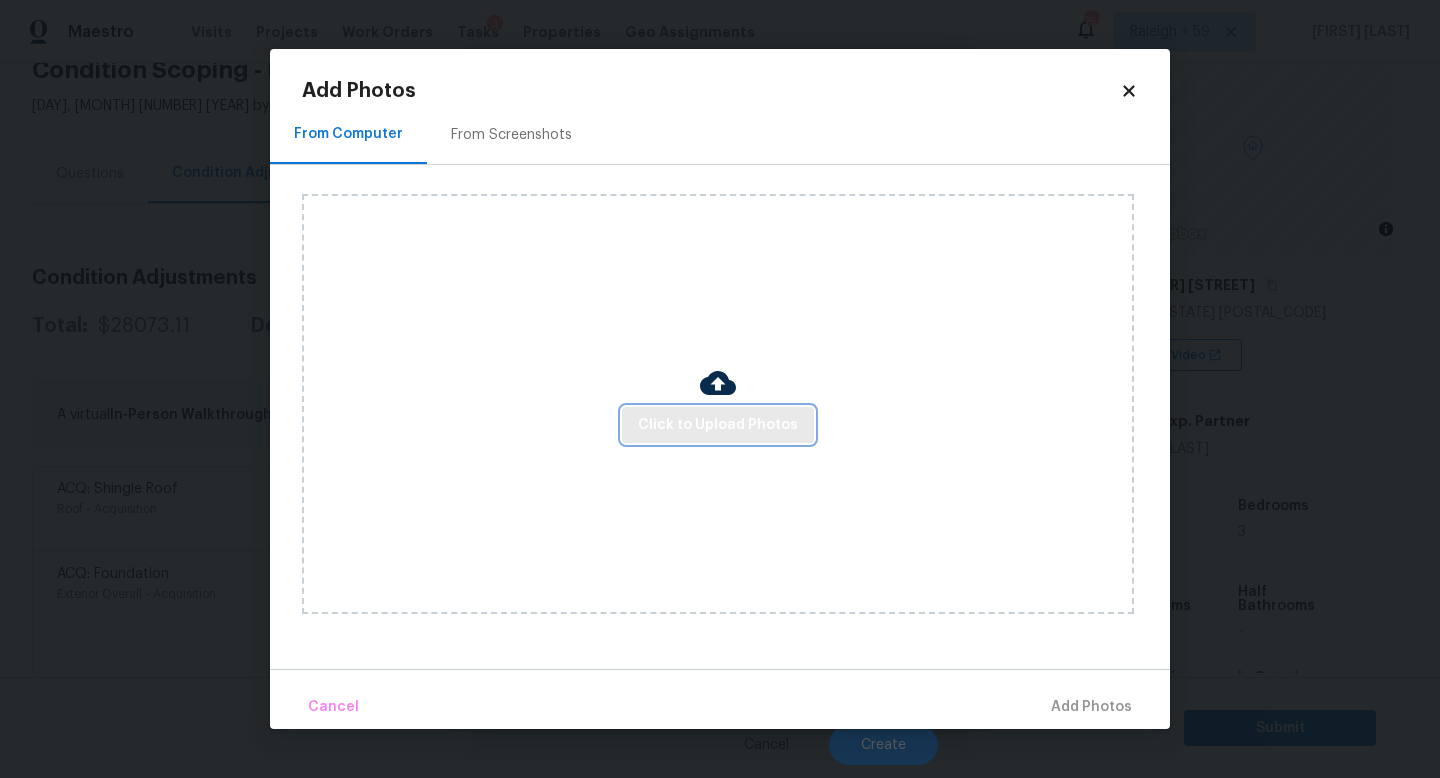 click on "Click to Upload Photos" at bounding box center (718, 425) 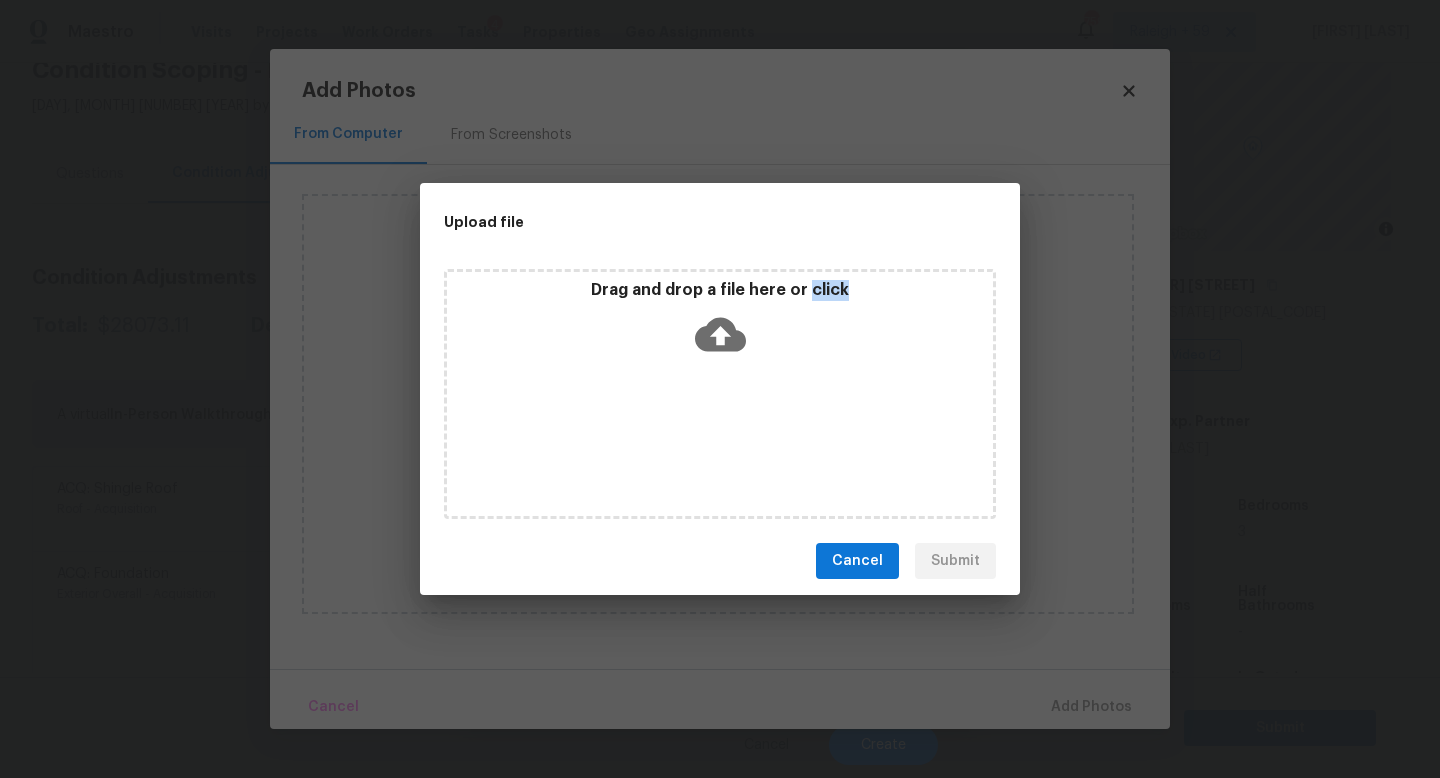 click on "Drag and drop a file here or click" at bounding box center (720, 394) 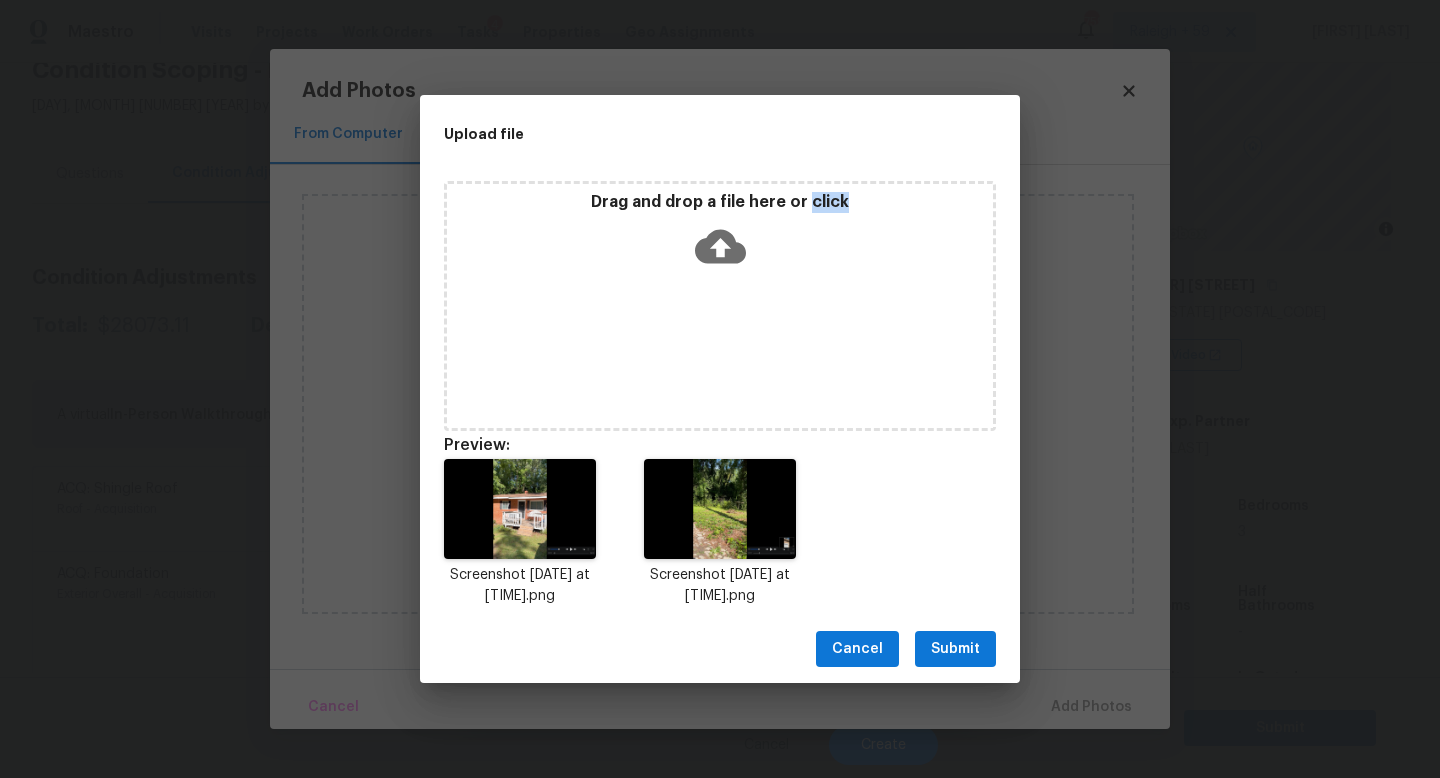 click on "Submit" at bounding box center (955, 649) 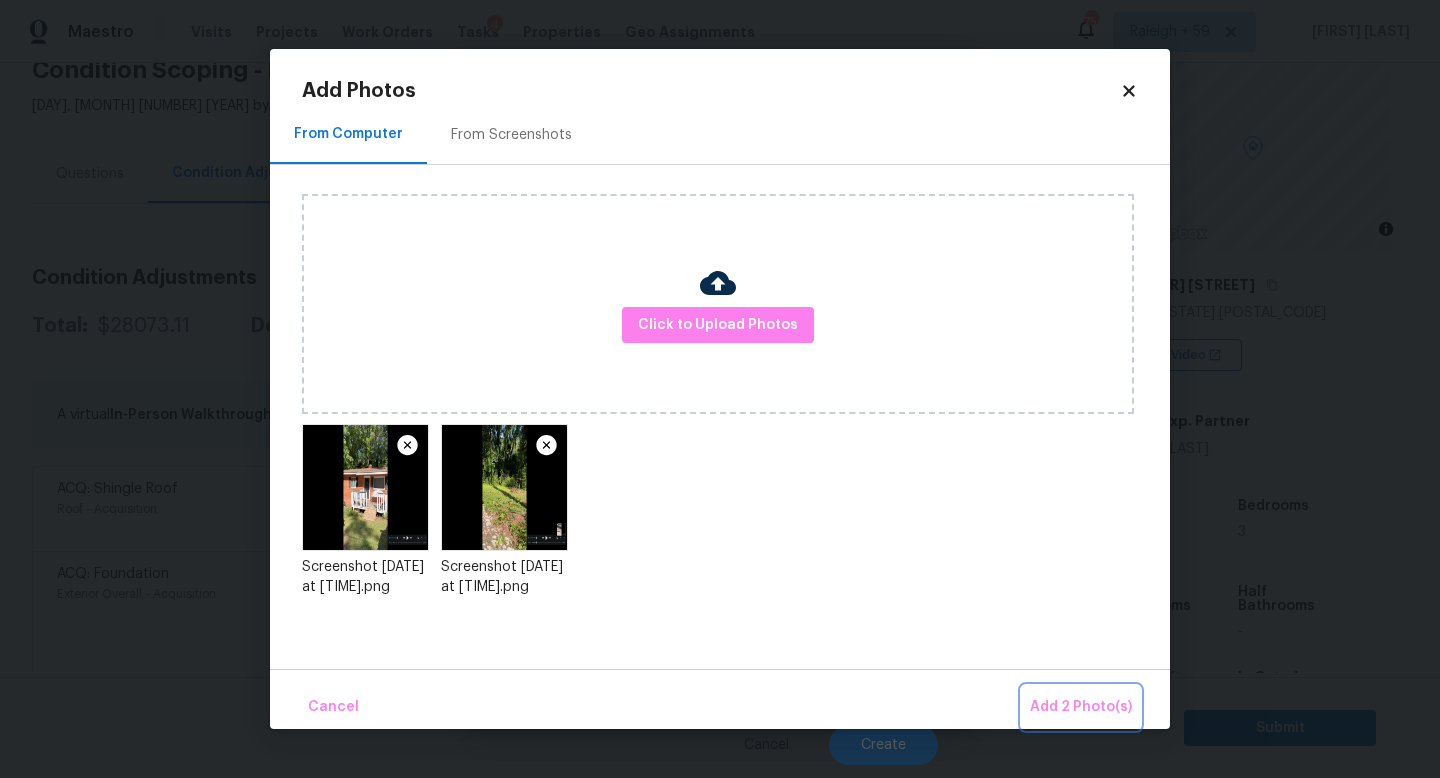 click on "Add 2 Photo(s)" at bounding box center [1081, 707] 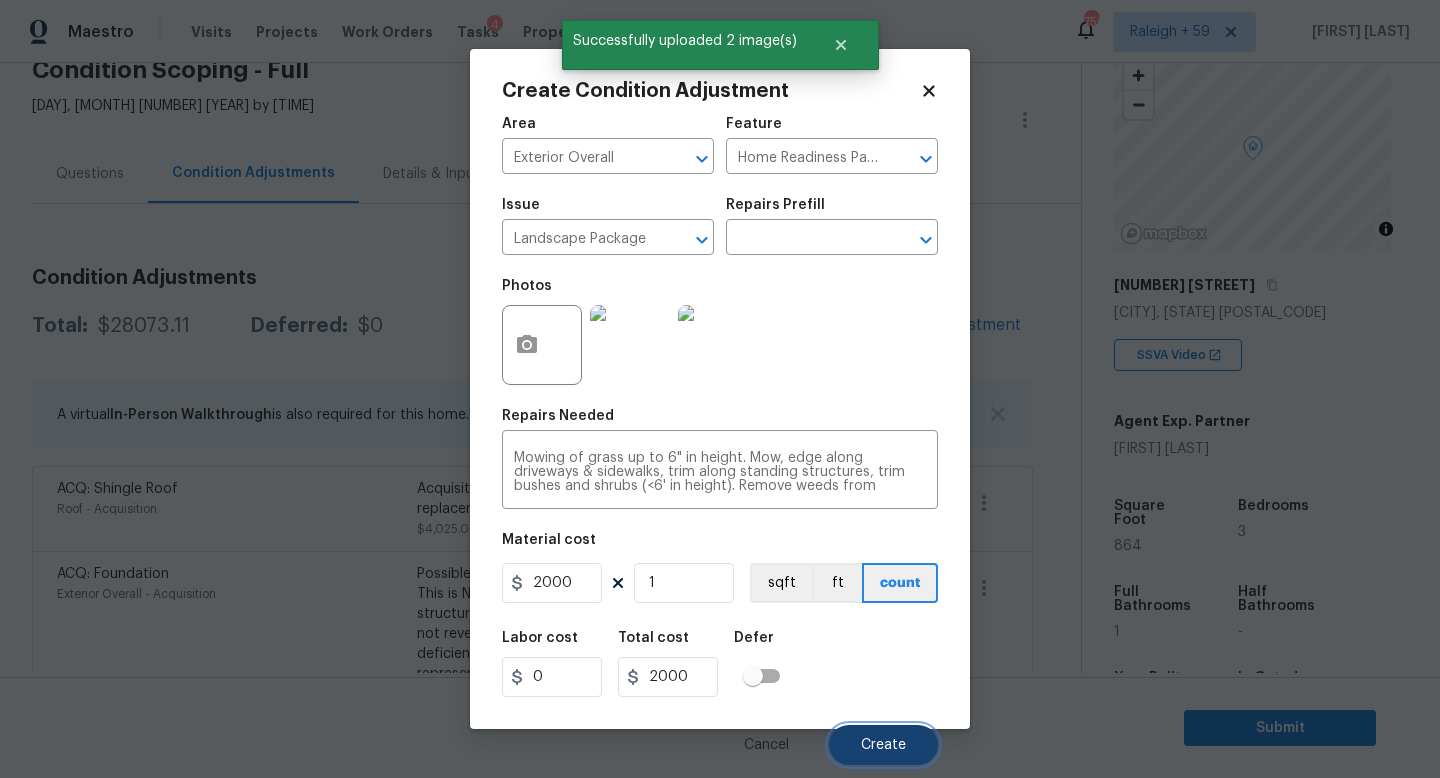 click on "Create" at bounding box center [883, 745] 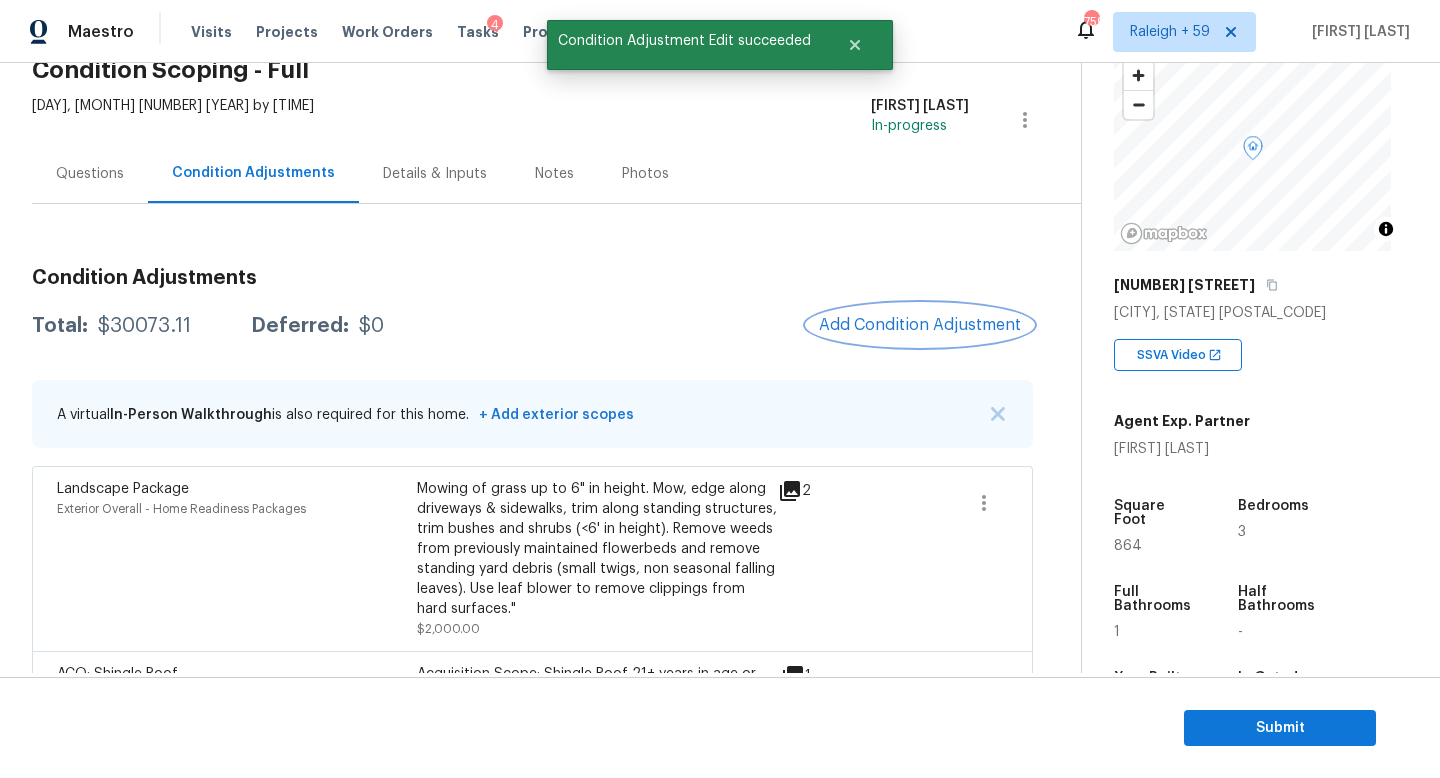 click on "Add Condition Adjustment" at bounding box center [920, 325] 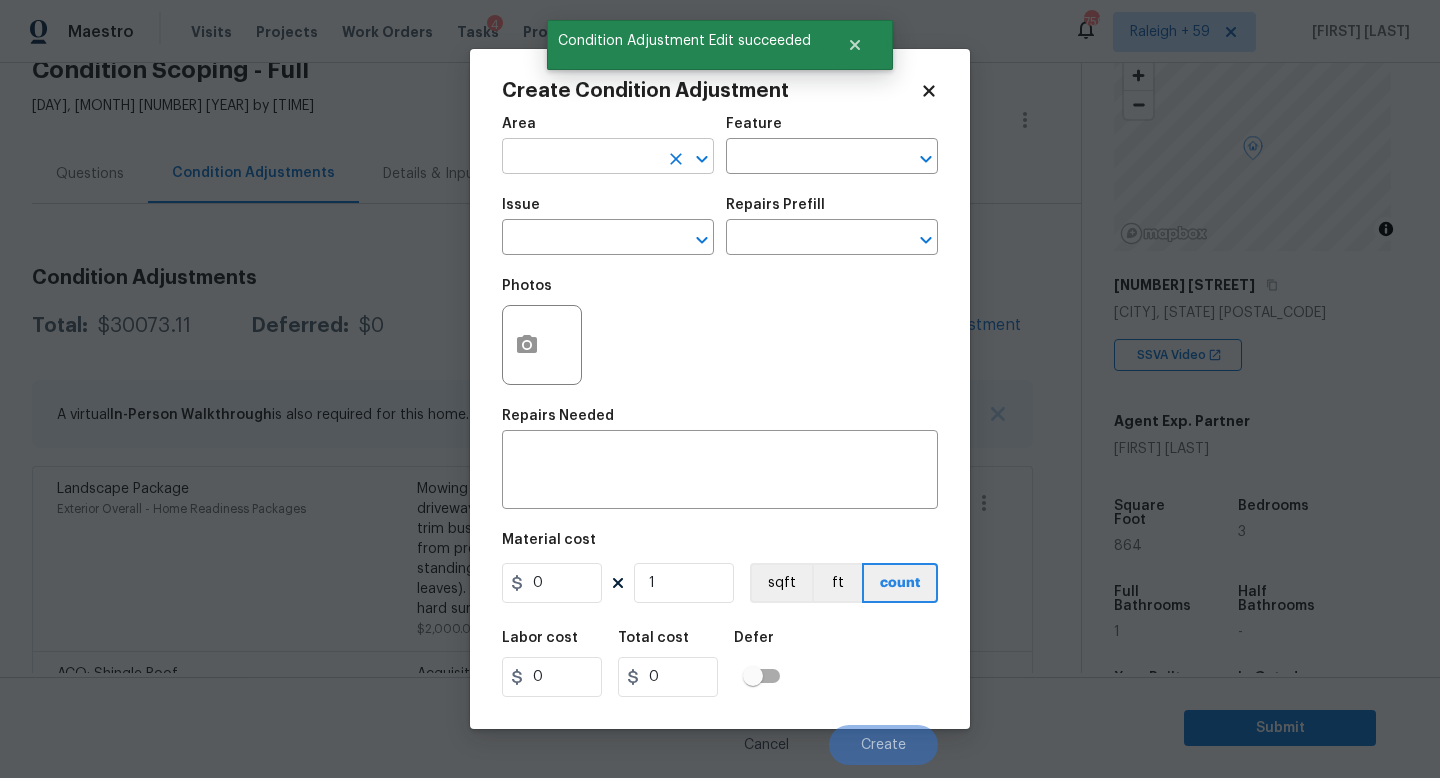 click at bounding box center (580, 158) 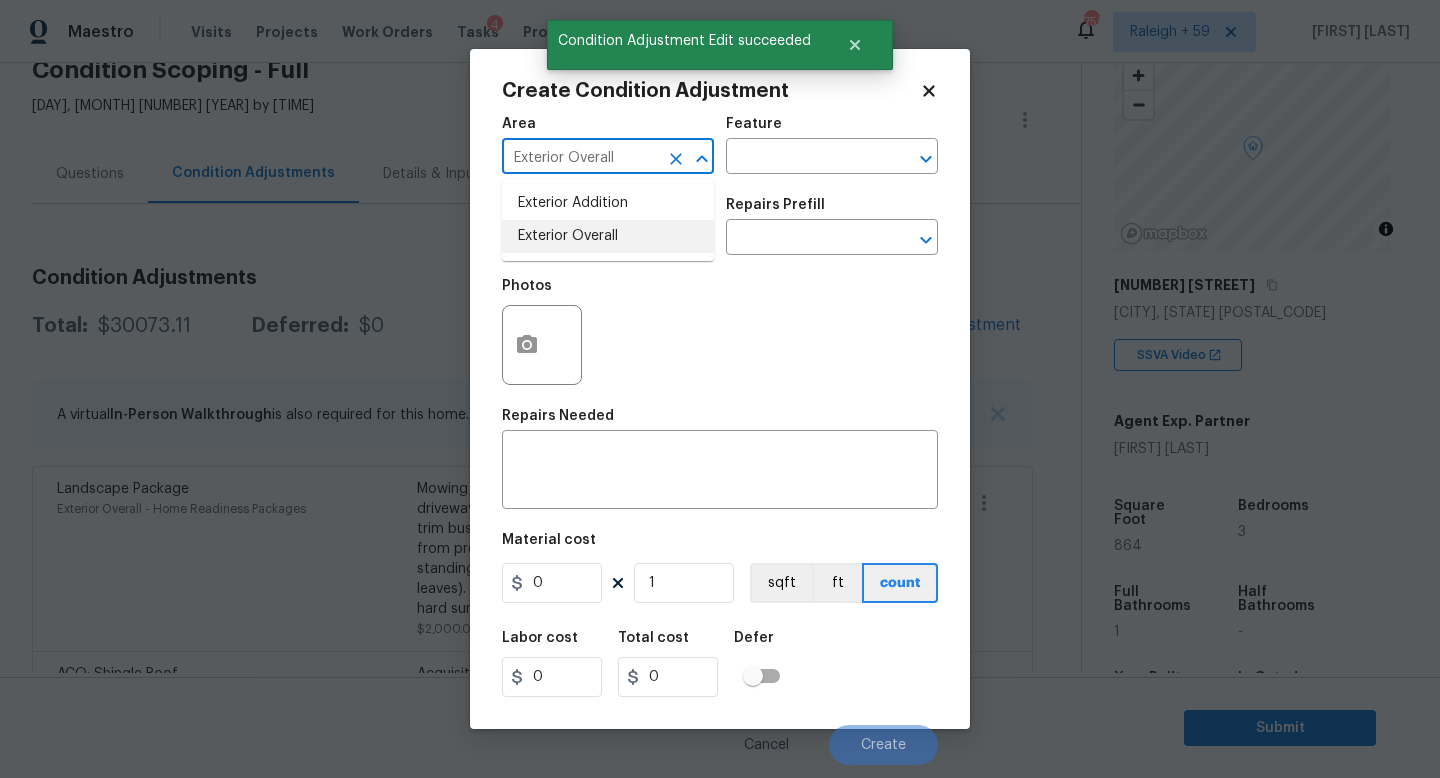 type on "Exterior Overall" 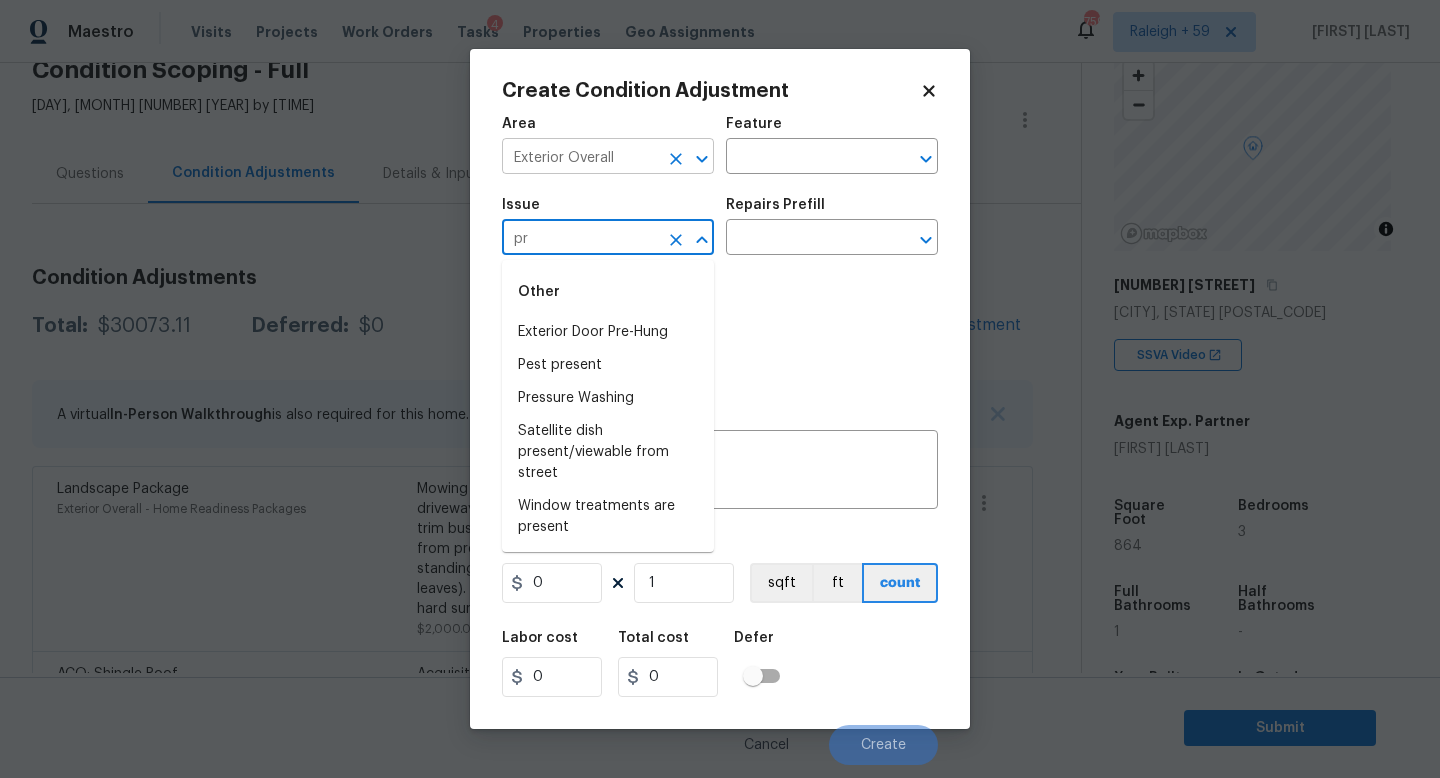 type on "p" 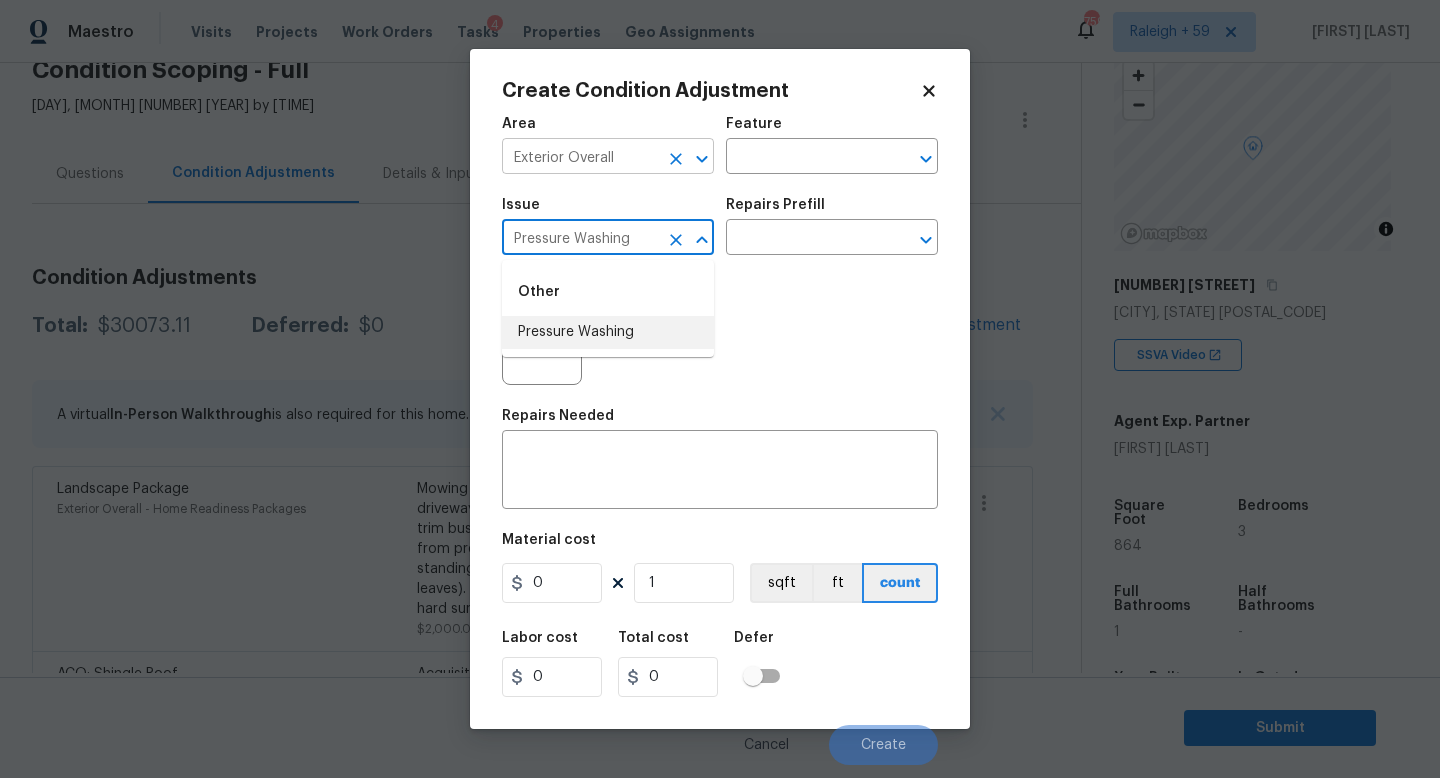 type on "Pressure Washing" 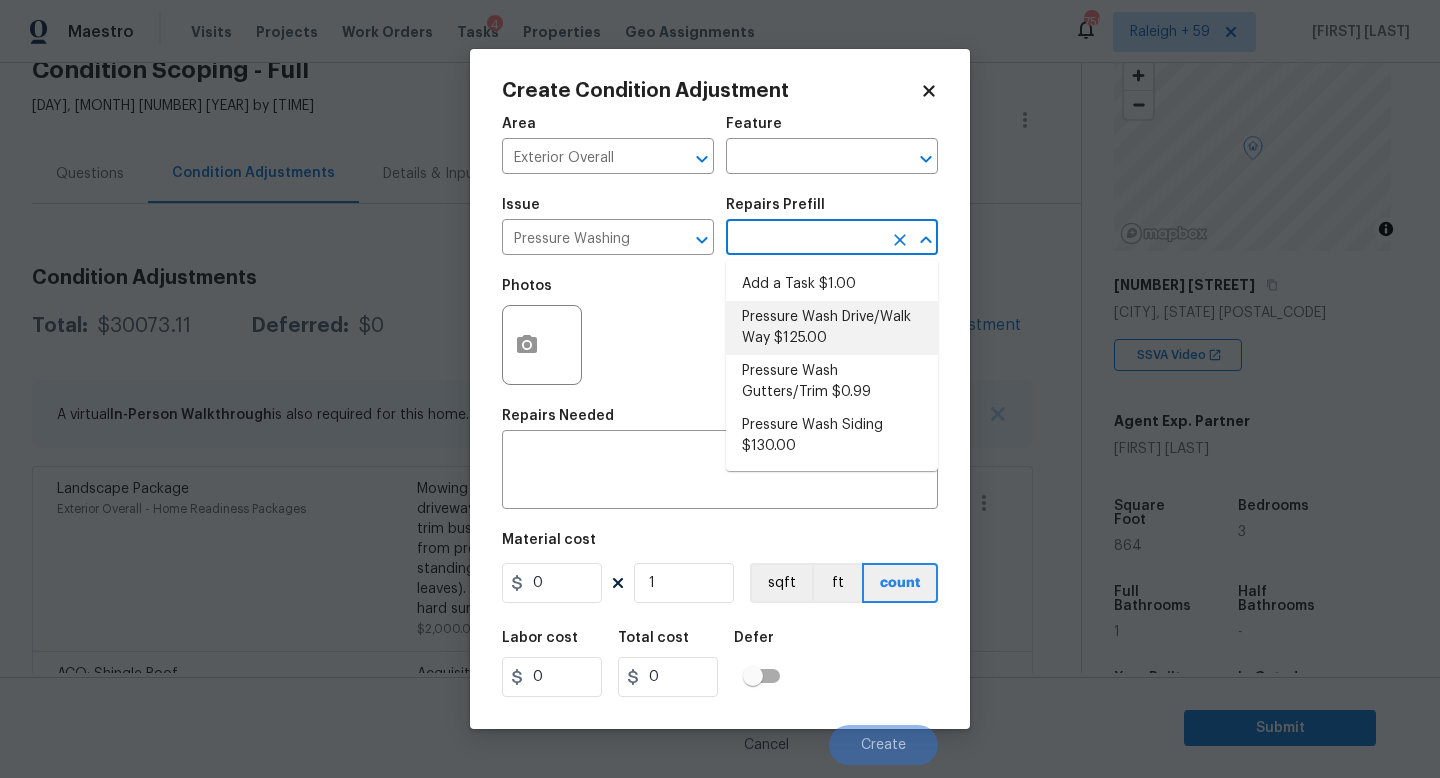 click on "Pressure Wash Drive/Walk Way $125.00" at bounding box center [832, 328] 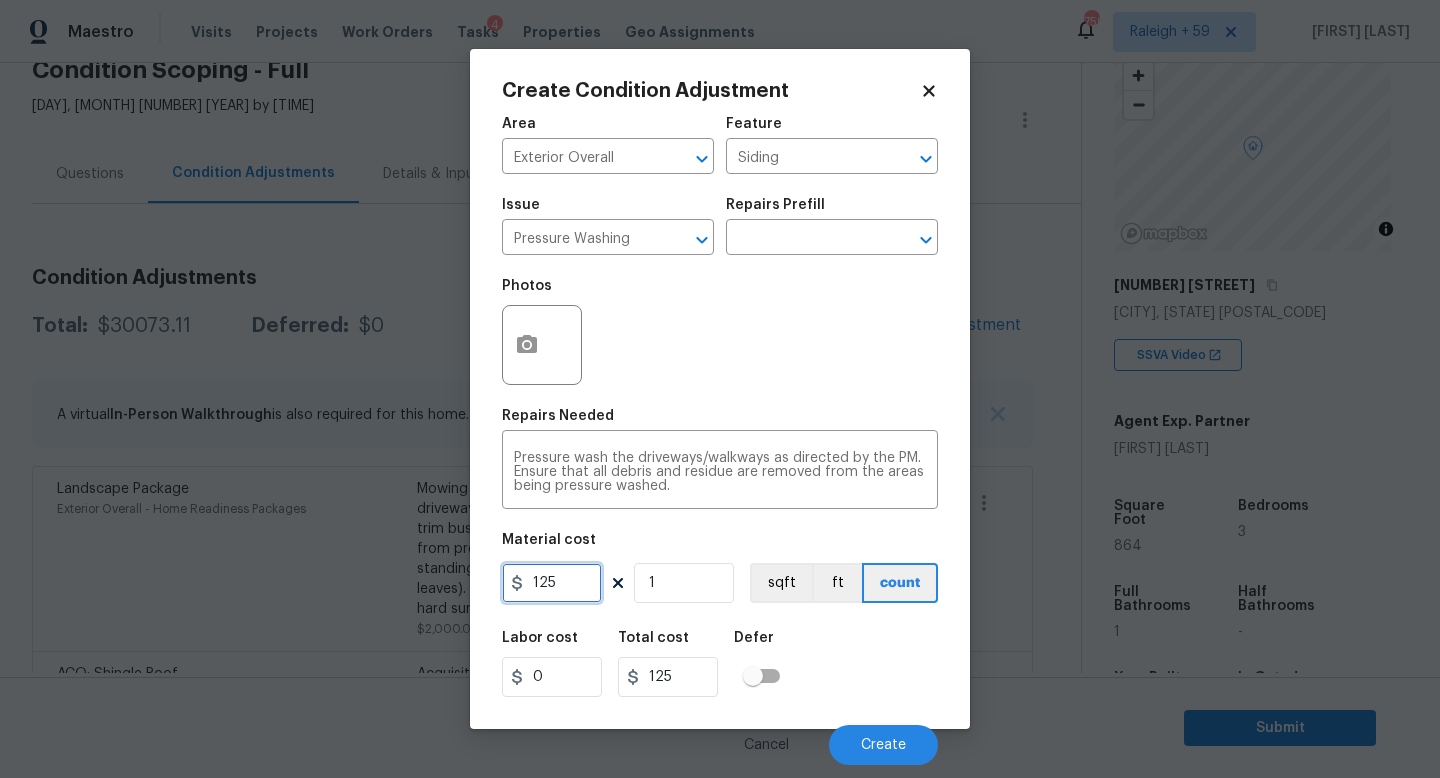 drag, startPoint x: 575, startPoint y: 580, endPoint x: 471, endPoint y: 600, distance: 105.90562 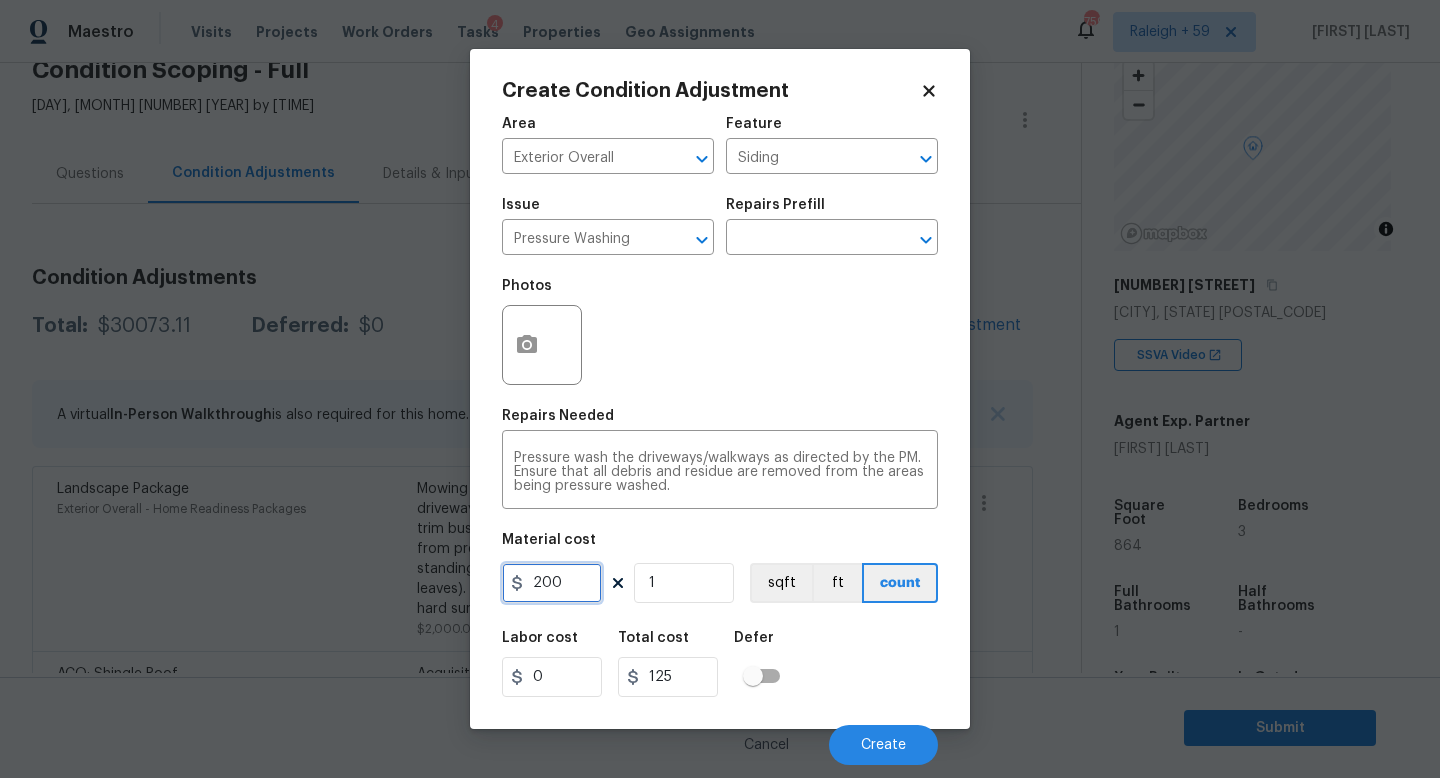 type on "200" 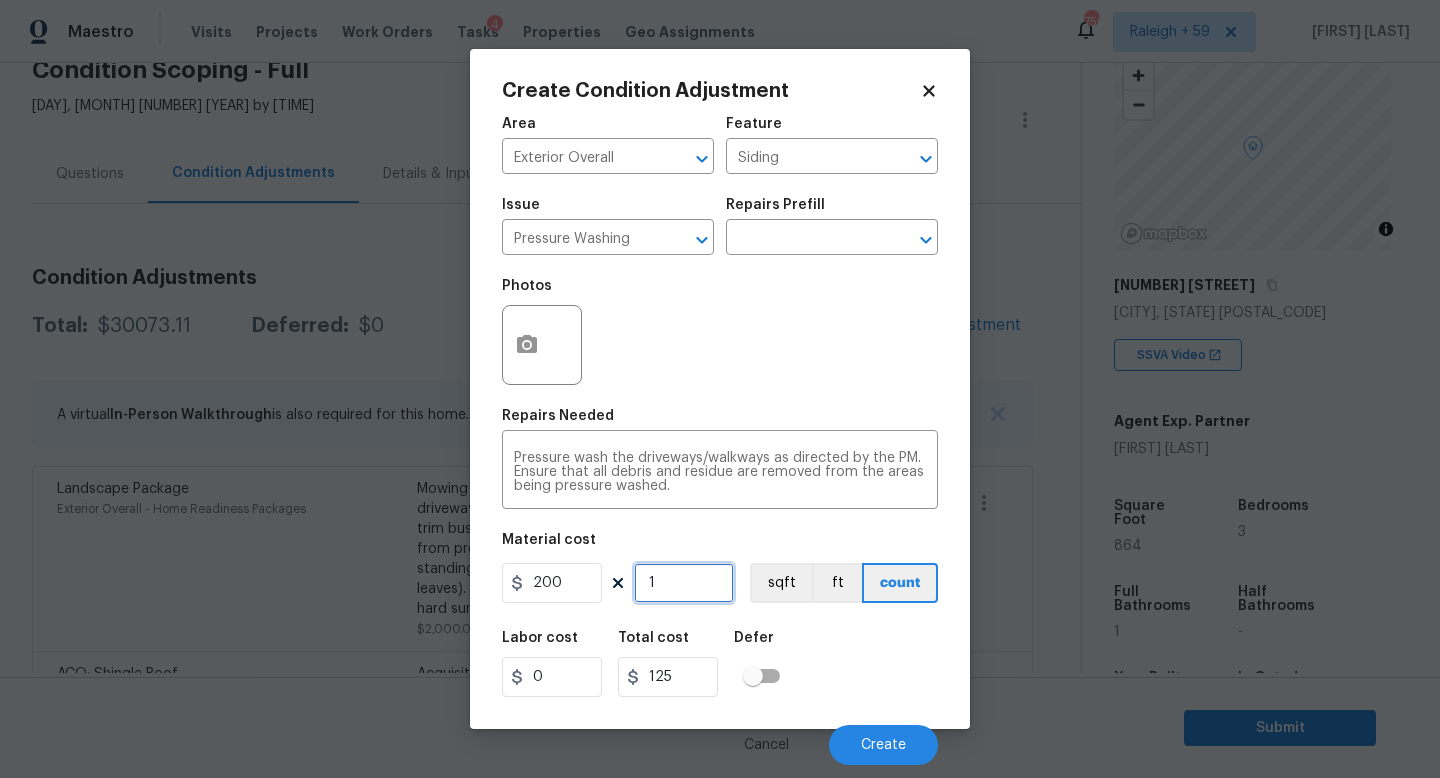 type on "200" 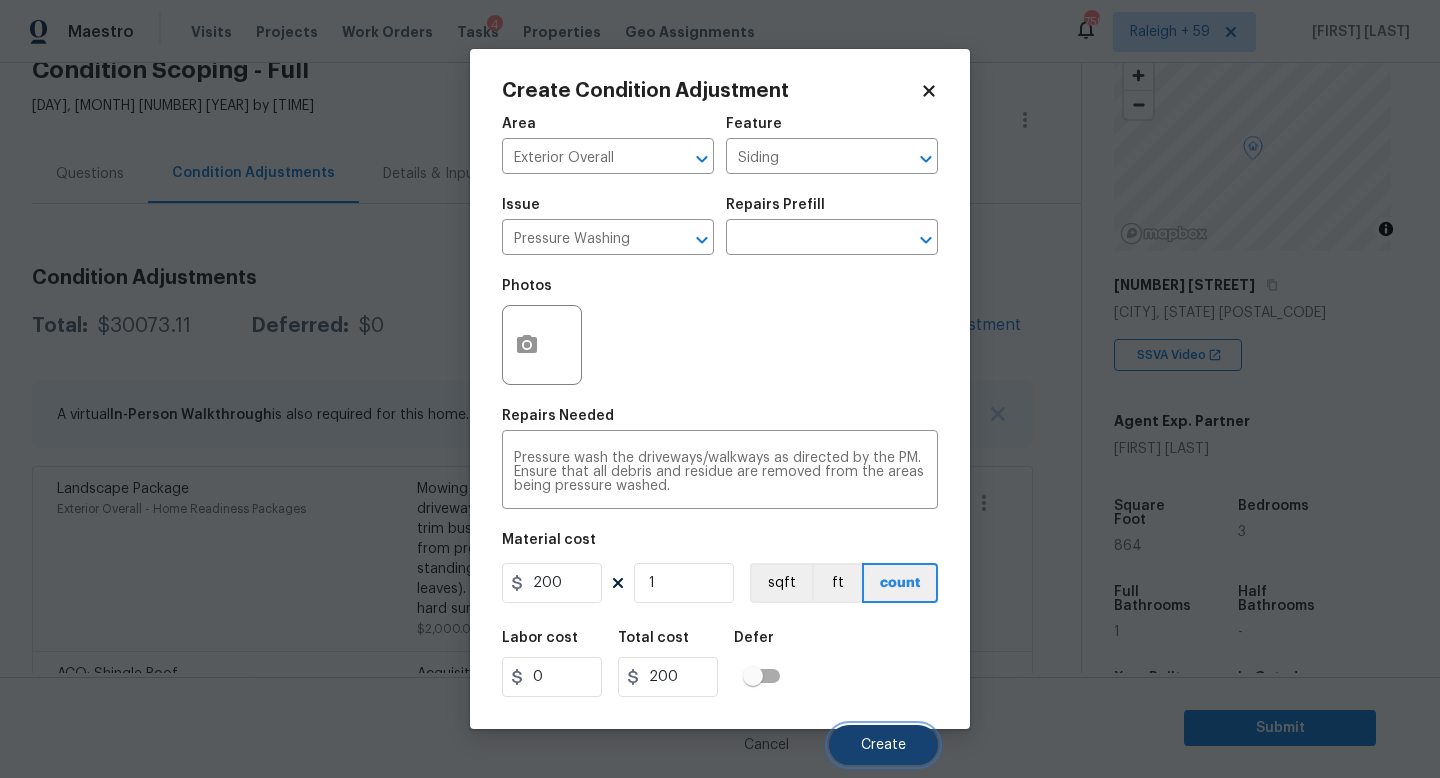click on "Create" at bounding box center [883, 745] 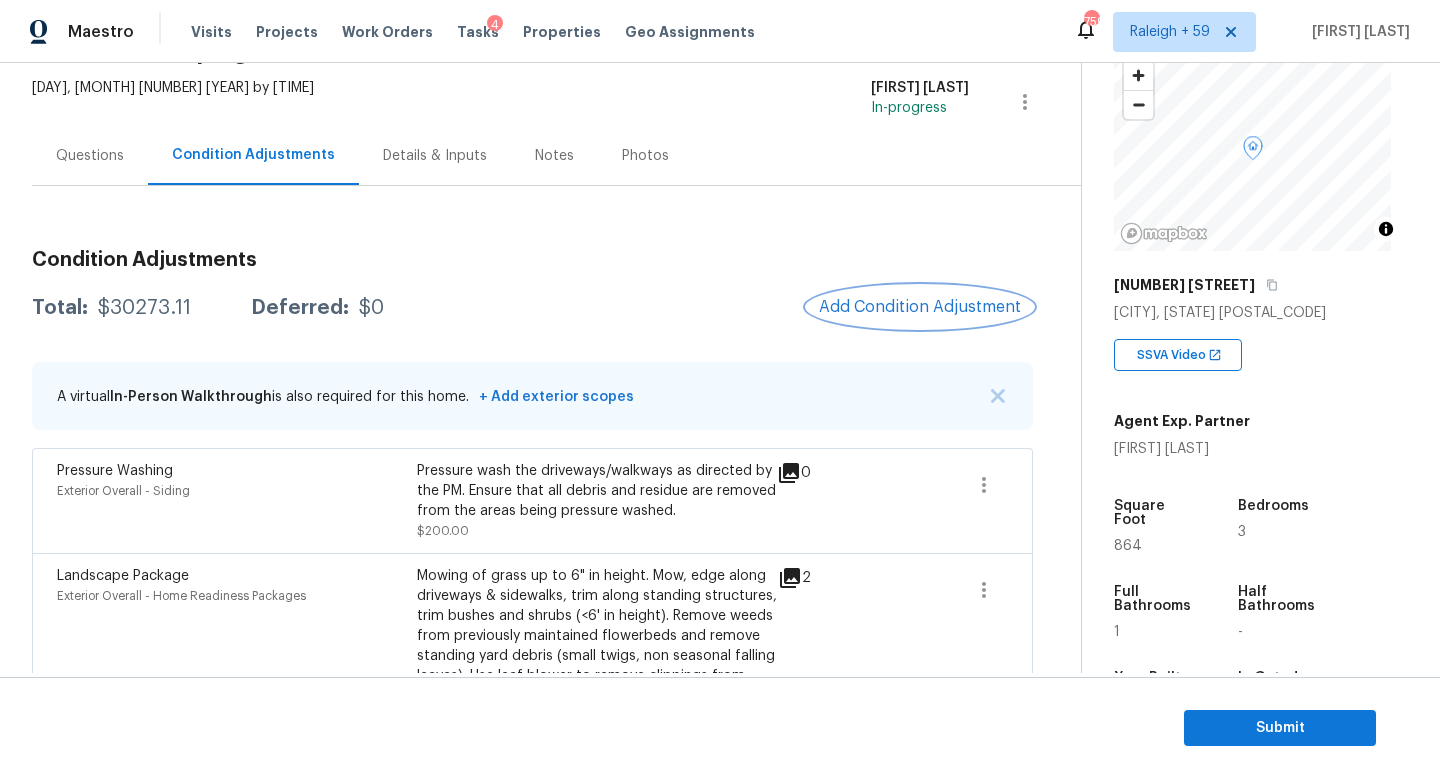 scroll, scrollTop: 132, scrollLeft: 0, axis: vertical 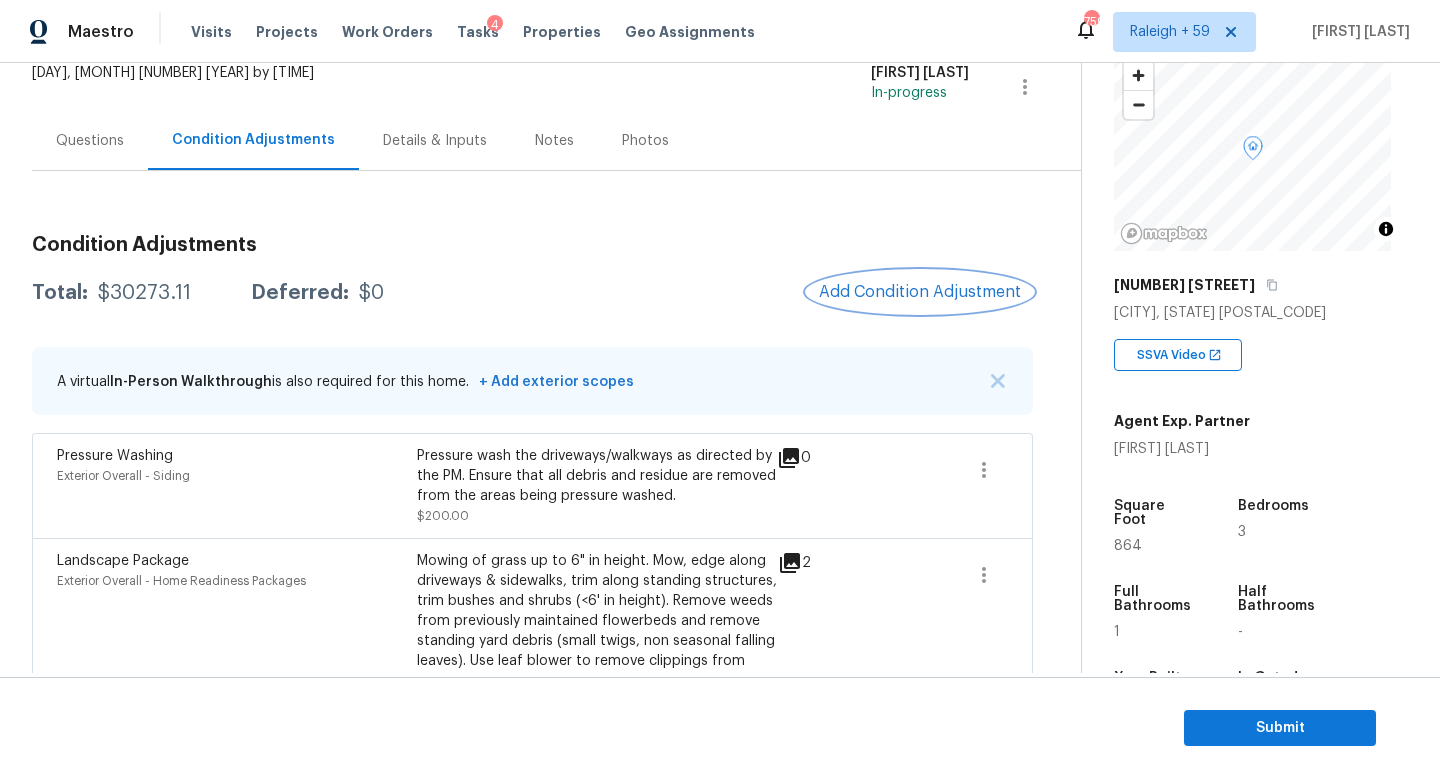click on "Add Condition Adjustment" at bounding box center (920, 292) 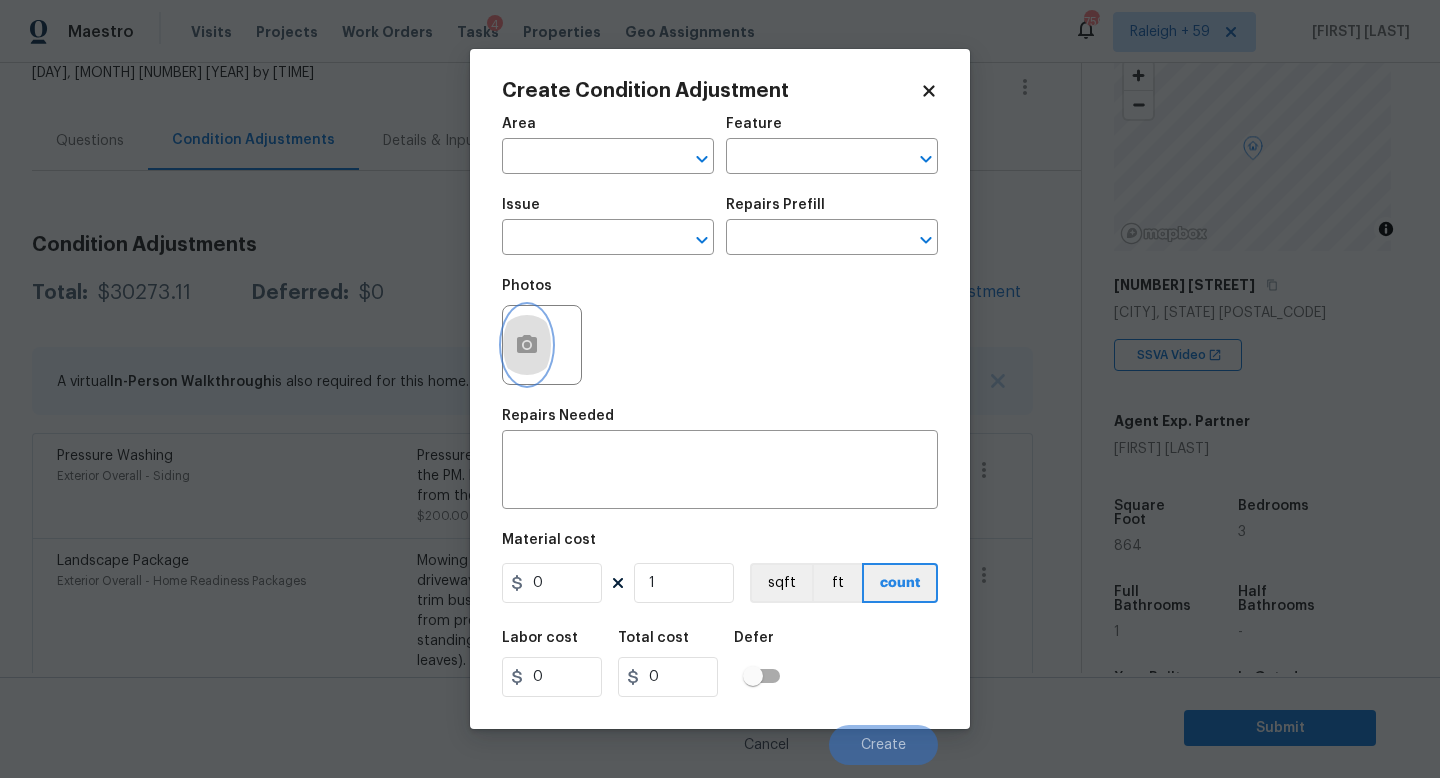 click 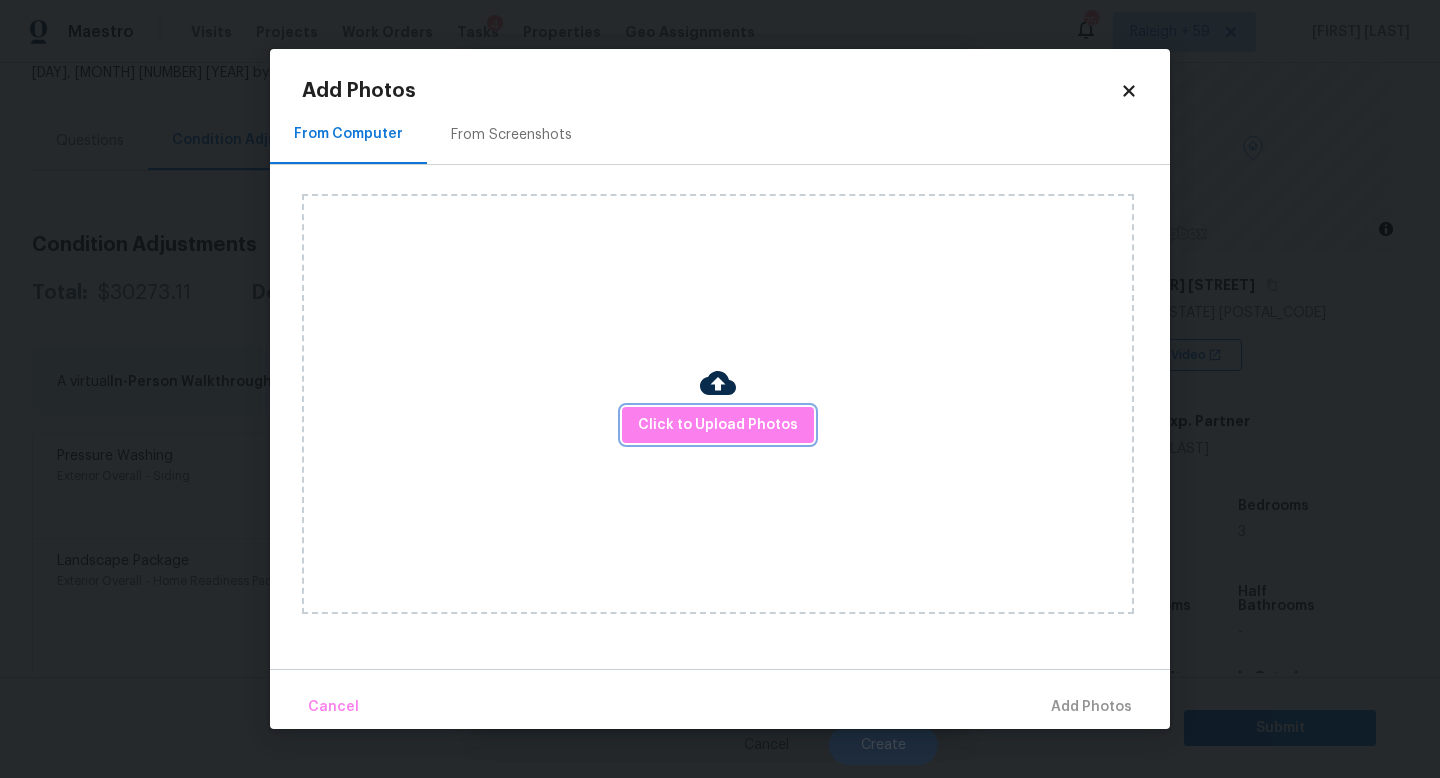 click on "Click to Upload Photos" at bounding box center [718, 425] 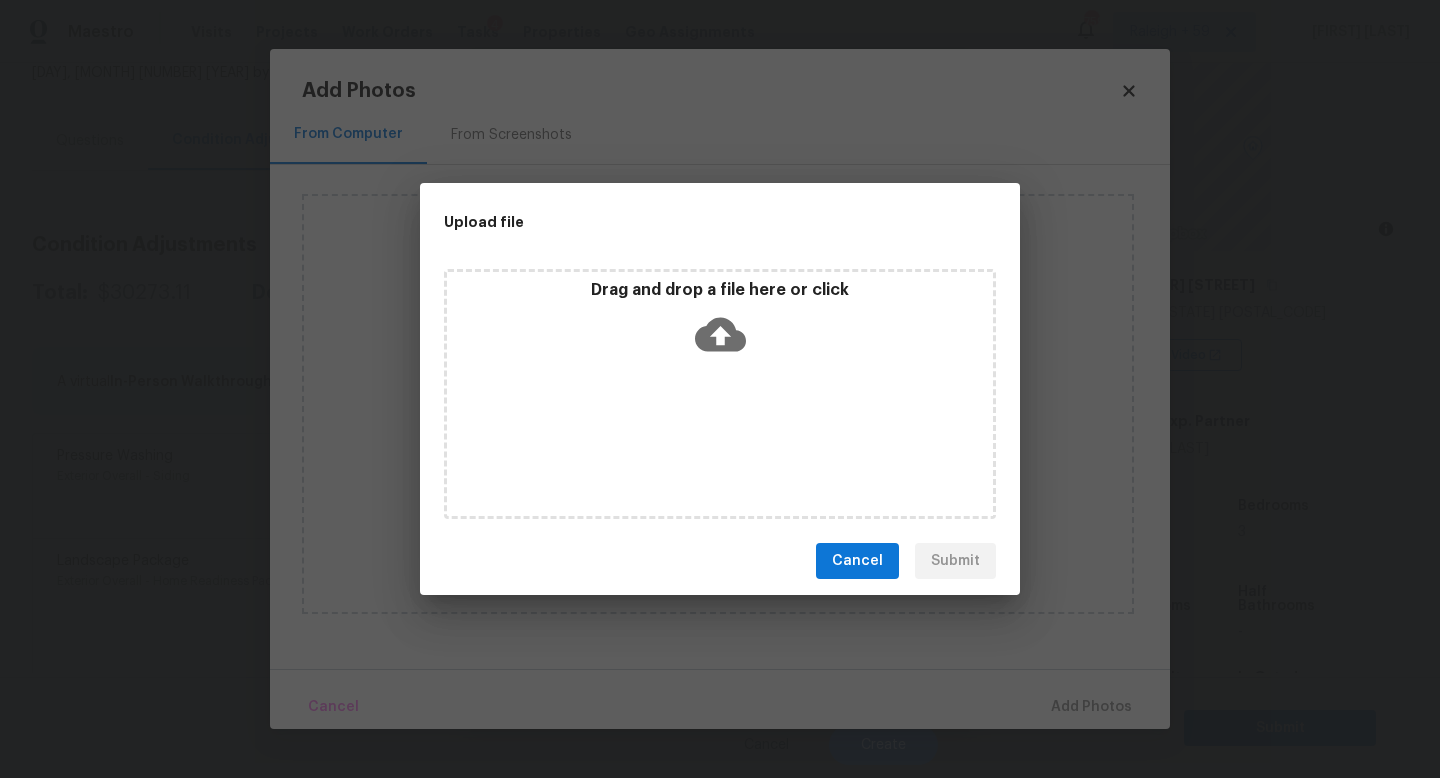 type 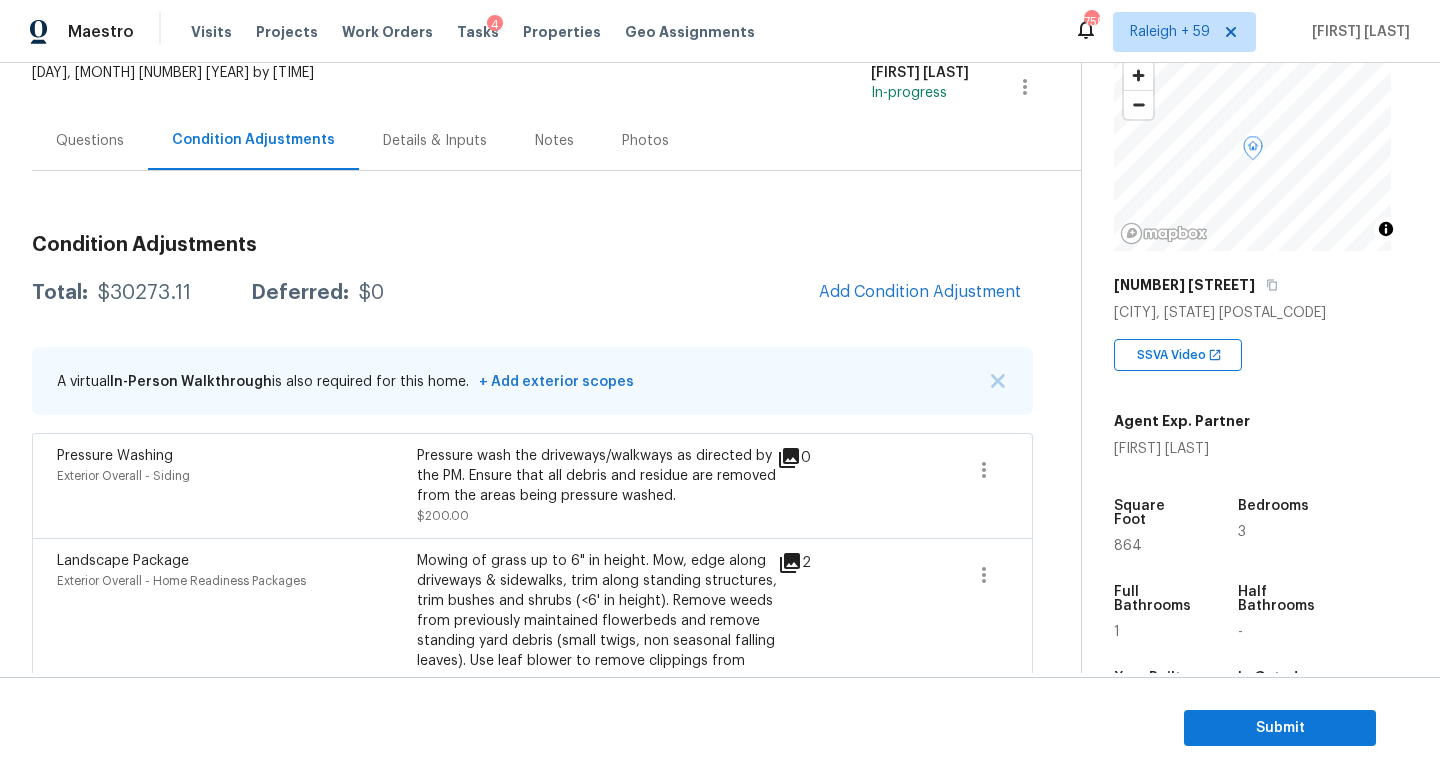 type 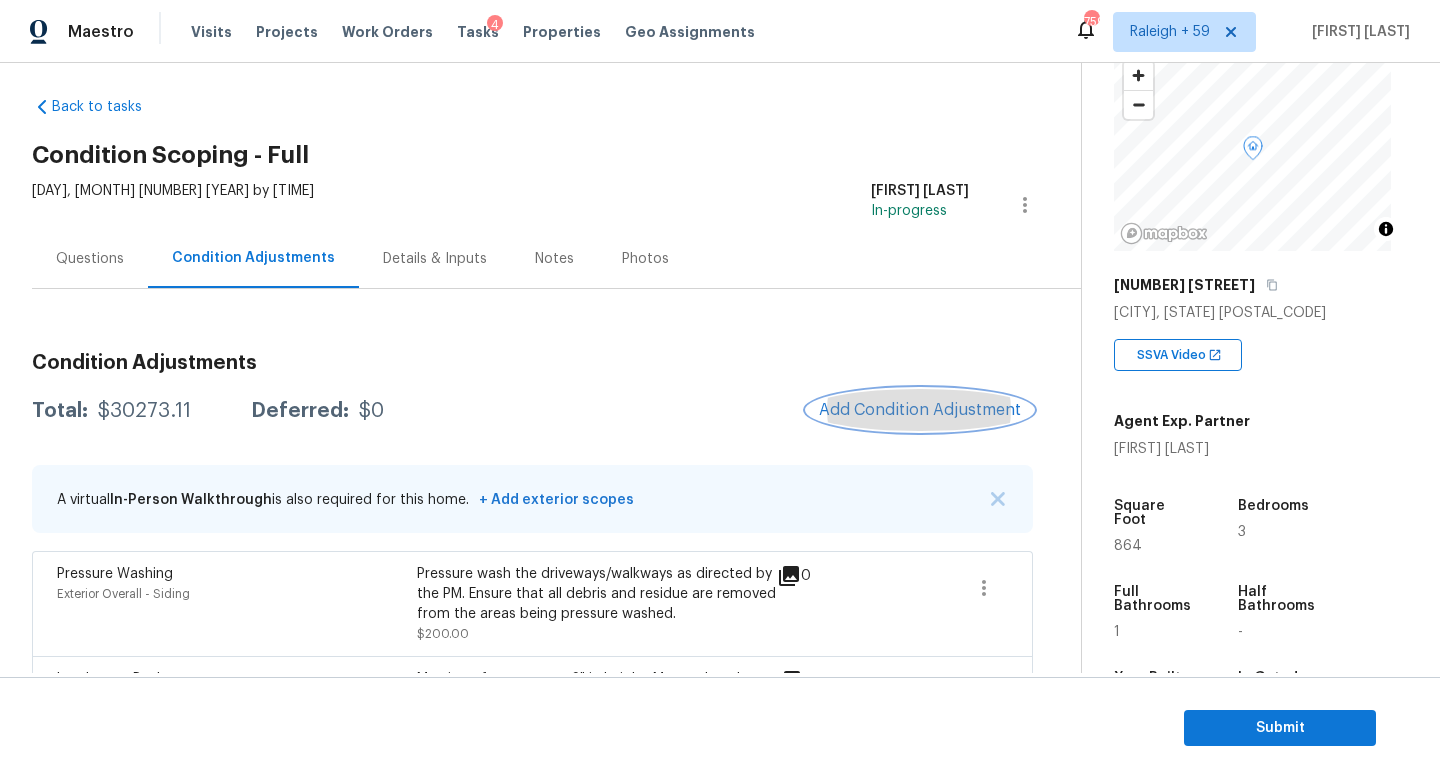 scroll, scrollTop: 0, scrollLeft: 0, axis: both 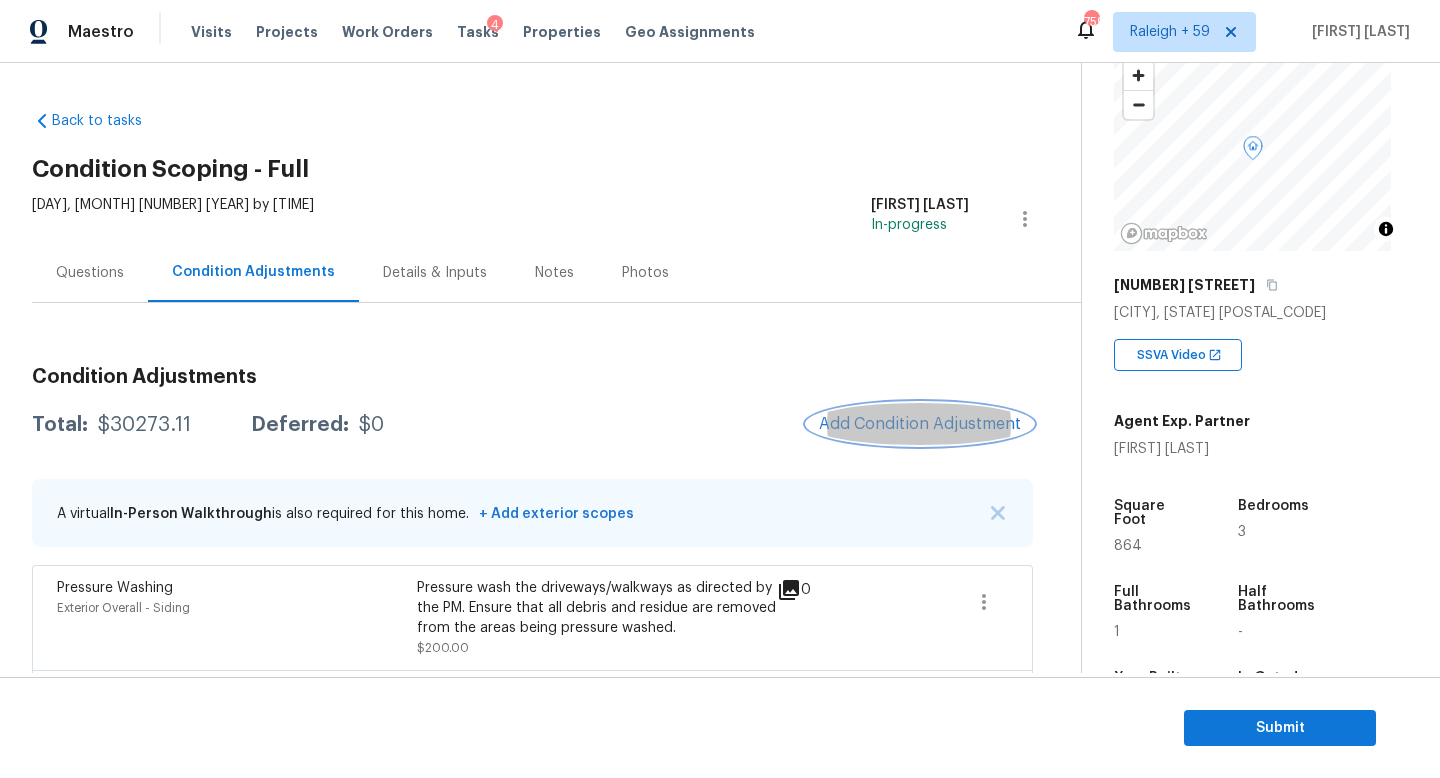 click on "Add Condition Adjustment" at bounding box center [920, 424] 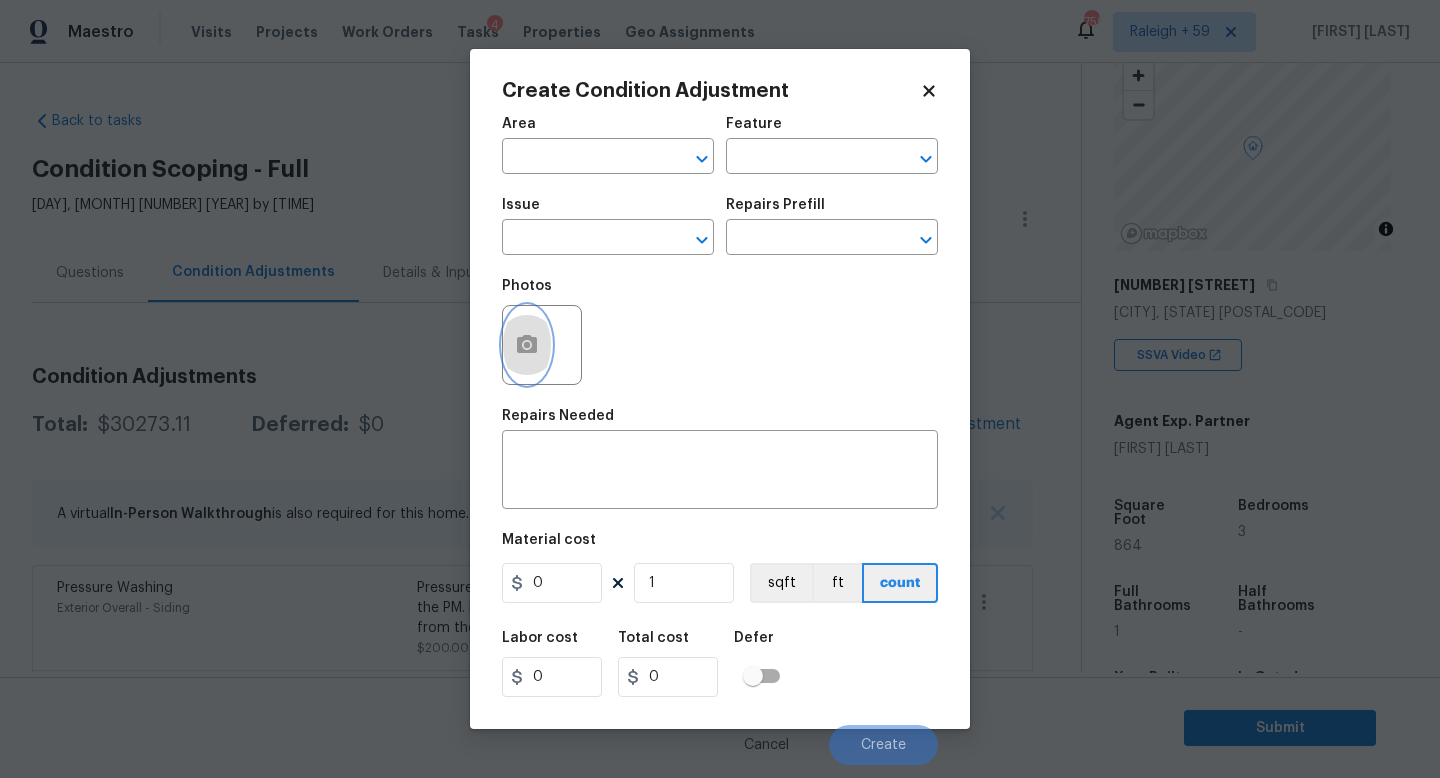click 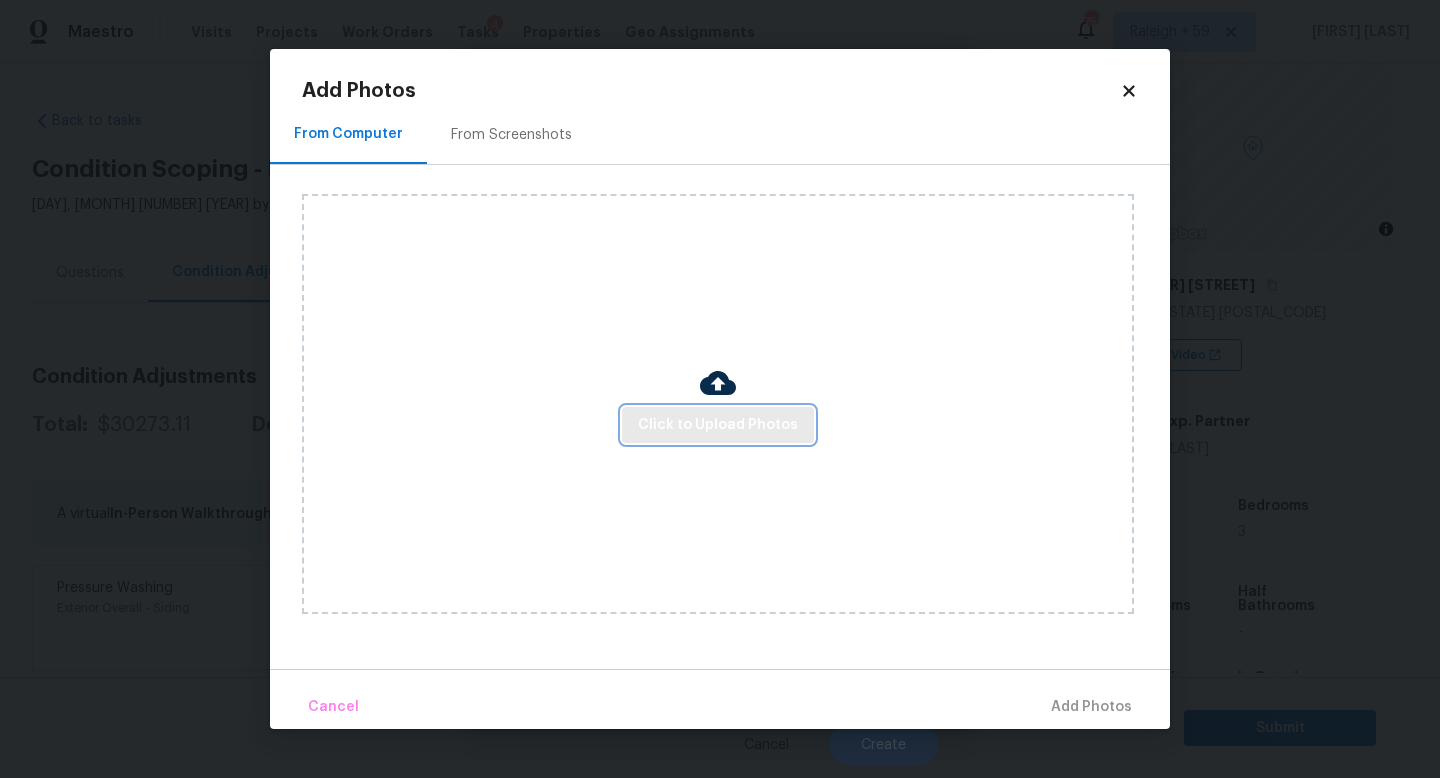 click on "Click to Upload Photos" at bounding box center (718, 425) 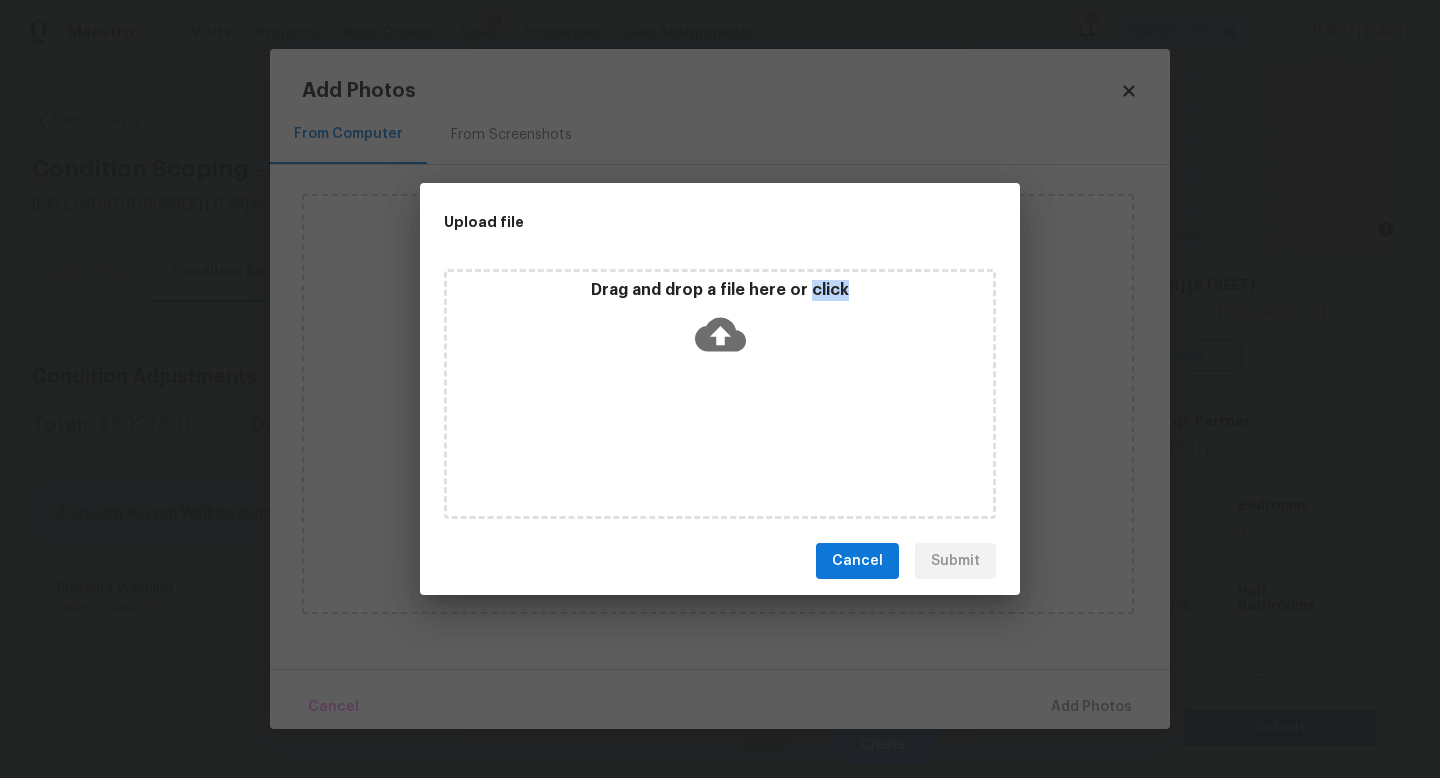 click on "Drag and drop a file here or click" at bounding box center [720, 394] 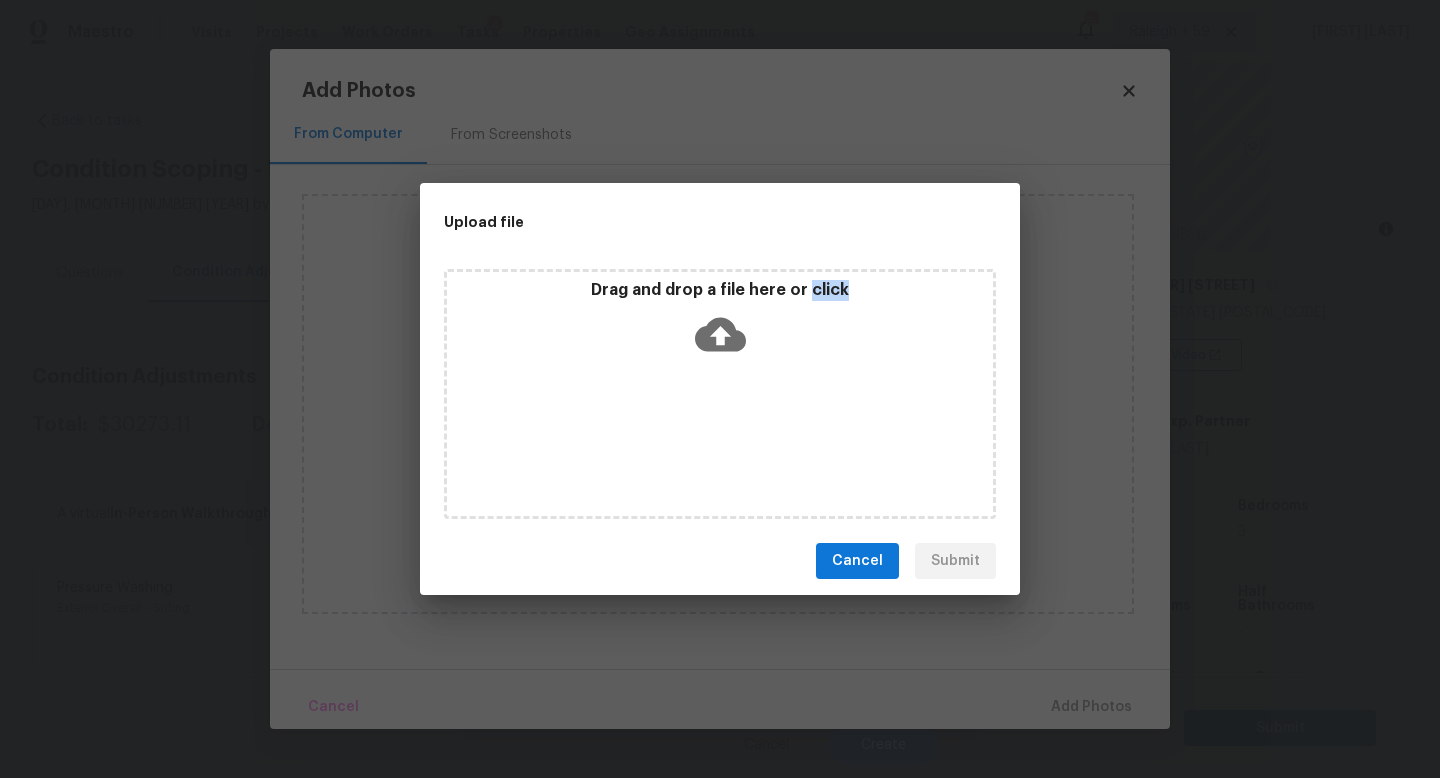 type 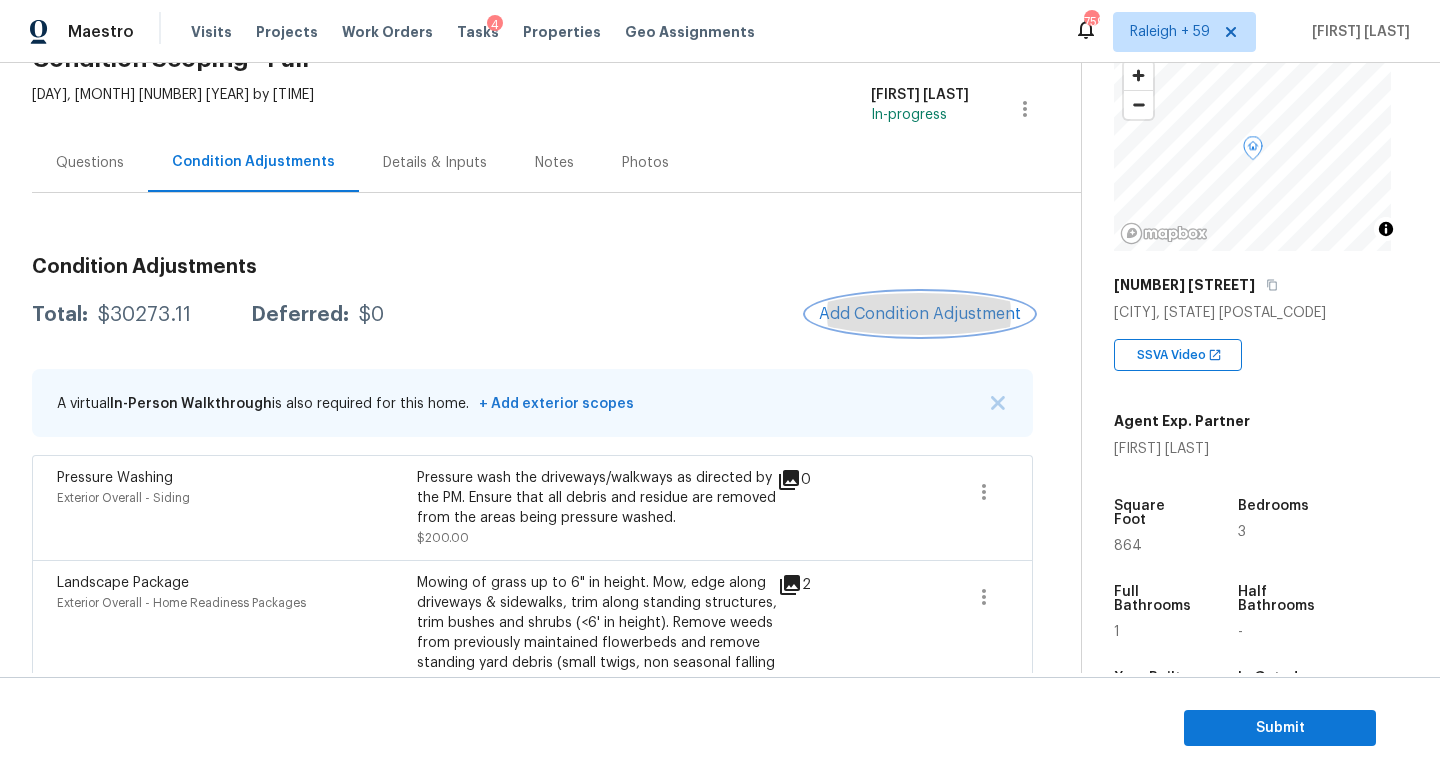 scroll, scrollTop: 0, scrollLeft: 0, axis: both 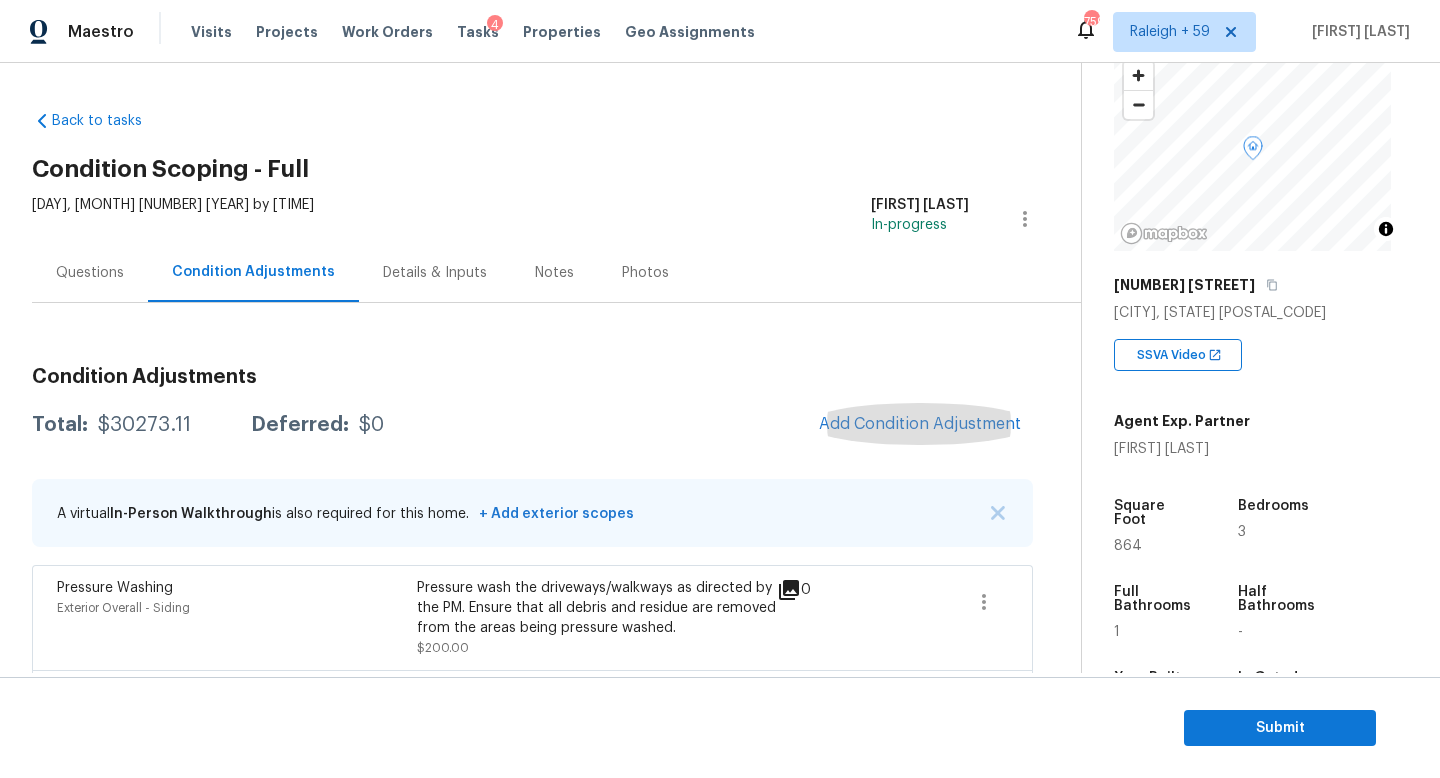 click on "Wed, Aug 06 2025 by 5:43 am   Roopesh Jaikanth In-progress" at bounding box center [556, 219] 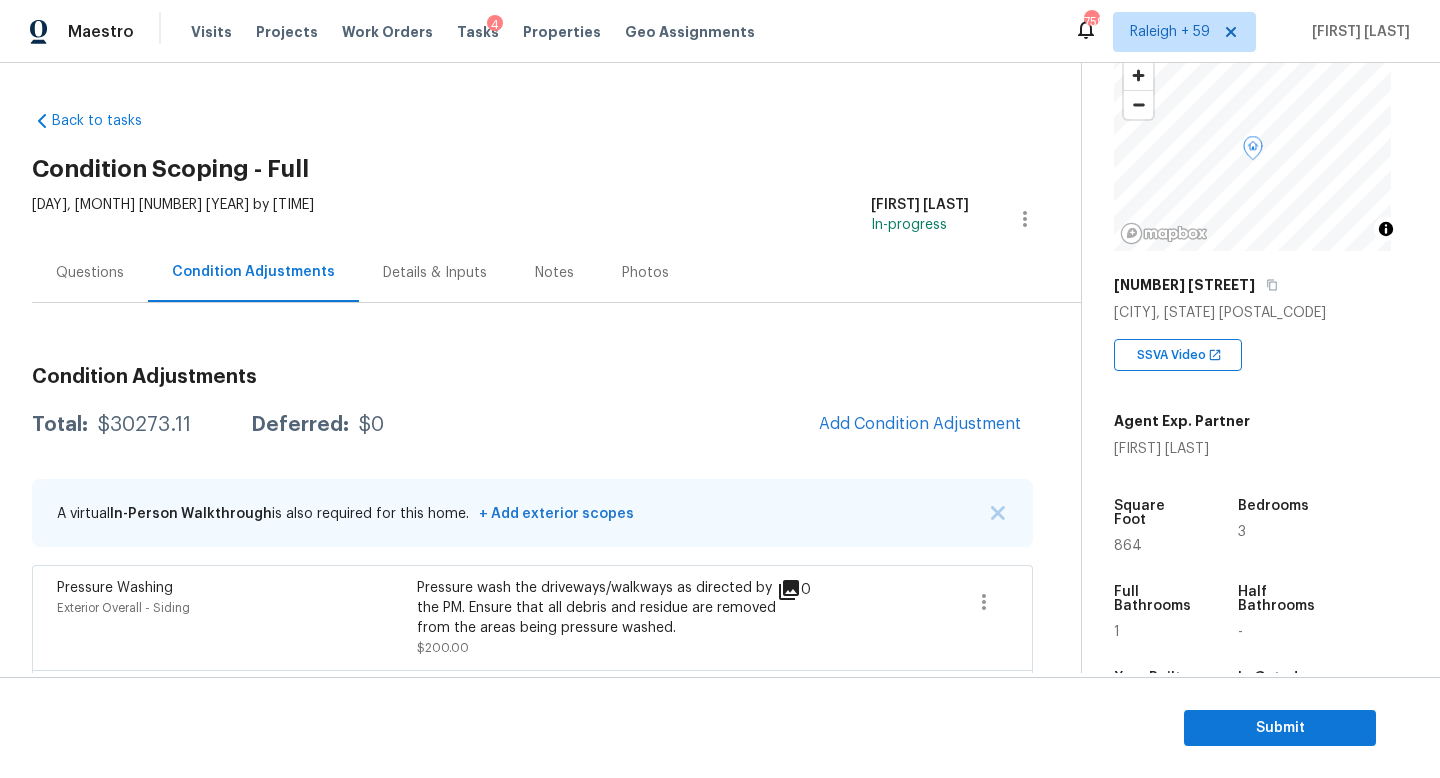 click on "Details & Inputs" at bounding box center [435, 272] 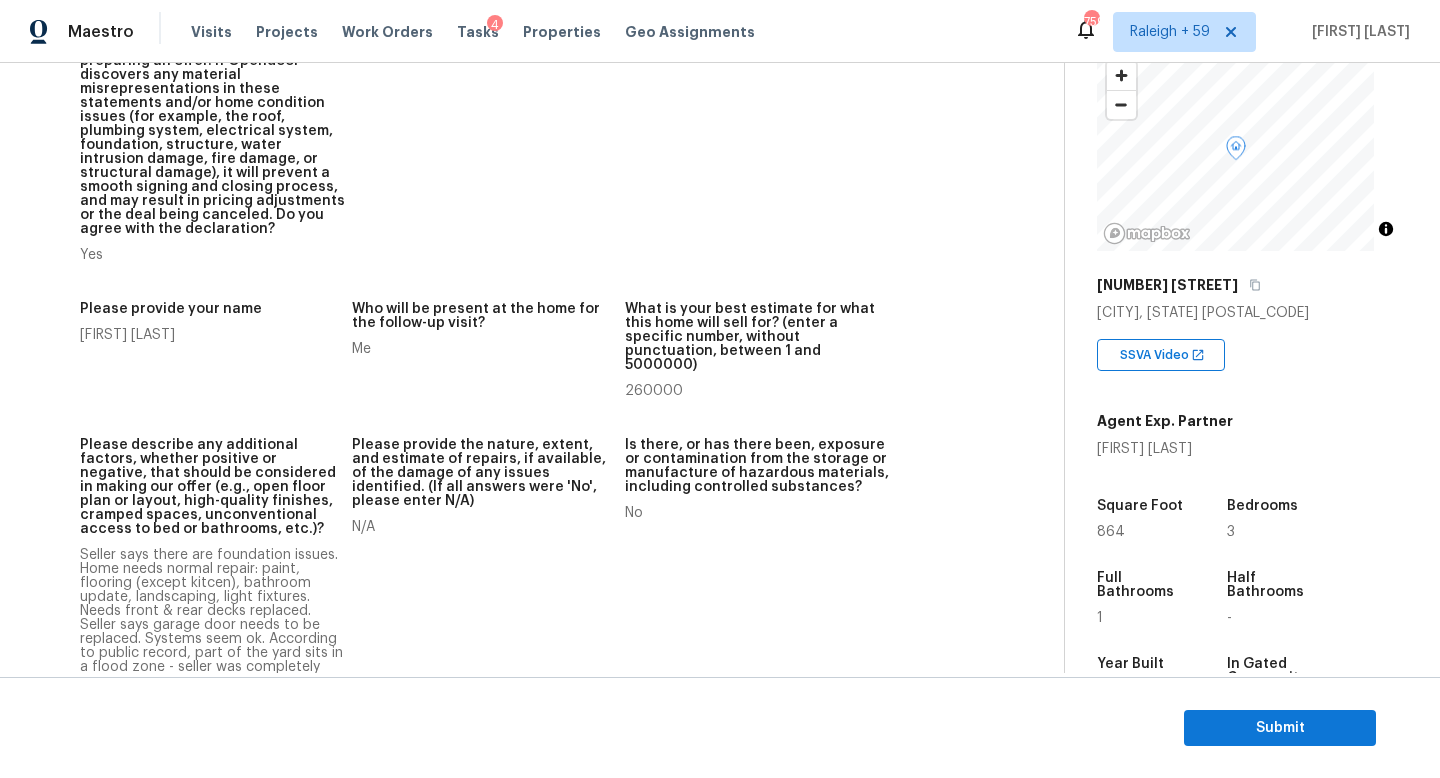 scroll, scrollTop: 0, scrollLeft: 0, axis: both 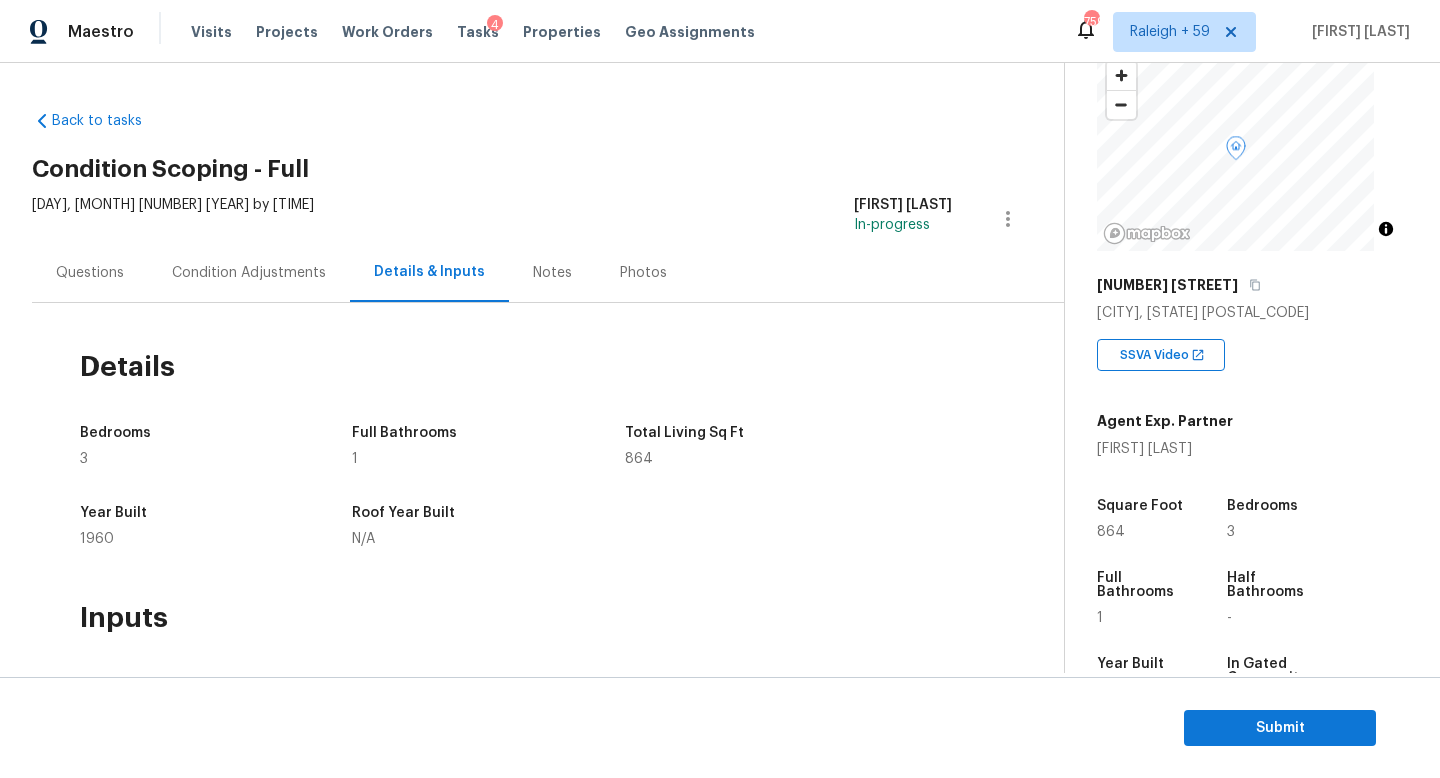 click on "Questions" at bounding box center [90, 273] 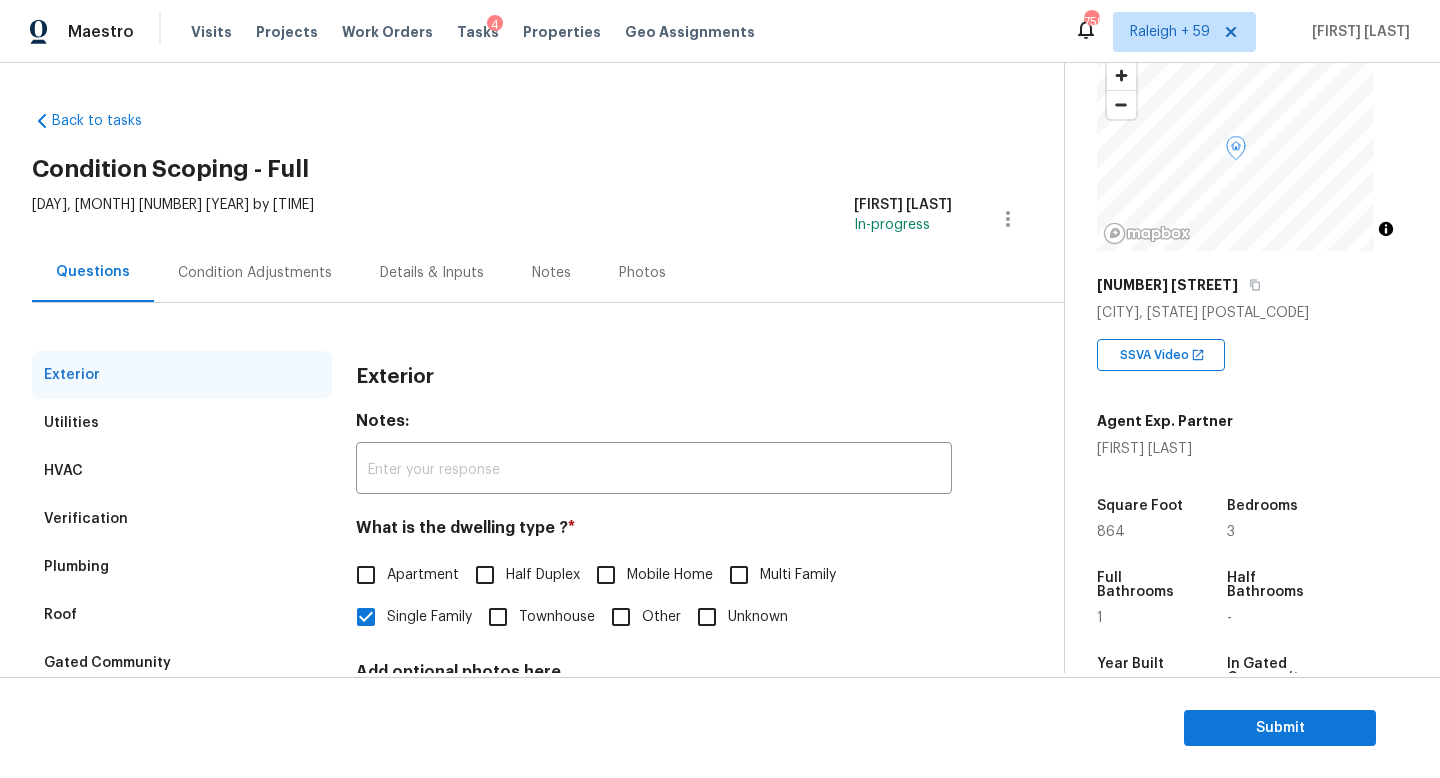 scroll, scrollTop: 200, scrollLeft: 0, axis: vertical 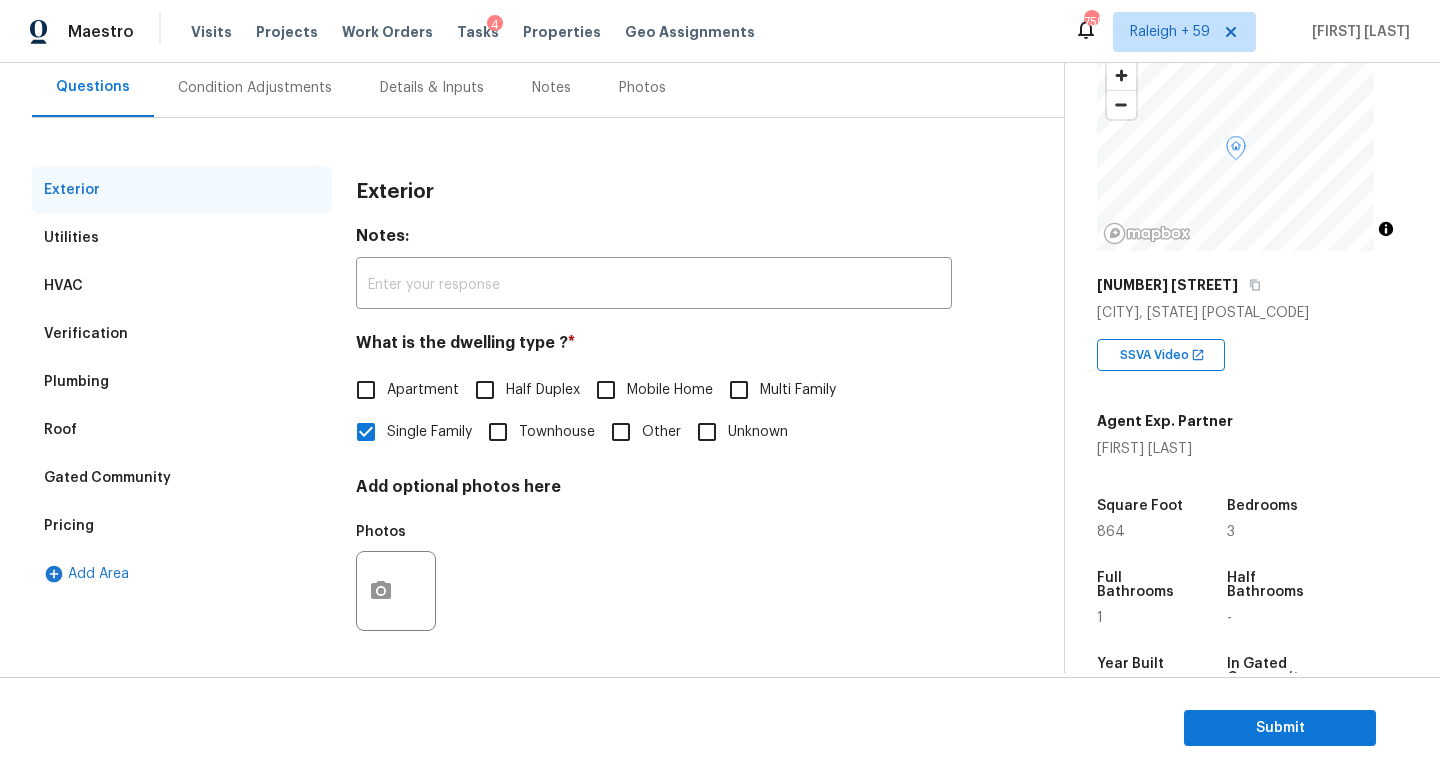 click on "Pricing" at bounding box center [182, 526] 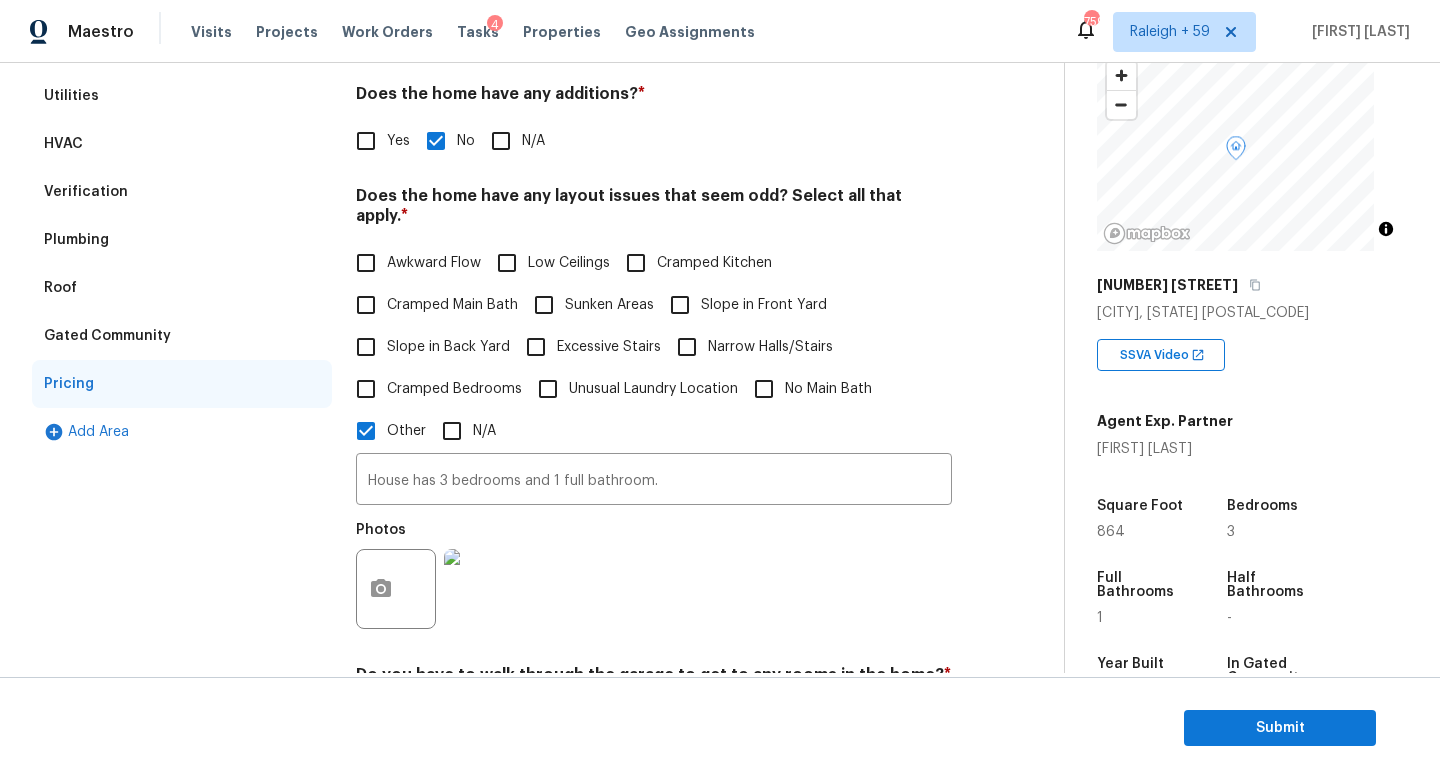 scroll, scrollTop: 394, scrollLeft: 0, axis: vertical 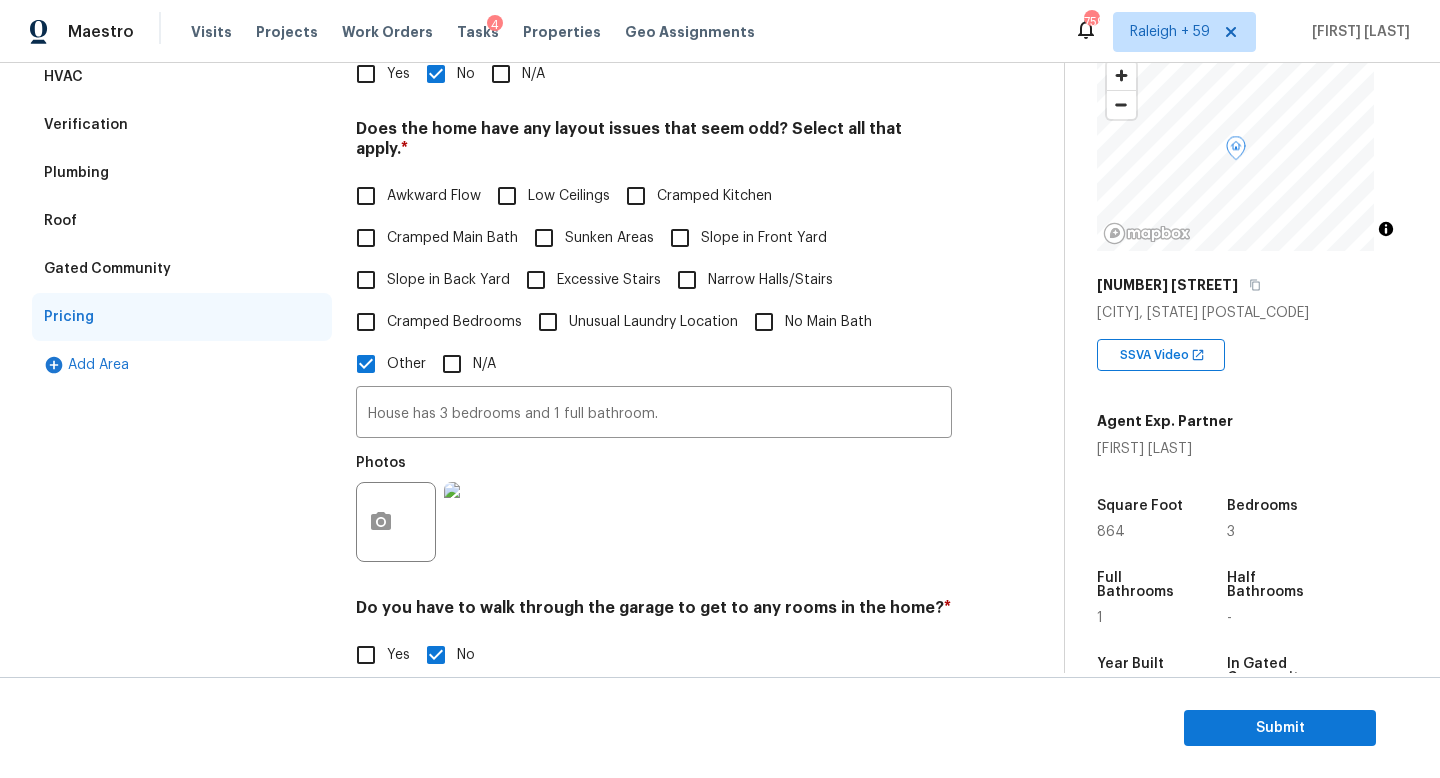 click on "No Main Bath" at bounding box center (828, 322) 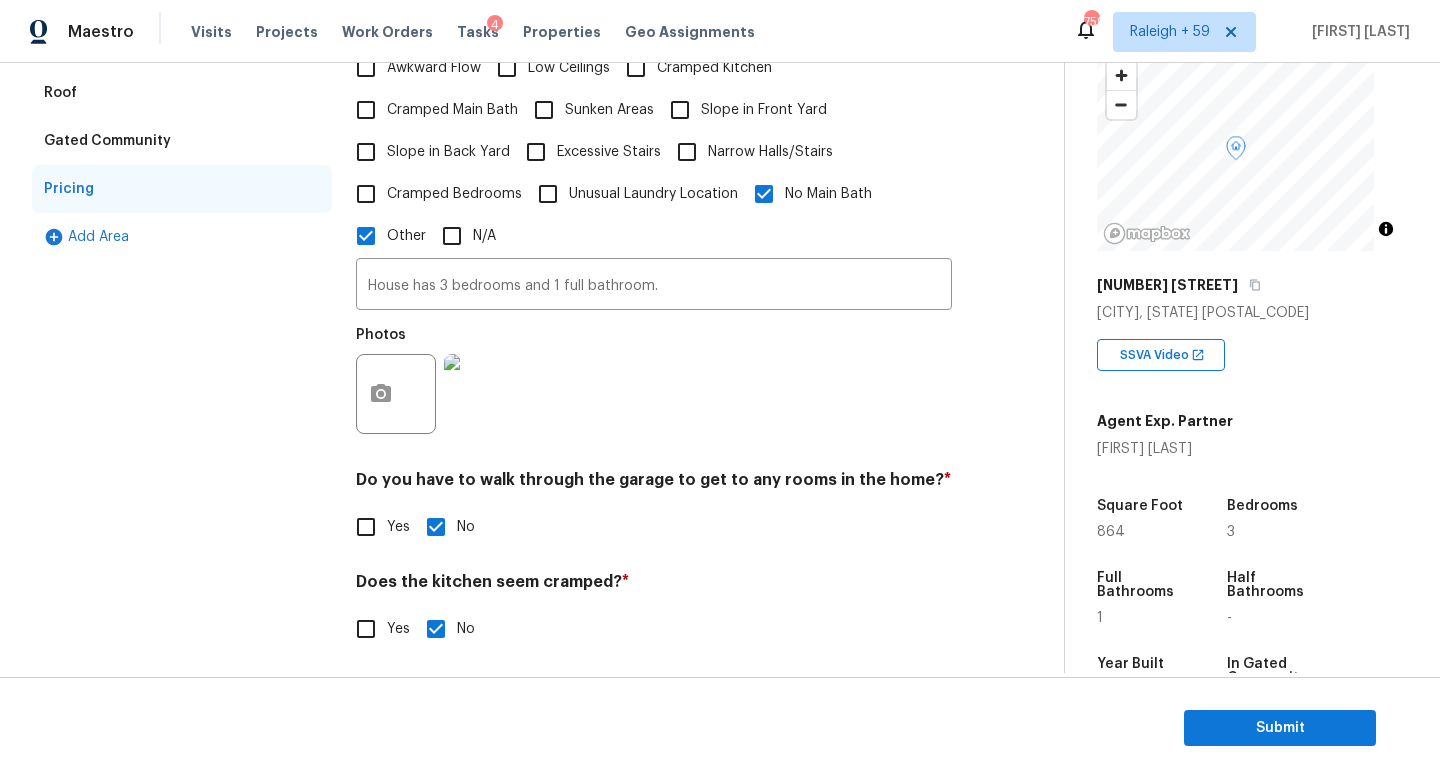 scroll, scrollTop: 273, scrollLeft: 0, axis: vertical 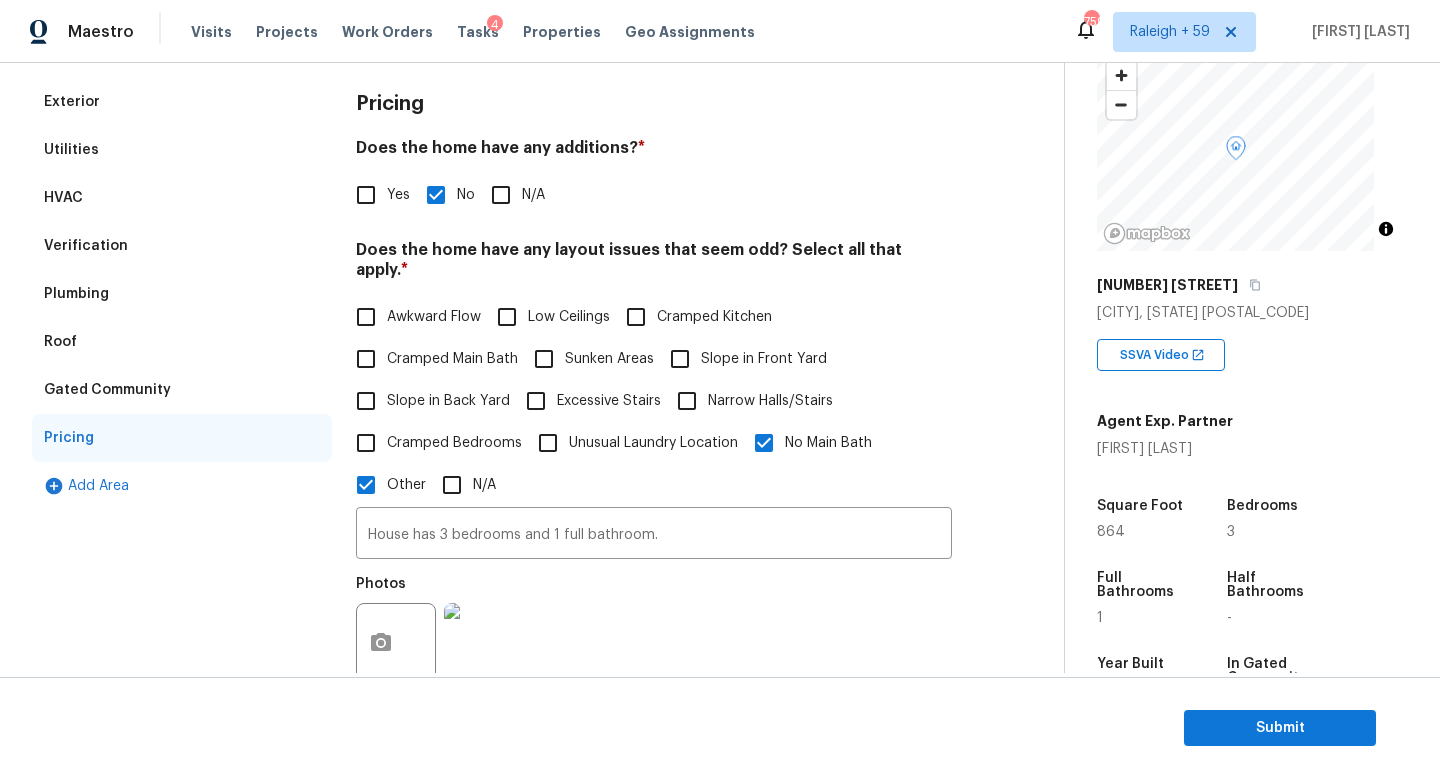 click on "Cramped Bedrooms" at bounding box center [454, 443] 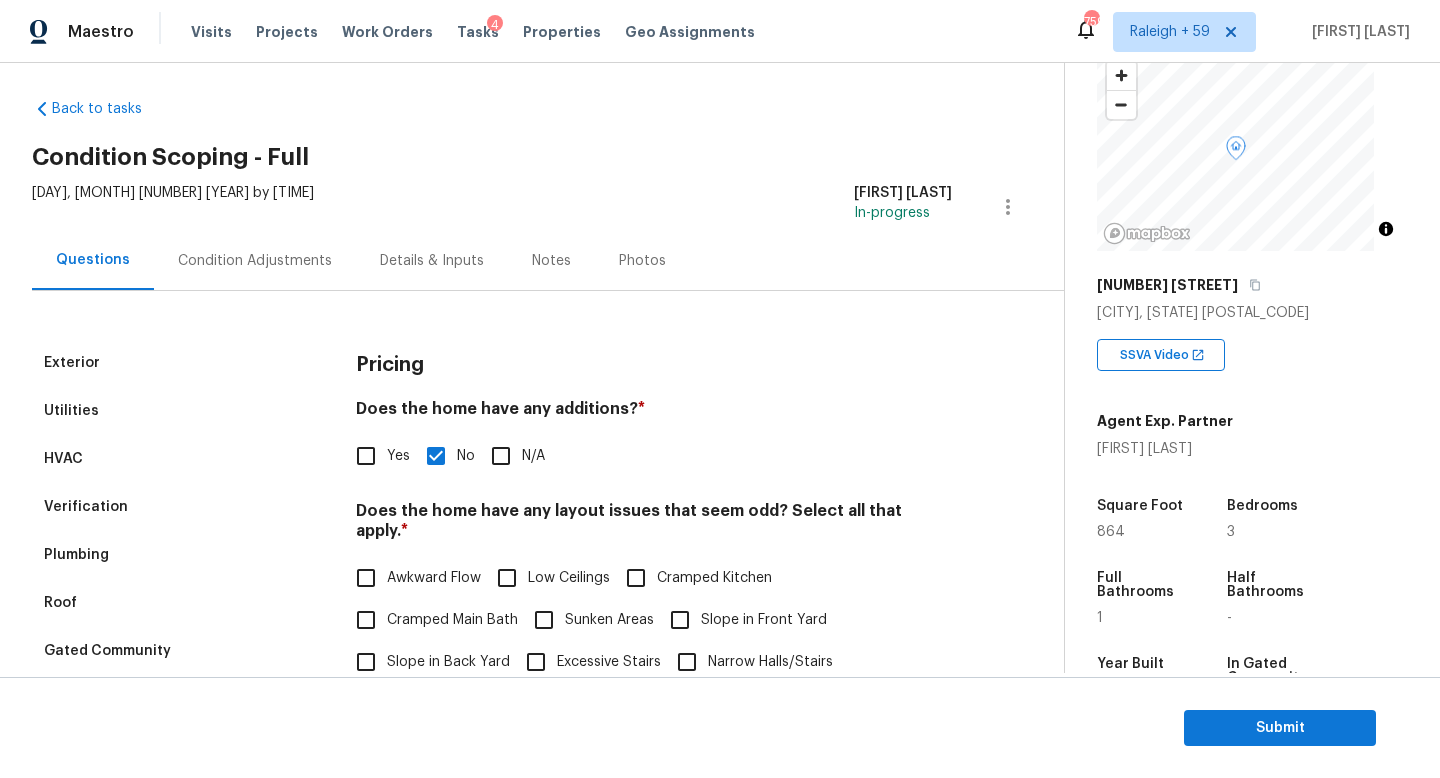 scroll, scrollTop: 0, scrollLeft: 0, axis: both 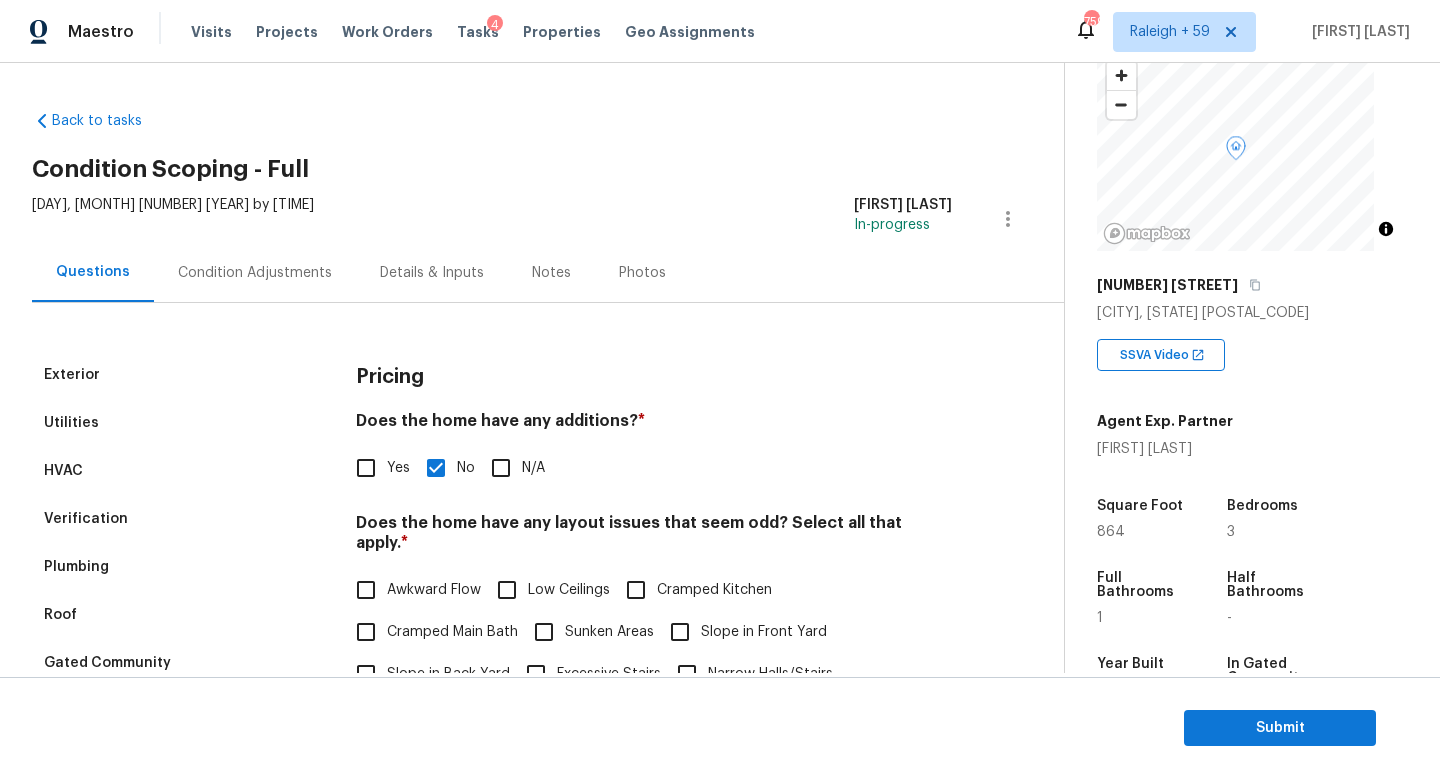 click on "Condition Adjustments" at bounding box center [255, 273] 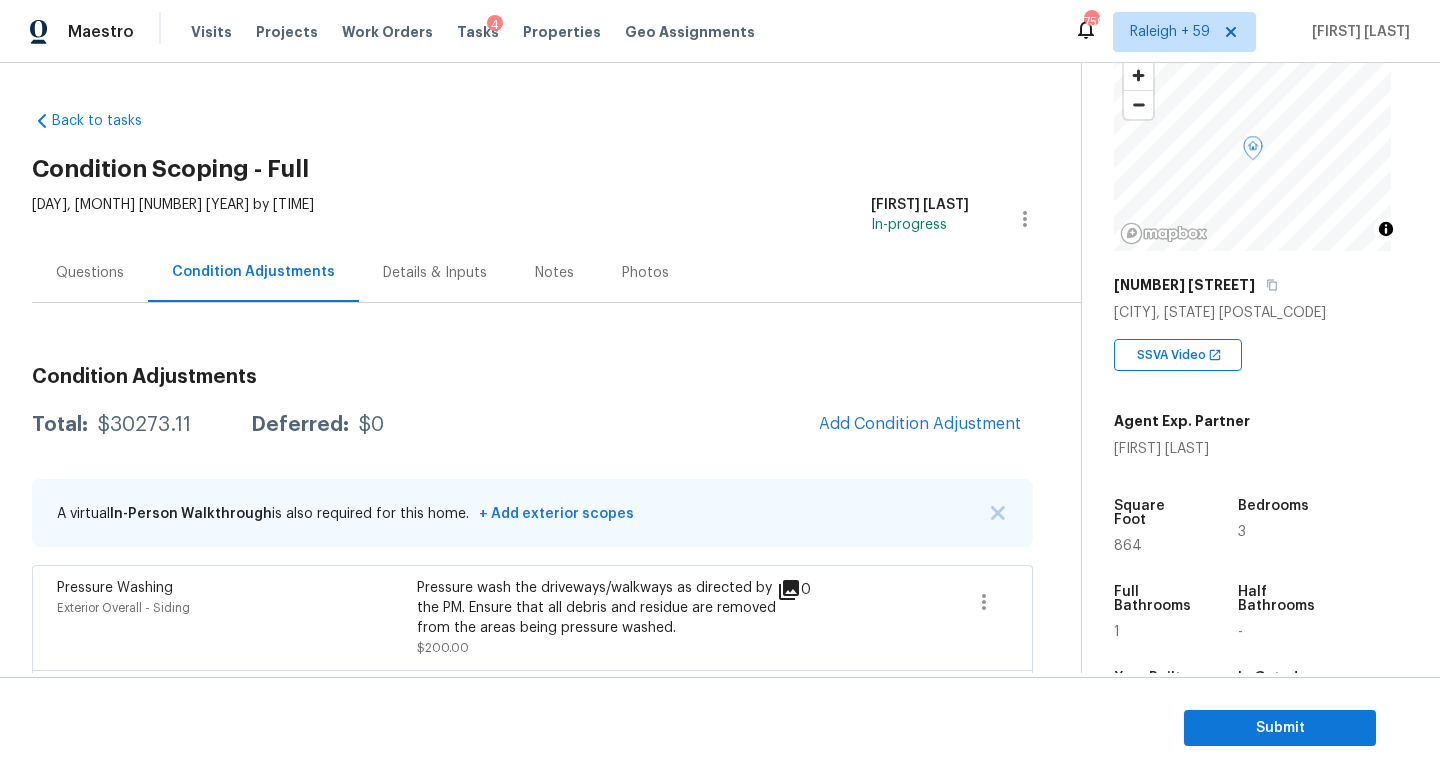 click on "Questions" at bounding box center (90, 272) 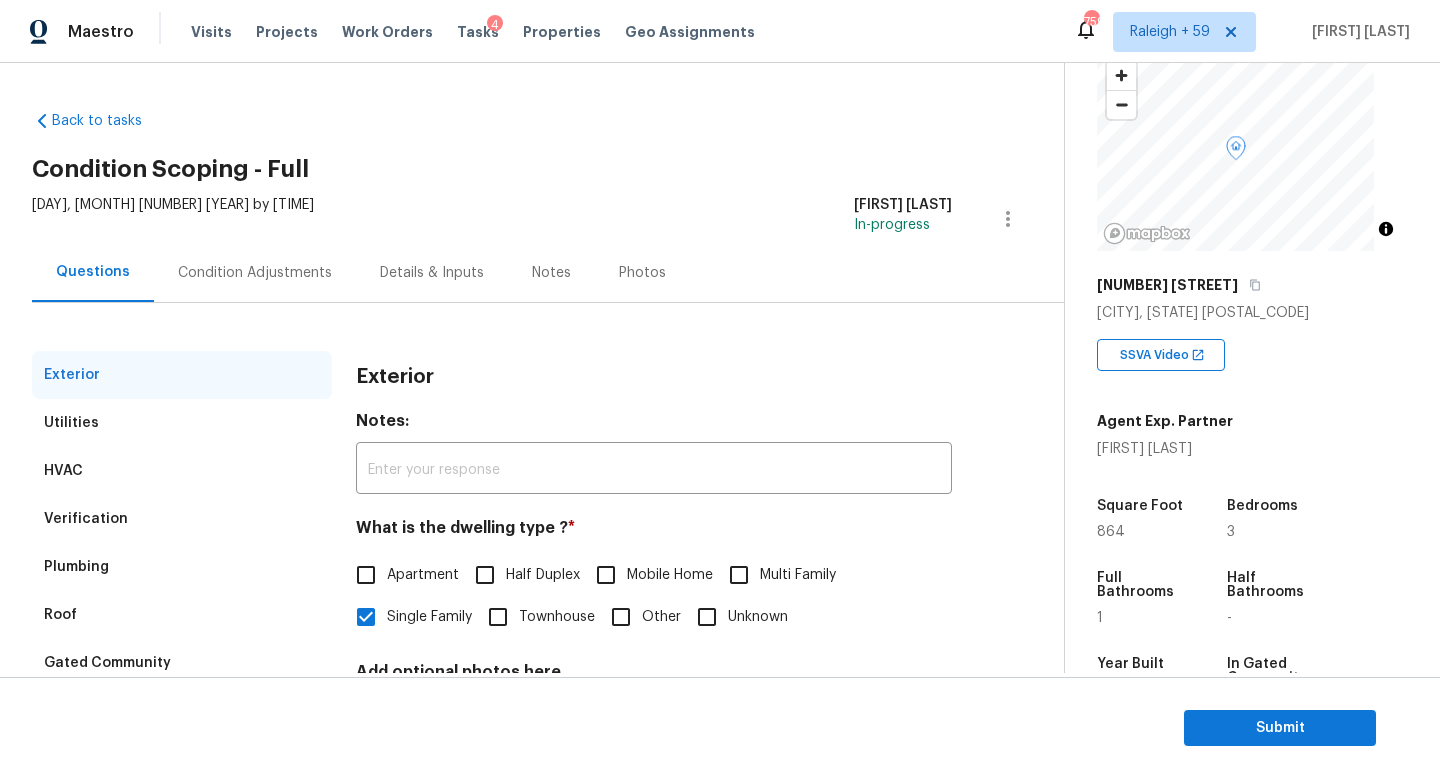click on "Condition Adjustments" at bounding box center (255, 272) 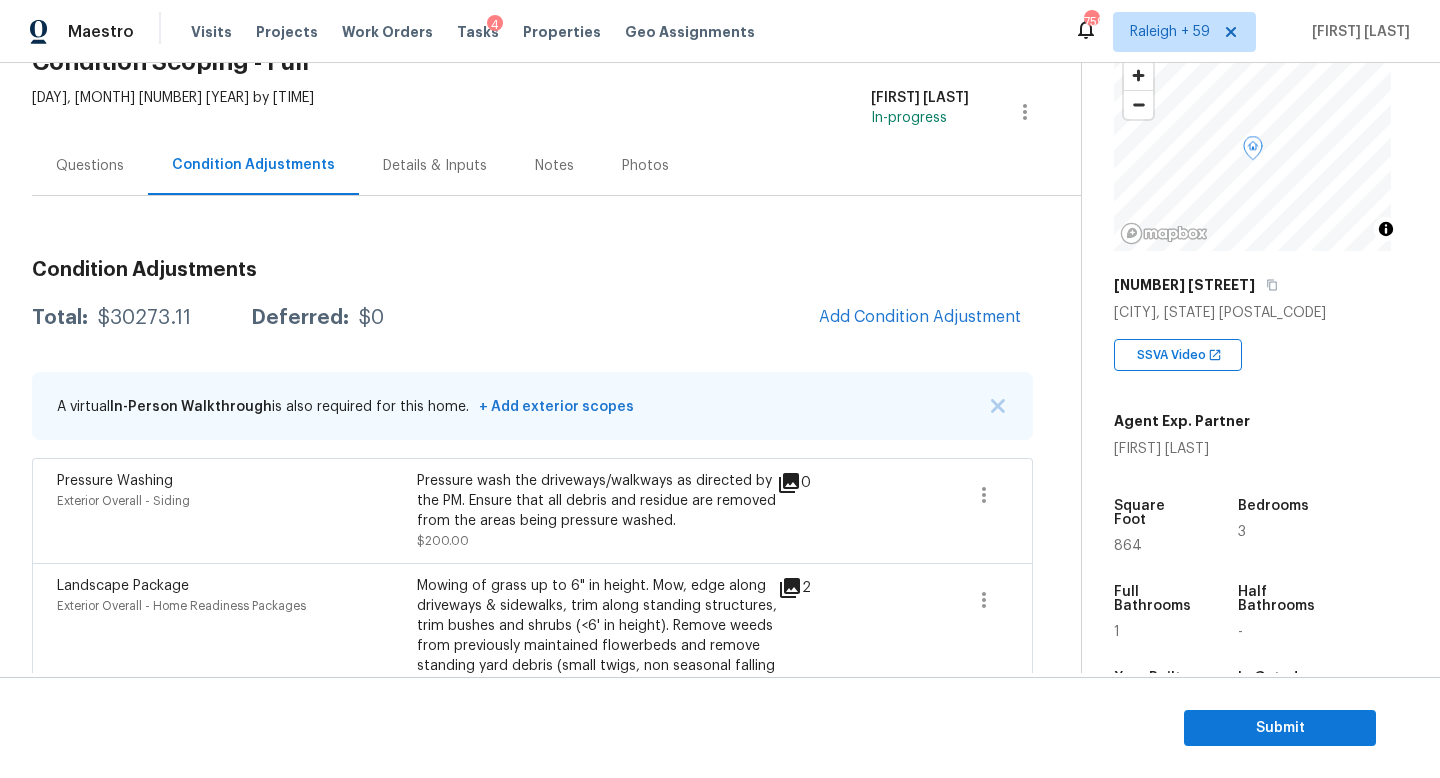 scroll, scrollTop: 162, scrollLeft: 0, axis: vertical 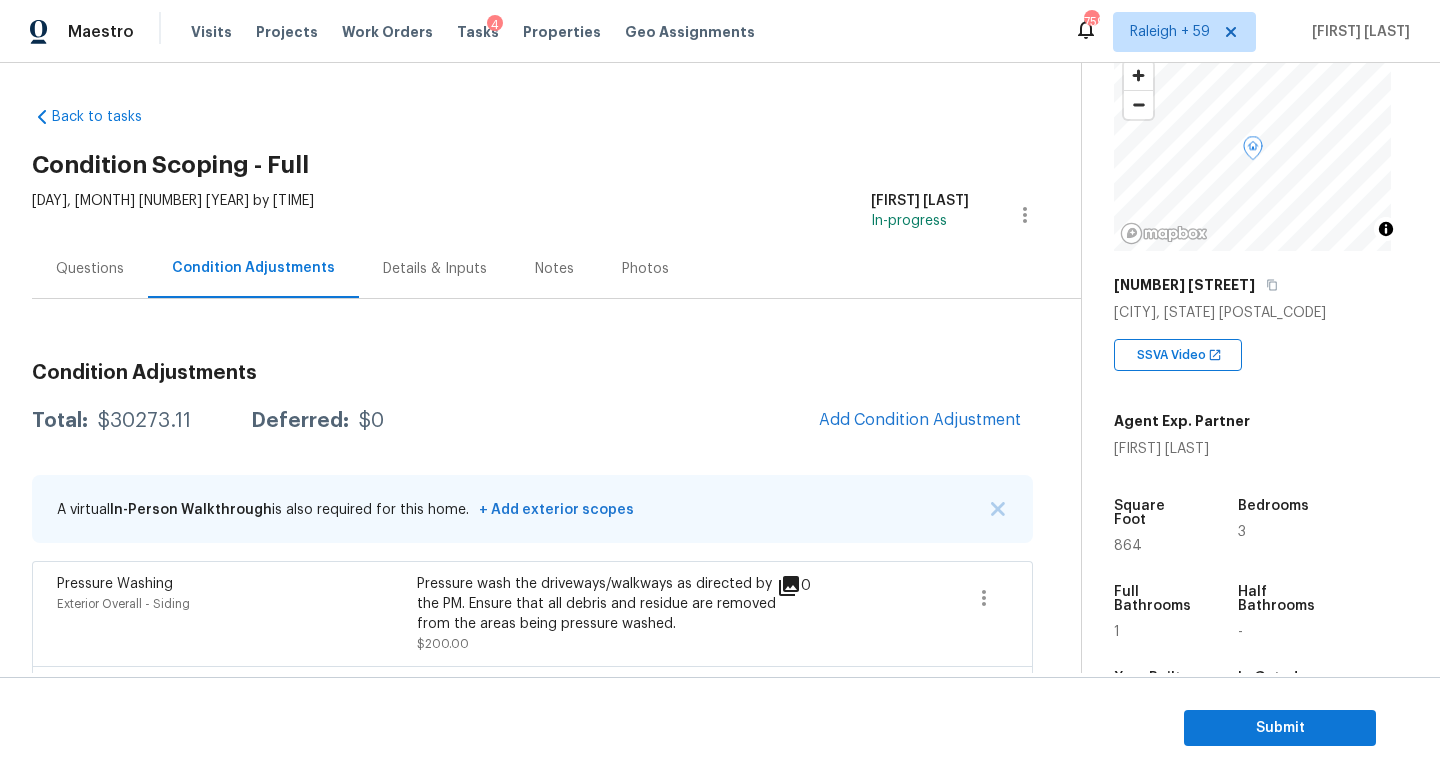 click on "Questions" at bounding box center (90, 268) 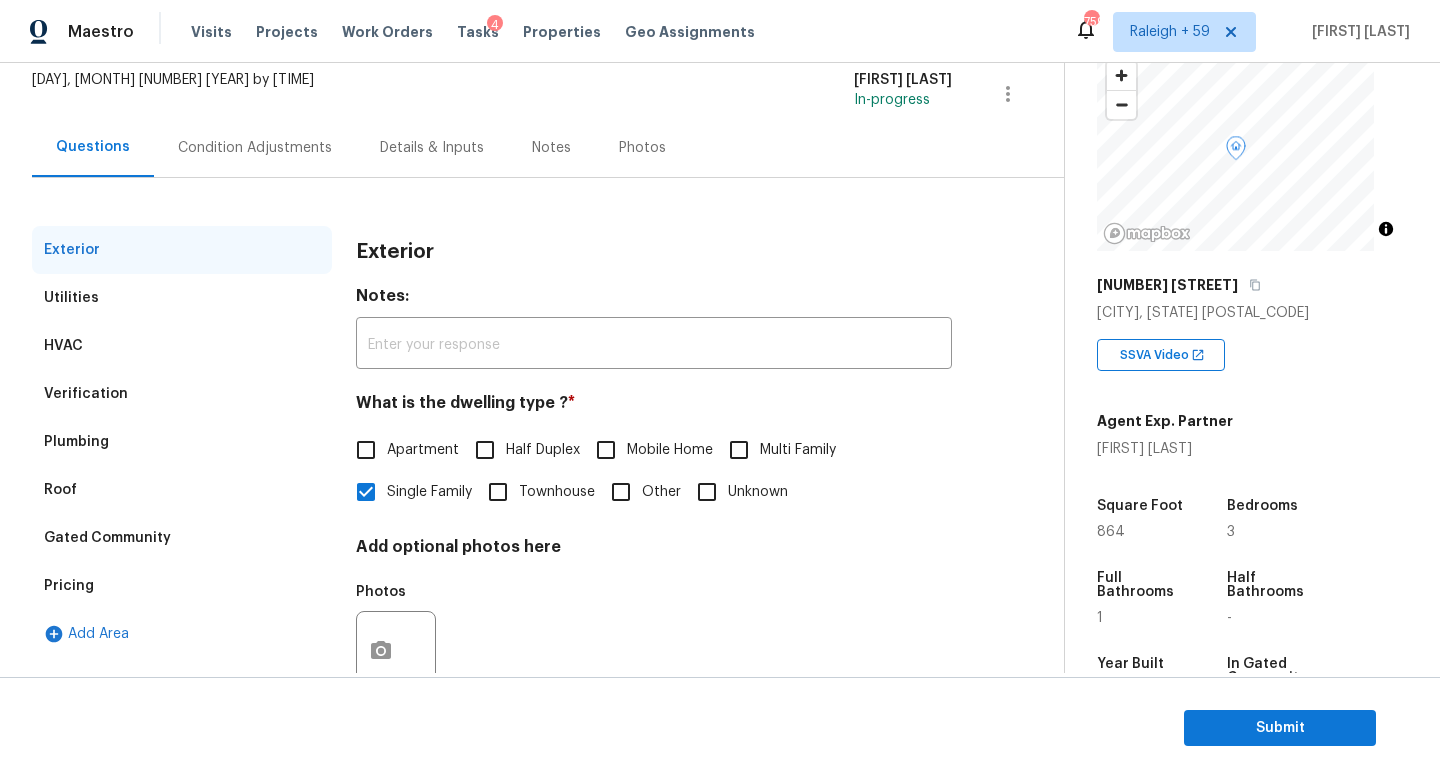 scroll, scrollTop: 177, scrollLeft: 0, axis: vertical 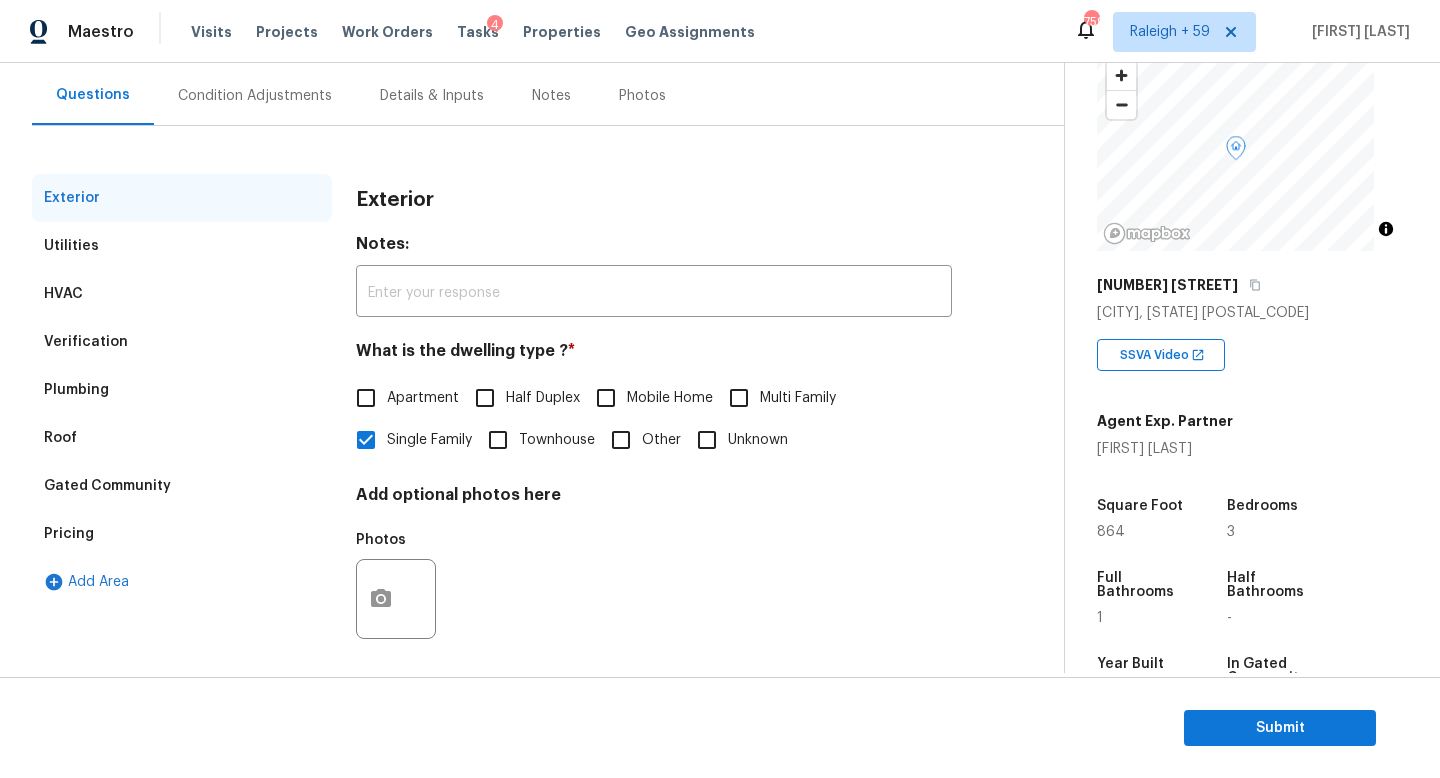 click on "Verification" at bounding box center (182, 342) 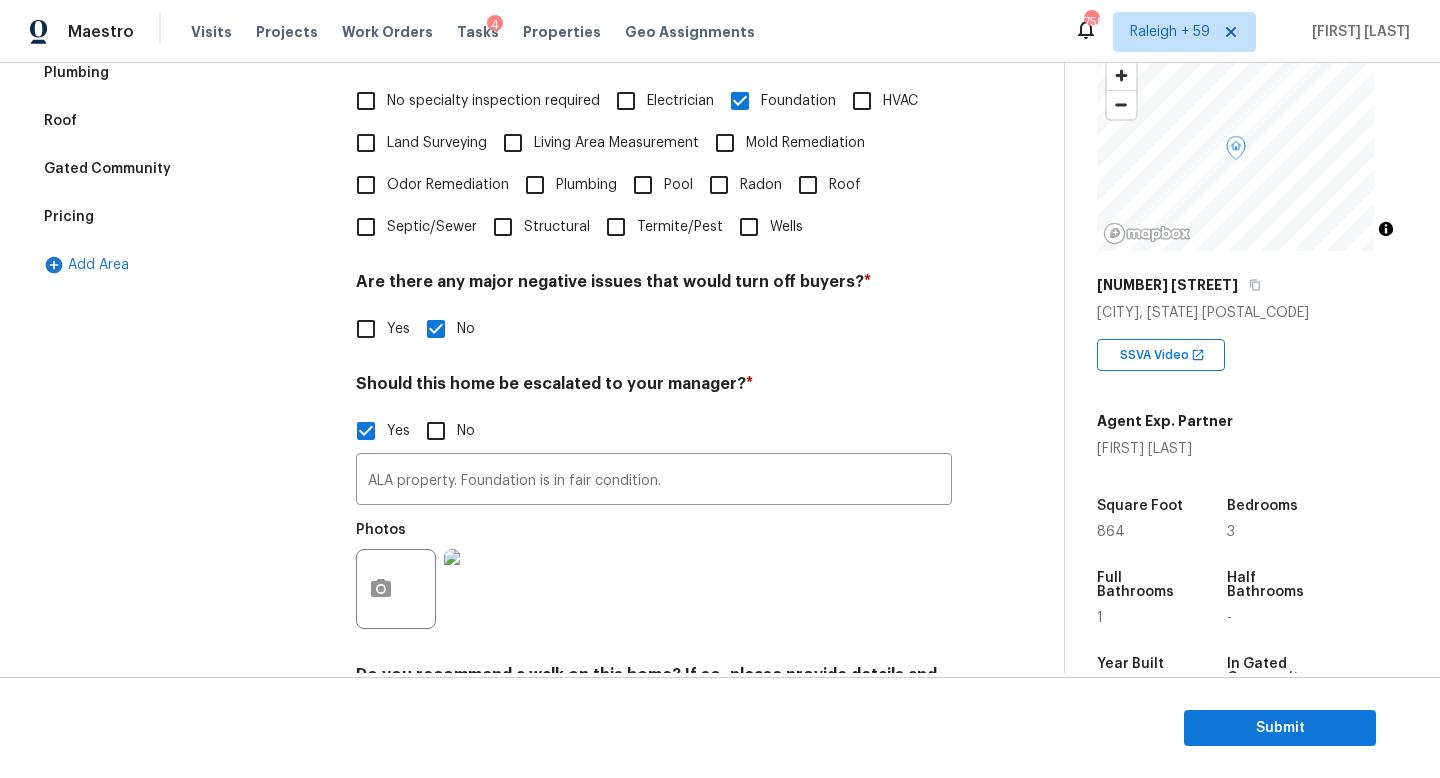 scroll, scrollTop: 639, scrollLeft: 0, axis: vertical 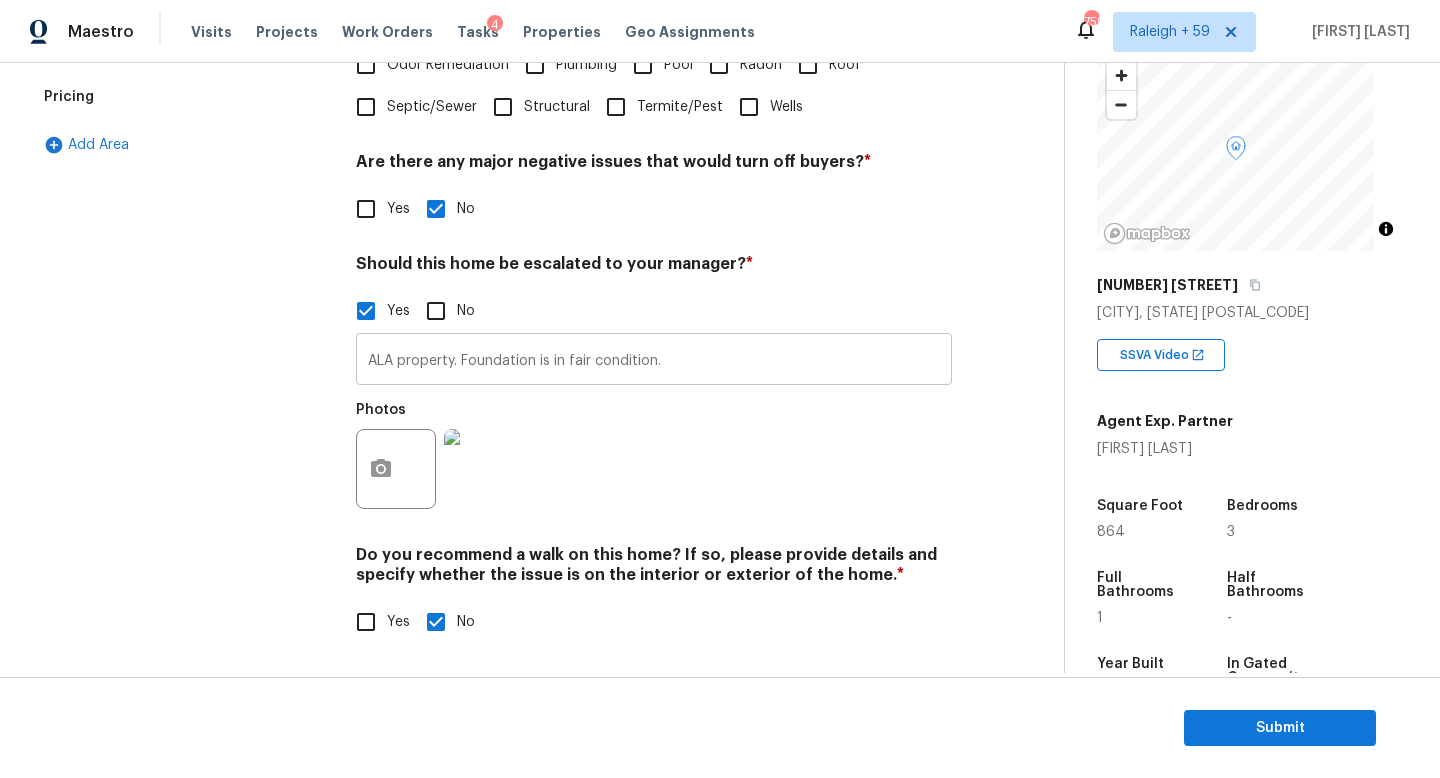 click on "ALA property. Foundation is in fair condition." at bounding box center (654, 361) 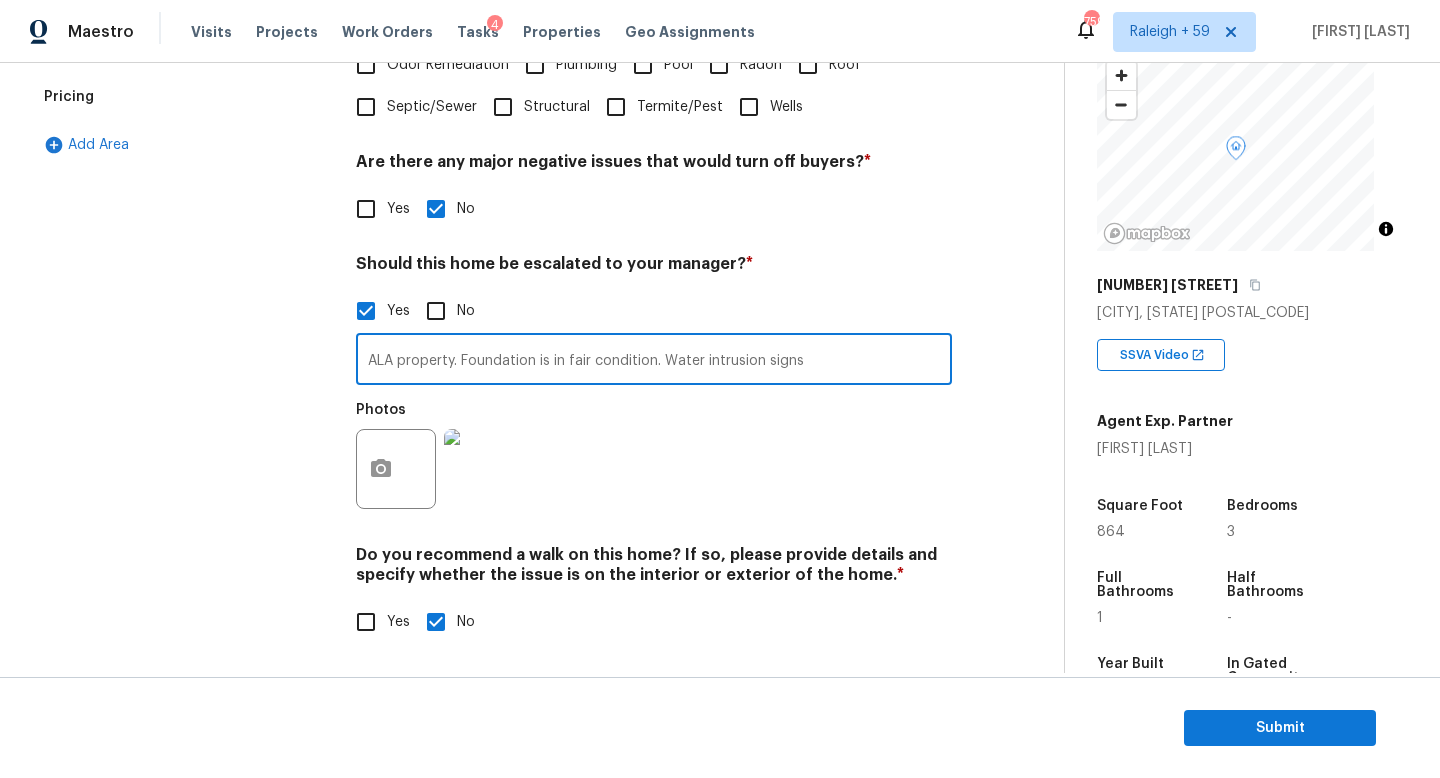 type on "ALA property. Foundation is in fair condition. Water intrusion signs" 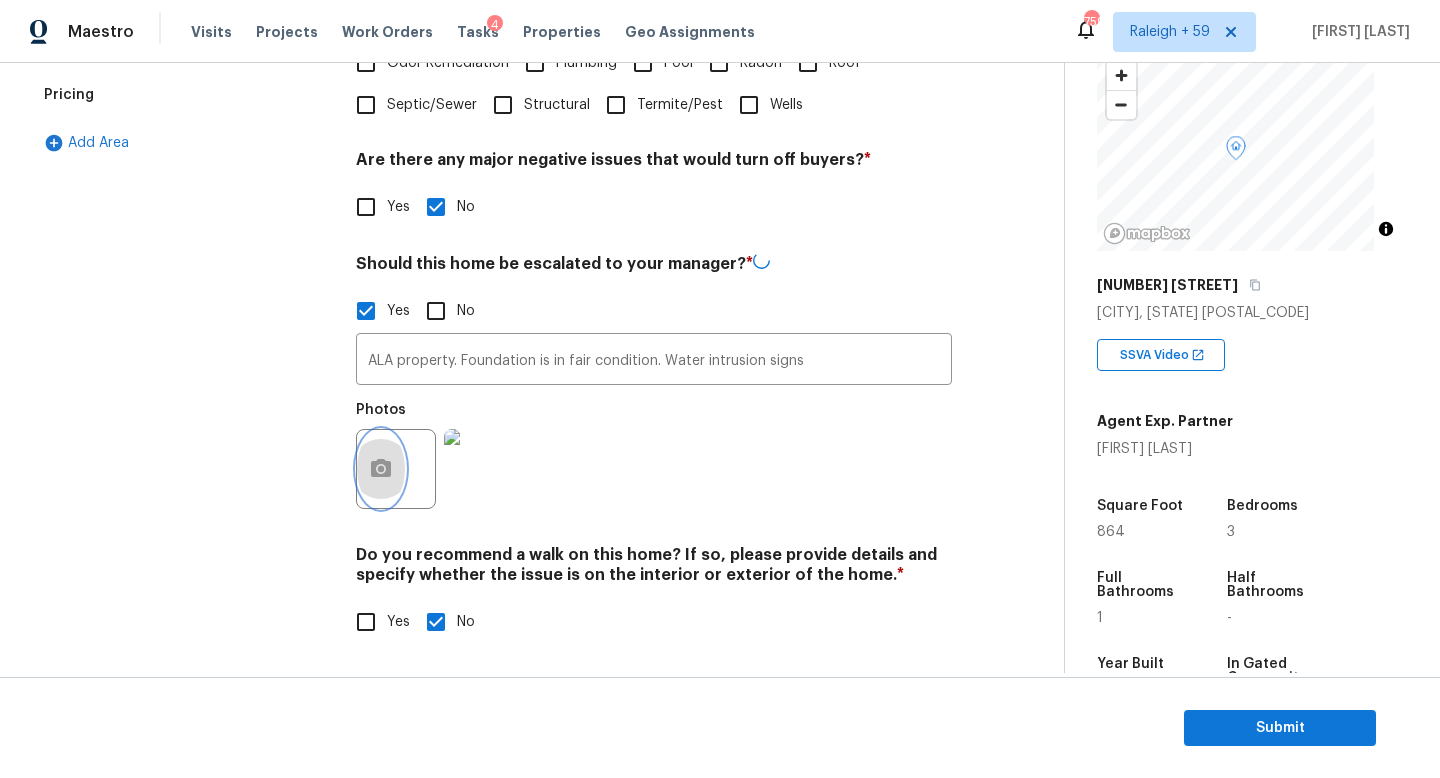click 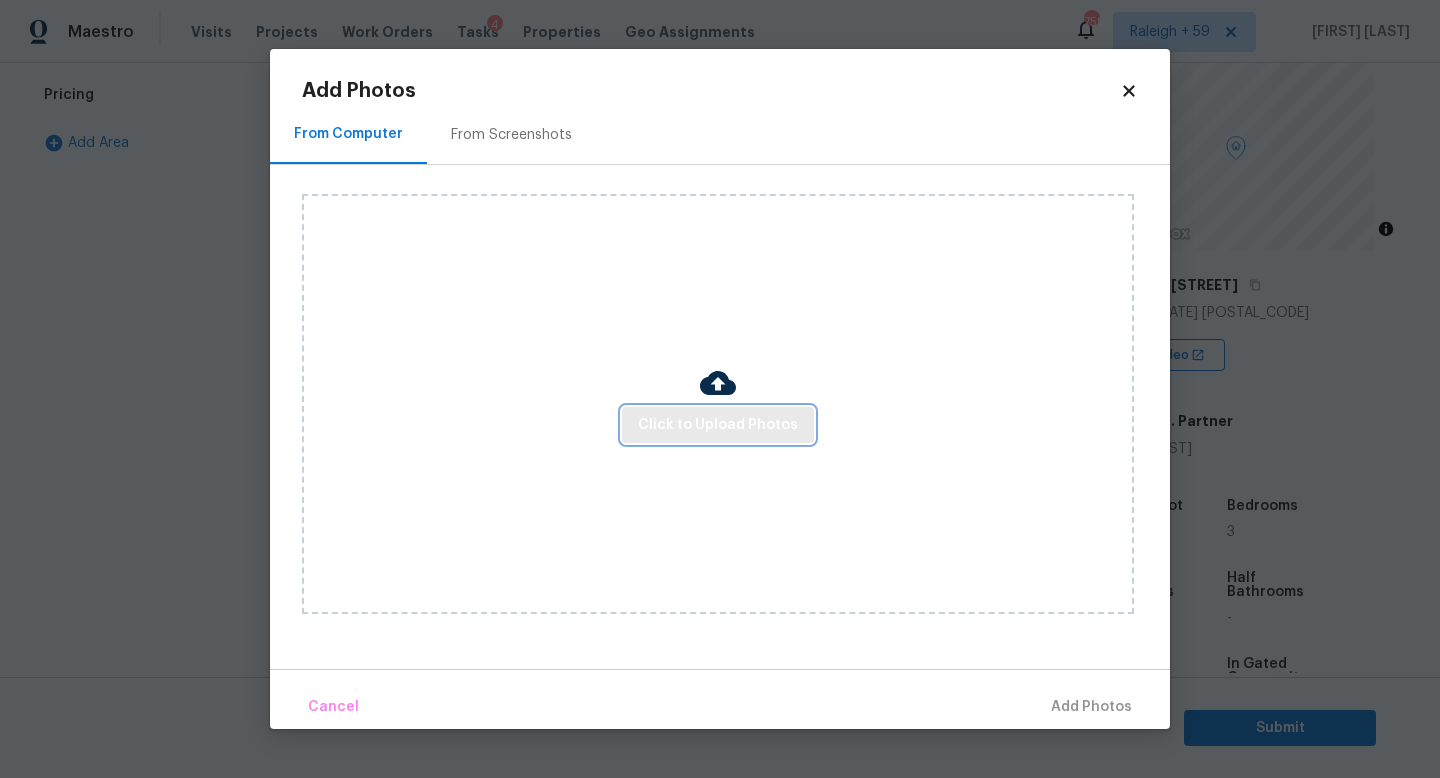 click on "Click to Upload Photos" at bounding box center [718, 425] 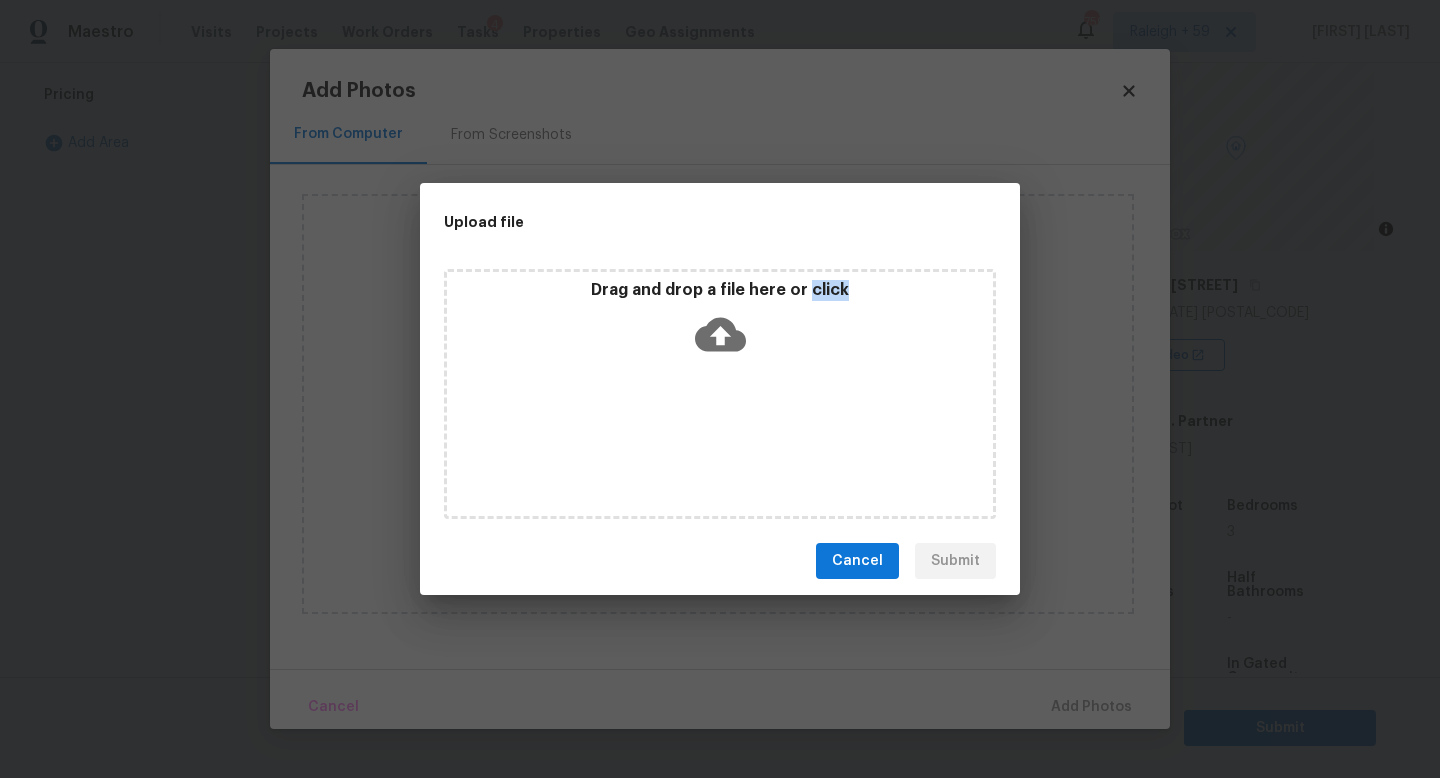 click on "Drag and drop a file here or click" at bounding box center [720, 394] 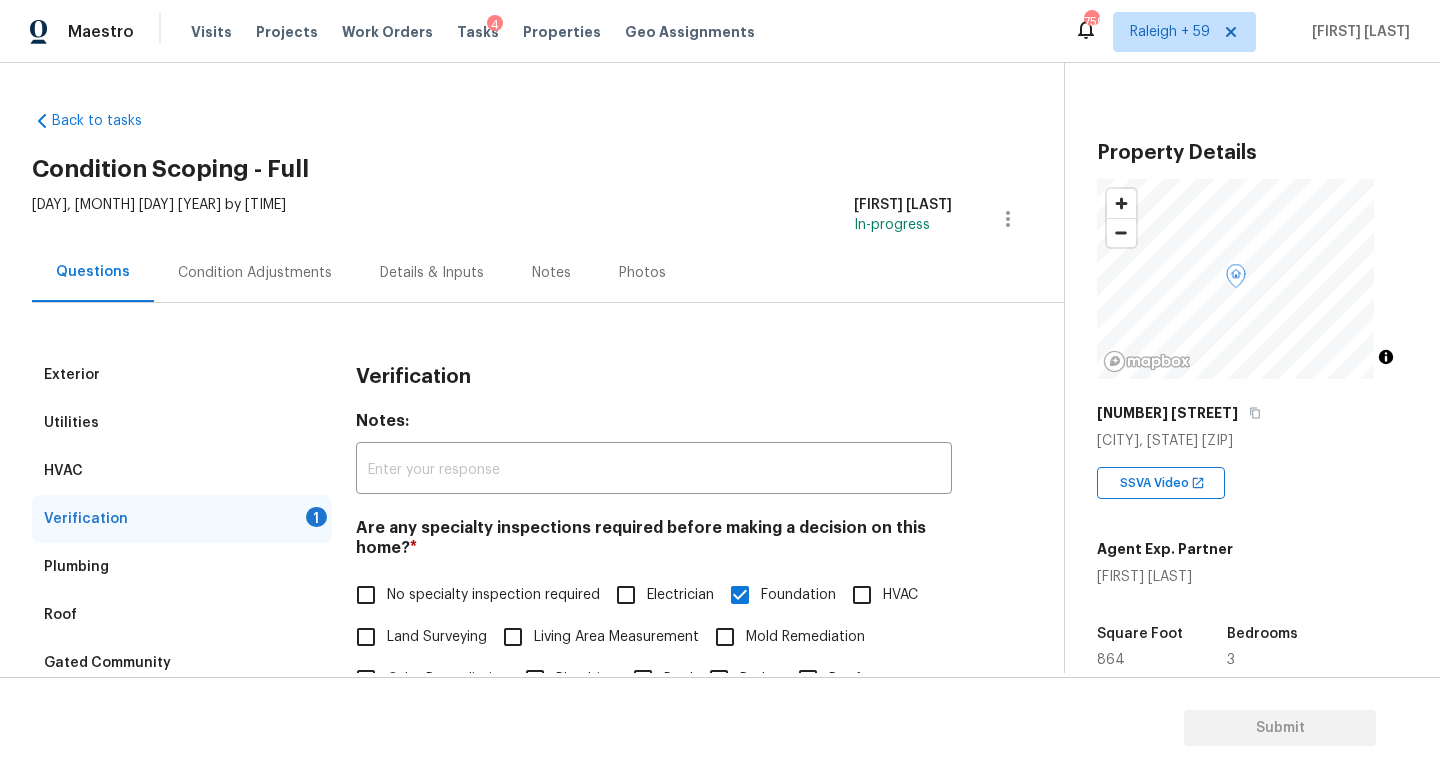 scroll, scrollTop: 0, scrollLeft: 0, axis: both 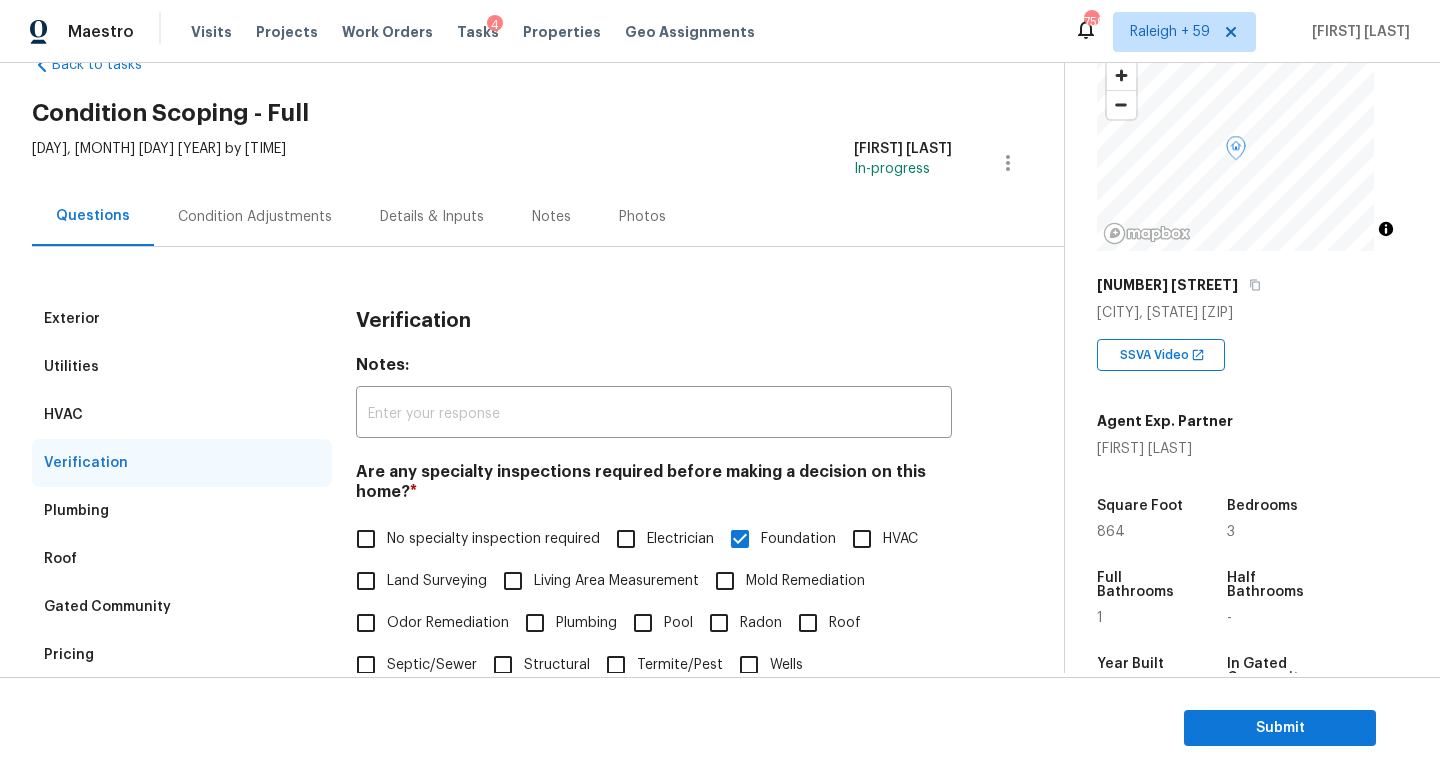 click on "Condition Adjustments" at bounding box center [255, 217] 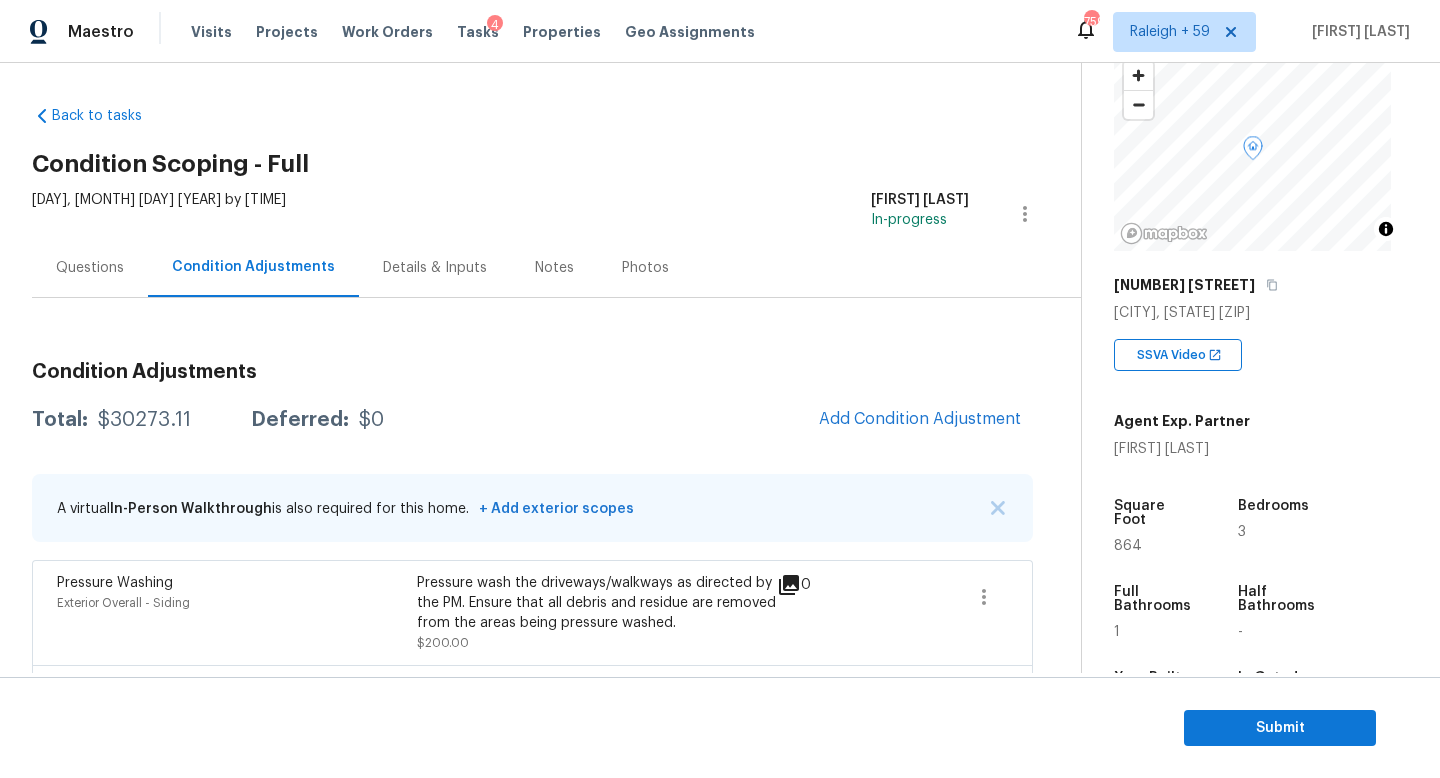 scroll, scrollTop: 0, scrollLeft: 0, axis: both 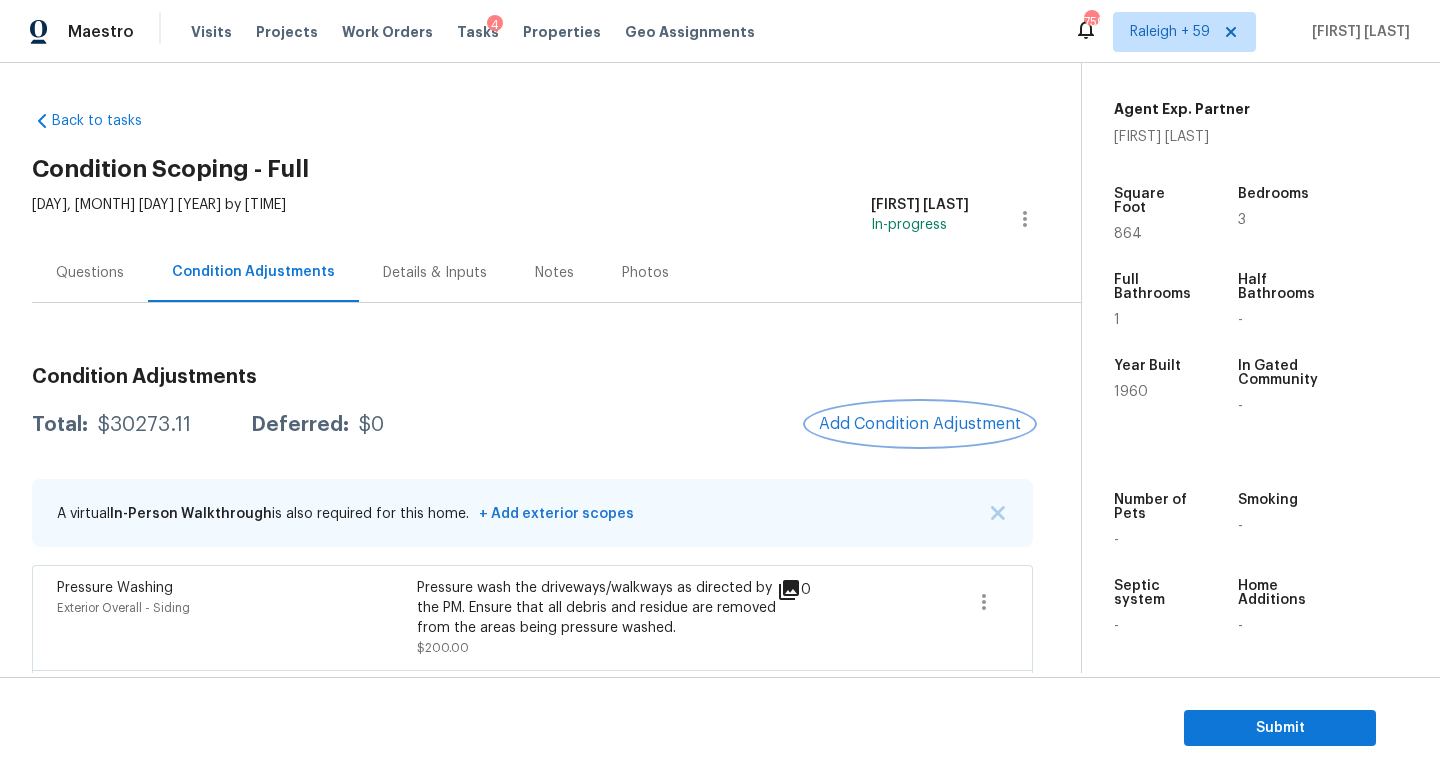 click on "Add Condition Adjustment" at bounding box center [920, 424] 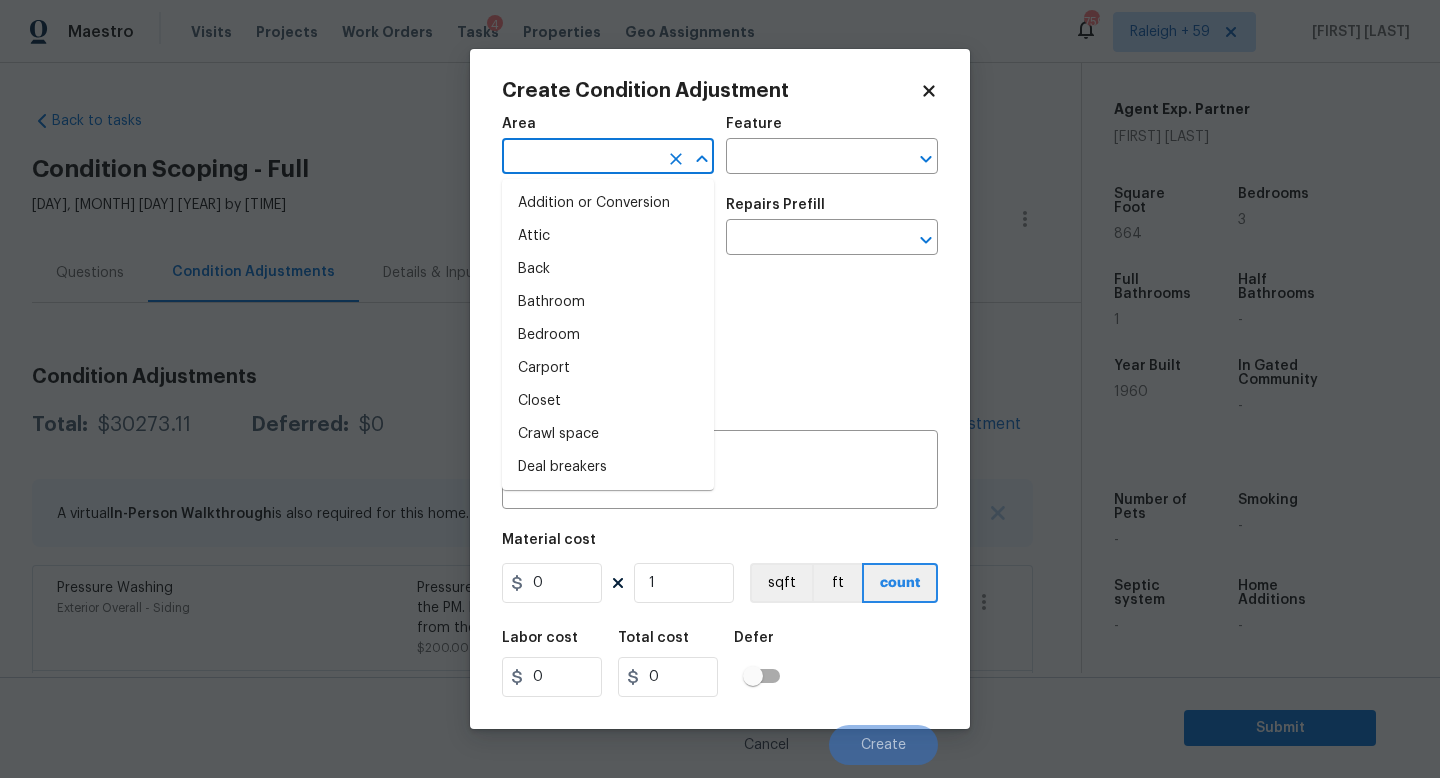 click at bounding box center [580, 158] 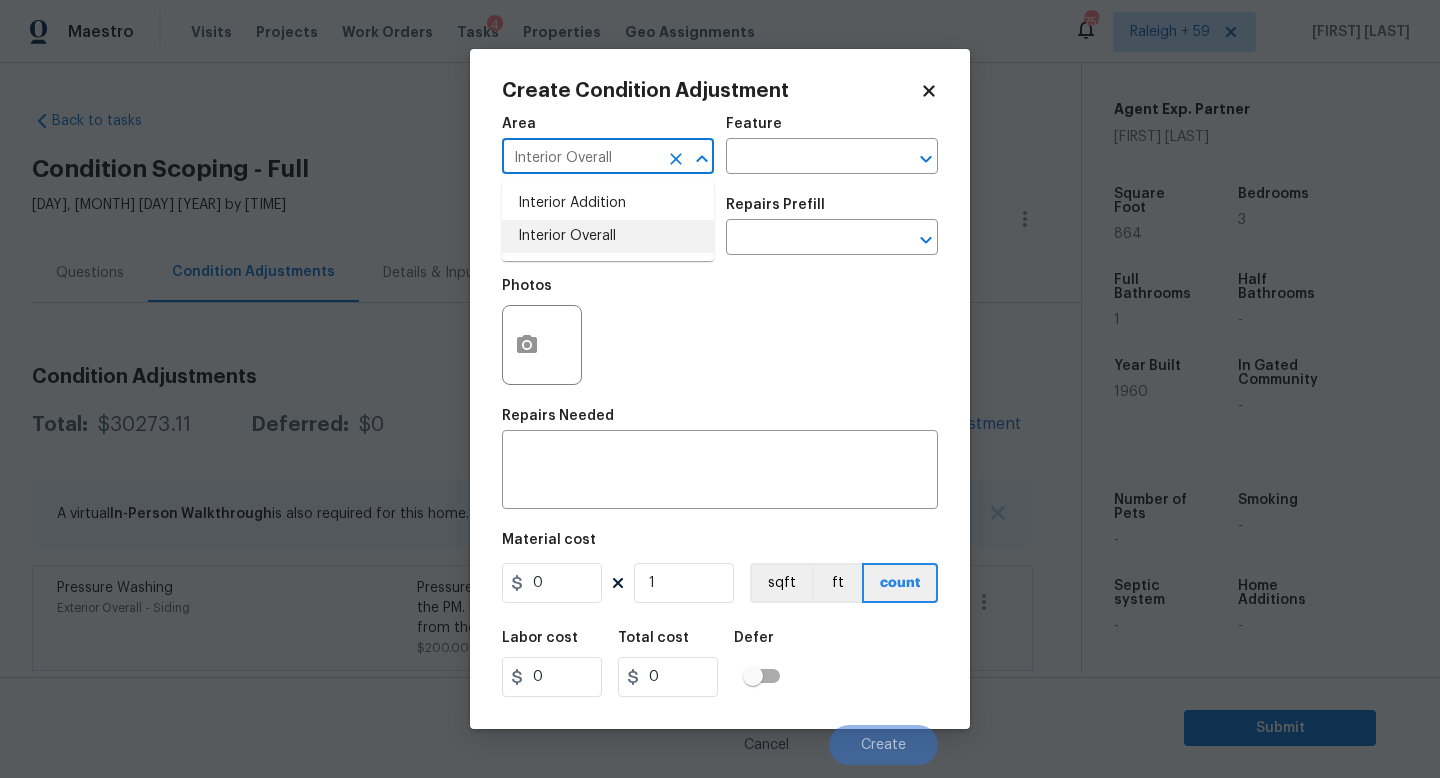 type on "Interior Overall" 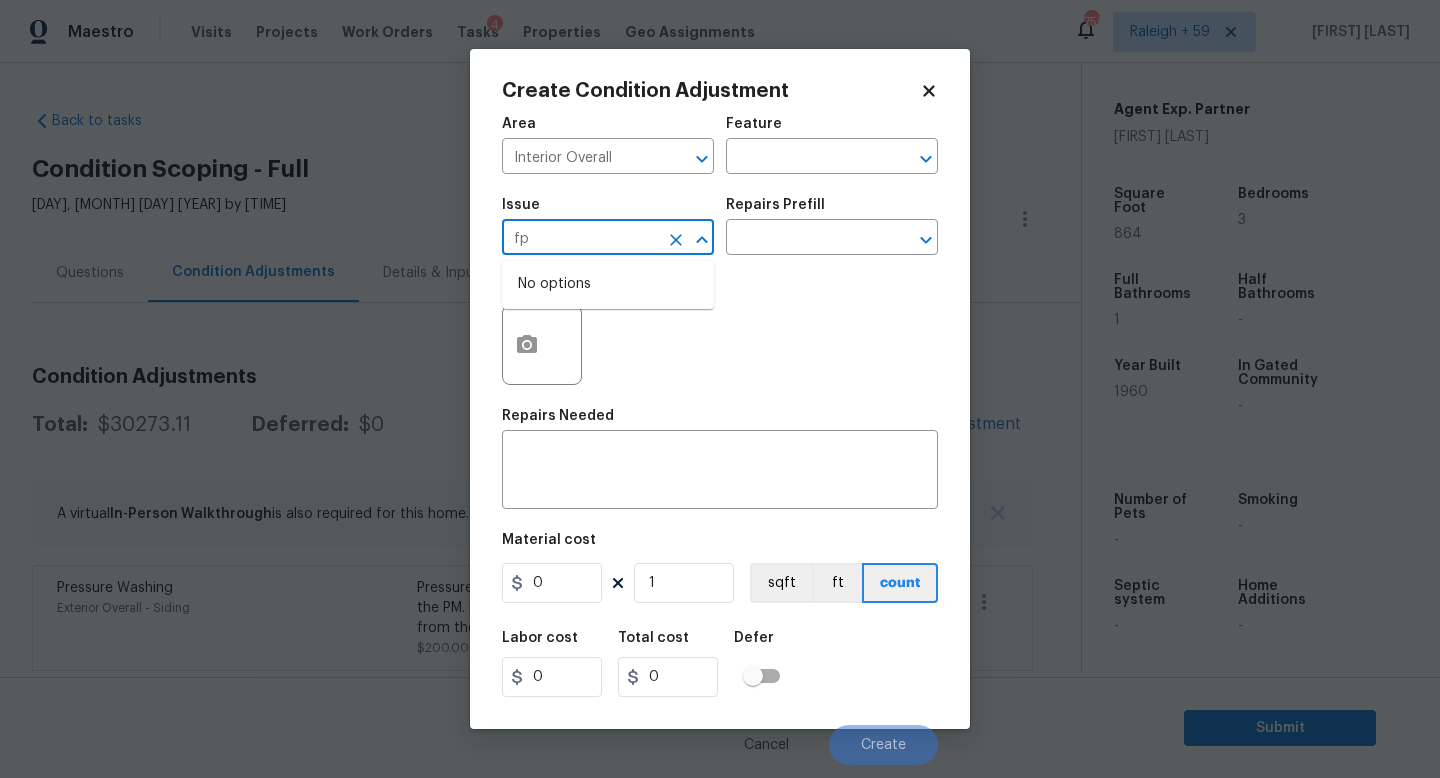 type on "f" 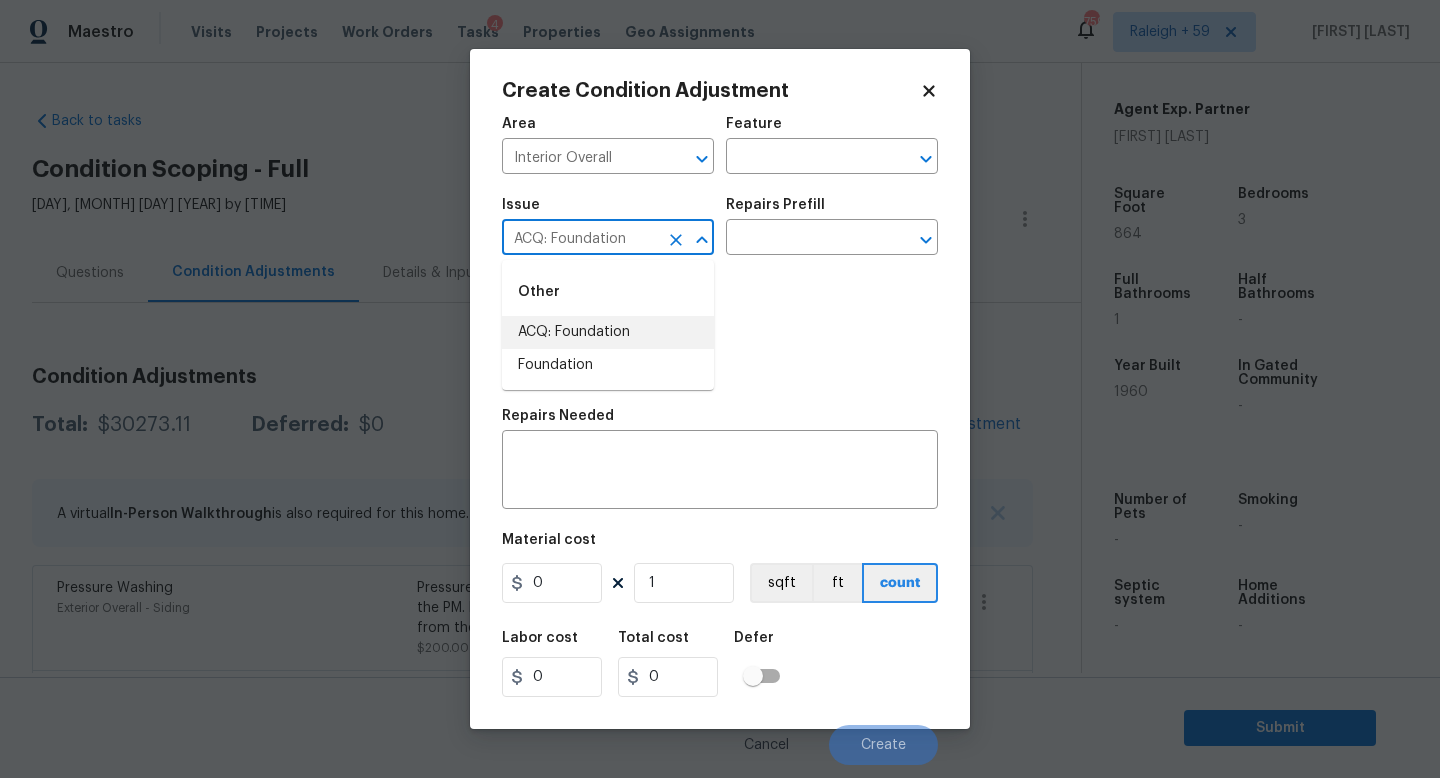 type on "ACQ: Foundation" 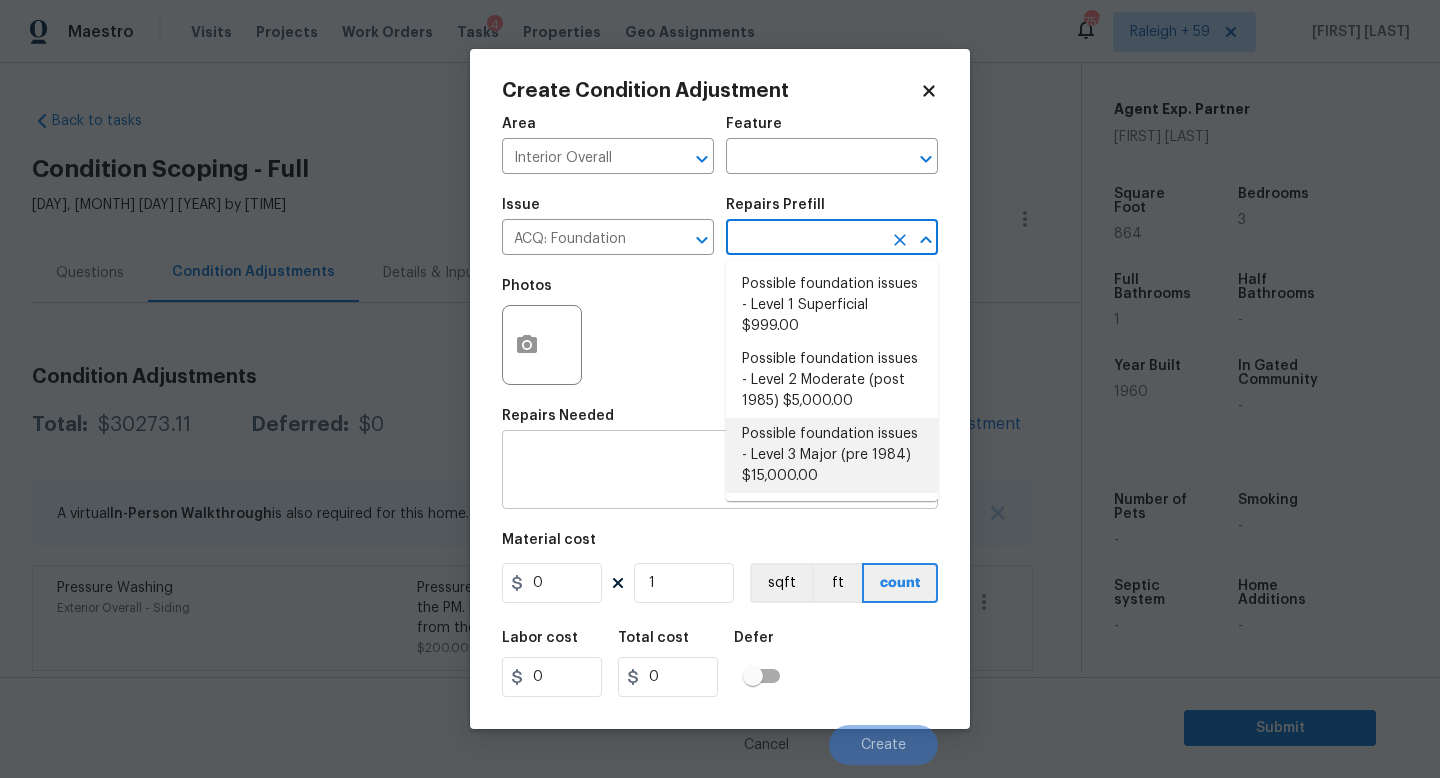 drag, startPoint x: 795, startPoint y: 451, endPoint x: 785, endPoint y: 466, distance: 18.027756 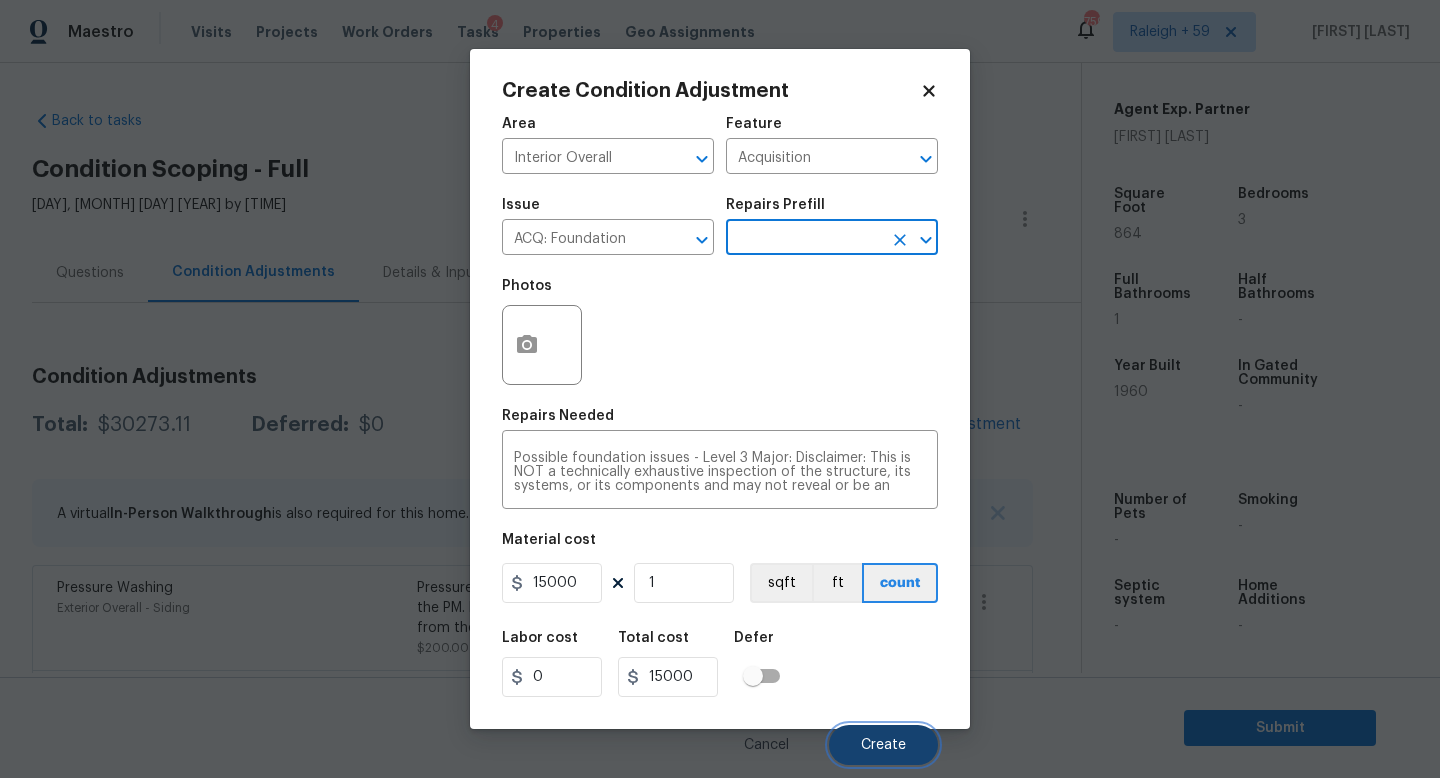 click on "Create" at bounding box center (883, 745) 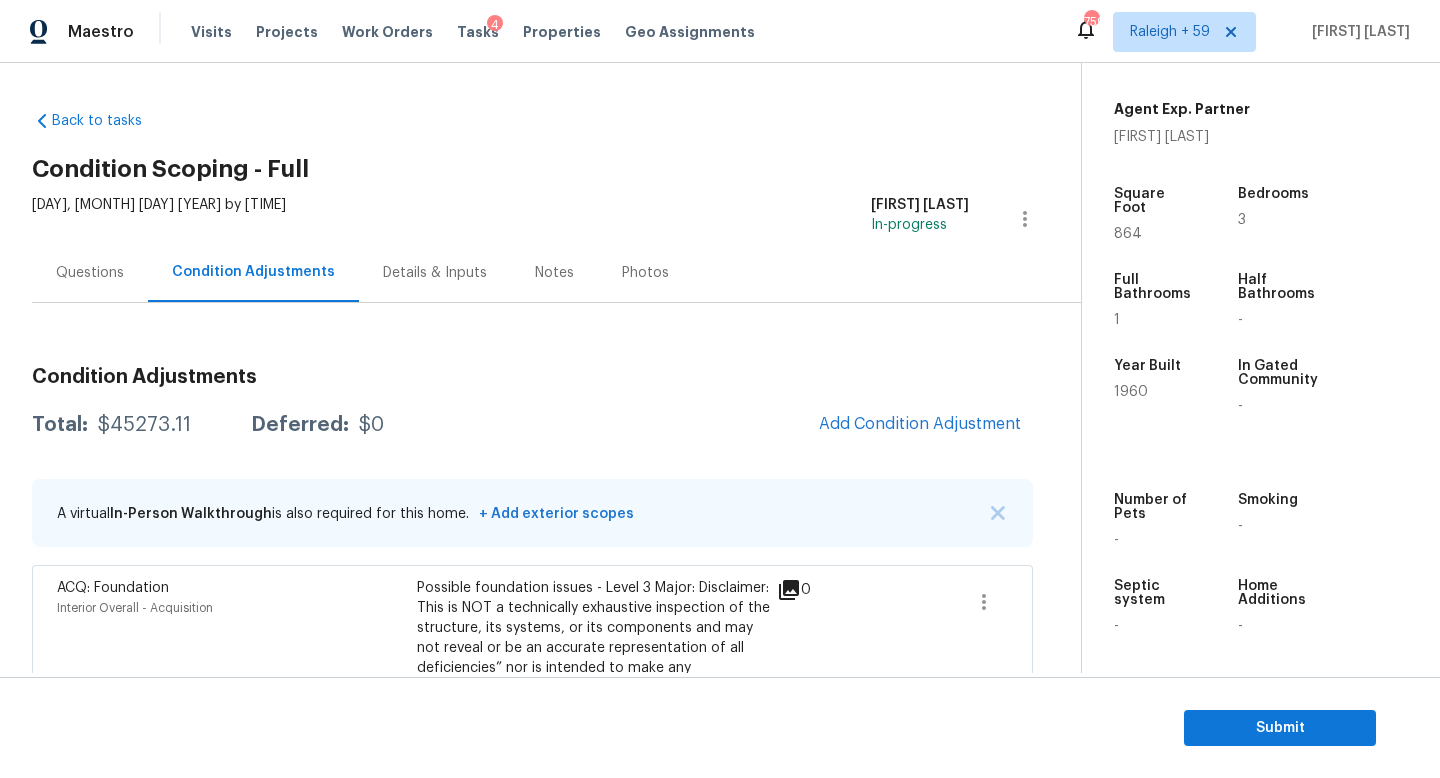 click on "Questions" at bounding box center (90, 273) 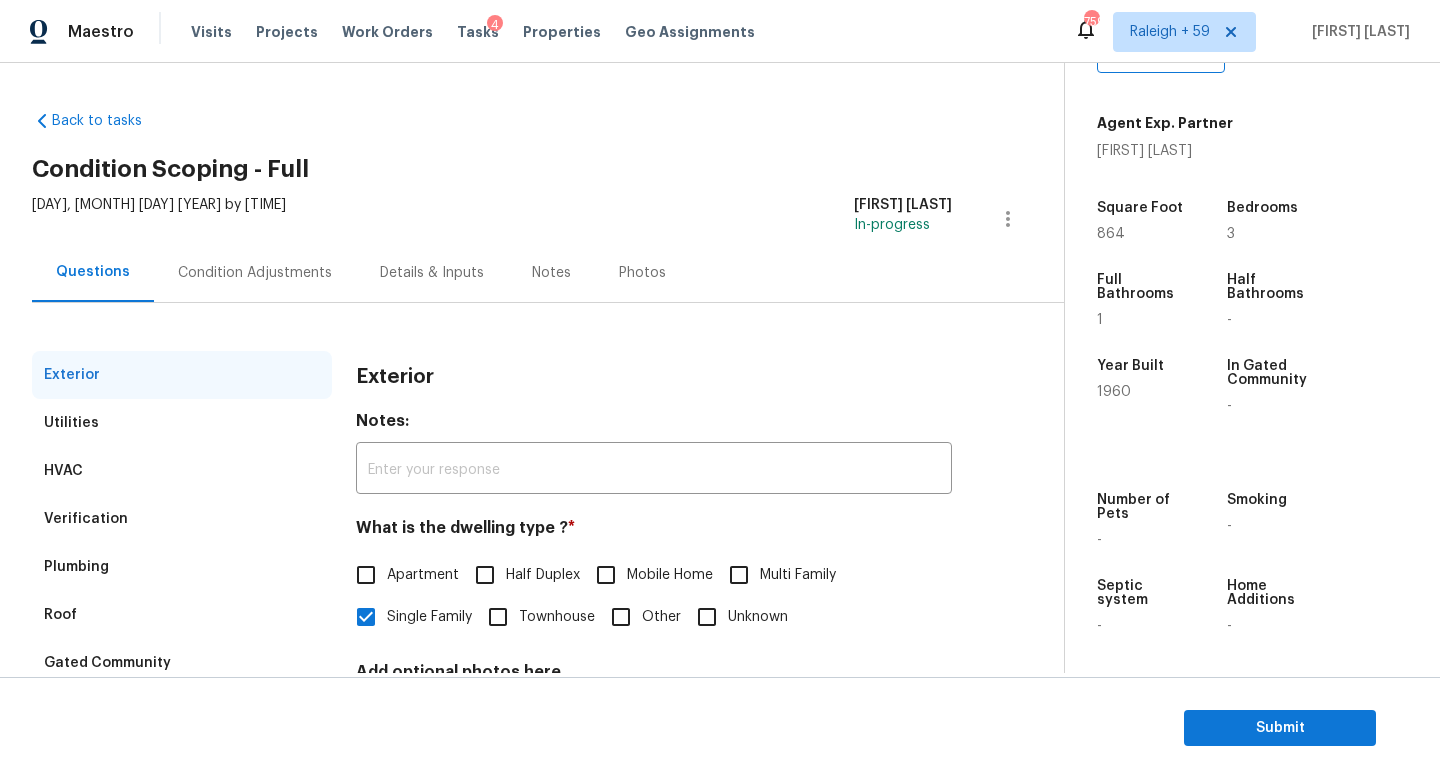 click on "Condition Adjustments" at bounding box center [255, 272] 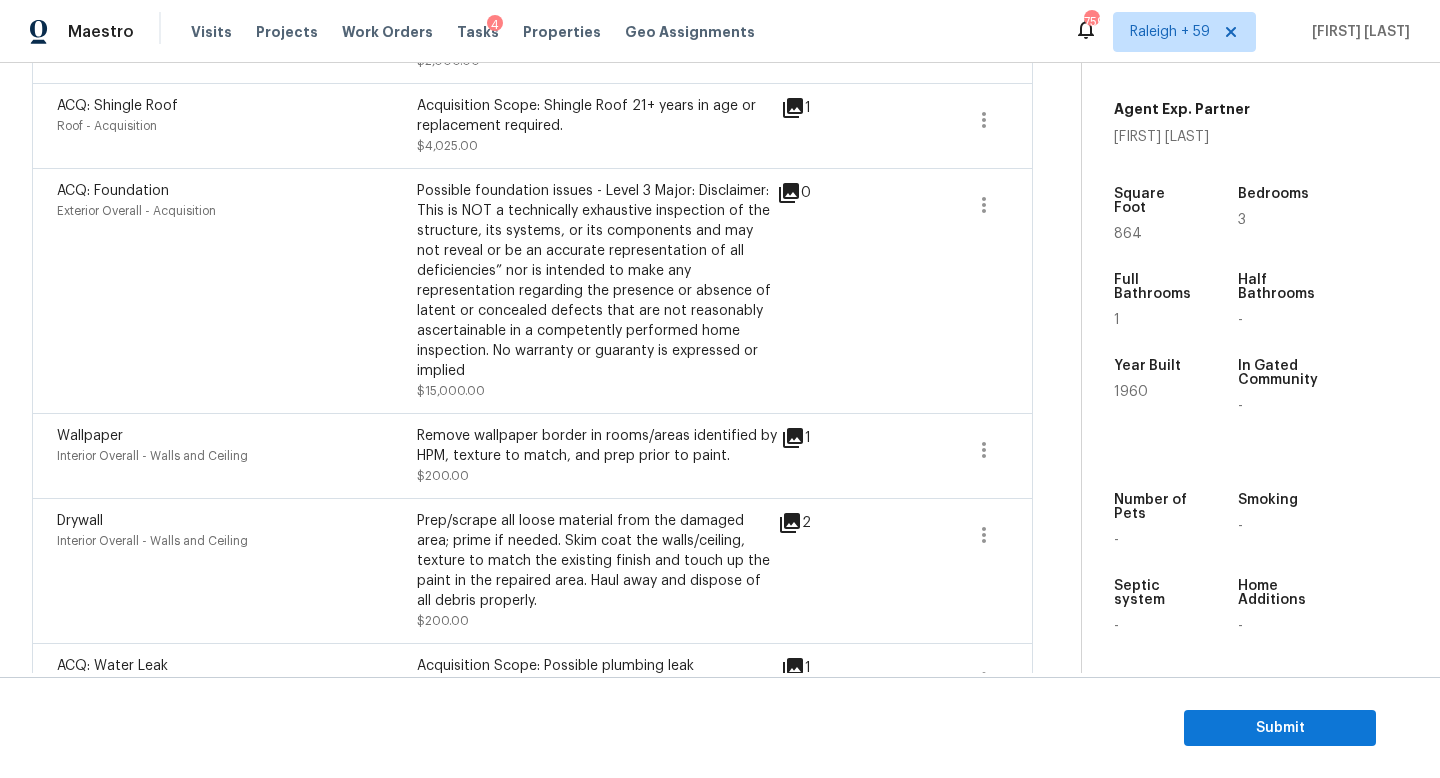 scroll, scrollTop: 0, scrollLeft: 0, axis: both 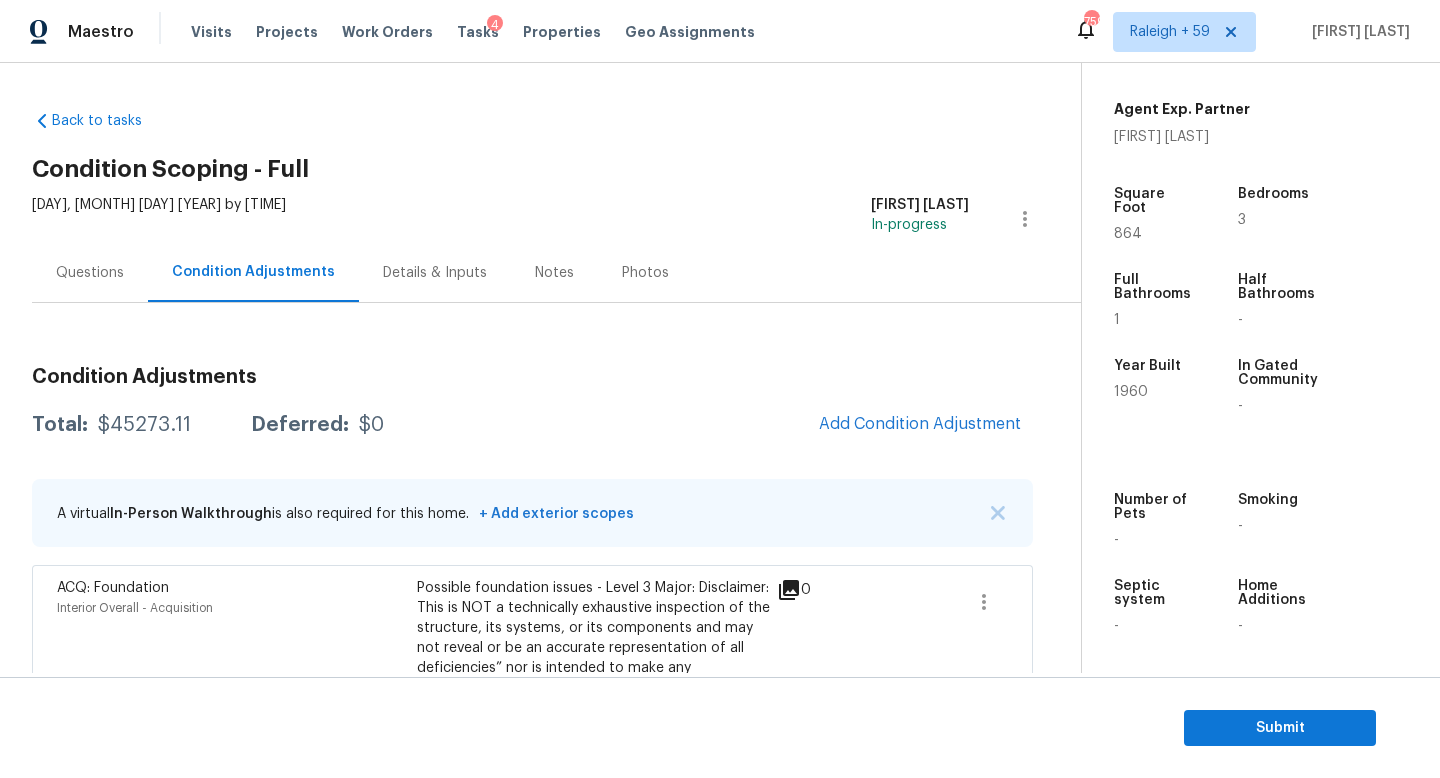 click on "Questions" at bounding box center (90, 273) 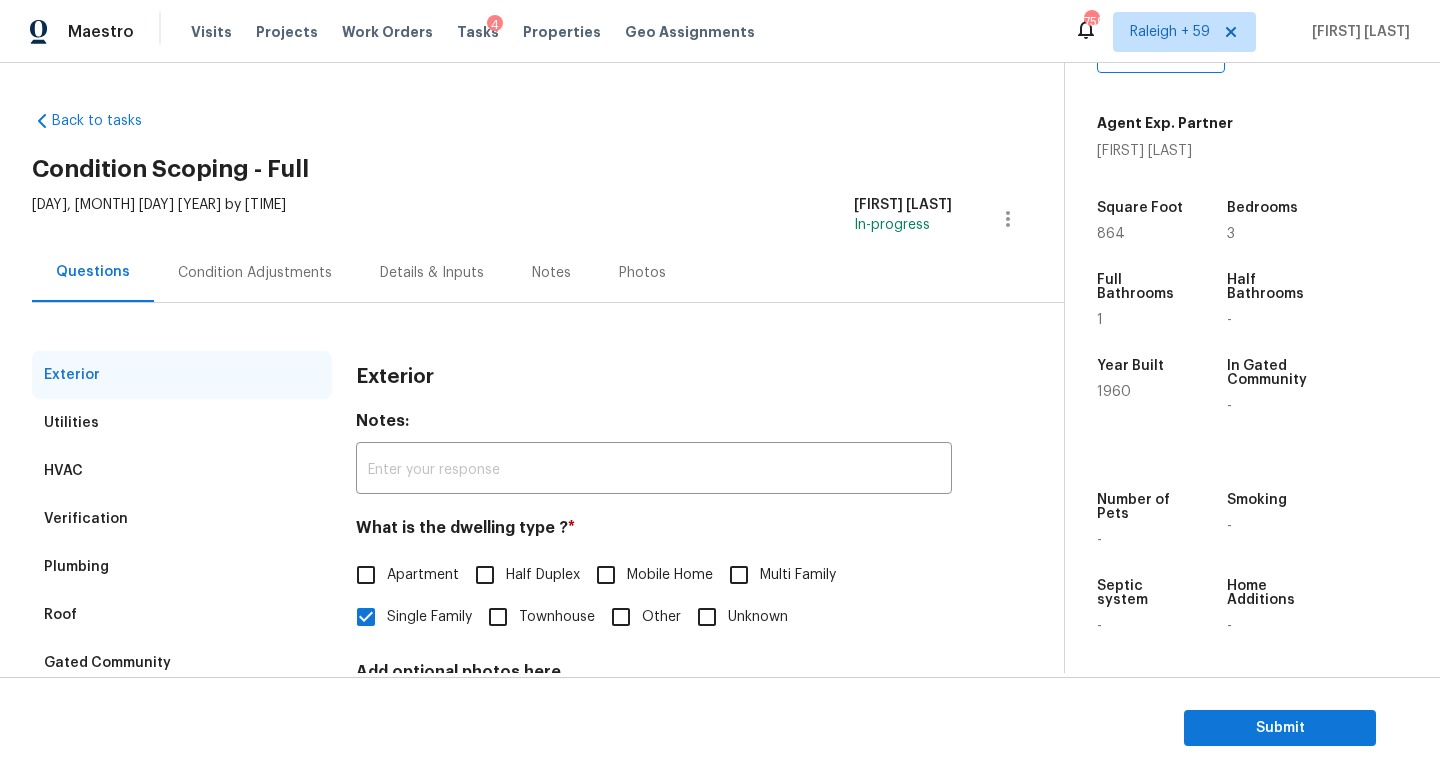click on "Condition Adjustments" at bounding box center [255, 273] 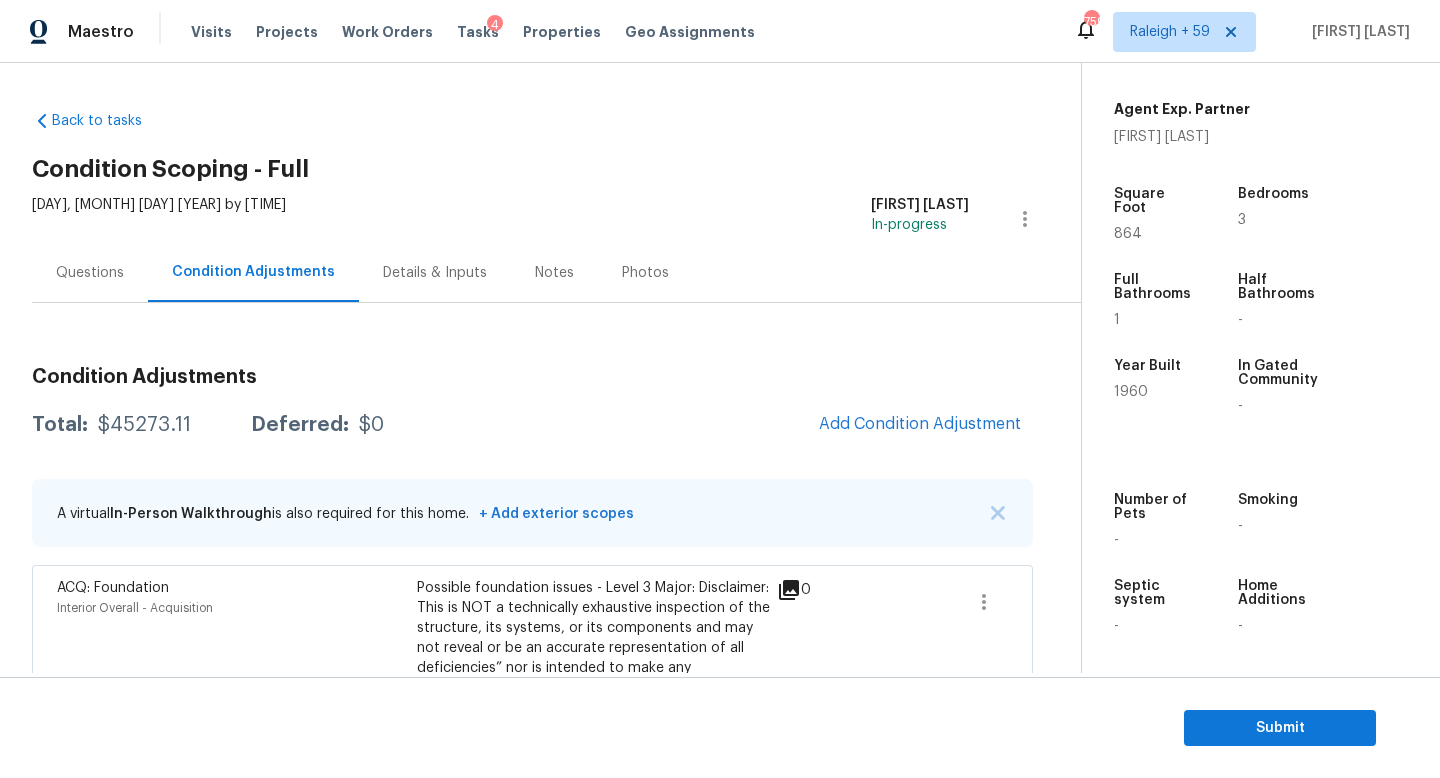 click on "Questions" at bounding box center [90, 272] 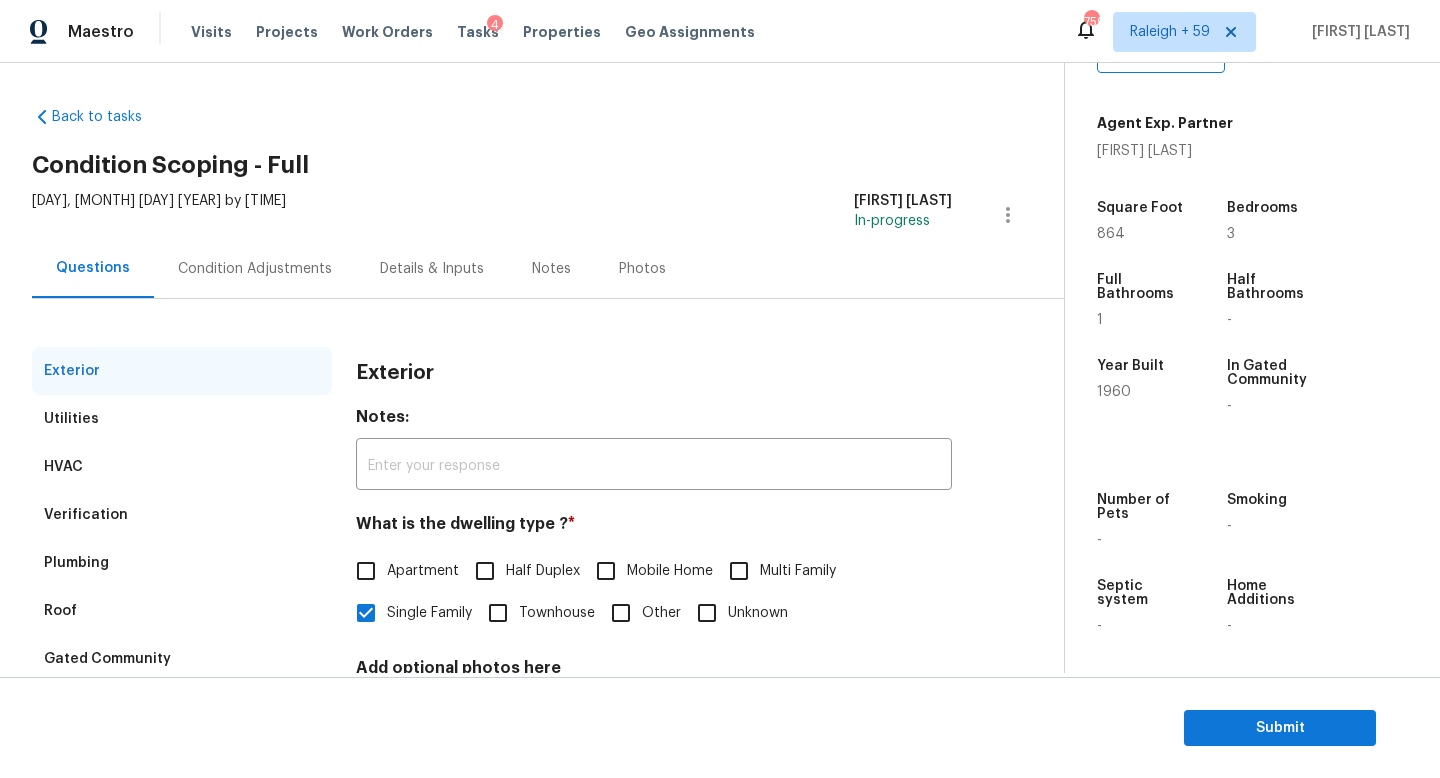 click on "Condition Adjustments" at bounding box center (255, 269) 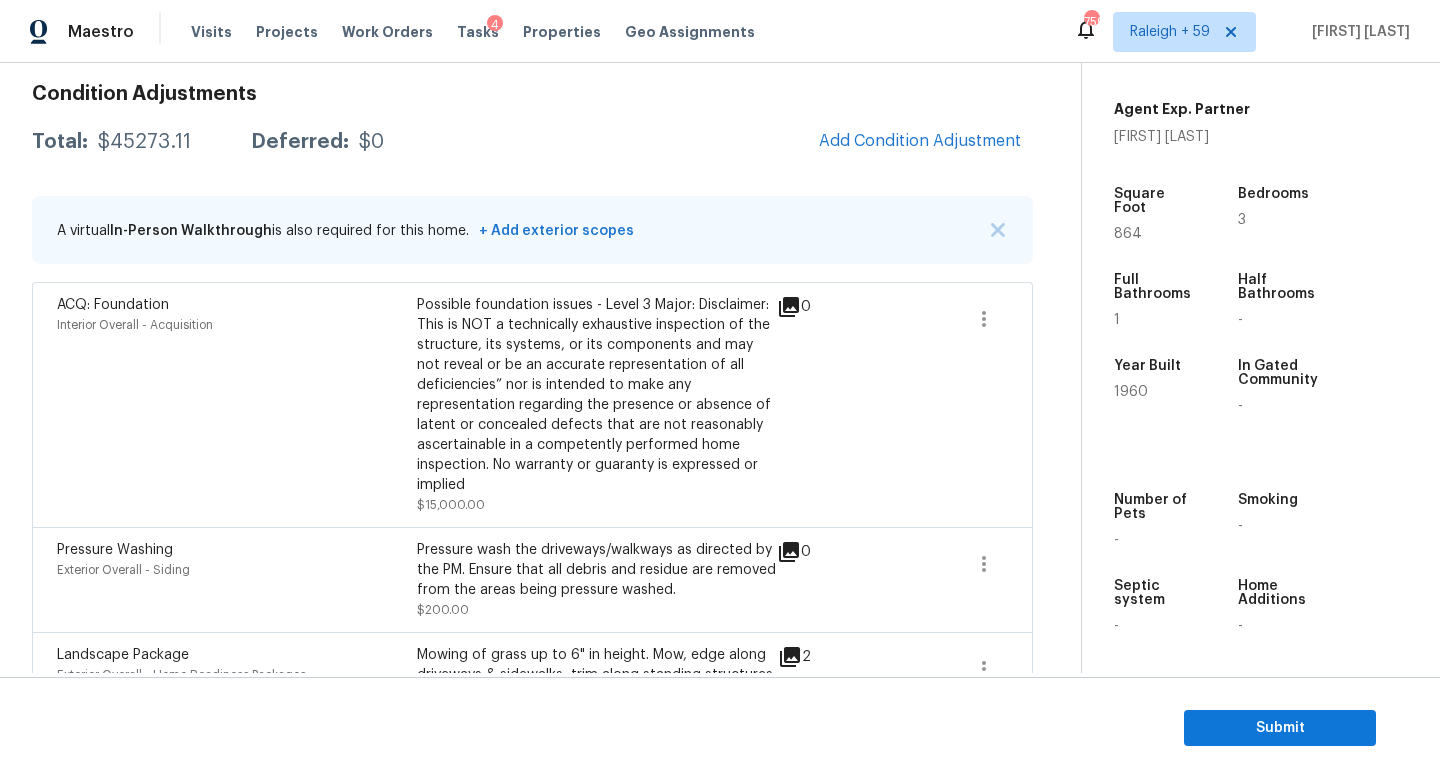 scroll, scrollTop: 198, scrollLeft: 0, axis: vertical 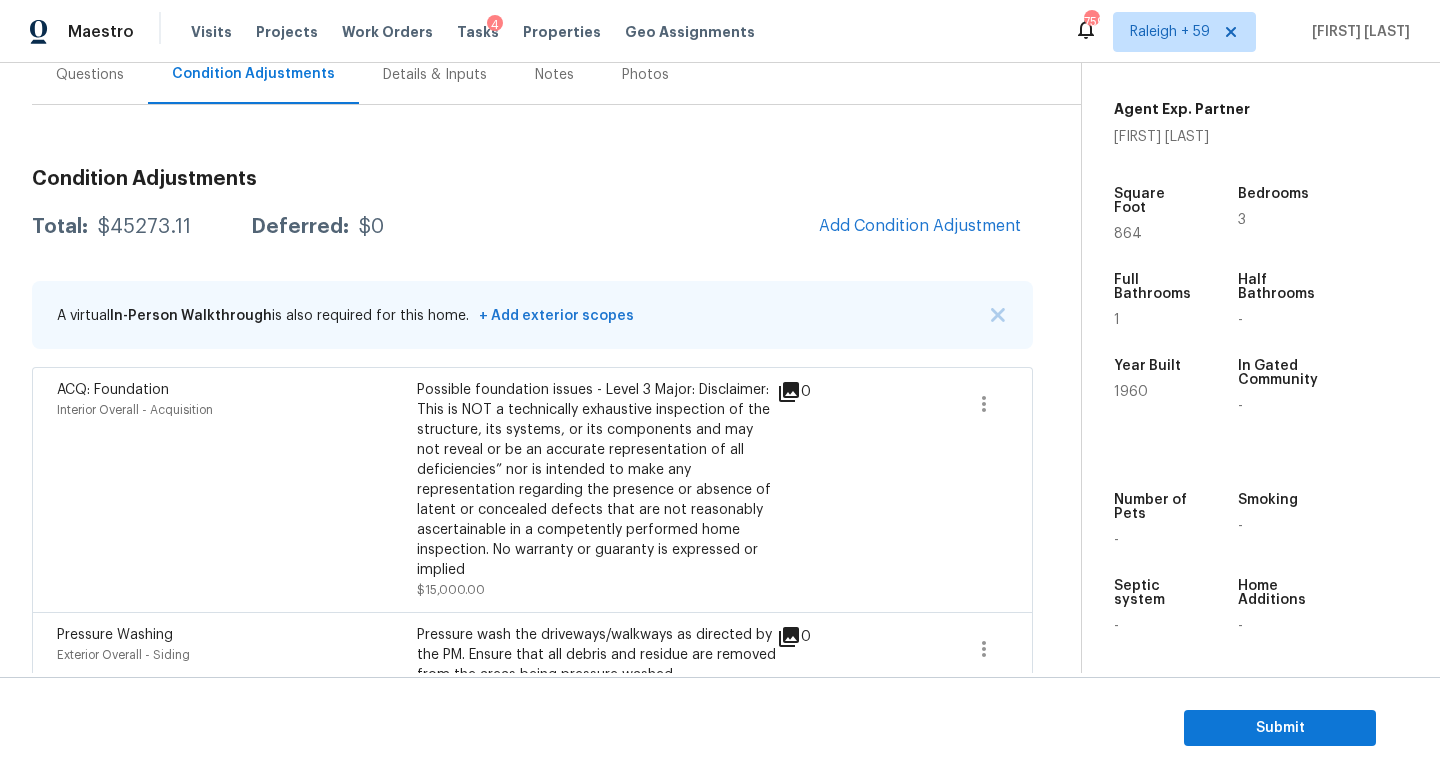 click at bounding box center [984, 404] 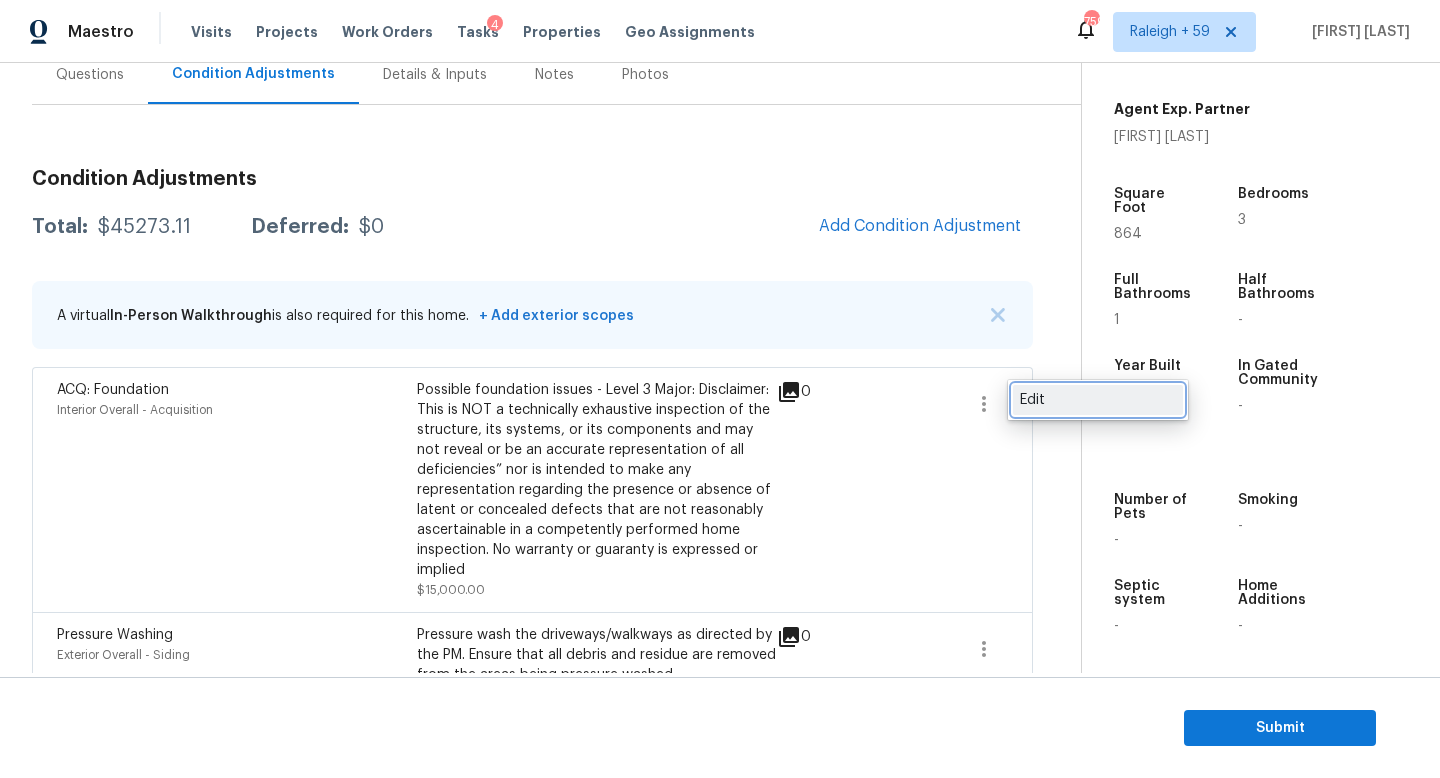 click on "Edit" at bounding box center [1098, 400] 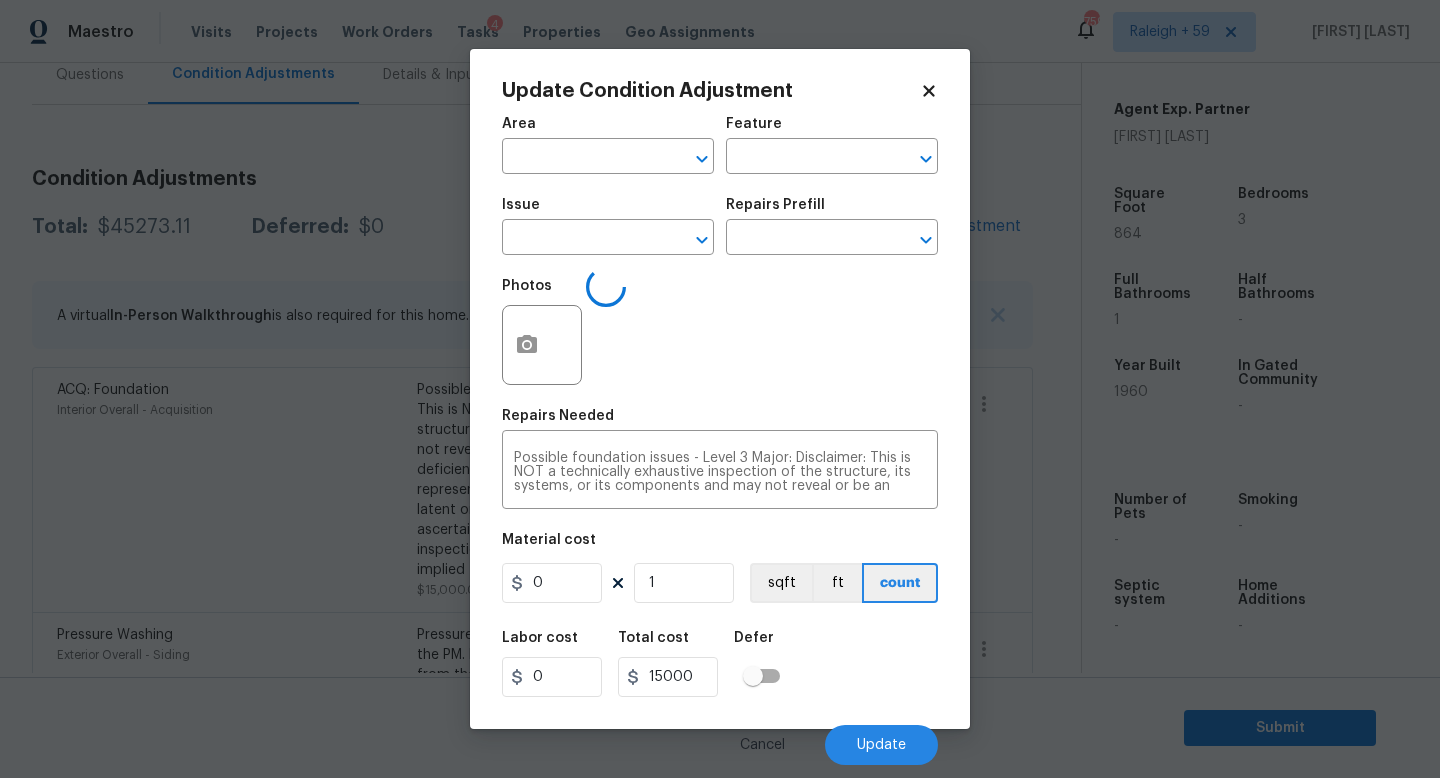 type on "Interior Overall" 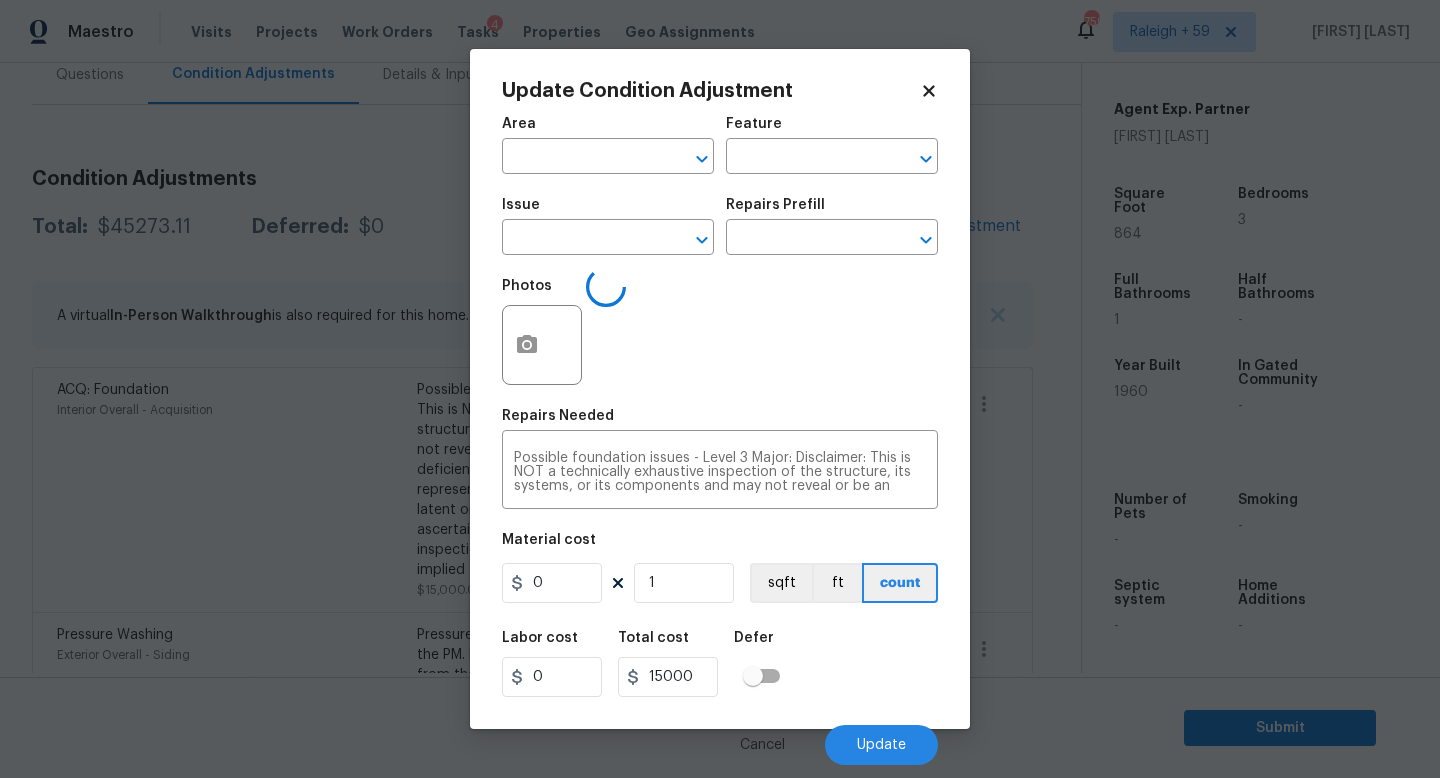 type on "Acquisition" 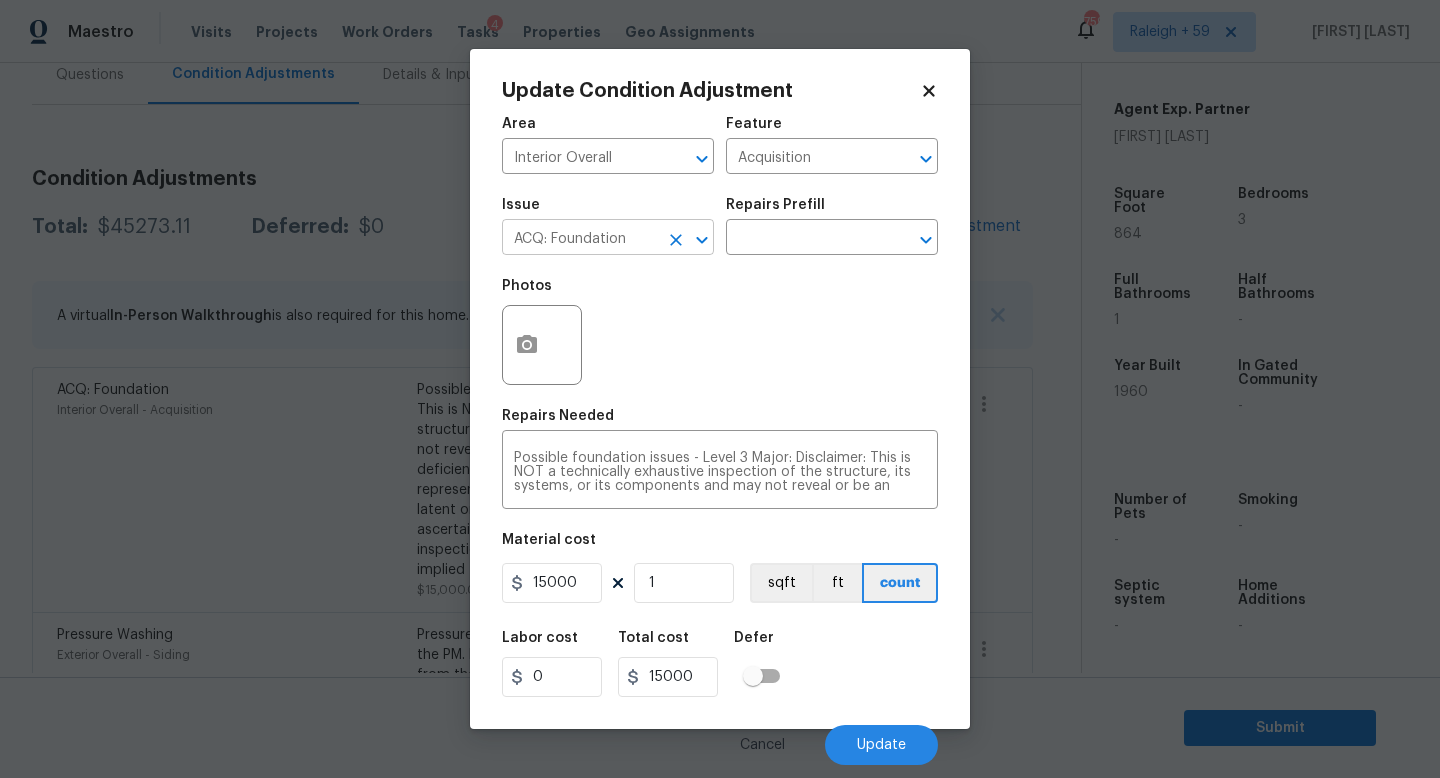 click 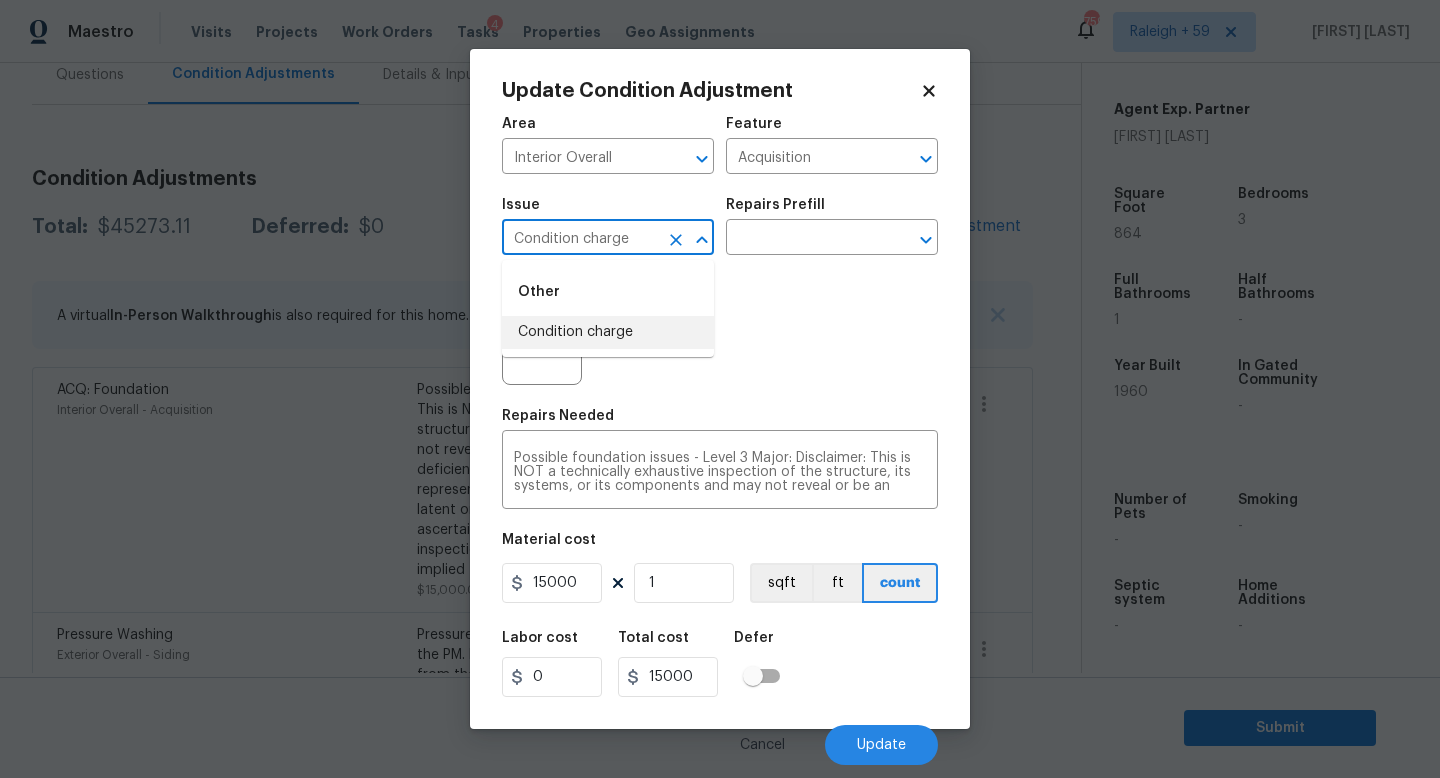 type on "Condition charge" 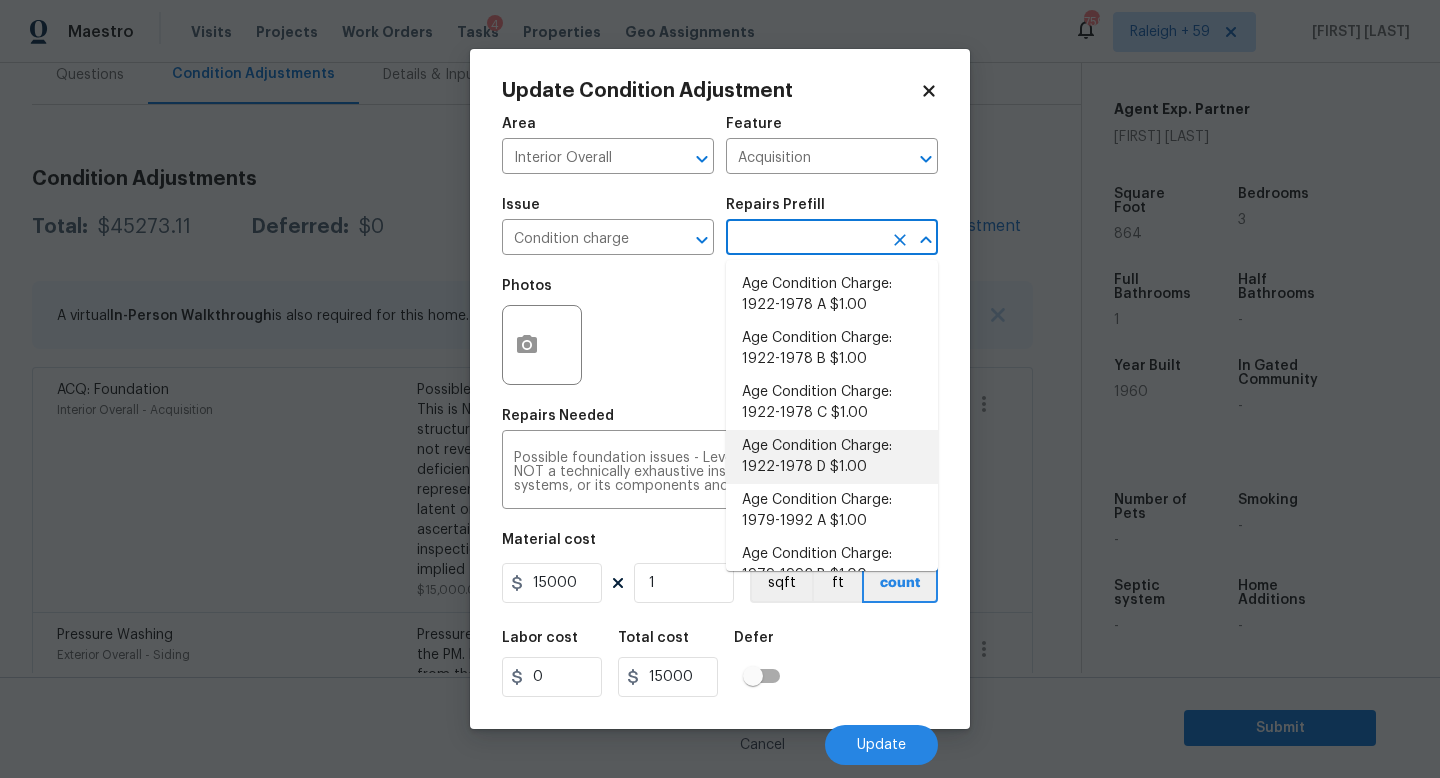 click on "Age Condition Charge: 1922-1978 D	 $1.00" at bounding box center (832, 457) 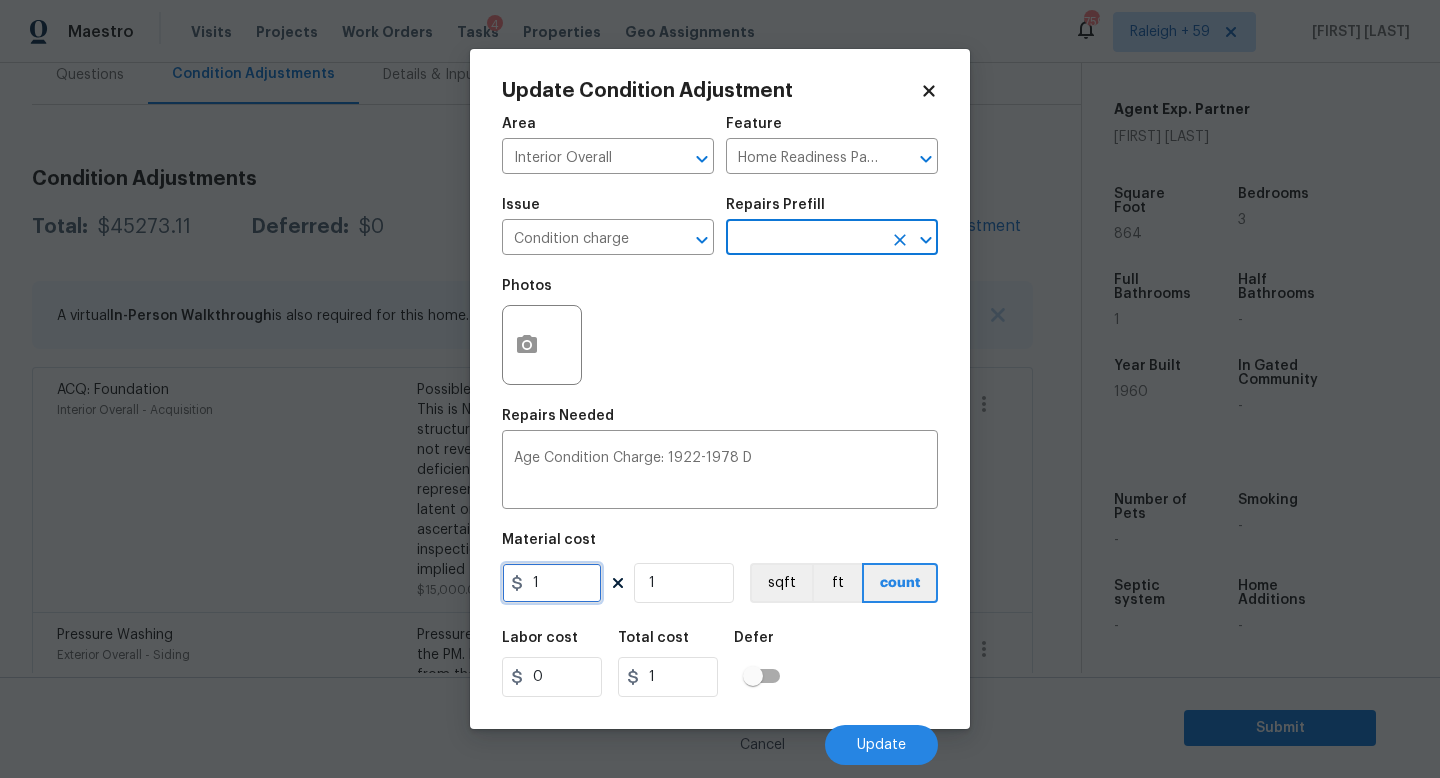 click on "1" at bounding box center [552, 583] 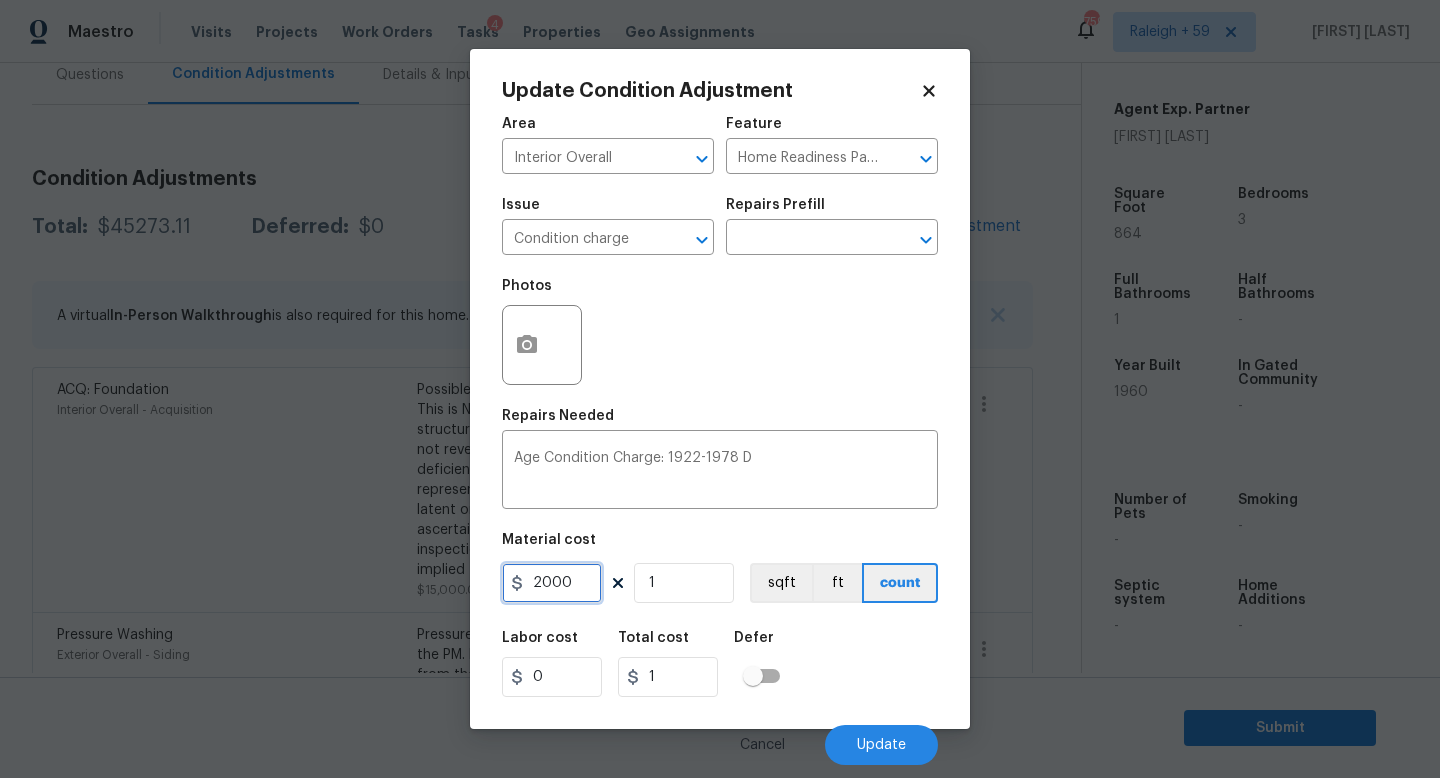 type on "2000" 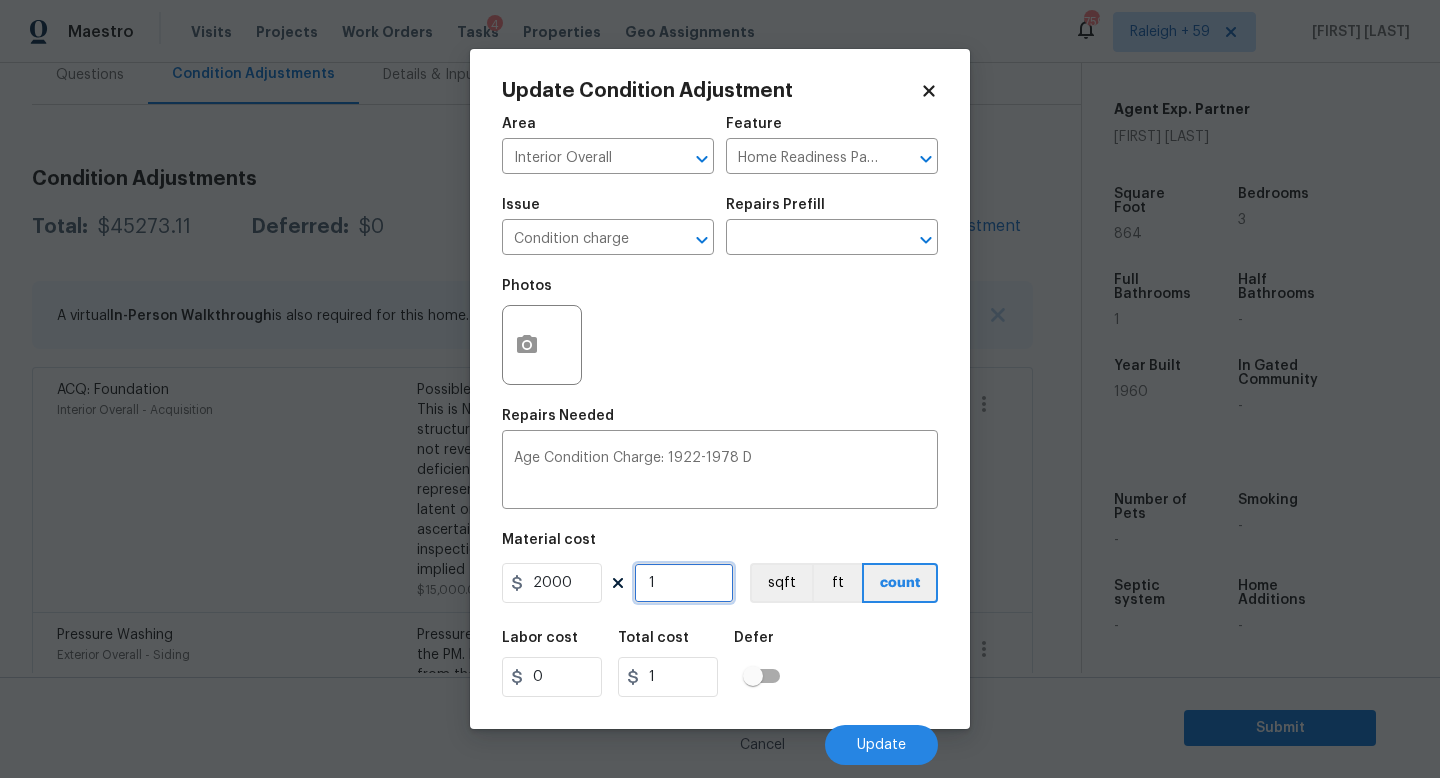 type on "2000" 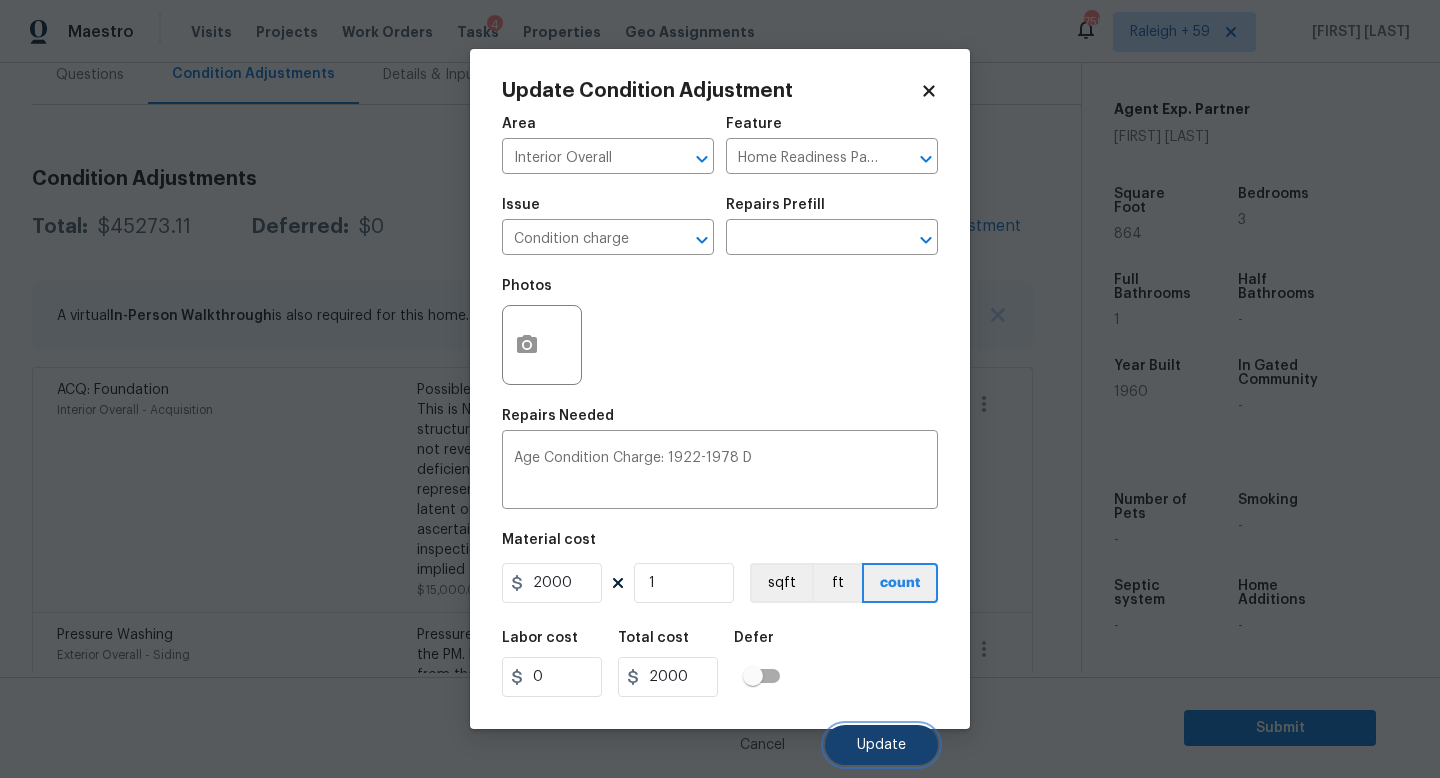 click on "Update" at bounding box center [881, 745] 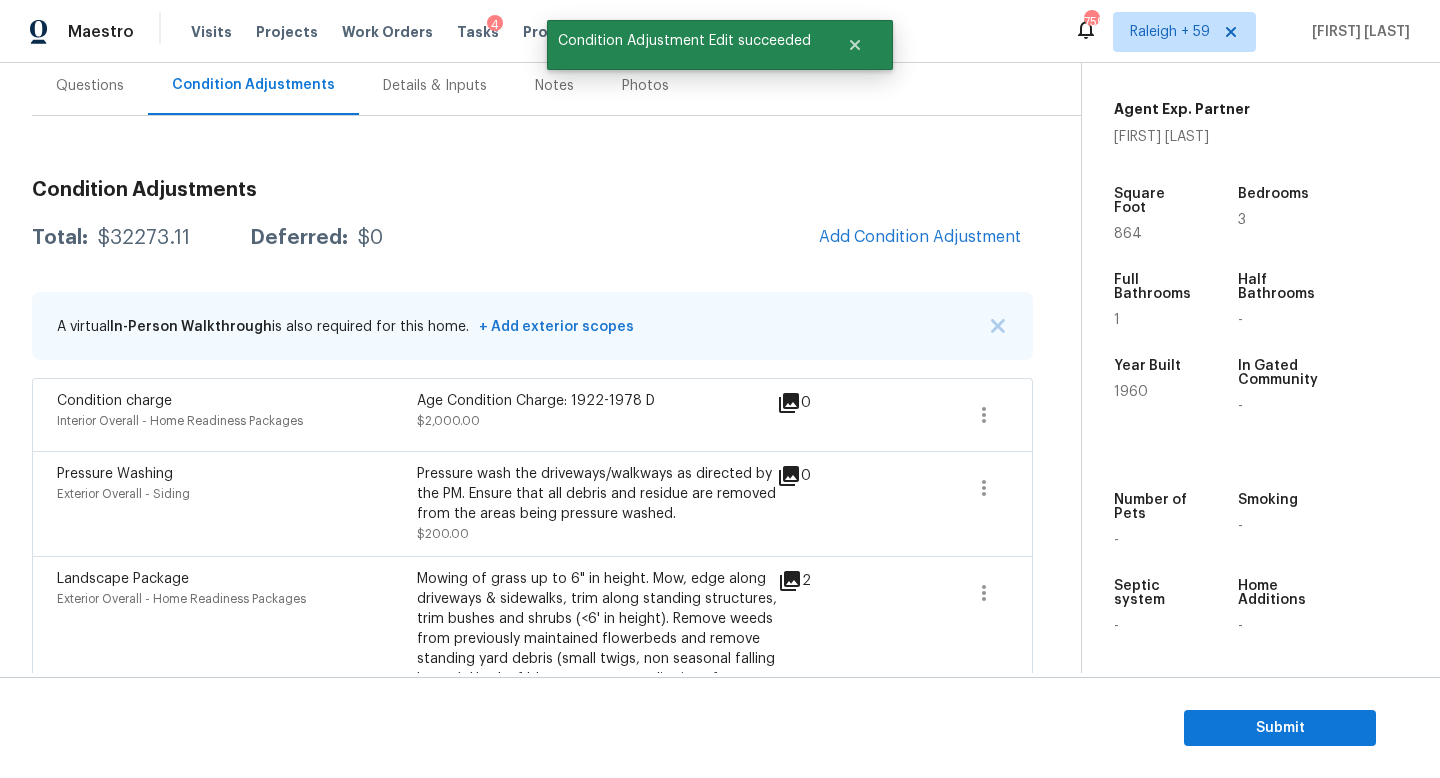 scroll, scrollTop: 171, scrollLeft: 0, axis: vertical 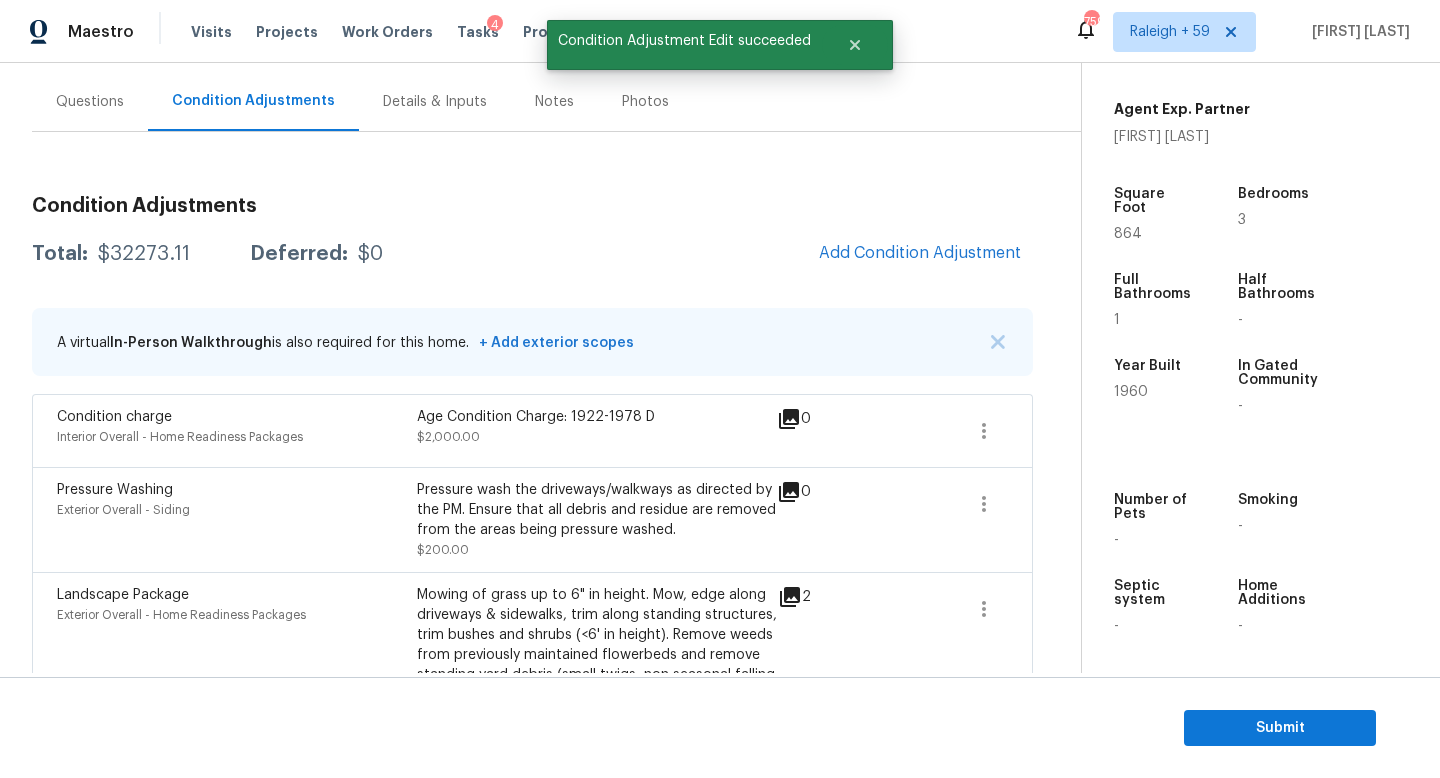 click on "Questions Condition Adjustments Details & Inputs Notes Photos" at bounding box center [556, 102] 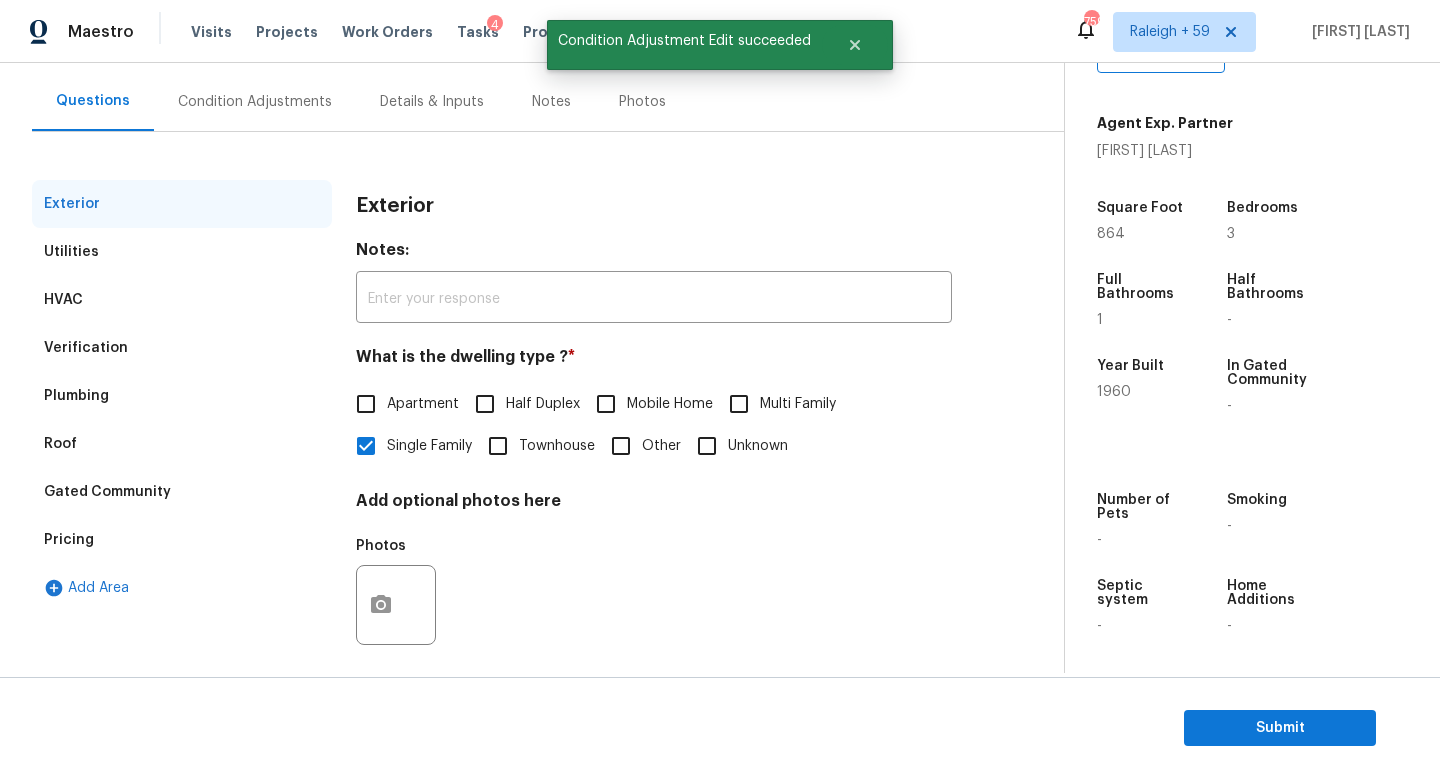 click on "Condition Adjustments" at bounding box center [255, 101] 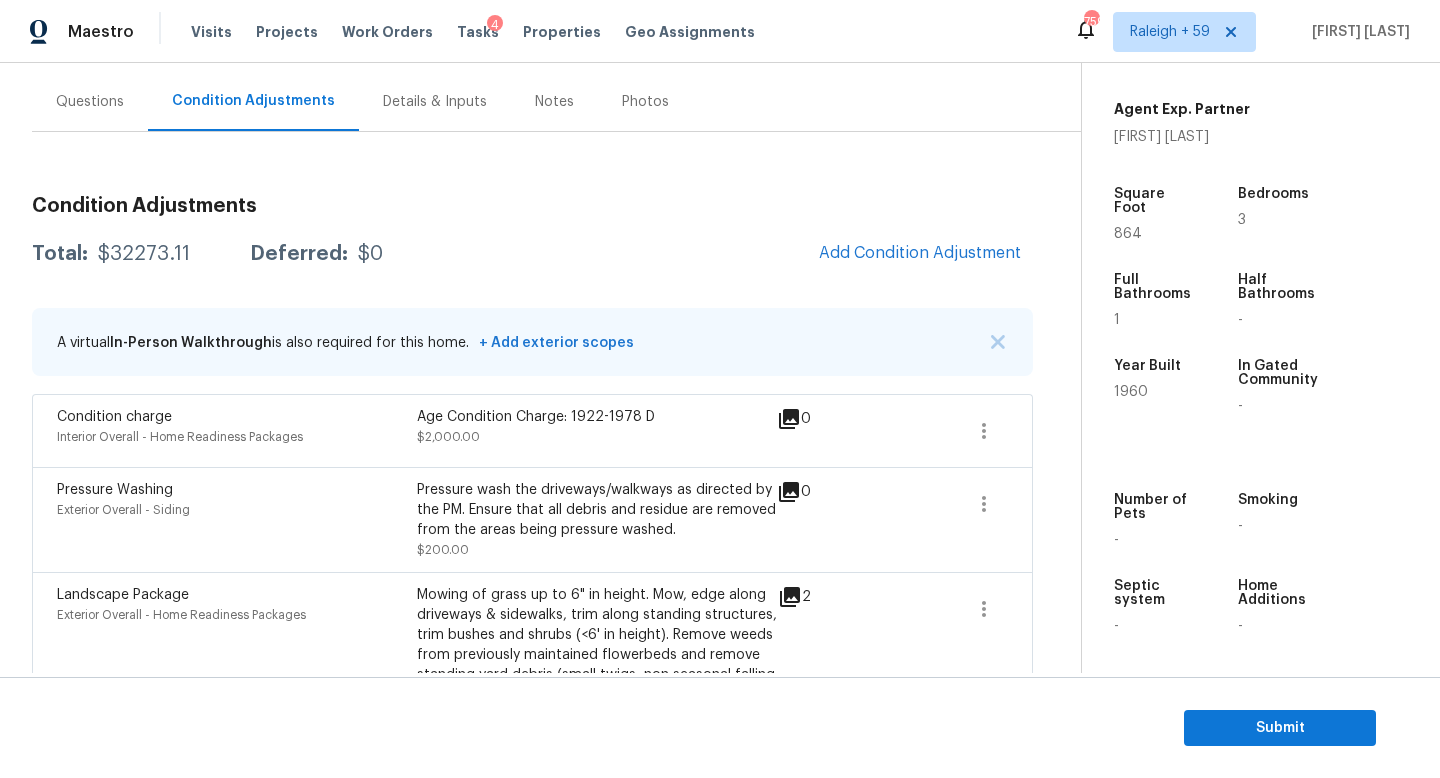 drag, startPoint x: 204, startPoint y: 254, endPoint x: 101, endPoint y: 271, distance: 104.393486 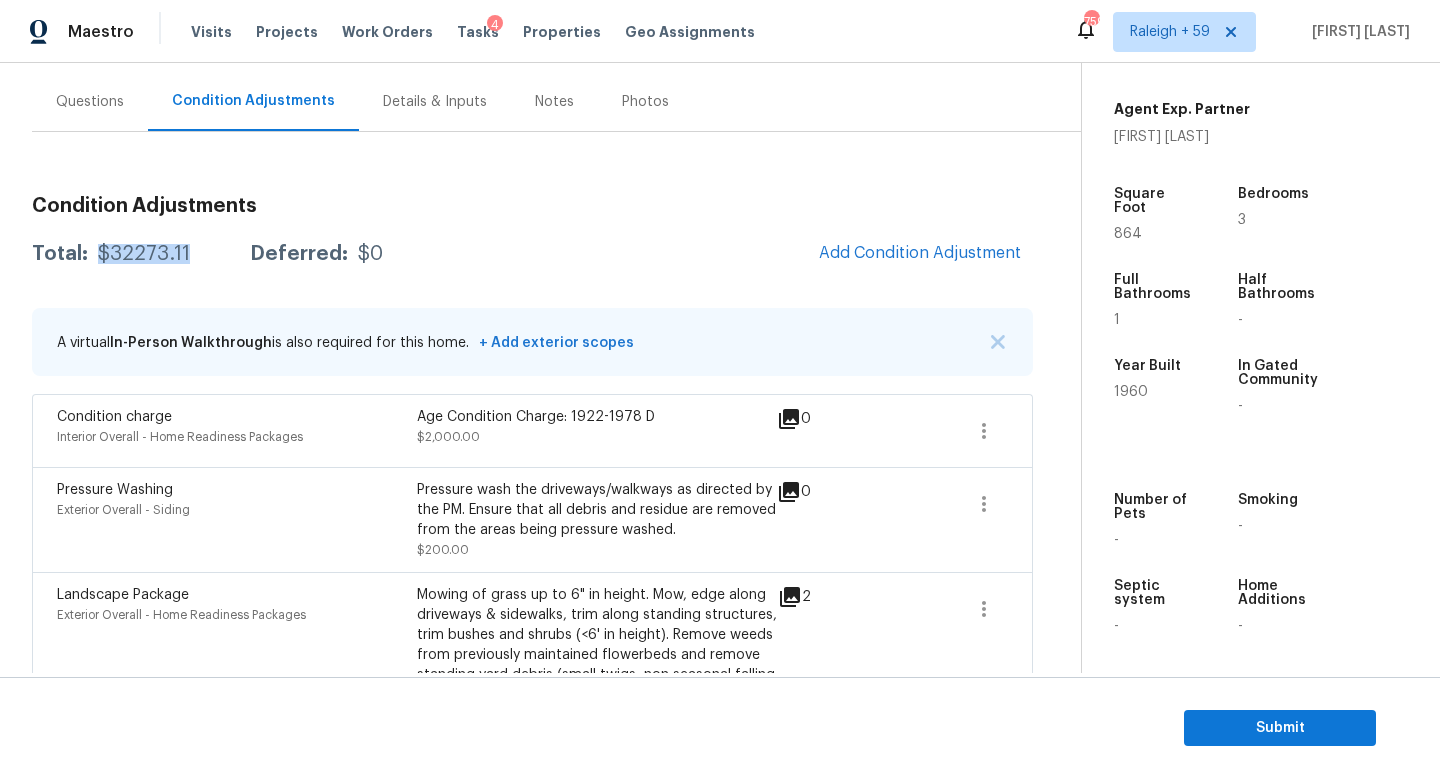drag, startPoint x: 188, startPoint y: 251, endPoint x: 91, endPoint y: 257, distance: 97.18539 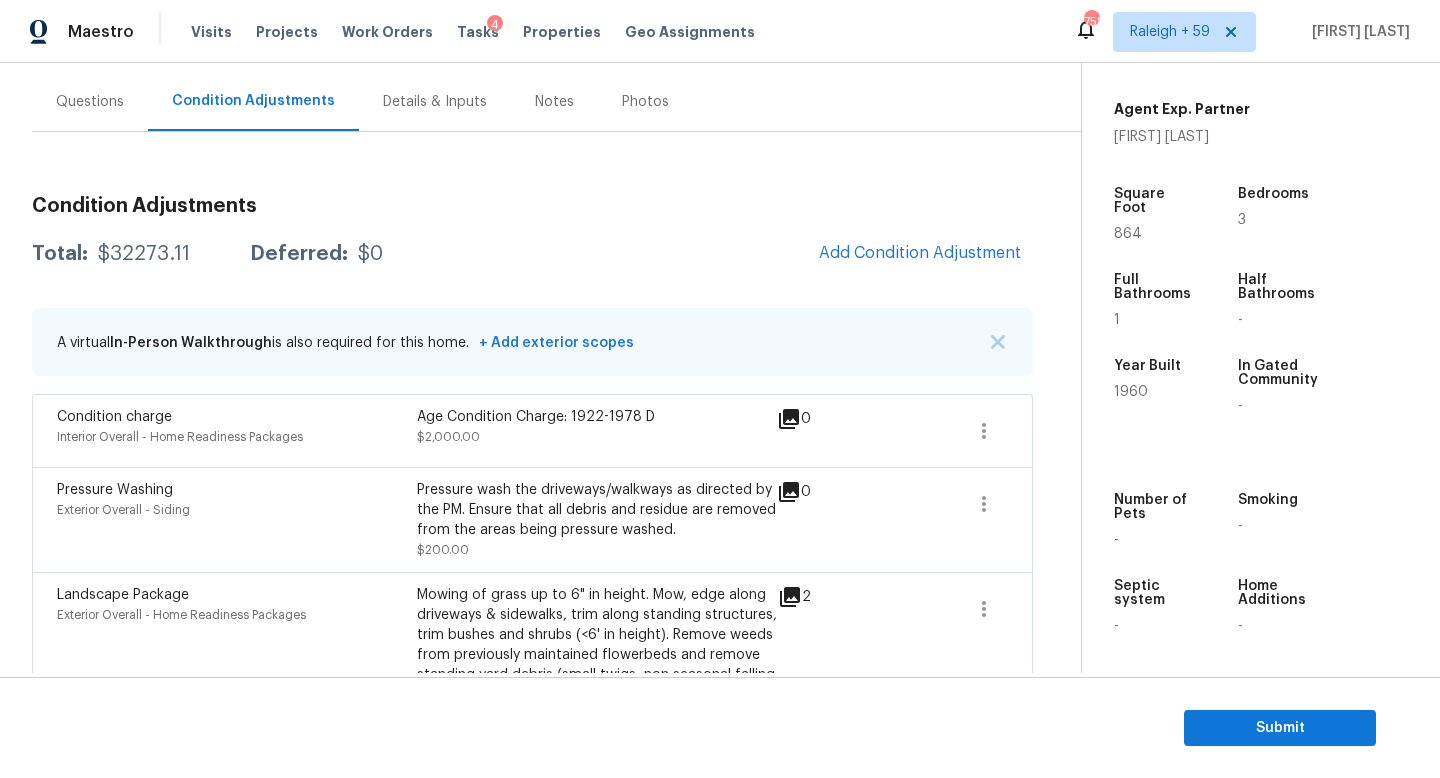 click on "Details & Inputs" at bounding box center [435, 102] 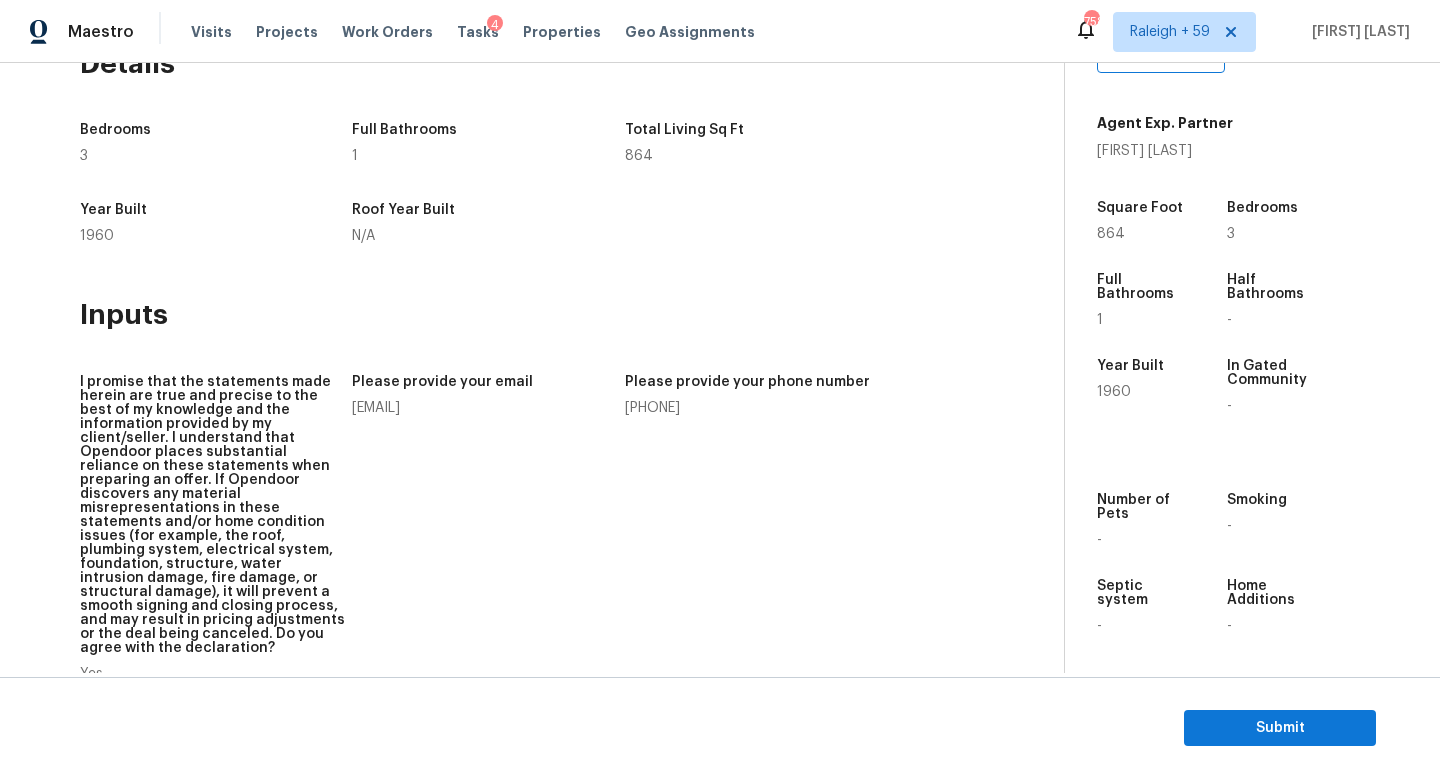 scroll, scrollTop: 0, scrollLeft: 0, axis: both 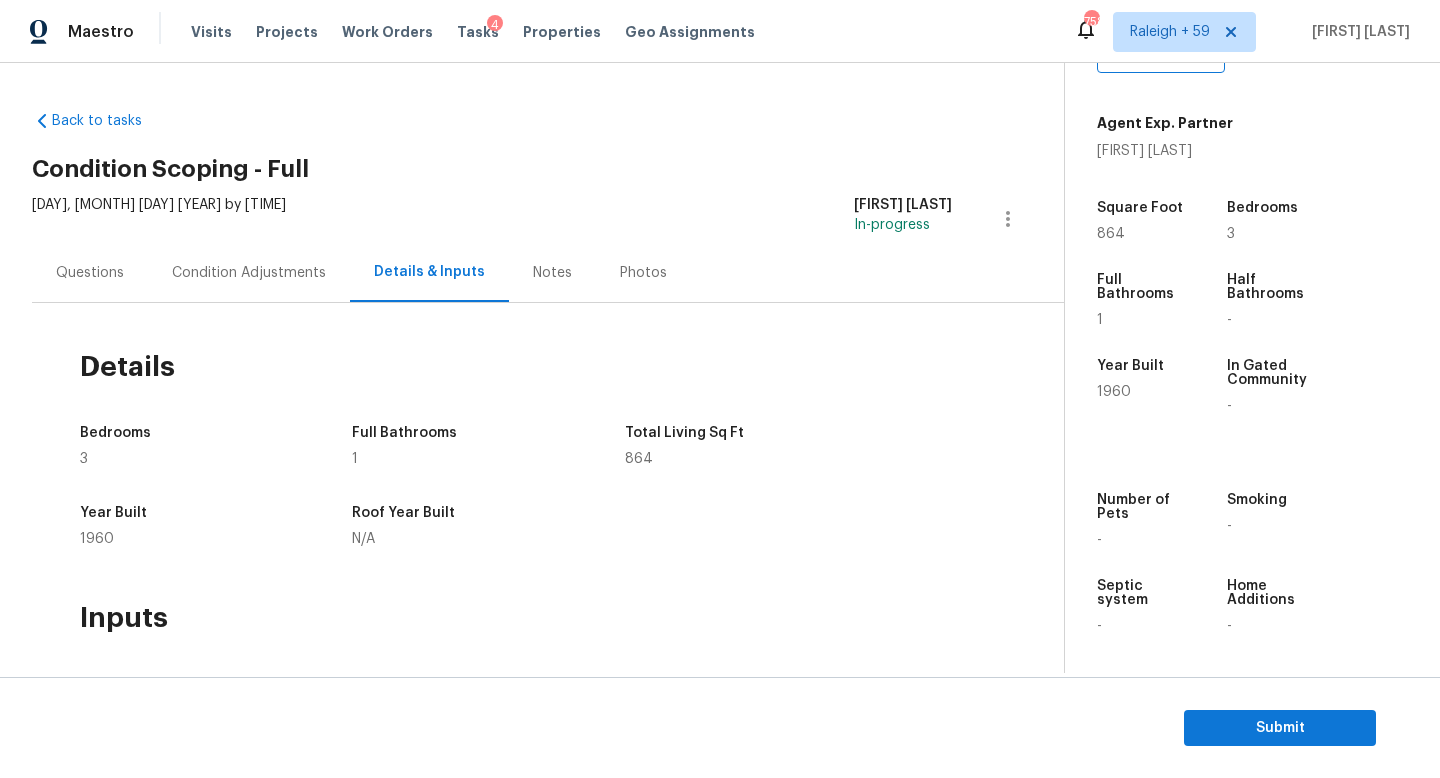 drag, startPoint x: 294, startPoint y: 285, endPoint x: 463, endPoint y: 141, distance: 222.02928 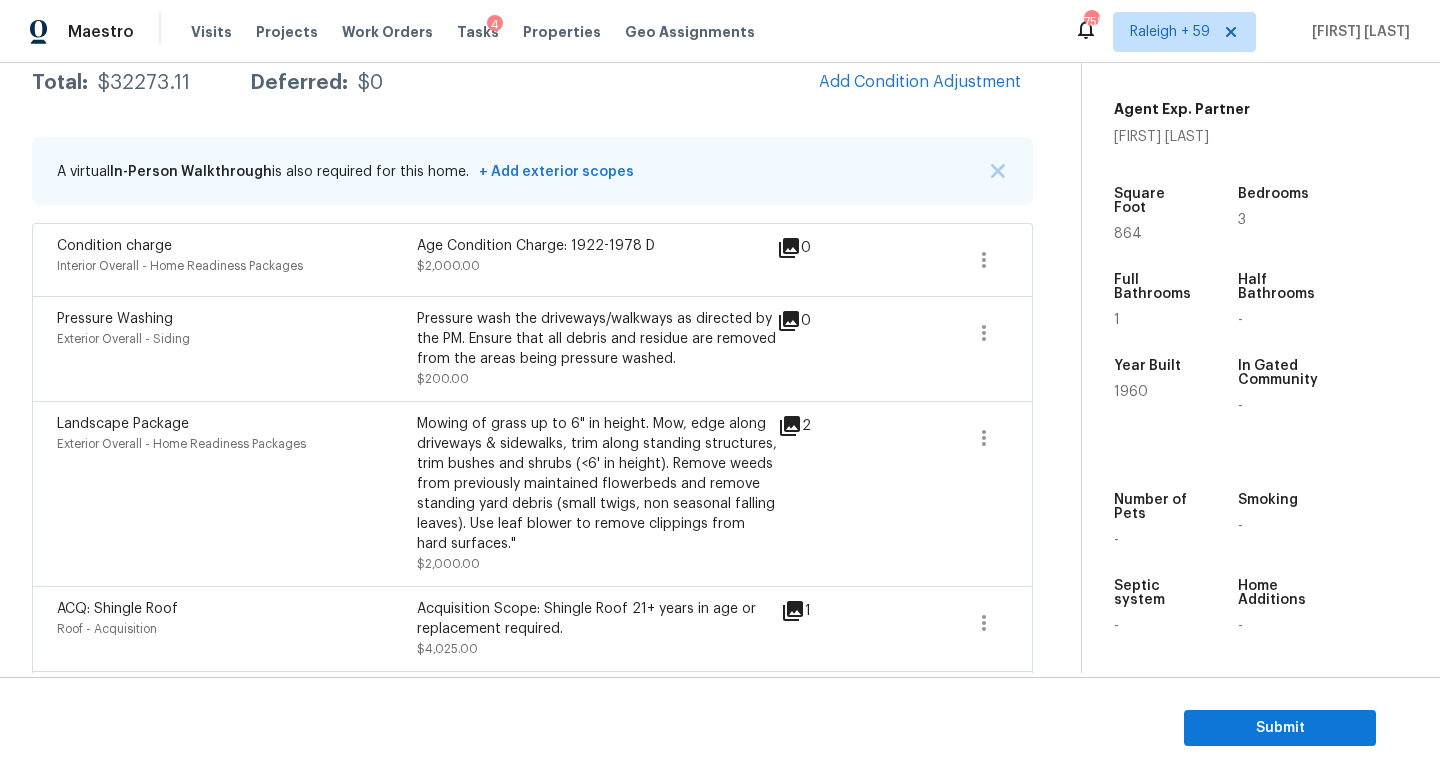 scroll, scrollTop: 0, scrollLeft: 0, axis: both 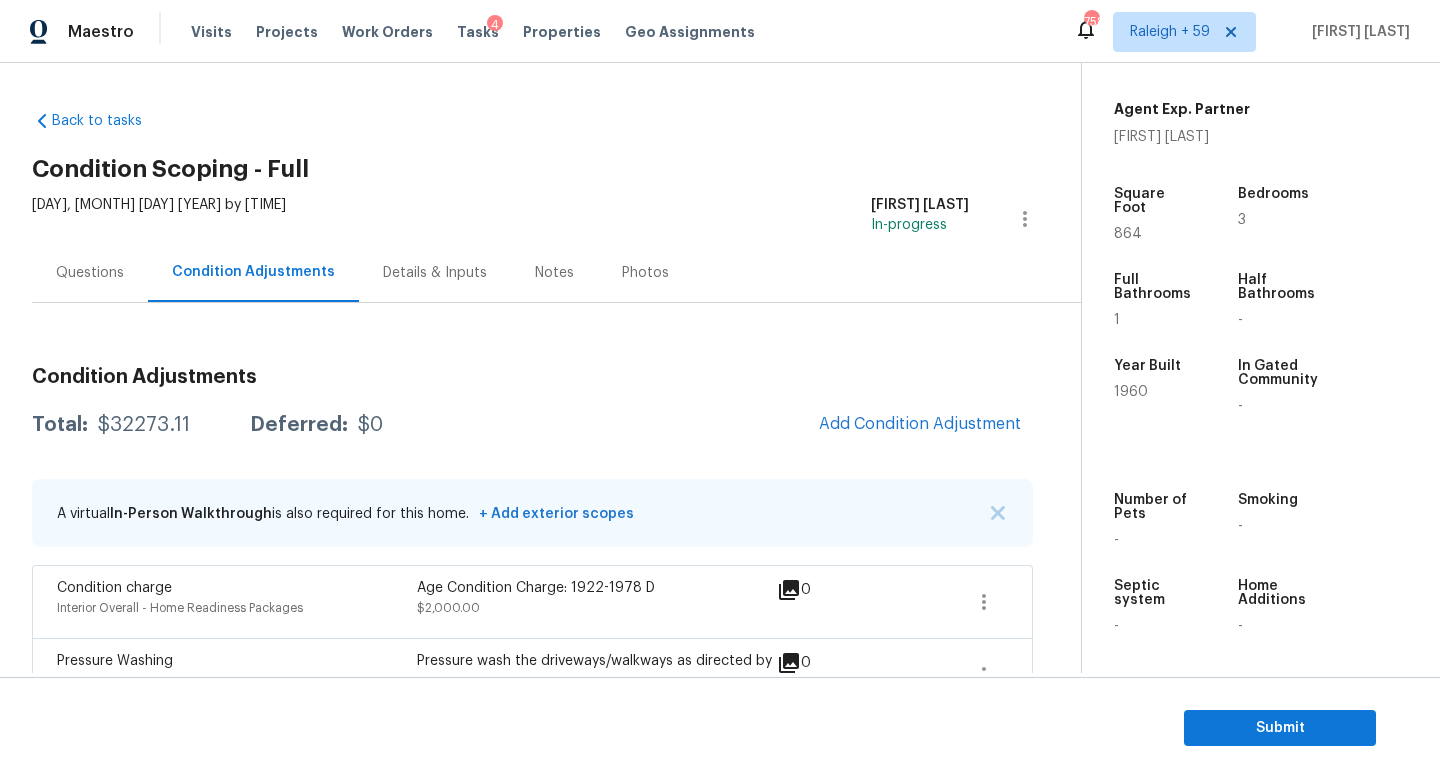 click on "Details & Inputs" at bounding box center [435, 273] 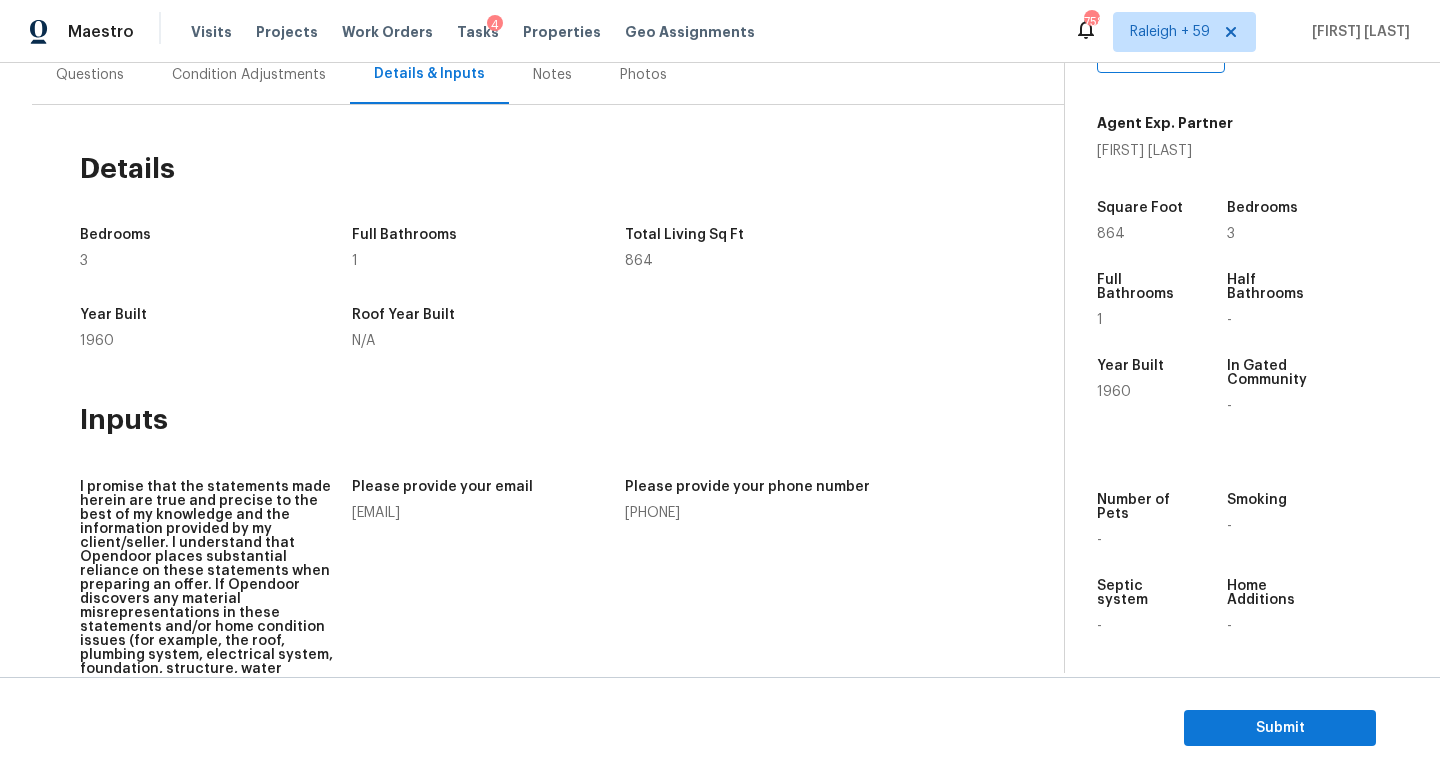 scroll, scrollTop: 0, scrollLeft: 0, axis: both 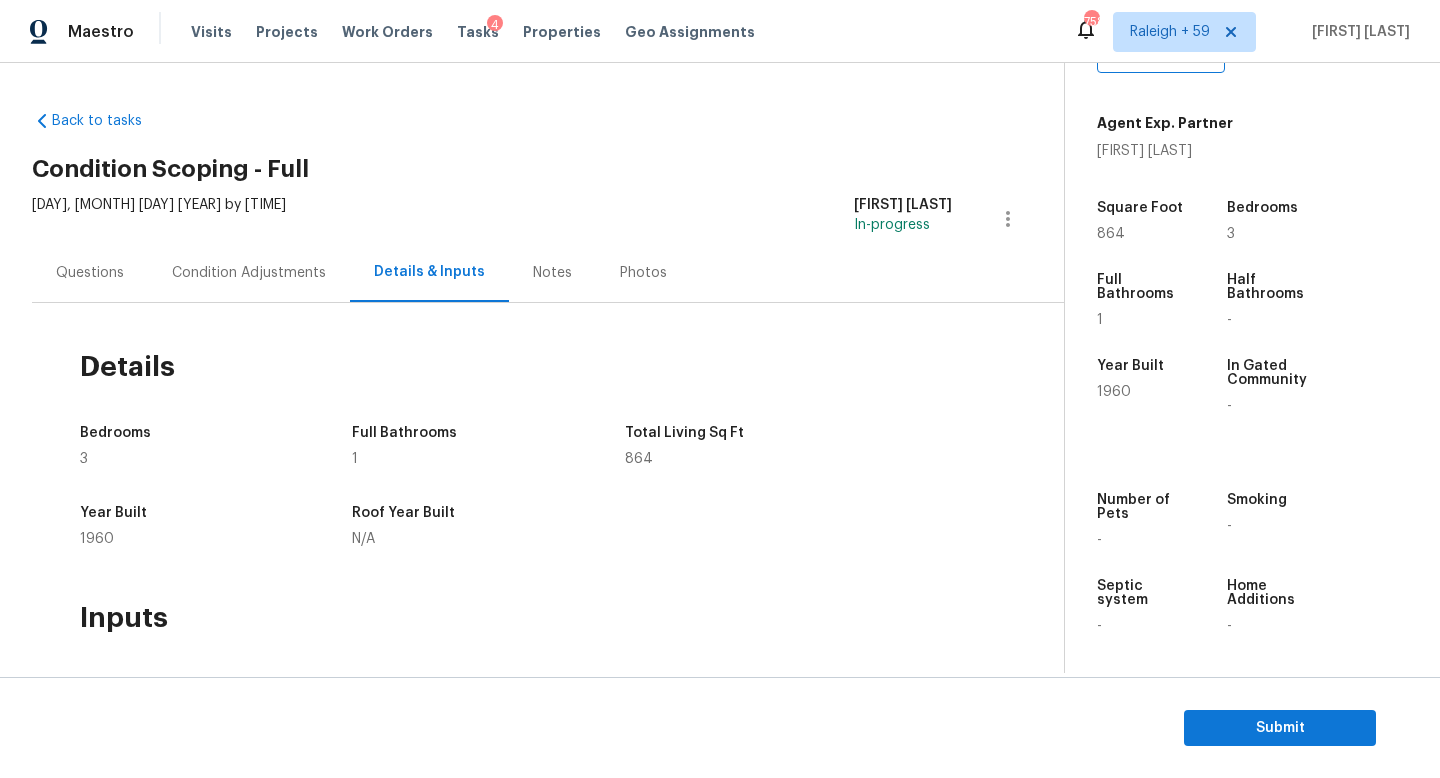 click on "Condition Adjustments" at bounding box center (249, 273) 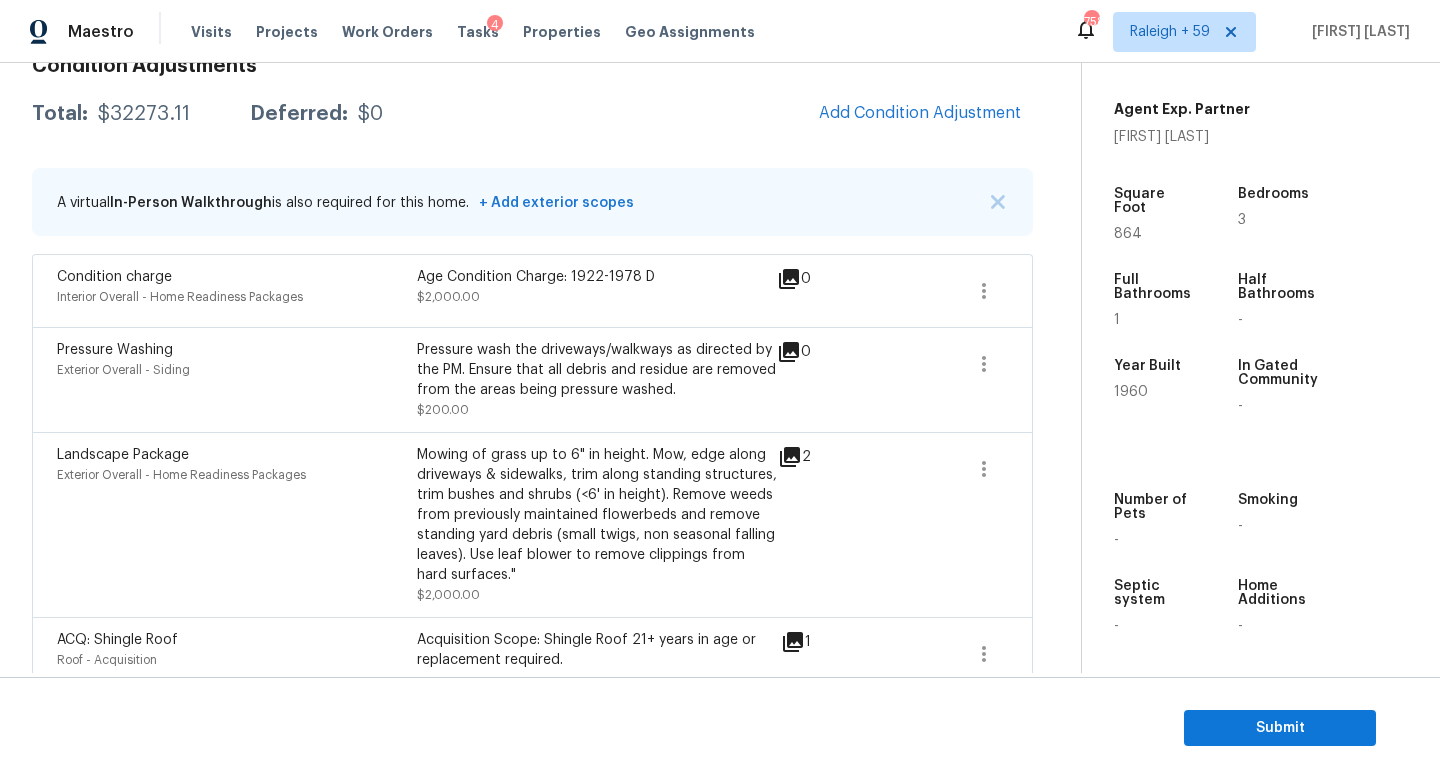 scroll, scrollTop: 388, scrollLeft: 0, axis: vertical 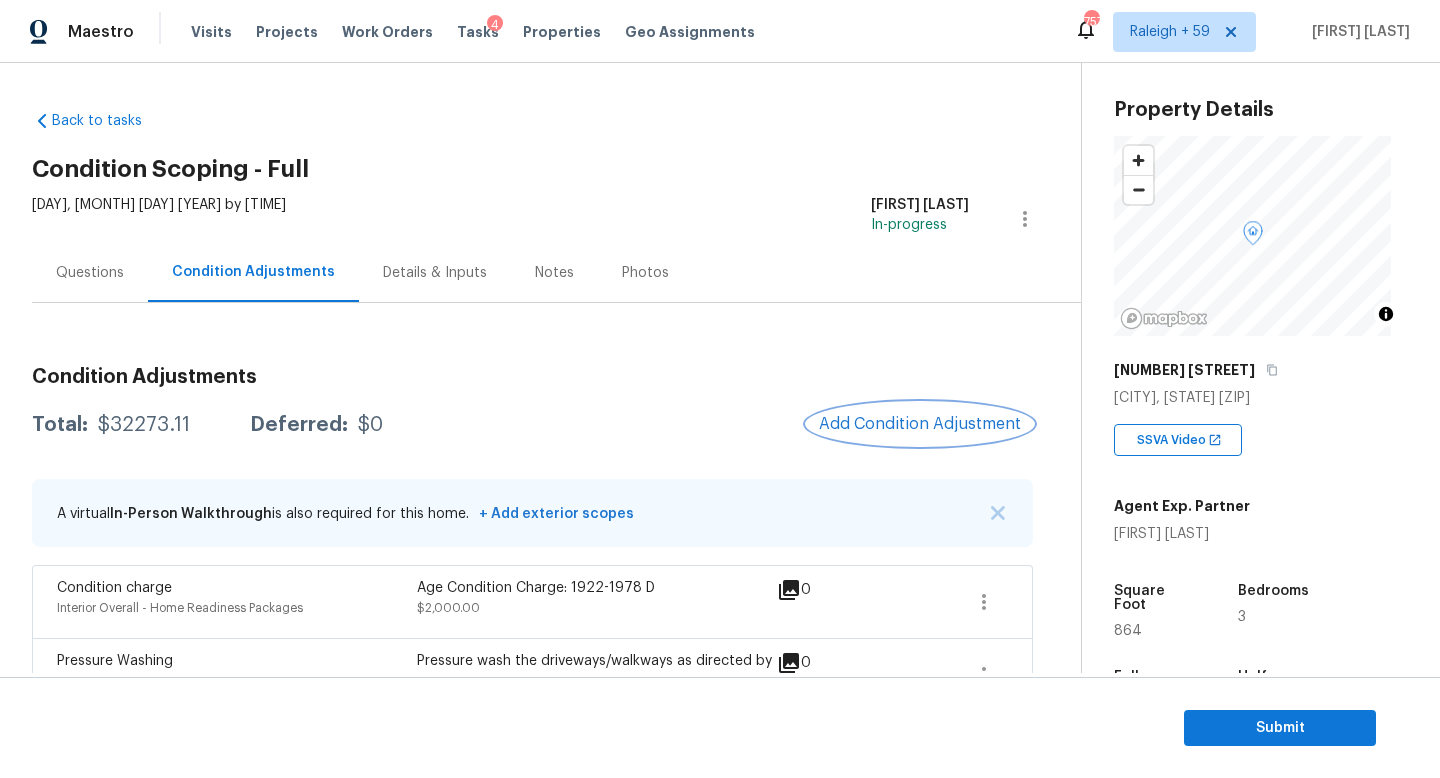 click on "Add Condition Adjustment" at bounding box center (920, 424) 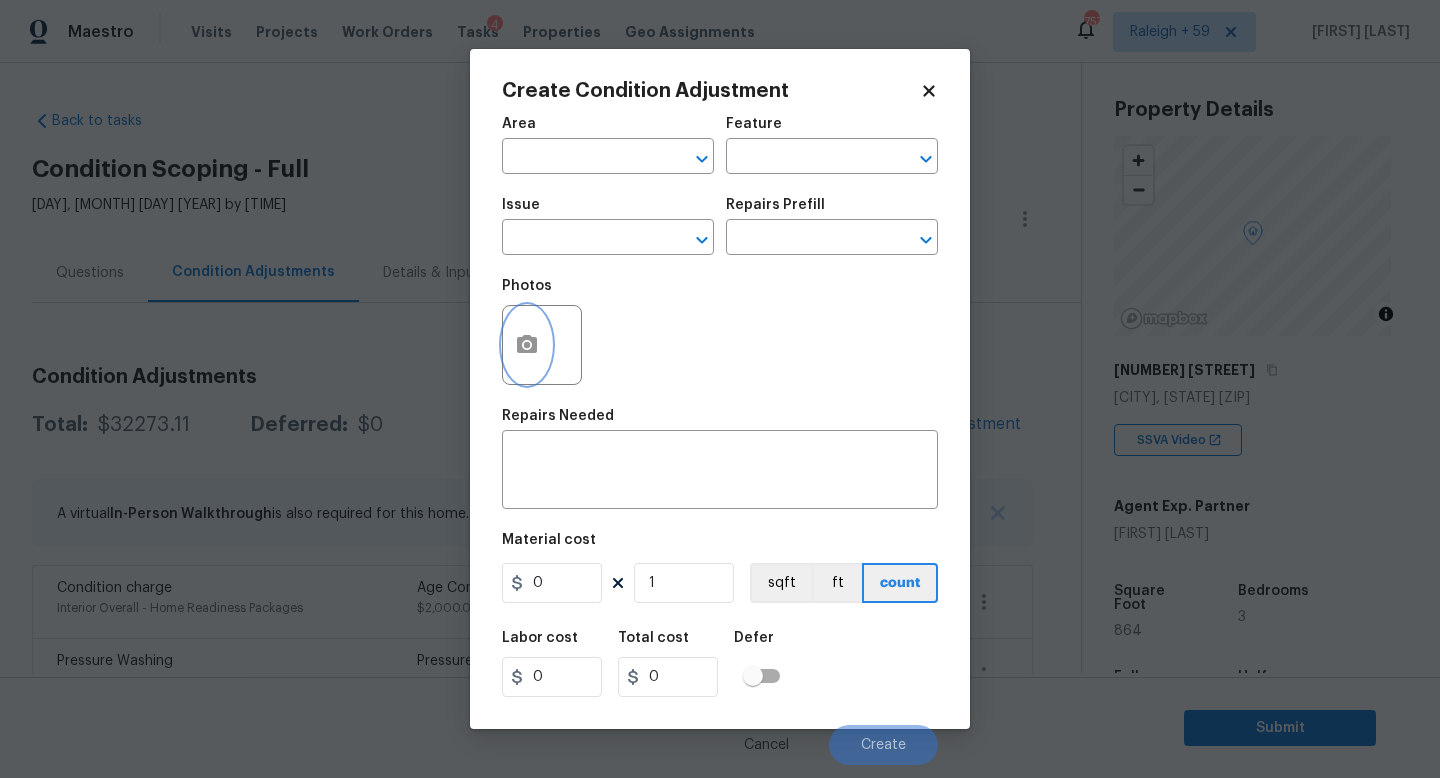 click 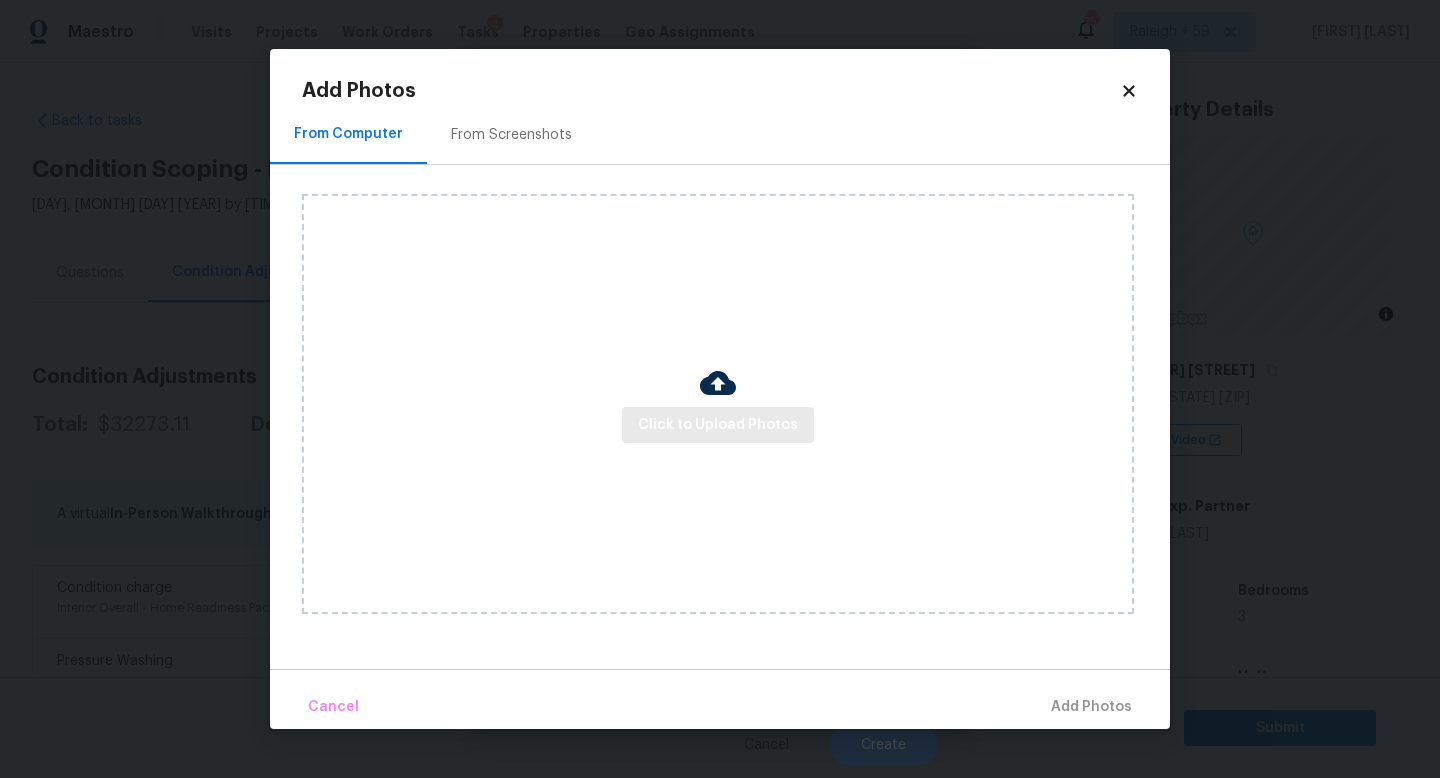 click on "Click to Upload Photos" at bounding box center (718, 404) 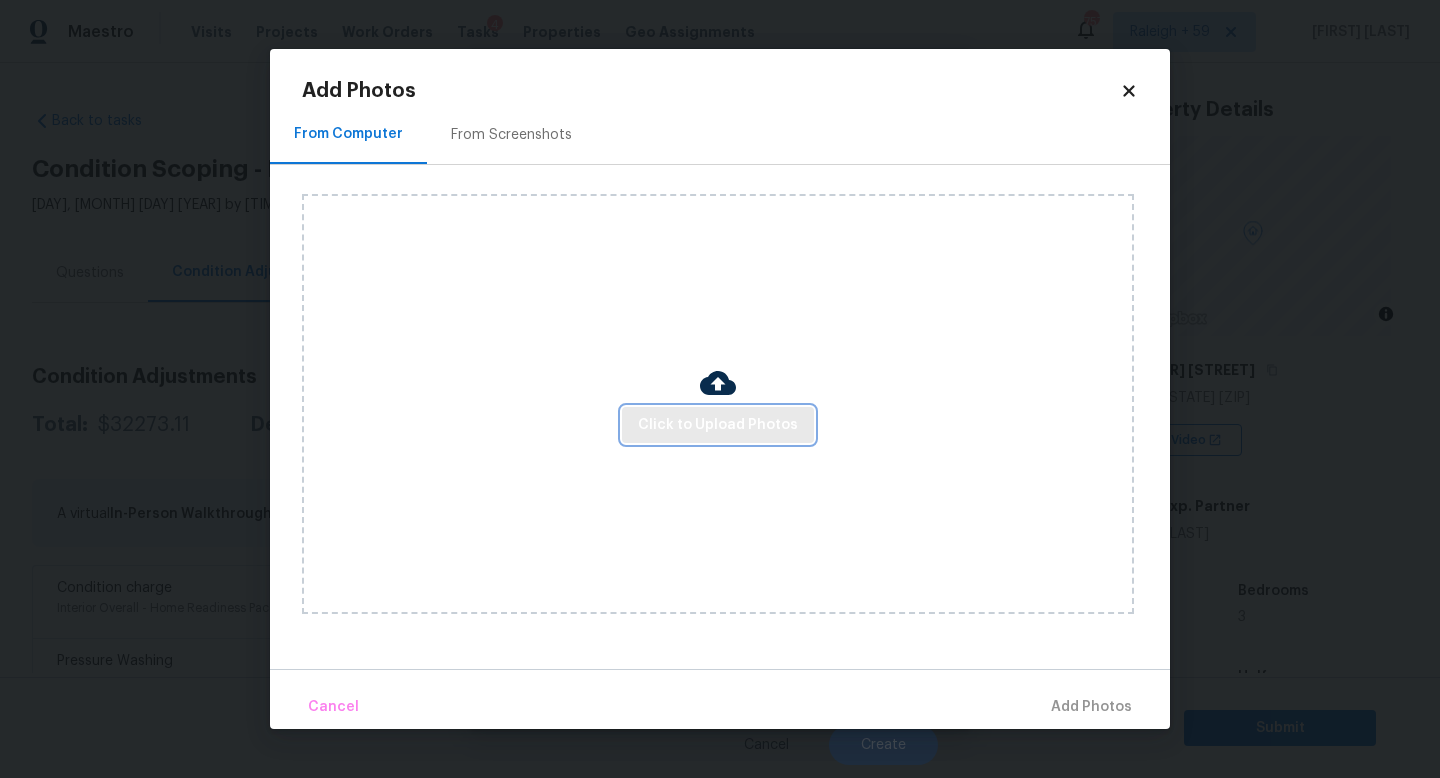 click on "Click to Upload Photos" at bounding box center (718, 425) 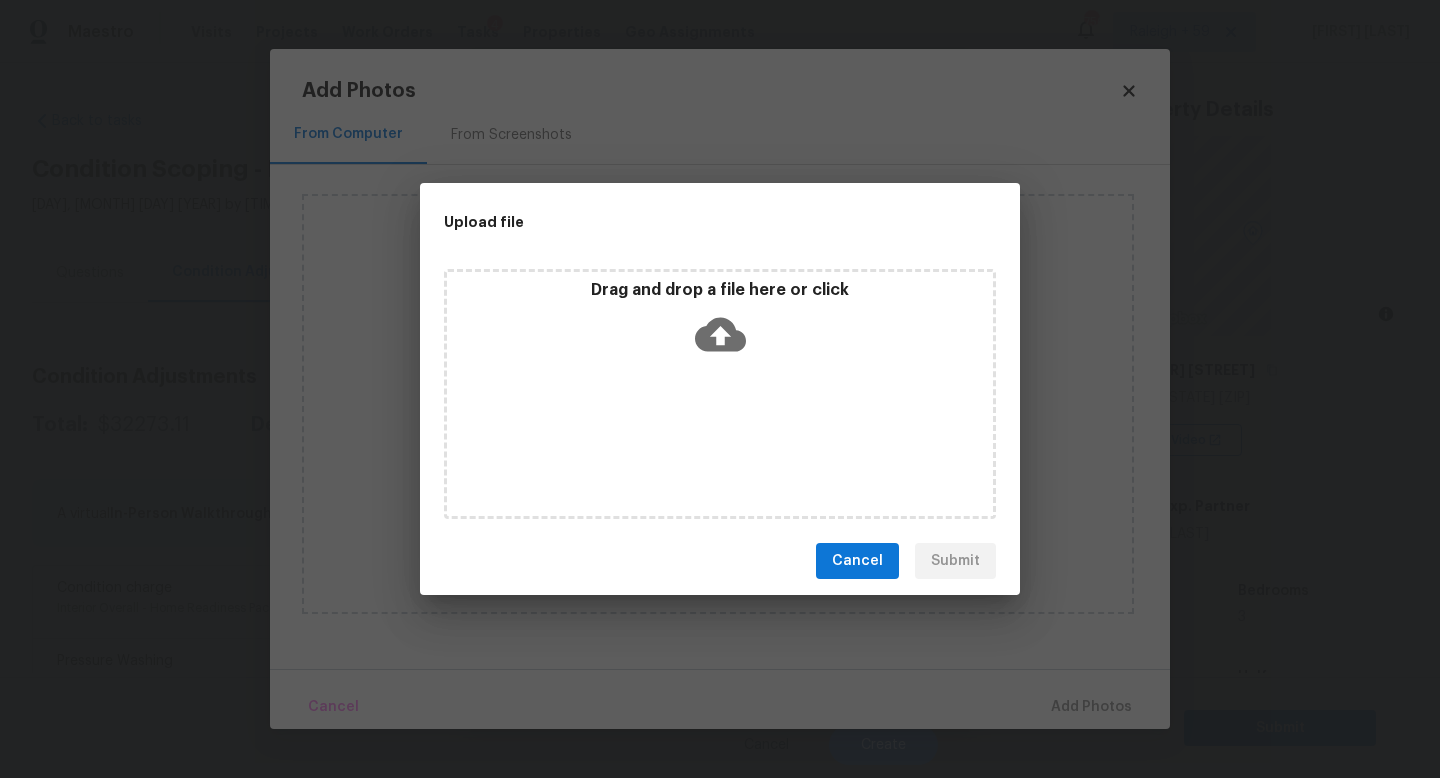 type 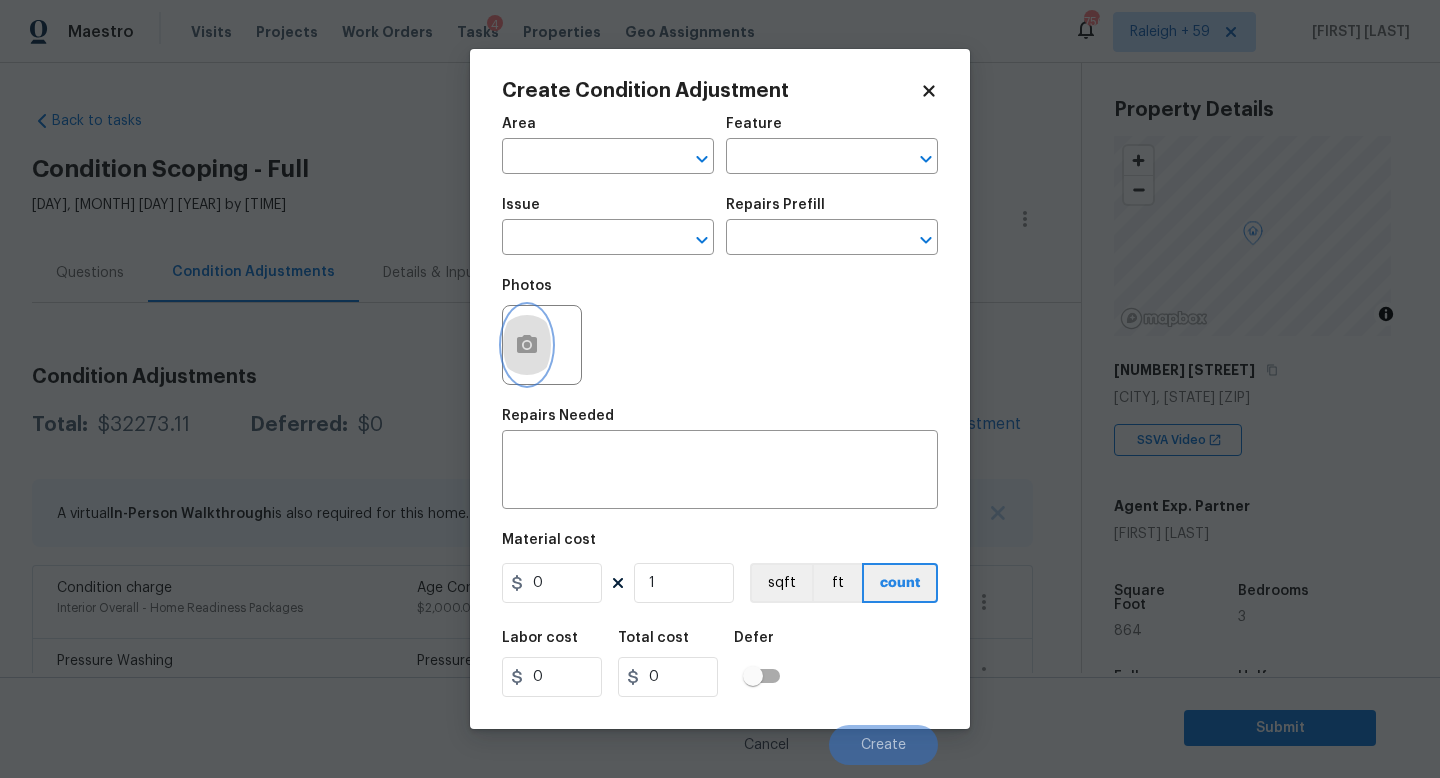 type 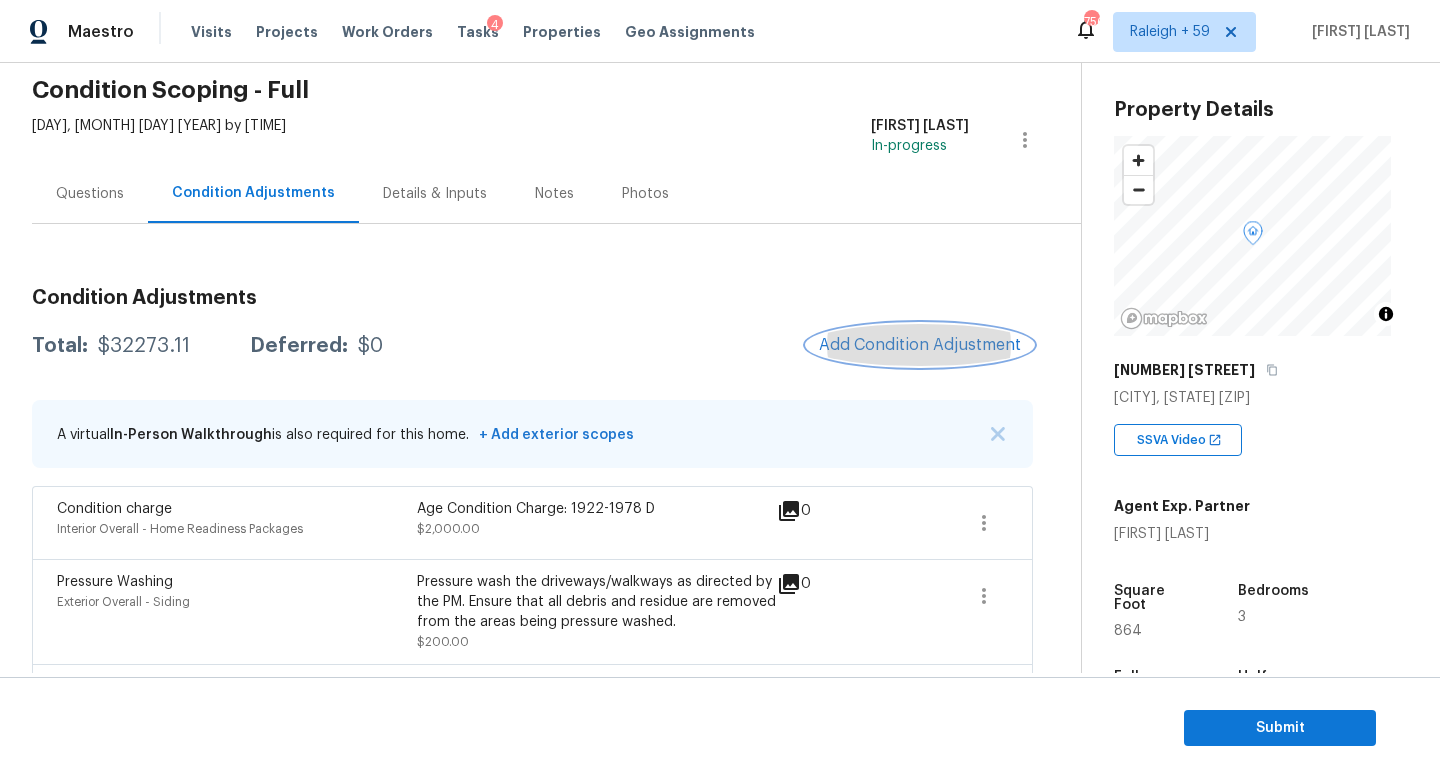 scroll, scrollTop: 177, scrollLeft: 0, axis: vertical 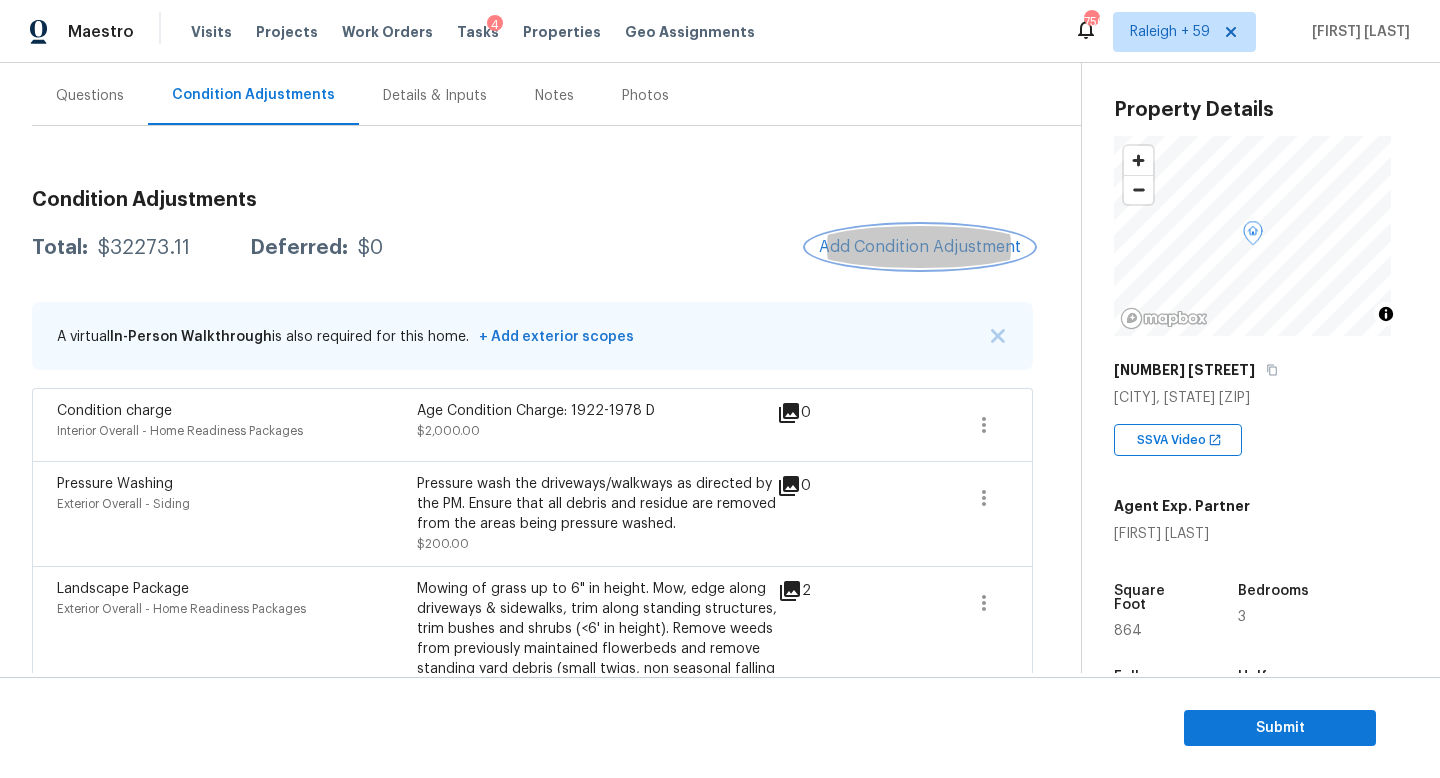 click on "Add Condition Adjustment" at bounding box center (920, 247) 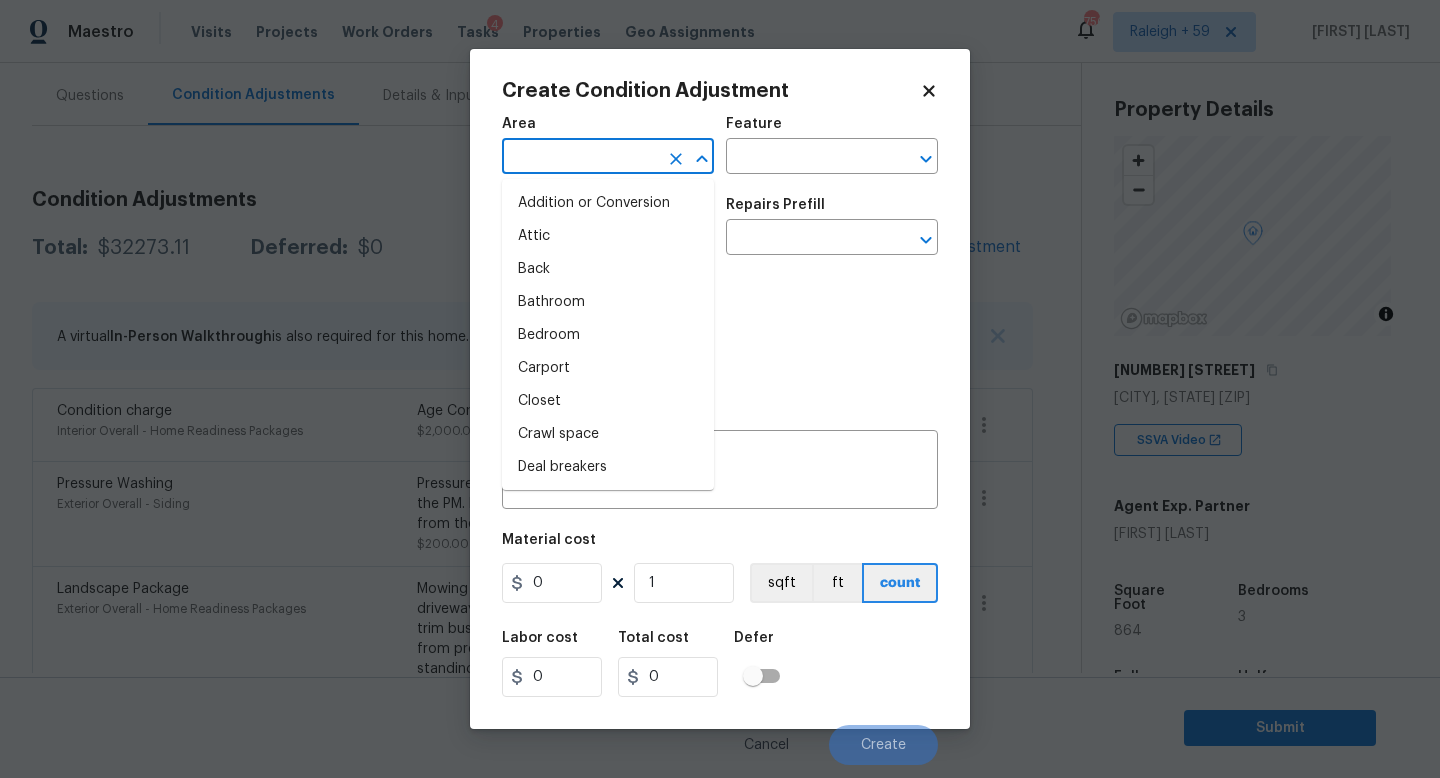click at bounding box center (580, 158) 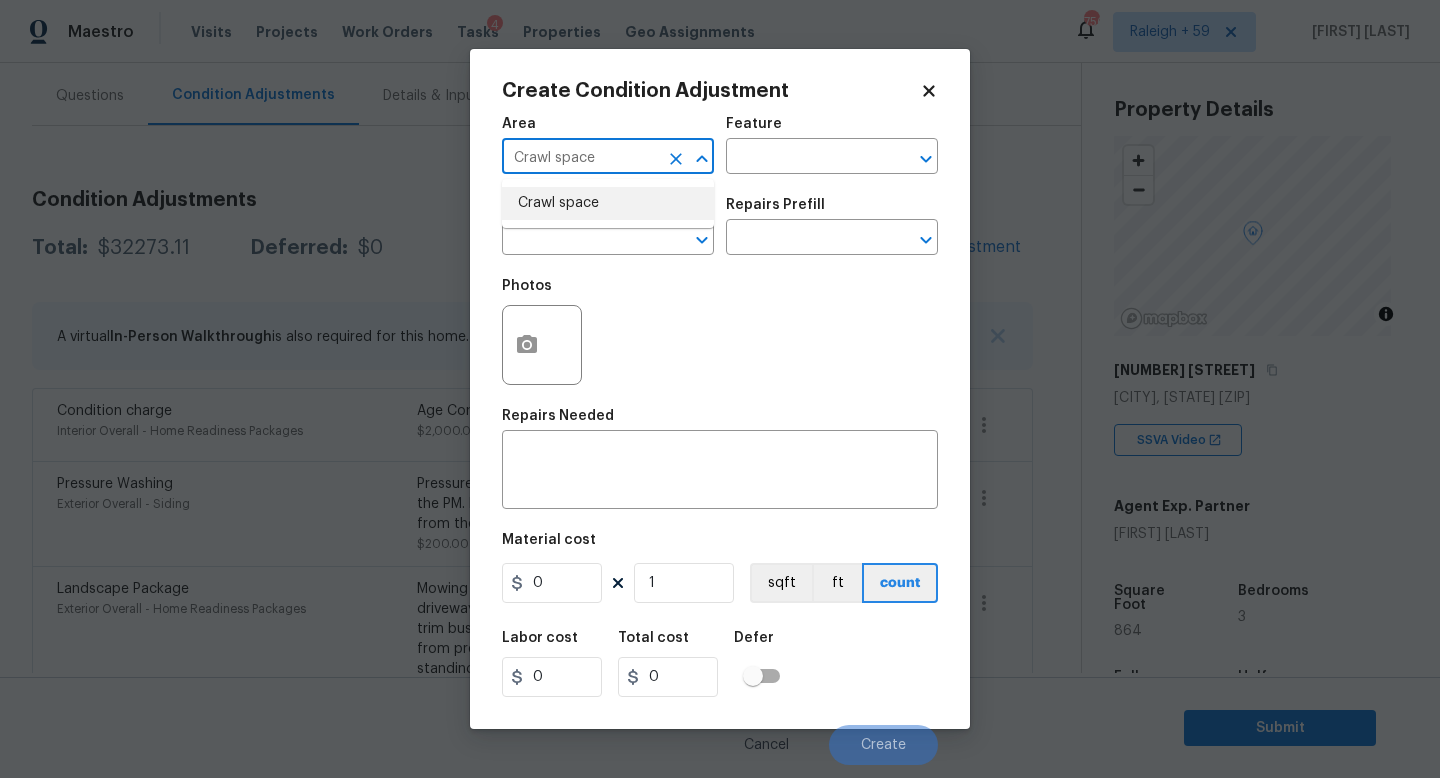 type on "Crawl space" 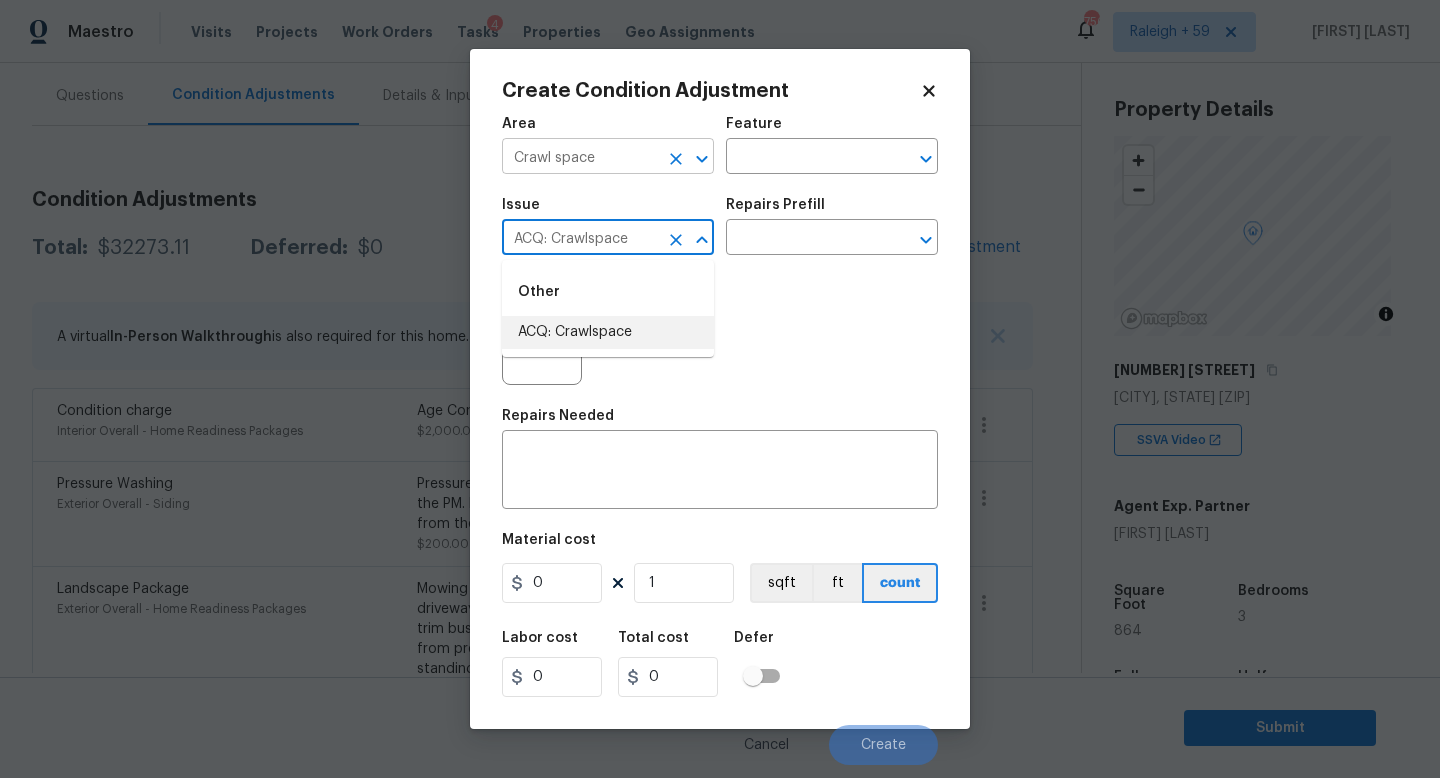 type on "ACQ: Crawlspace" 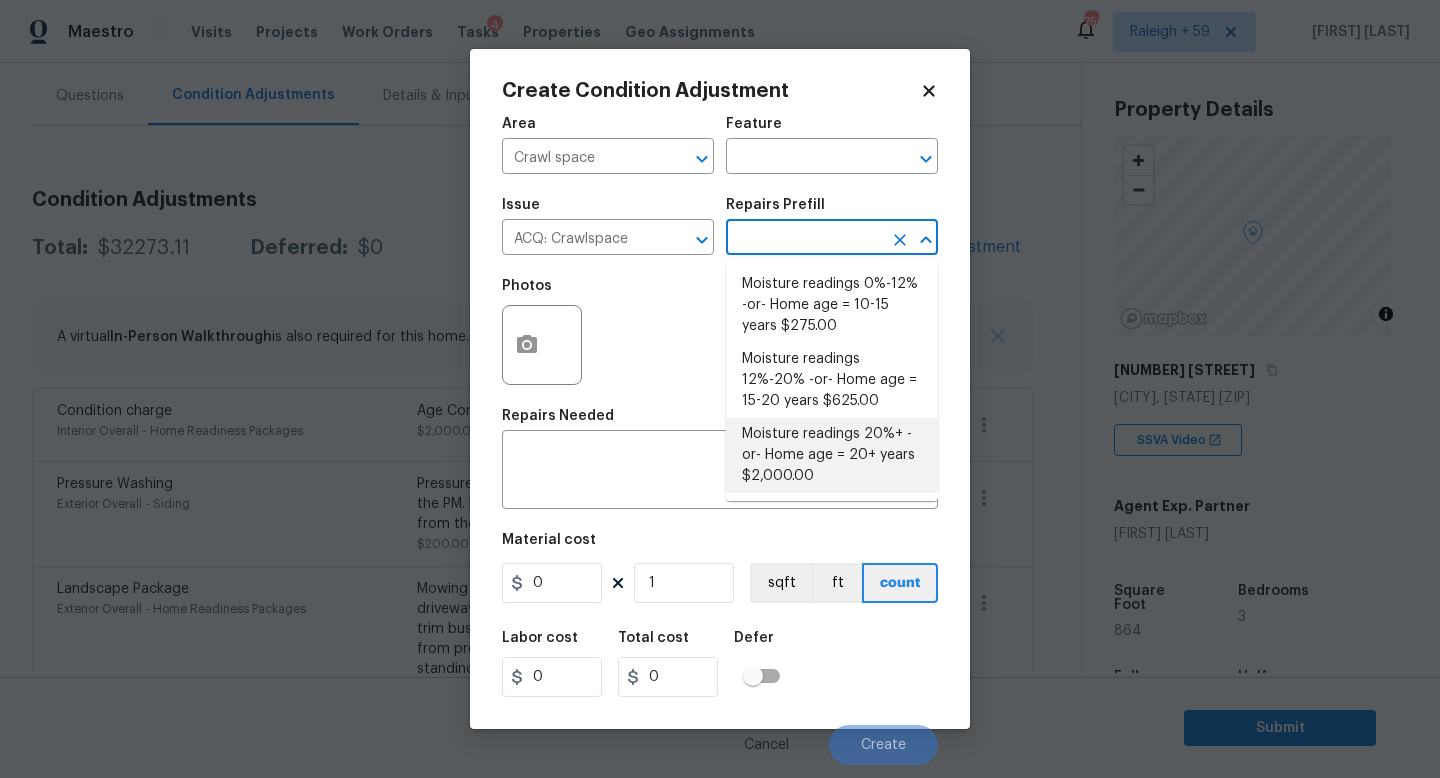 click on "Moisture readings 20%+ -or- Home age = 20+ years $2,000.00" at bounding box center [832, 455] 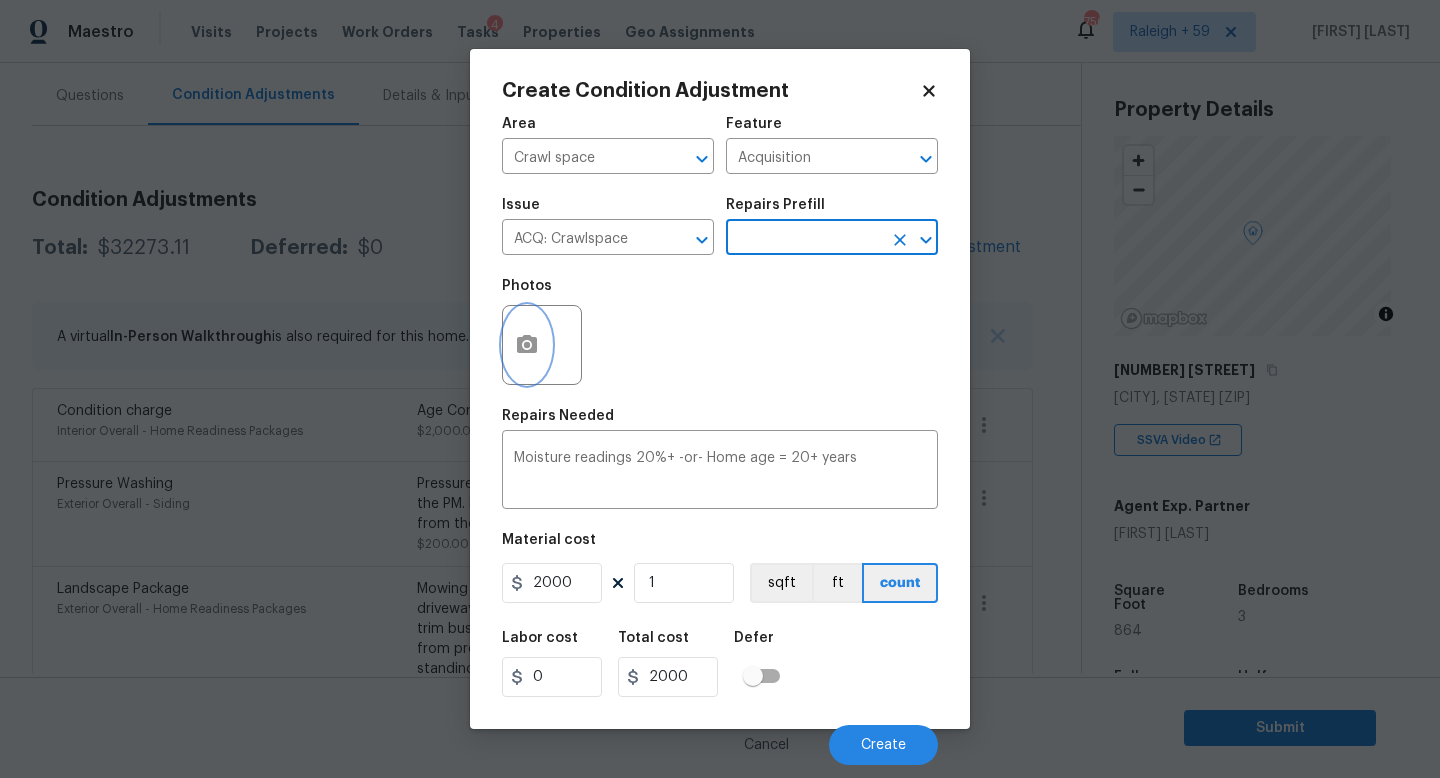 click at bounding box center [527, 345] 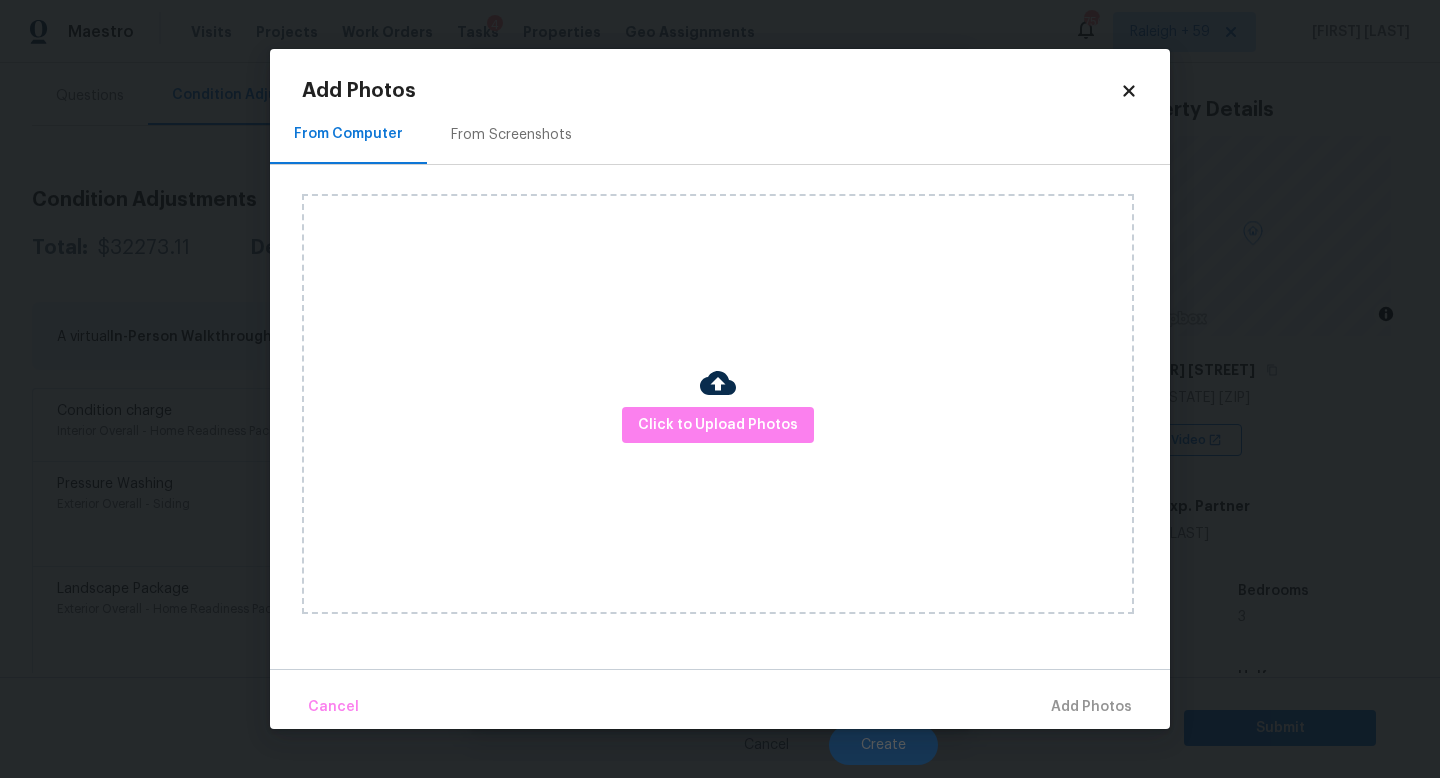 click at bounding box center [718, 386] 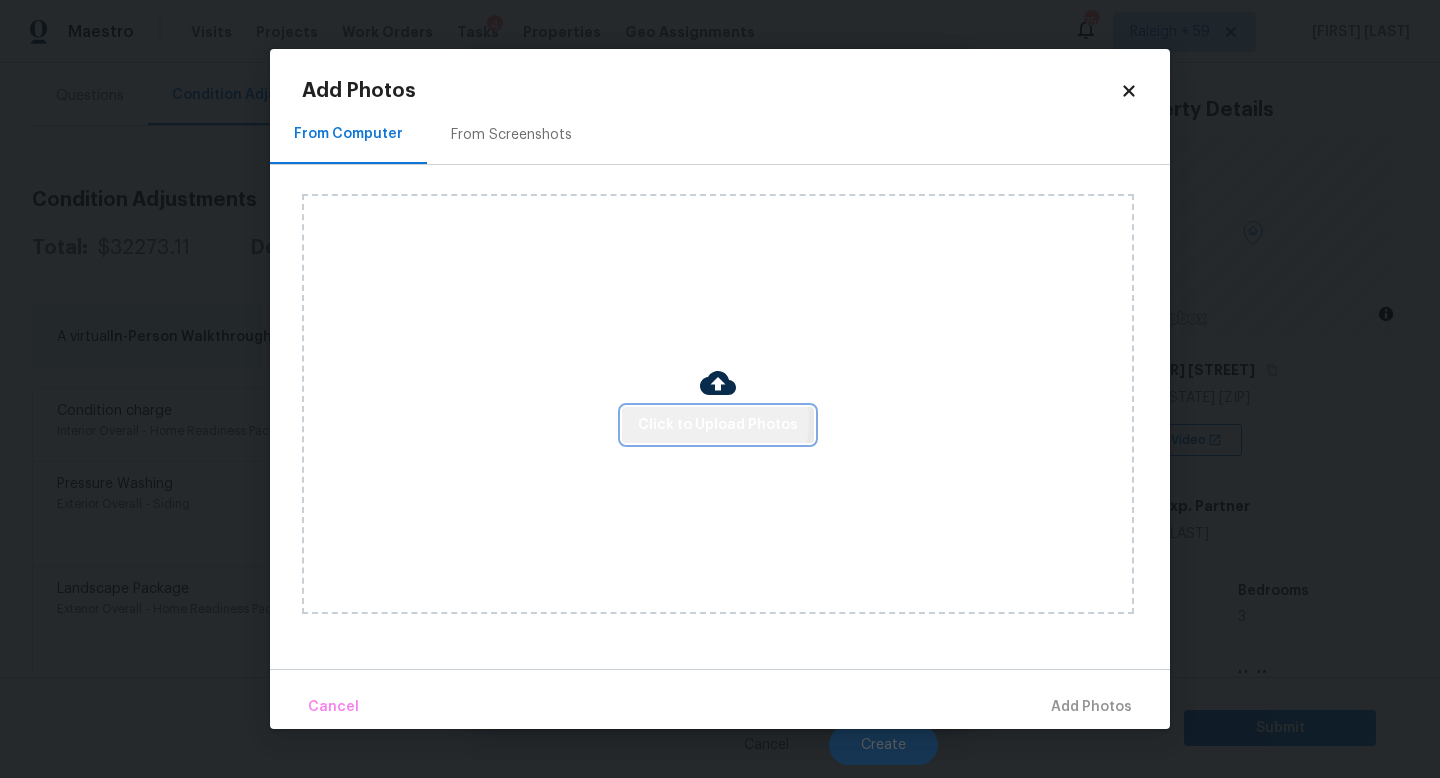 click on "Click to Upload Photos" at bounding box center (718, 425) 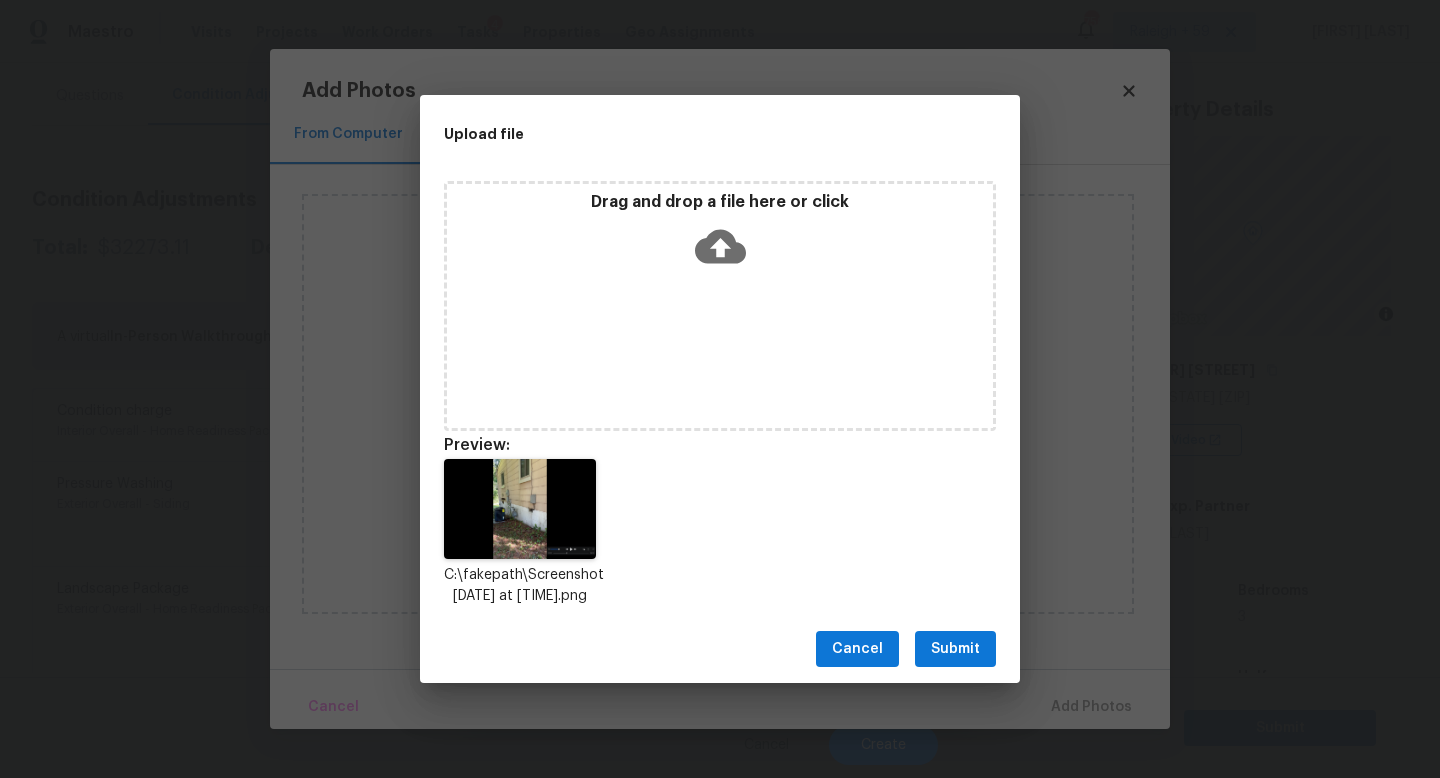 click on "Submit" at bounding box center (955, 649) 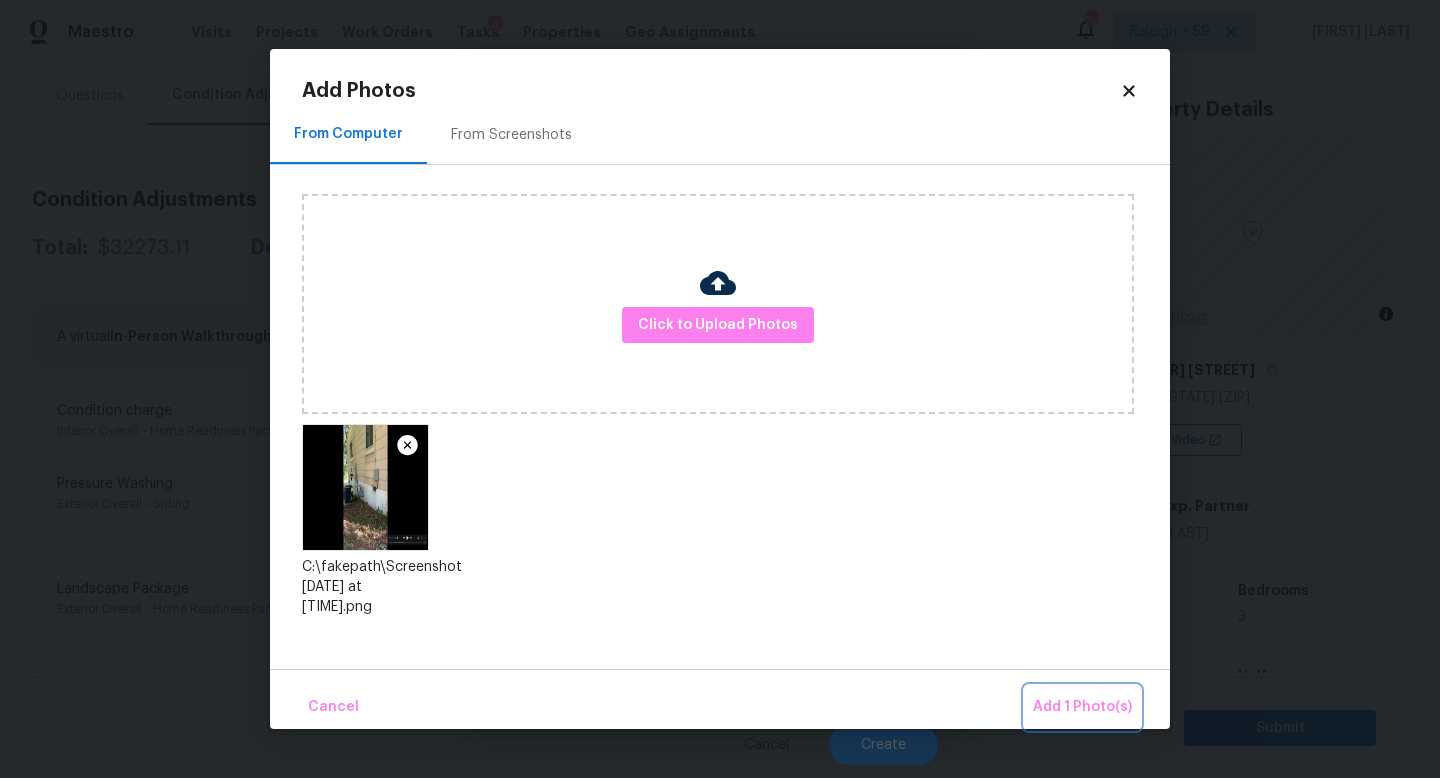 click on "Add 1 Photo(s)" at bounding box center [1082, 707] 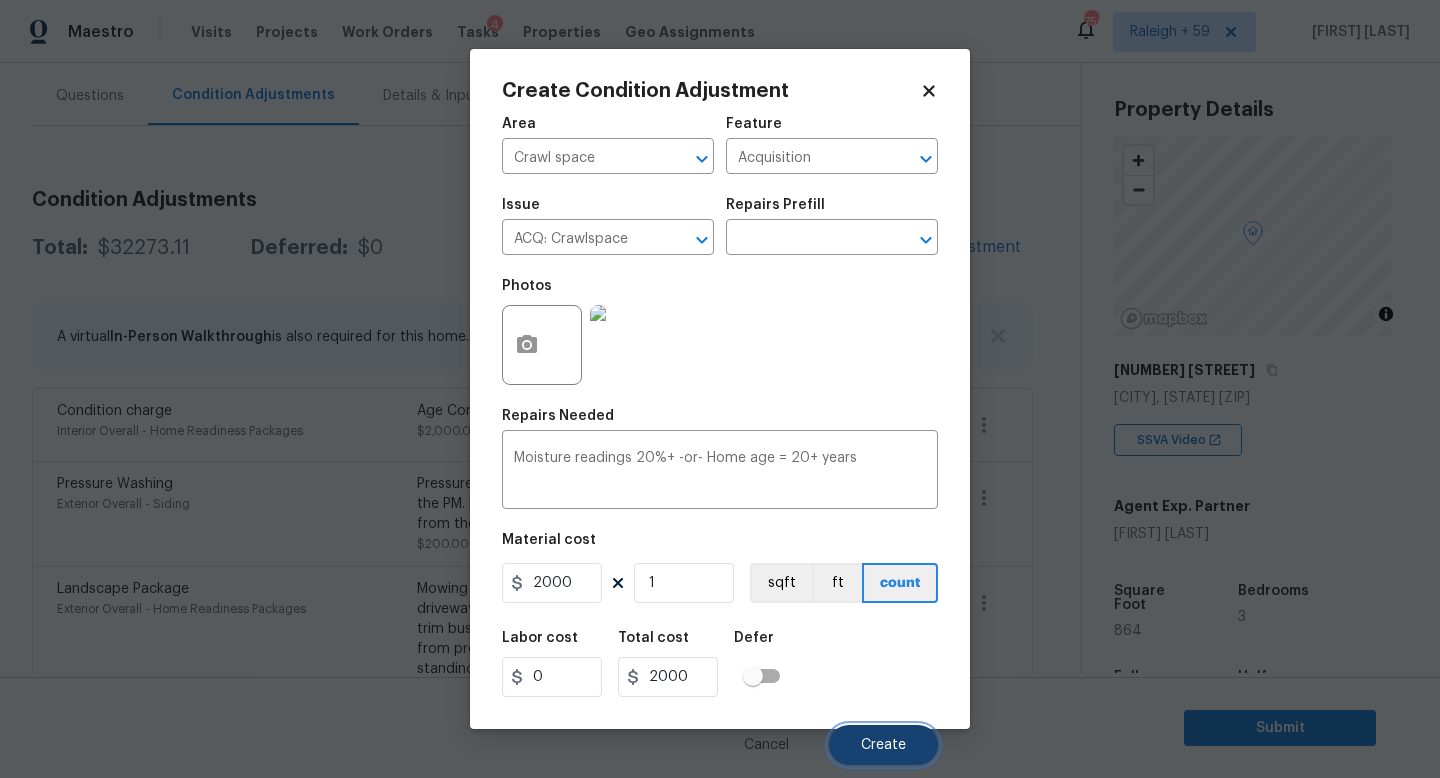 click on "Create" at bounding box center [883, 745] 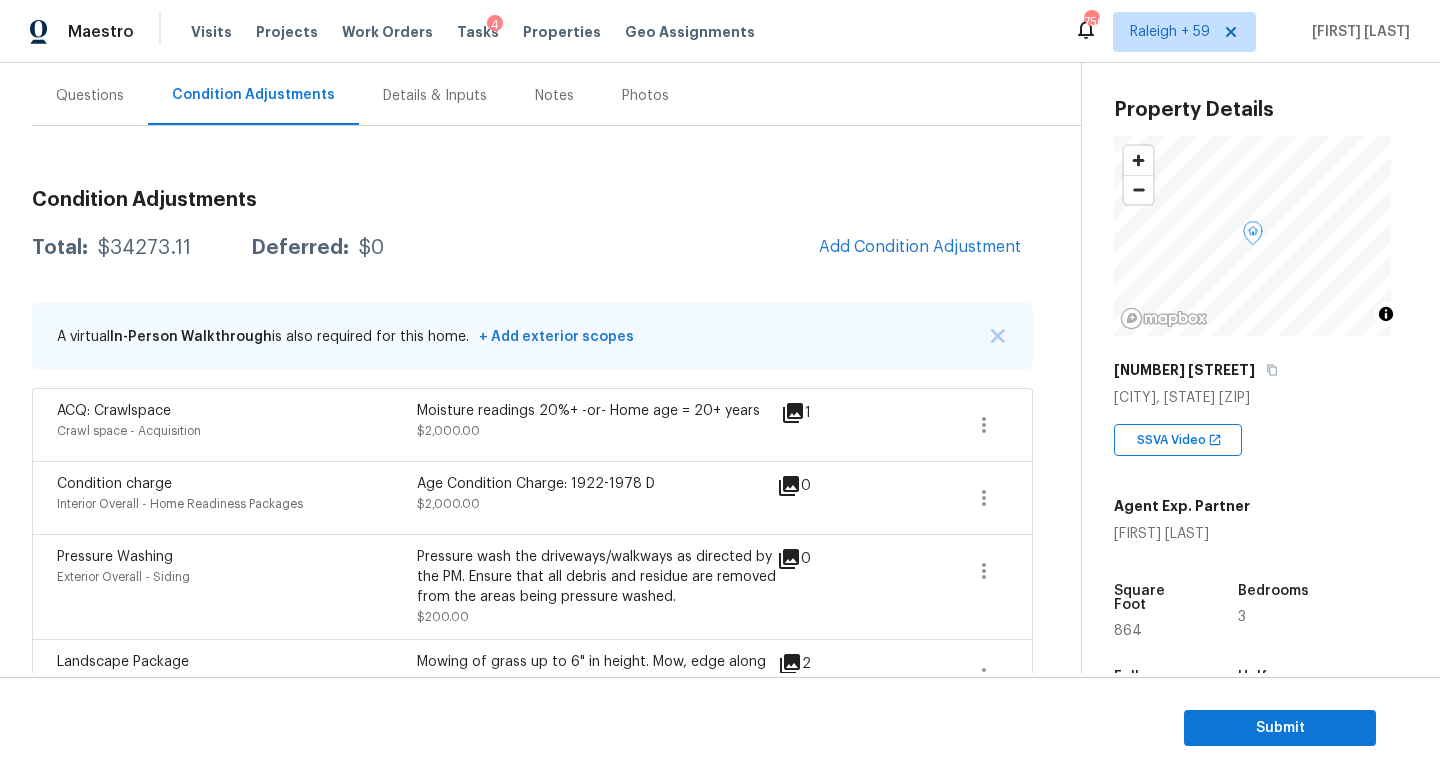 click on "Questions" at bounding box center [90, 95] 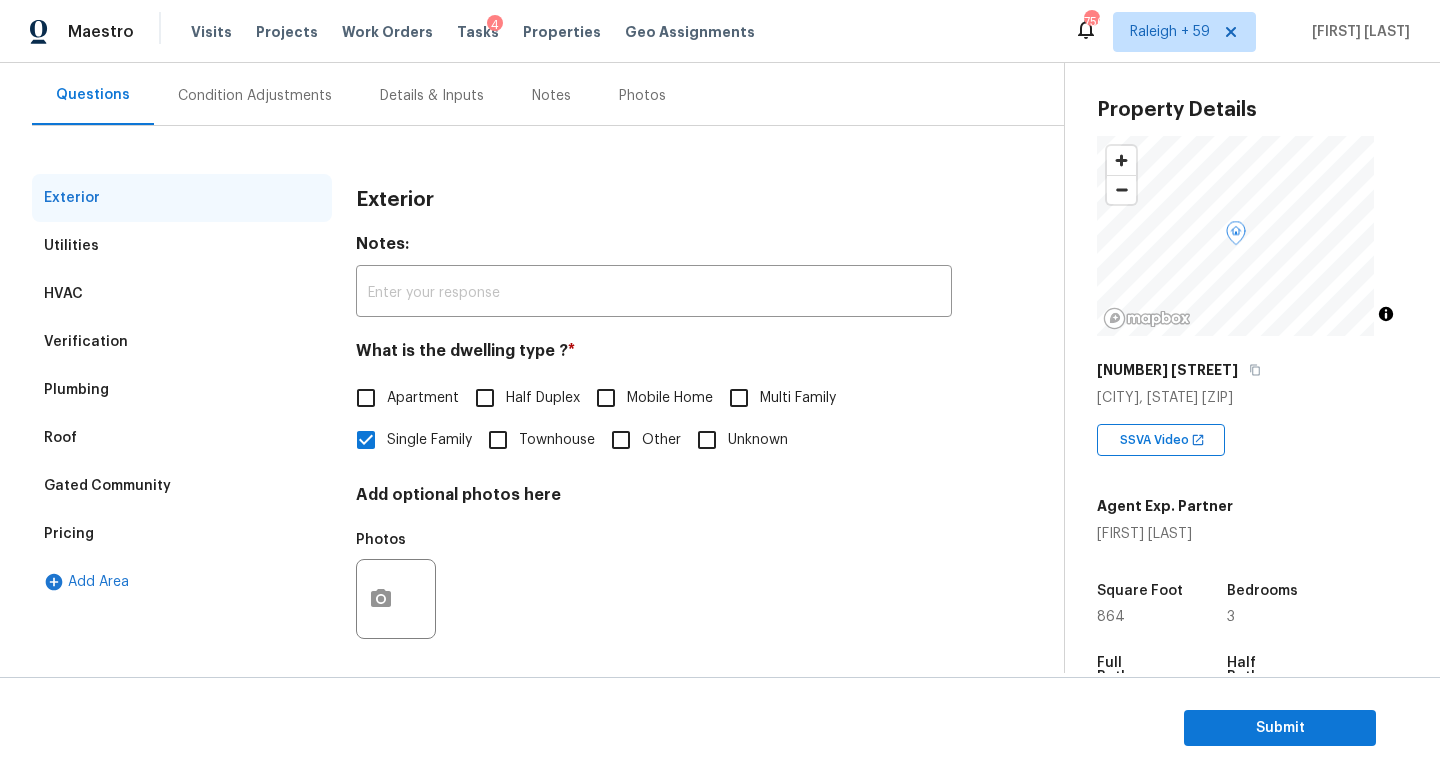 scroll, scrollTop: 177, scrollLeft: 0, axis: vertical 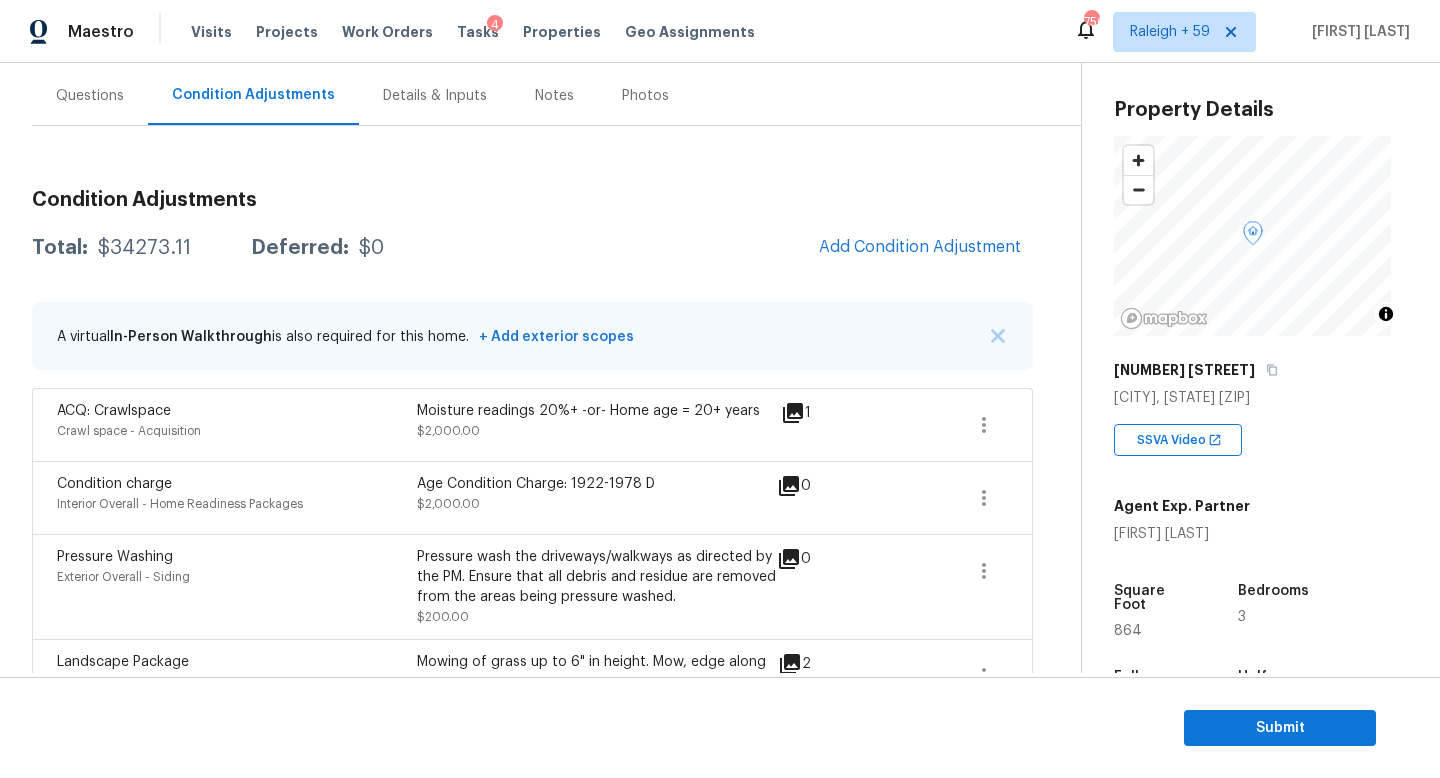 click on "Questions" at bounding box center [90, 95] 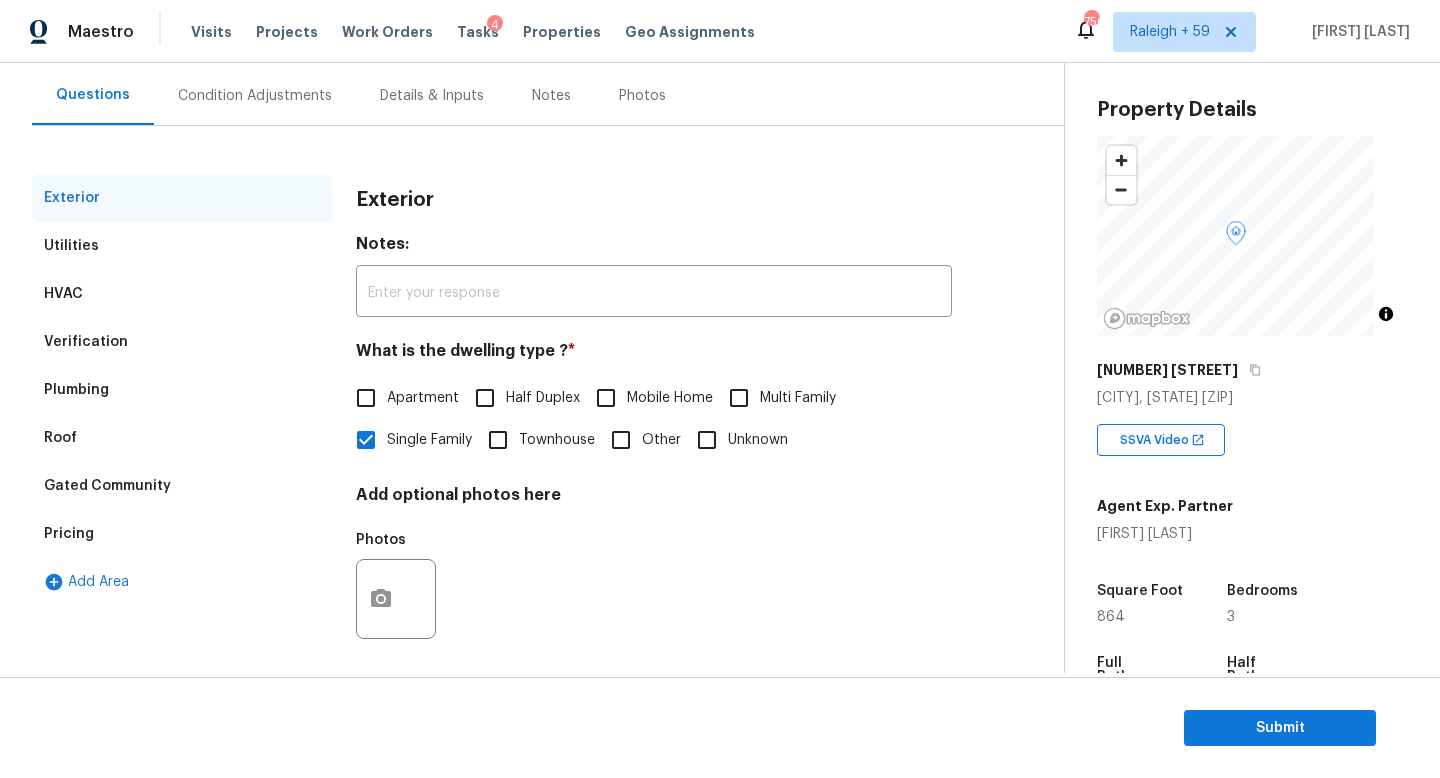 click on "Condition Adjustments" at bounding box center [255, 95] 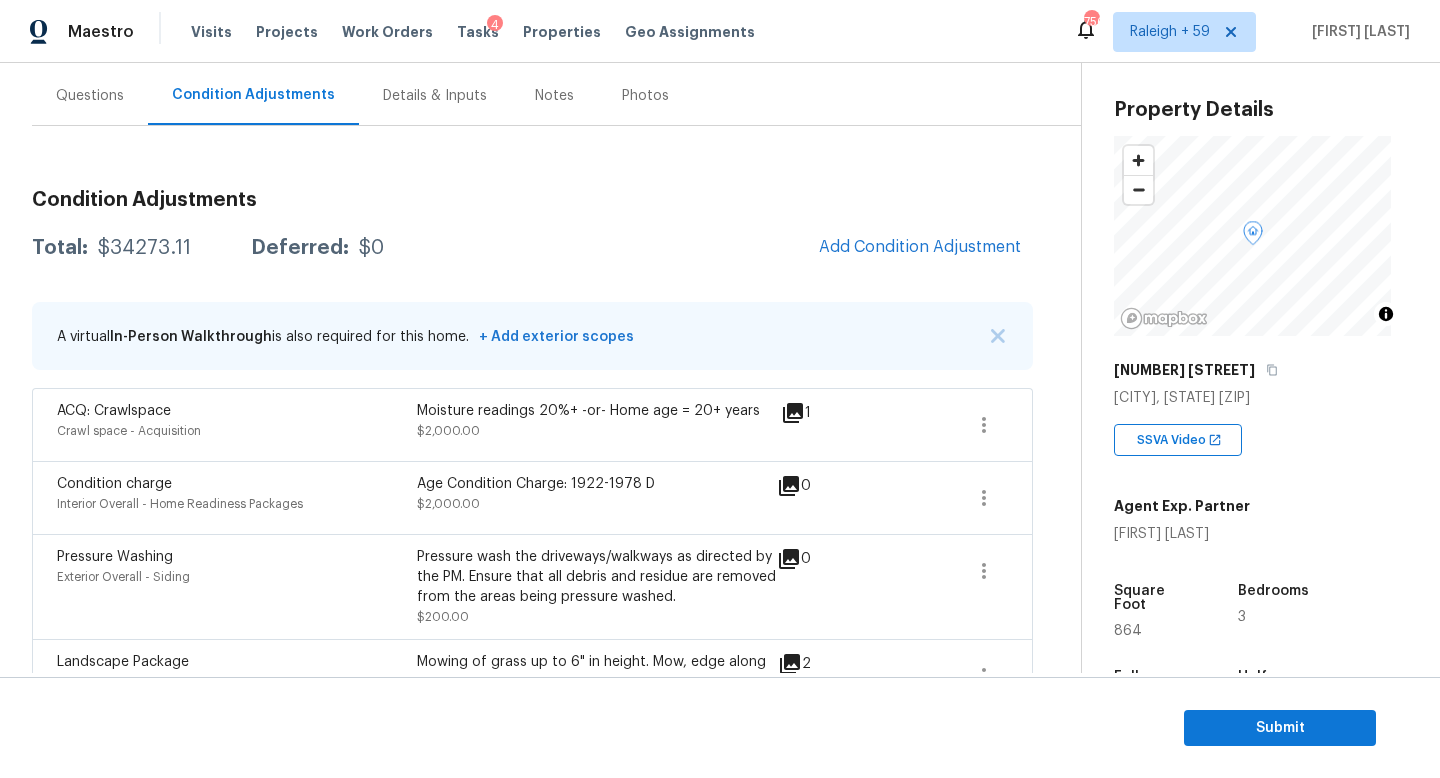 click on "Questions" at bounding box center (90, 95) 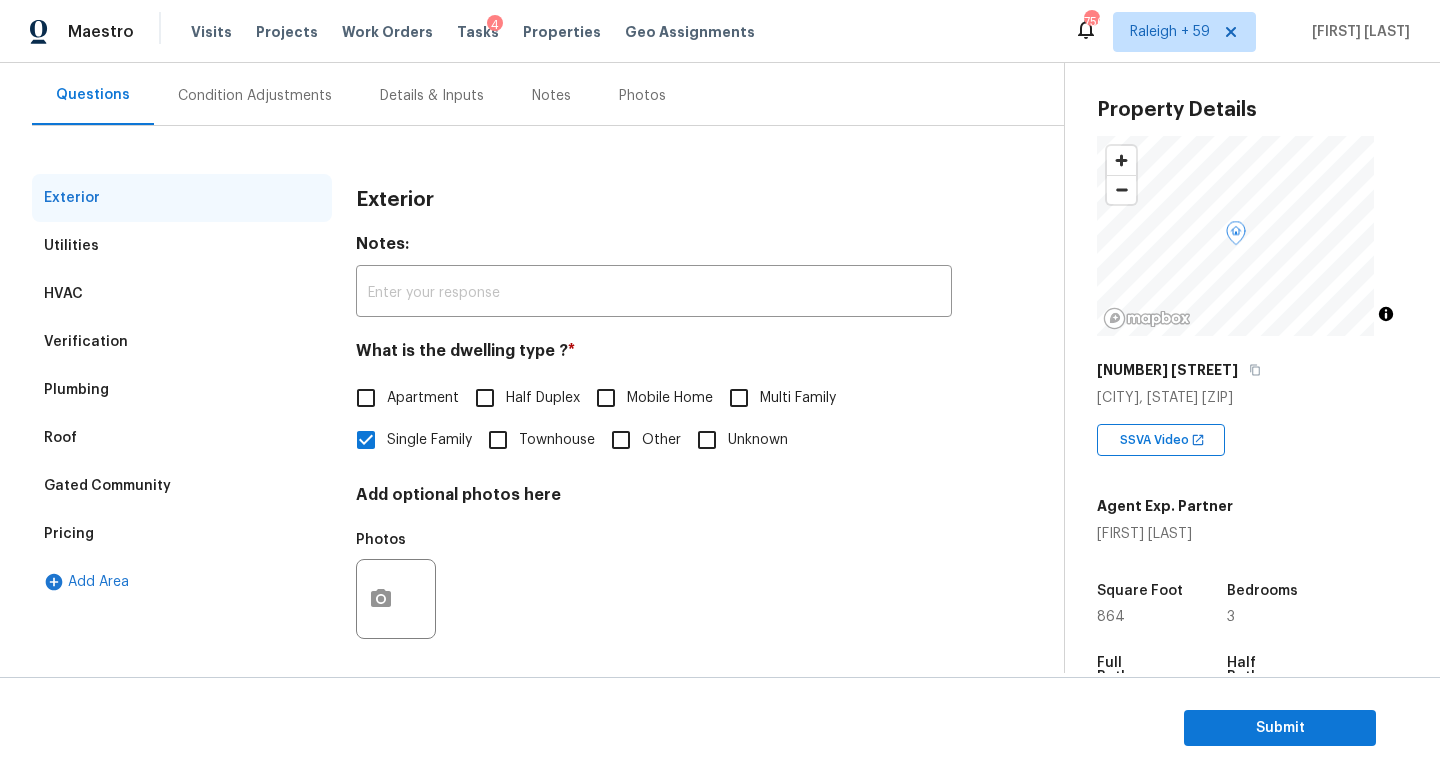 click on "Condition Adjustments" at bounding box center [255, 96] 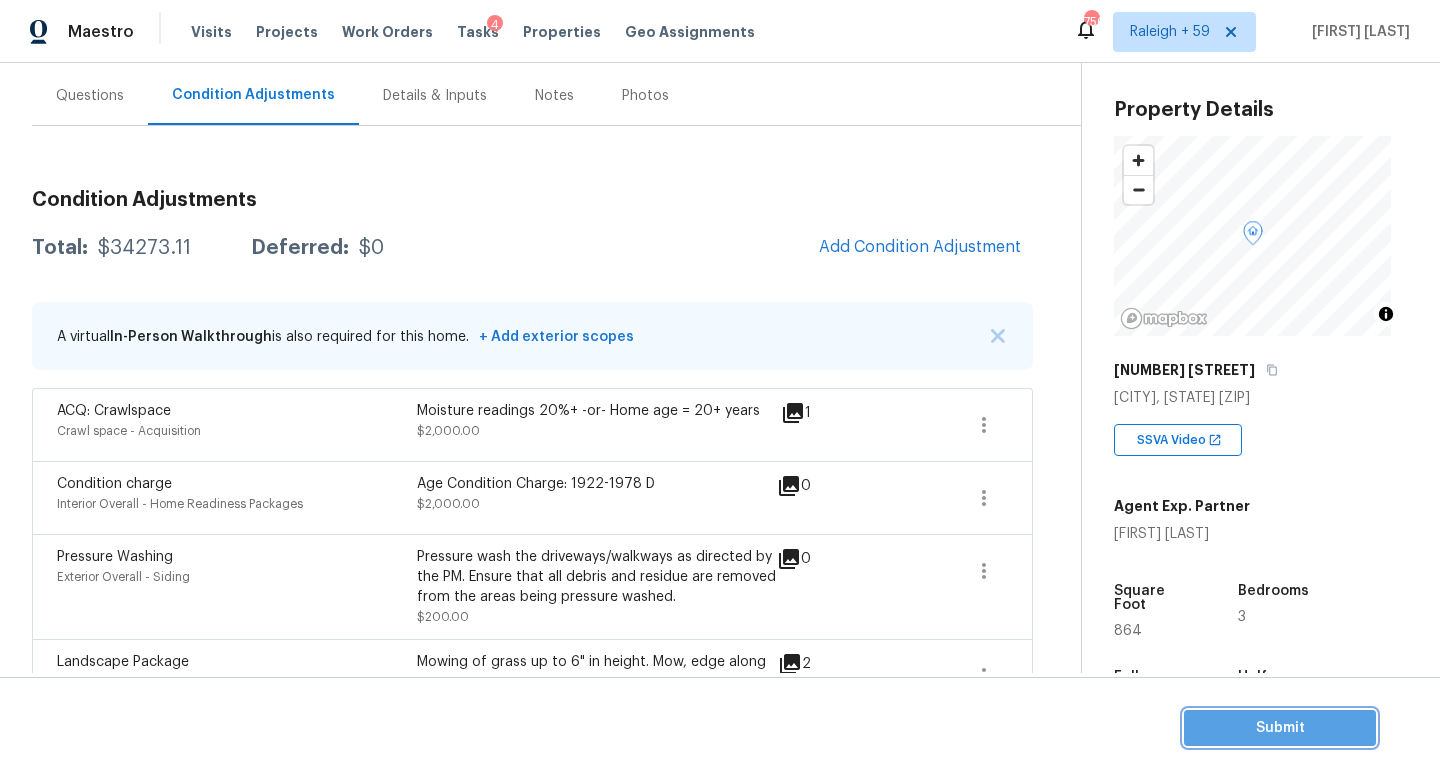 click on "Submit" at bounding box center (1280, 728) 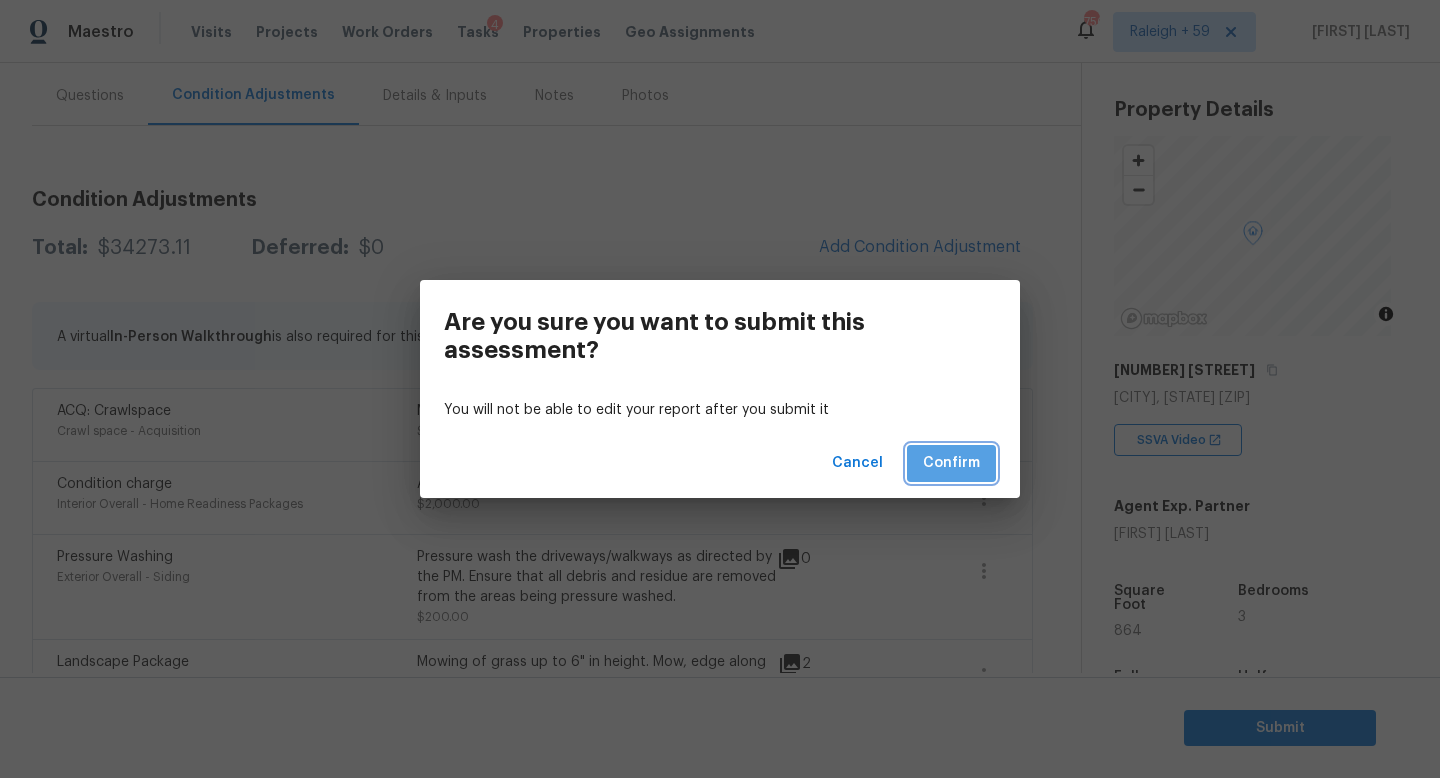 click on "Confirm" at bounding box center (951, 463) 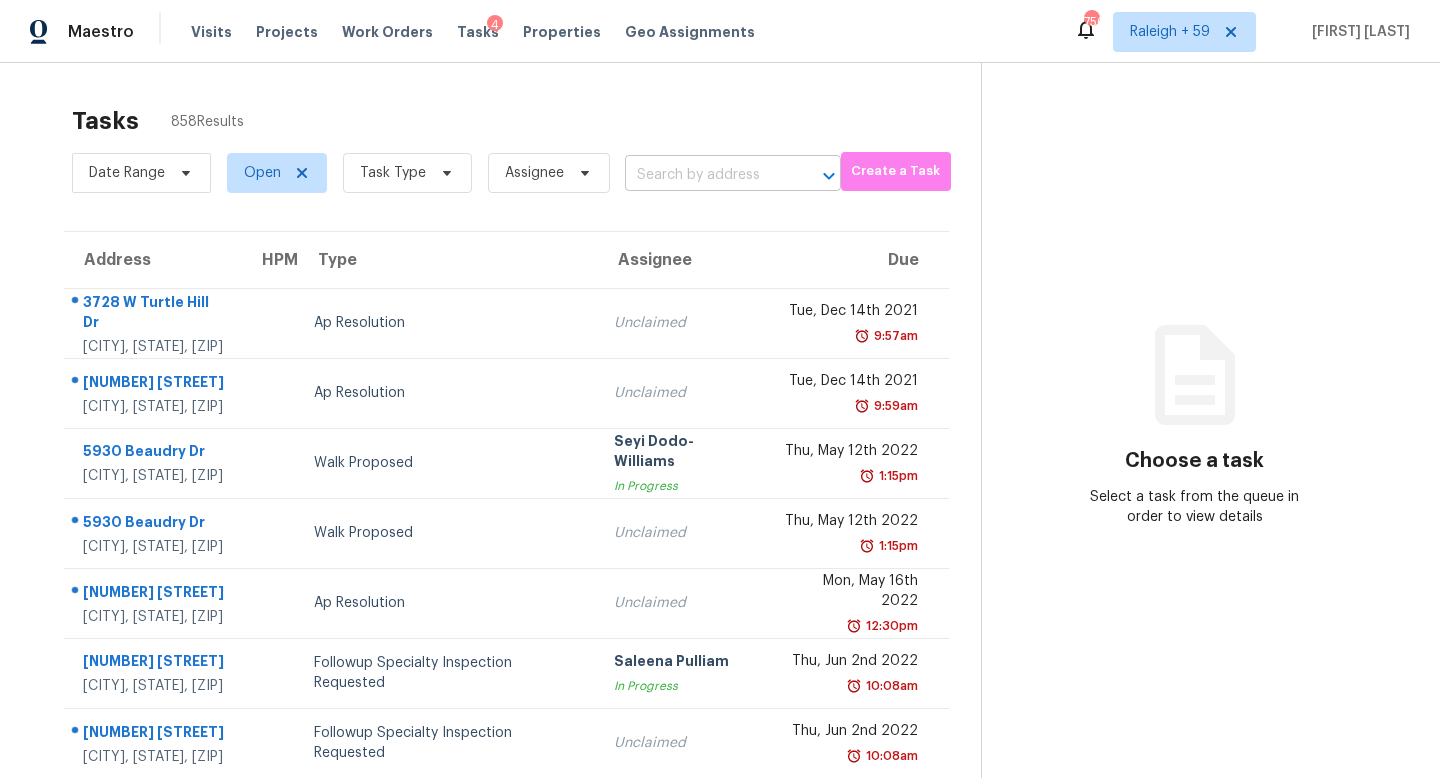 click at bounding box center (705, 175) 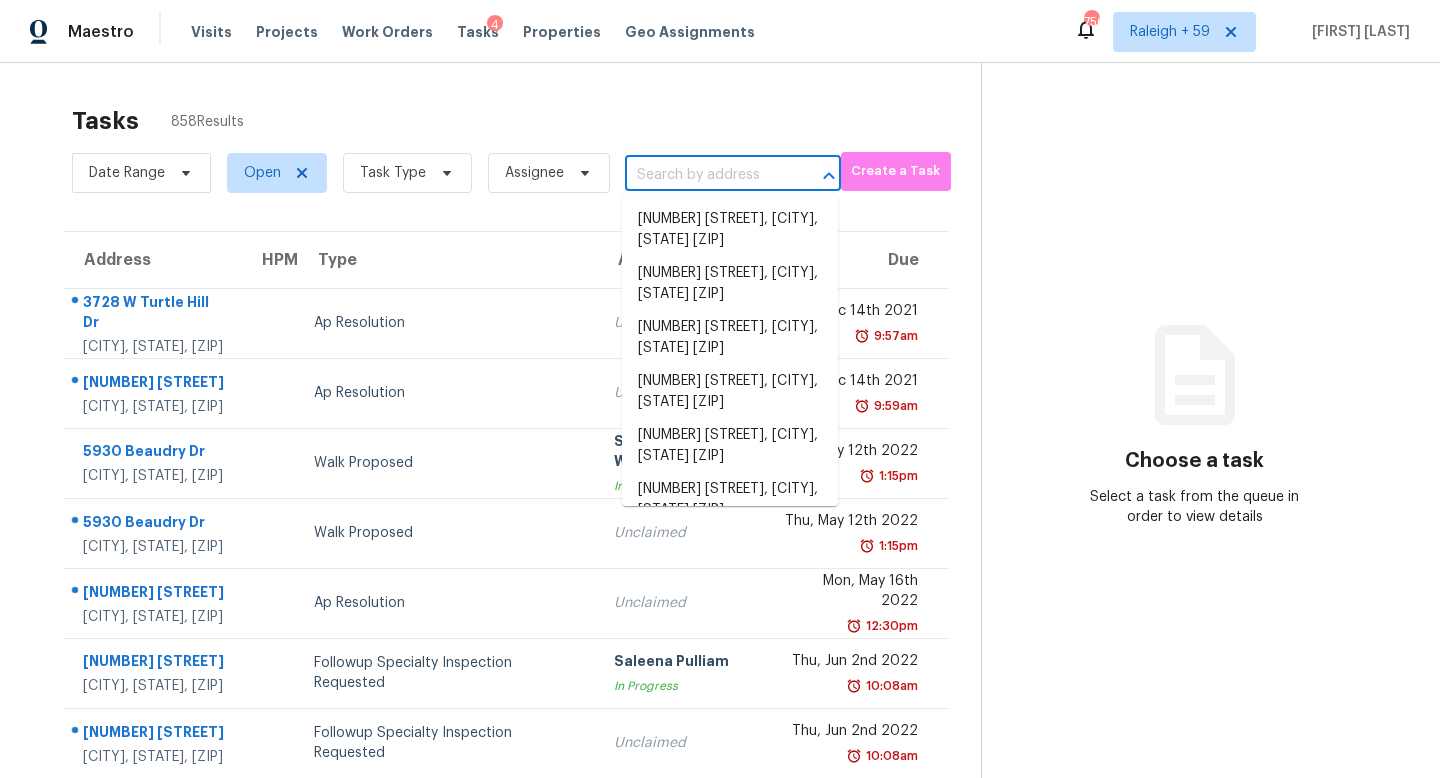 paste on "14438 E 101st Pl, Commerce City, CO 80022" 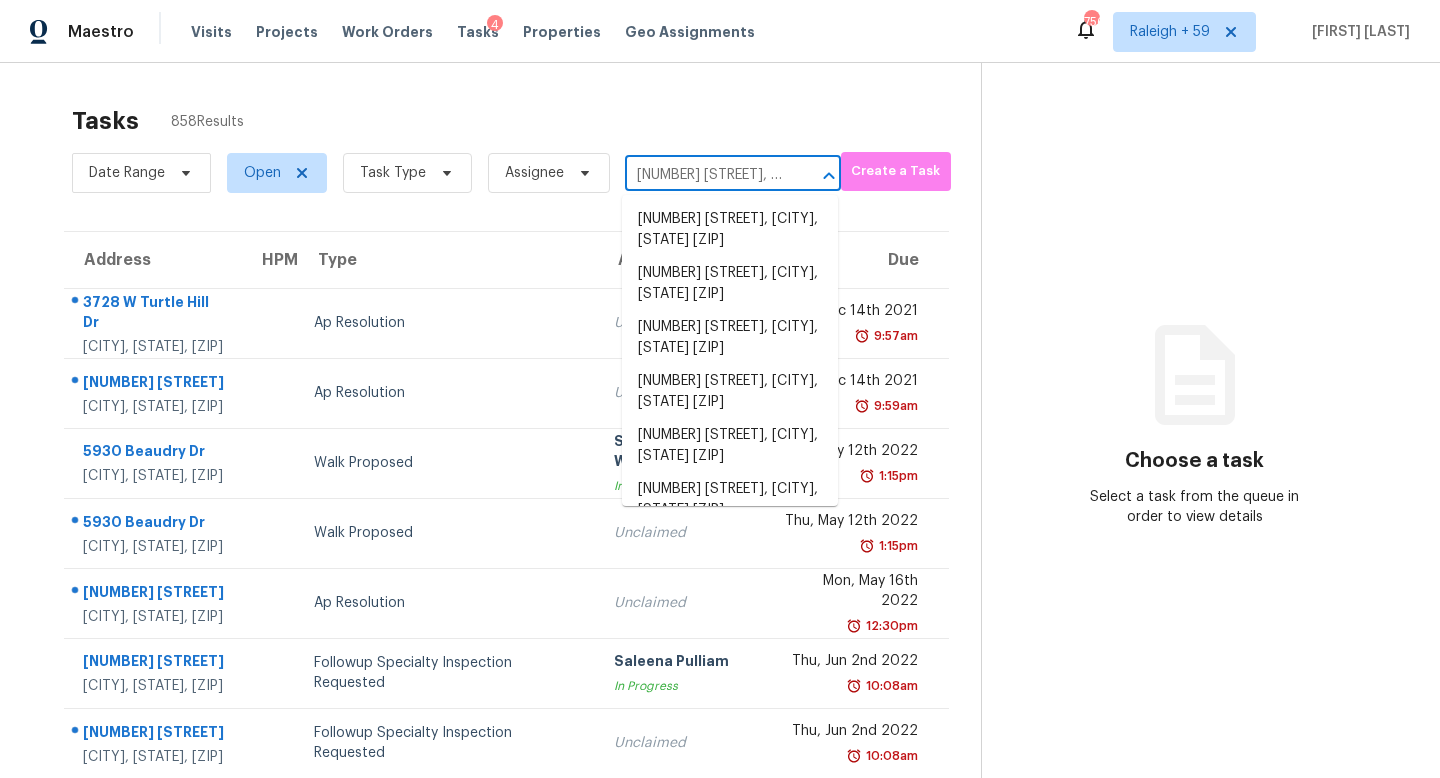 scroll, scrollTop: 0, scrollLeft: 140, axis: horizontal 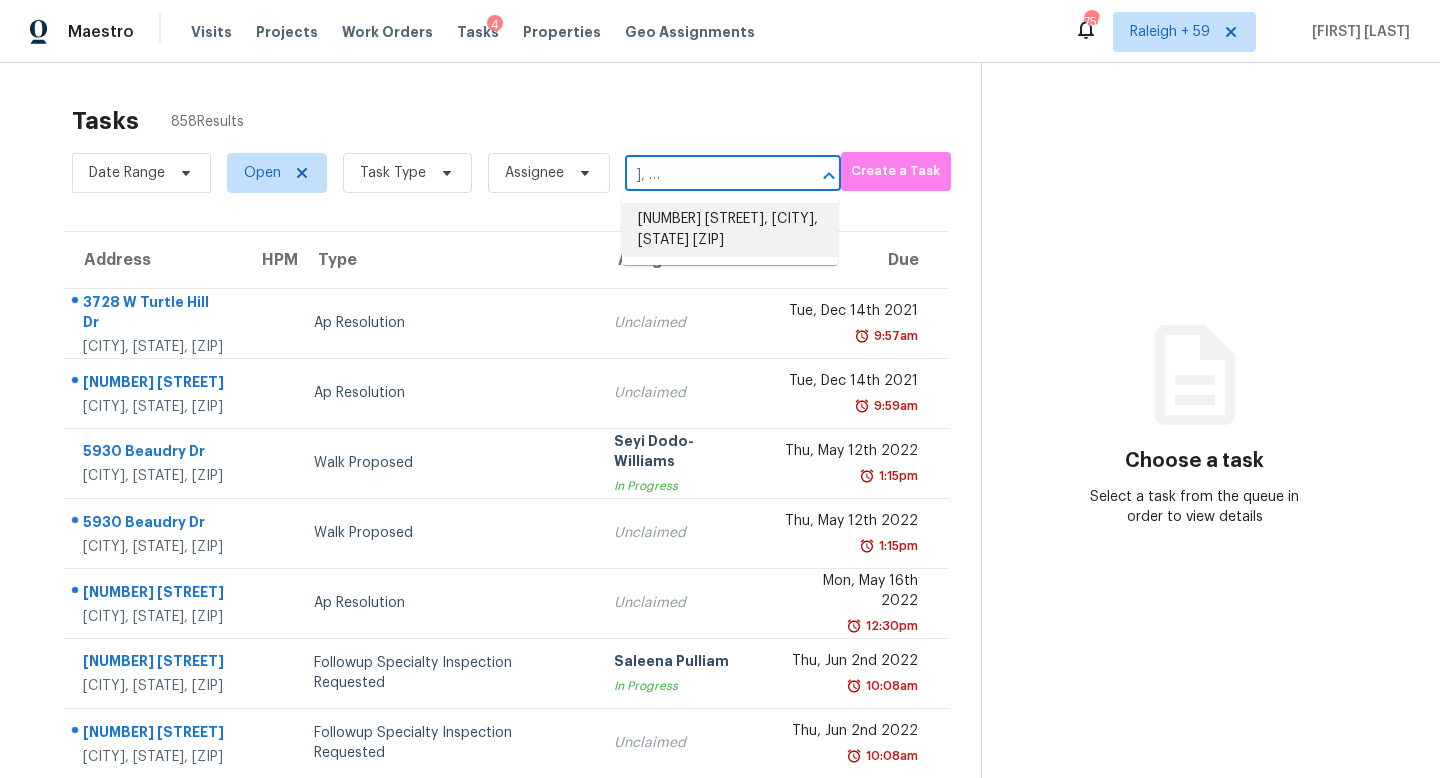 click on "14438 E 101st Pl, Commerce City, CO 80022" at bounding box center [730, 230] 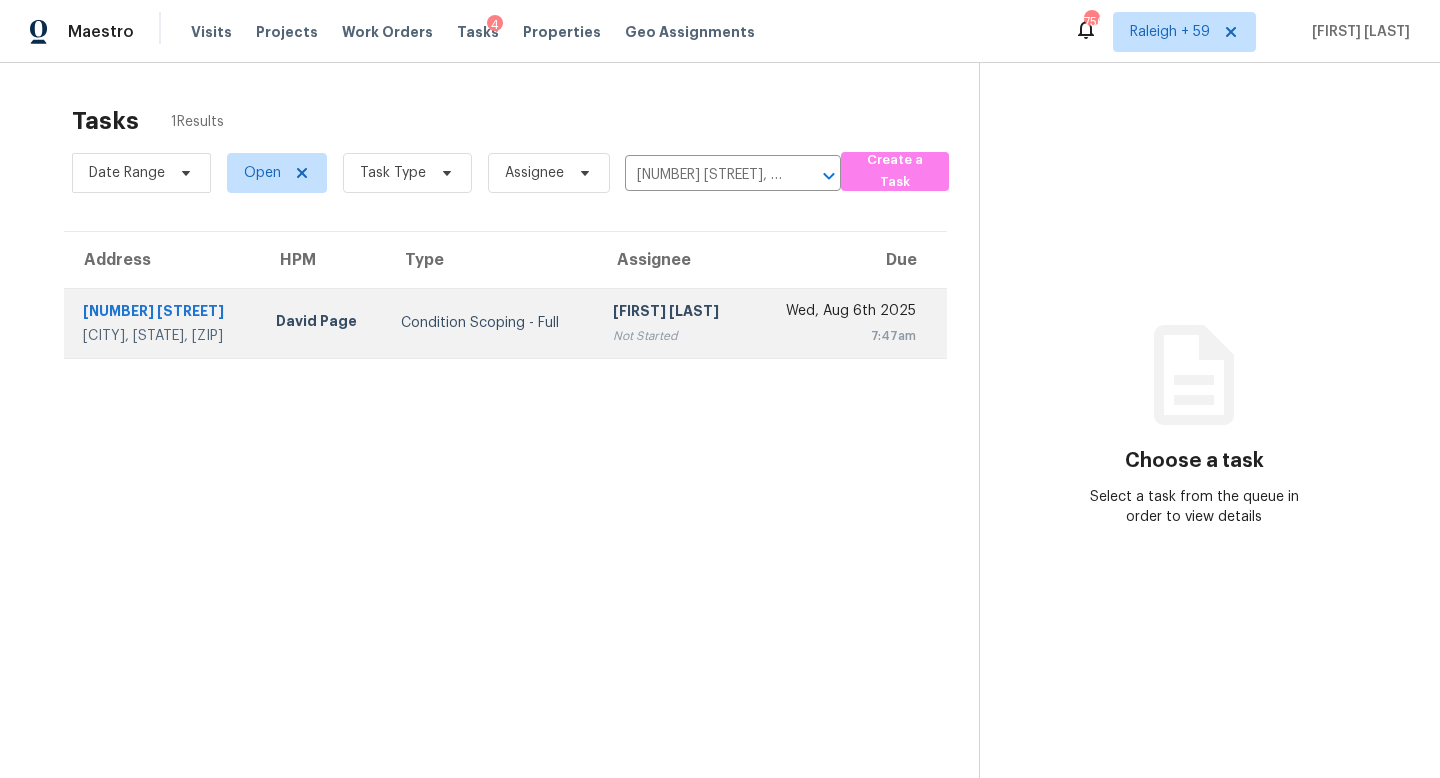 click on "Not Started" at bounding box center [673, 336] 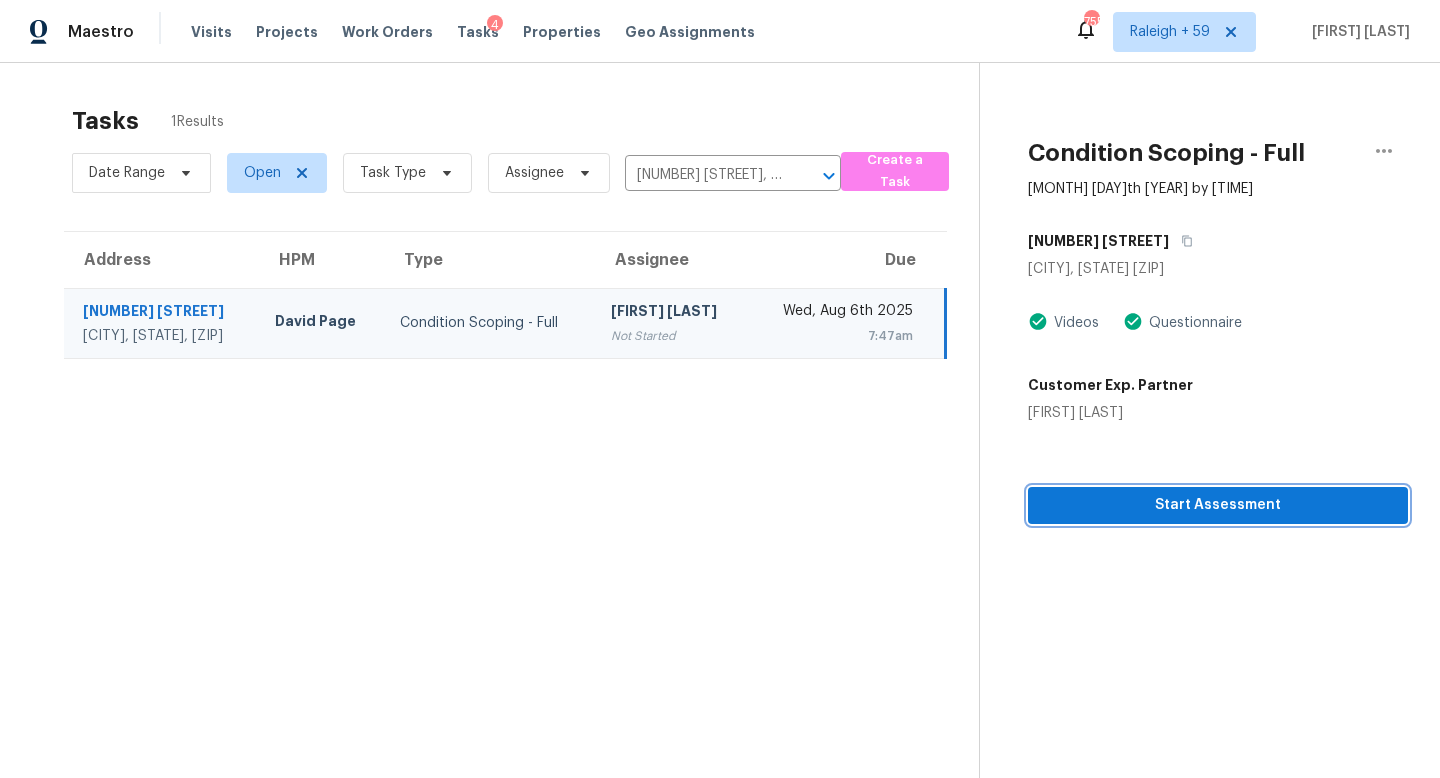 click on "Start Assessment" at bounding box center [1218, 505] 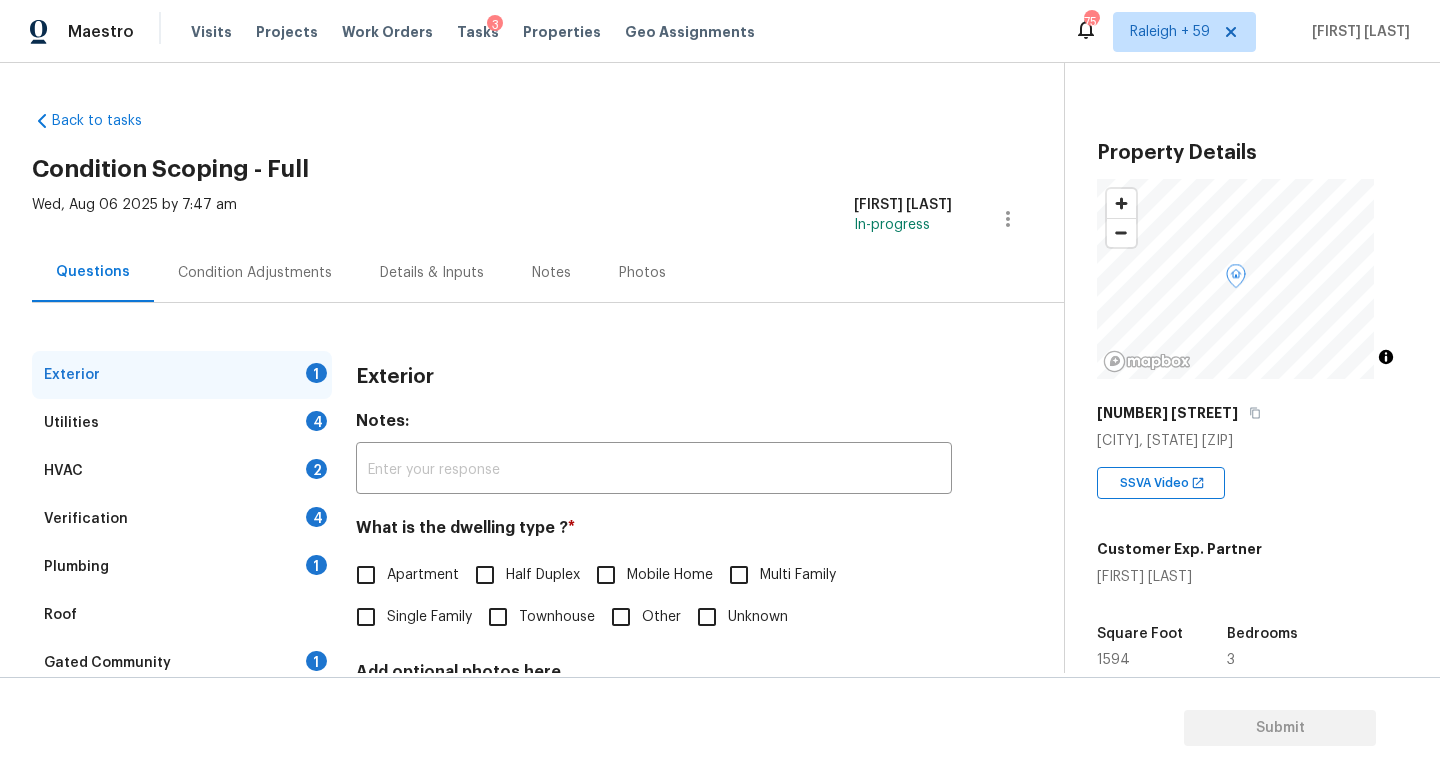click on "Single Family" at bounding box center (408, 617) 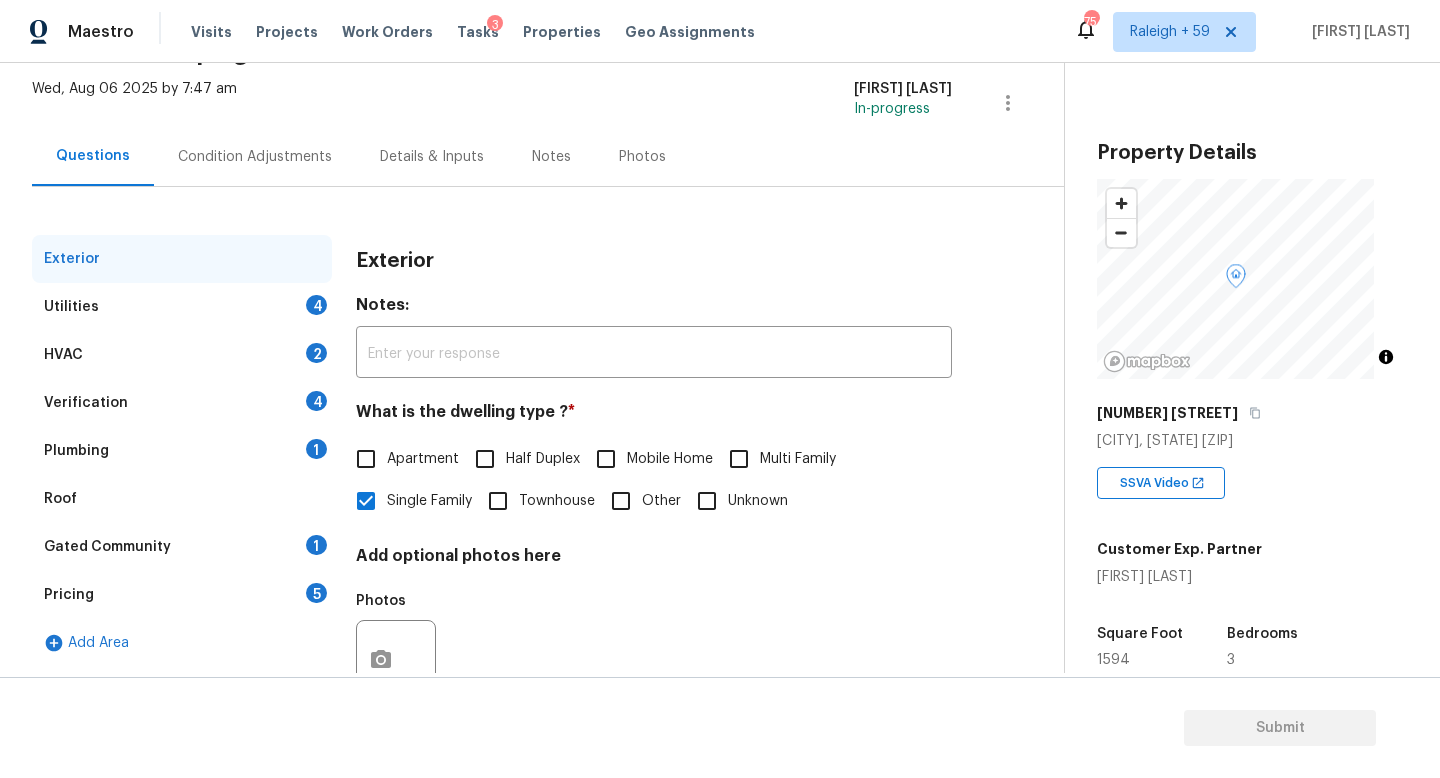 scroll, scrollTop: 198, scrollLeft: 0, axis: vertical 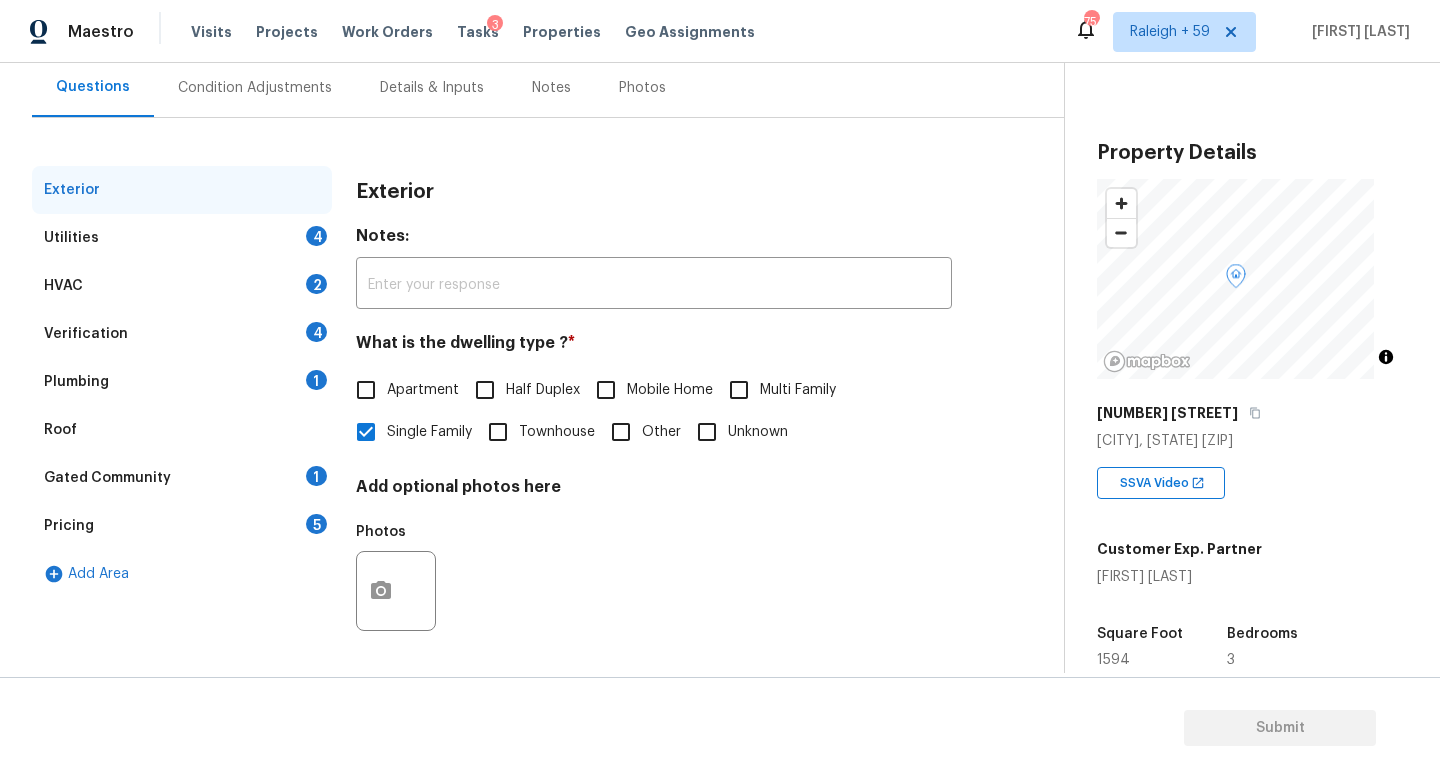 click on "Plumbing 1" at bounding box center [182, 382] 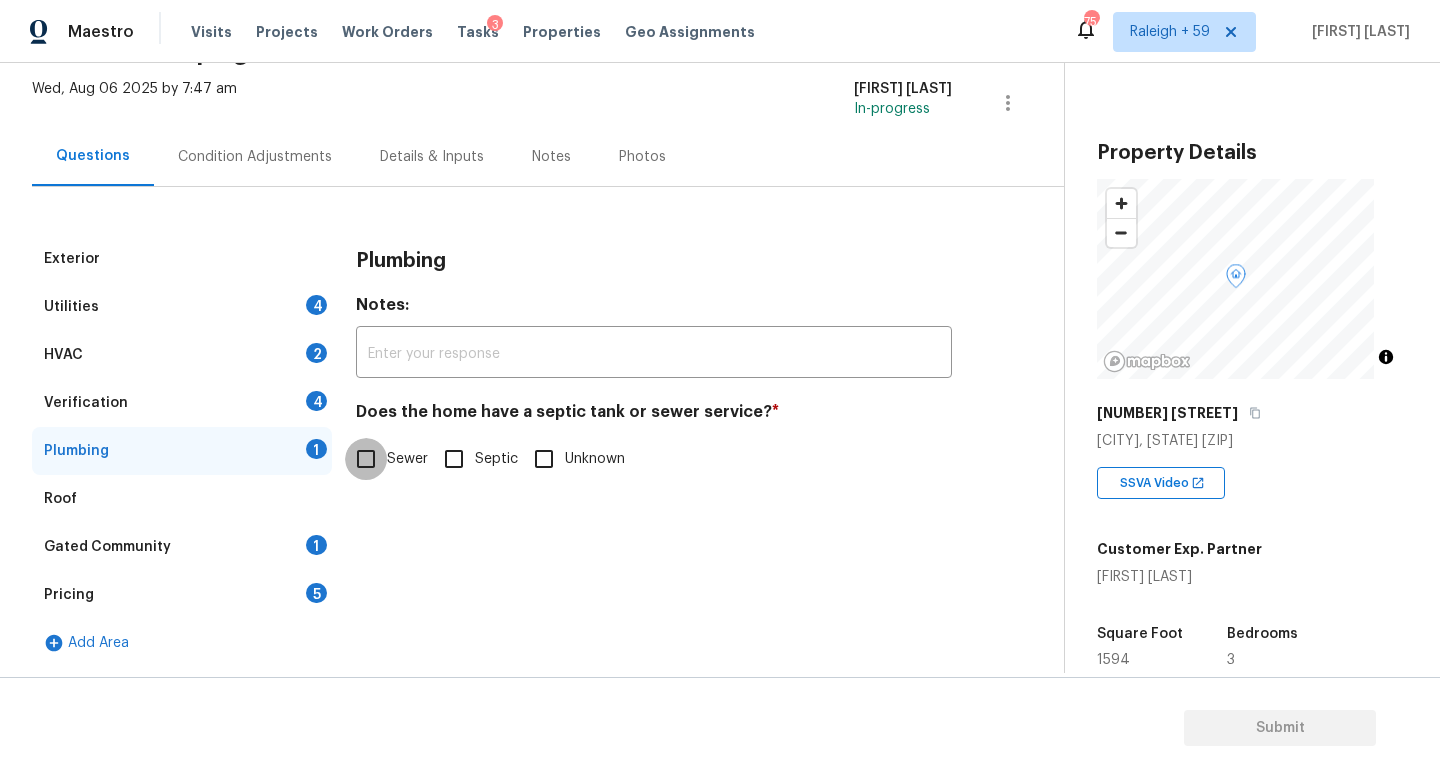 click on "Sewer" at bounding box center [366, 459] 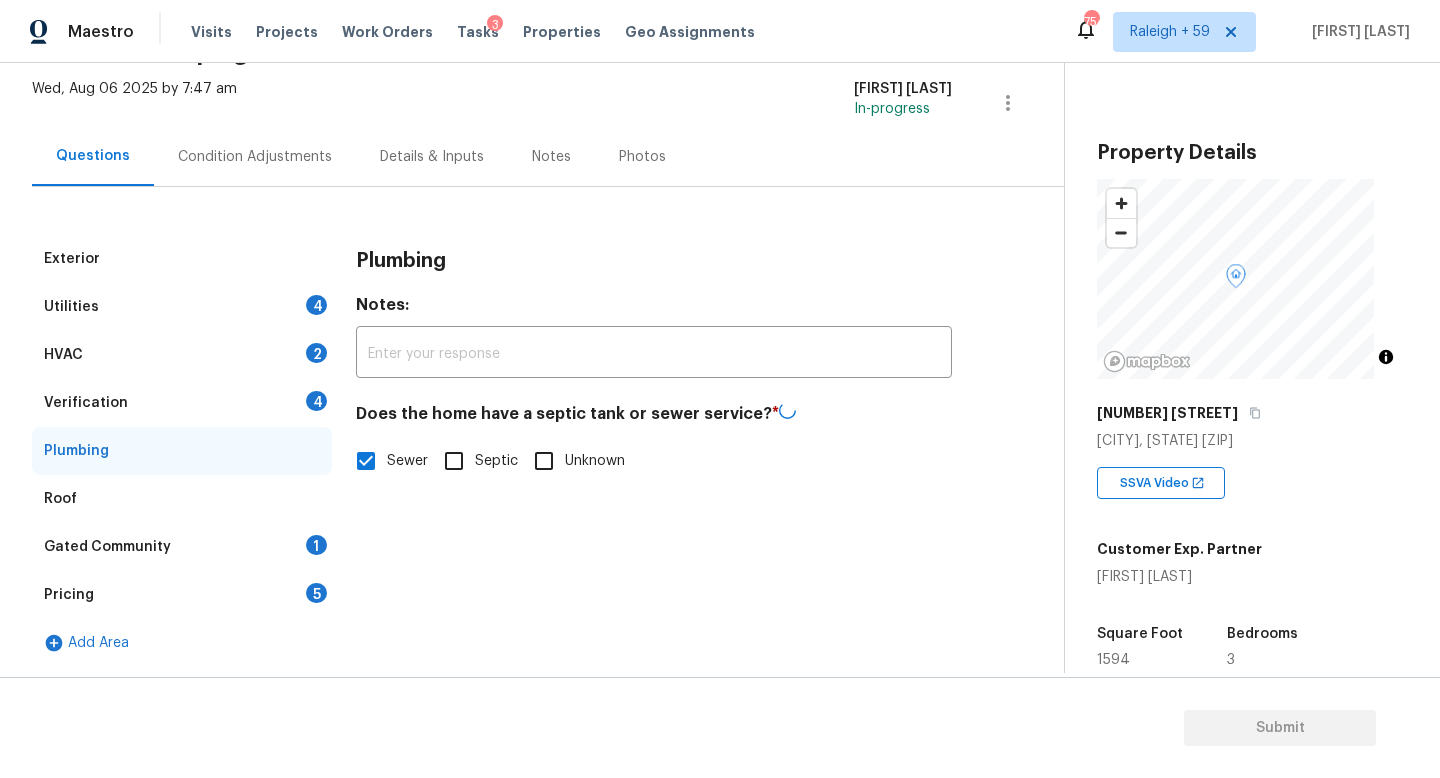 click on "Details & Inputs" at bounding box center (432, 156) 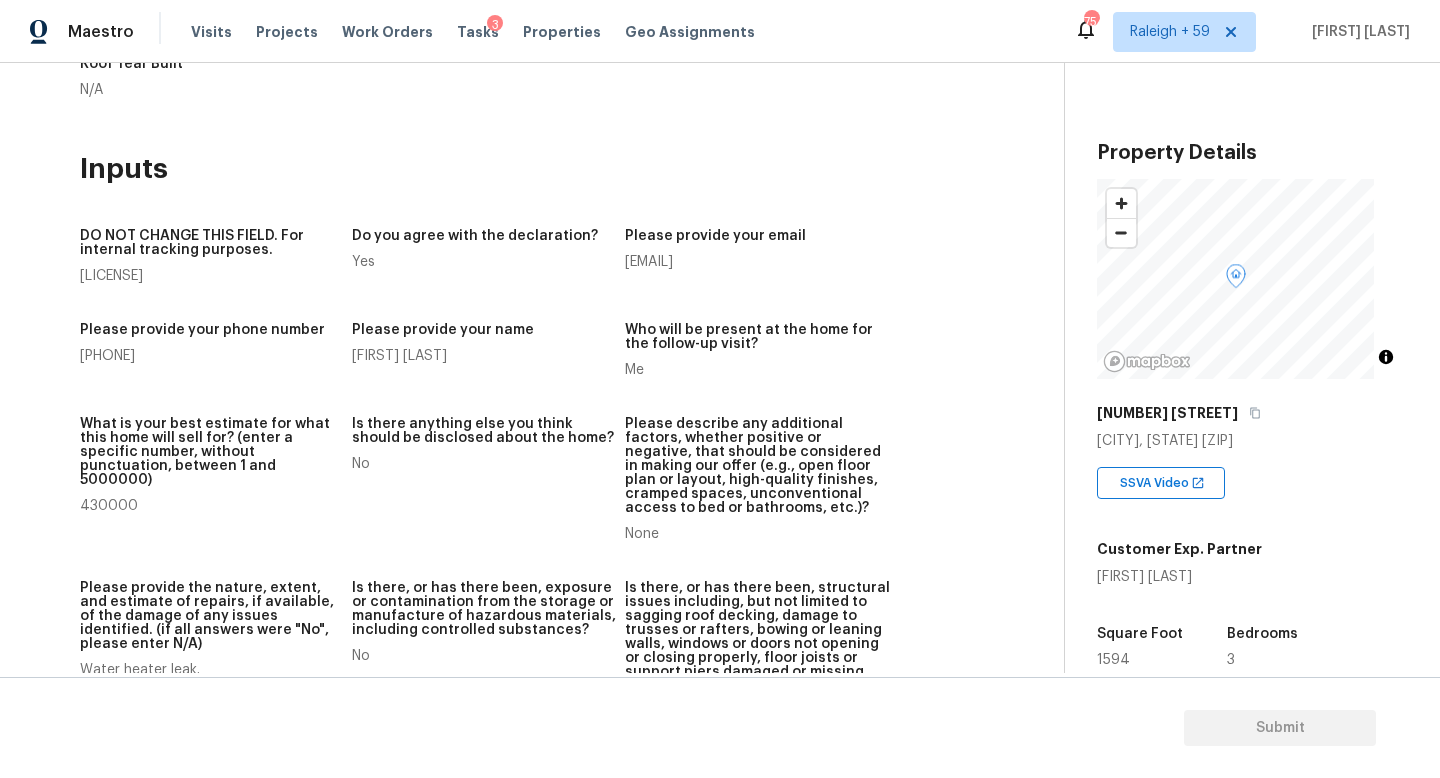 scroll, scrollTop: 0, scrollLeft: 0, axis: both 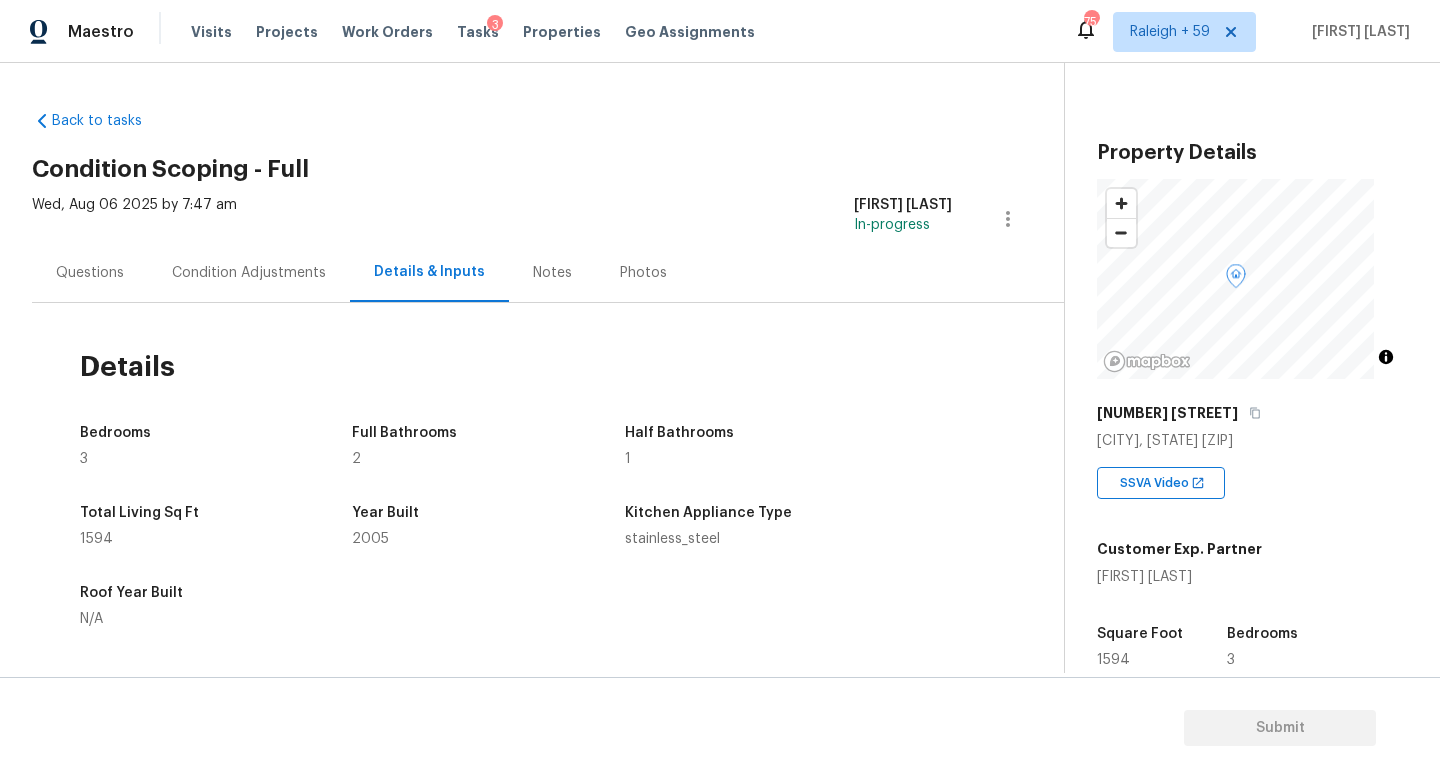 click on "Questions" at bounding box center [90, 273] 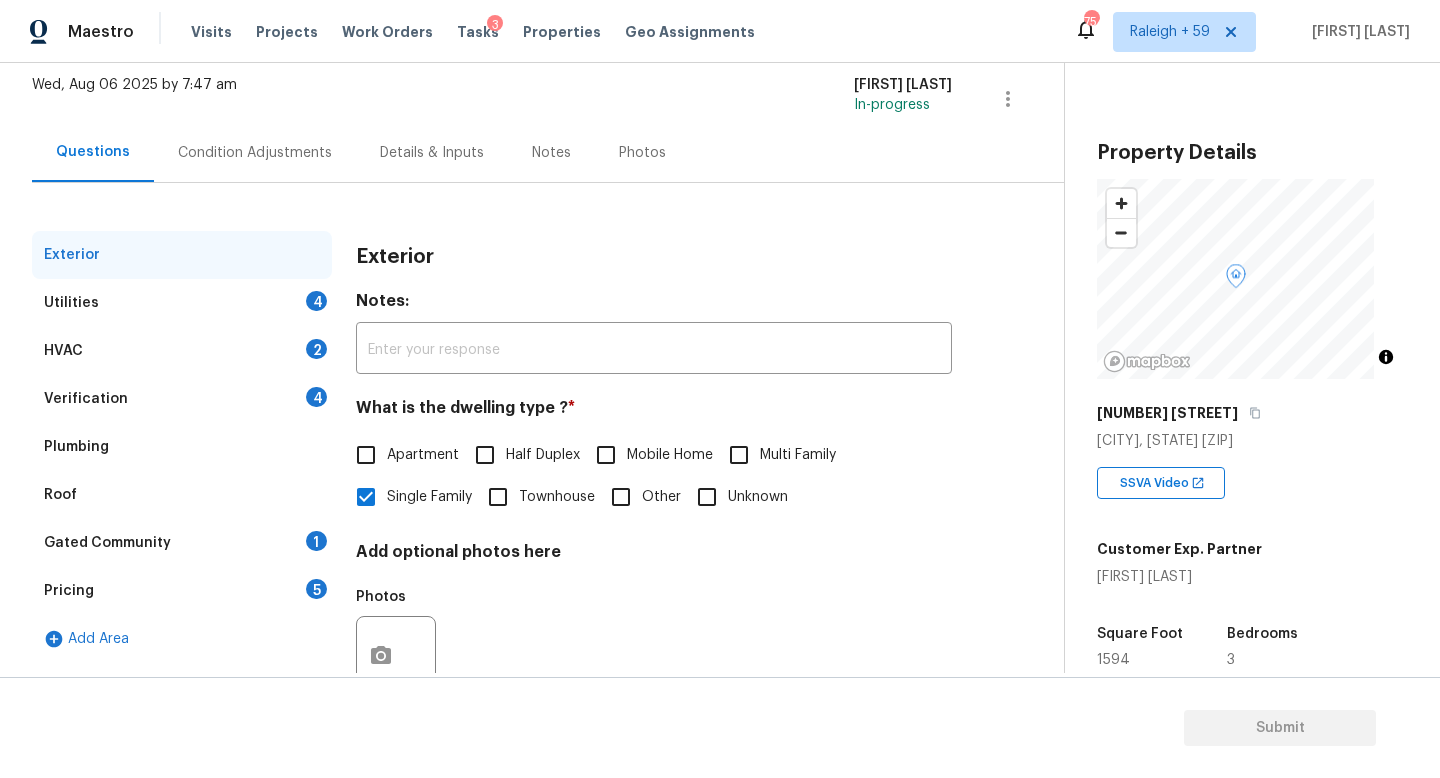 scroll, scrollTop: 200, scrollLeft: 0, axis: vertical 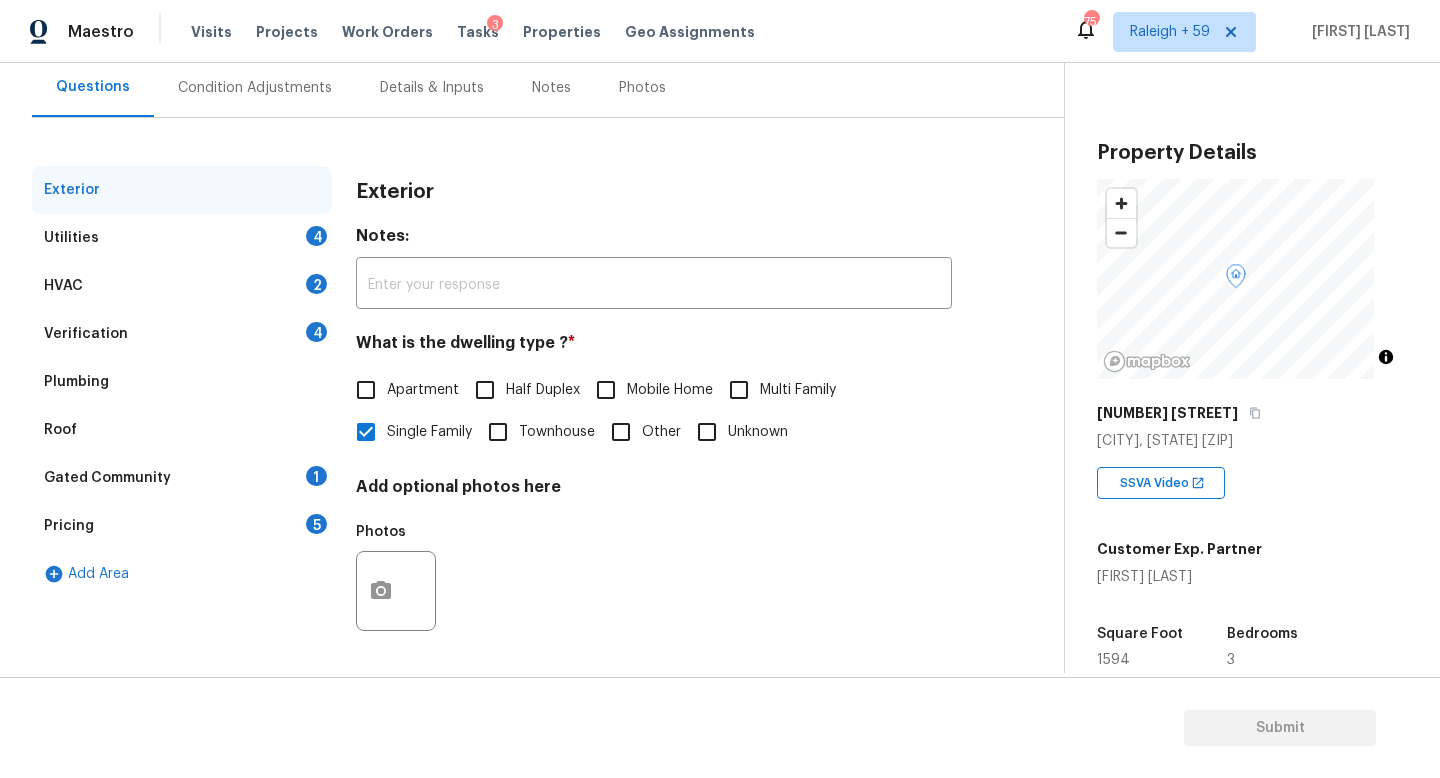 click on "Verification 4" at bounding box center (182, 334) 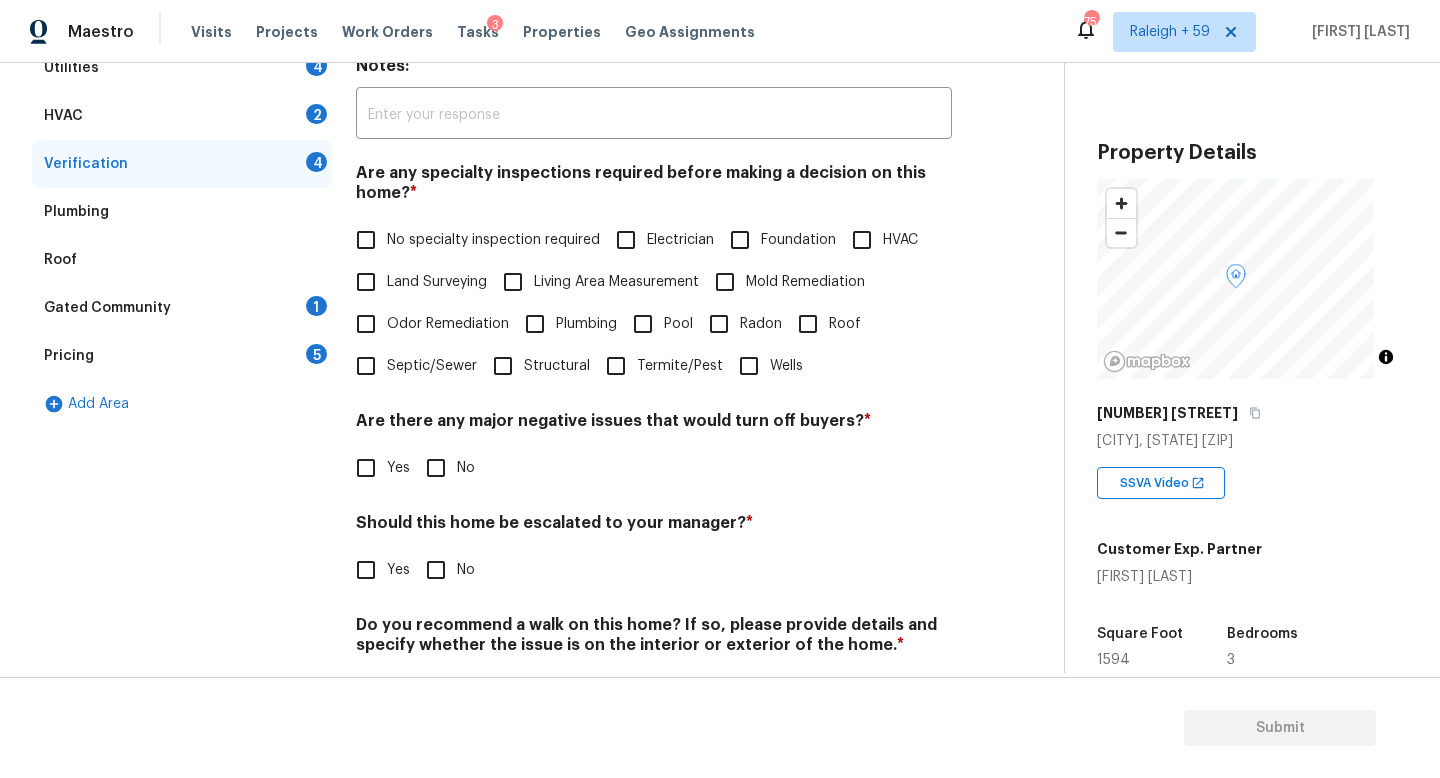 scroll, scrollTop: 387, scrollLeft: 0, axis: vertical 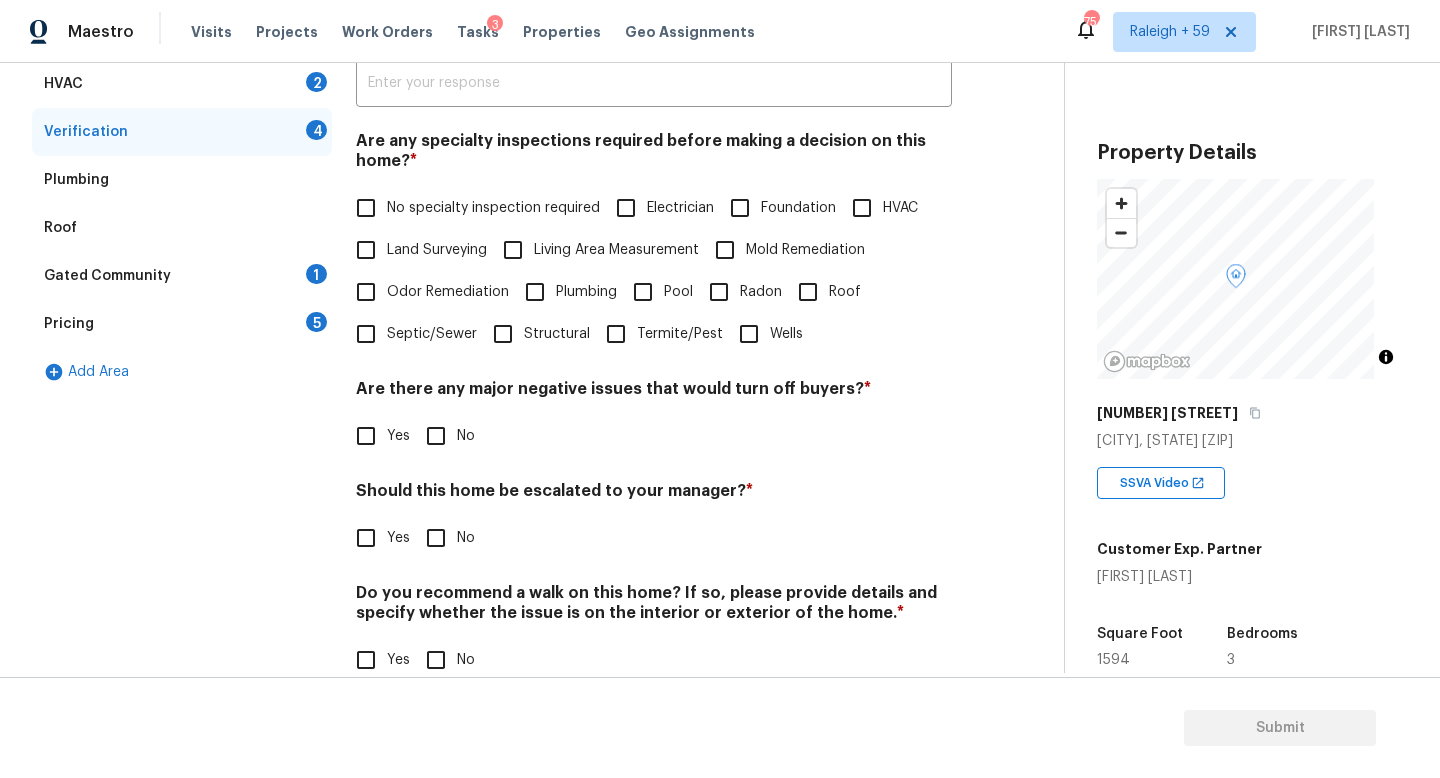 click on "No specialty inspection required" at bounding box center (493, 208) 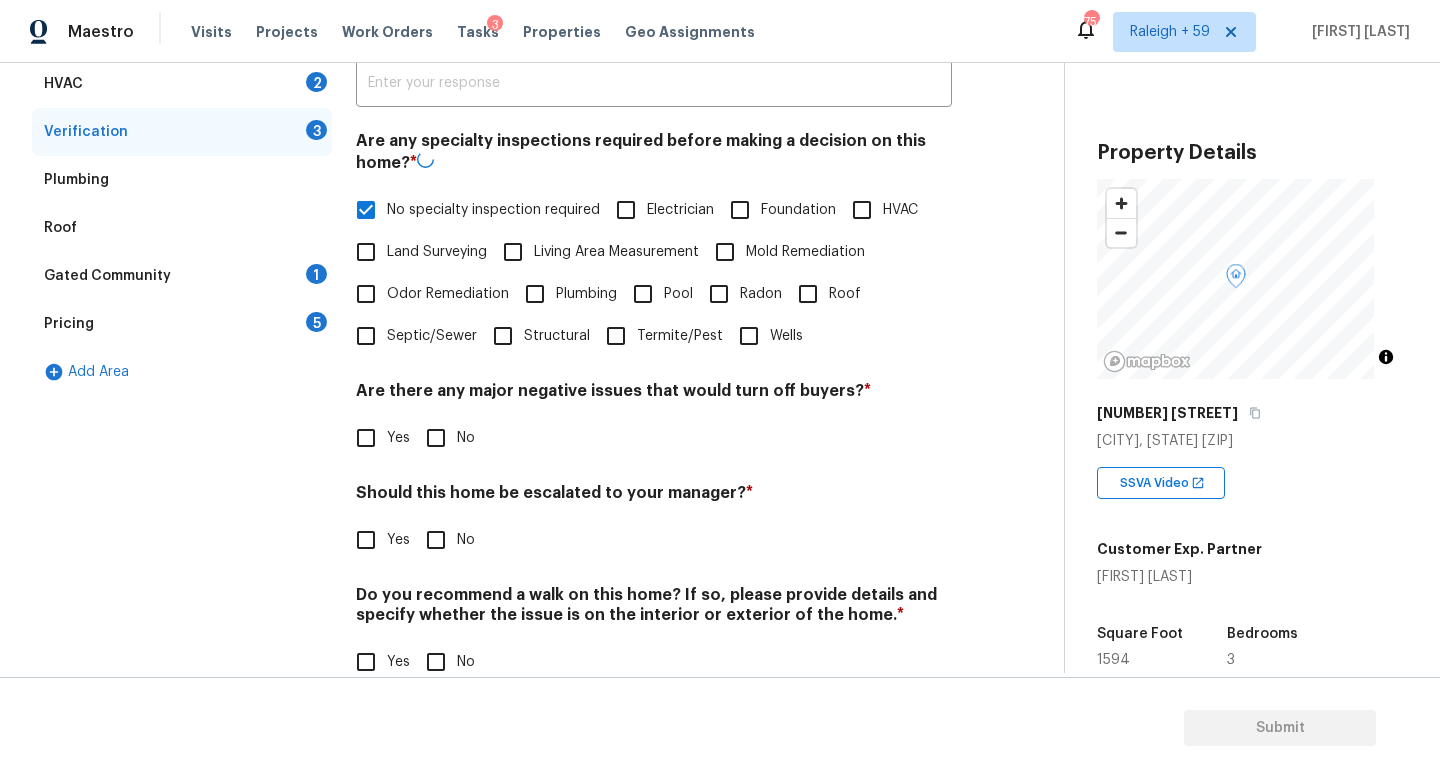 click on "No" at bounding box center (436, 438) 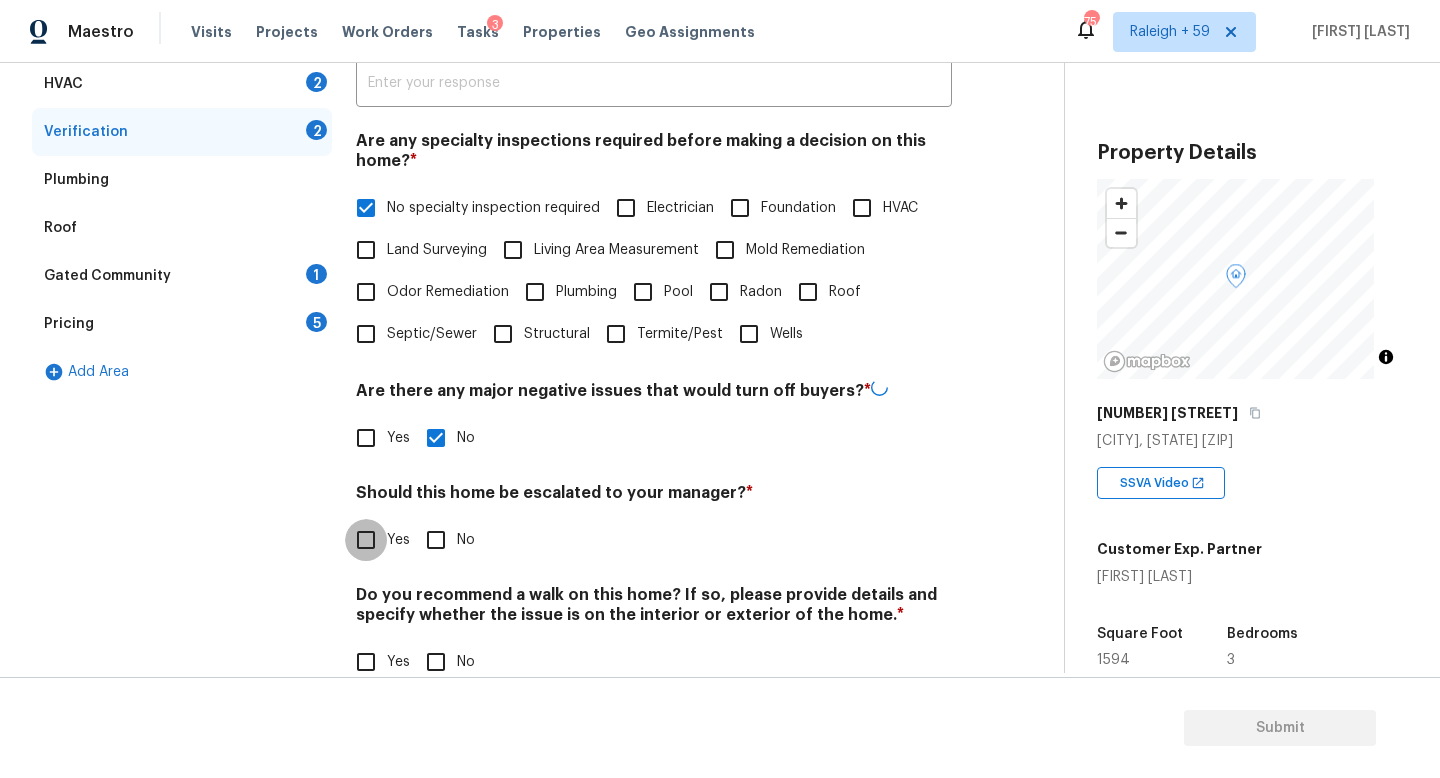 click on "Yes" at bounding box center (366, 540) 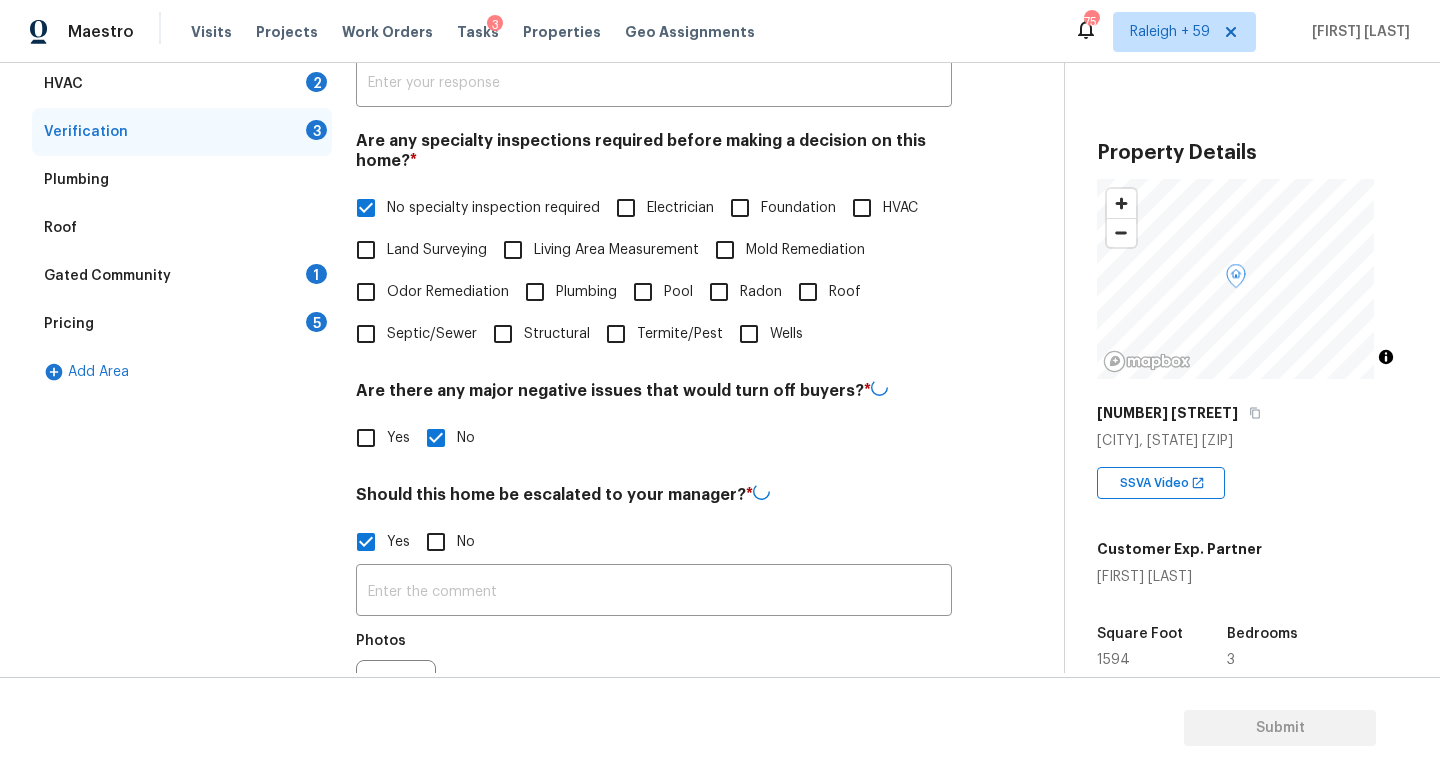 scroll, scrollTop: 672, scrollLeft: 0, axis: vertical 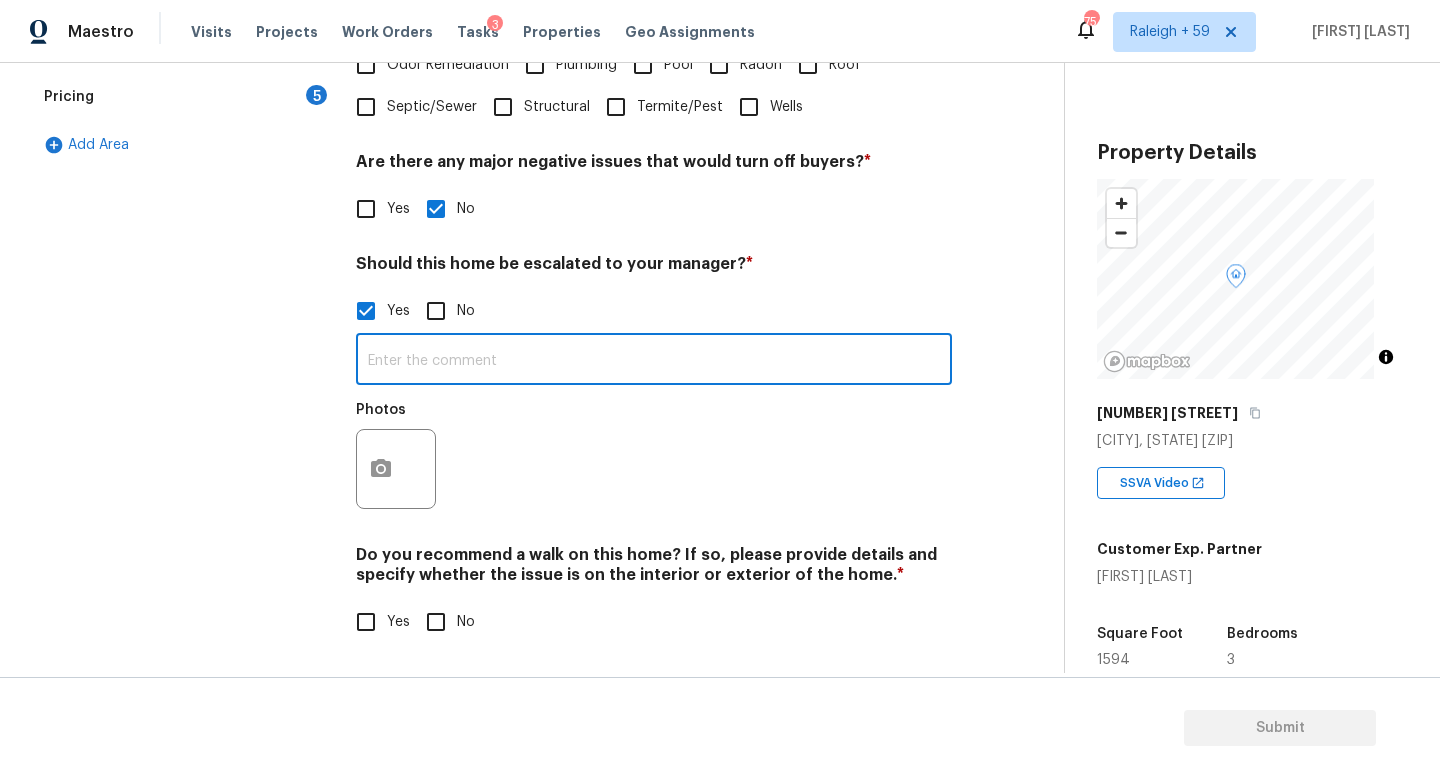click at bounding box center [654, 361] 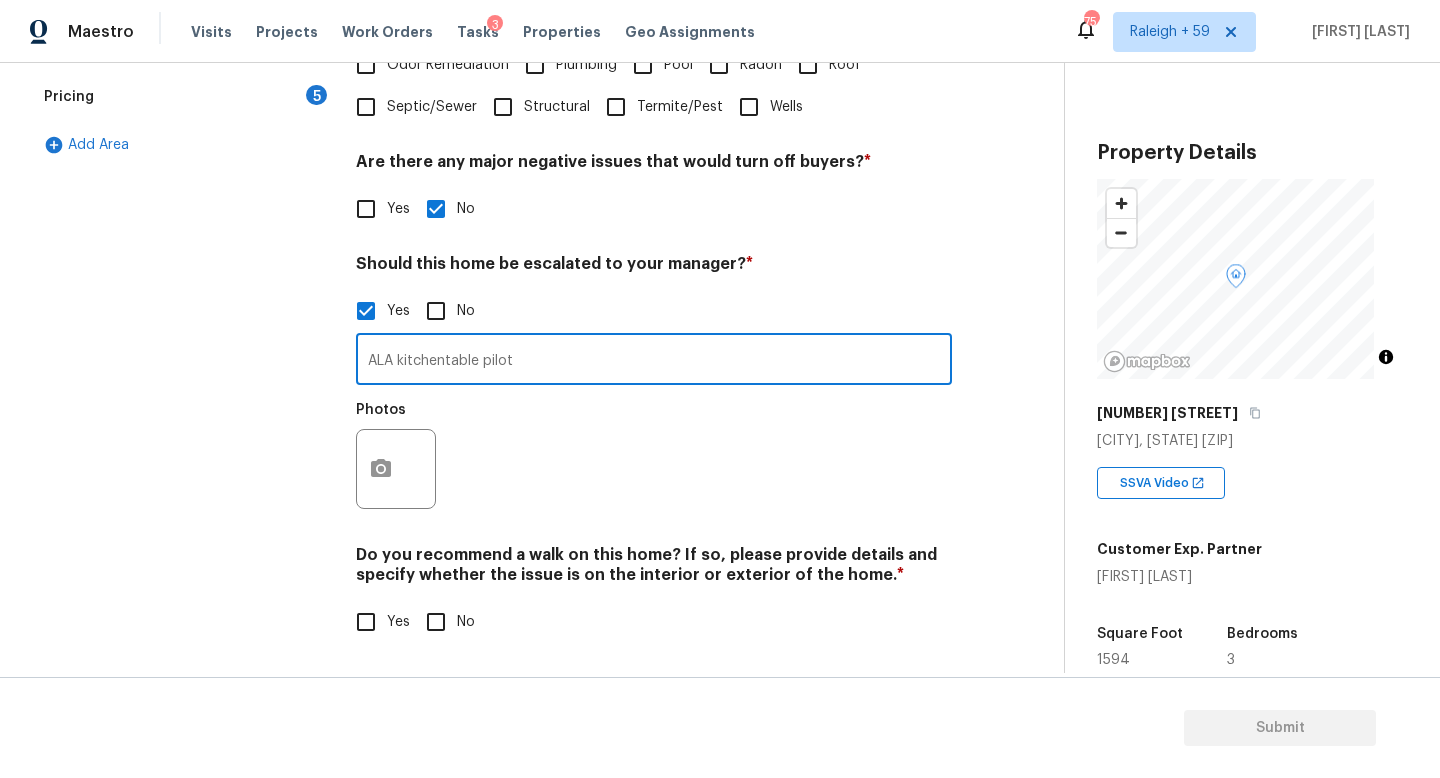 type on "ALA kitchentable pilot" 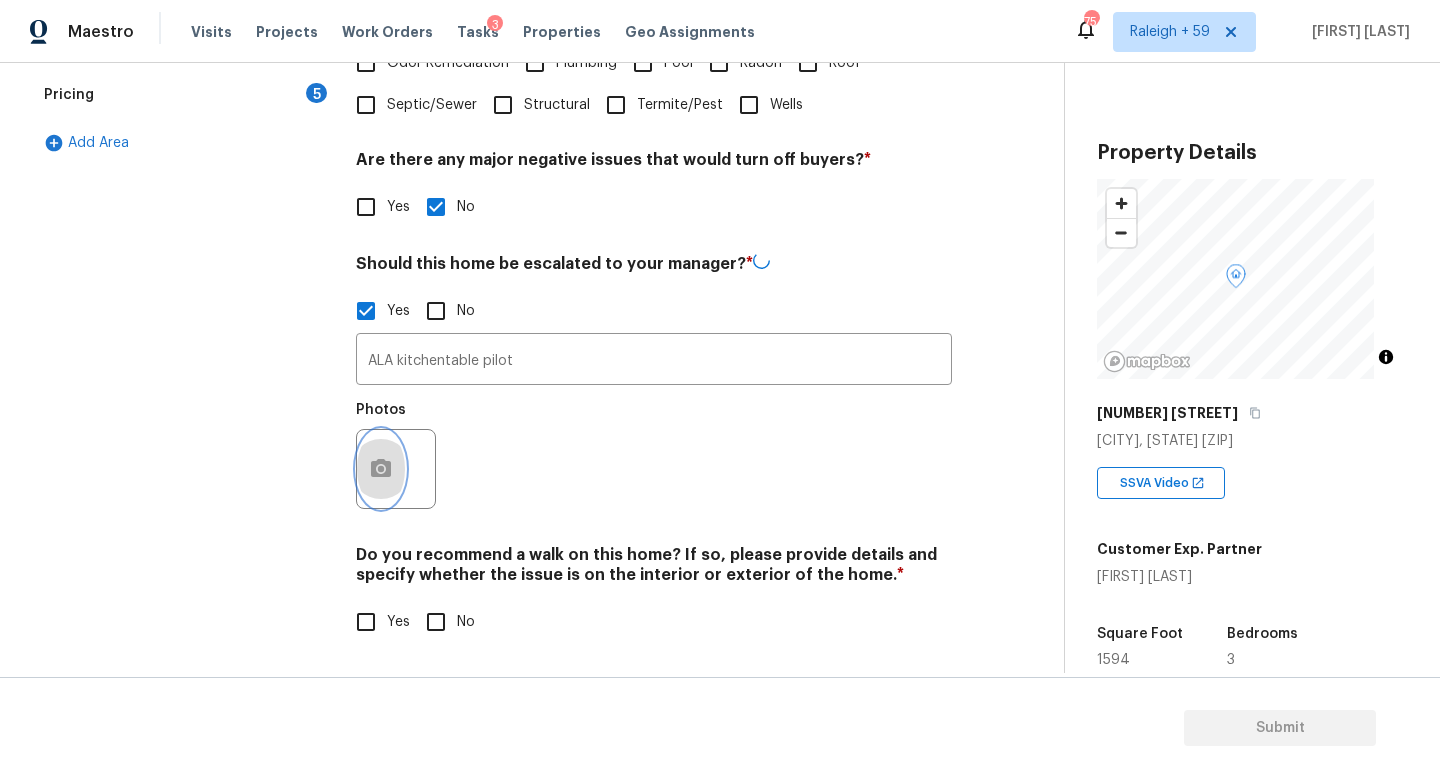 click 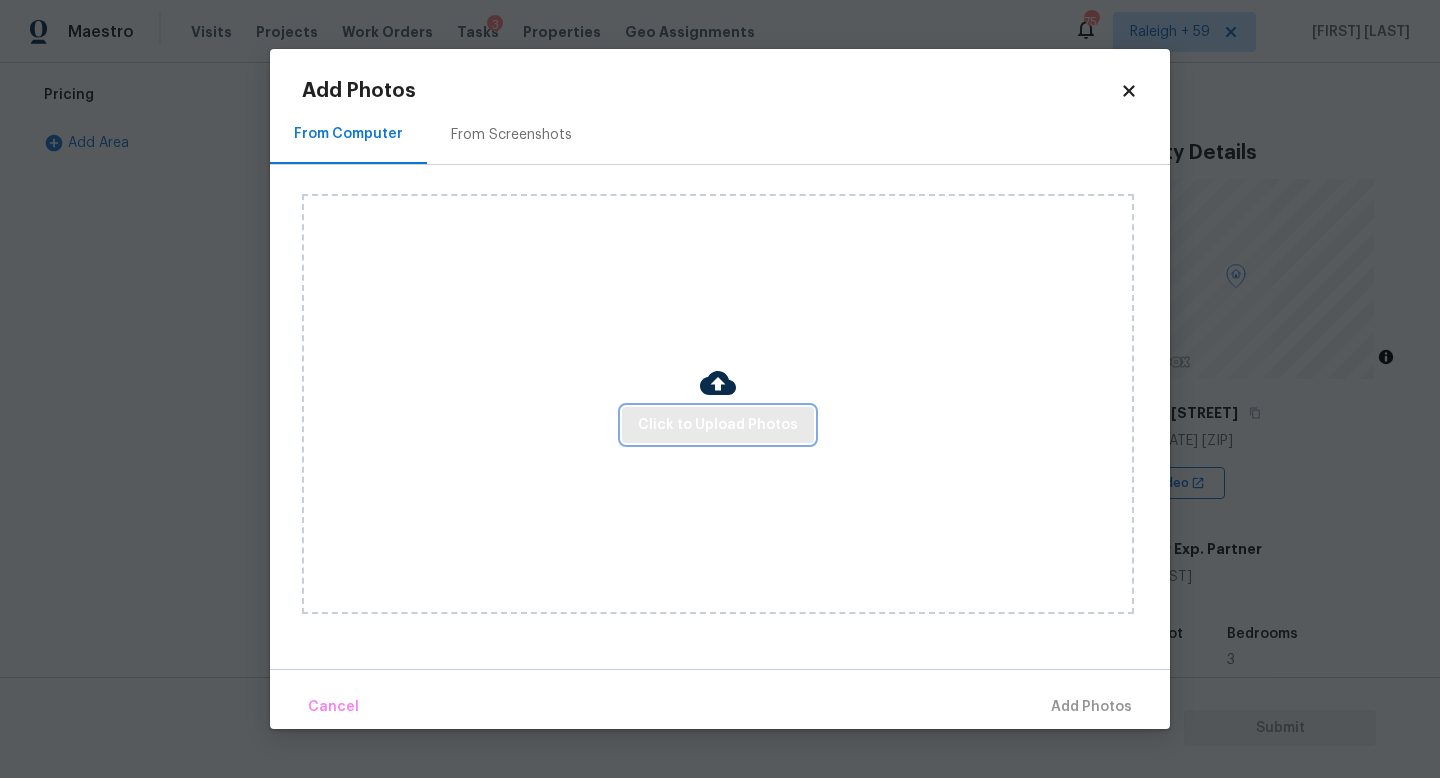 click on "Click to Upload Photos" at bounding box center (718, 425) 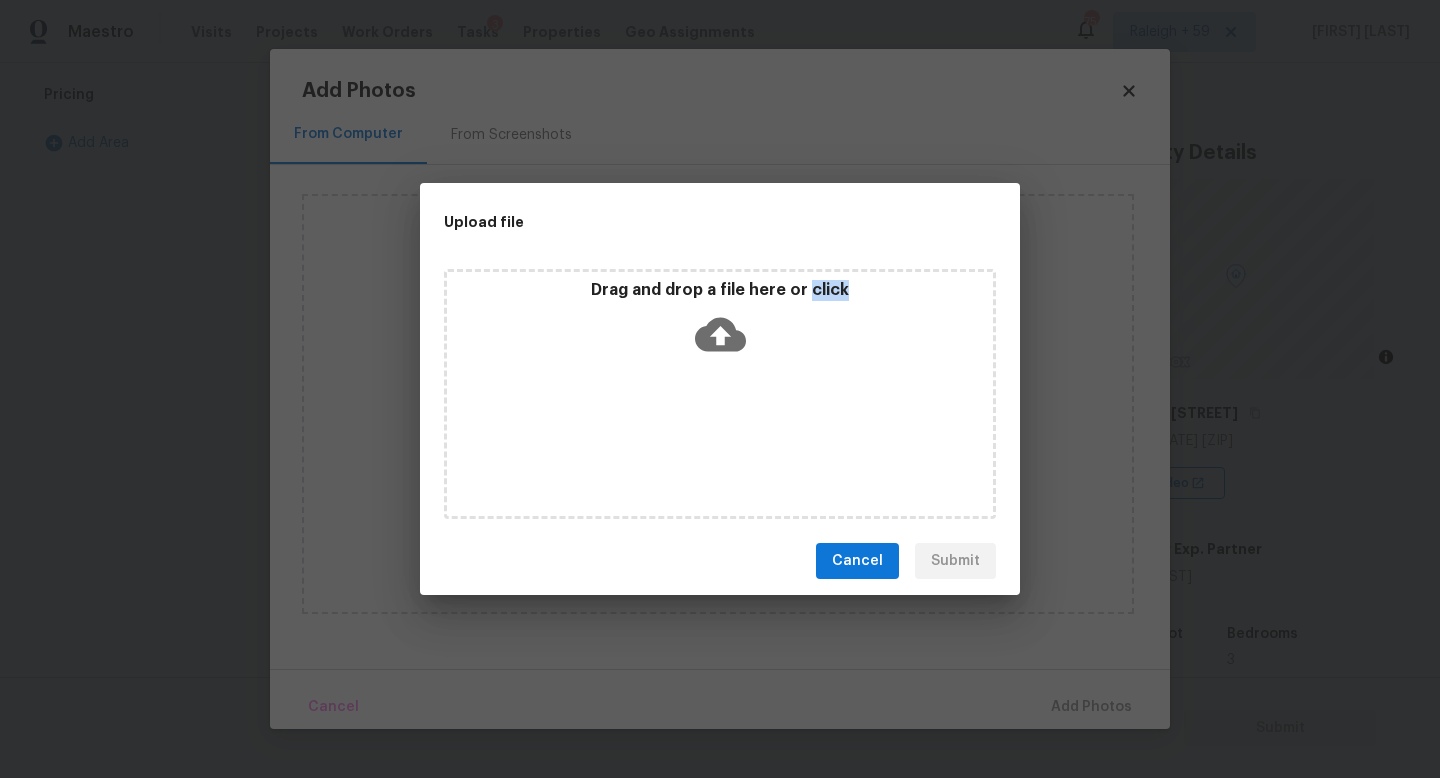 click on "Drag and drop a file here or click" at bounding box center [720, 394] 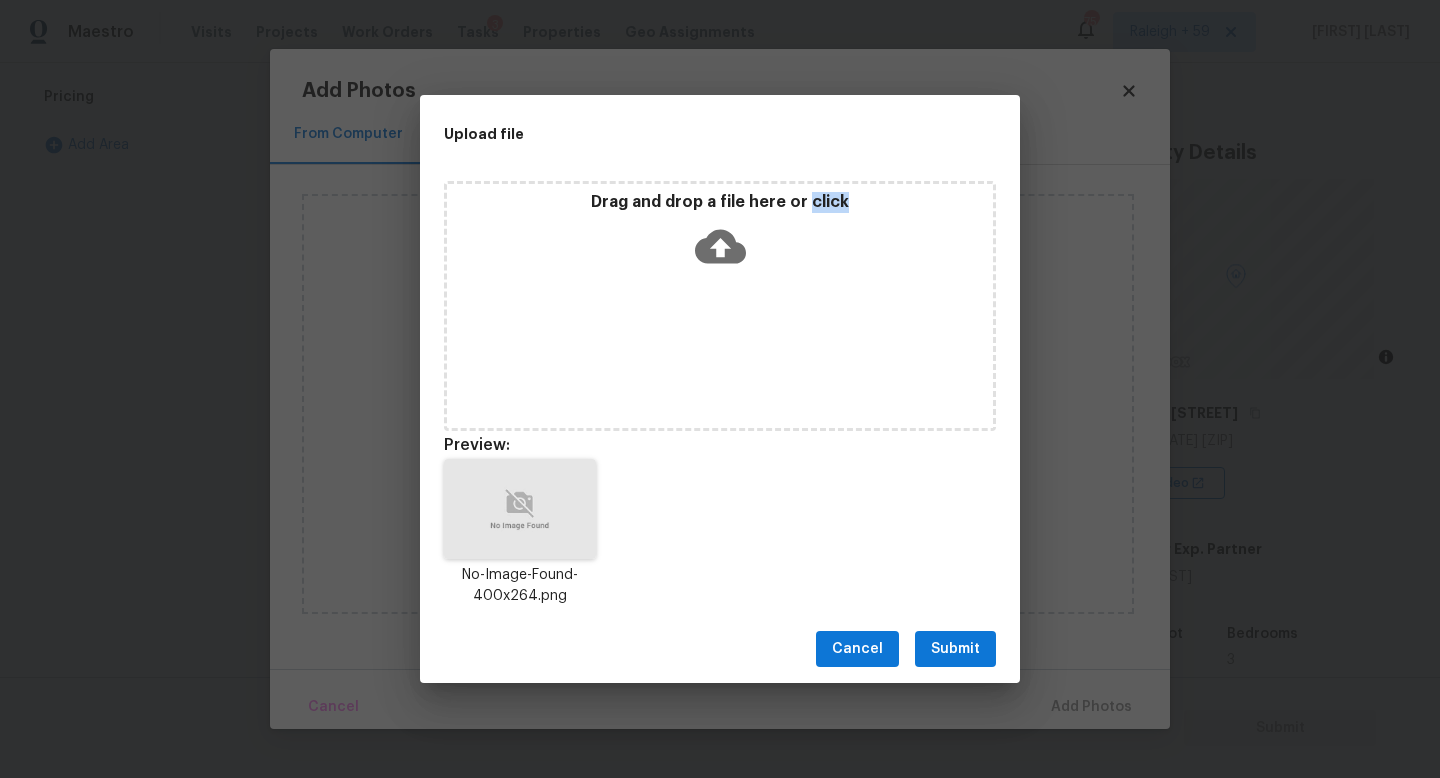drag, startPoint x: 953, startPoint y: 653, endPoint x: 963, endPoint y: 658, distance: 11.18034 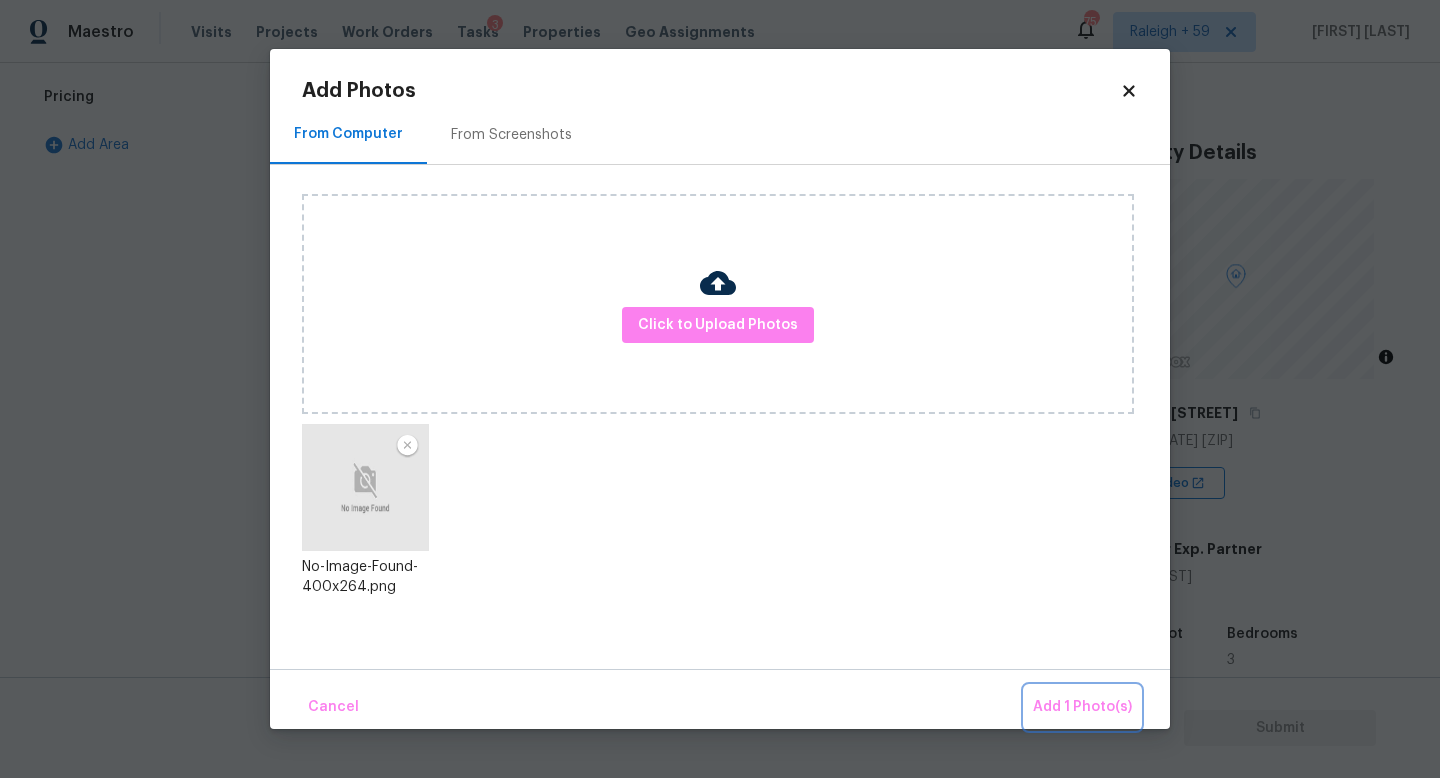 click on "Add 1 Photo(s)" at bounding box center [1082, 707] 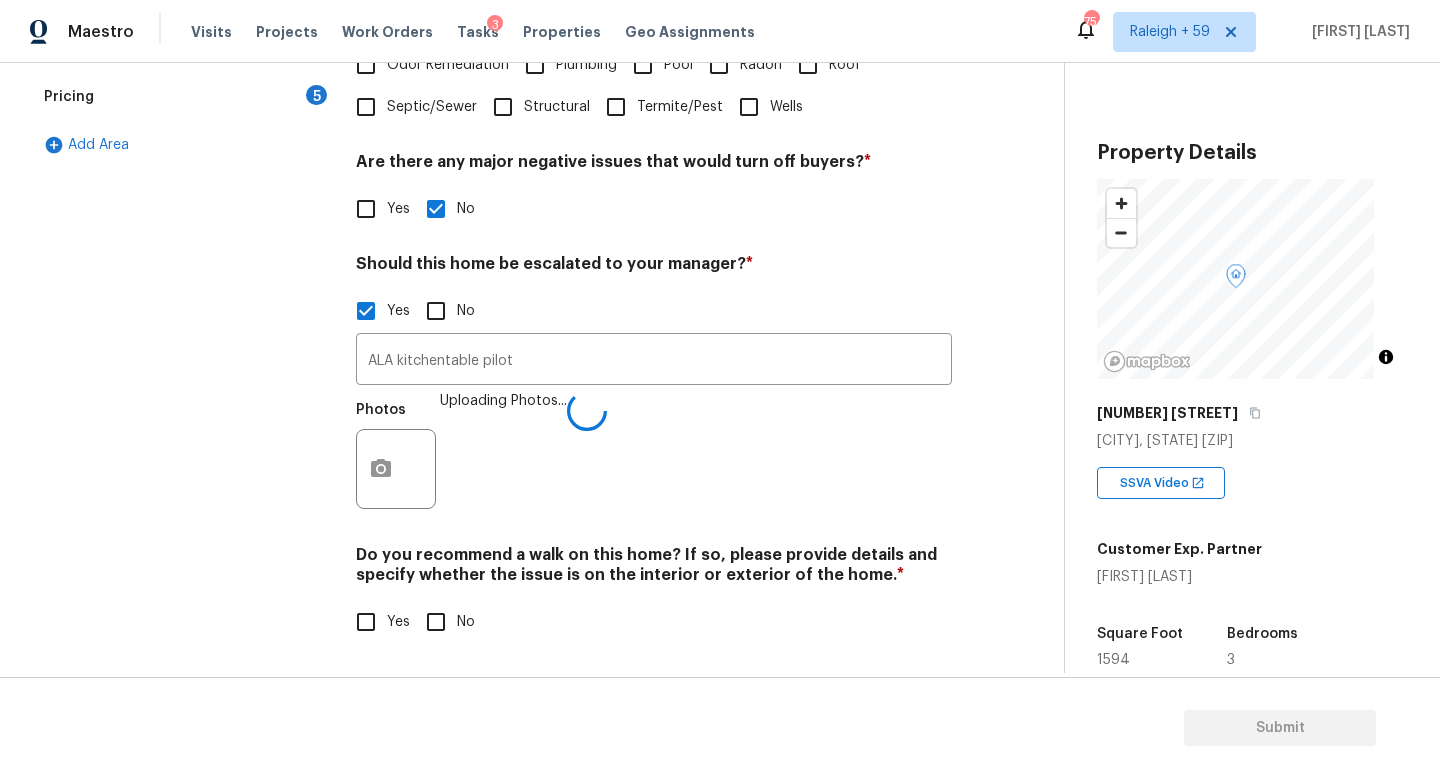 click on "No" at bounding box center (436, 622) 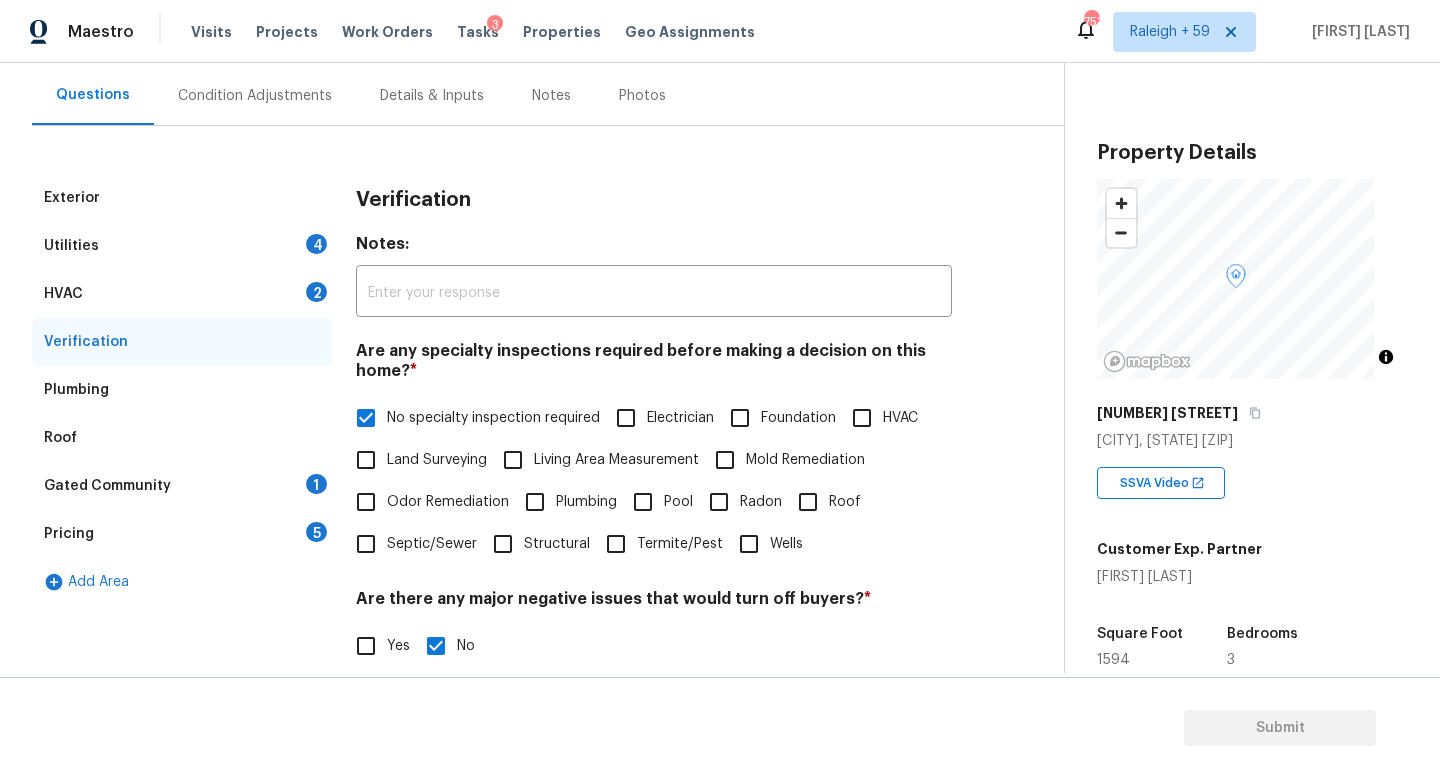 scroll, scrollTop: 76, scrollLeft: 0, axis: vertical 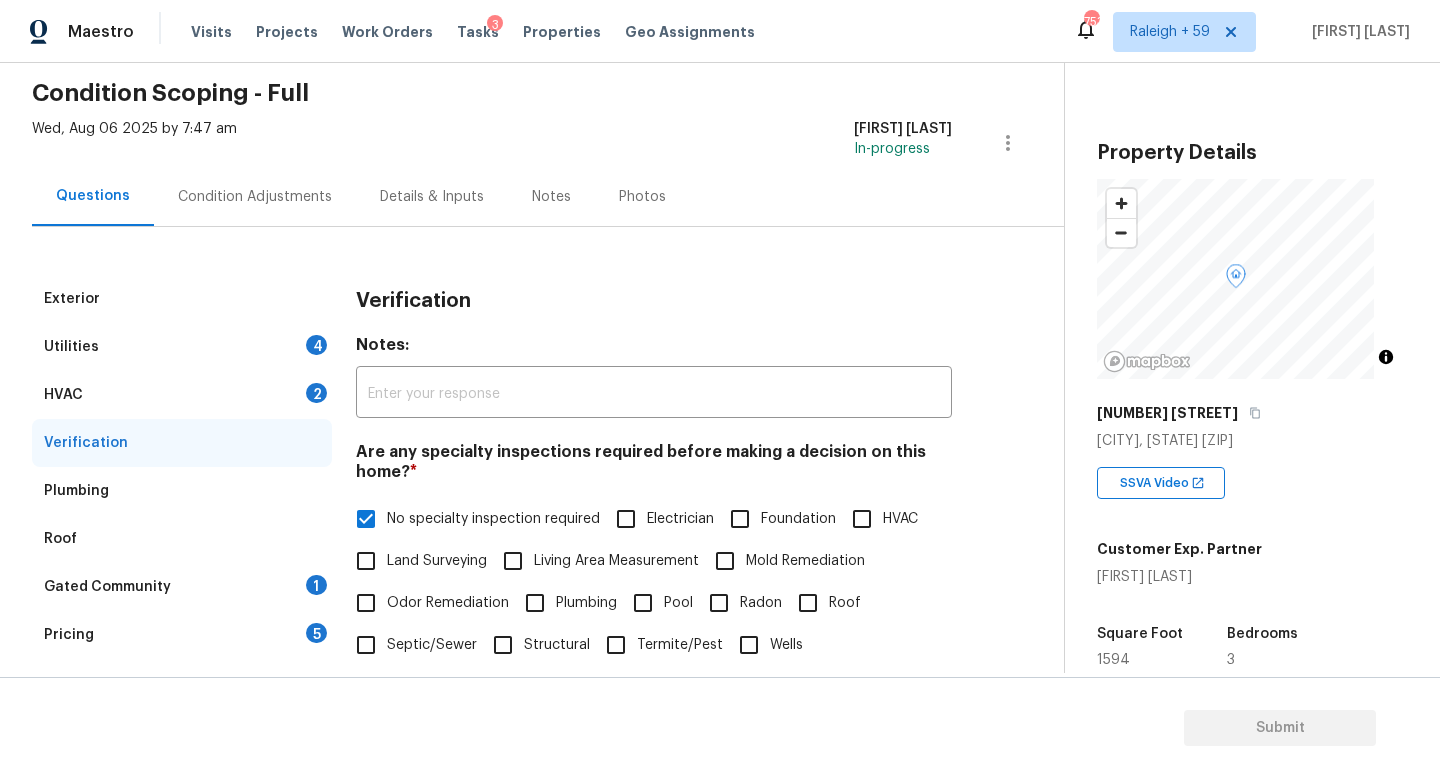 click on "HVAC 2" at bounding box center (182, 395) 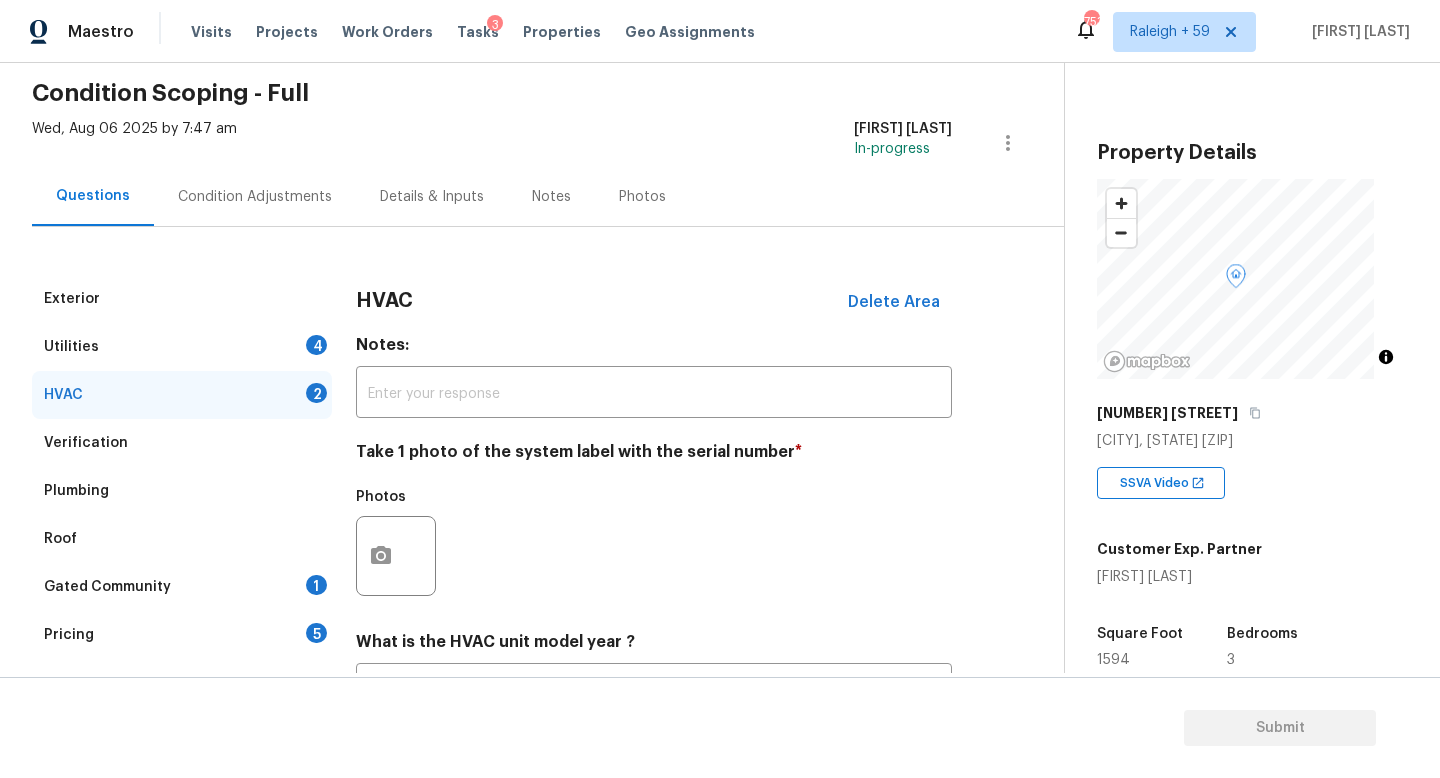 click on "Utilities 4" at bounding box center (182, 347) 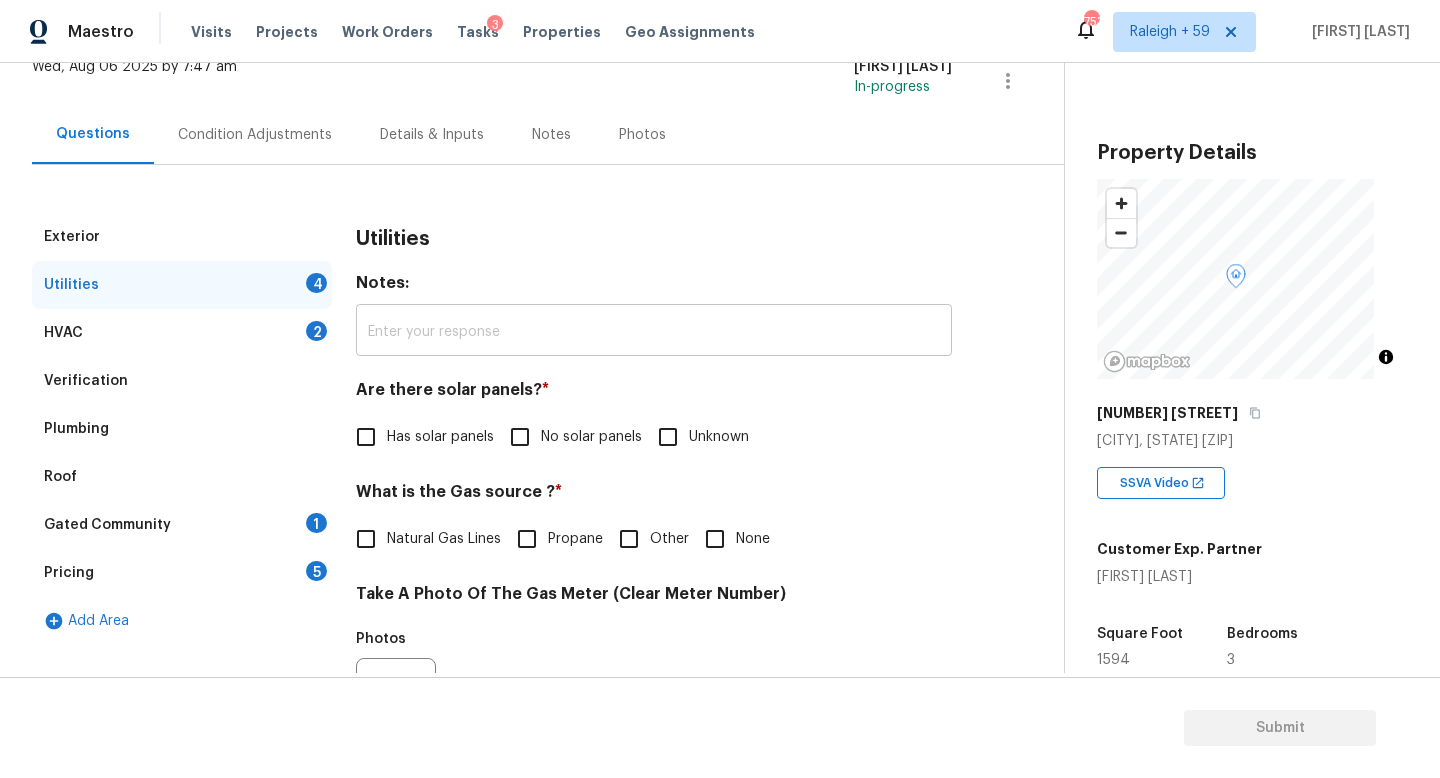 scroll, scrollTop: 249, scrollLeft: 0, axis: vertical 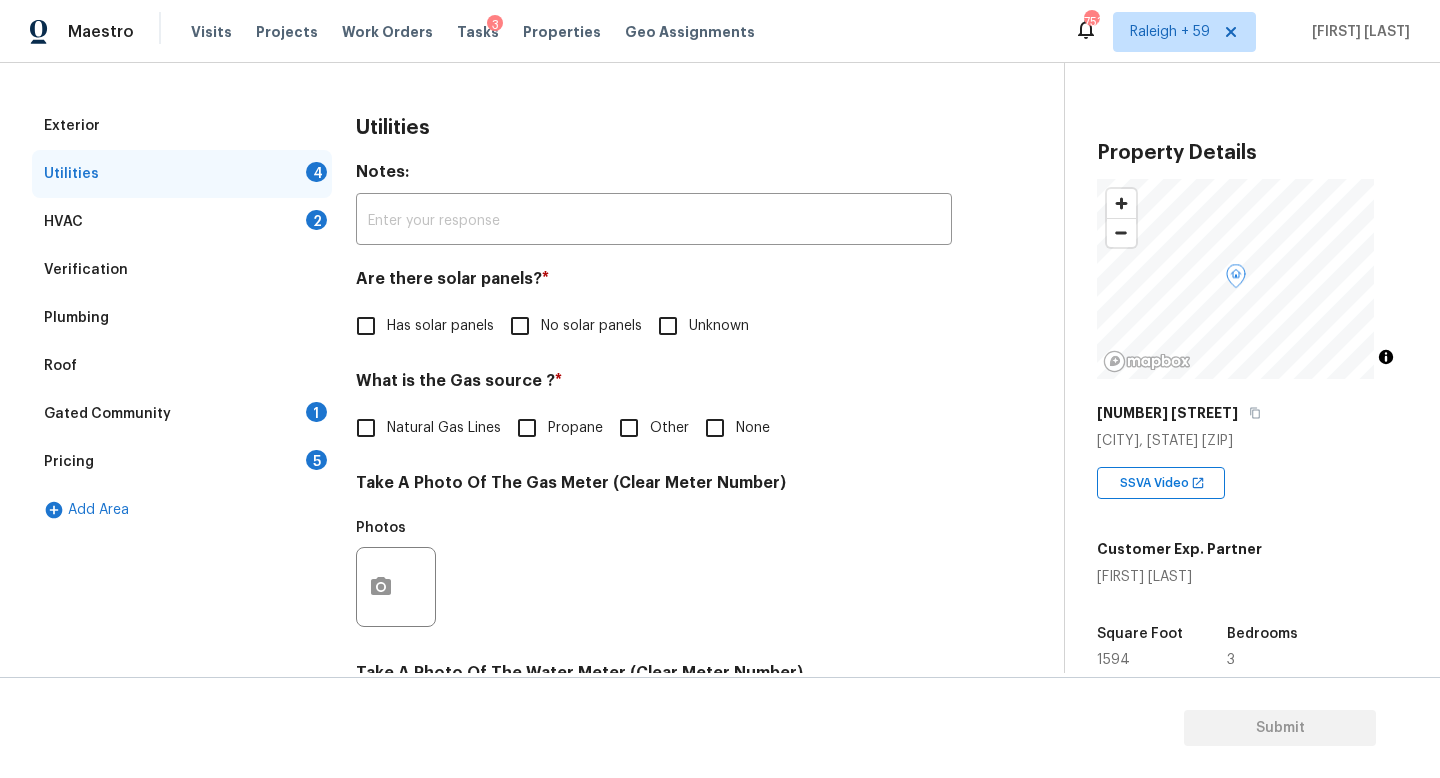 click on "No solar panels" at bounding box center (591, 326) 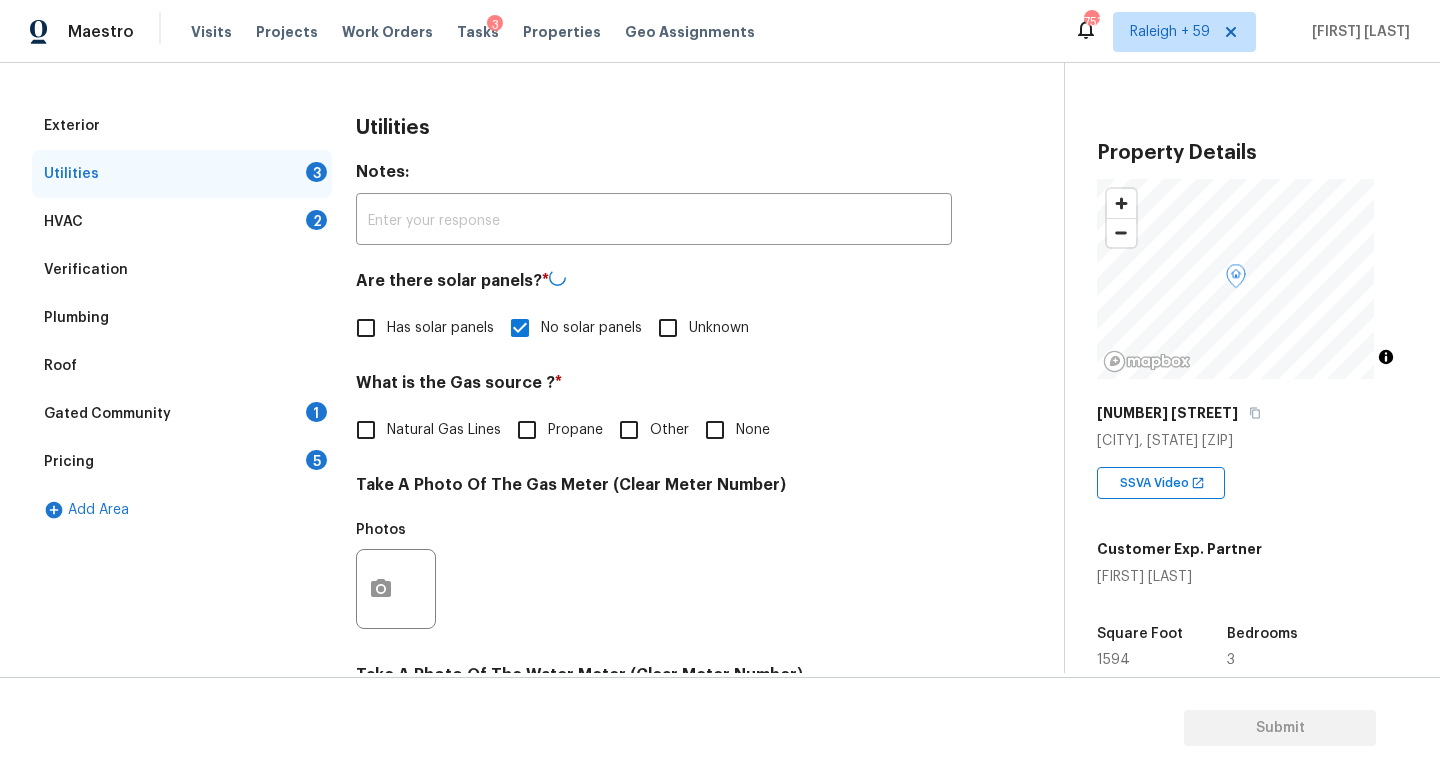 click on "Natural Gas Lines" at bounding box center [444, 430] 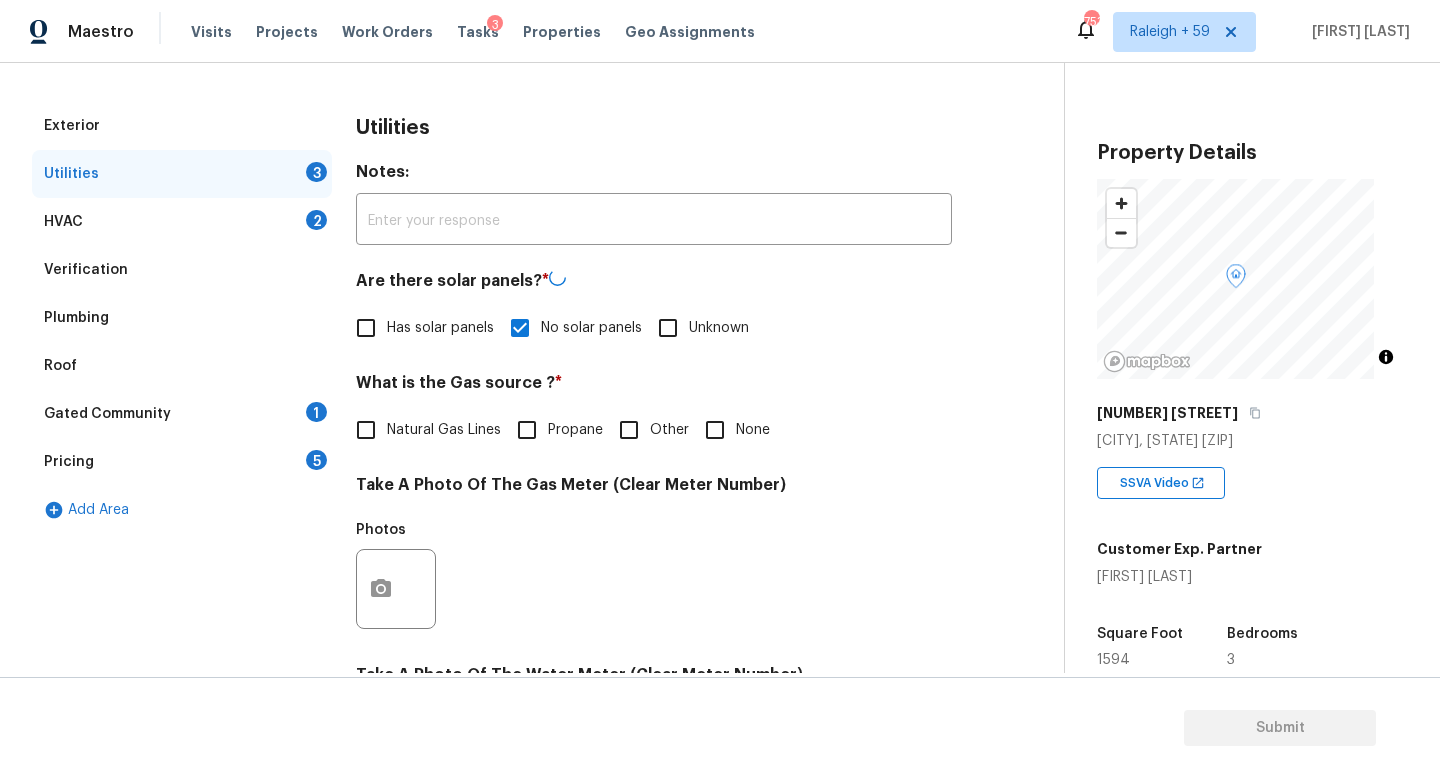click on "Natural Gas Lines" at bounding box center [366, 430] 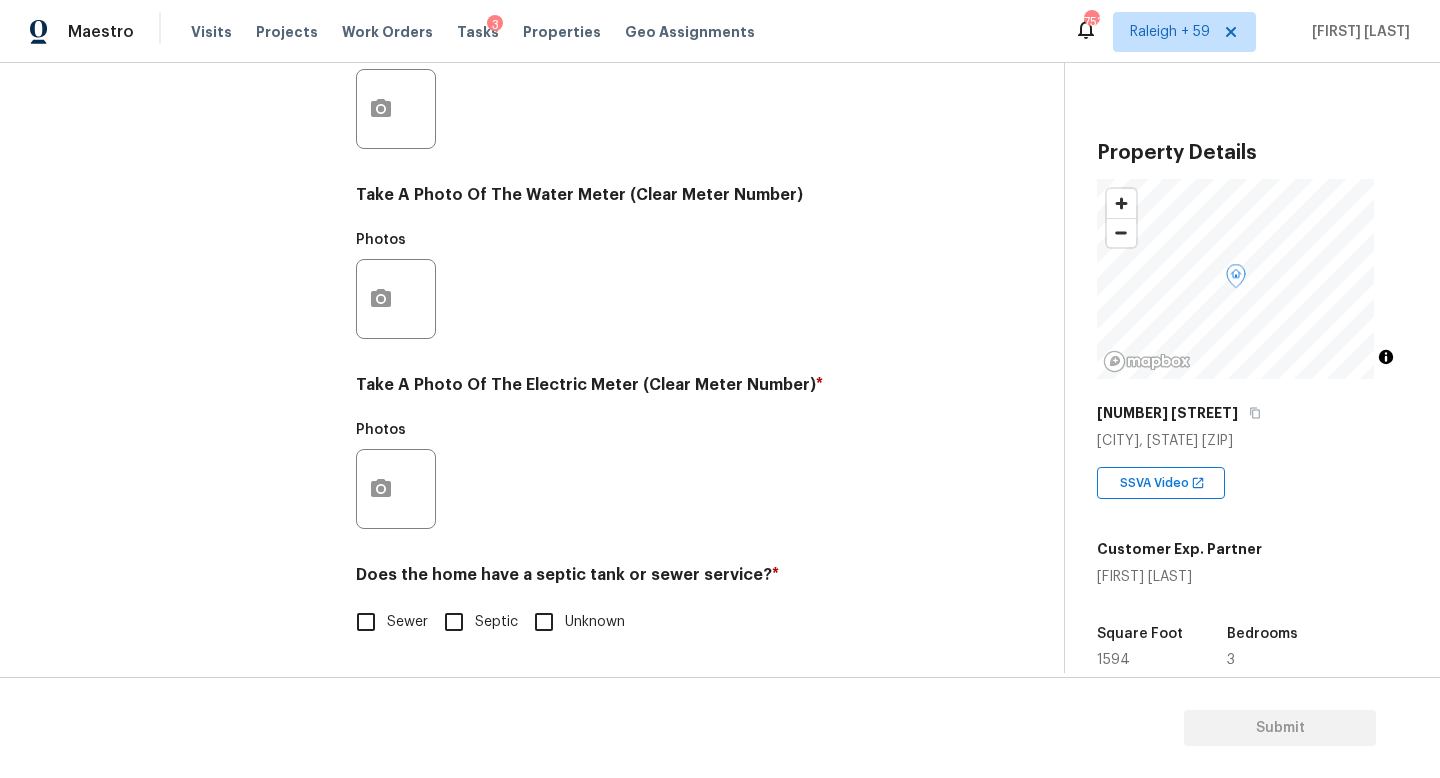 scroll, scrollTop: 742, scrollLeft: 0, axis: vertical 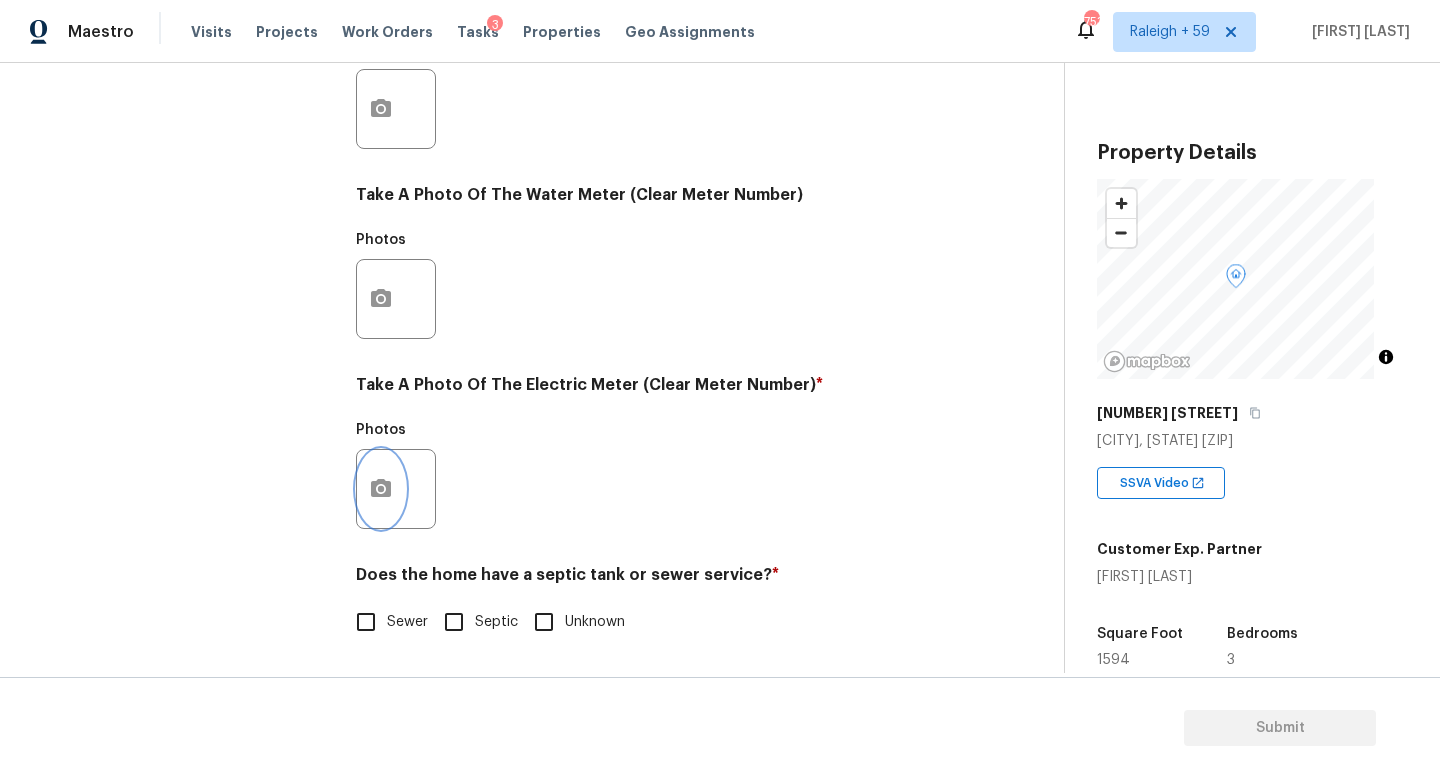 click at bounding box center (381, 489) 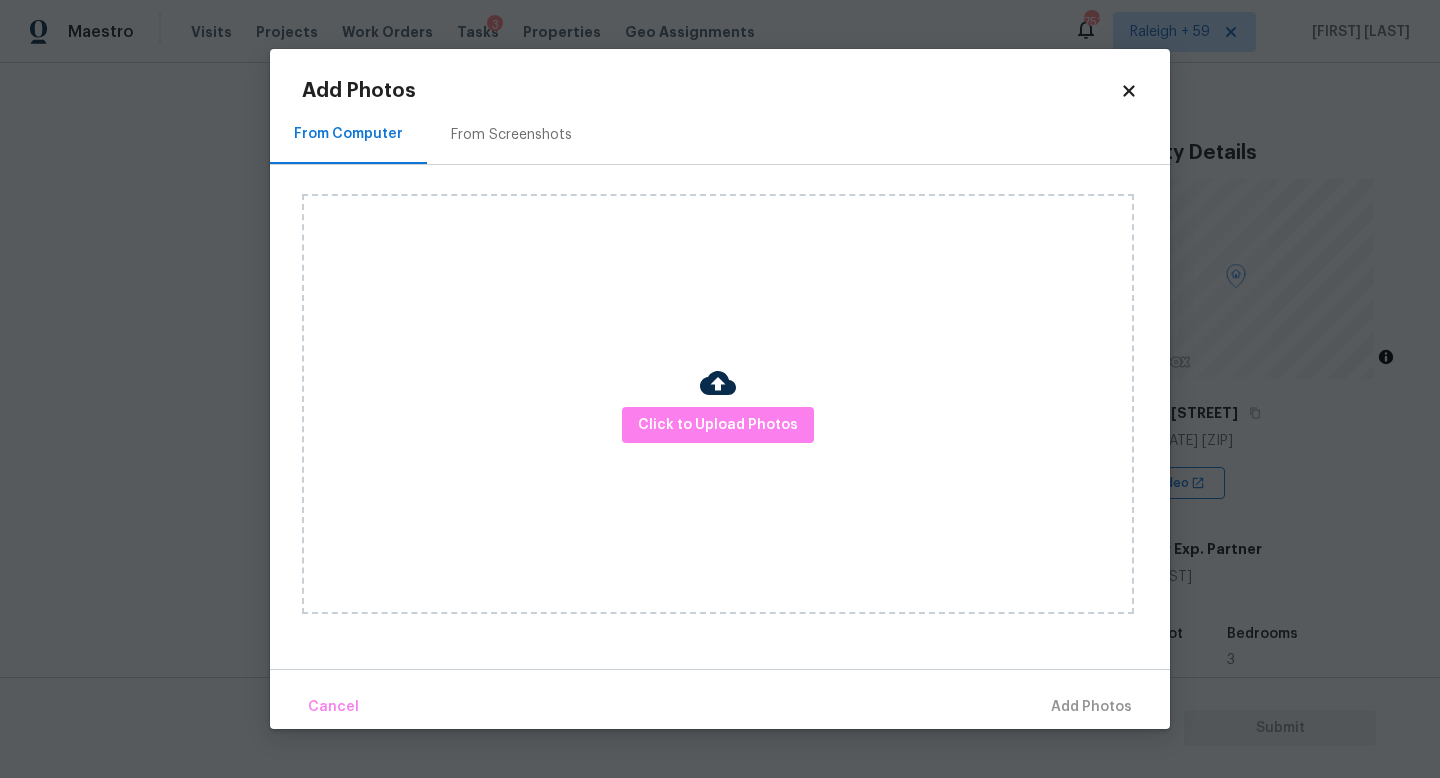 click on "Click to Upload Photos" at bounding box center (718, 404) 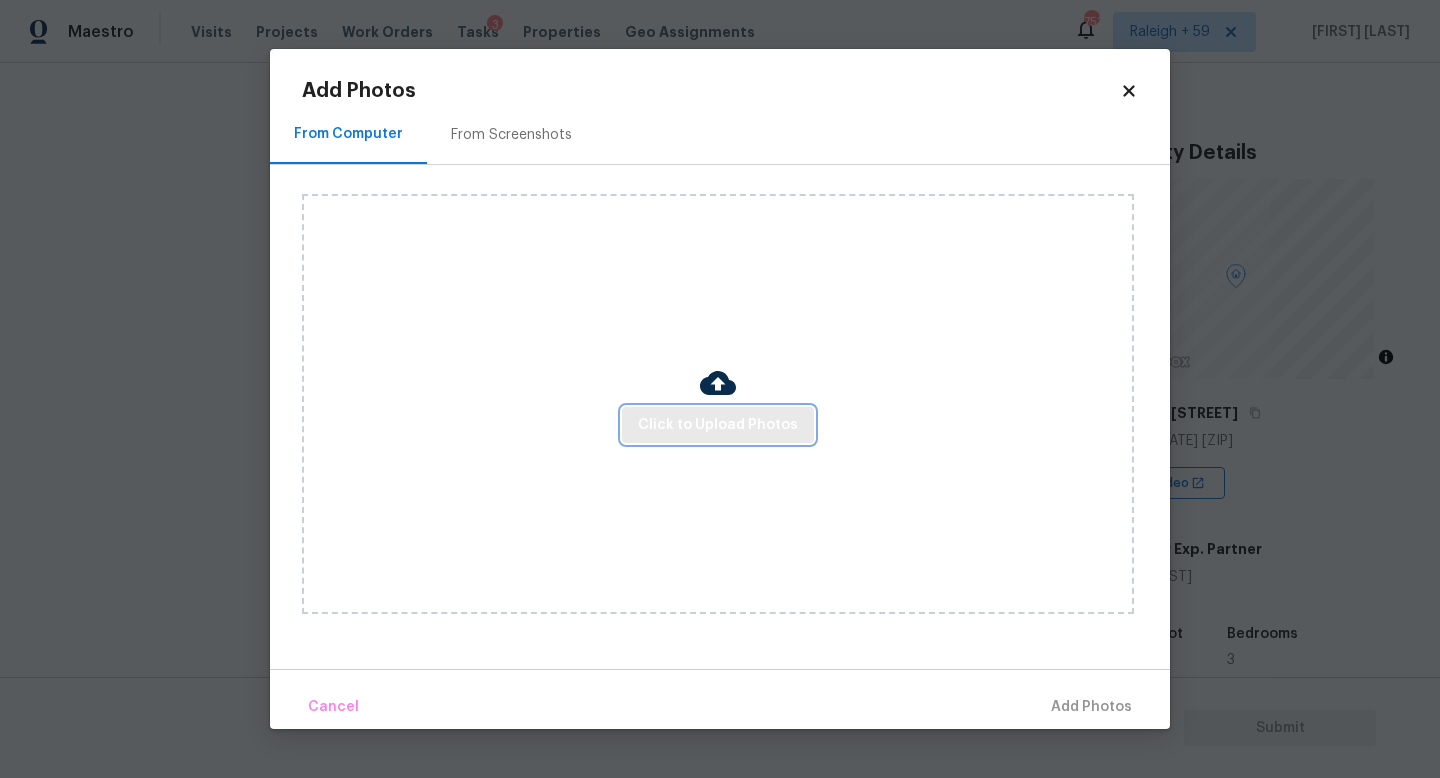 click on "Click to Upload Photos" at bounding box center (718, 425) 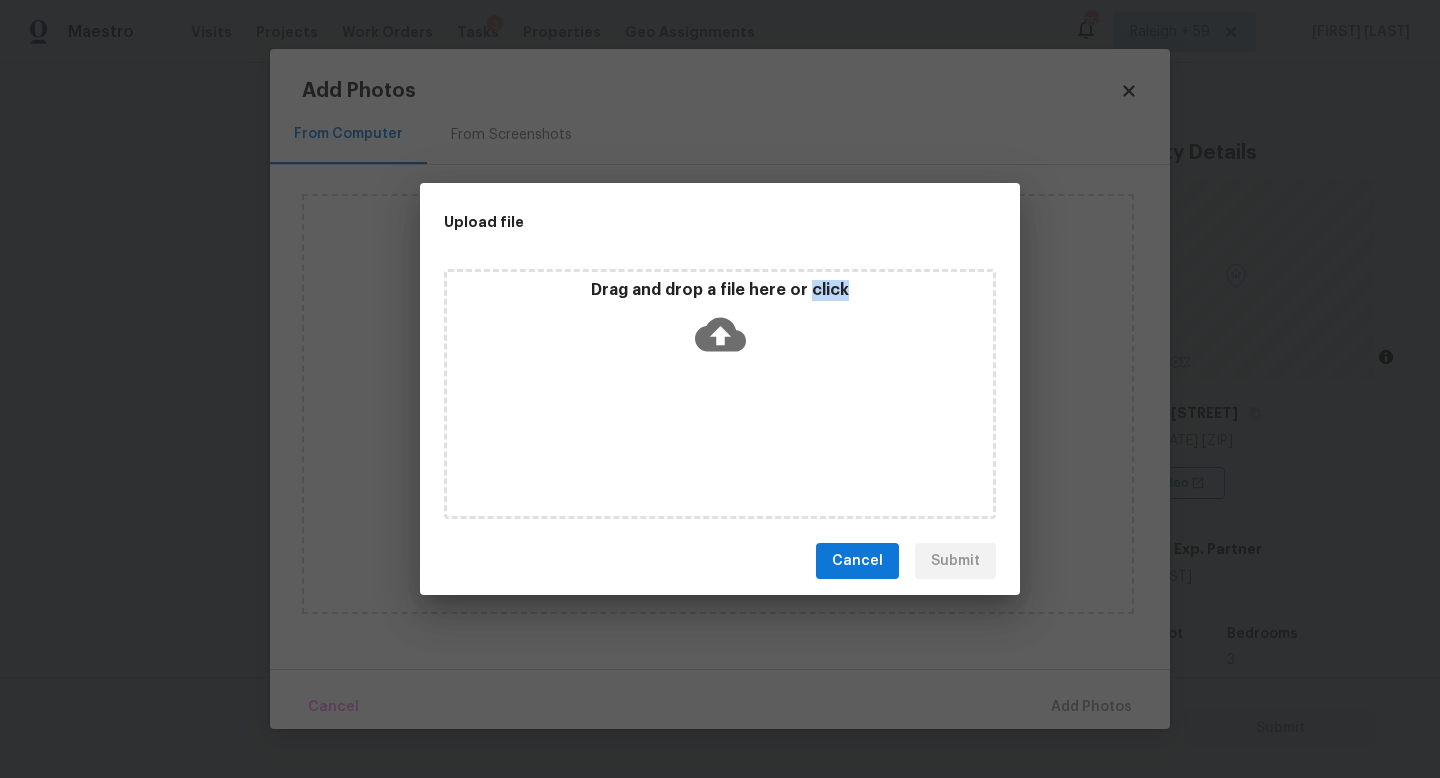 click on "Drag and drop a file here or click" at bounding box center [720, 394] 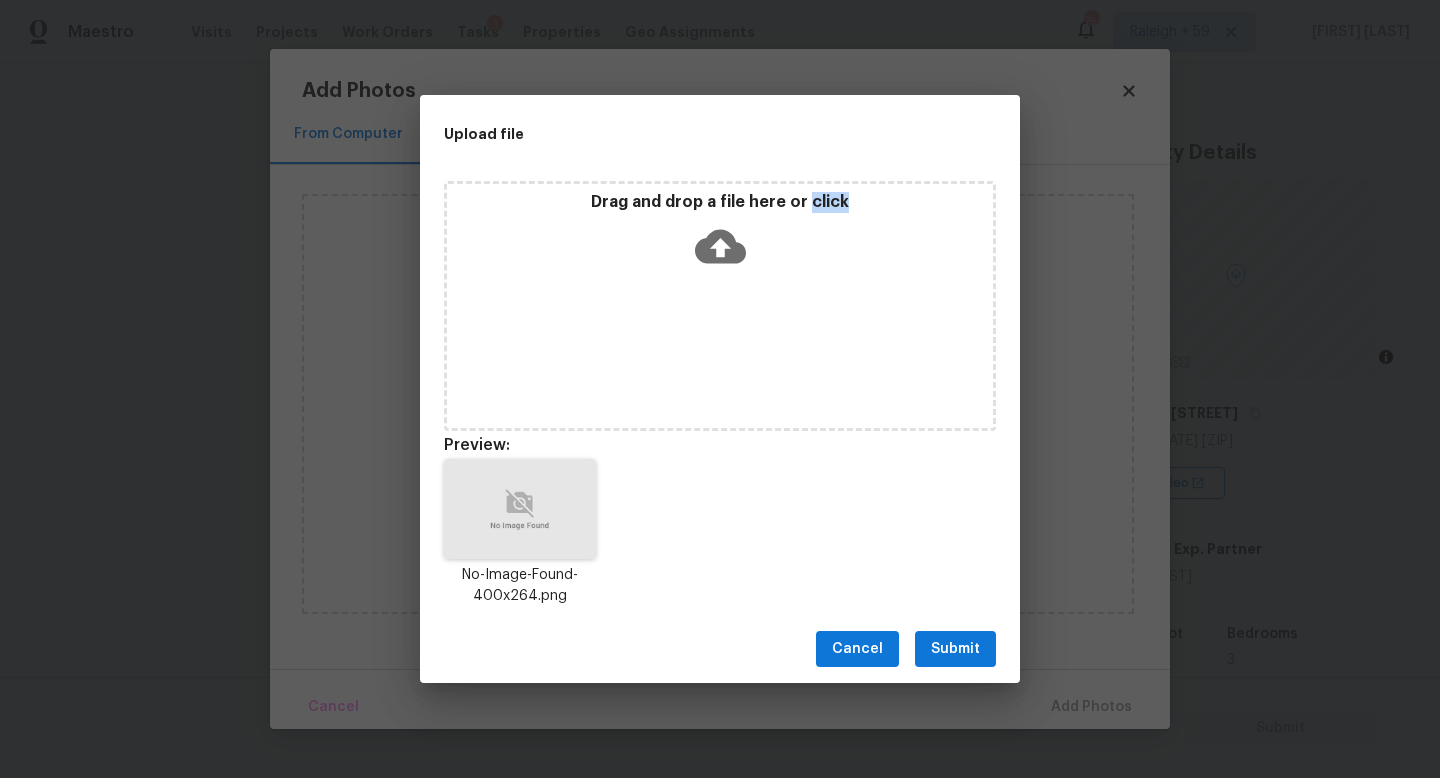 click on "Submit" at bounding box center [955, 649] 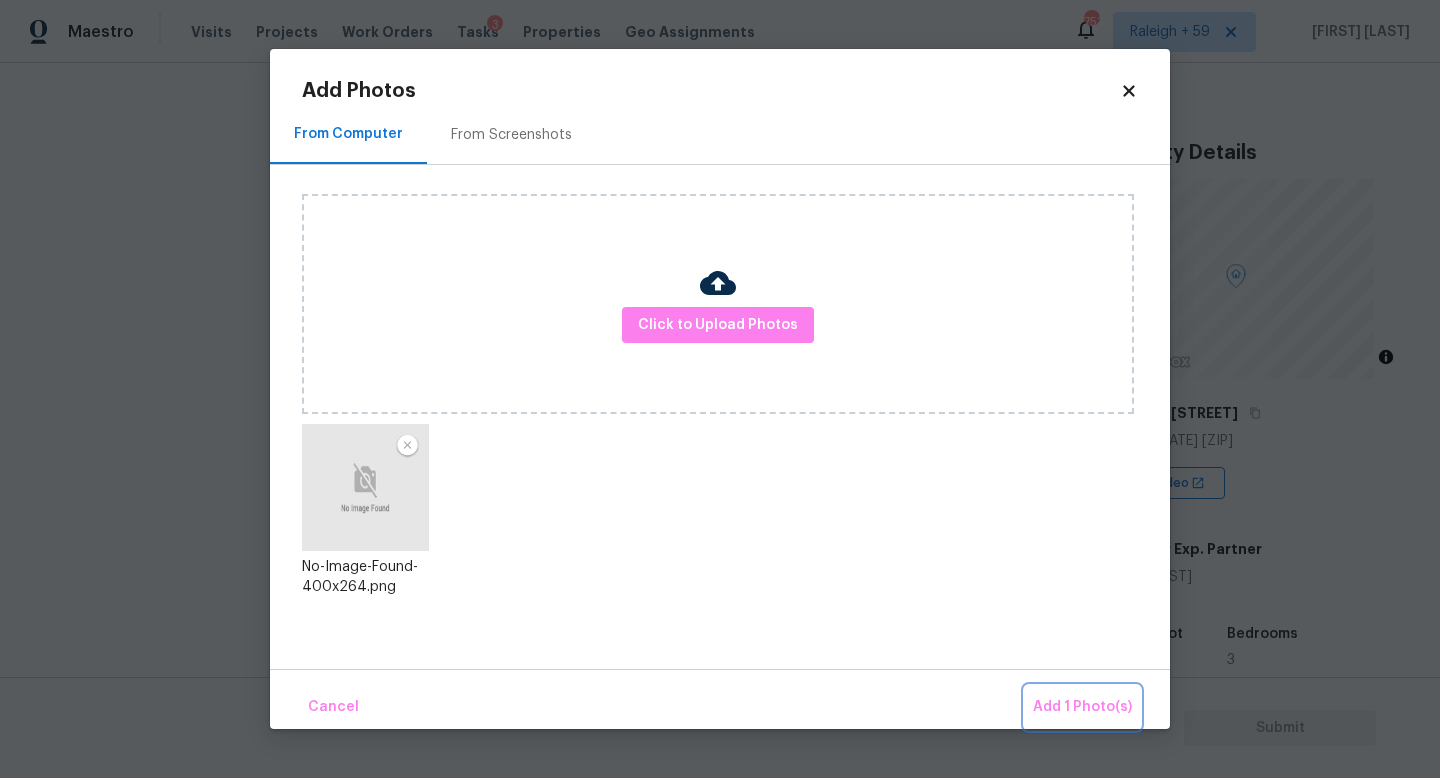 click on "Add 1 Photo(s)" at bounding box center (1082, 707) 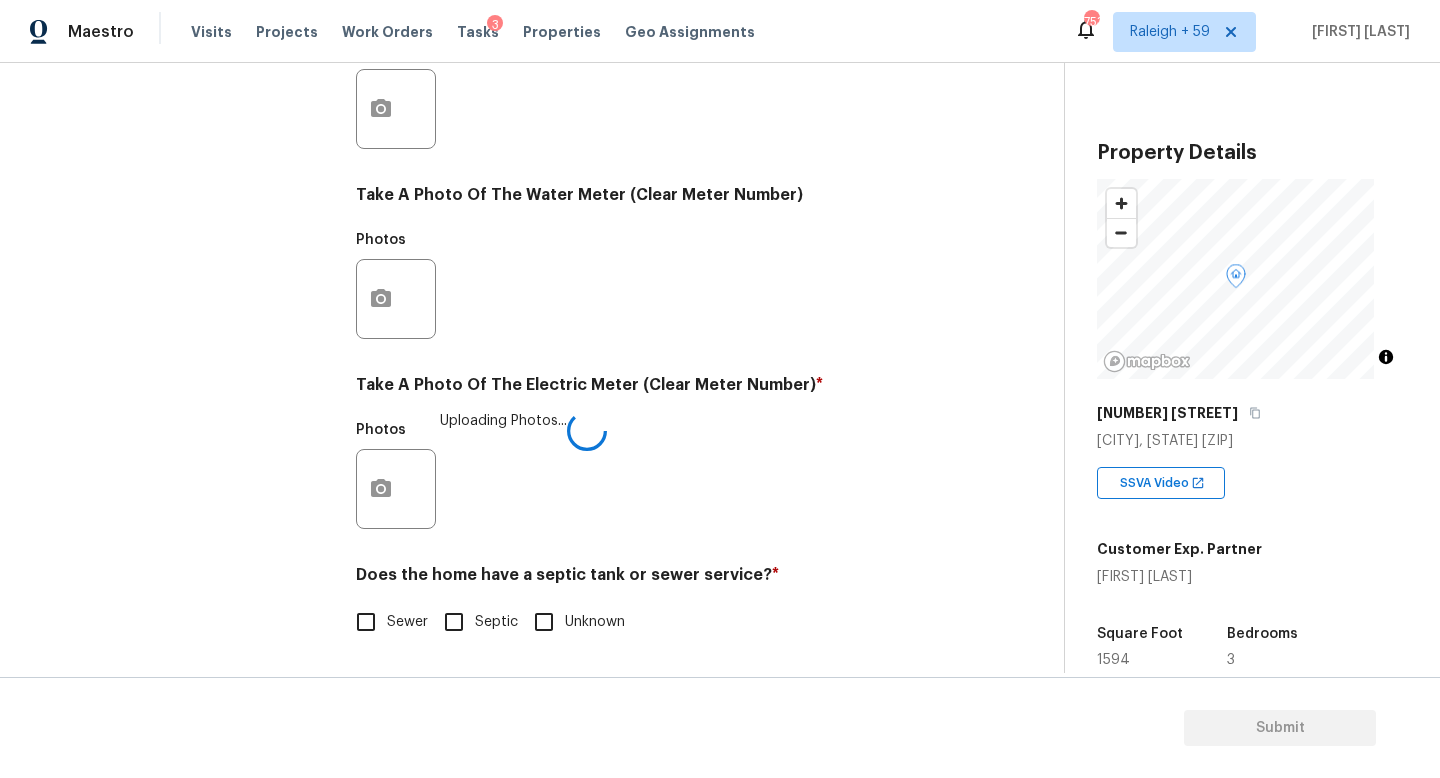 click on "Sewer" at bounding box center [366, 622] 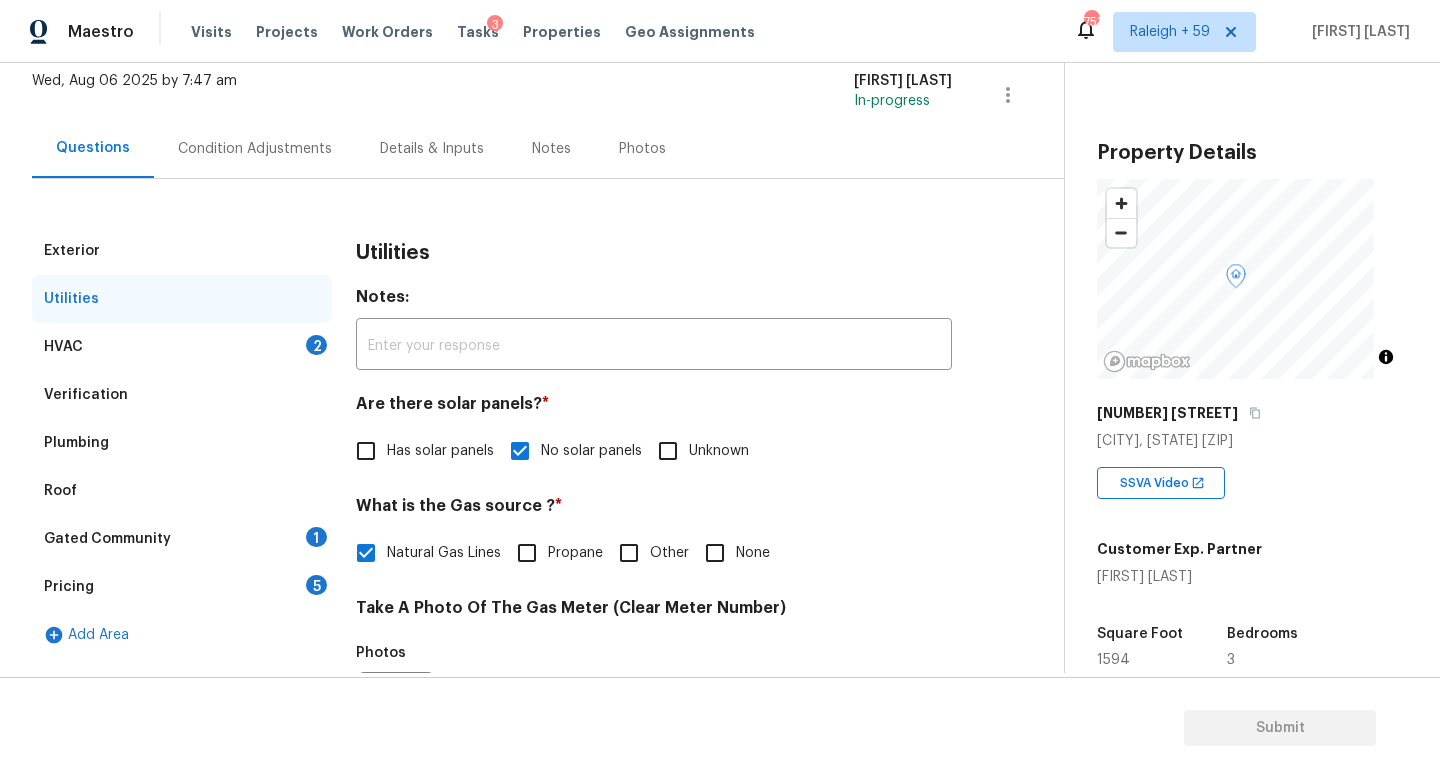 scroll, scrollTop: 0, scrollLeft: 0, axis: both 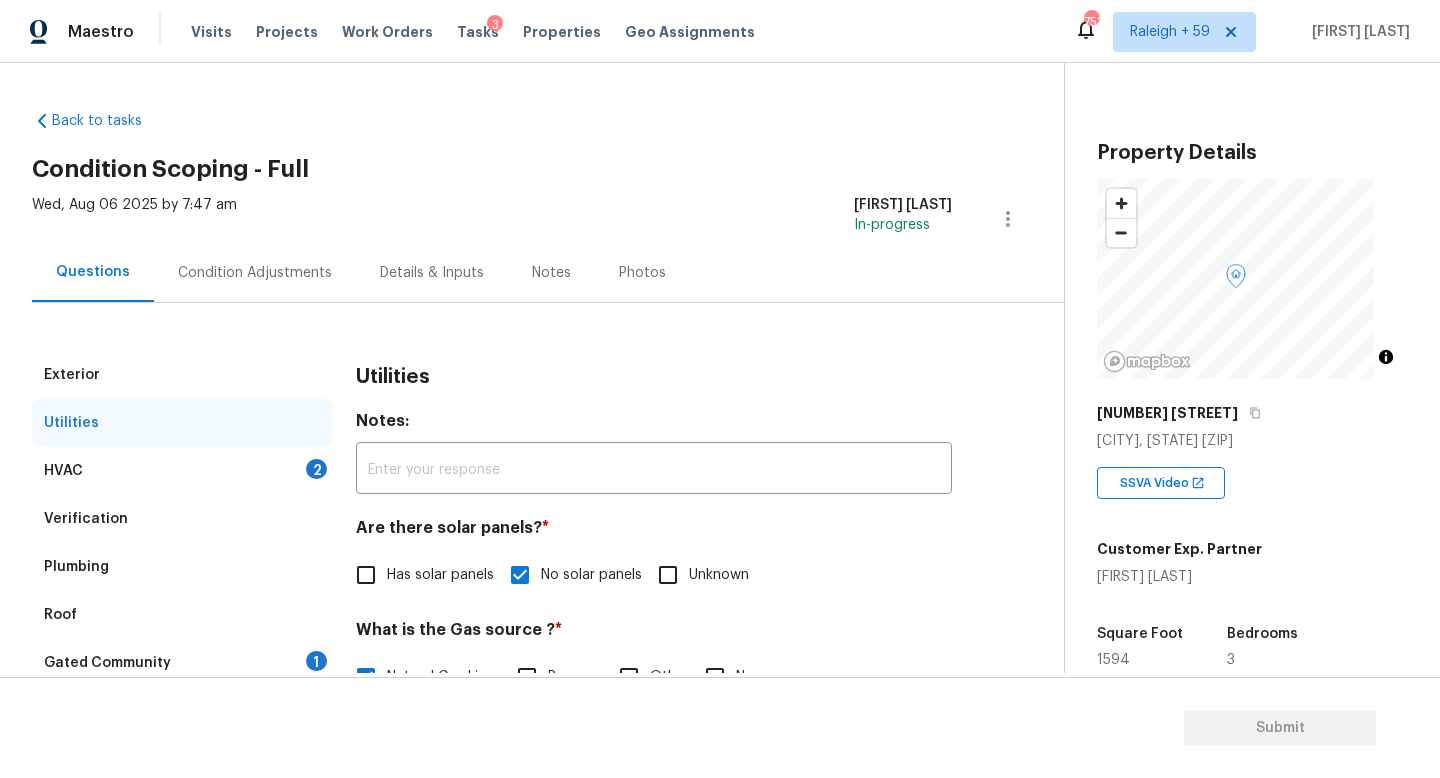 click on "Details & Inputs" at bounding box center [432, 272] 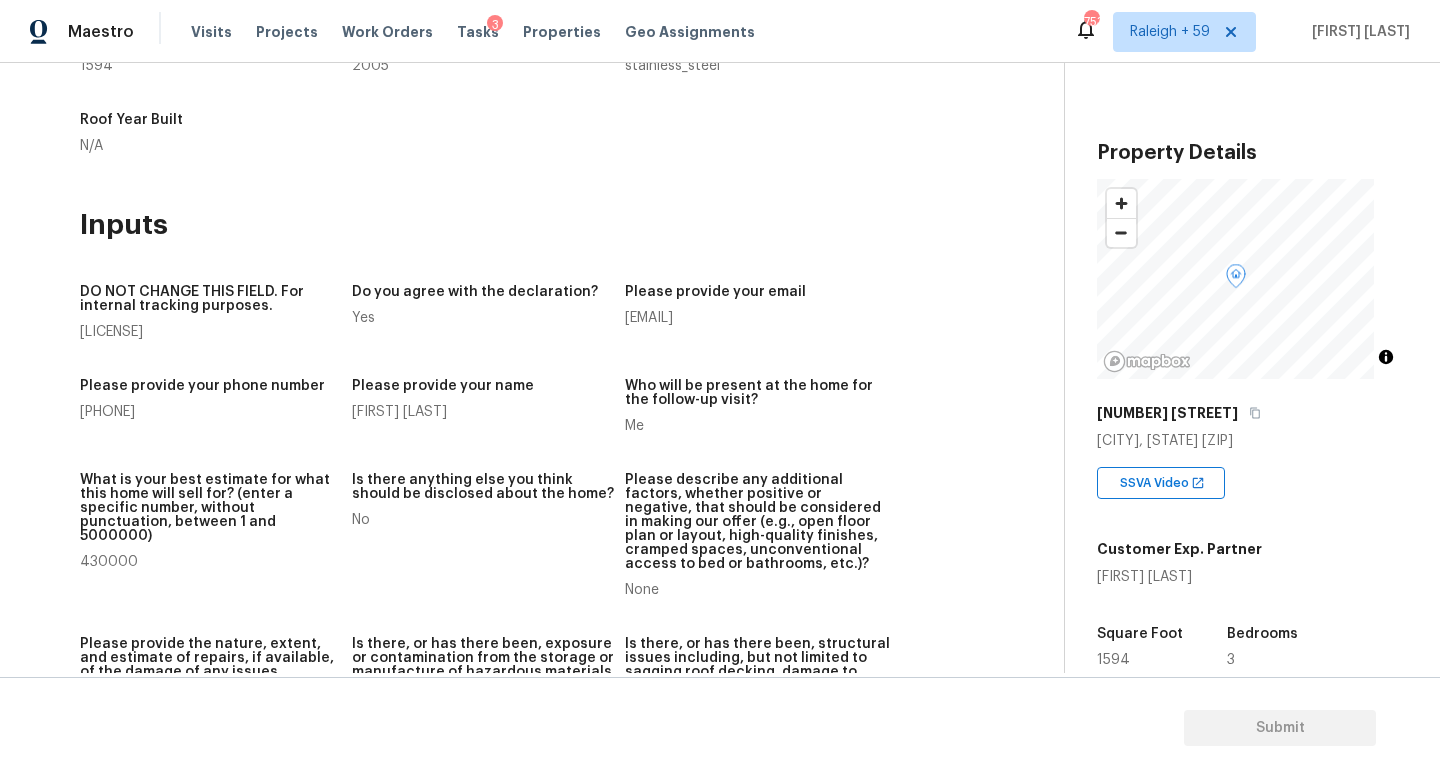 scroll, scrollTop: 585, scrollLeft: 0, axis: vertical 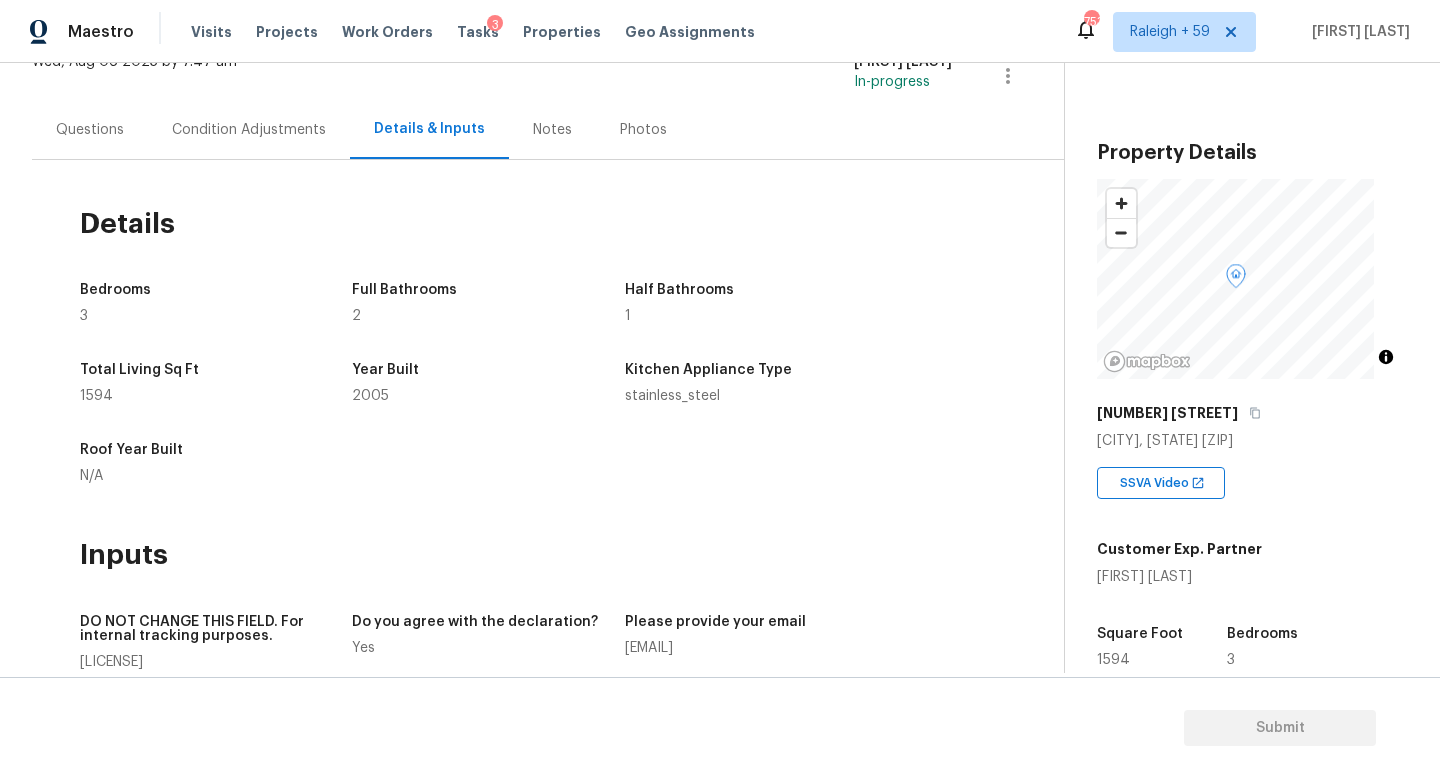 click on "Questions" at bounding box center (90, 130) 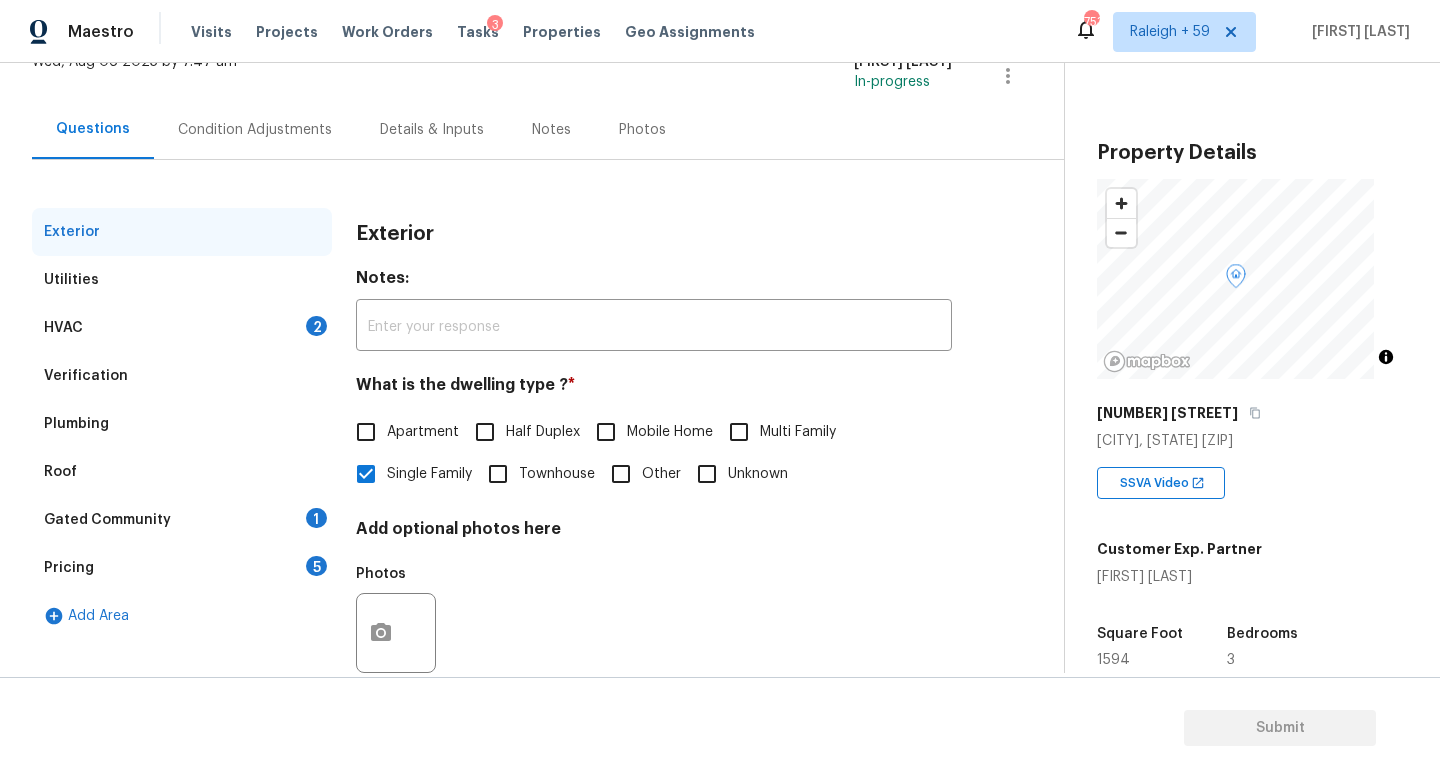 click on "HVAC 2" at bounding box center [182, 328] 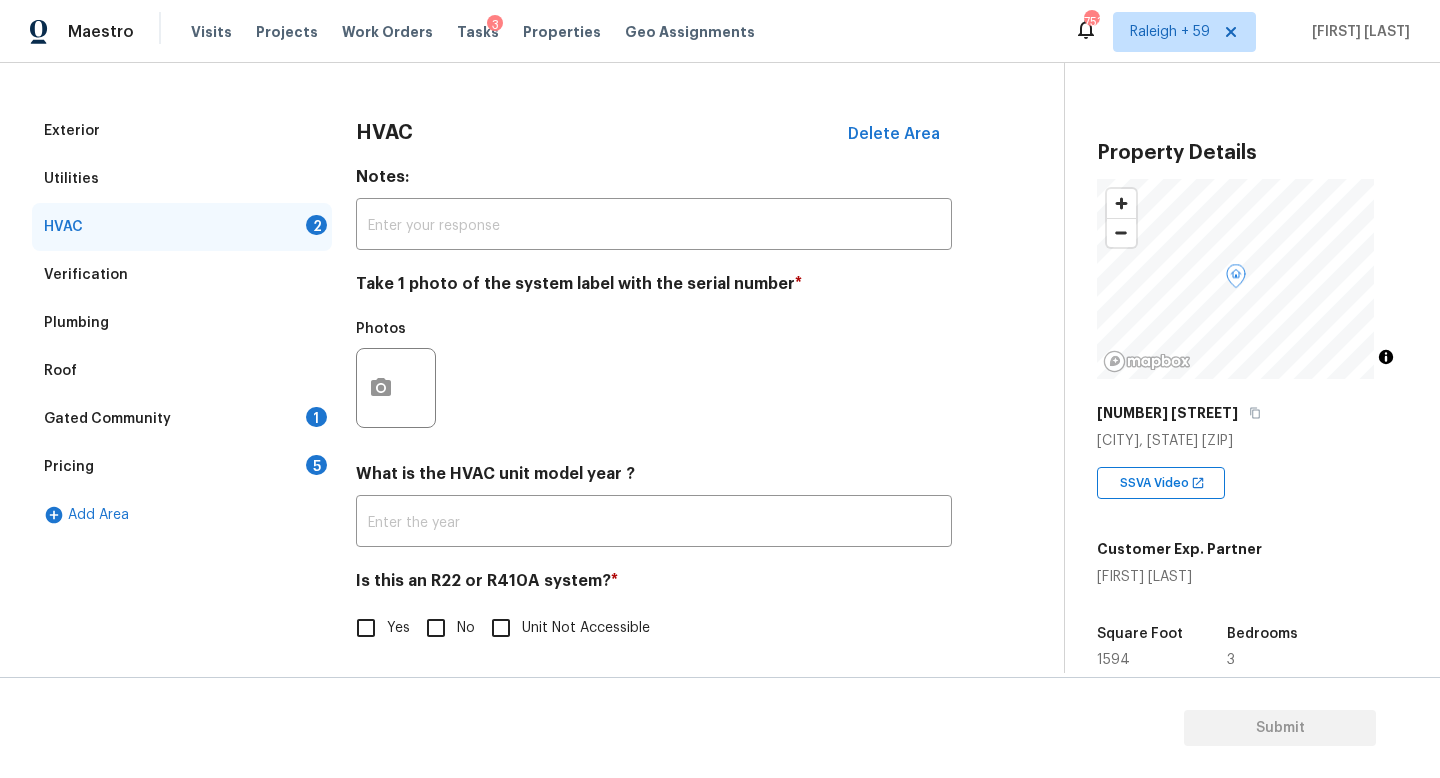 scroll, scrollTop: 266, scrollLeft: 0, axis: vertical 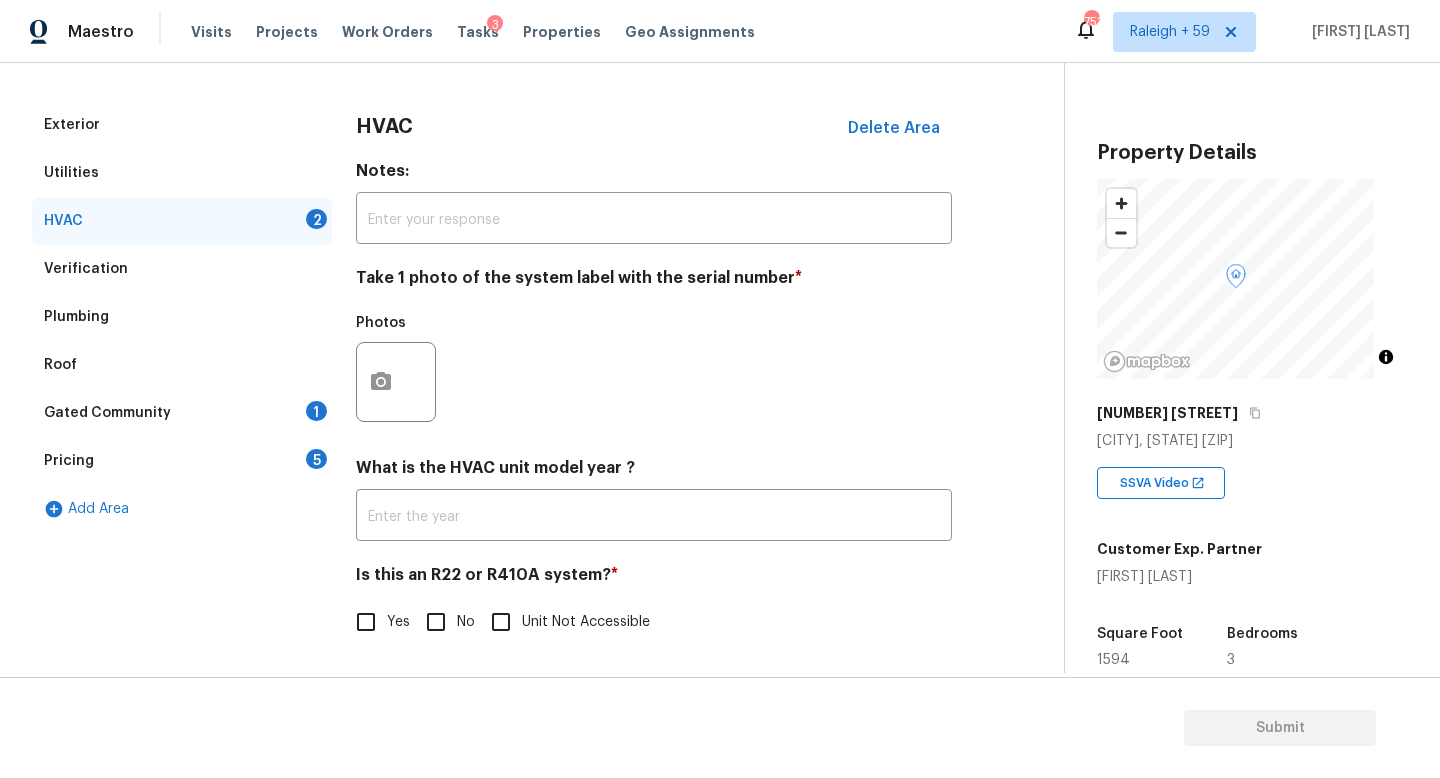click on "Pricing 5" at bounding box center [182, 461] 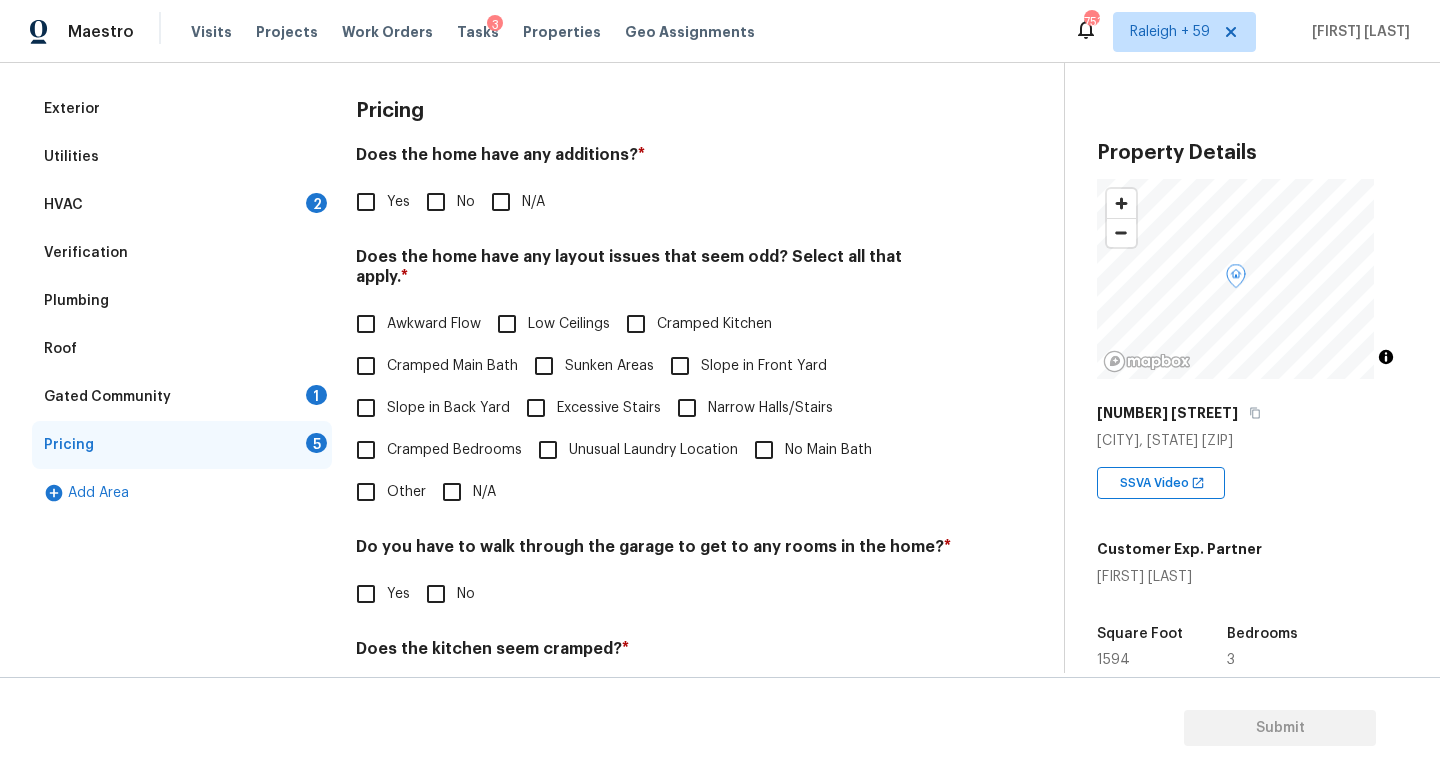 click on "Gated Community 1" at bounding box center [182, 397] 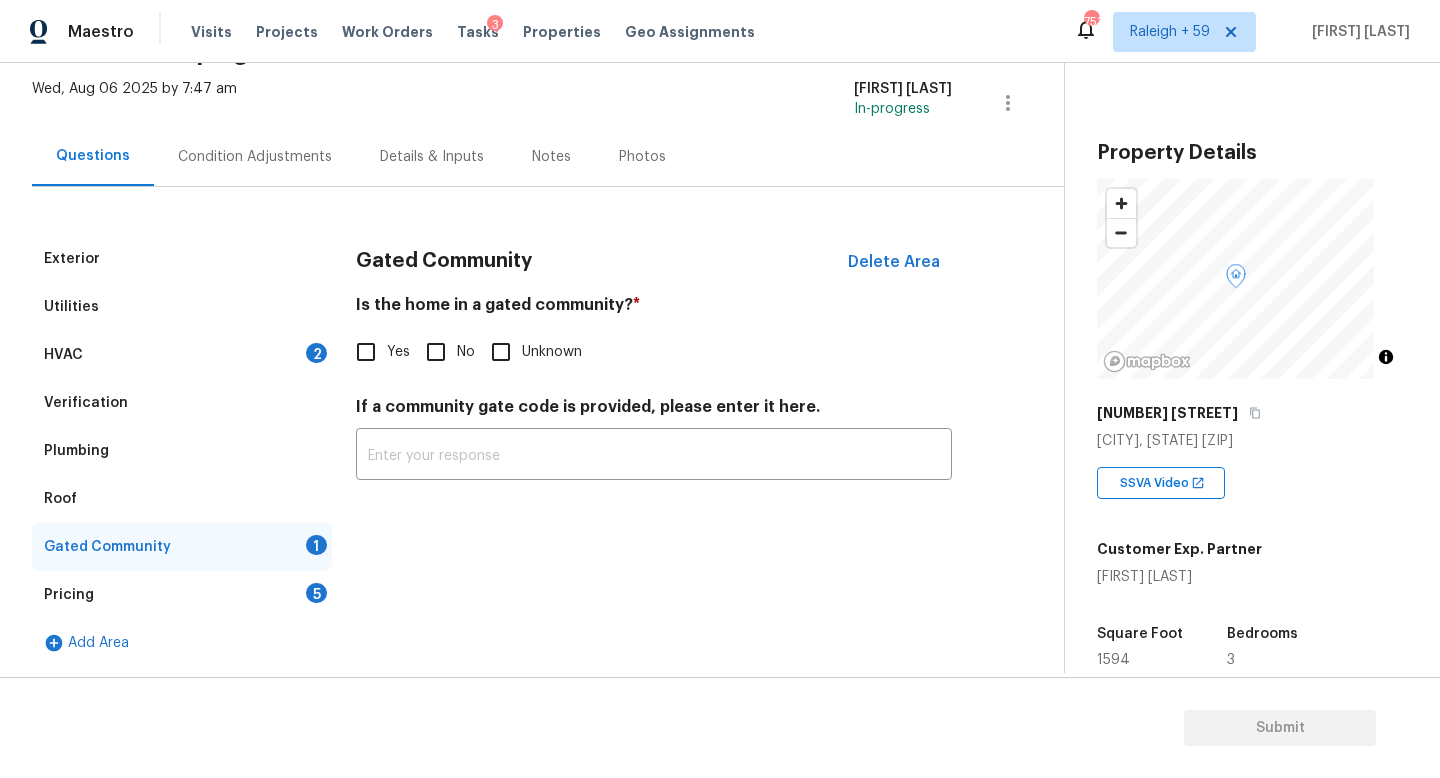 click on "No" at bounding box center (436, 352) 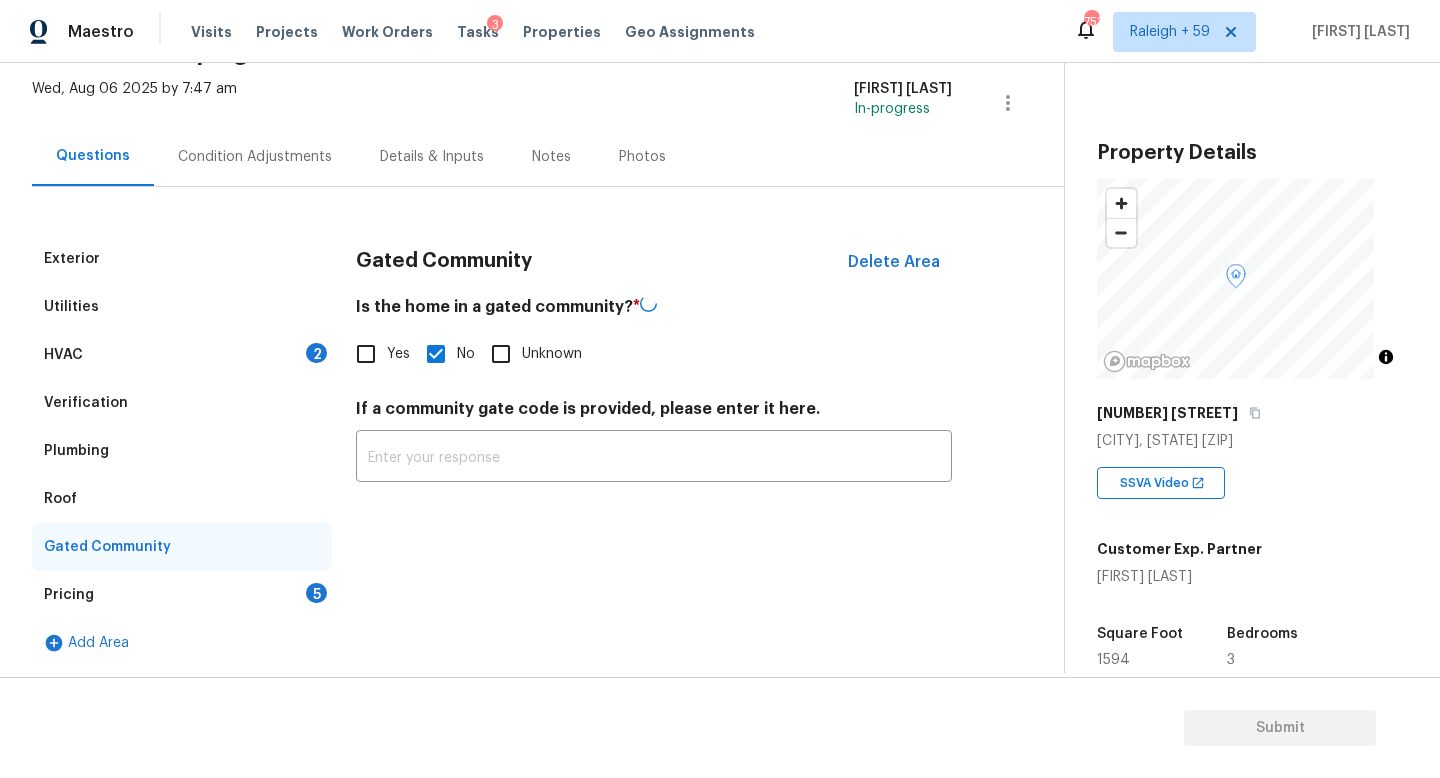 click on "HVAC 2" at bounding box center (182, 355) 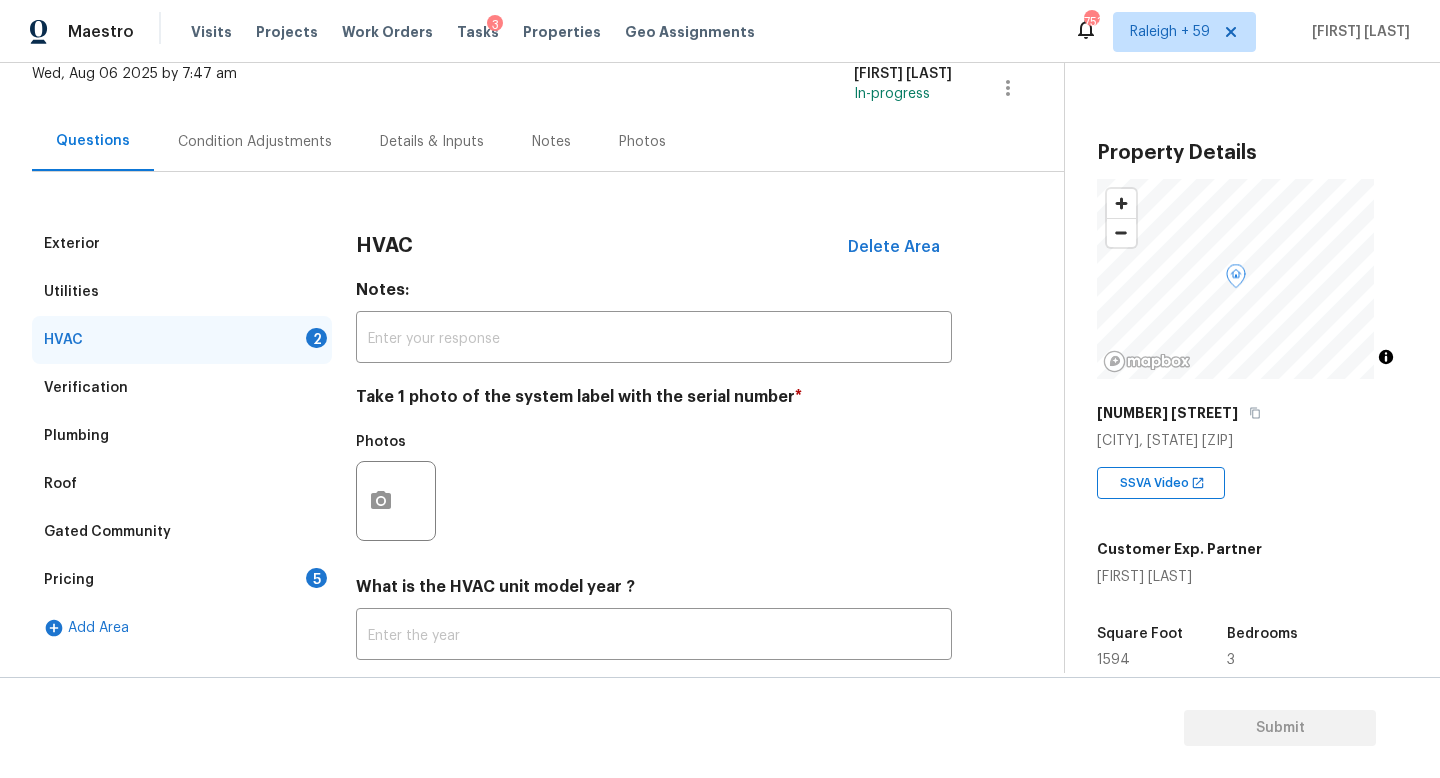 click on "HVAC 2" at bounding box center [182, 340] 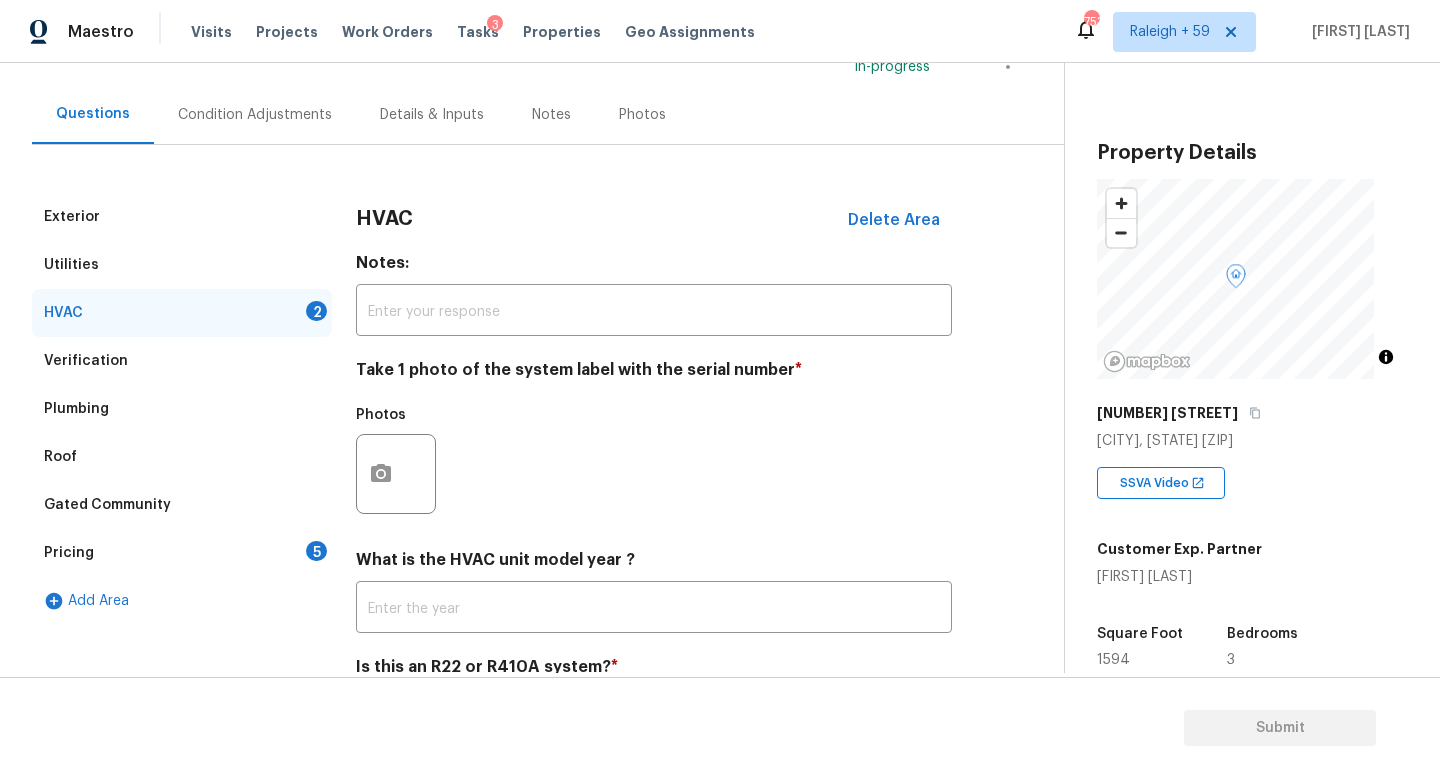 scroll, scrollTop: 266, scrollLeft: 0, axis: vertical 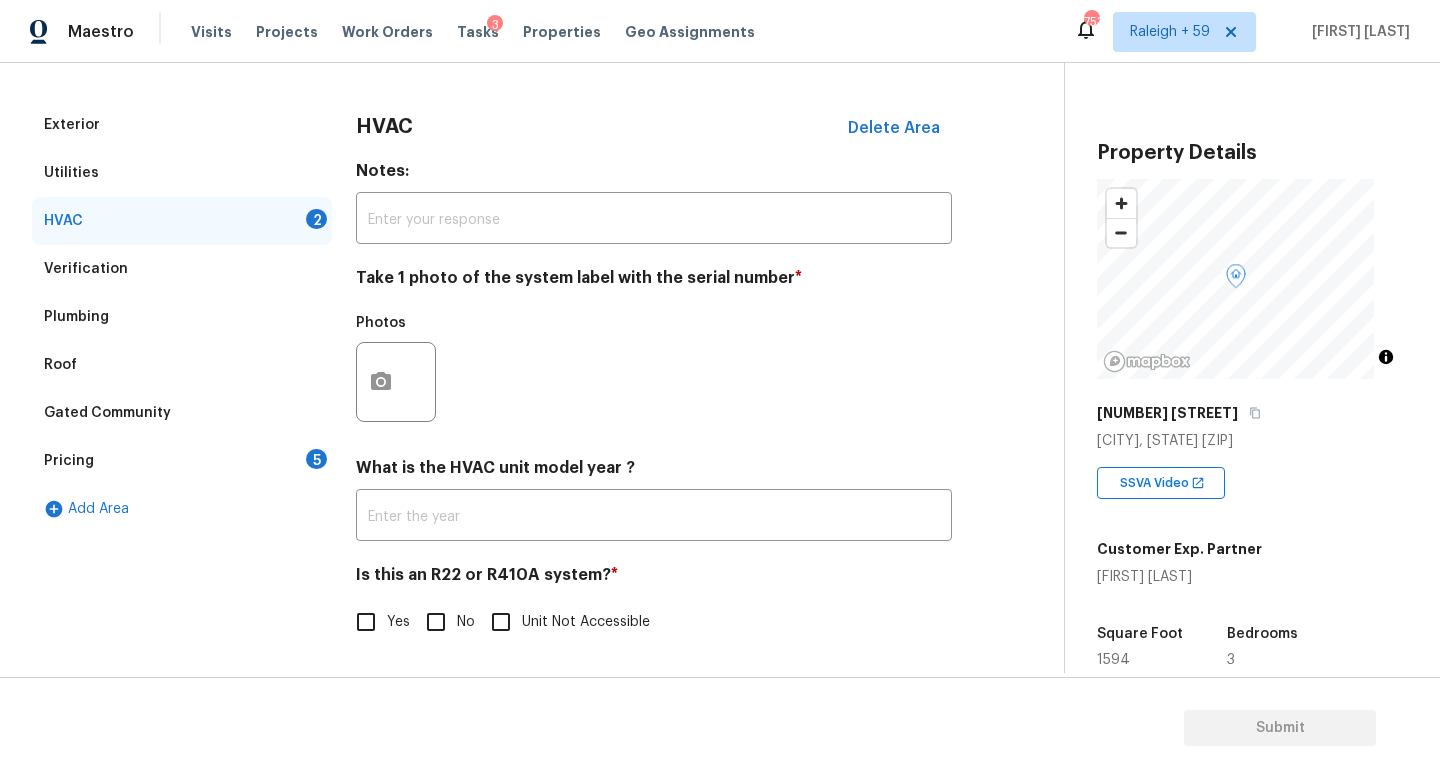 click on "Pricing 5" at bounding box center [182, 461] 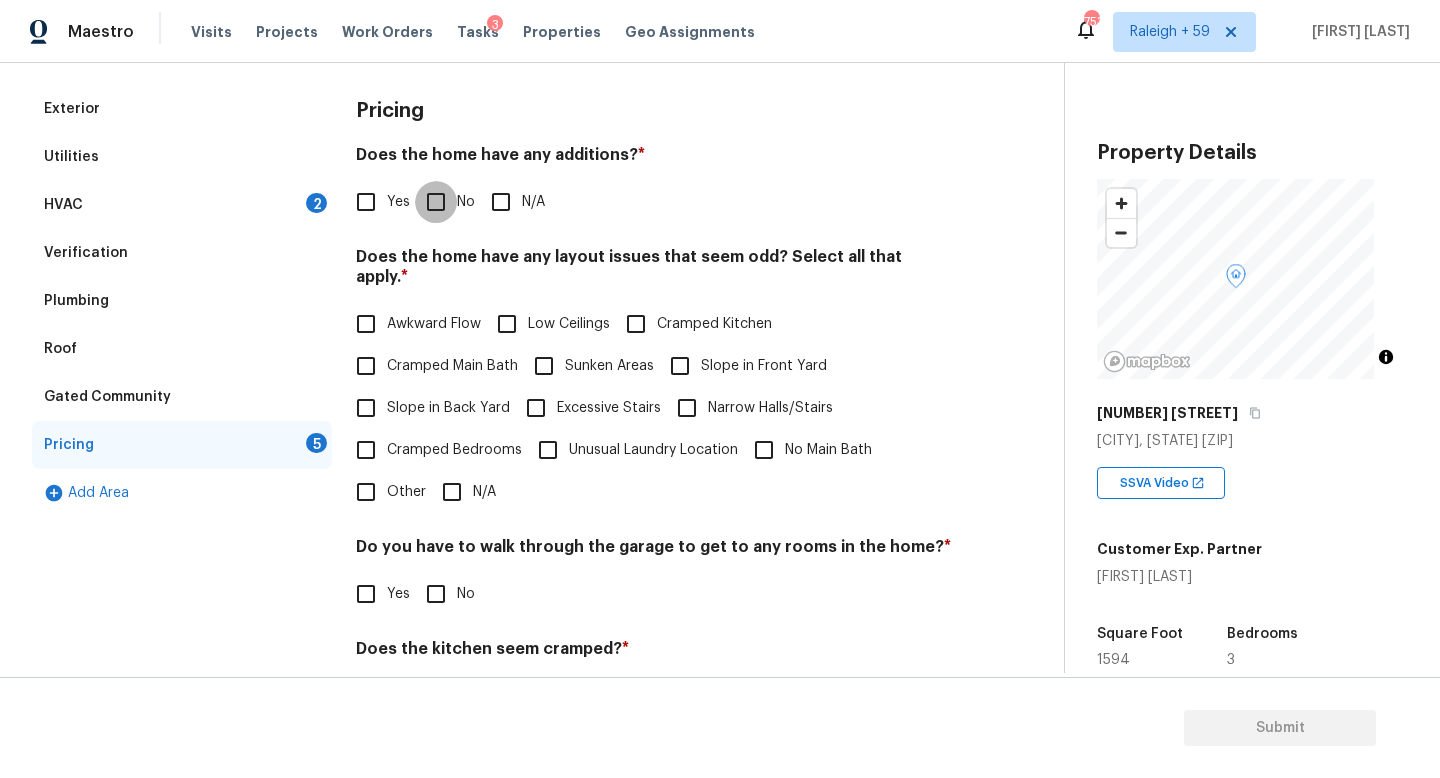 click on "No" at bounding box center [436, 202] 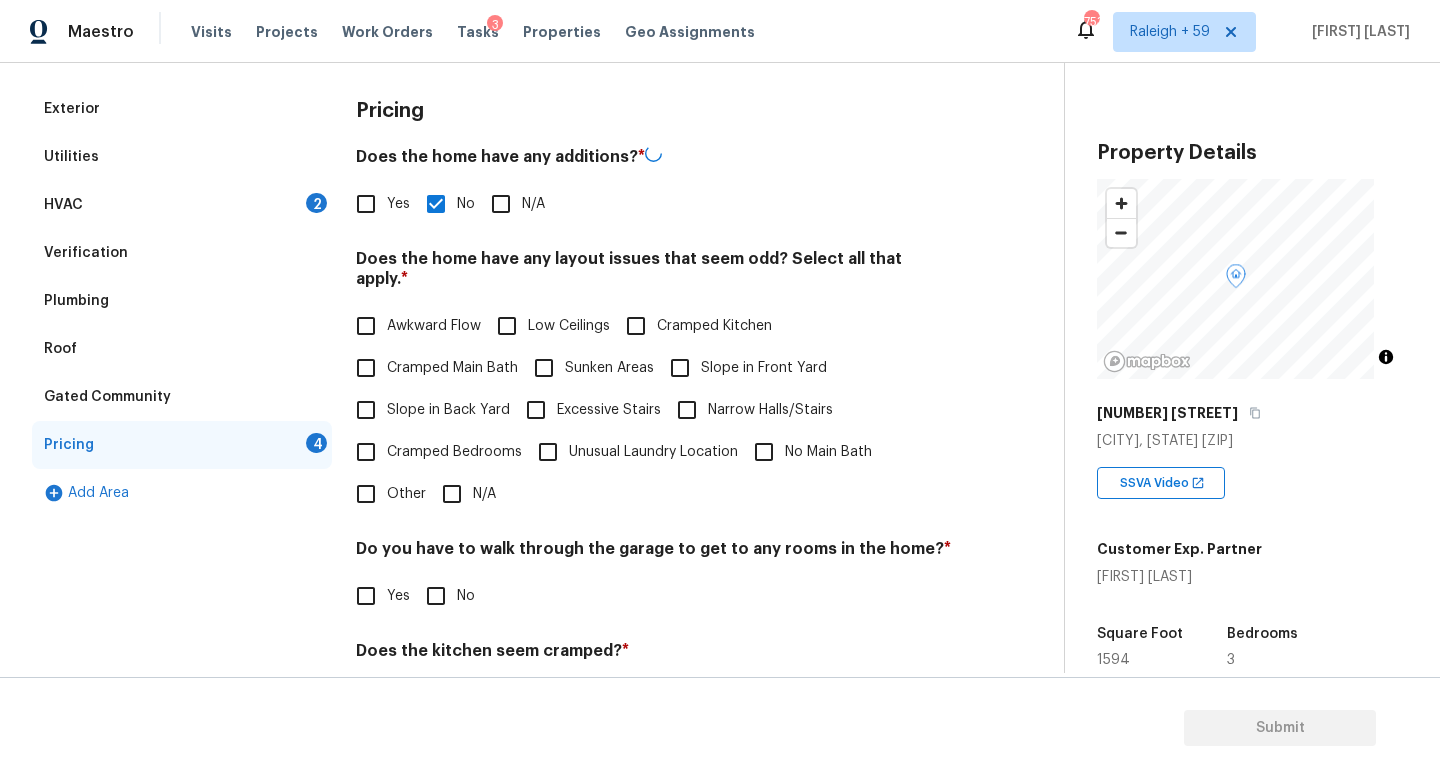 click on "N/A" at bounding box center (452, 494) 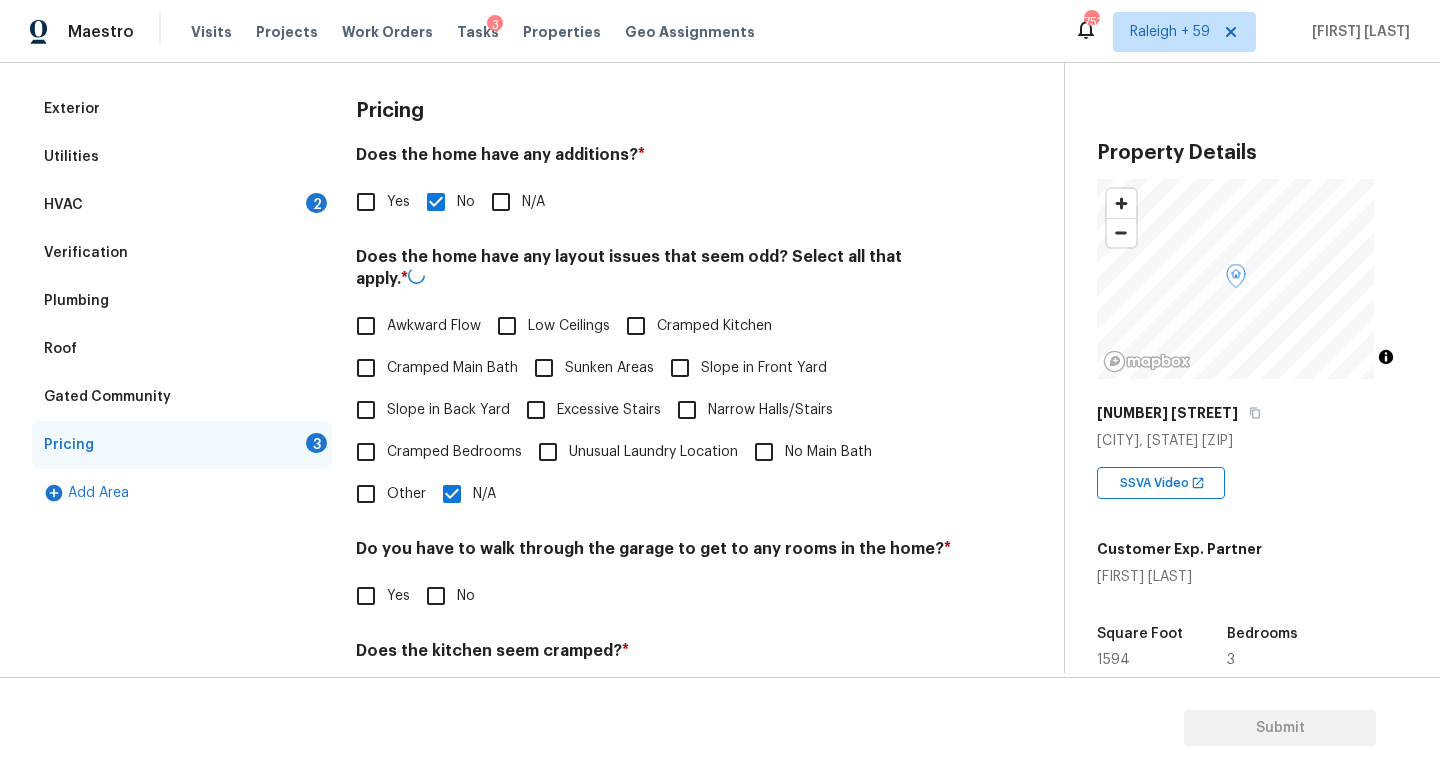 click on "No" at bounding box center [445, 596] 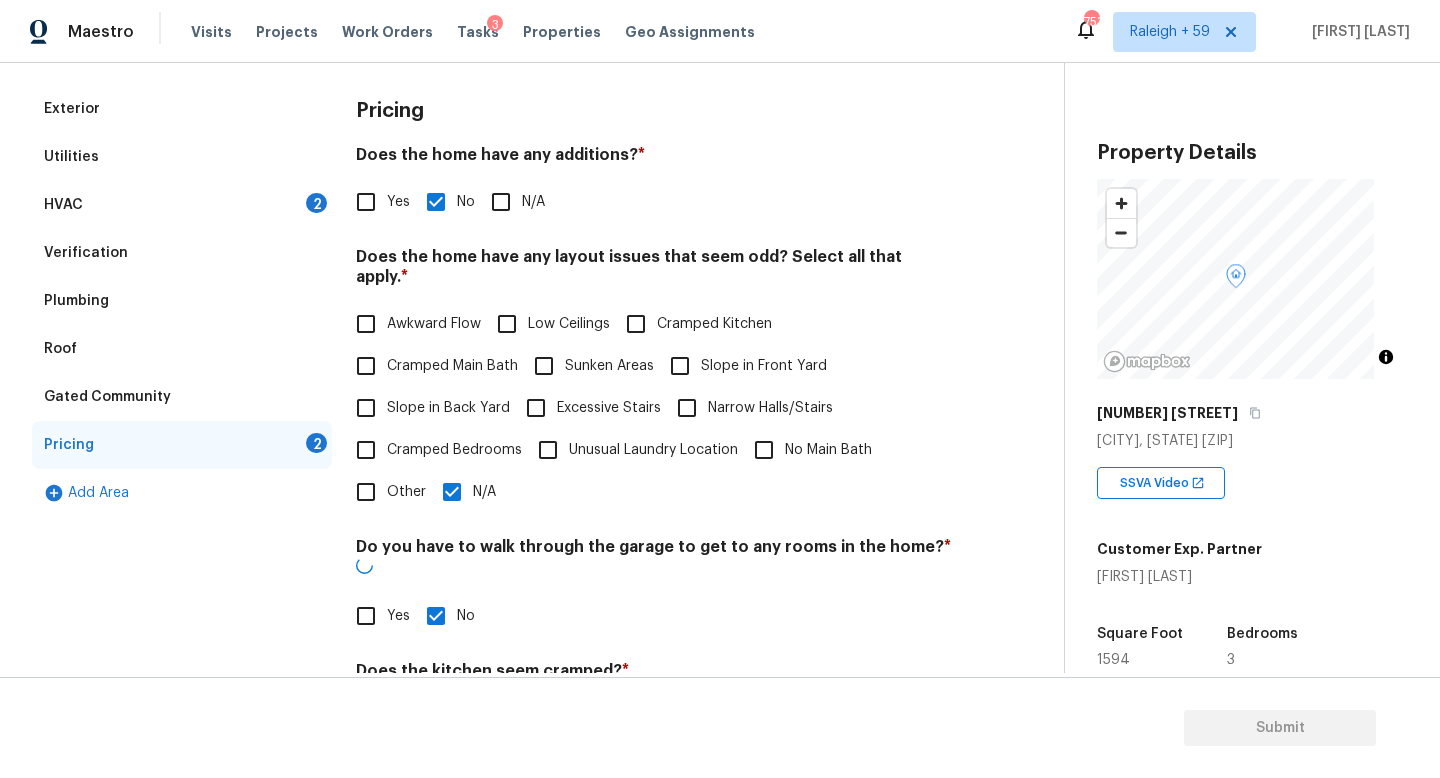 scroll, scrollTop: 457, scrollLeft: 0, axis: vertical 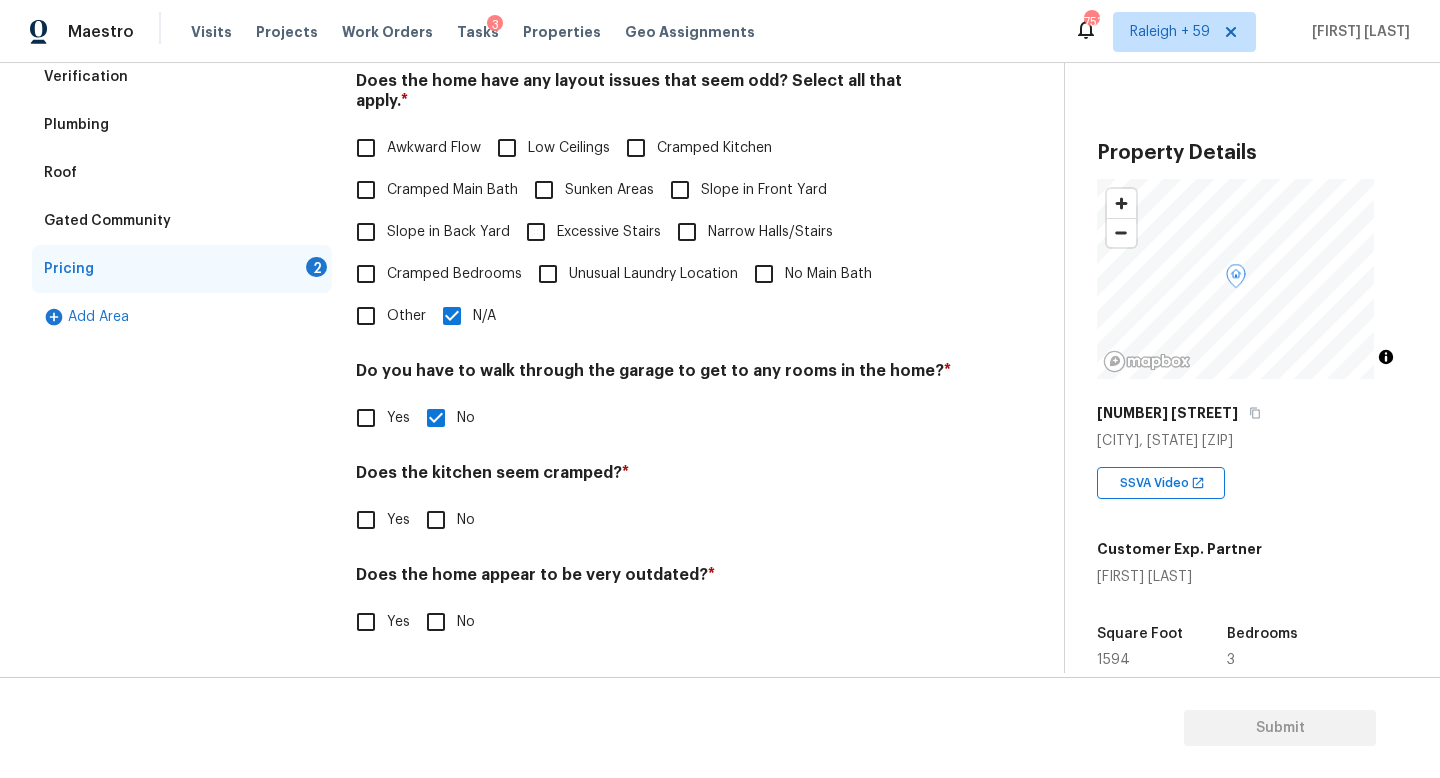 click on "No" at bounding box center [436, 520] 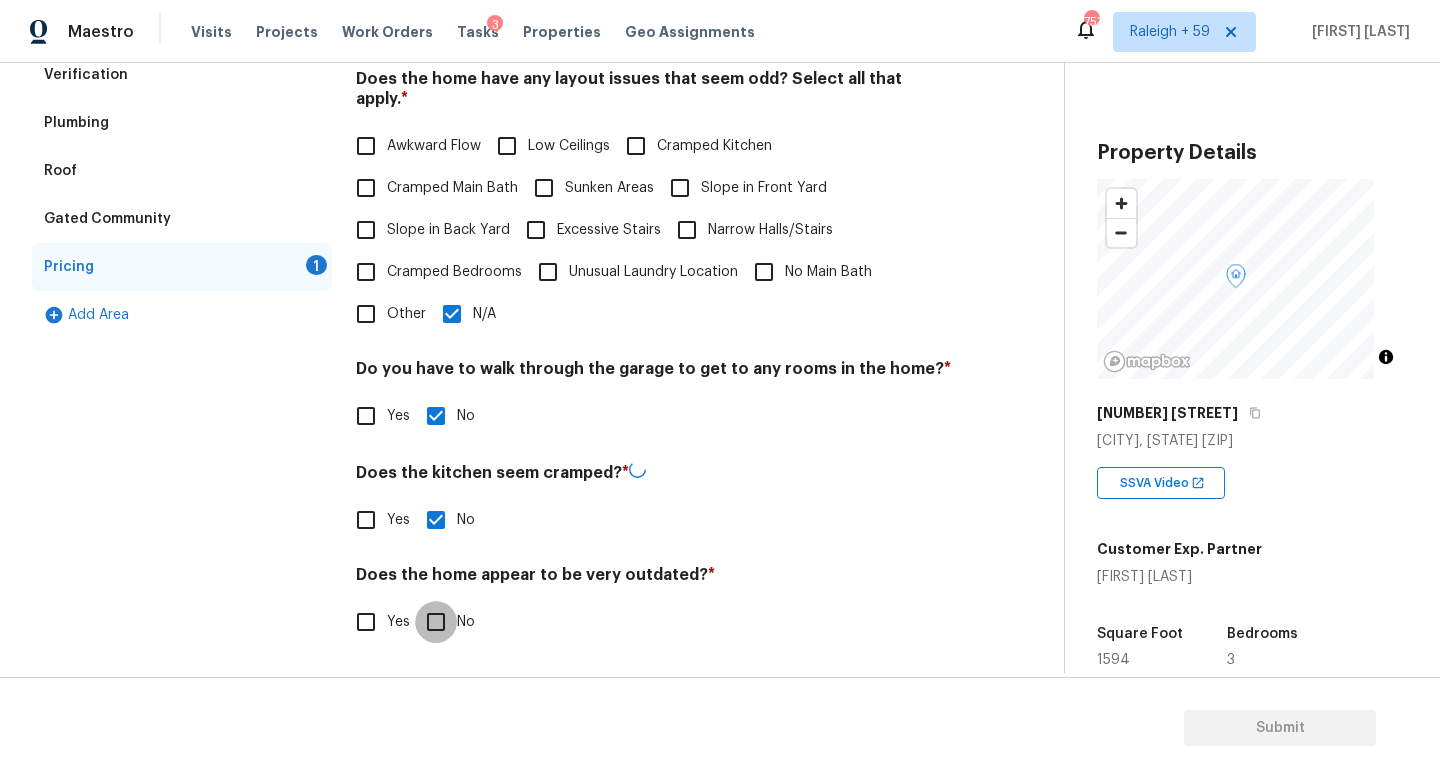 click on "No" at bounding box center (436, 622) 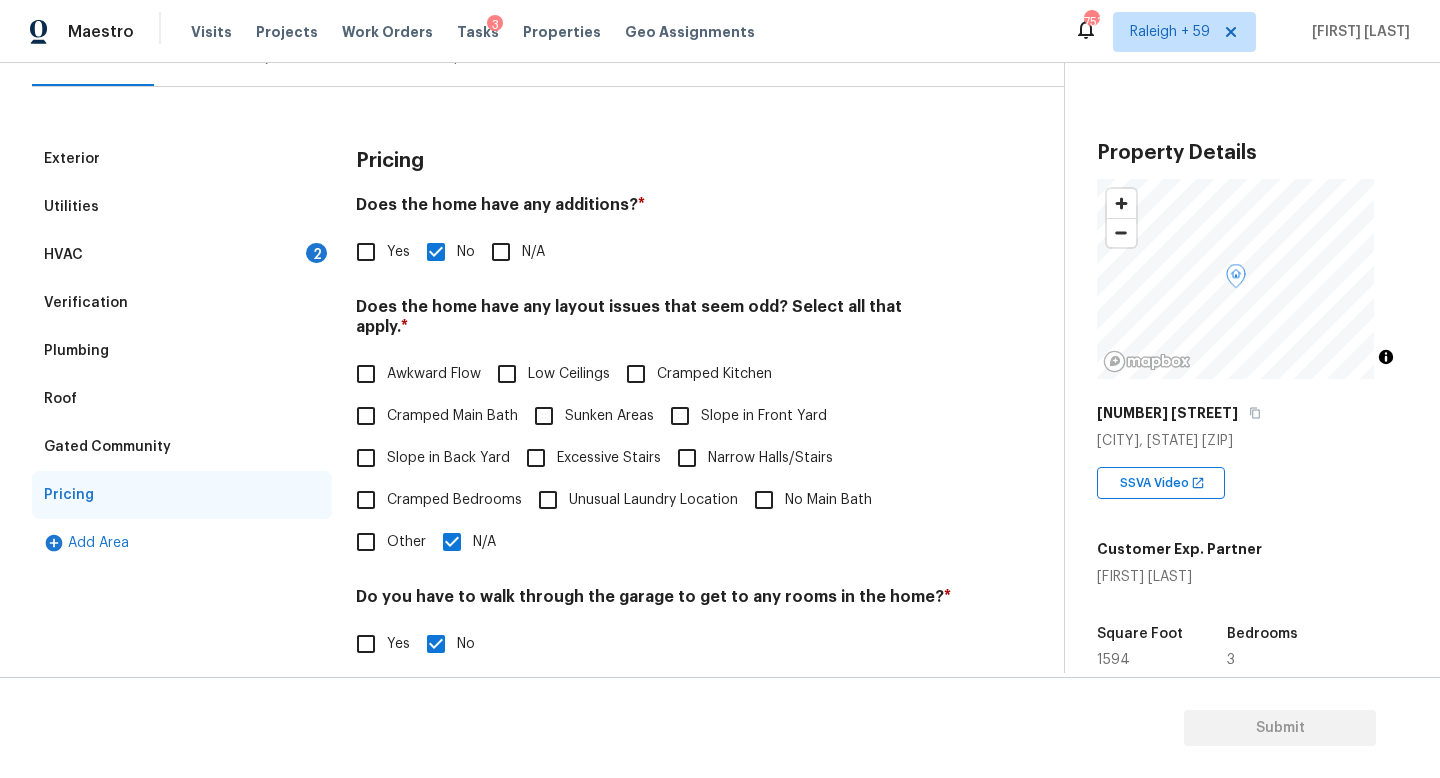 scroll, scrollTop: 0, scrollLeft: 0, axis: both 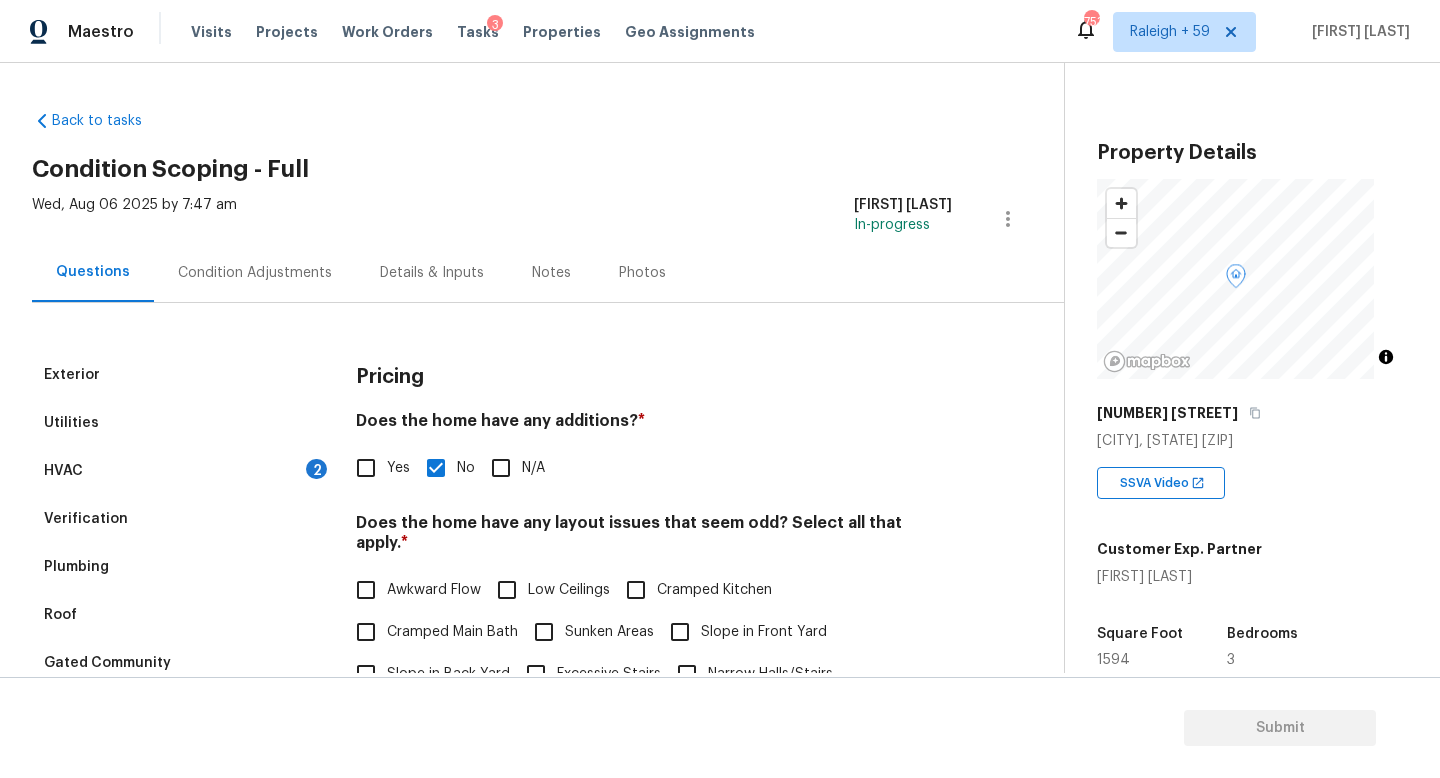 click on "HVAC 2" at bounding box center (182, 471) 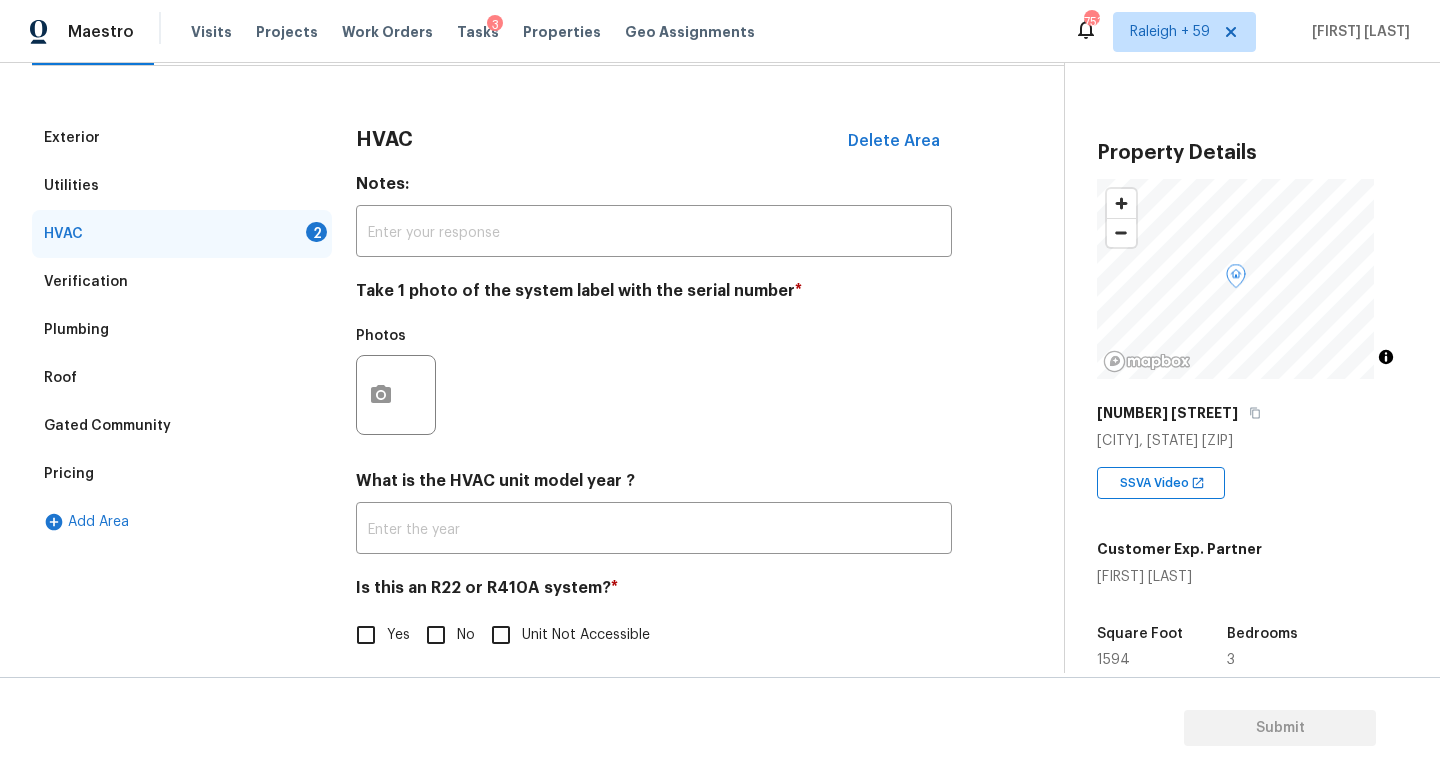scroll, scrollTop: 266, scrollLeft: 0, axis: vertical 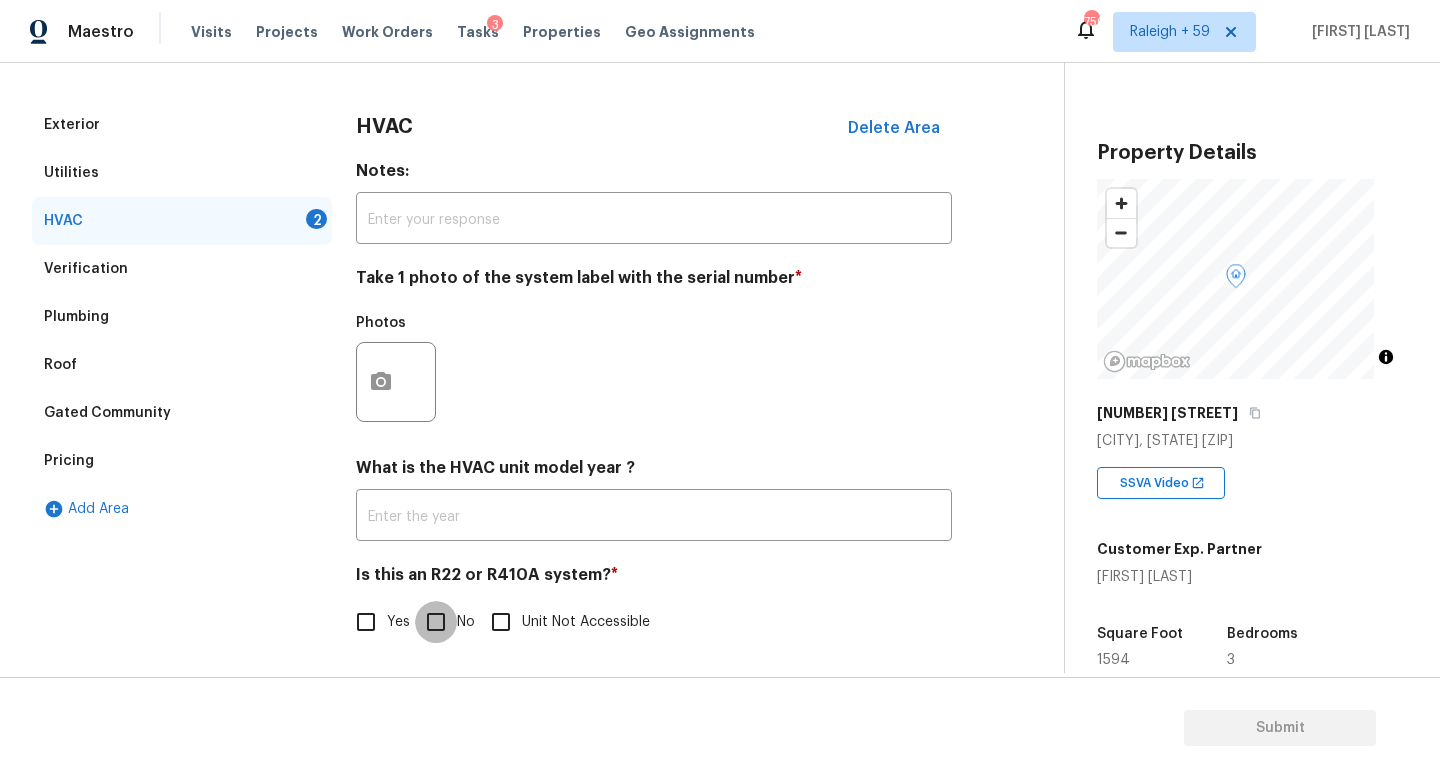 click on "No" at bounding box center (436, 622) 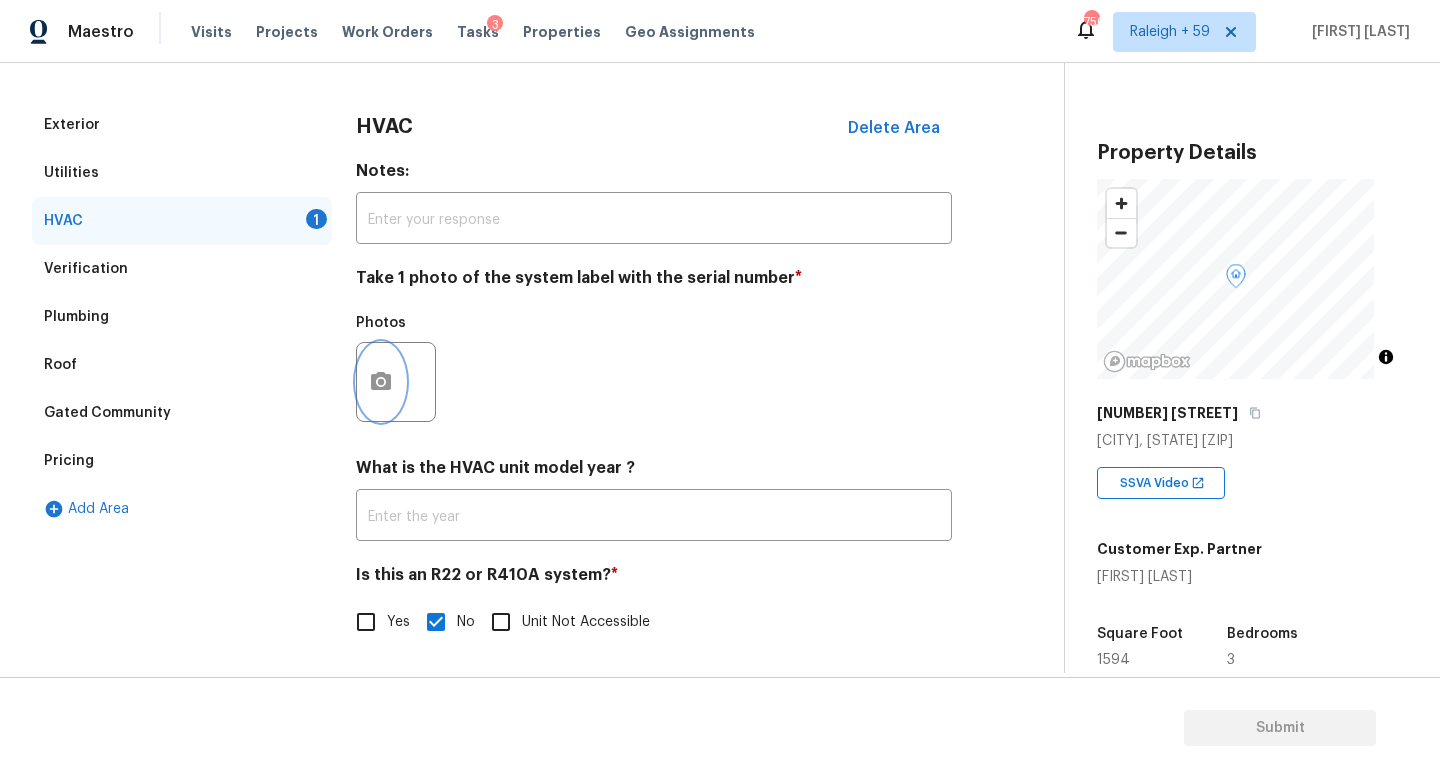 click 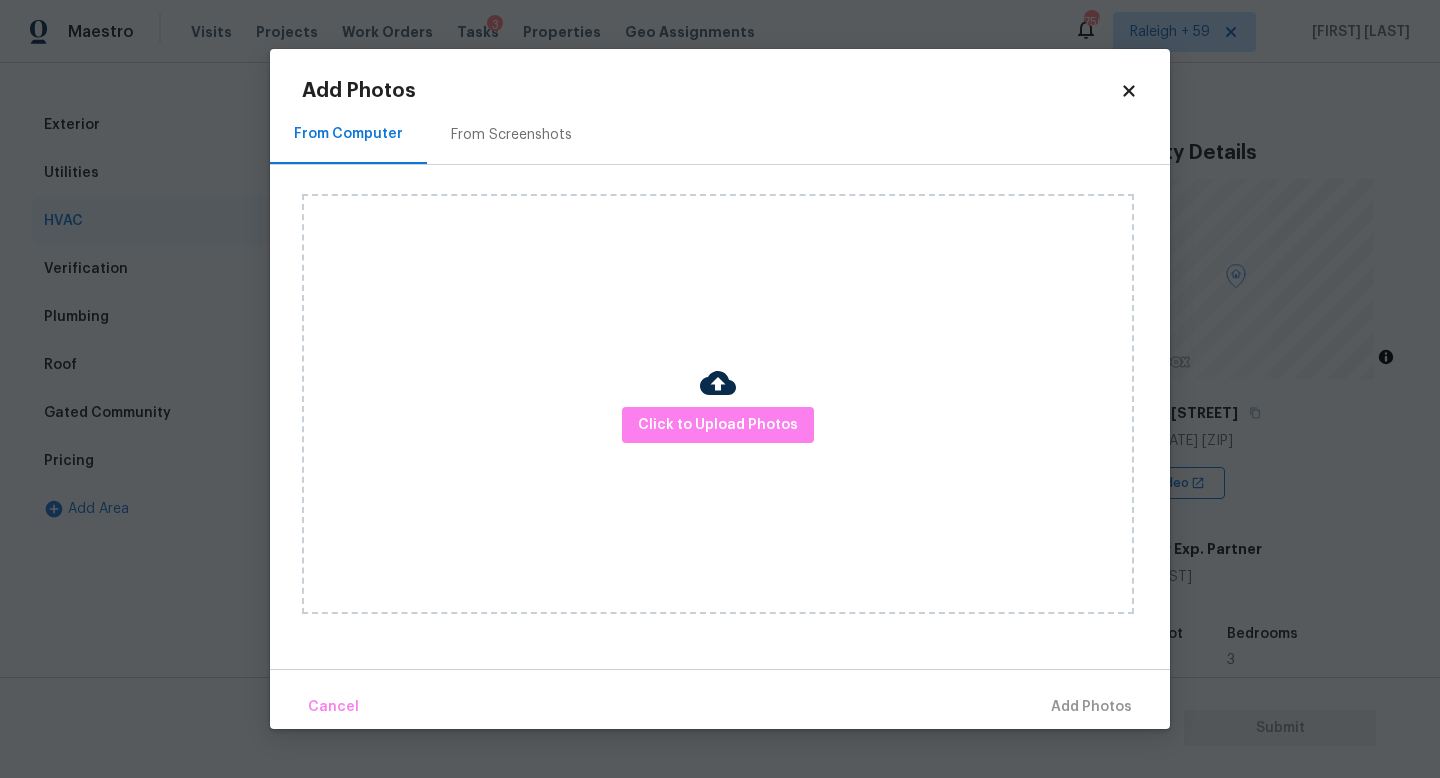 click on "Maestro Visits Projects Work Orders Tasks 3 Properties Geo Assignments 750 Raleigh + 59 Roopesh Jaikanth Back to tasks Condition Scoping - Full Wed, Aug 06 2025 by 7:47 am   Roopesh Jaikanth In-progress Questions Condition Adjustments Details & Inputs Notes Photos Exterior Utilities HVAC 1 Verification Plumbing Roof Gated Community Pricing Add Area HVAC Delete Area Notes: ​ Take 1 photo of the system label with the serial number  * Photos What is the HVAC unit model year ? ​ Is this an R22 or R410A system?  * Yes No Unit Not Accessible Property Details © Mapbox   © OpenStreetMap   Improve this map 14438 E 101st Pl Commerce City, CO 80022 SSVA Video Customer Exp. Partner Claire Buser Square Foot 1594 Bedrooms 3 Full Bathrooms 2 Half Bathrooms 1 Year Built 2005 In Gated Community - Number of Pets - Smoking - Septic system - Home Additions - Submit
Add Photos From Computer From Screenshots Click to Upload Photos Cancel Add Photos" at bounding box center (720, 389) 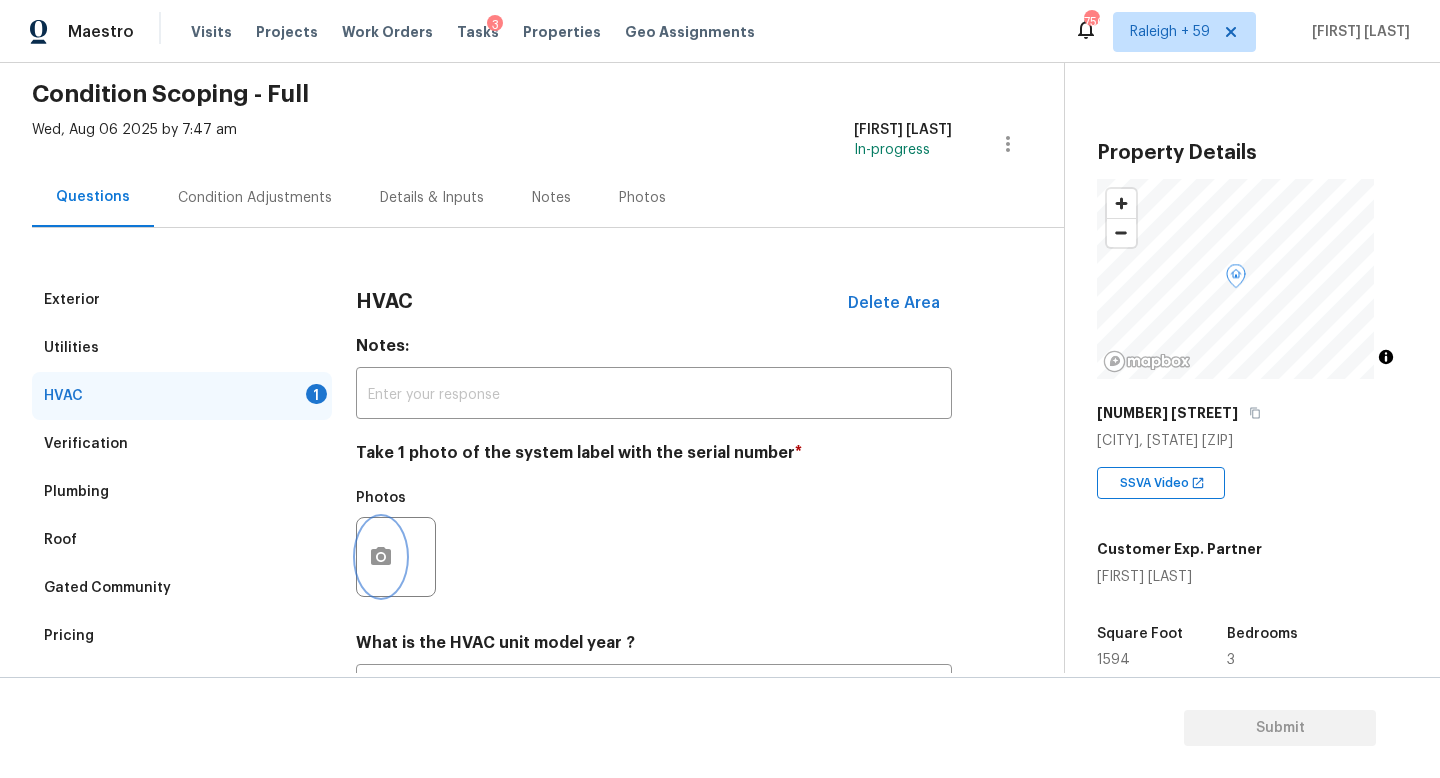 scroll, scrollTop: 0, scrollLeft: 0, axis: both 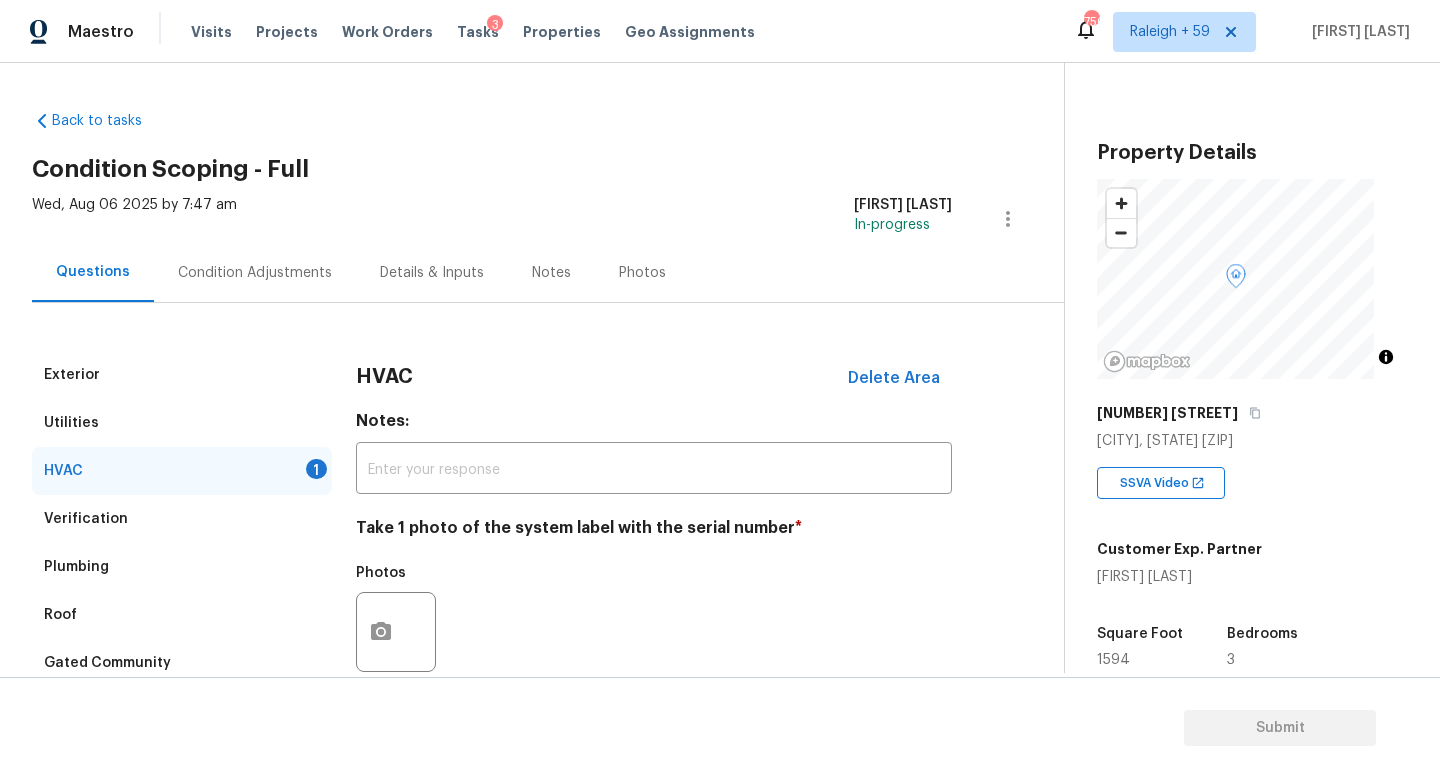 click on "Details & Inputs" at bounding box center (432, 272) 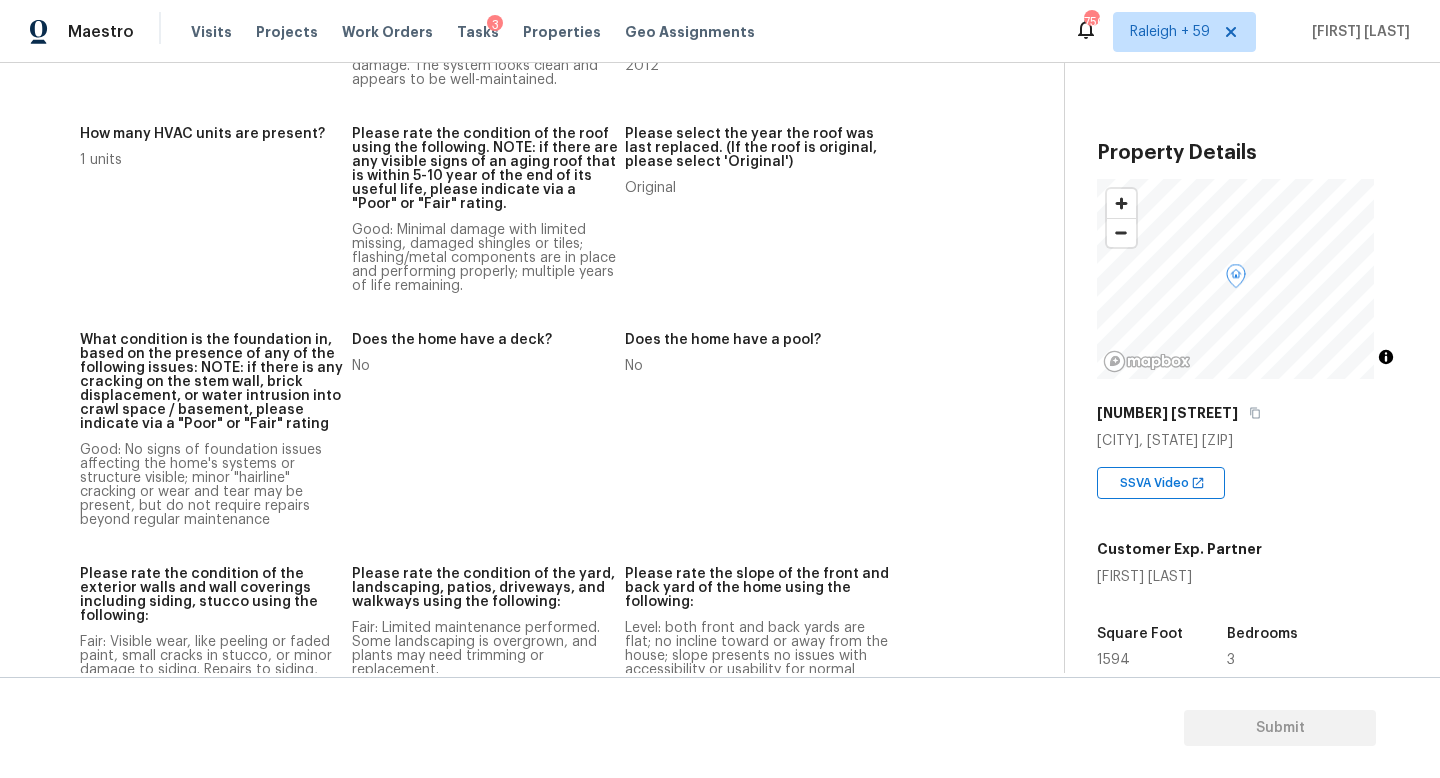 scroll, scrollTop: 1988, scrollLeft: 0, axis: vertical 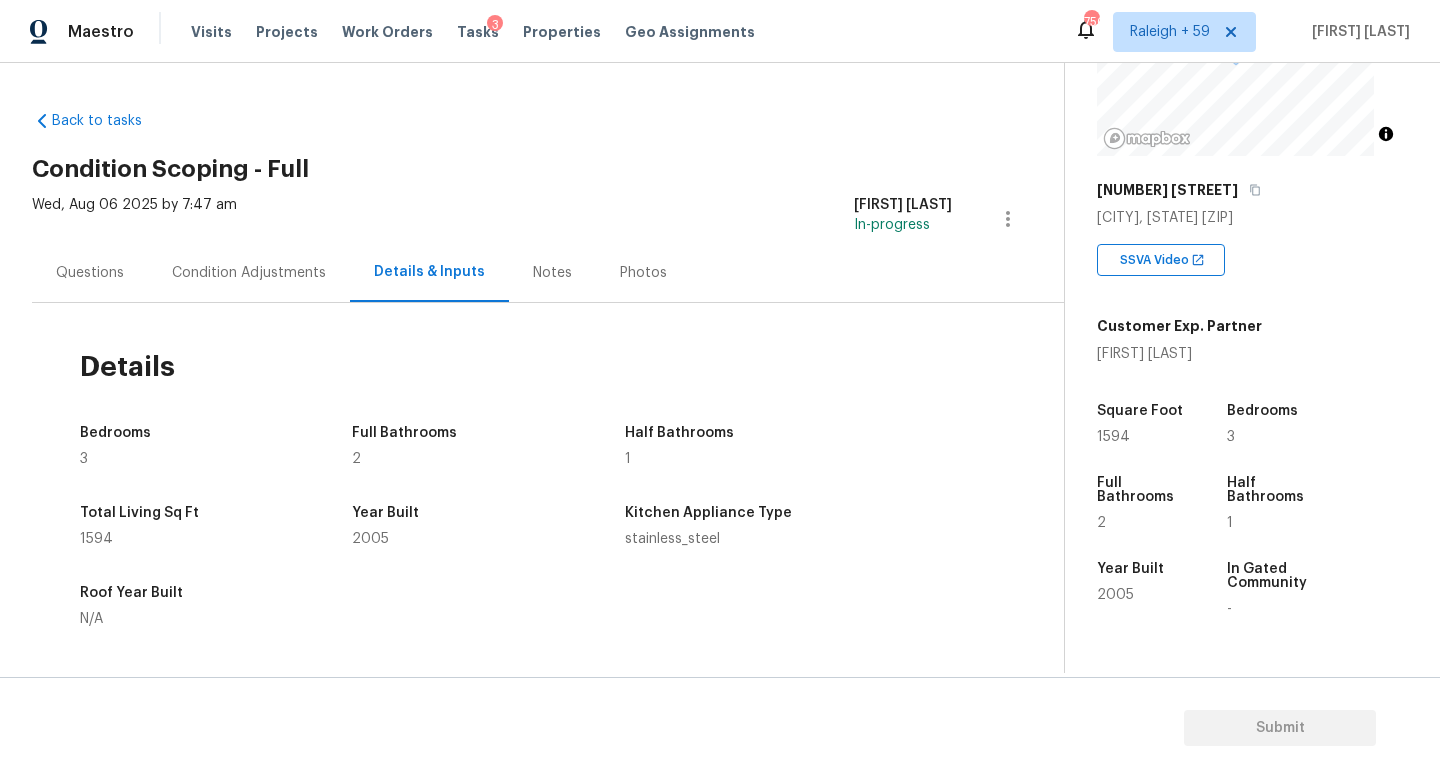 drag, startPoint x: 78, startPoint y: 268, endPoint x: 100, endPoint y: 296, distance: 35.608986 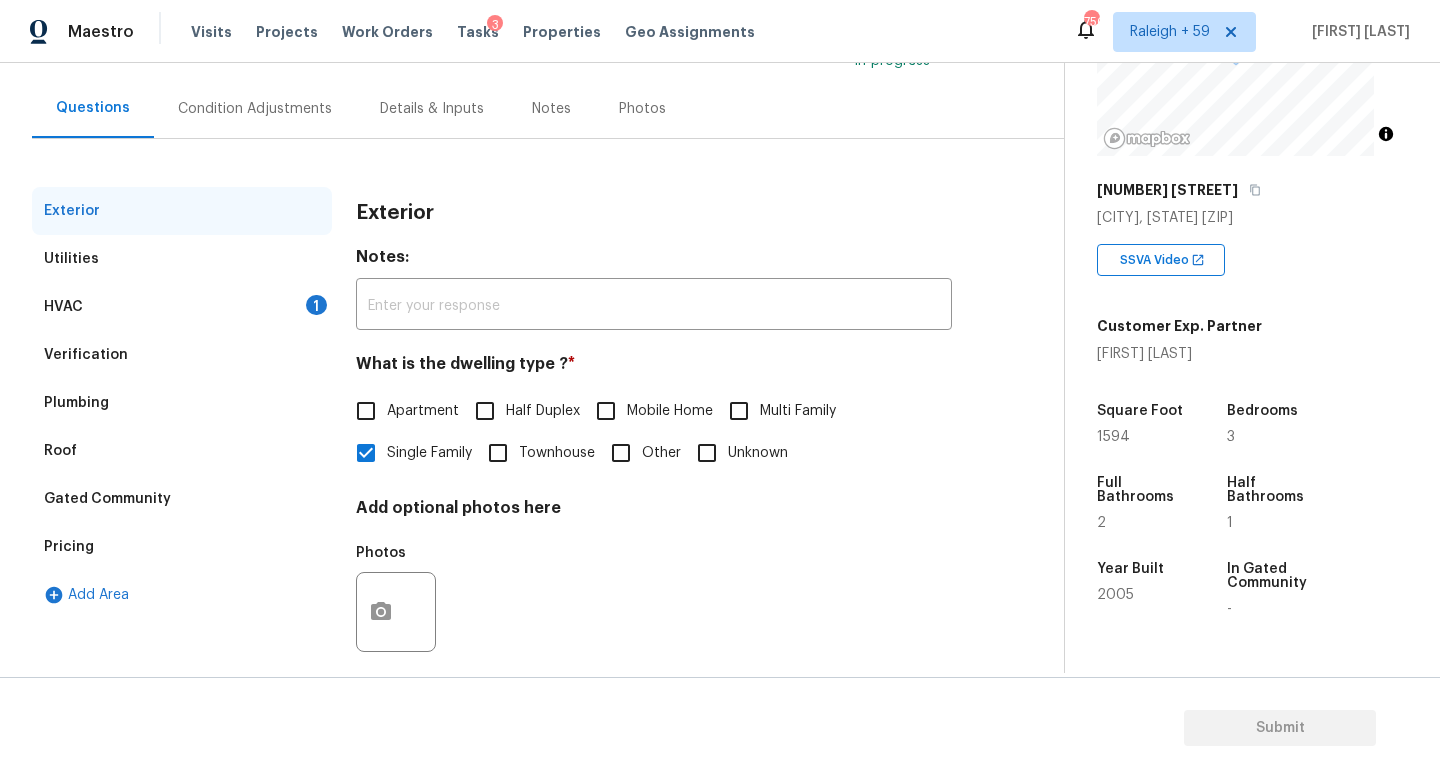 scroll, scrollTop: 10, scrollLeft: 0, axis: vertical 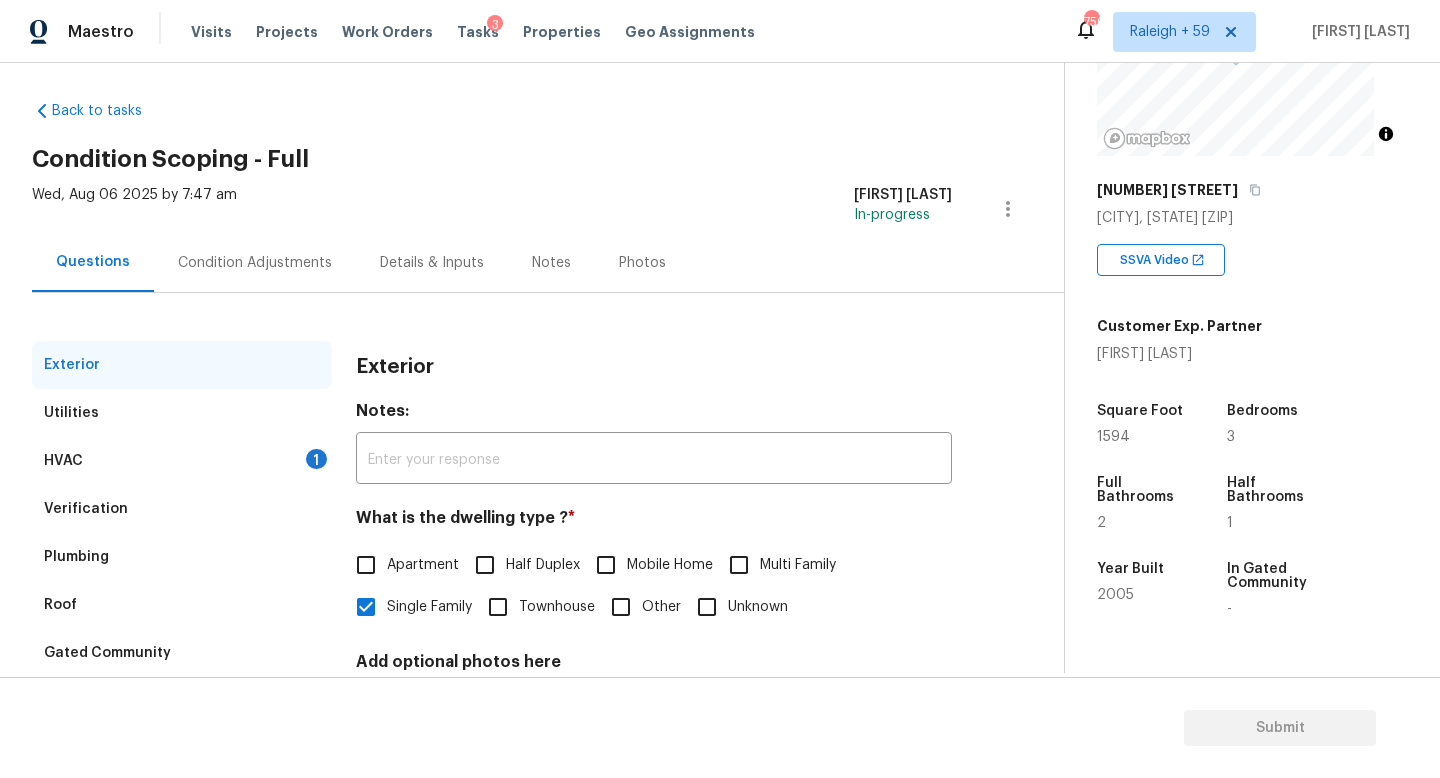 click on "Condition Adjustments" at bounding box center (255, 263) 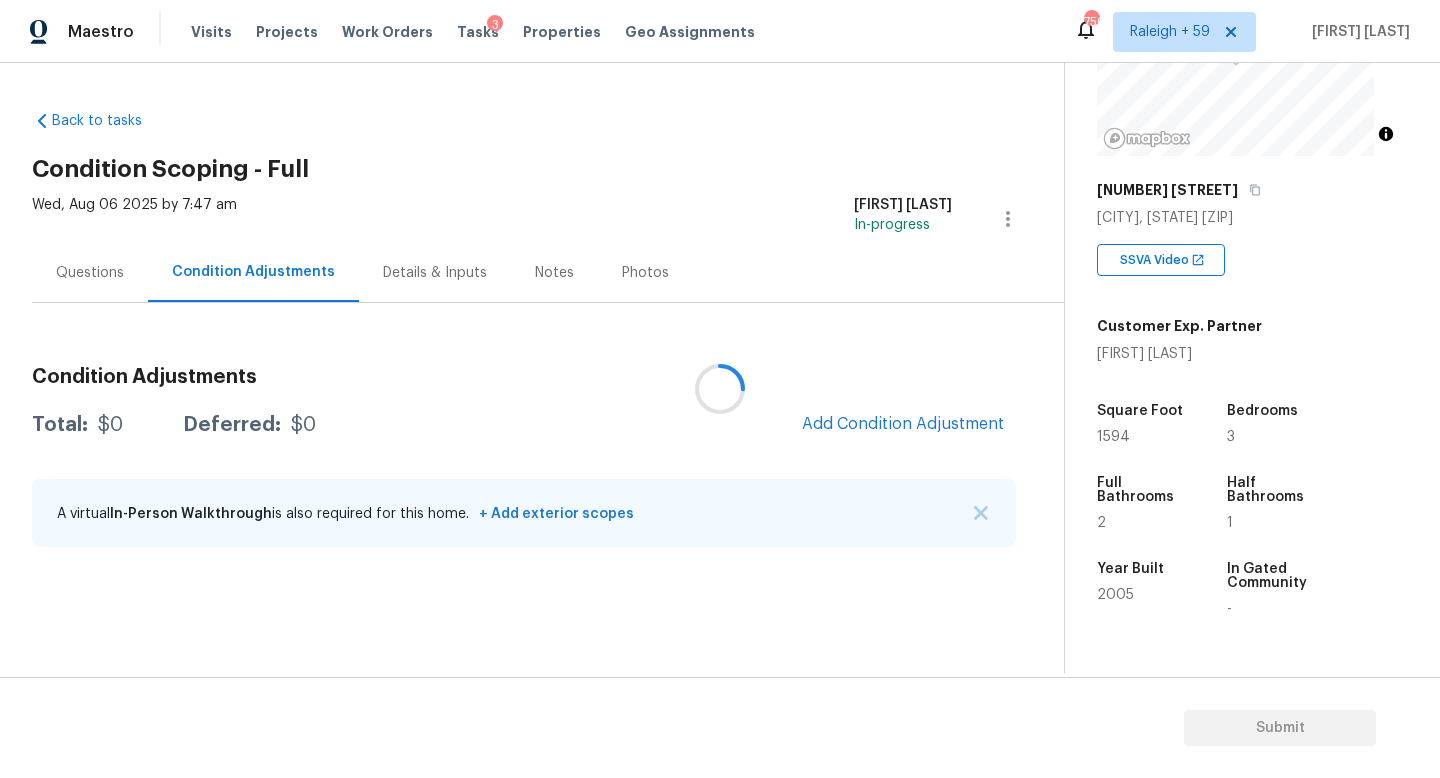 scroll, scrollTop: 0, scrollLeft: 0, axis: both 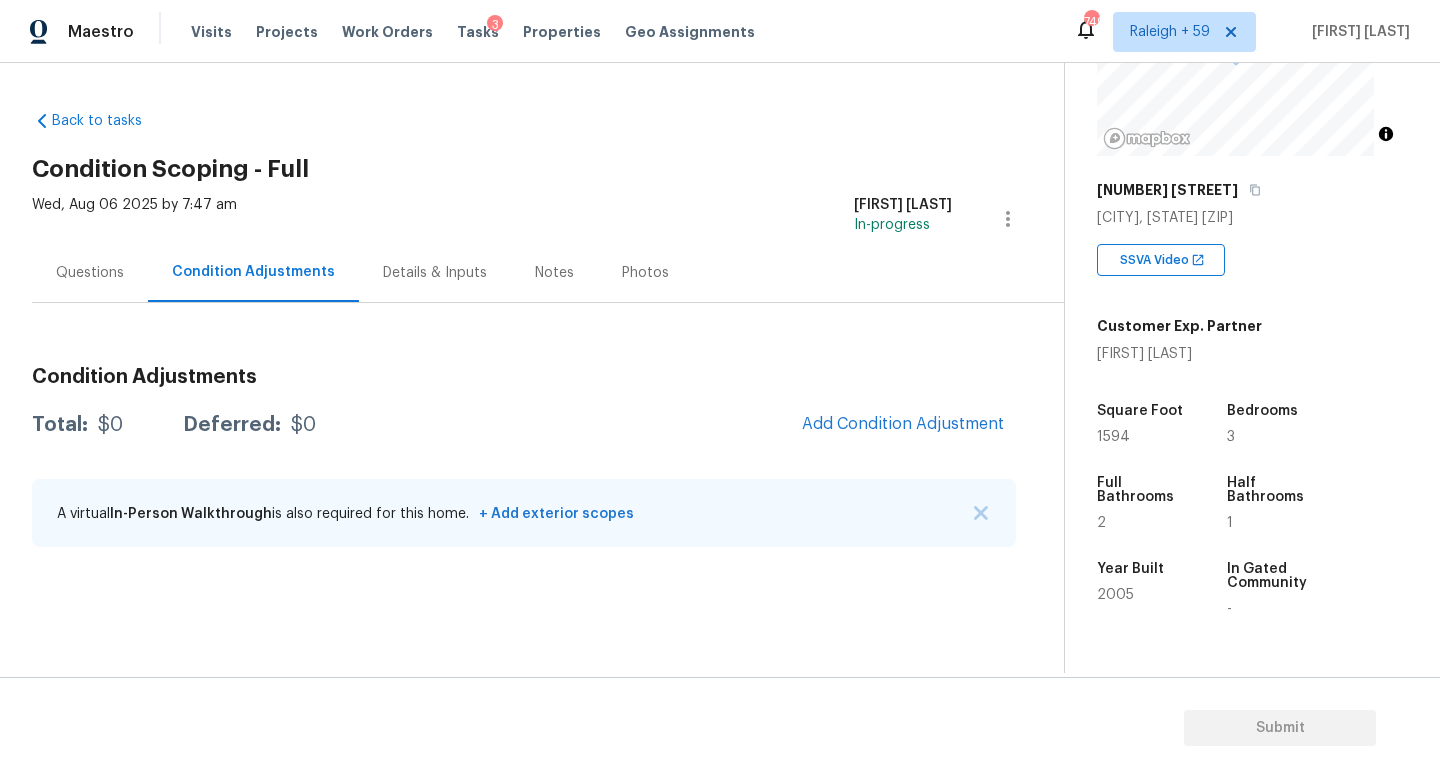 click on "Details & Inputs" at bounding box center (435, 273) 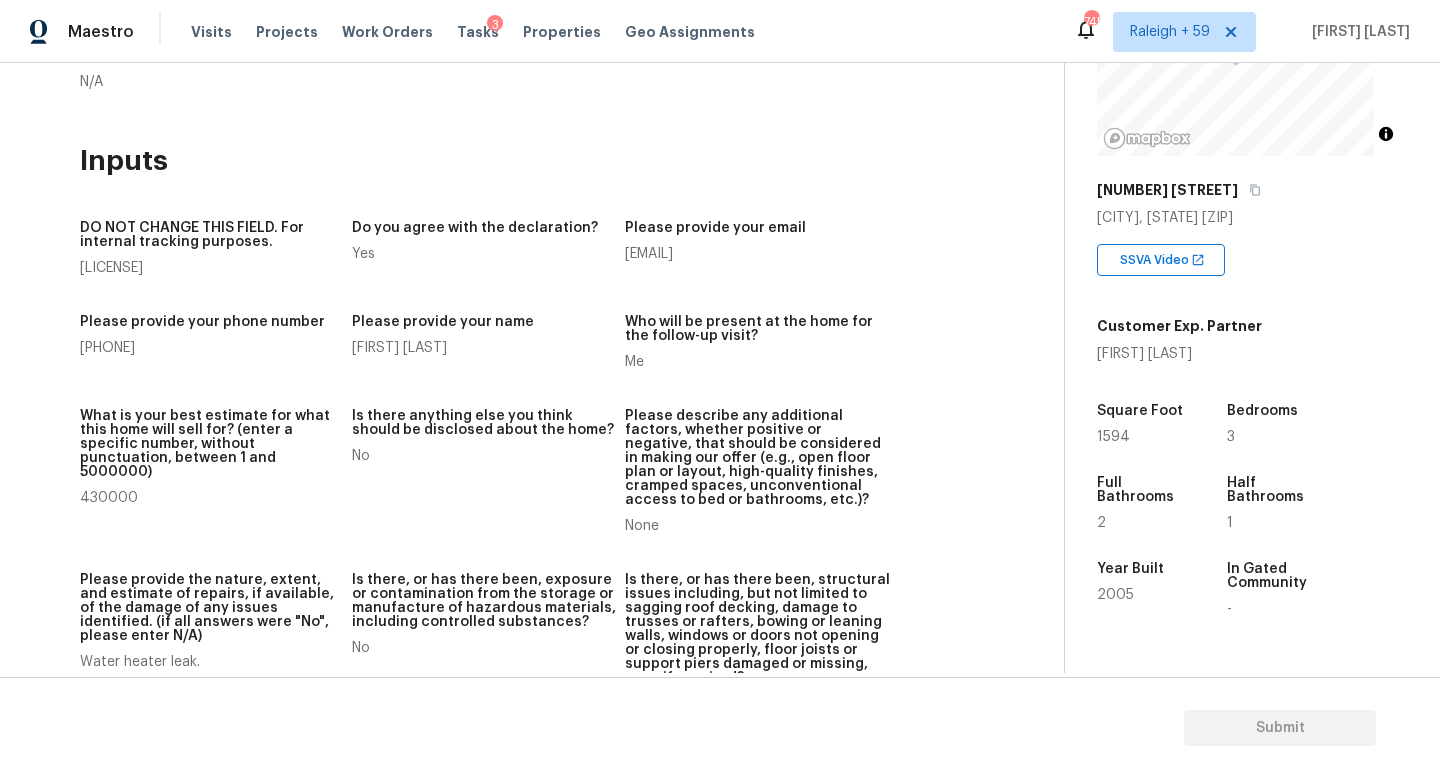 scroll, scrollTop: 0, scrollLeft: 0, axis: both 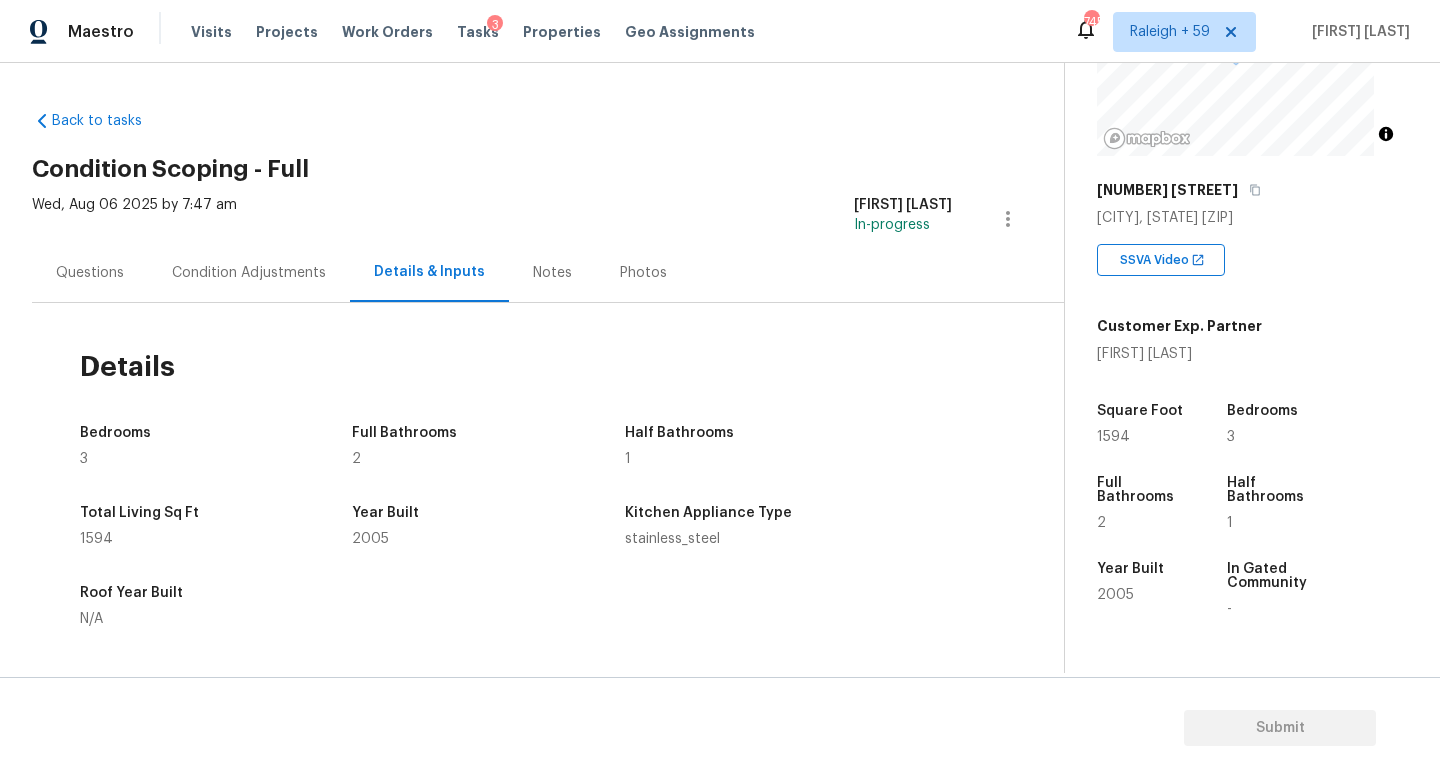 click on "Questions" at bounding box center (90, 272) 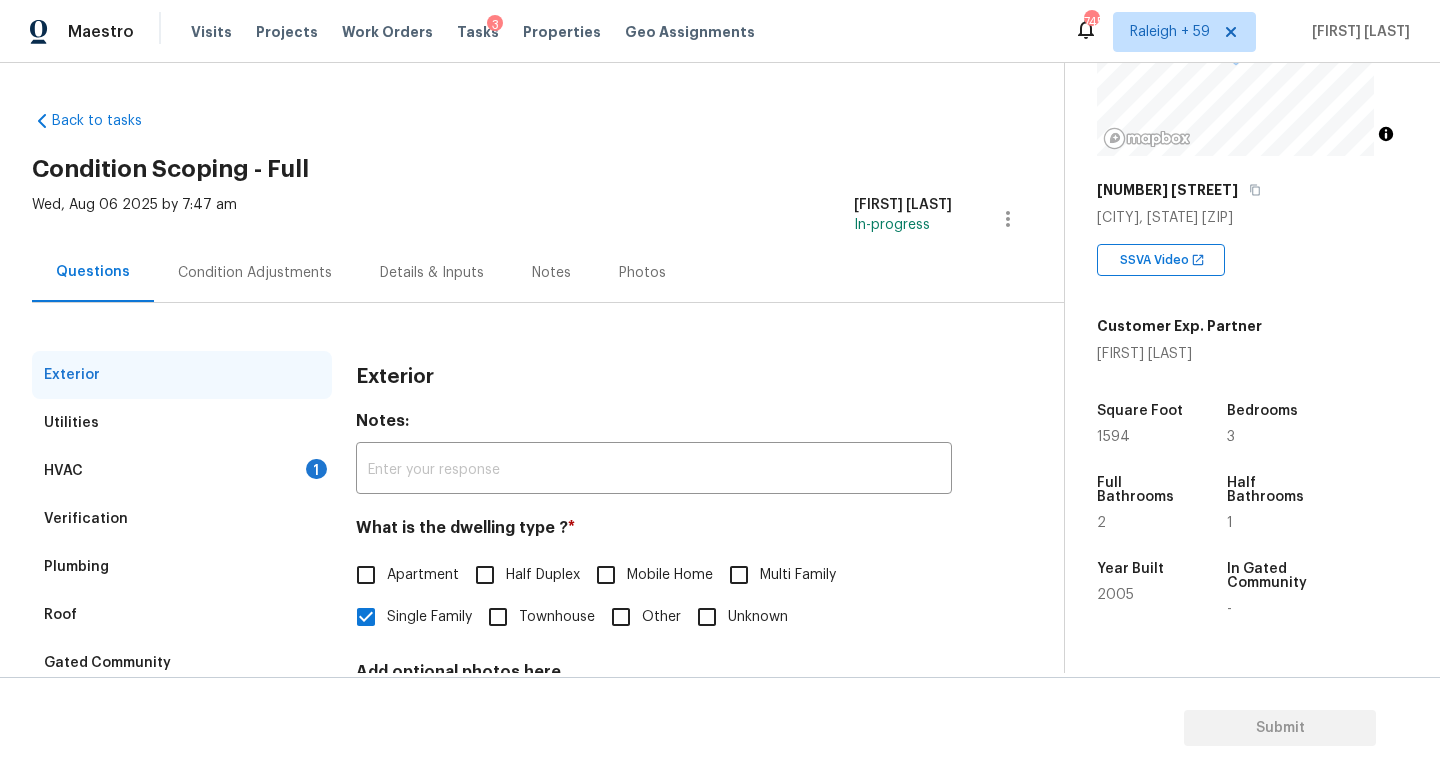 click on "Condition Adjustments" at bounding box center (255, 273) 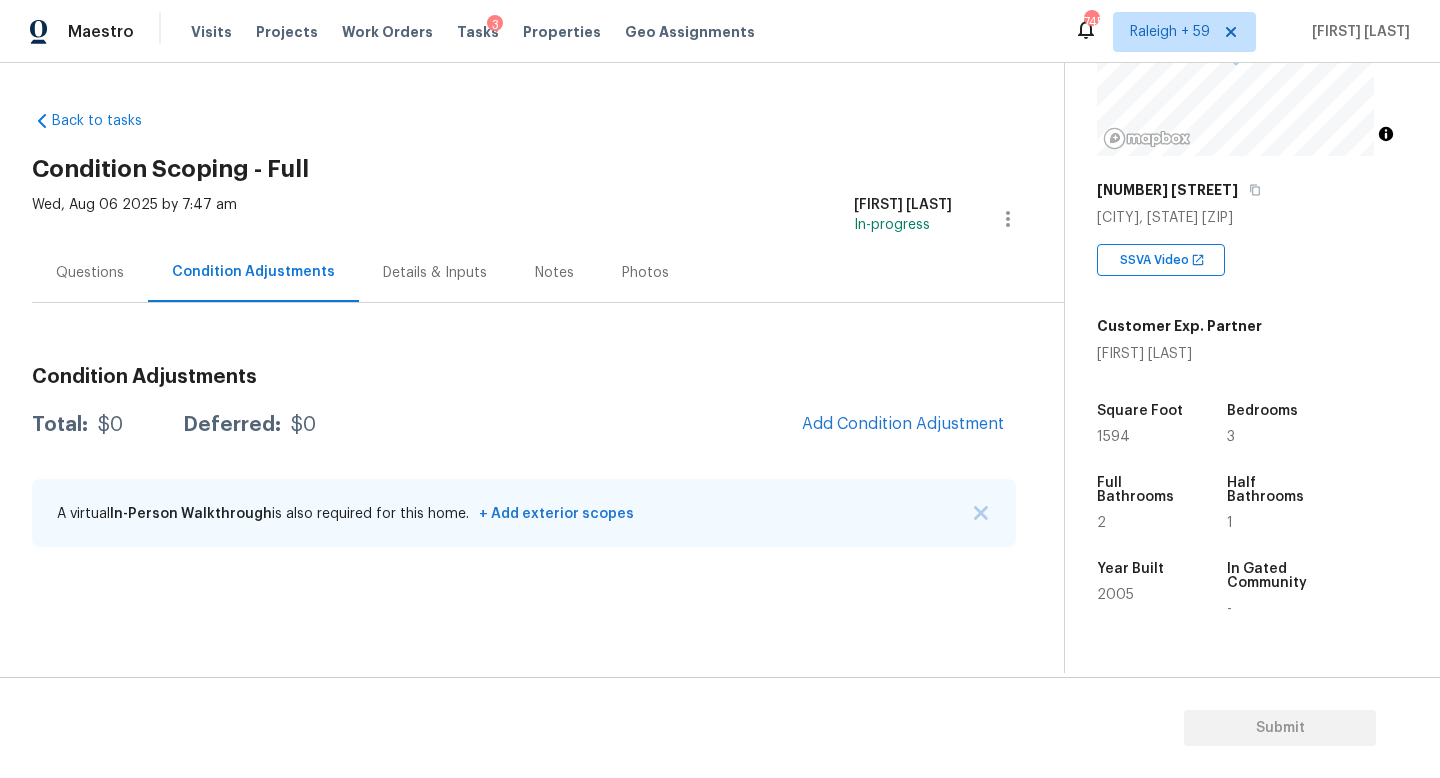 click on "Details & Inputs" at bounding box center (435, 272) 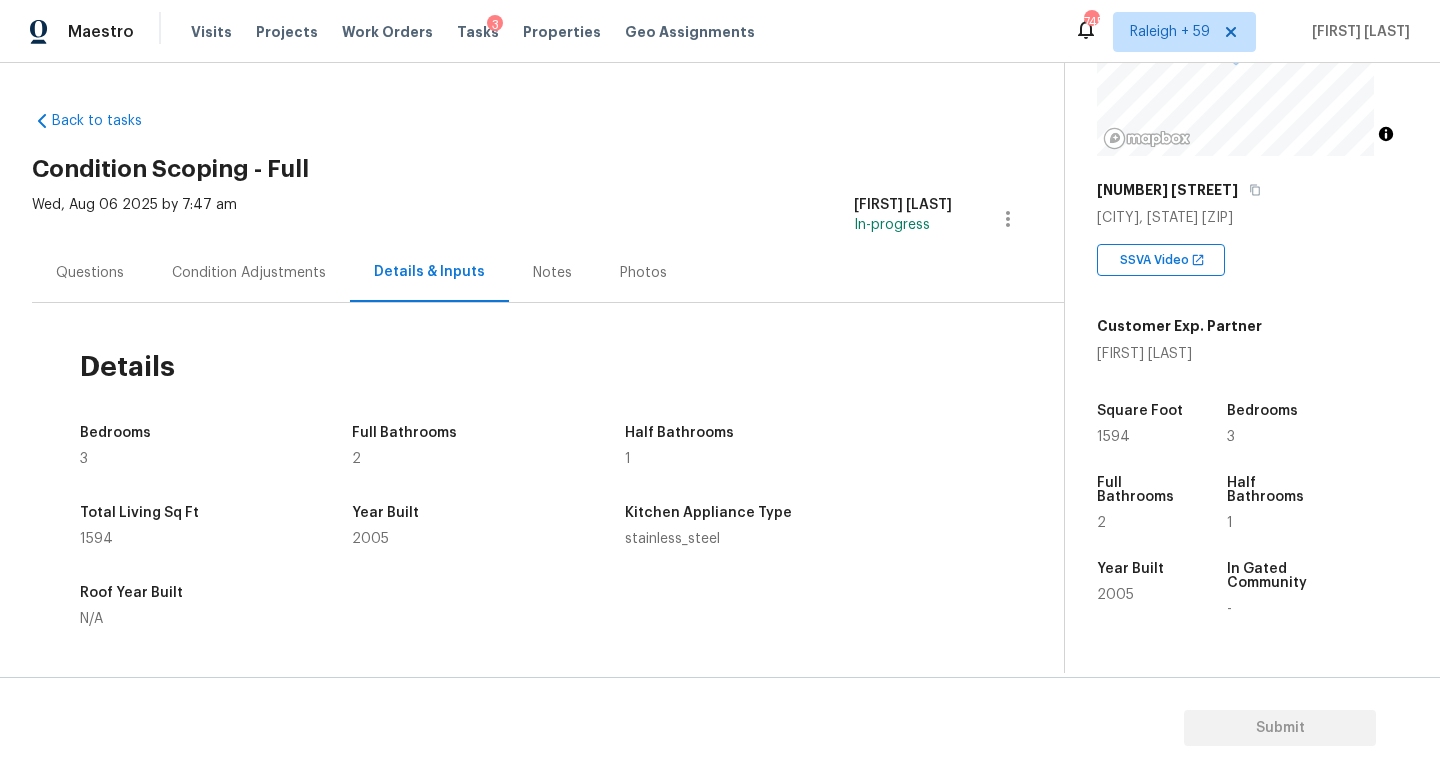 click on "Condition Adjustments" at bounding box center [249, 273] 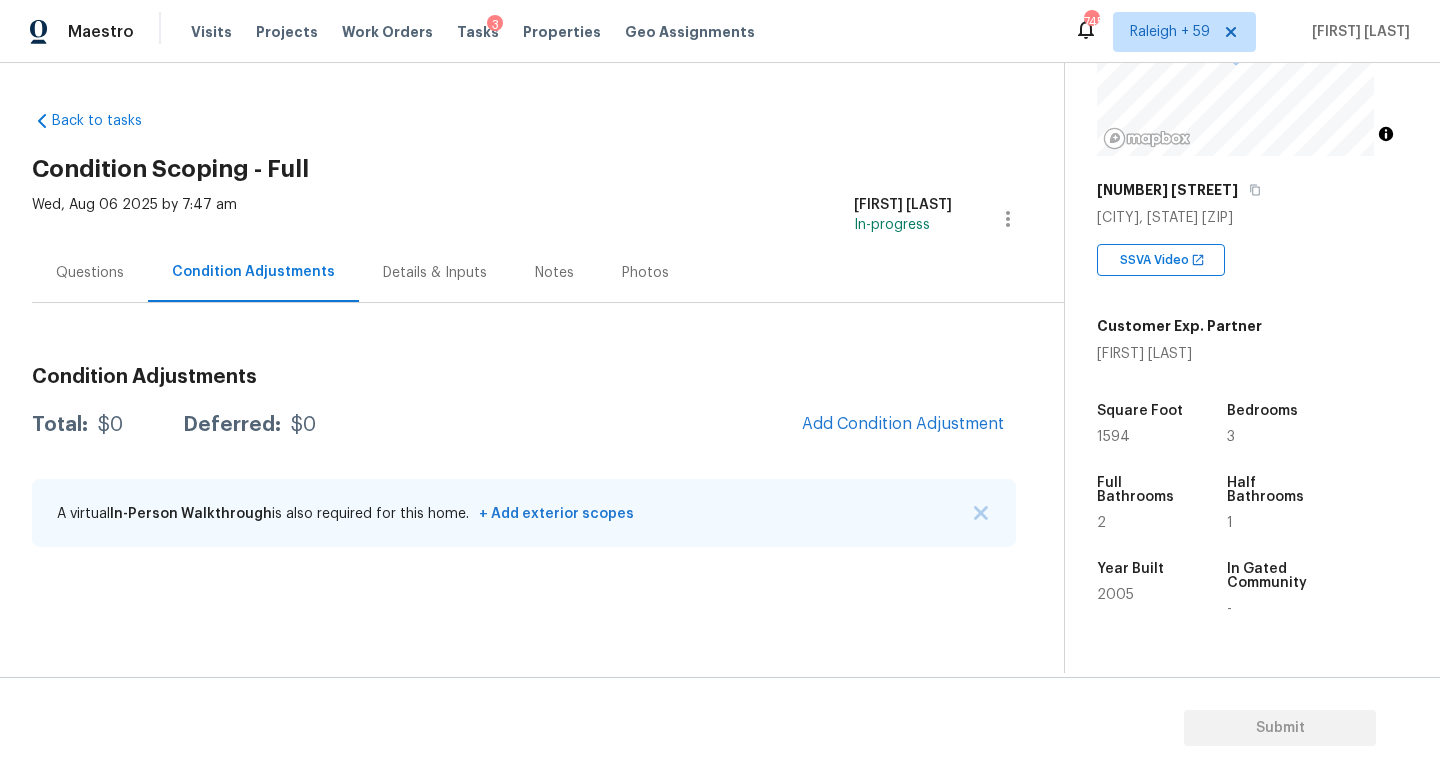 click on "Questions" at bounding box center [90, 273] 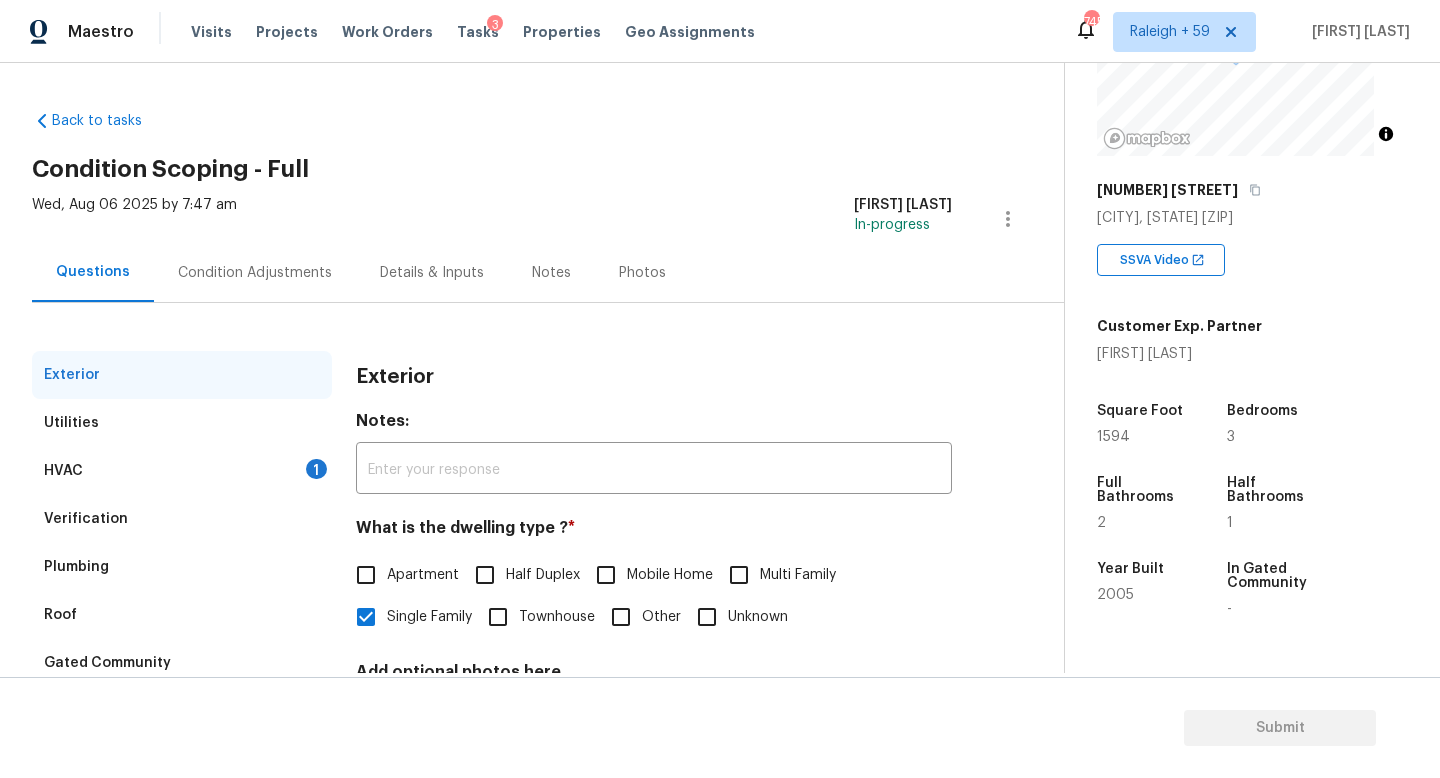 click on "HVAC 1" at bounding box center (182, 471) 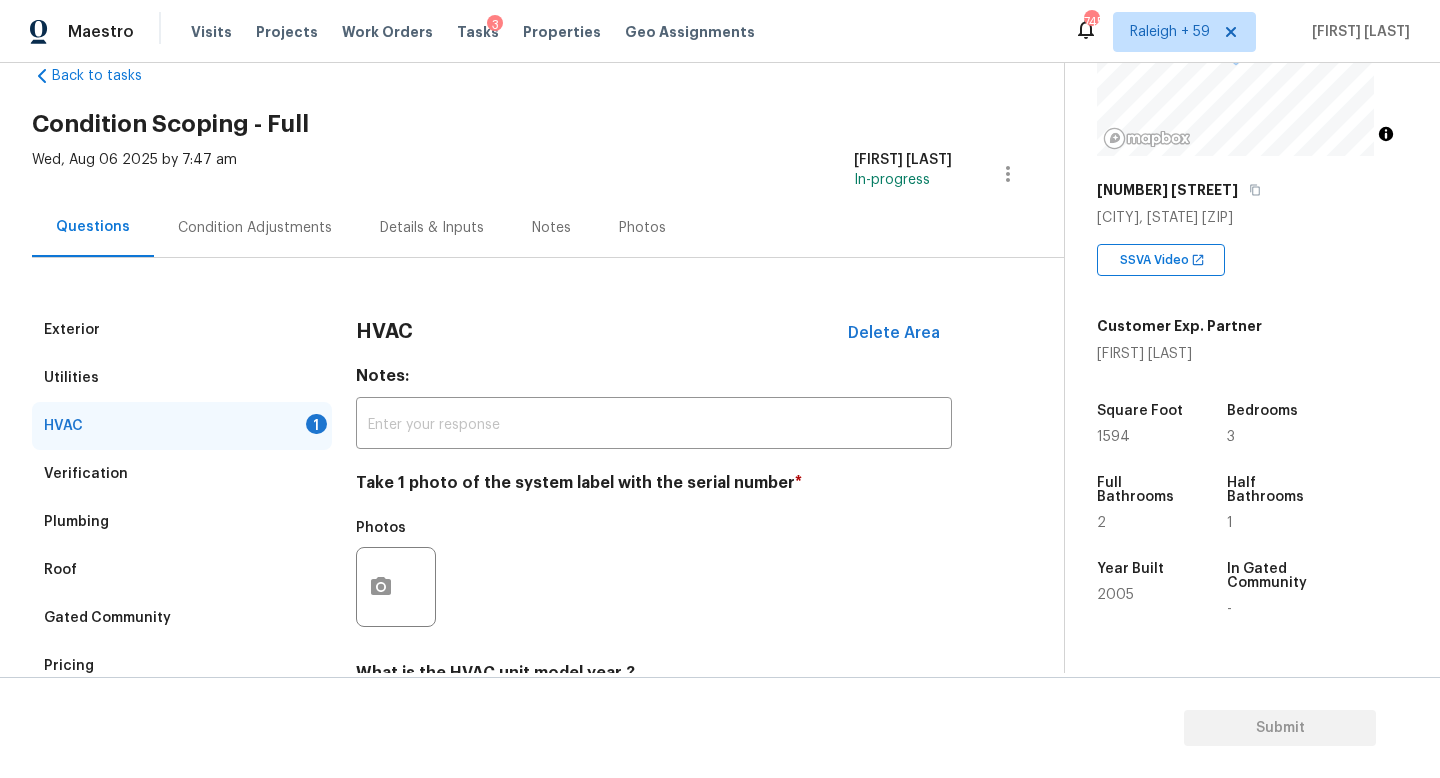 scroll, scrollTop: 0, scrollLeft: 0, axis: both 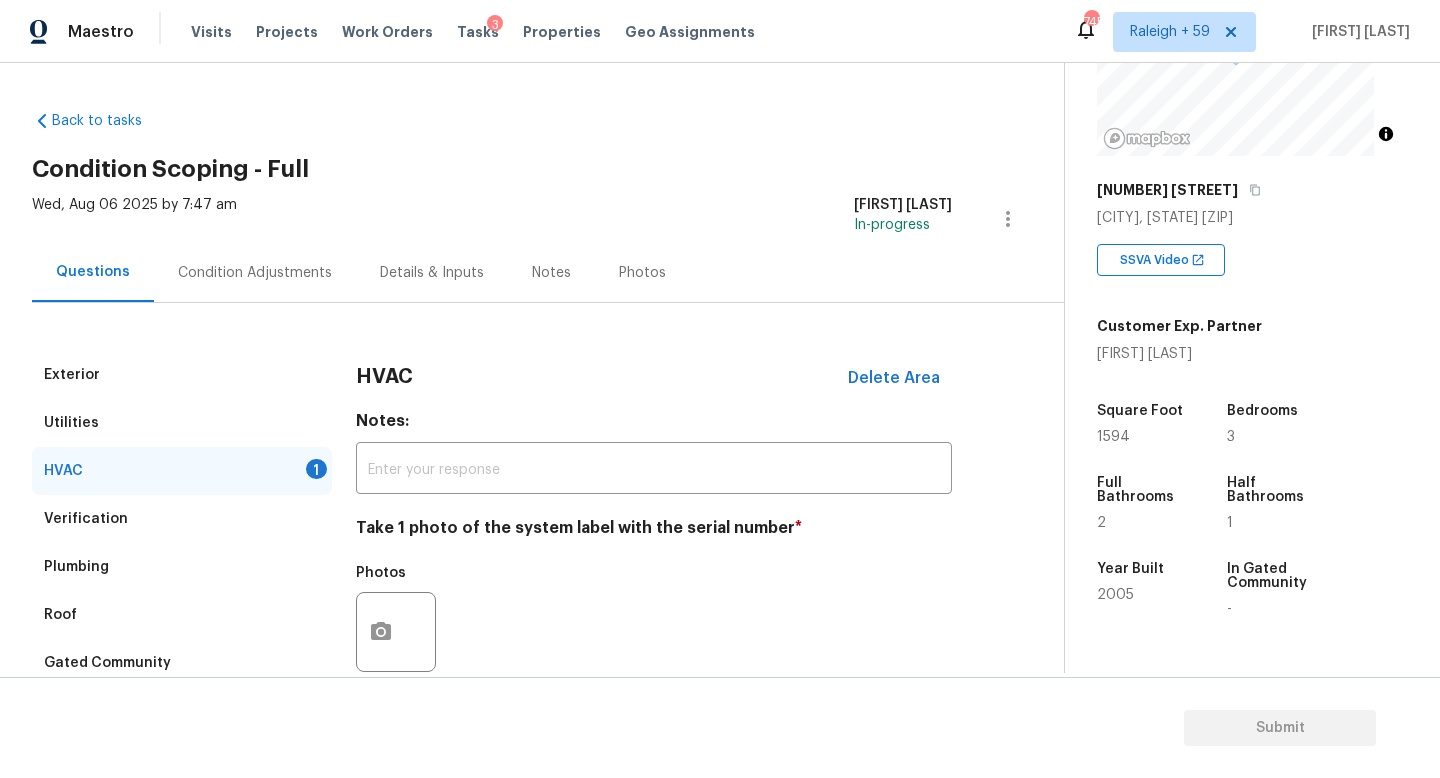 click on "Condition Adjustments" at bounding box center [255, 273] 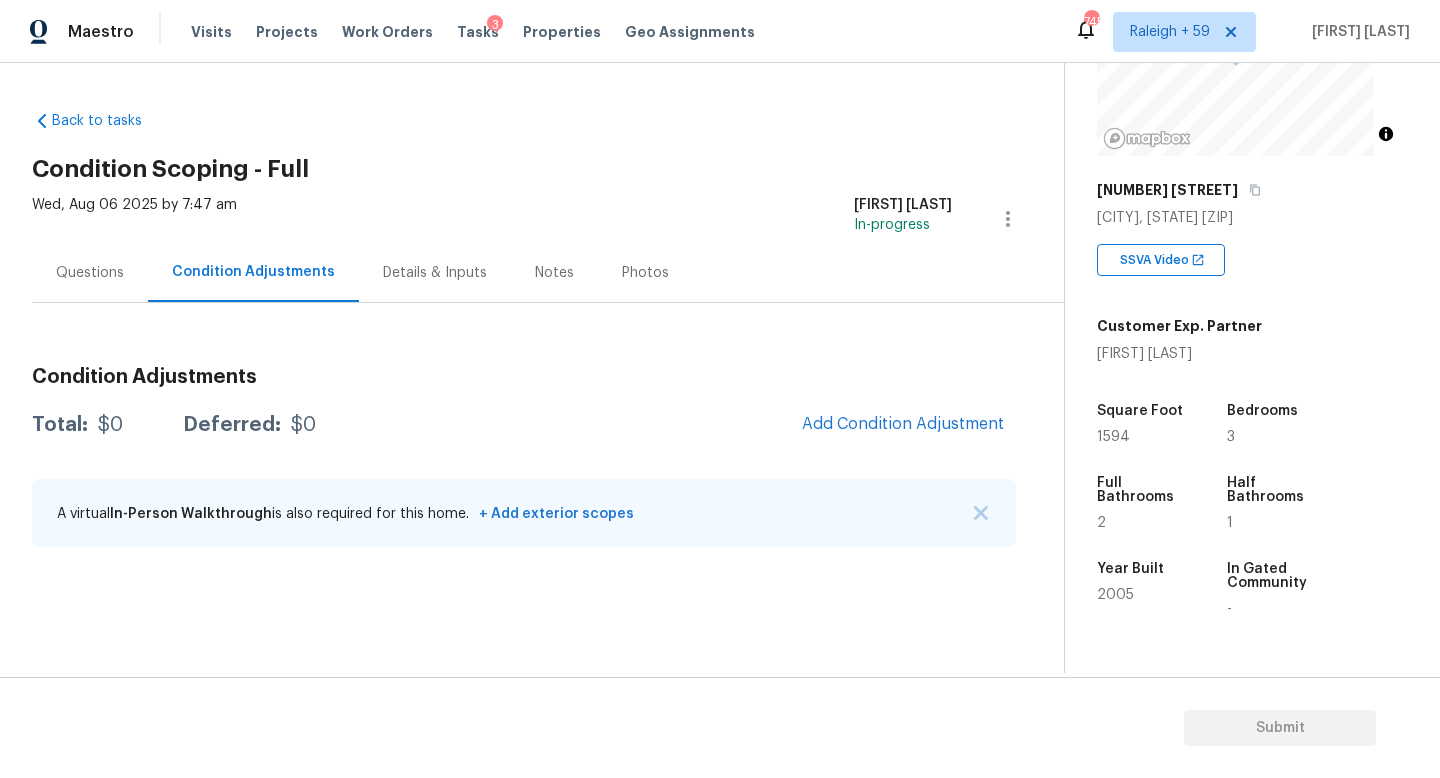 click on "Wed, Aug 06 2025 by 7:47 am" at bounding box center [134, 219] 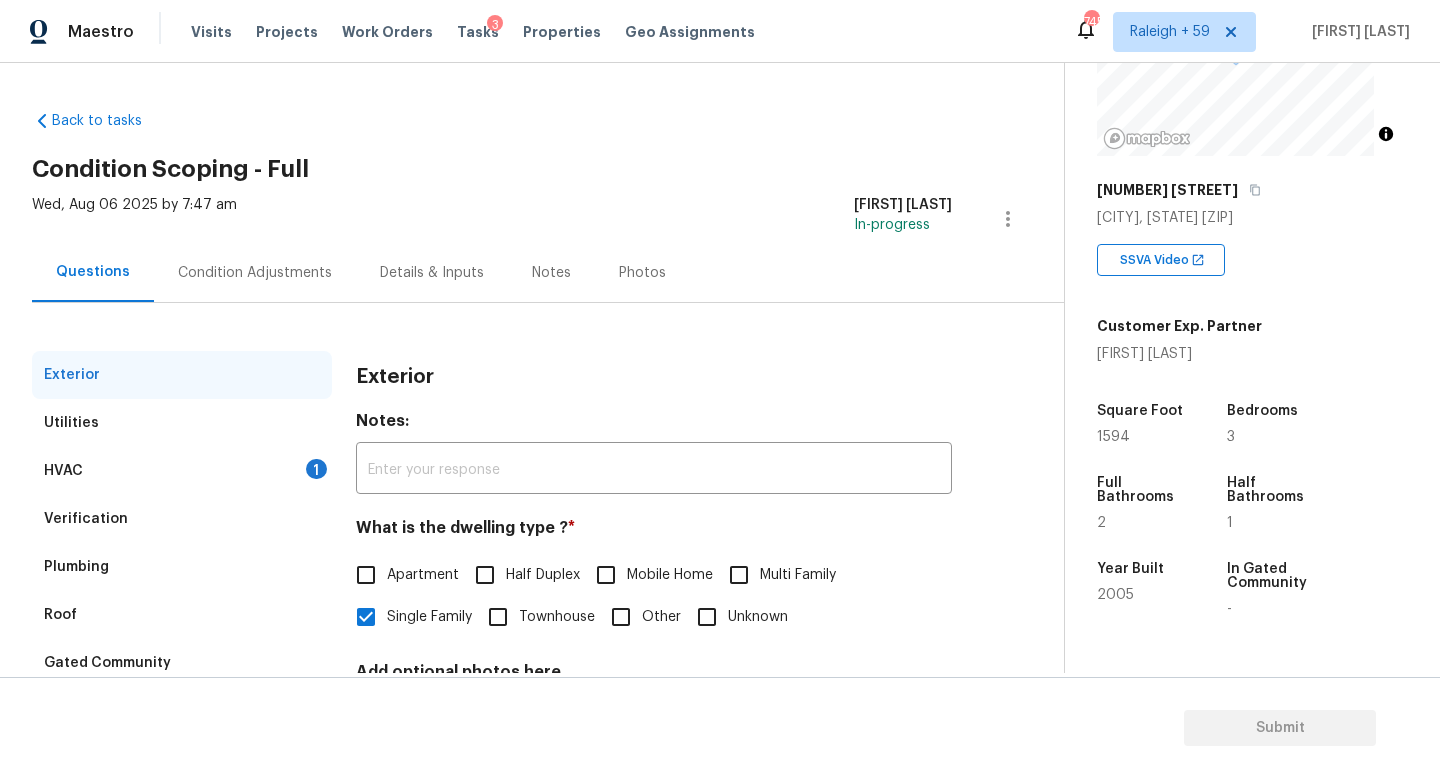 click on "Condition Adjustments" at bounding box center [255, 273] 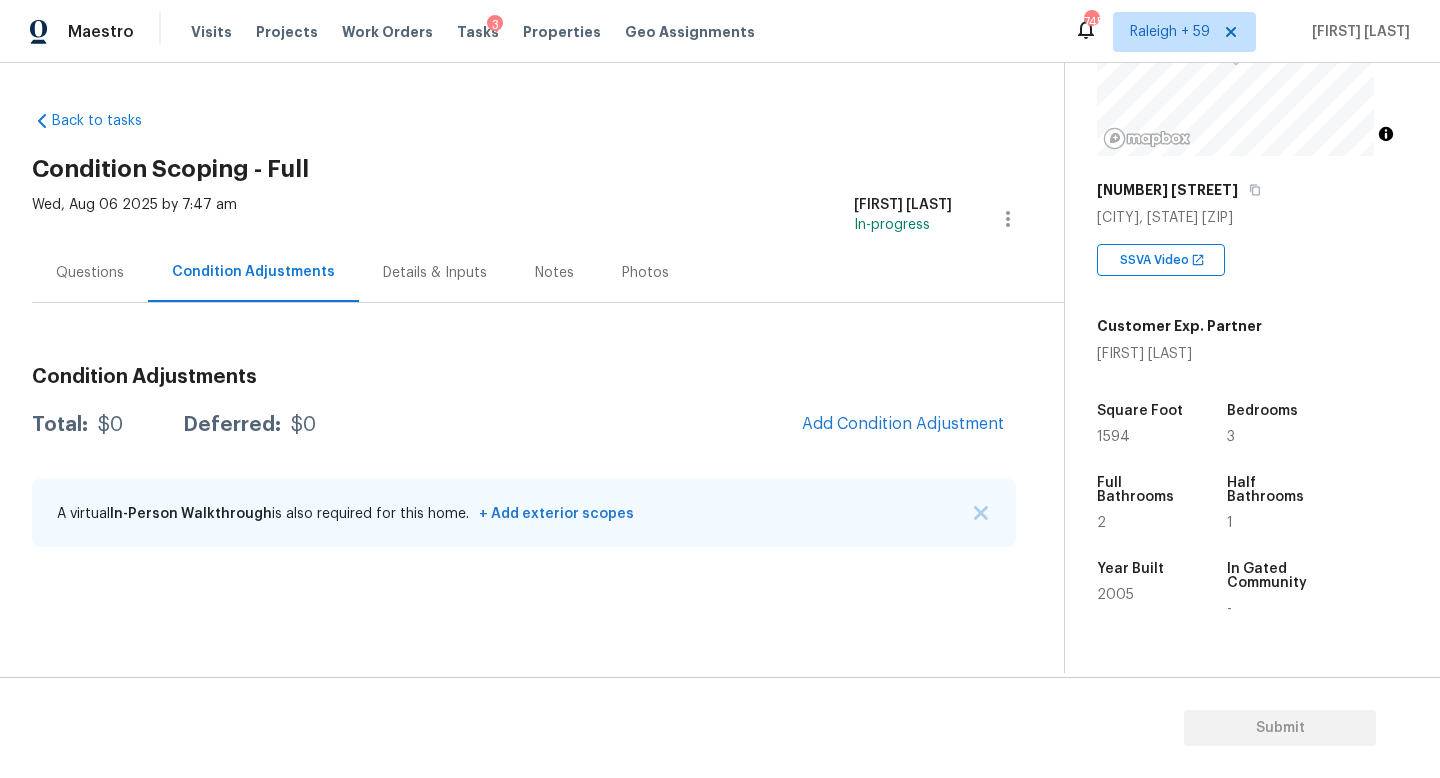 click on "Questions" at bounding box center [90, 273] 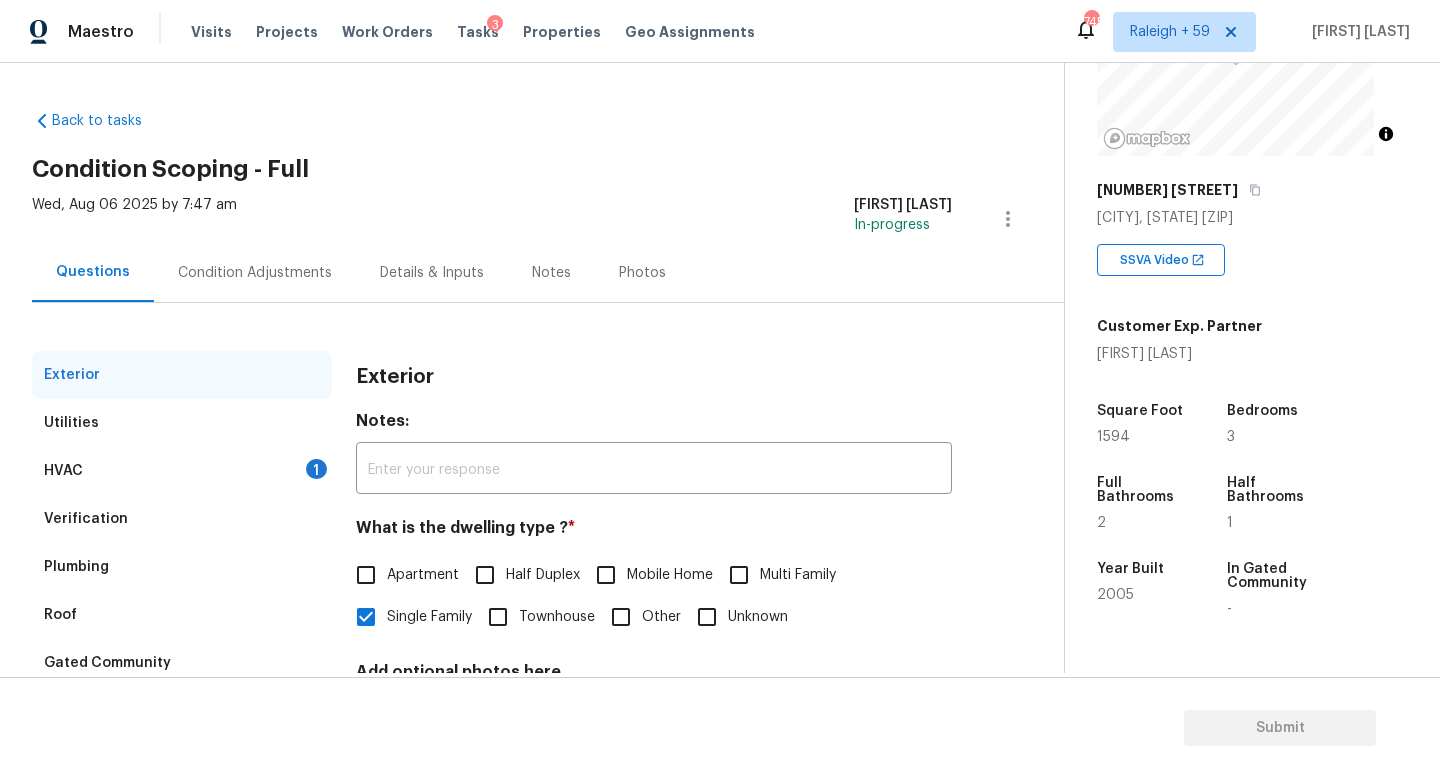 click on "Condition Adjustments" at bounding box center (255, 272) 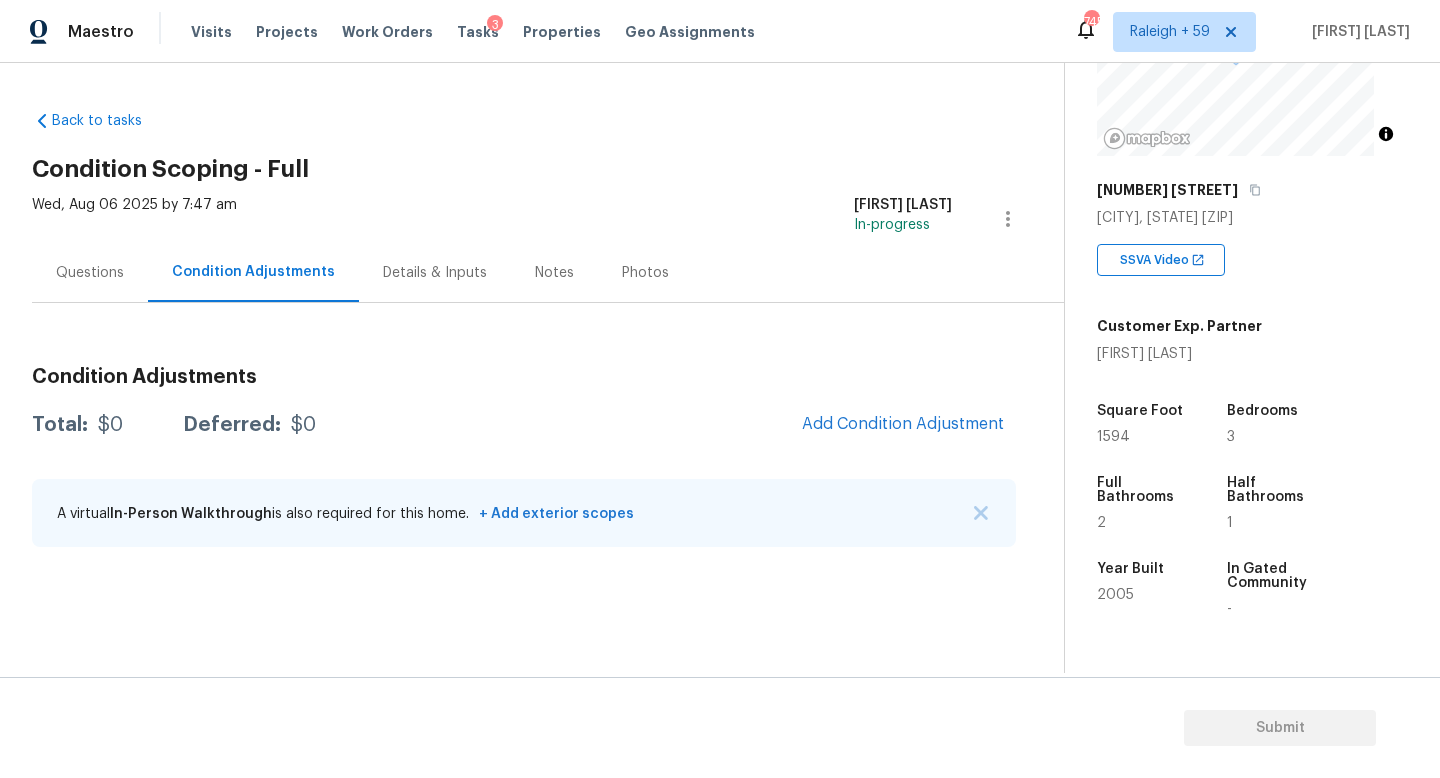 click on "Questions" at bounding box center (90, 272) 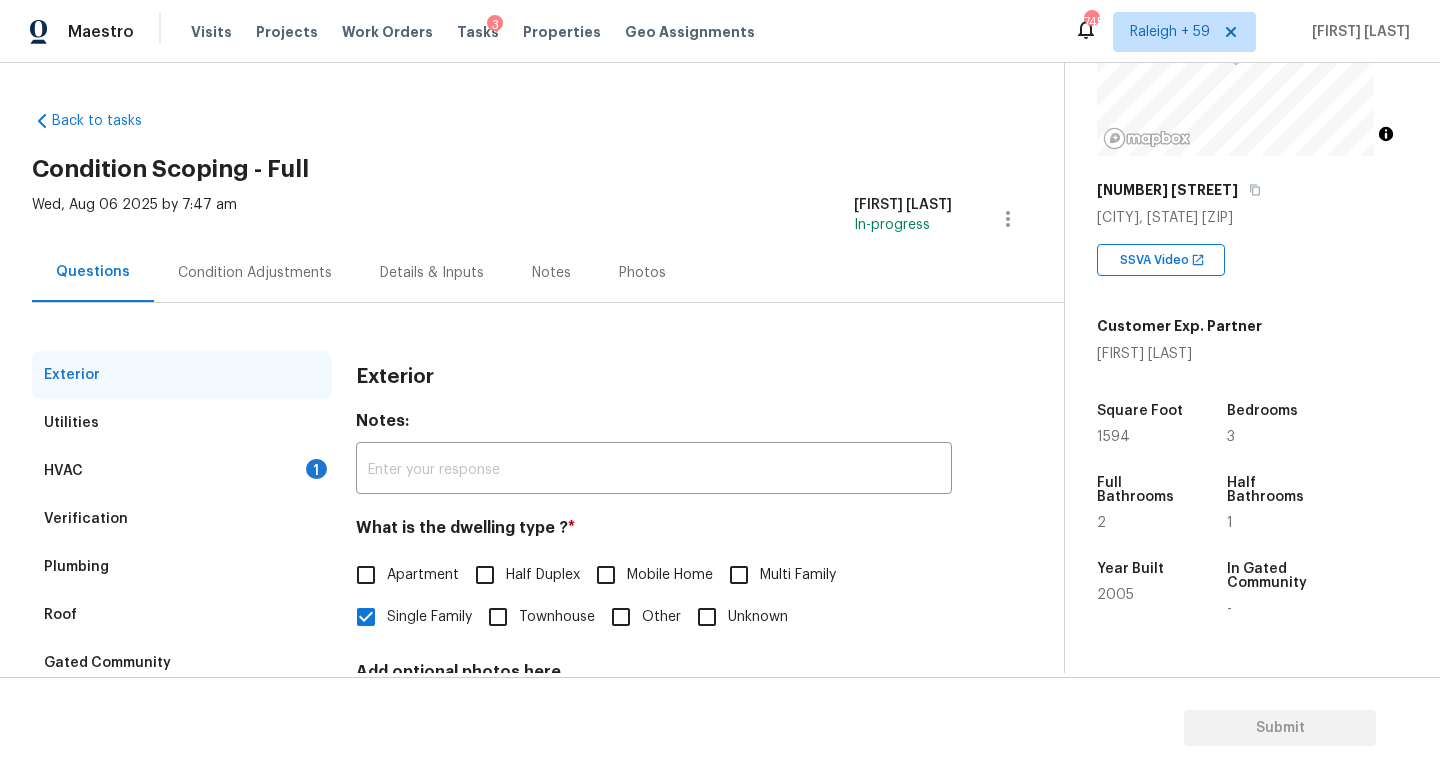 click on "Condition Adjustments" at bounding box center [255, 272] 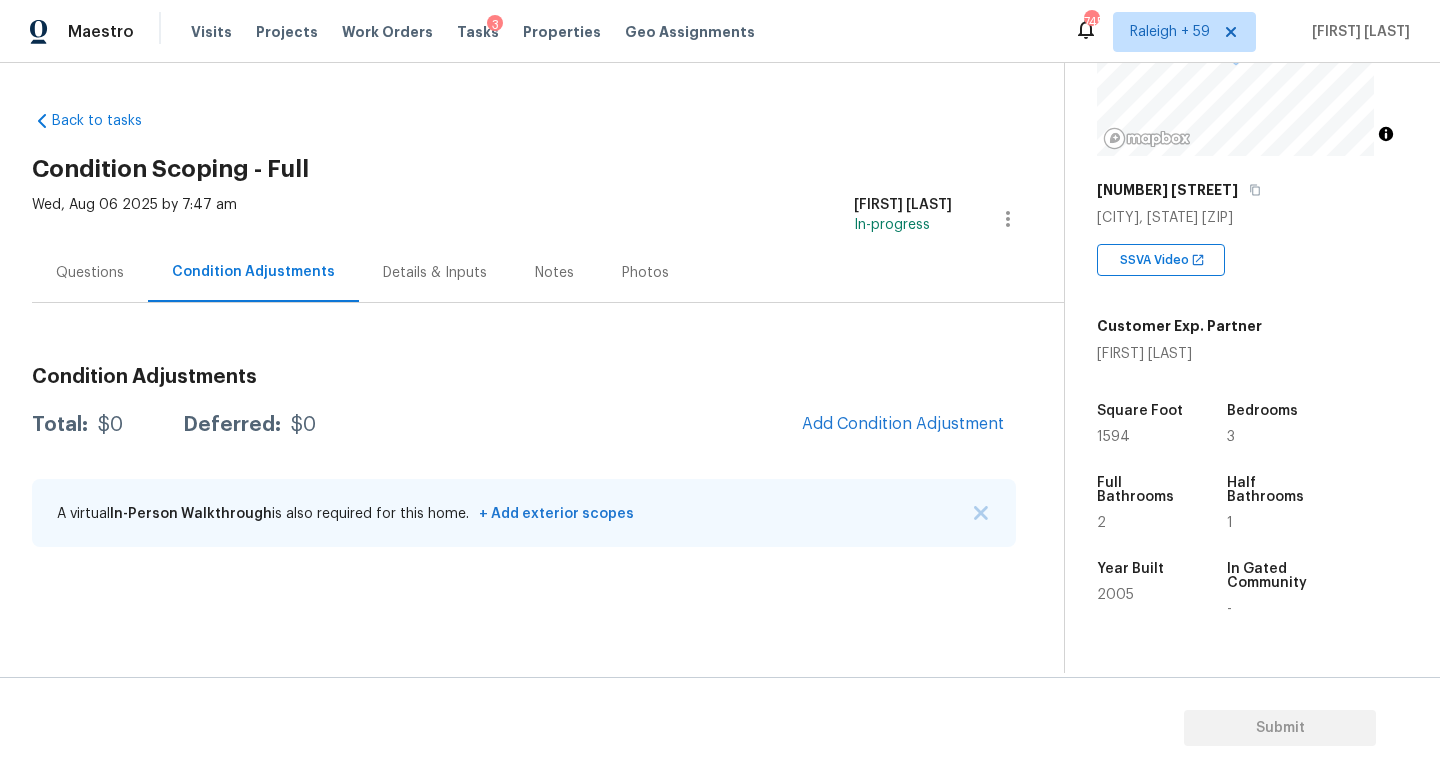 click on "Questions" at bounding box center (90, 272) 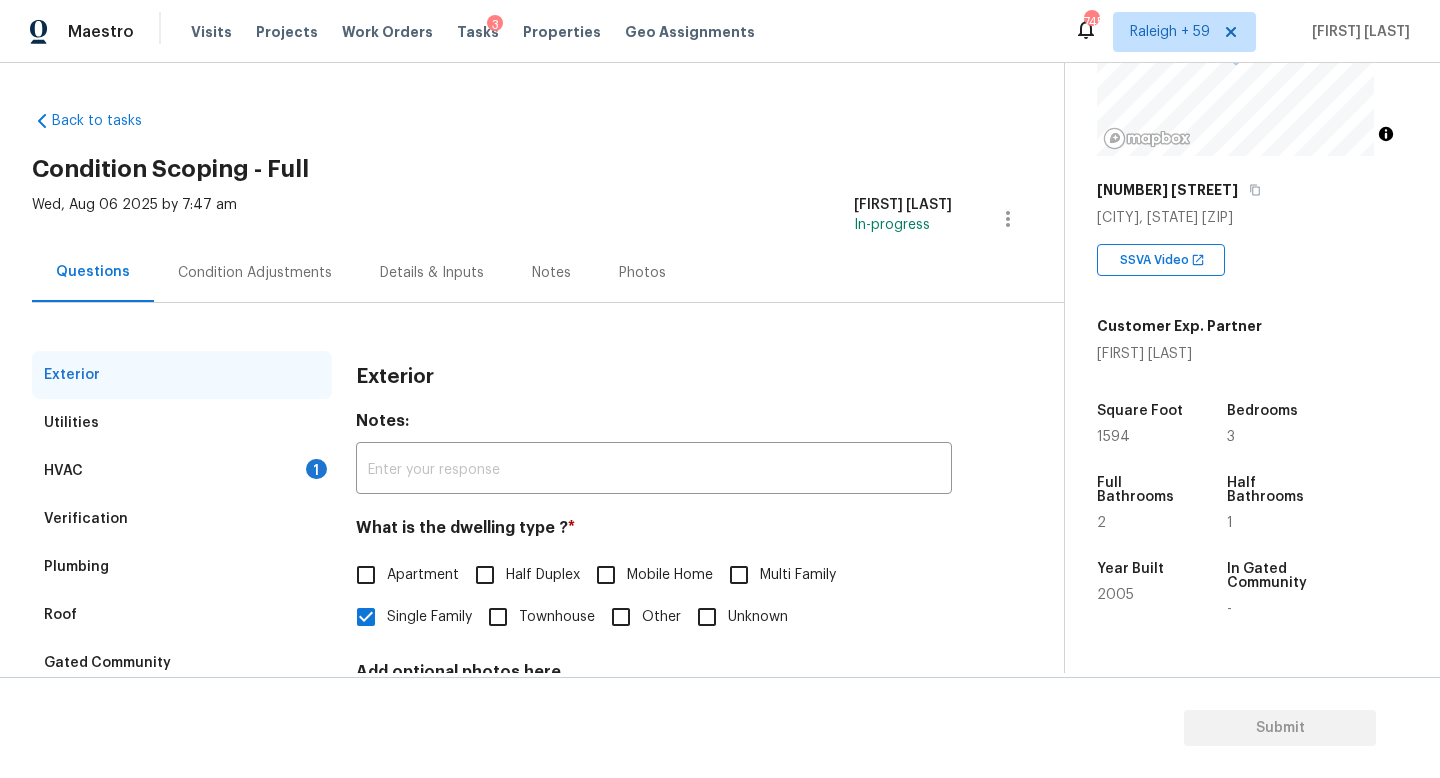 scroll, scrollTop: 200, scrollLeft: 0, axis: vertical 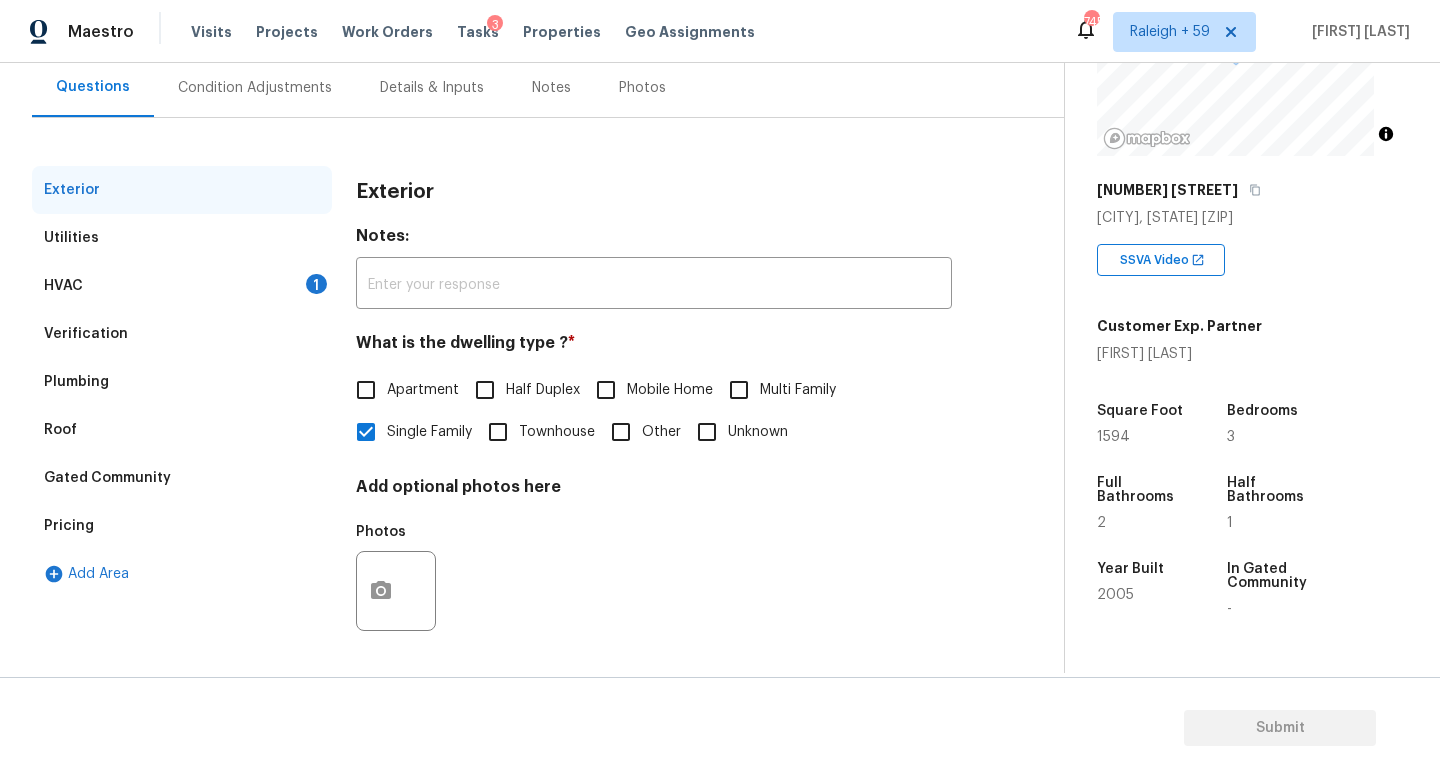 click on "Condition Adjustments" at bounding box center (255, 88) 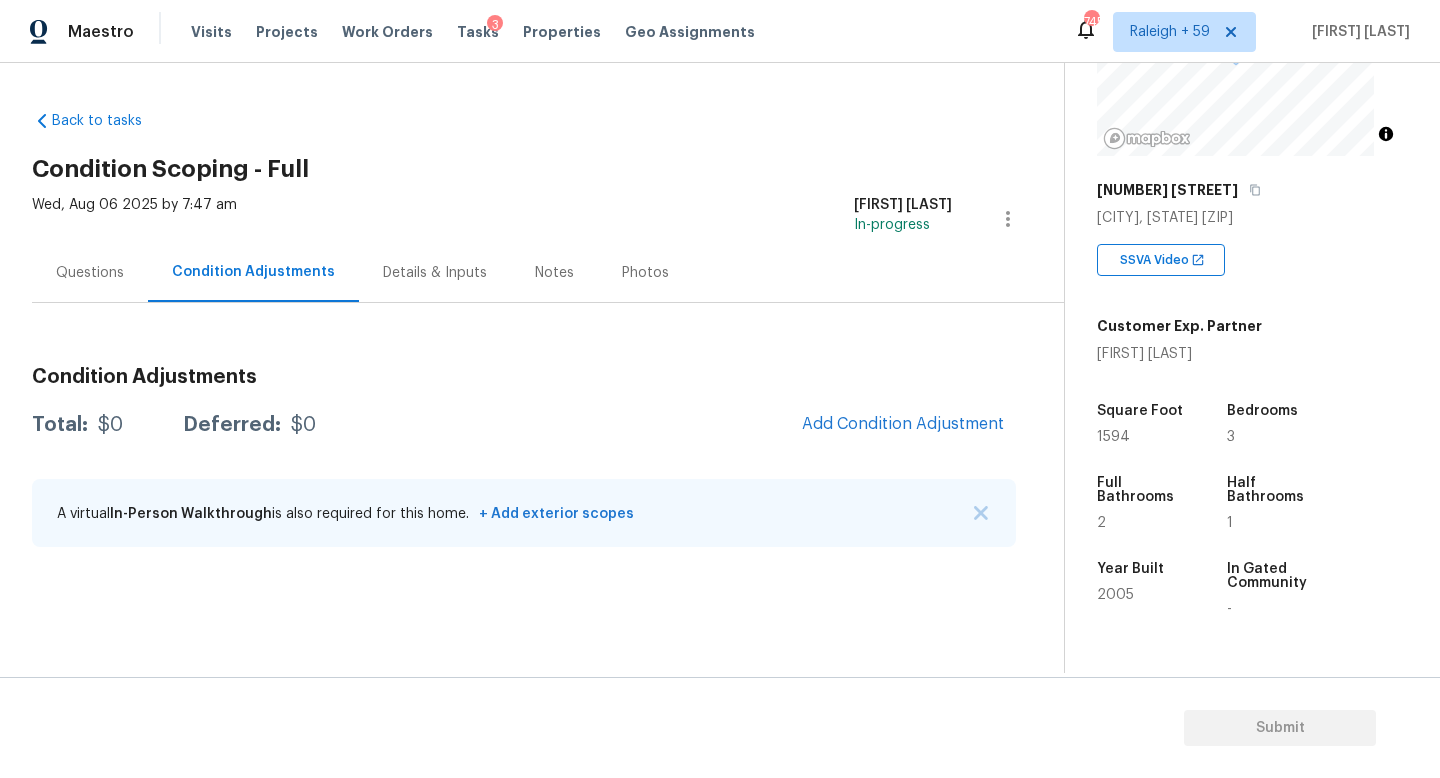 click on "Questions" at bounding box center [90, 273] 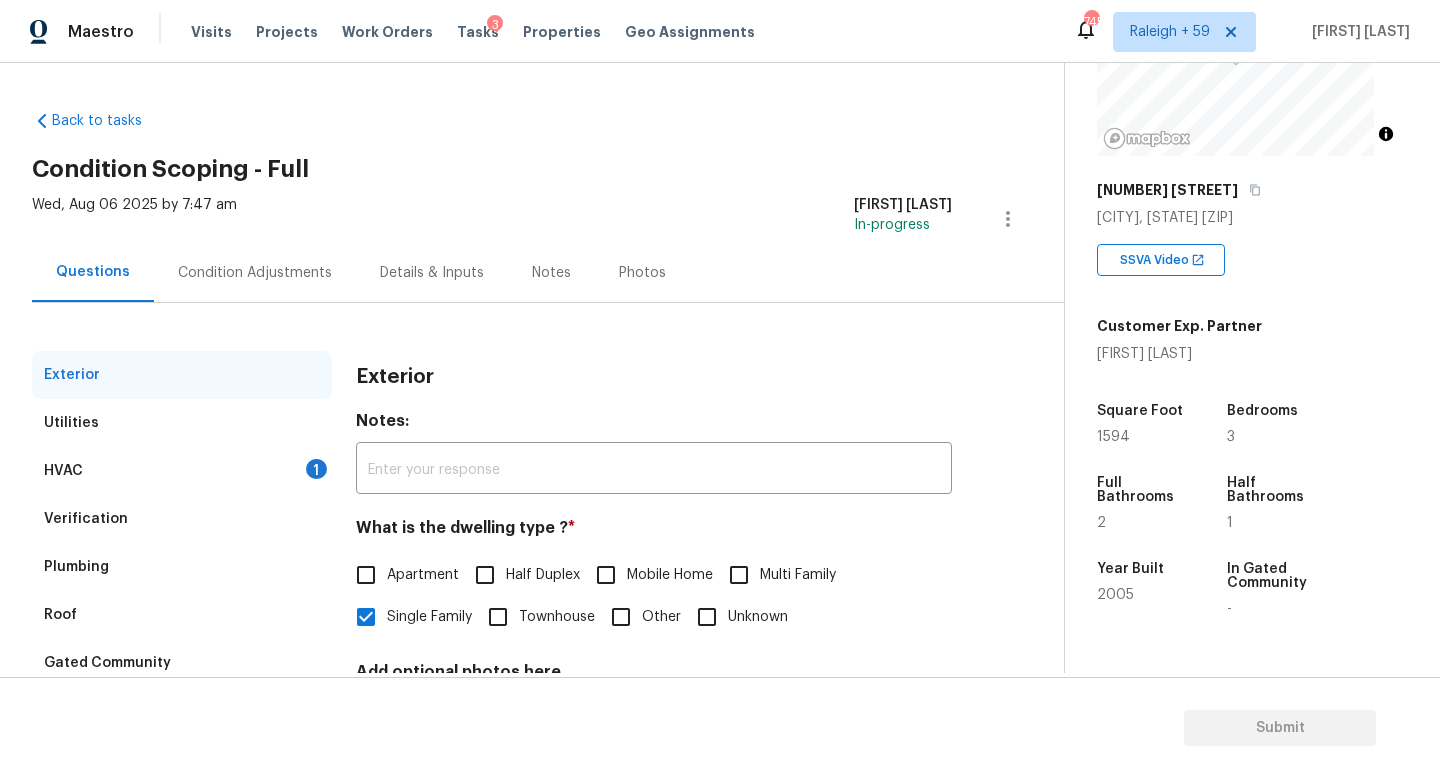 click on "Condition Adjustments" at bounding box center [255, 273] 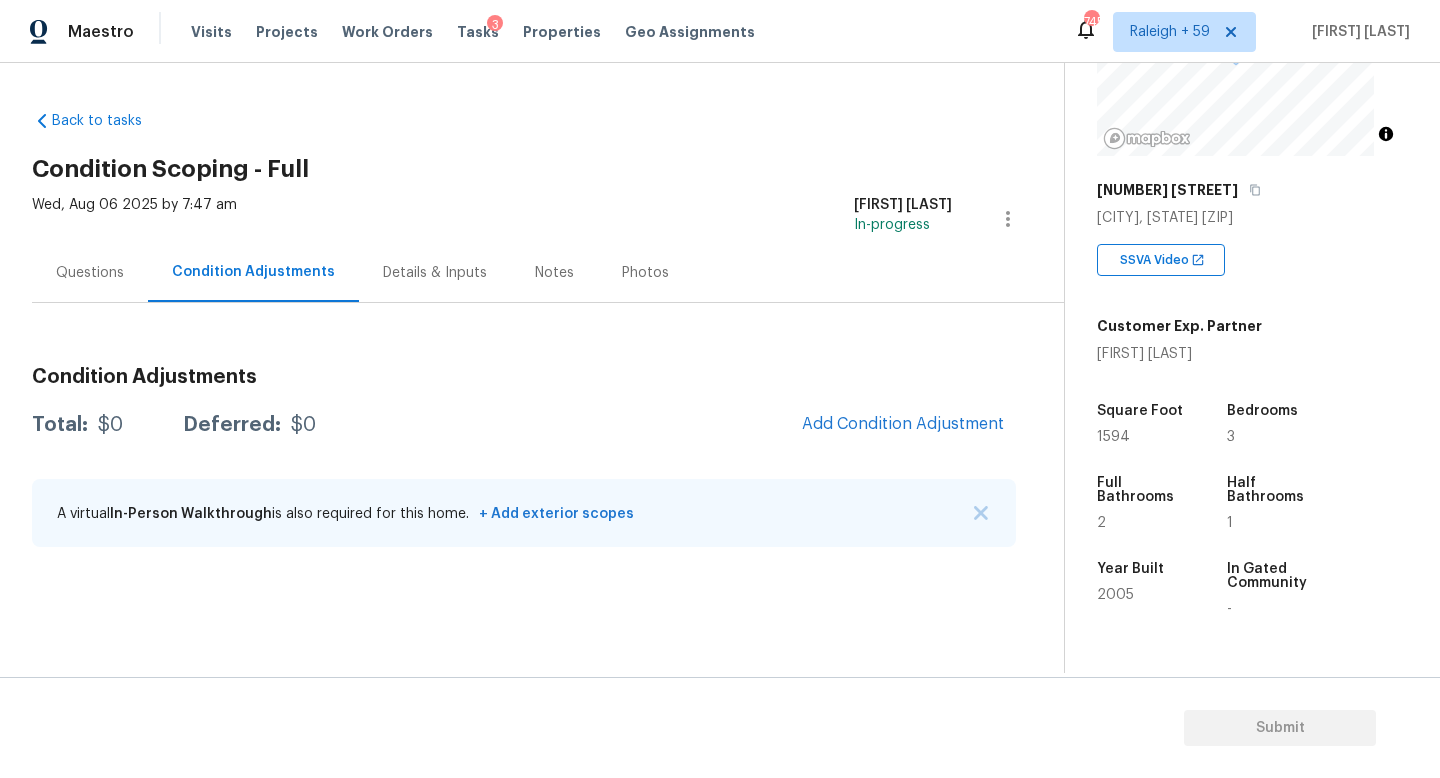 click on "Questions" at bounding box center [90, 273] 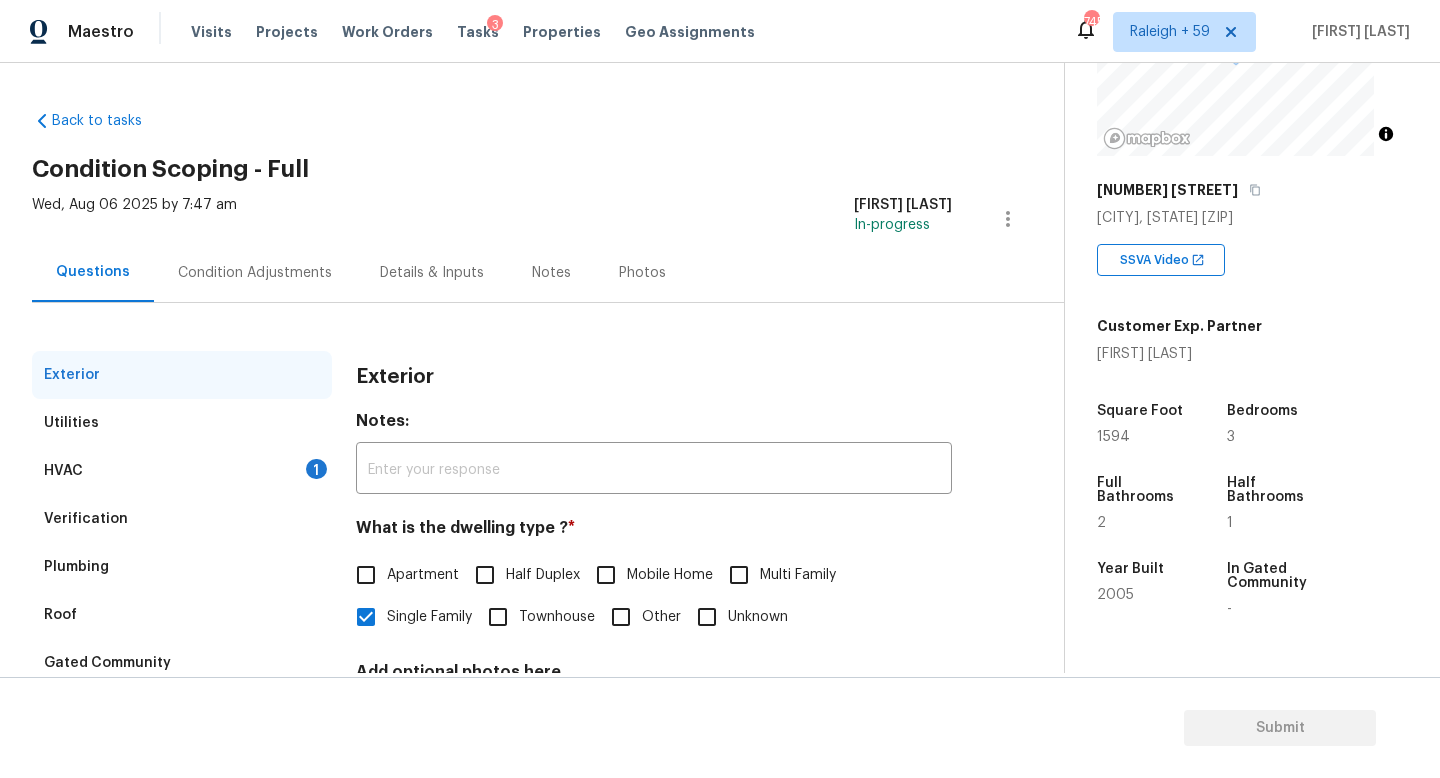 click on "HVAC 1" at bounding box center [182, 471] 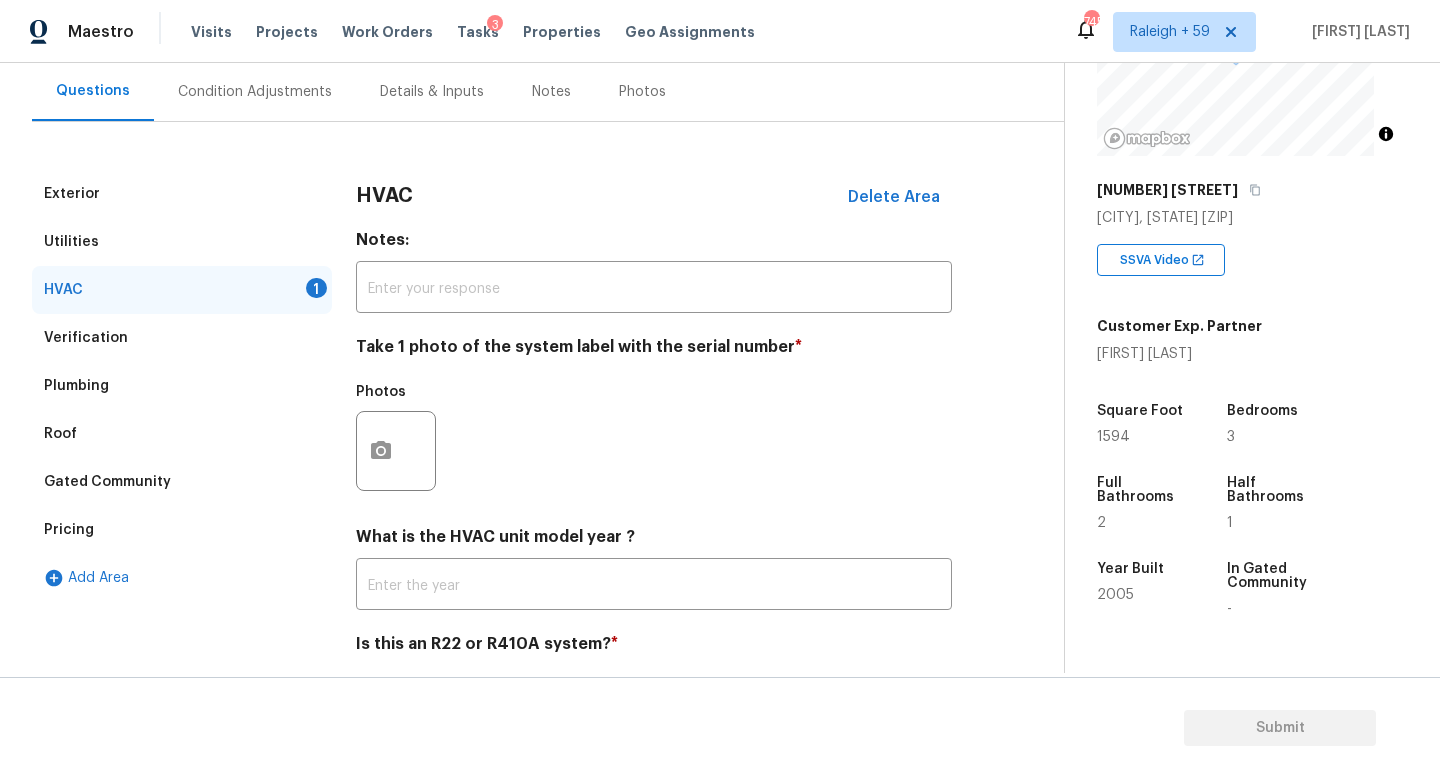 scroll, scrollTop: 266, scrollLeft: 0, axis: vertical 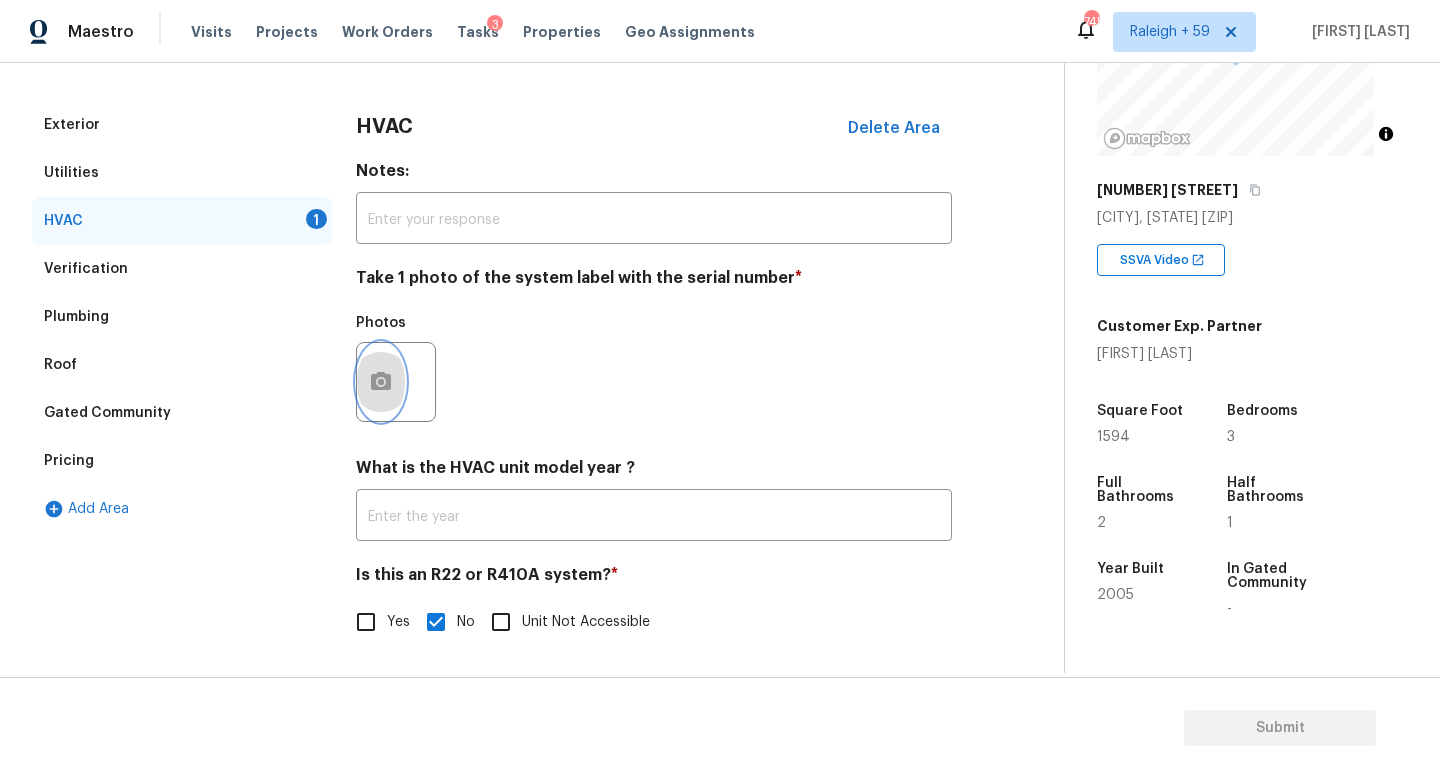 click at bounding box center [381, 382] 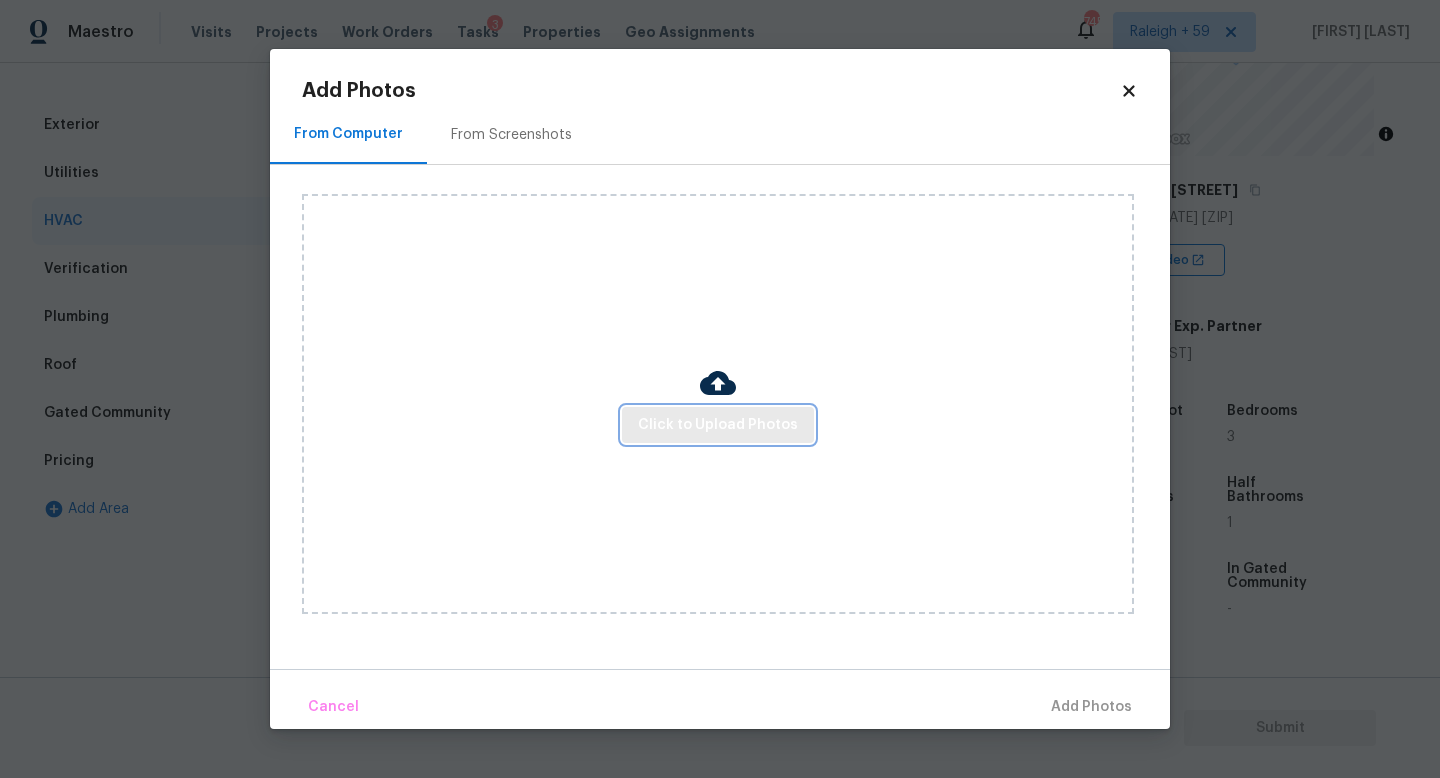 click on "Click to Upload Photos" at bounding box center (718, 425) 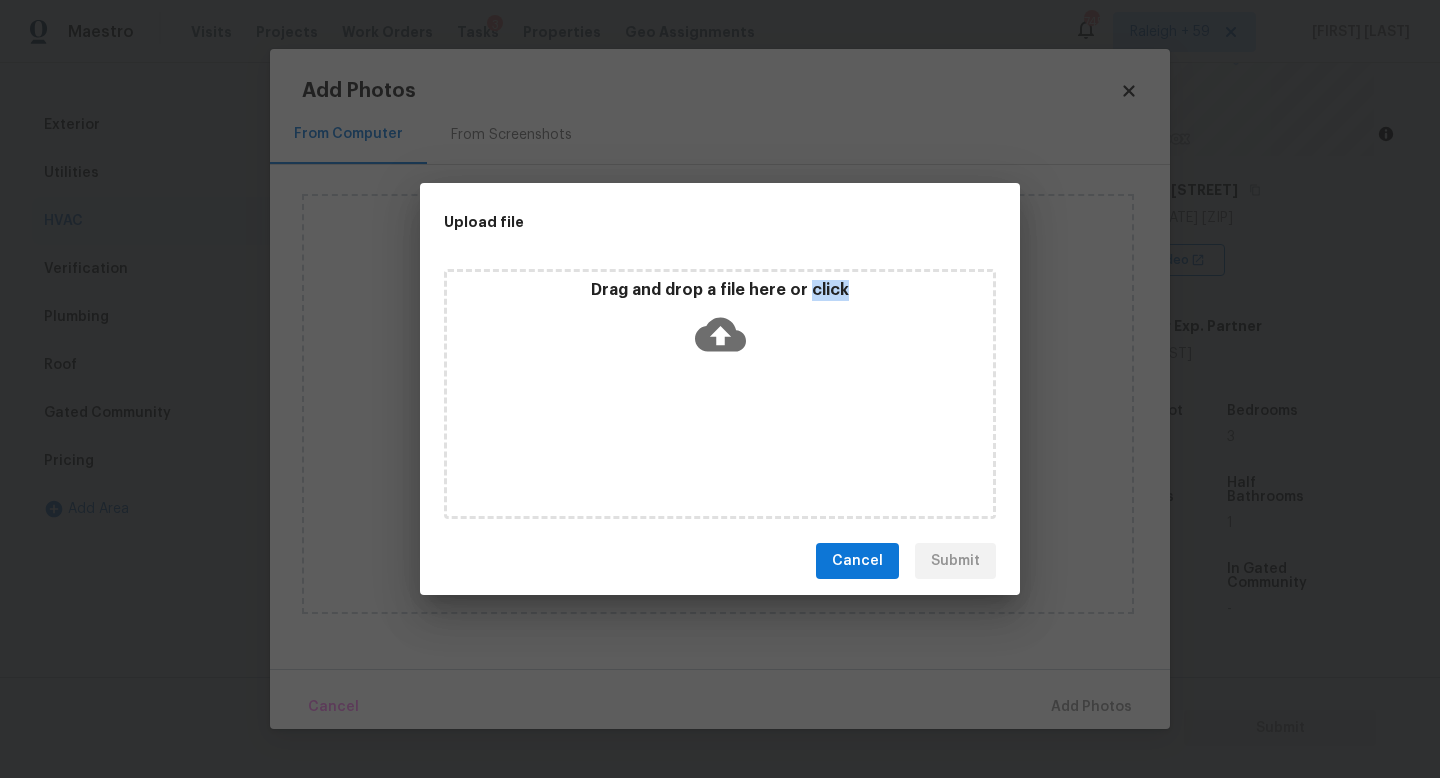click on "Drag and drop a file here or click" at bounding box center [720, 394] 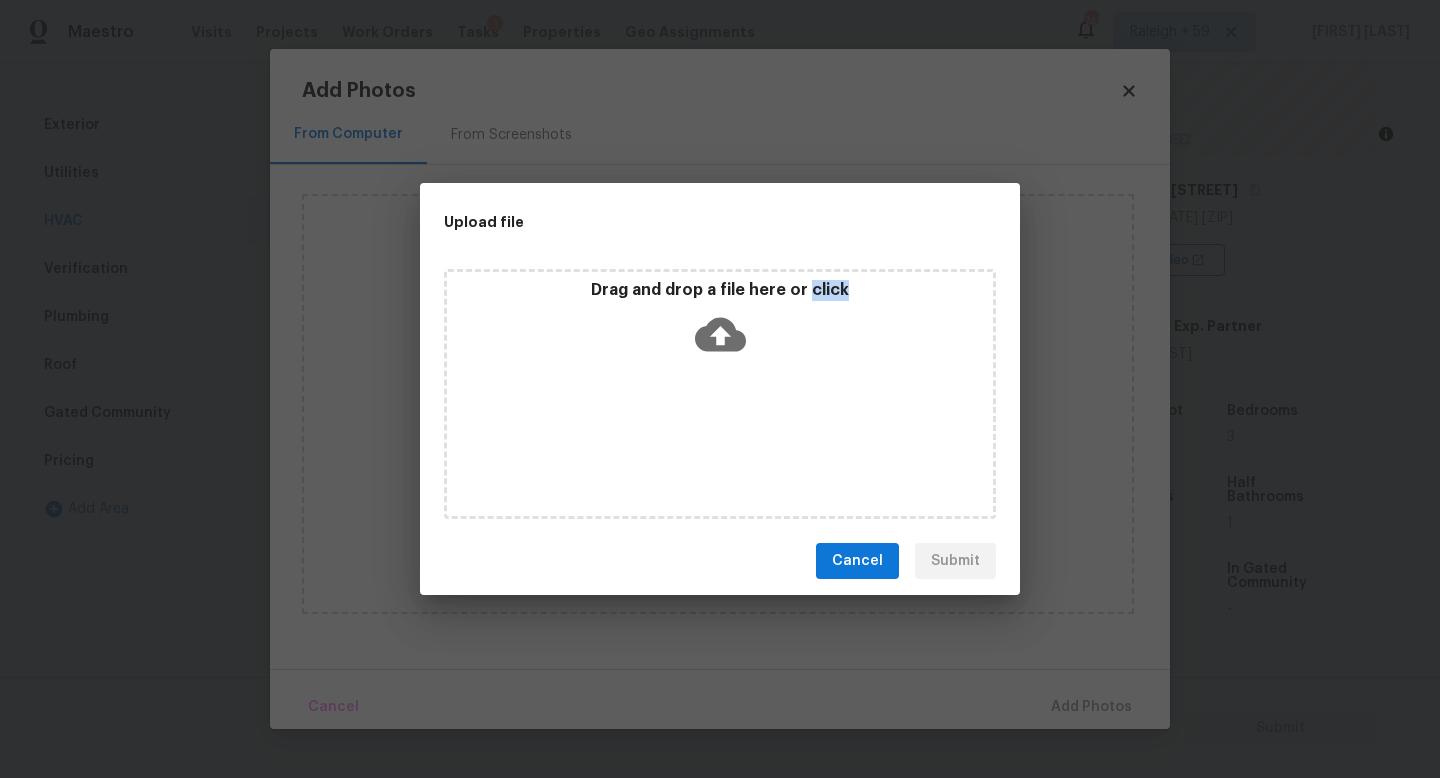 type 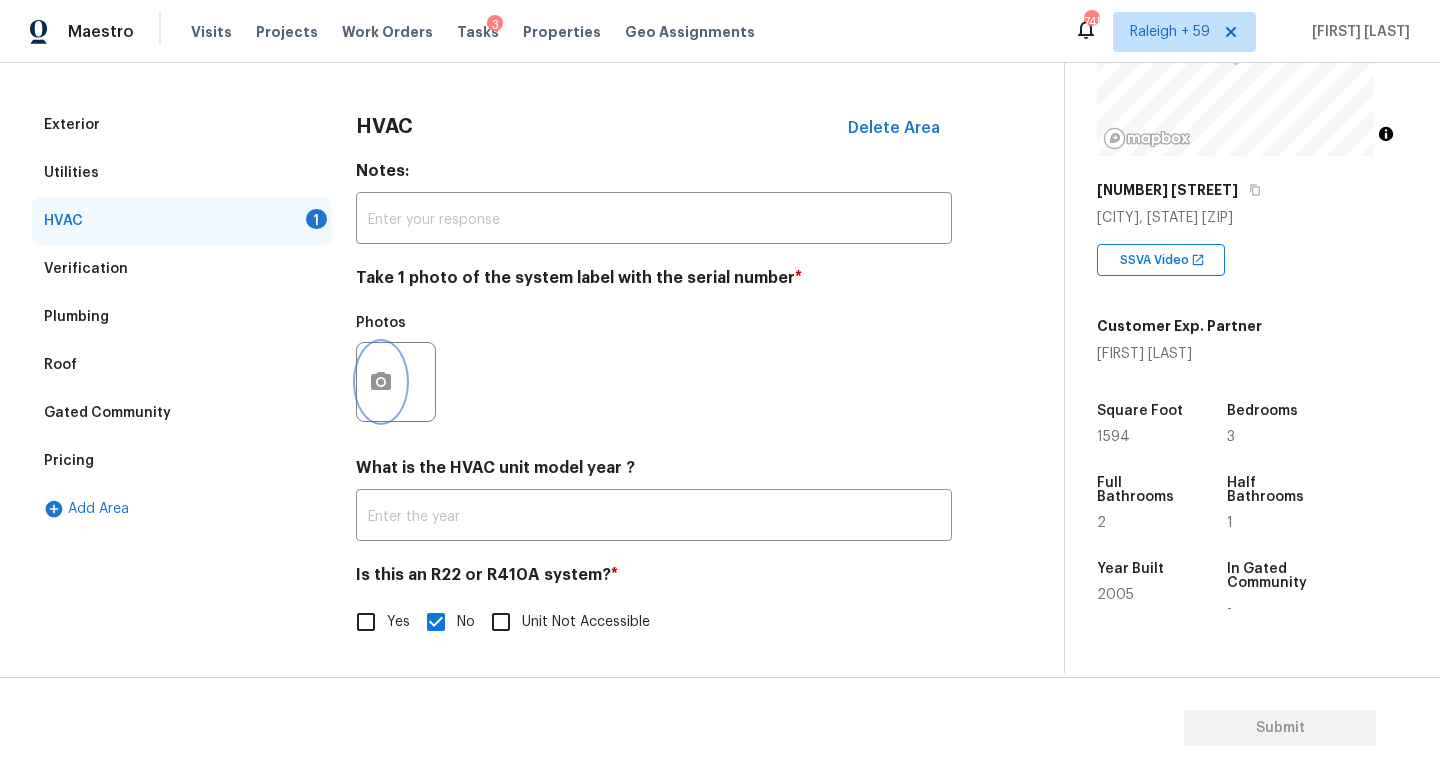 type 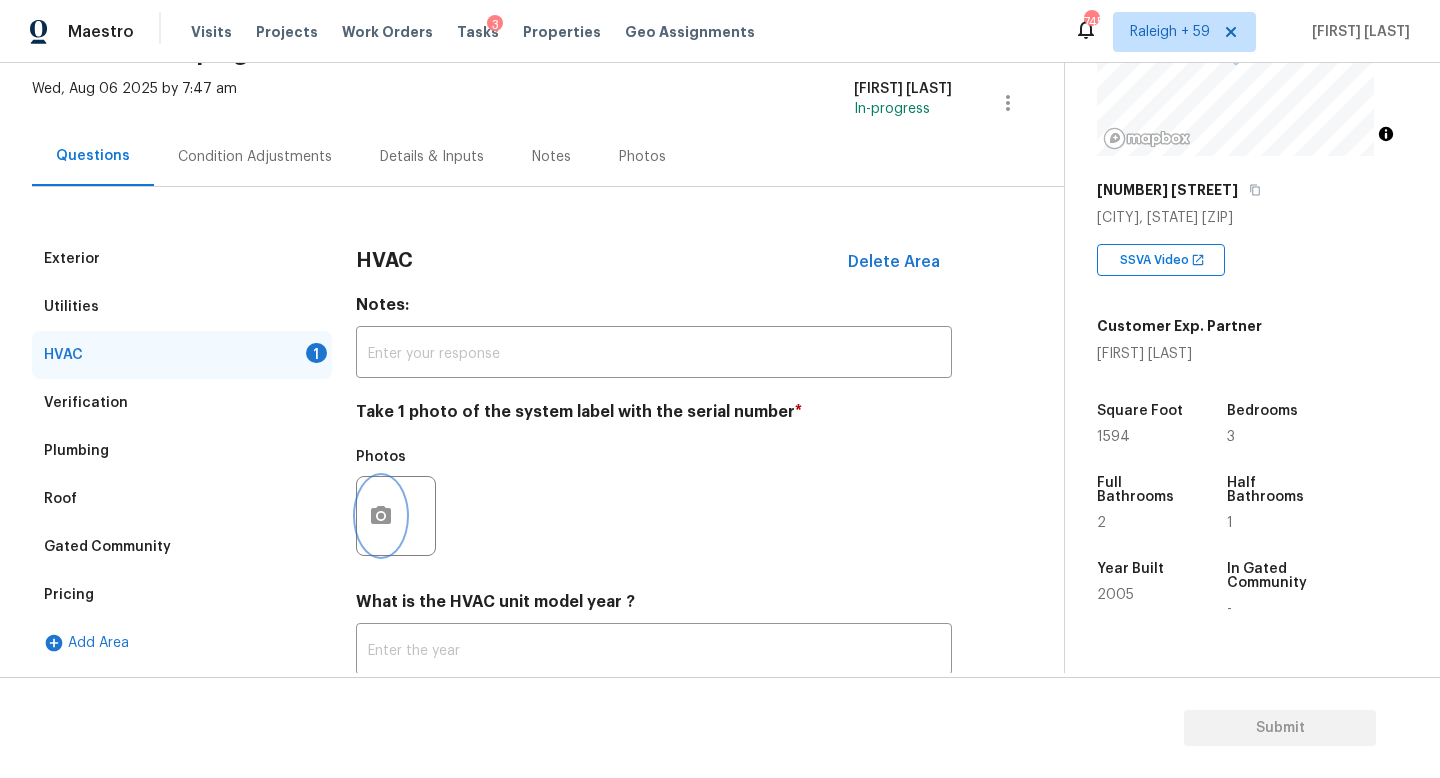 scroll, scrollTop: 73, scrollLeft: 0, axis: vertical 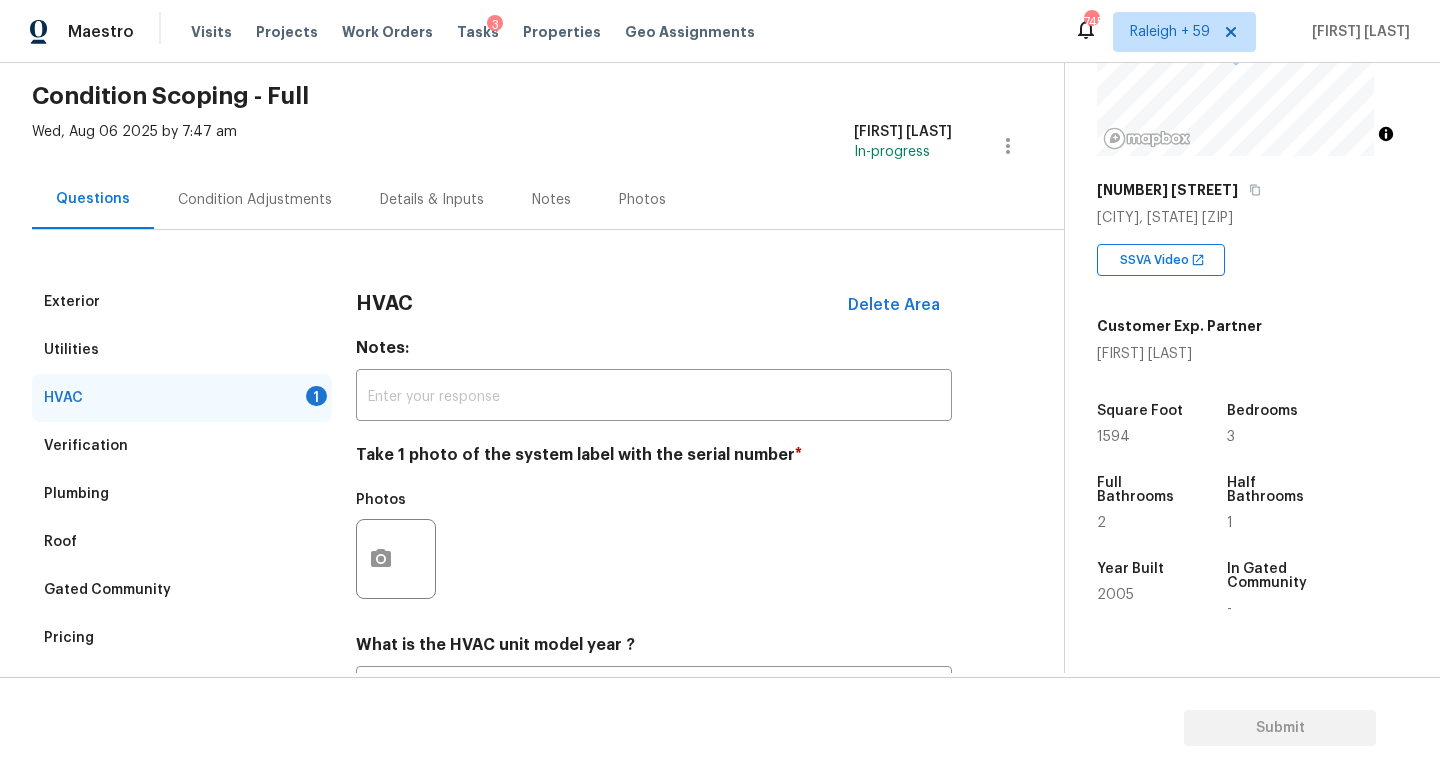 click on "Condition Adjustments" at bounding box center (255, 199) 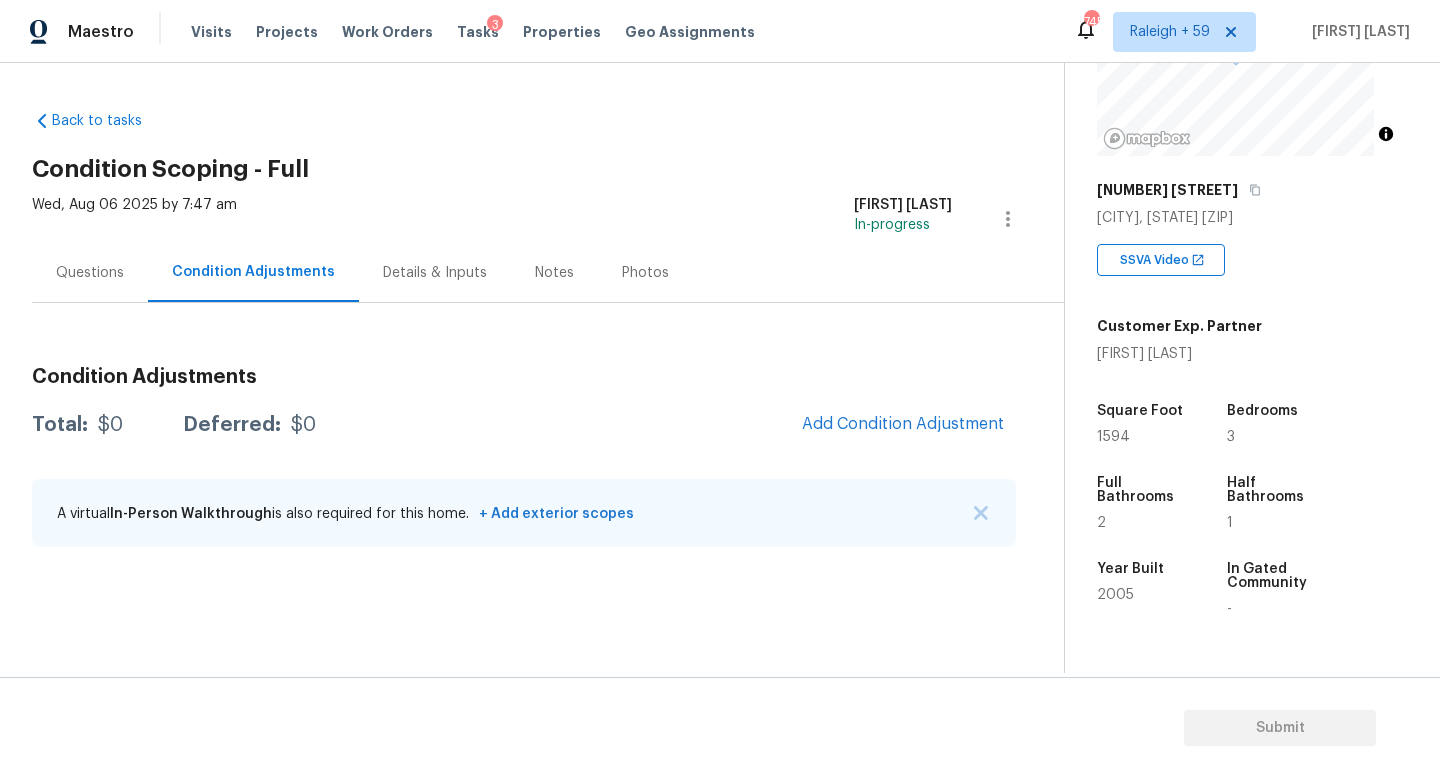 click on "Questions" at bounding box center [90, 272] 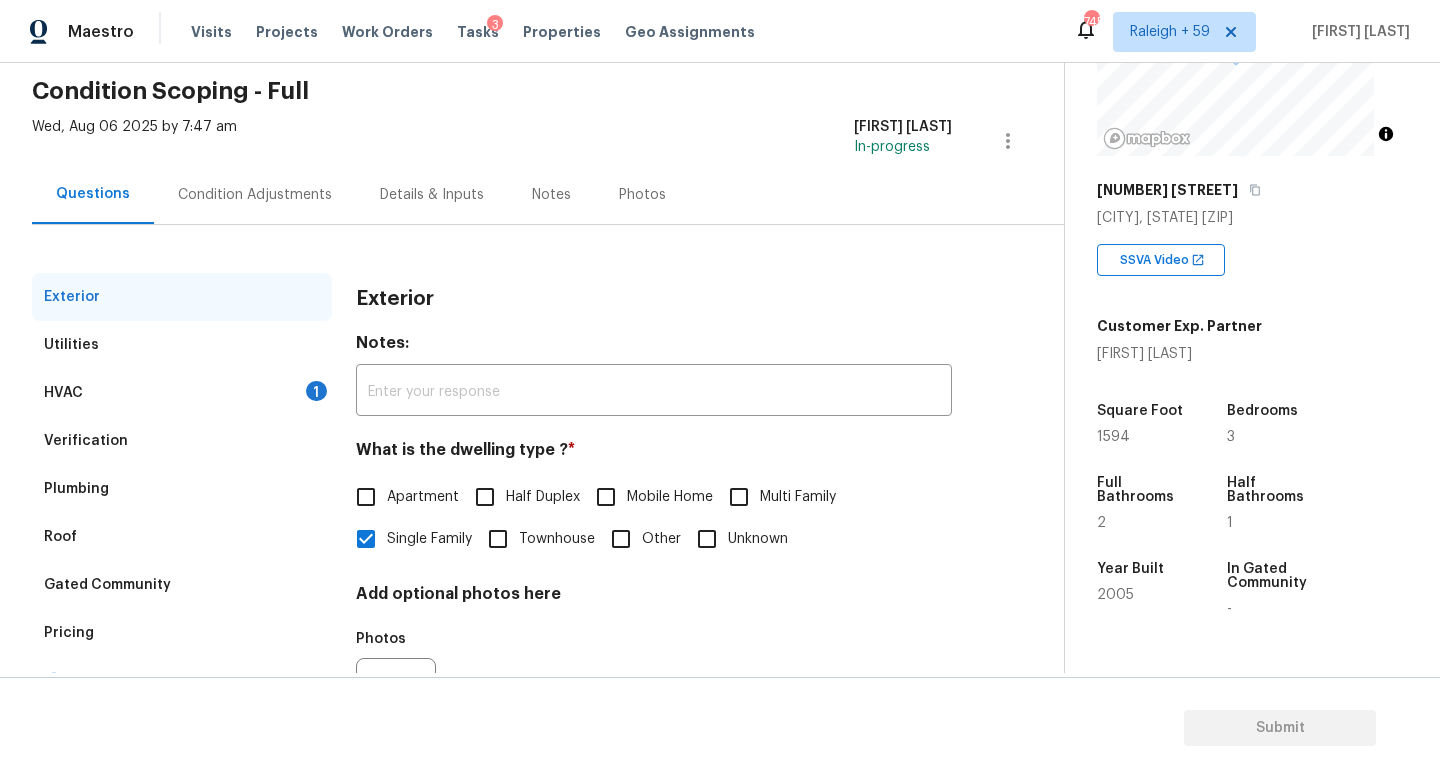 scroll, scrollTop: 188, scrollLeft: 0, axis: vertical 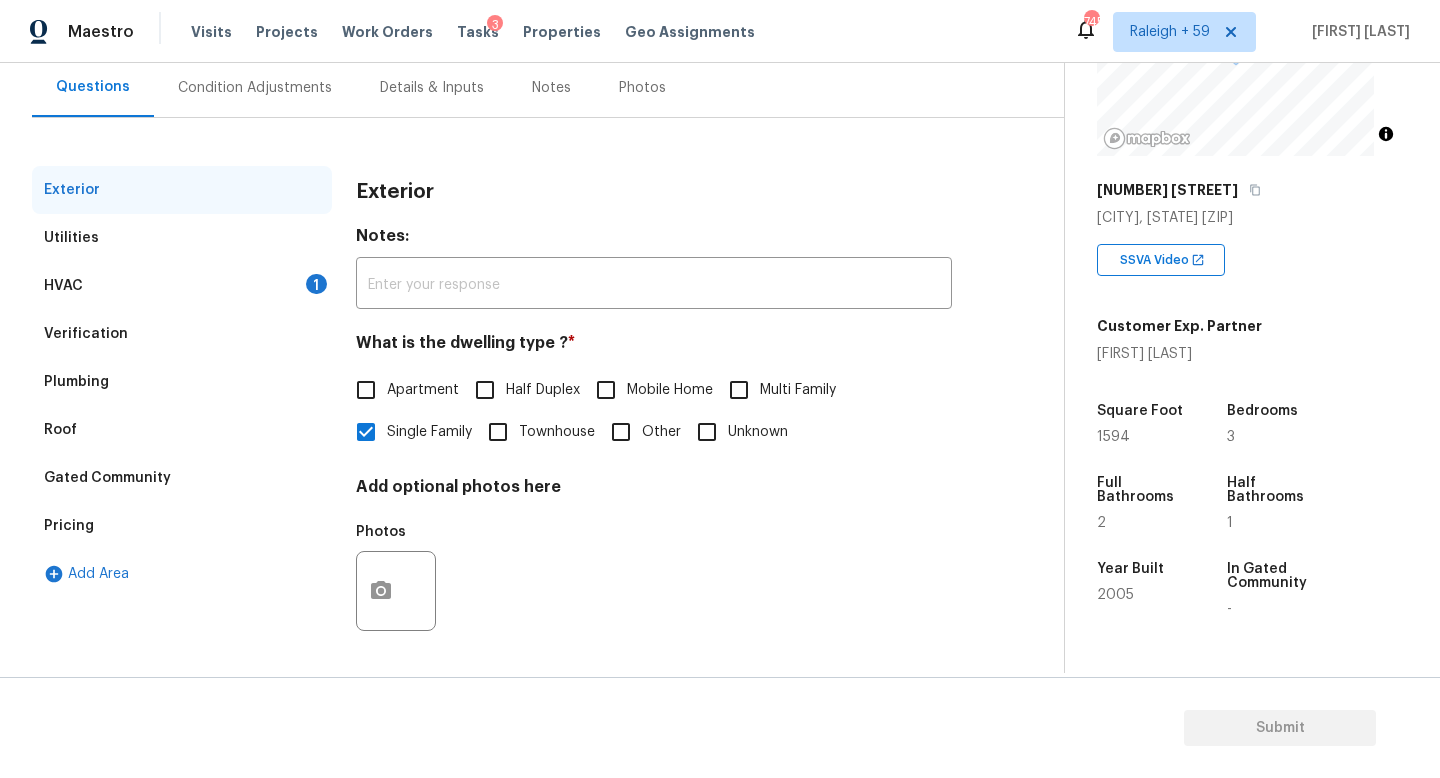 click on "Condition Adjustments" at bounding box center [255, 87] 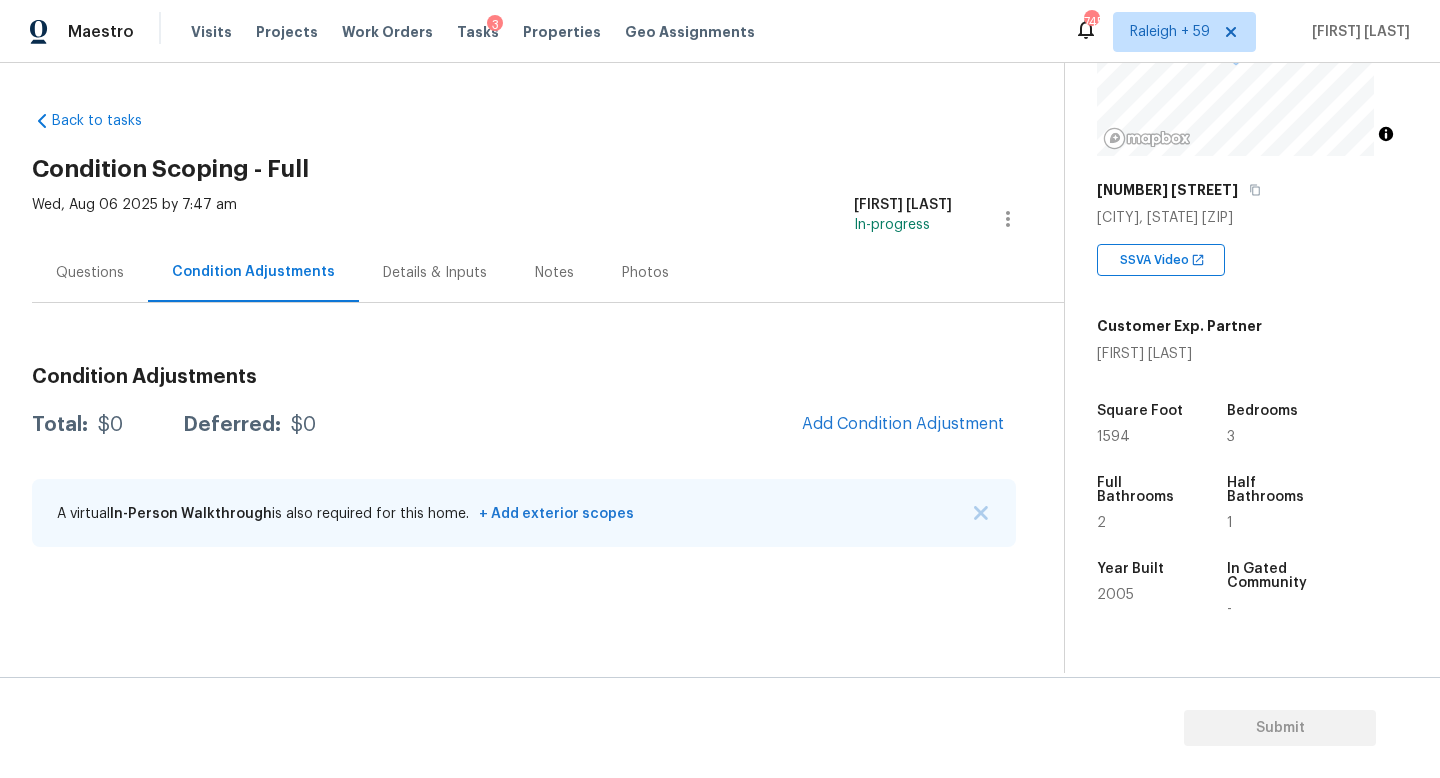 scroll, scrollTop: 0, scrollLeft: 0, axis: both 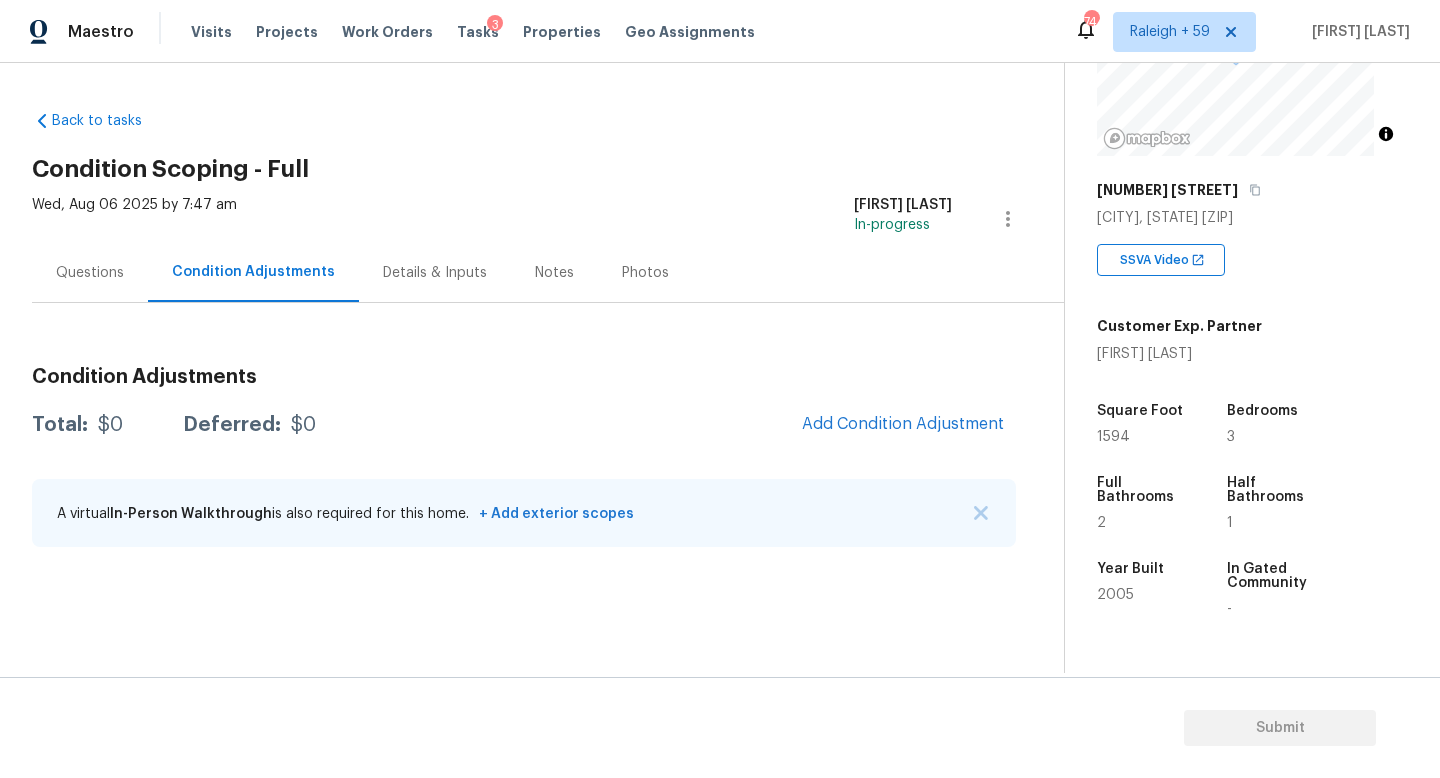 drag, startPoint x: 97, startPoint y: 265, endPoint x: 159, endPoint y: 278, distance: 63.348244 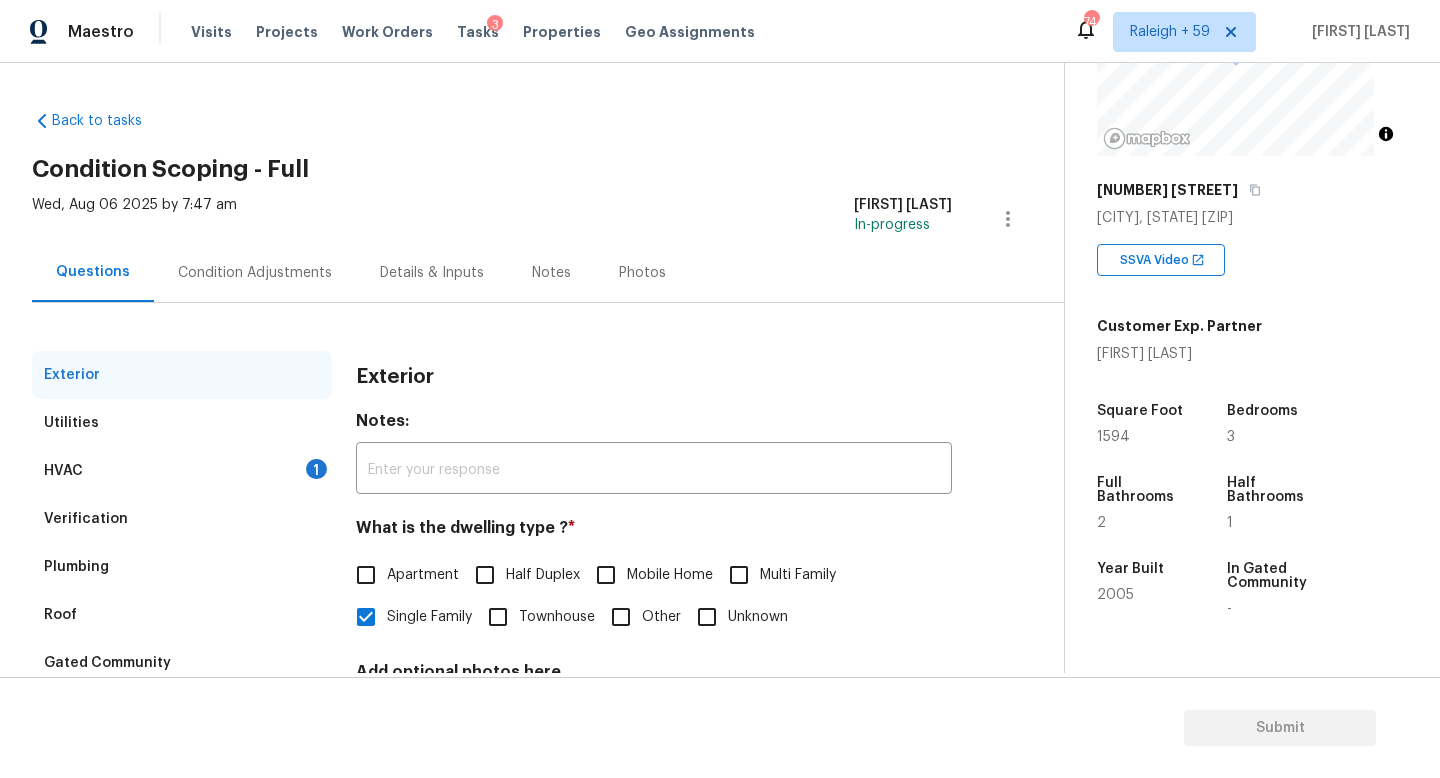 click on "HVAC 1" at bounding box center (182, 471) 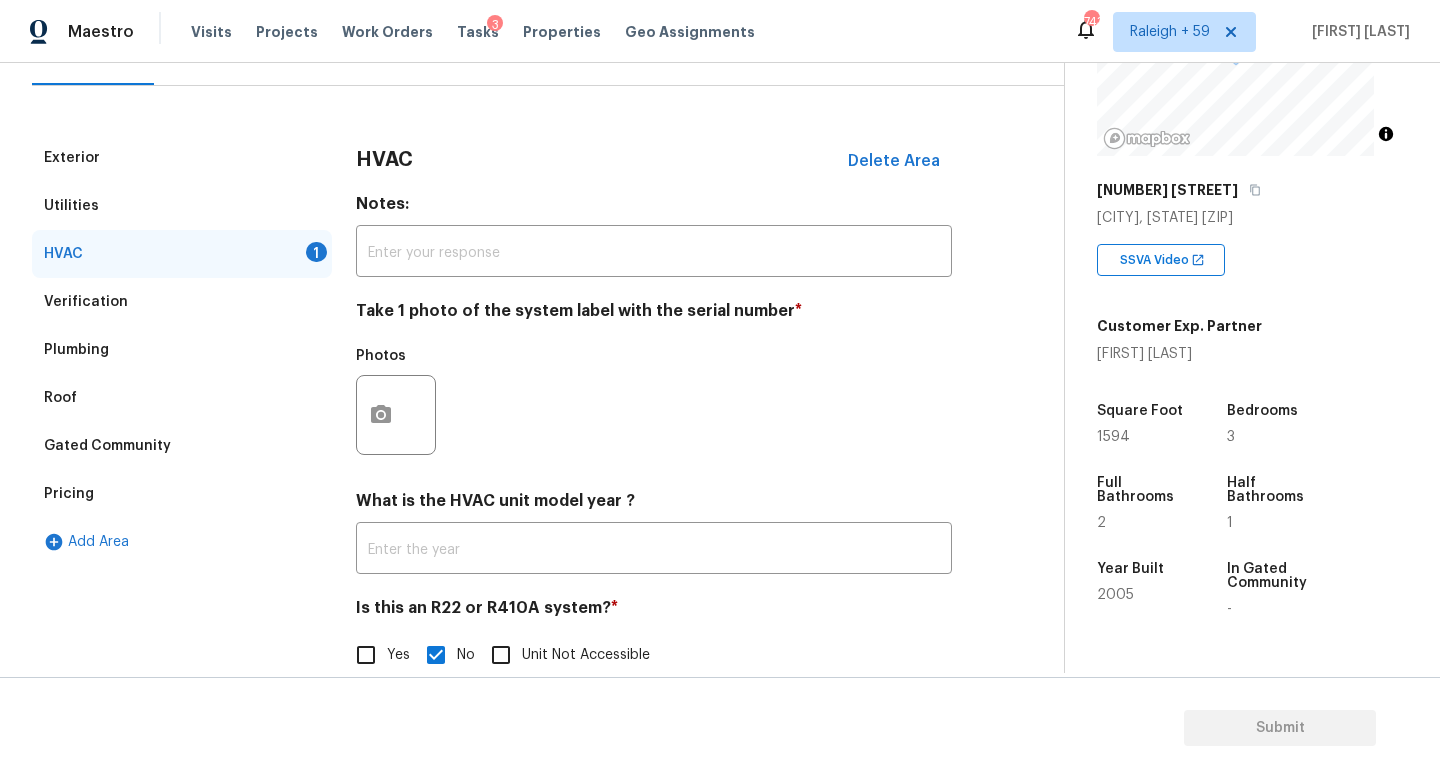 scroll, scrollTop: 266, scrollLeft: 0, axis: vertical 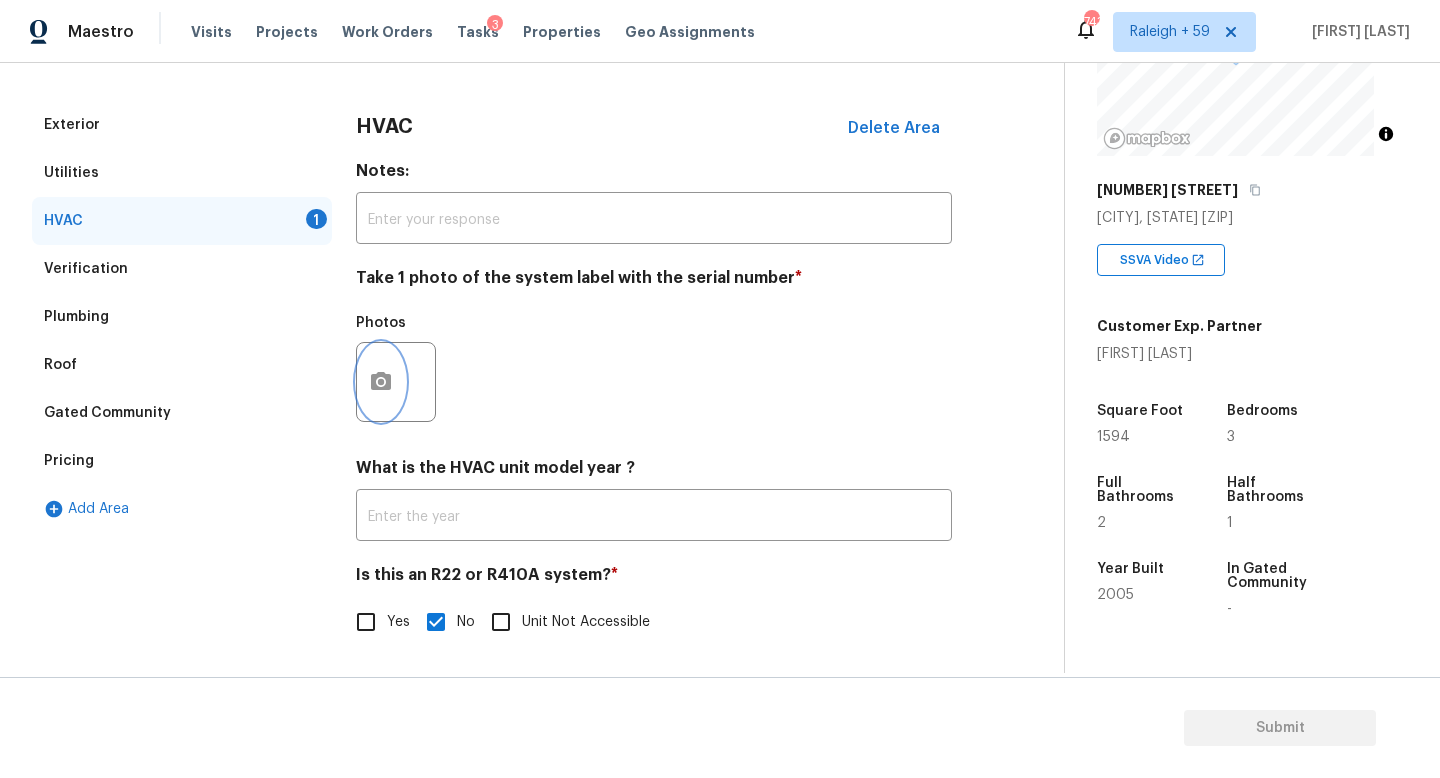 click 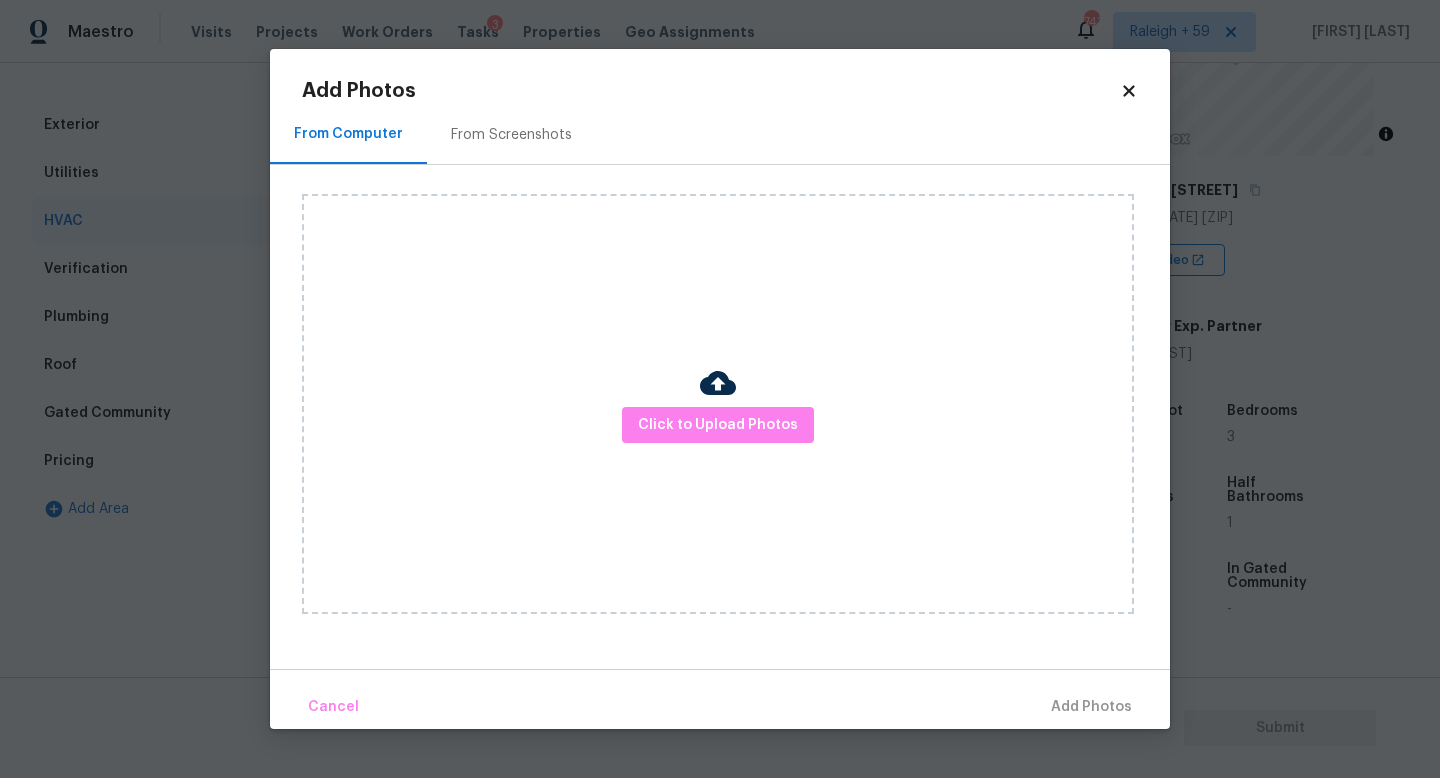 click on "Maestro Visits Projects Work Orders Tasks 3 Properties Geo Assignments 743 Raleigh + 59 Roopesh Jaikanth Back to tasks Condition Scoping - Full Wed, Aug 06 2025 by 7:47 am   Roopesh Jaikanth In-progress Questions Condition Adjustments Details & Inputs Notes Photos Exterior Utilities HVAC 1 Verification Plumbing Roof Gated Community Pricing Add Area HVAC Delete Area Notes: ​ Take 1 photo of the system label with the serial number  * Photos What is the HVAC unit model year ? ​ Is this an R22 or R410A system?  * Yes No Unit Not Accessible Property Details © Mapbox   © OpenStreetMap   Improve this map 14438 E 101st Pl Commerce City, CO 80022 SSVA Video Customer Exp. Partner Claire Buser Square Foot 1594 Bedrooms 3 Full Bathrooms 2 Half Bathrooms 1 Year Built 2005 In Gated Community - Number of Pets - Smoking - Septic system - Home Additions - Submit
Add Photos From Computer From Screenshots Click to Upload Photos Cancel Add Photos" at bounding box center (720, 389) 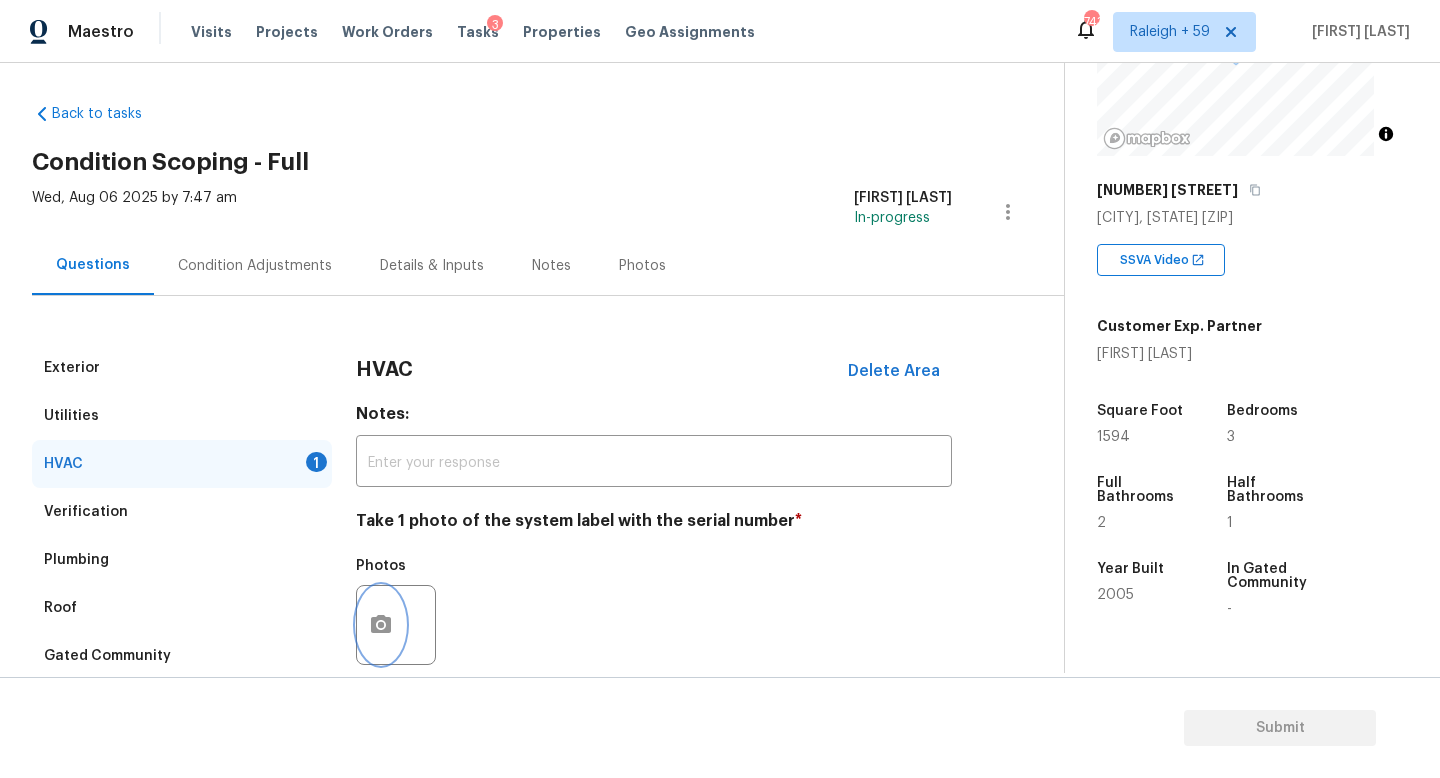 scroll, scrollTop: 0, scrollLeft: 0, axis: both 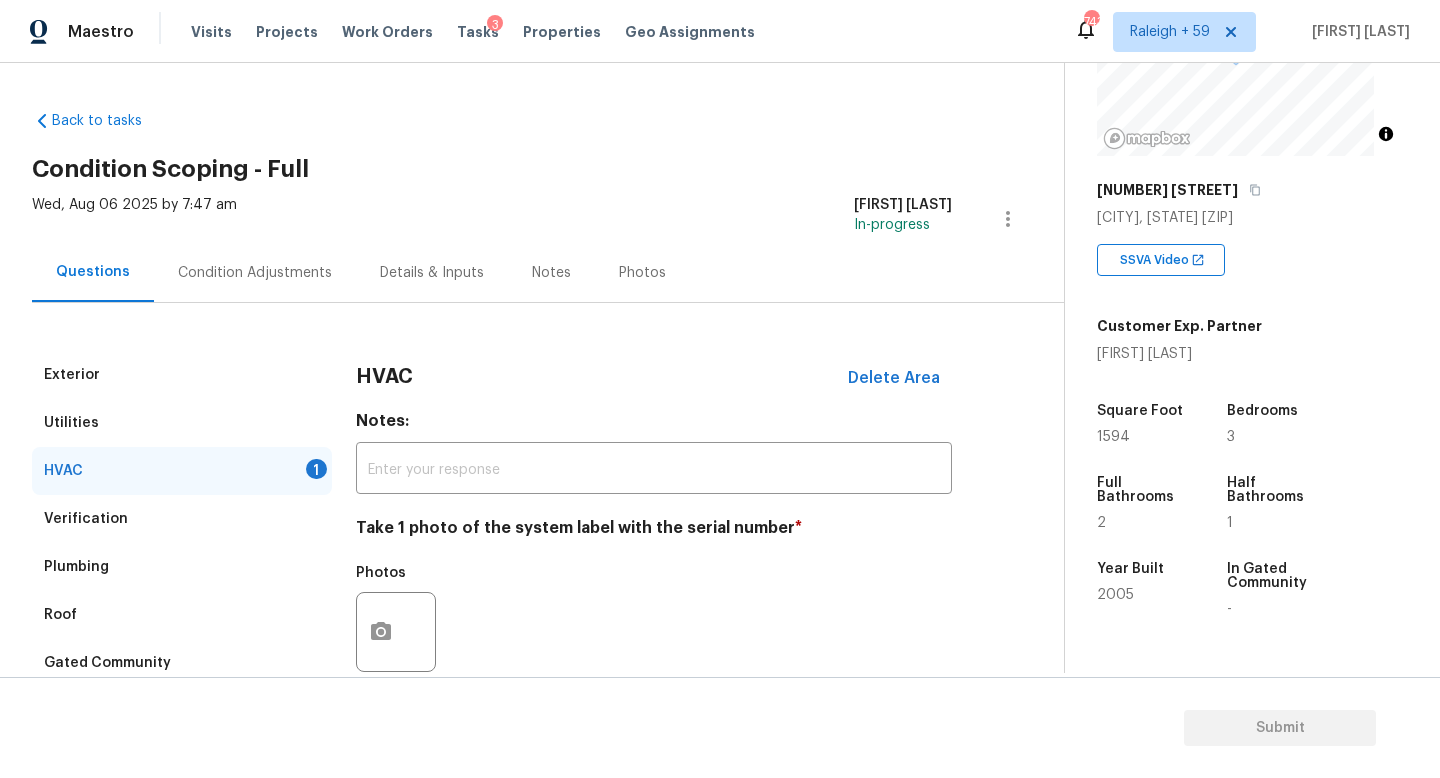 click on "Condition Adjustments" at bounding box center (255, 272) 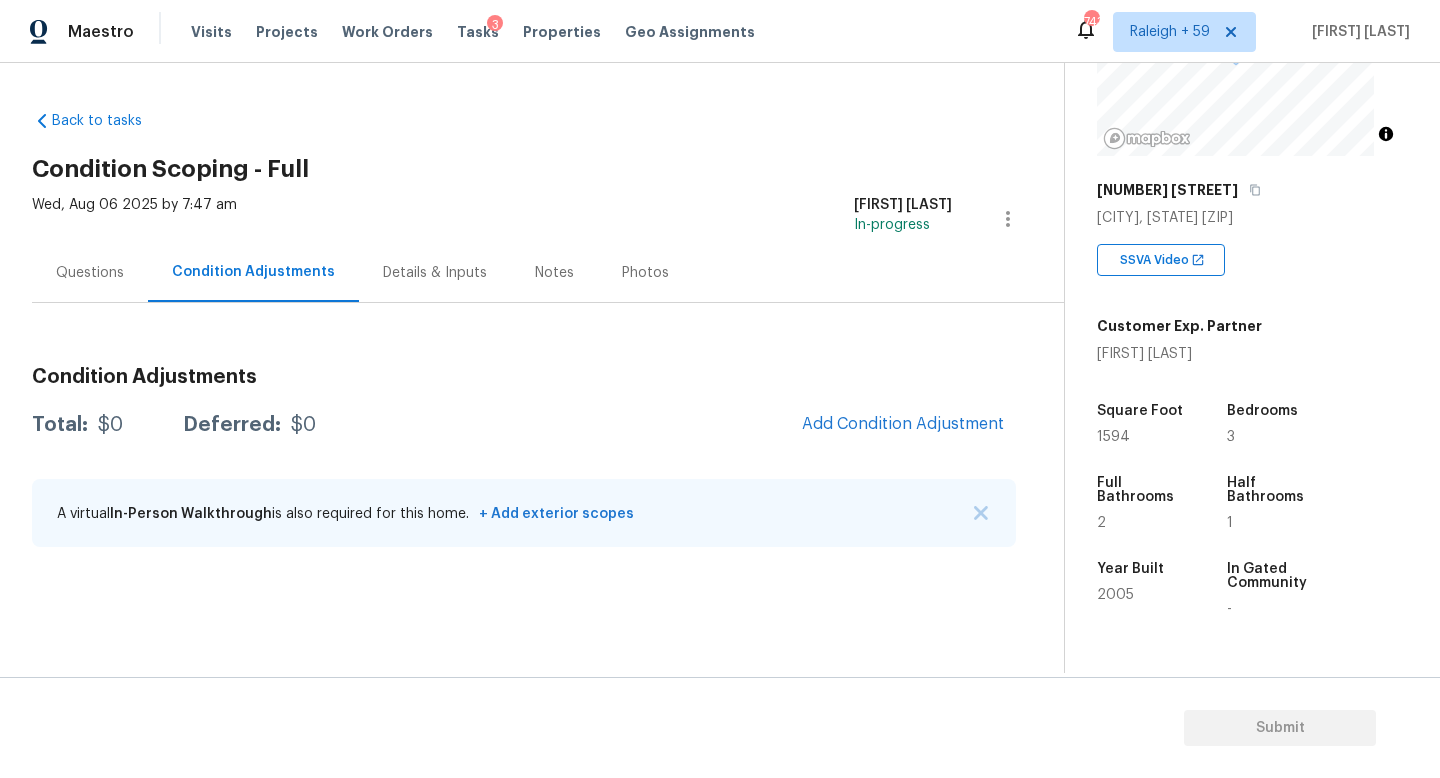 click on "Questions" at bounding box center [90, 272] 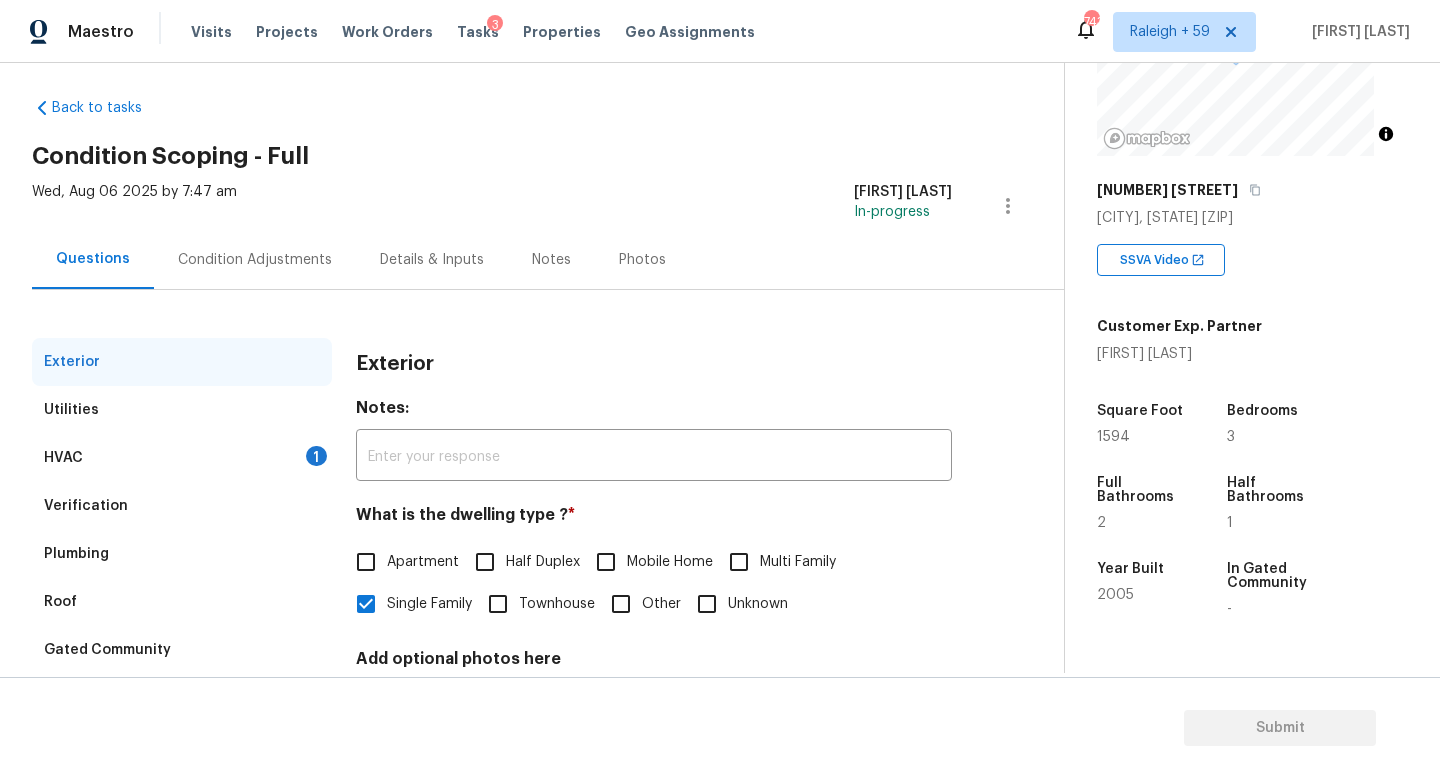 drag, startPoint x: 287, startPoint y: 470, endPoint x: 298, endPoint y: 473, distance: 11.401754 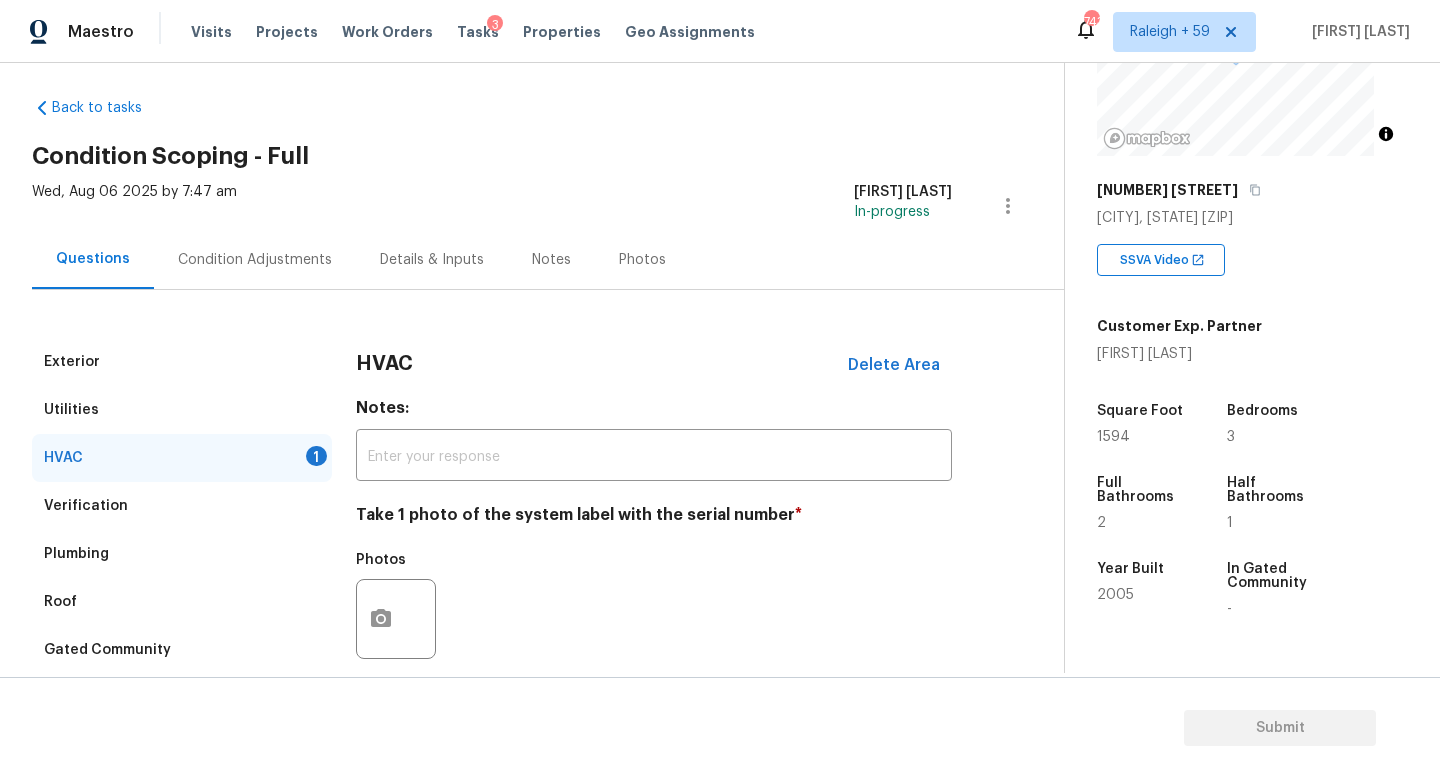 scroll, scrollTop: 183, scrollLeft: 0, axis: vertical 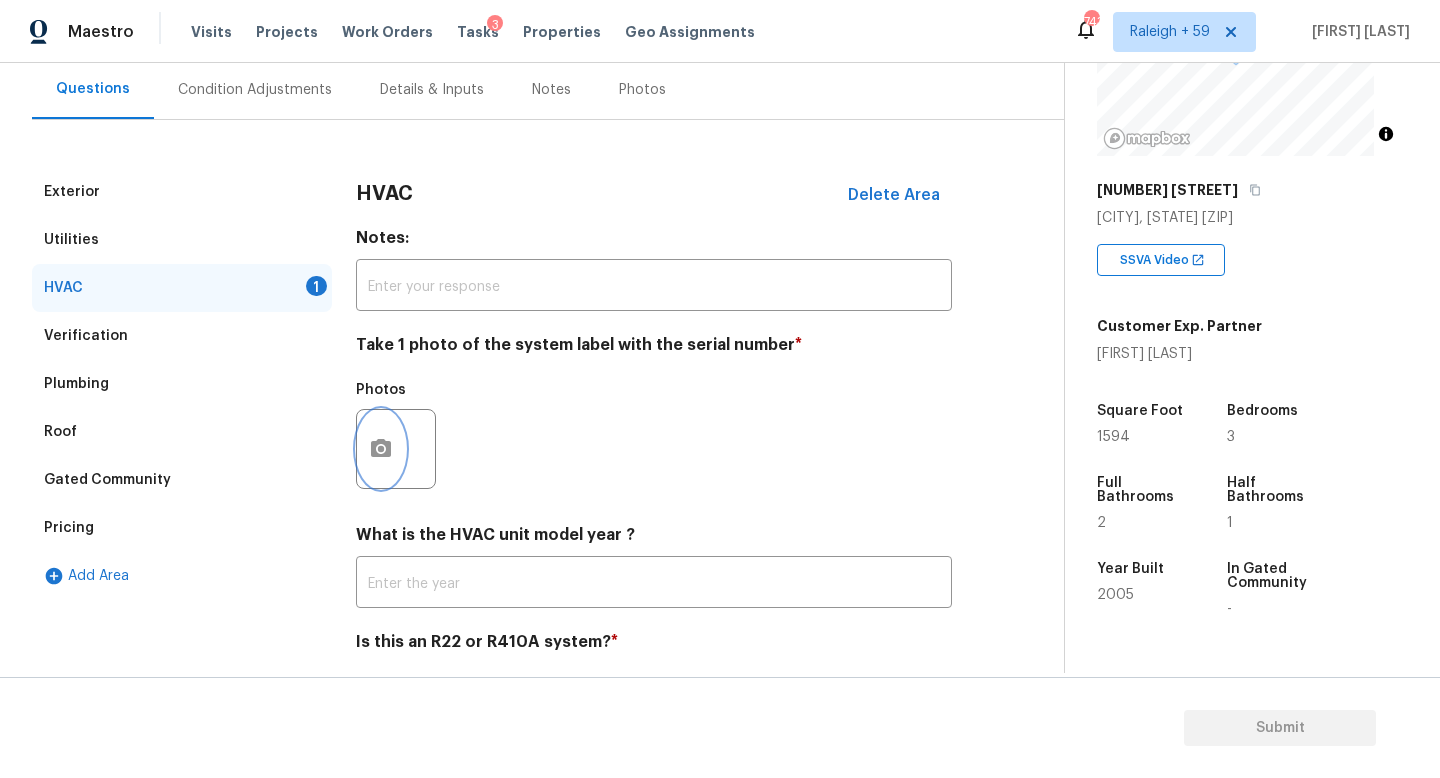 click at bounding box center [381, 449] 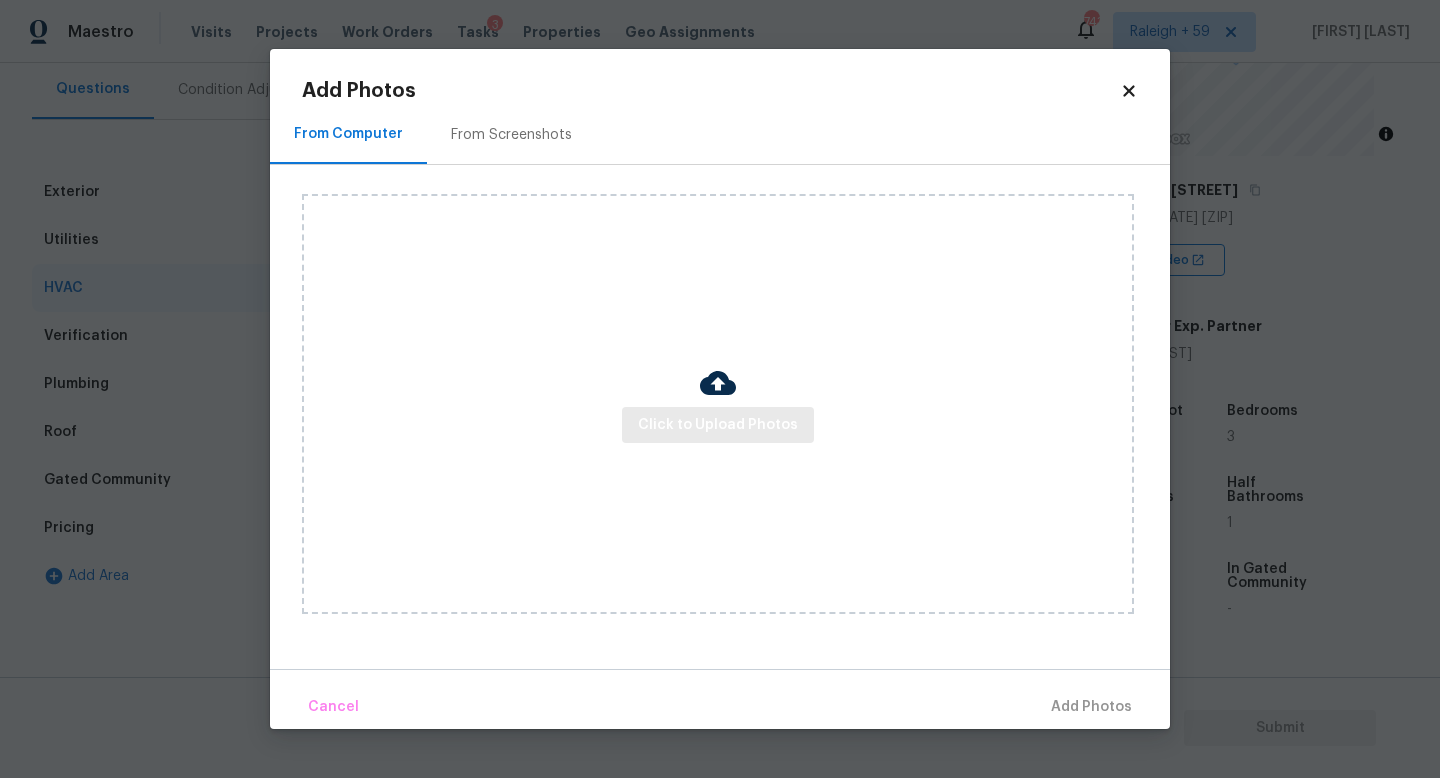 drag, startPoint x: 676, startPoint y: 494, endPoint x: 695, endPoint y: 421, distance: 75.43209 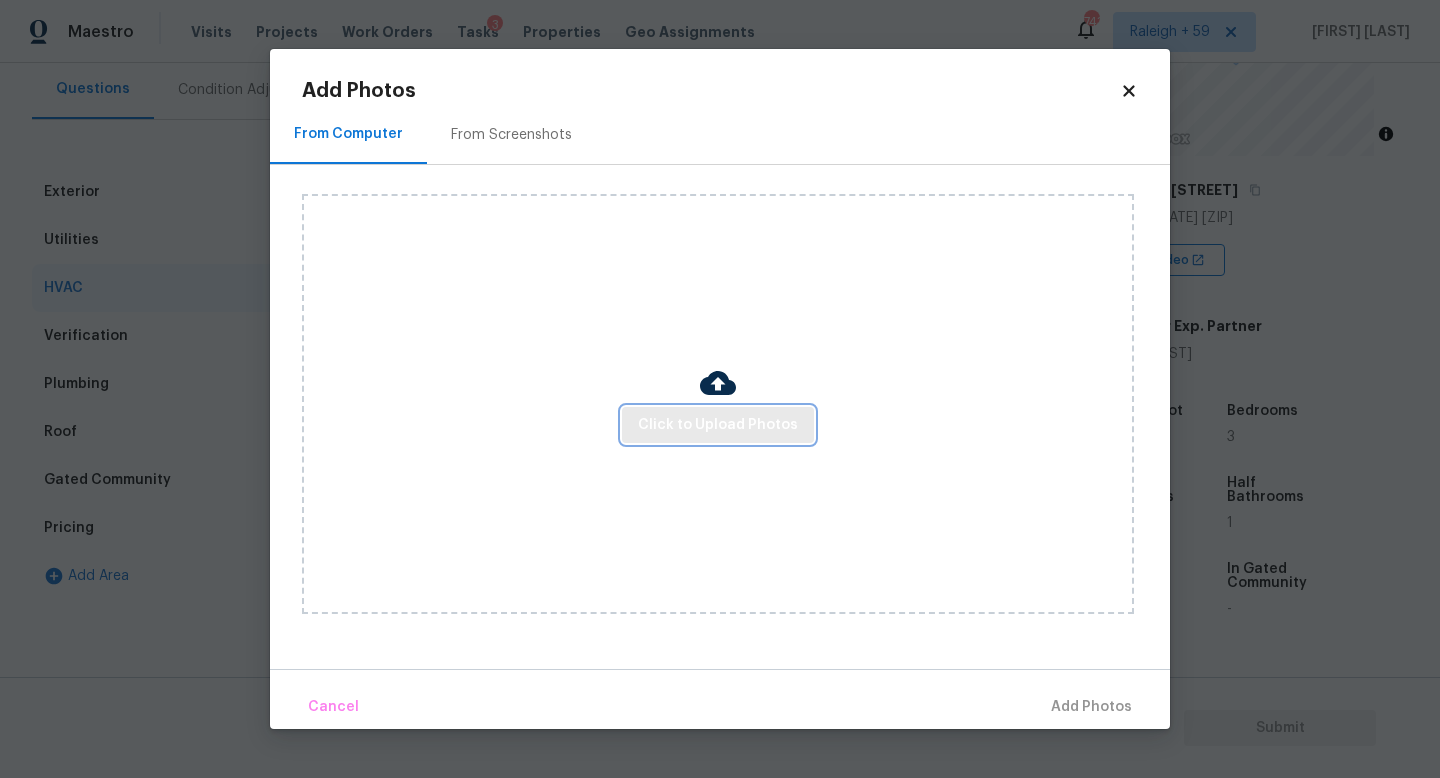 click on "Click to Upload Photos" at bounding box center (718, 425) 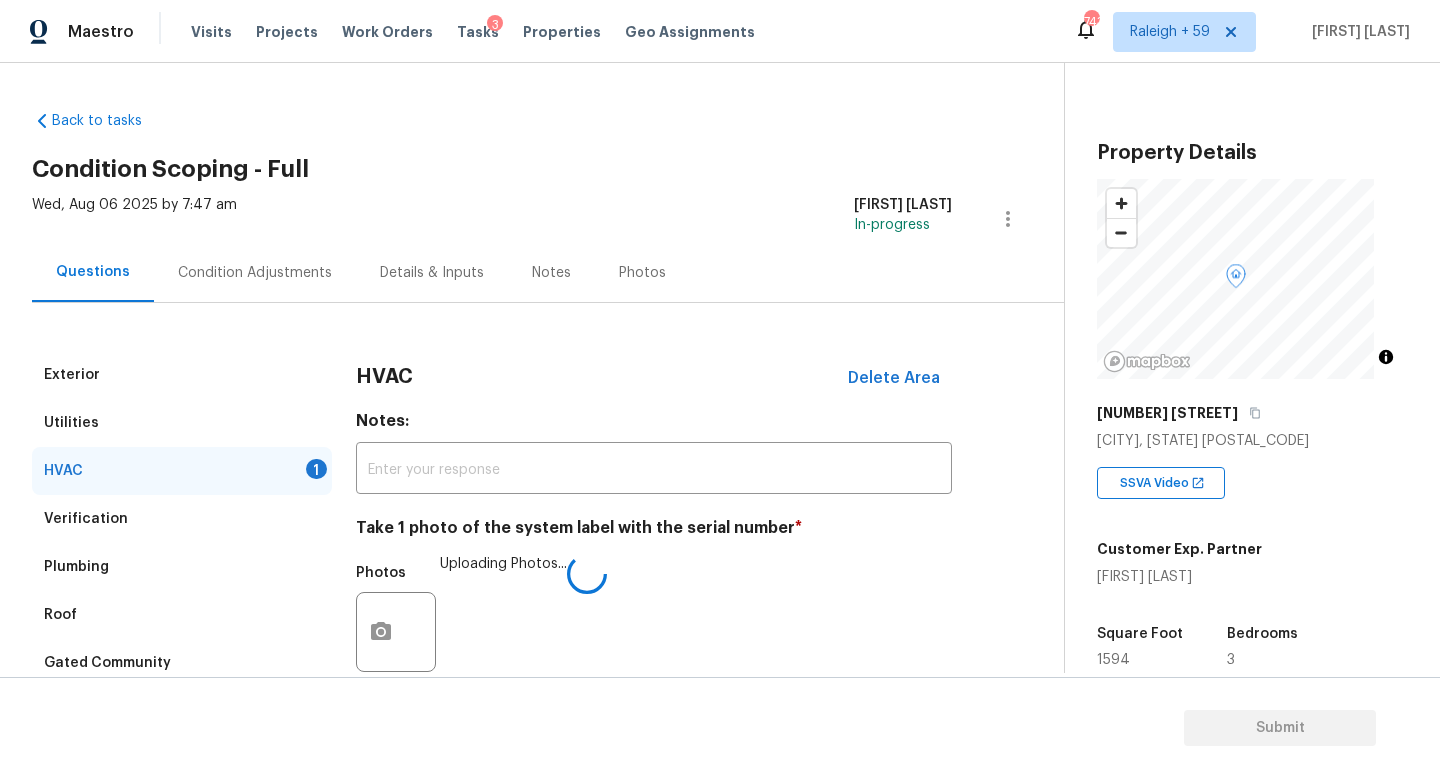 scroll, scrollTop: 0, scrollLeft: 0, axis: both 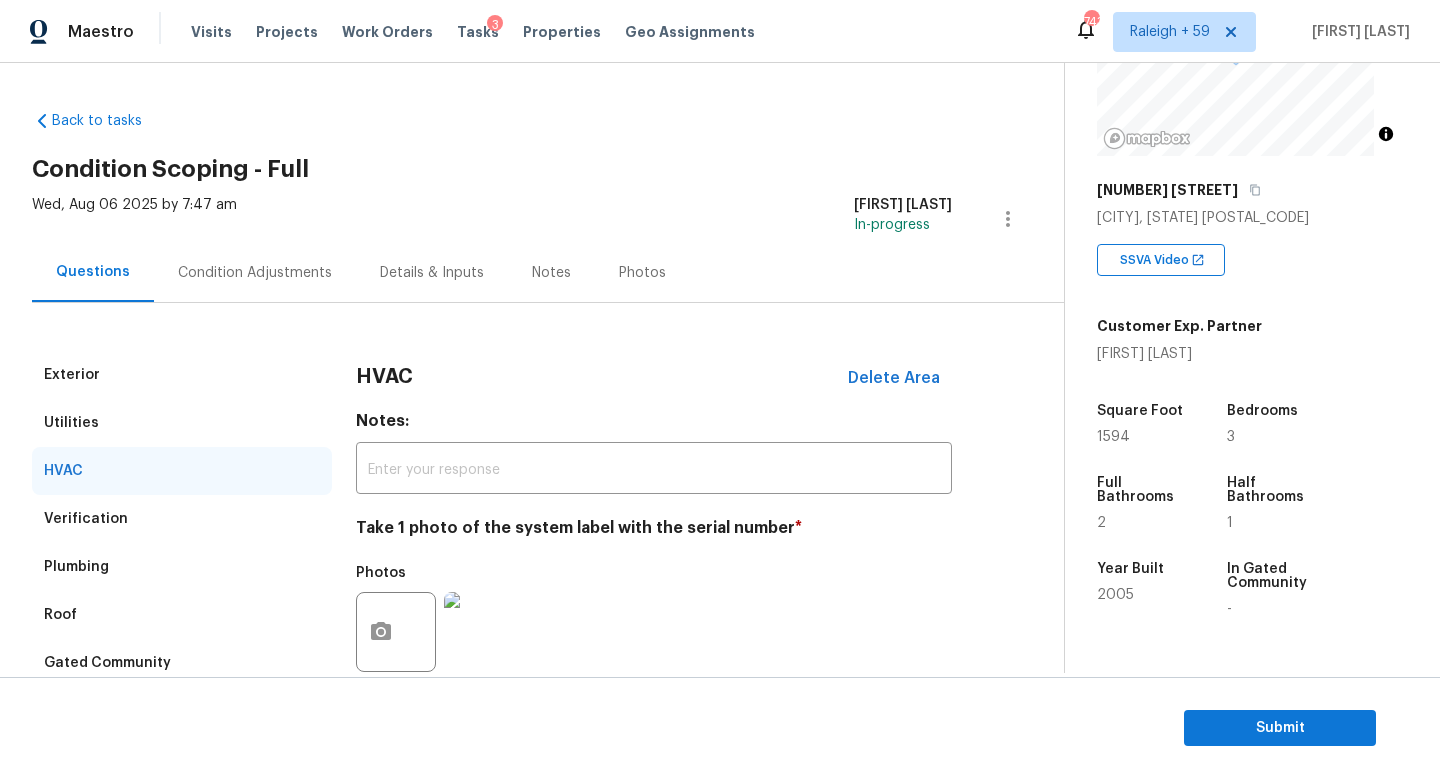 click on "Condition Adjustments" at bounding box center (255, 272) 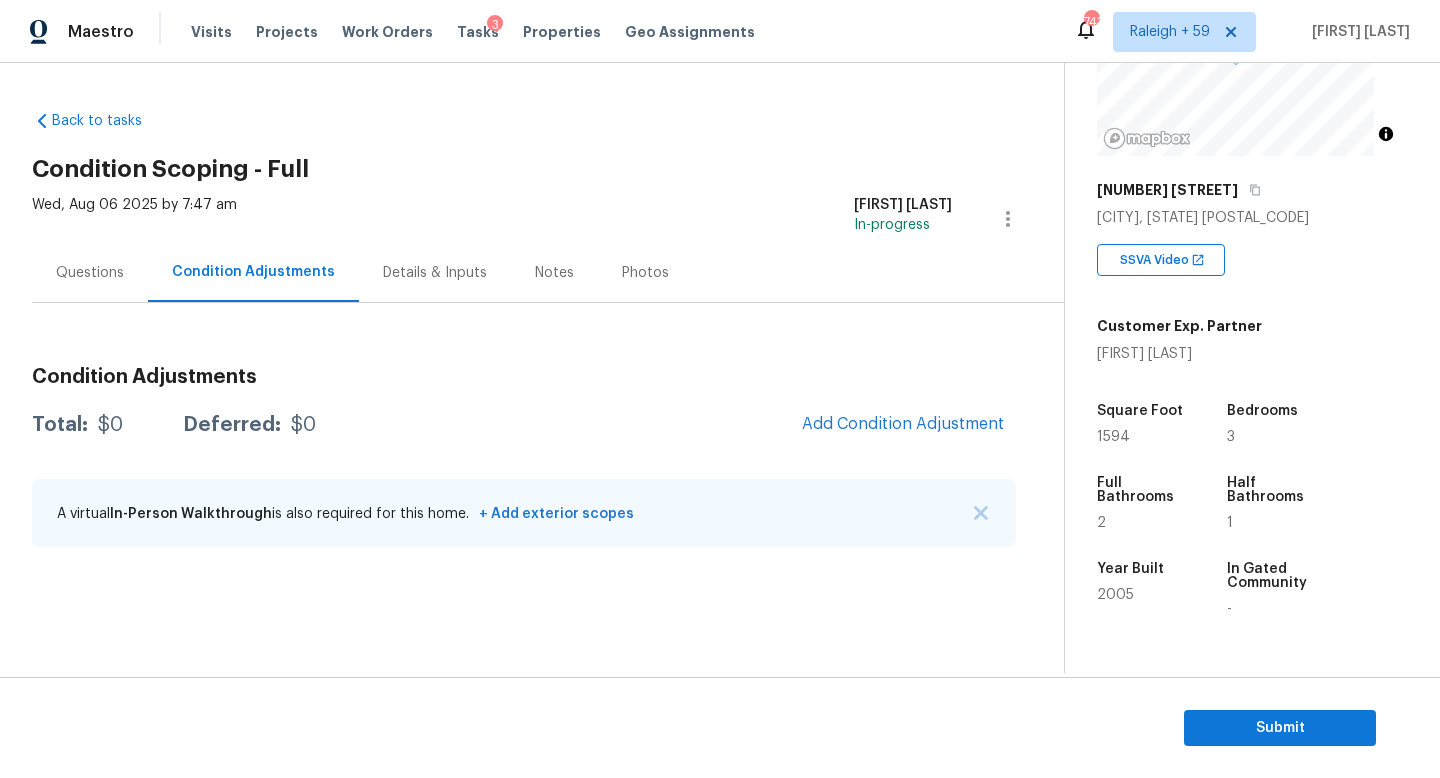 click on "Condition Adjustments Total:  $0 Deferred:  $0 Add Condition Adjustment A virtual  In-Person Walkthrough  is also required for this home.   + Add exterior scopes" at bounding box center [524, 434] 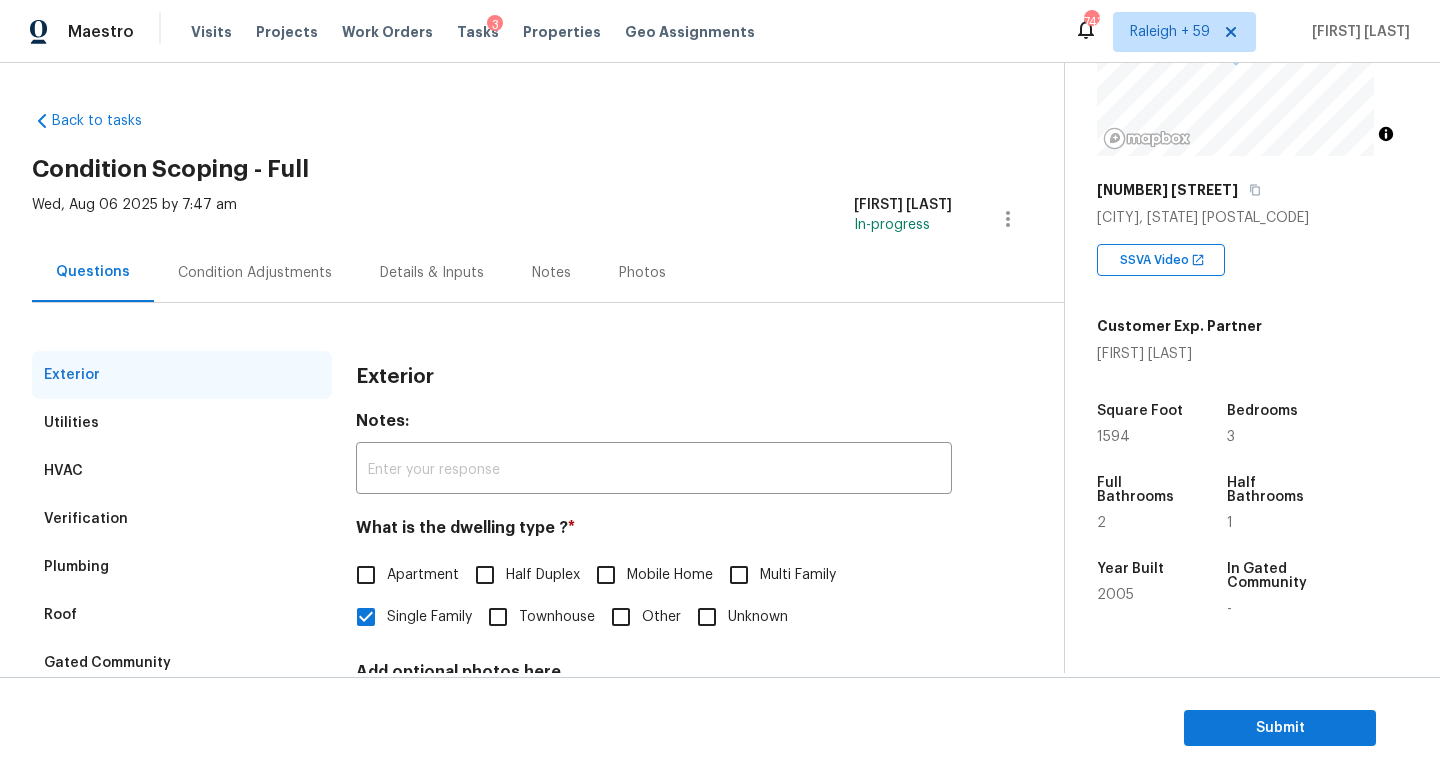 click on "Condition Adjustments" at bounding box center [255, 272] 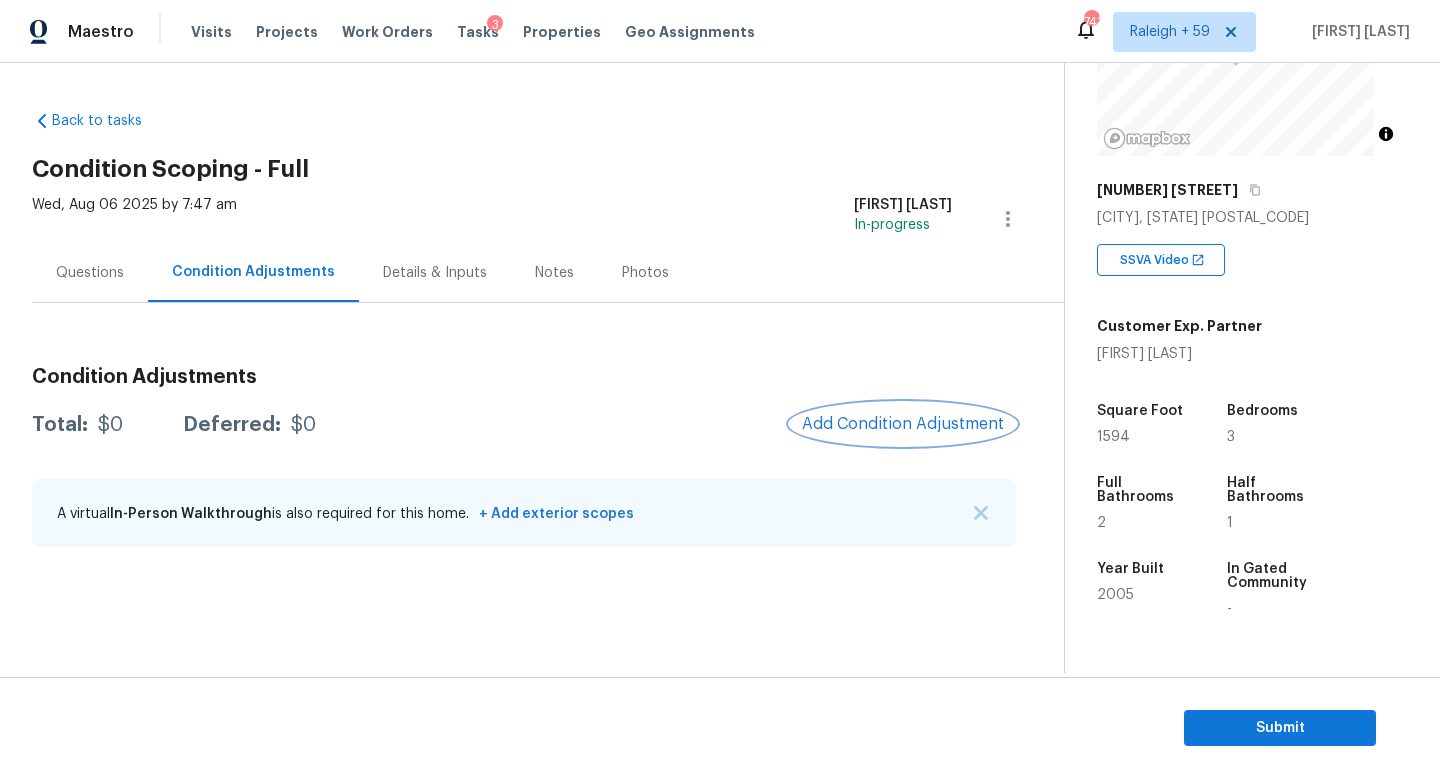click on "Add Condition Adjustment" at bounding box center [903, 424] 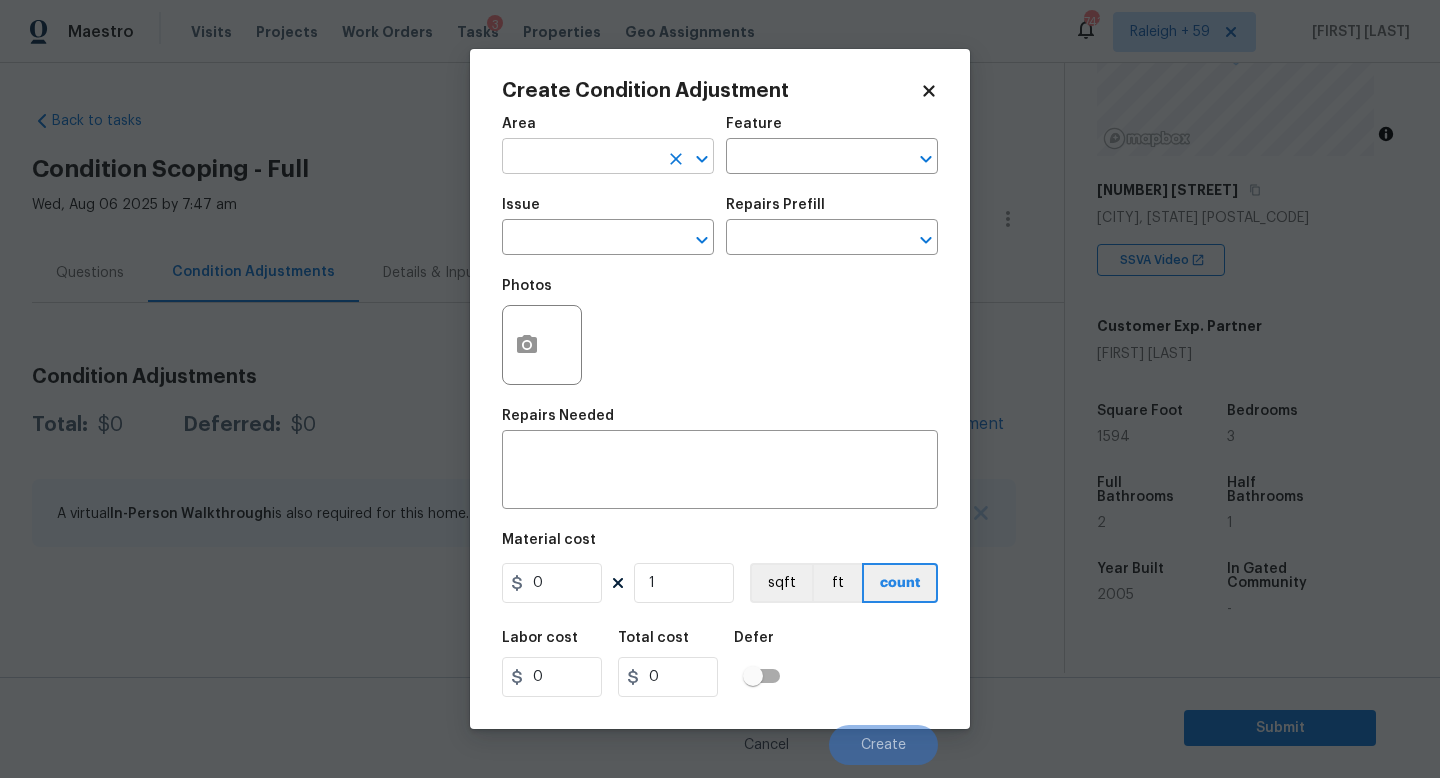 click at bounding box center [580, 158] 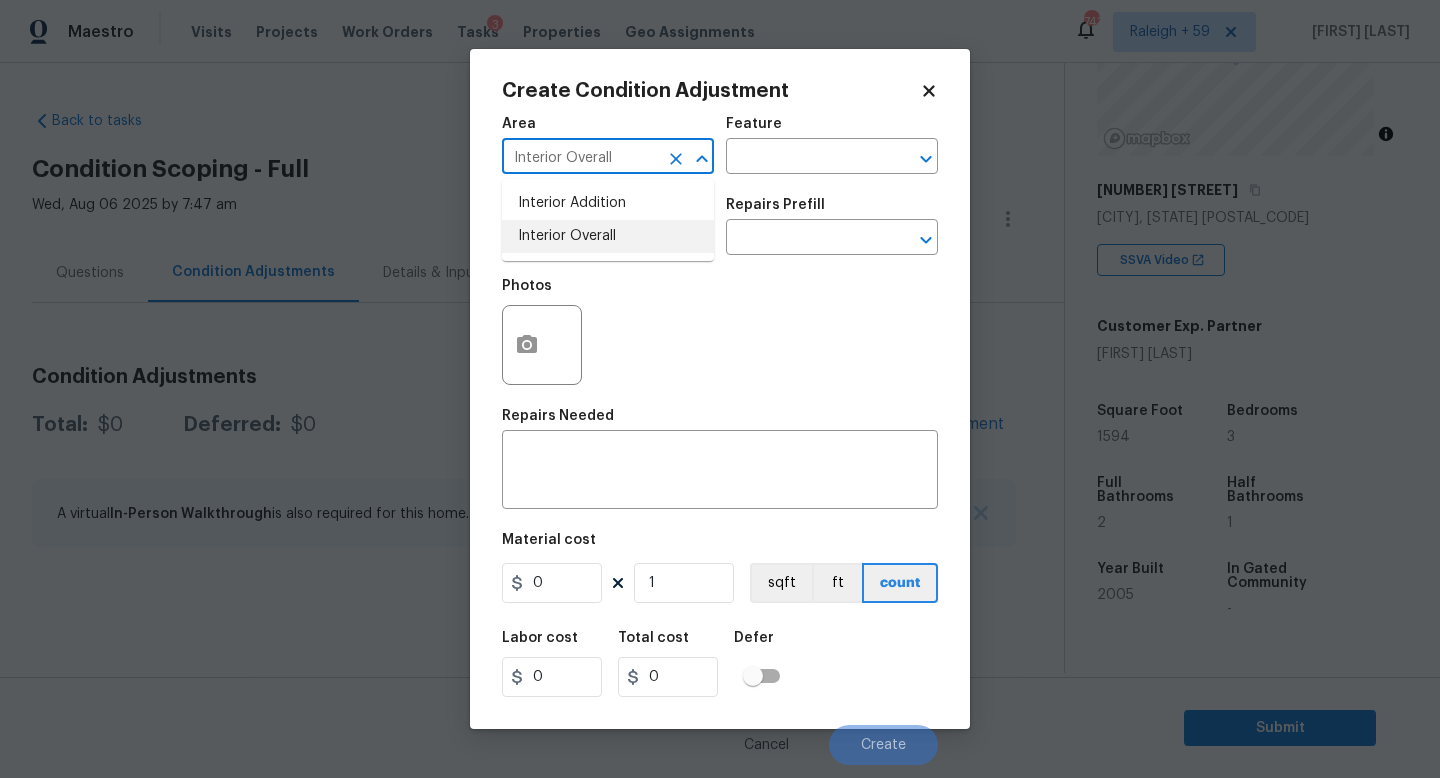 type on "Interior Overall" 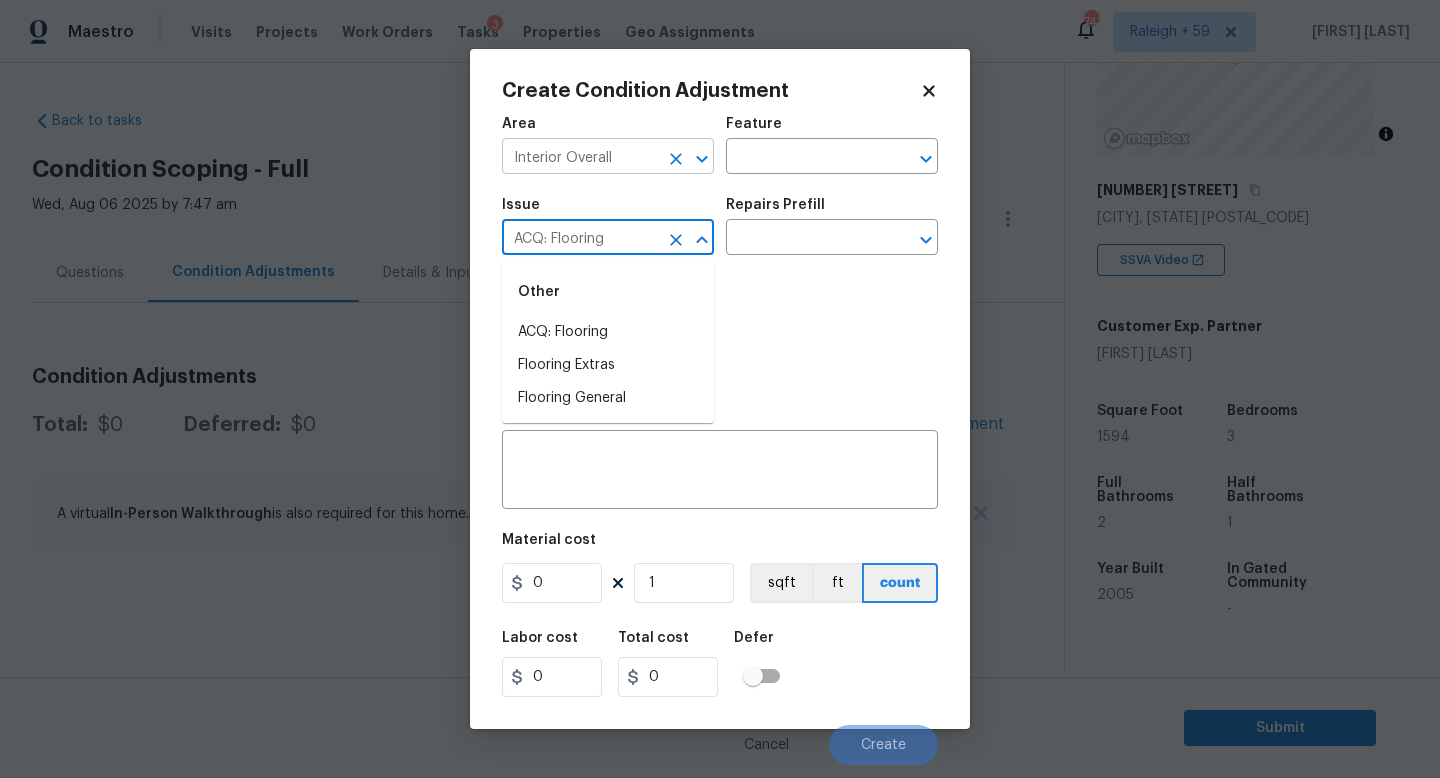 type on "ACQ: Flooring" 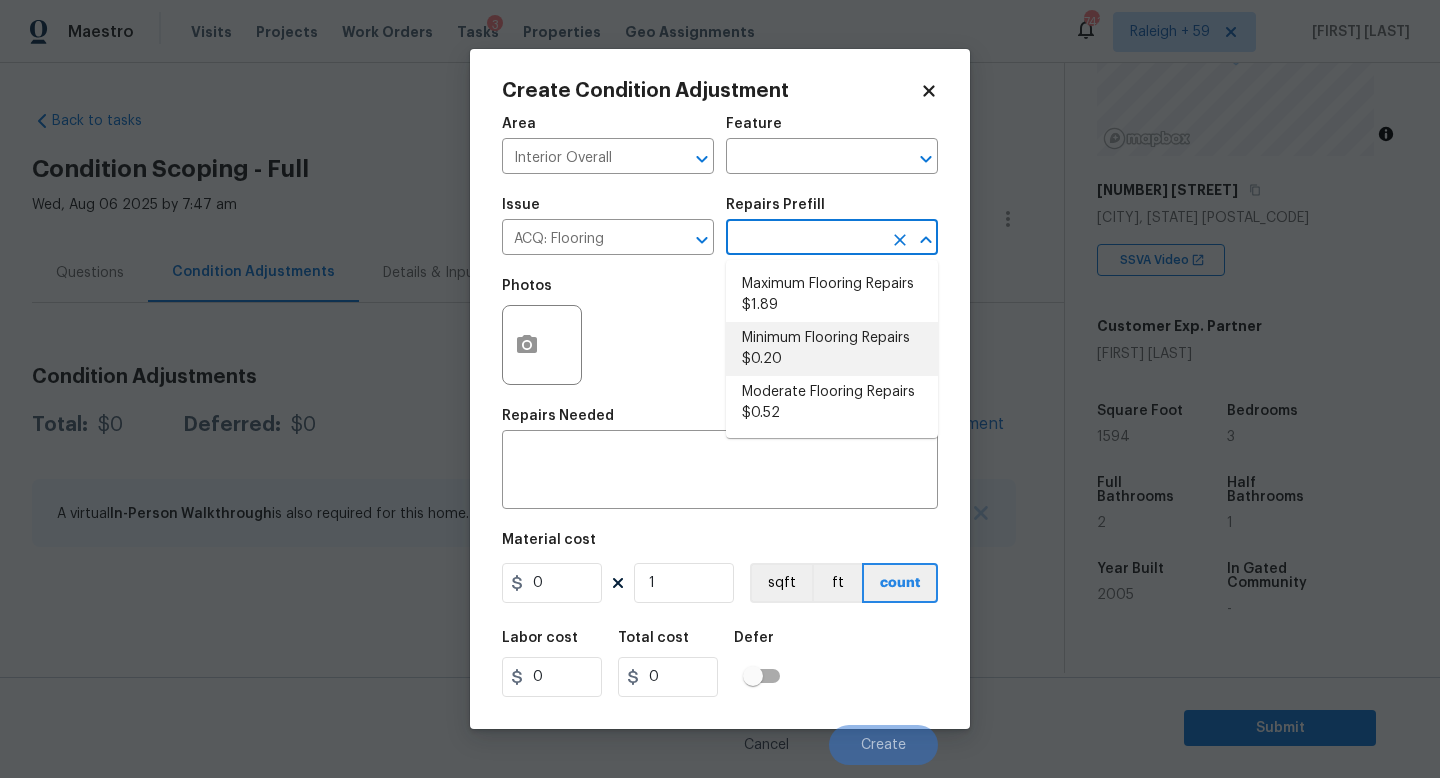 click on "Minimum Flooring Repairs $0.20" at bounding box center (832, 349) 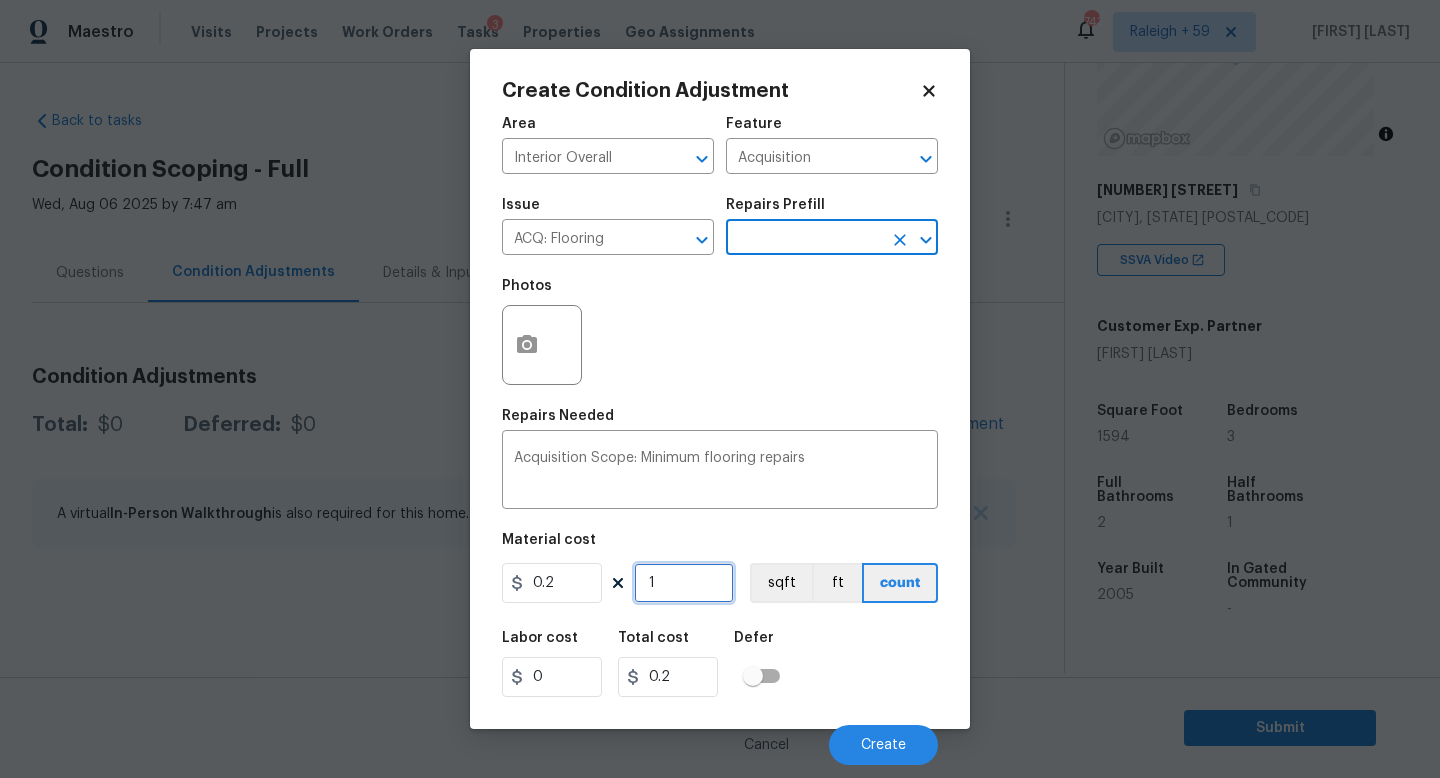 click on "1" at bounding box center (684, 583) 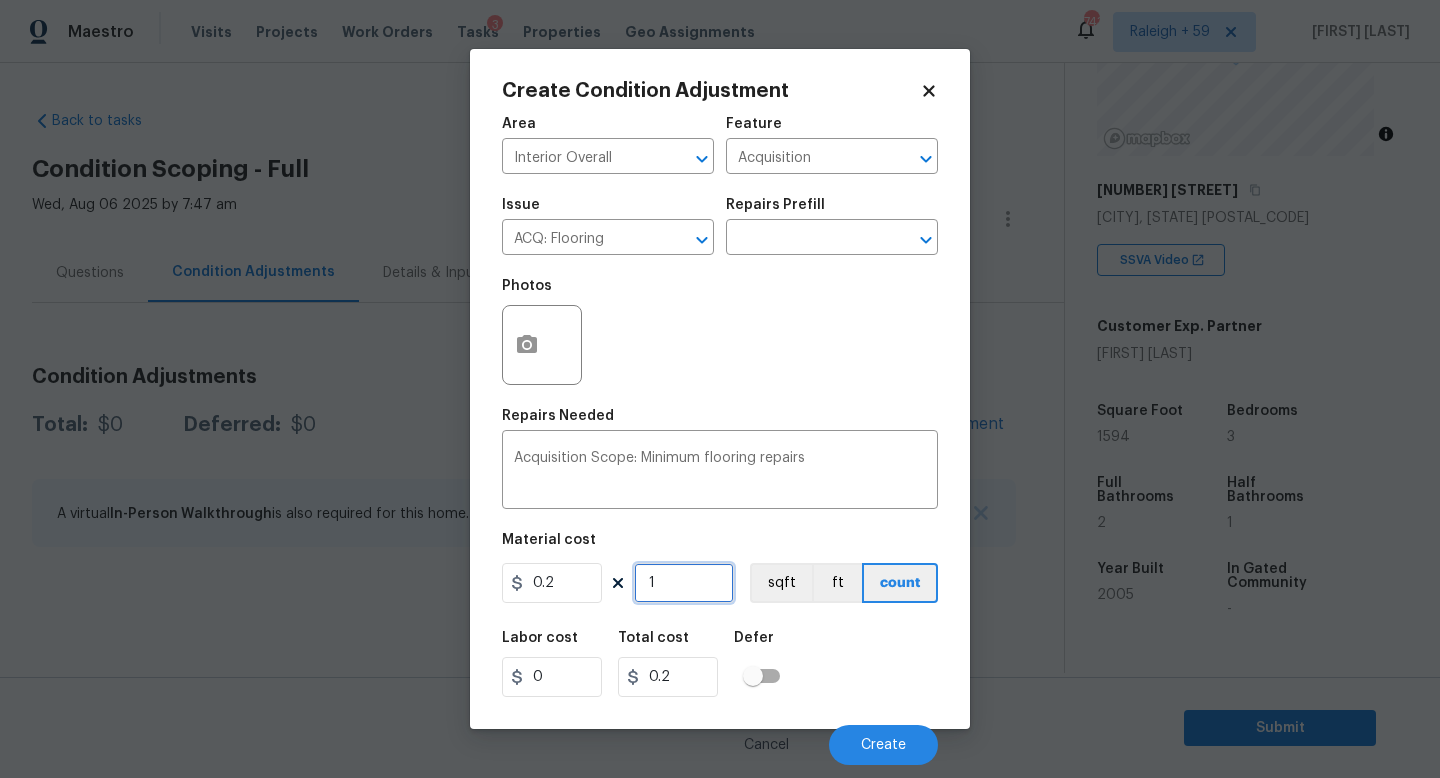 type on "15" 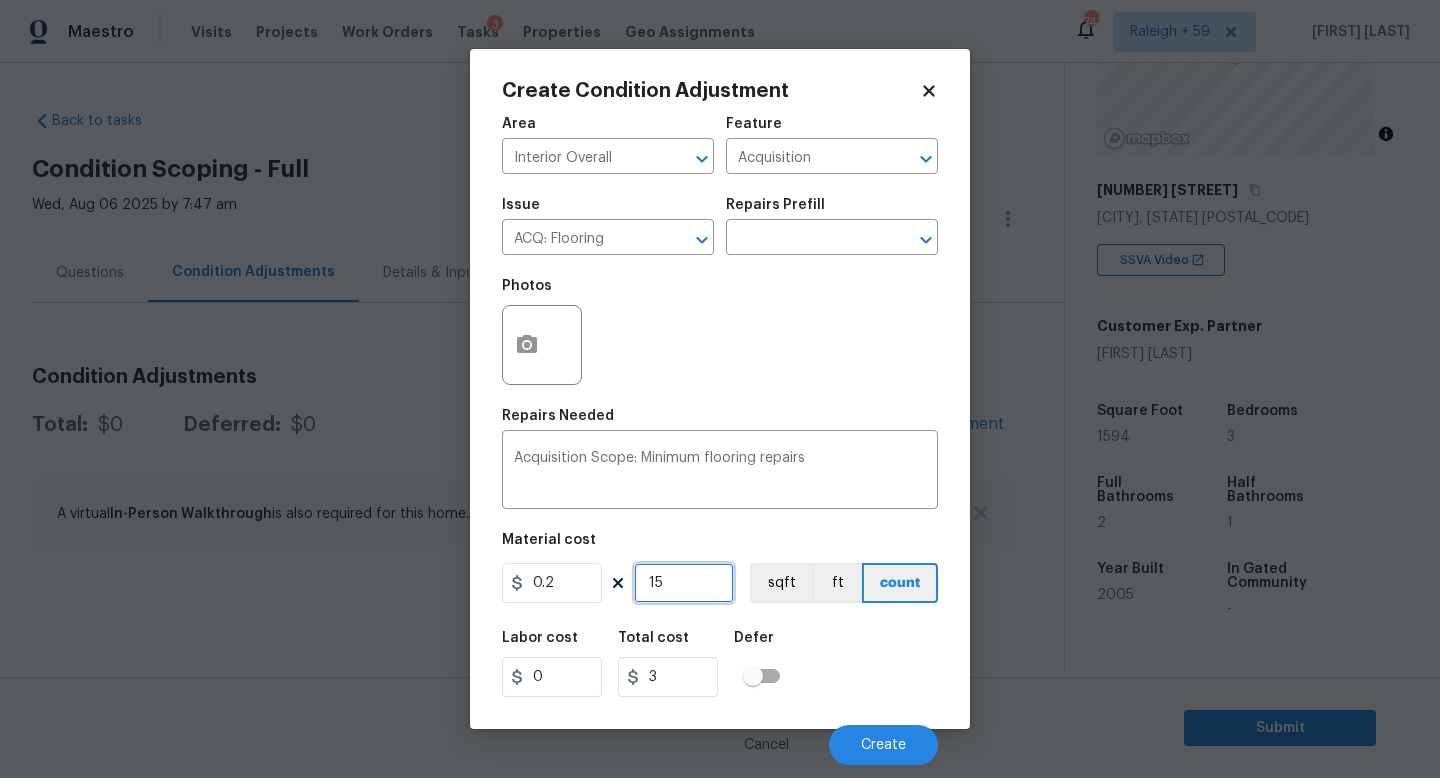 type on "159" 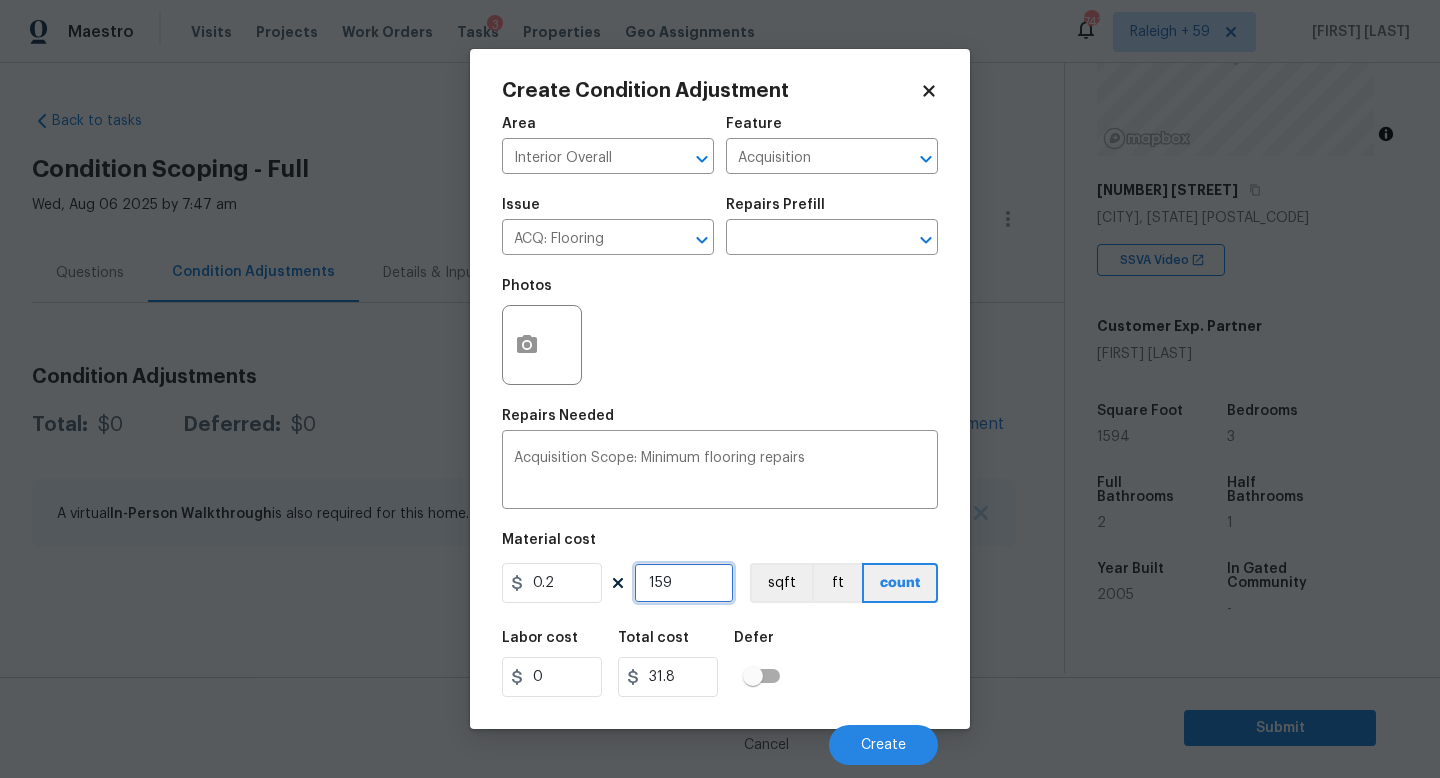 type on "1594" 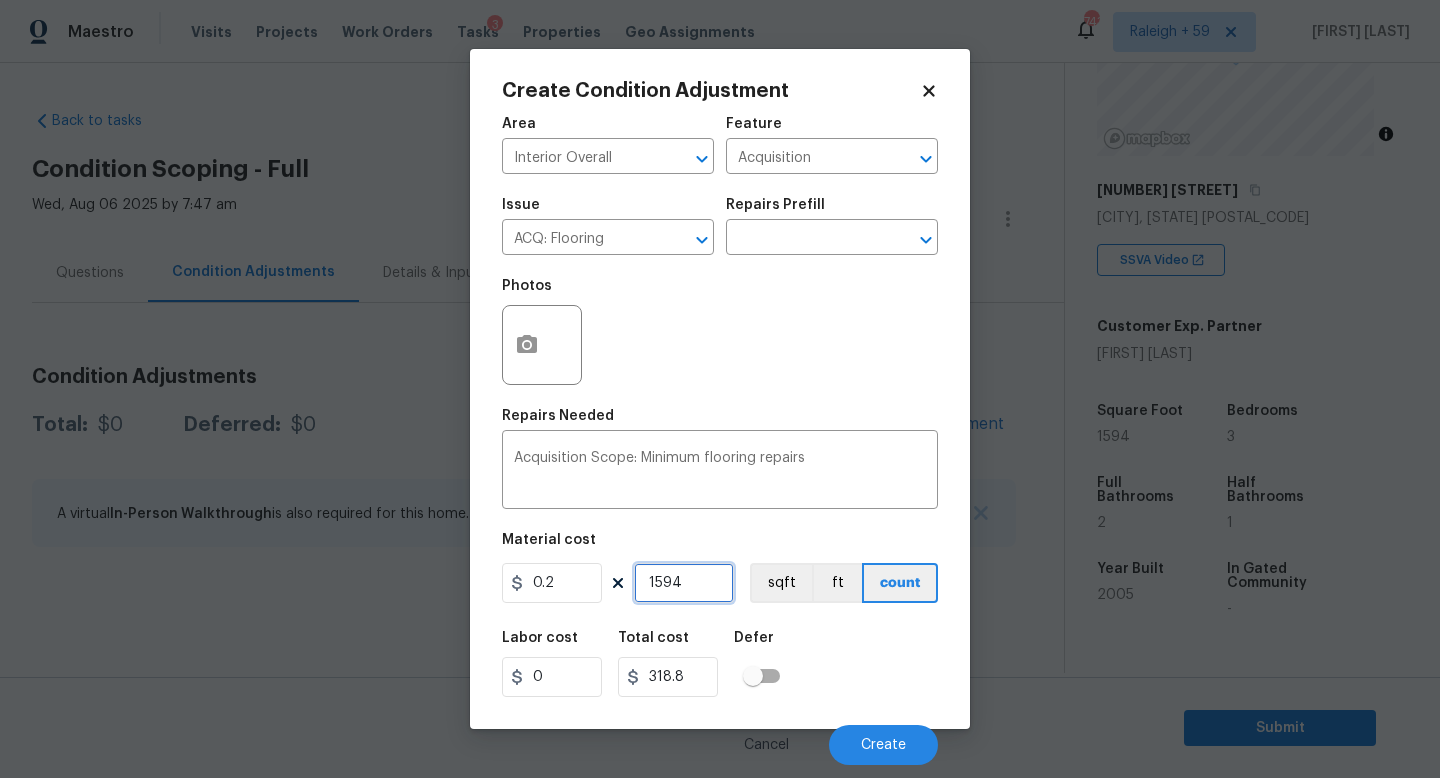type on "1594" 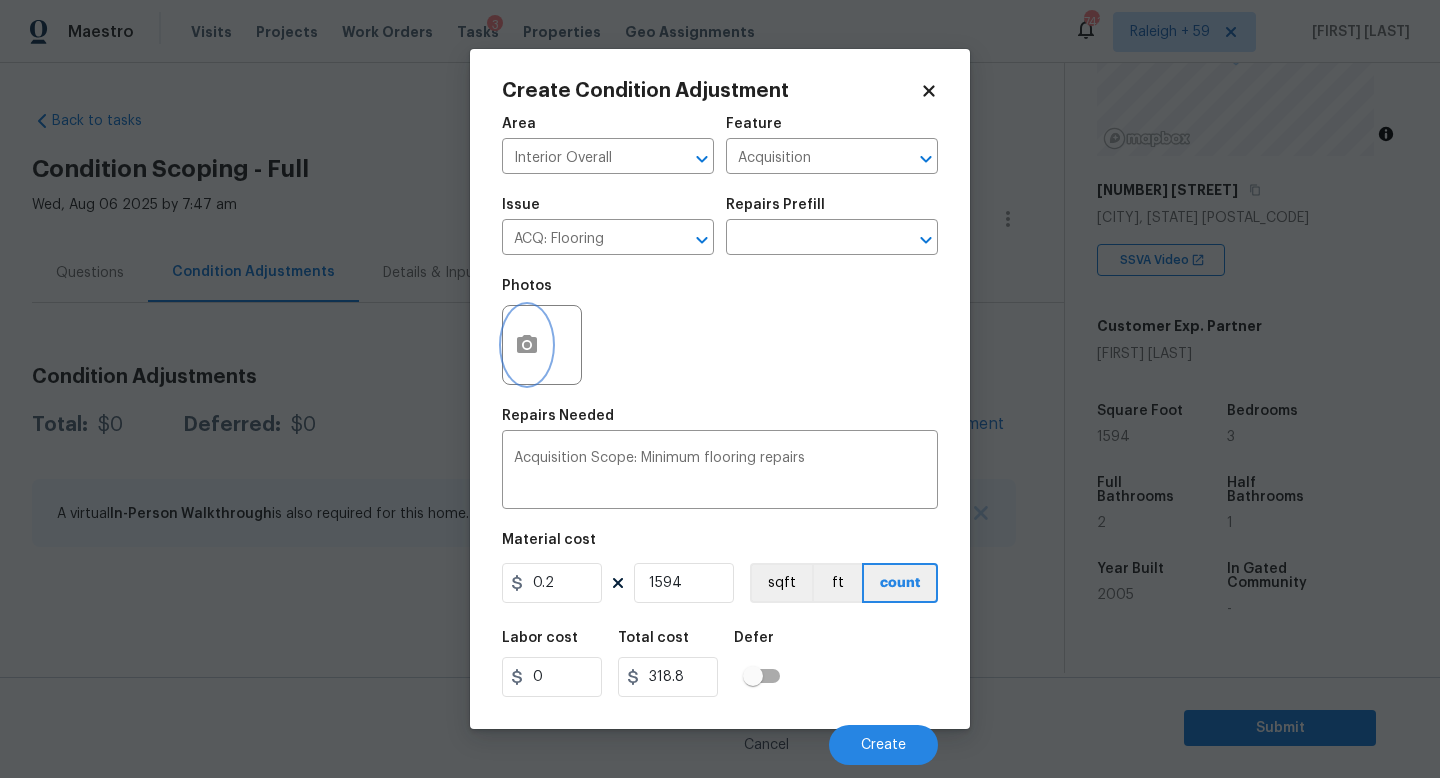 click 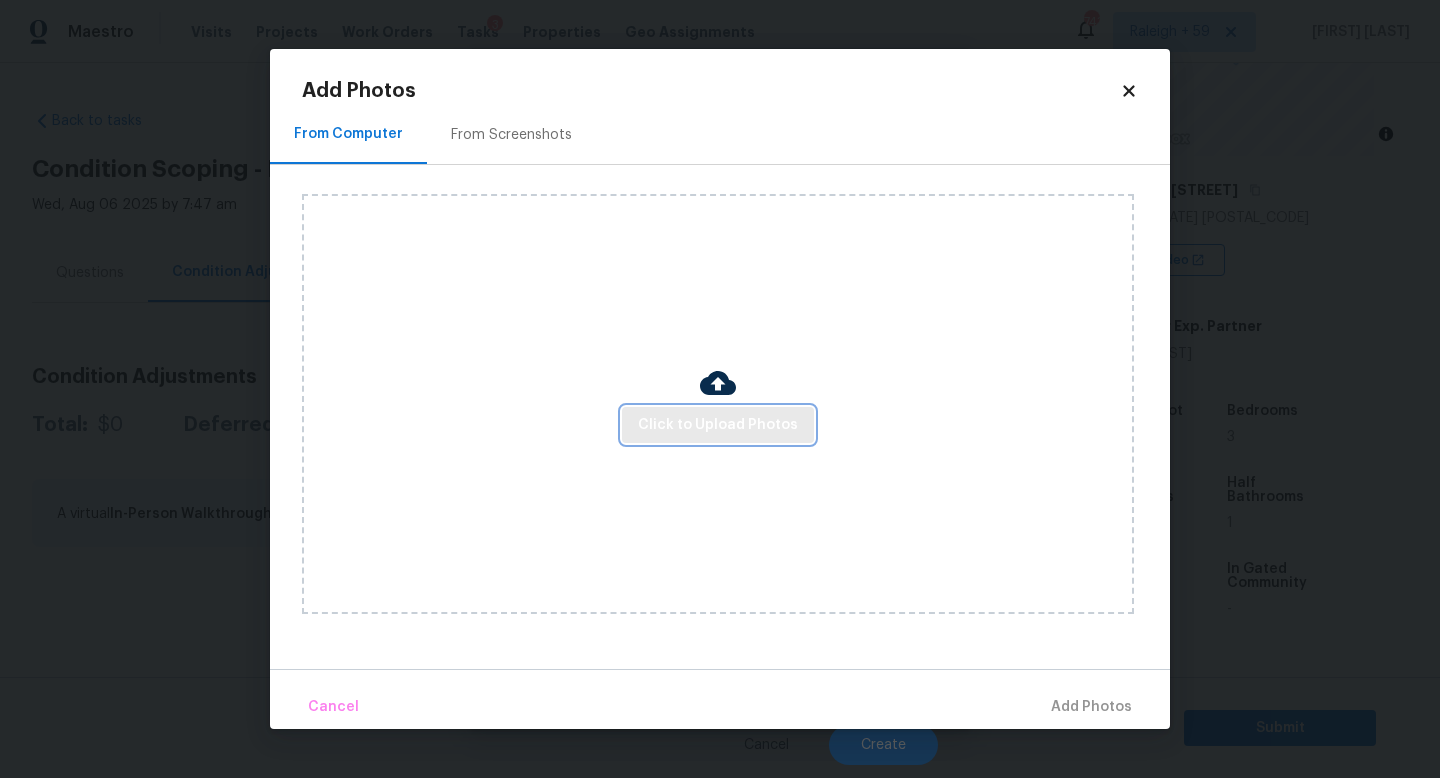 click on "Click to Upload Photos" at bounding box center [718, 425] 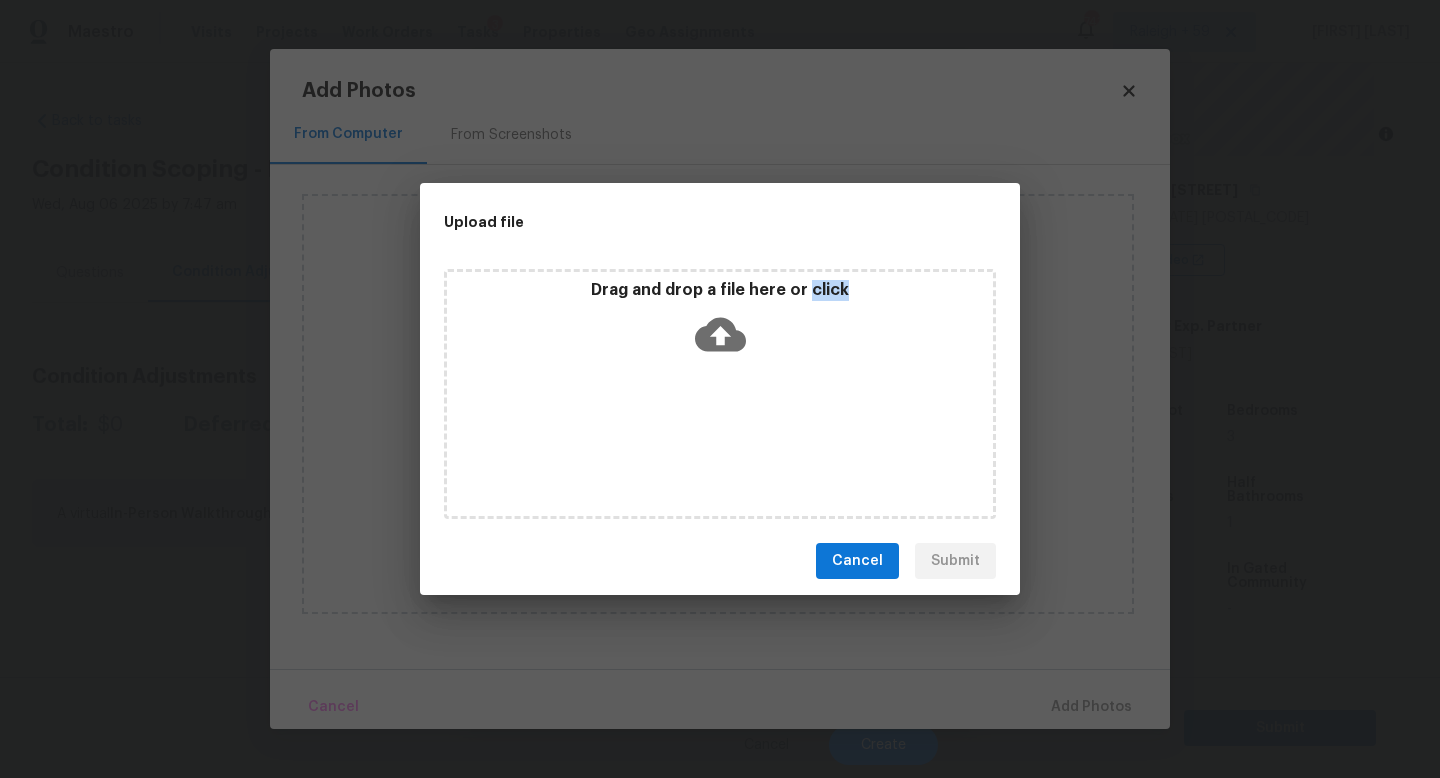 click on "Drag and drop a file here or click" at bounding box center [720, 394] 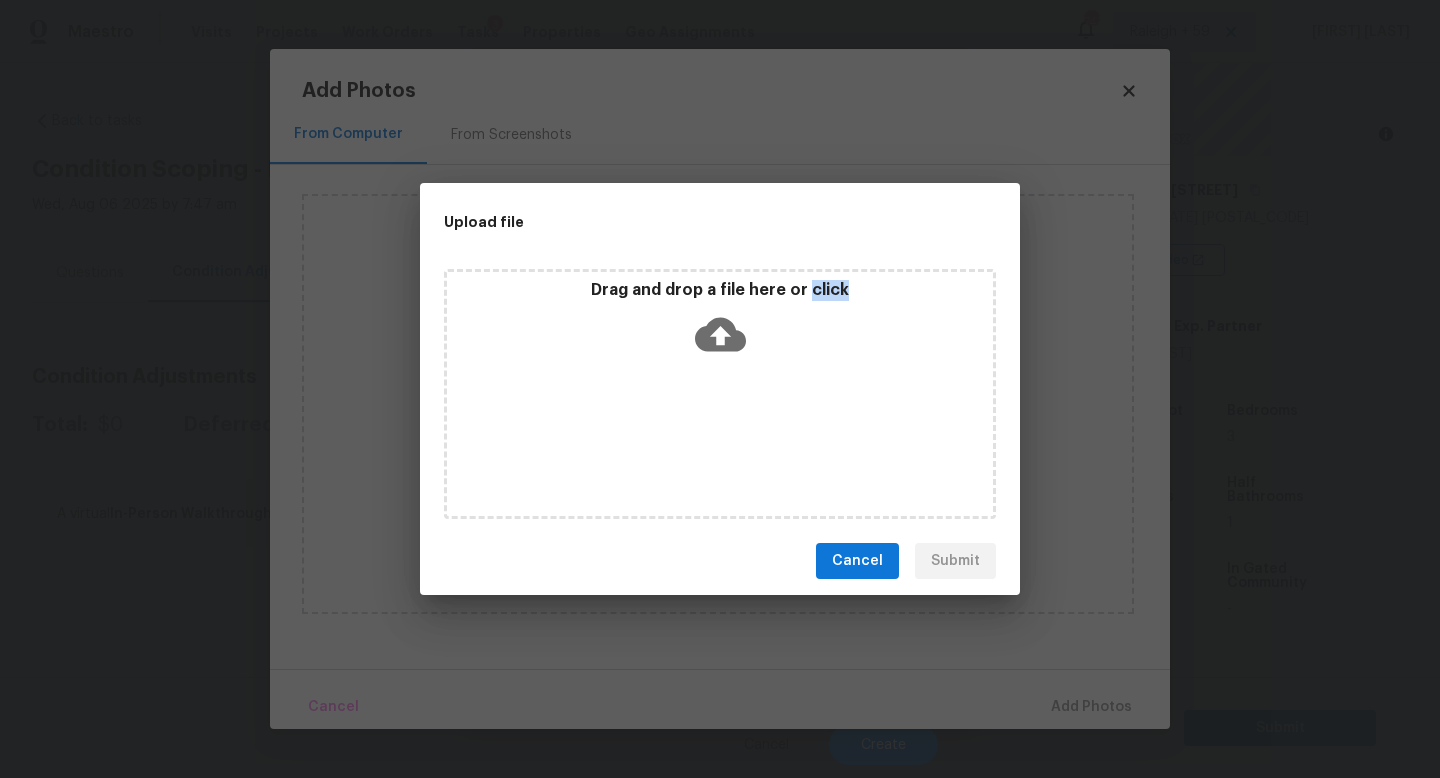 type 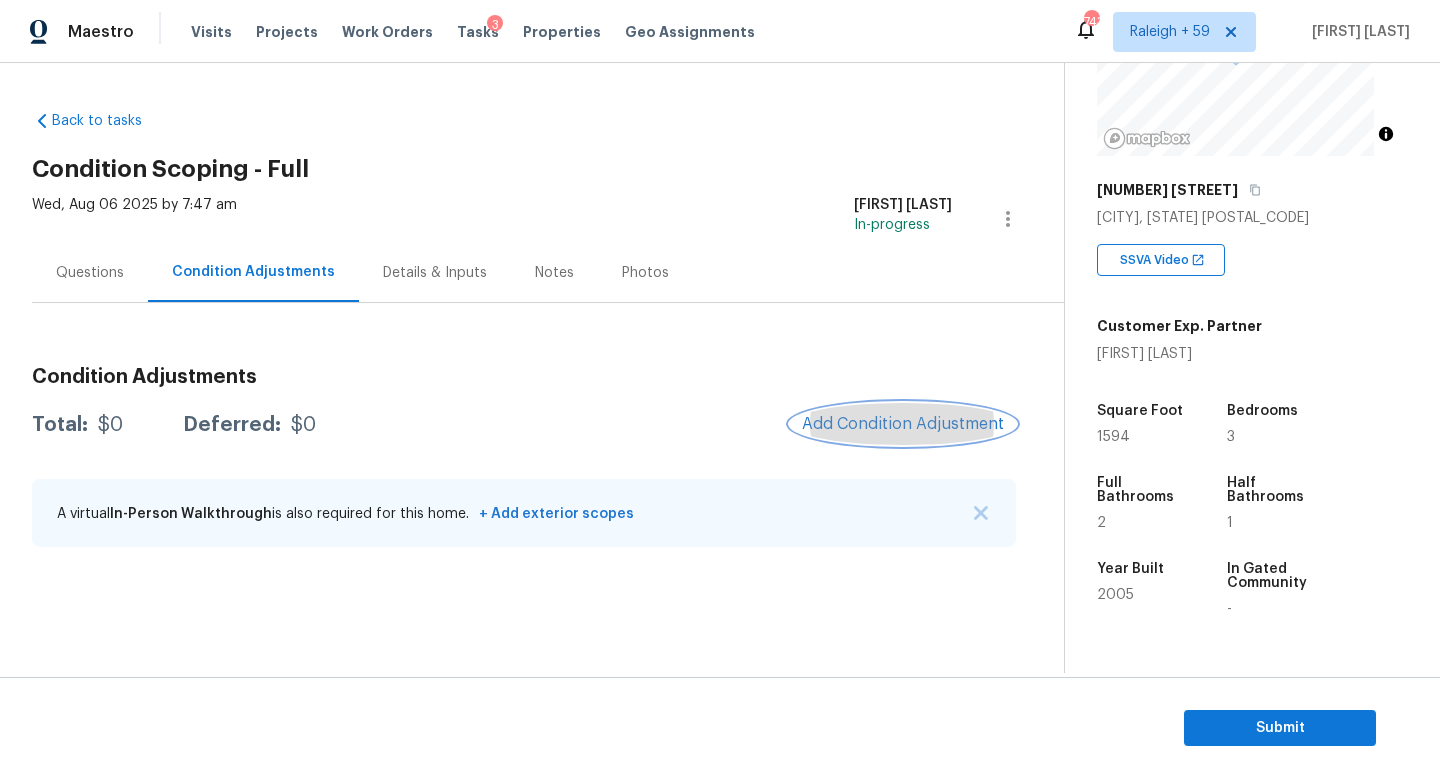 click on "Add Condition Adjustment" at bounding box center (903, 424) 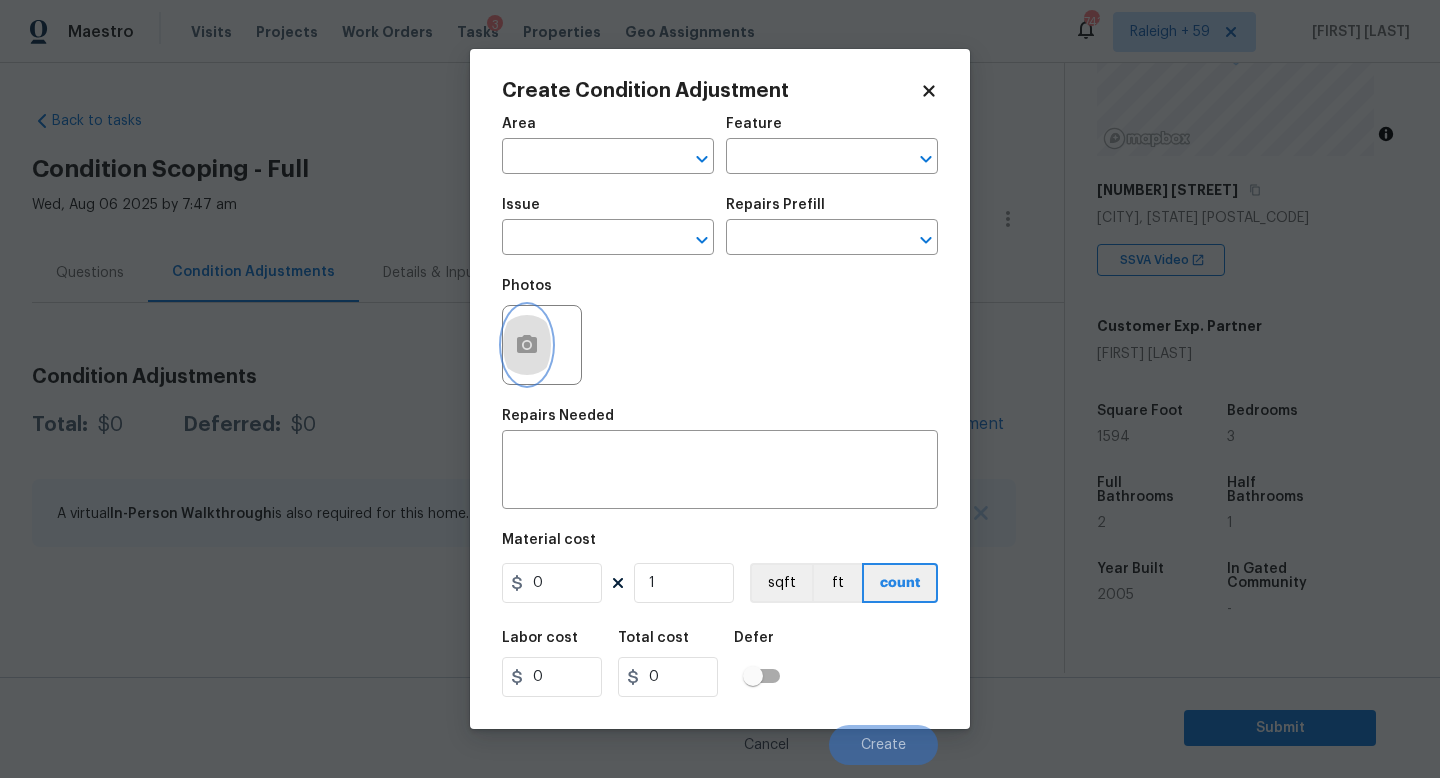 click at bounding box center (527, 345) 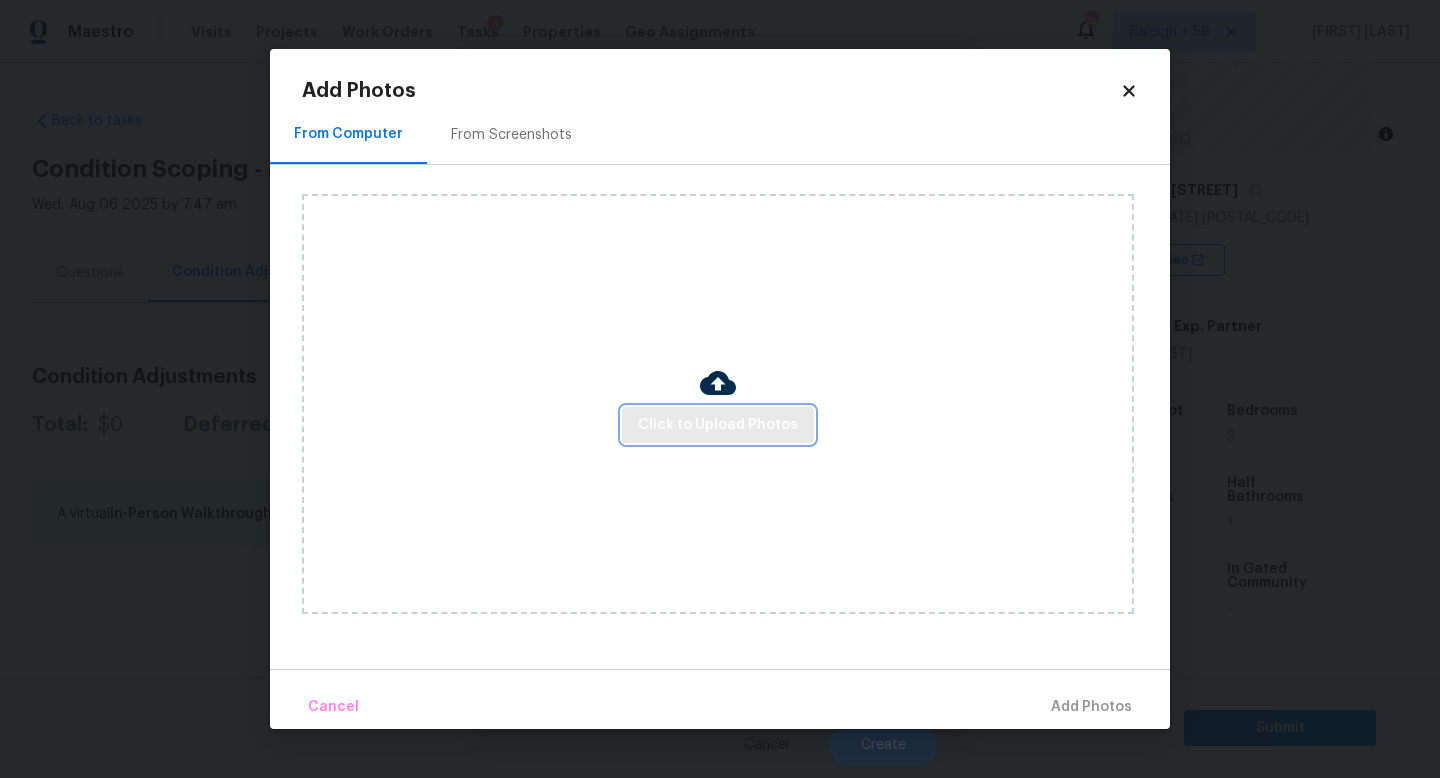 click on "Click to Upload Photos" at bounding box center (718, 425) 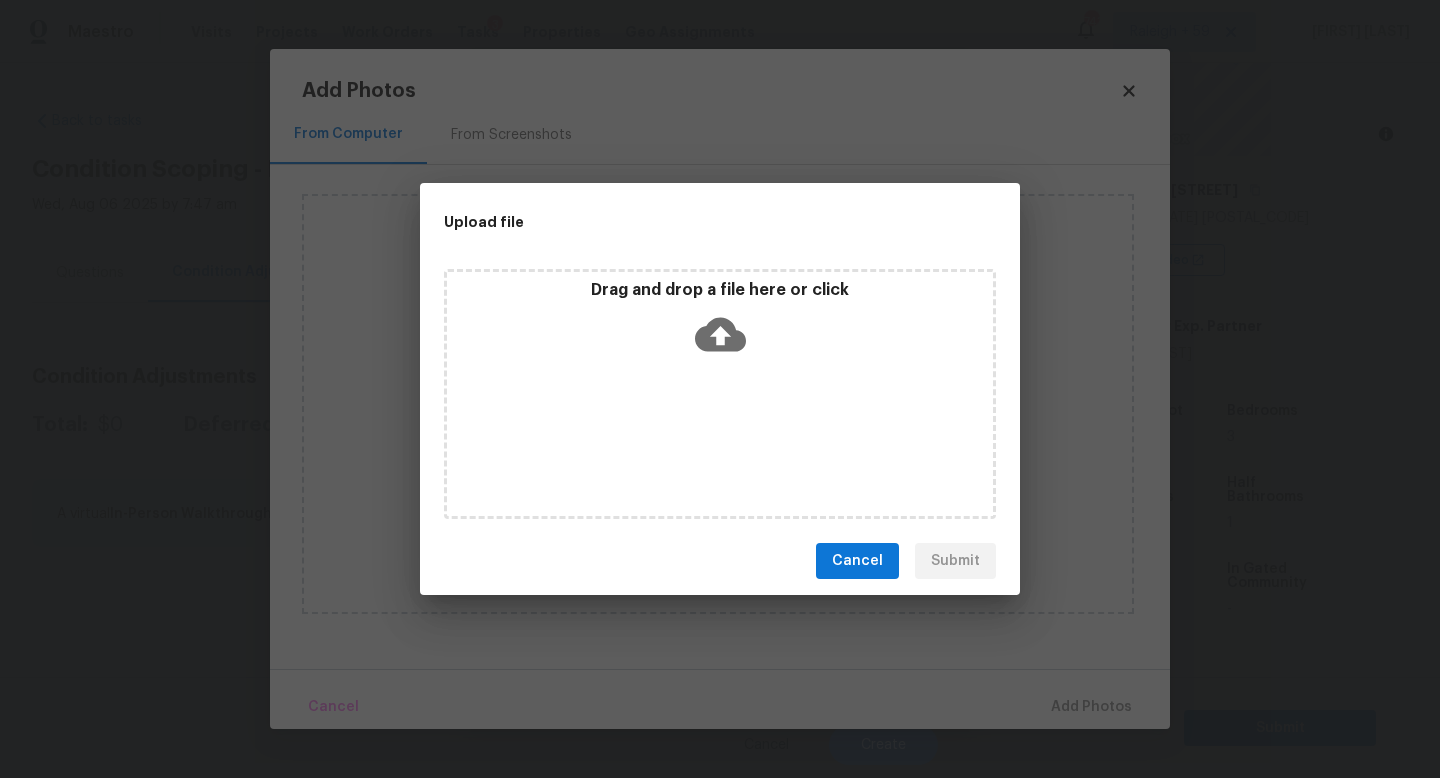 type 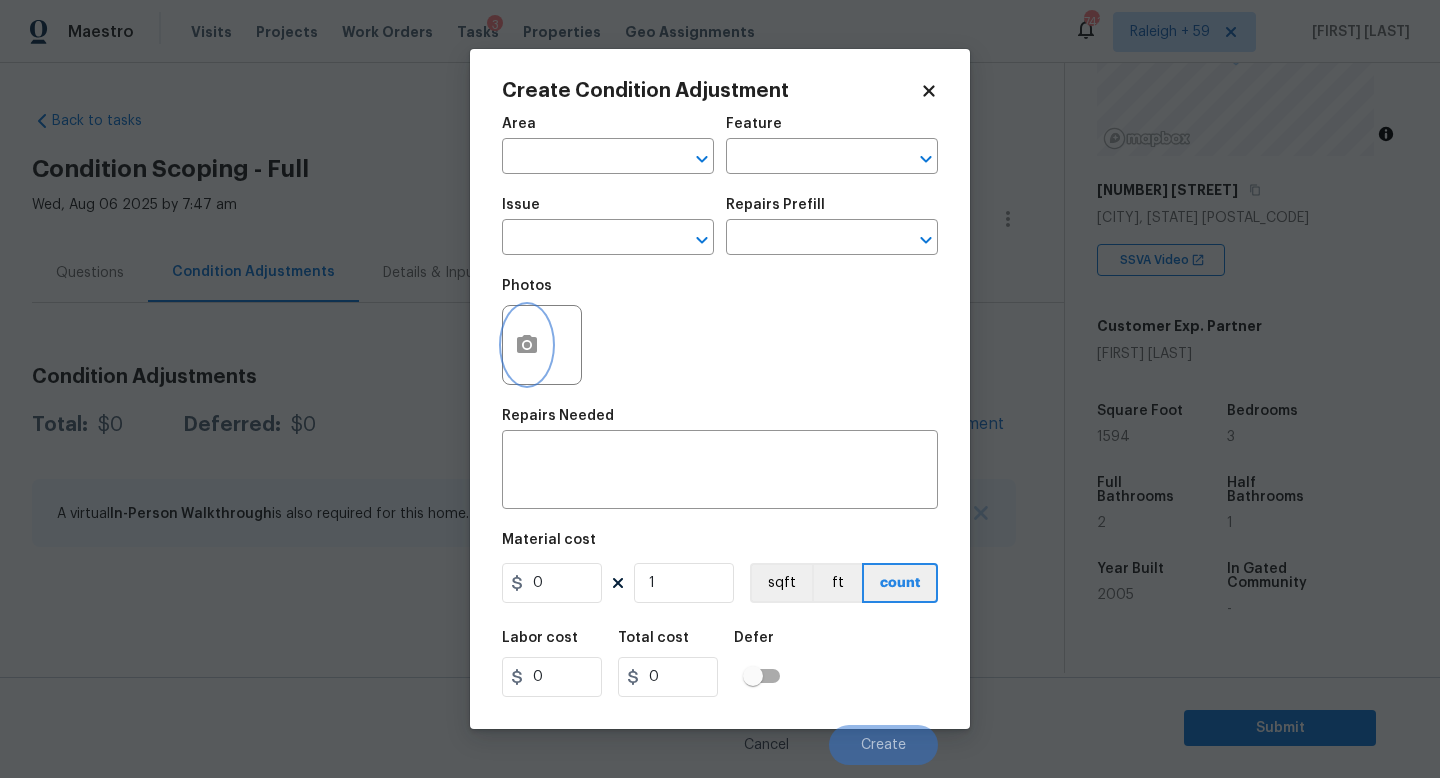type 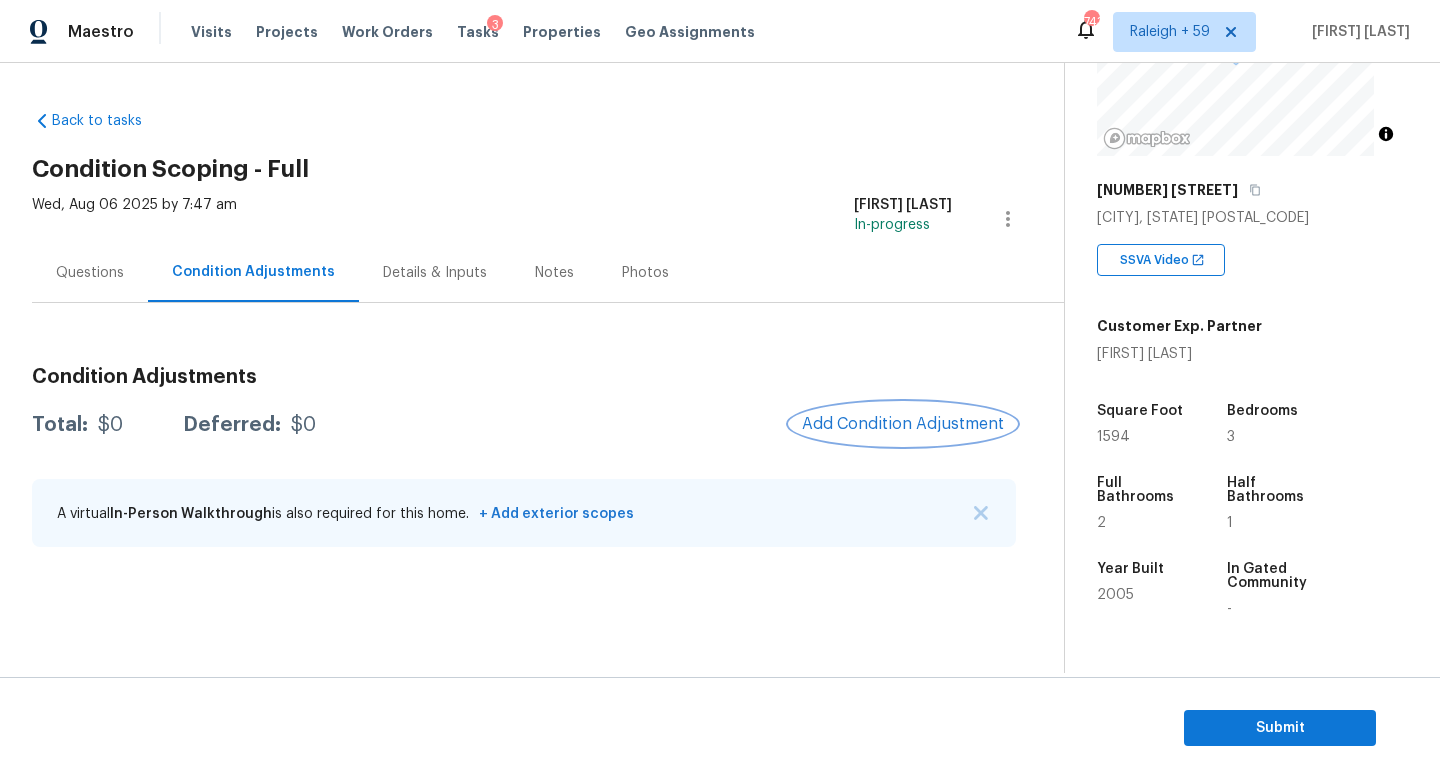 click on "Add Condition Adjustment" at bounding box center (903, 424) 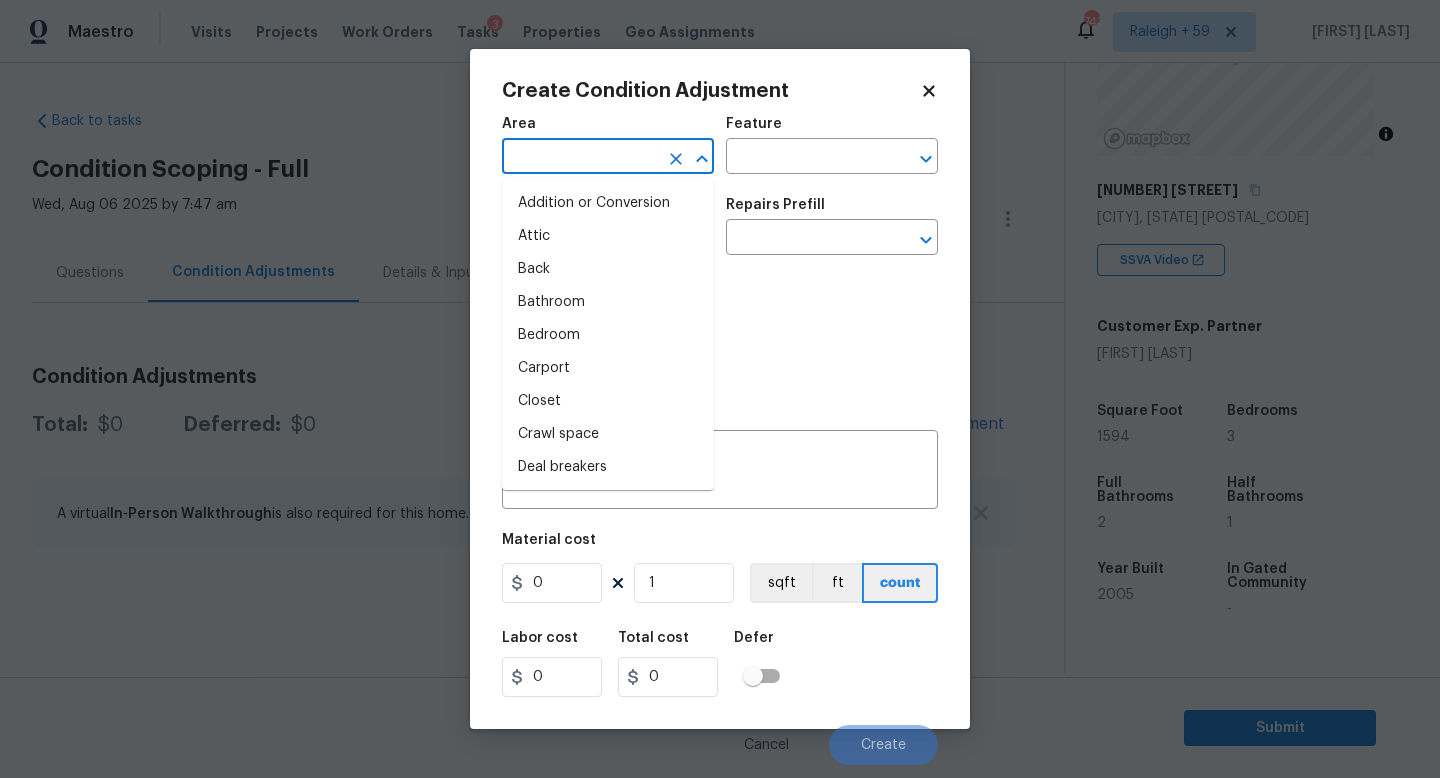 click at bounding box center [580, 158] 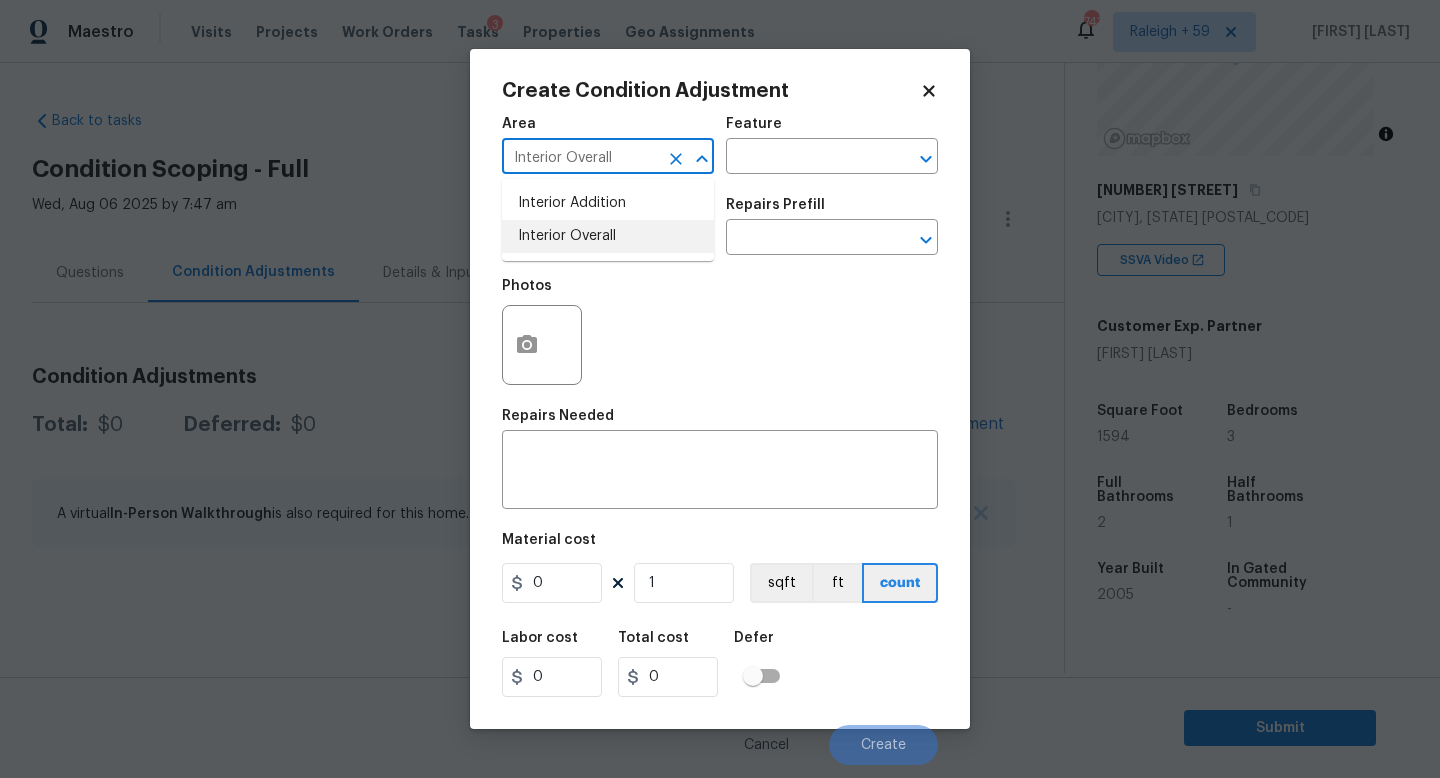 type on "Interior Overall" 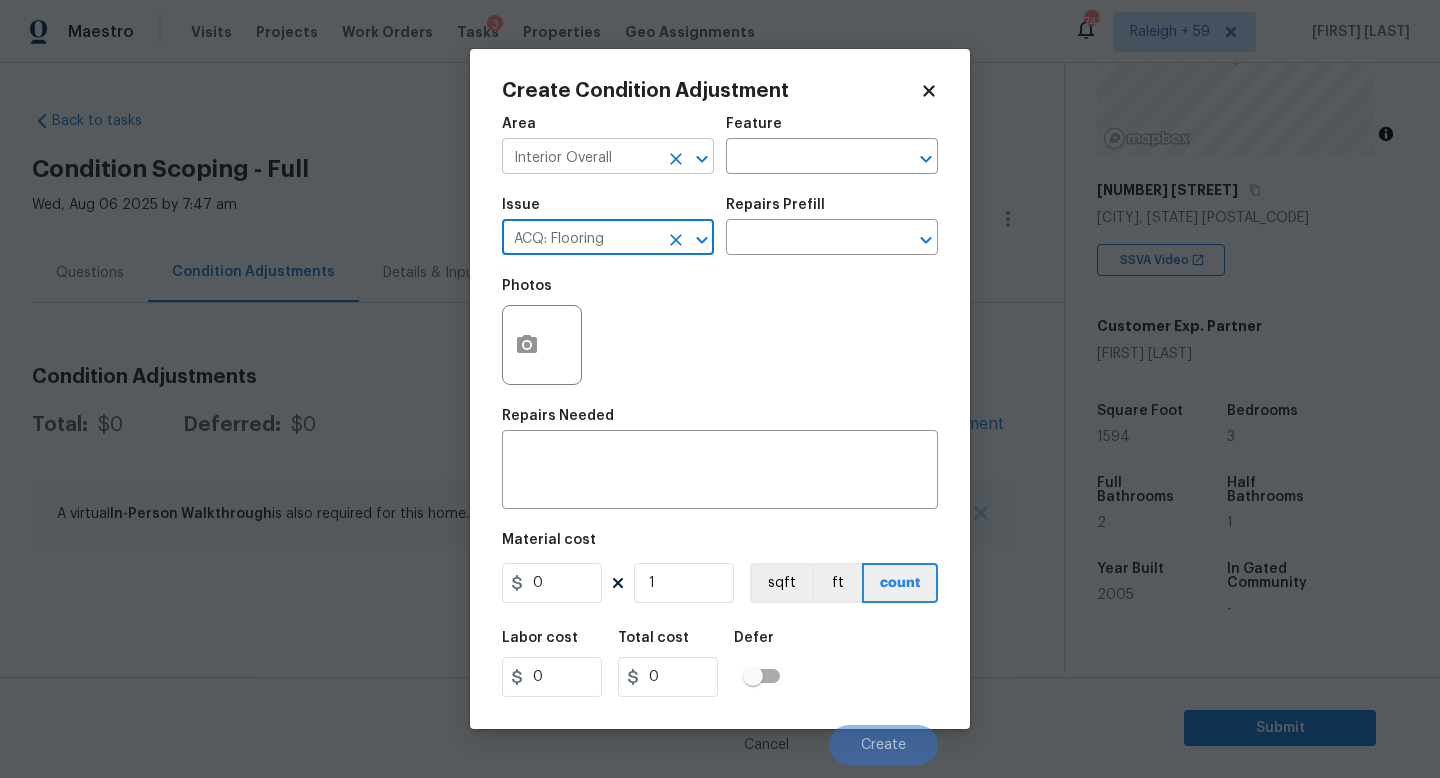 type on "ACQ: Flooring" 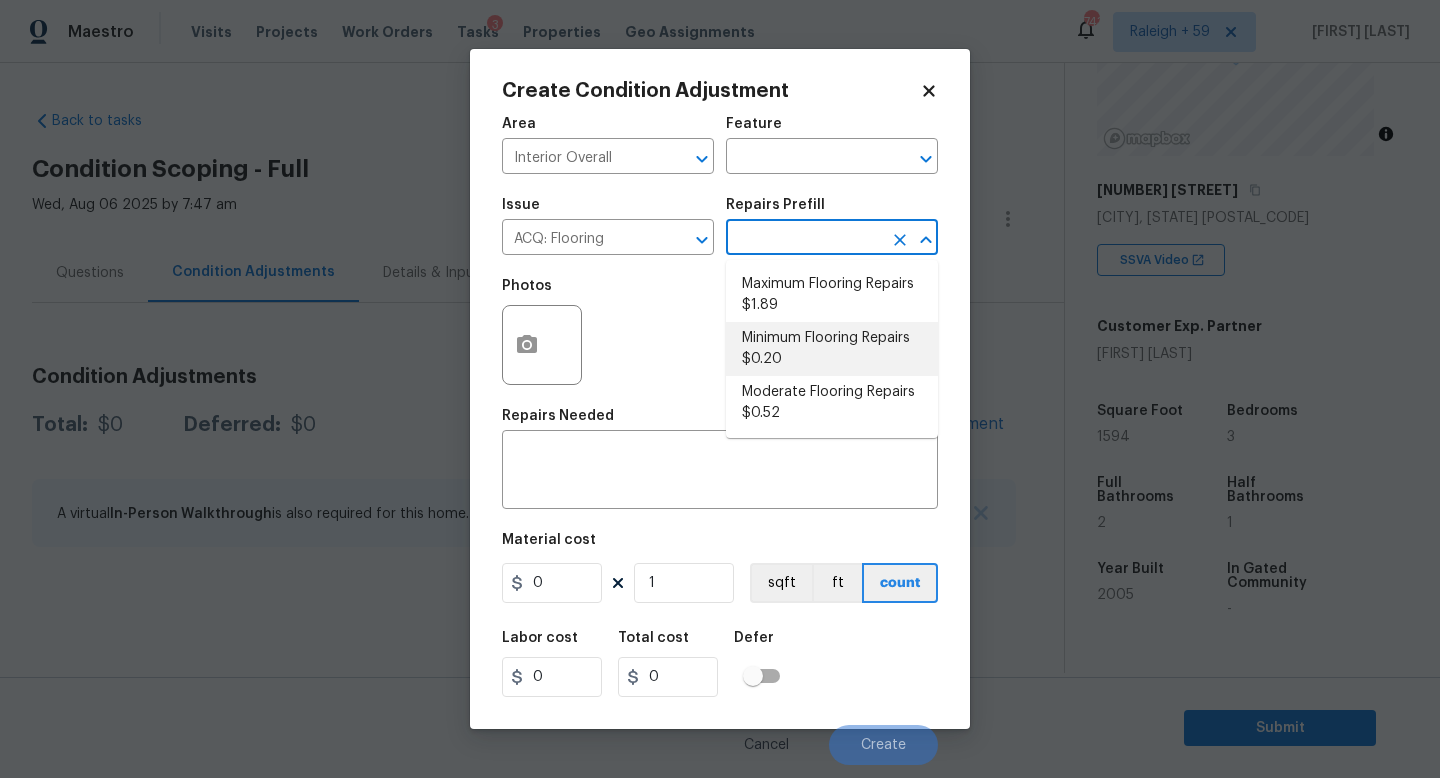 click on "Minimum Flooring Repairs $0.20" at bounding box center (832, 349) 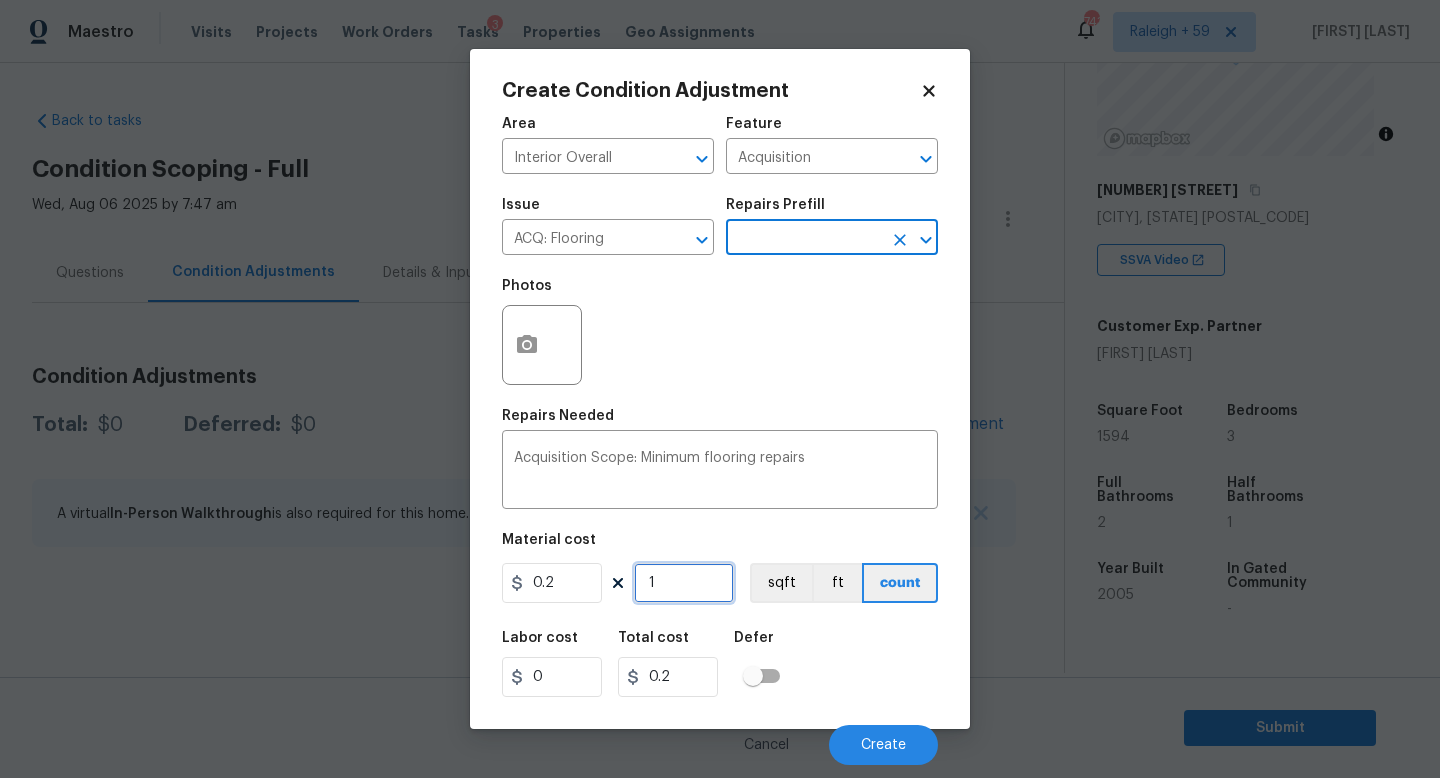 click on "1" at bounding box center [684, 583] 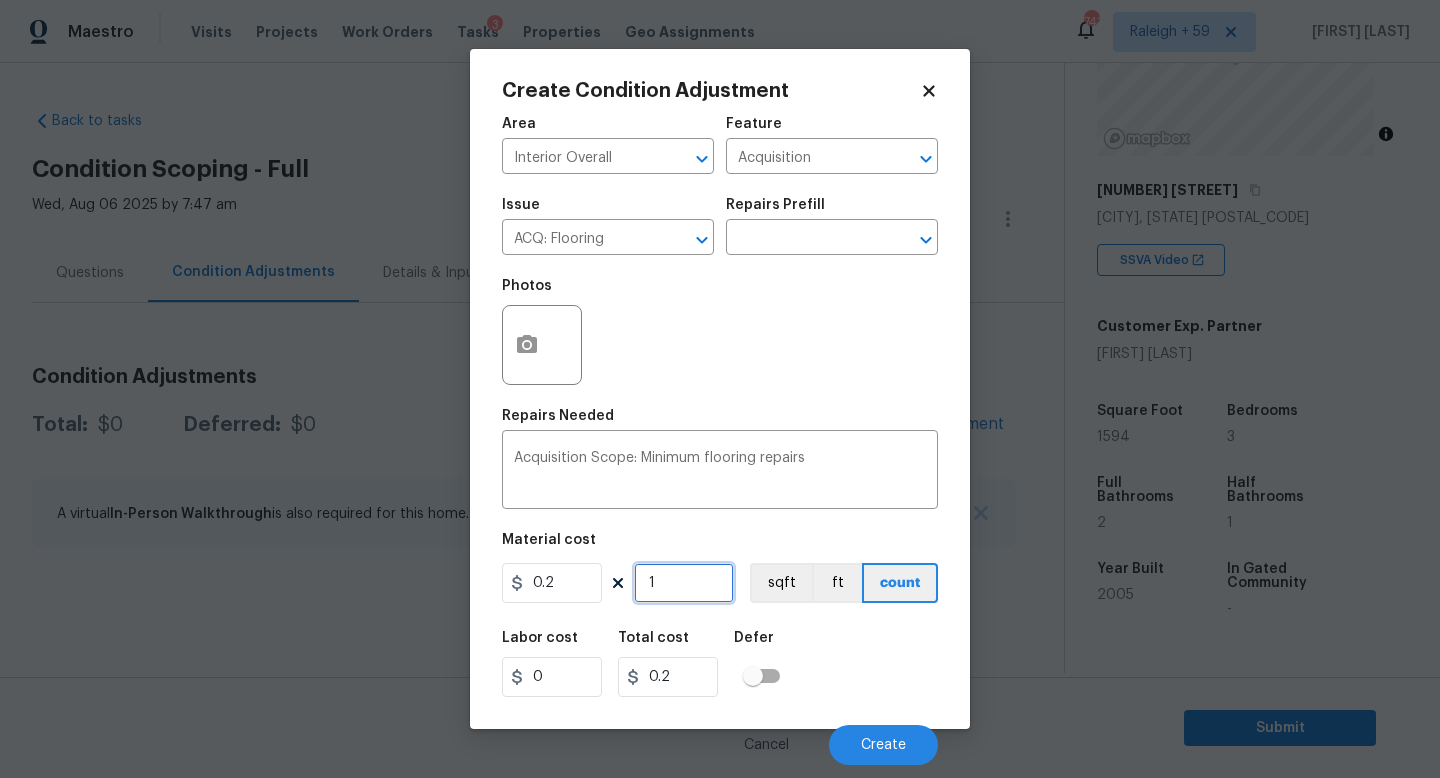 type on "15" 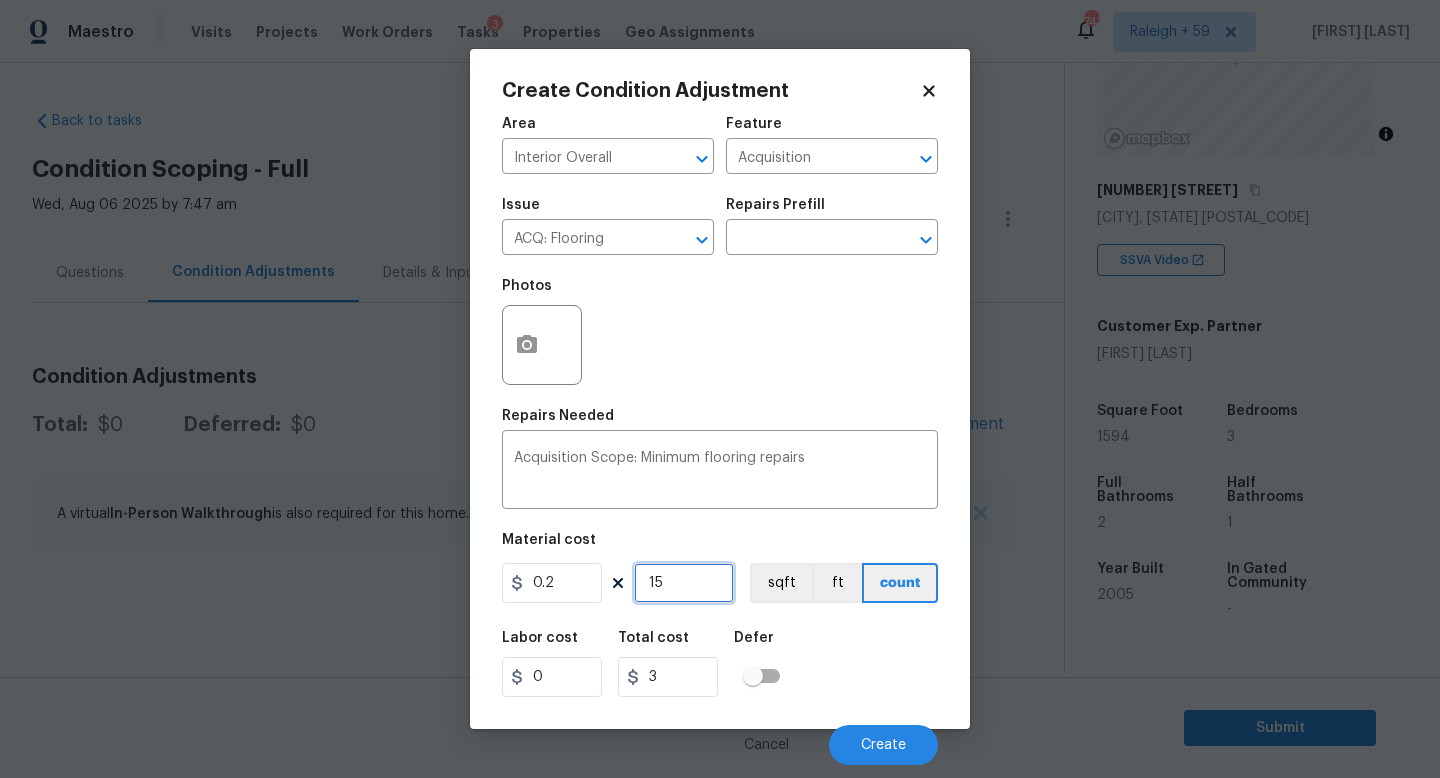 type on "159" 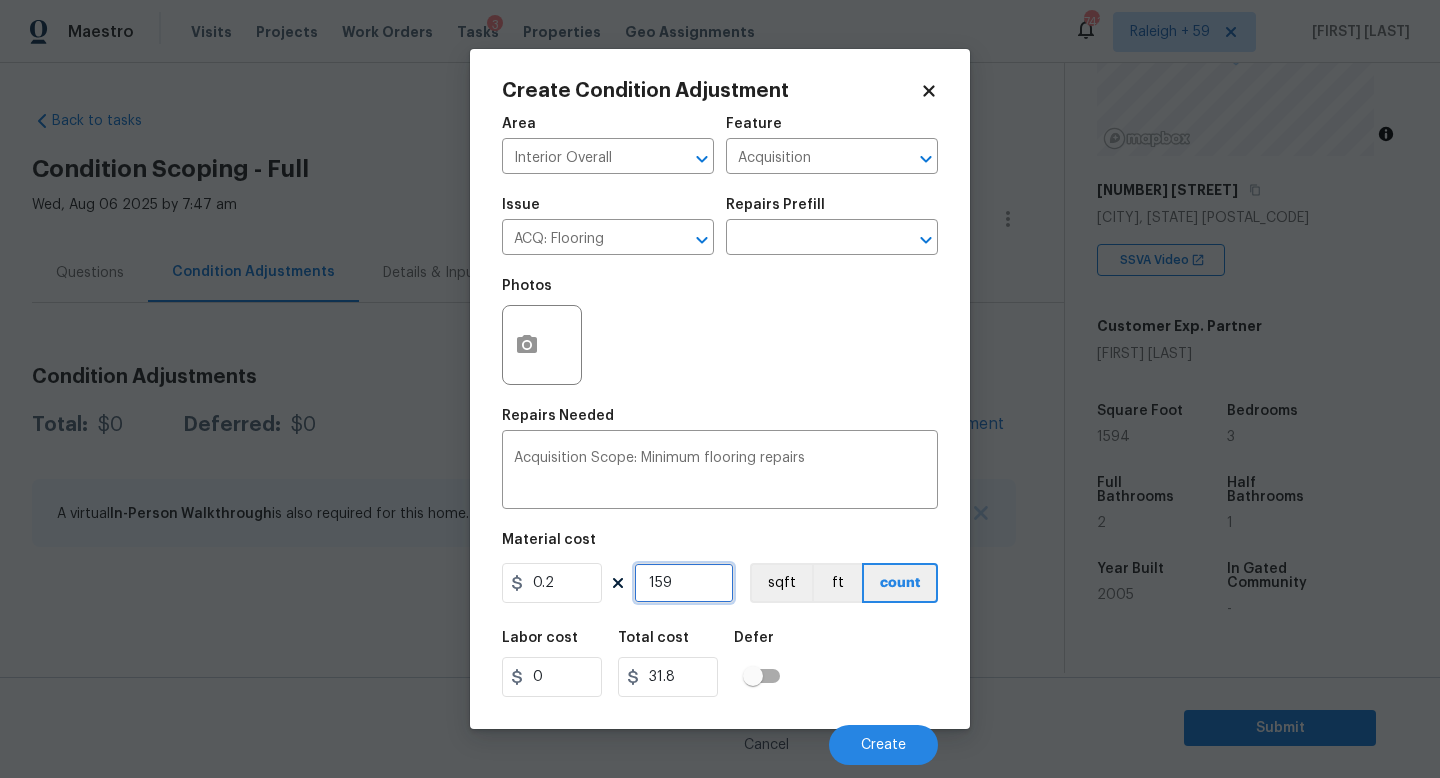 type on "1594" 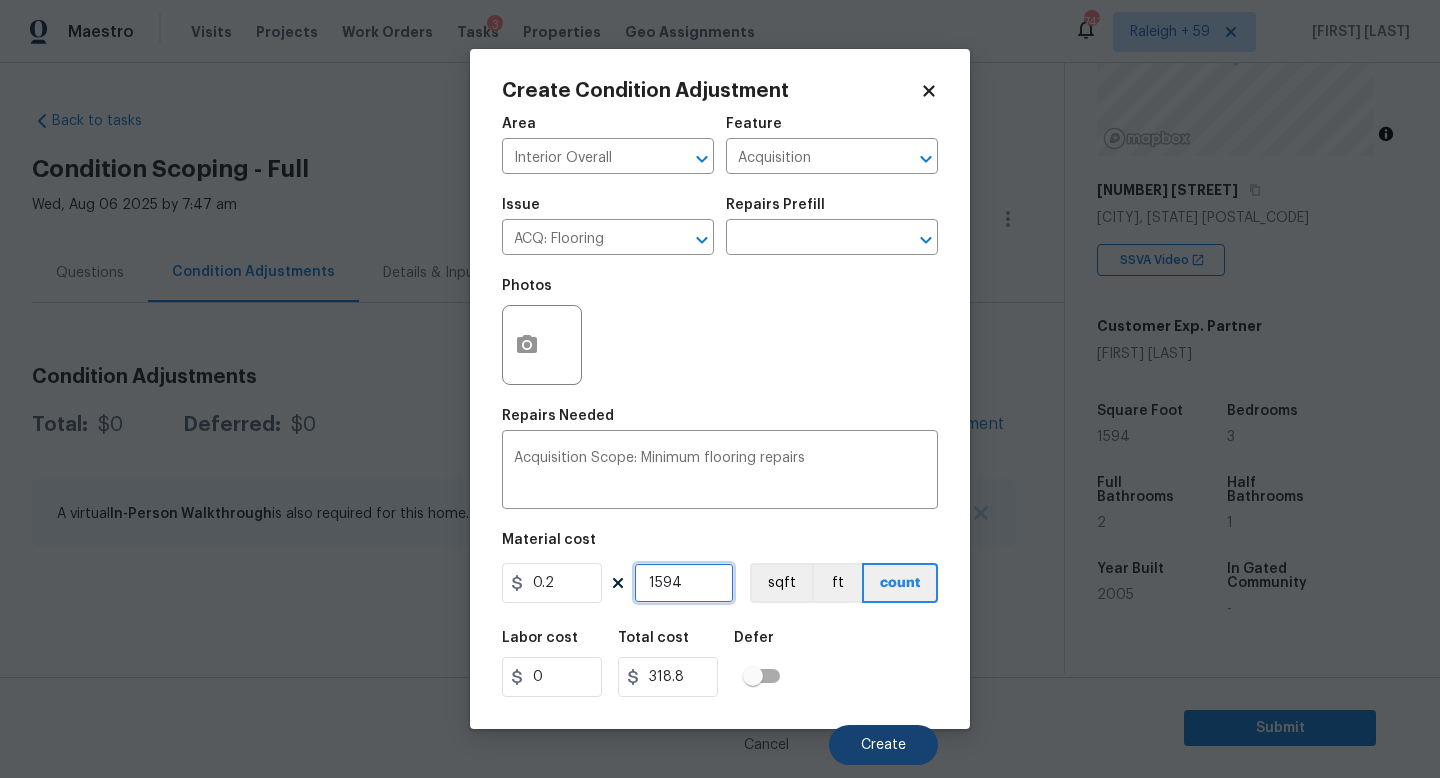 type on "1594" 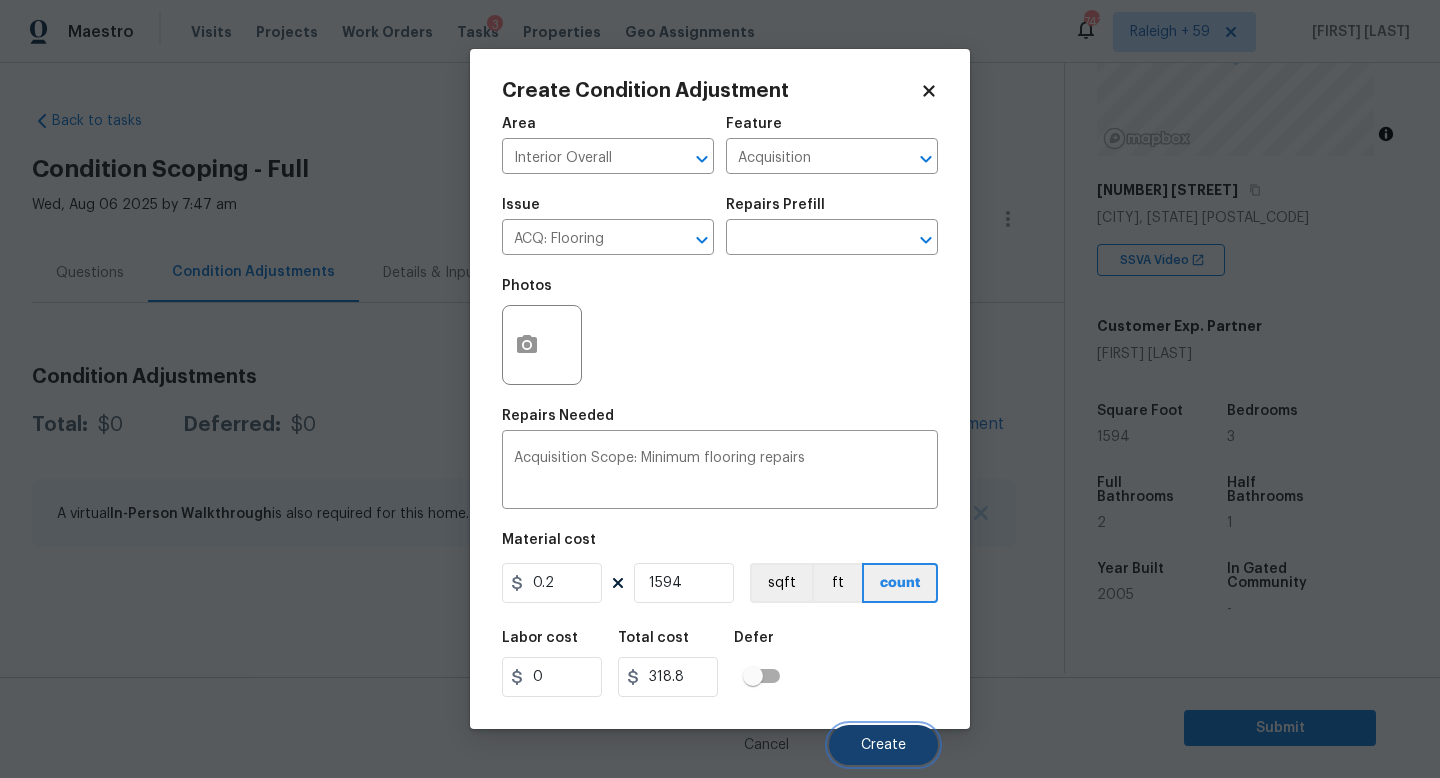 drag, startPoint x: 854, startPoint y: 751, endPoint x: 869, endPoint y: 756, distance: 15.811388 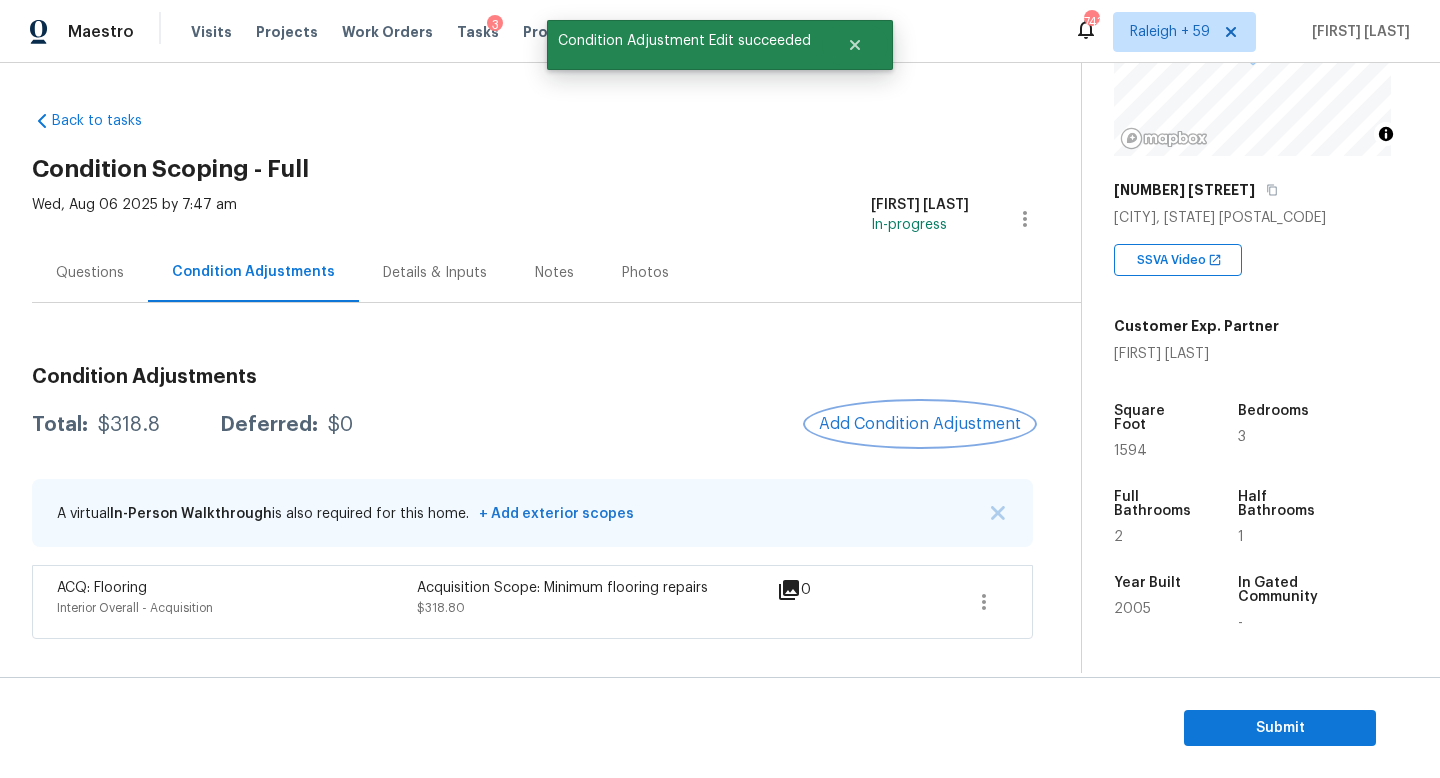 click on "Add Condition Adjustment" at bounding box center [920, 424] 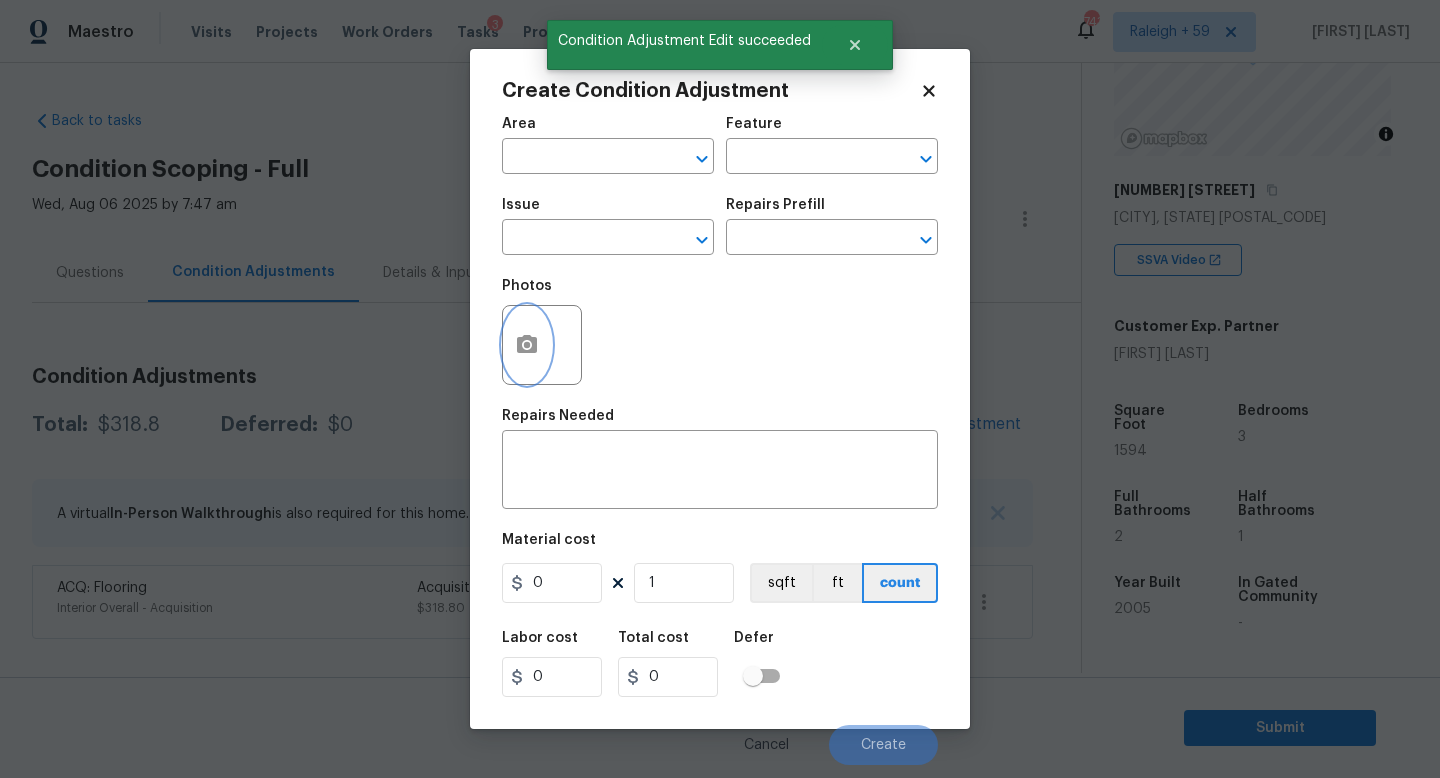 click 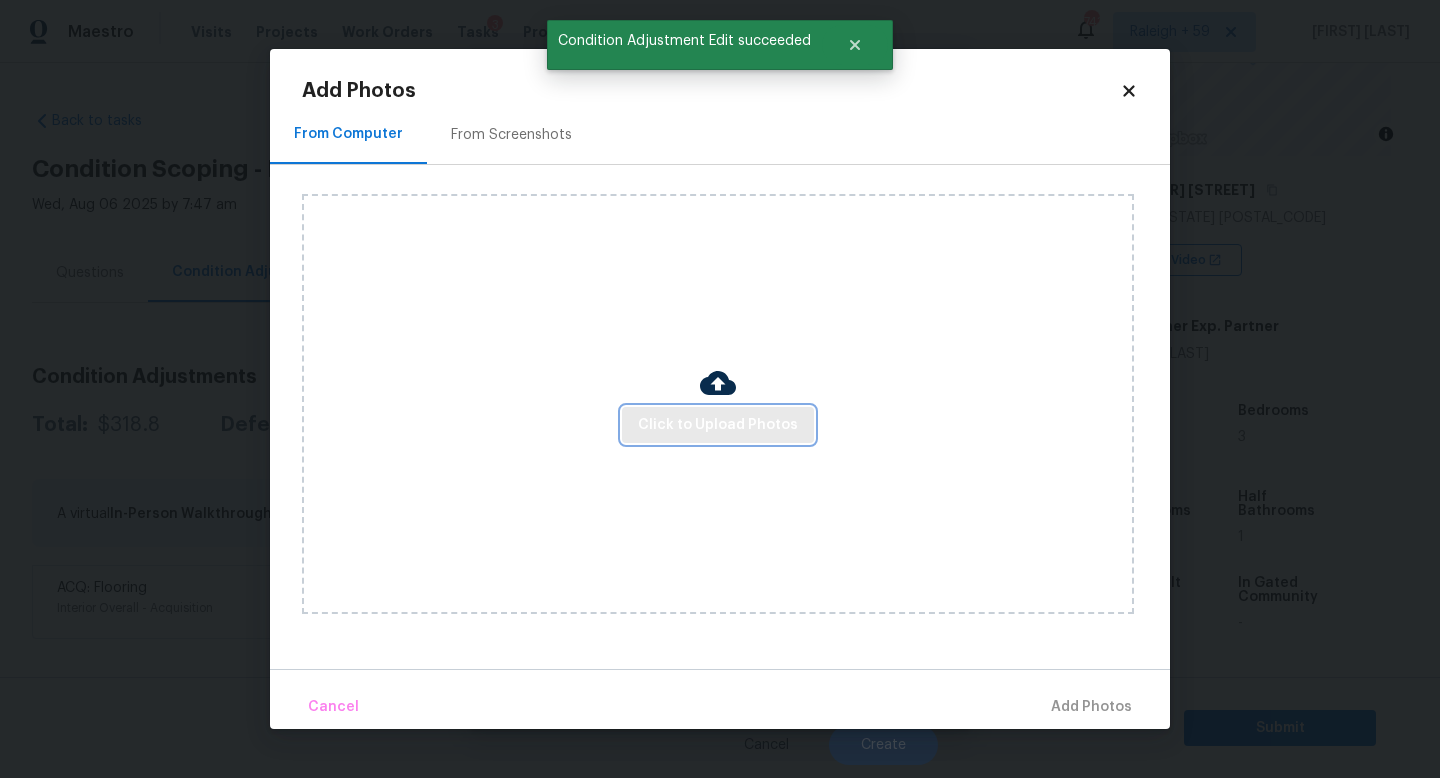 click on "Click to Upload Photos" at bounding box center (718, 425) 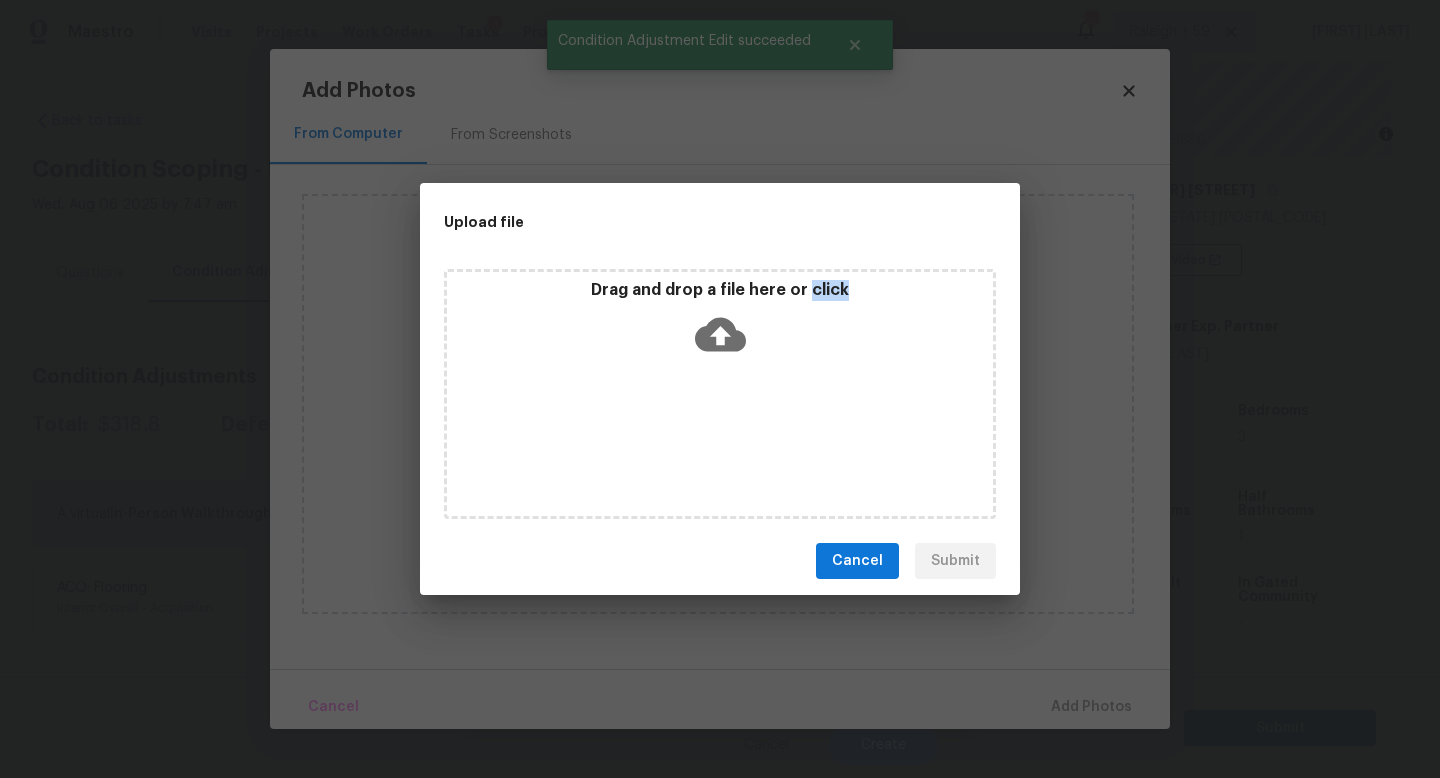 click on "Drag and drop a file here or click" at bounding box center [720, 394] 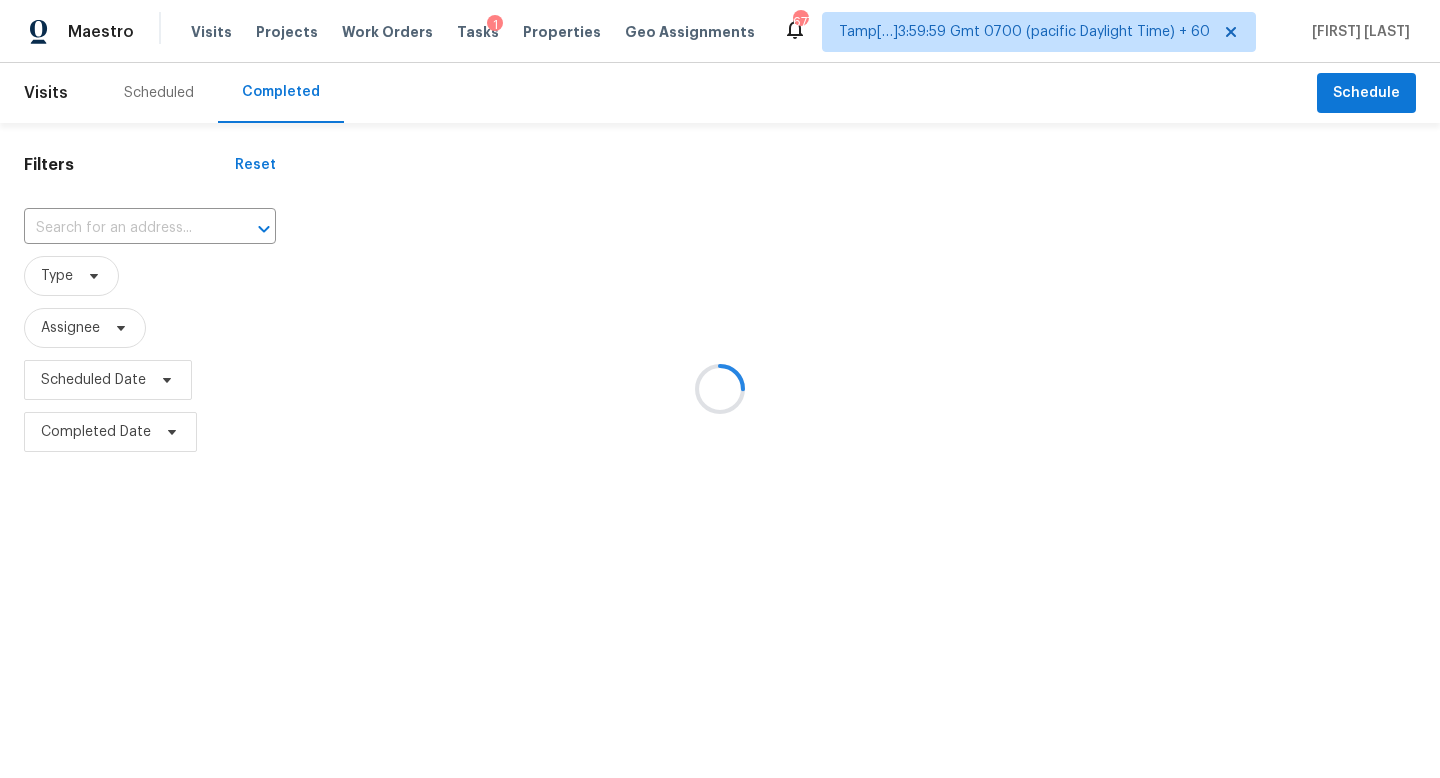 scroll, scrollTop: 0, scrollLeft: 0, axis: both 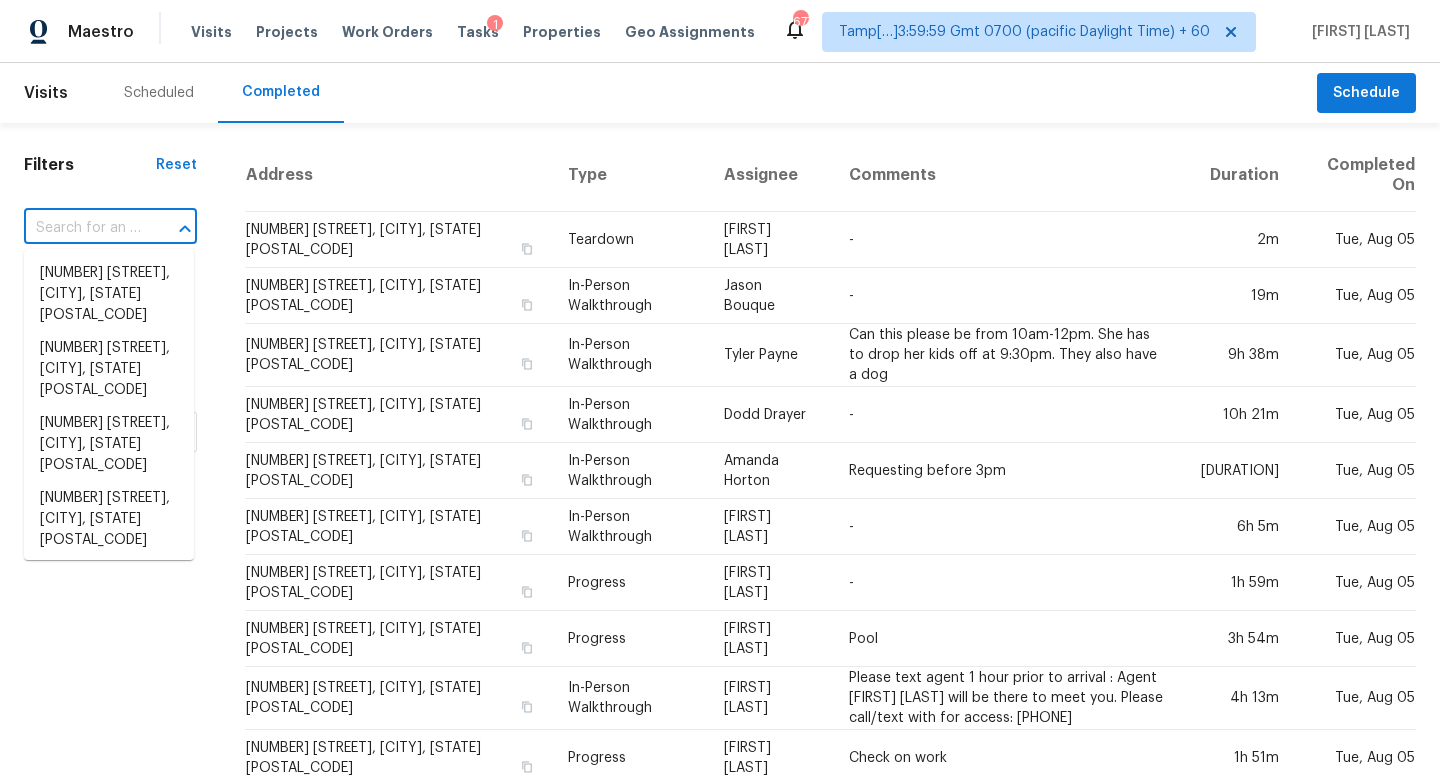 click at bounding box center (82, 228) 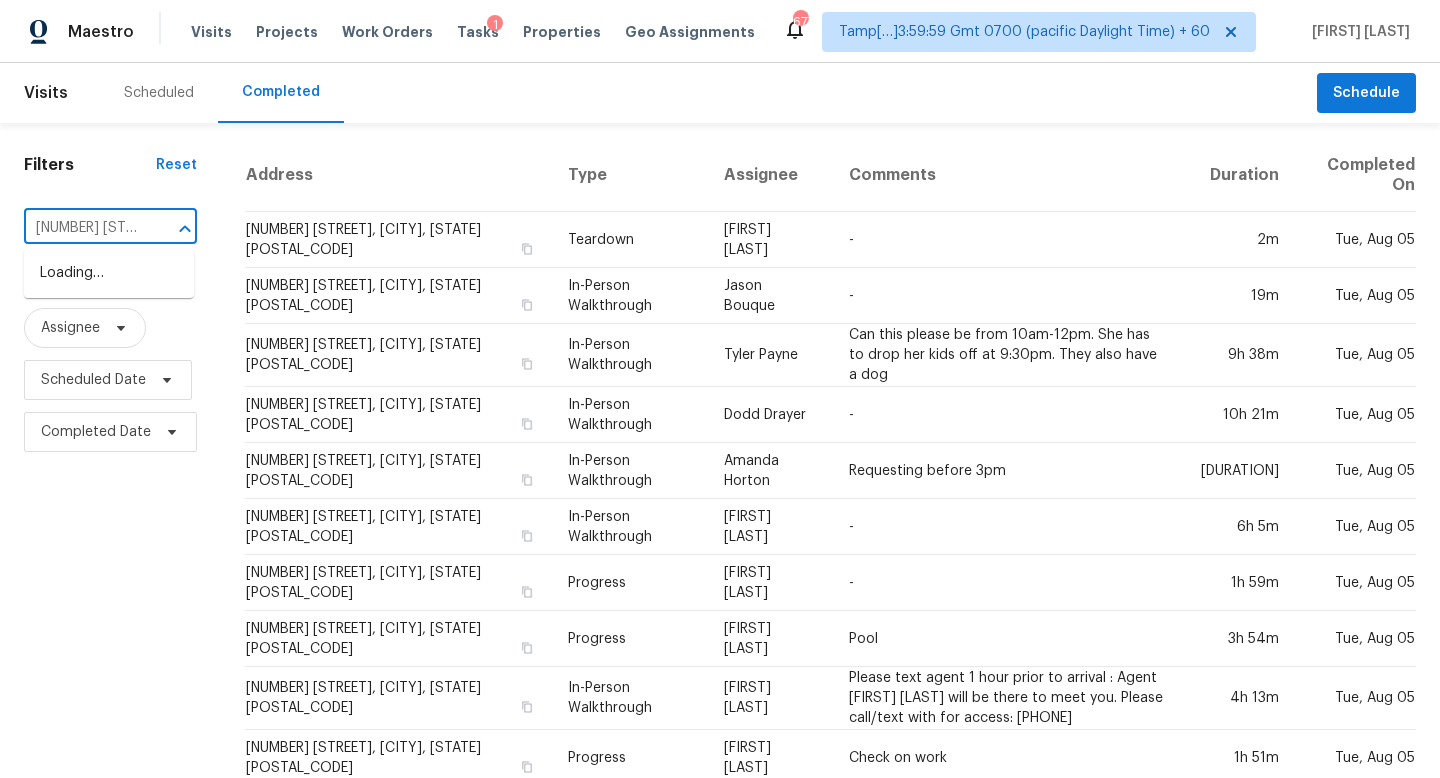 scroll, scrollTop: 0, scrollLeft: 115, axis: horizontal 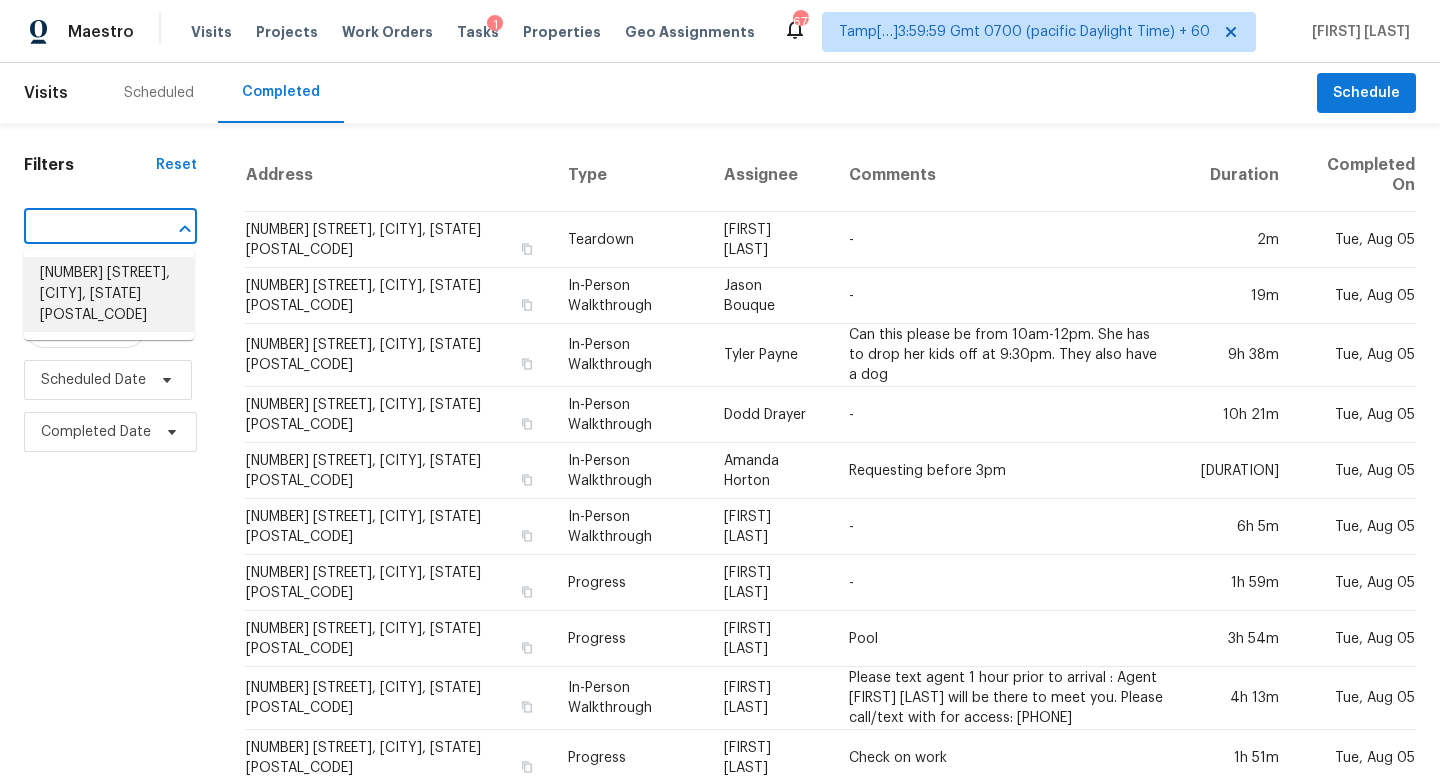 click on "[NUMBER] [STREET], [CITY], [STATE] [POSTAL_CODE]" at bounding box center [109, 294] 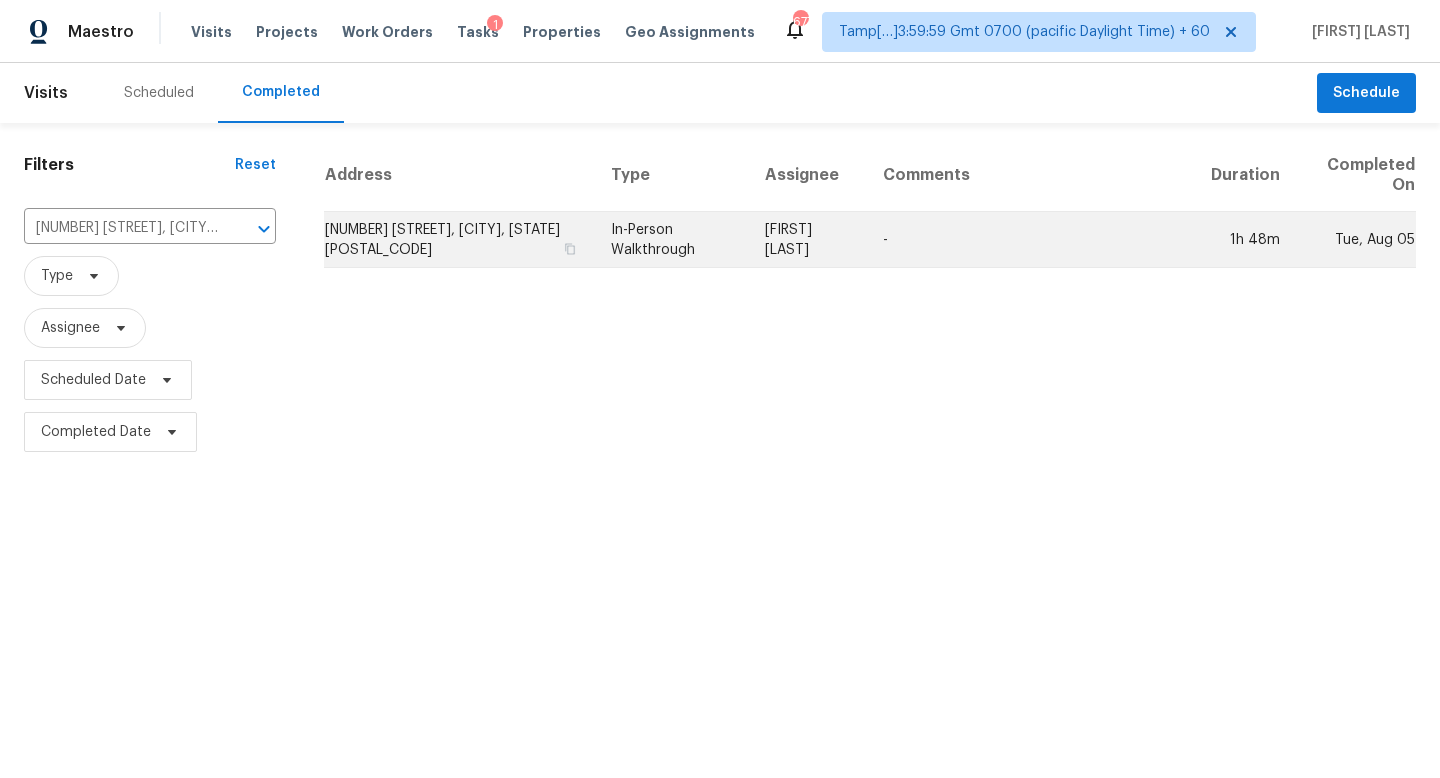 click on "[NUMBER] [STREET], [CITY], [STATE] [POSTAL_CODE]" at bounding box center [459, 240] 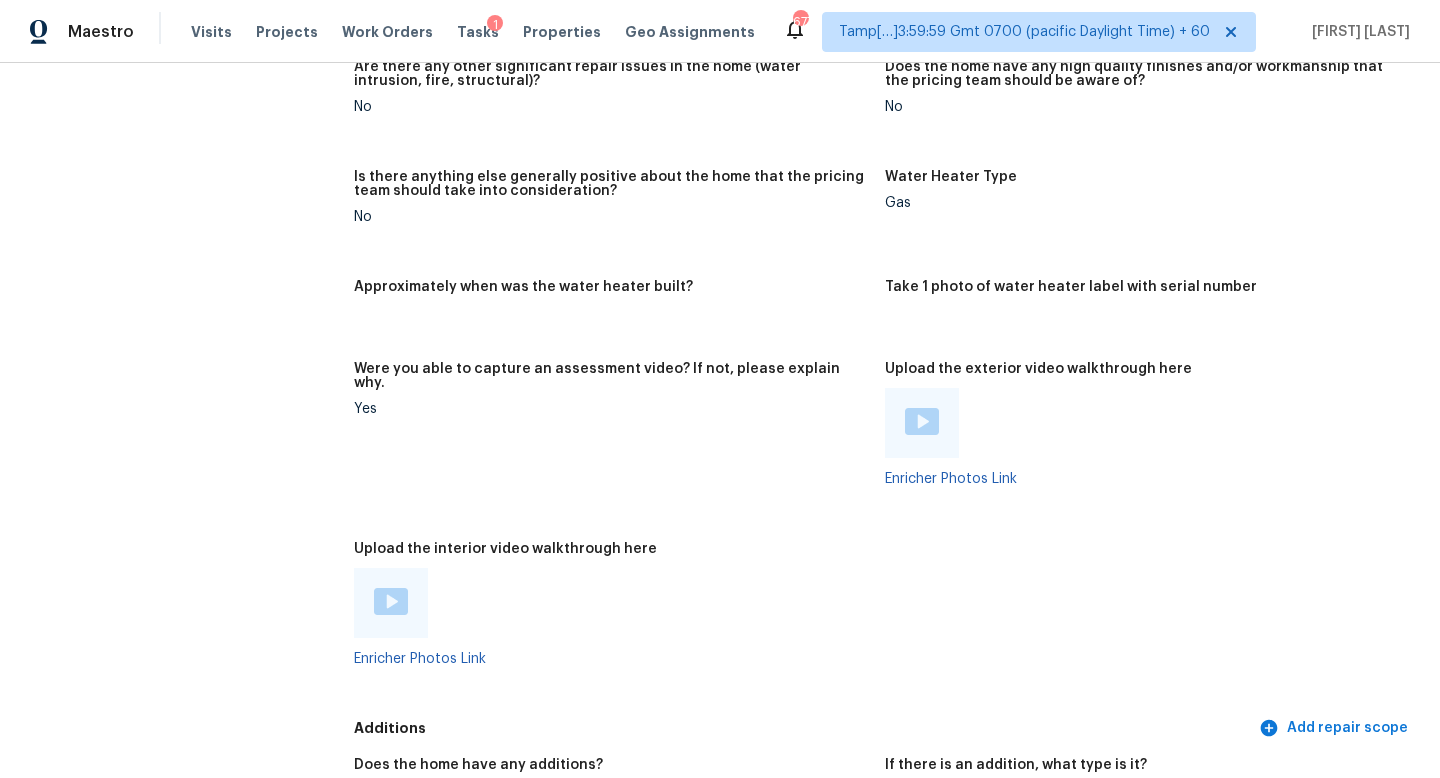 scroll, scrollTop: 3504, scrollLeft: 0, axis: vertical 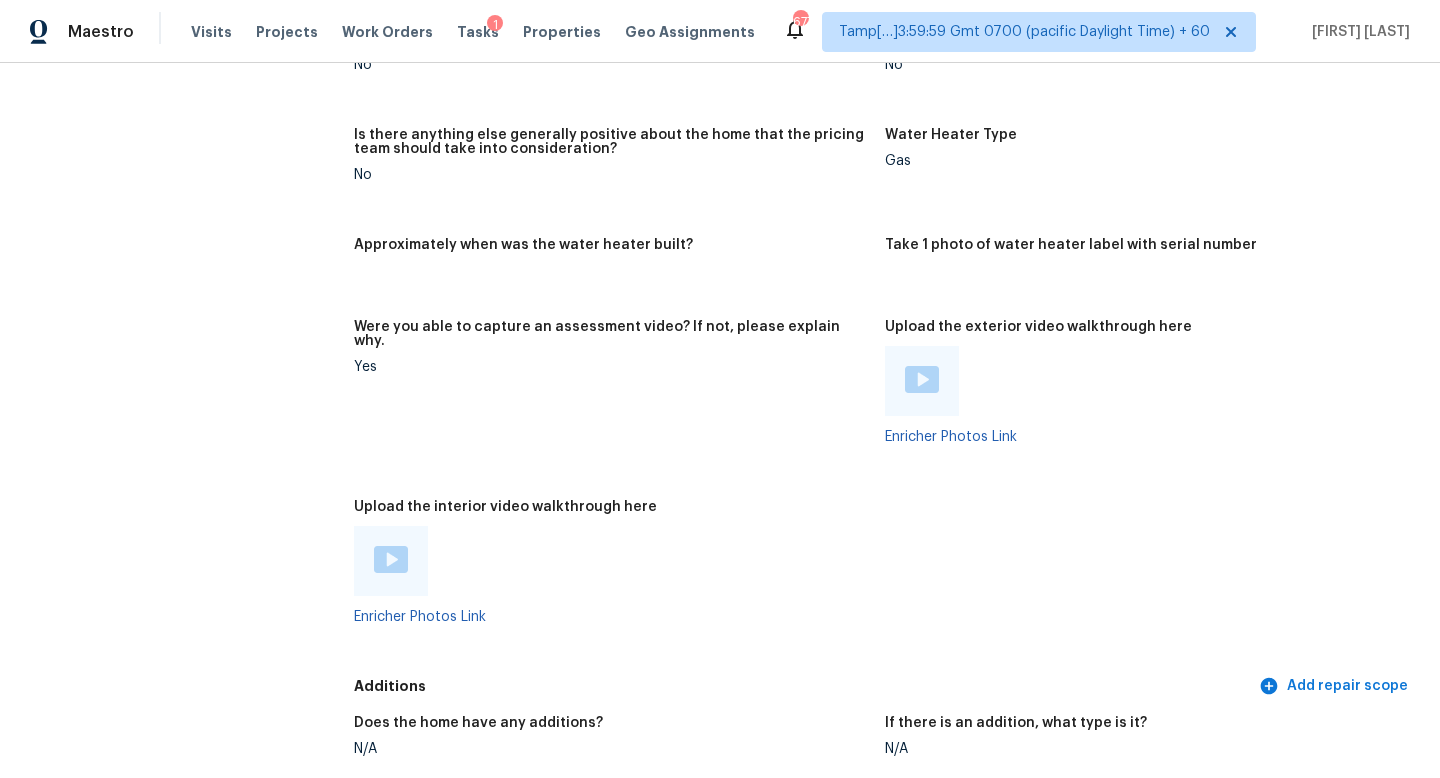 click at bounding box center [391, 559] 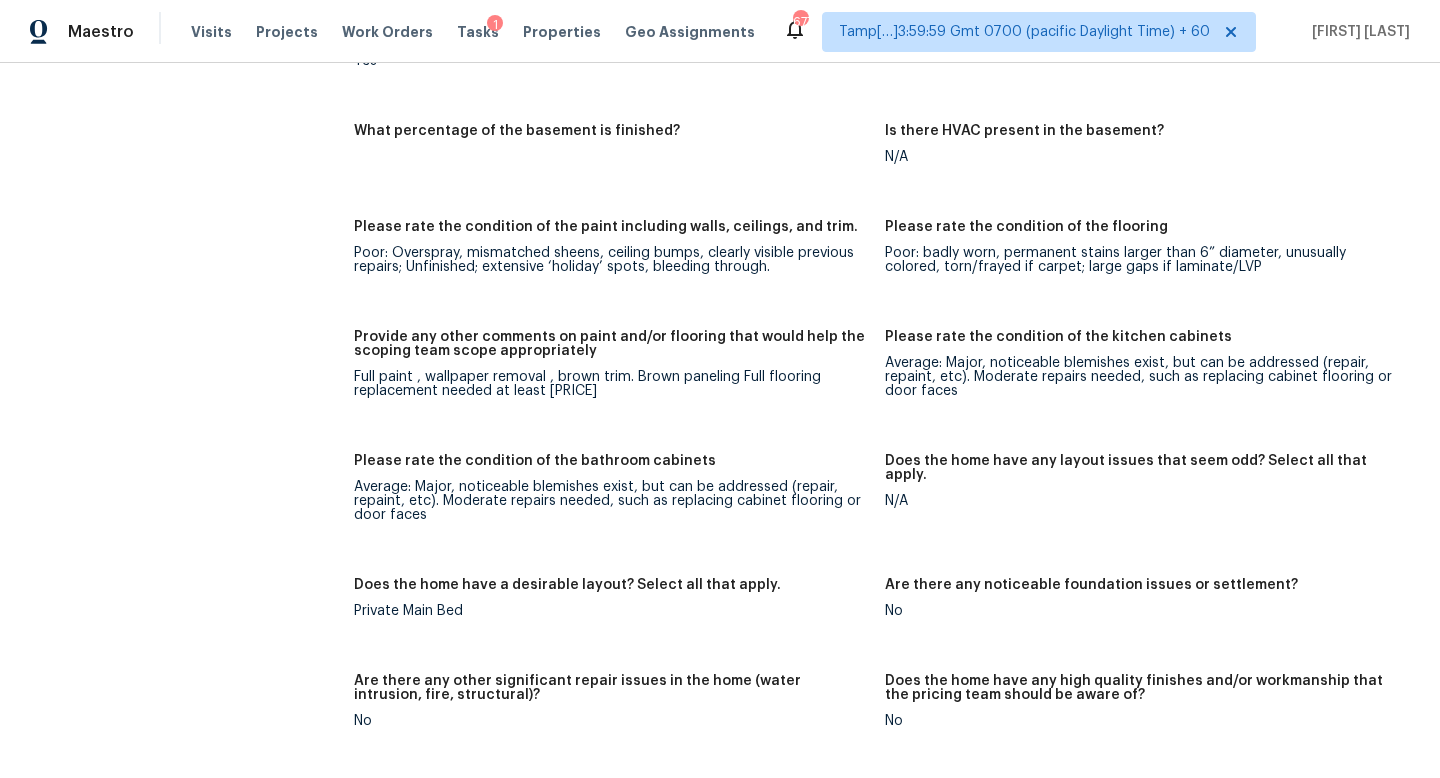 scroll, scrollTop: 2690, scrollLeft: 0, axis: vertical 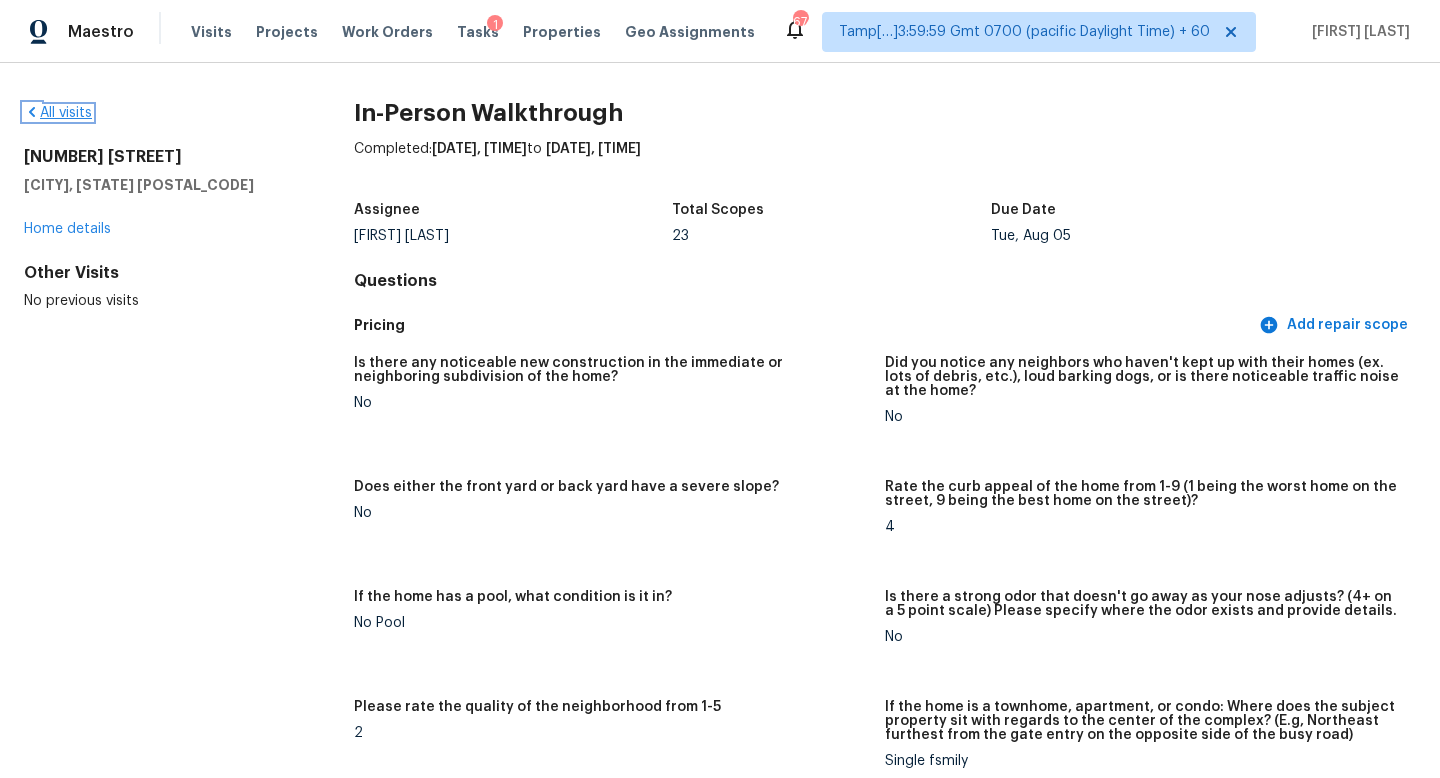 click on "All visits" at bounding box center (58, 113) 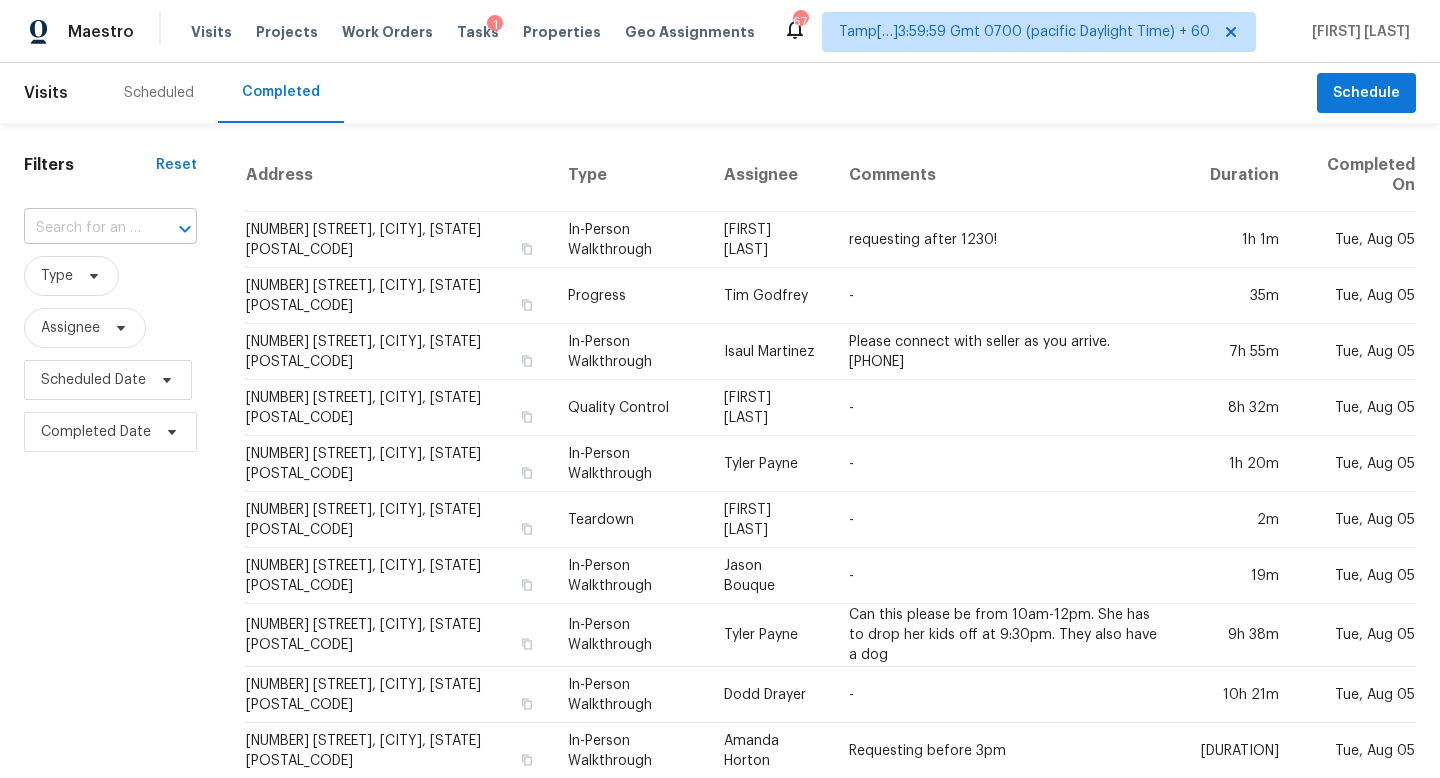 click at bounding box center [171, 229] 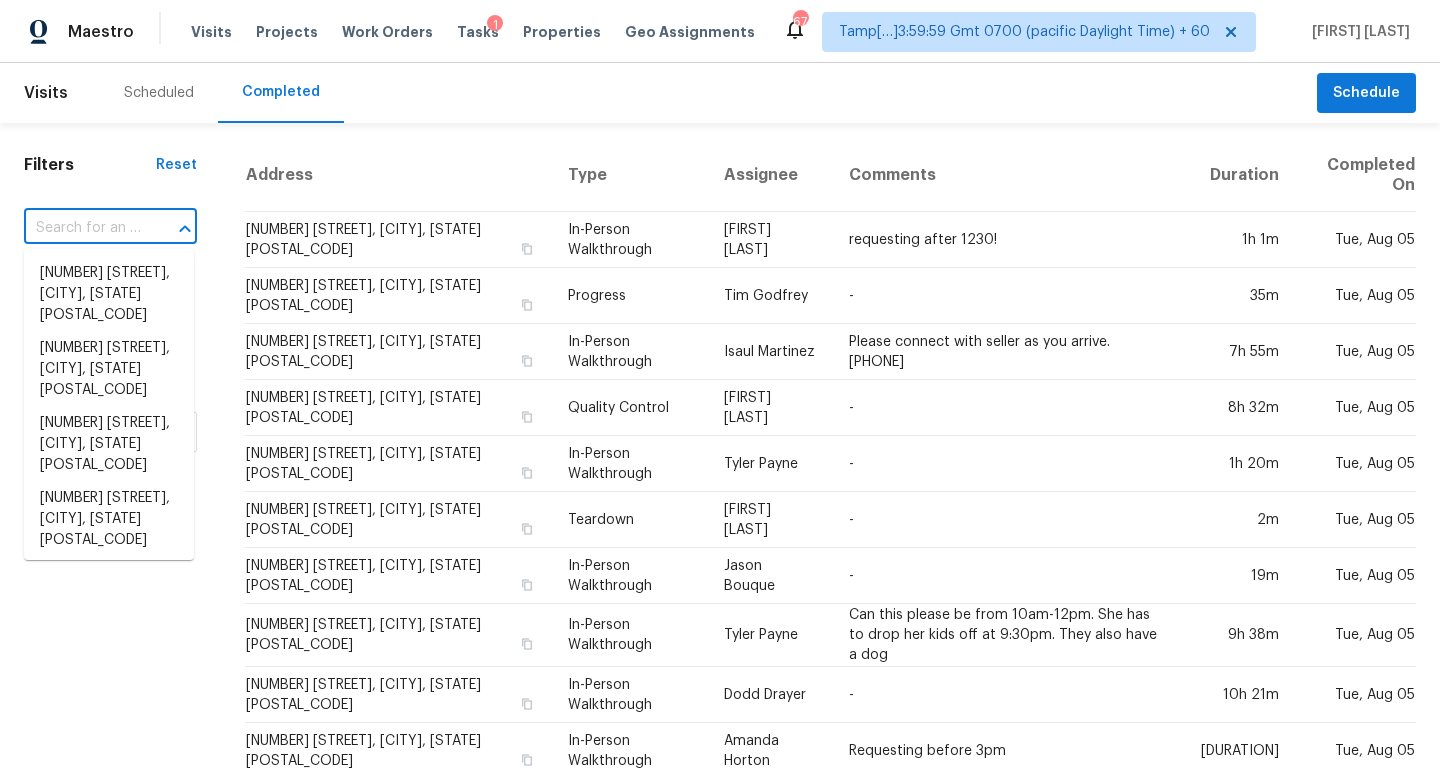 paste on "[NUMBER] [STREET] [CITY], [STATE], [POSTAL_CODE]" 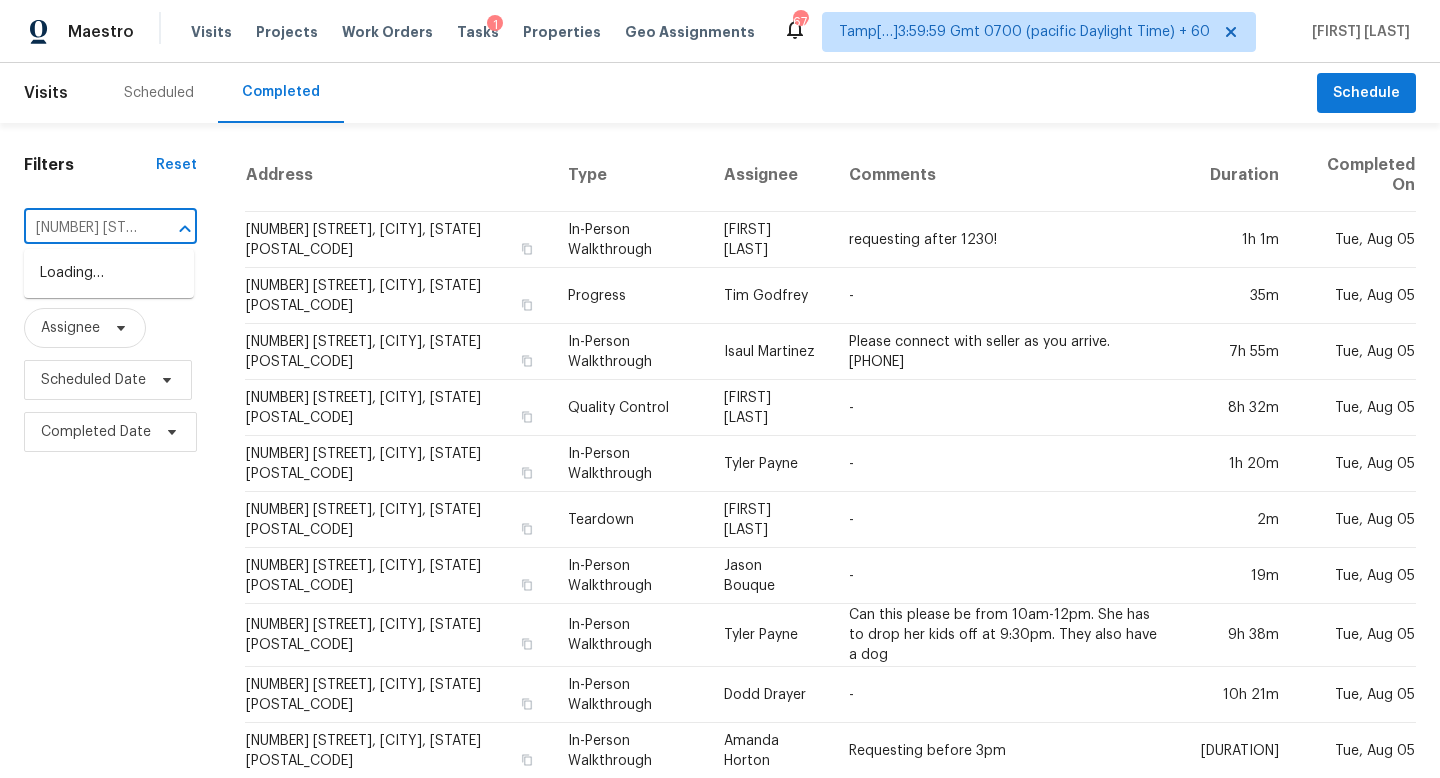 scroll, scrollTop: 0, scrollLeft: 174, axis: horizontal 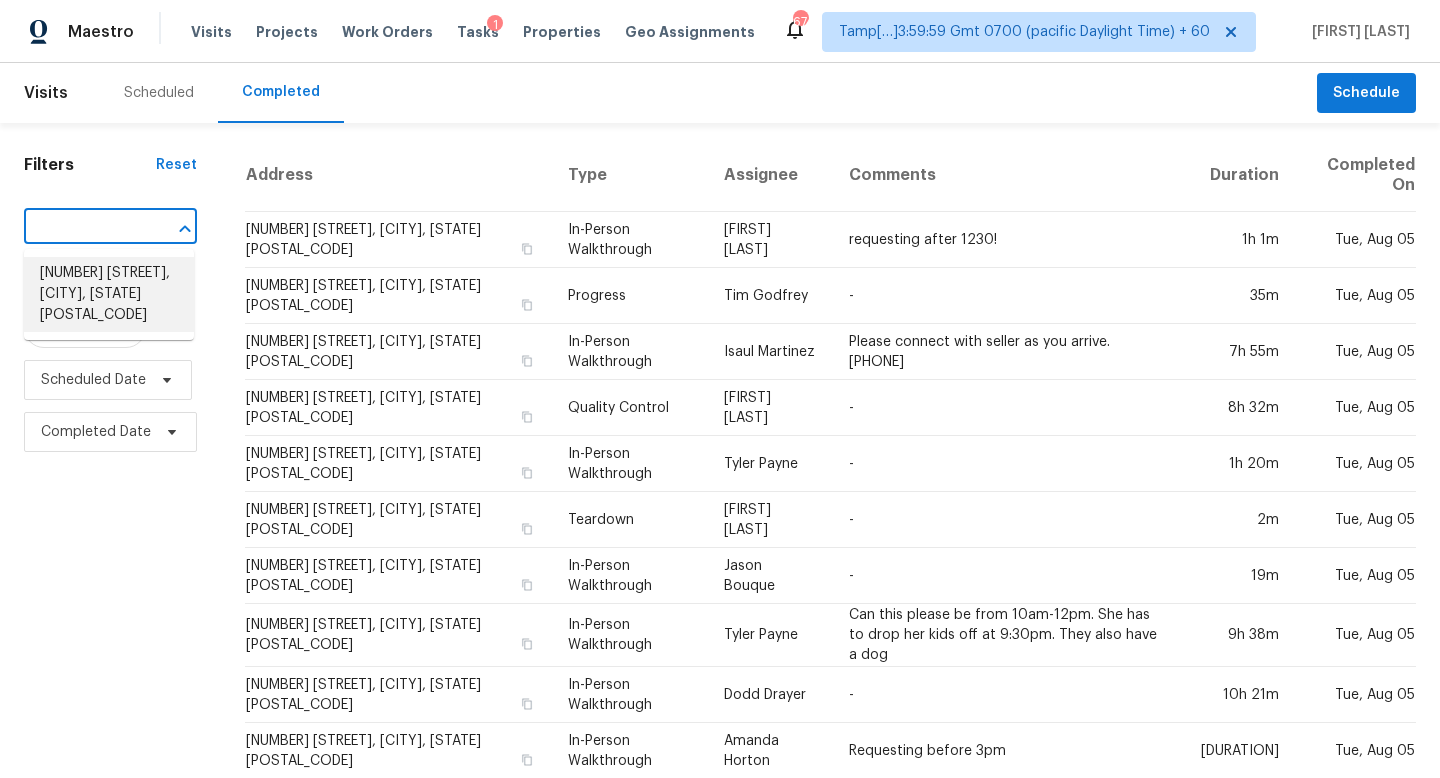 click on "[NUMBER] [STREET], [CITY], [STATE] [POSTAL_CODE]" at bounding box center (109, 294) 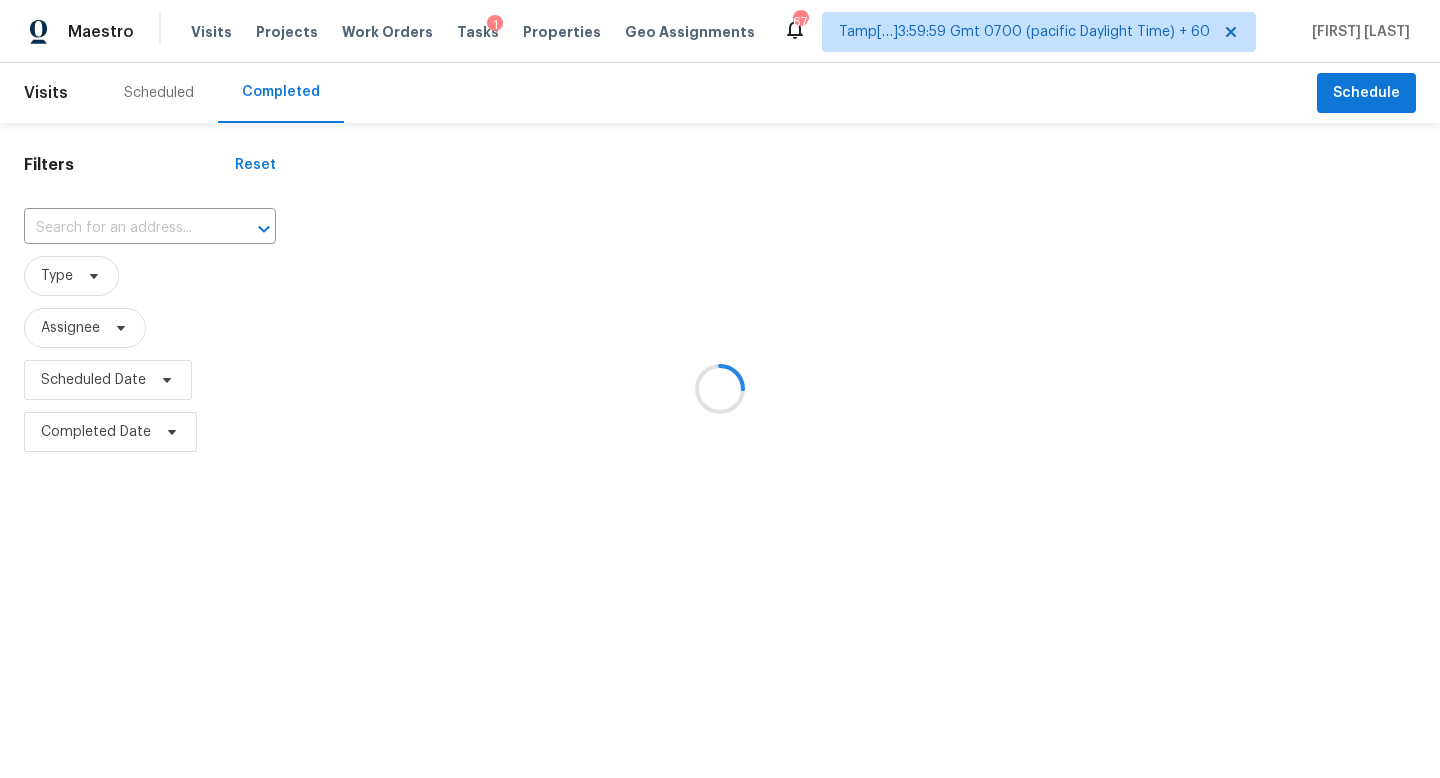 type on "[NUMBER] [STREET], [CITY], [STATE] [POSTAL_CODE]" 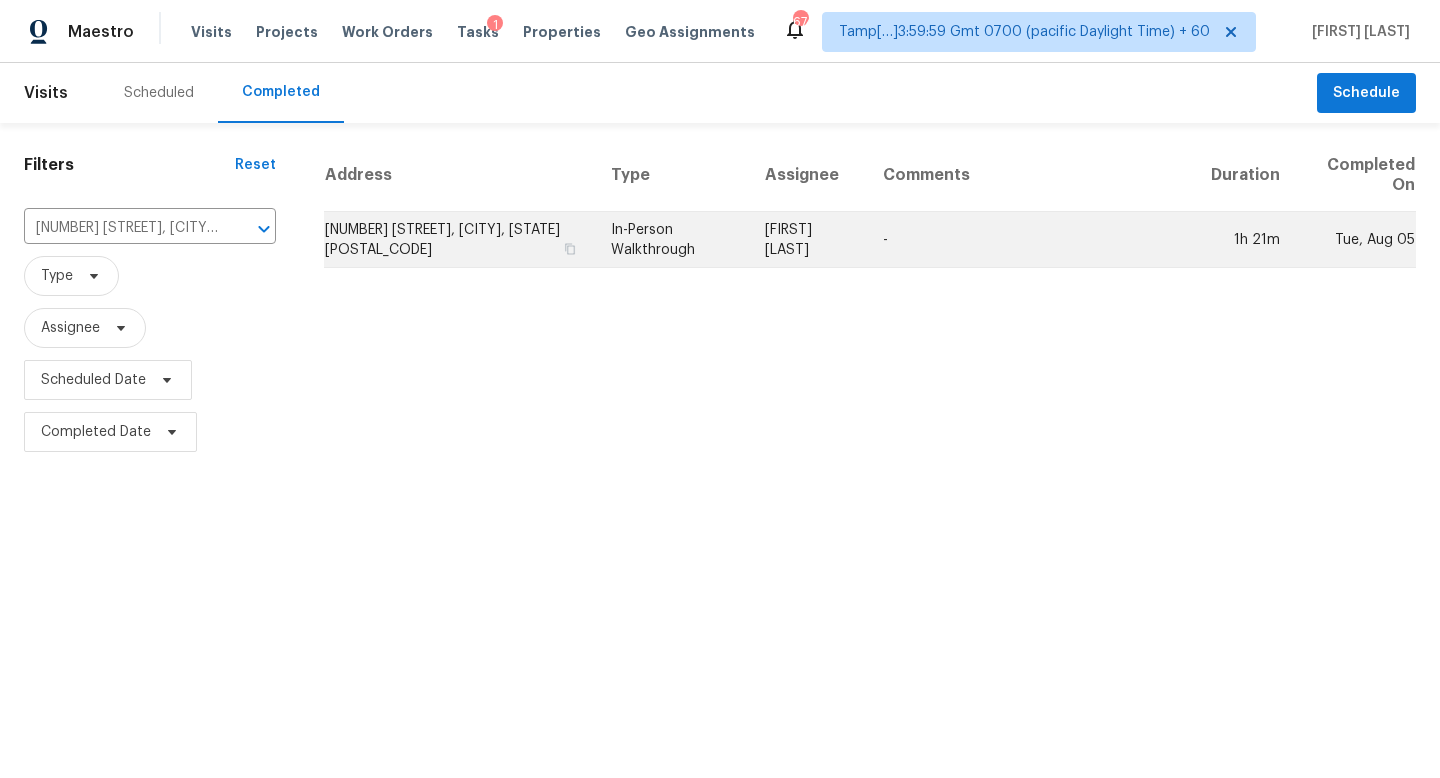 click on "[NUMBER] [STREET], [CITY], [STATE] [POSTAL_CODE]" at bounding box center [459, 240] 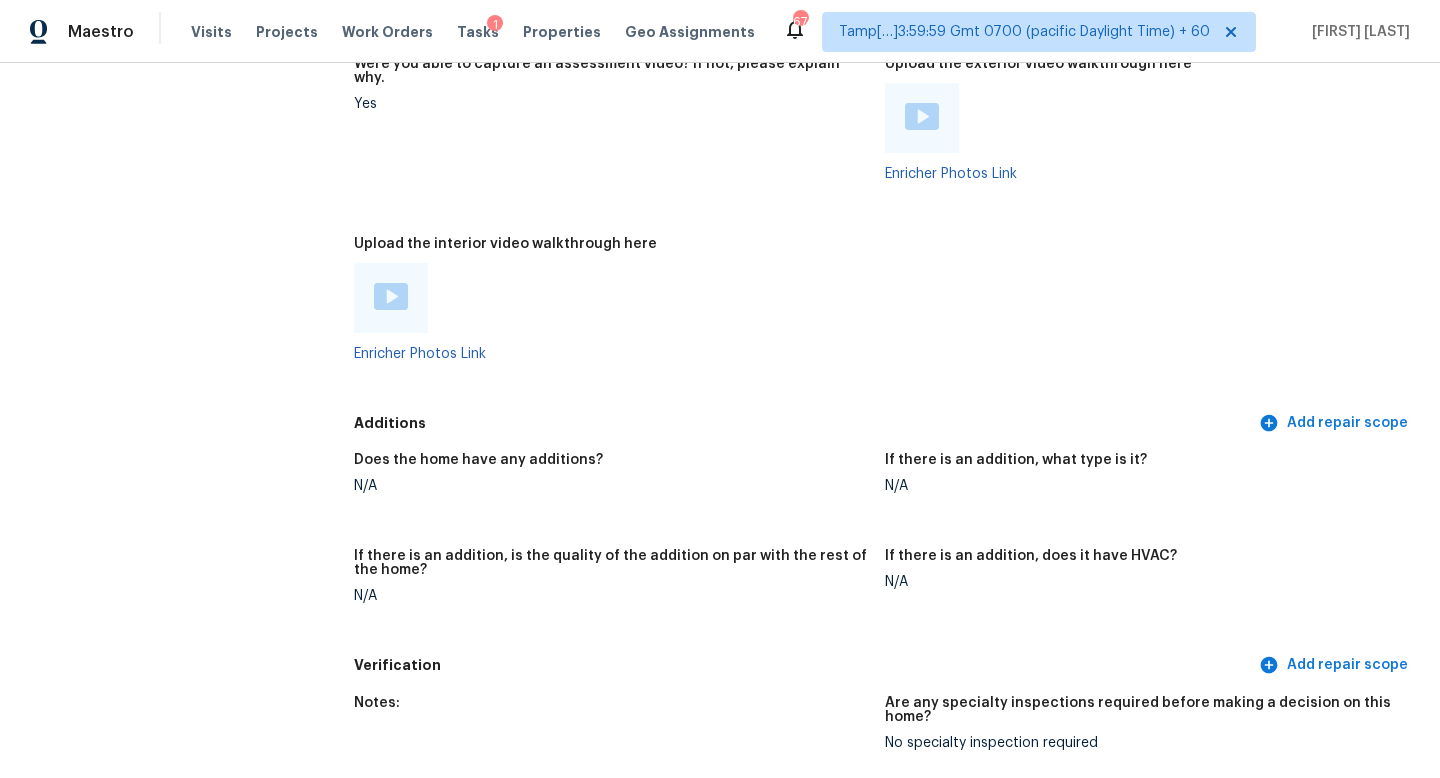scroll, scrollTop: 4357, scrollLeft: 0, axis: vertical 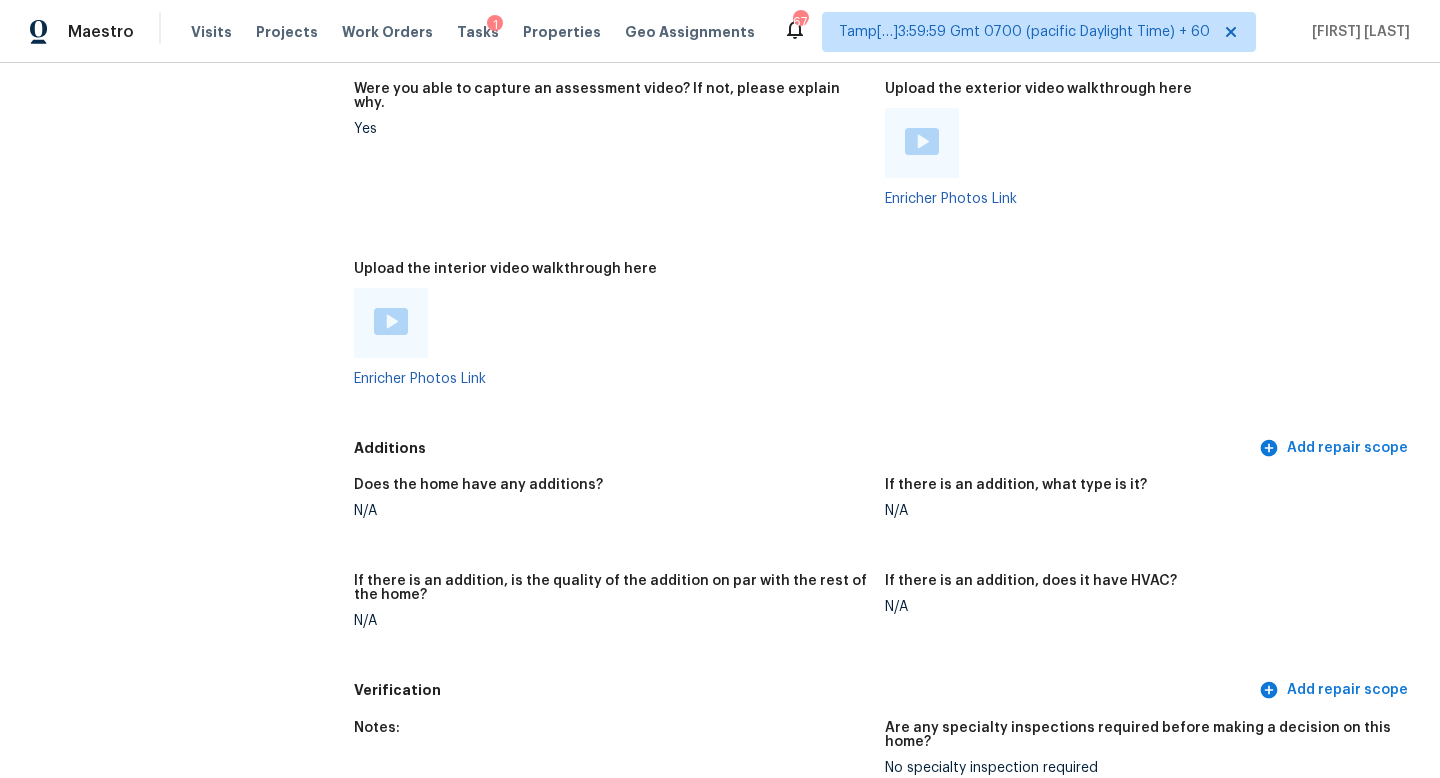 click at bounding box center (391, 323) 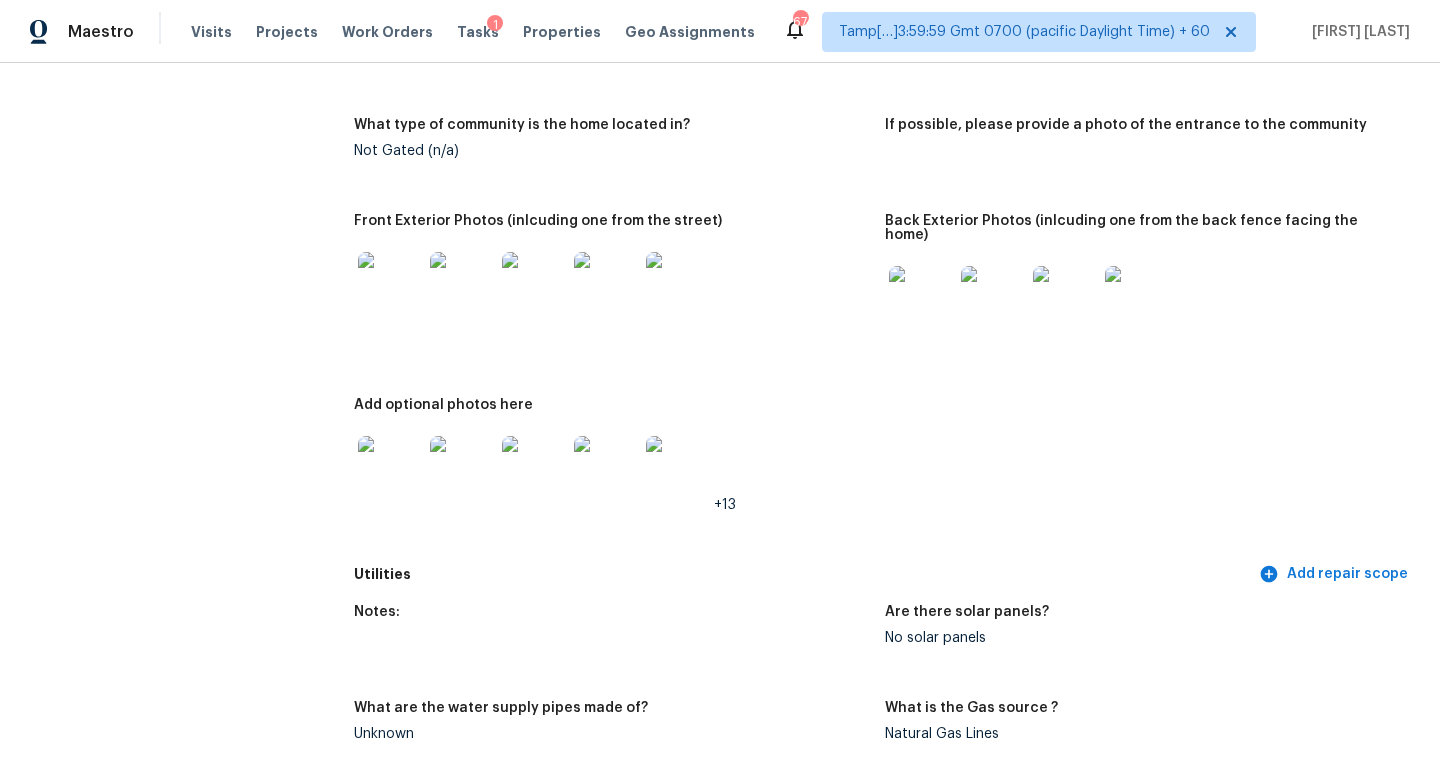 scroll, scrollTop: 160, scrollLeft: 0, axis: vertical 